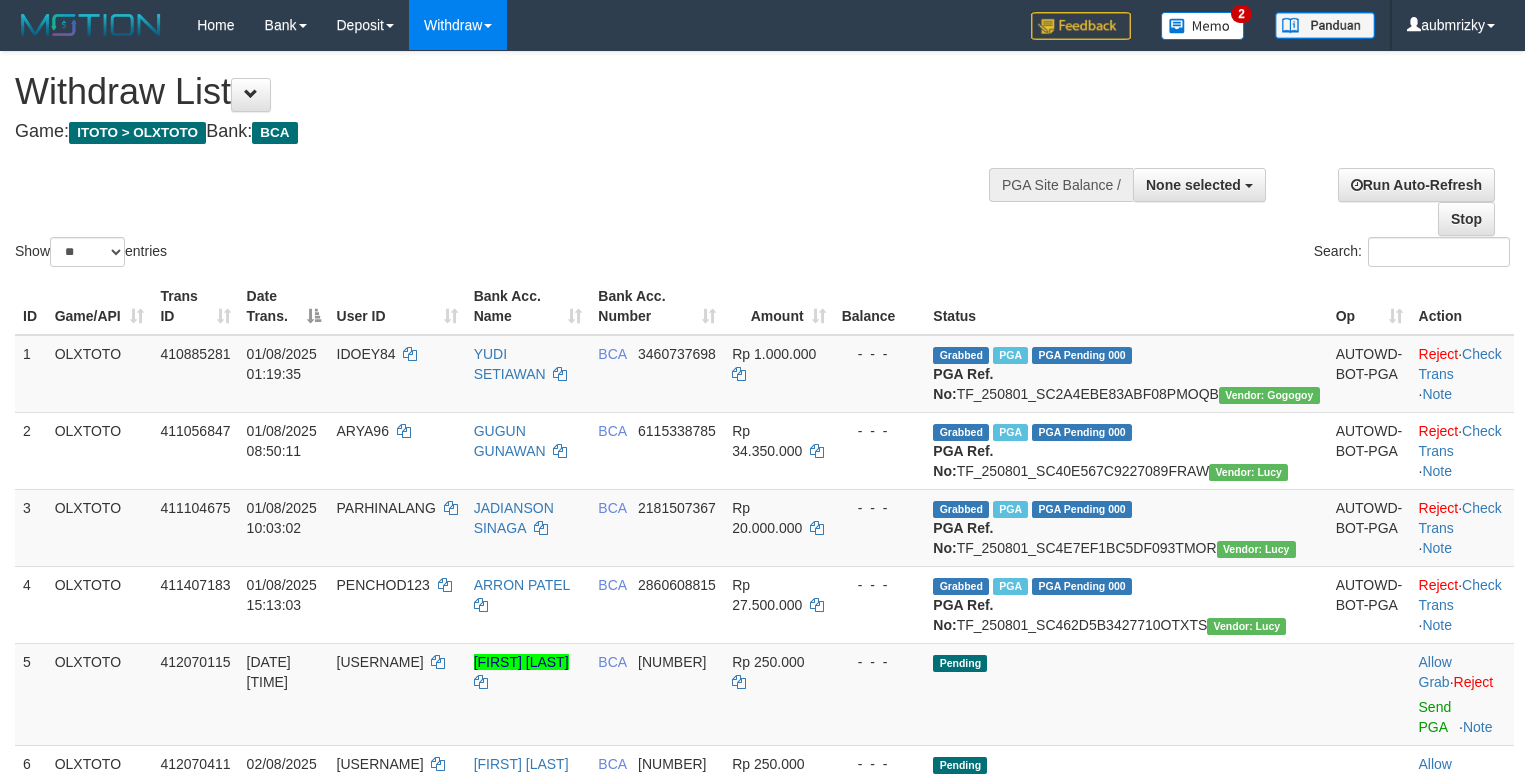 select 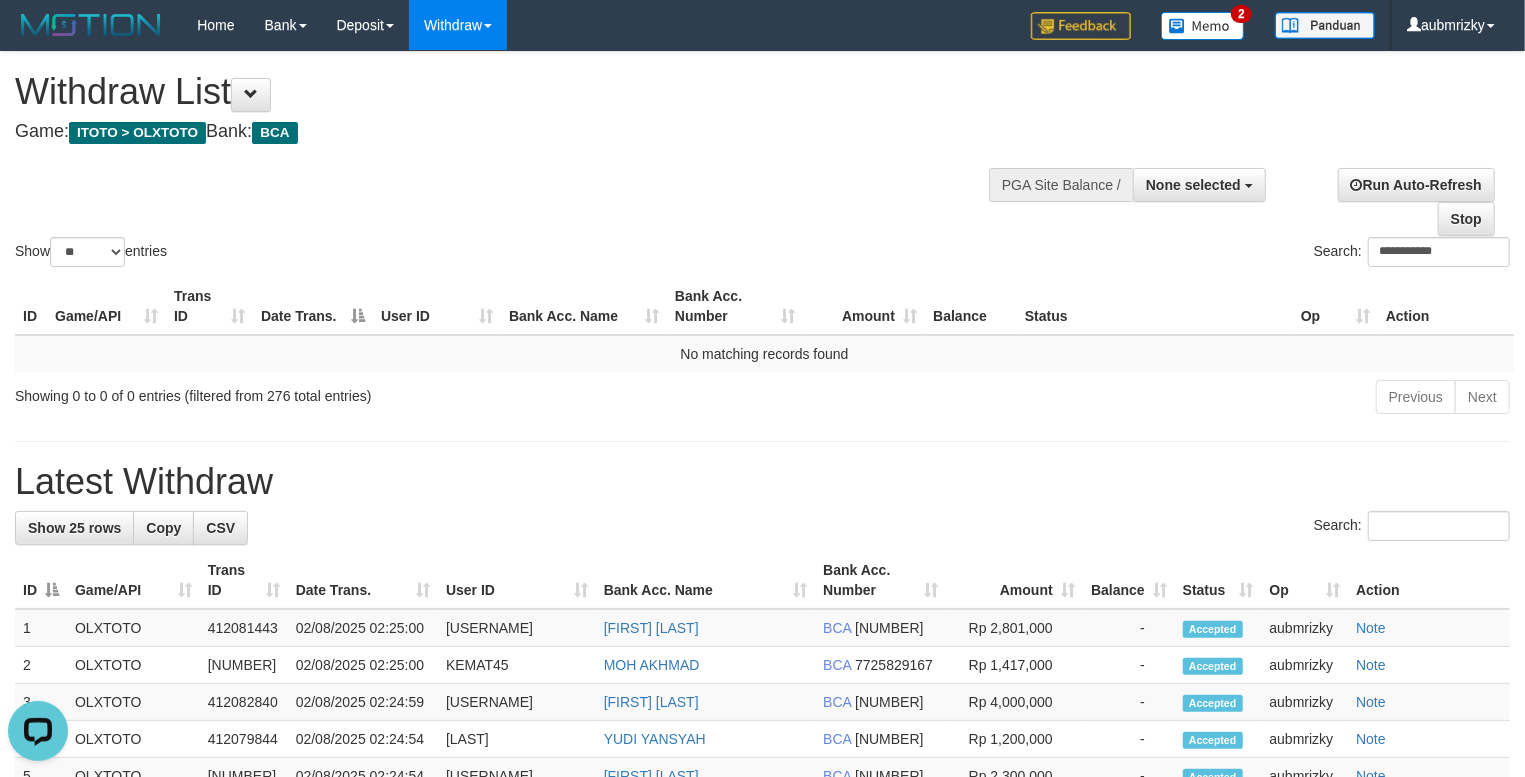 scroll, scrollTop: 0, scrollLeft: 0, axis: both 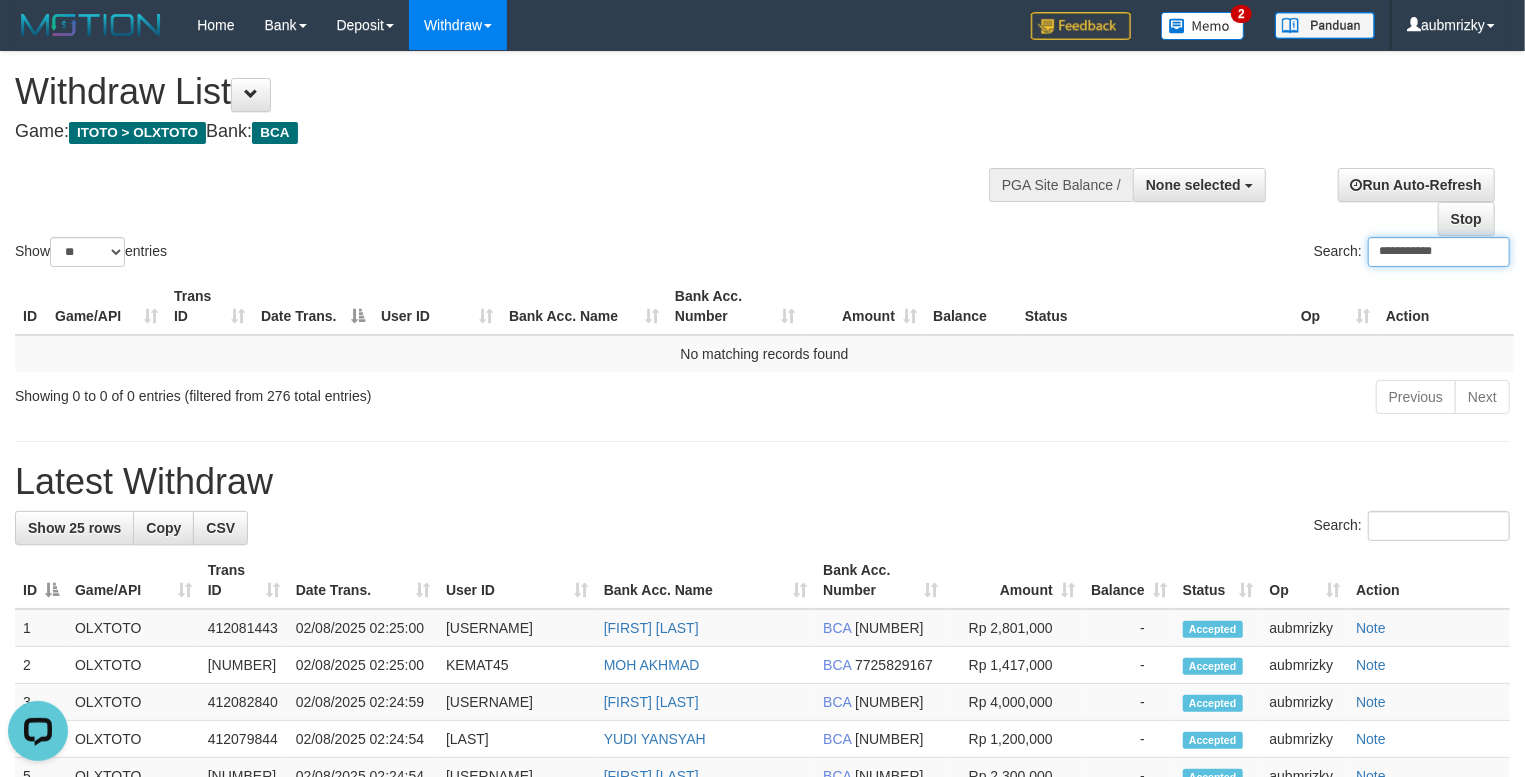 click on "**********" at bounding box center (1439, 252) 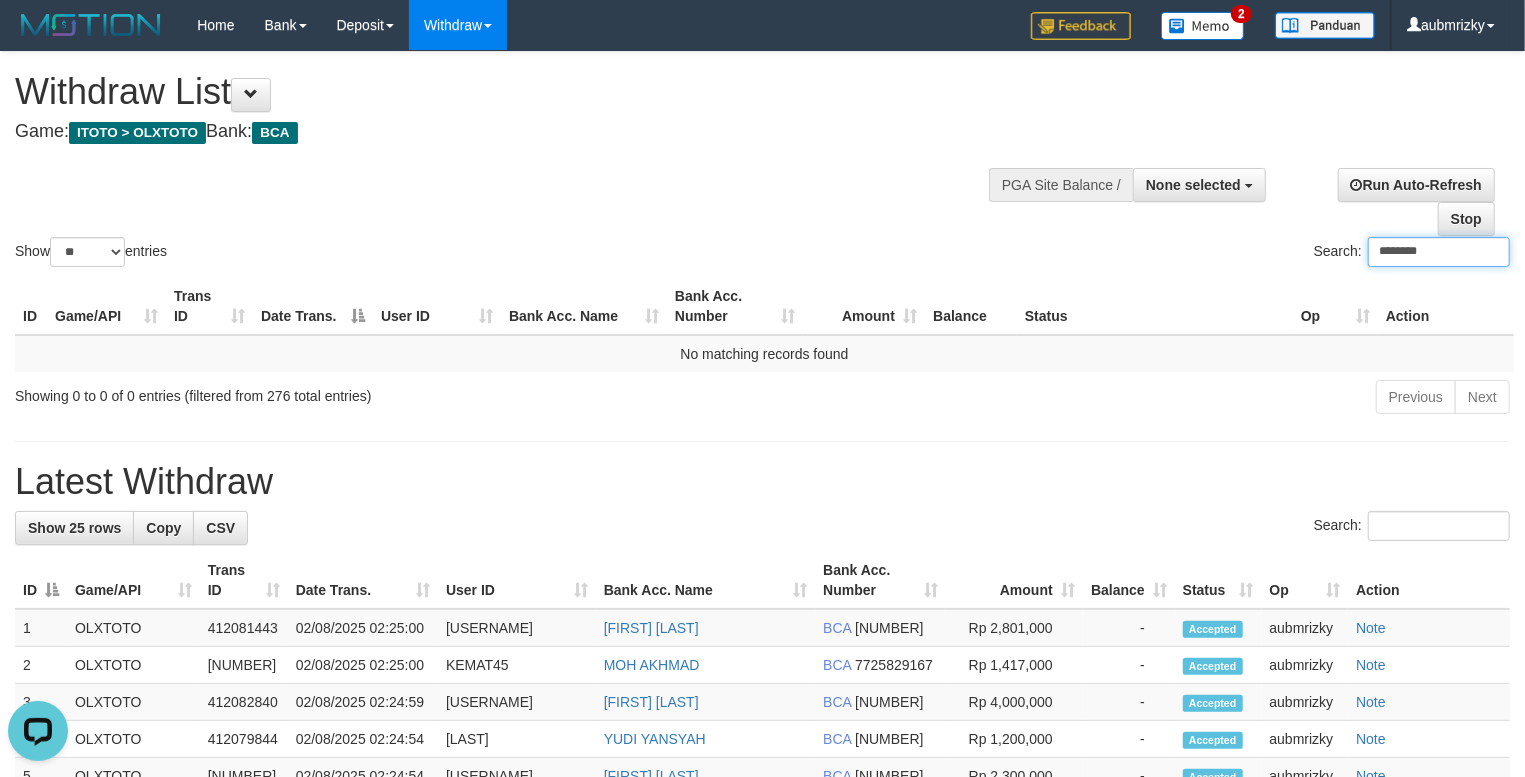 click on "********" at bounding box center (1439, 252) 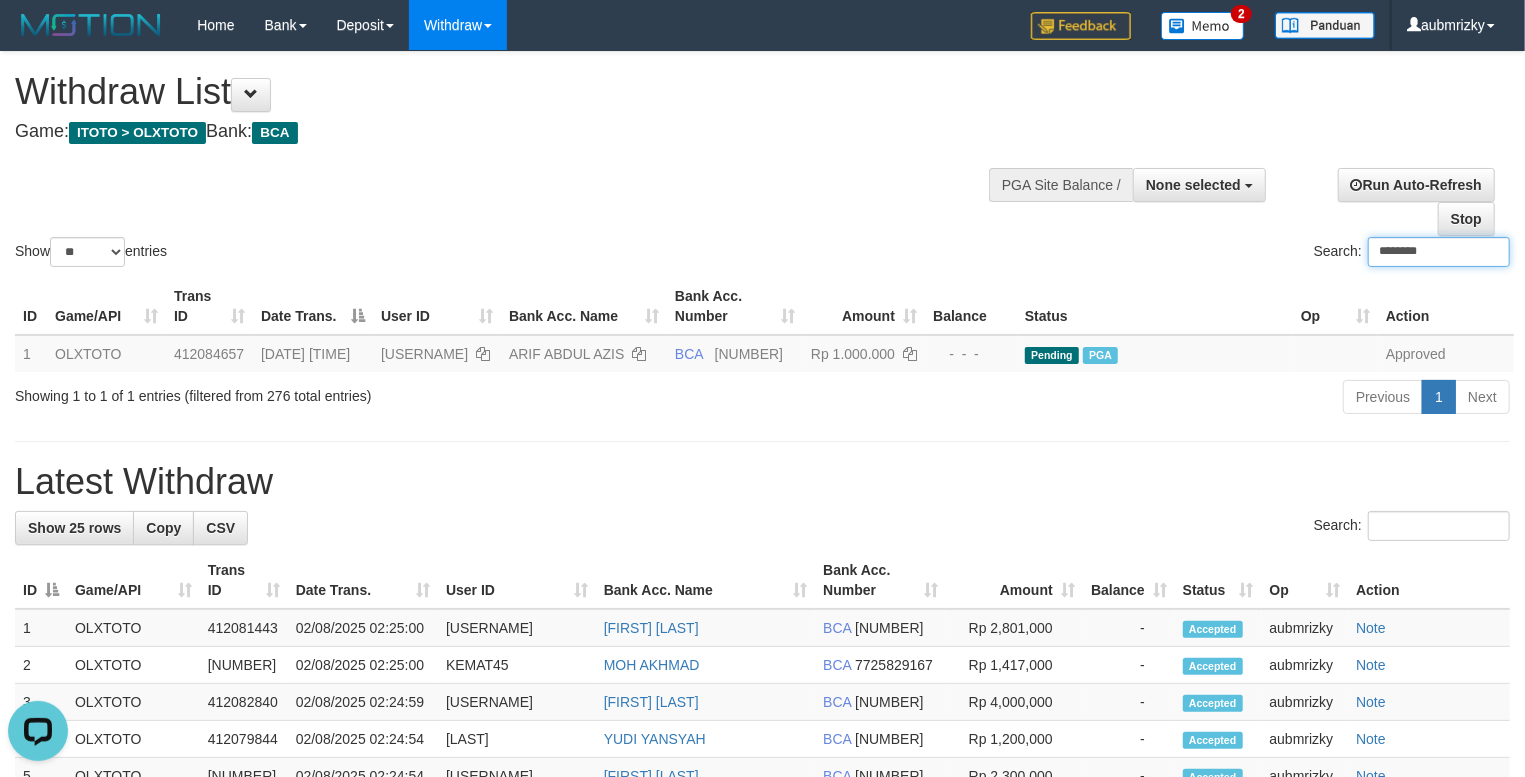 click on "********" at bounding box center [1439, 252] 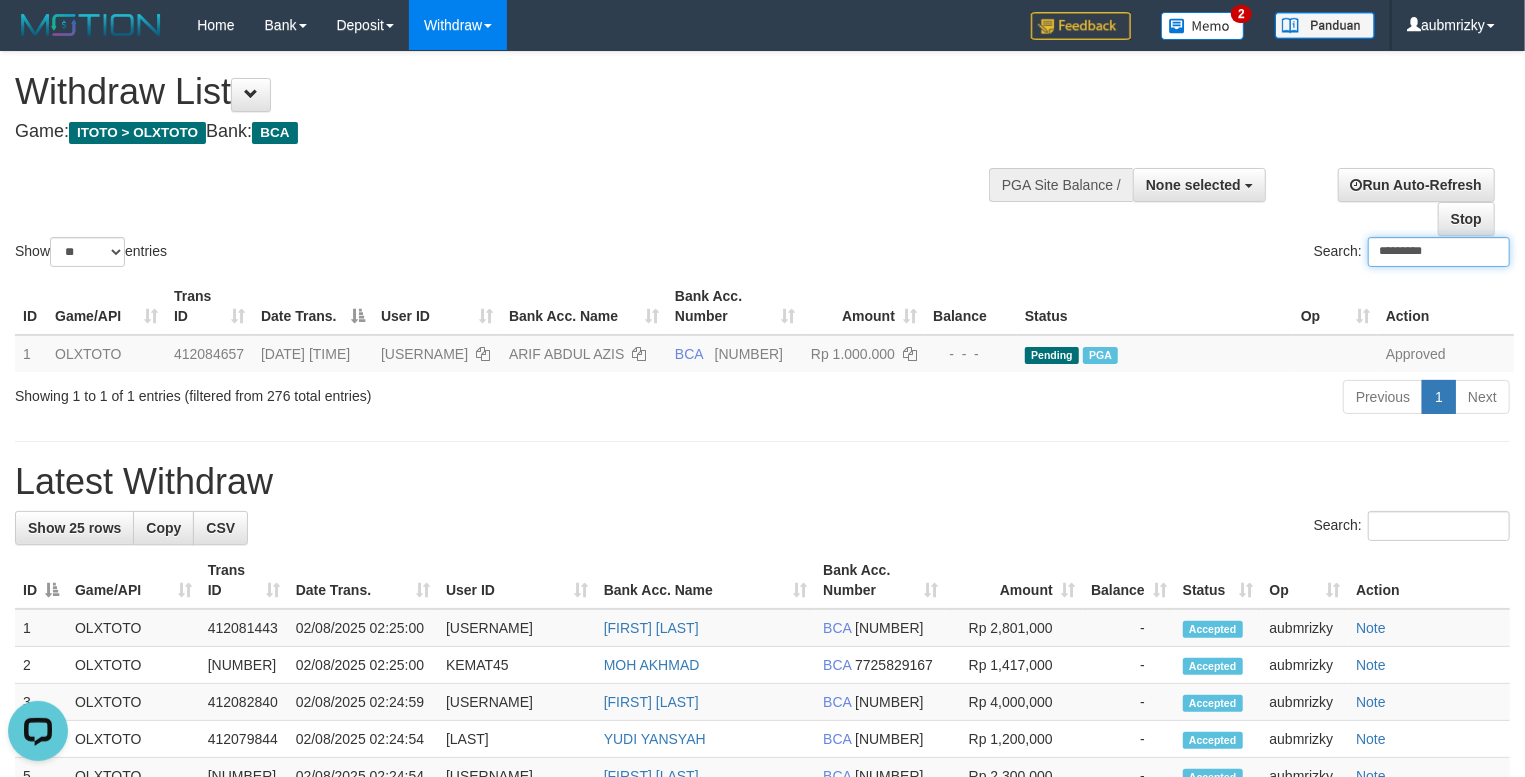 click on "*********" at bounding box center [1439, 252] 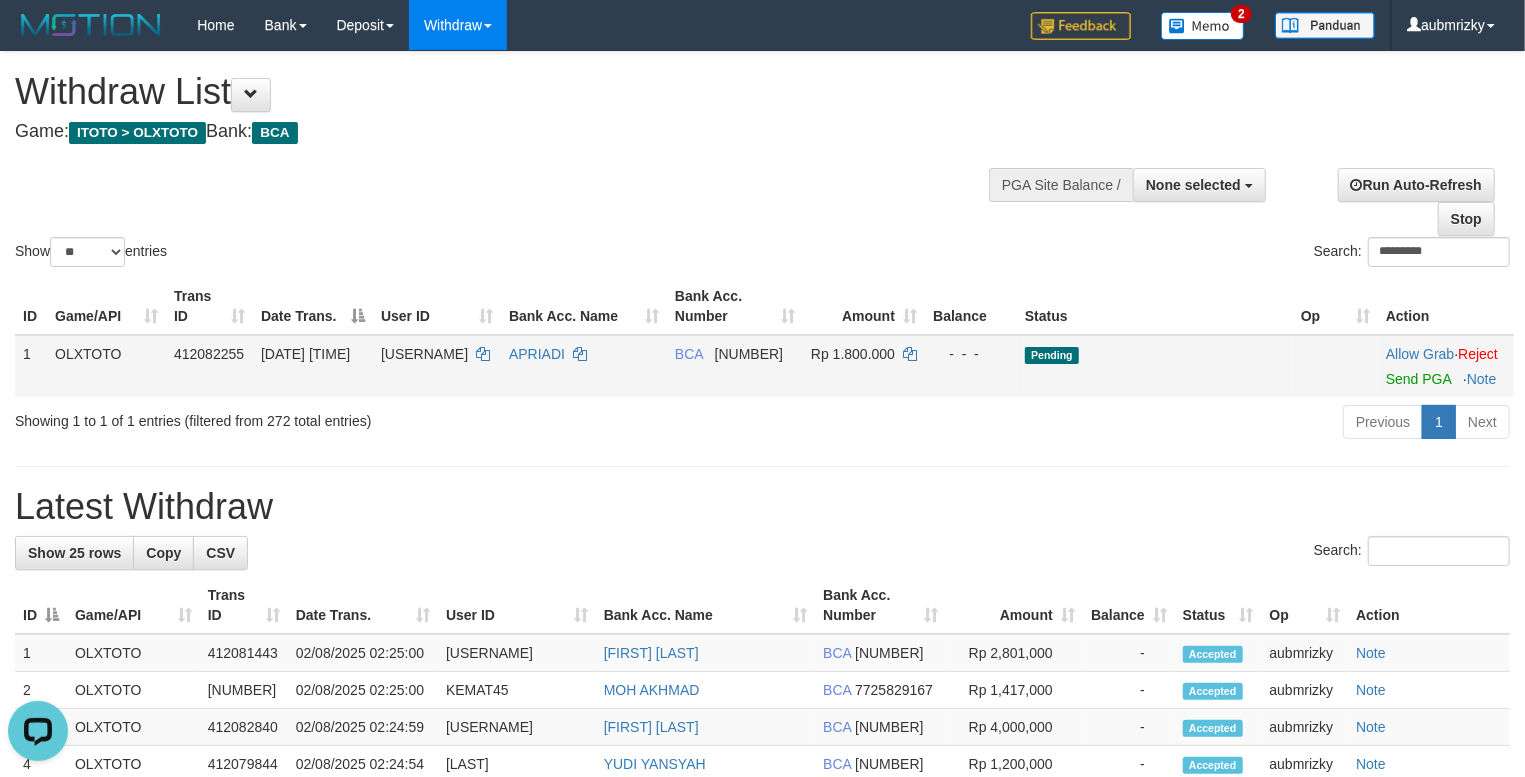 click on "Allow Grab   ·    Reject Send PGA     ·    Note" at bounding box center (1446, 366) 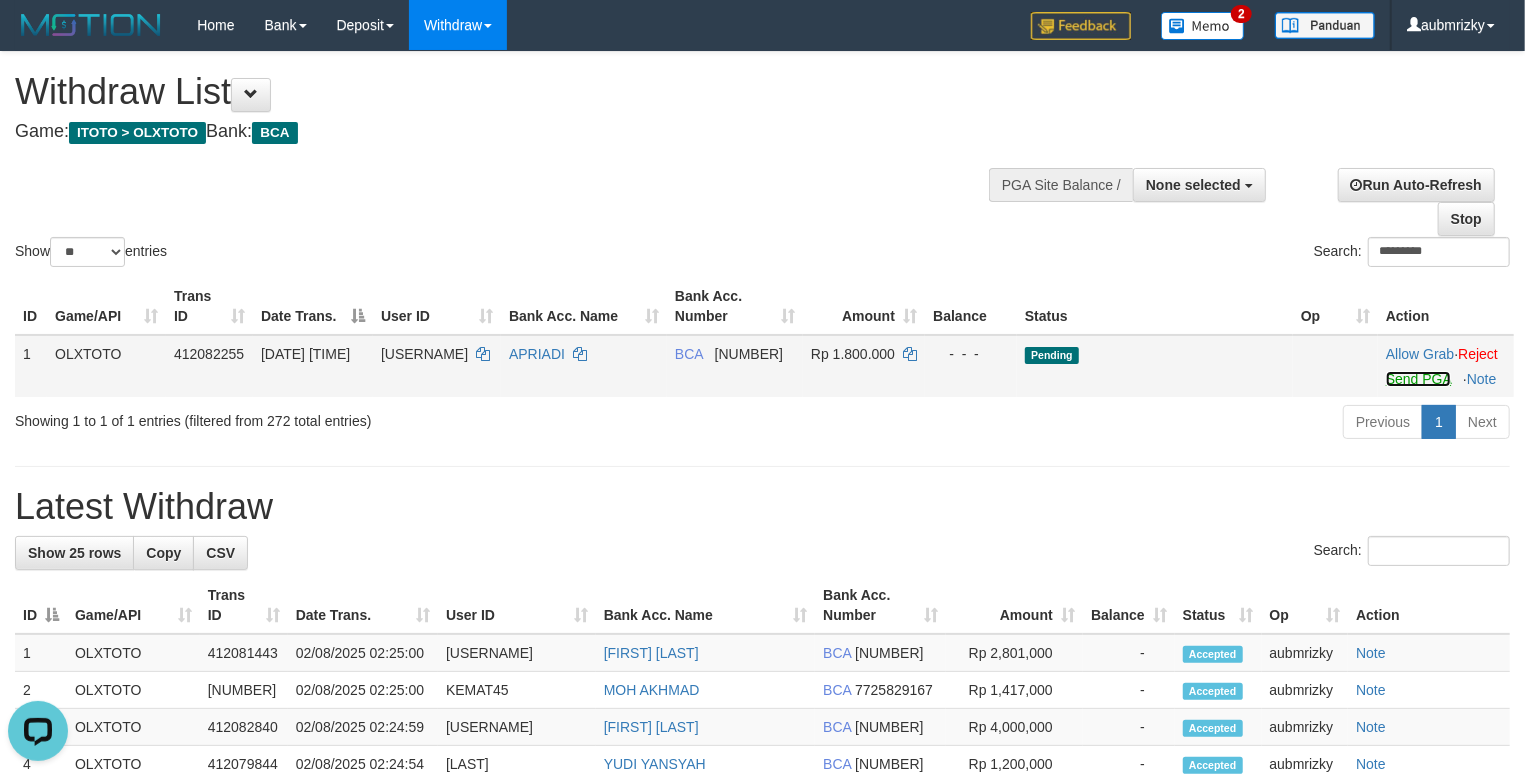 click on "Send PGA" at bounding box center [1418, 379] 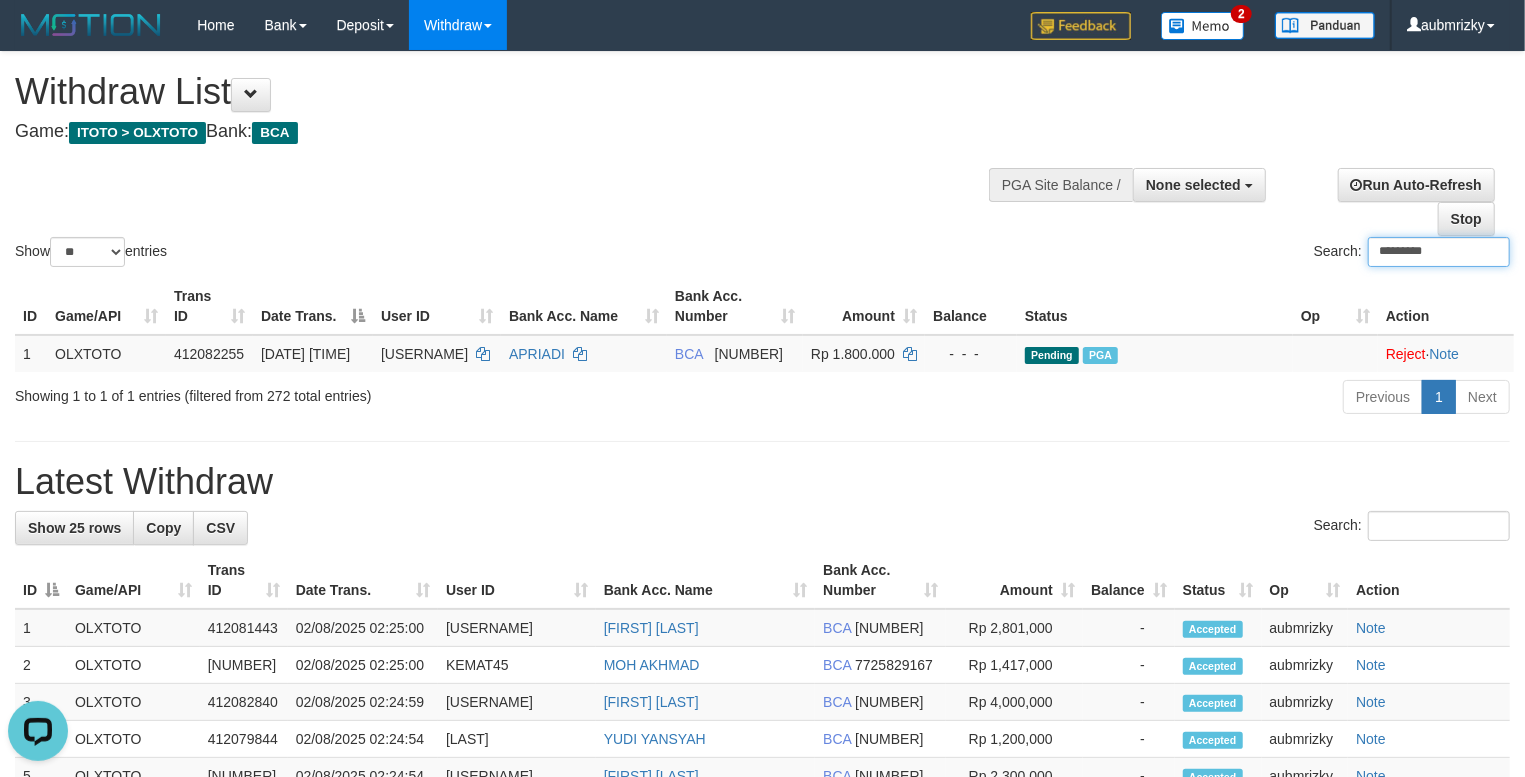 click on "*********" at bounding box center [1439, 252] 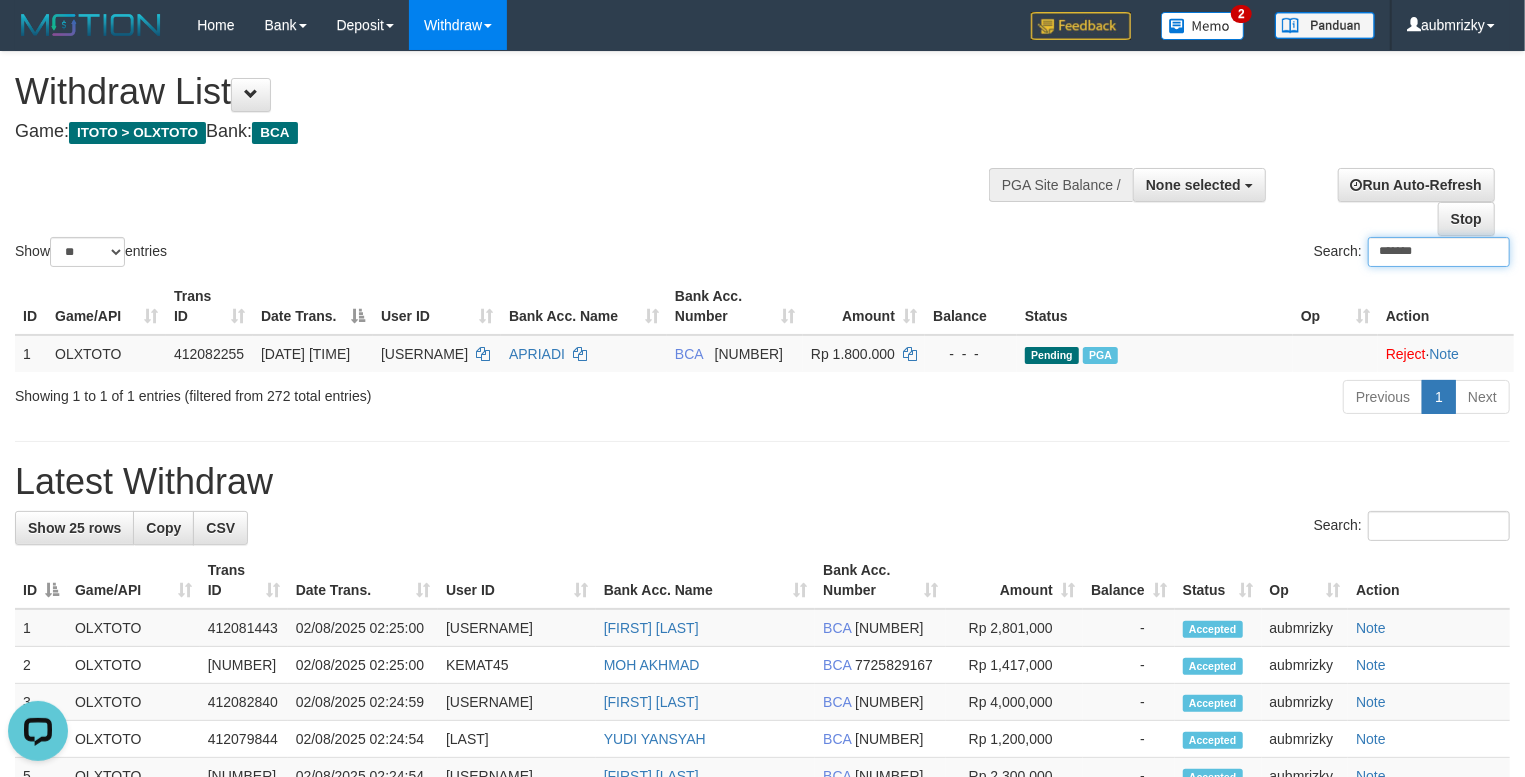click on "*******" at bounding box center (1439, 252) 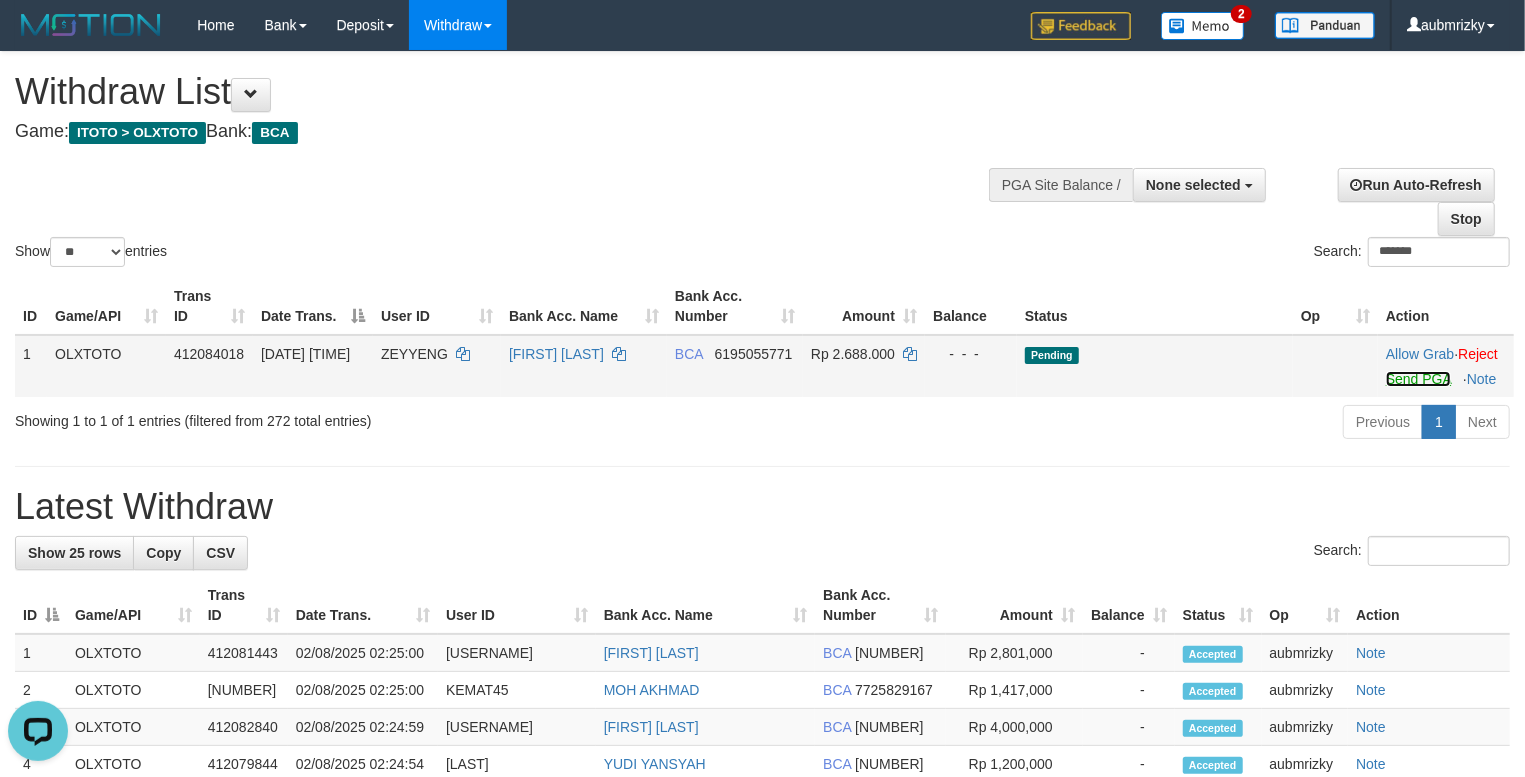 click on "Send PGA" at bounding box center (1418, 379) 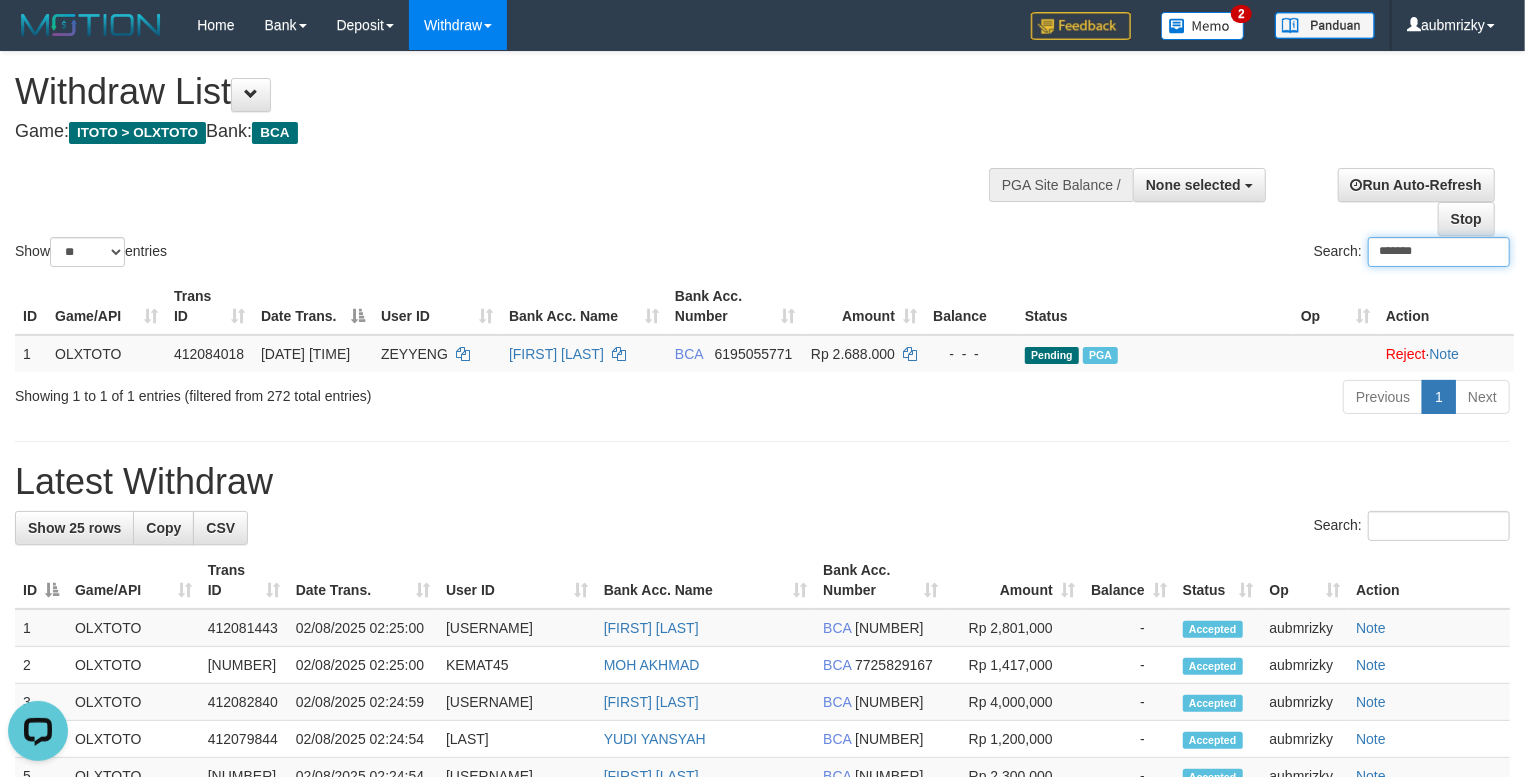 click on "*******" at bounding box center (1439, 252) 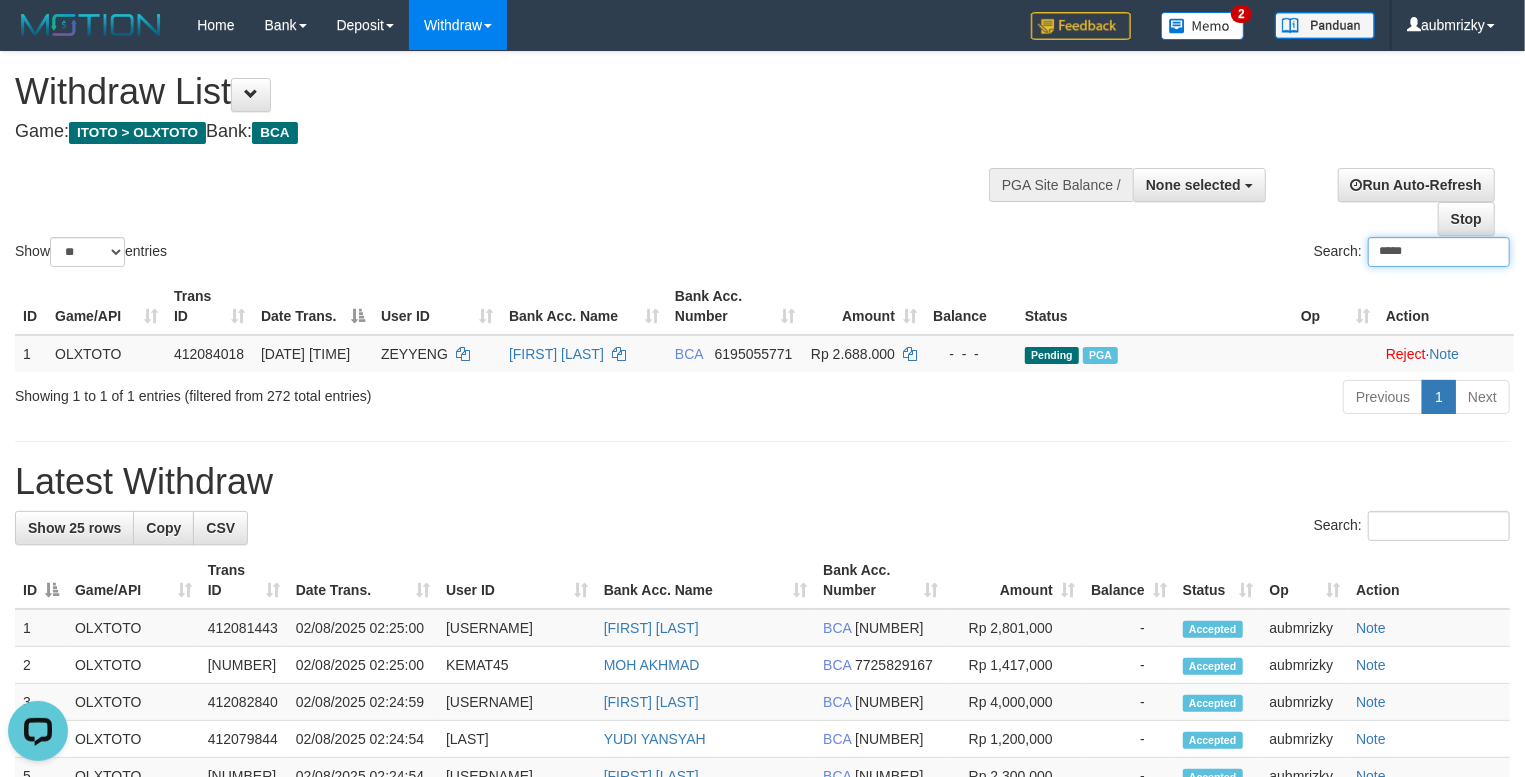 click on "*****" at bounding box center (1439, 252) 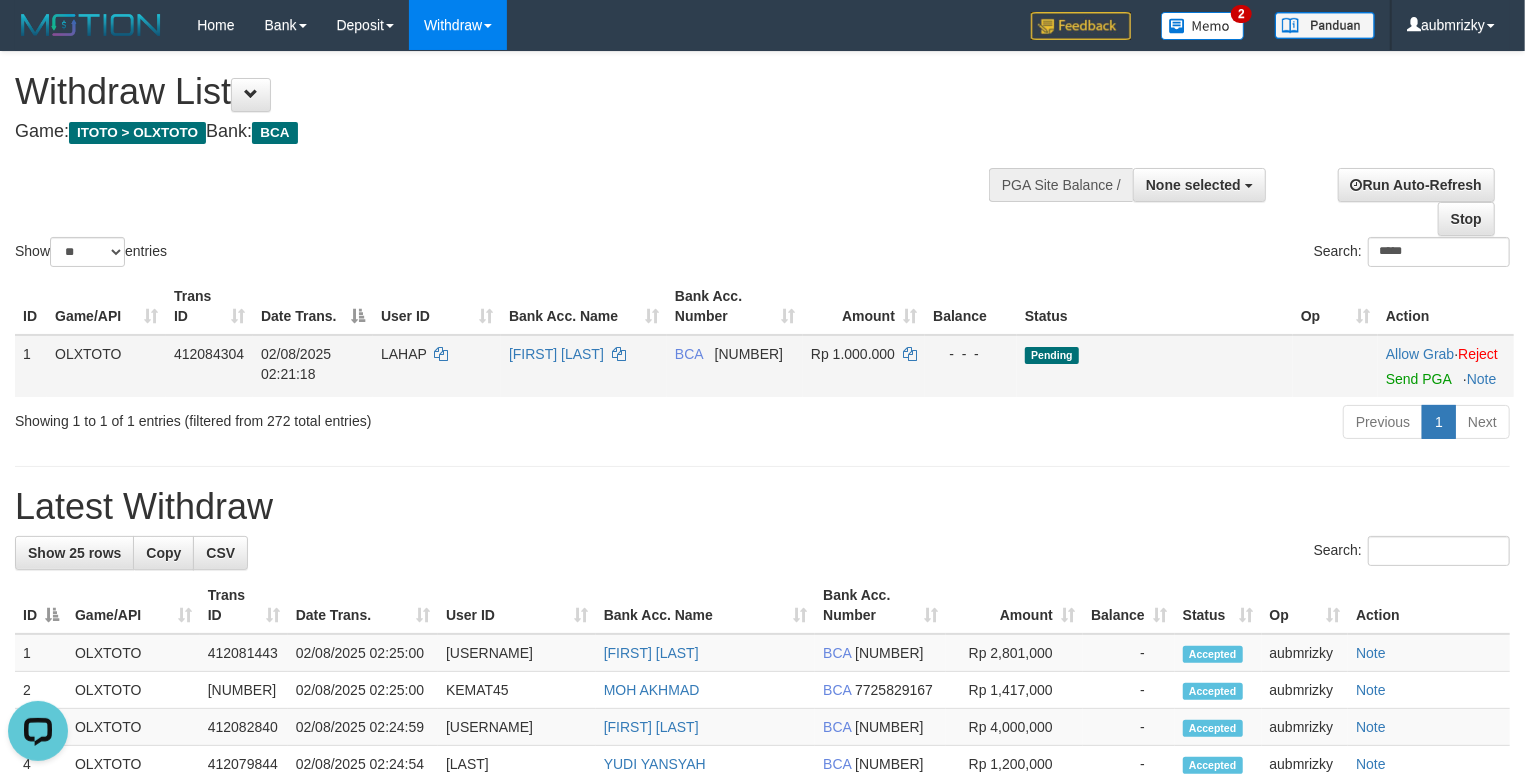 click on "Allow Grab   ·    Reject Send PGA     ·    Note" at bounding box center (1446, 366) 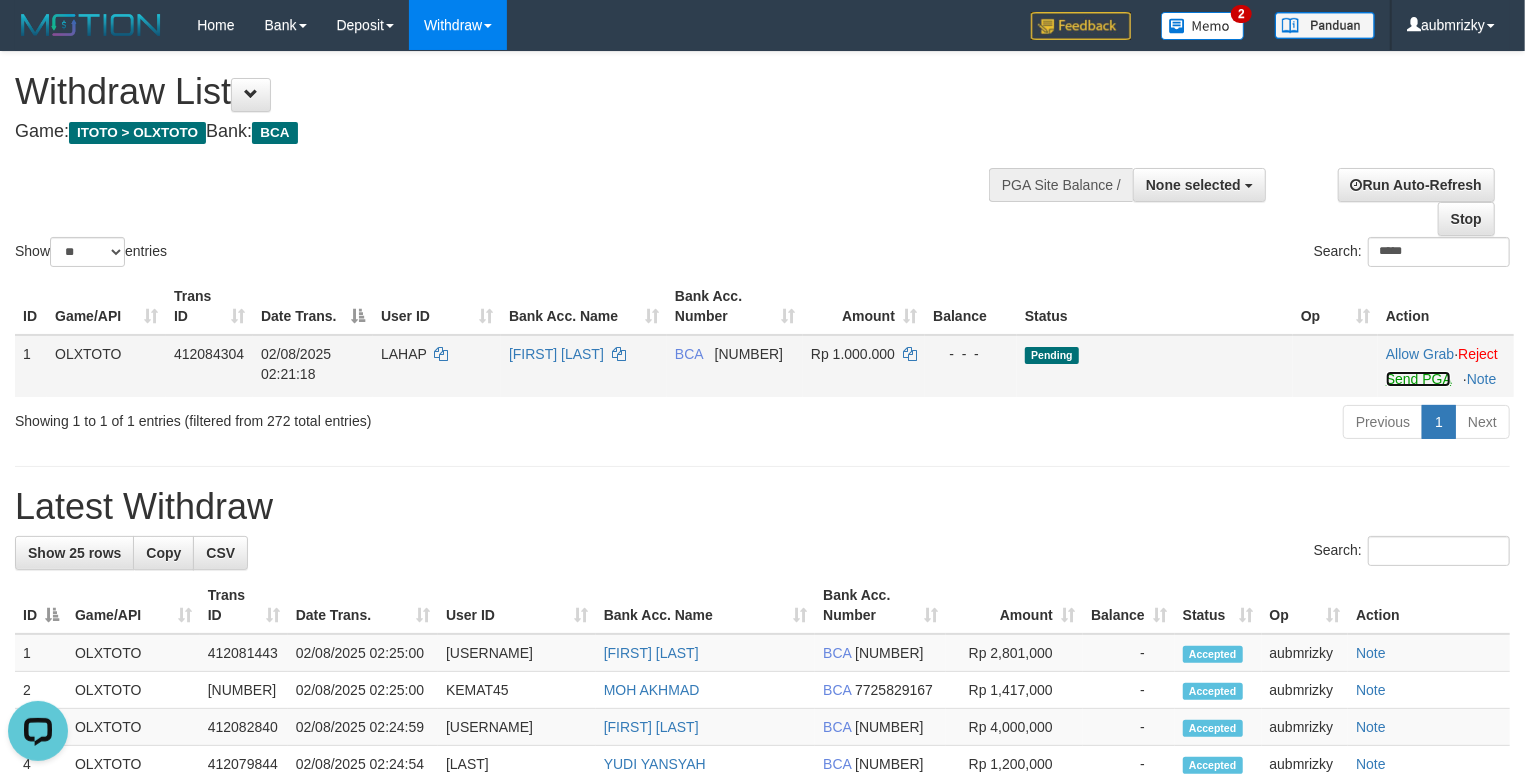 click on "Send PGA" at bounding box center [1418, 379] 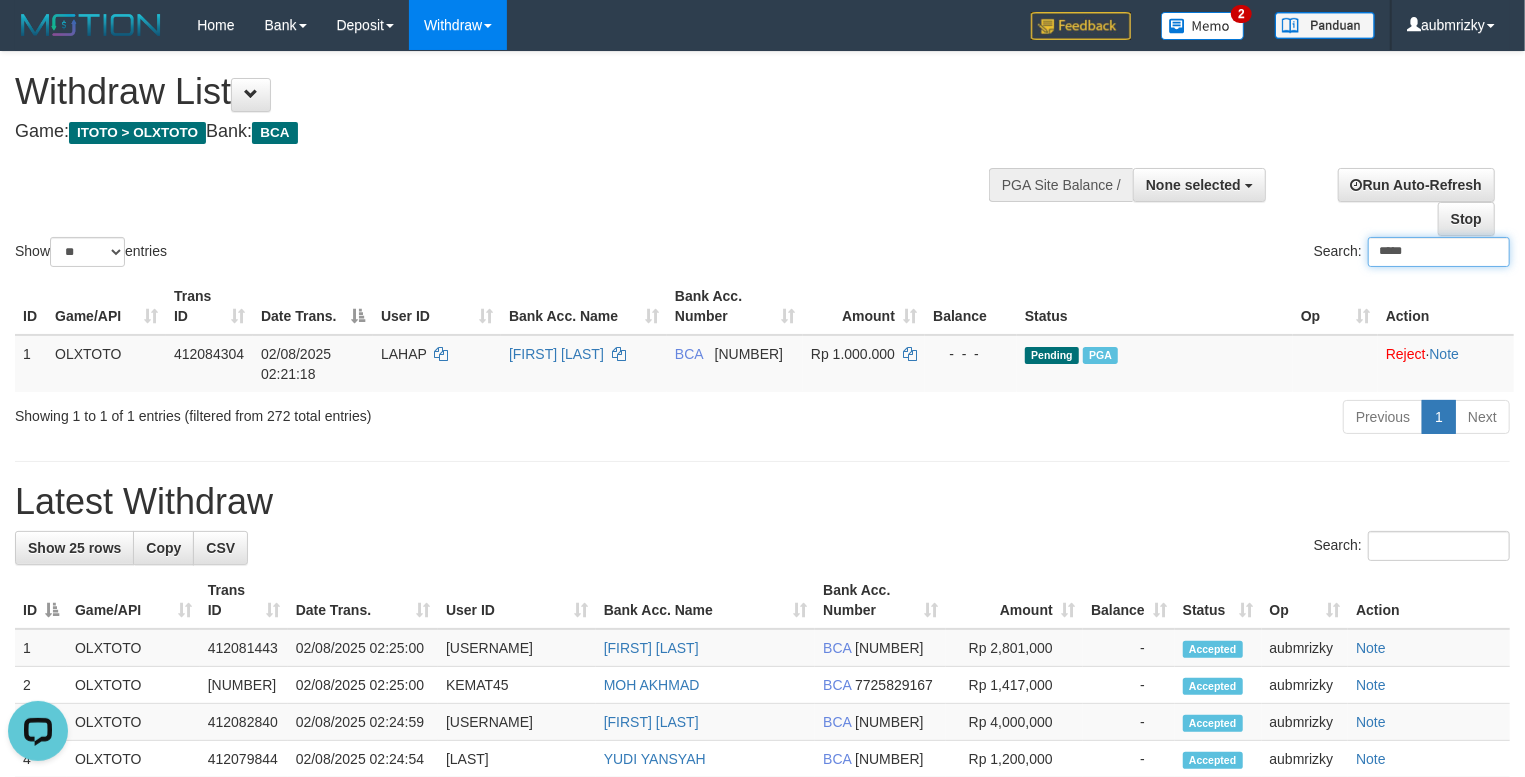 click on "*****" at bounding box center [1439, 252] 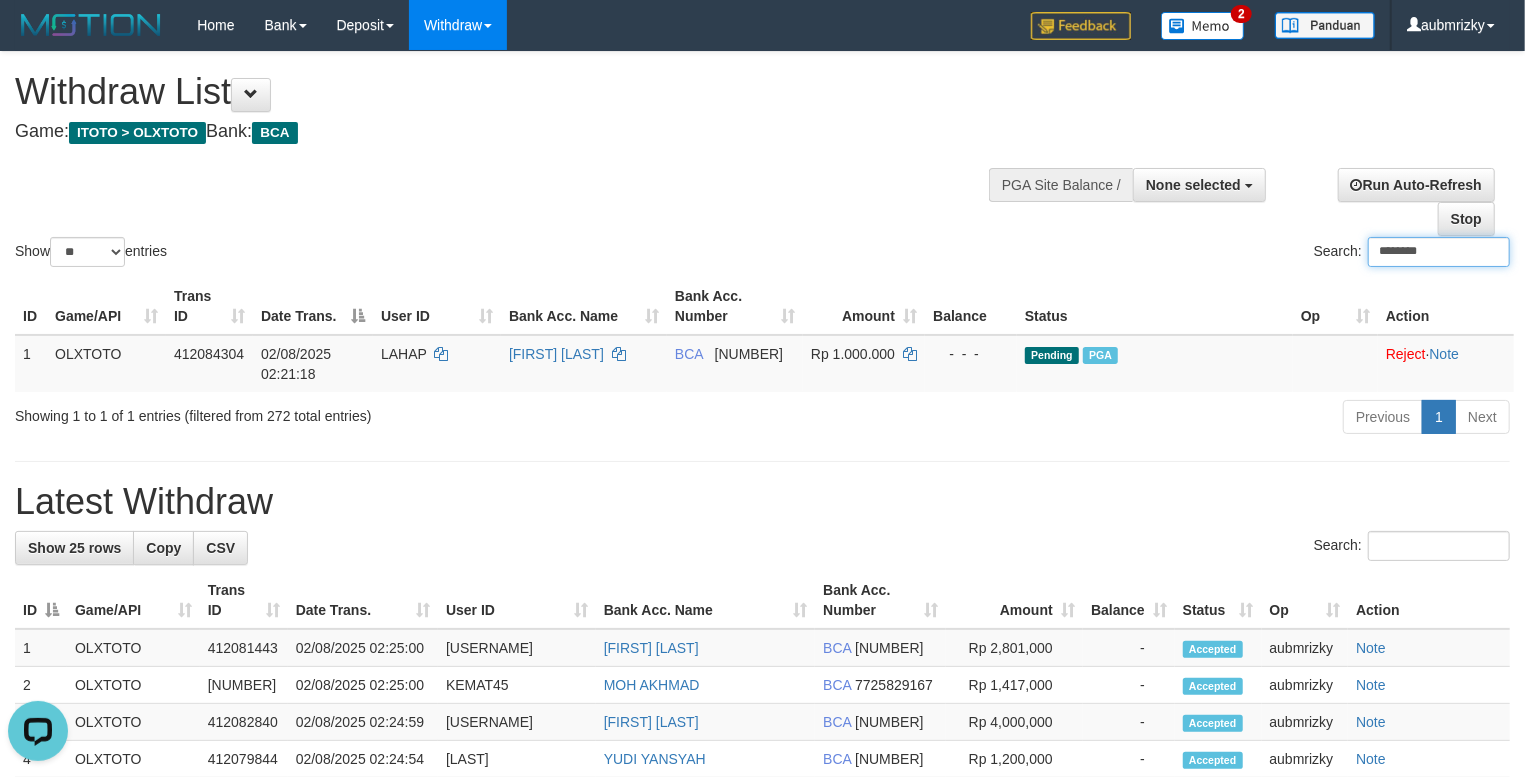 click on "********" at bounding box center (1439, 252) 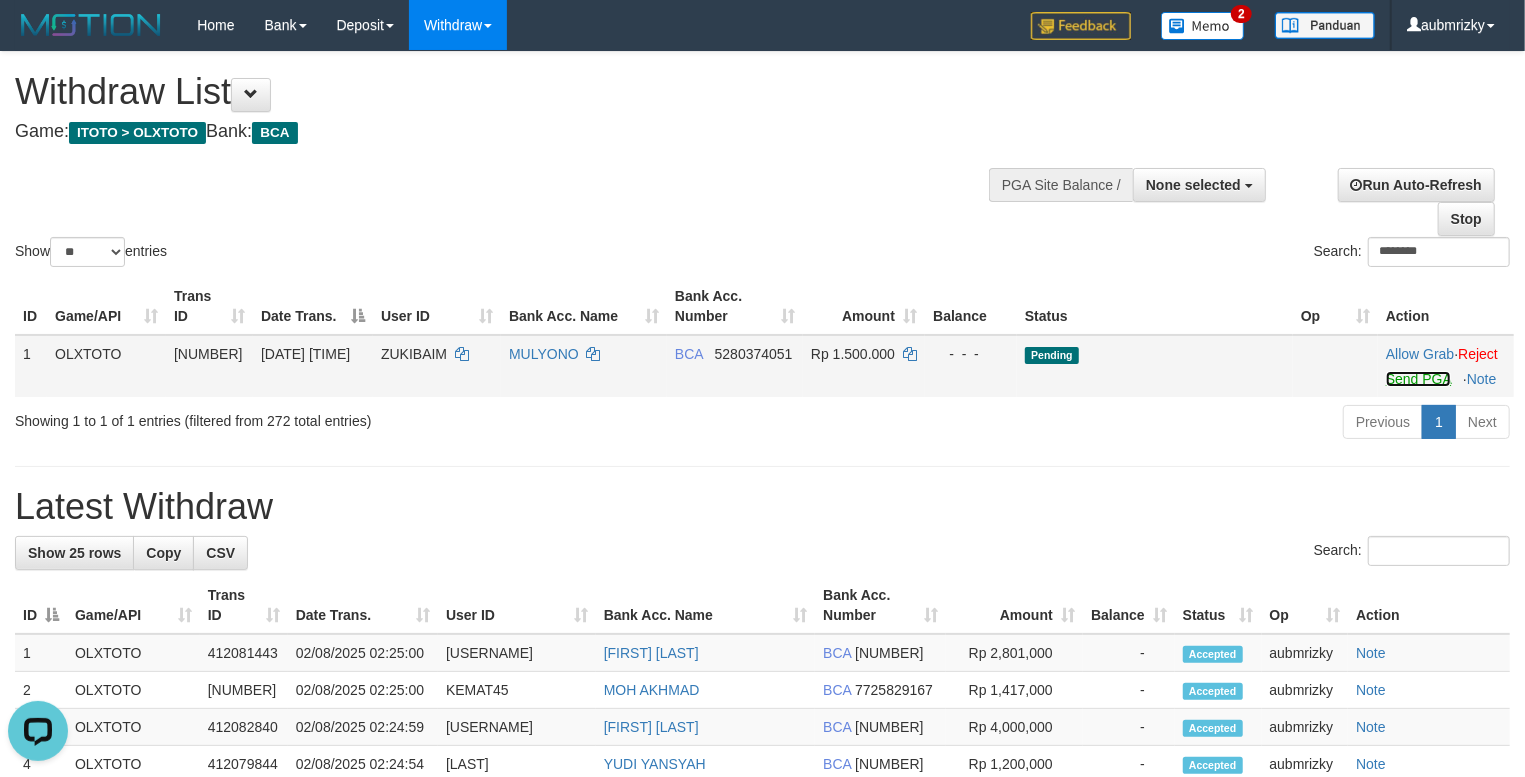 click on "Send PGA" at bounding box center [1418, 379] 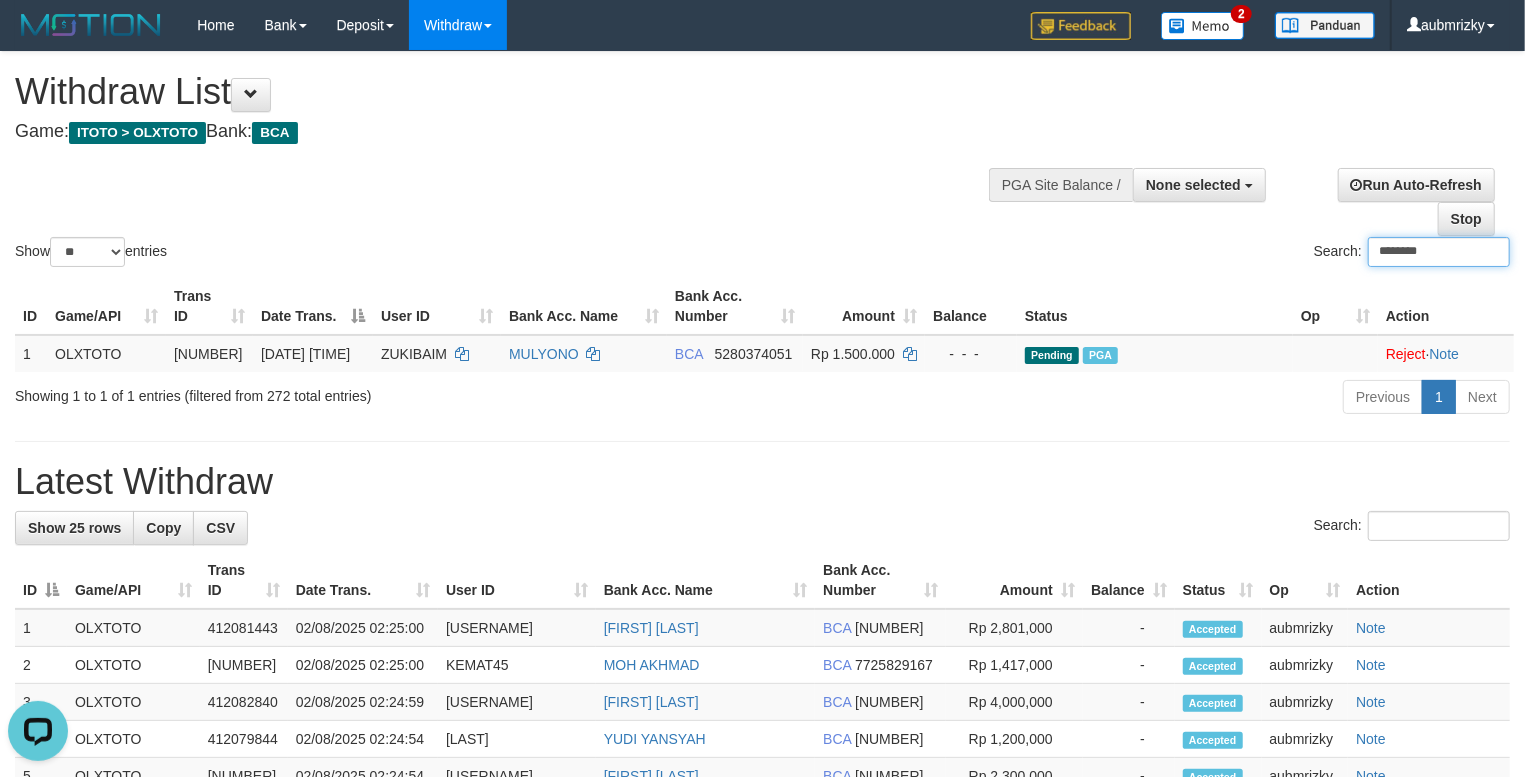 click on "********" at bounding box center (1439, 252) 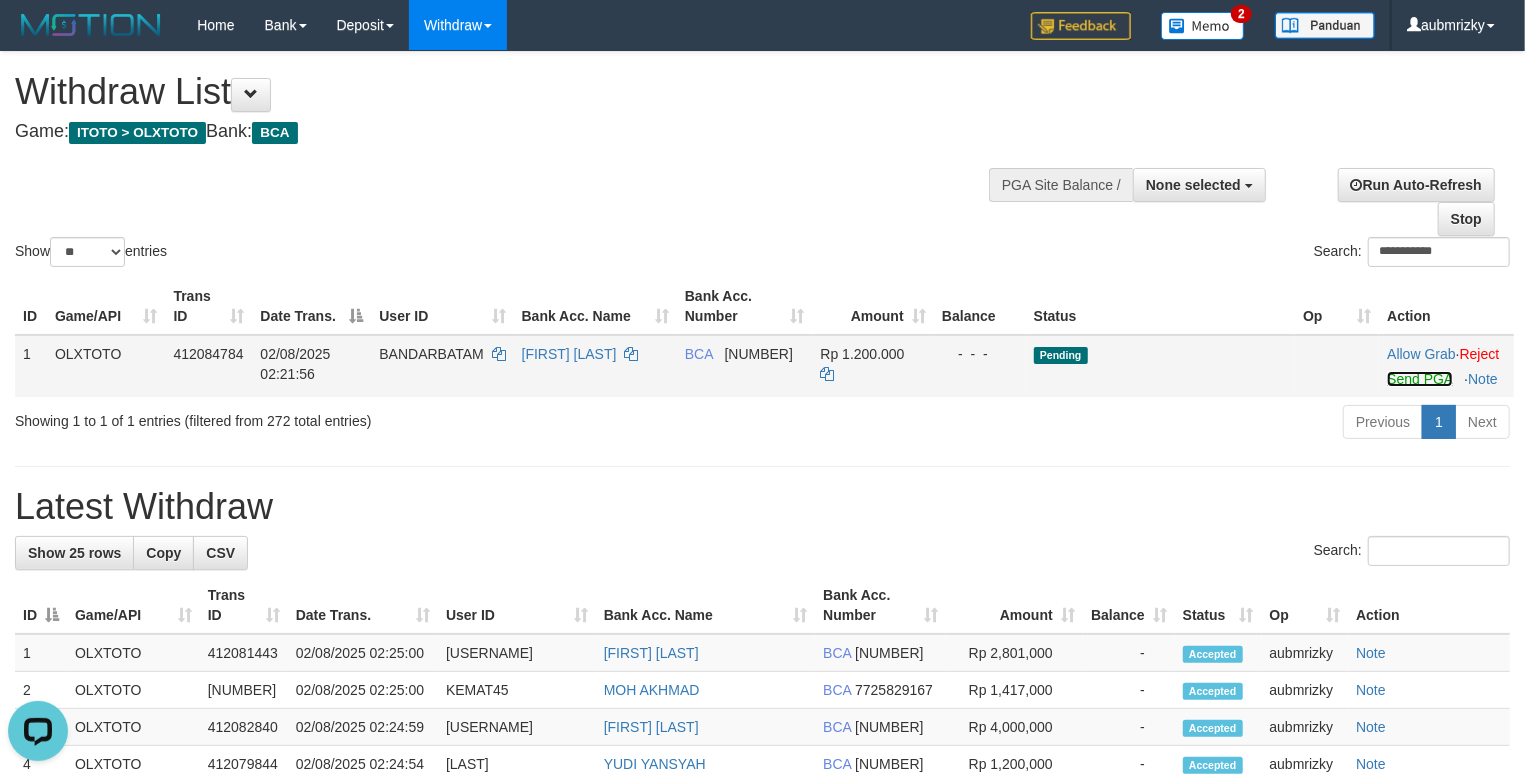 click on "Send PGA" at bounding box center (1419, 379) 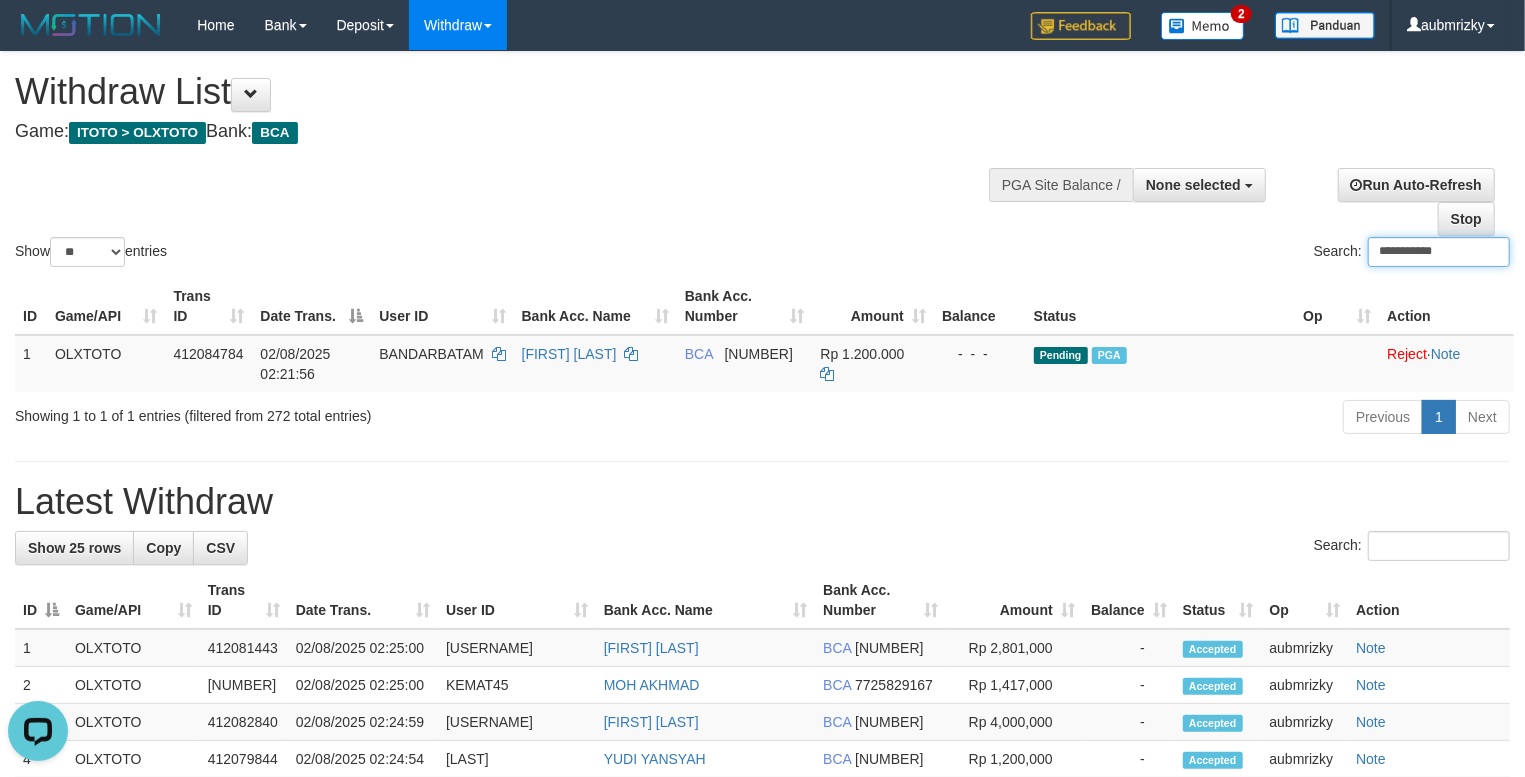 click on "**********" at bounding box center [1439, 252] 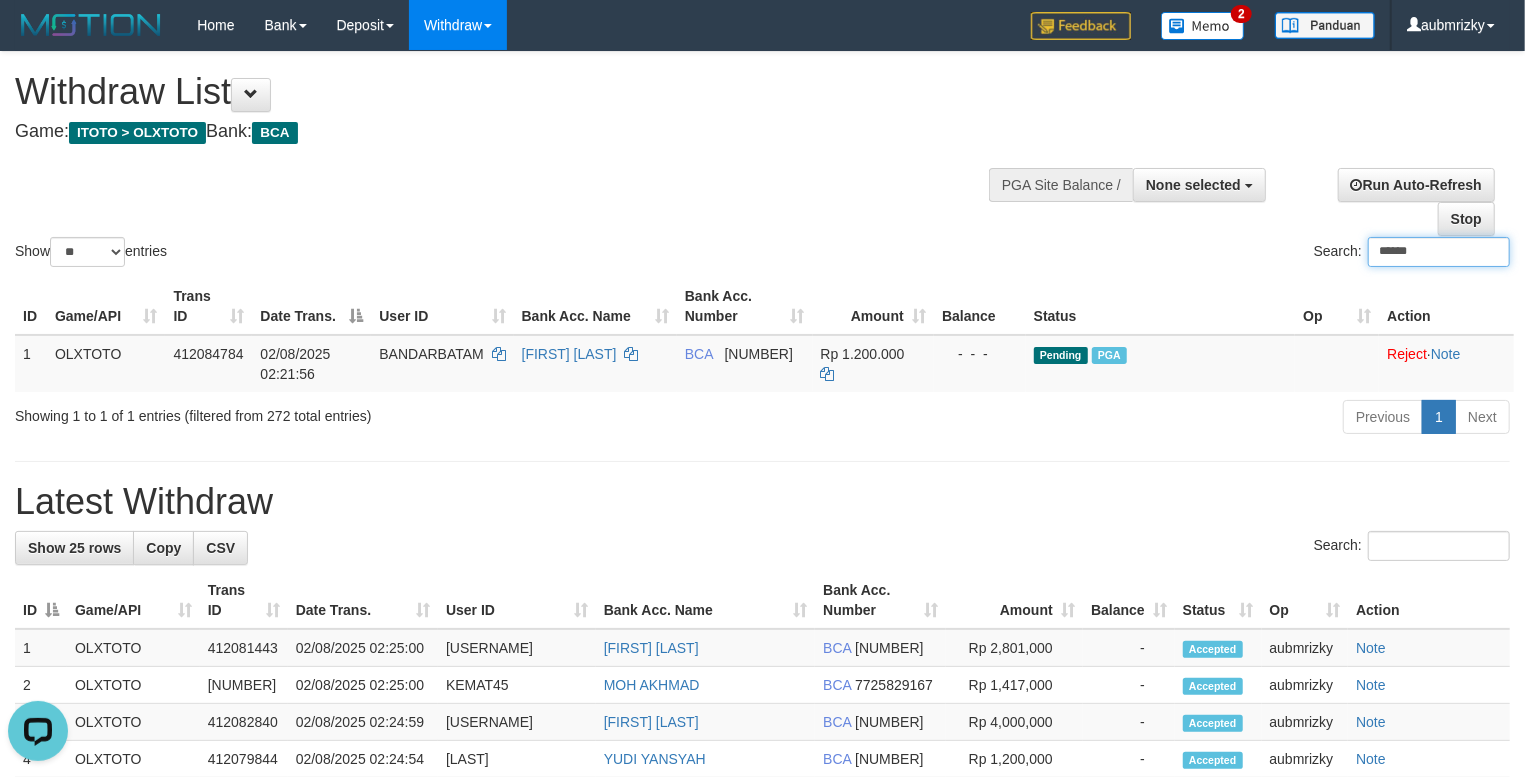 click on "******" at bounding box center (1439, 252) 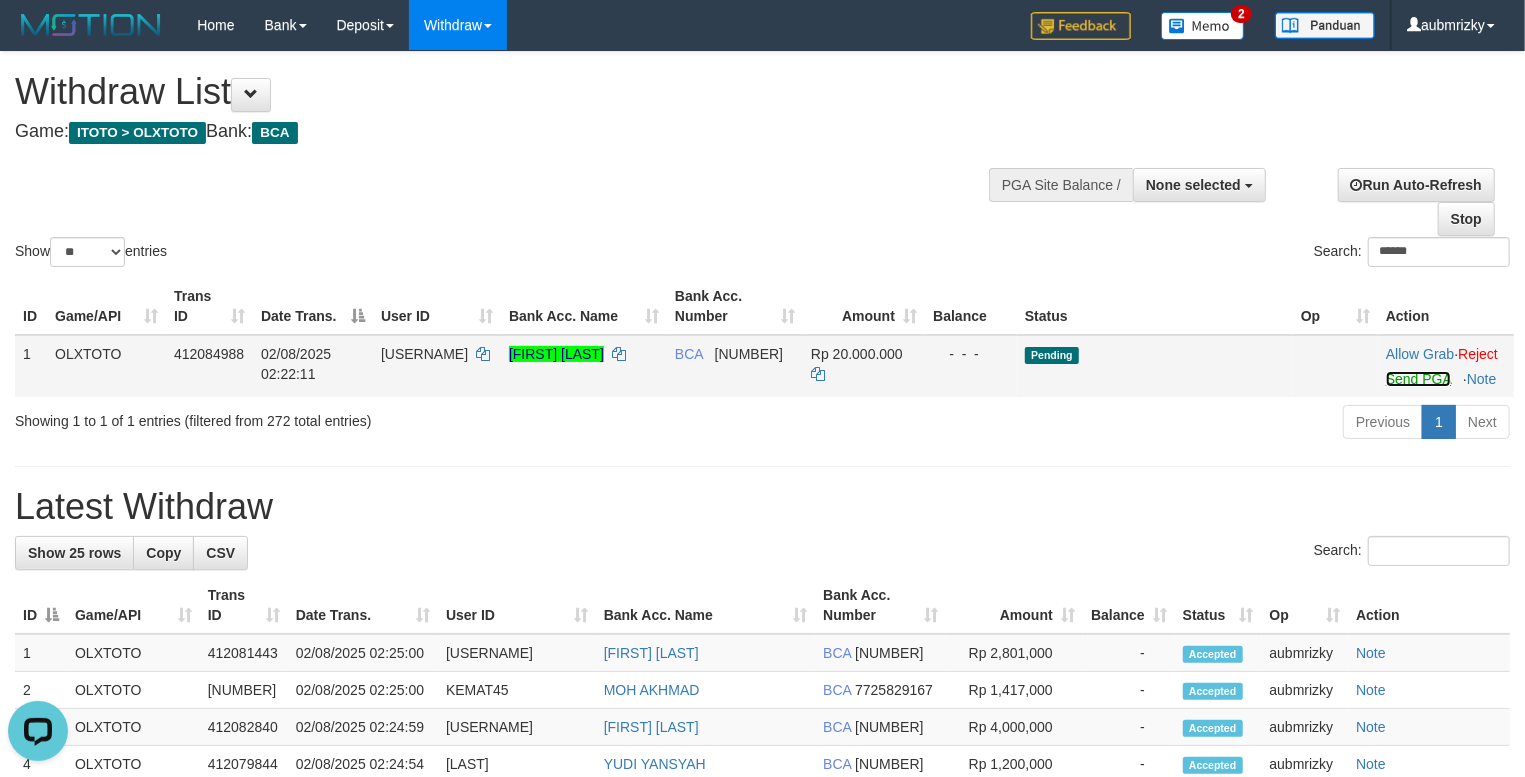 click on "Send PGA" at bounding box center [1418, 379] 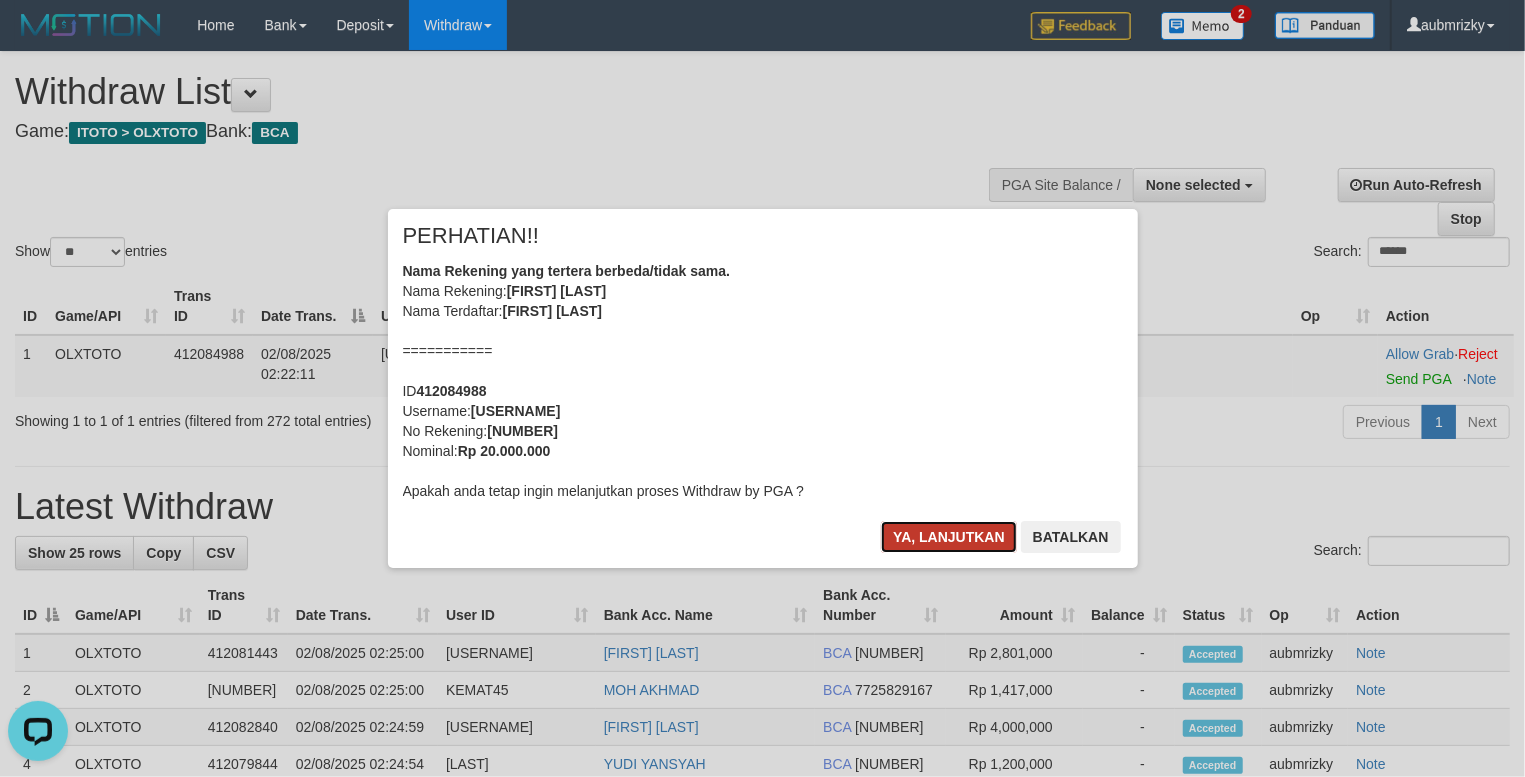 drag, startPoint x: 920, startPoint y: 544, endPoint x: 962, endPoint y: 520, distance: 48.373547 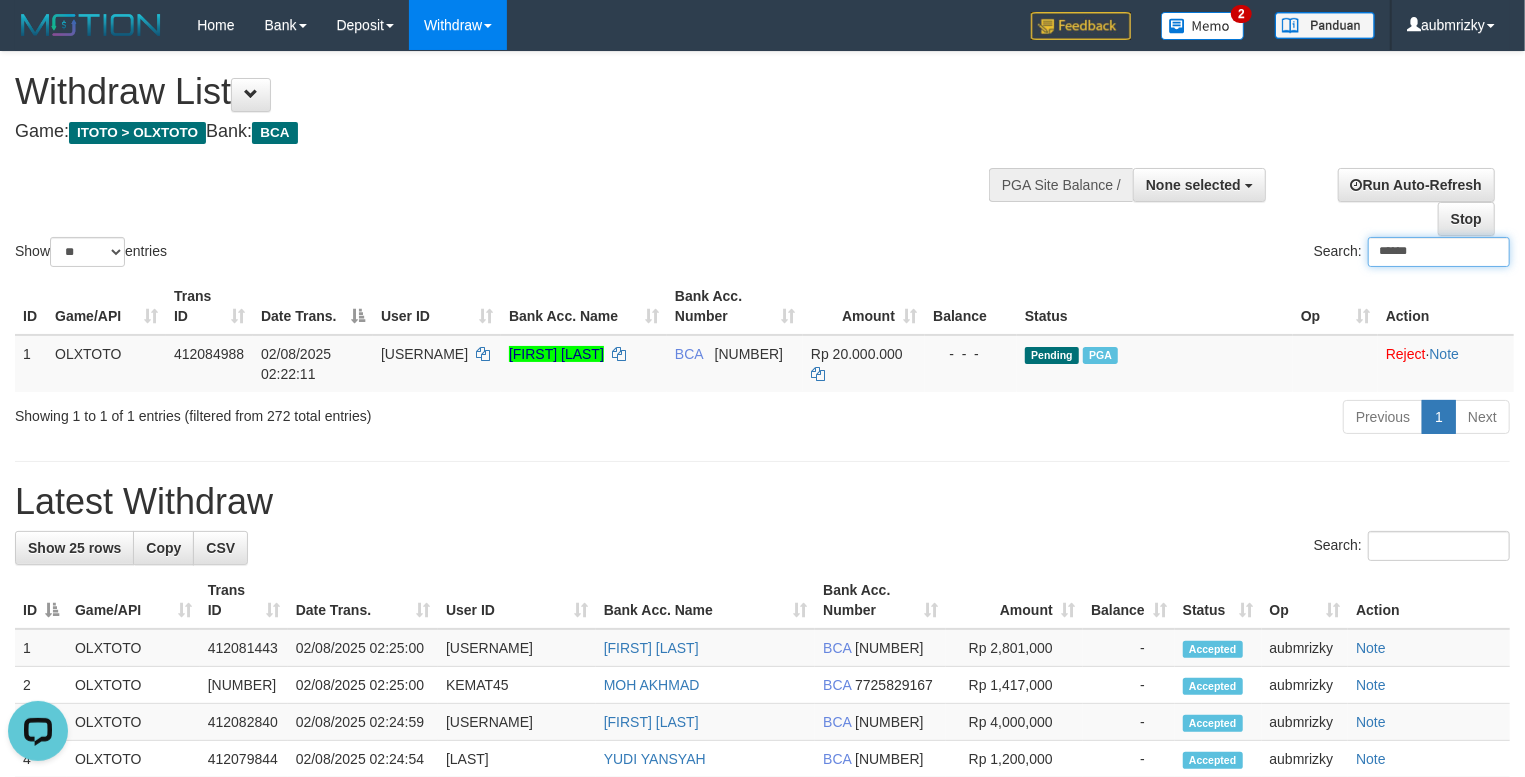 click on "******" at bounding box center (1439, 252) 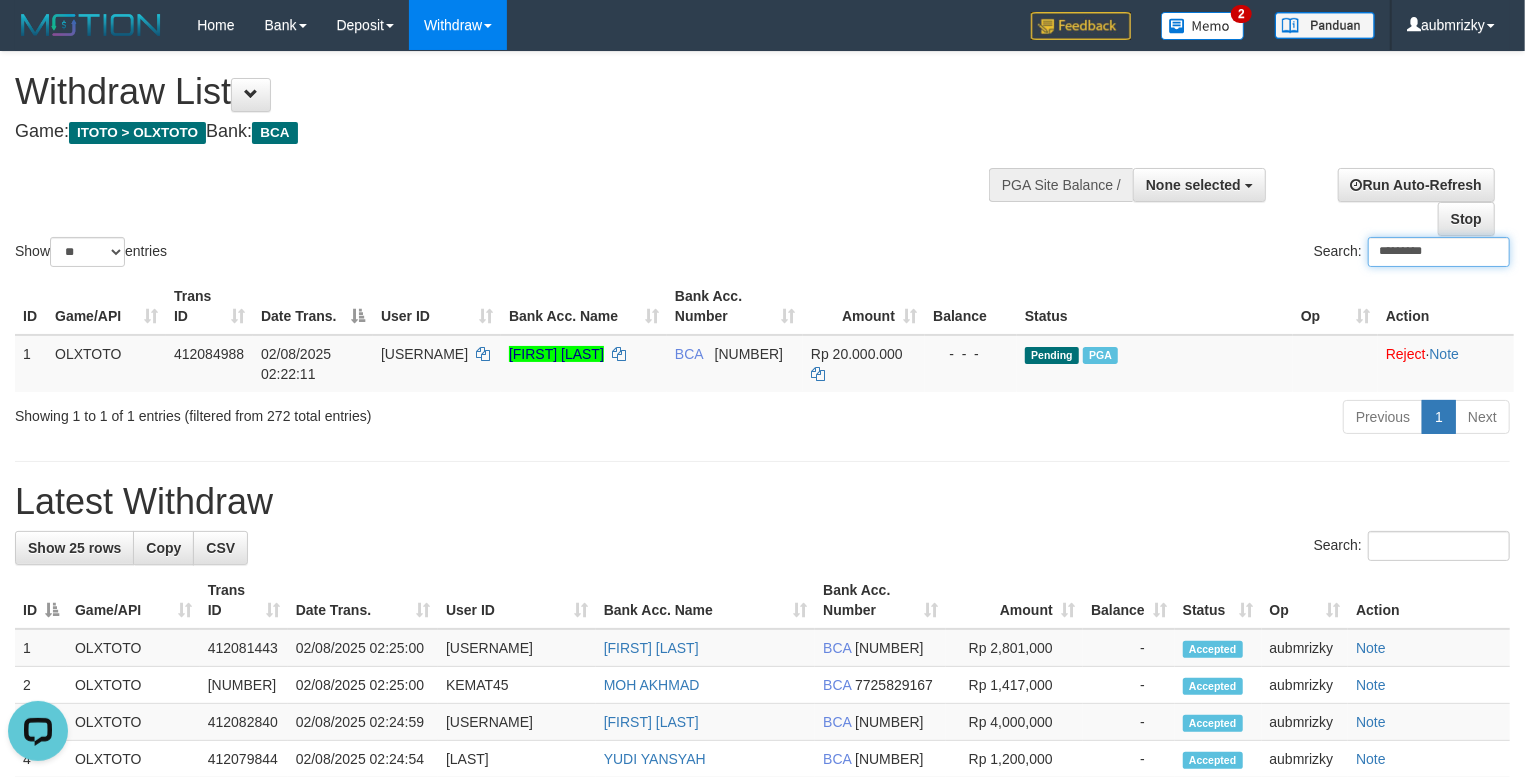 click on "*********" at bounding box center [1439, 252] 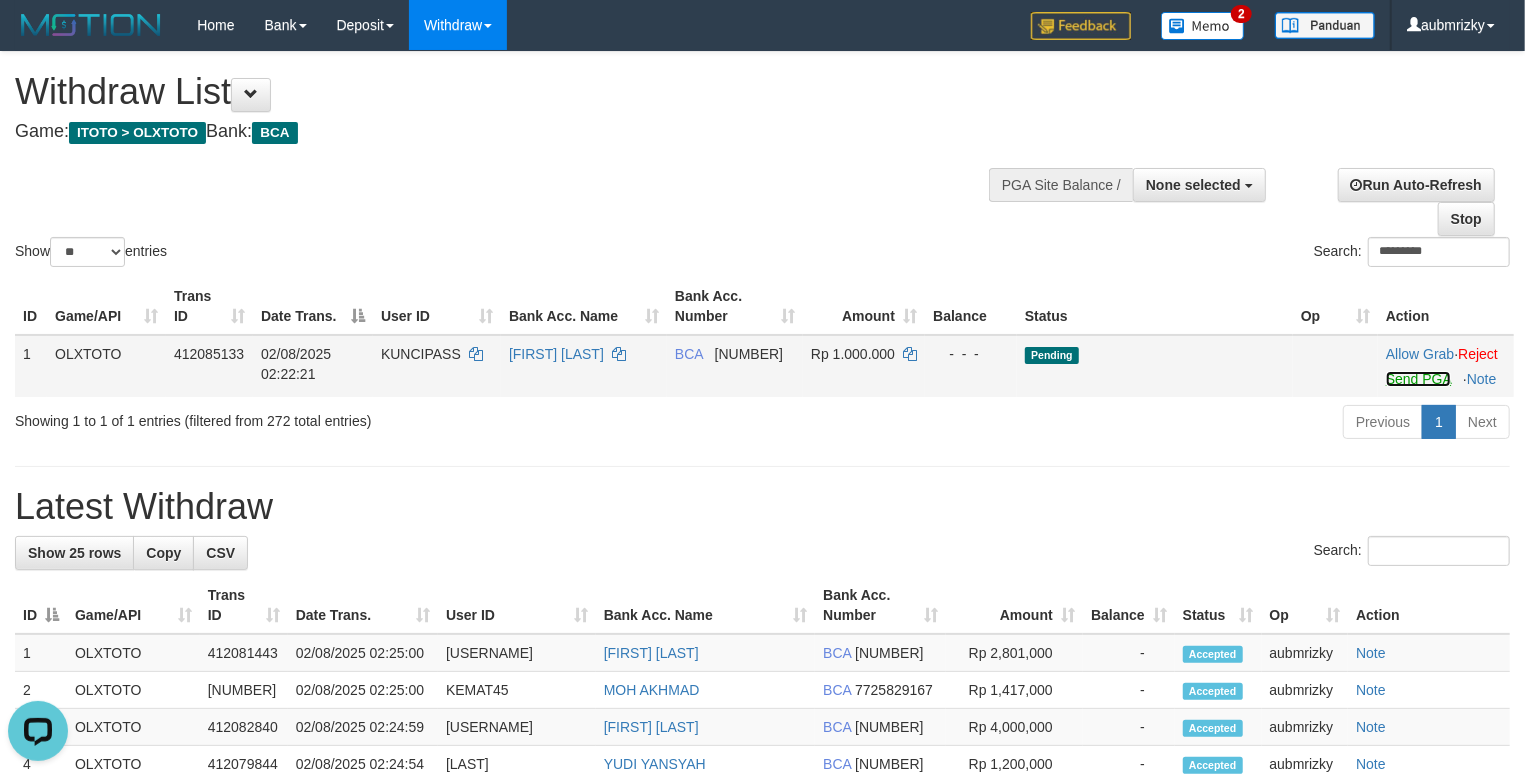 click on "Send PGA" at bounding box center [1418, 379] 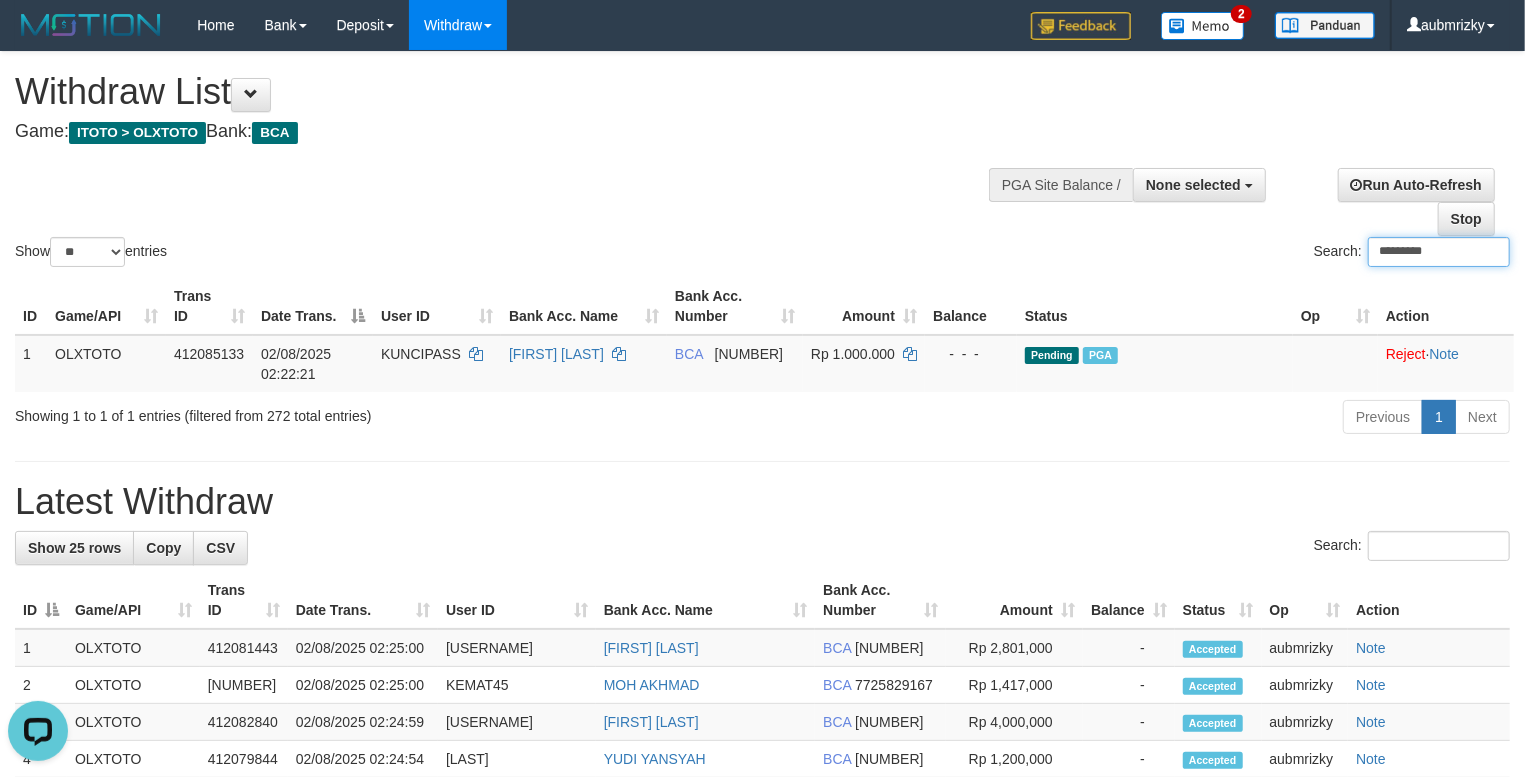 click on "*********" at bounding box center (1439, 252) 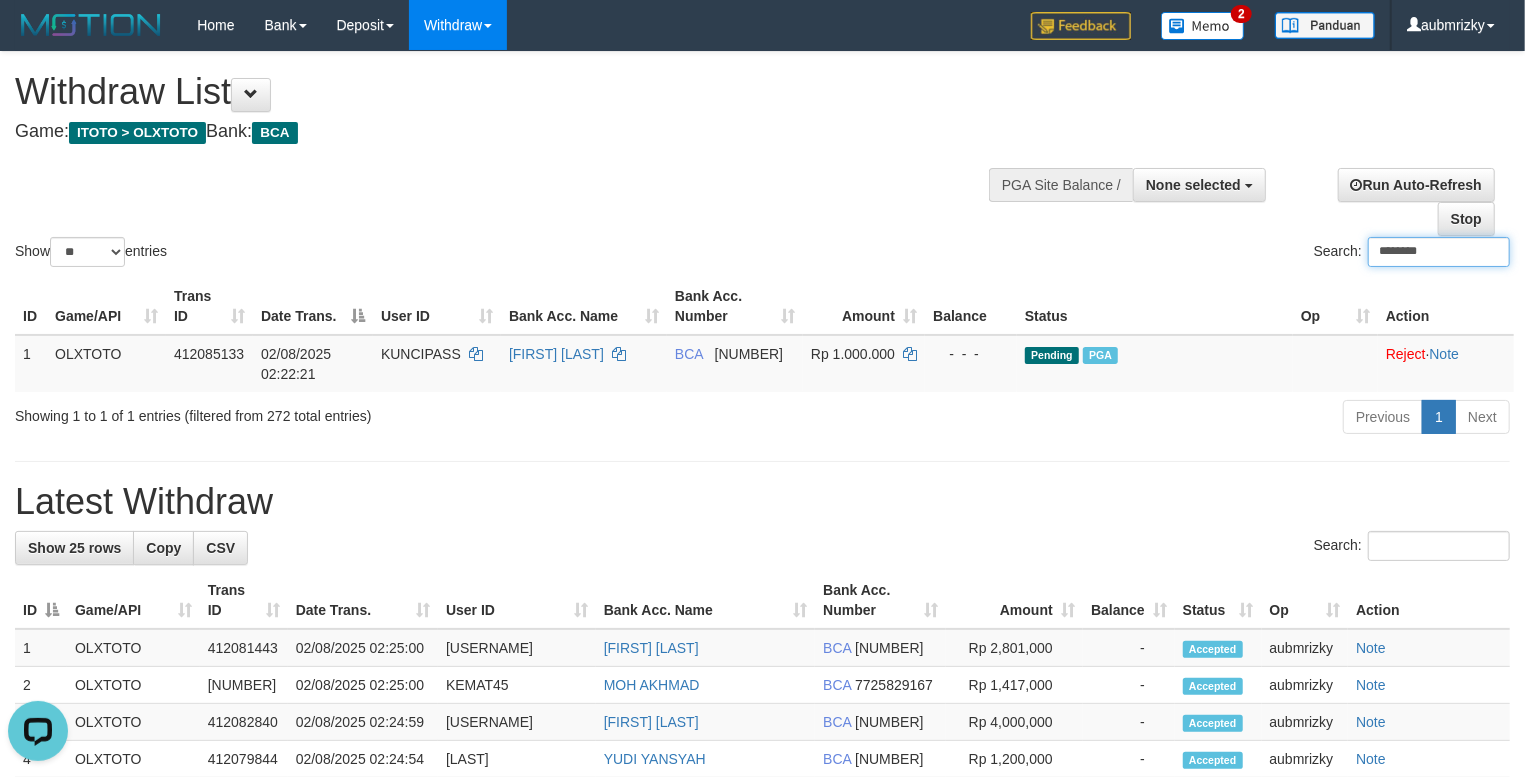 click on "********" at bounding box center (1439, 252) 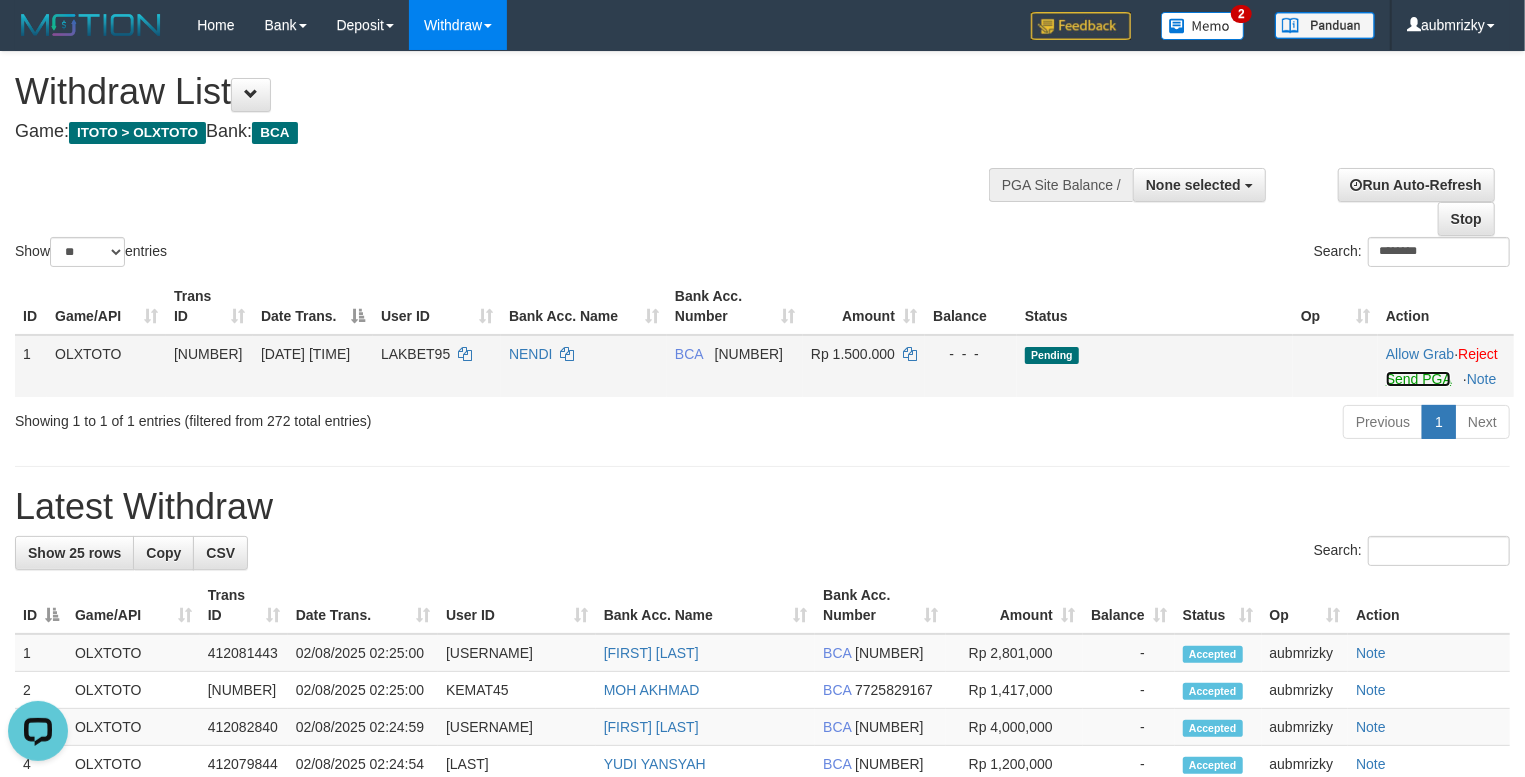 click on "Send PGA" at bounding box center [1418, 379] 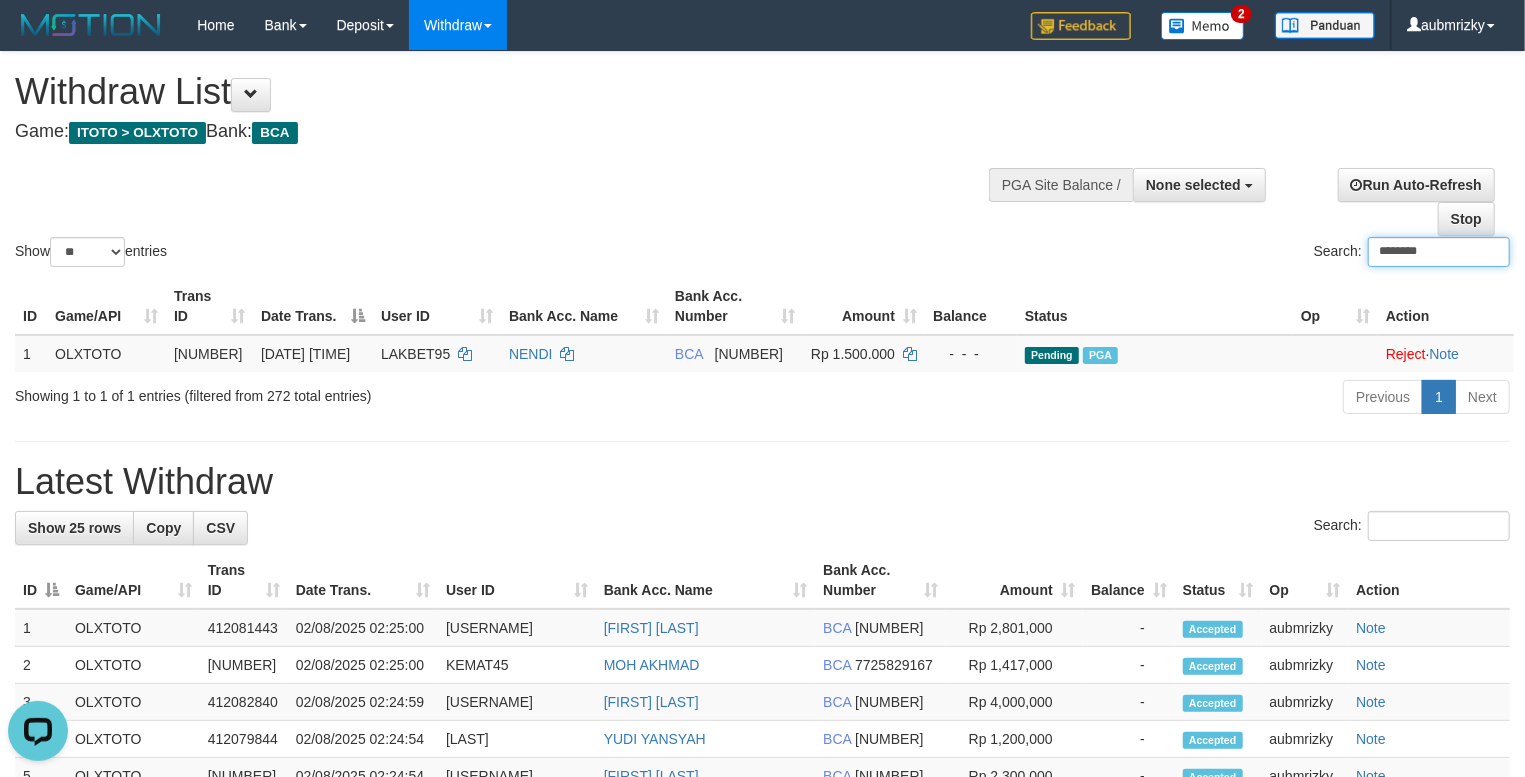 click on "********" at bounding box center (1439, 252) 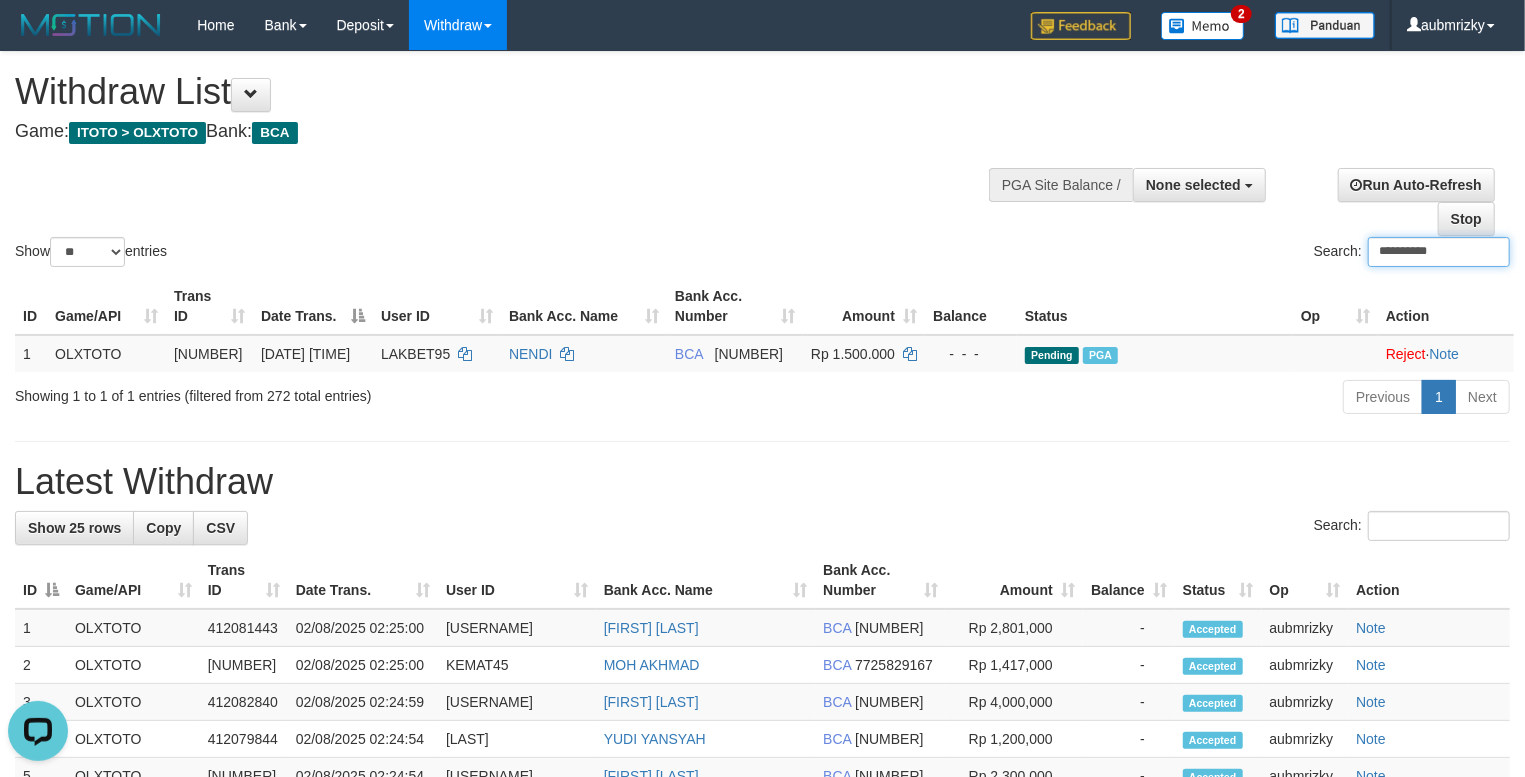 click on "**********" at bounding box center [1439, 252] 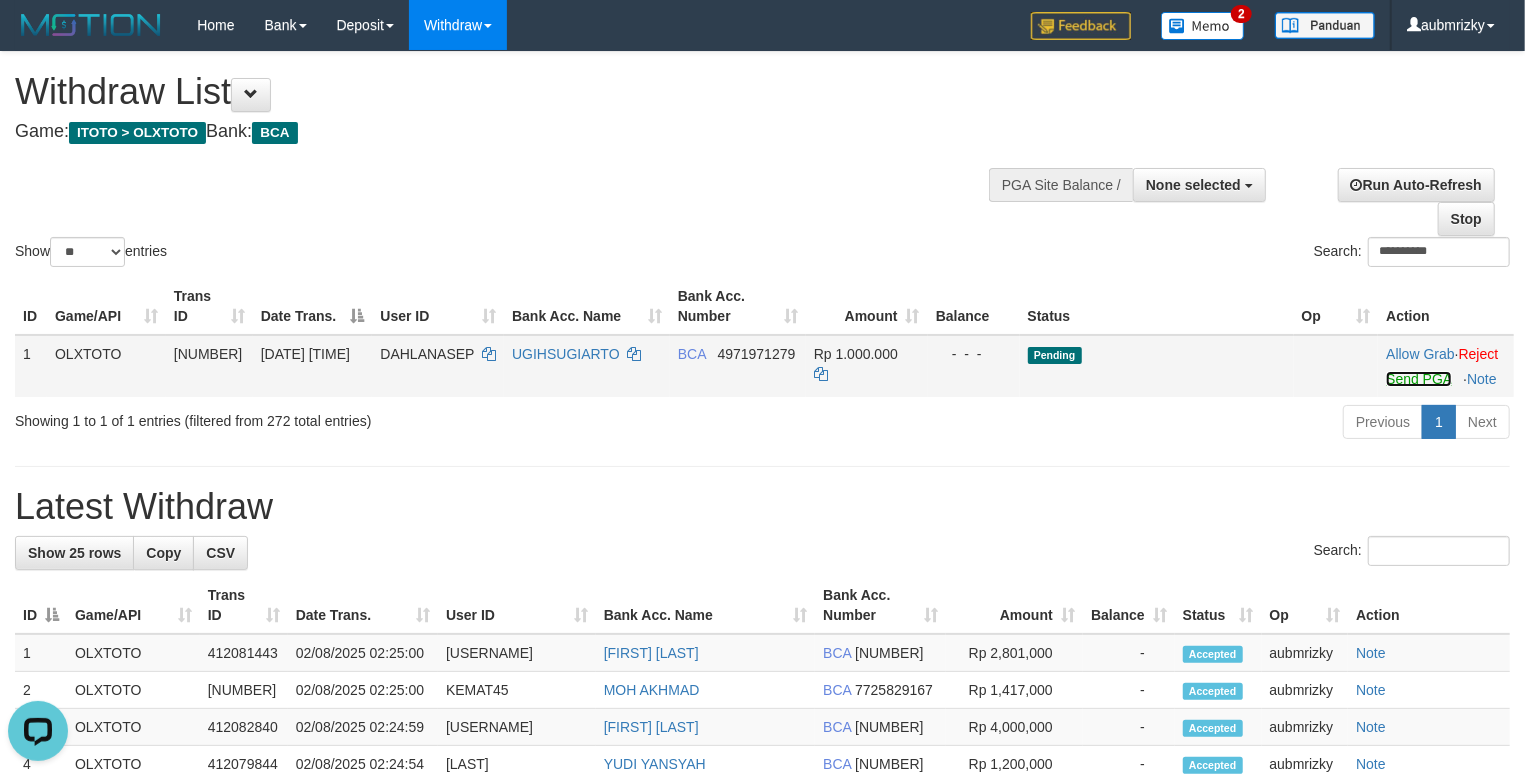click on "Send PGA" at bounding box center [1418, 379] 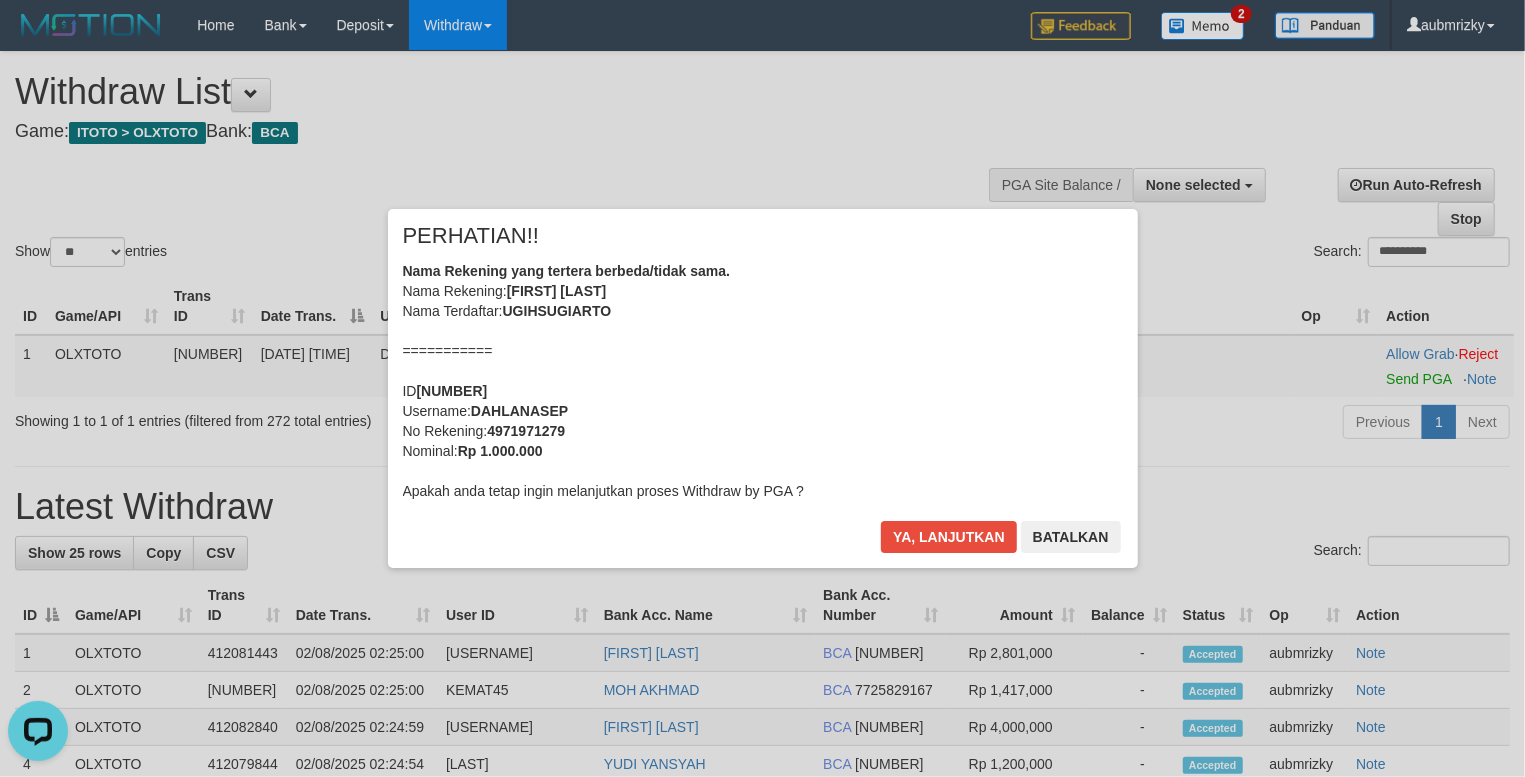 click on "× PERHATIAN!! Nama Rekening yang tertera berbeda/tidak sama. Nama Rekening:  UGIH SUGIARTO Nama Terdaftar:  UGIHSUGIARTO =========== ID  412085703 Username:  DAHLANASEP No Rekening:  4971971279 Nominal:  Rp 1.000.000 Apakah anda tetap ingin melanjutkan proses Withdraw by PGA ? Ya, lanjutkan Batalkan" at bounding box center (762, 388) 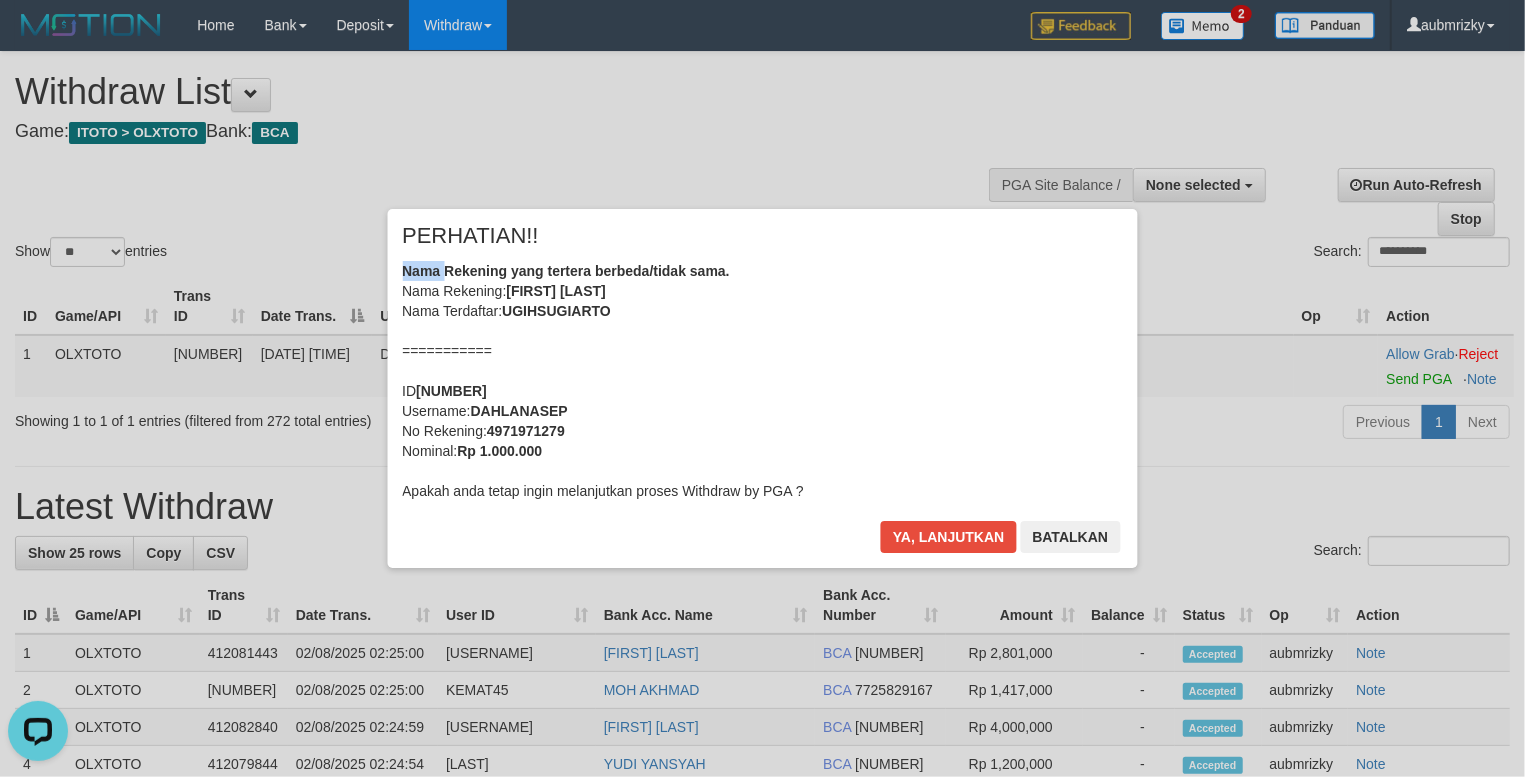 click on "× PERHATIAN!! Nama Rekening yang tertera berbeda/tidak sama. Nama Rekening:  UGIH SUGIARTO Nama Terdaftar:  UGIHSUGIARTO =========== ID  412085703 Username:  DAHLANASEP No Rekening:  4971971279 Nominal:  Rp 1.000.000 Apakah anda tetap ingin melanjutkan proses Withdraw by PGA ? Ya, lanjutkan Batalkan" at bounding box center (762, 388) 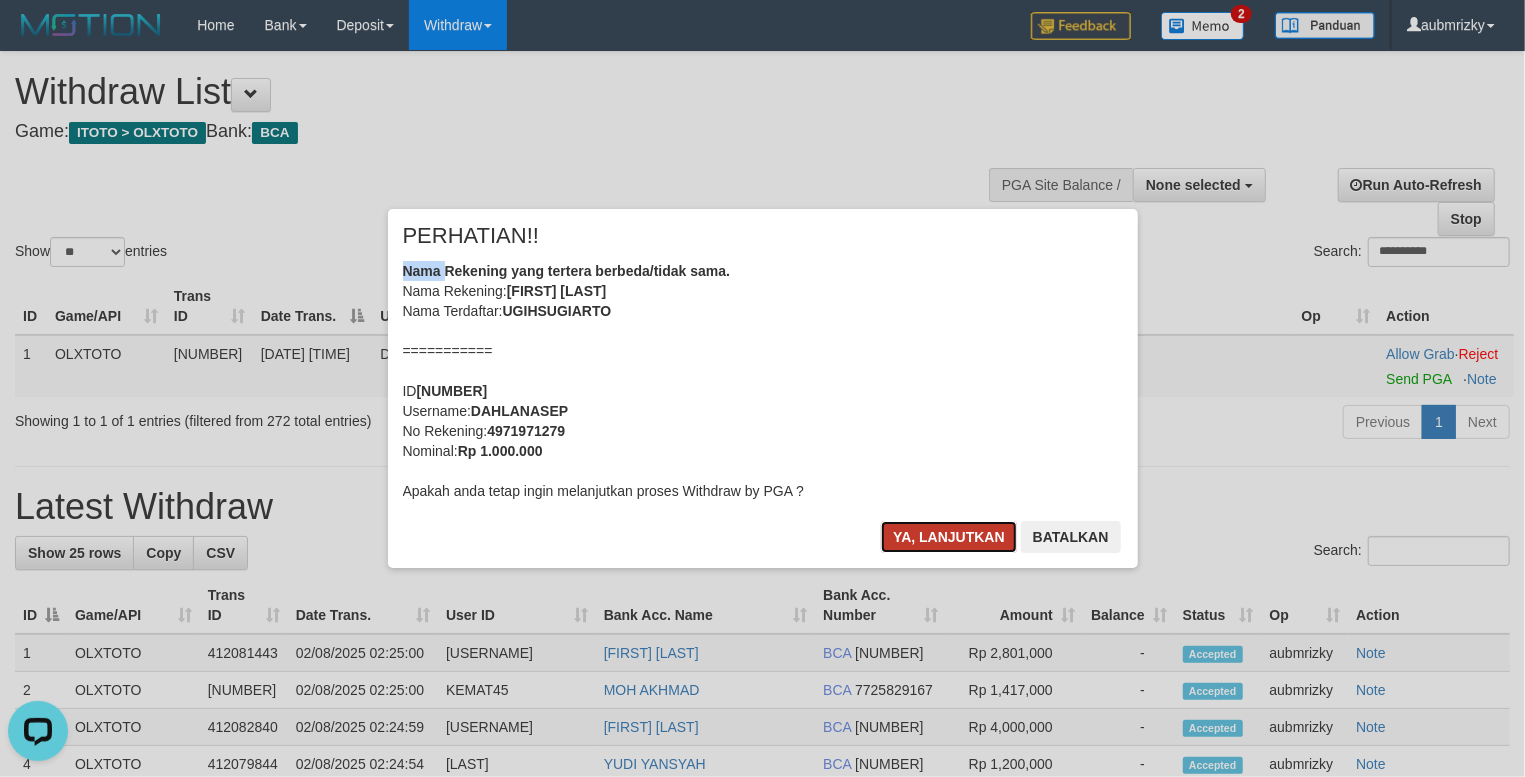 click on "Ya, lanjutkan" at bounding box center (949, 537) 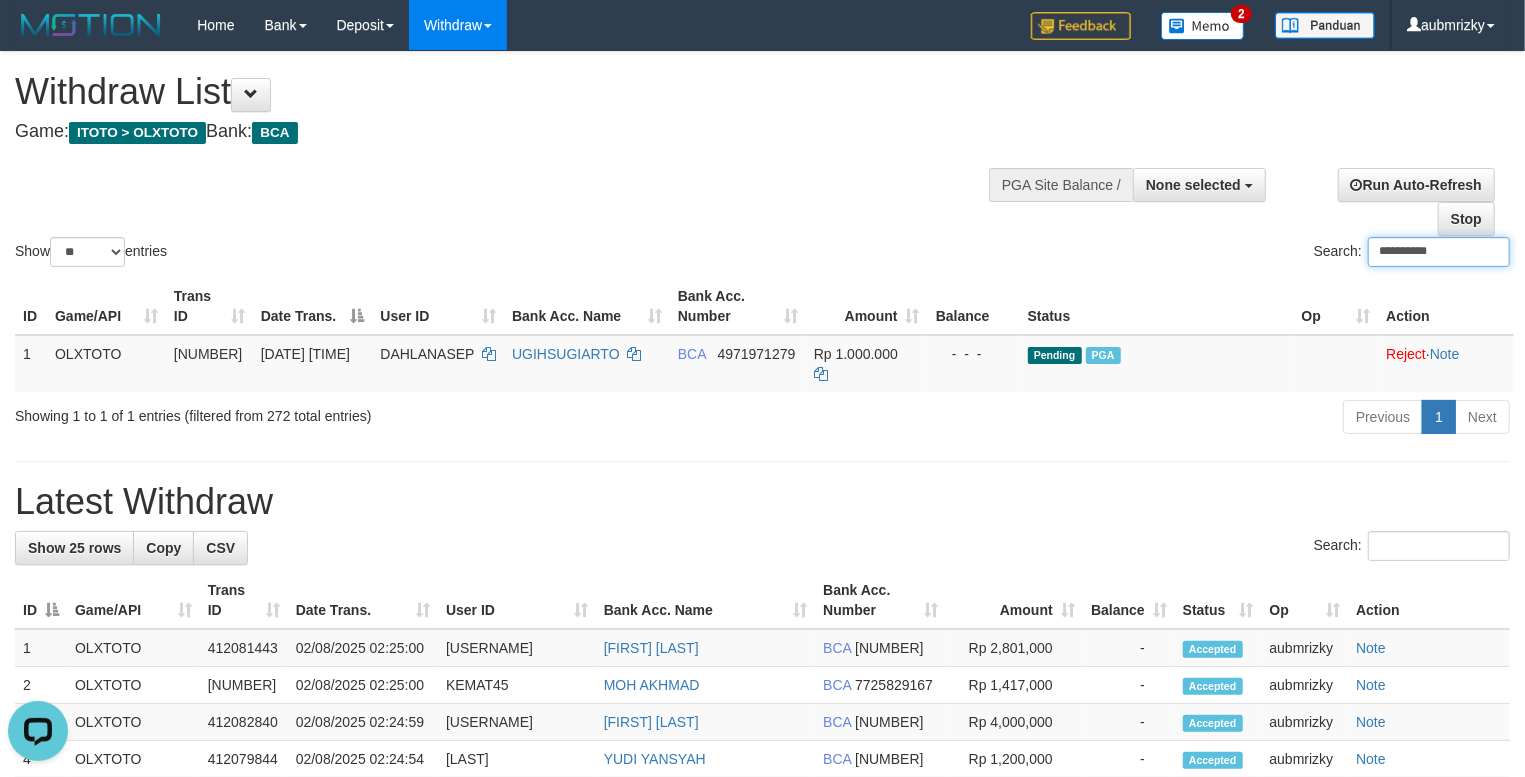 click on "**********" at bounding box center (1439, 252) 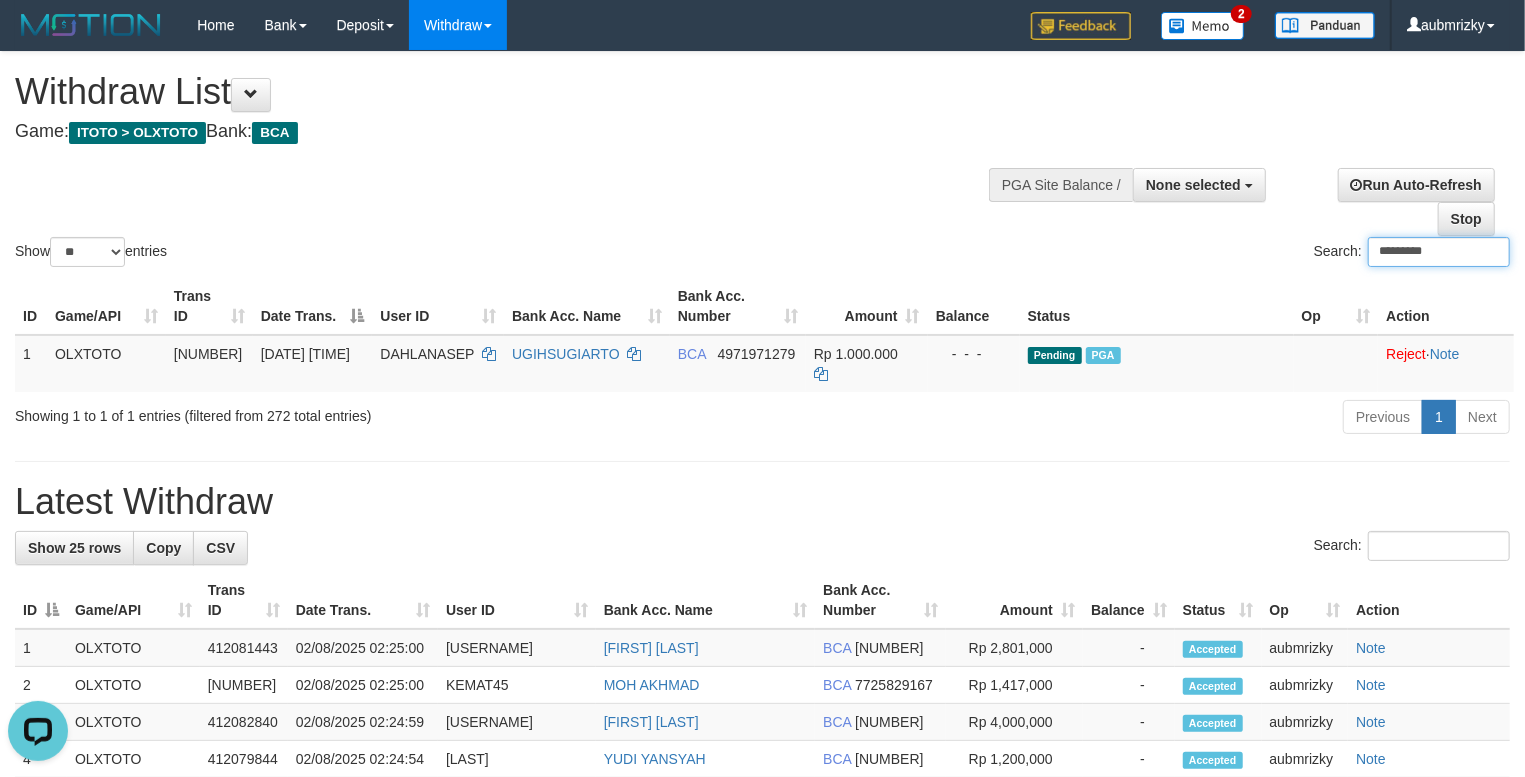 drag, startPoint x: 1400, startPoint y: 261, endPoint x: 1386, endPoint y: 260, distance: 14.035668 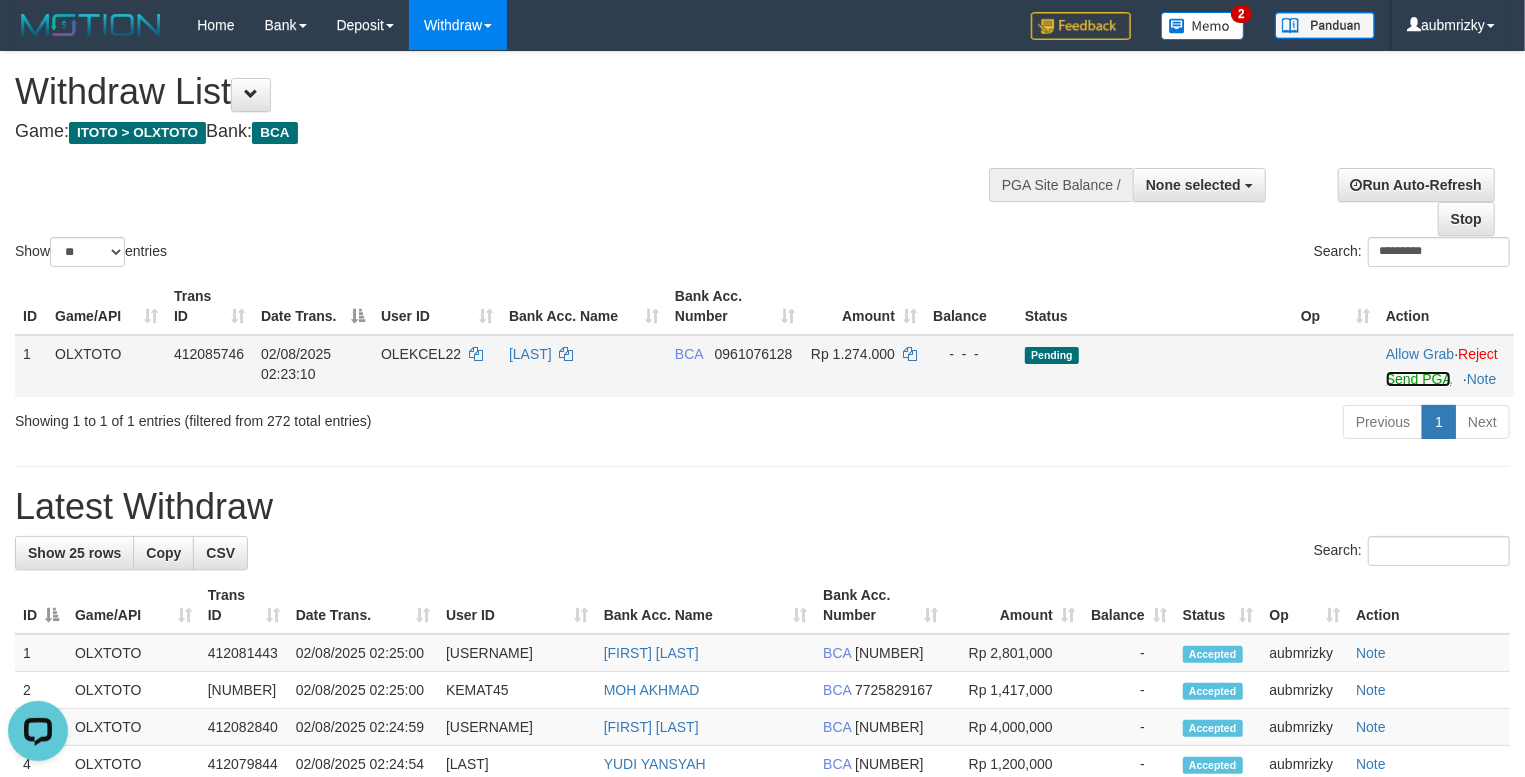 click on "Send PGA" at bounding box center (1418, 379) 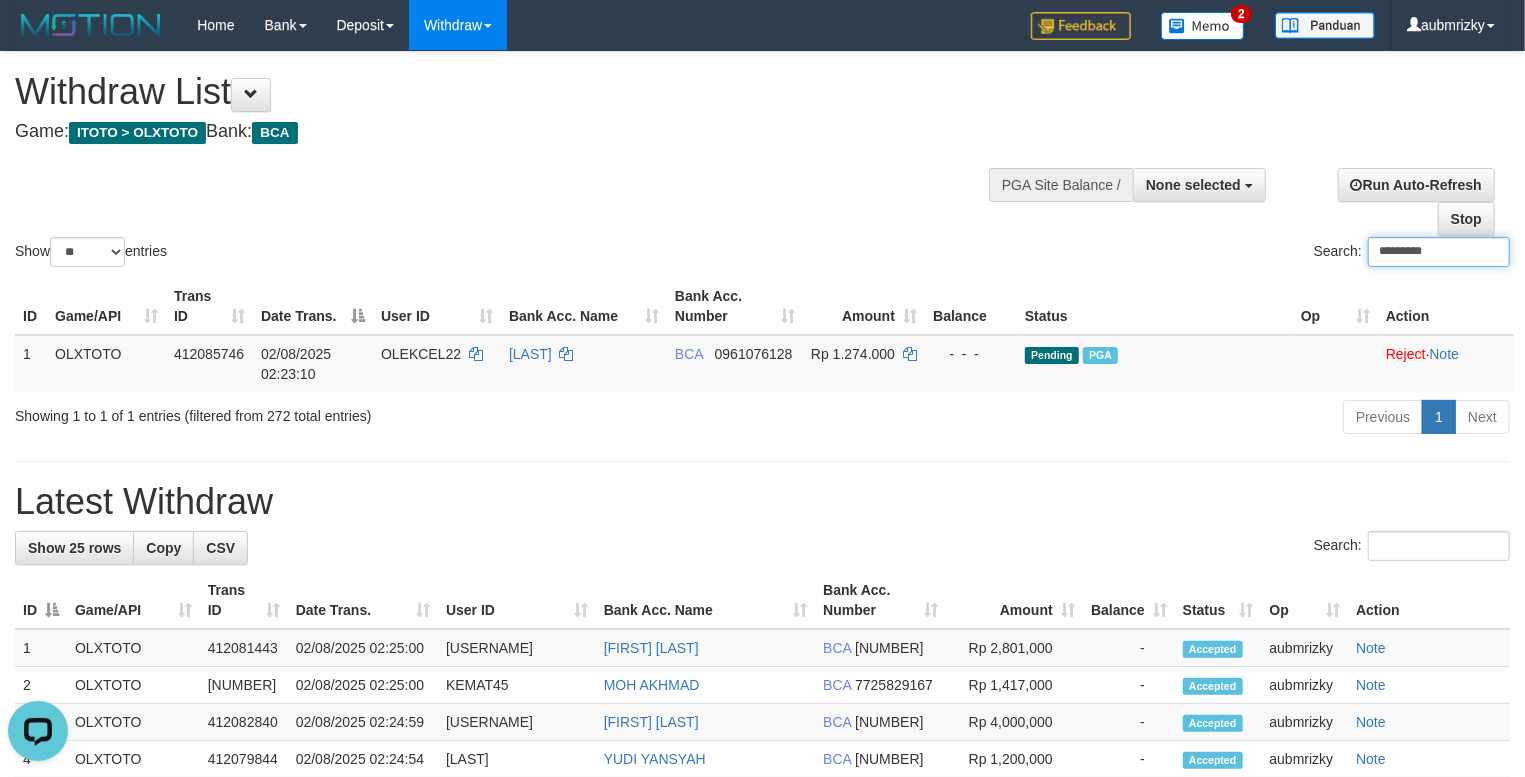 click on "*********" at bounding box center (1439, 252) 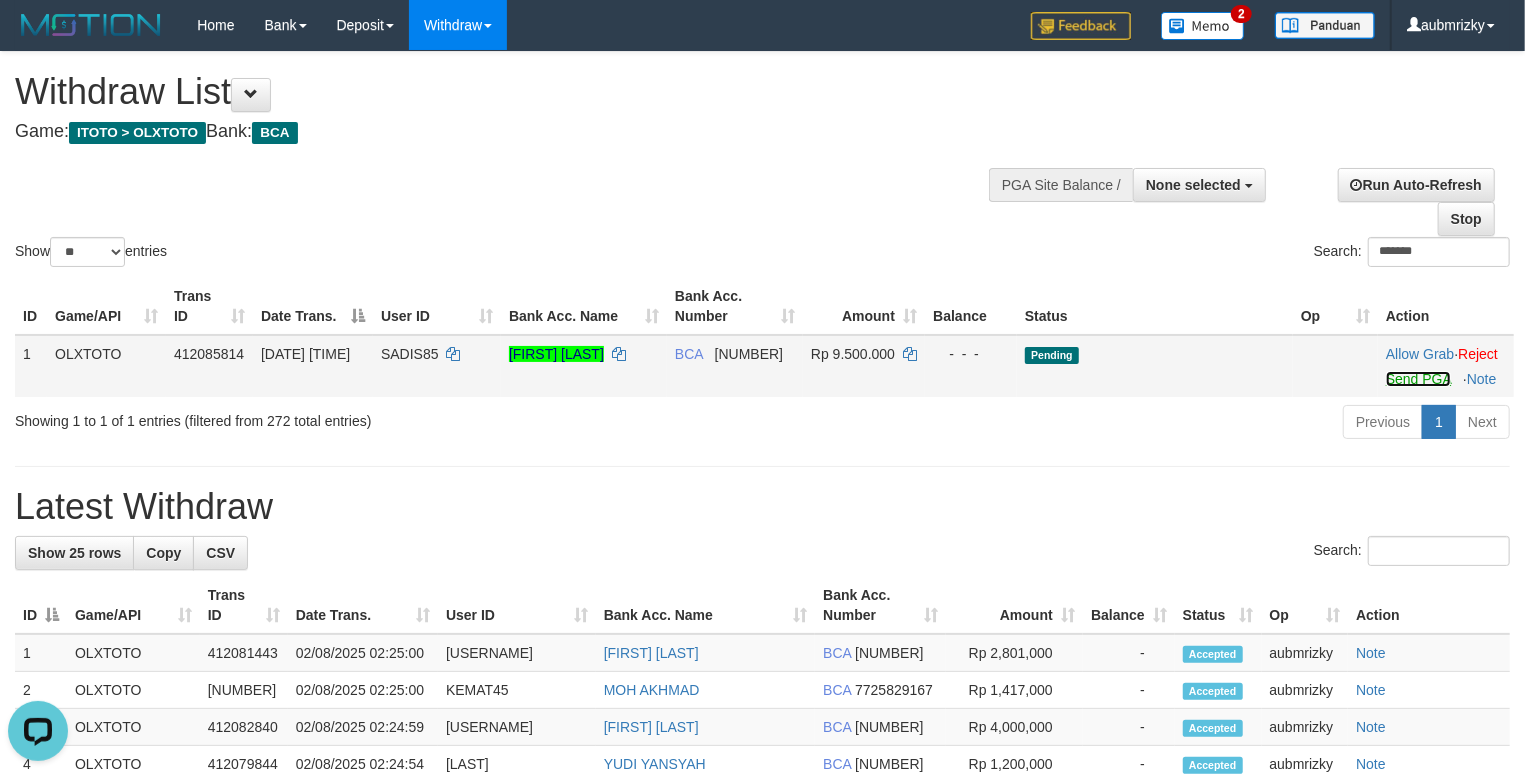 click on "Send PGA" at bounding box center [1418, 379] 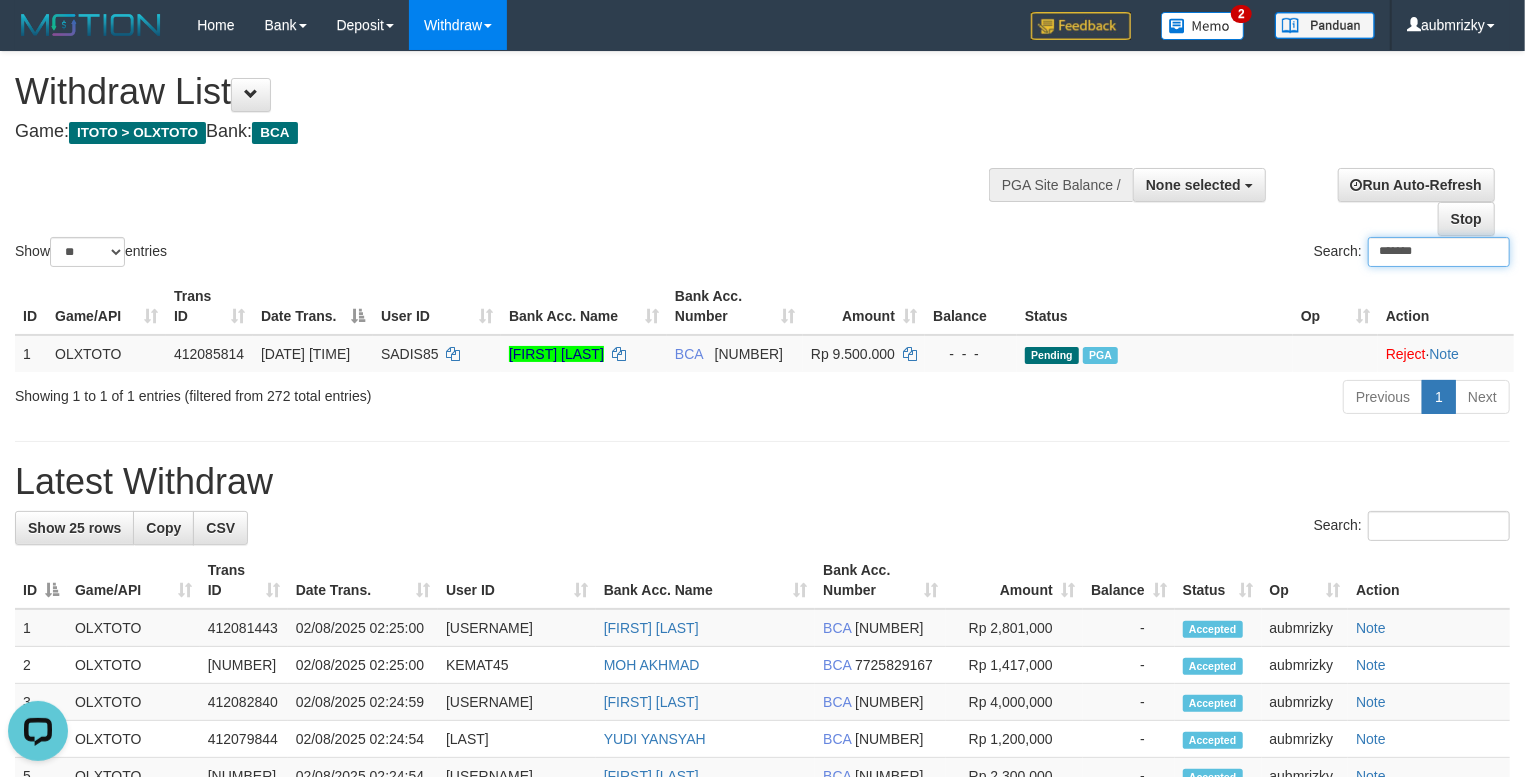 click on "*******" at bounding box center (1439, 252) 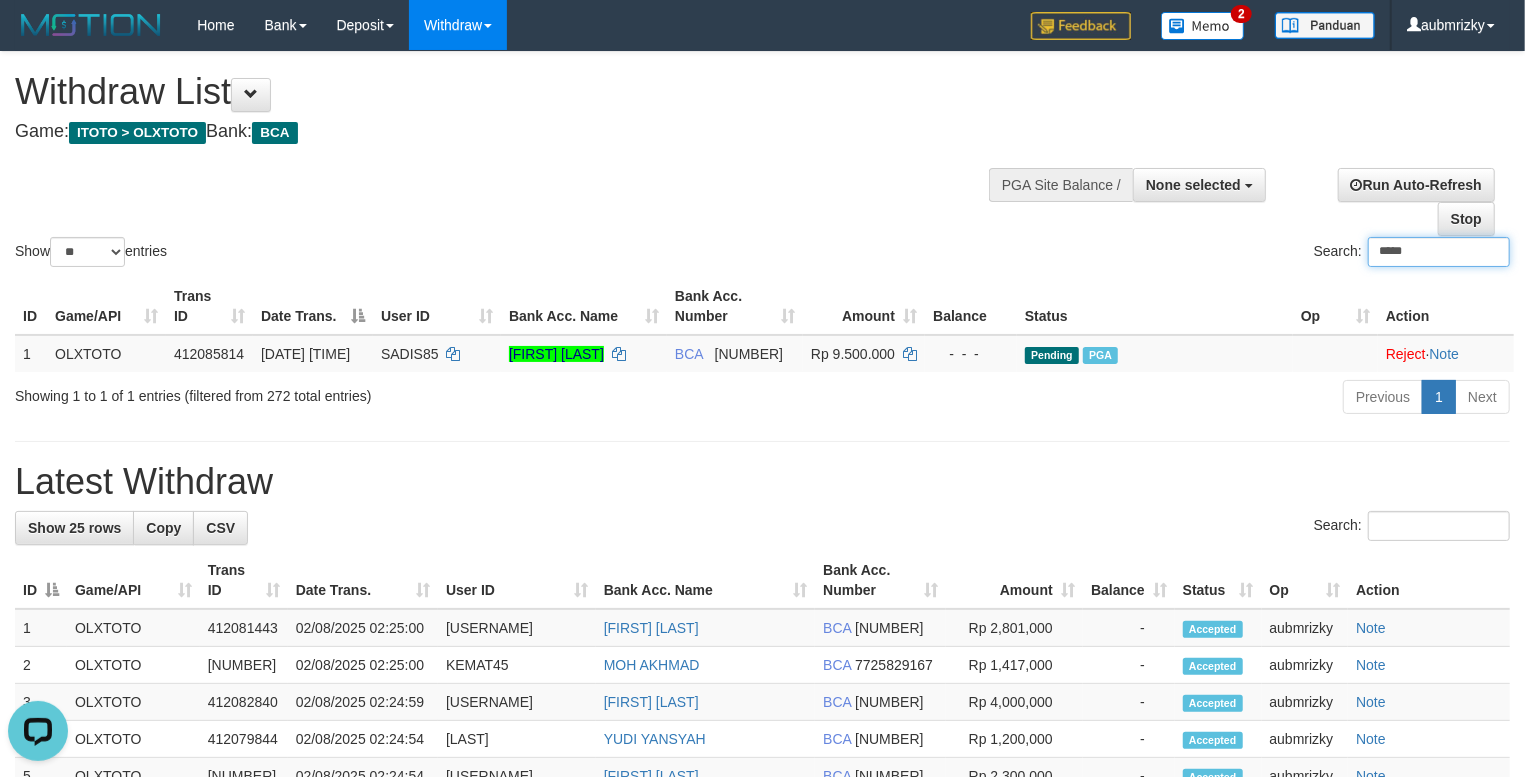 click on "*****" at bounding box center [1439, 252] 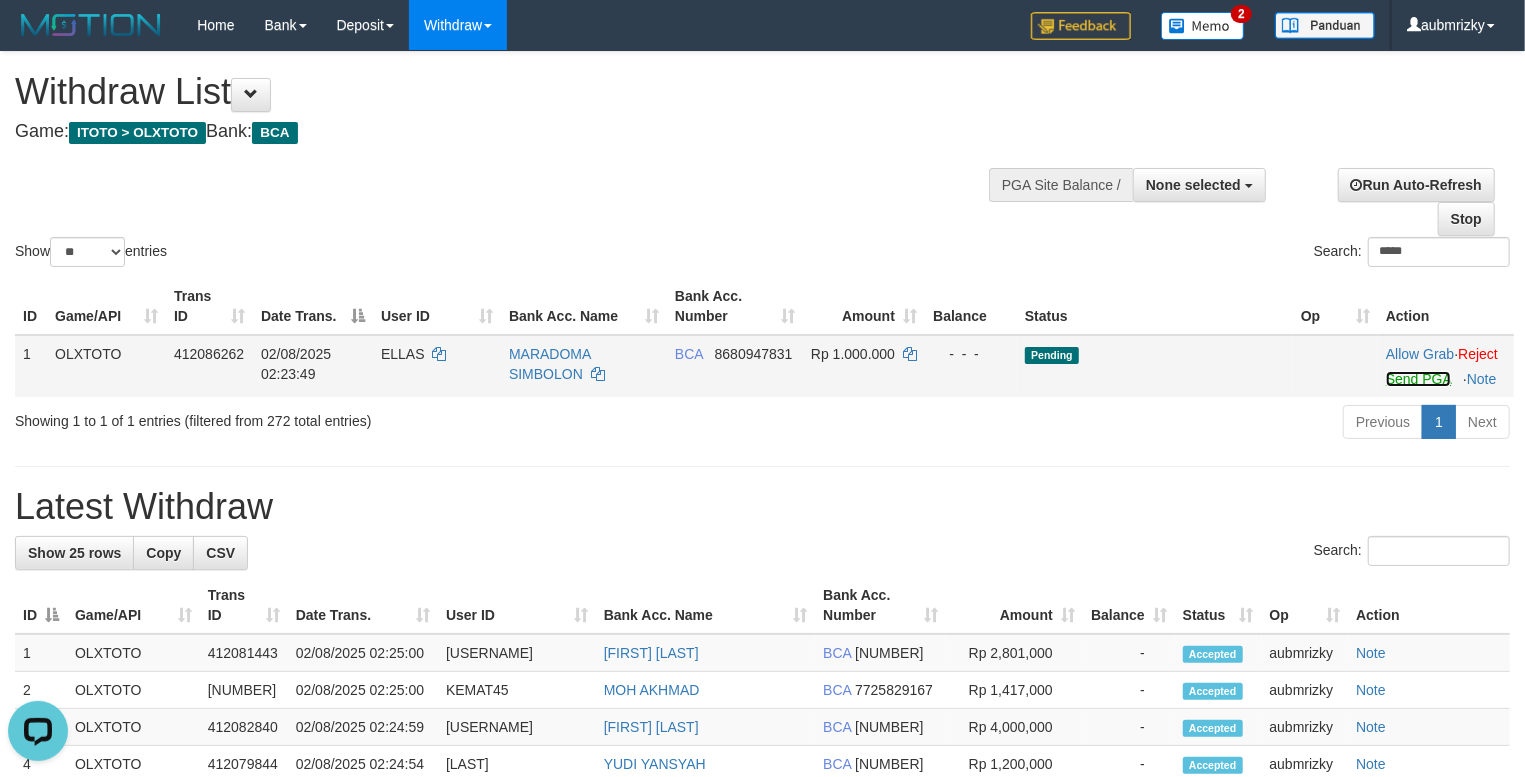 click on "Send PGA" at bounding box center [1418, 379] 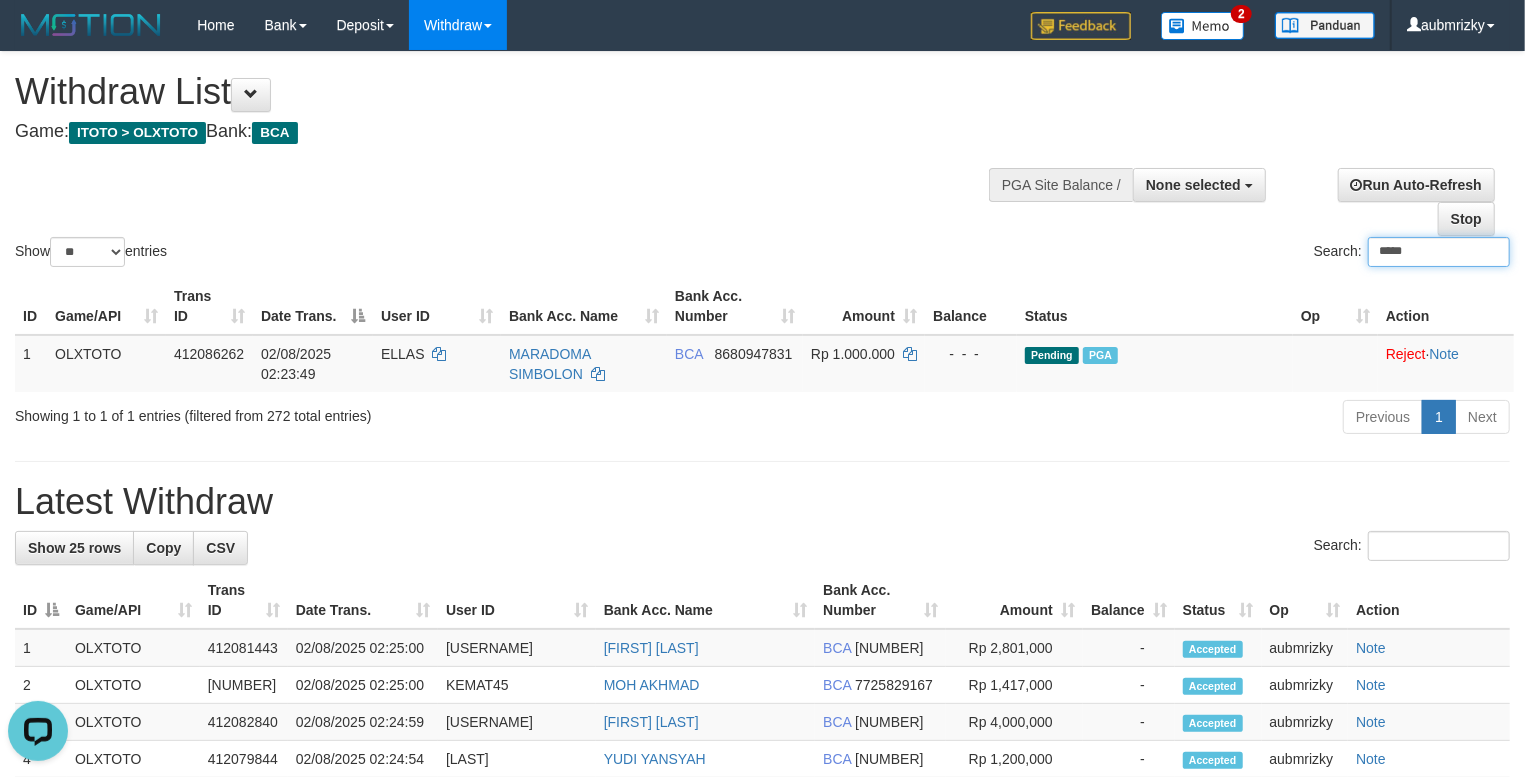 click on "*****" at bounding box center [1439, 252] 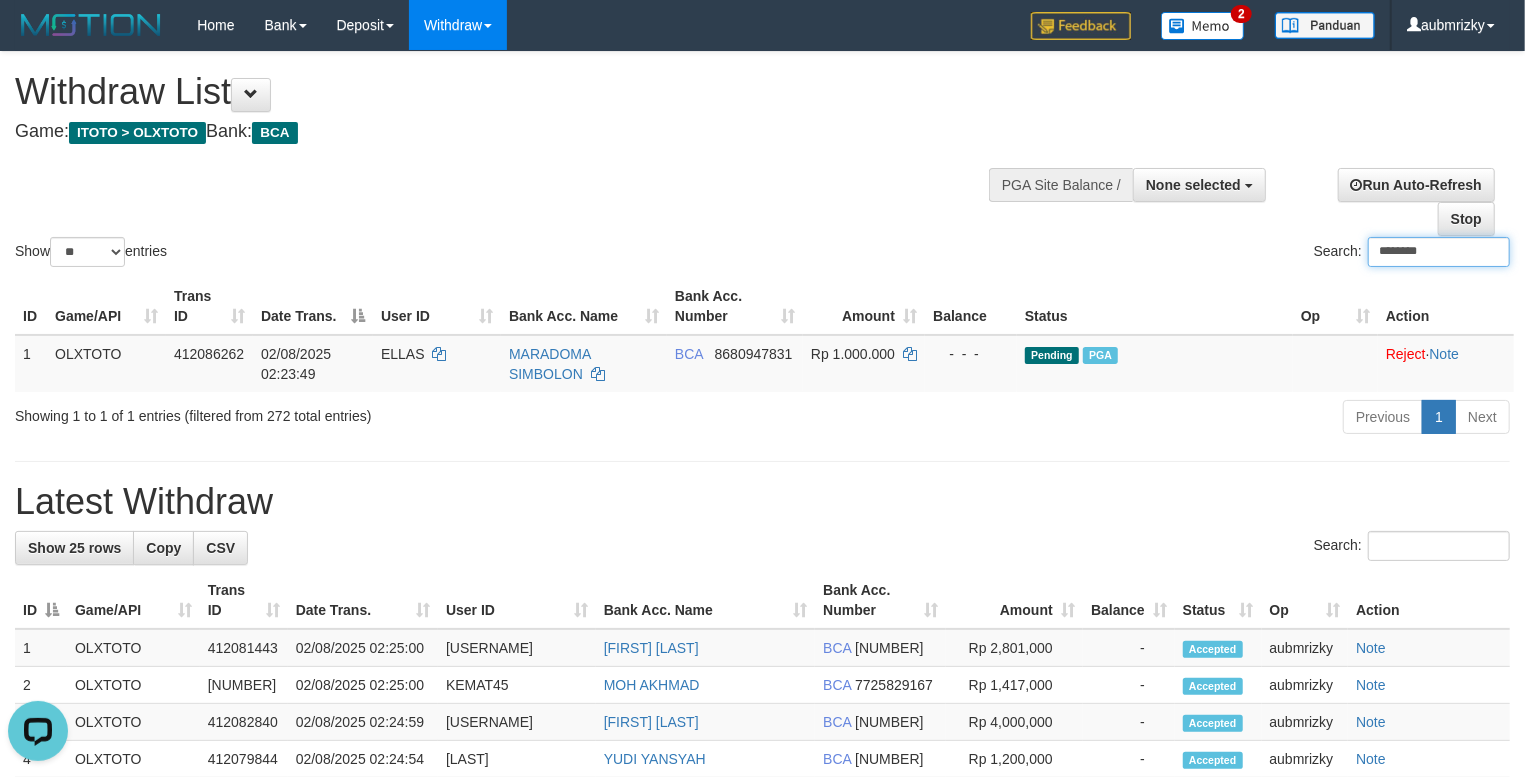 click on "********" at bounding box center [1439, 252] 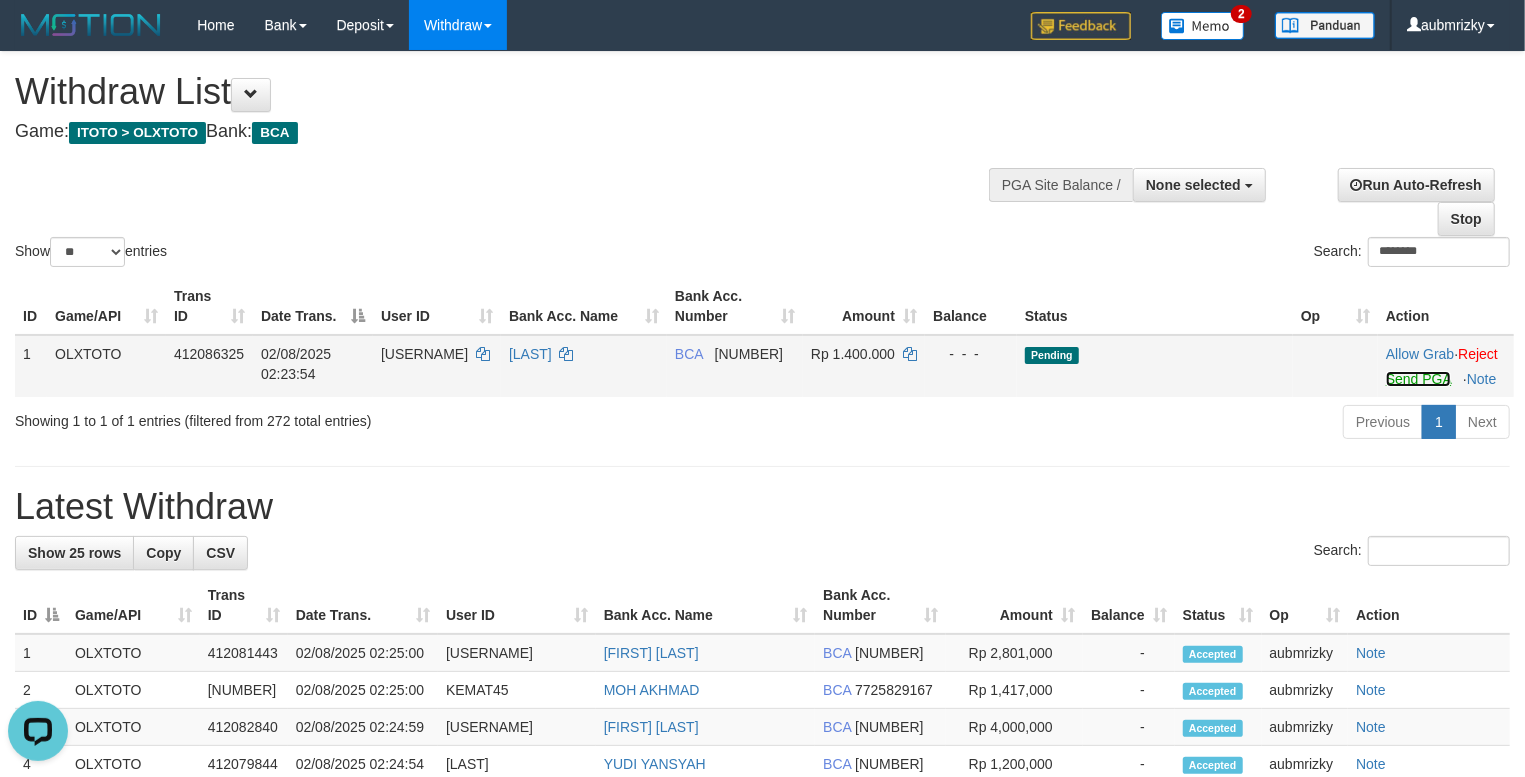 click on "Send PGA" at bounding box center (1418, 379) 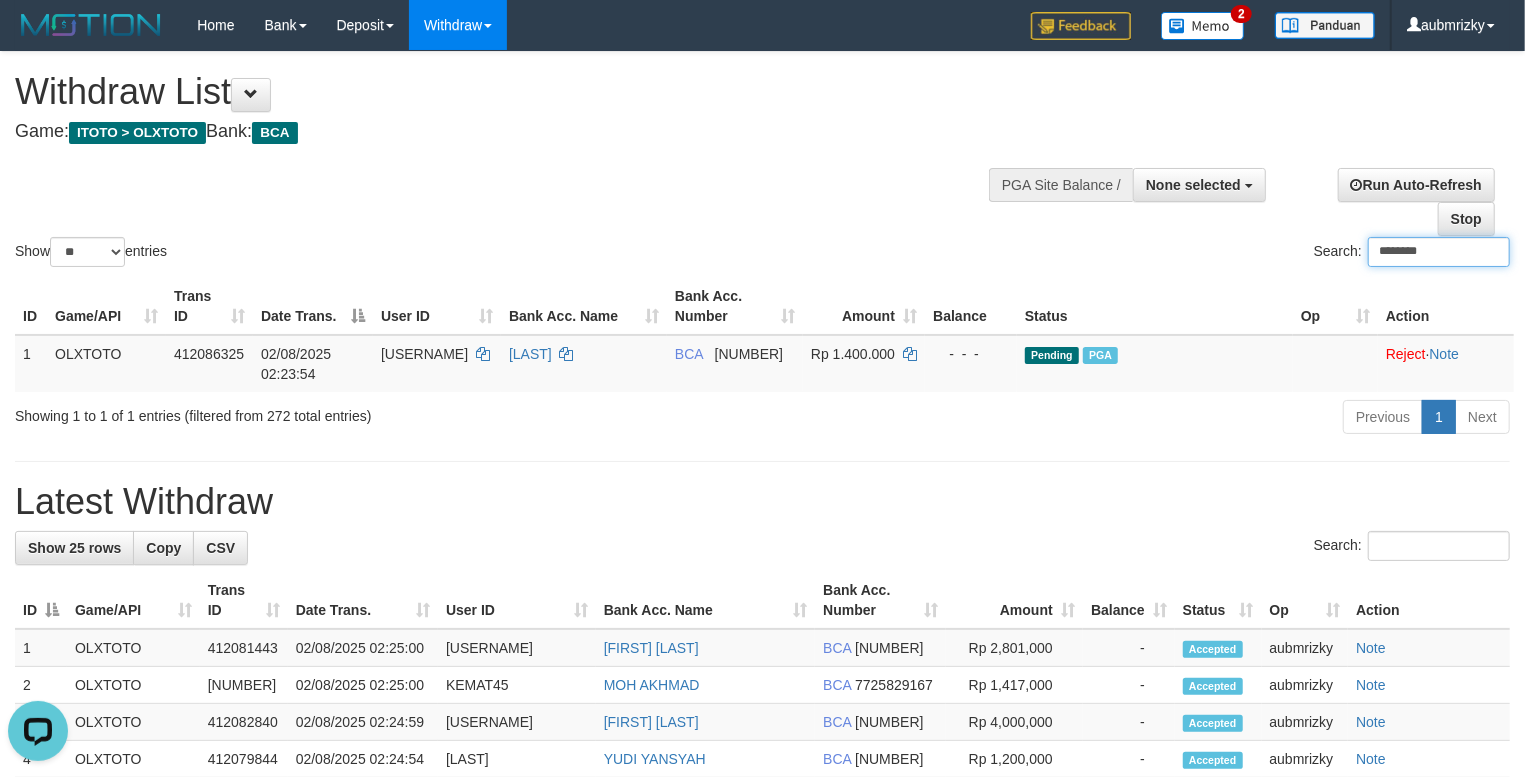 click on "********" at bounding box center (1439, 252) 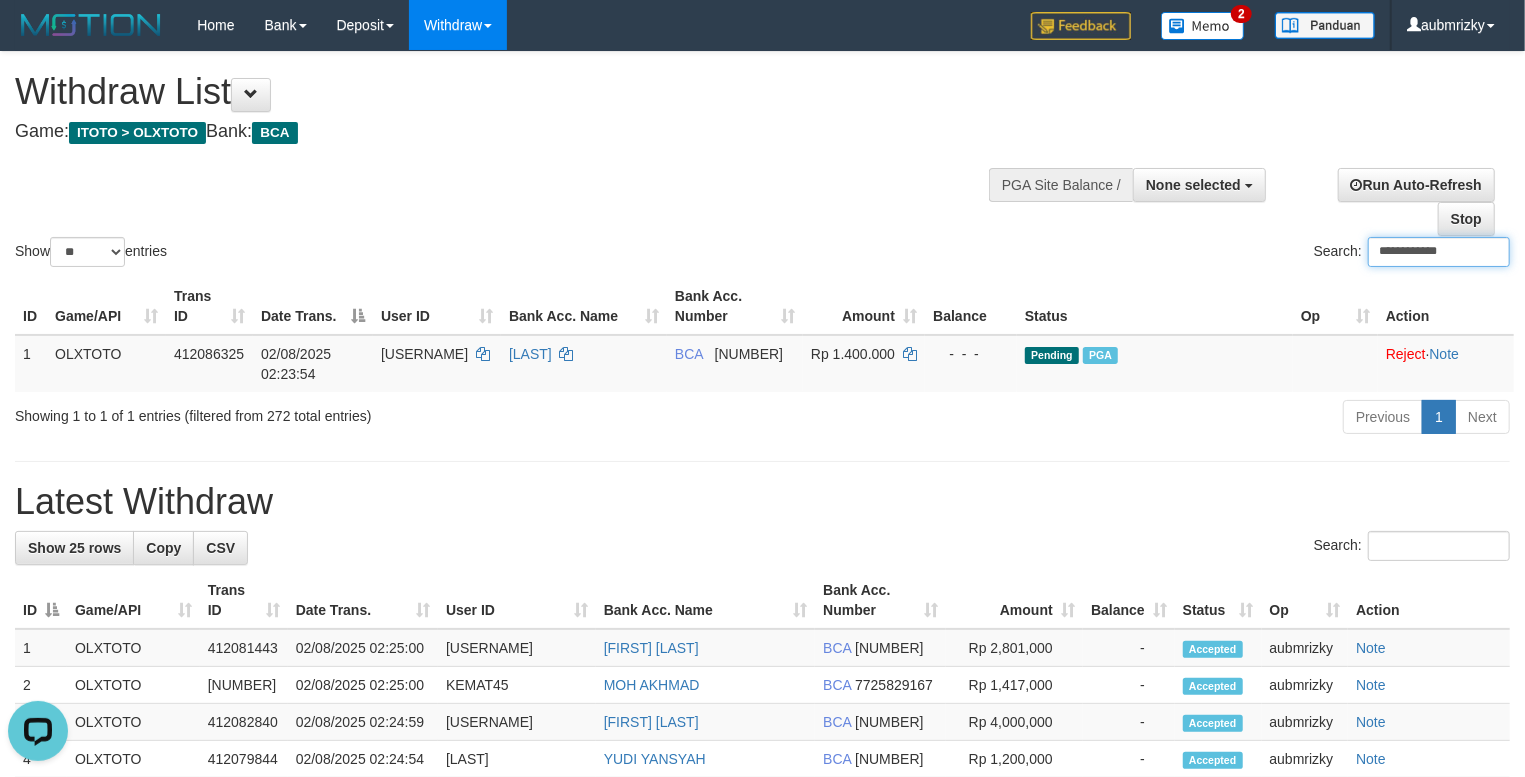 drag, startPoint x: 1413, startPoint y: 248, endPoint x: 1388, endPoint y: 242, distance: 25.70992 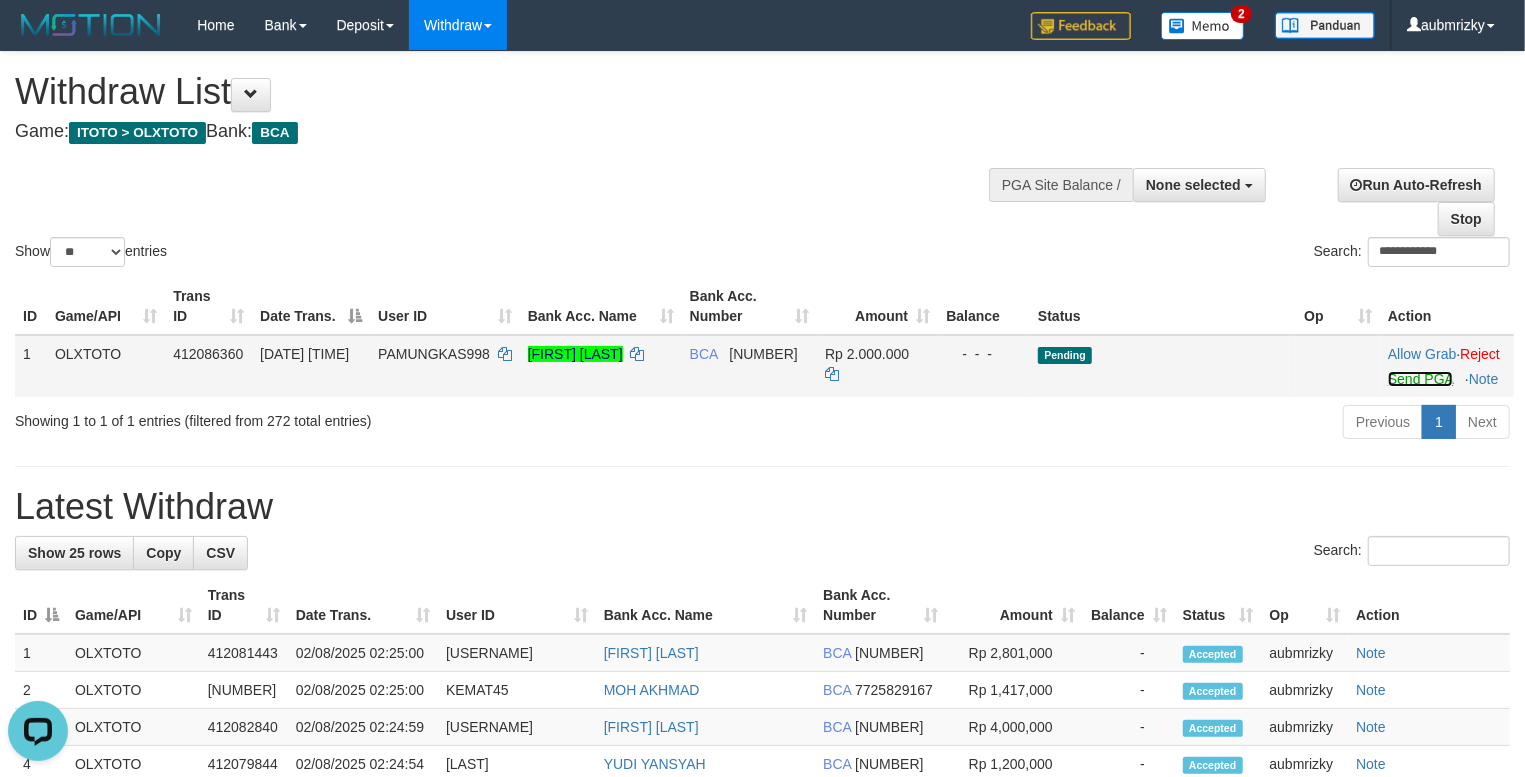 click on "Send PGA" at bounding box center (1420, 379) 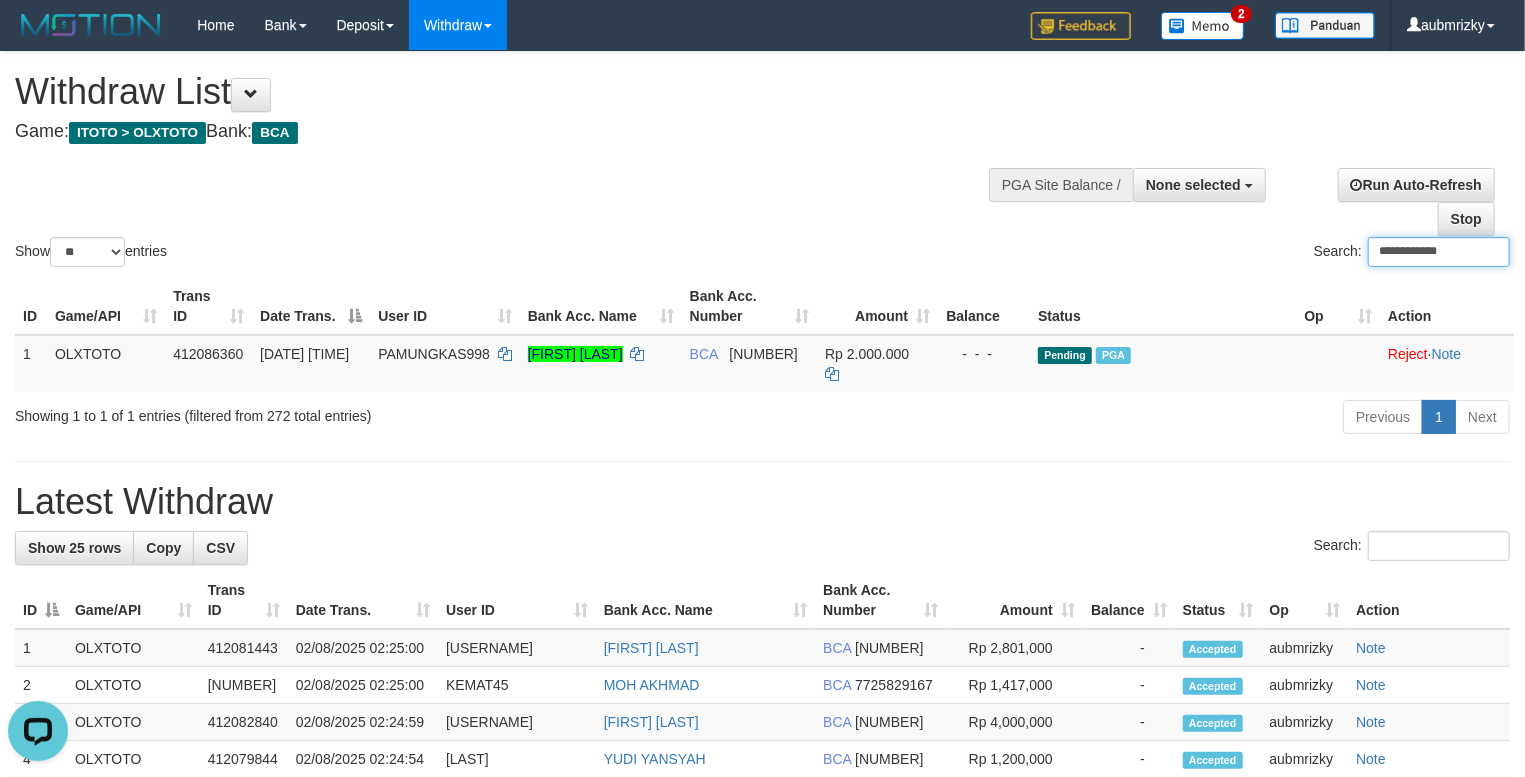 click on "**********" at bounding box center (1439, 252) 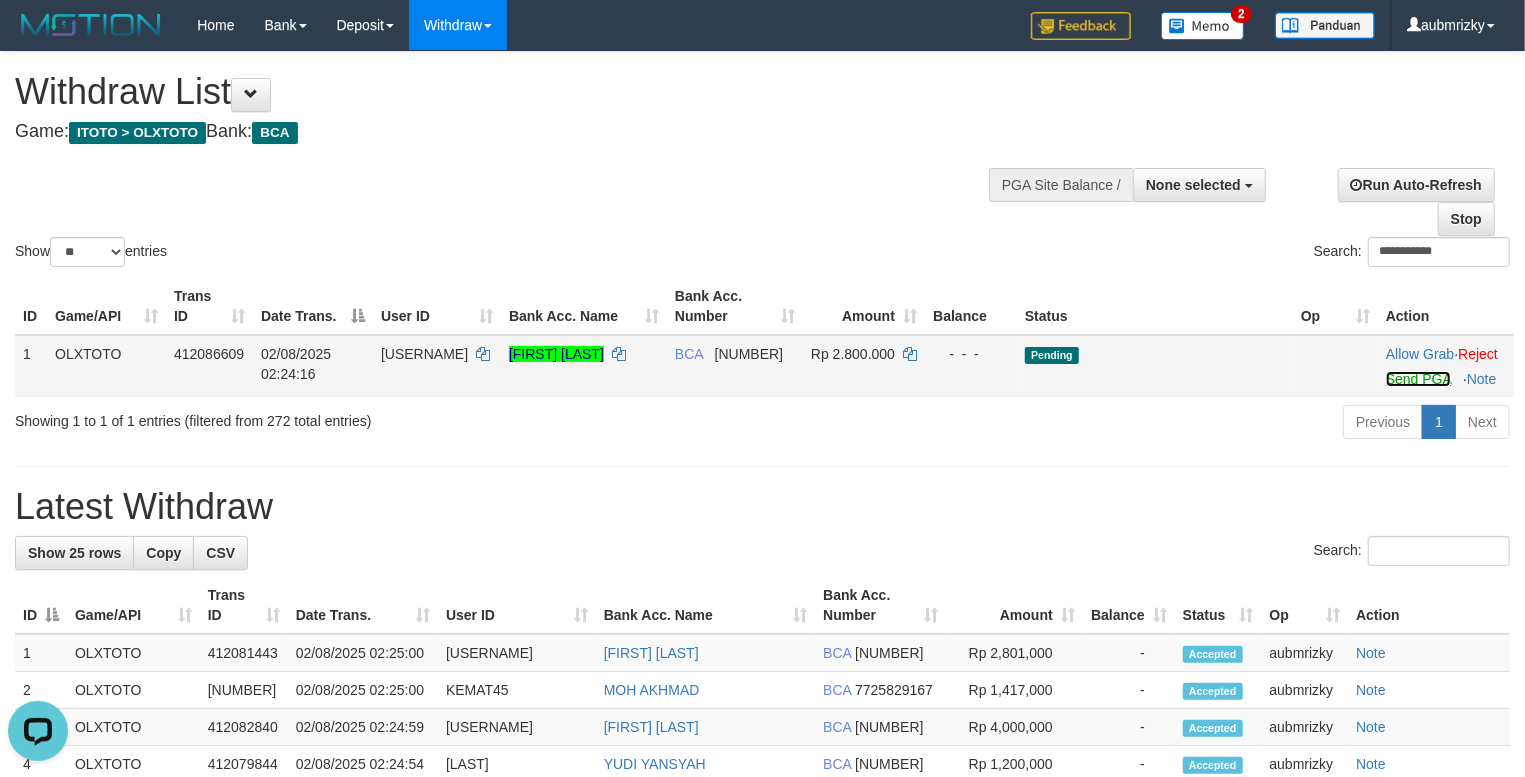 click on "Send PGA" at bounding box center [1418, 379] 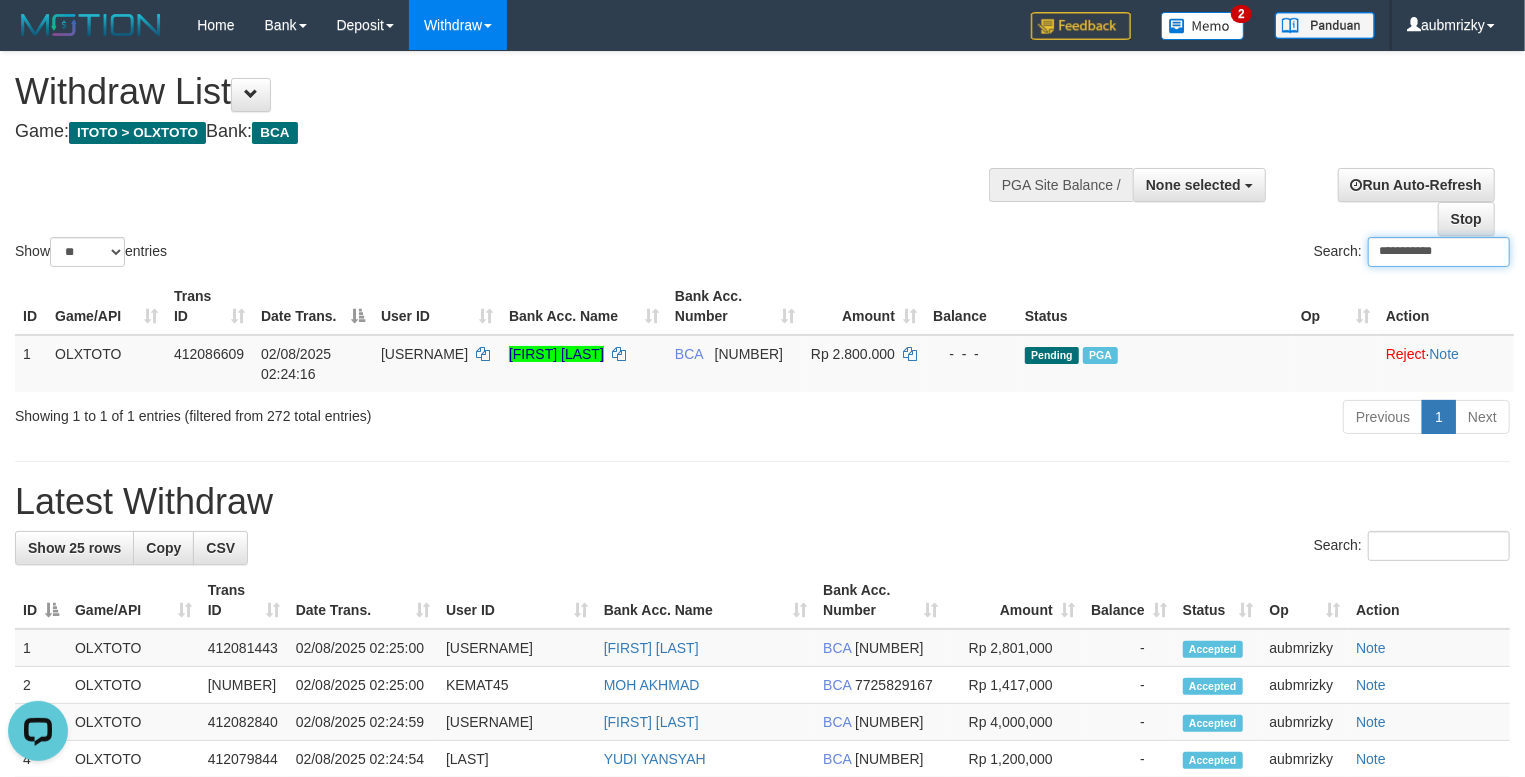 click on "**********" at bounding box center [1439, 252] 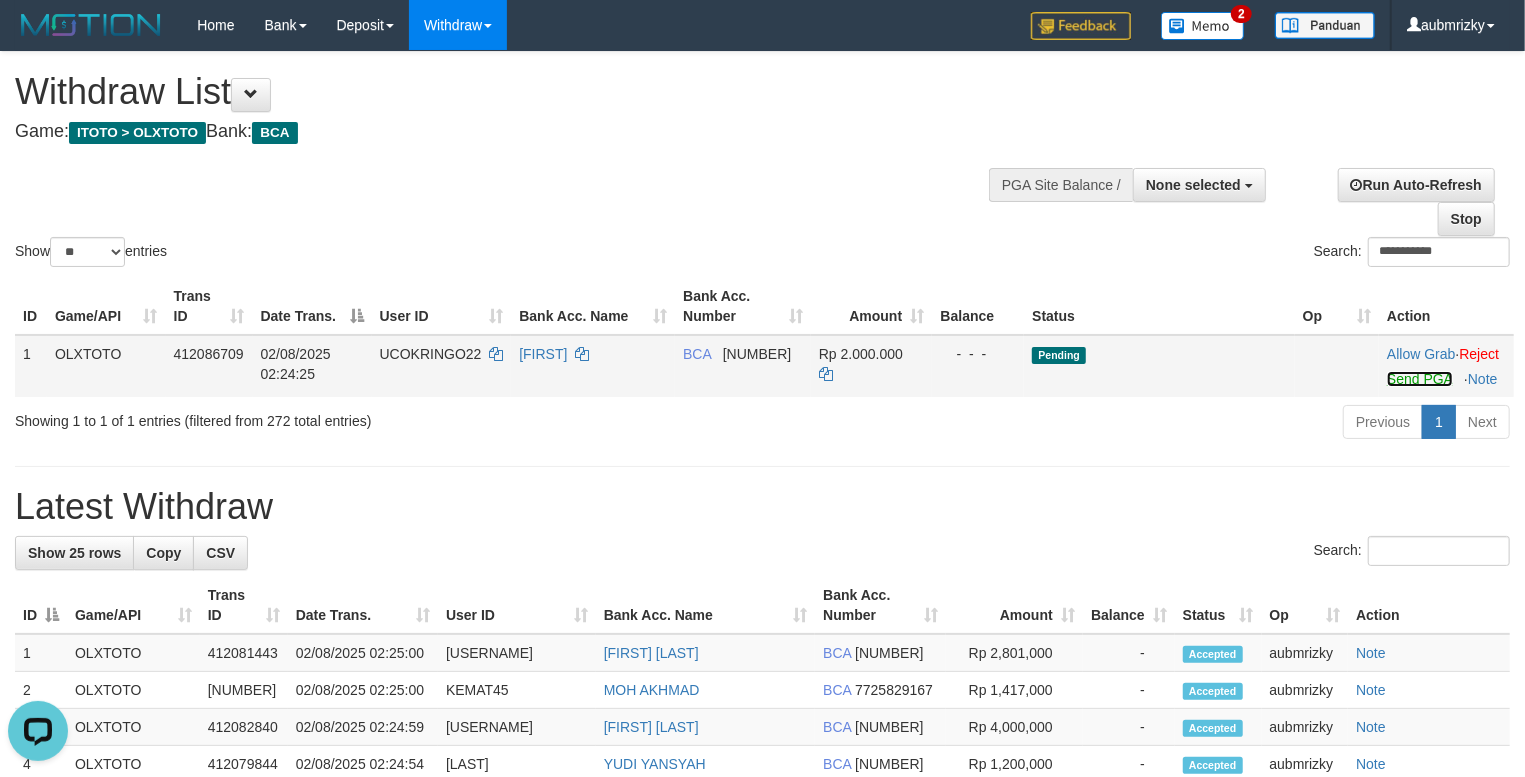 click on "Send PGA" at bounding box center [1419, 379] 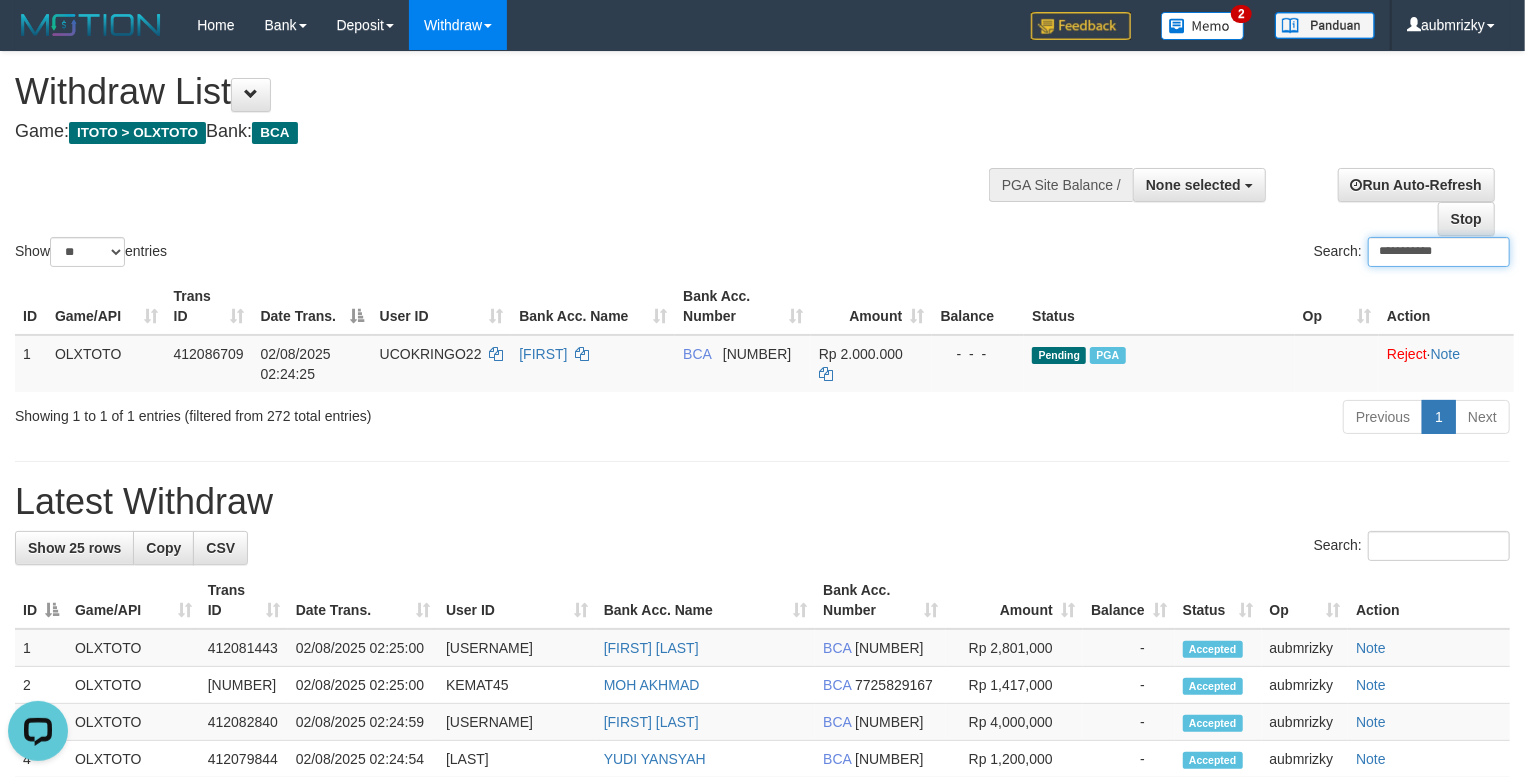 click on "**********" at bounding box center (1439, 252) 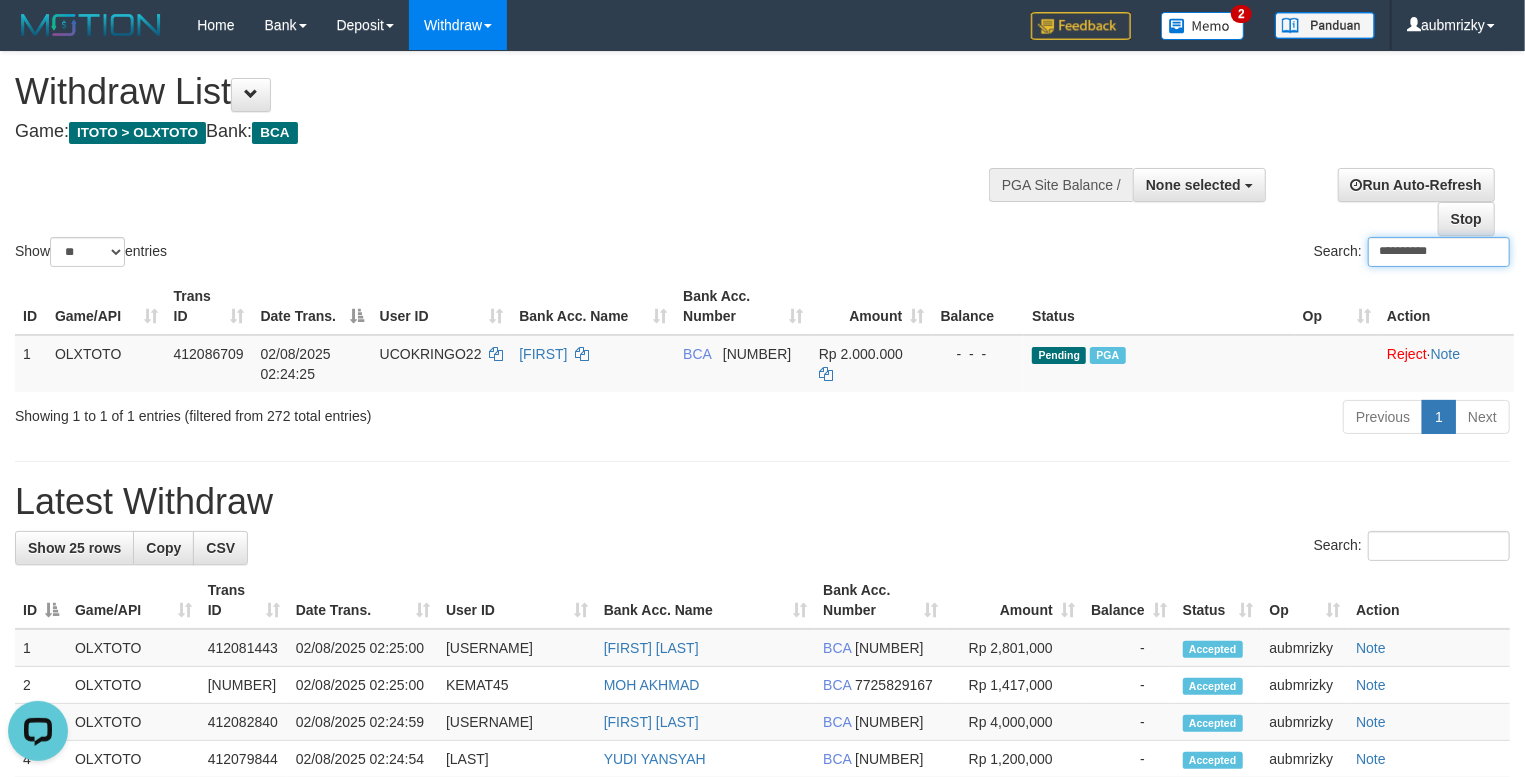 drag, startPoint x: 1385, startPoint y: 257, endPoint x: 1366, endPoint y: 249, distance: 20.615528 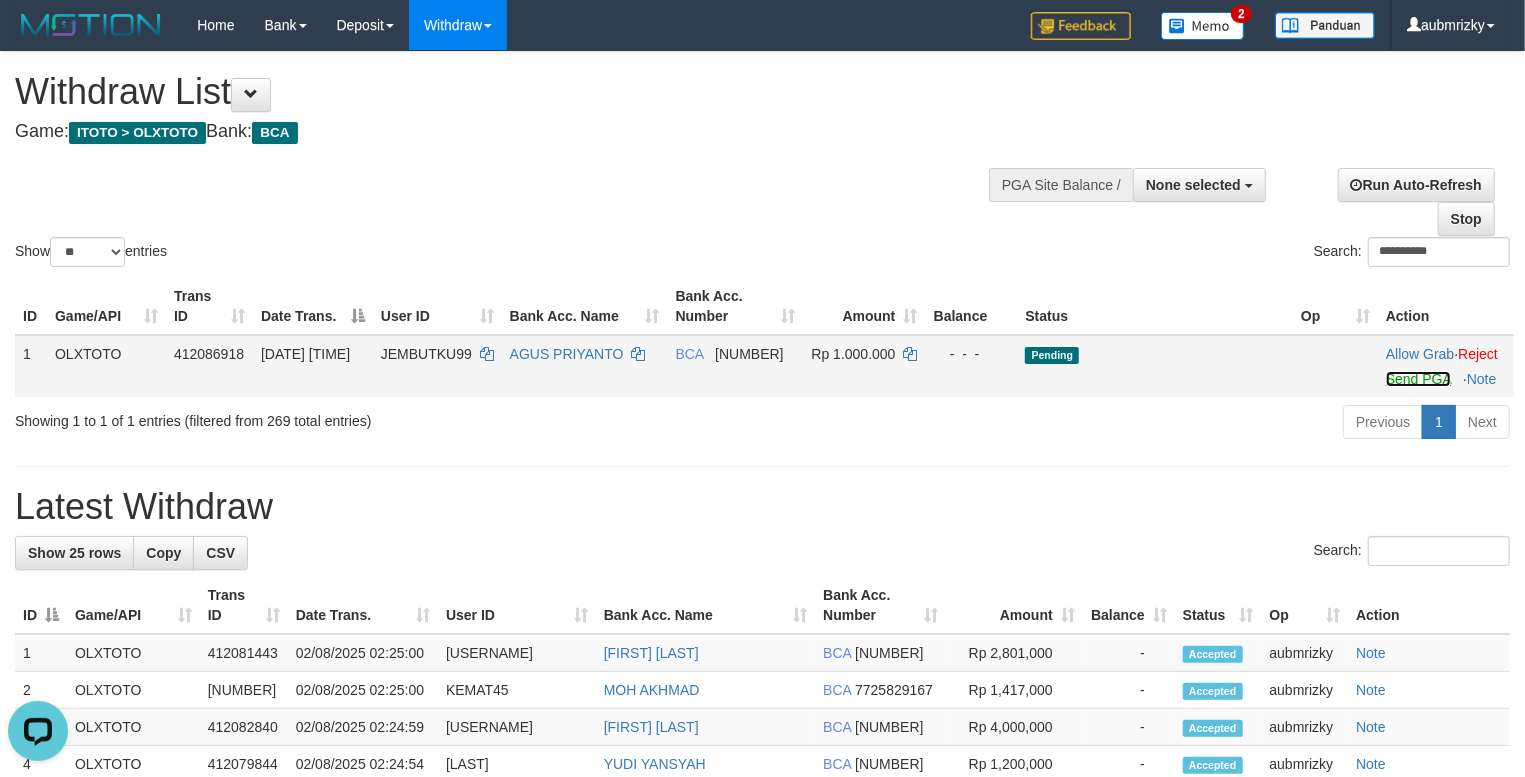 click on "Send PGA" at bounding box center [1418, 379] 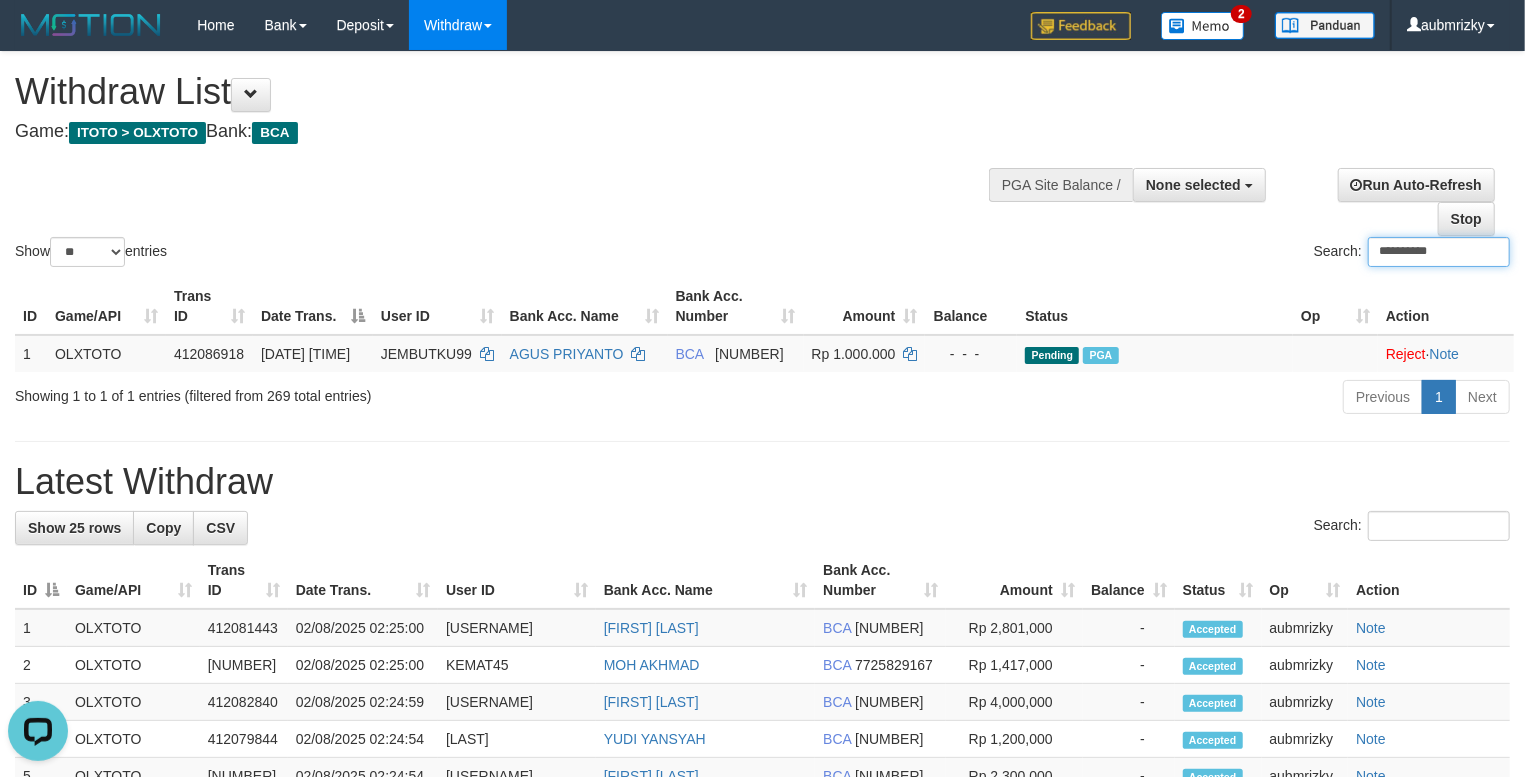 click on "**********" at bounding box center (1439, 252) 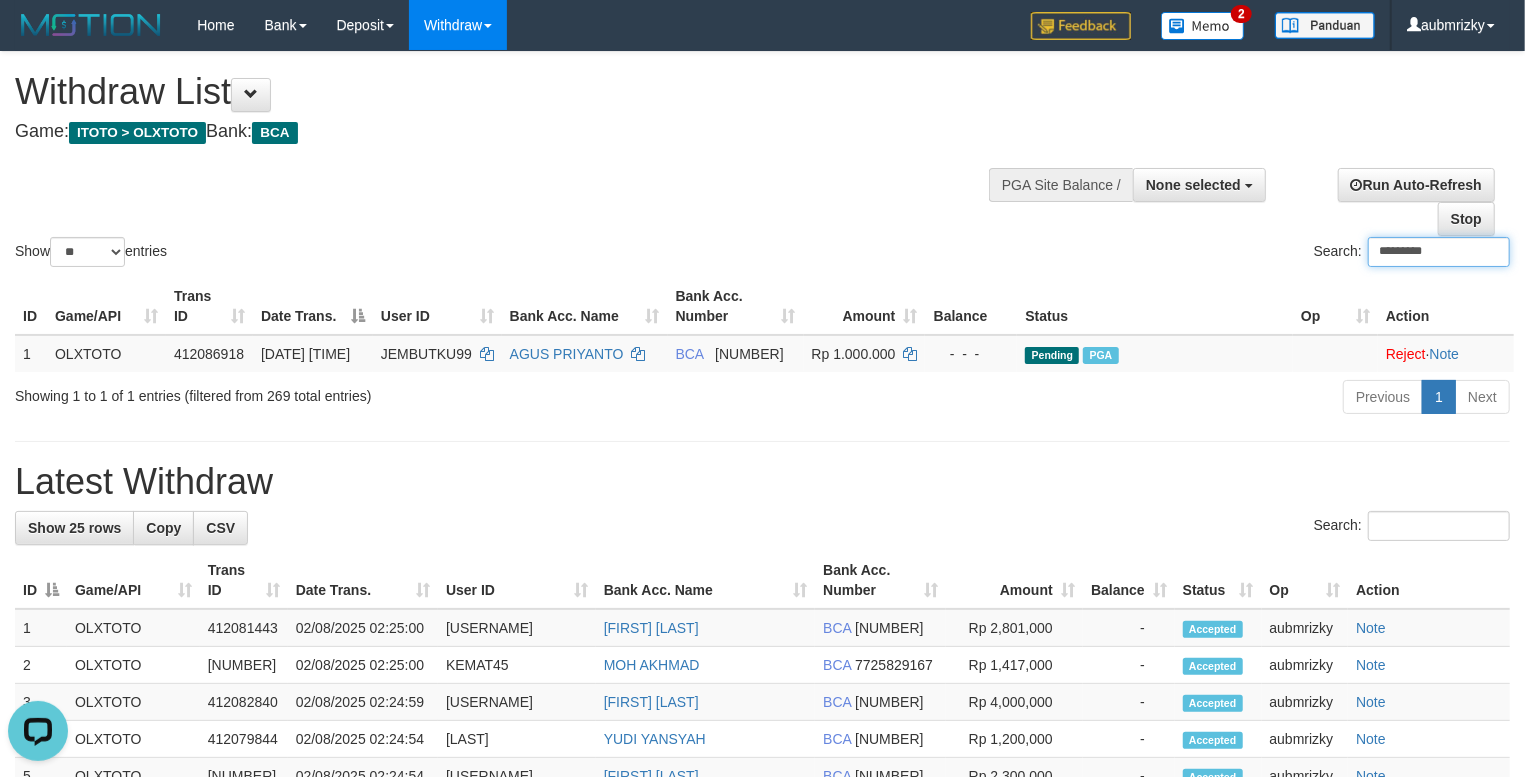 drag, startPoint x: 1386, startPoint y: 246, endPoint x: 1360, endPoint y: 230, distance: 30.528675 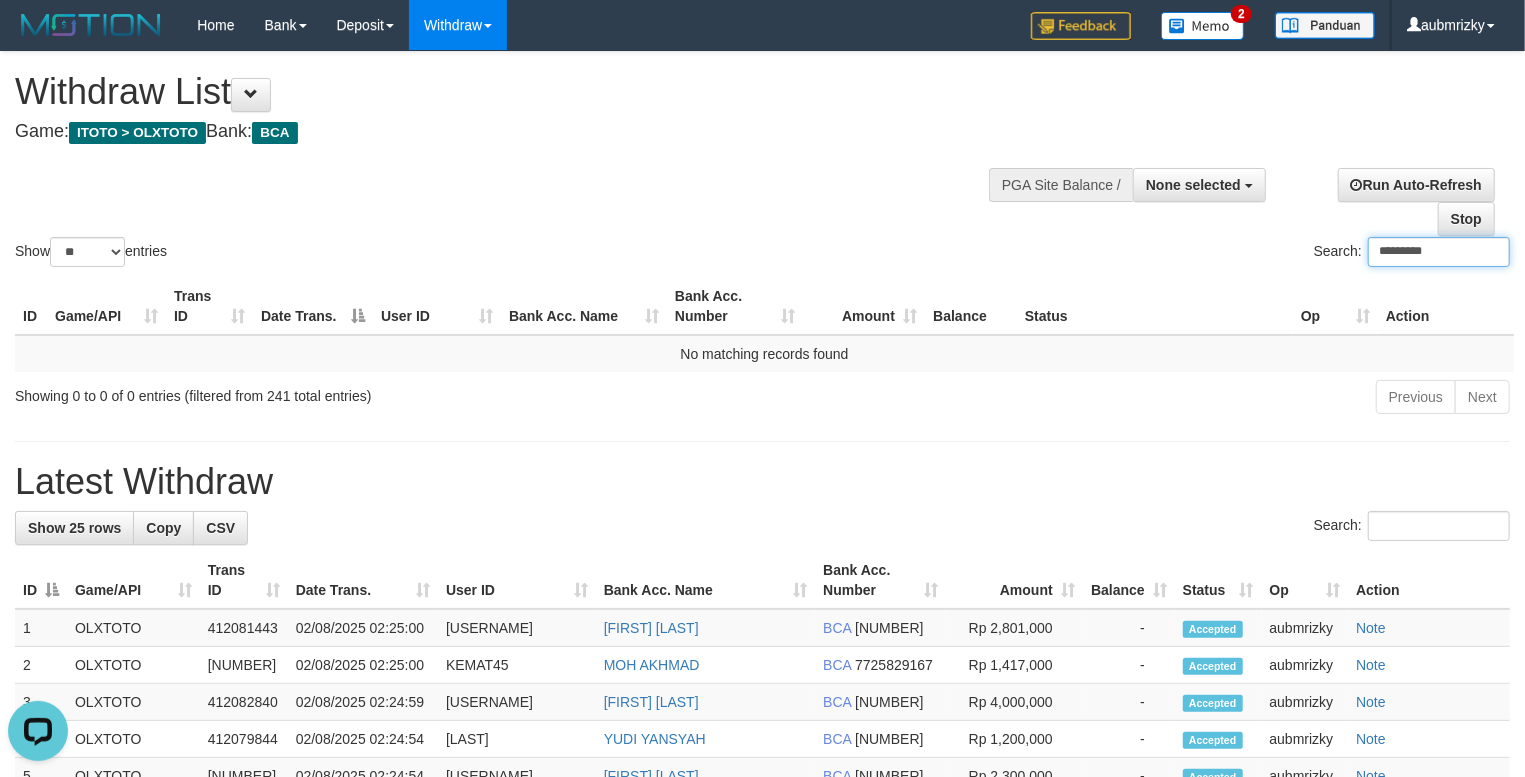 click on "*********" at bounding box center (1439, 252) 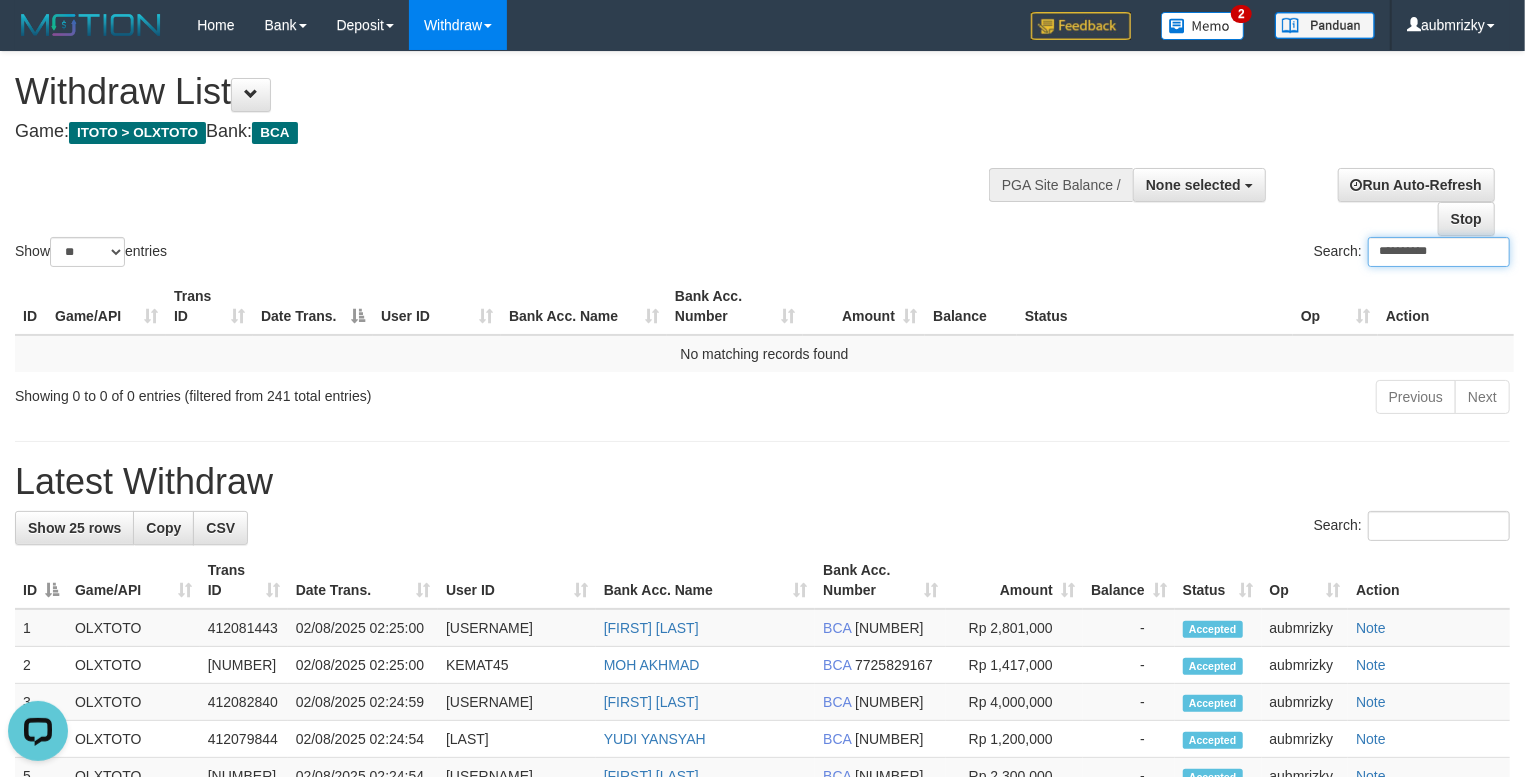 click on "**********" at bounding box center (1439, 252) 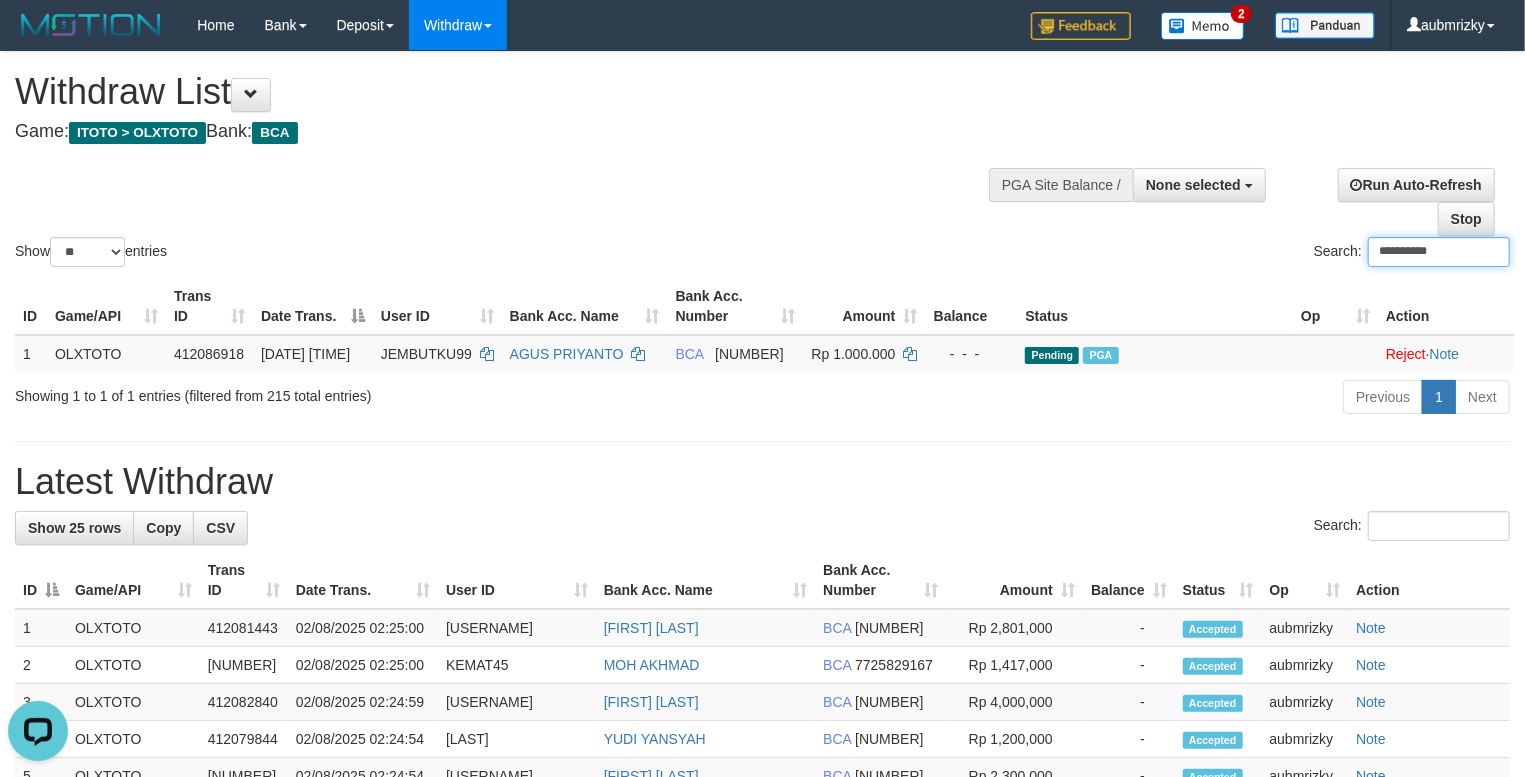 click on "**********" at bounding box center (1439, 252) 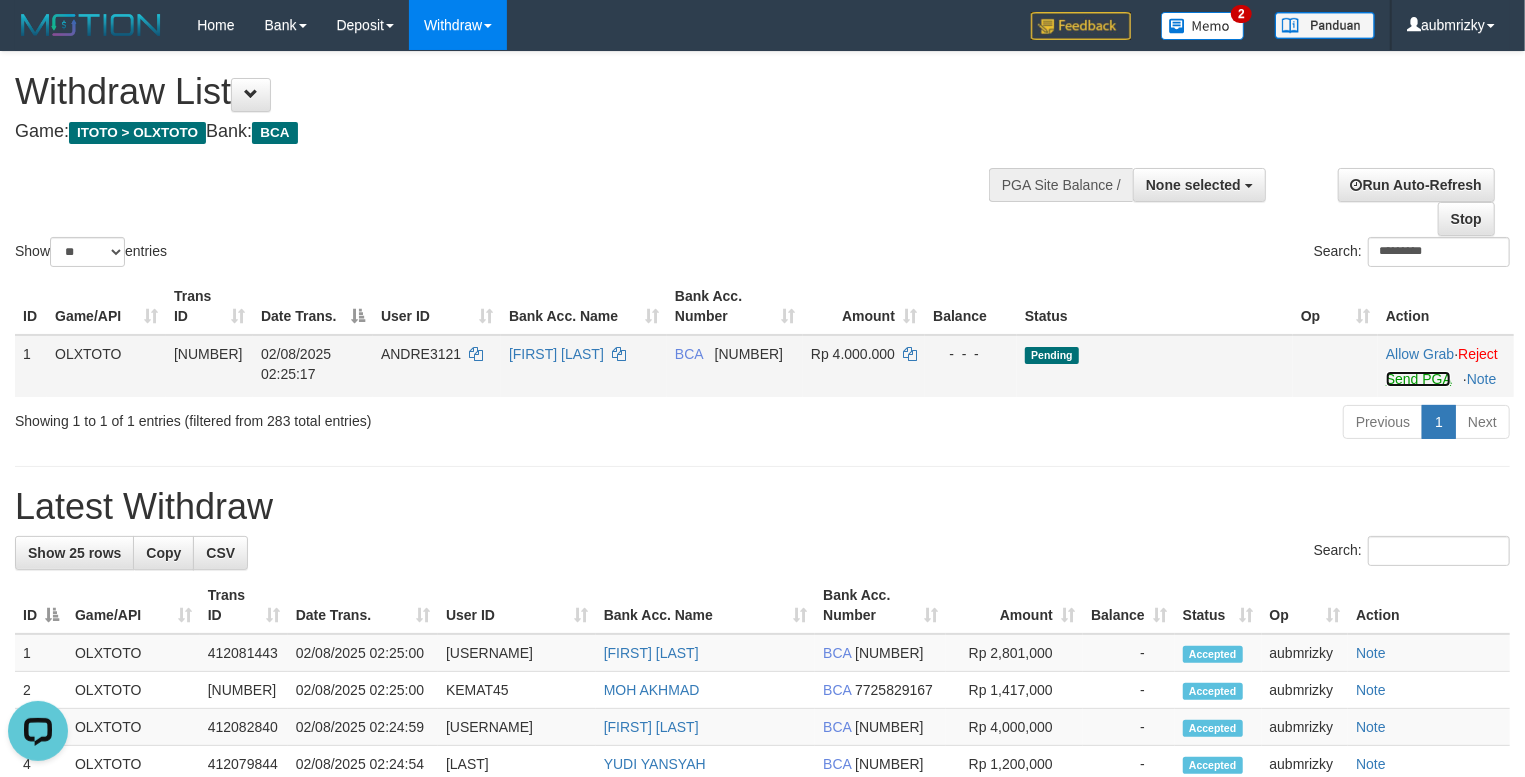 click on "Send PGA" at bounding box center (1418, 379) 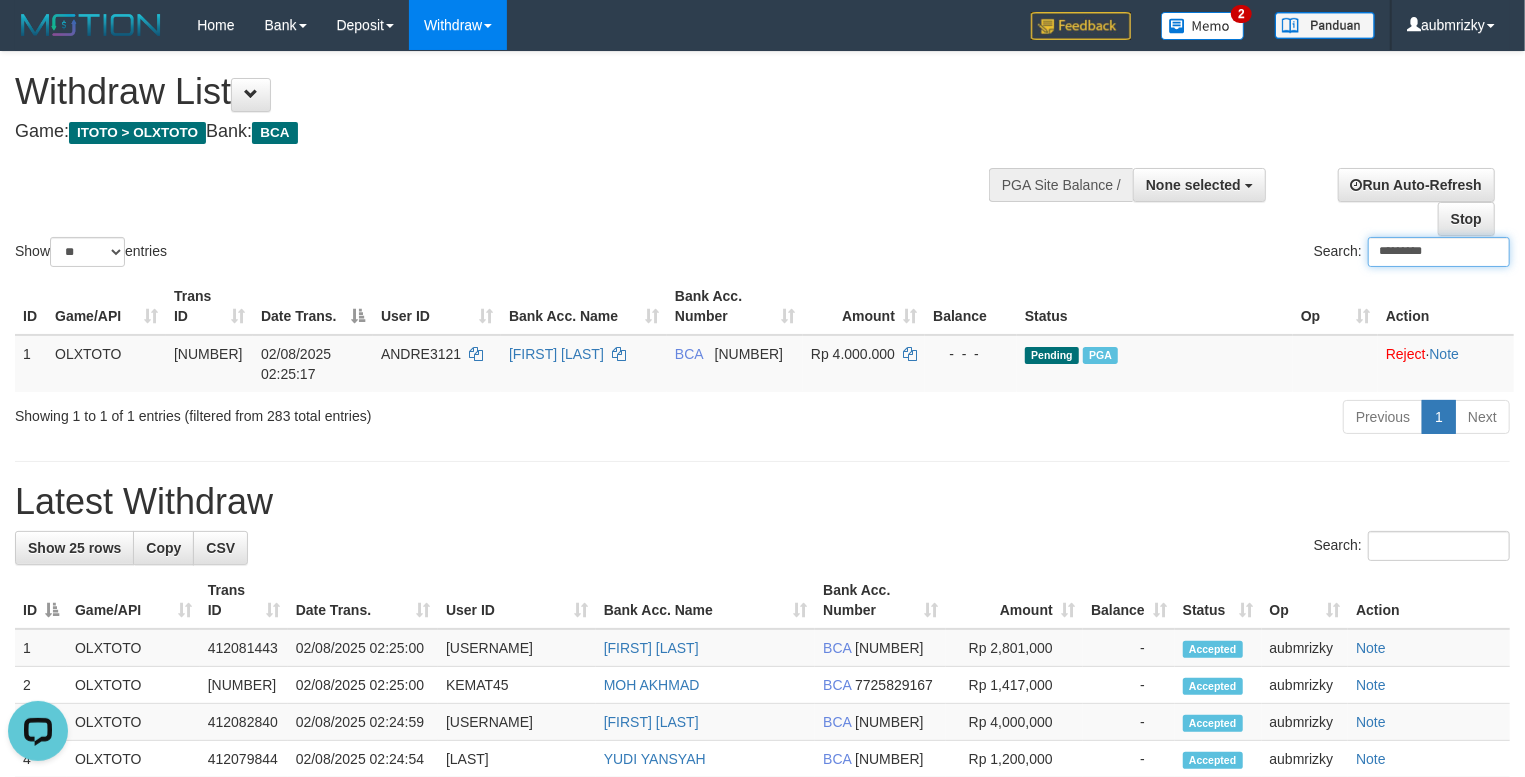 click on "*********" at bounding box center [1439, 252] 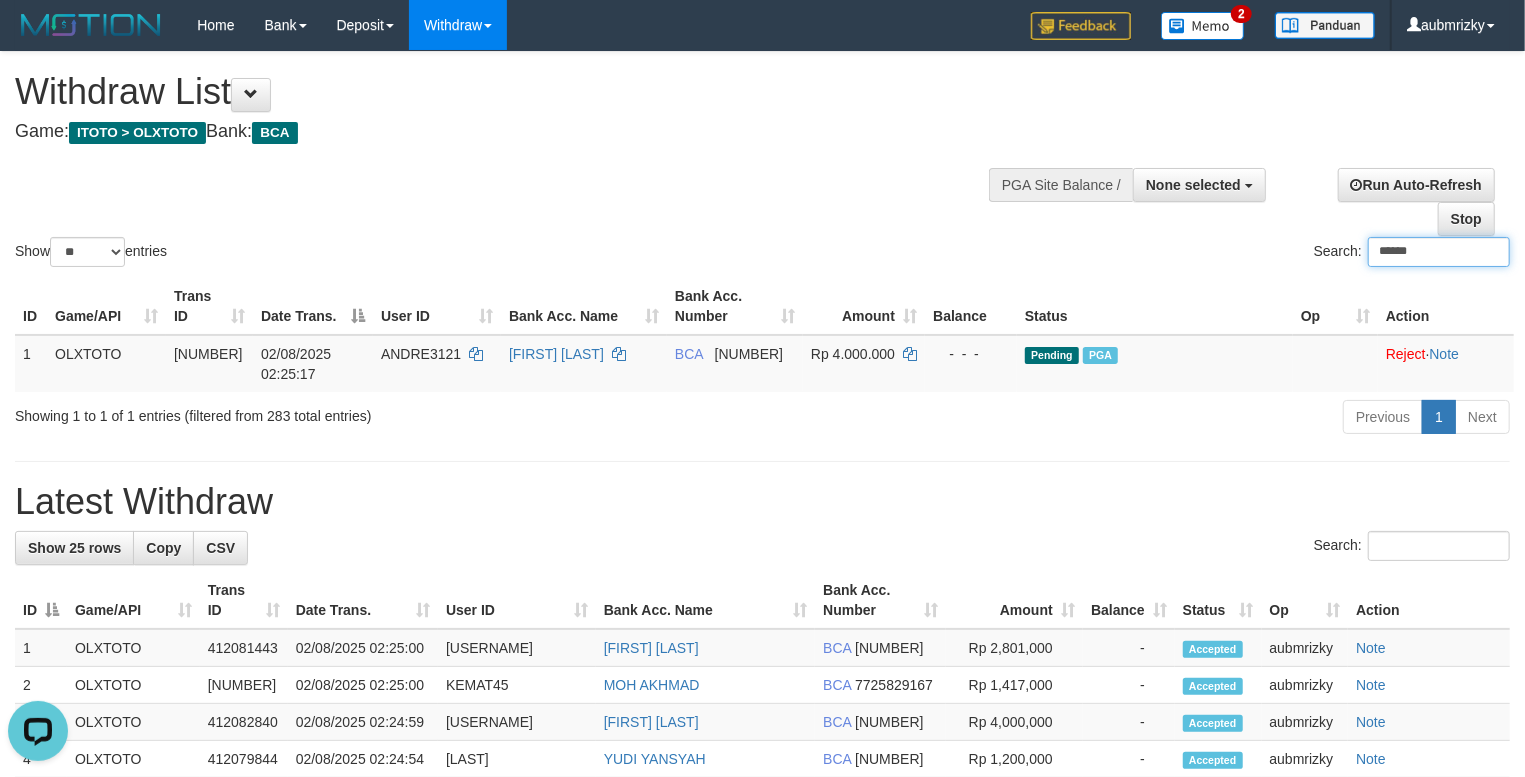 click on "******" at bounding box center (1439, 252) 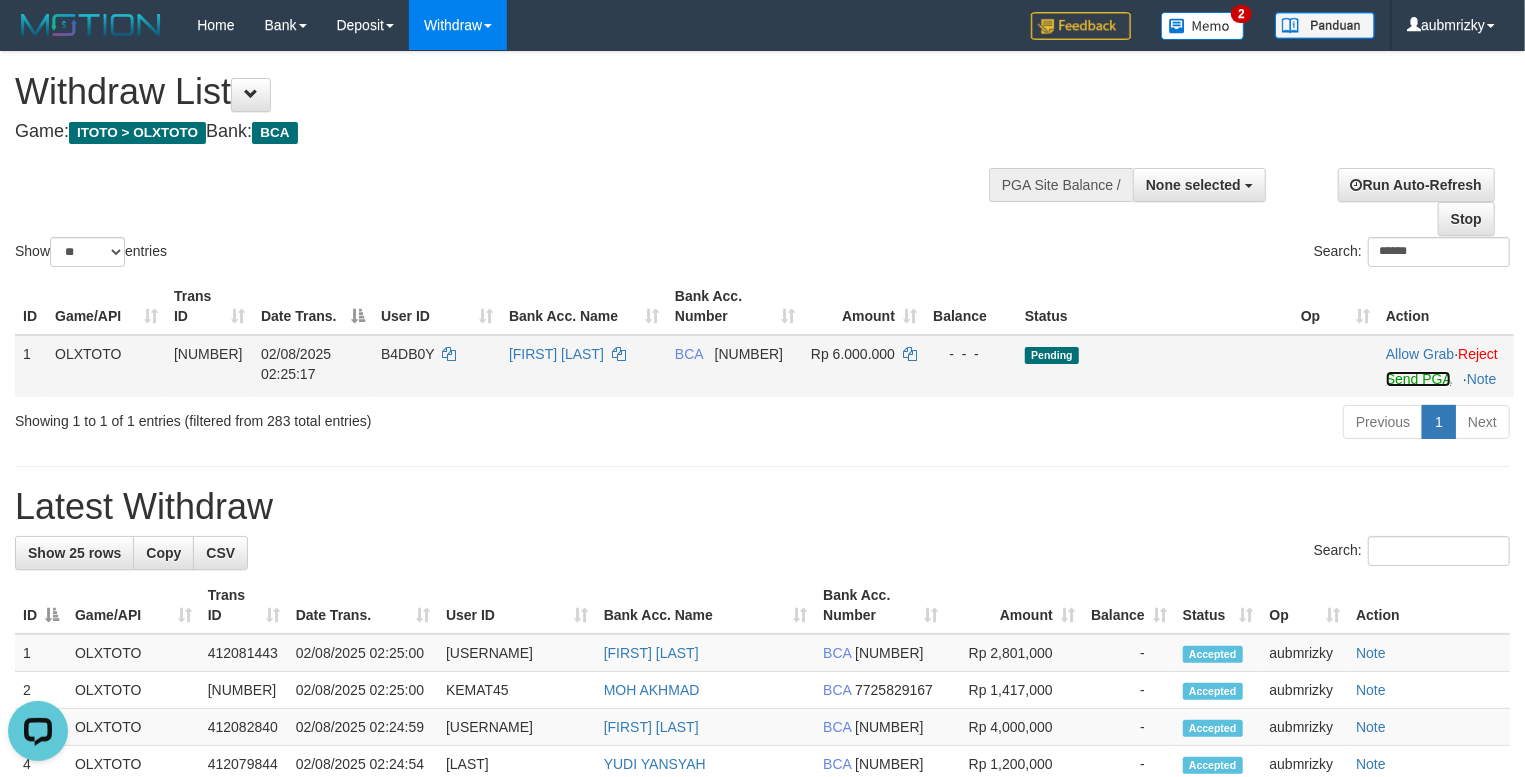 click on "Send PGA" at bounding box center (1418, 379) 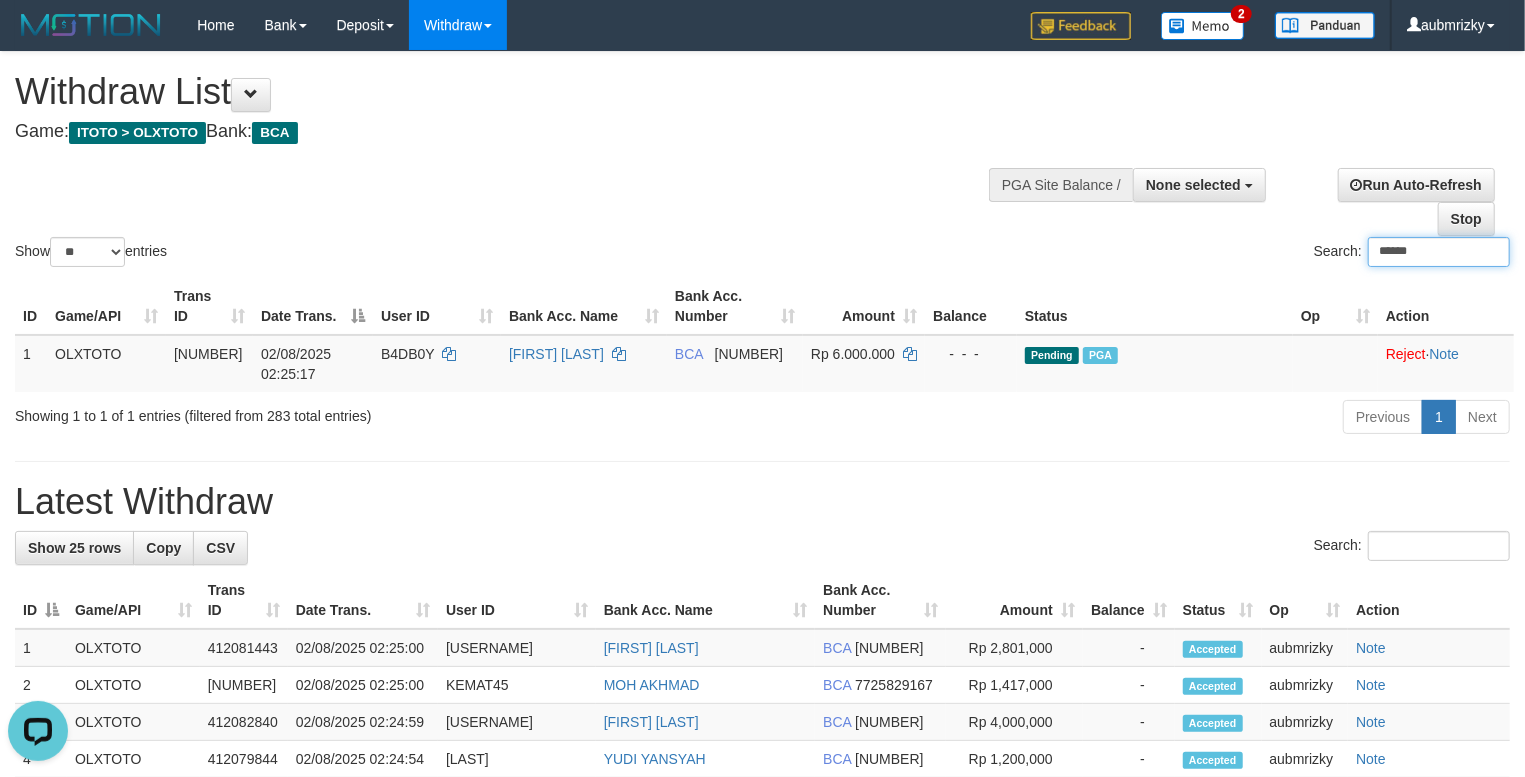 click on "******" at bounding box center [1439, 252] 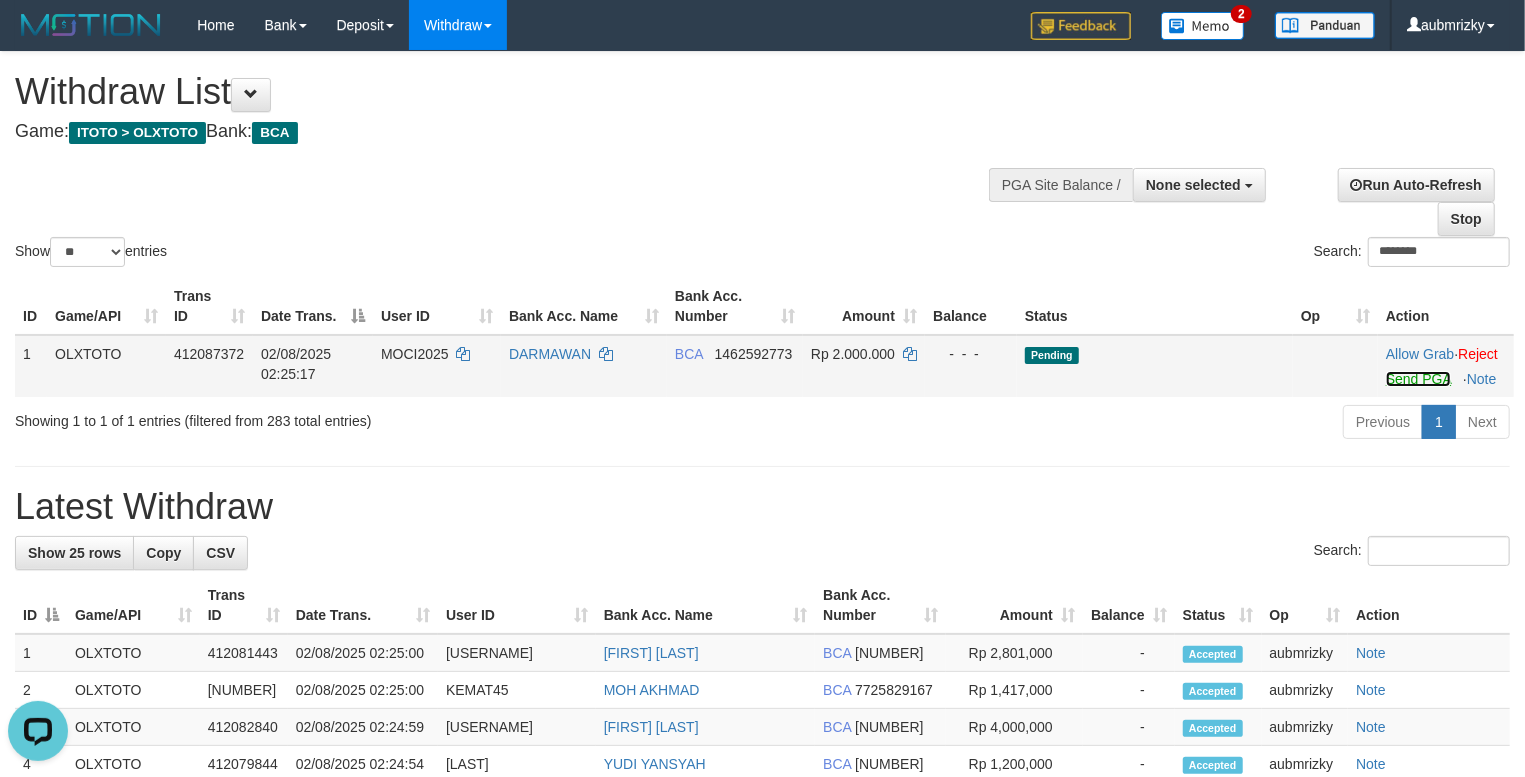 click on "Send PGA" at bounding box center [1418, 379] 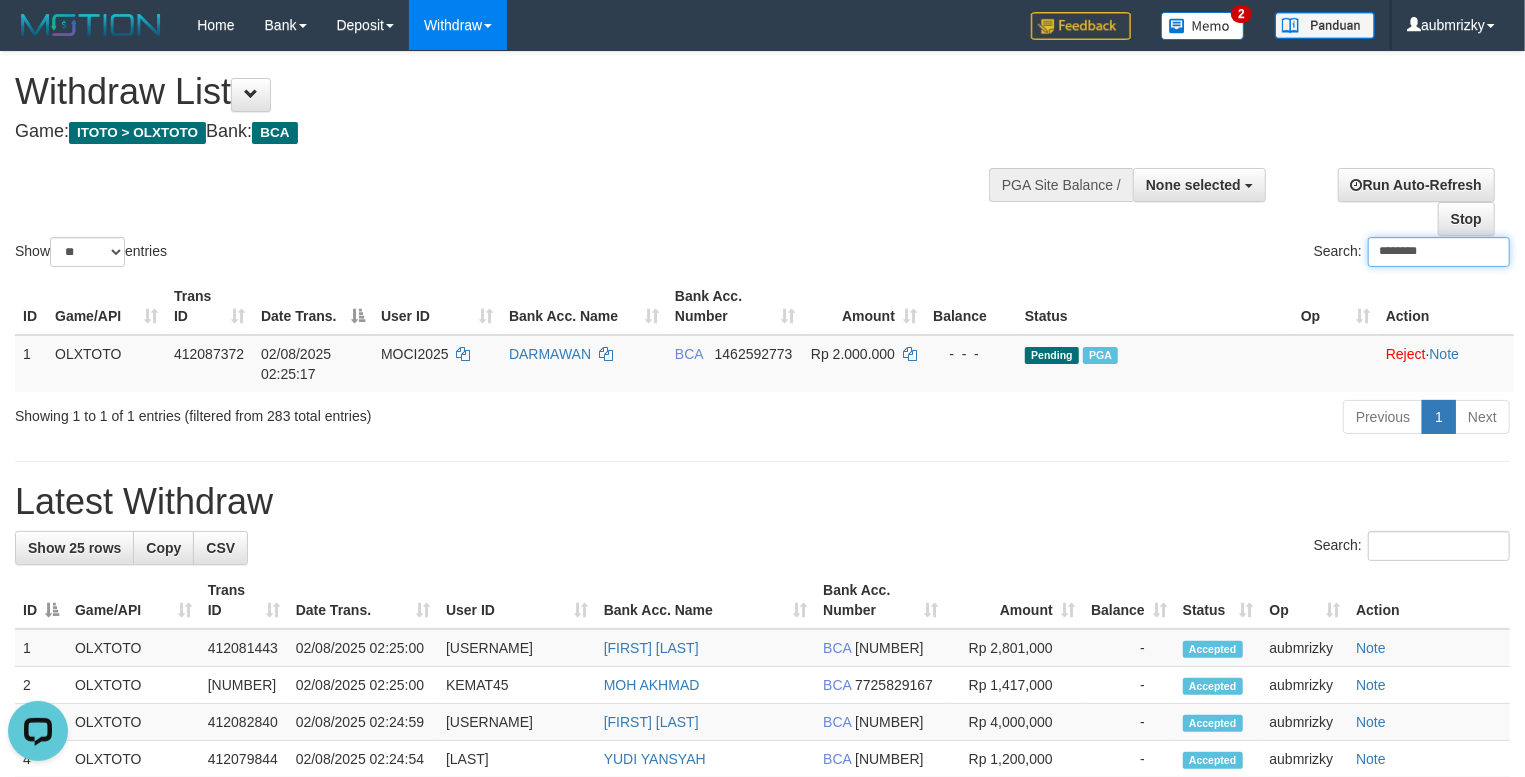 click on "********" at bounding box center (1439, 252) 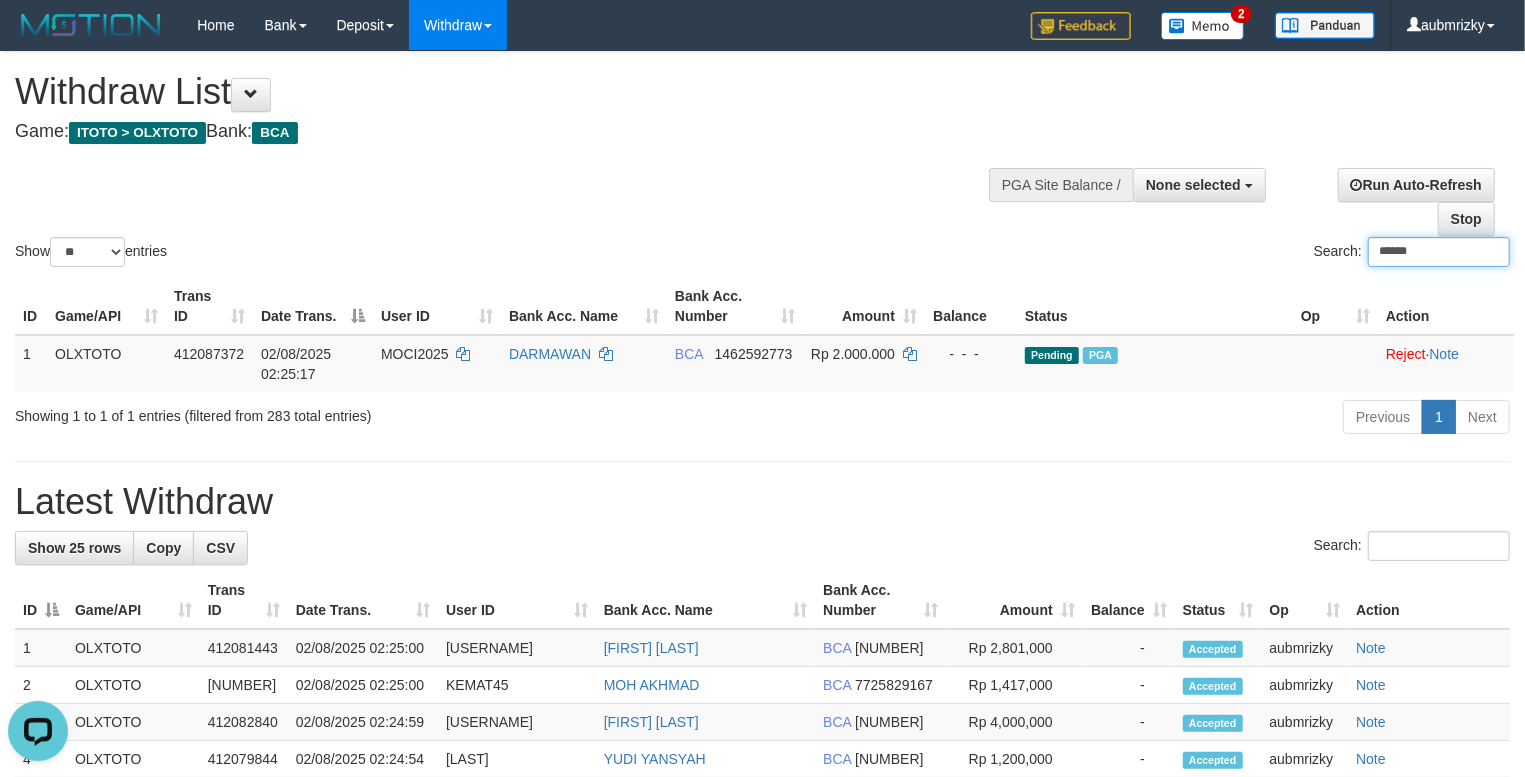 click on "******" at bounding box center [1439, 252] 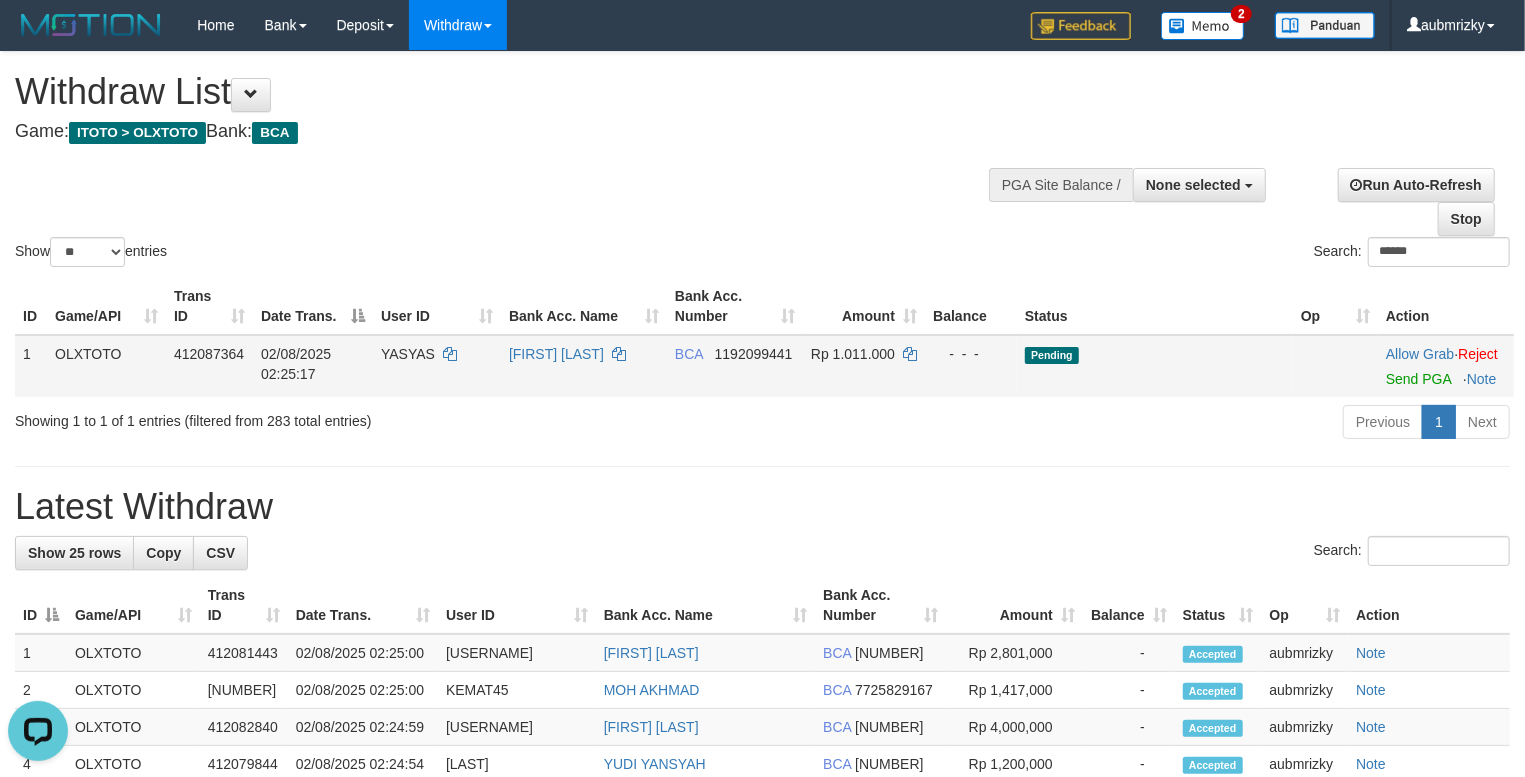 click on "Allow Grab   ·    Reject Send PGA     ·    Note" at bounding box center (1446, 366) 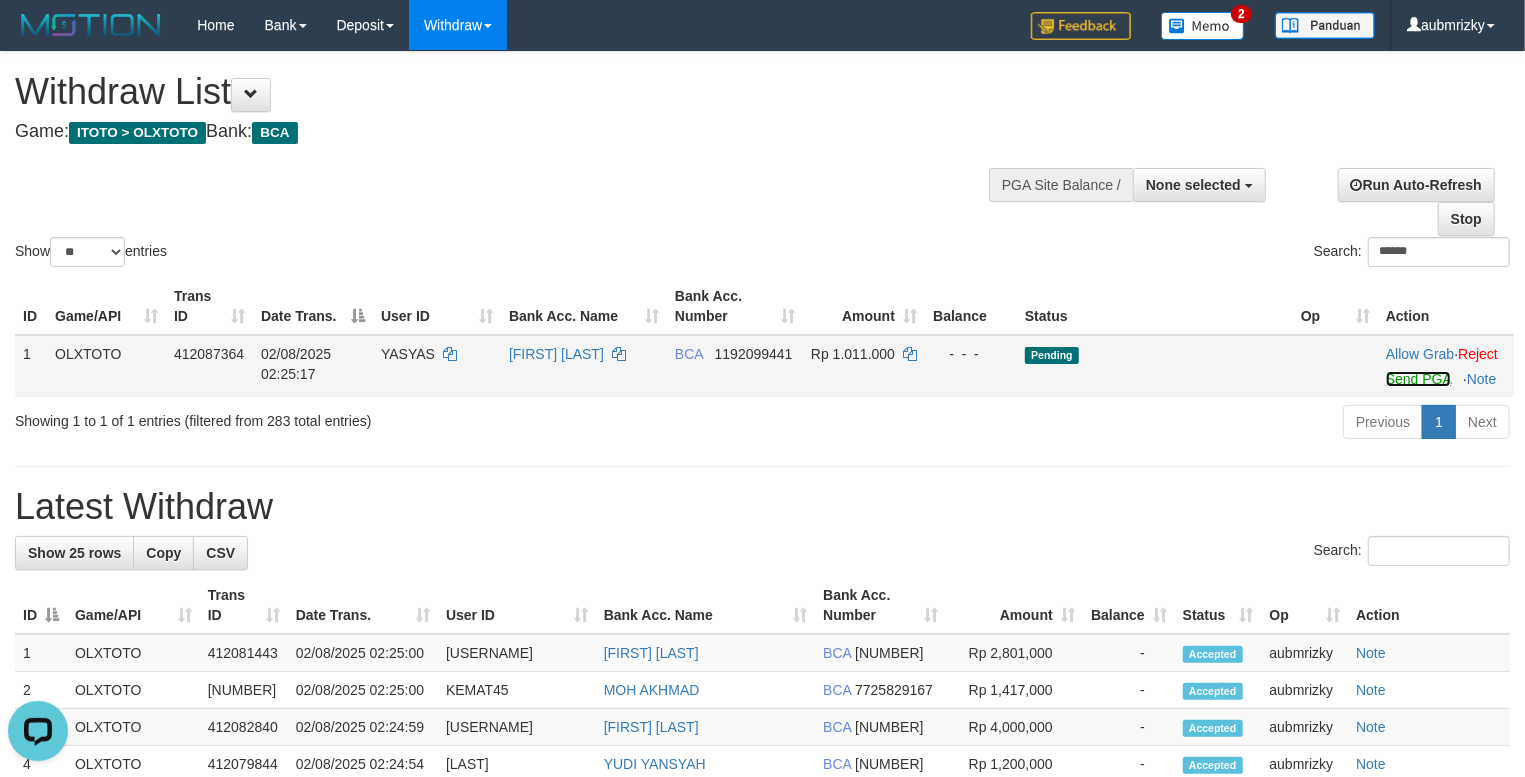 click on "Send PGA" at bounding box center [1418, 379] 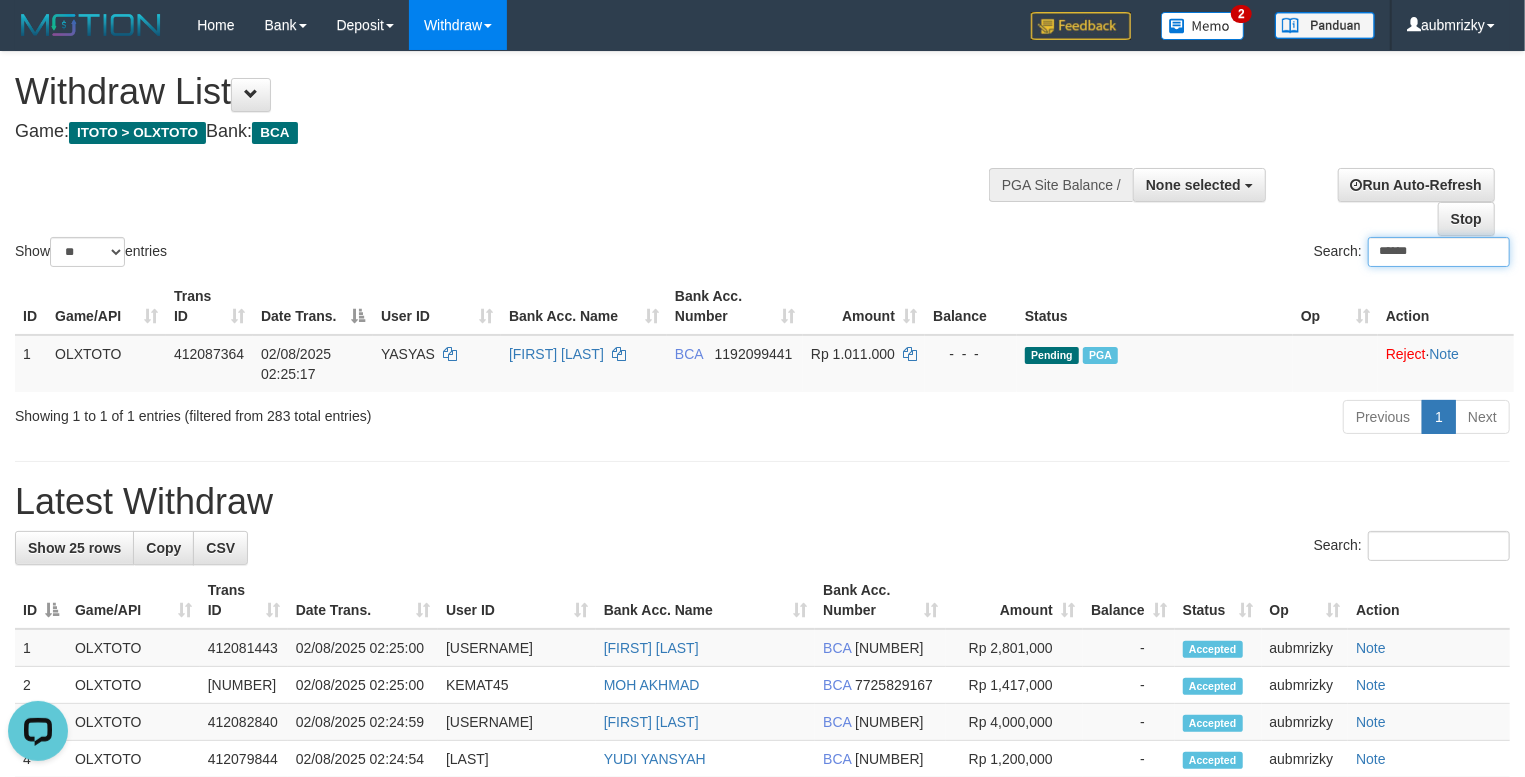 click on "******" at bounding box center [1439, 252] 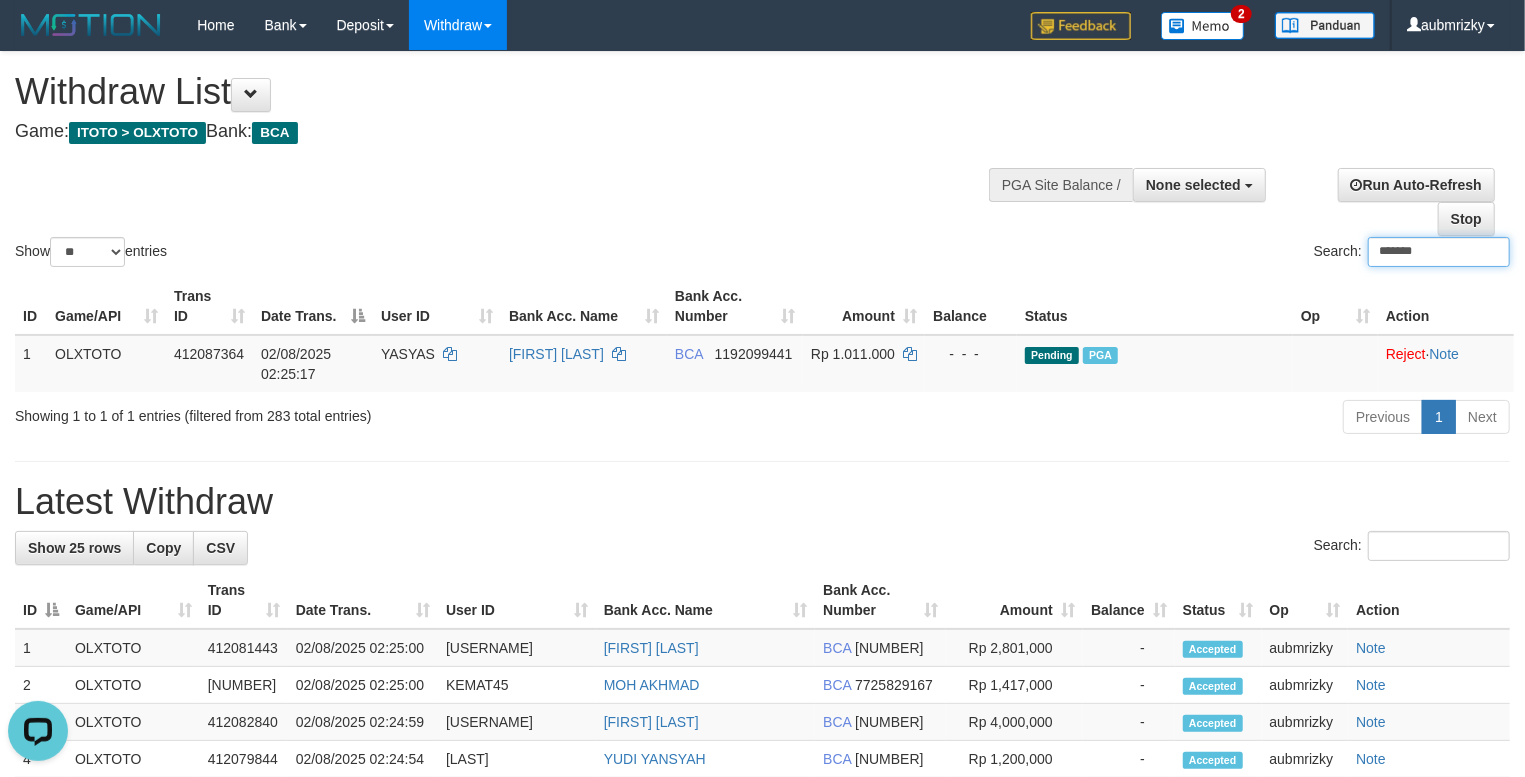 click on "*******" at bounding box center (1439, 252) 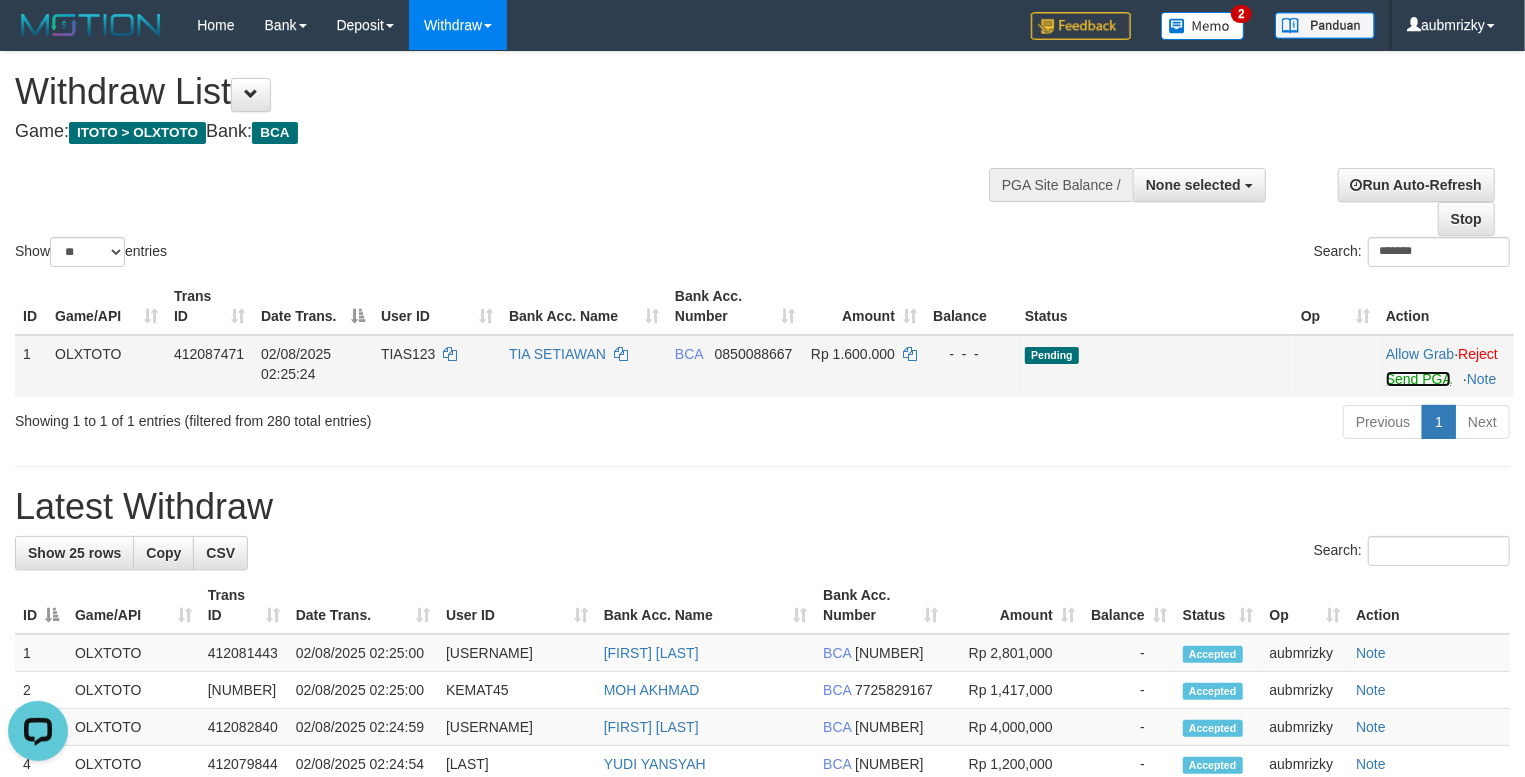 click on "Send PGA" at bounding box center [1418, 379] 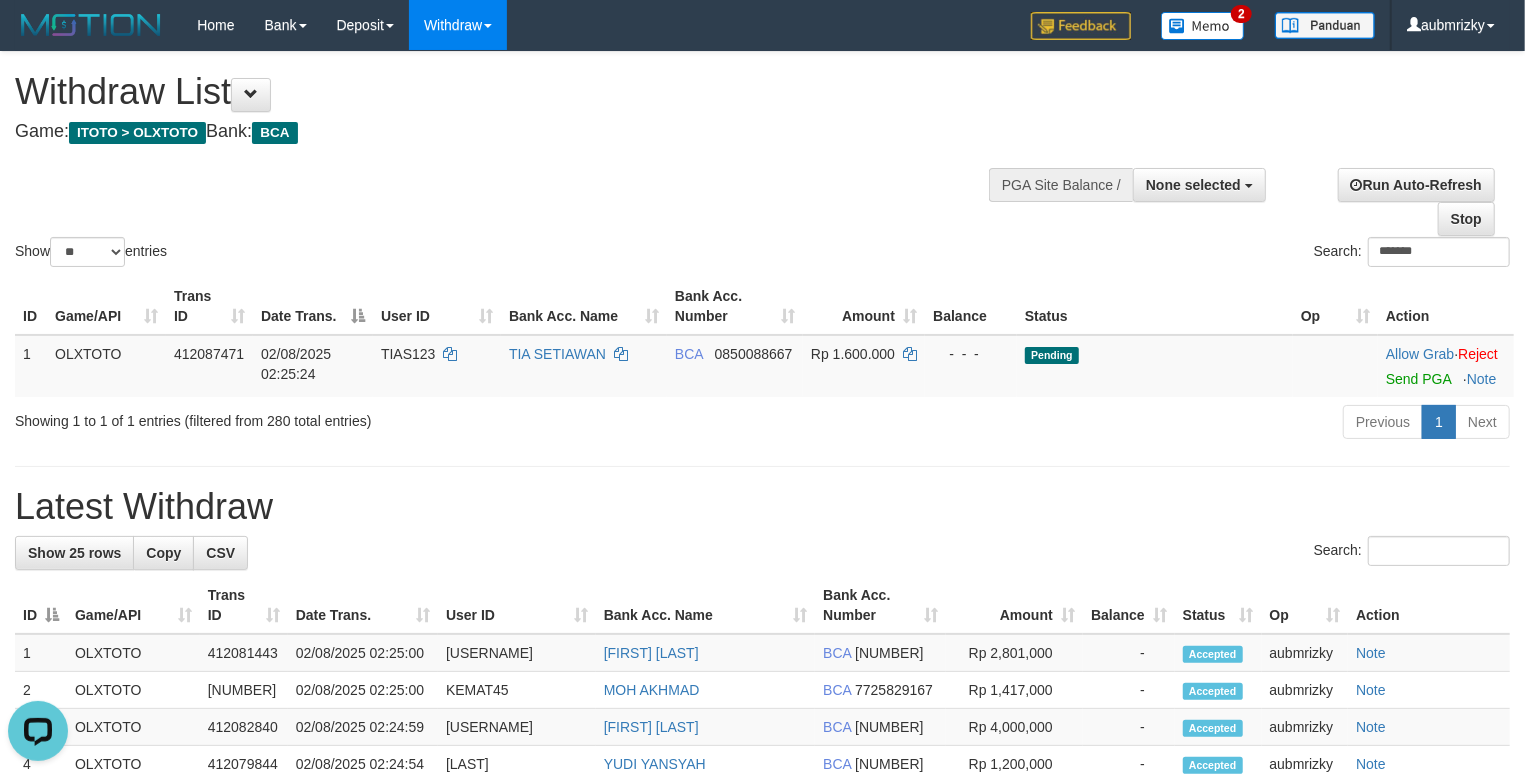 click on "Run Auto-Refresh
Stop" at bounding box center (1393, 202) 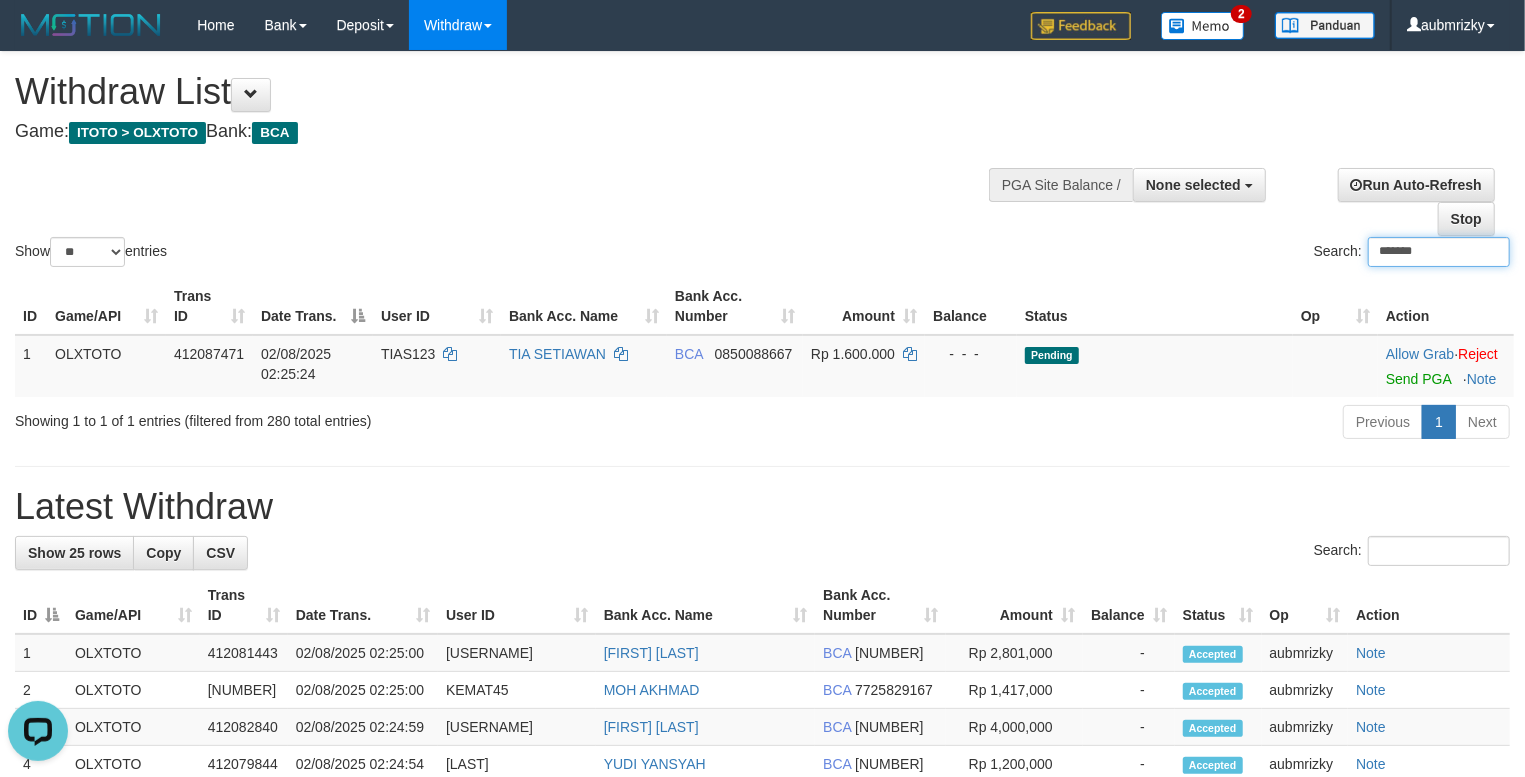 click on "*******" at bounding box center (1439, 252) 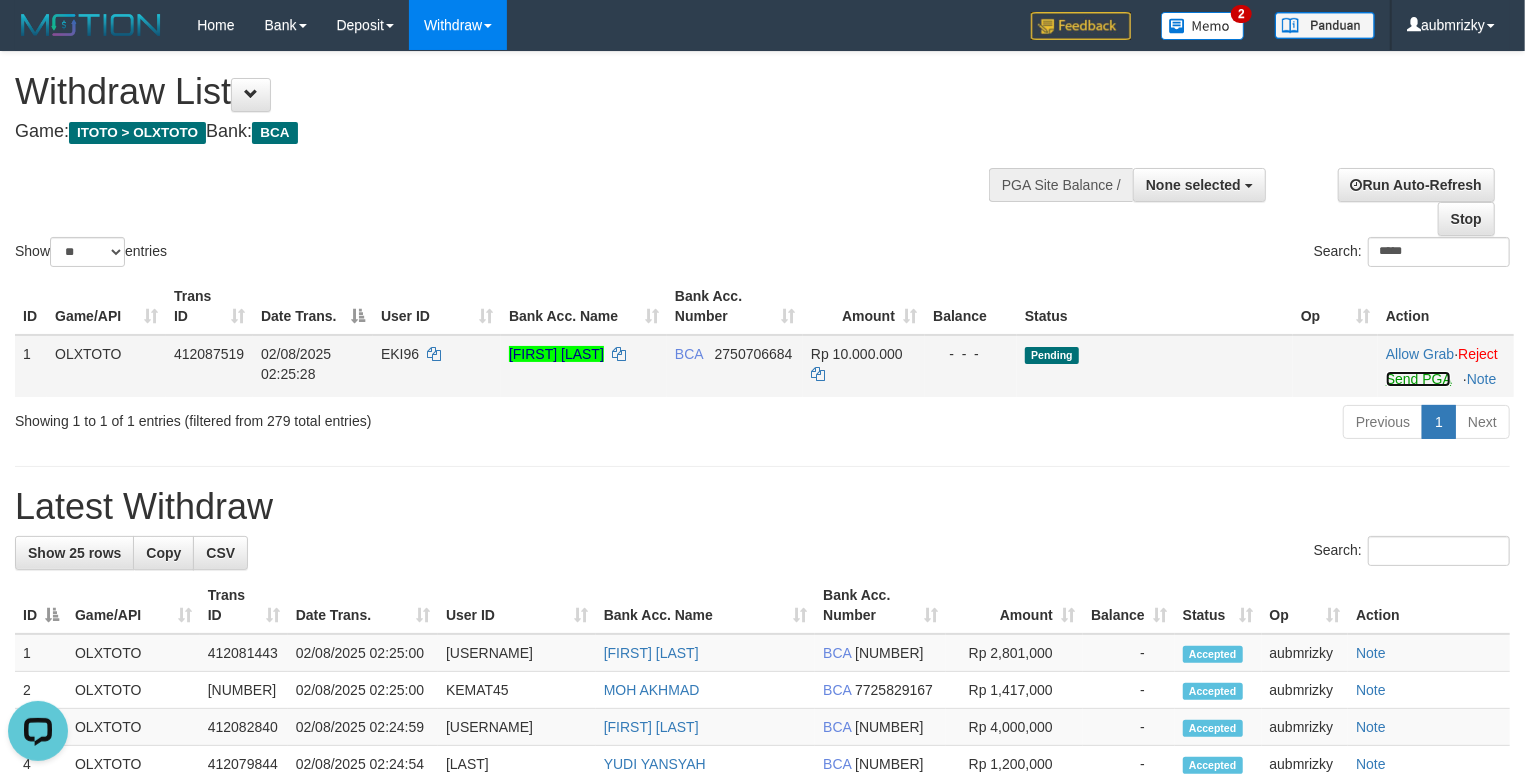 click on "Send PGA" at bounding box center [1418, 379] 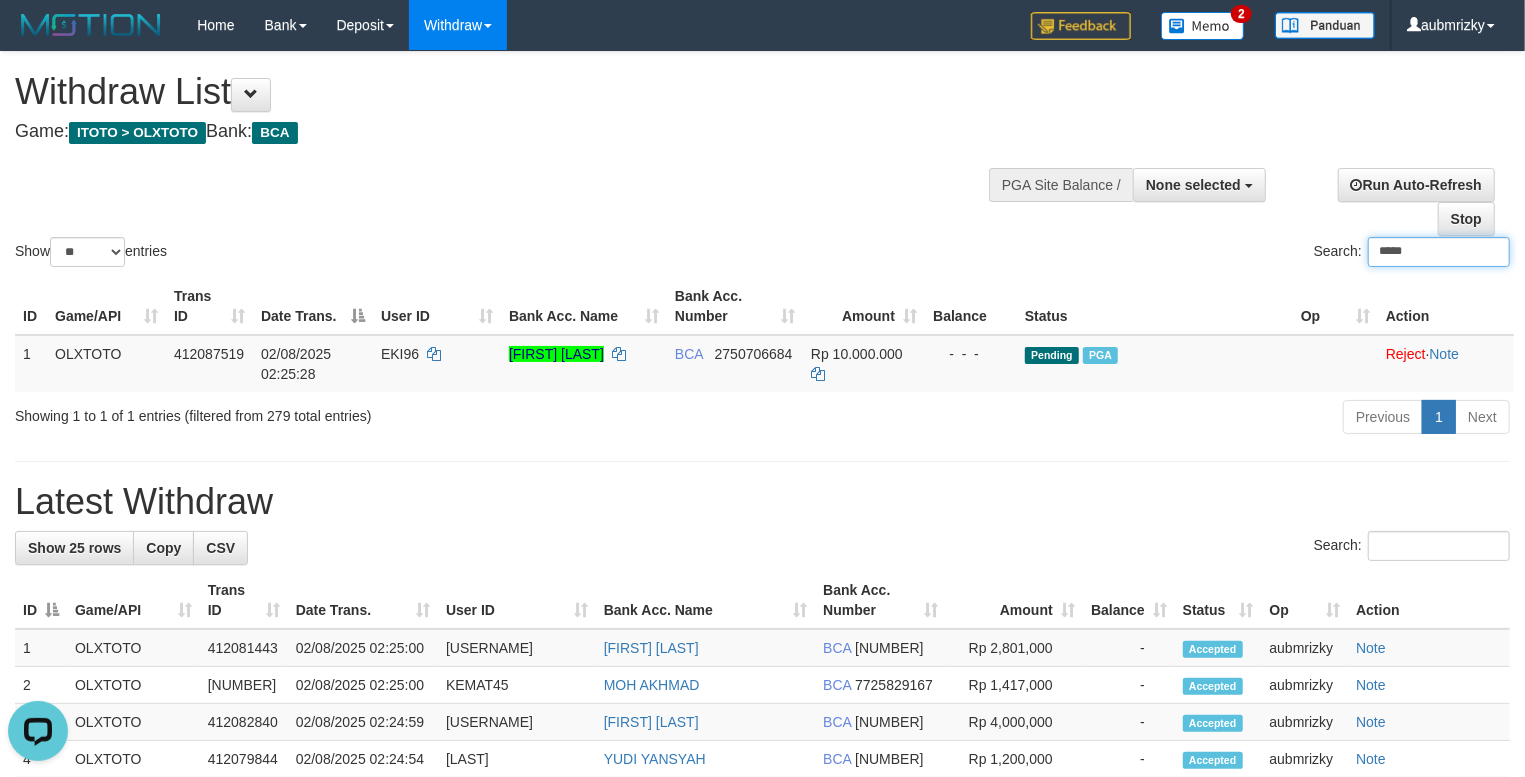 click on "*****" at bounding box center [1439, 252] 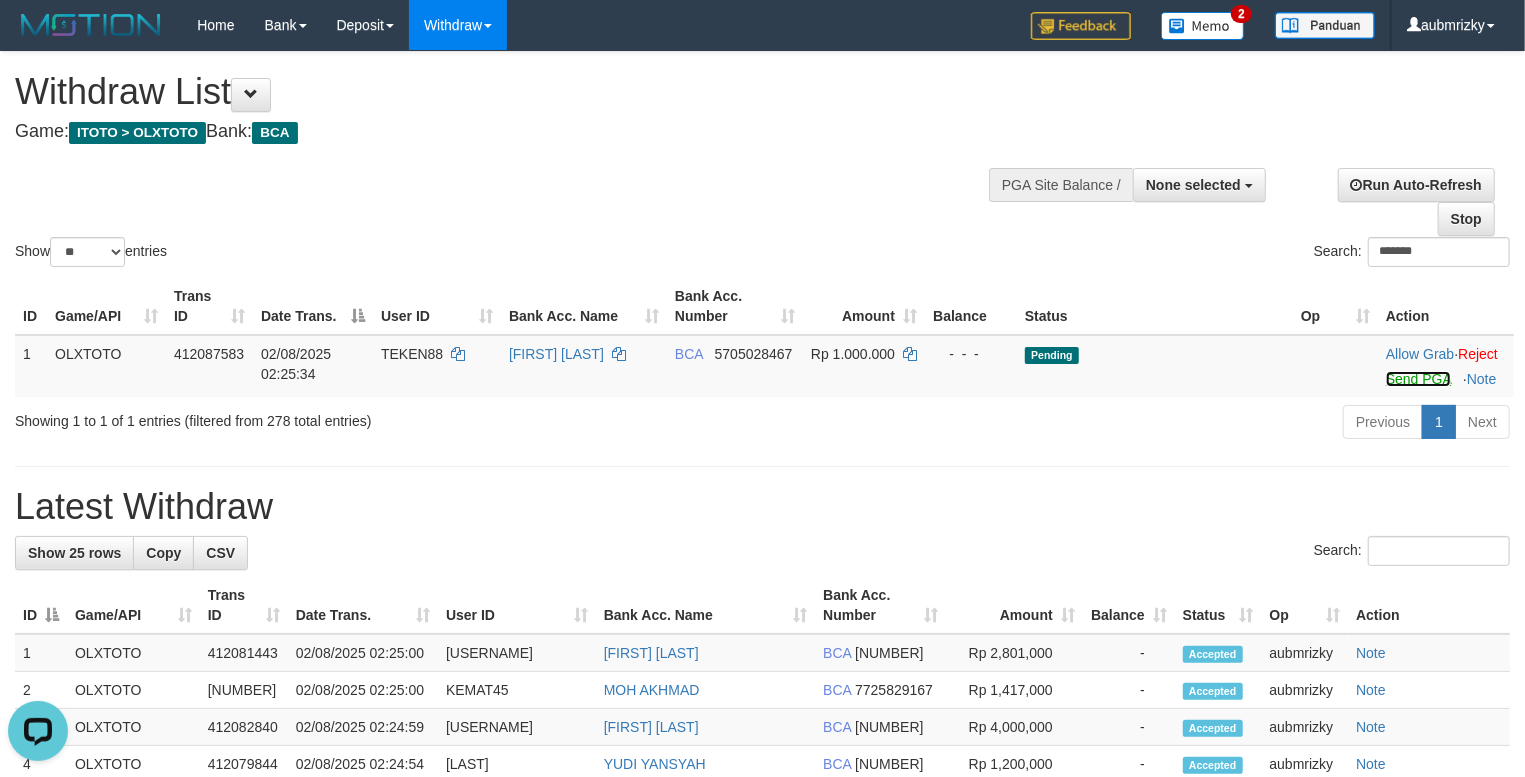 click on "Send PGA" at bounding box center (1418, 379) 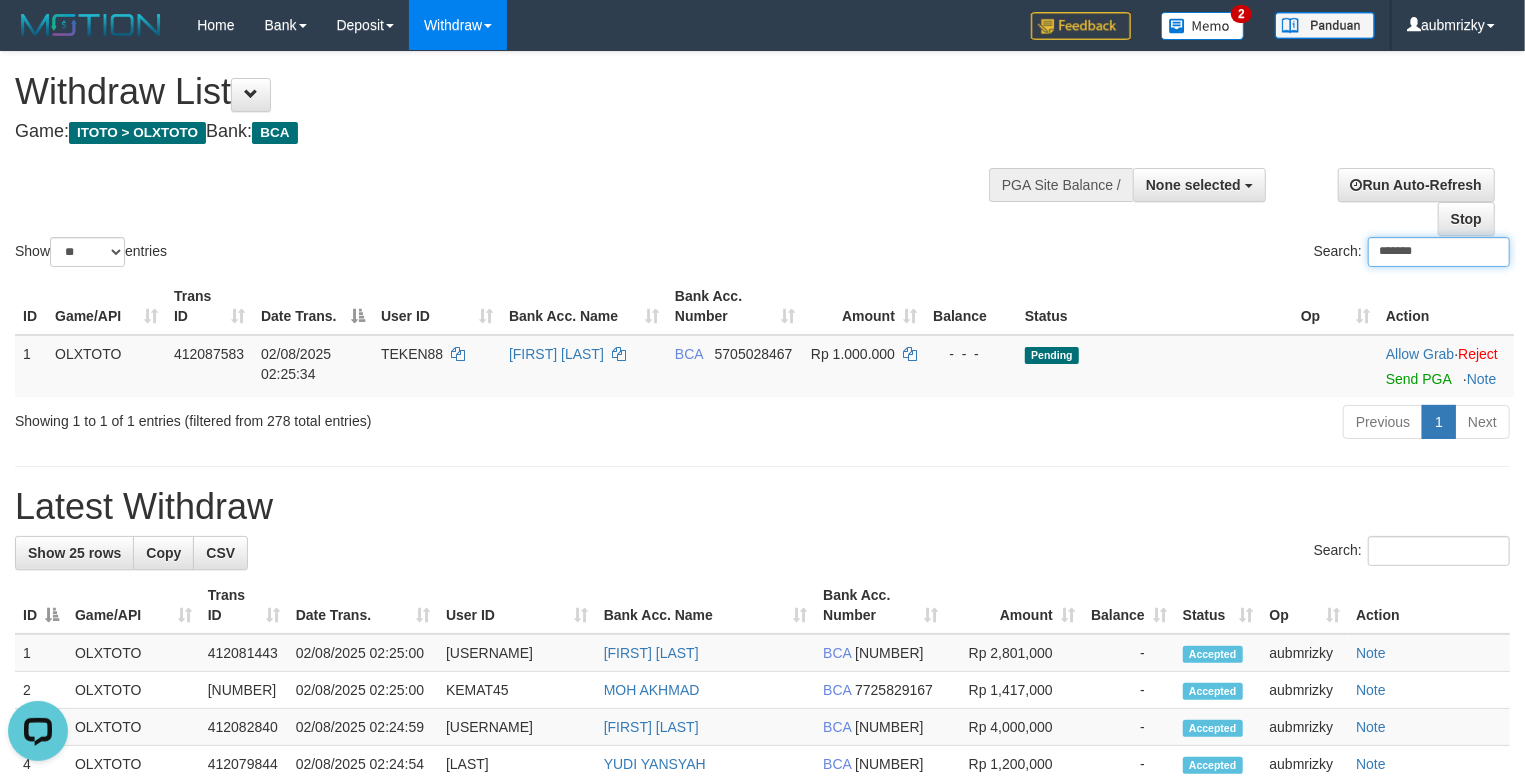 click on "*******" at bounding box center (1439, 252) 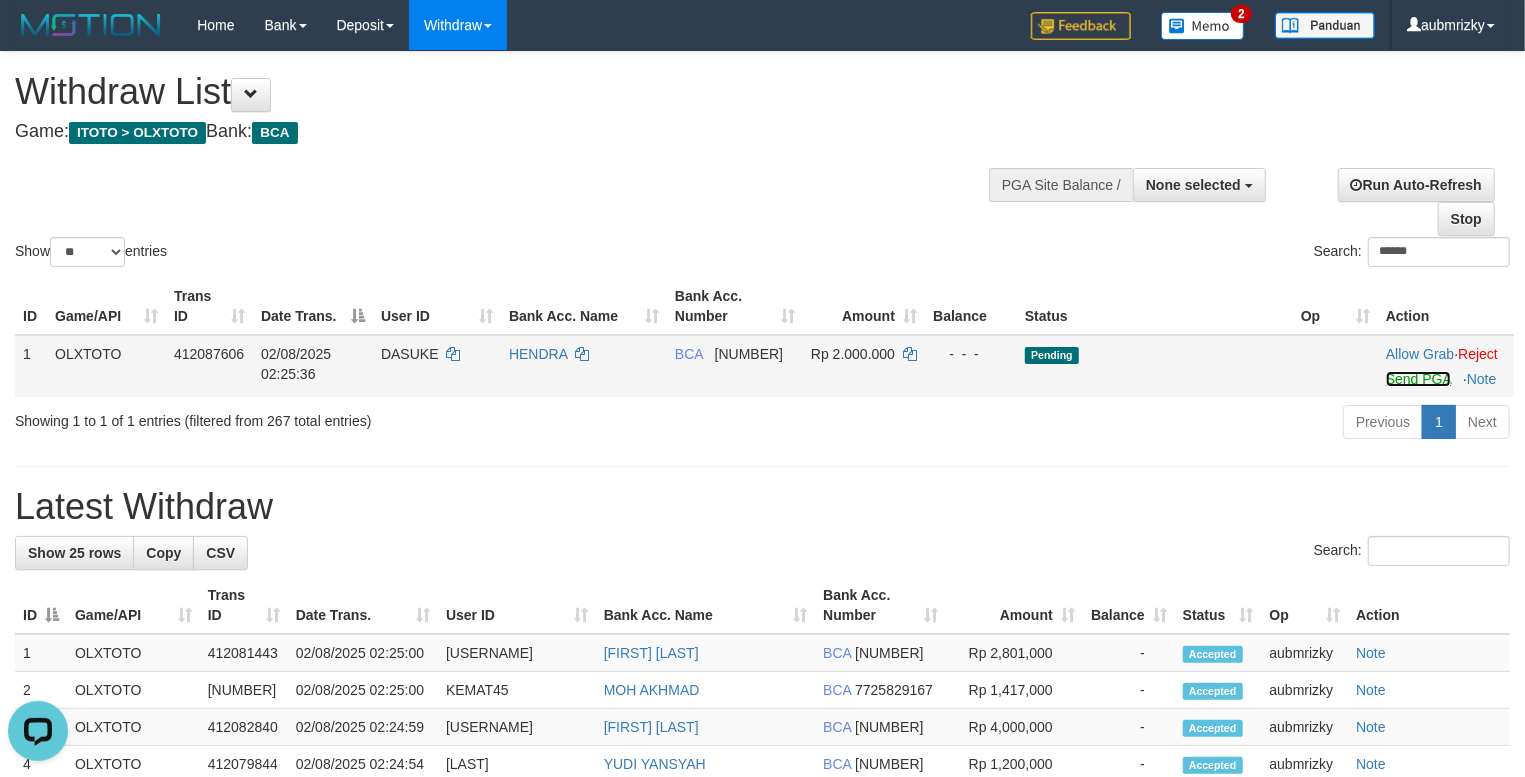 click on "Send PGA" at bounding box center (1418, 379) 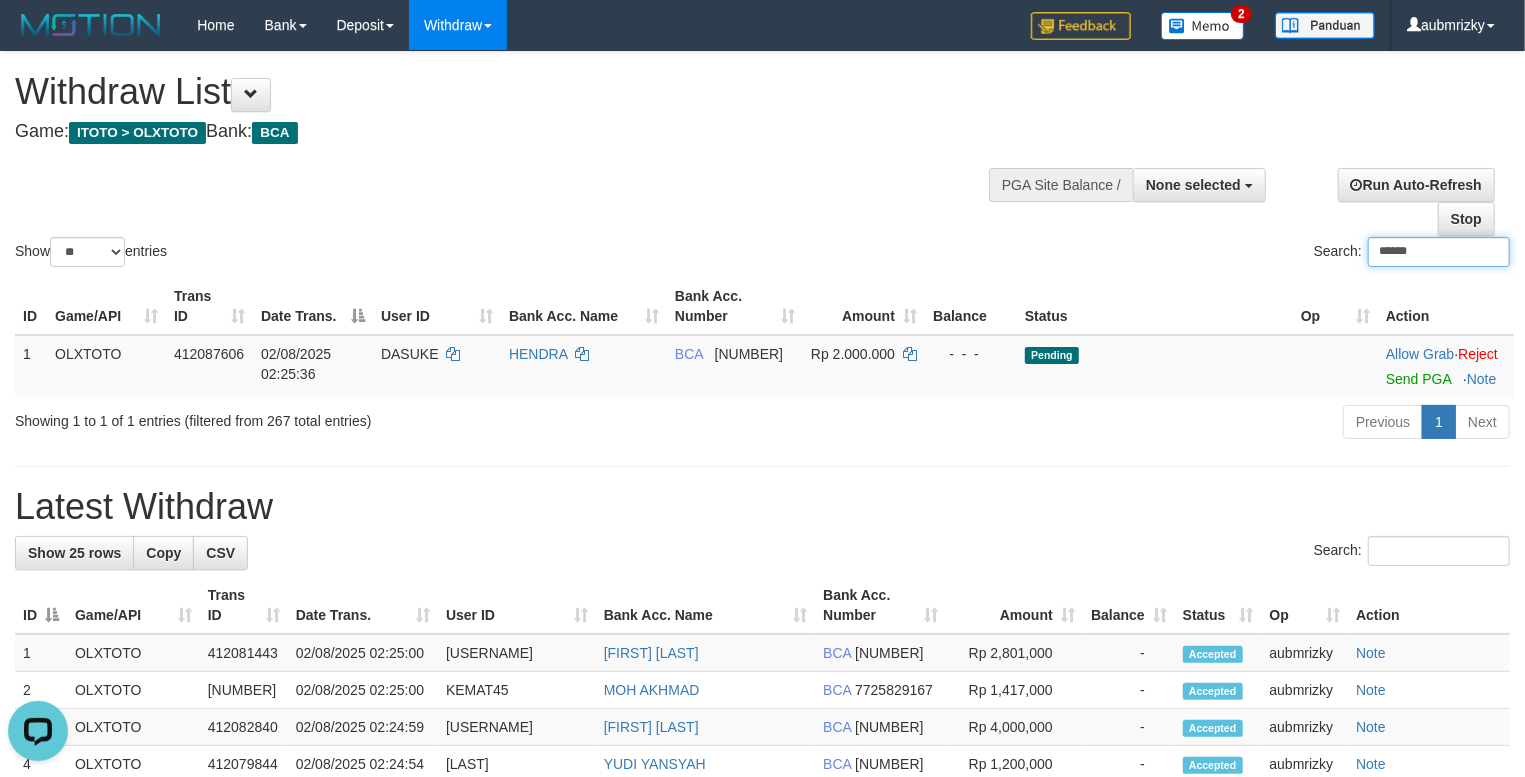 click on "******" at bounding box center [1439, 252] 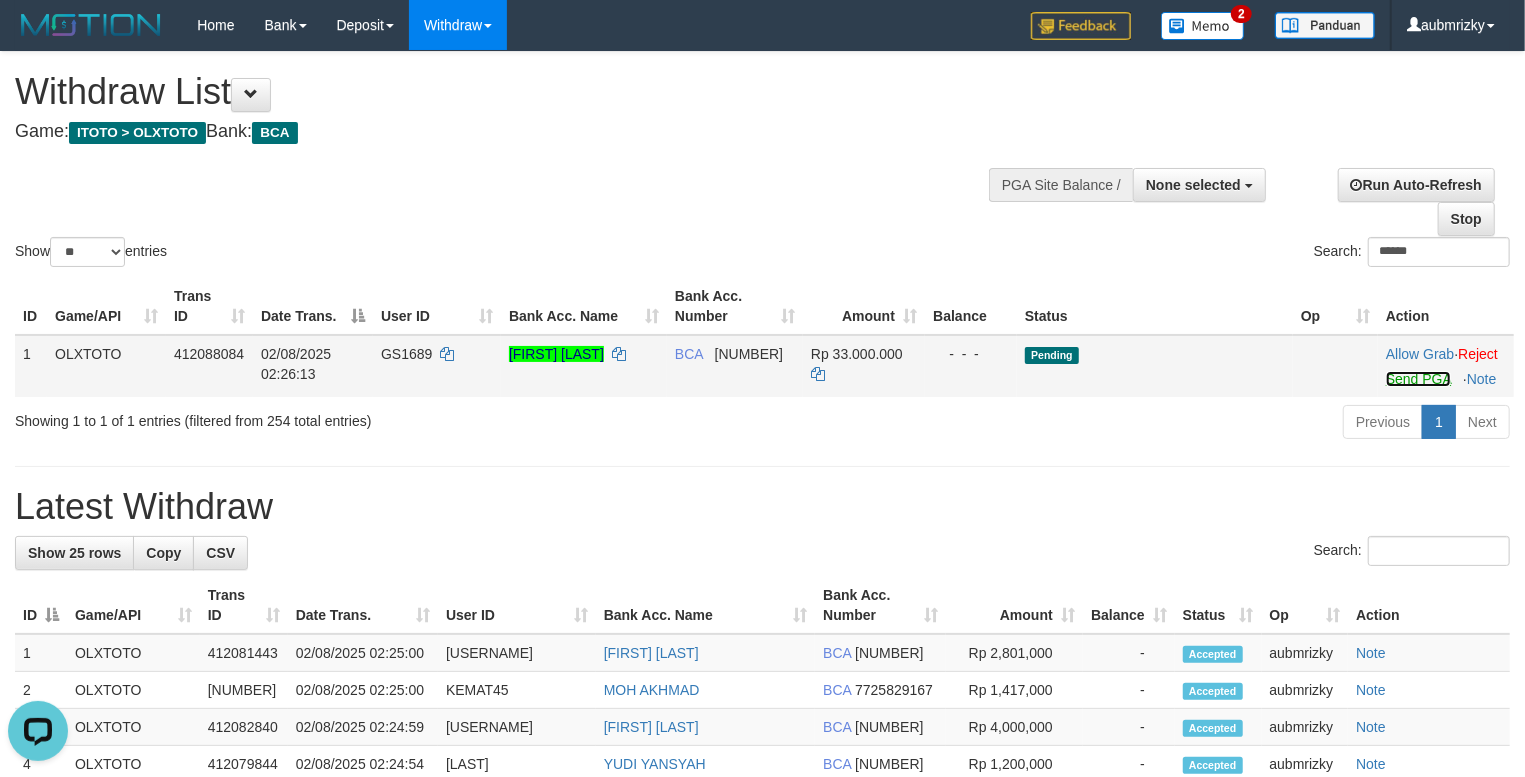 click on "Send PGA" at bounding box center [1418, 379] 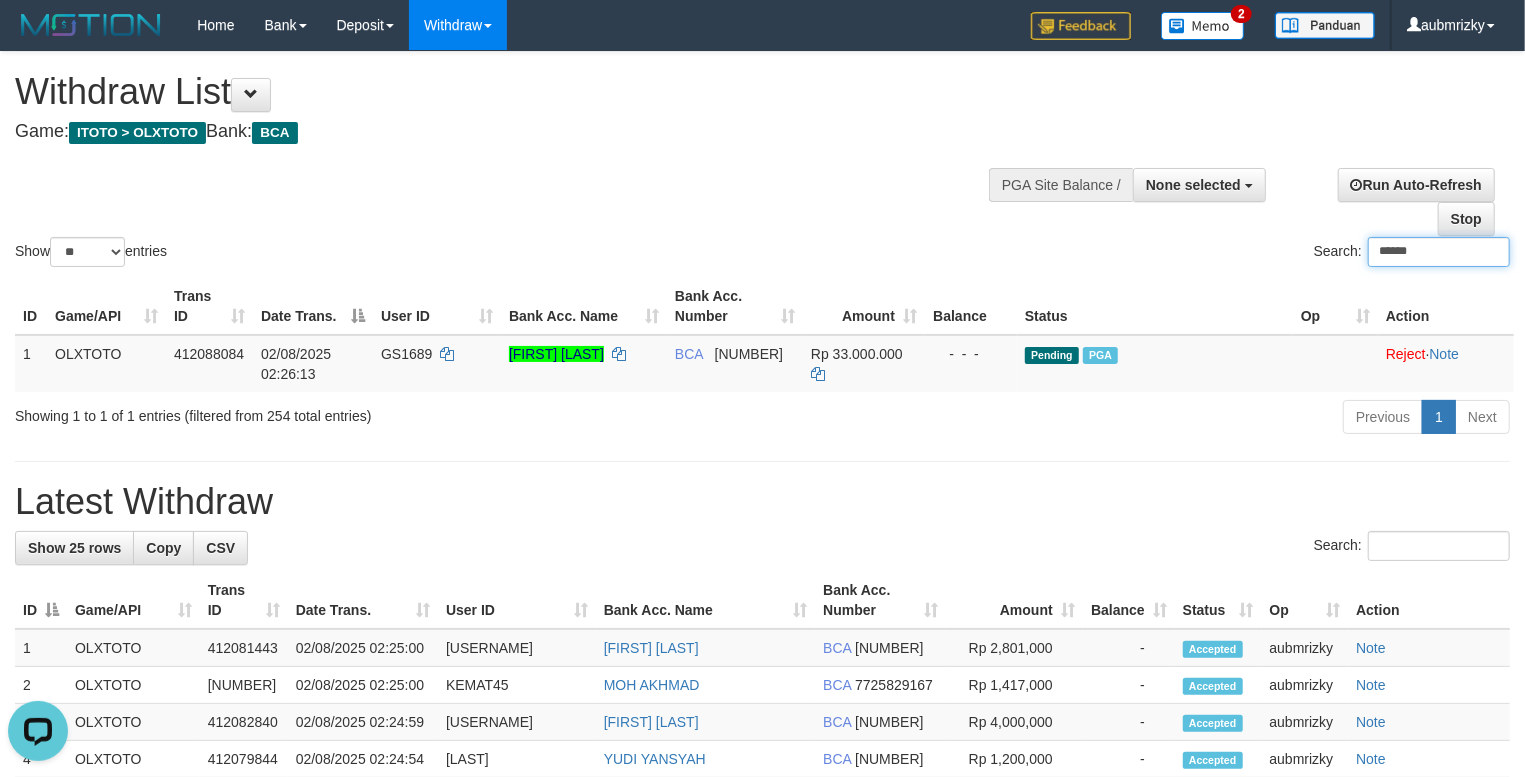 click on "******" at bounding box center (1439, 252) 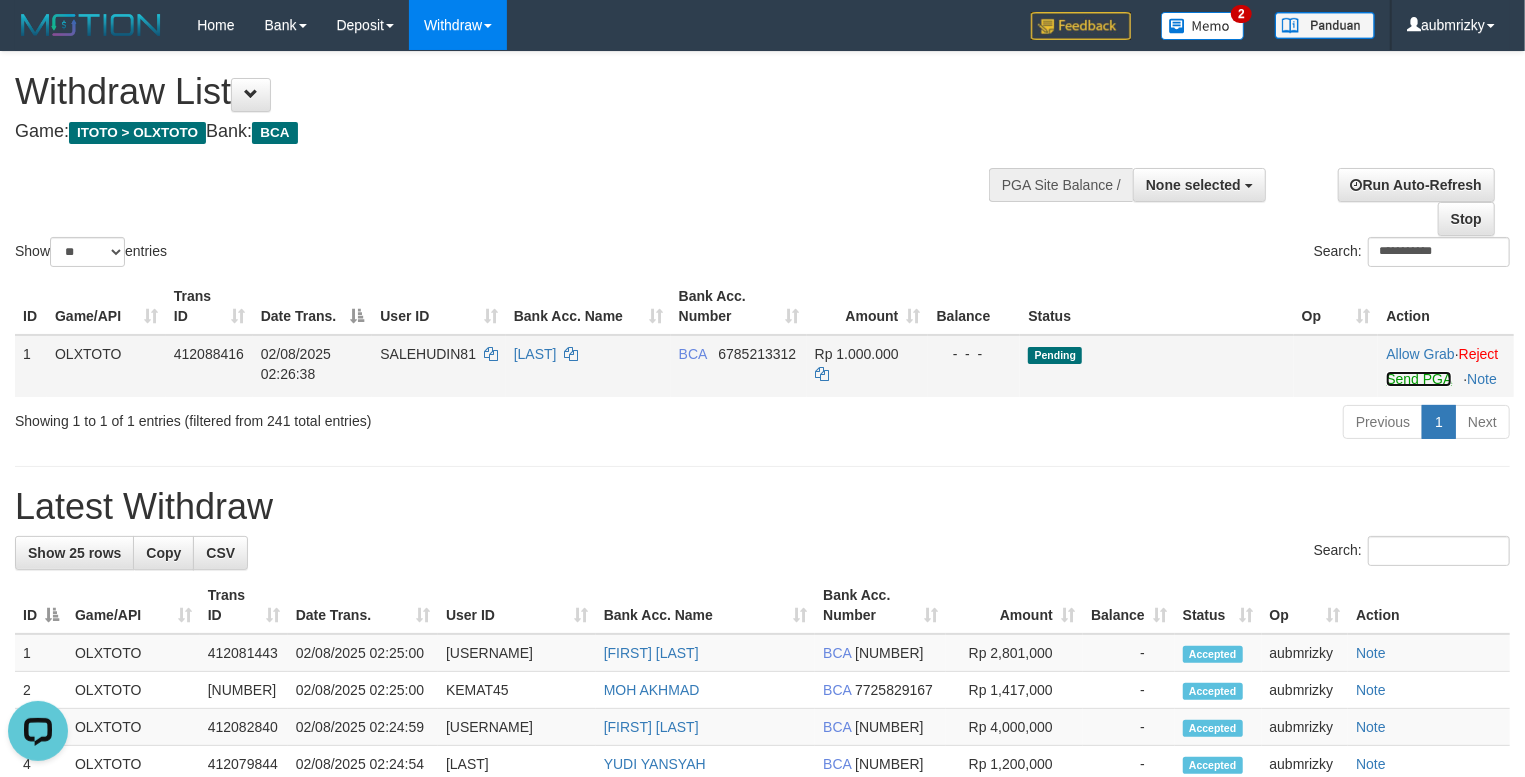 click on "Send PGA" at bounding box center [1418, 379] 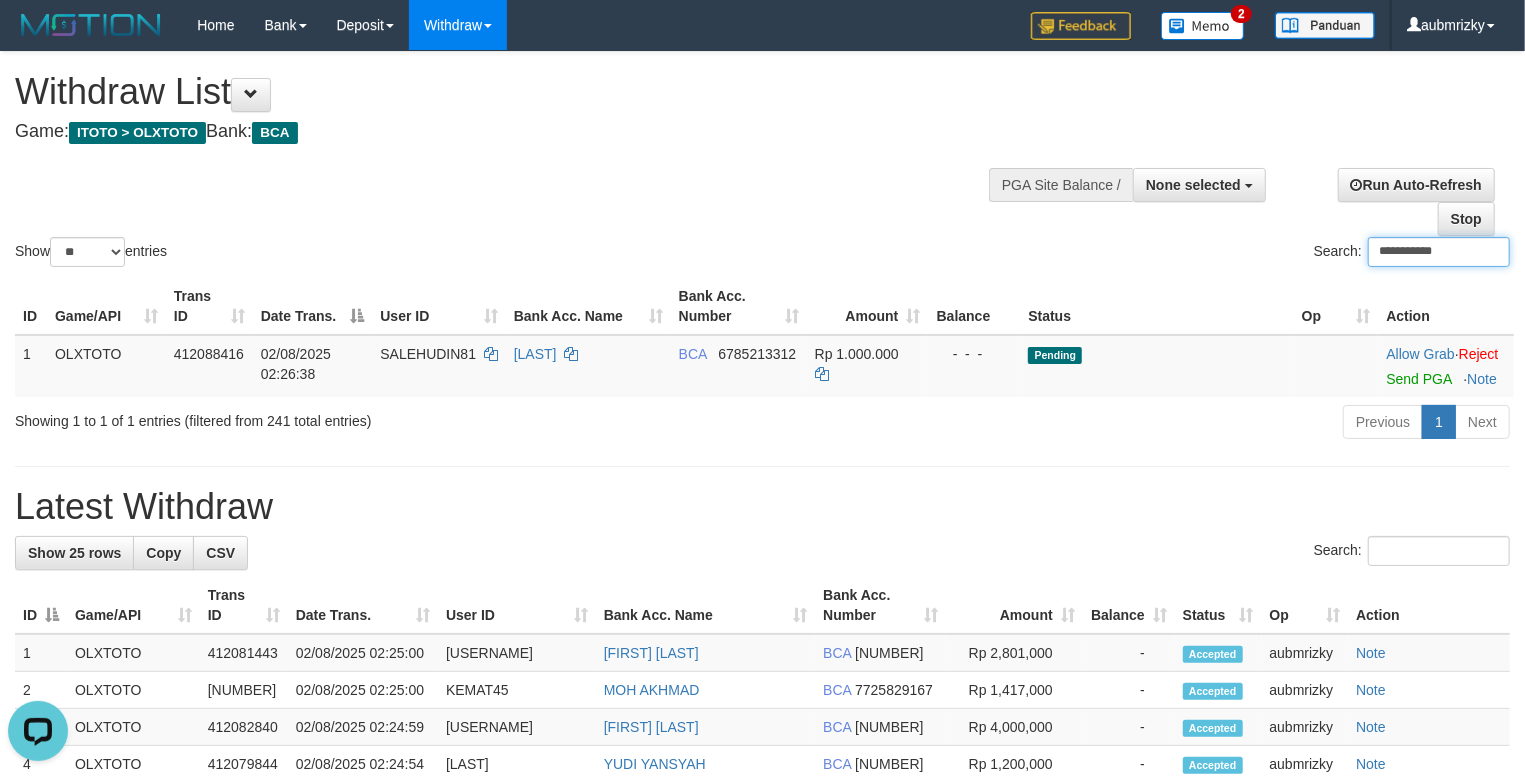 click on "**********" at bounding box center [1439, 252] 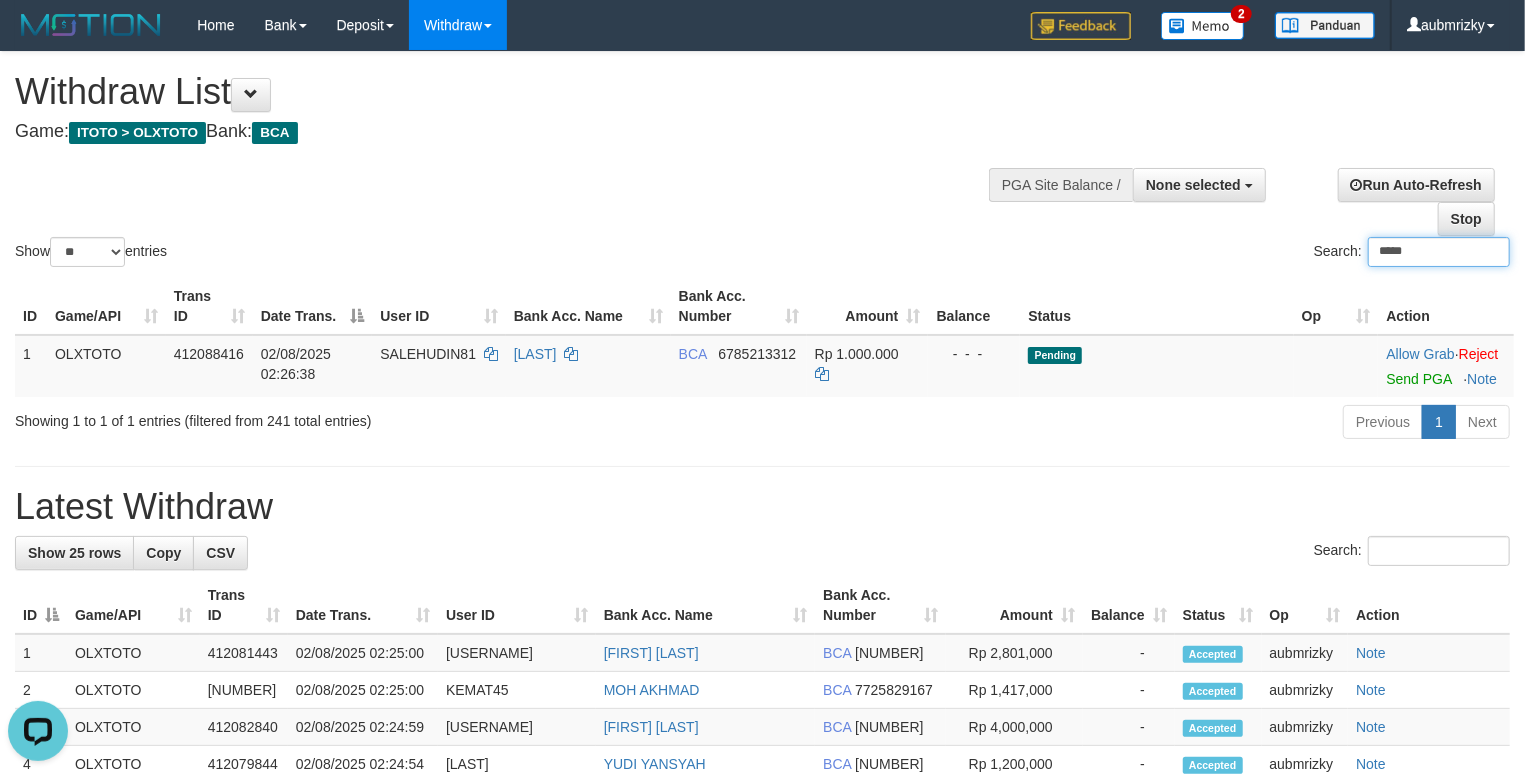 click on "*****" at bounding box center (1439, 252) 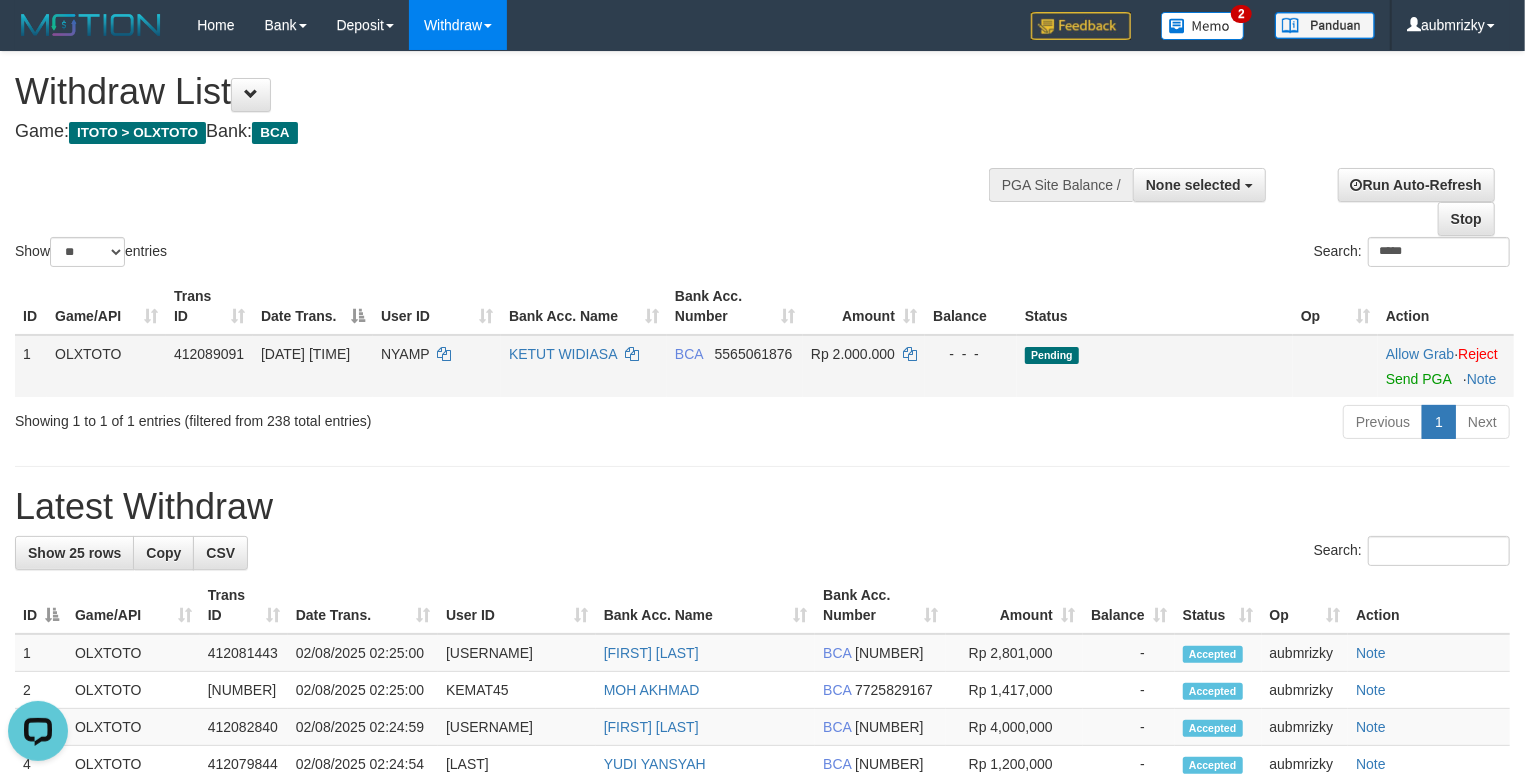 drag, startPoint x: 1372, startPoint y: 421, endPoint x: 1414, endPoint y: 421, distance: 42 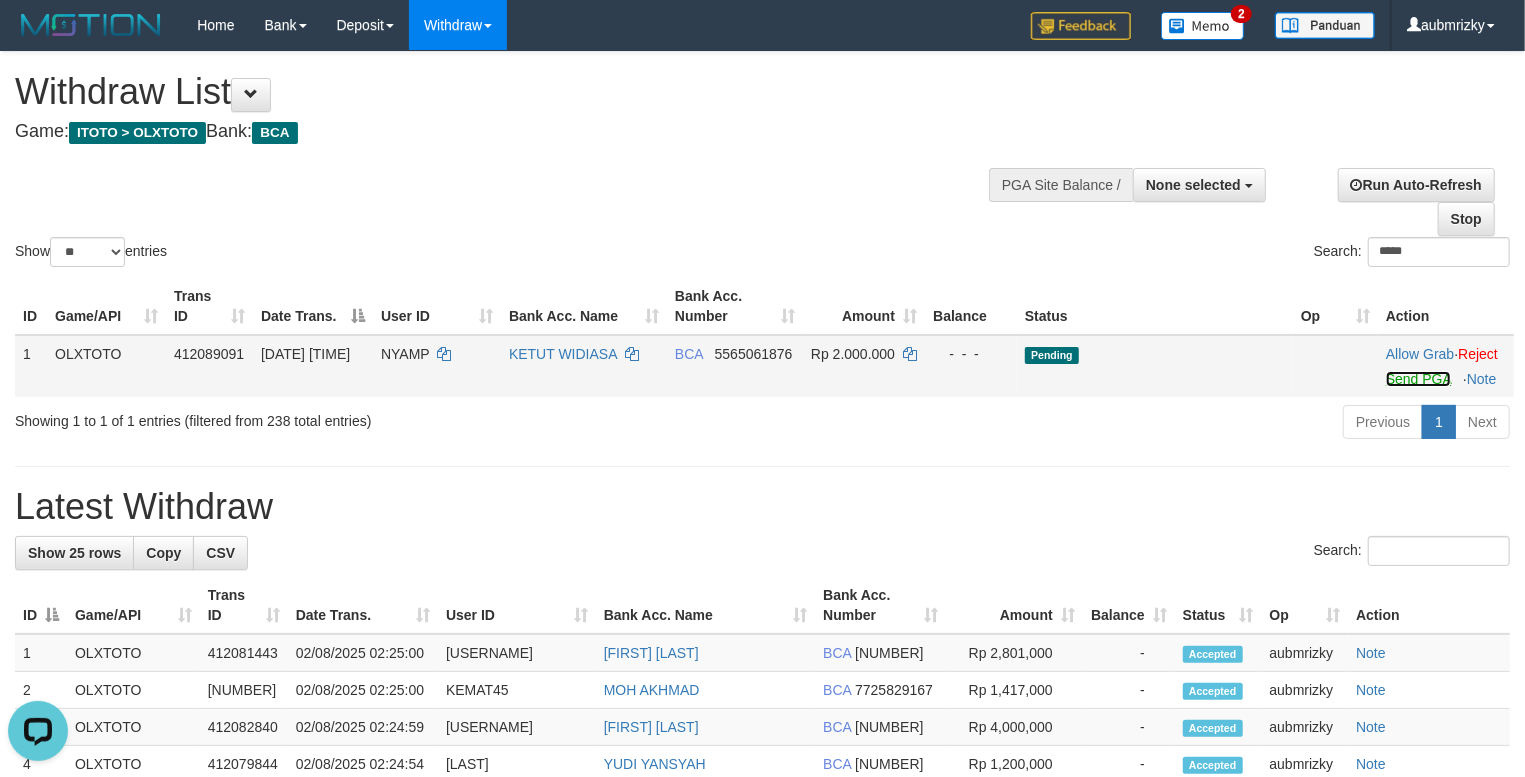 click on "Send PGA" at bounding box center (1418, 379) 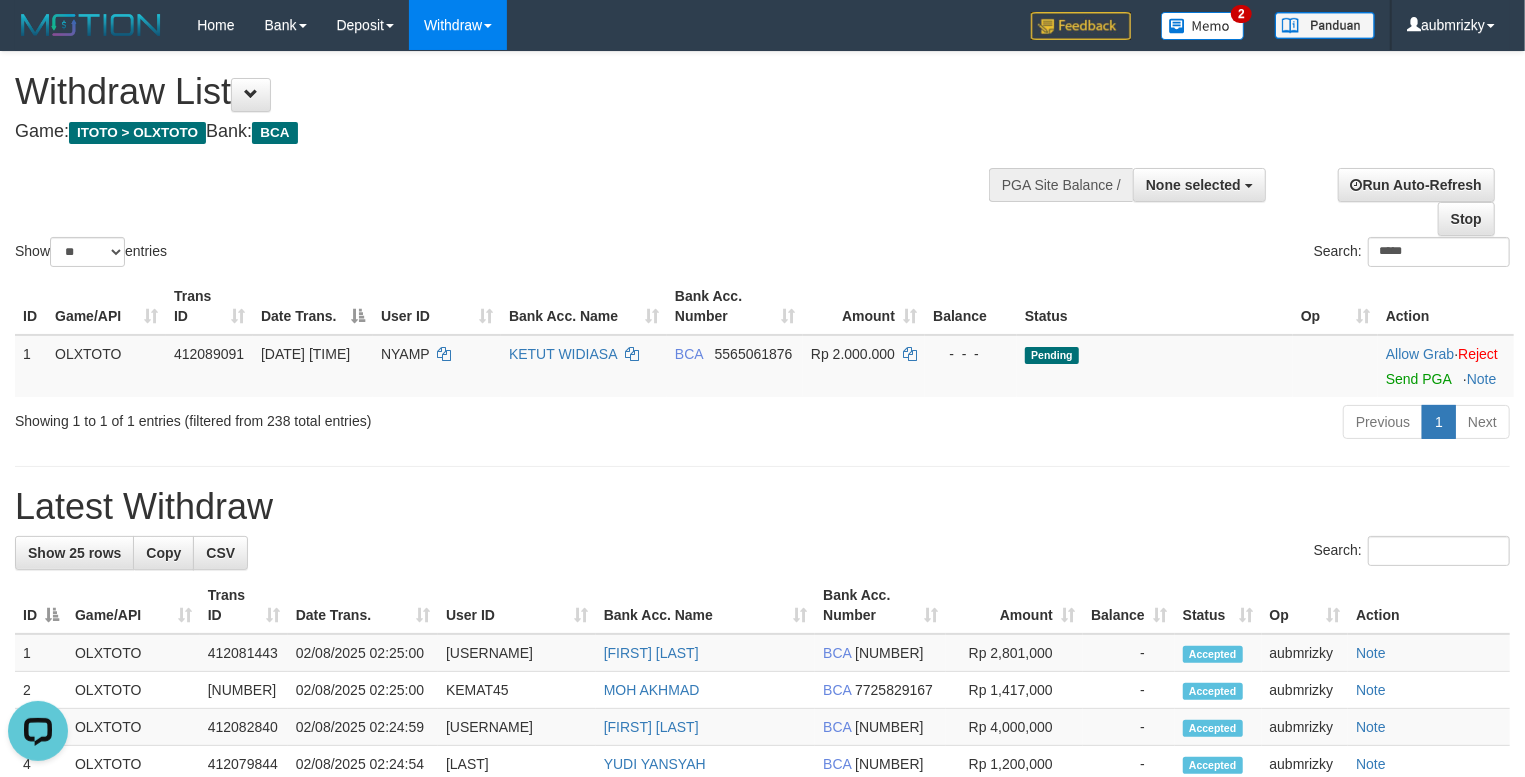 click on "ID Game/API Trans ID Date Trans. User ID Bank Acc. Name Bank Acc. Number Amount Balance Status Op Action
1 OLXTOTO 412089091 02/08/2025 02:27:33 NYAMP    KETUT WIDIASA    BCA     5565061876 Rp 2.000.000    -  -  - Pending Allow Grab   ·    Reject Send PGA     ·    Note Processing..." at bounding box center [762, 337] 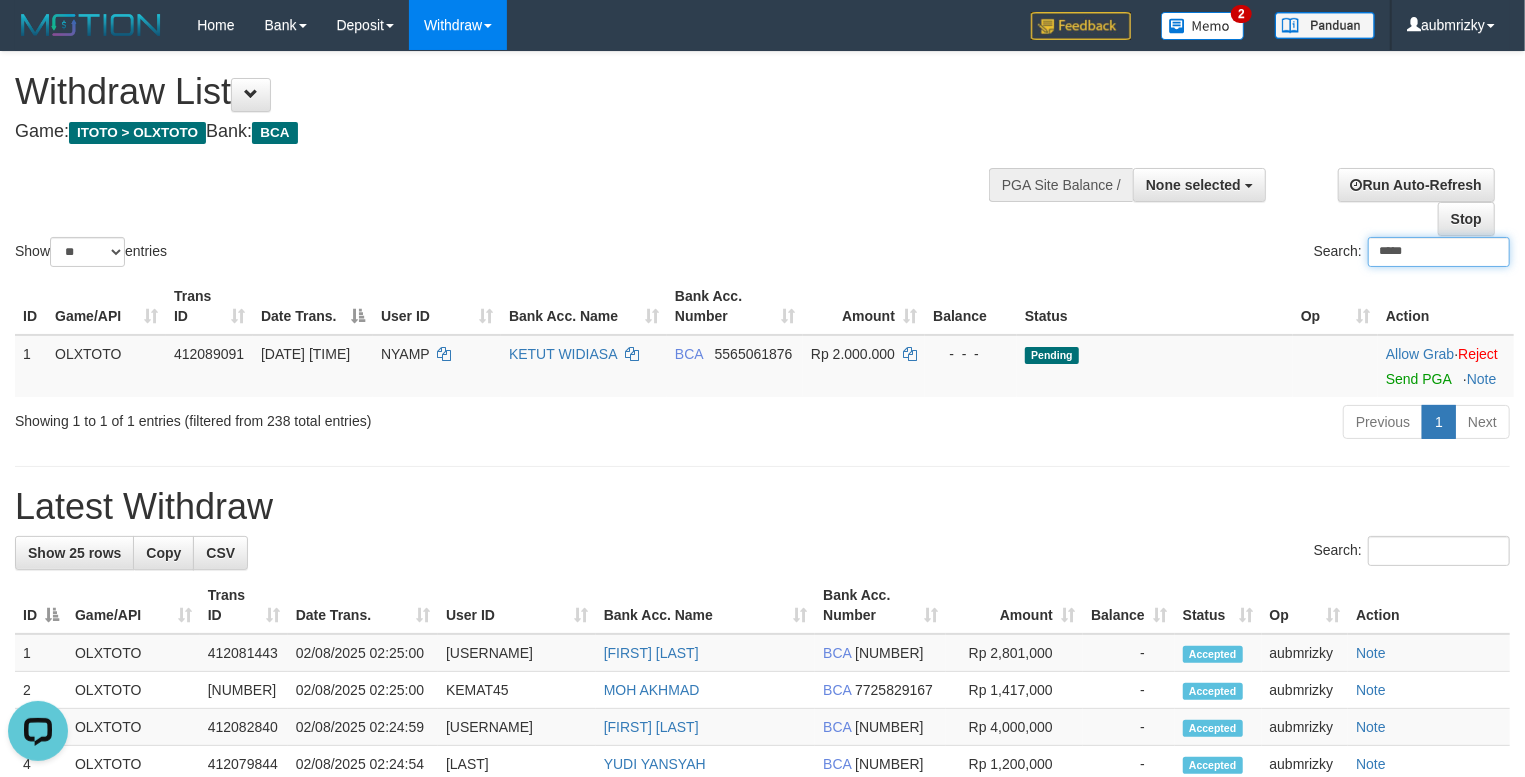 click on "*****" at bounding box center (1439, 252) 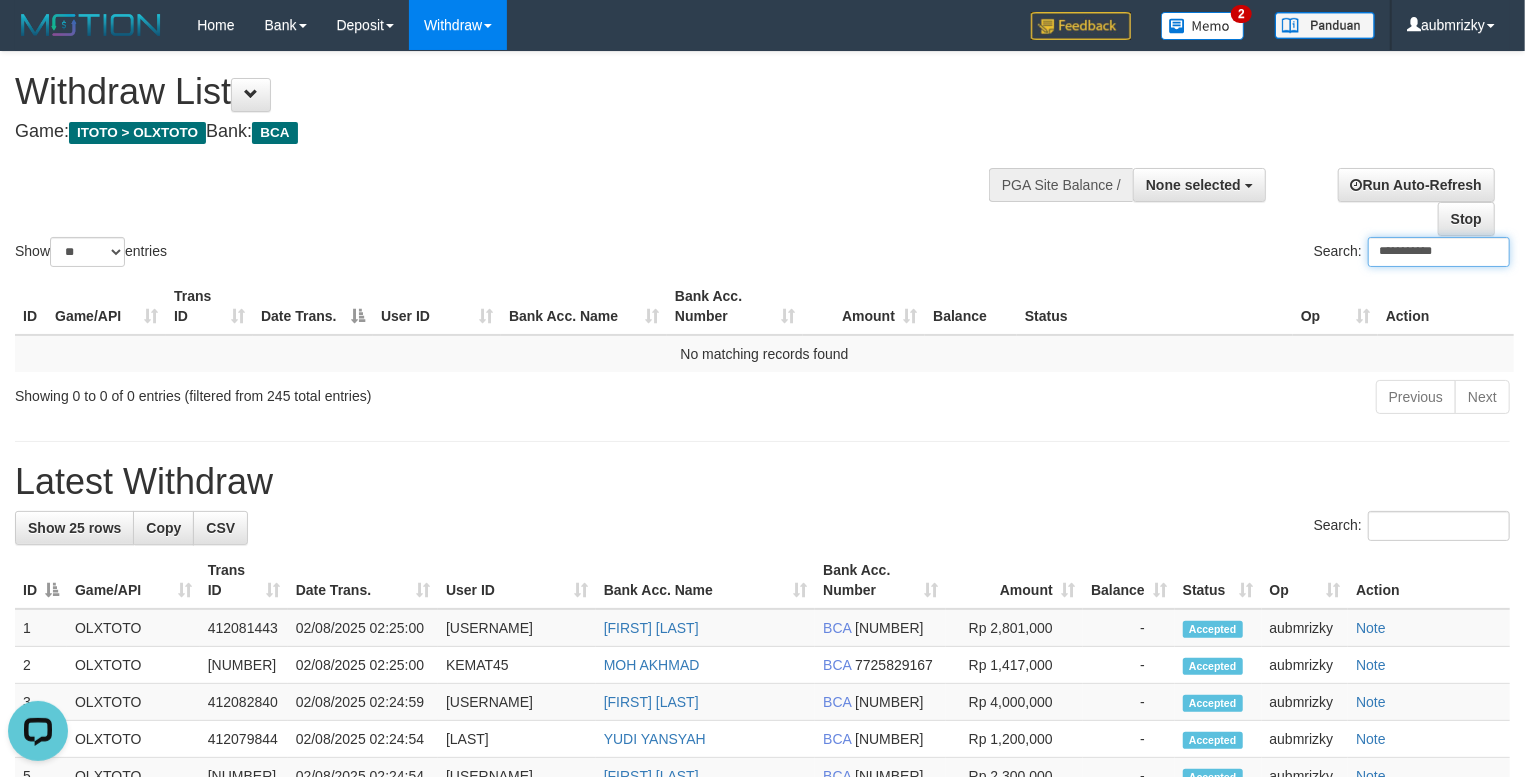 click on "**********" at bounding box center [1439, 252] 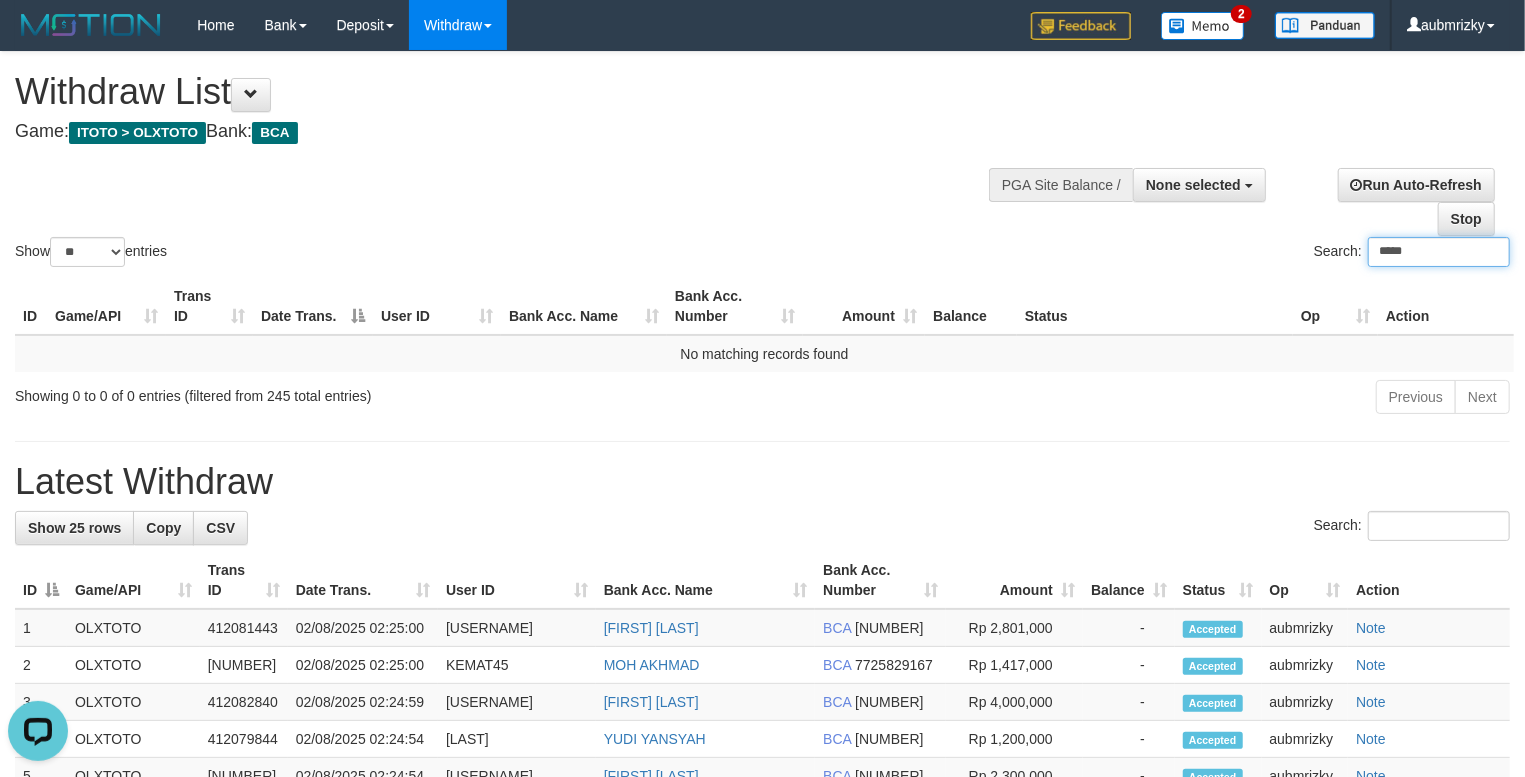 click on "*****" at bounding box center [1439, 252] 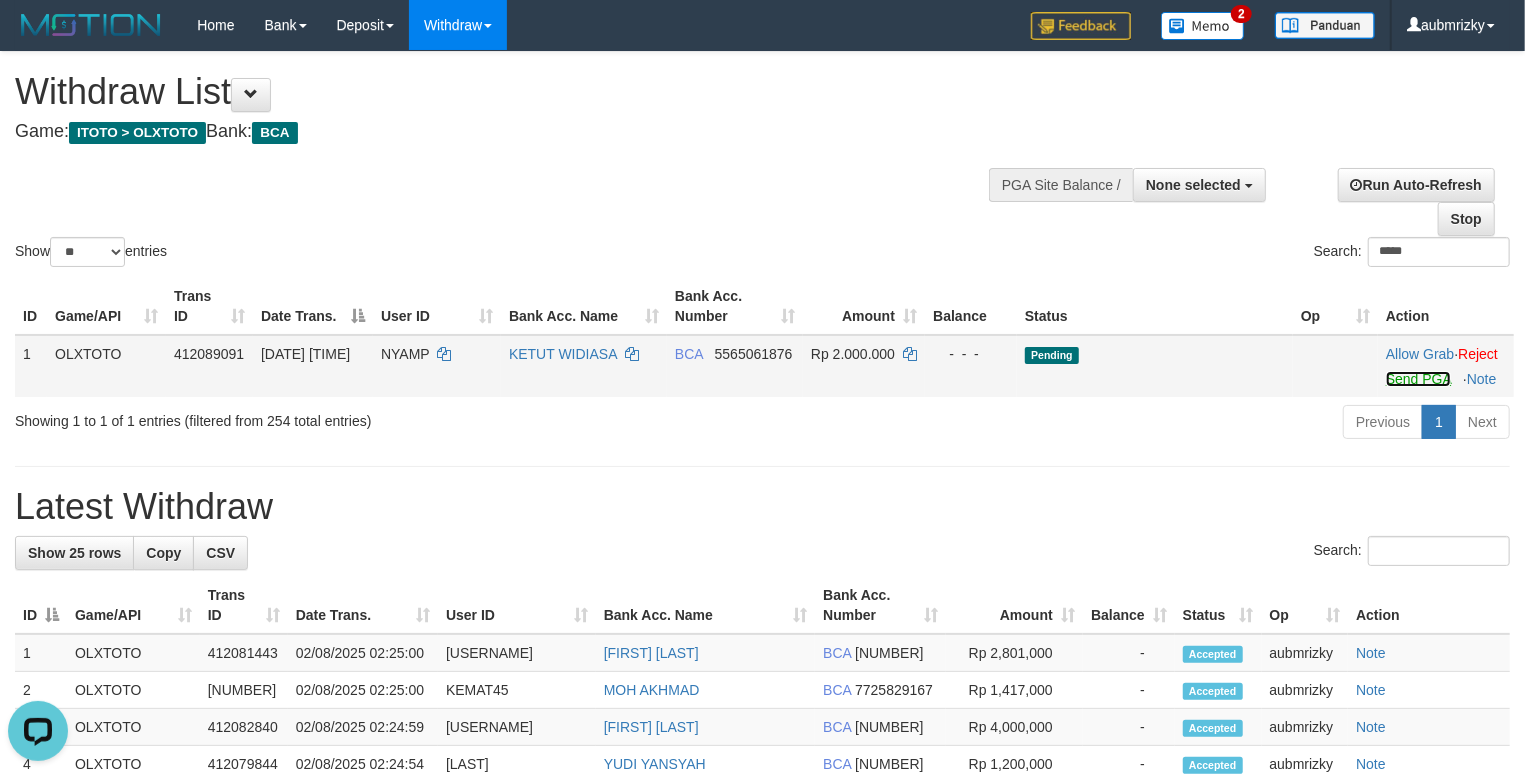 click on "Send PGA" at bounding box center [1418, 379] 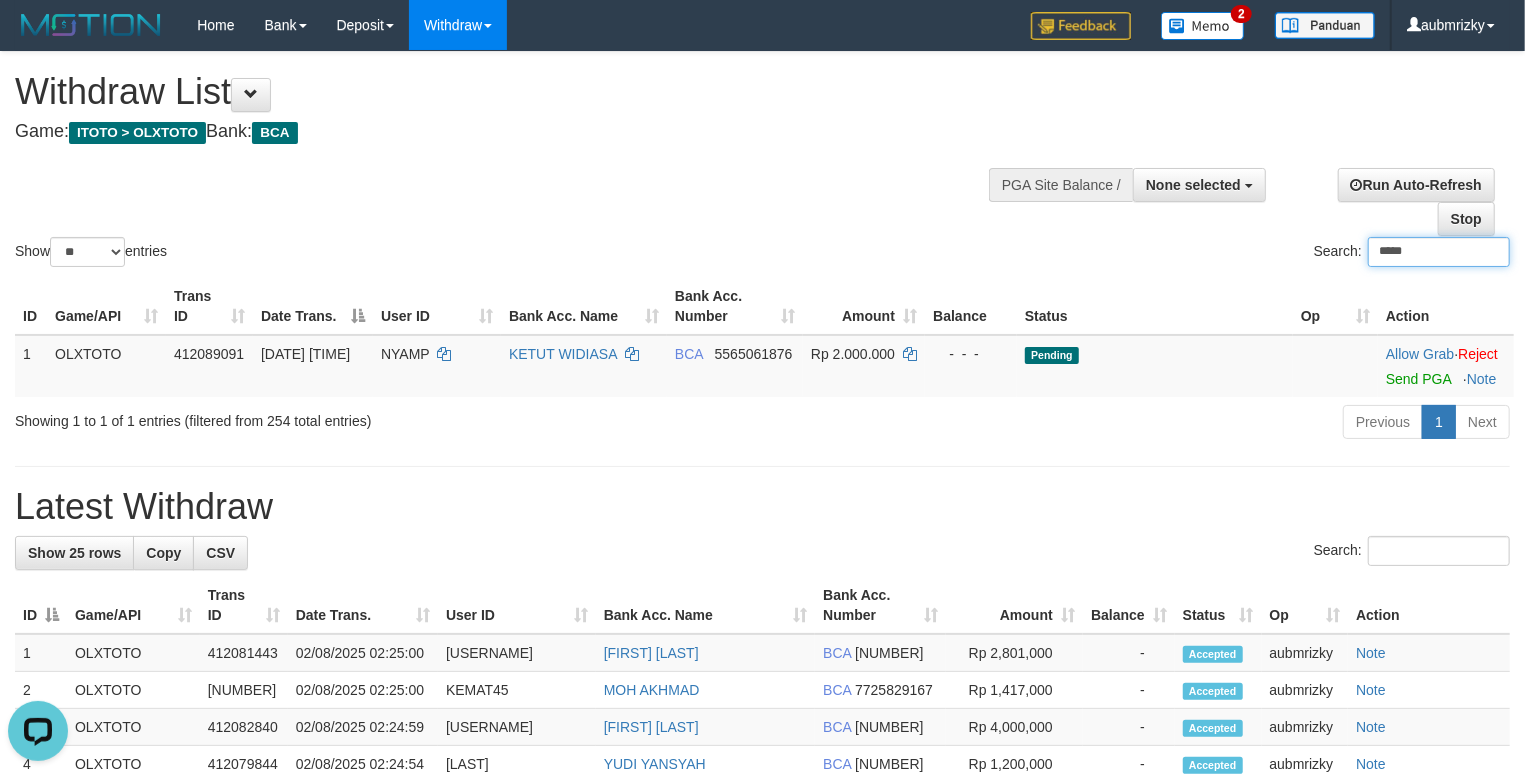 click on "*****" at bounding box center (1439, 252) 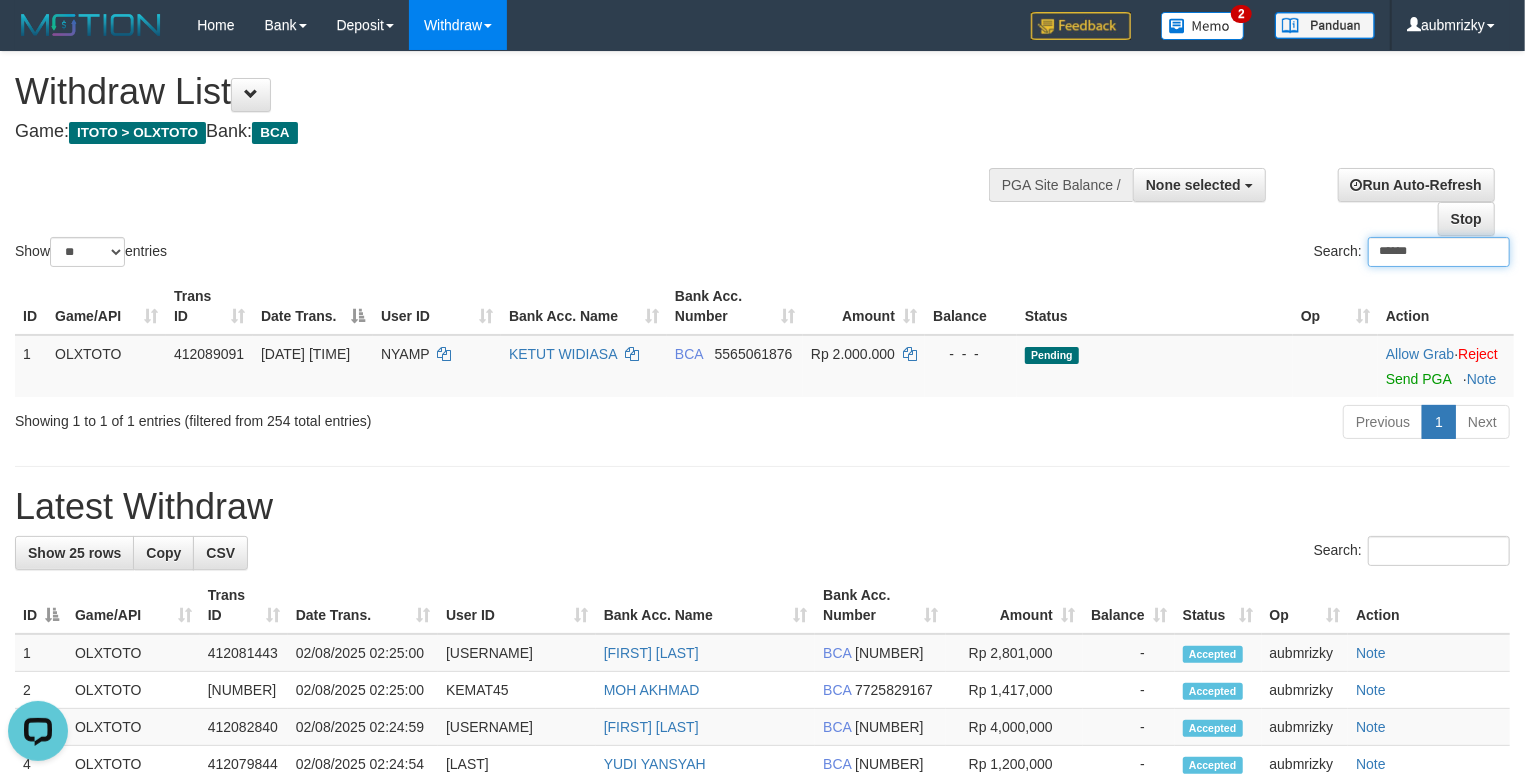 click on "******" at bounding box center (1439, 252) 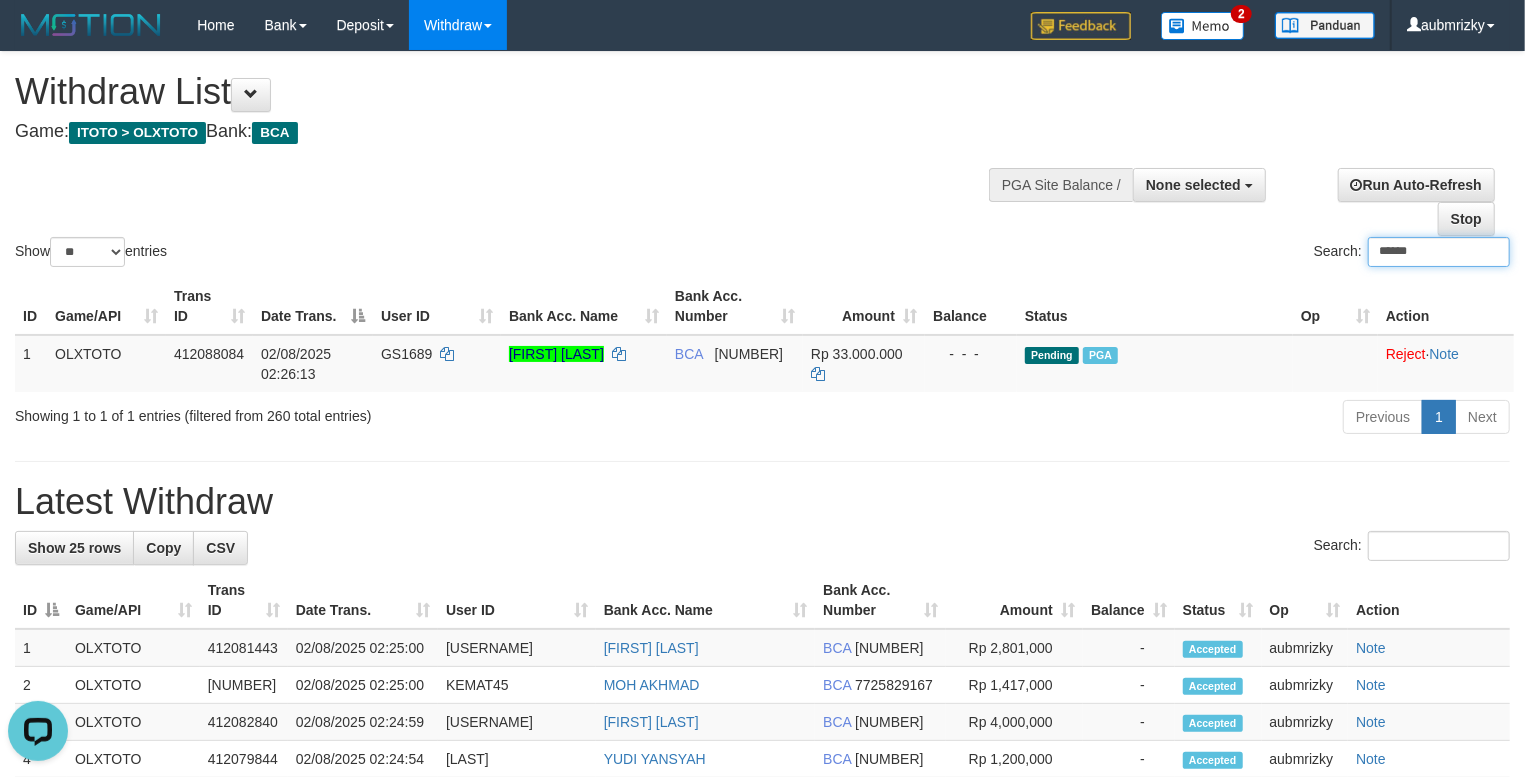 click on "******" at bounding box center (1439, 252) 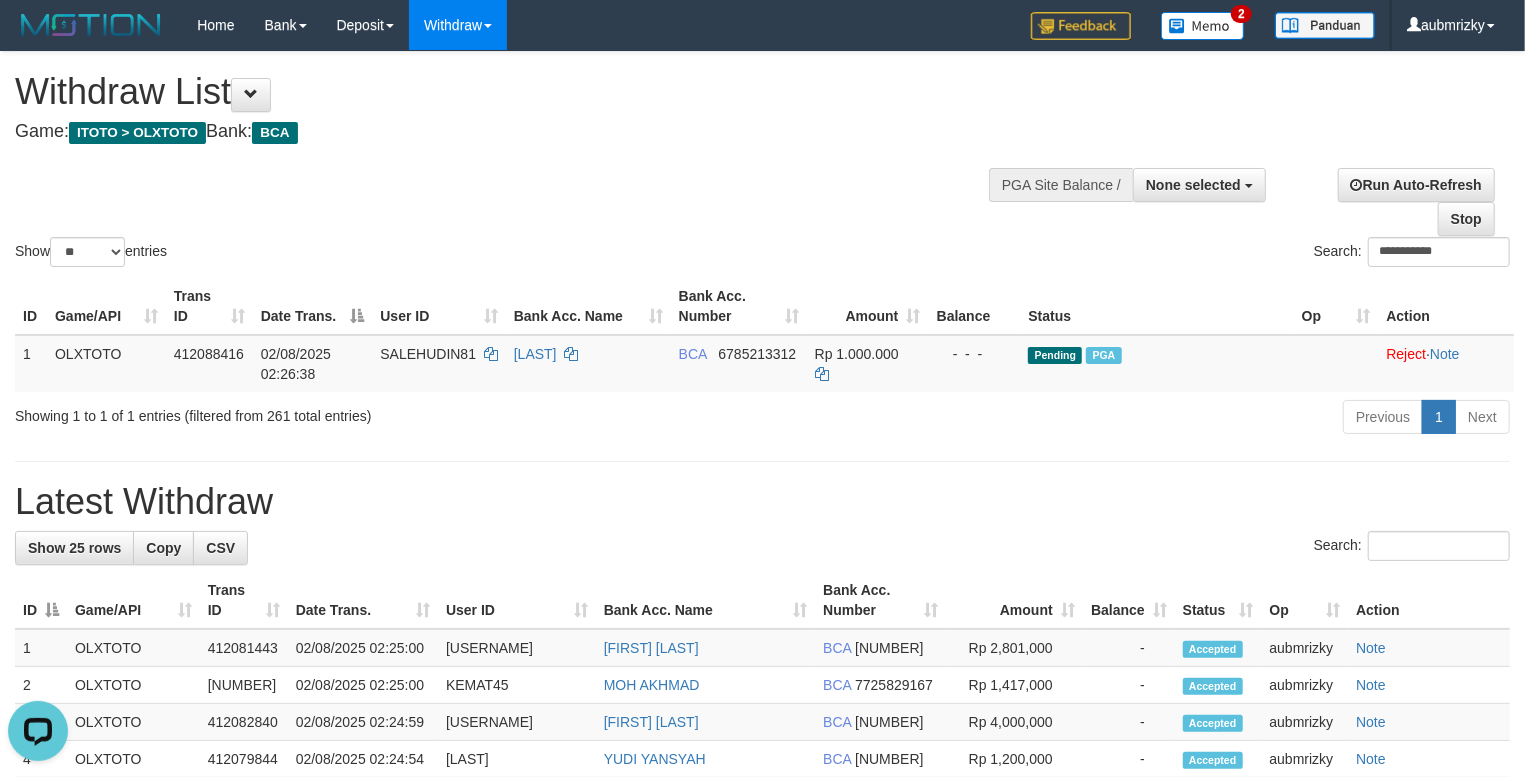 click on "**********" at bounding box center [1144, 254] 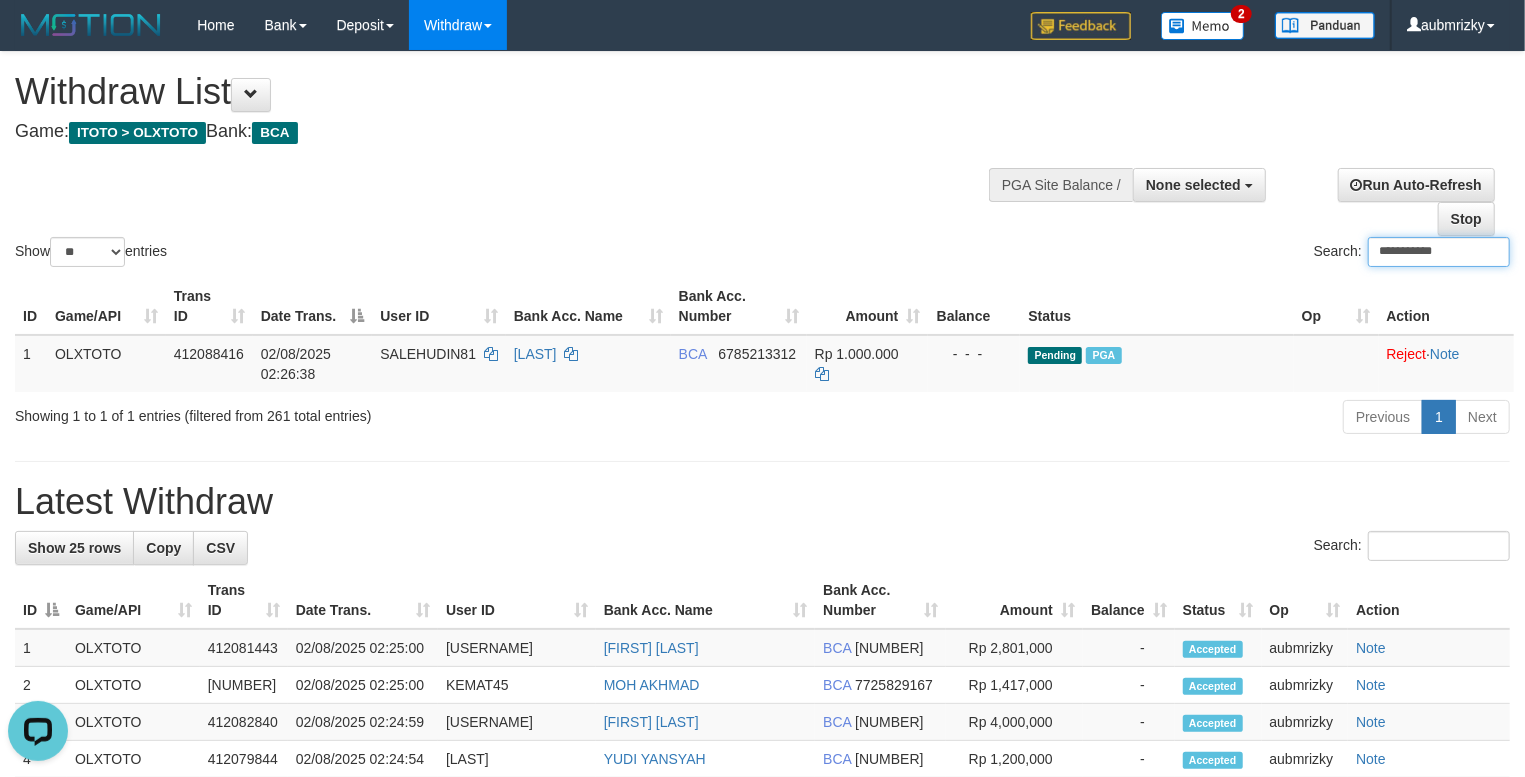 click on "**********" at bounding box center (1439, 252) 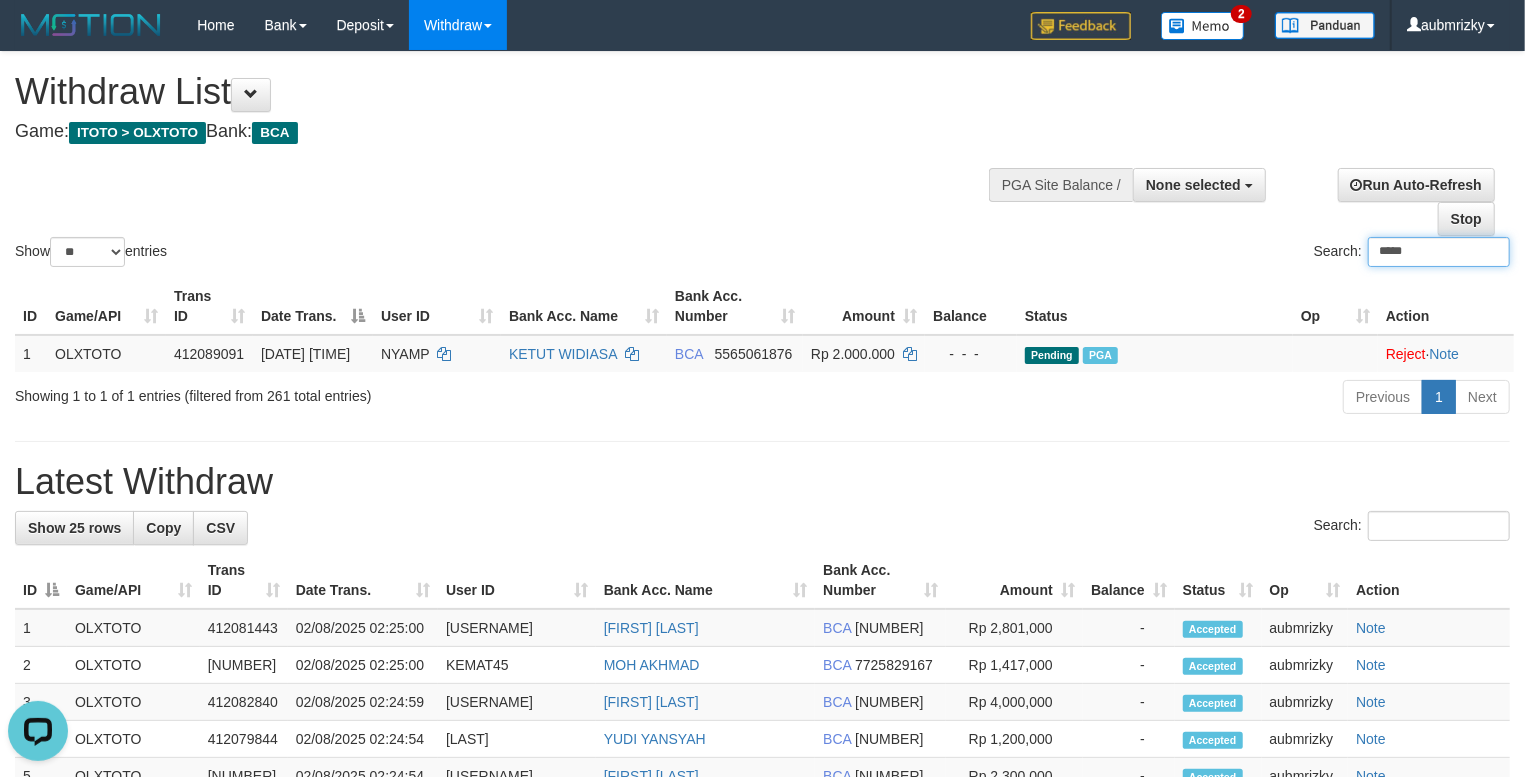 click on "*****" at bounding box center (1439, 252) 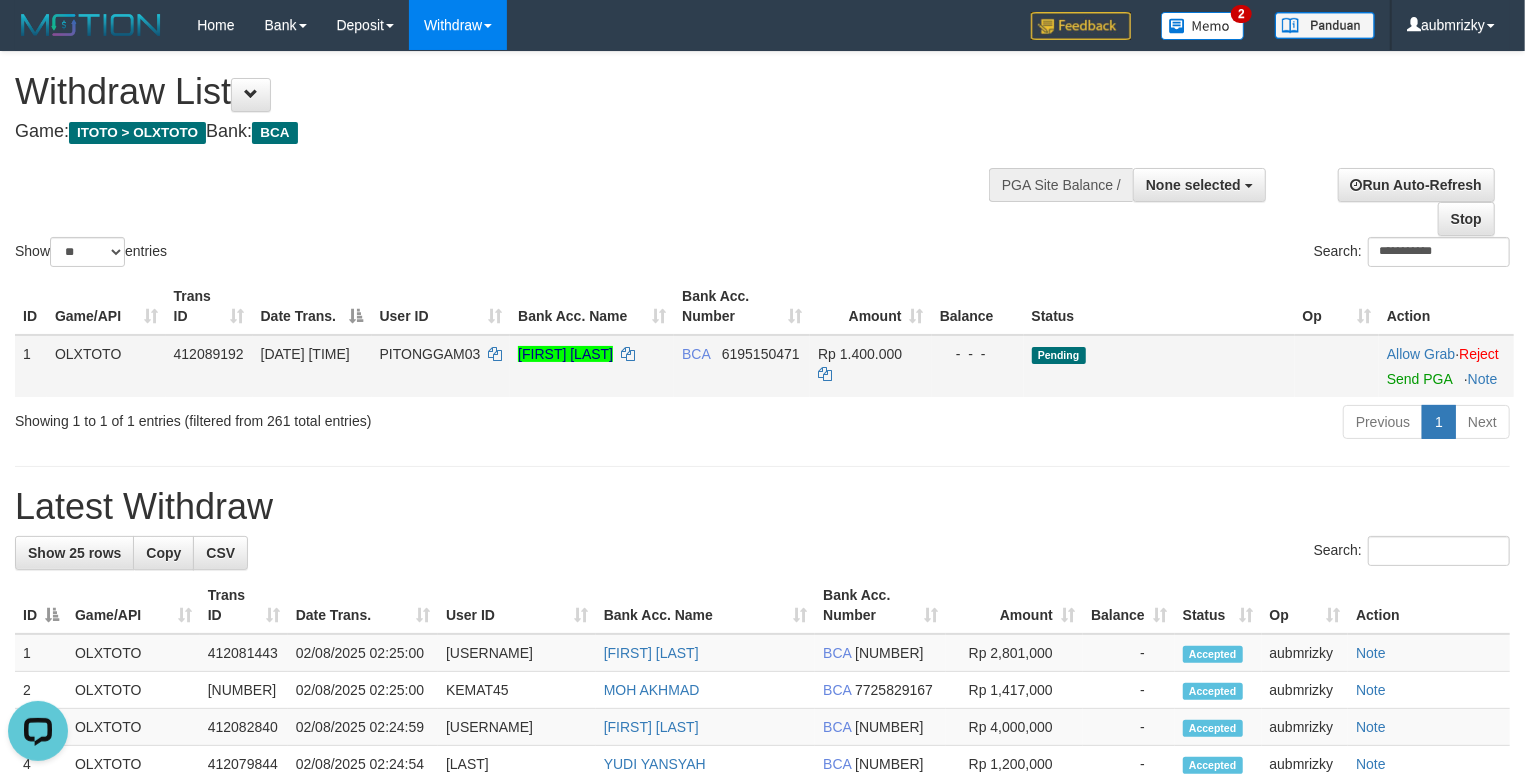 click on "Allow Grab   ·    Reject Send PGA     ·    Note" at bounding box center [1446, 366] 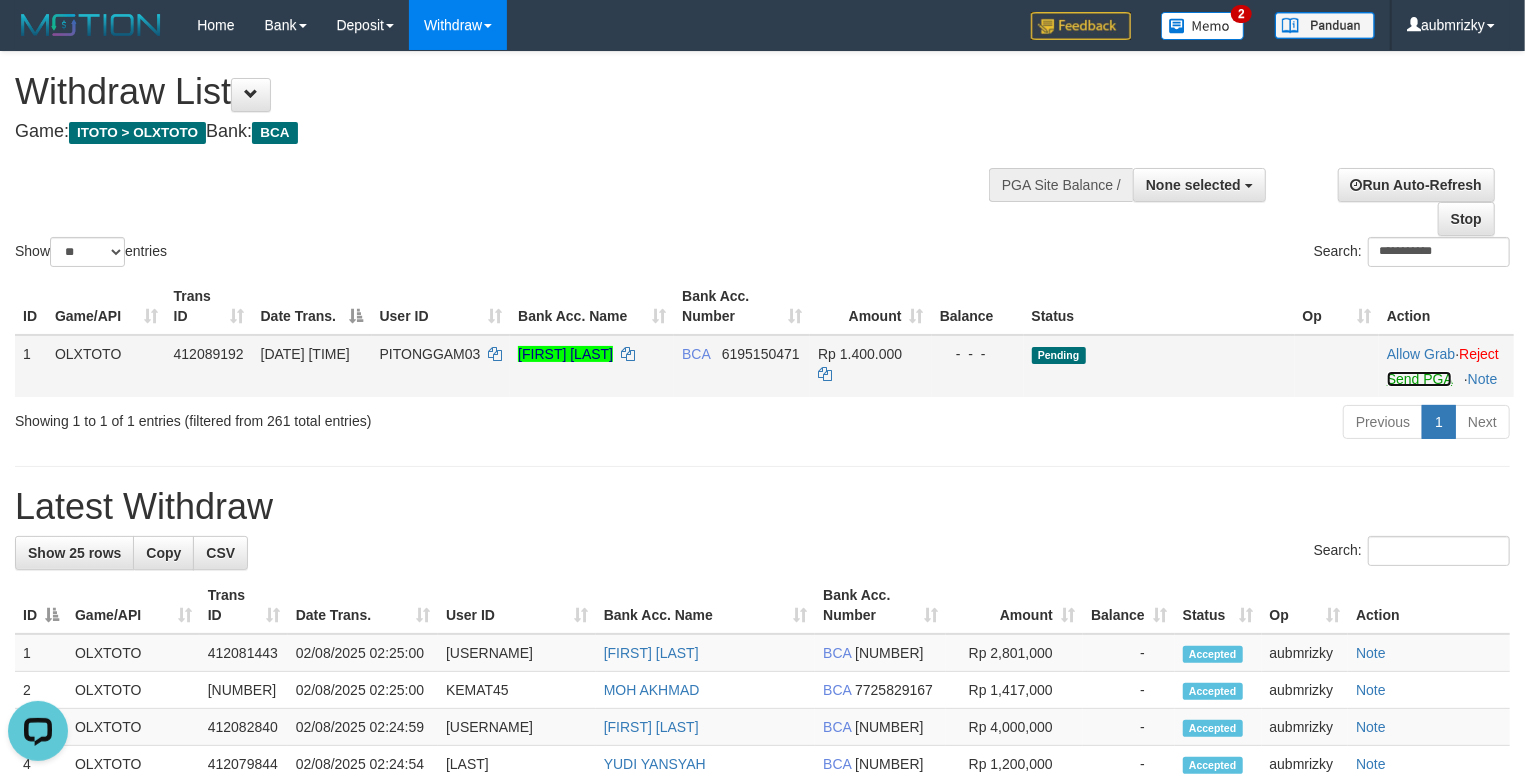 click on "Send PGA" at bounding box center (1419, 379) 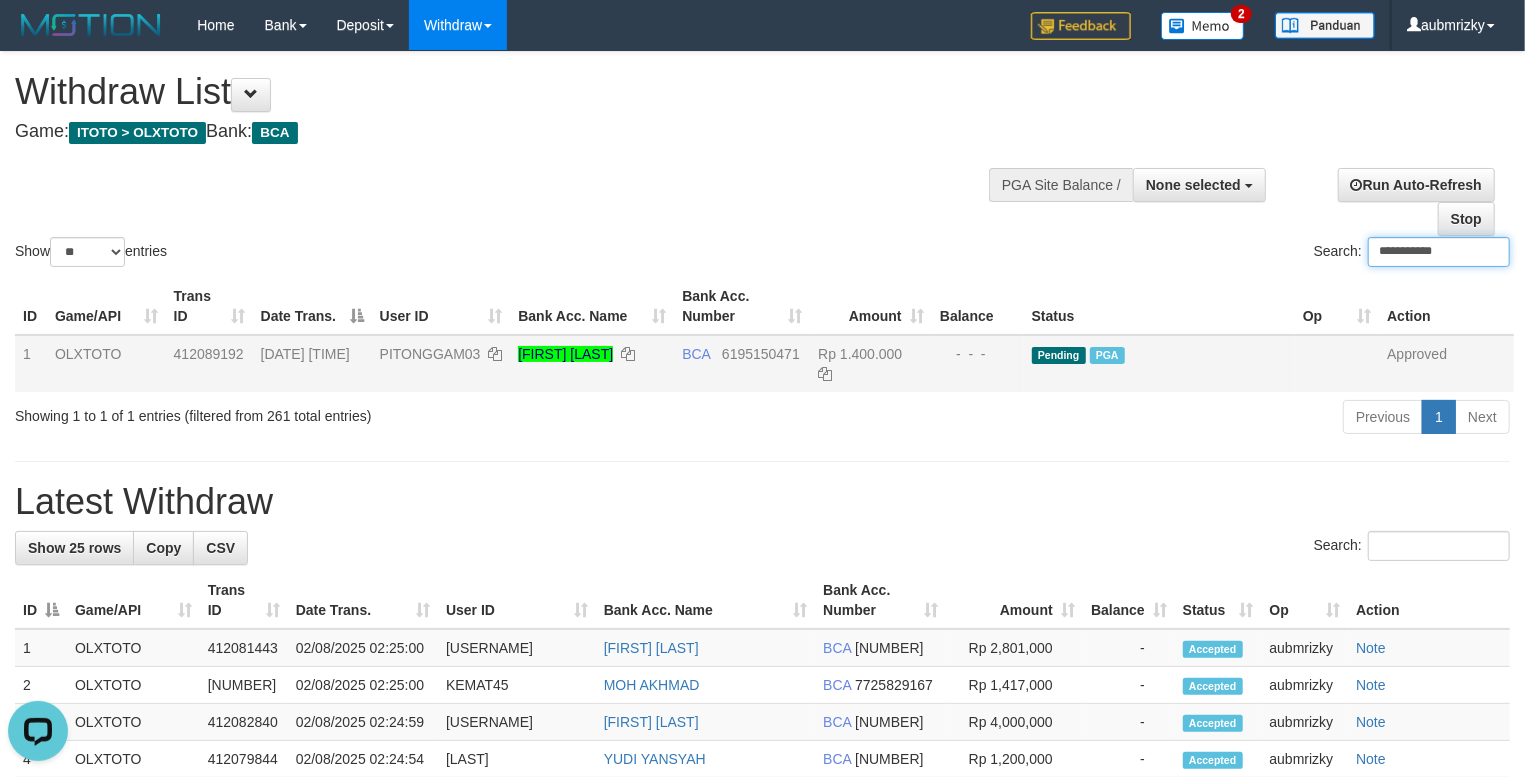 click on "**********" at bounding box center (1439, 252) 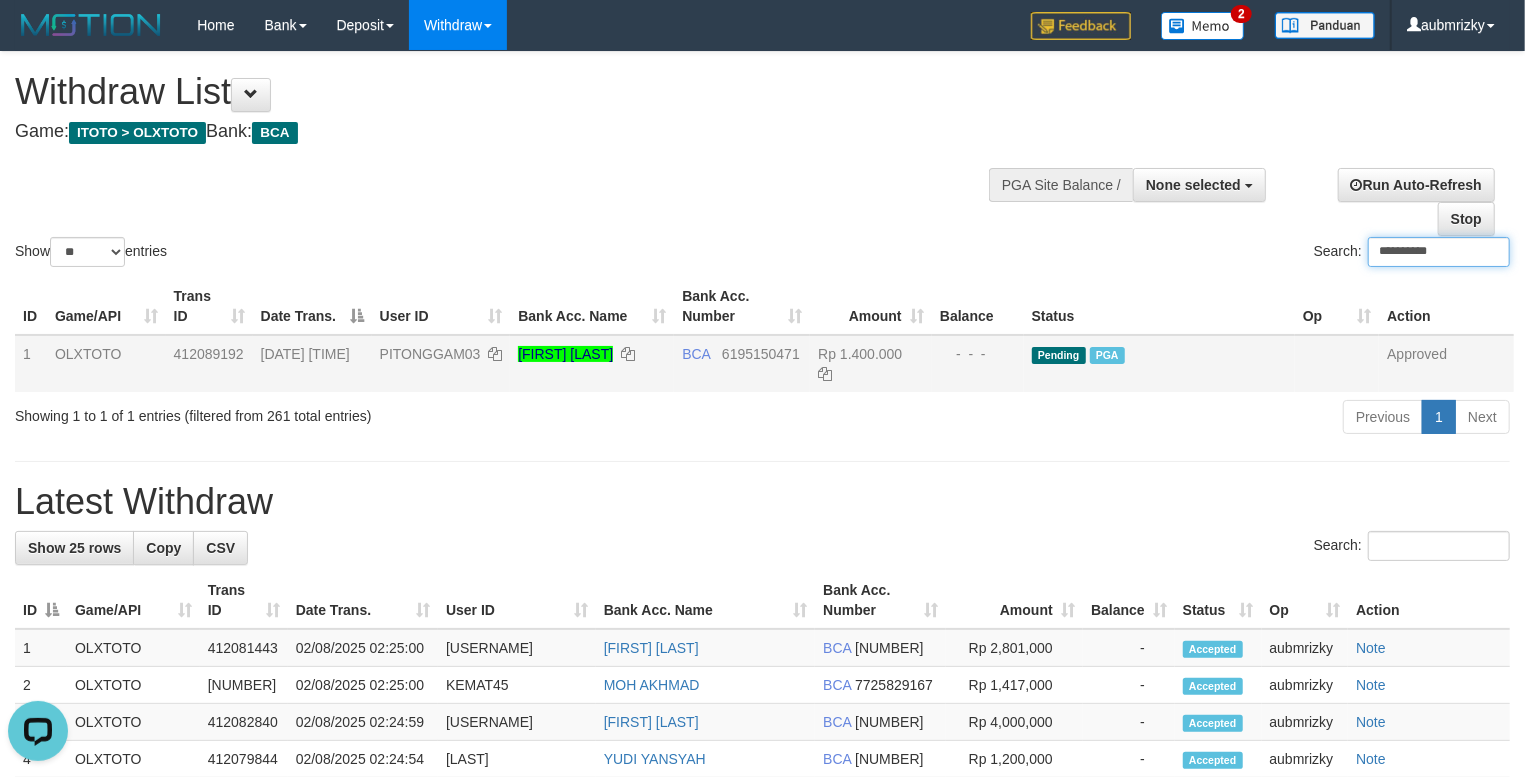 click on "**********" at bounding box center (1439, 252) 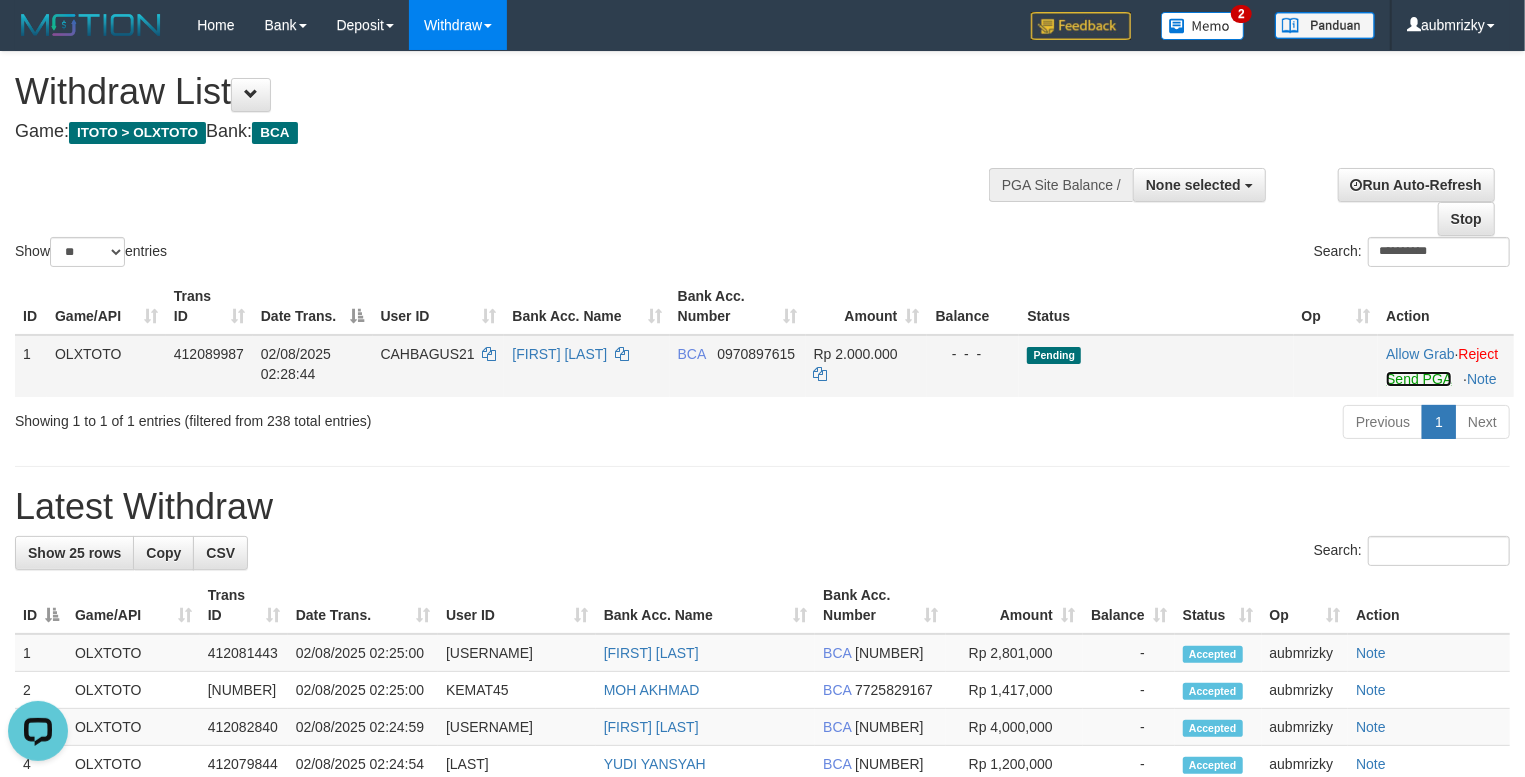 click on "Send PGA" at bounding box center [1418, 379] 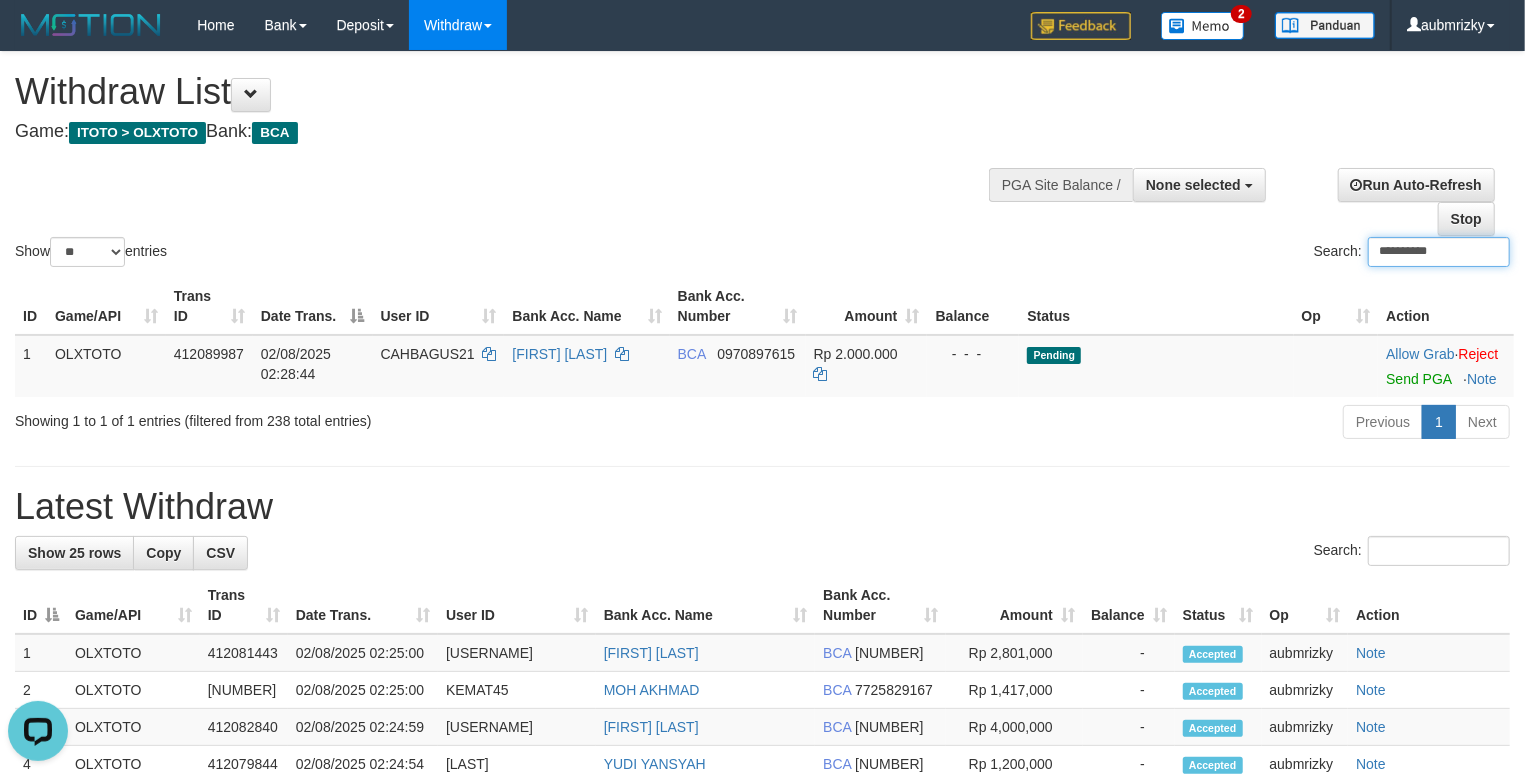 click on "**********" at bounding box center (1439, 252) 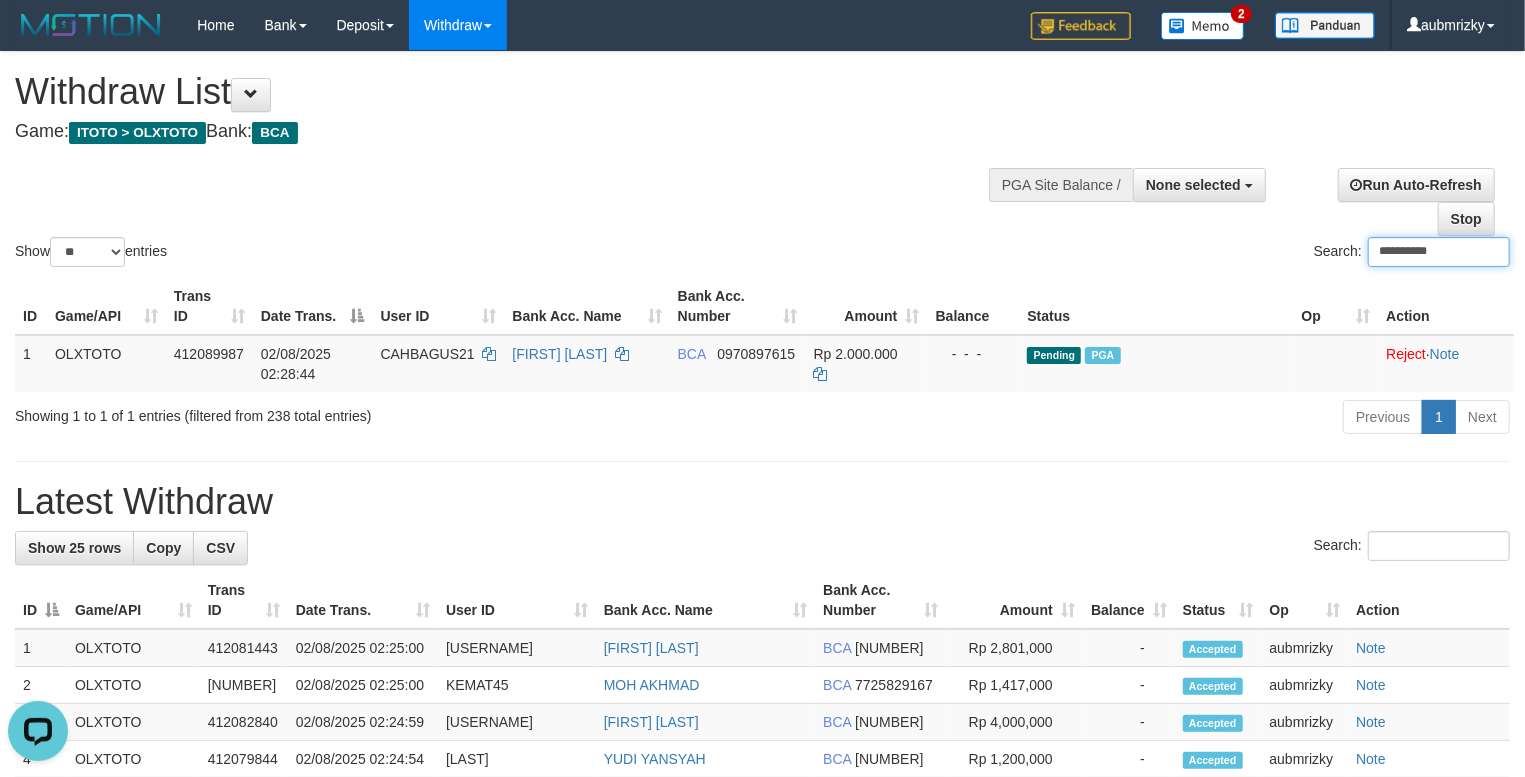 paste 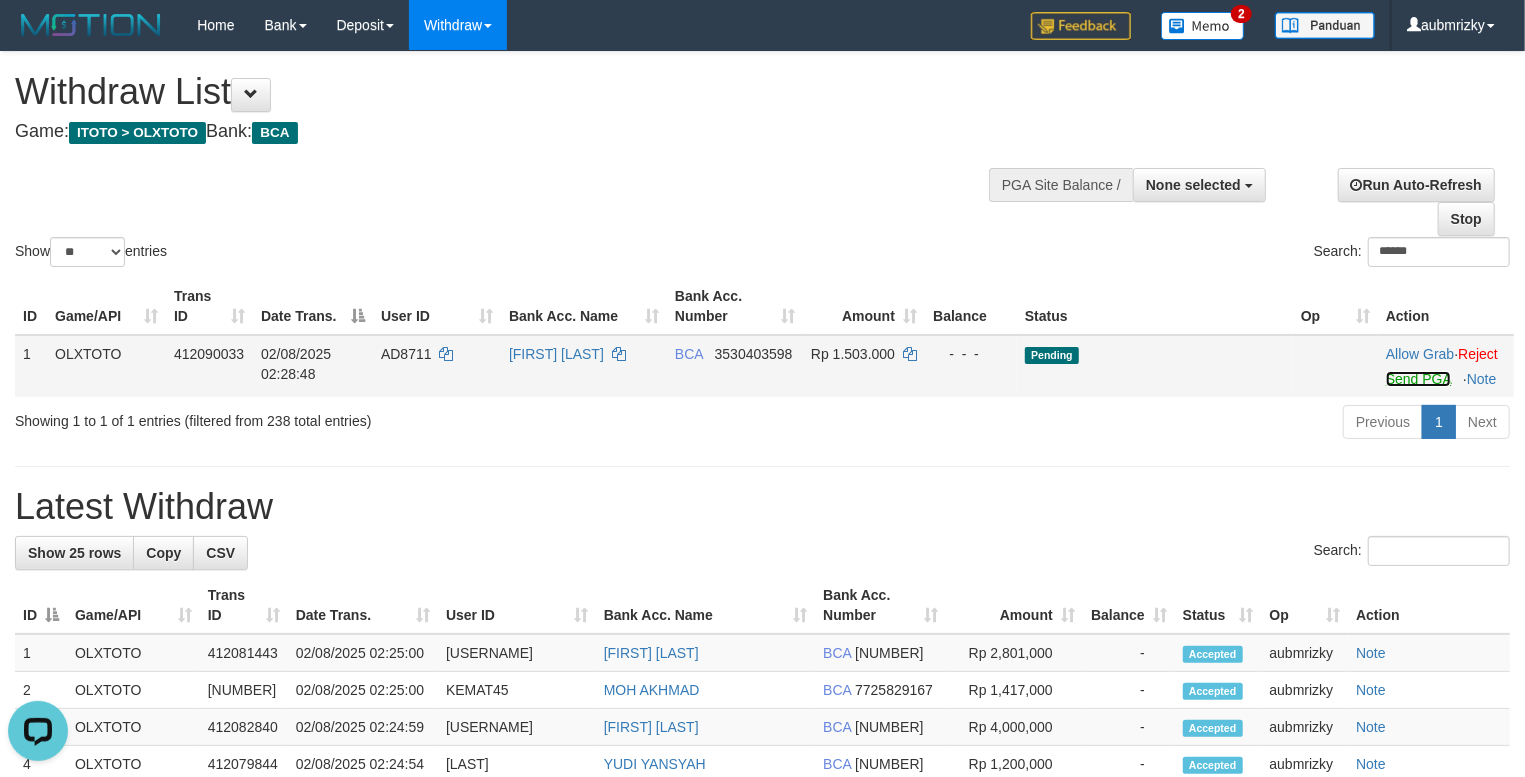 click on "Send PGA" at bounding box center (1418, 379) 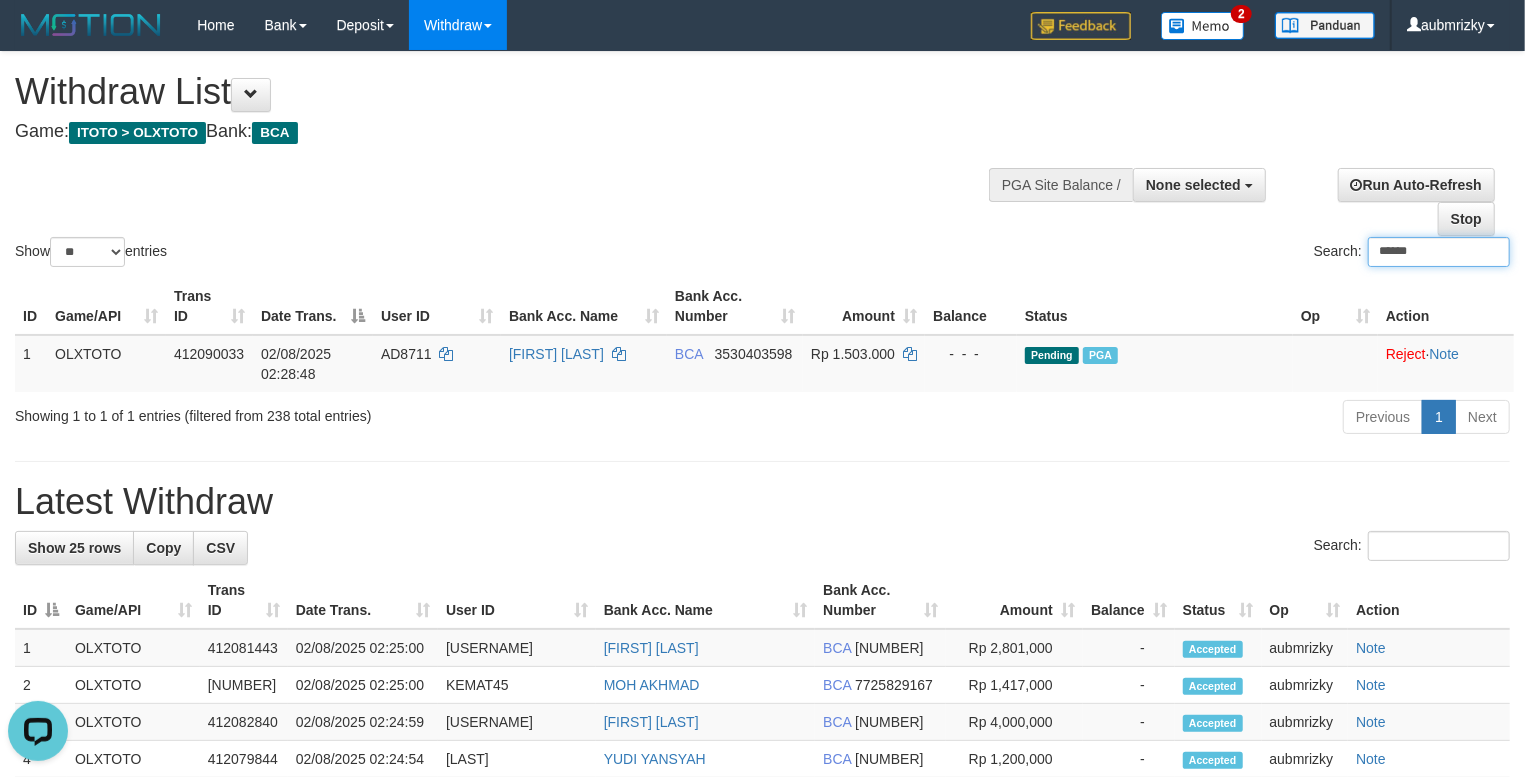 click on "******" at bounding box center [1439, 252] 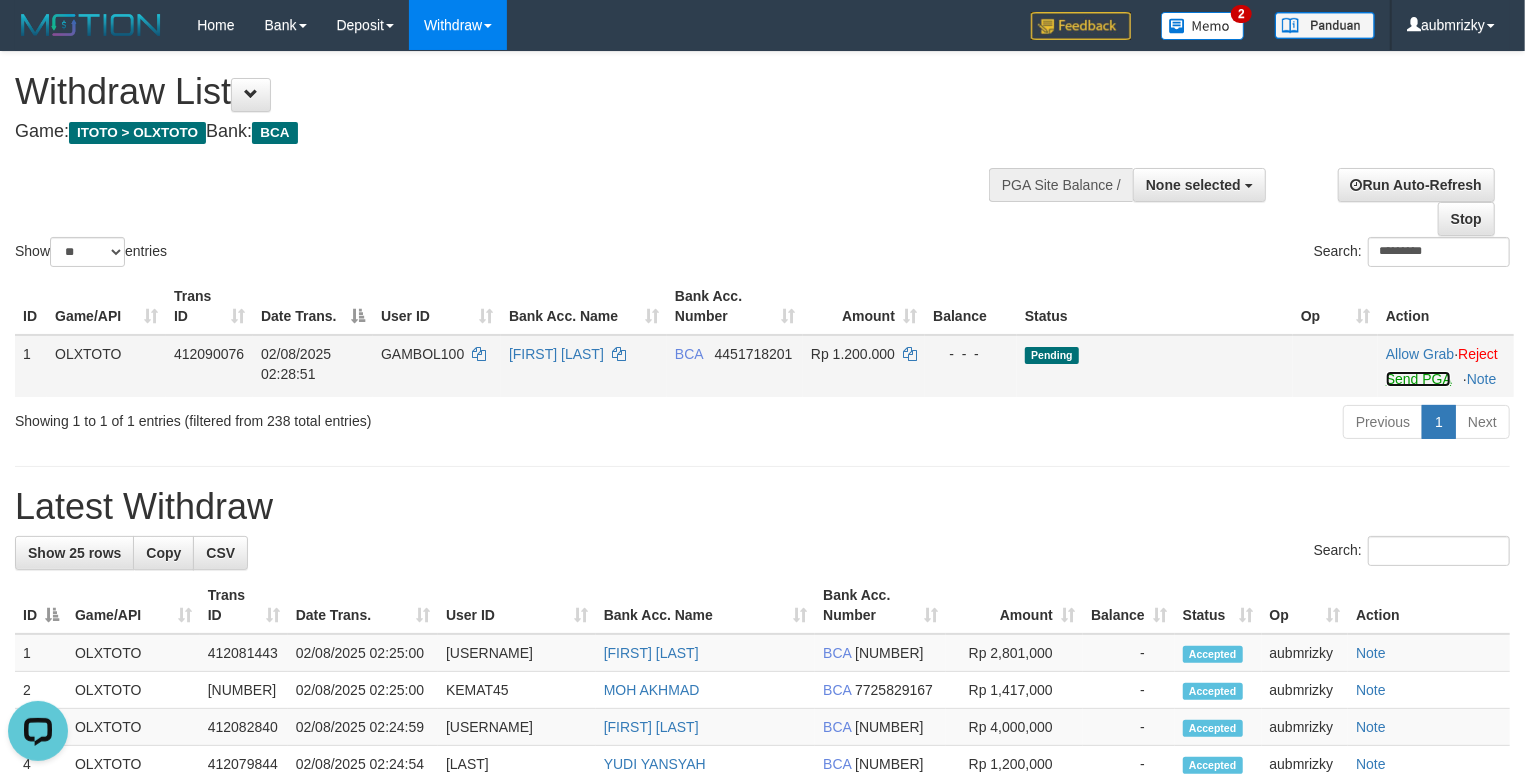 click on "Send PGA" at bounding box center (1418, 379) 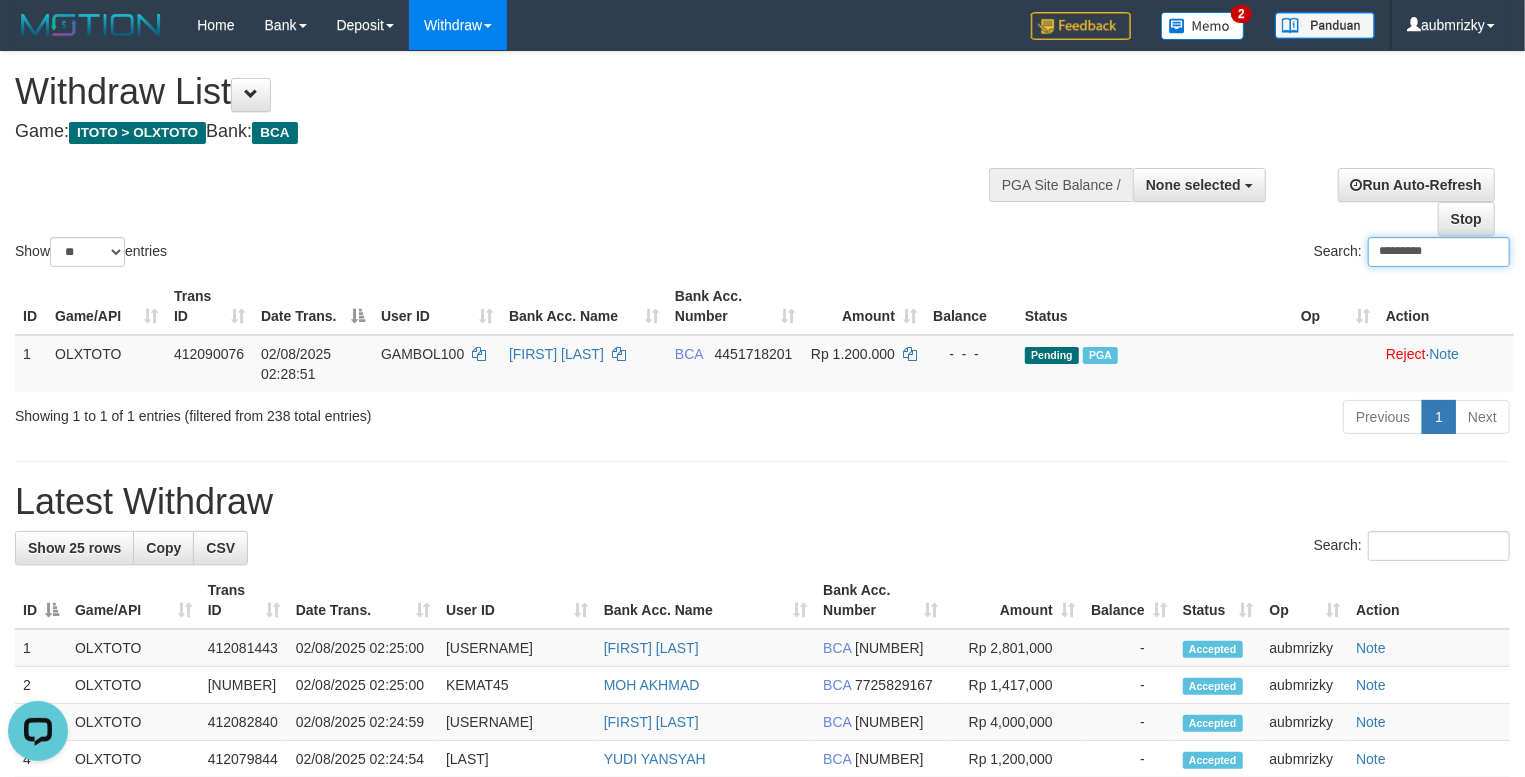 click on "*********" at bounding box center [1439, 252] 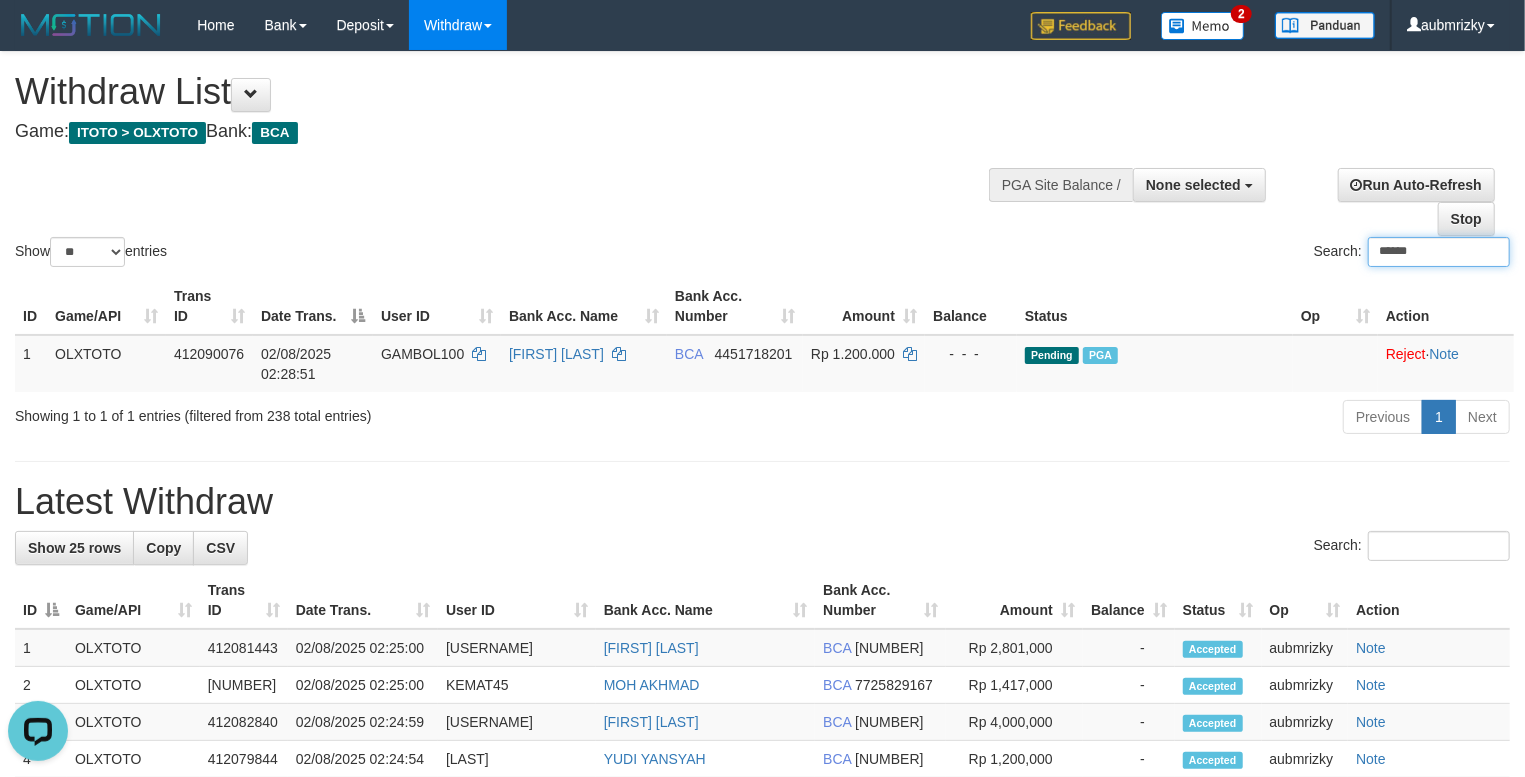 click on "******" at bounding box center [1439, 252] 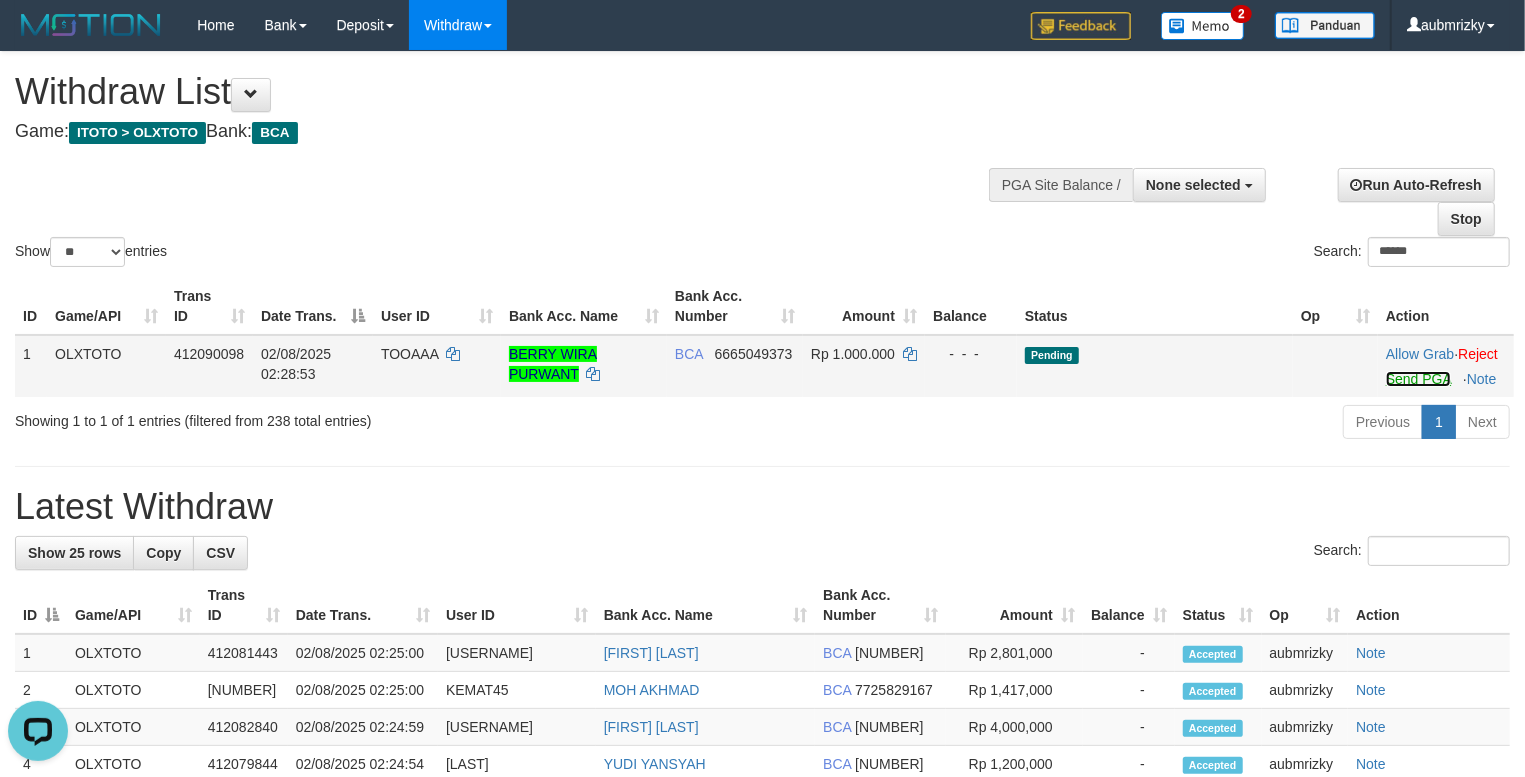 click on "Send PGA" at bounding box center (1418, 379) 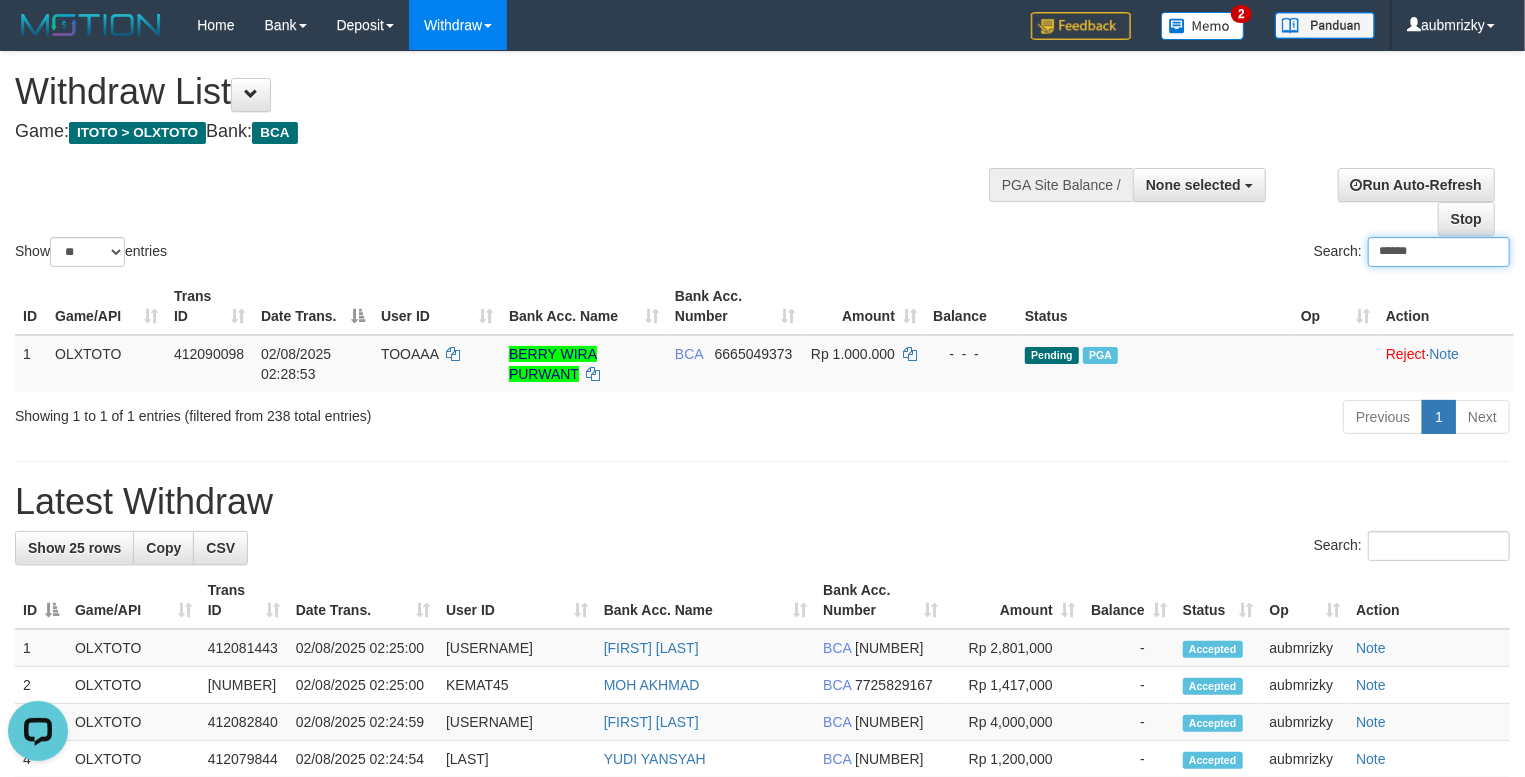 click on "******" at bounding box center (1439, 252) 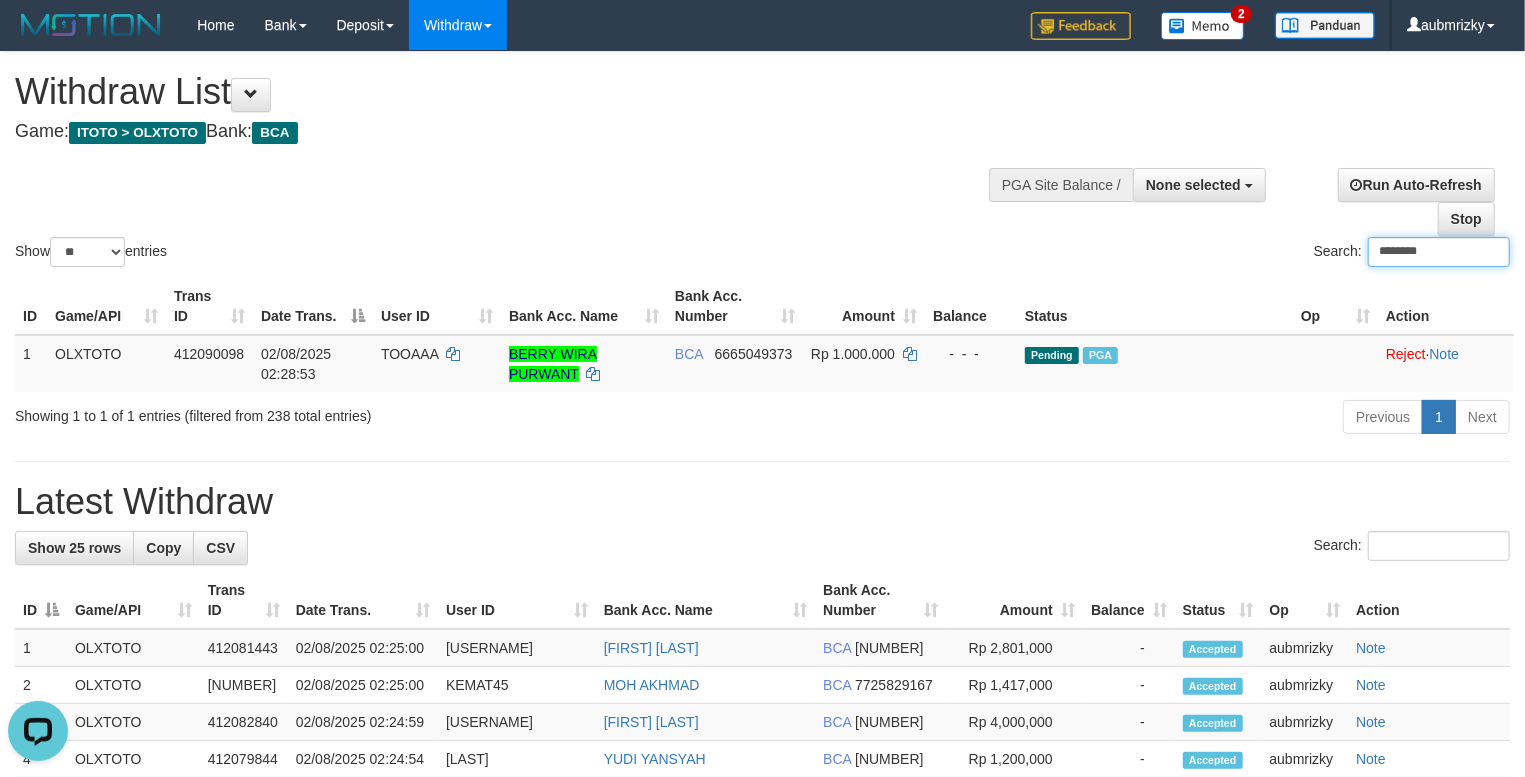 click on "********" at bounding box center (1439, 252) 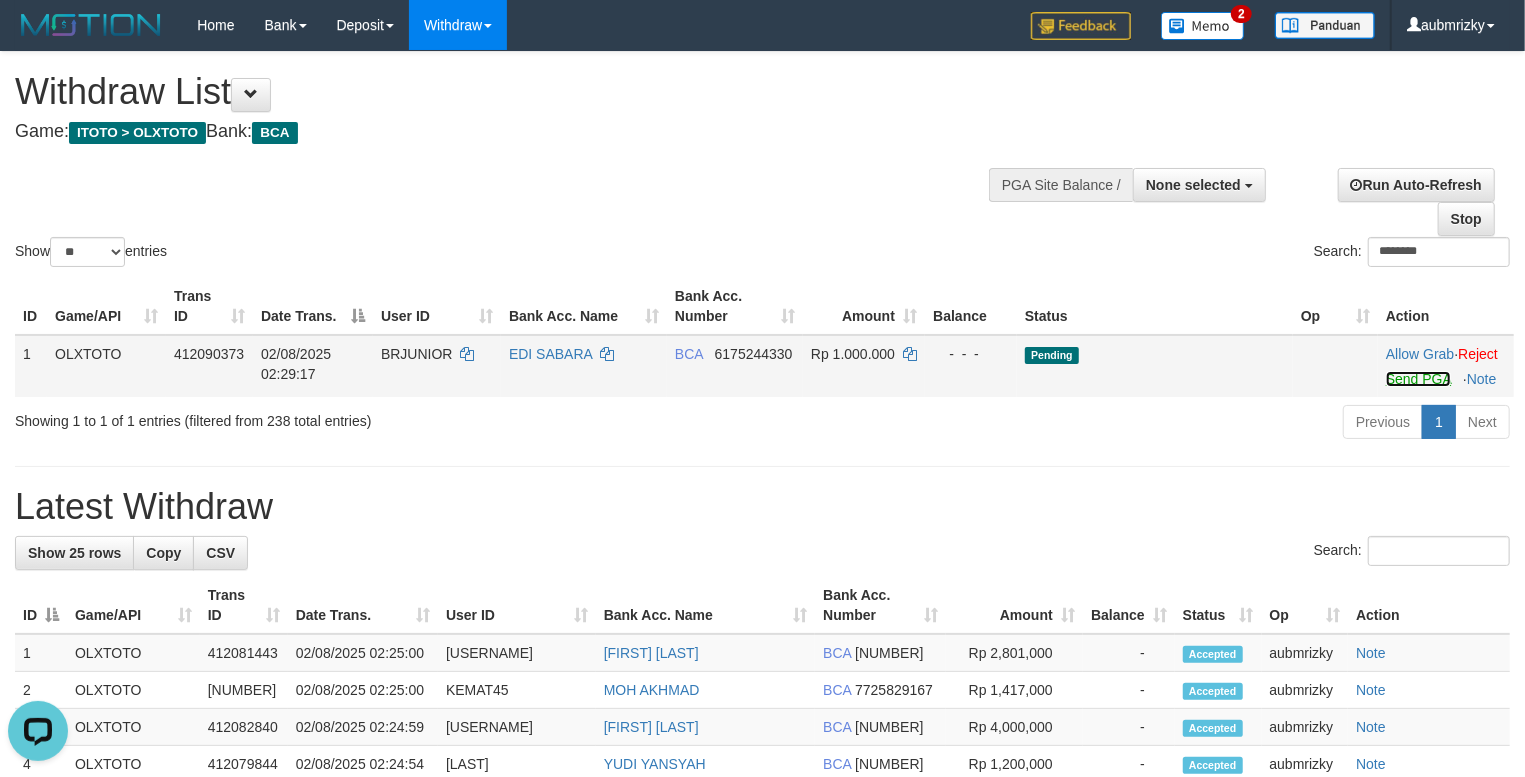 click on "Send PGA" at bounding box center (1418, 379) 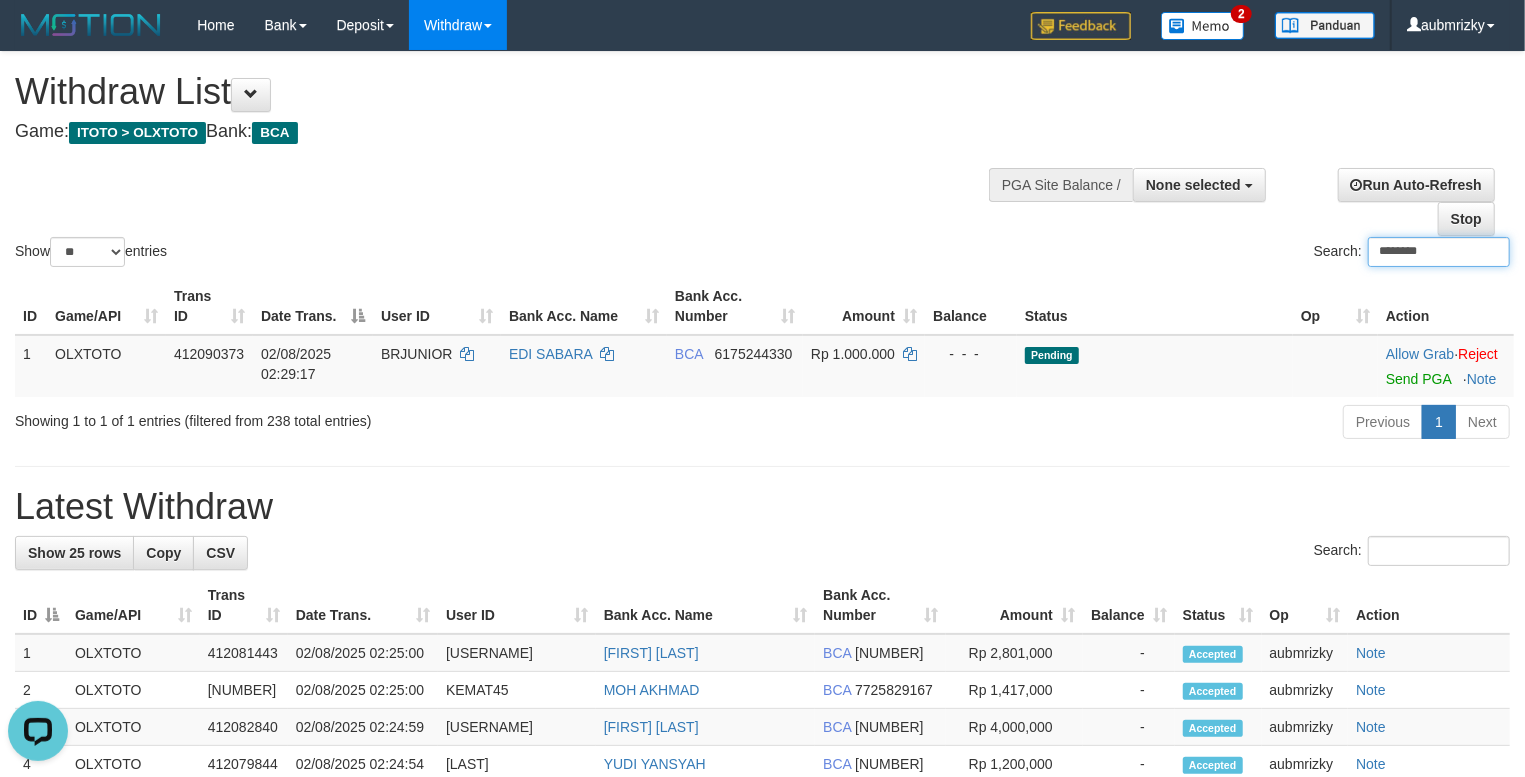 click on "********" at bounding box center (1439, 252) 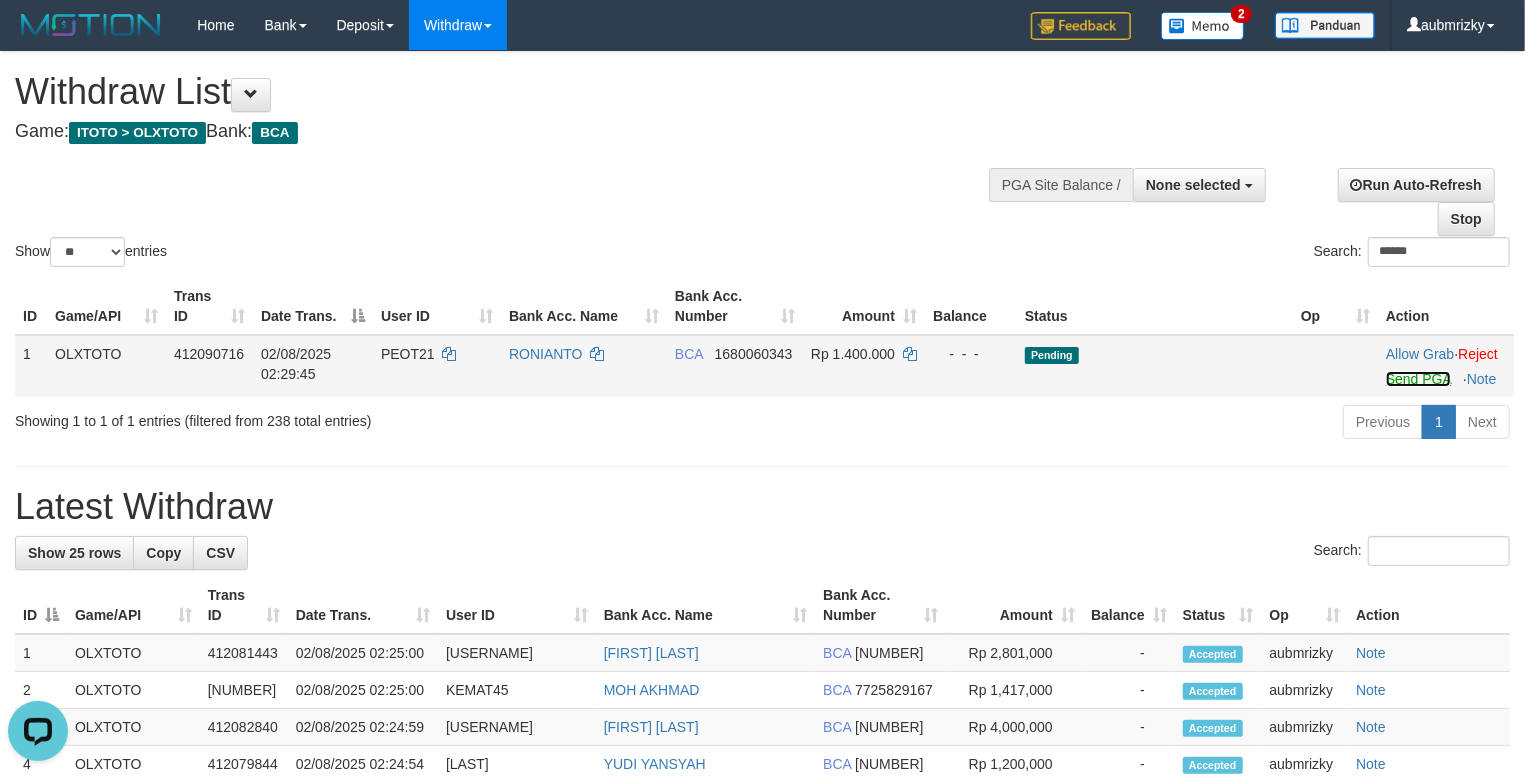 click on "Send PGA" at bounding box center [1418, 379] 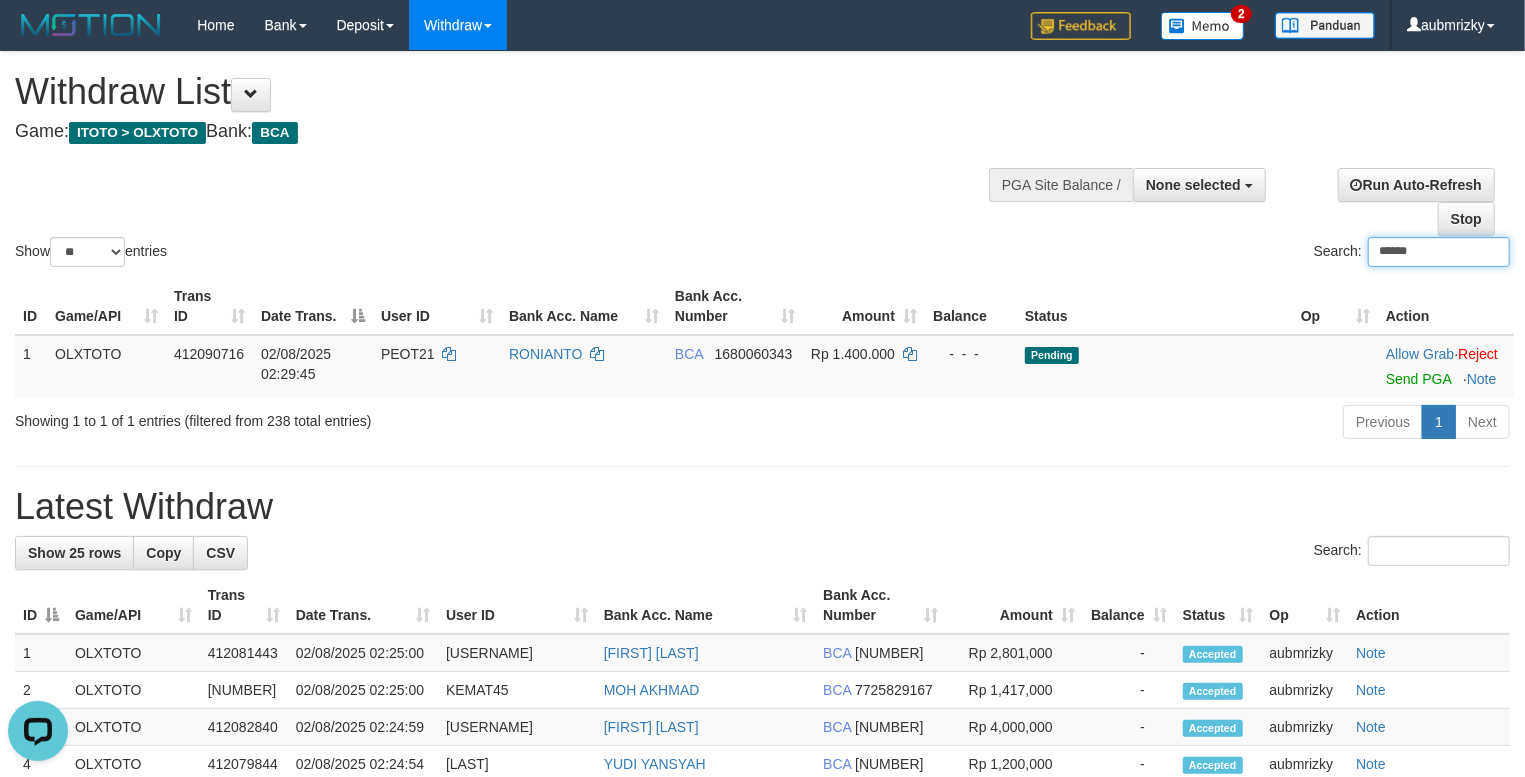 click on "******" at bounding box center (1439, 252) 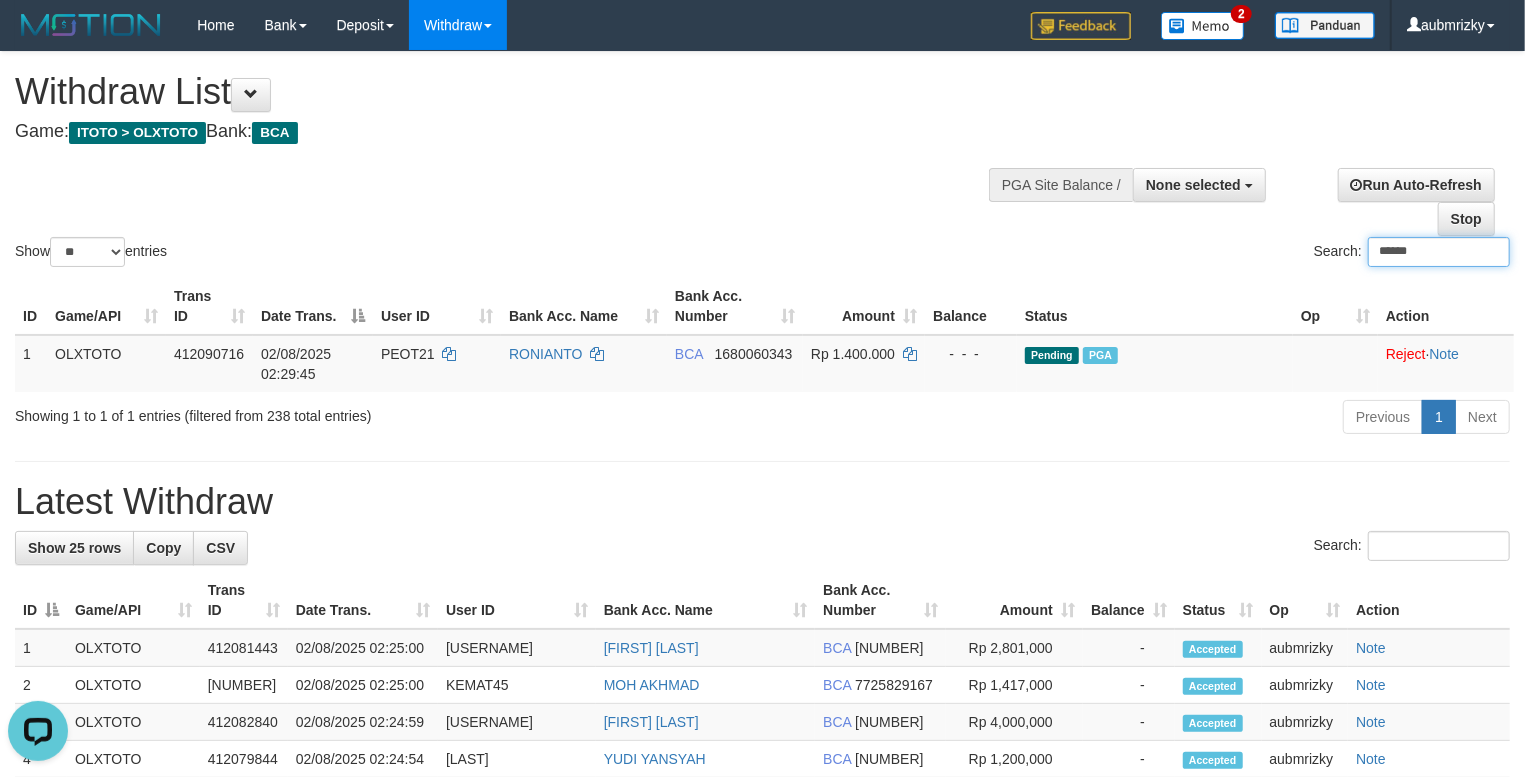 paste on "*" 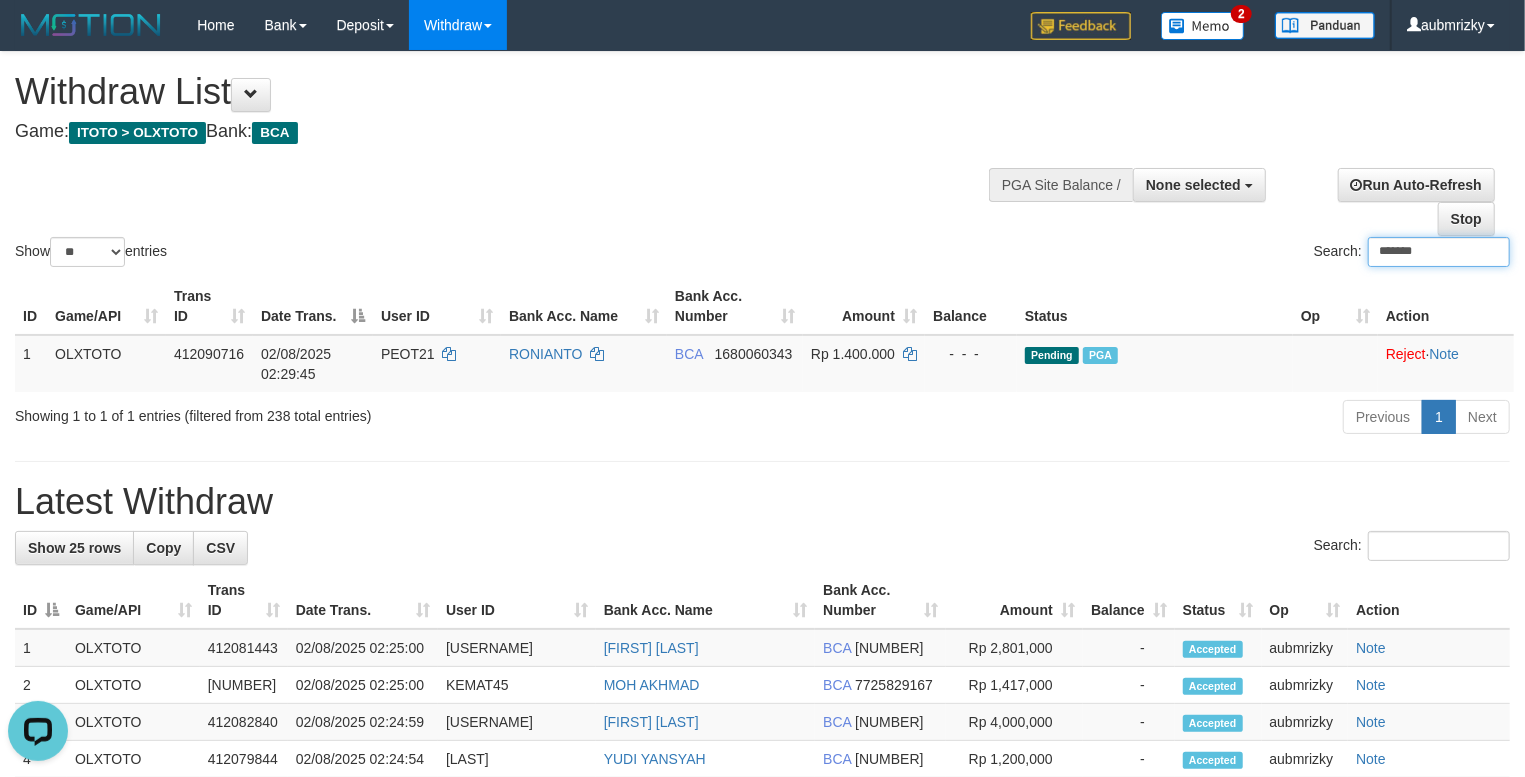 click on "*******" at bounding box center [1439, 252] 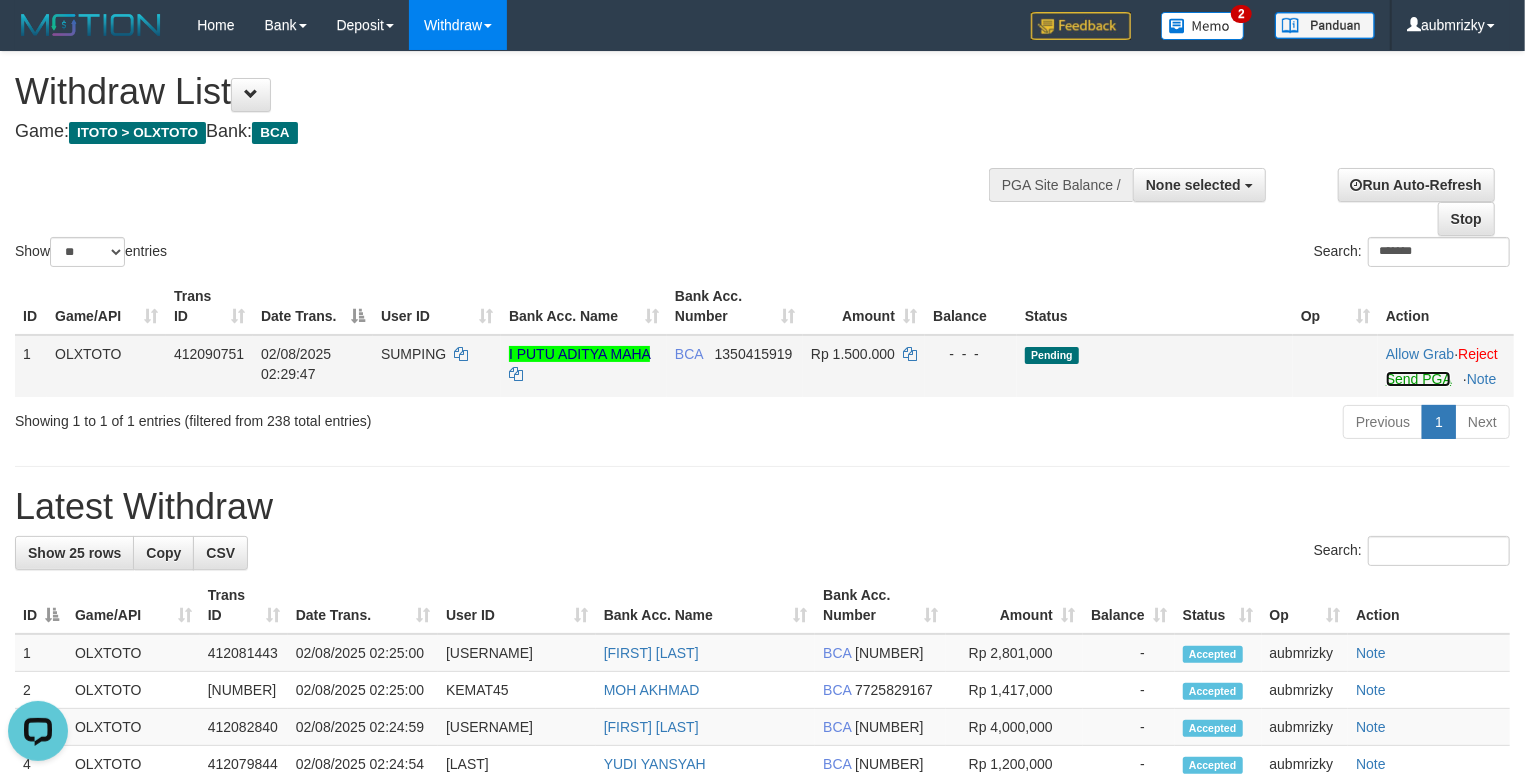 click on "Send PGA" at bounding box center (1418, 379) 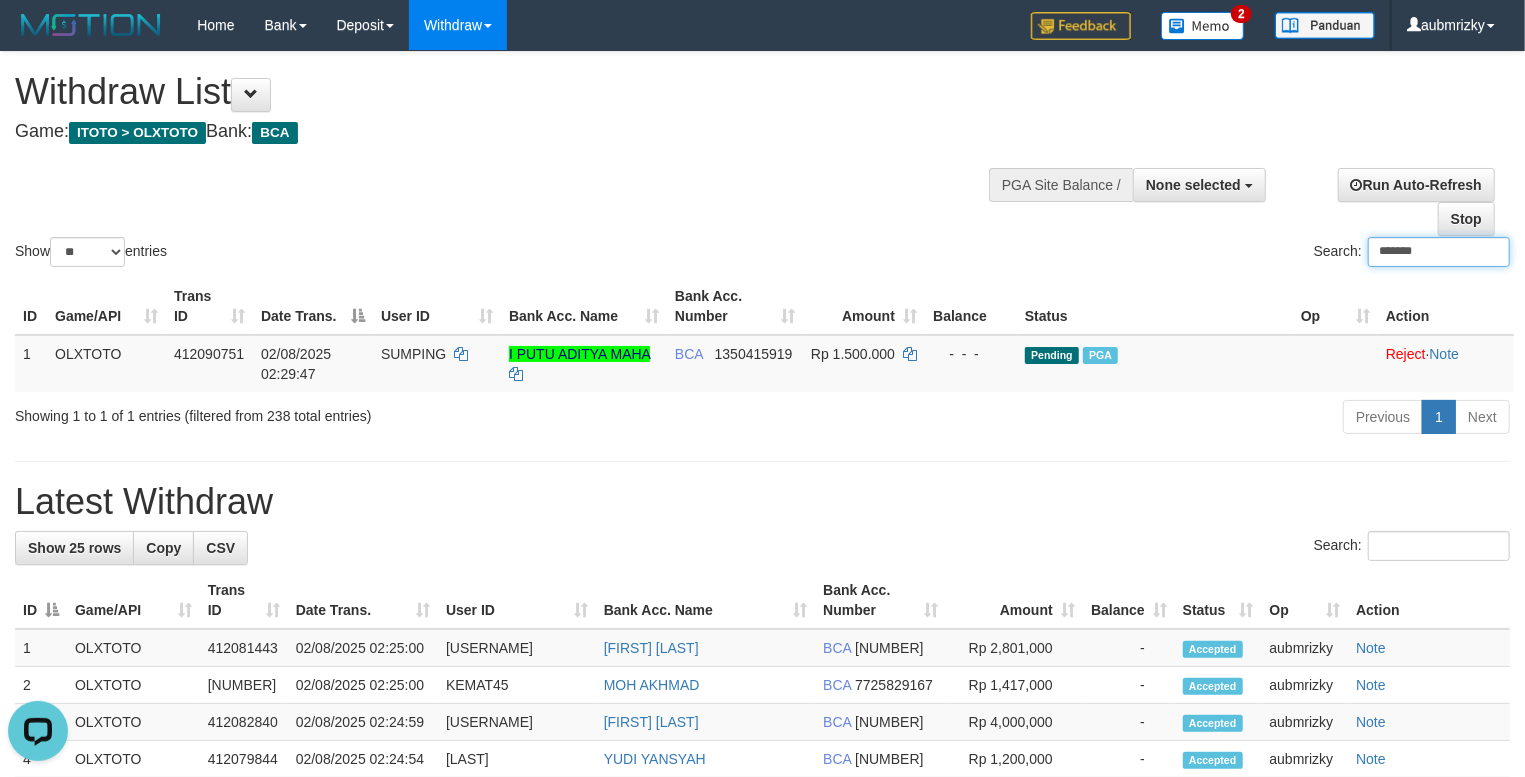 click on "*******" at bounding box center (1439, 252) 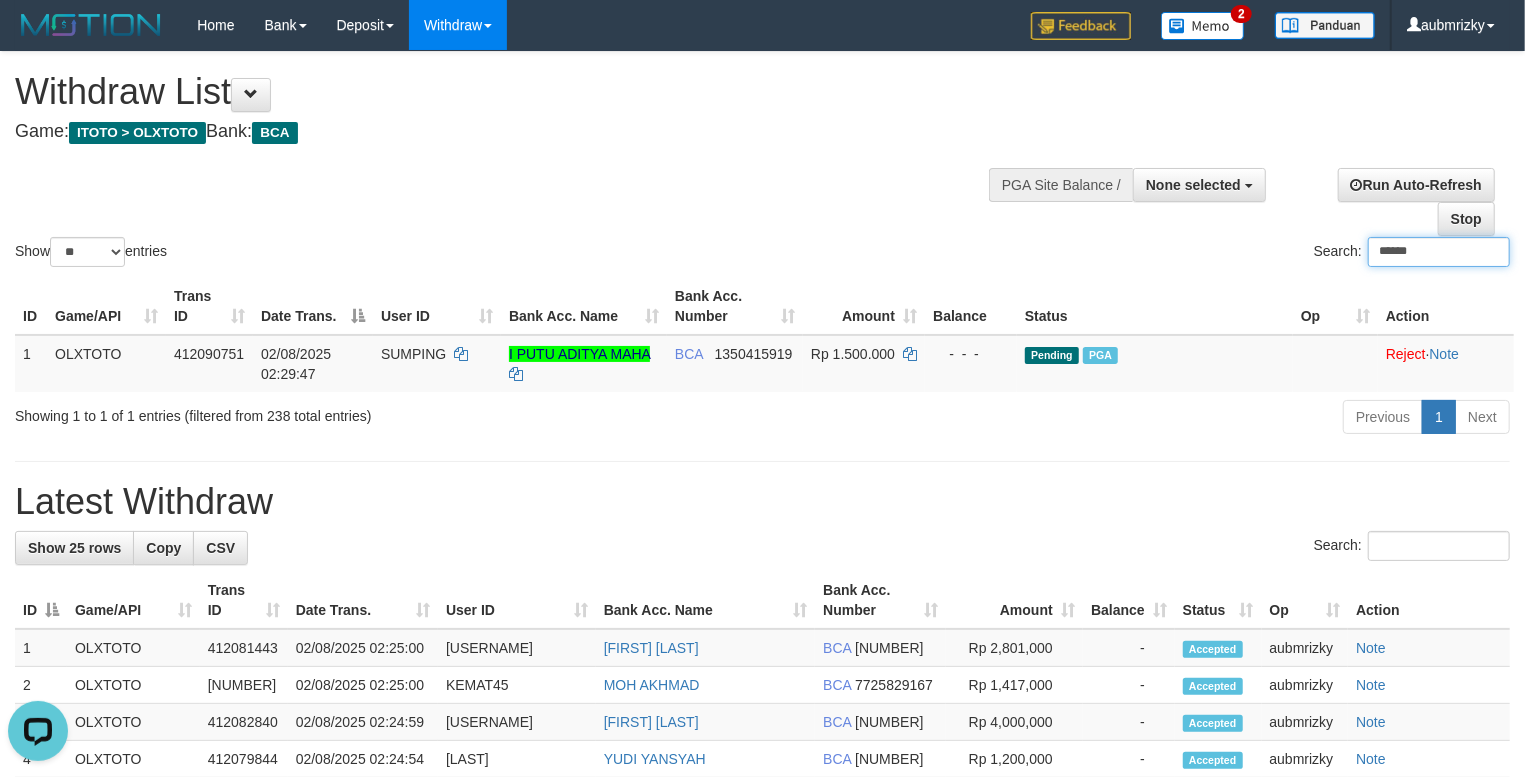 click on "******" at bounding box center (1439, 252) 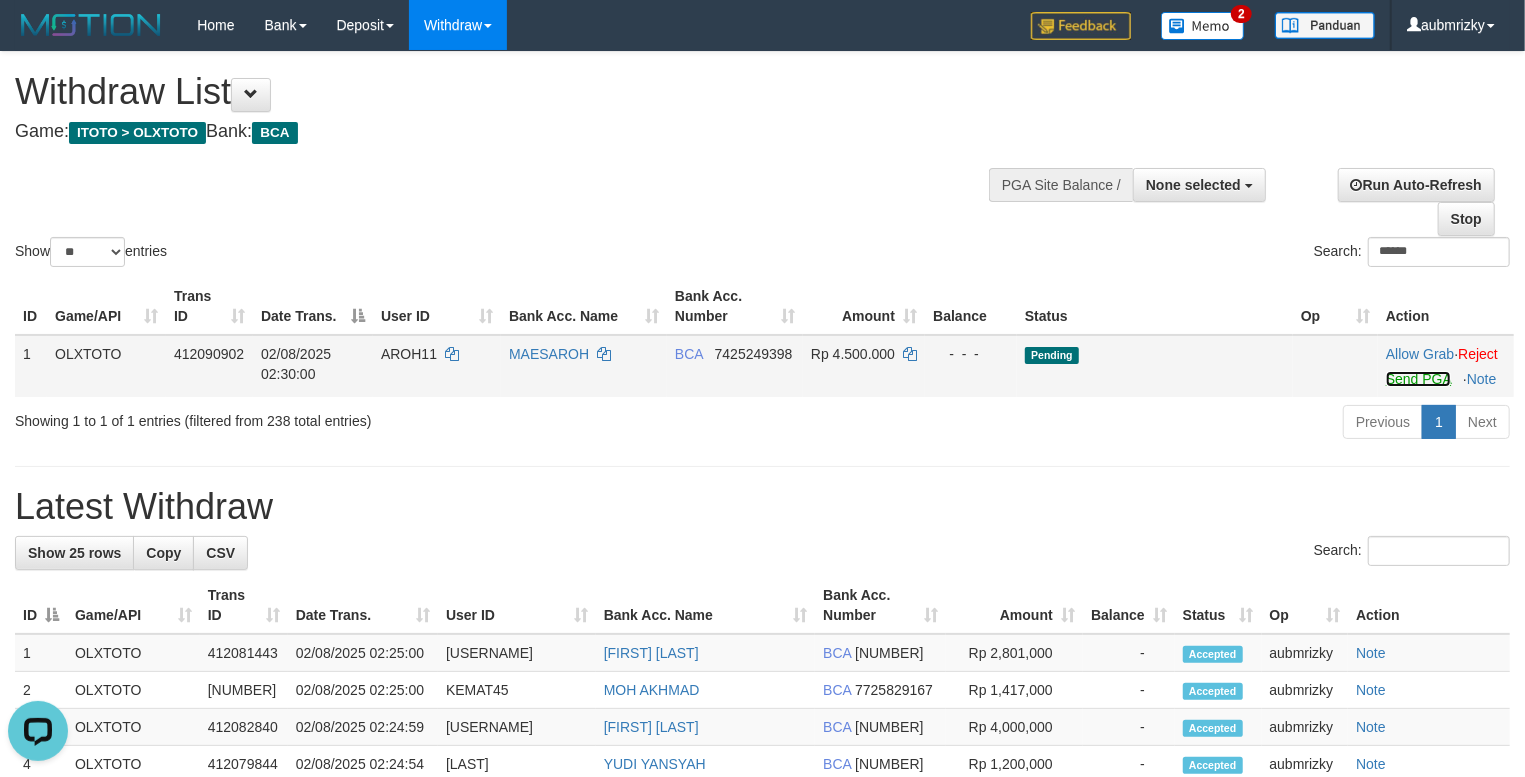 click on "Send PGA" at bounding box center [1418, 379] 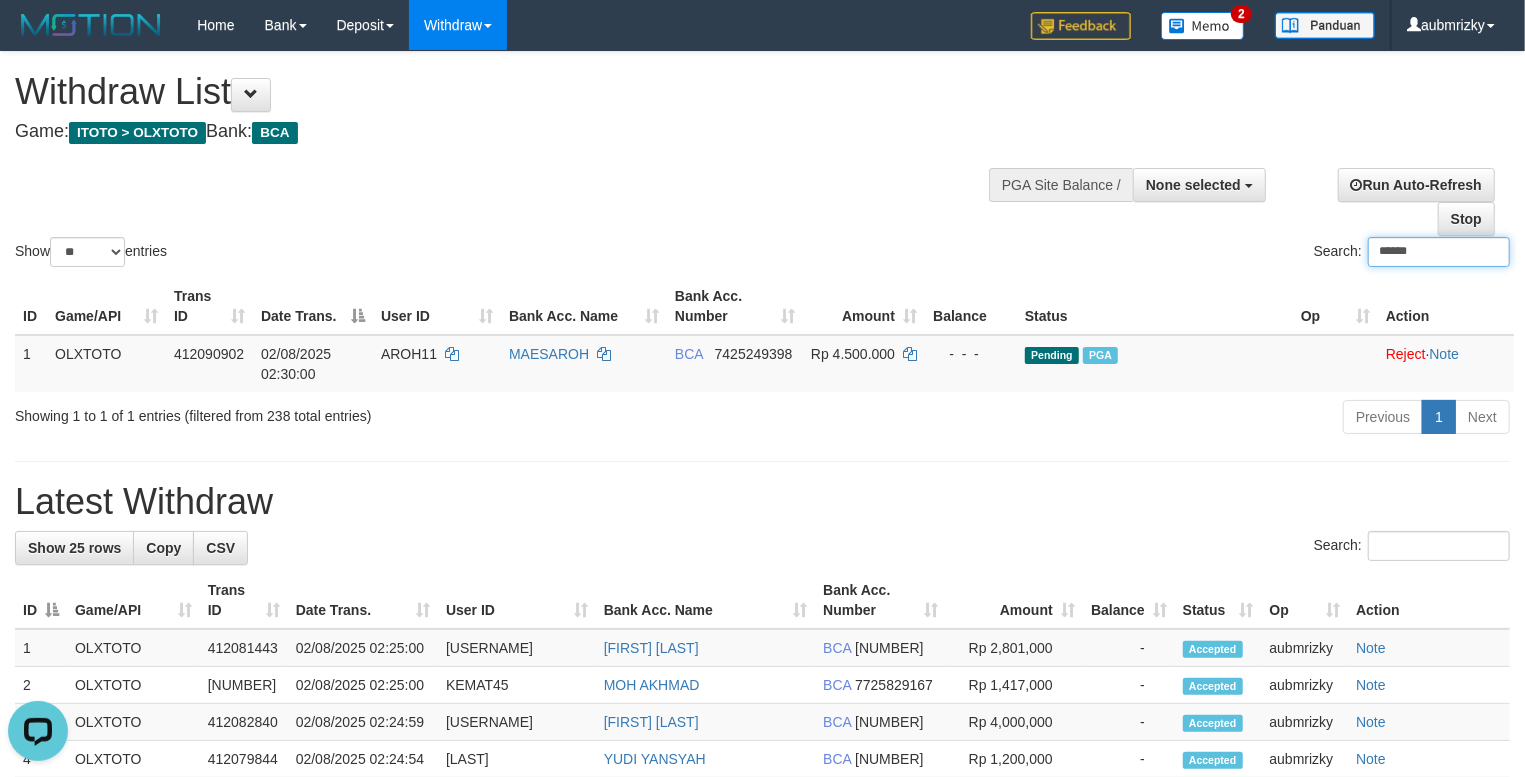 click on "******" at bounding box center [1439, 252] 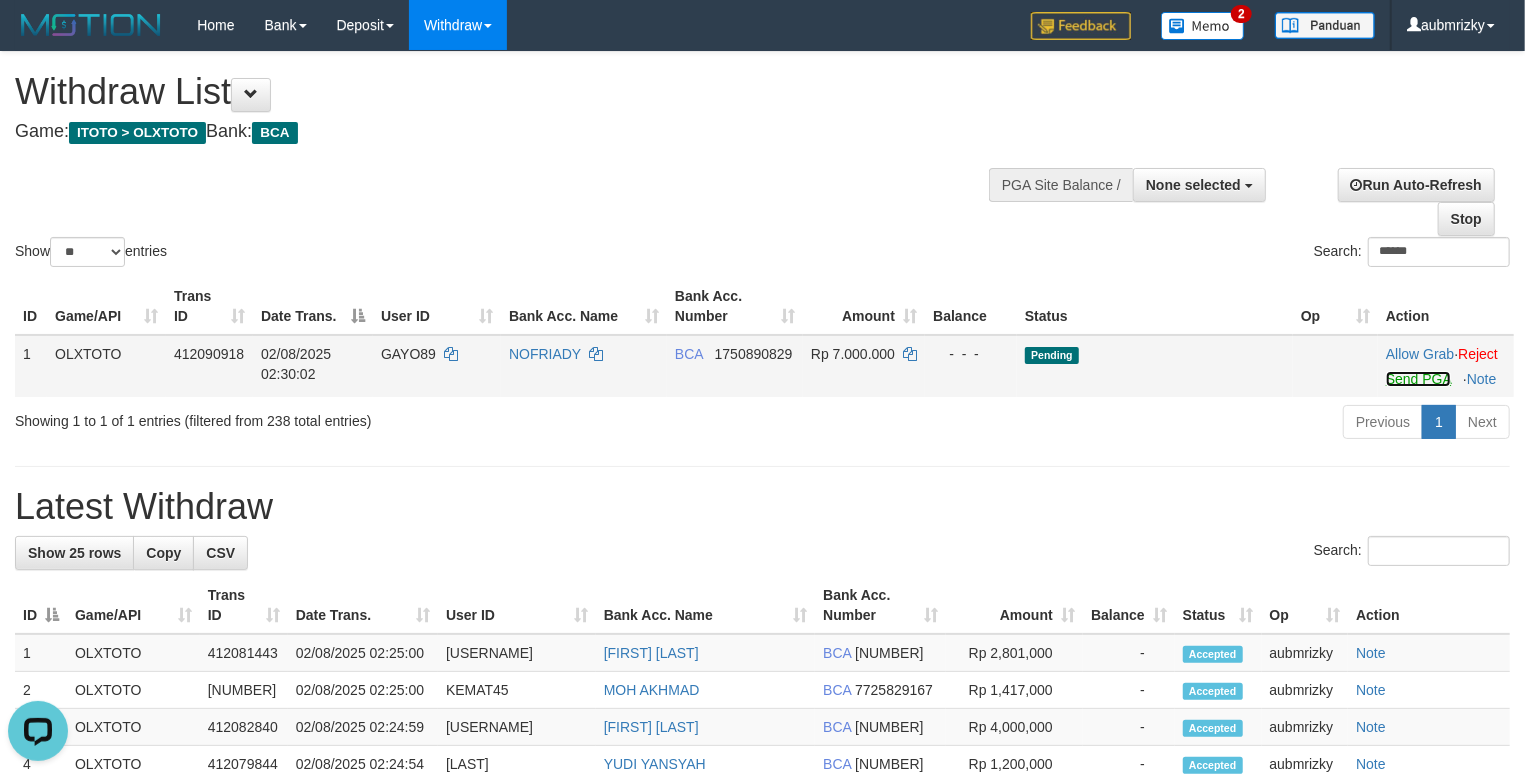 click on "Send PGA" at bounding box center (1418, 379) 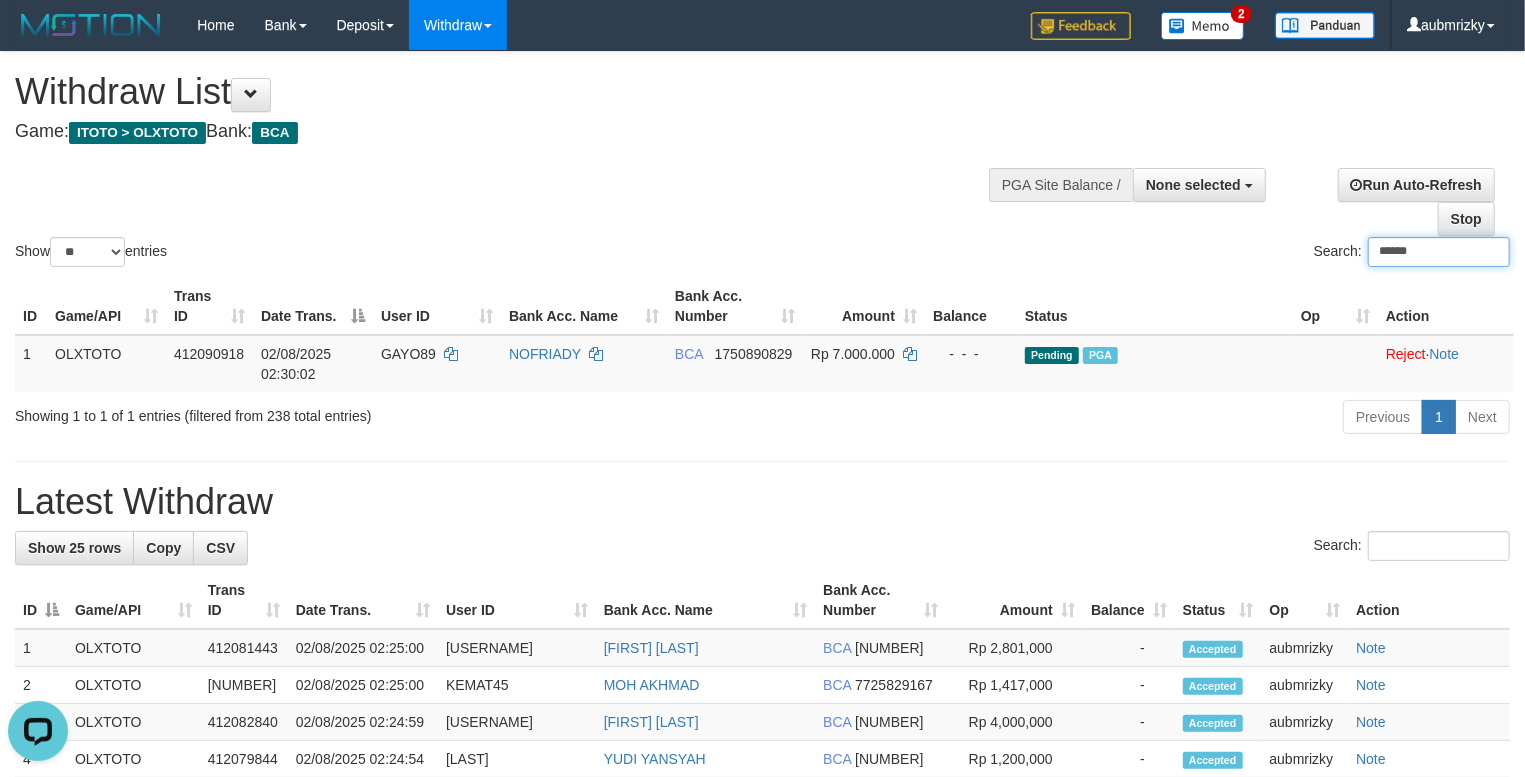 click on "******" at bounding box center [1439, 252] 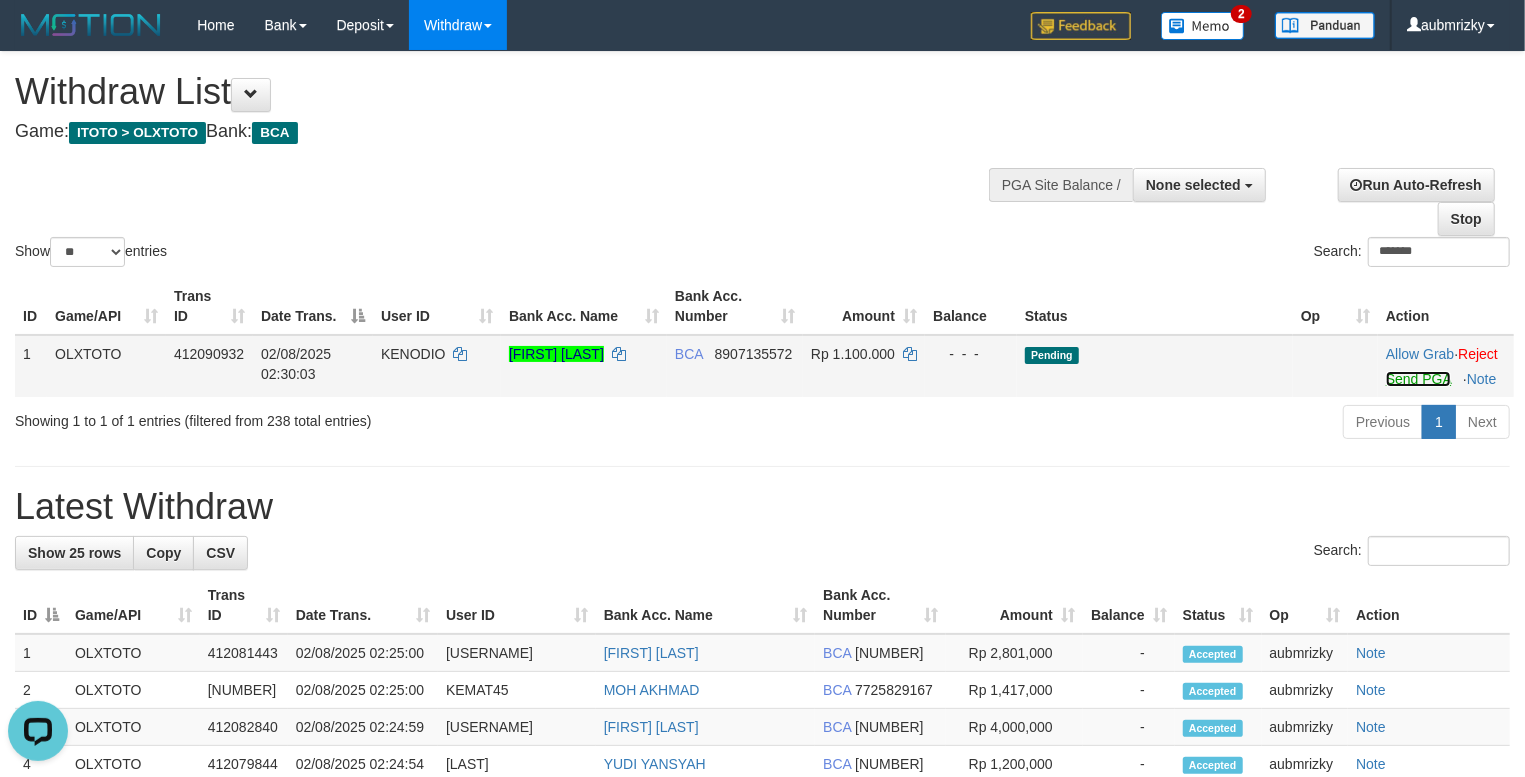 click on "Send PGA" at bounding box center [1418, 379] 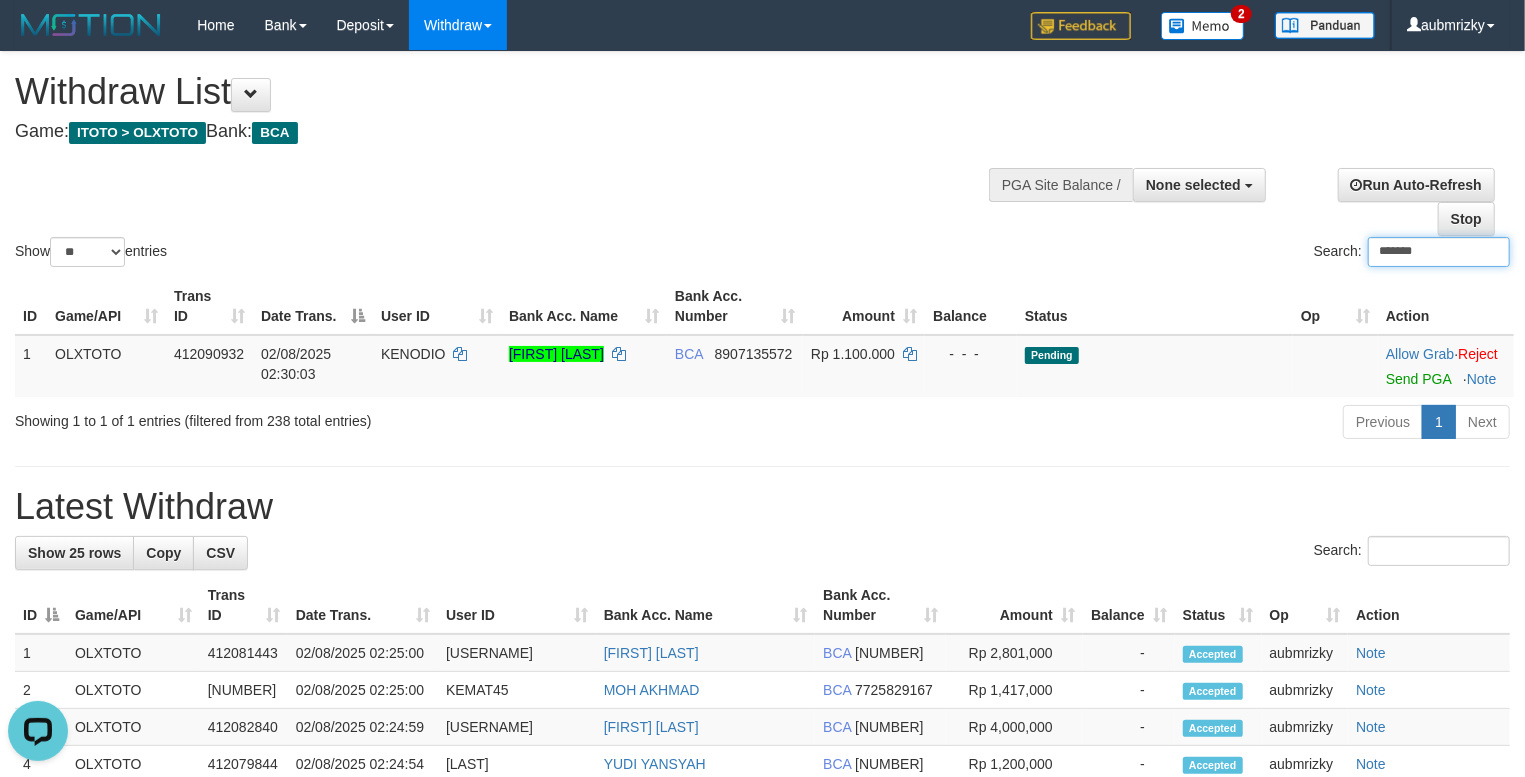 click on "*******" at bounding box center [1439, 252] 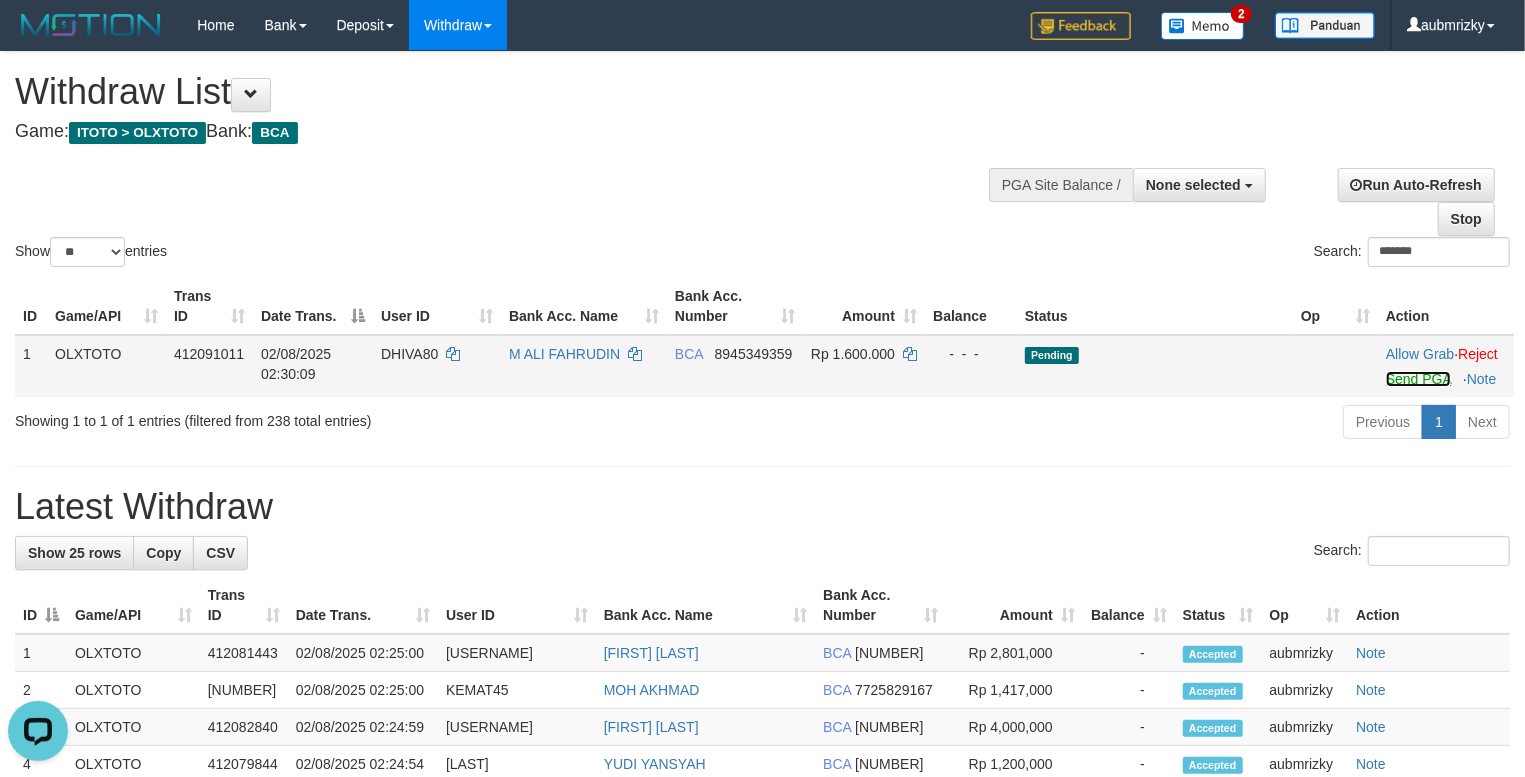 click on "Send PGA" at bounding box center [1418, 379] 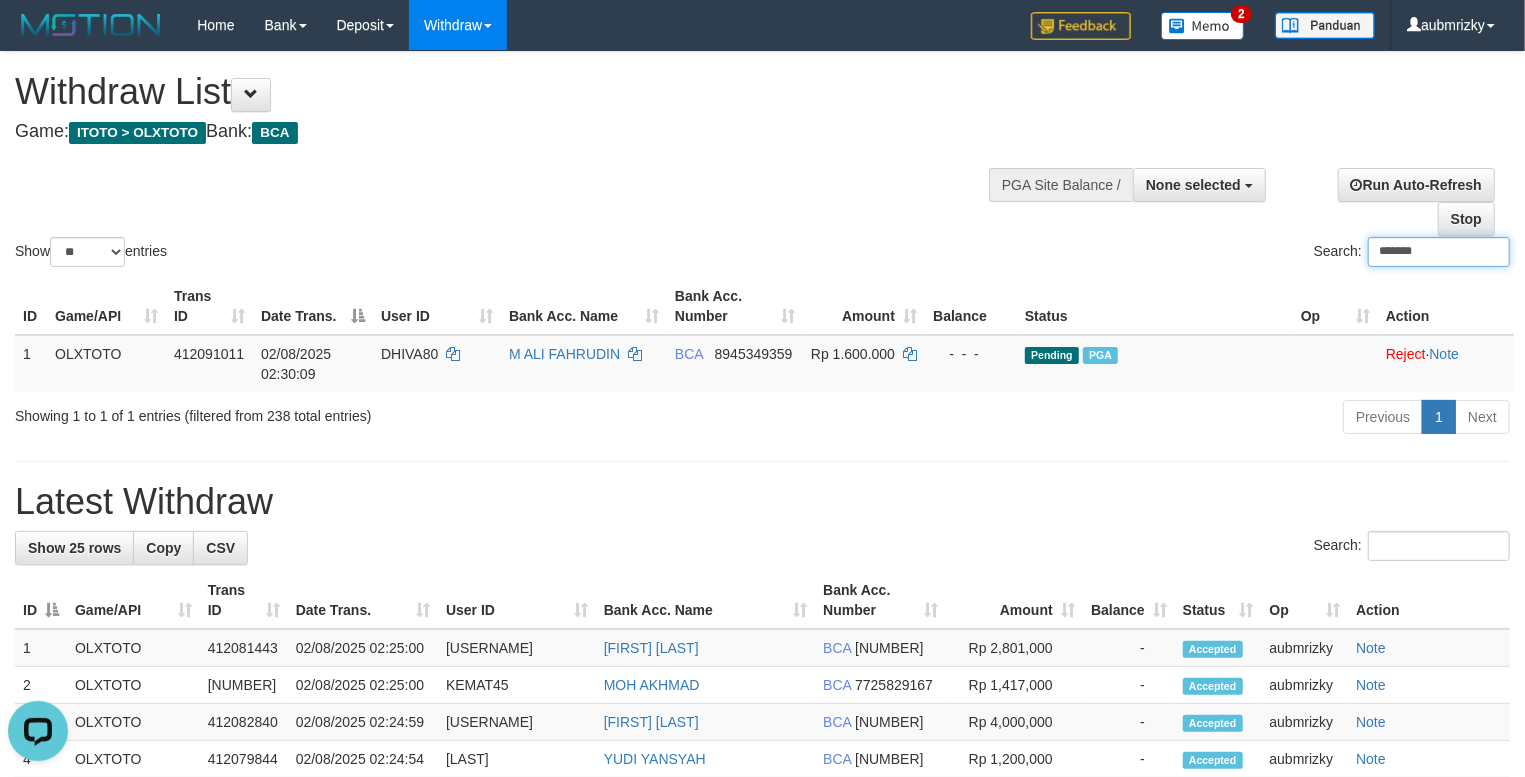 click on "*******" at bounding box center [1439, 252] 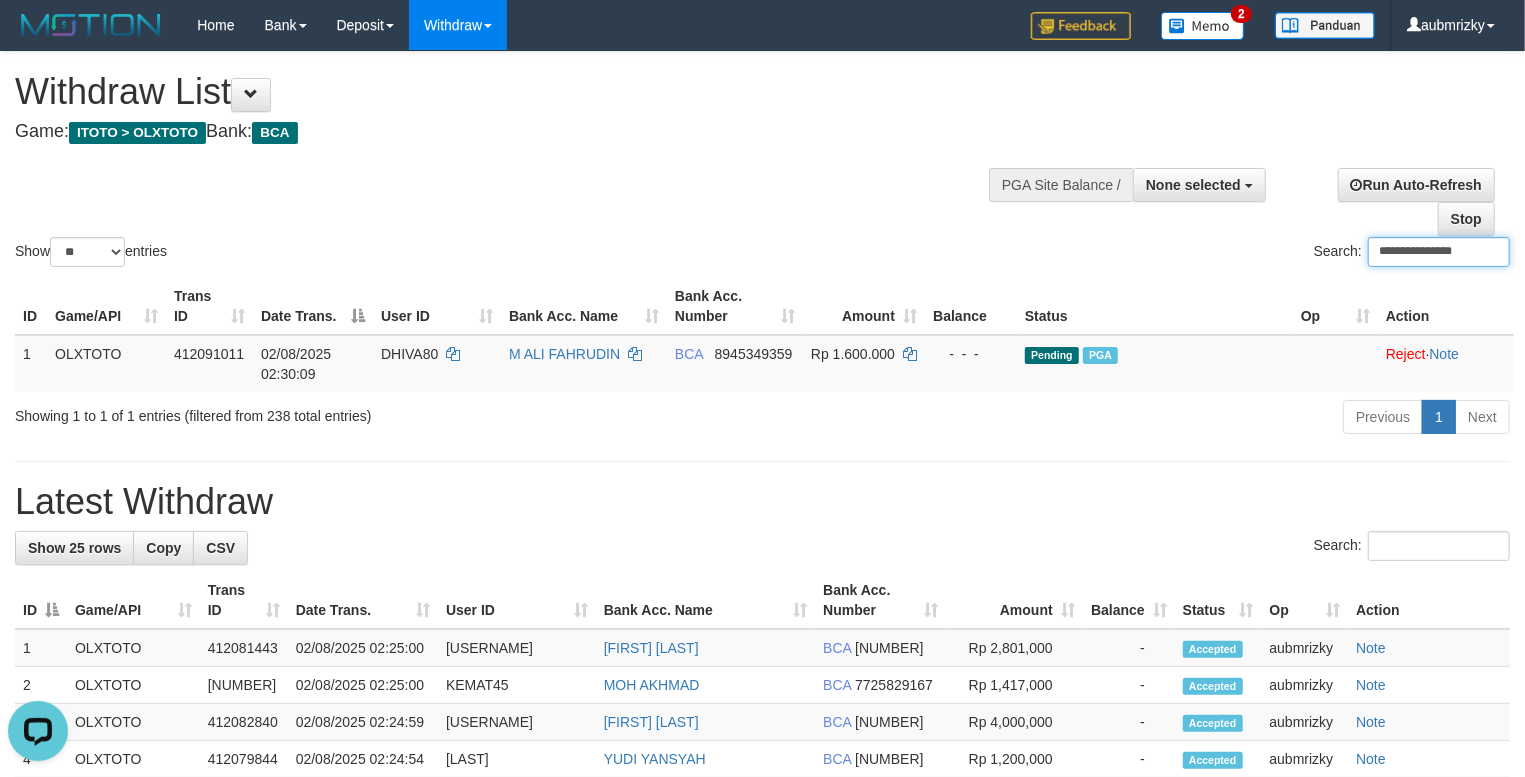 click on "**********" at bounding box center [1439, 252] 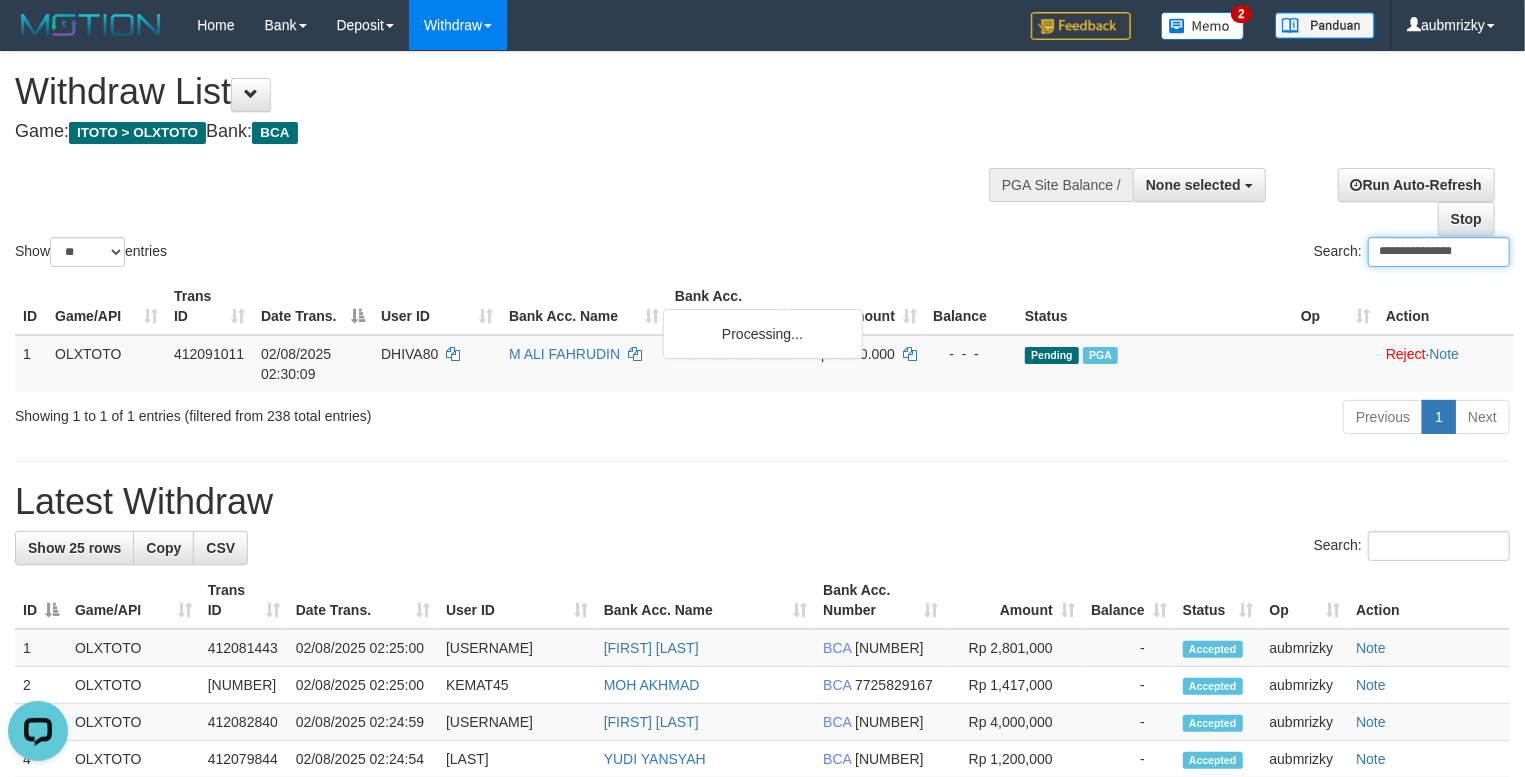 click on "**********" at bounding box center [1439, 252] 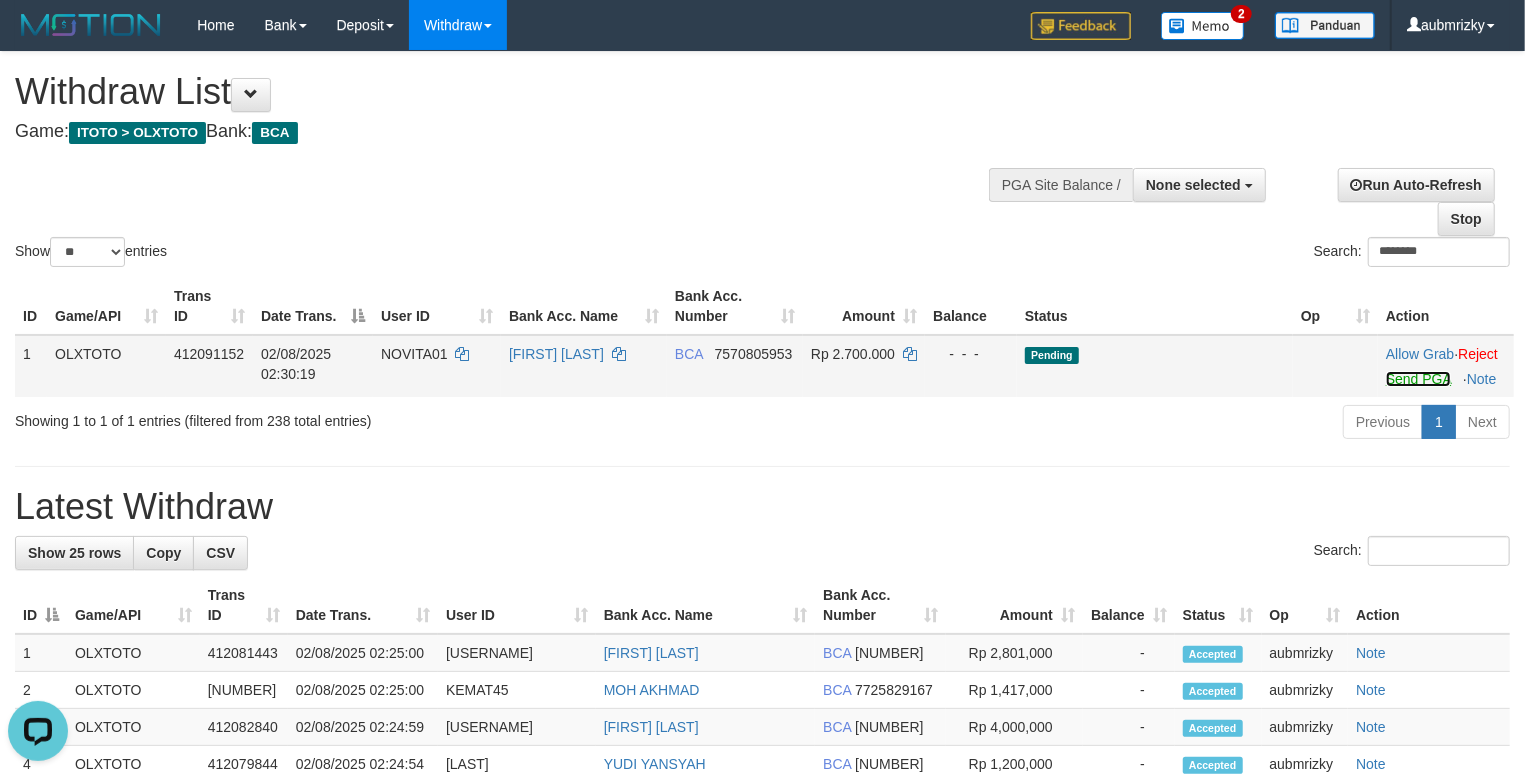 click on "Send PGA" at bounding box center [1418, 379] 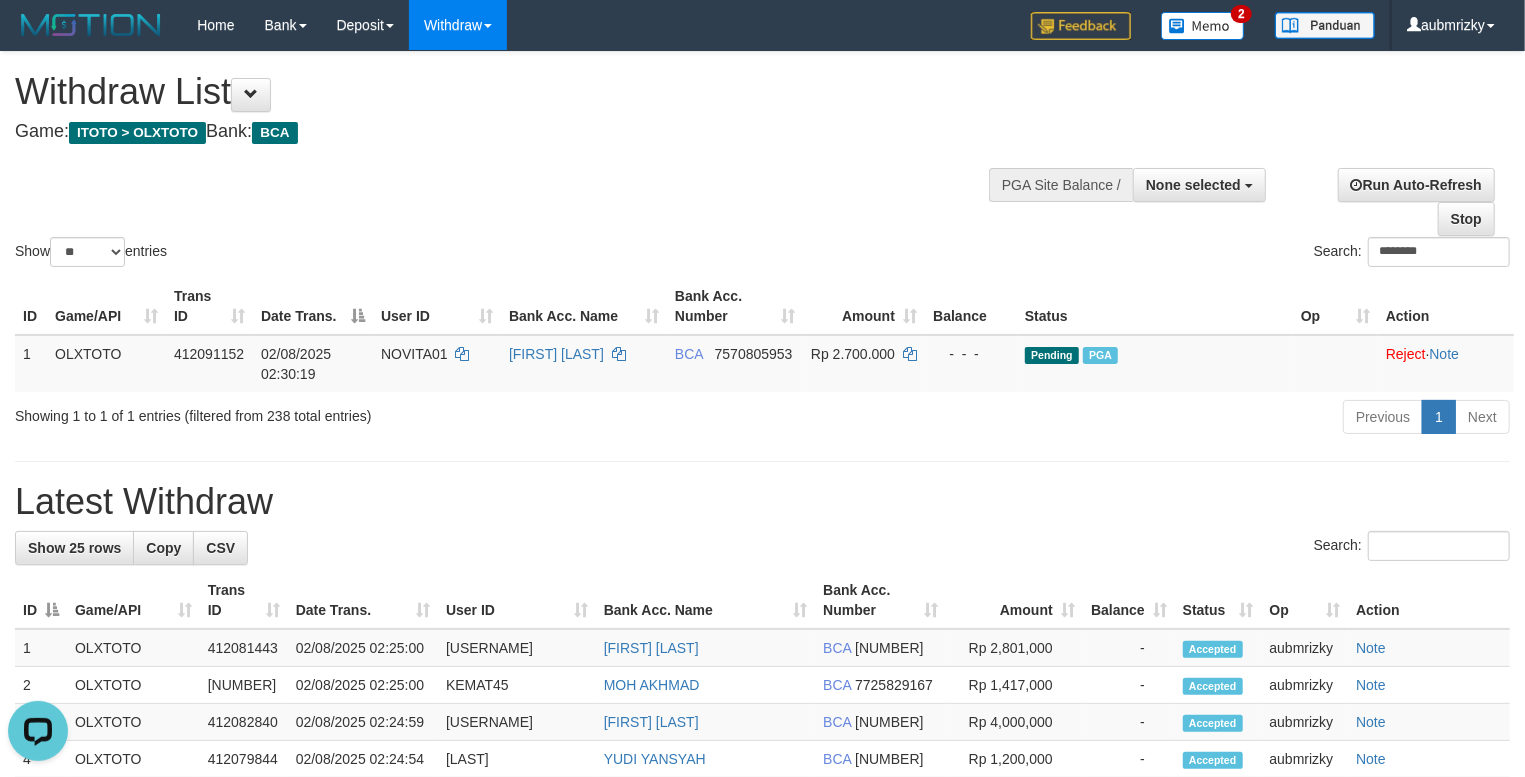 click on "ID Game/API Trans ID Date Trans. User ID Bank Acc. Name Bank Acc. Number Amount Balance Status Op Action
1 OLXTOTO 412091152 02/08/2025 02:30:19 NOVITA01    RIKA NOVITA SARI    BCA     7570805953 Rp 2.700.000    -  -  - Pending   PGA Allow Grab   ·    Reject Send PGA     ·    Note Processing..." at bounding box center (762, 335) 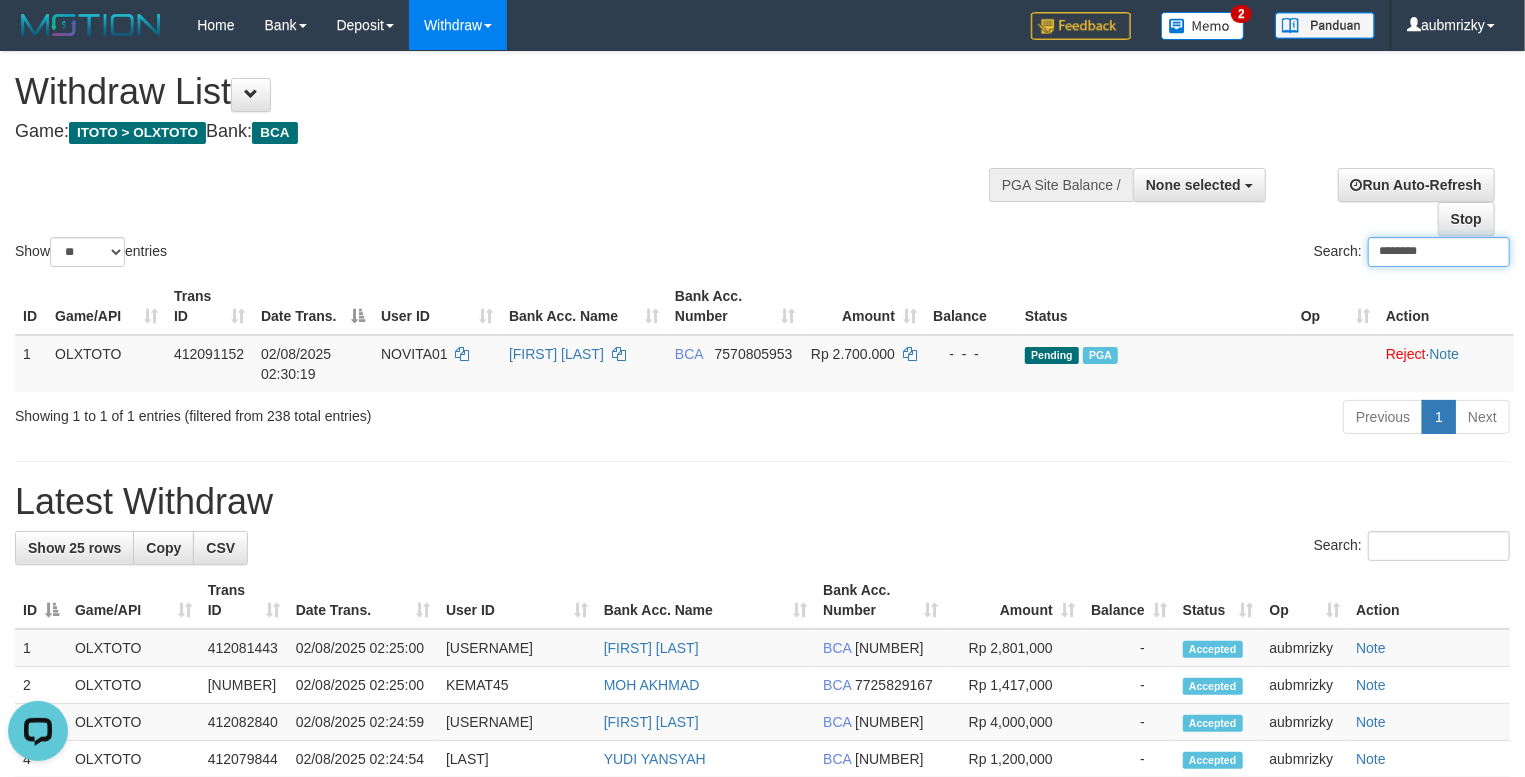 click on "********" at bounding box center (1439, 252) 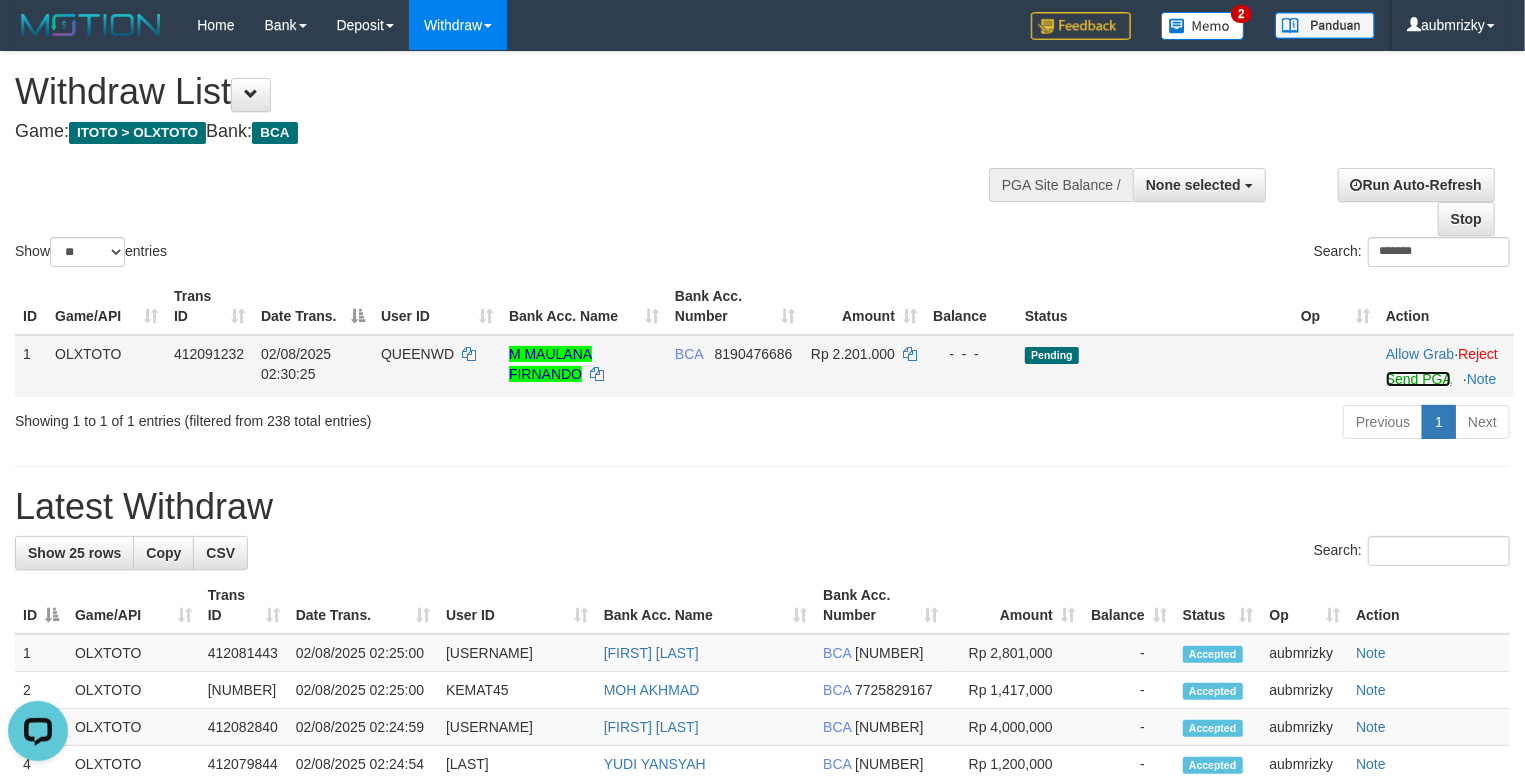 click on "Send PGA" at bounding box center (1418, 379) 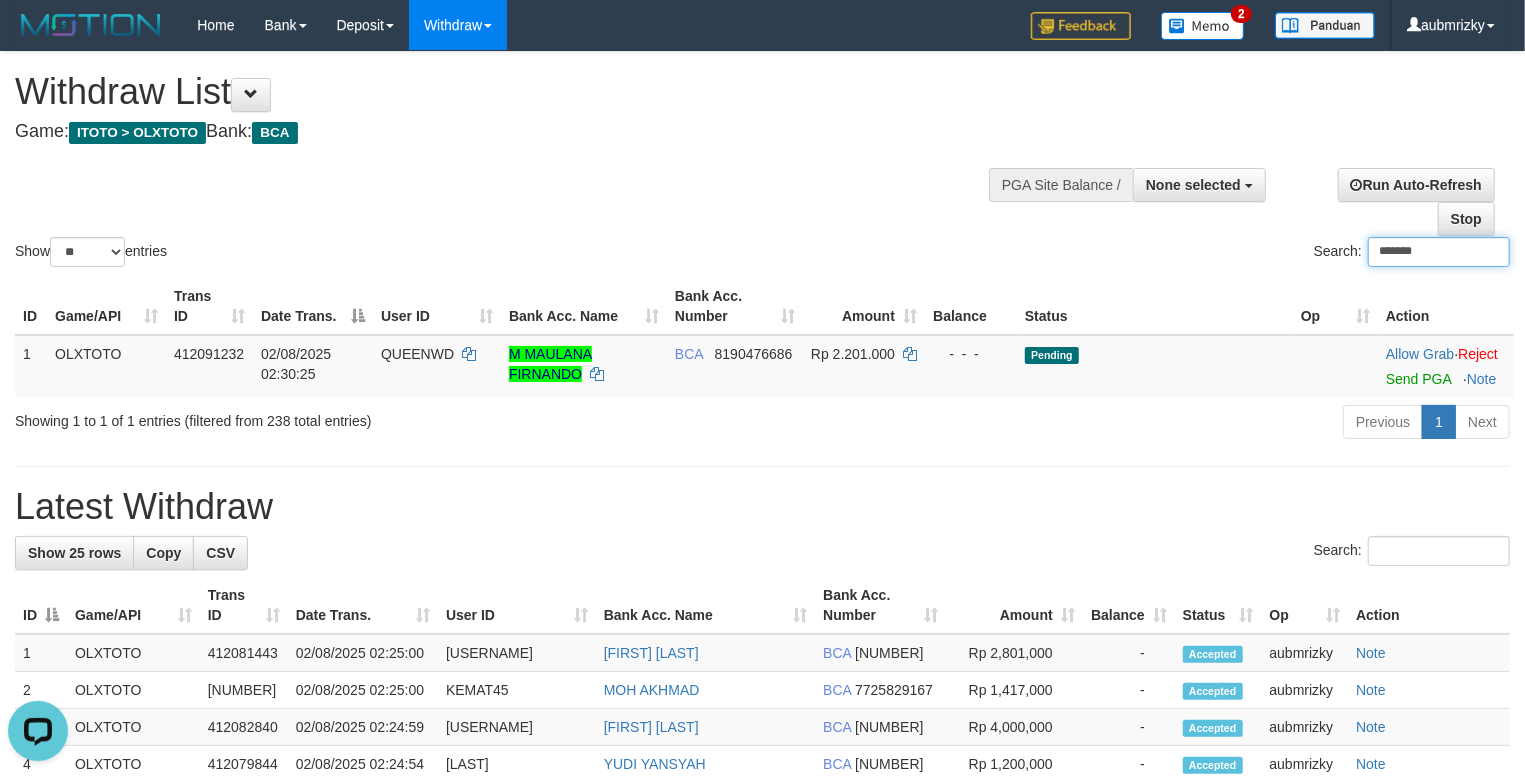 click on "*******" at bounding box center [1439, 252] 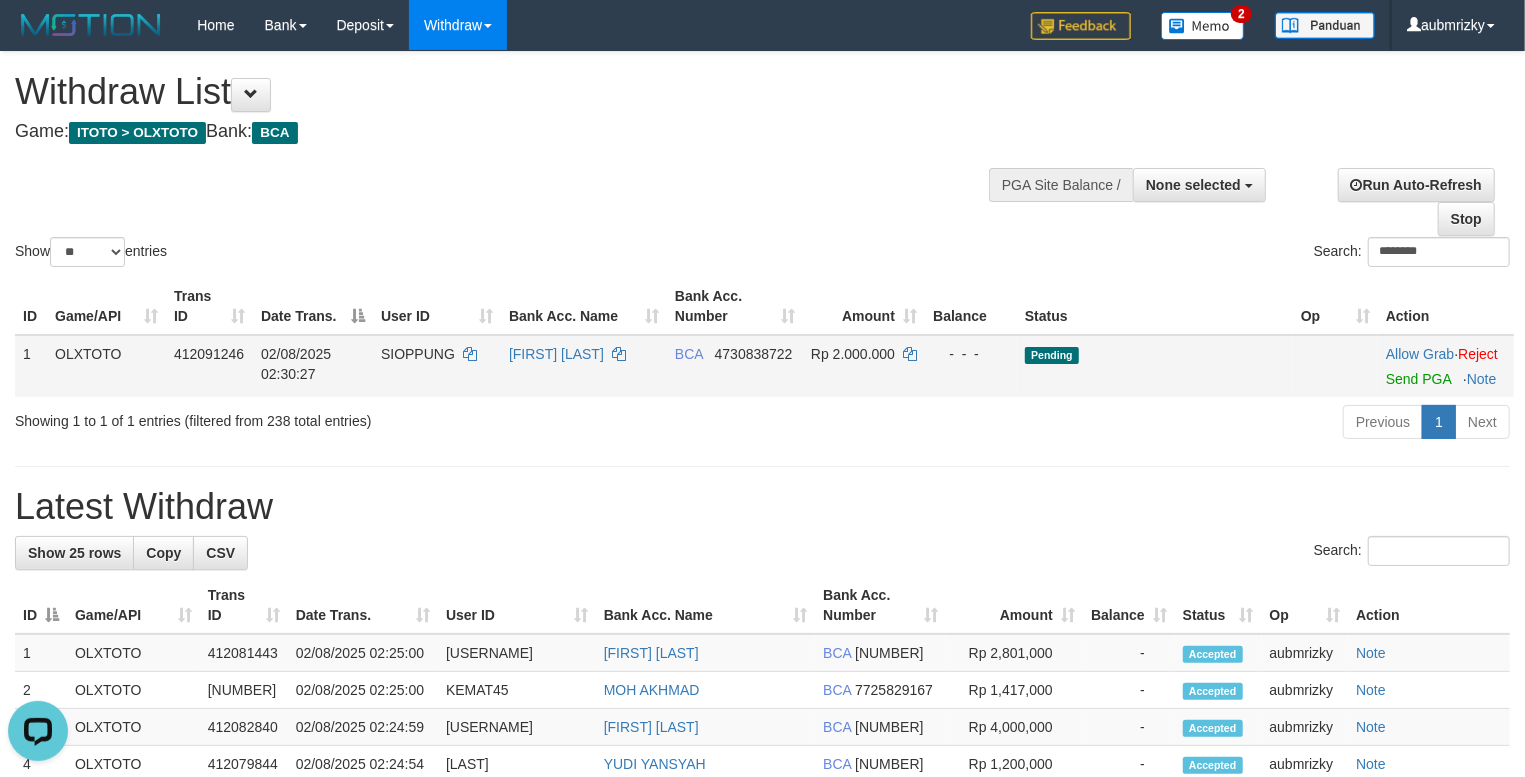 click on "Allow Grab   ·    Reject Send PGA     ·    Note" at bounding box center (1446, 366) 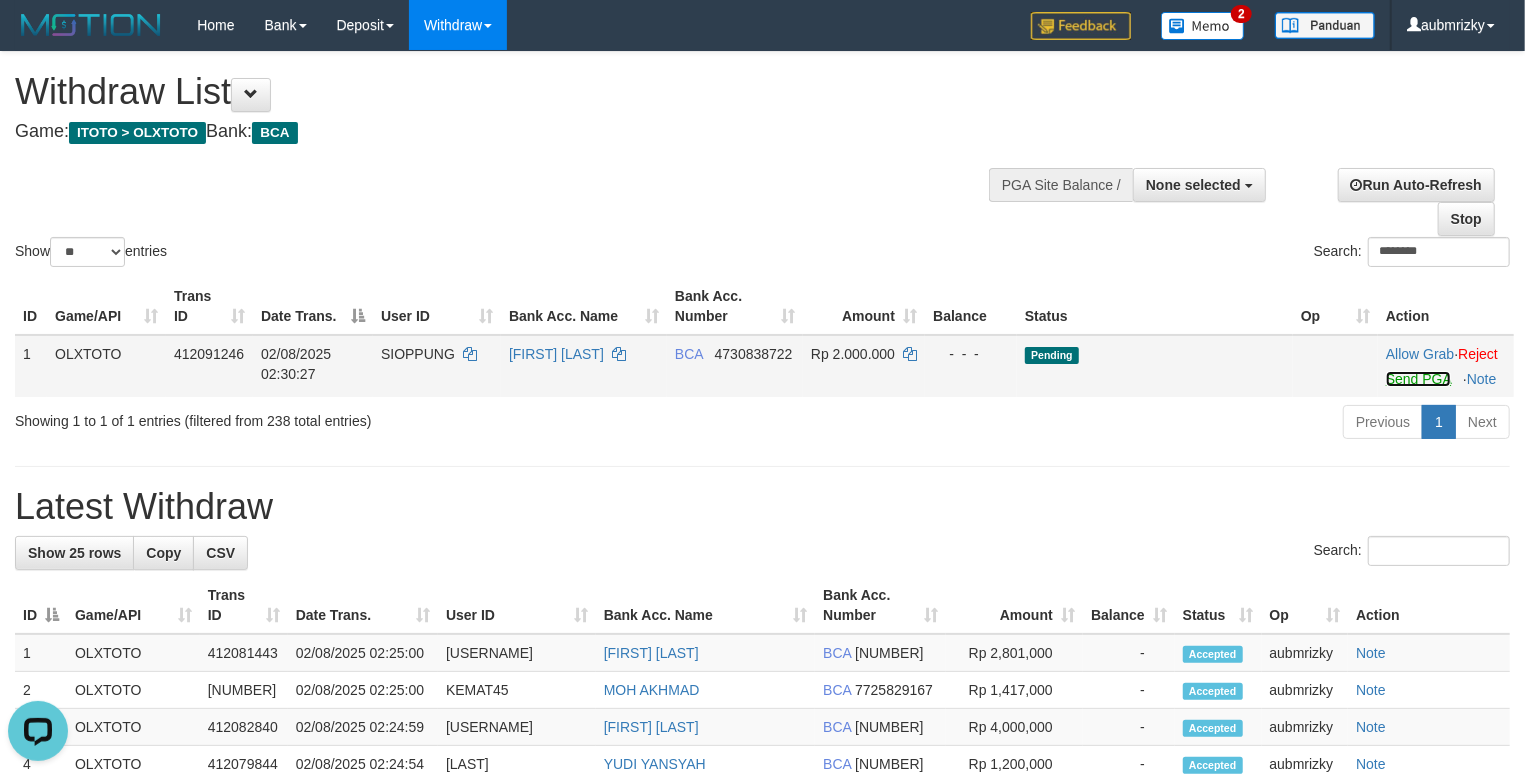 click on "Send PGA" at bounding box center [1418, 379] 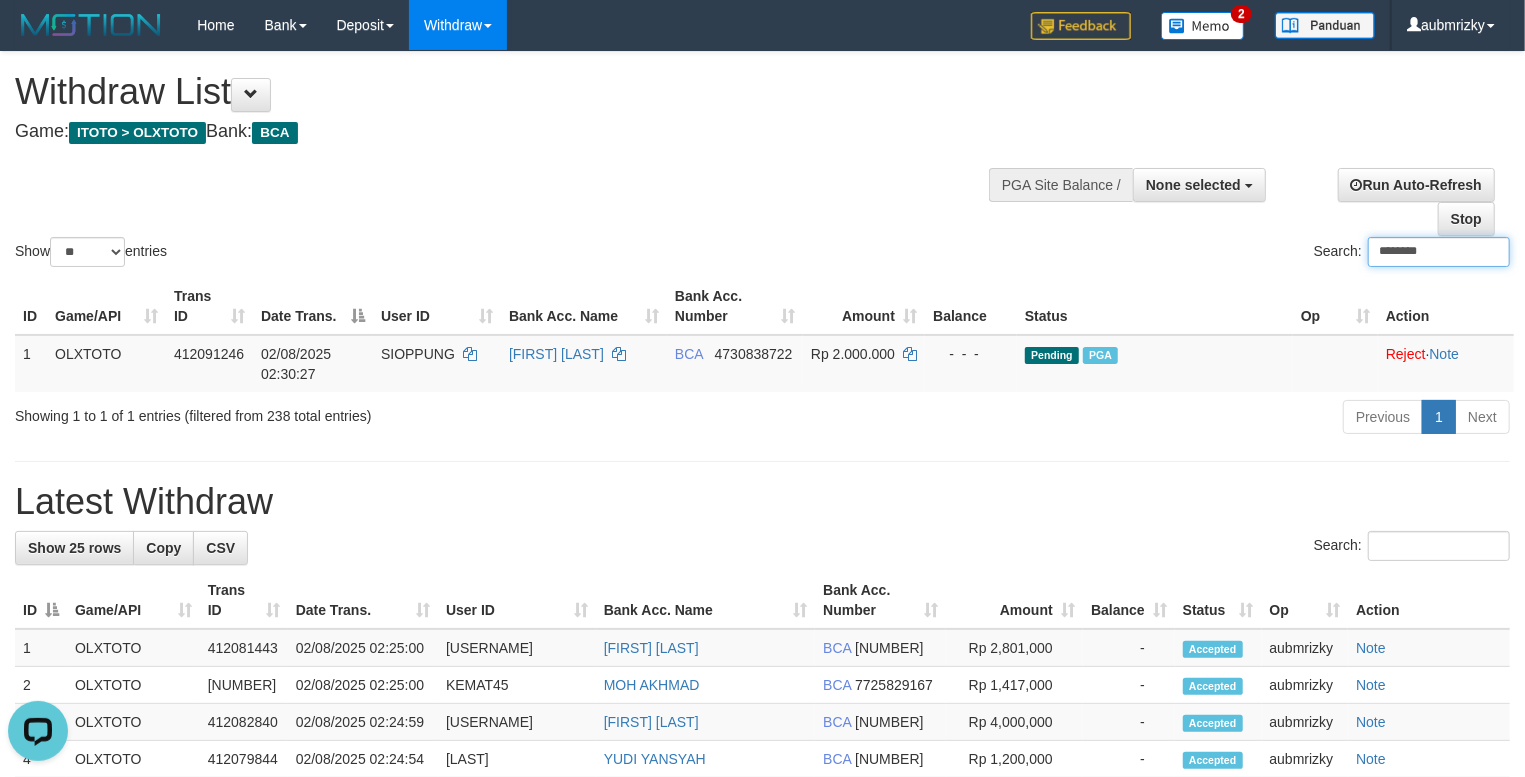 click on "********" at bounding box center [1439, 252] 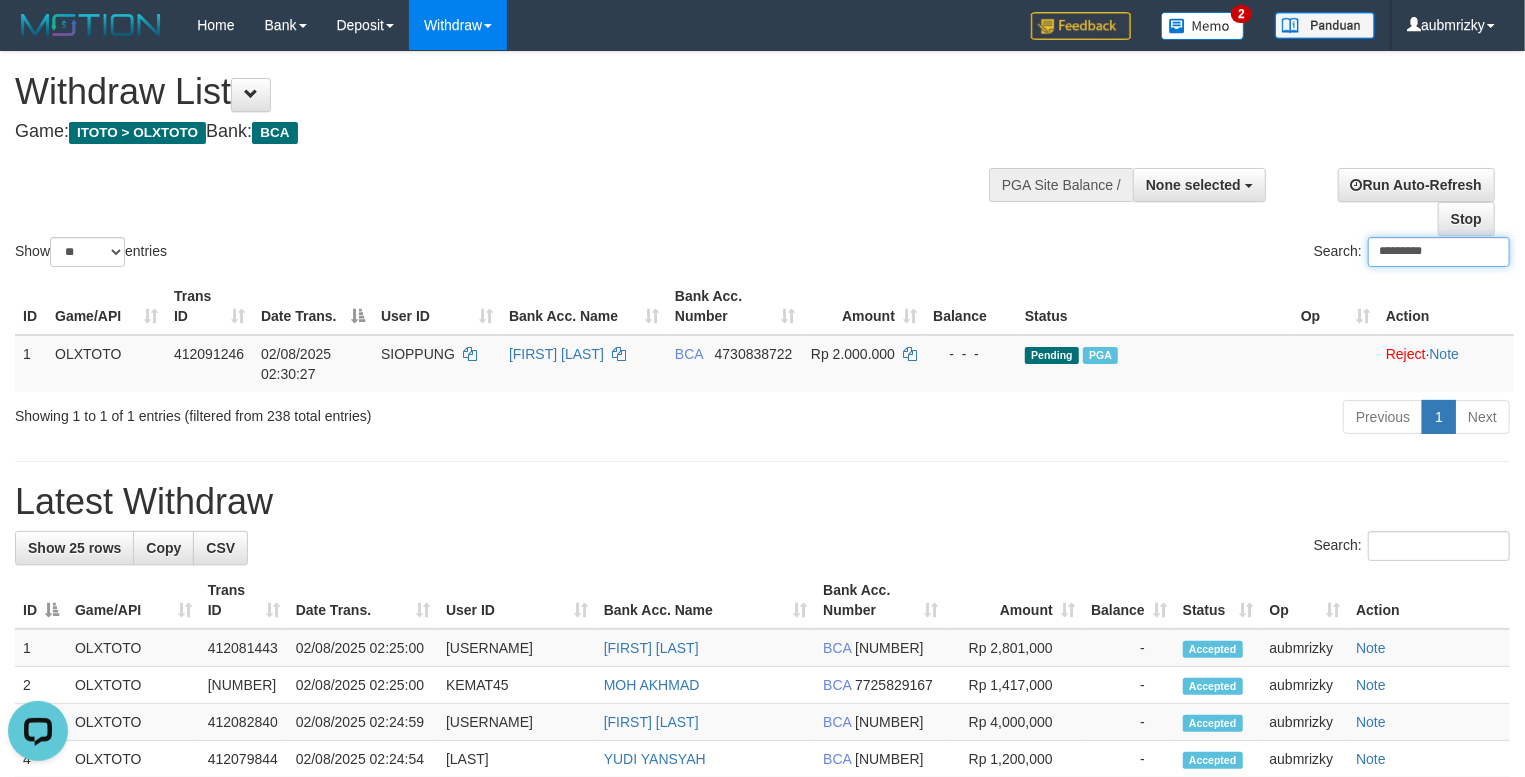 click on "*********" at bounding box center [1439, 252] 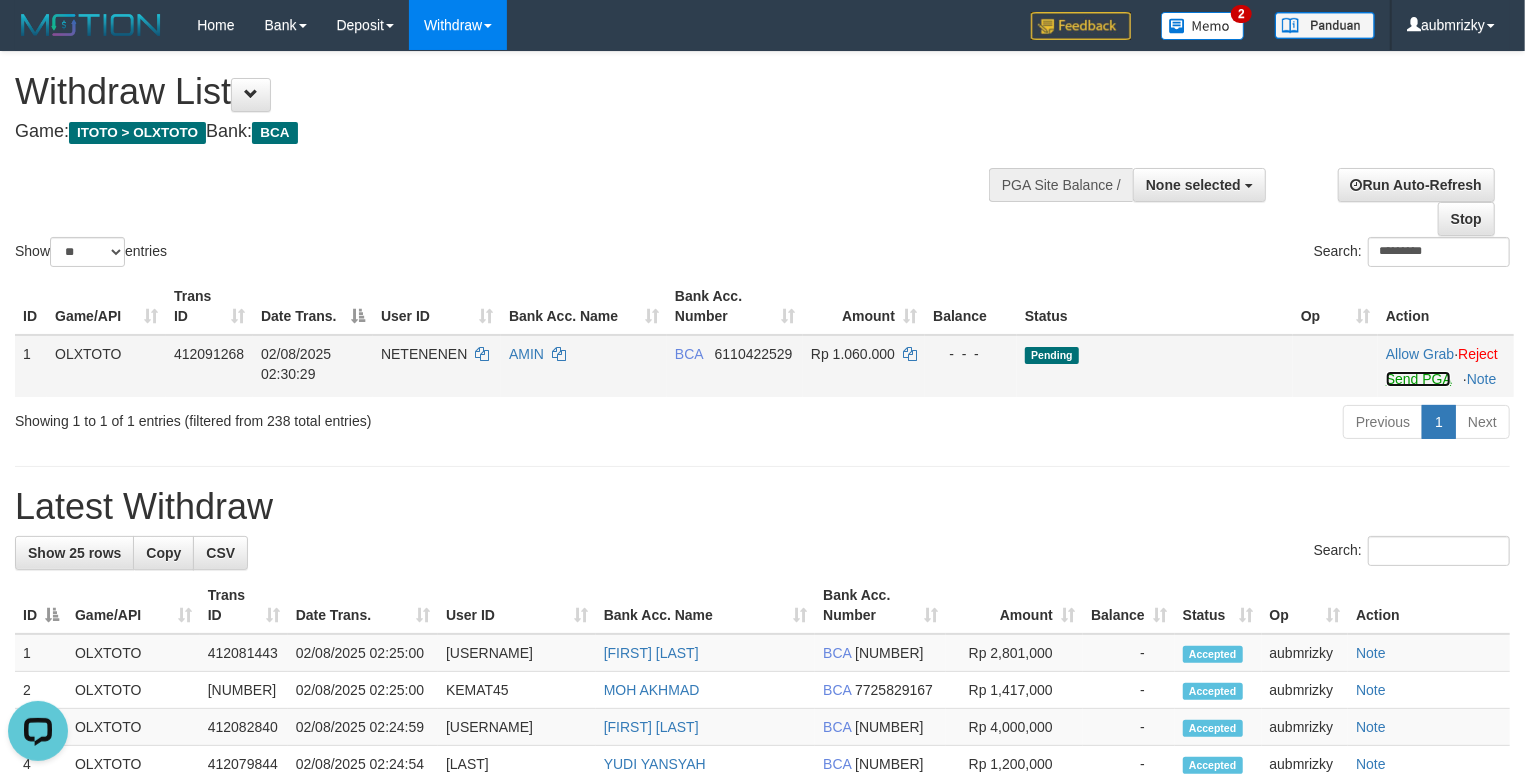 click on "Send PGA" at bounding box center [1418, 379] 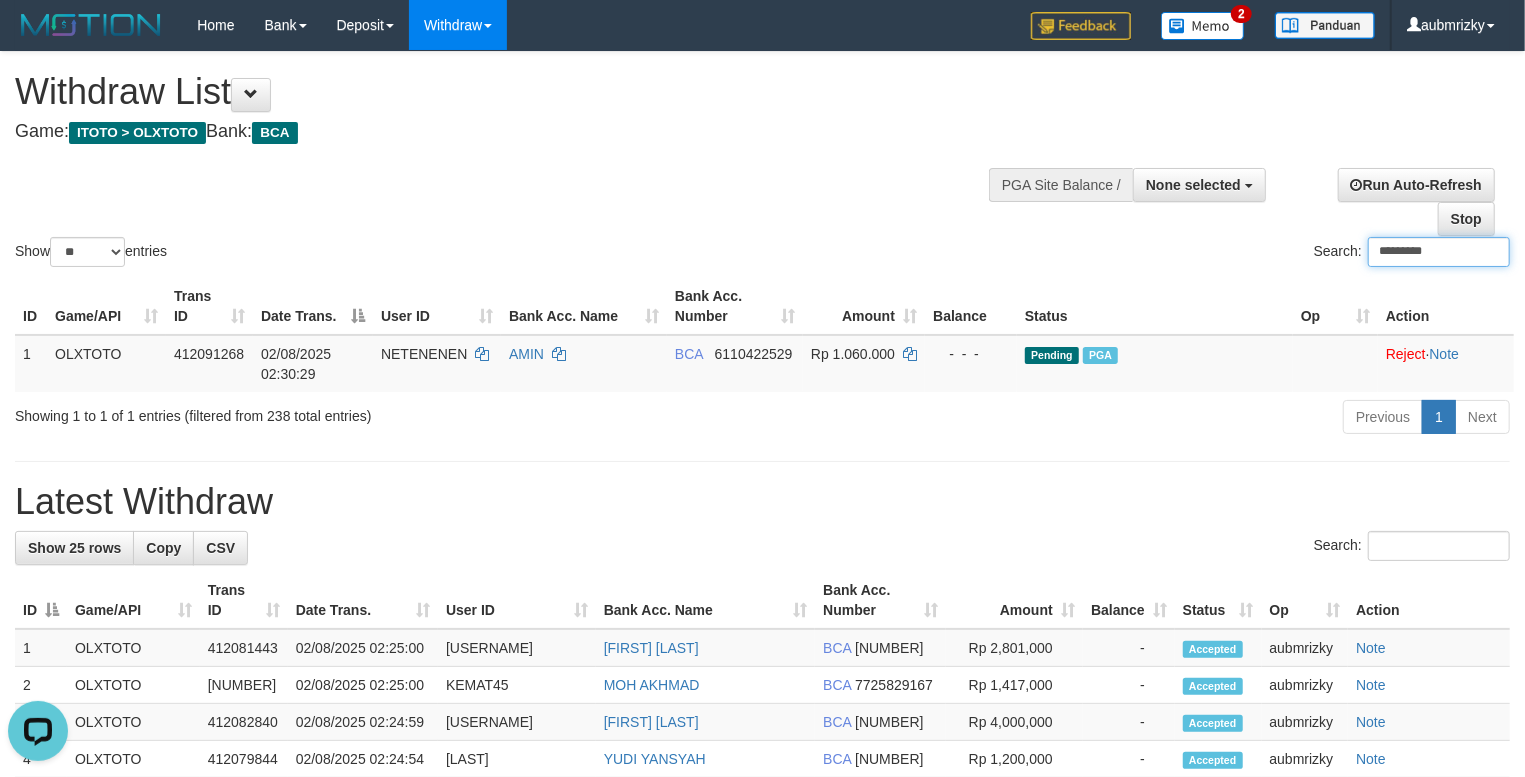 click on "*********" at bounding box center [1439, 252] 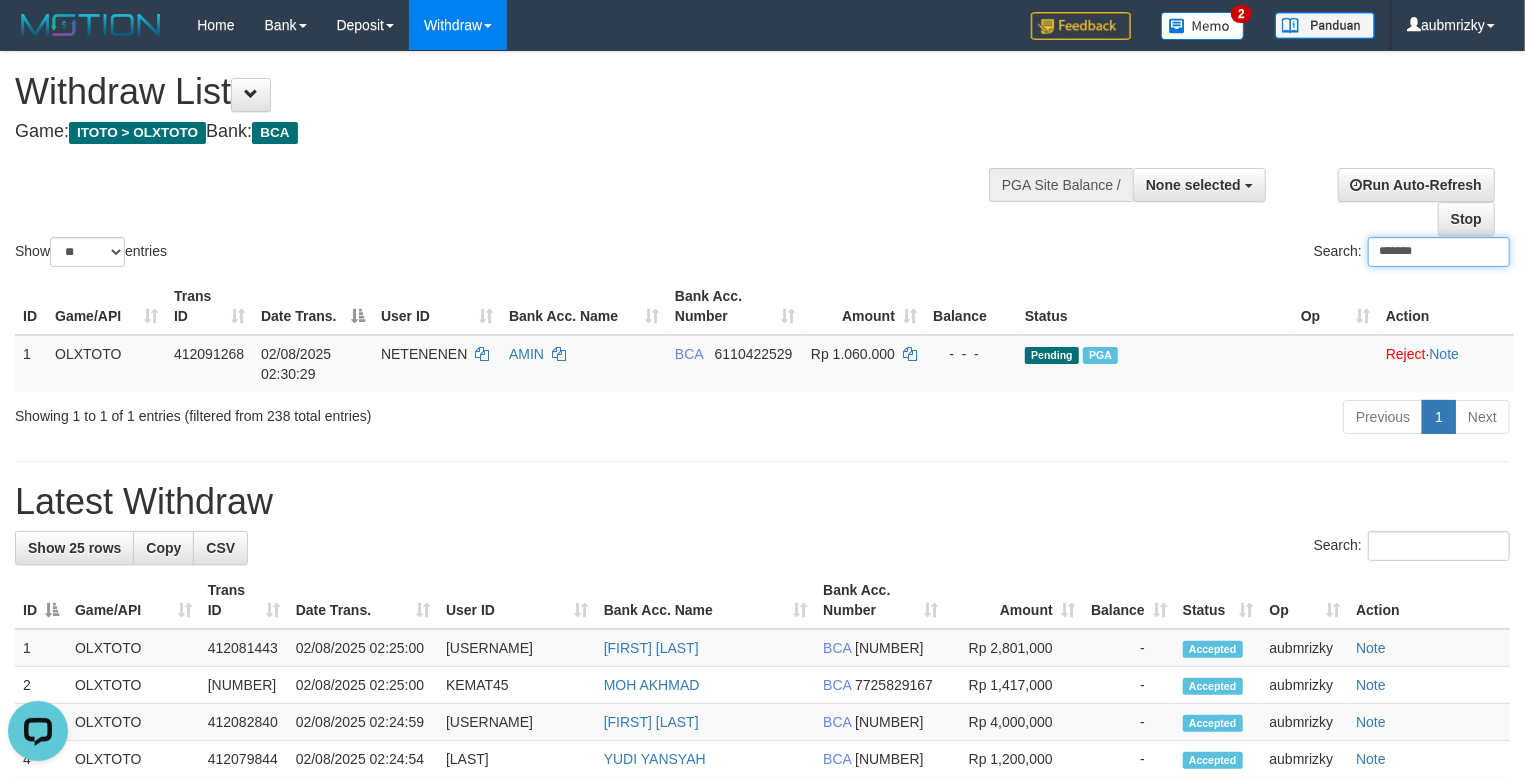 click on "*******" at bounding box center (1439, 252) 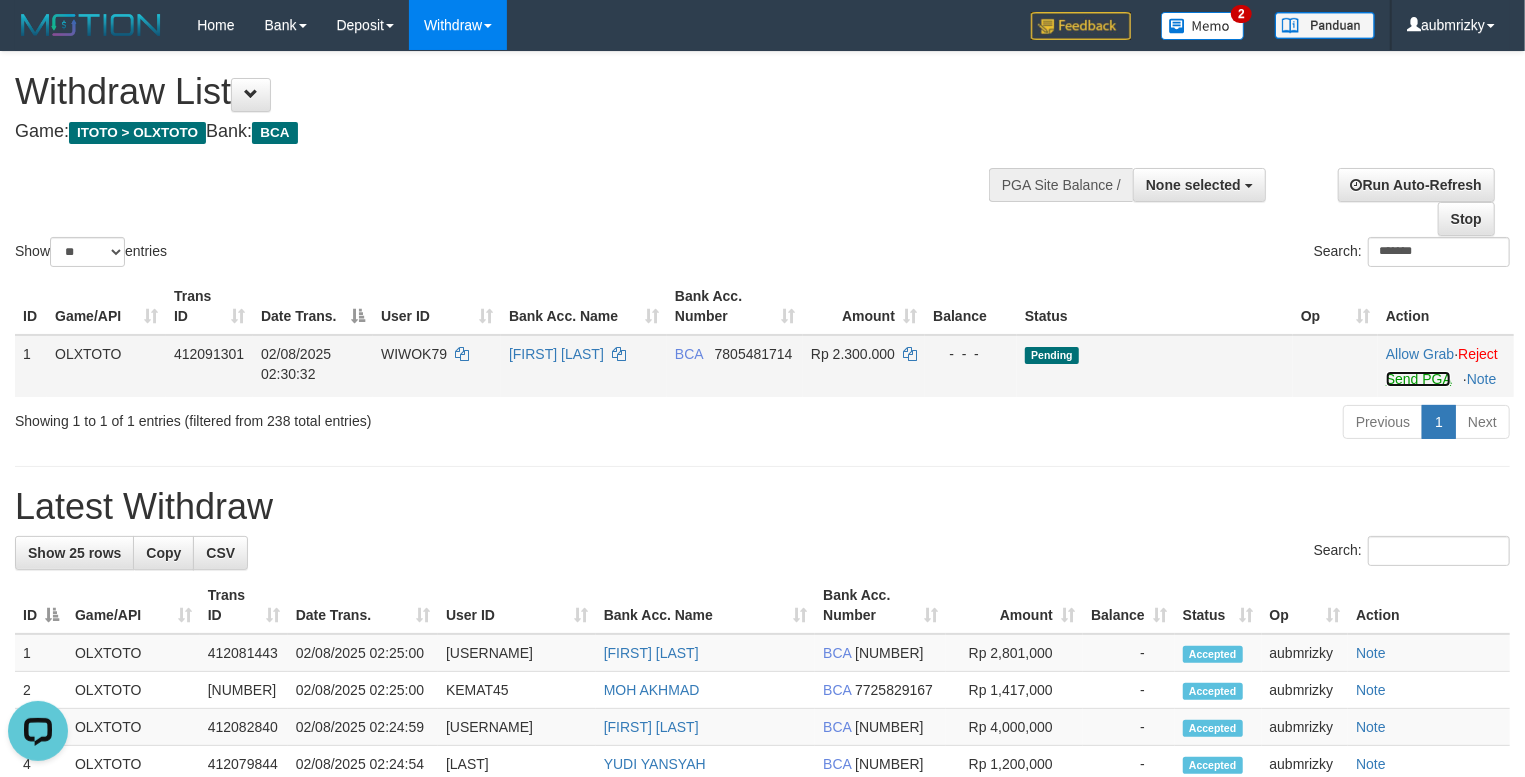 click on "Send PGA" at bounding box center [1418, 379] 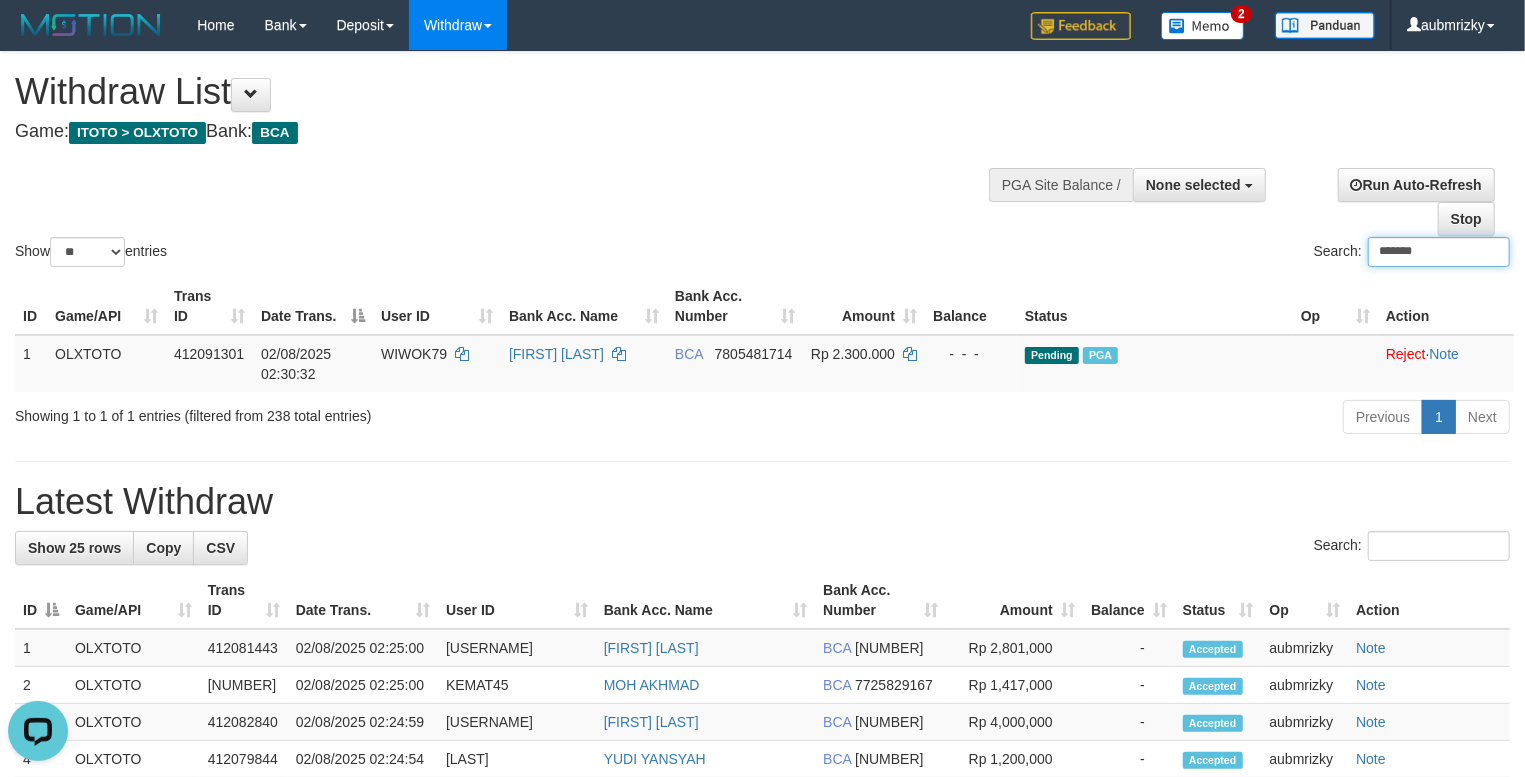 click on "*******" at bounding box center (1439, 252) 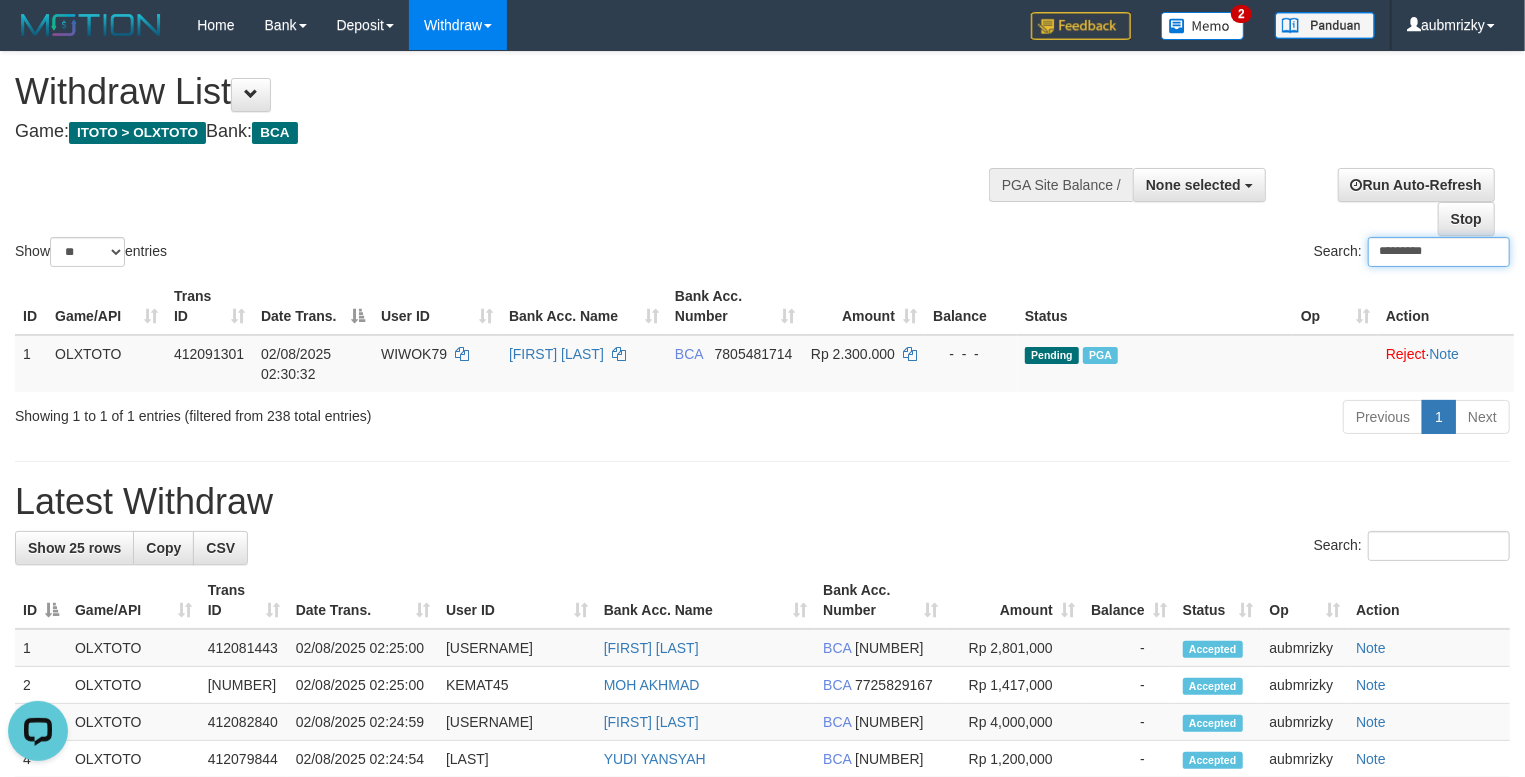 click on "*********" at bounding box center (1439, 252) 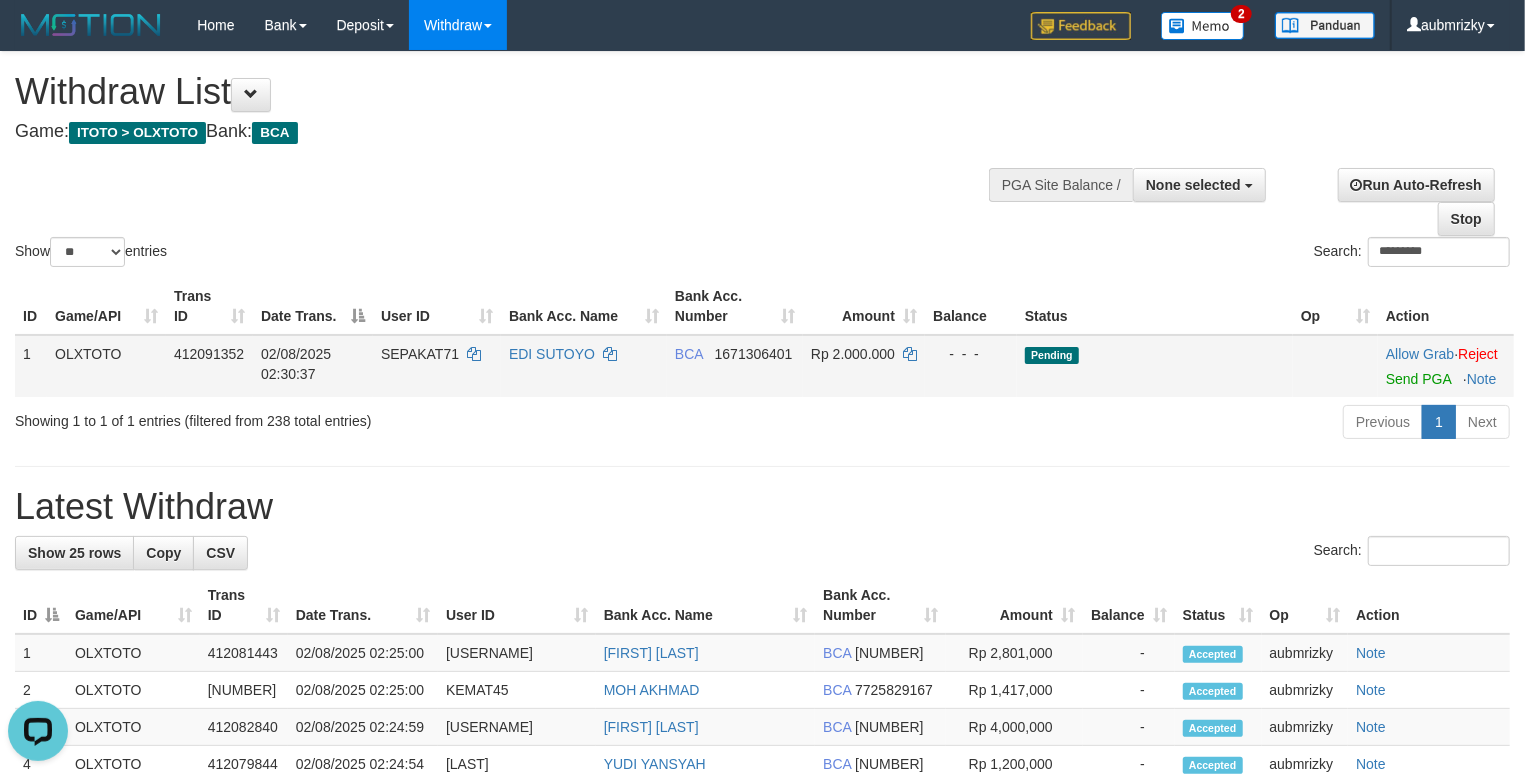 click on "Allow Grab   ·    Reject Send PGA     ·    Note" at bounding box center [1446, 366] 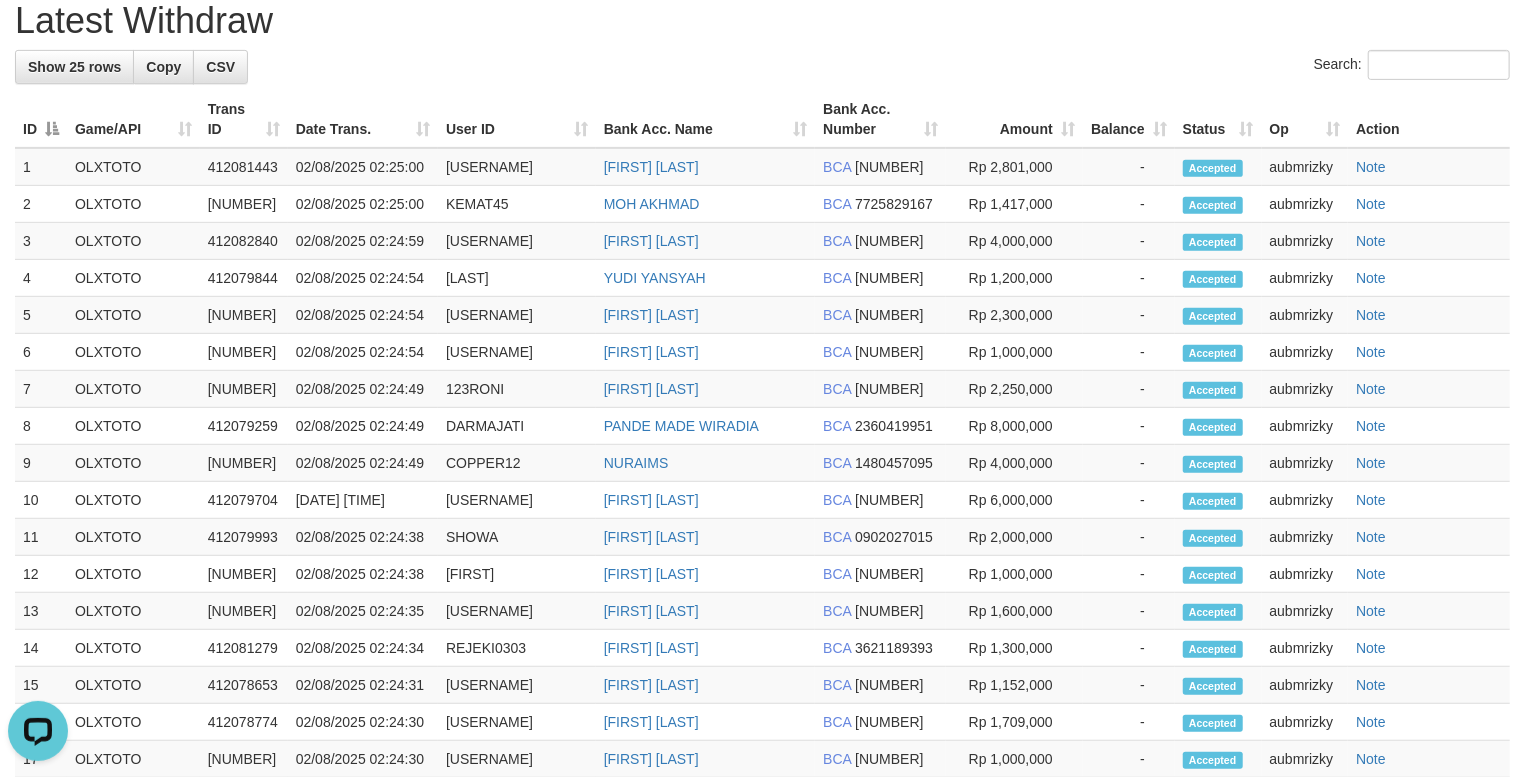 scroll, scrollTop: 13, scrollLeft: 0, axis: vertical 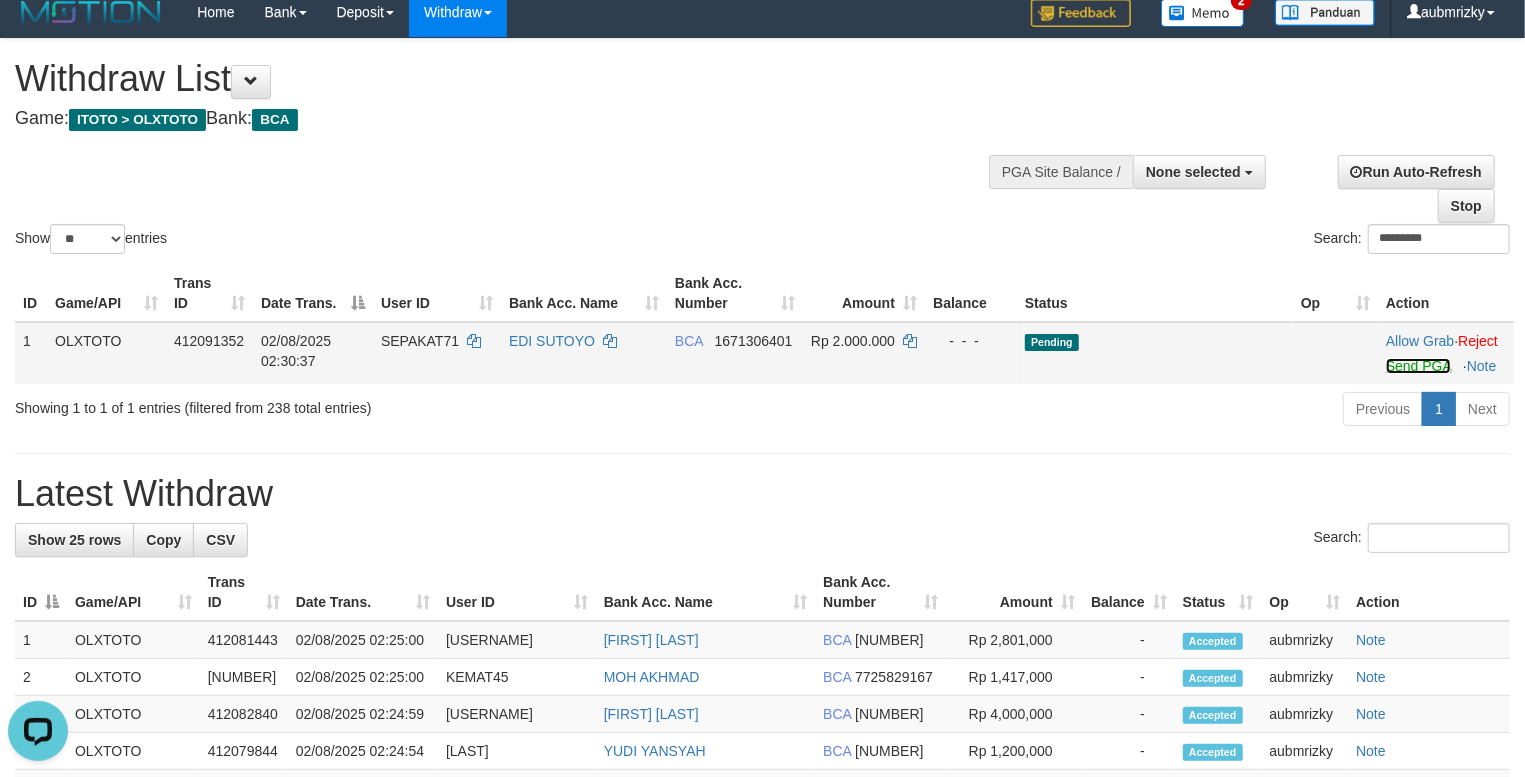 click on "Send PGA" at bounding box center [1418, 366] 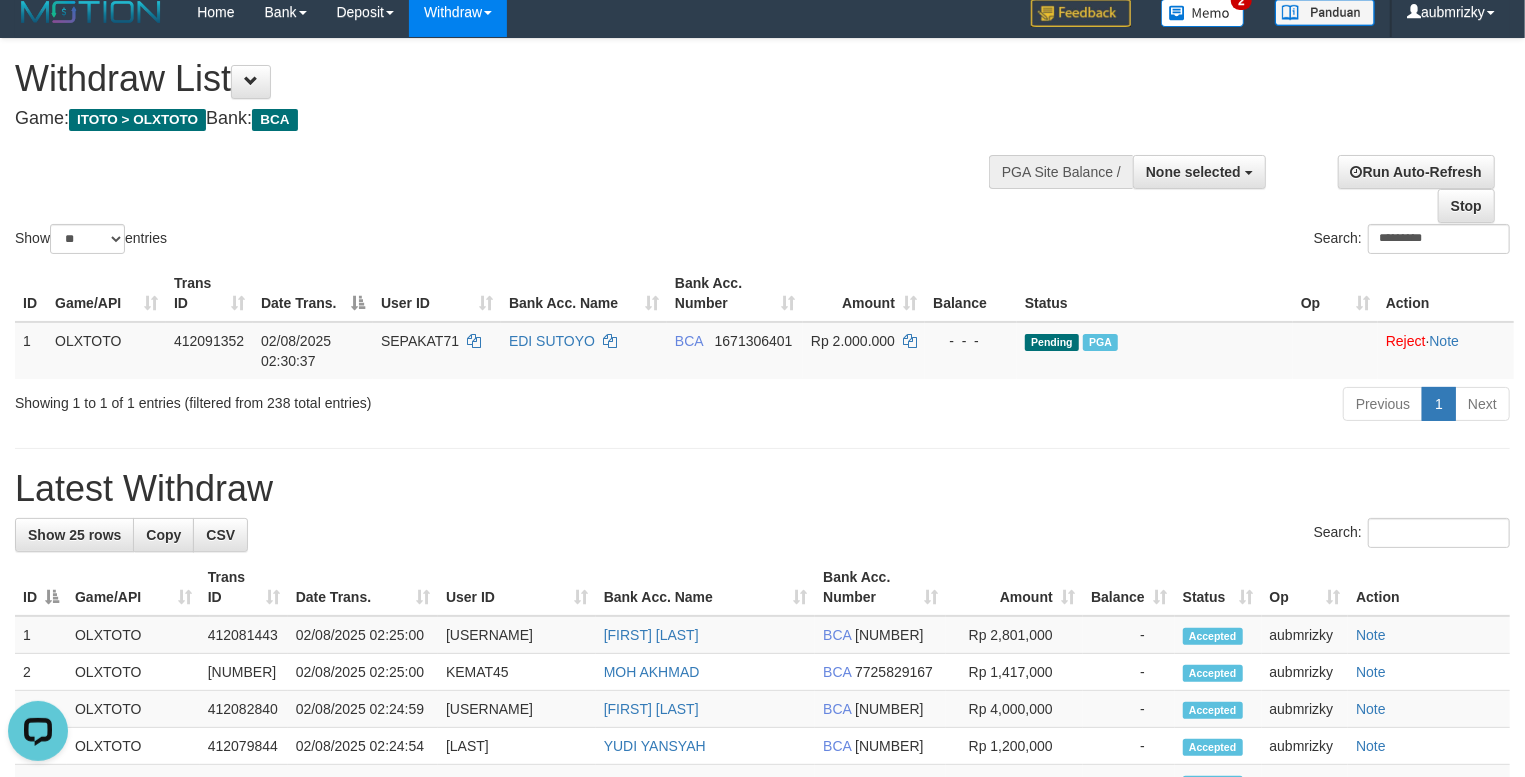 click on "Search: *********" at bounding box center [1144, 241] 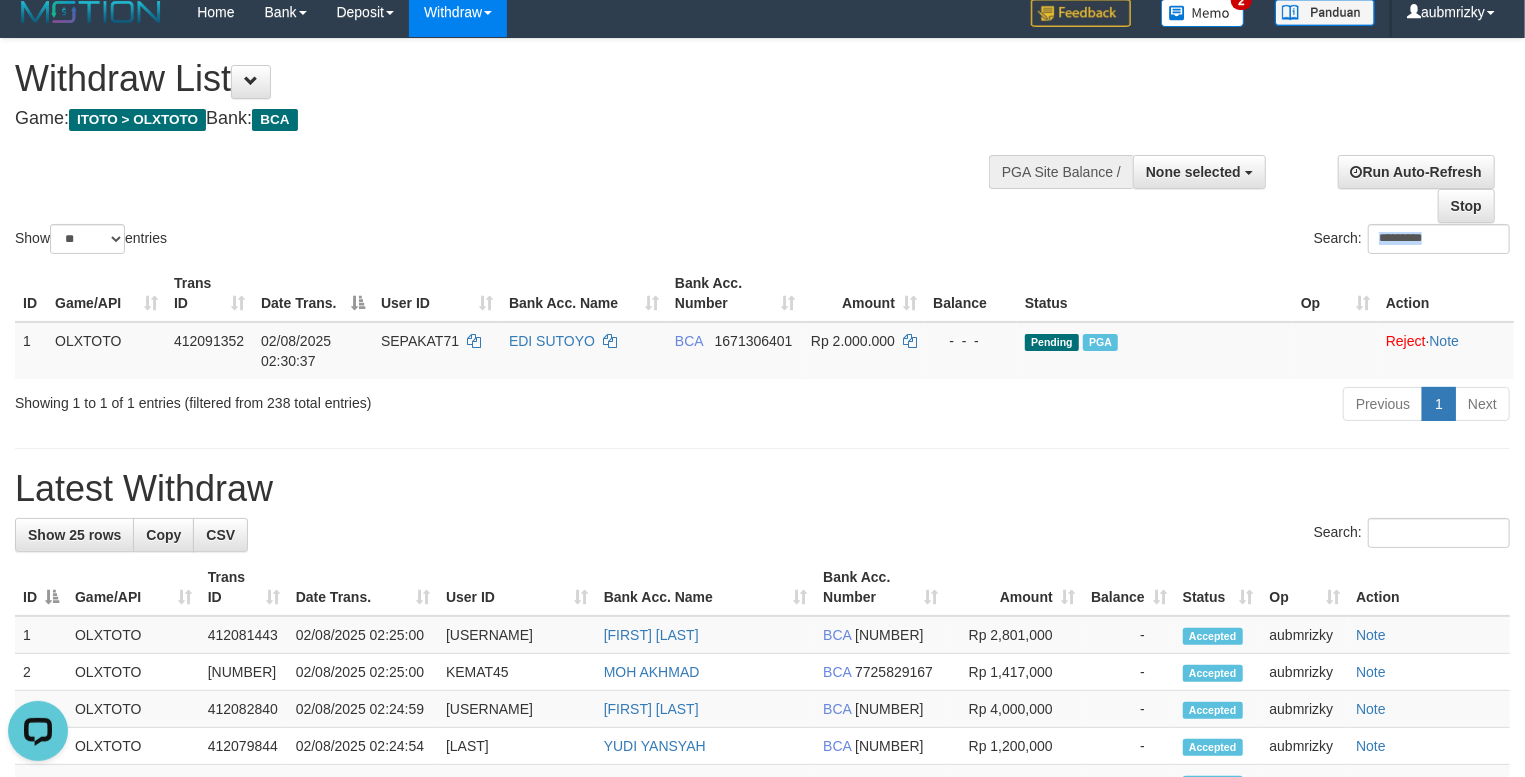 click on "Search: *********" at bounding box center [1144, 241] 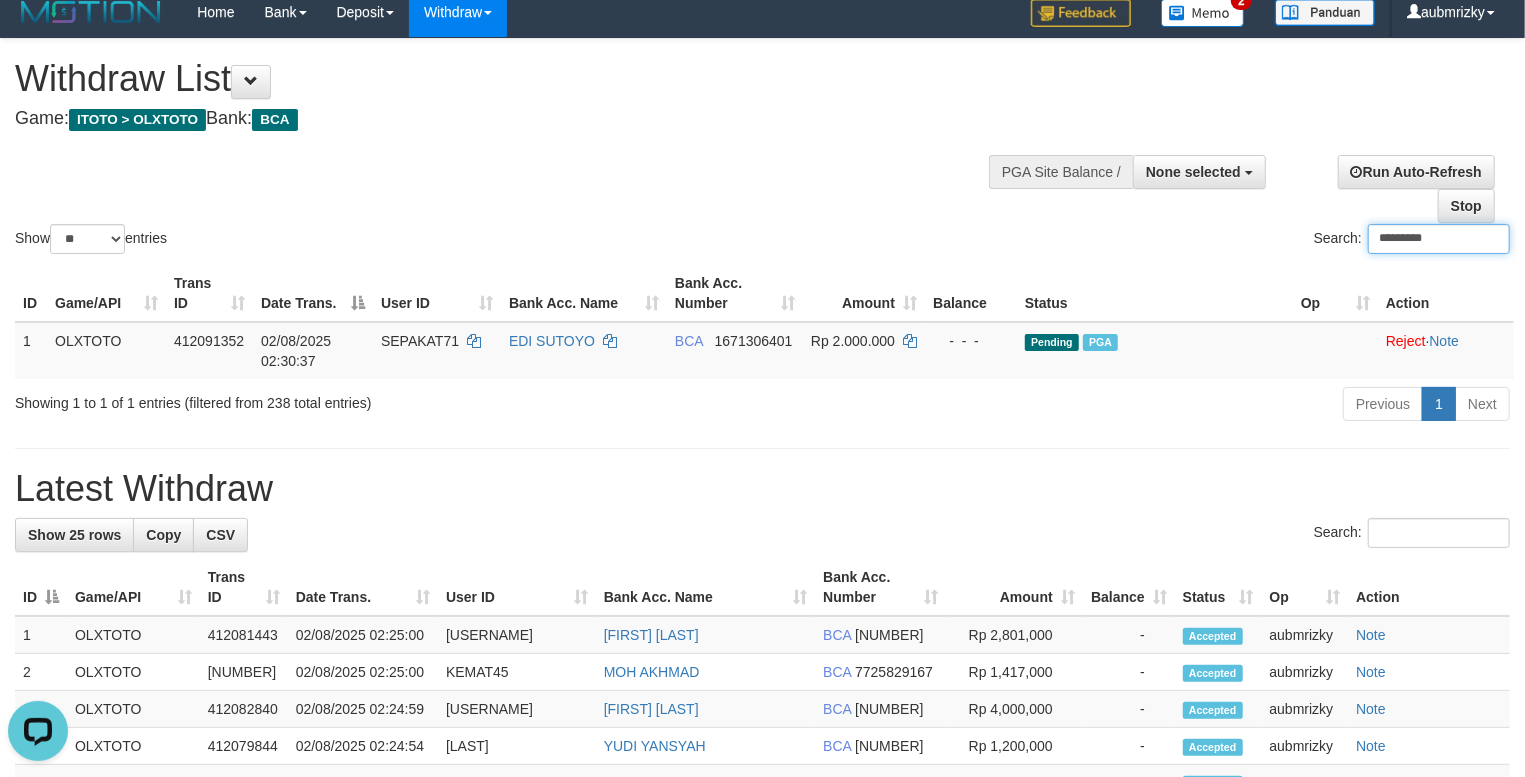 click on "*********" at bounding box center (1439, 239) 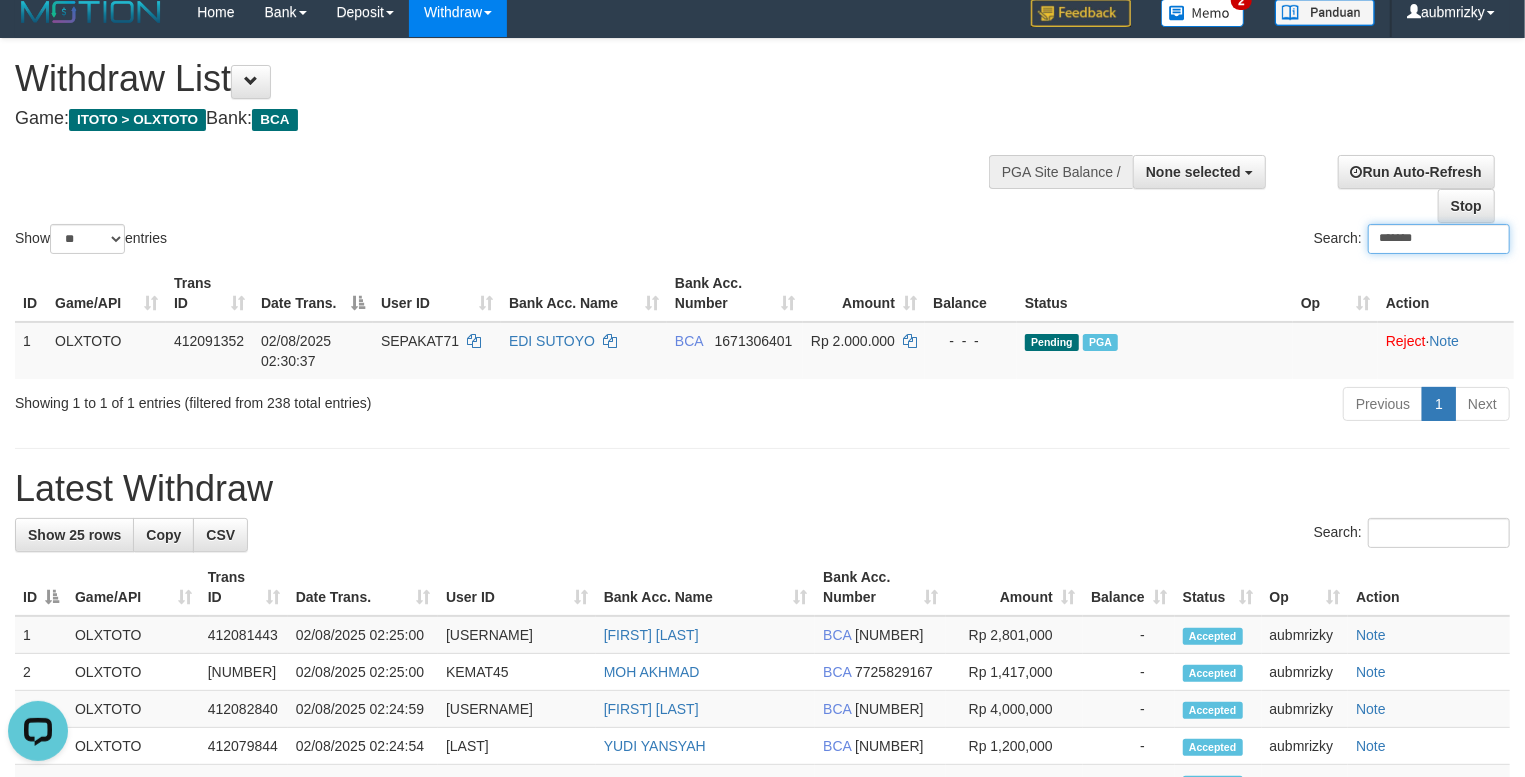 click on "*******" at bounding box center (1439, 239) 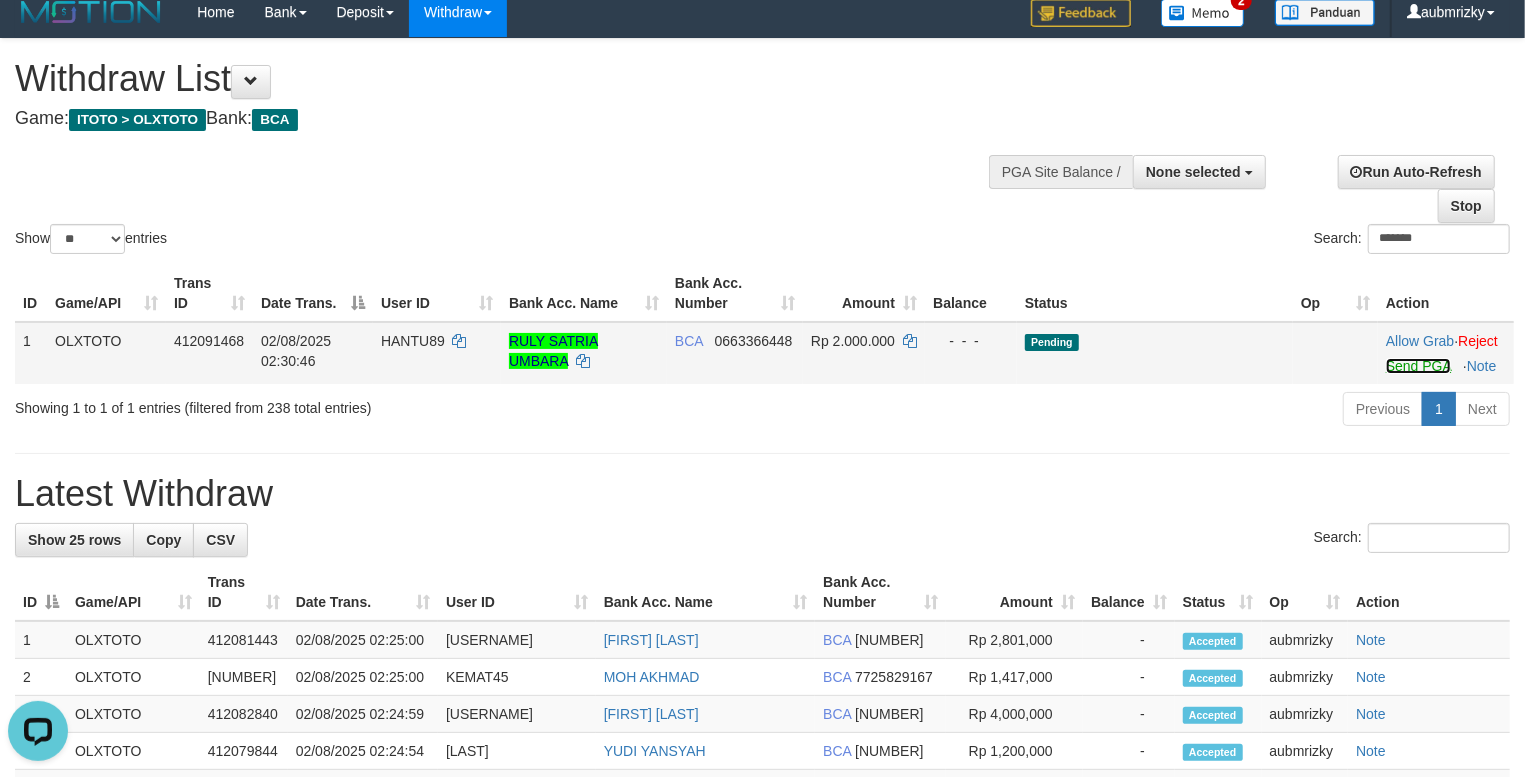 click on "Send PGA" at bounding box center [1418, 366] 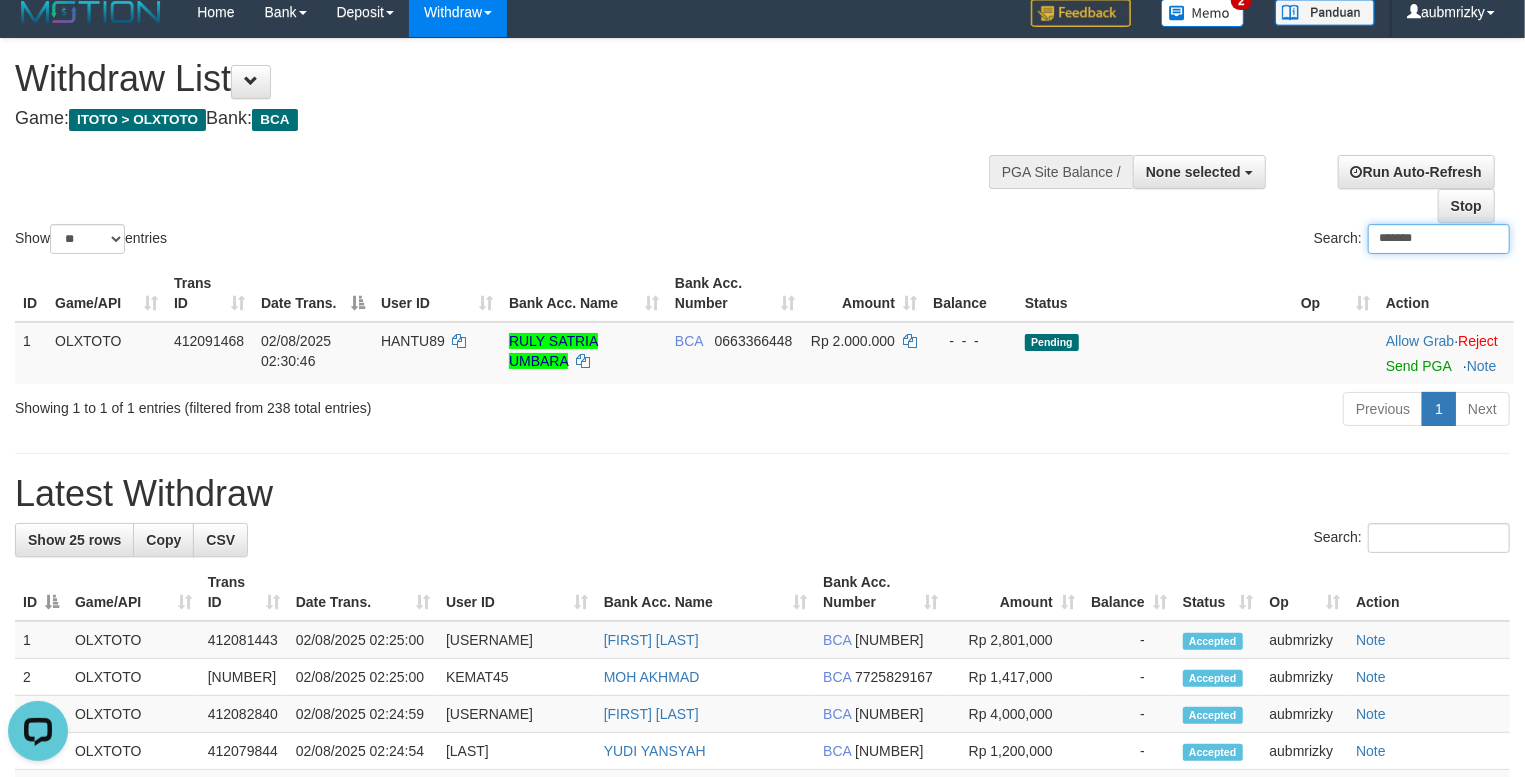 click on "*******" at bounding box center [1439, 239] 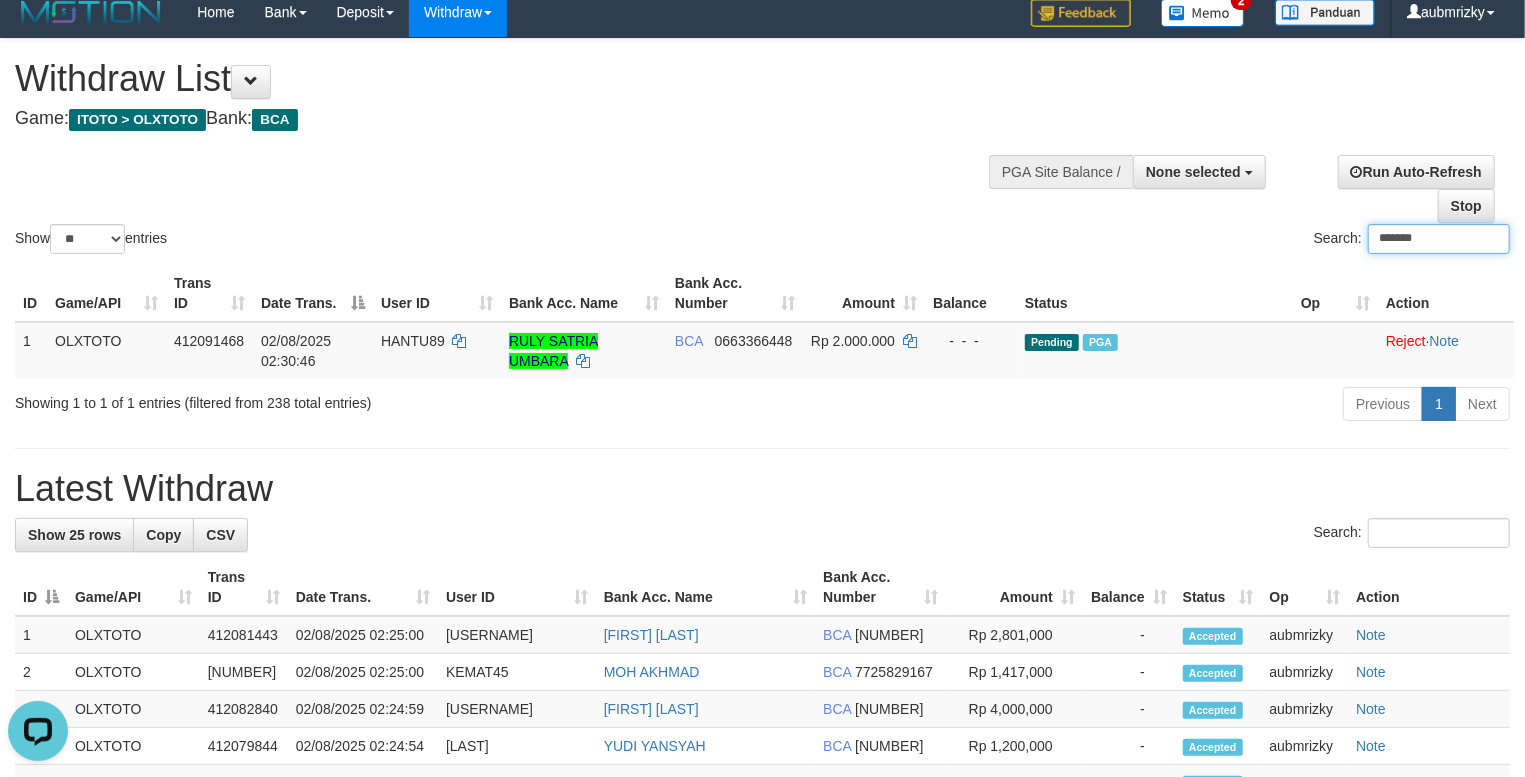 click on "*******" at bounding box center (1439, 239) 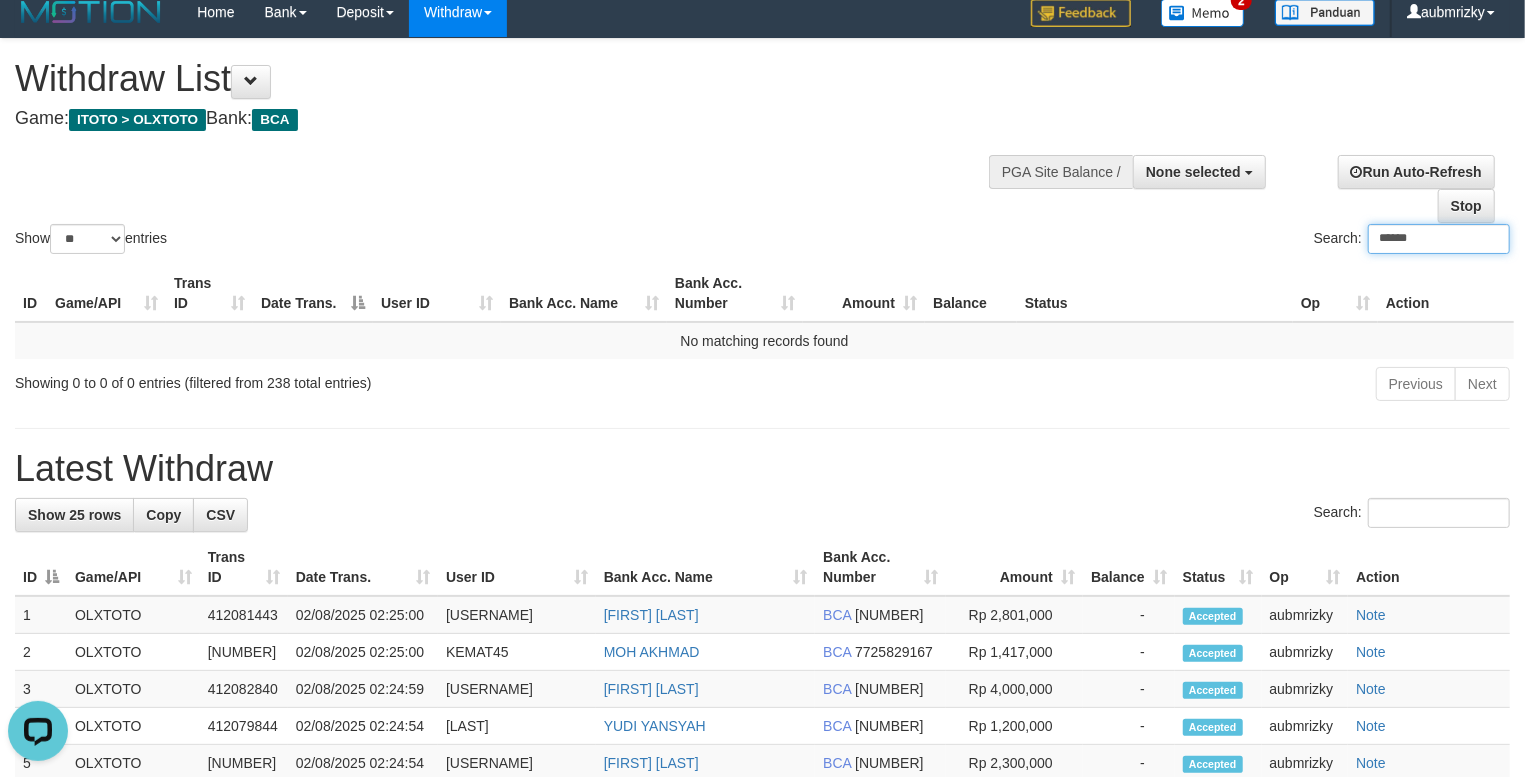 click on "******" at bounding box center (1439, 239) 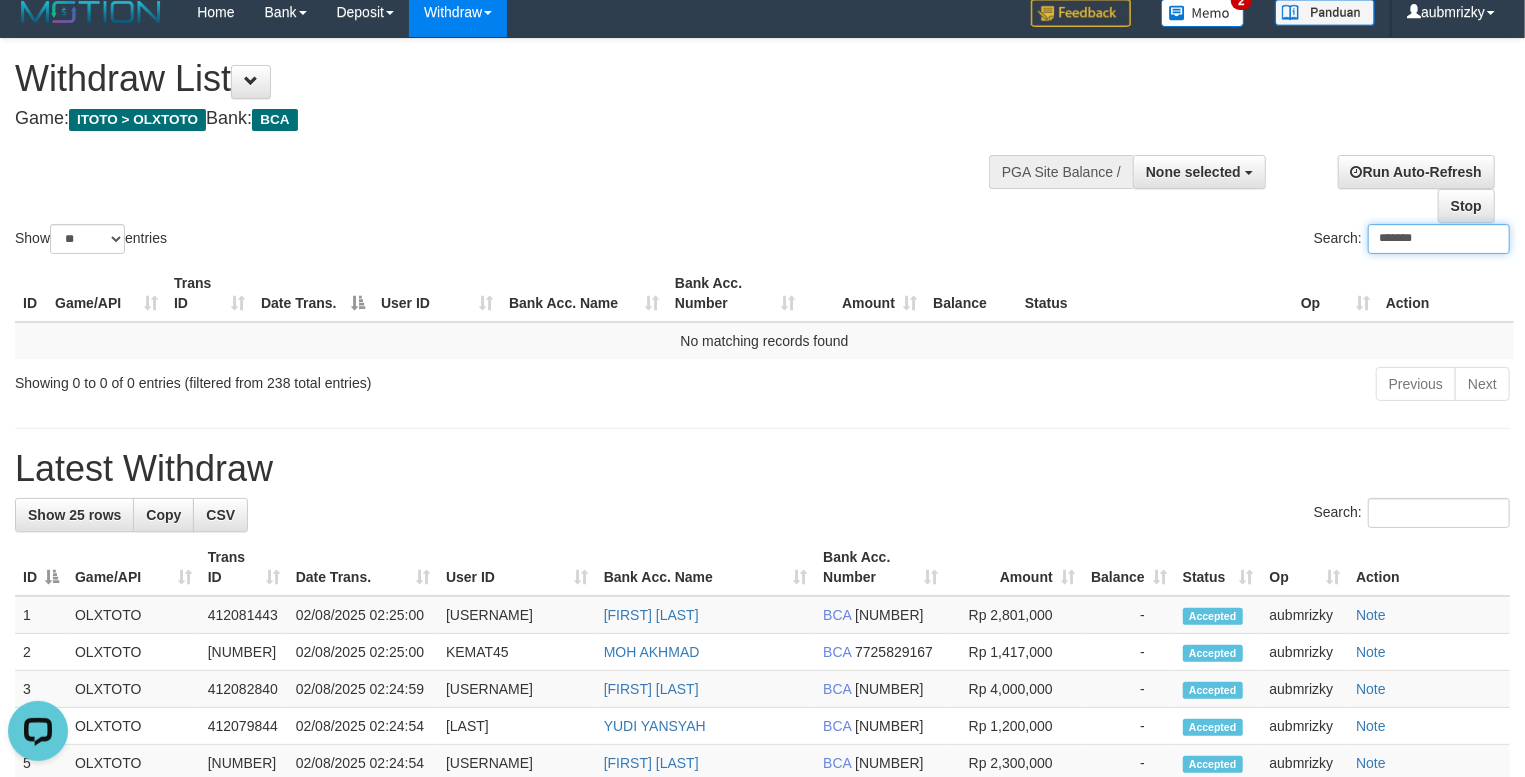 click on "*******" at bounding box center [1439, 239] 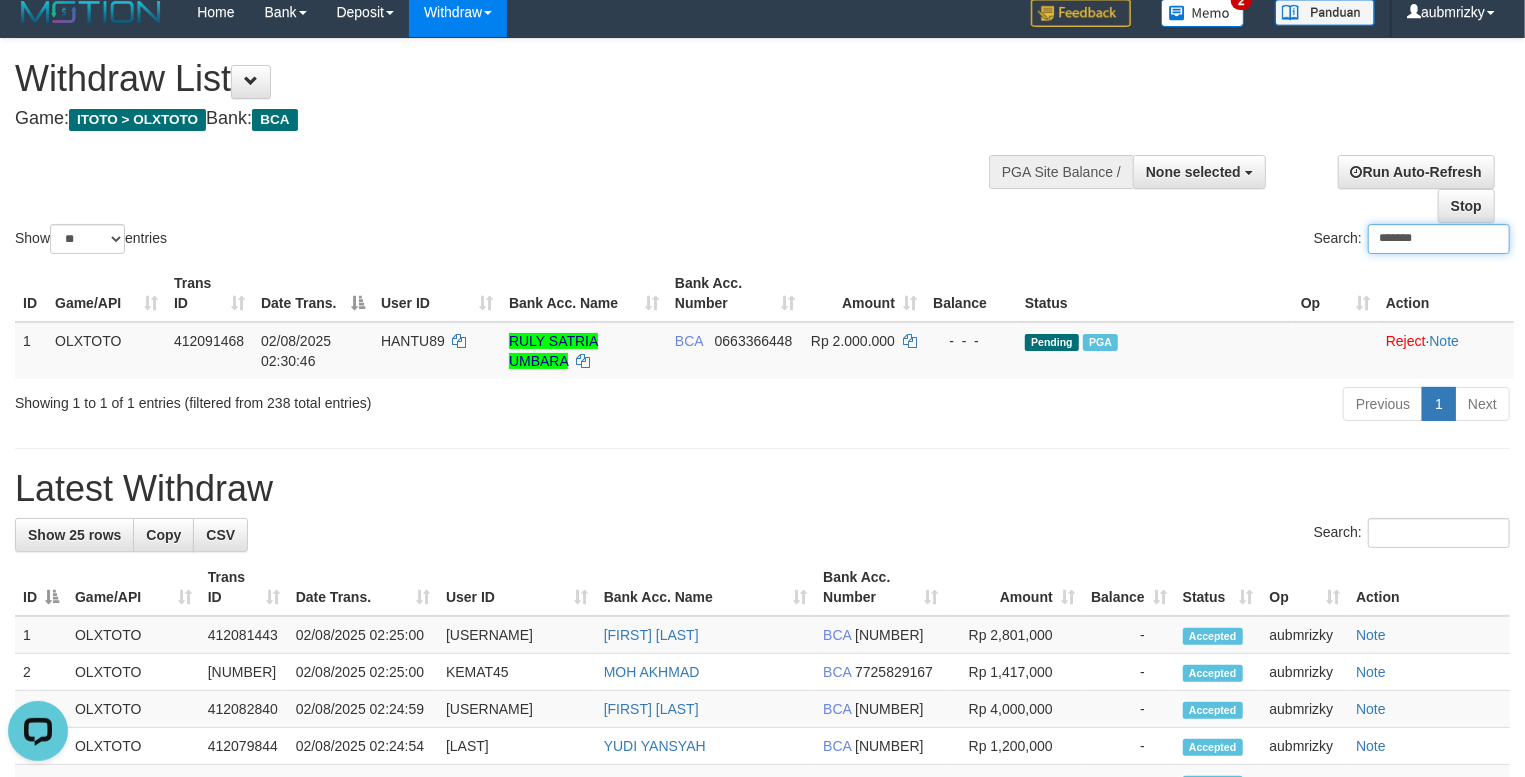 click on "*******" at bounding box center [1439, 239] 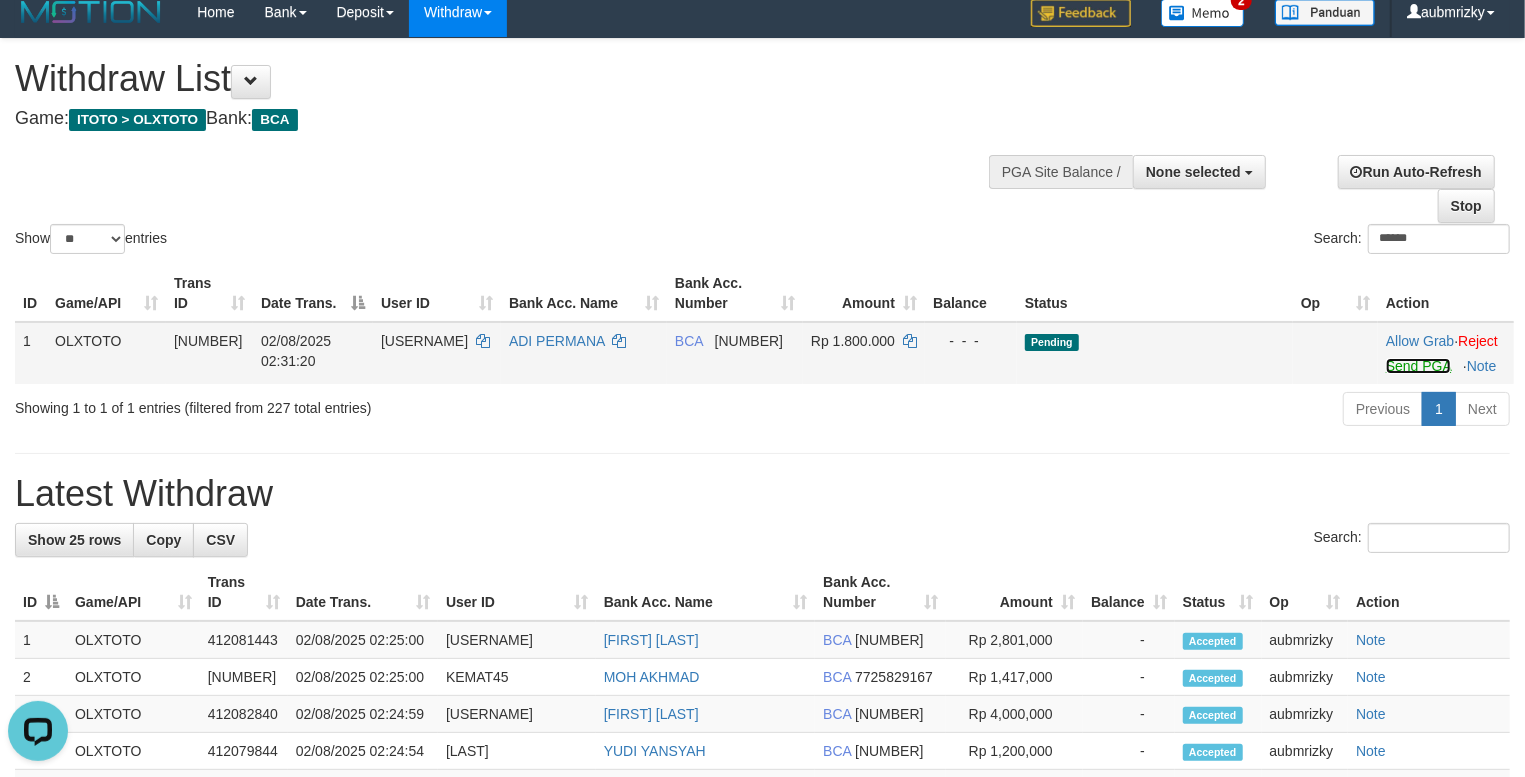 click on "Send PGA" at bounding box center [1418, 366] 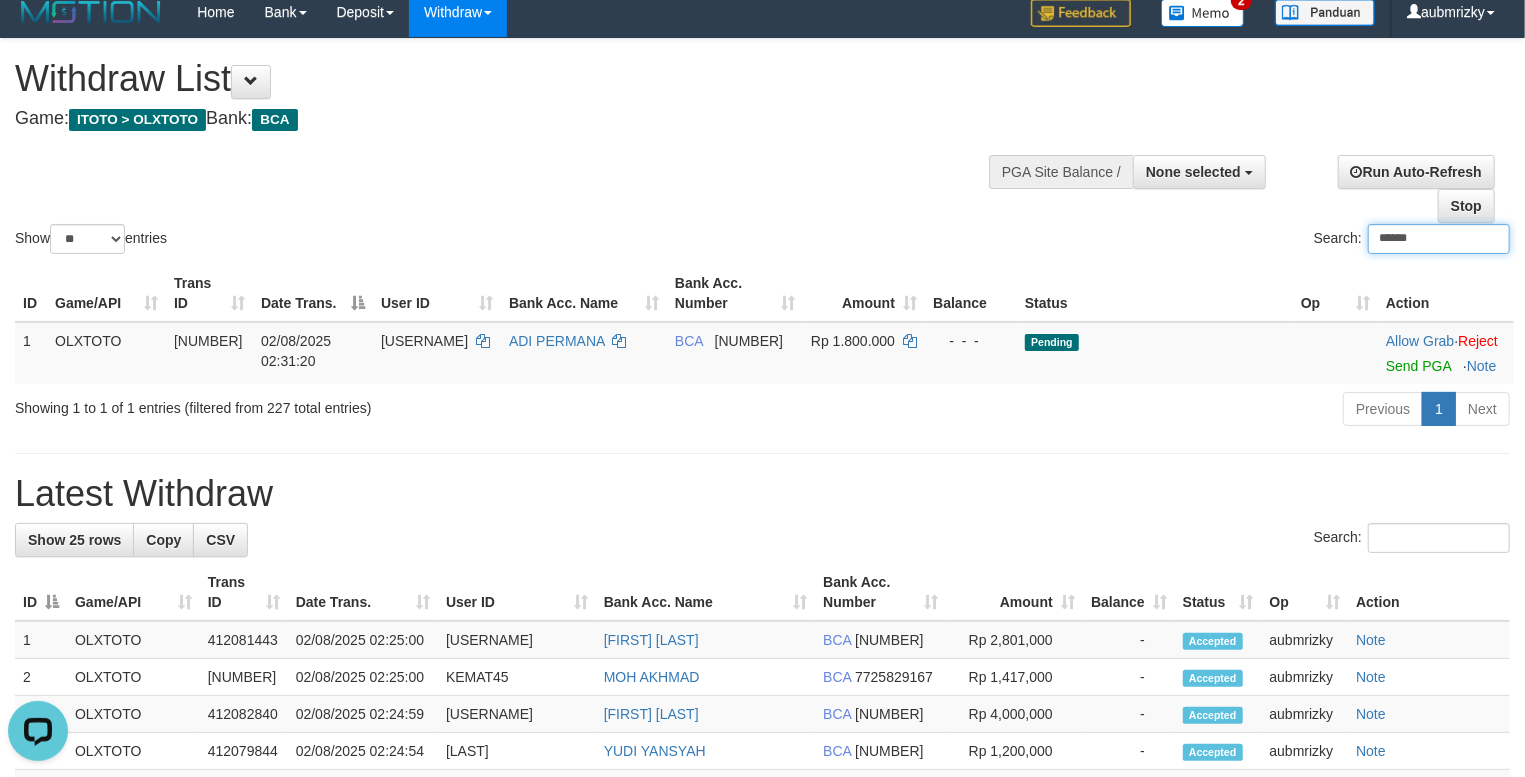click on "******" at bounding box center [1439, 239] 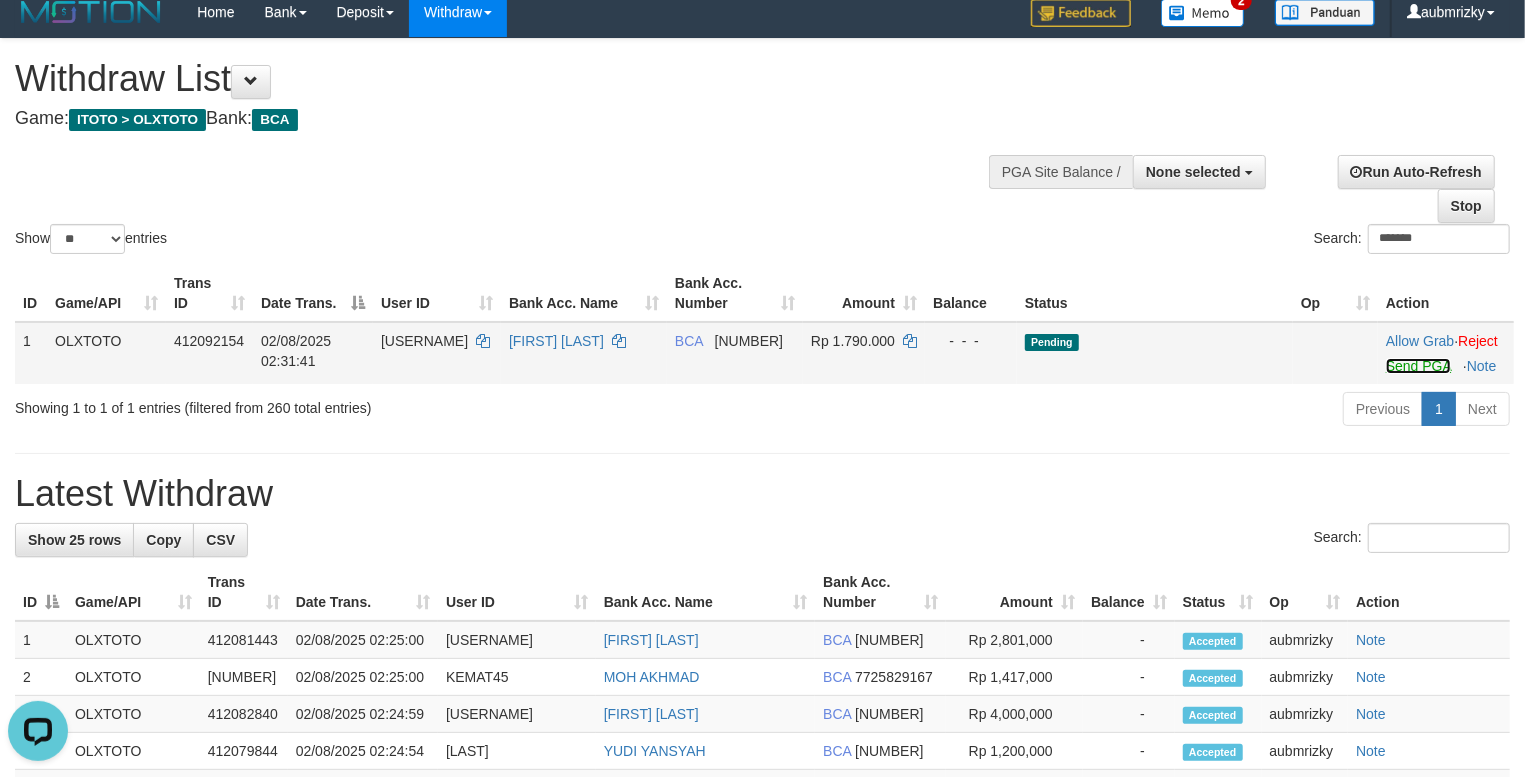 click on "Send PGA" at bounding box center (1418, 366) 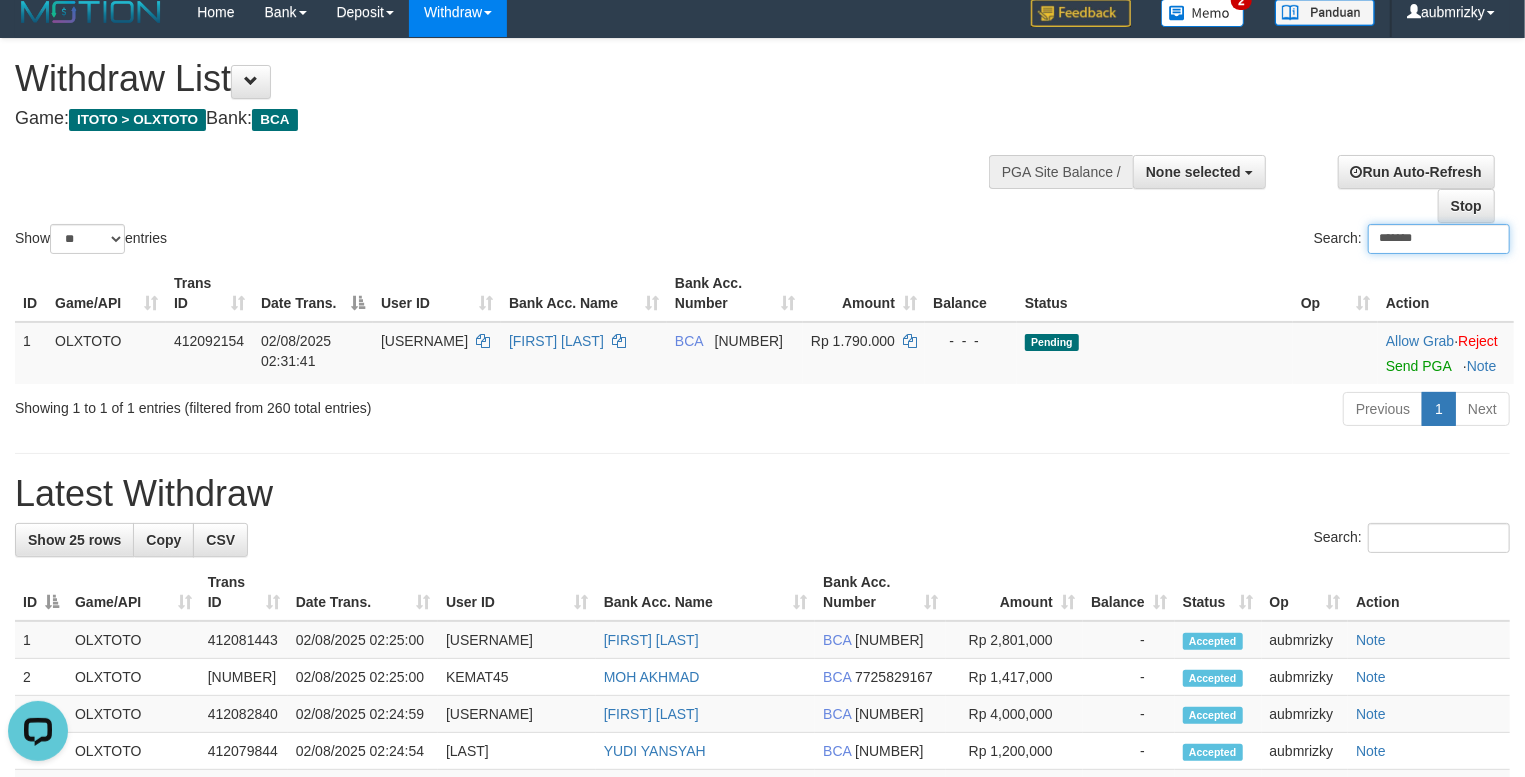 click on "*******" at bounding box center (1439, 239) 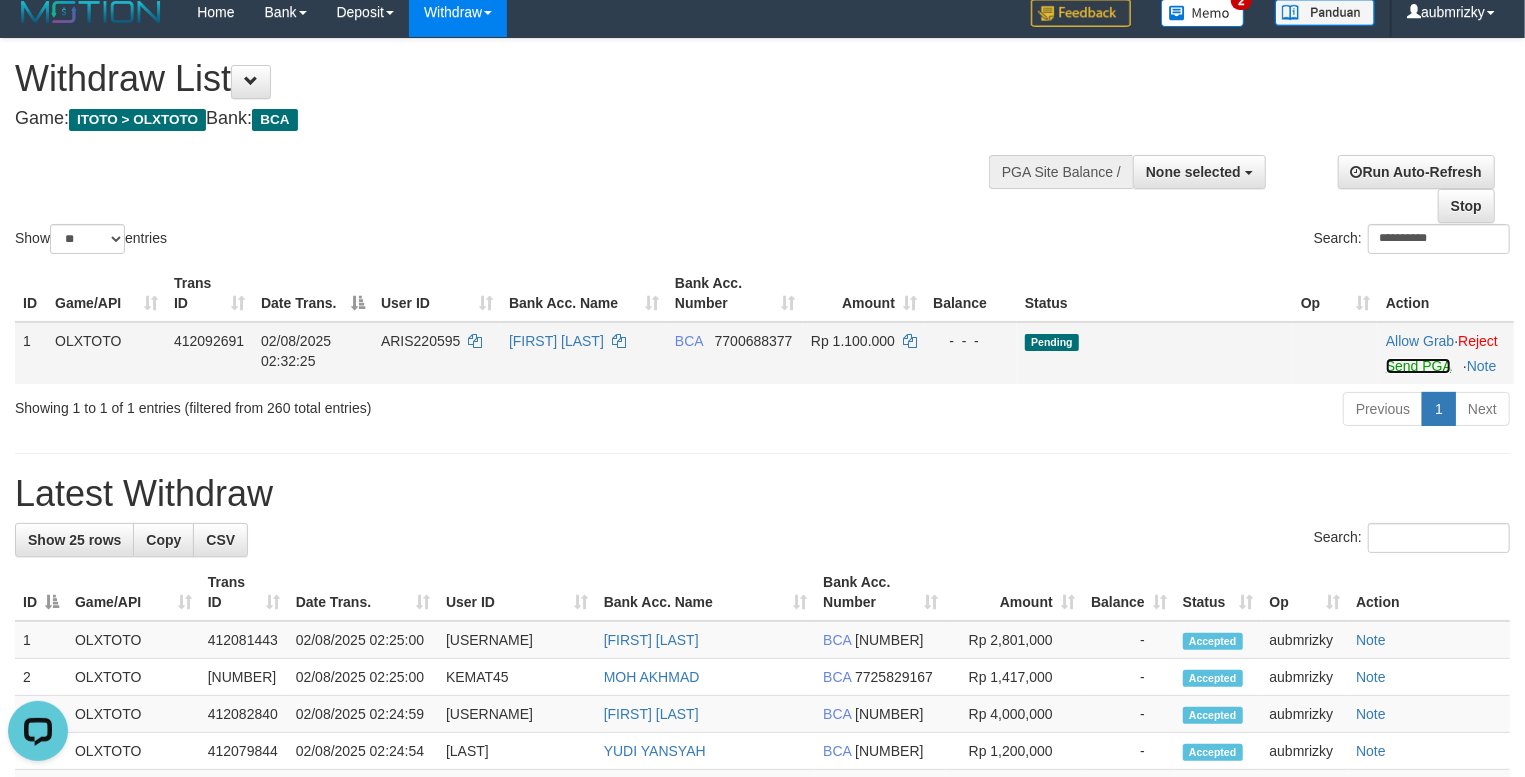 click on "Send PGA" at bounding box center [1418, 366] 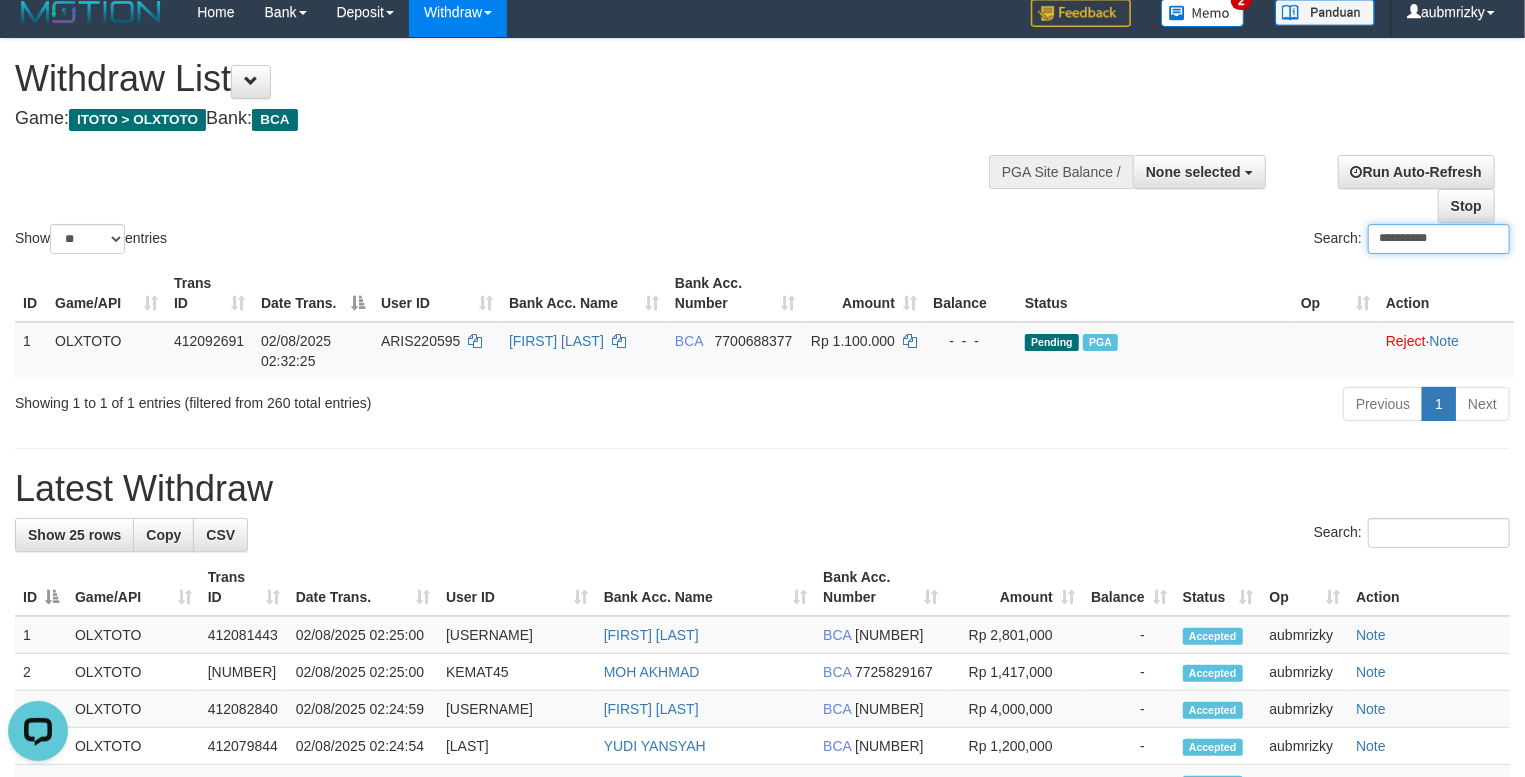 click on "**********" at bounding box center [1439, 239] 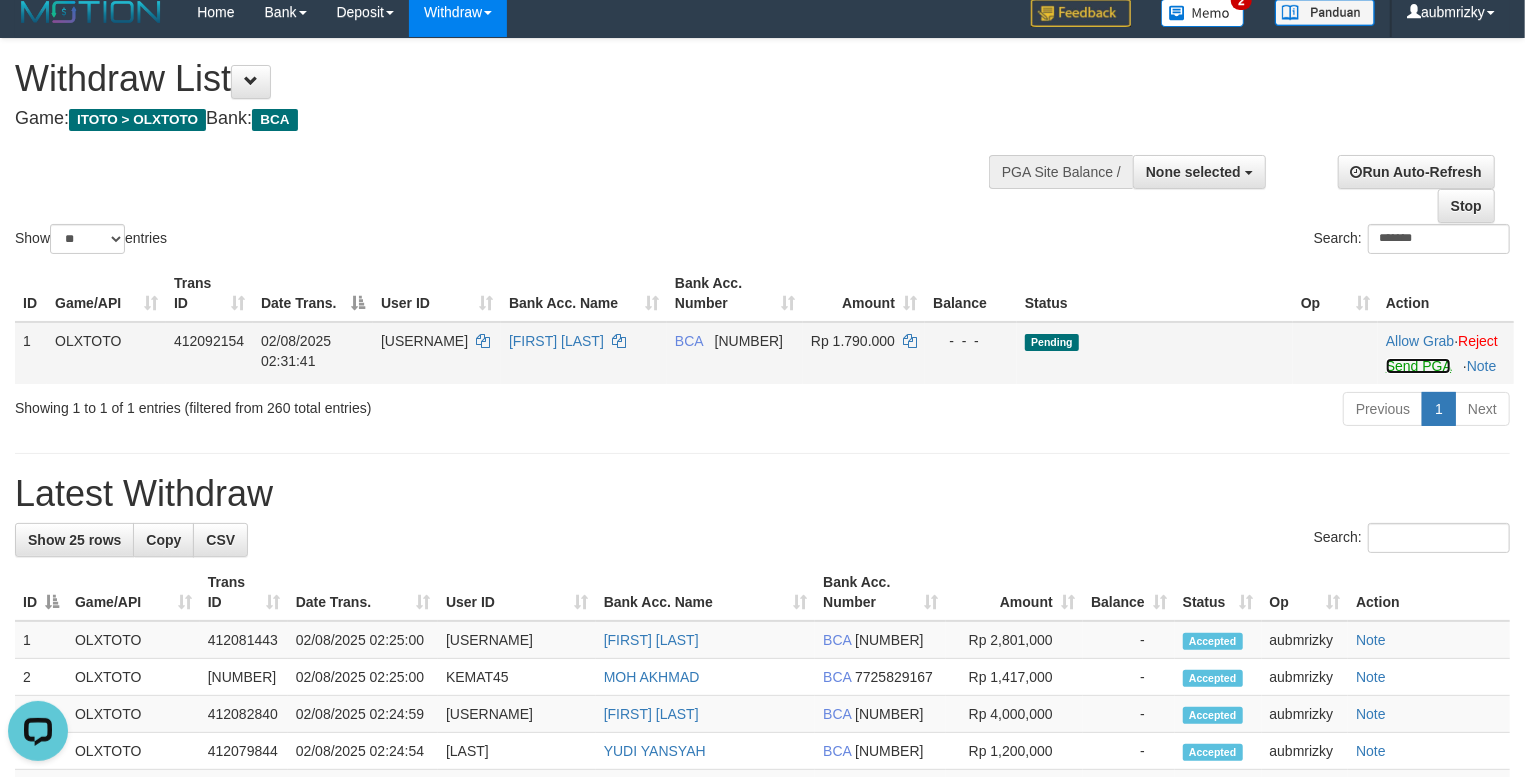 click on "Send PGA" at bounding box center [1418, 366] 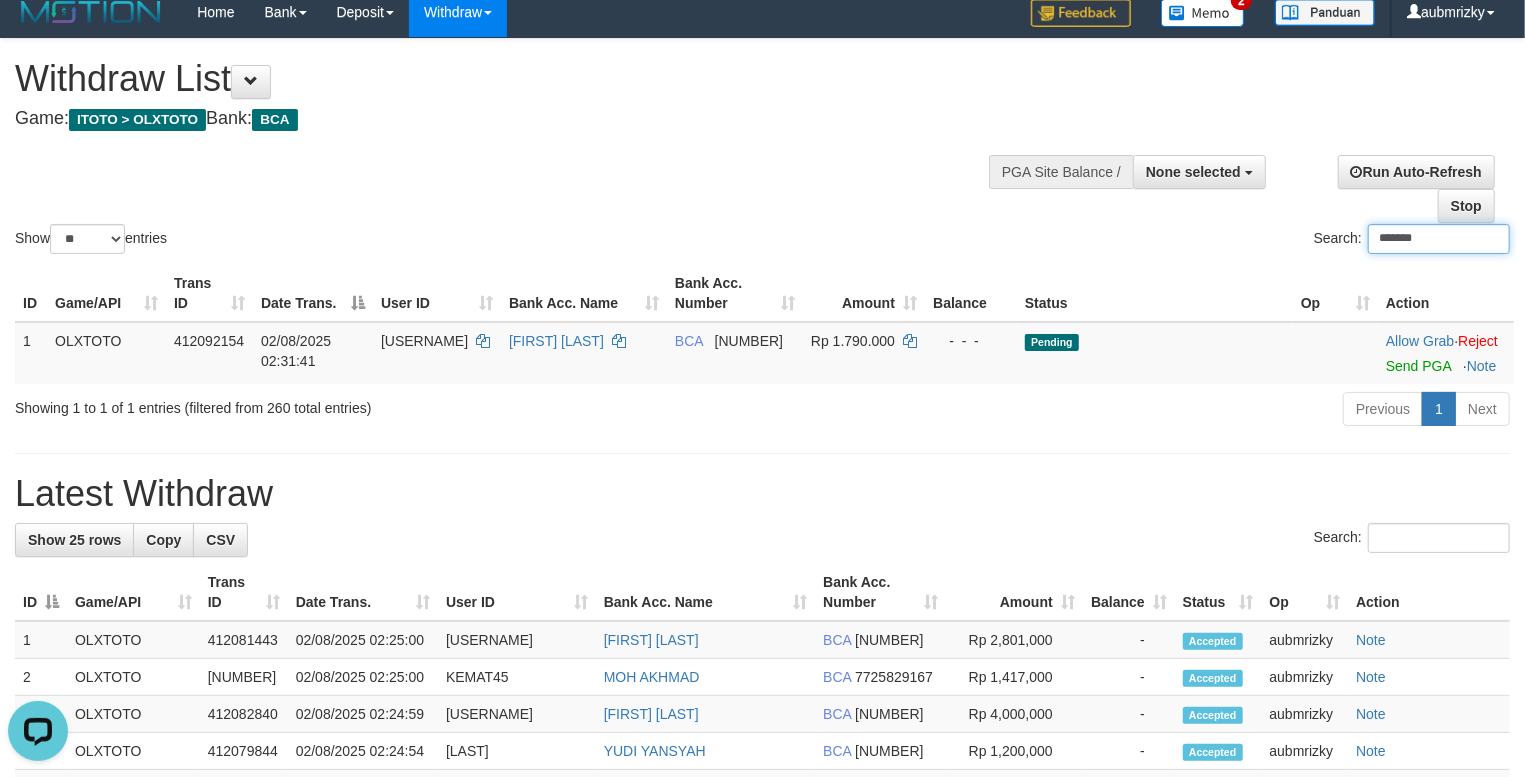 click on "*******" at bounding box center [1439, 239] 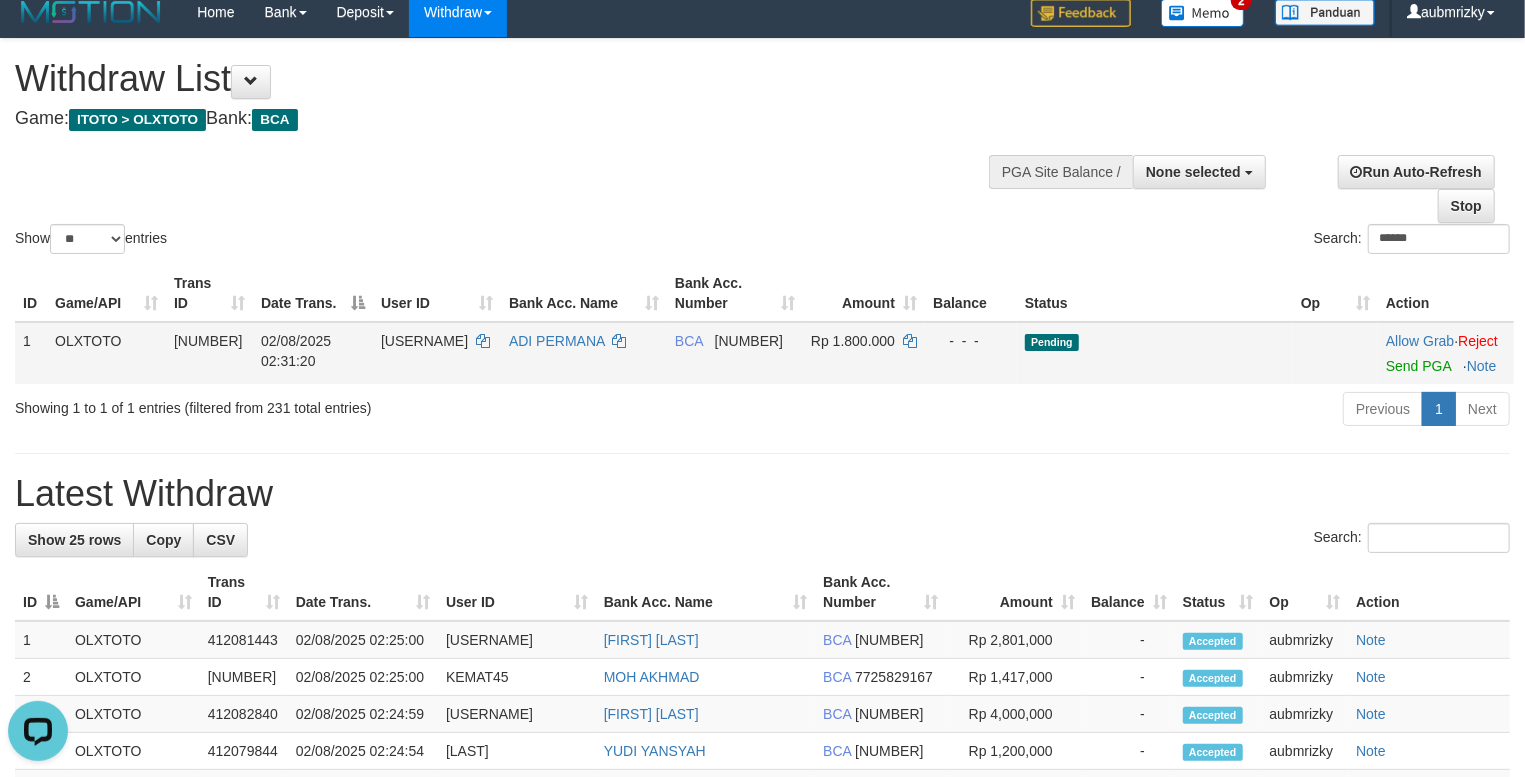 click on "Allow Grab   ·    Reject Send PGA     ·    Note" at bounding box center (1446, 353) 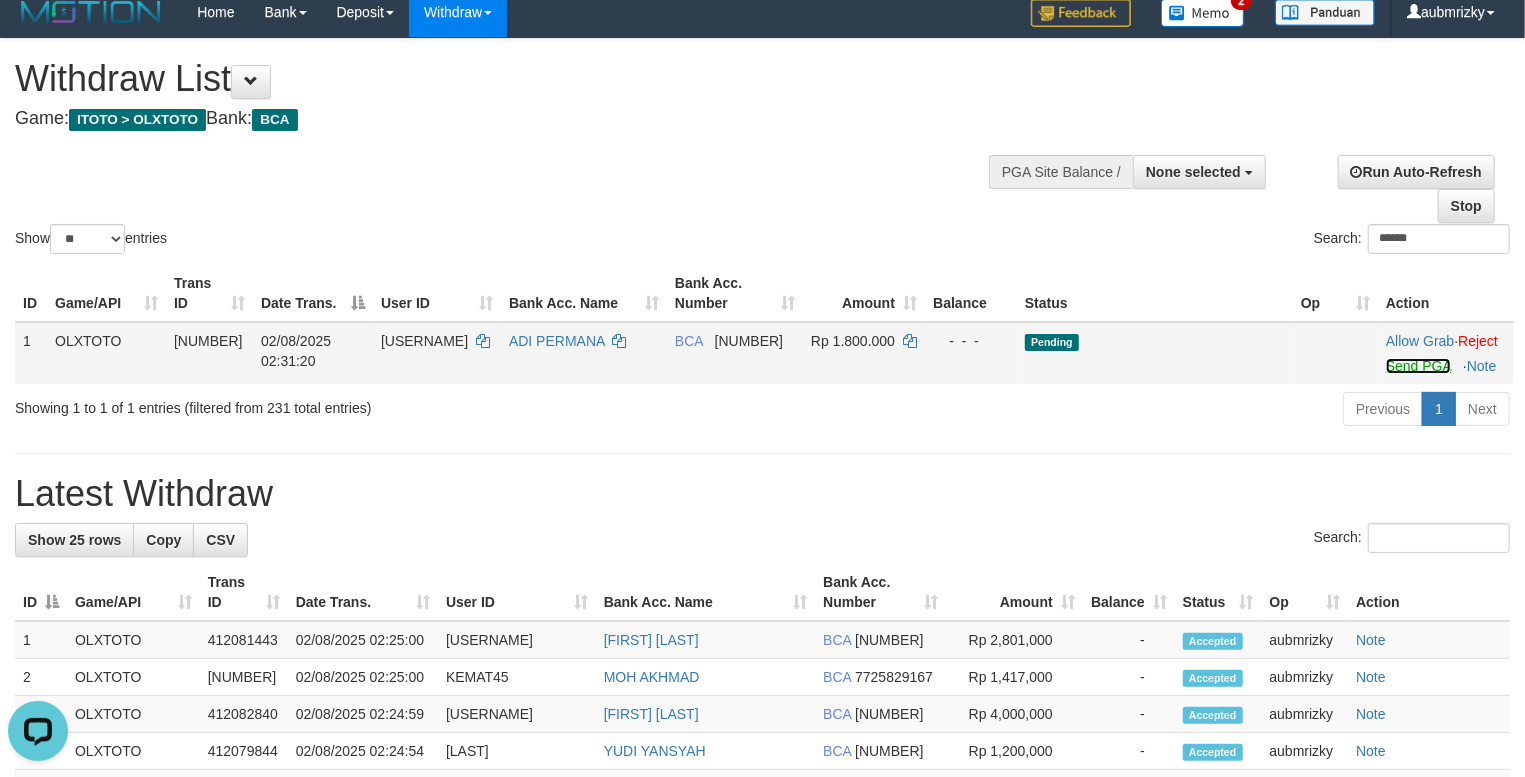 click on "Send PGA" at bounding box center (1418, 366) 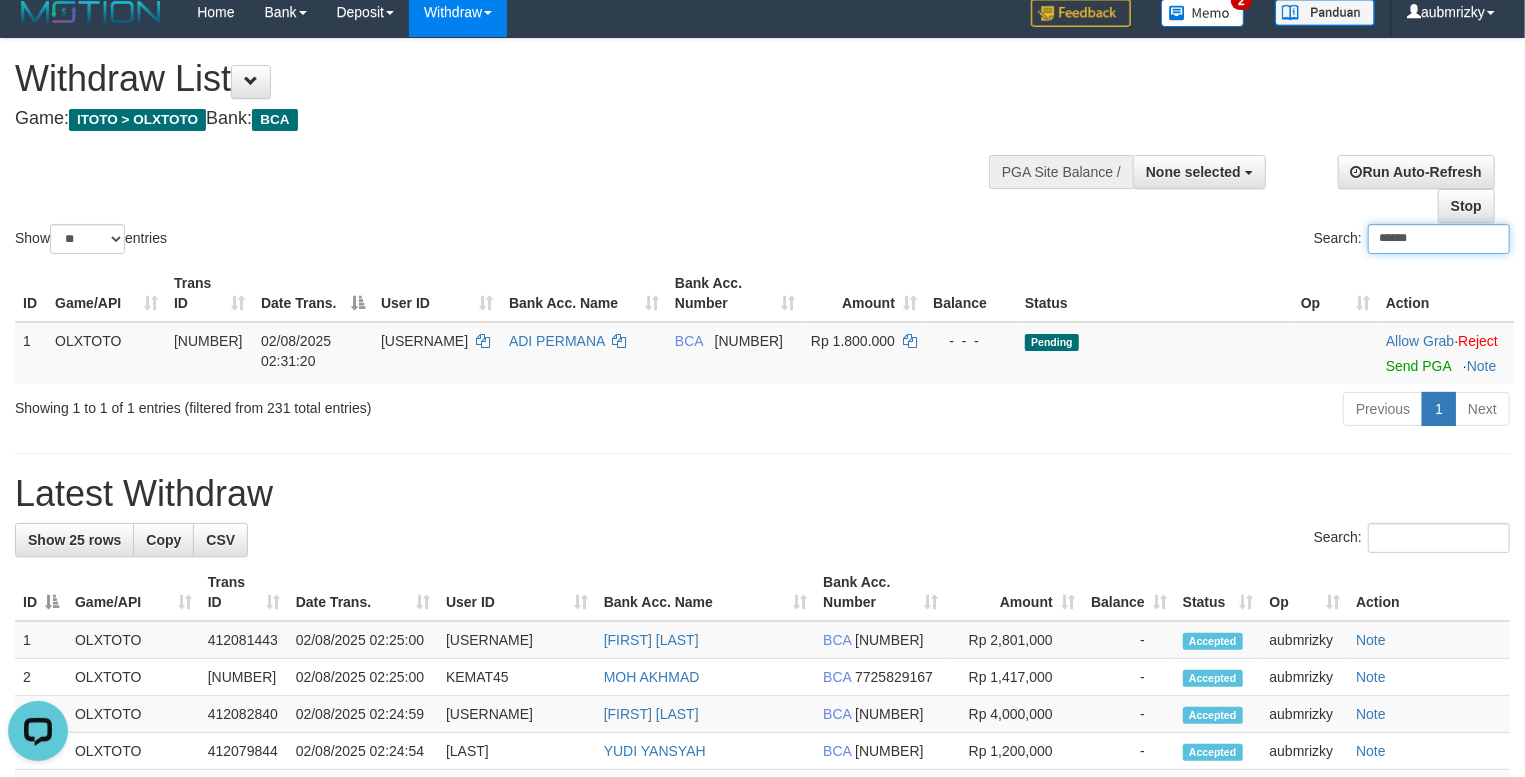 click on "******" at bounding box center (1439, 239) 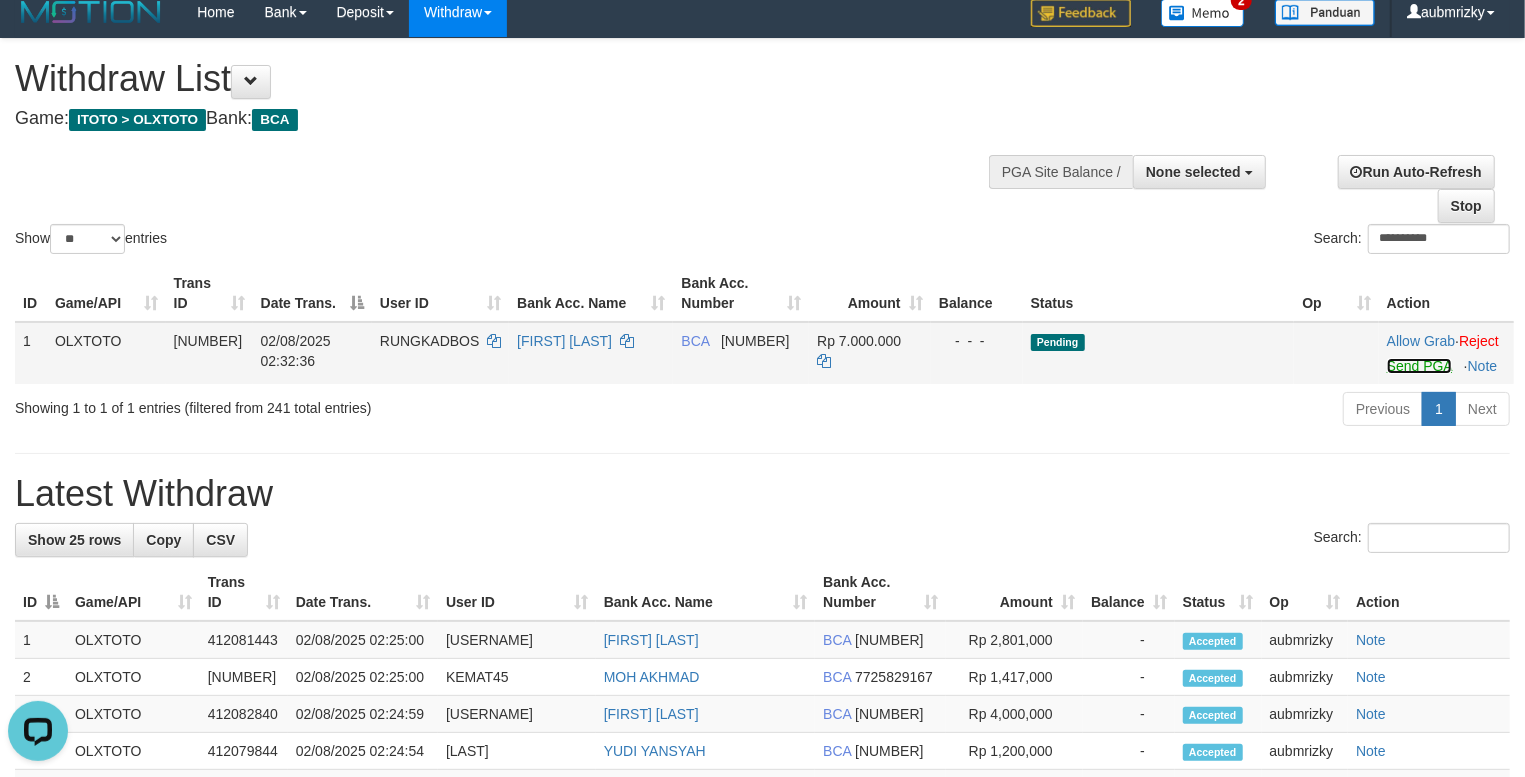 click on "Send PGA" at bounding box center (1419, 366) 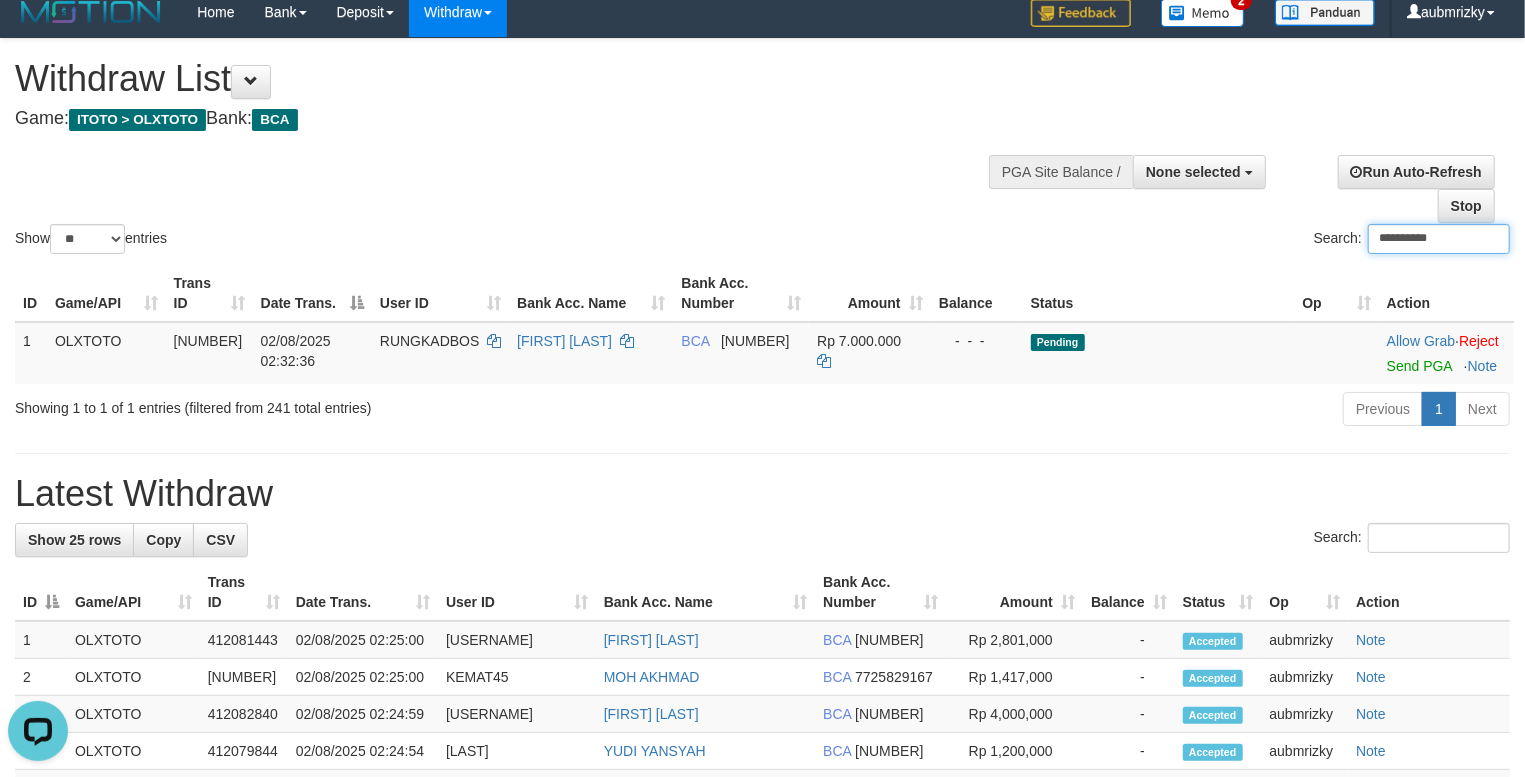 click on "**********" at bounding box center [1439, 239] 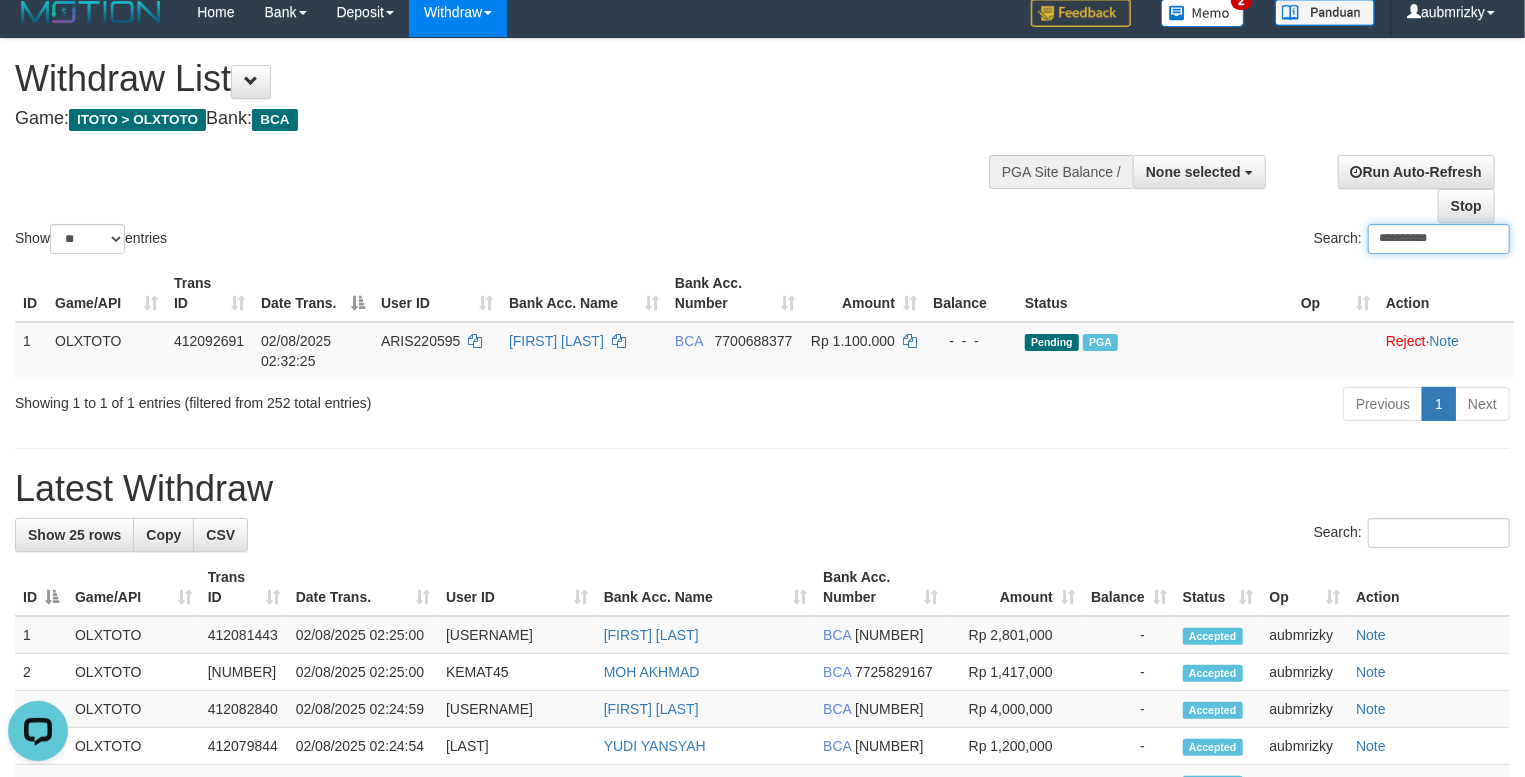 type on "**********" 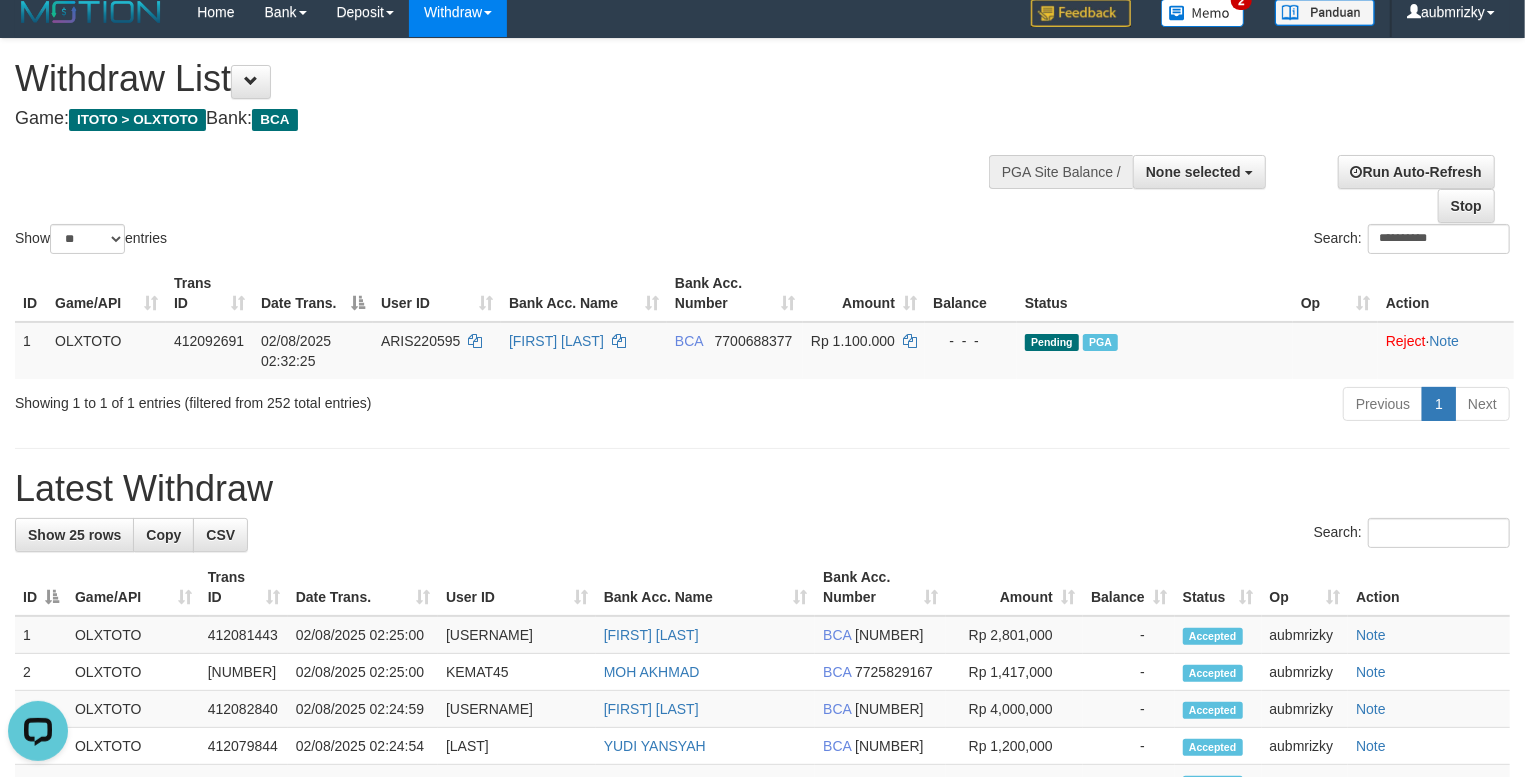 click on "**********" at bounding box center (762, 857) 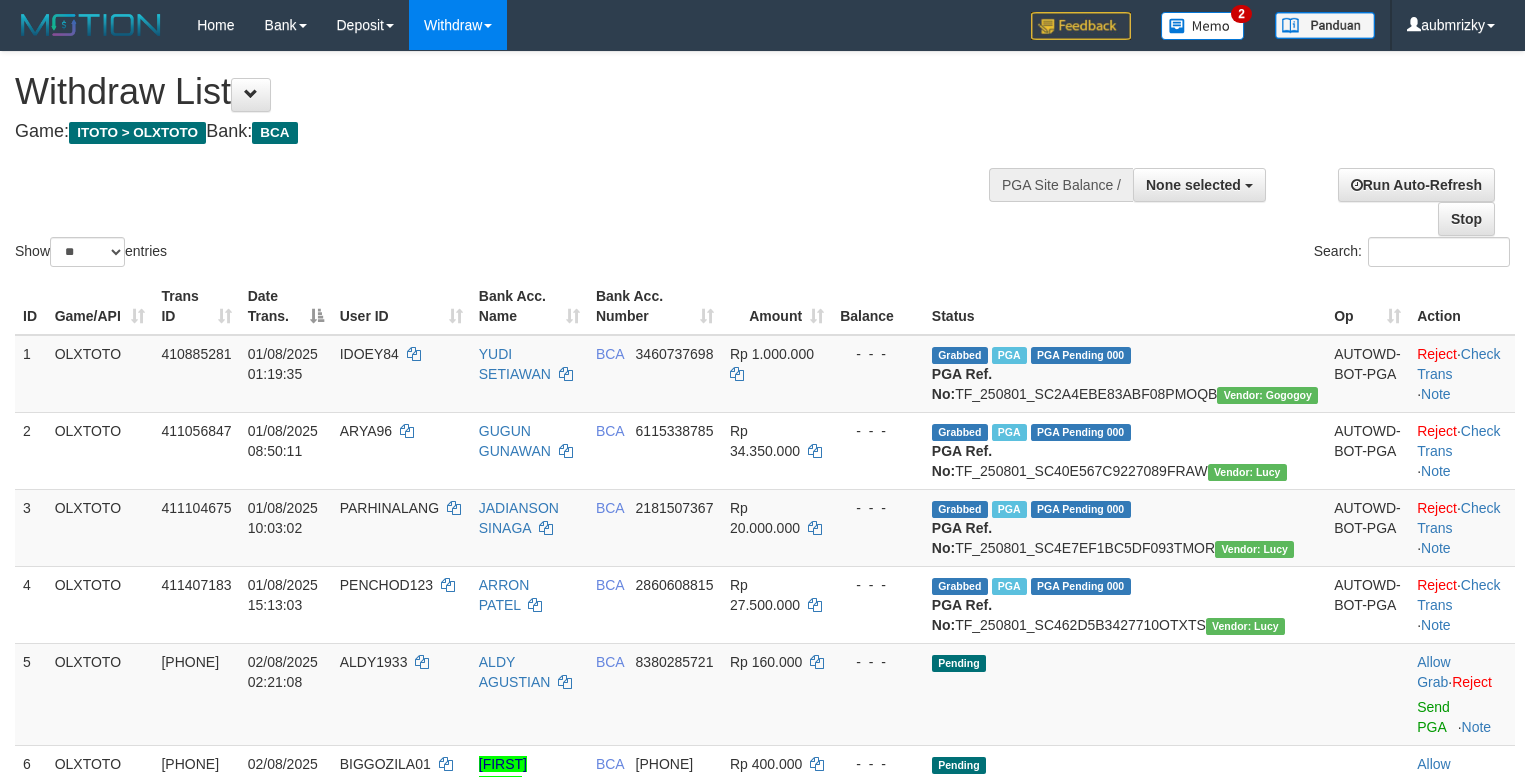 select 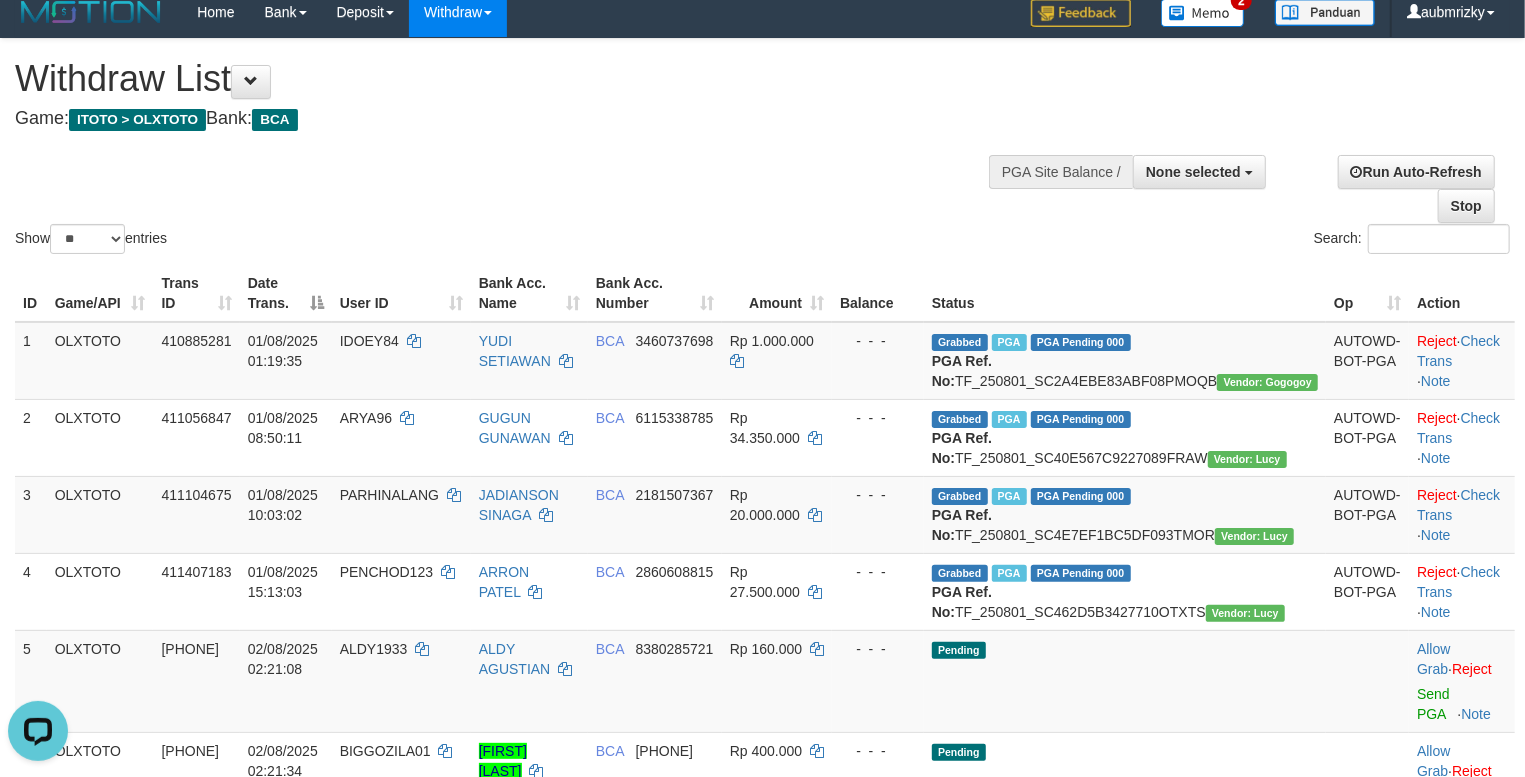 scroll, scrollTop: 0, scrollLeft: 0, axis: both 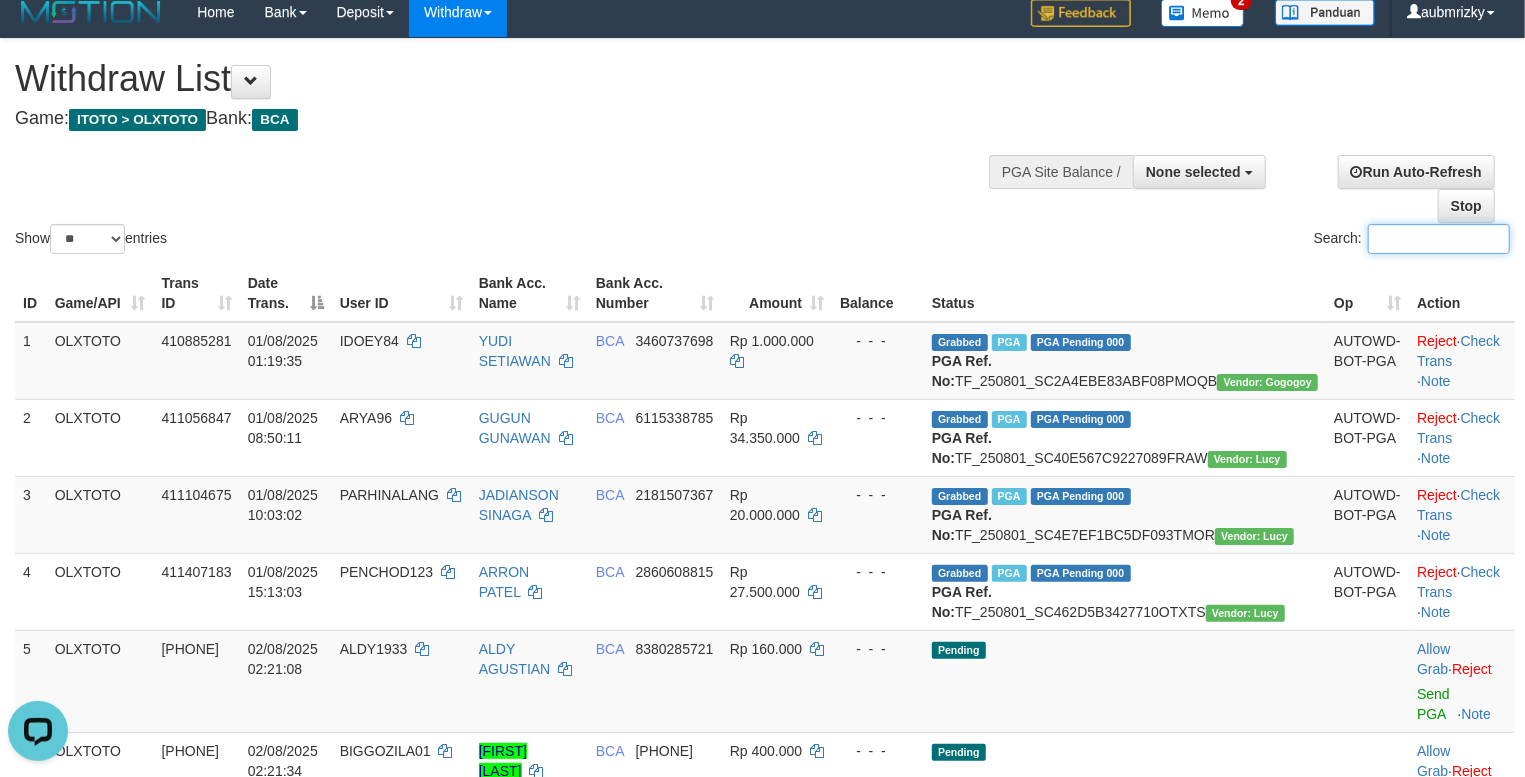 click on "Search:" at bounding box center (1439, 239) 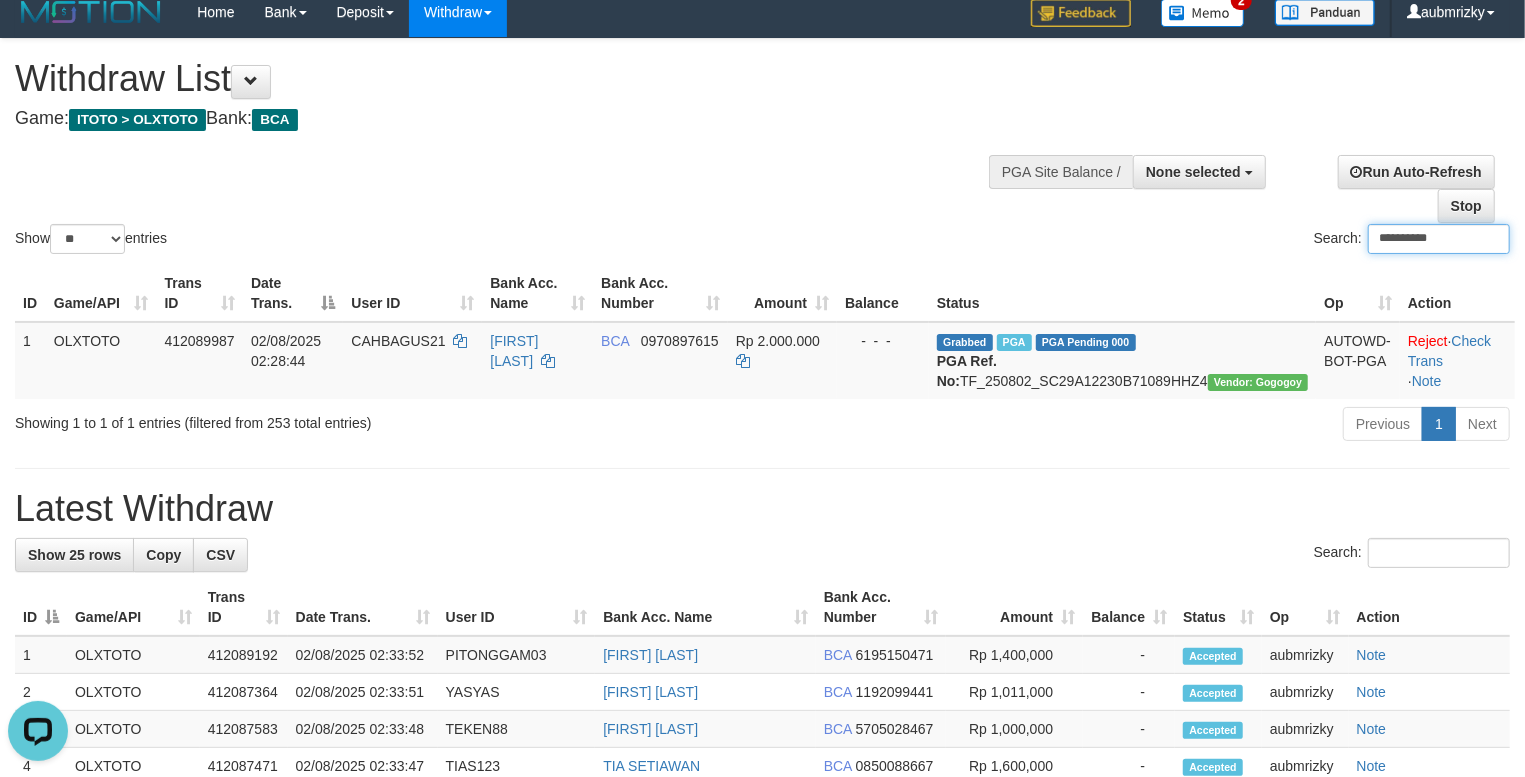 click on "**********" at bounding box center (1439, 239) 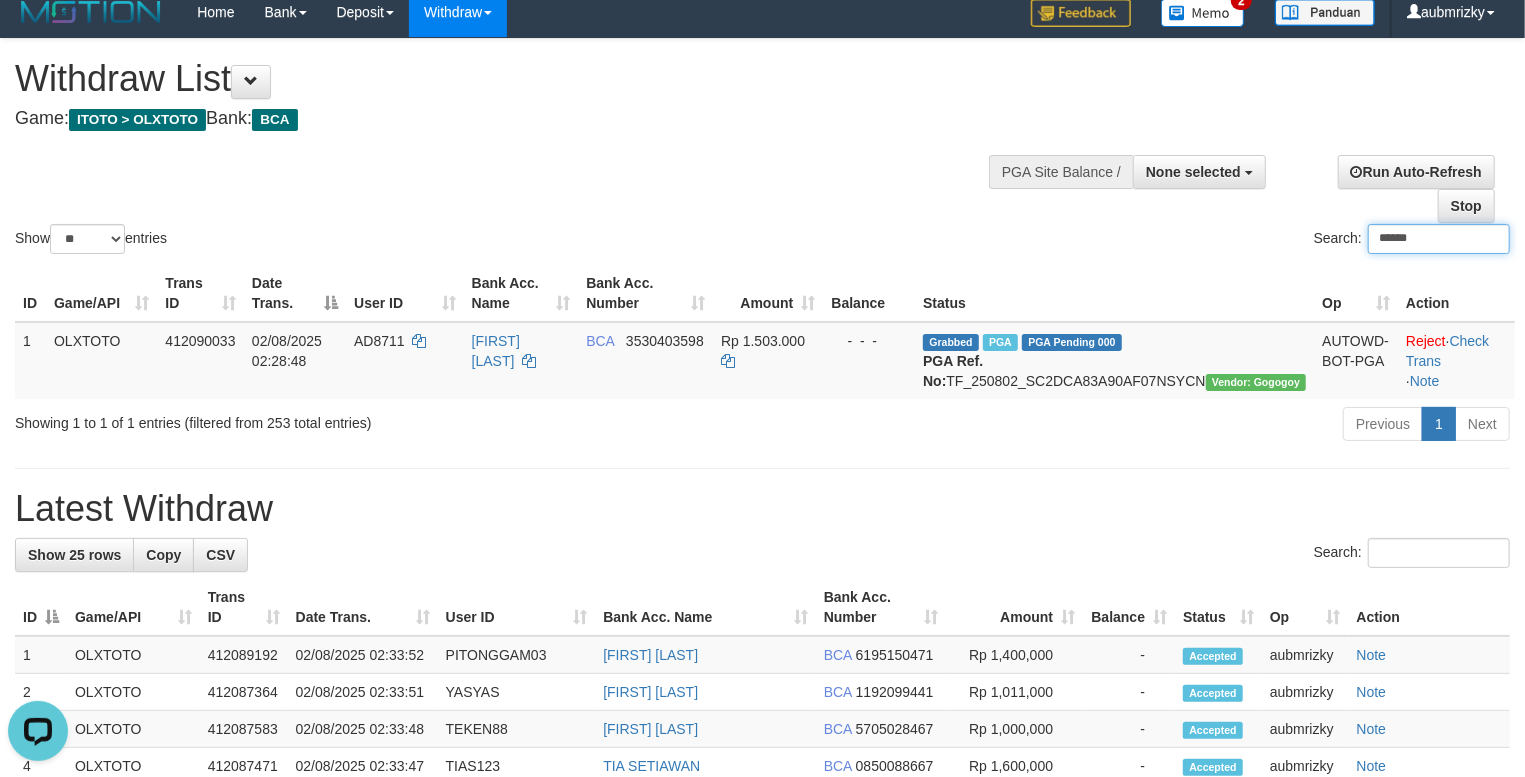 click on "******" at bounding box center [1439, 239] 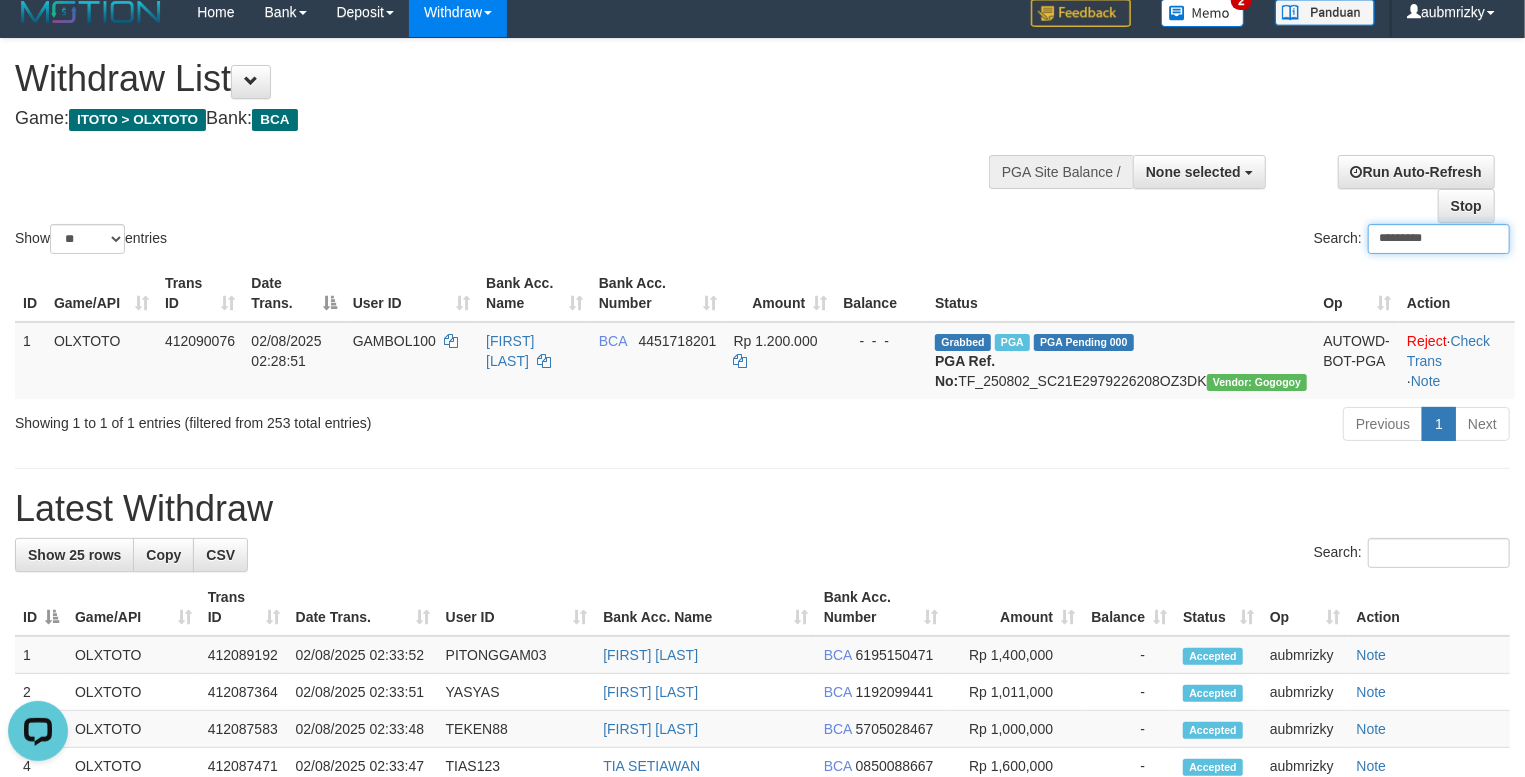 click on "*********" at bounding box center (1439, 239) 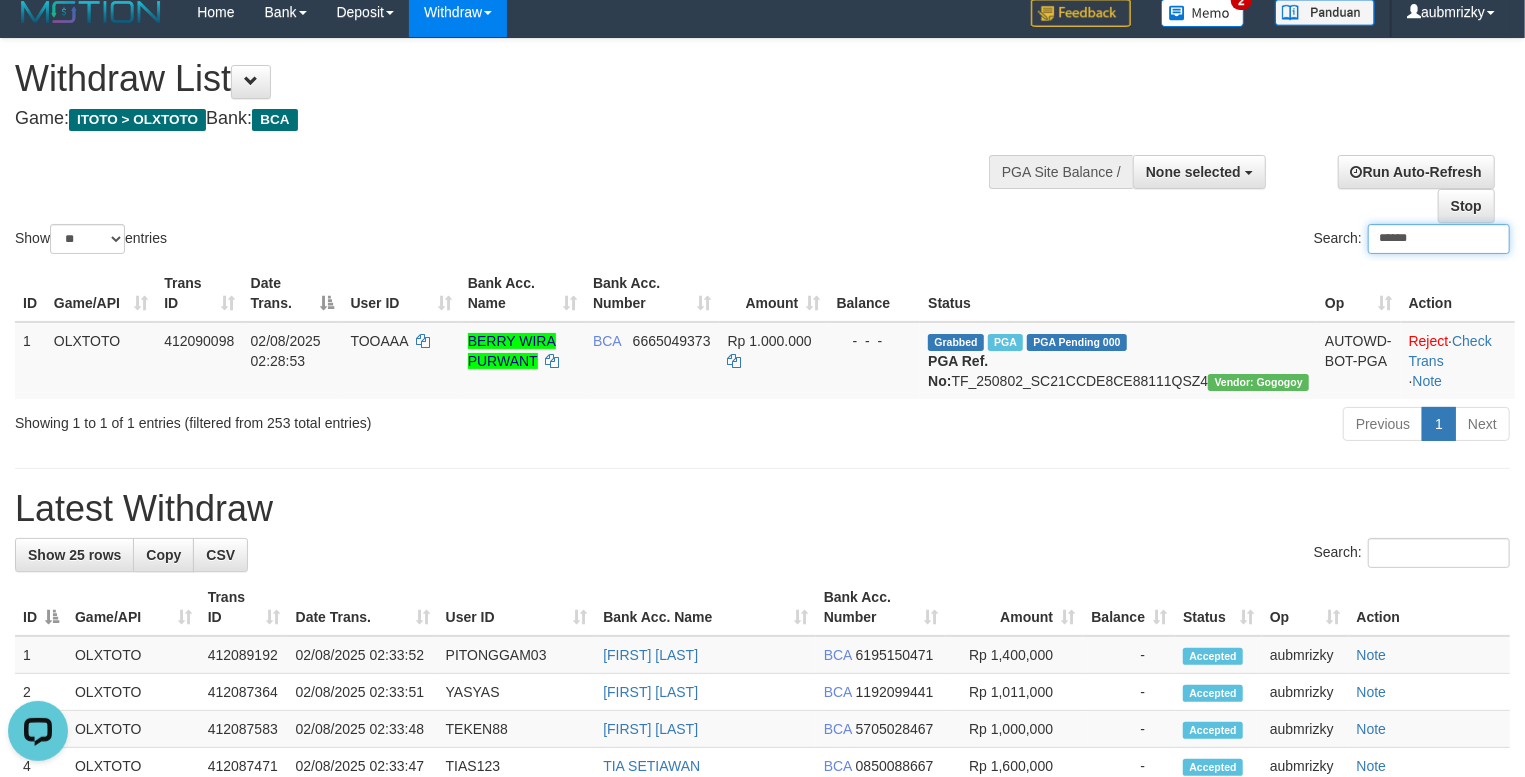 click on "******" at bounding box center (1439, 239) 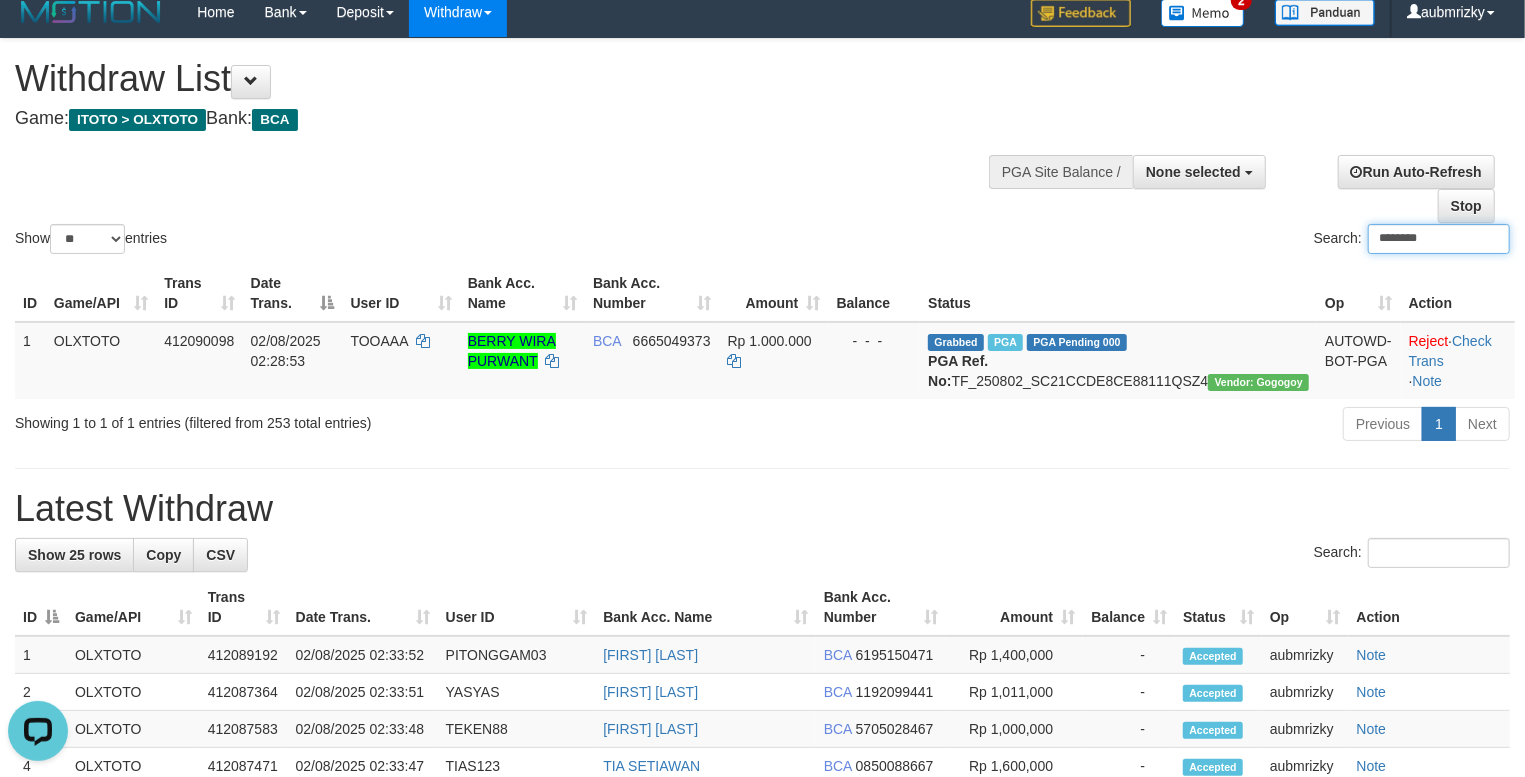 click on "********" at bounding box center (1439, 239) 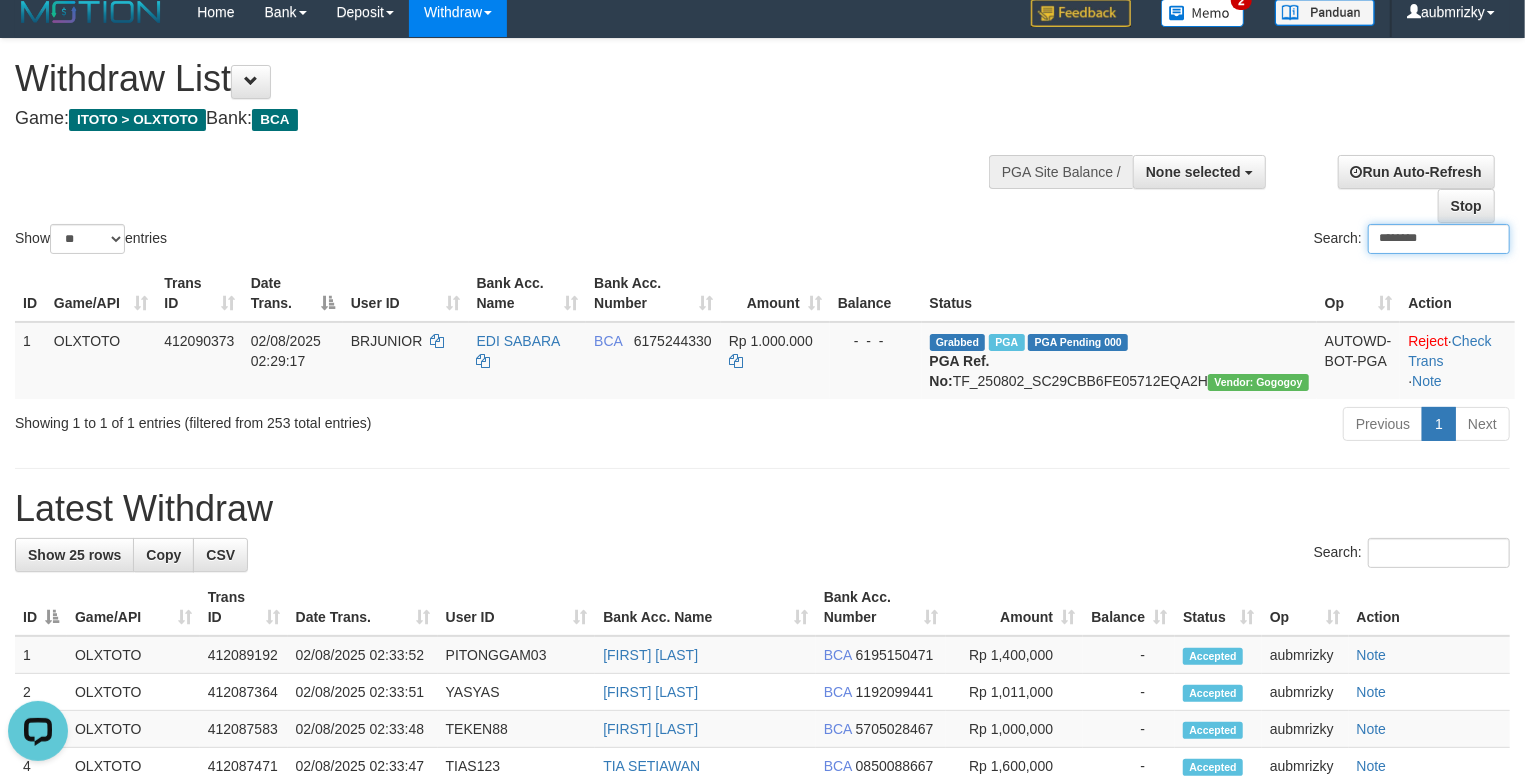 click on "********" at bounding box center (1439, 239) 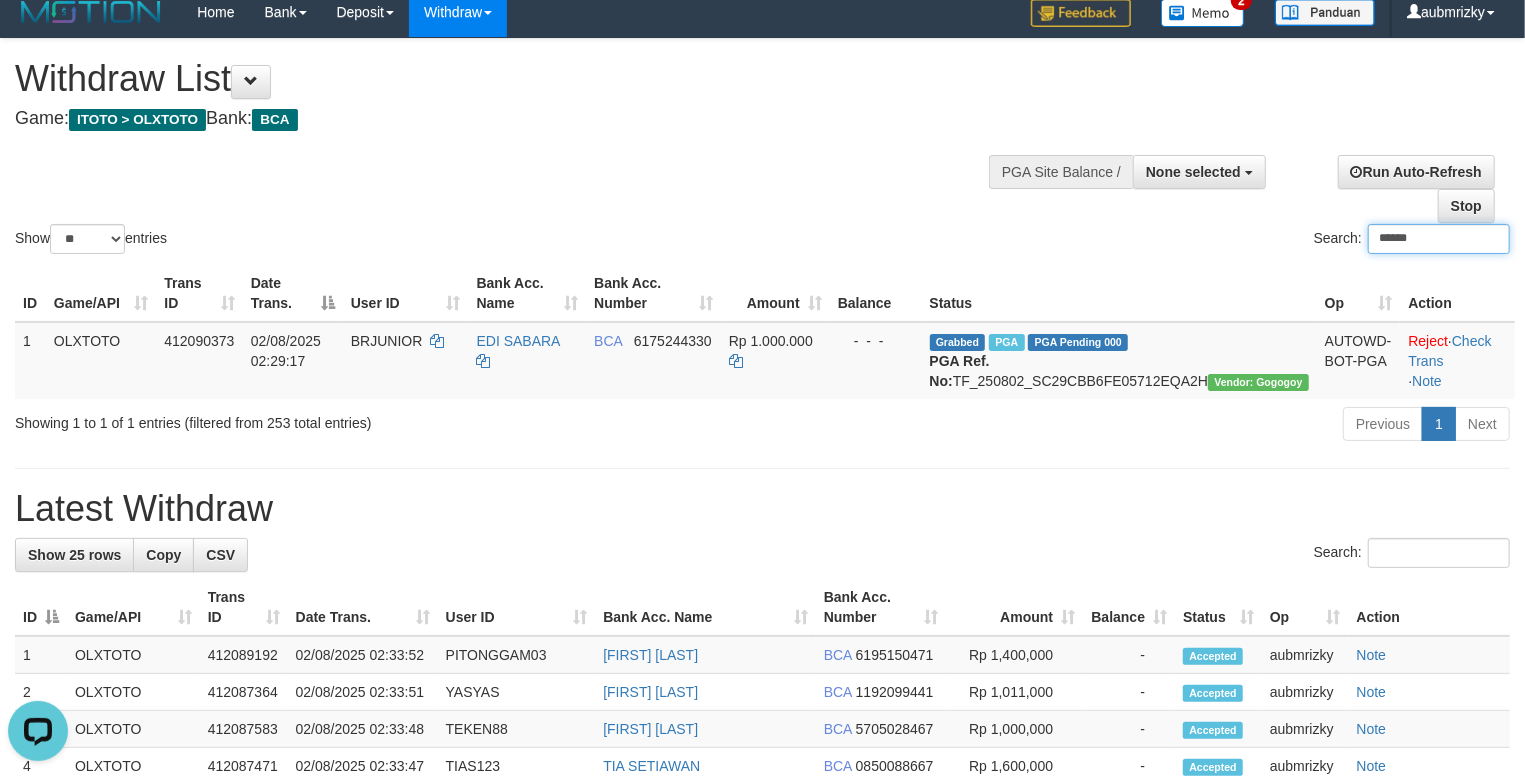 click on "******" at bounding box center (1439, 239) 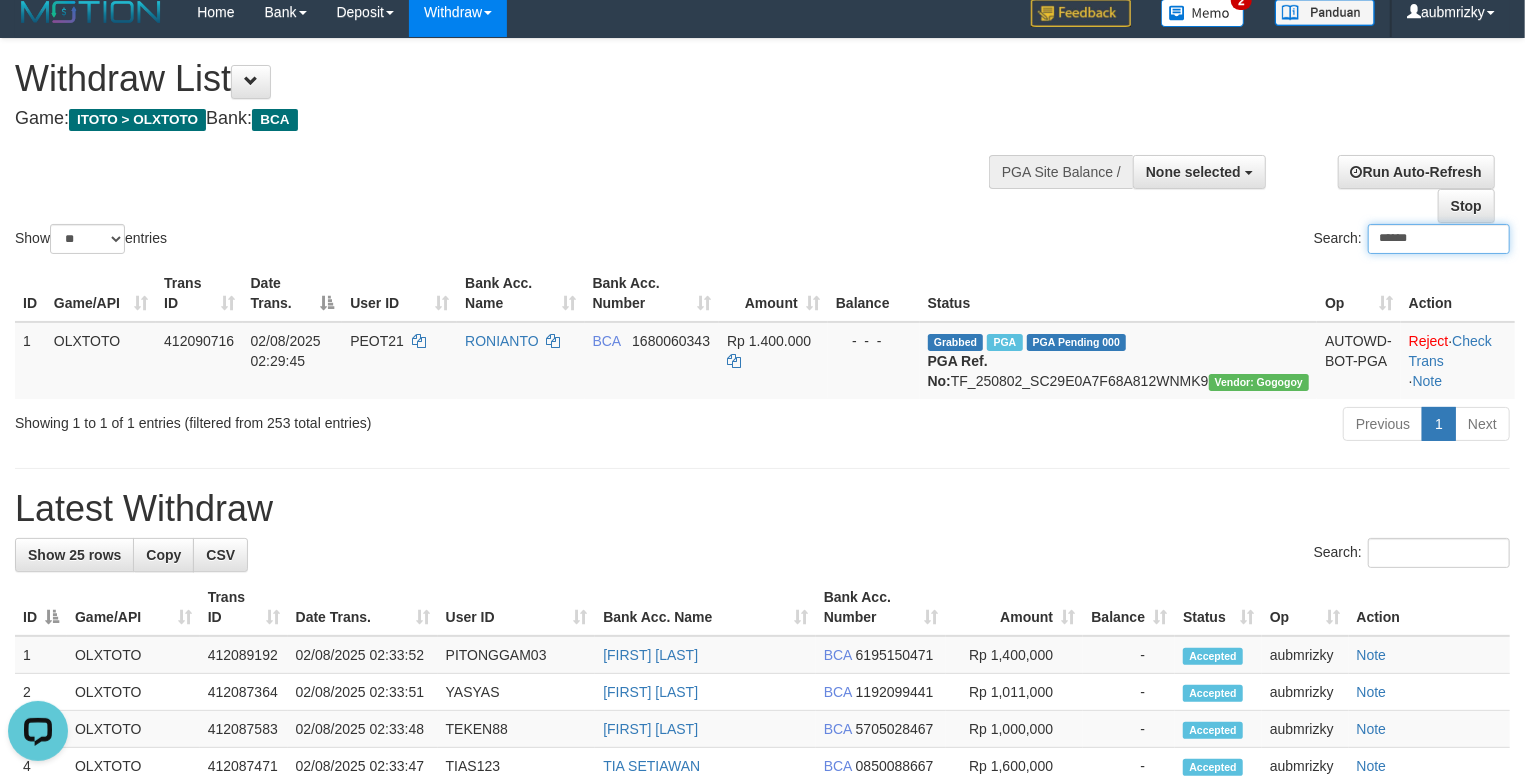 click on "******" at bounding box center (1439, 239) 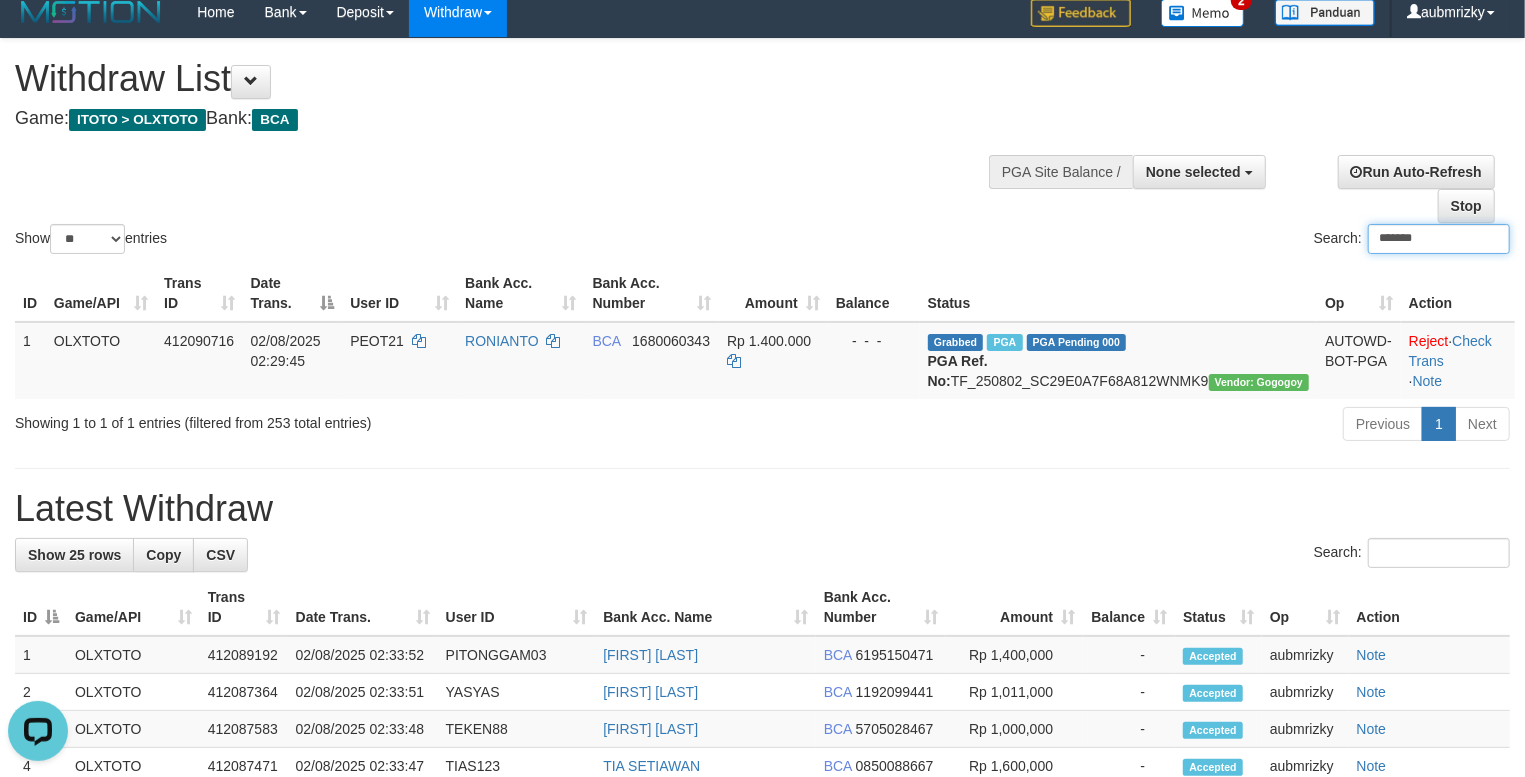 click on "*******" at bounding box center (1439, 239) 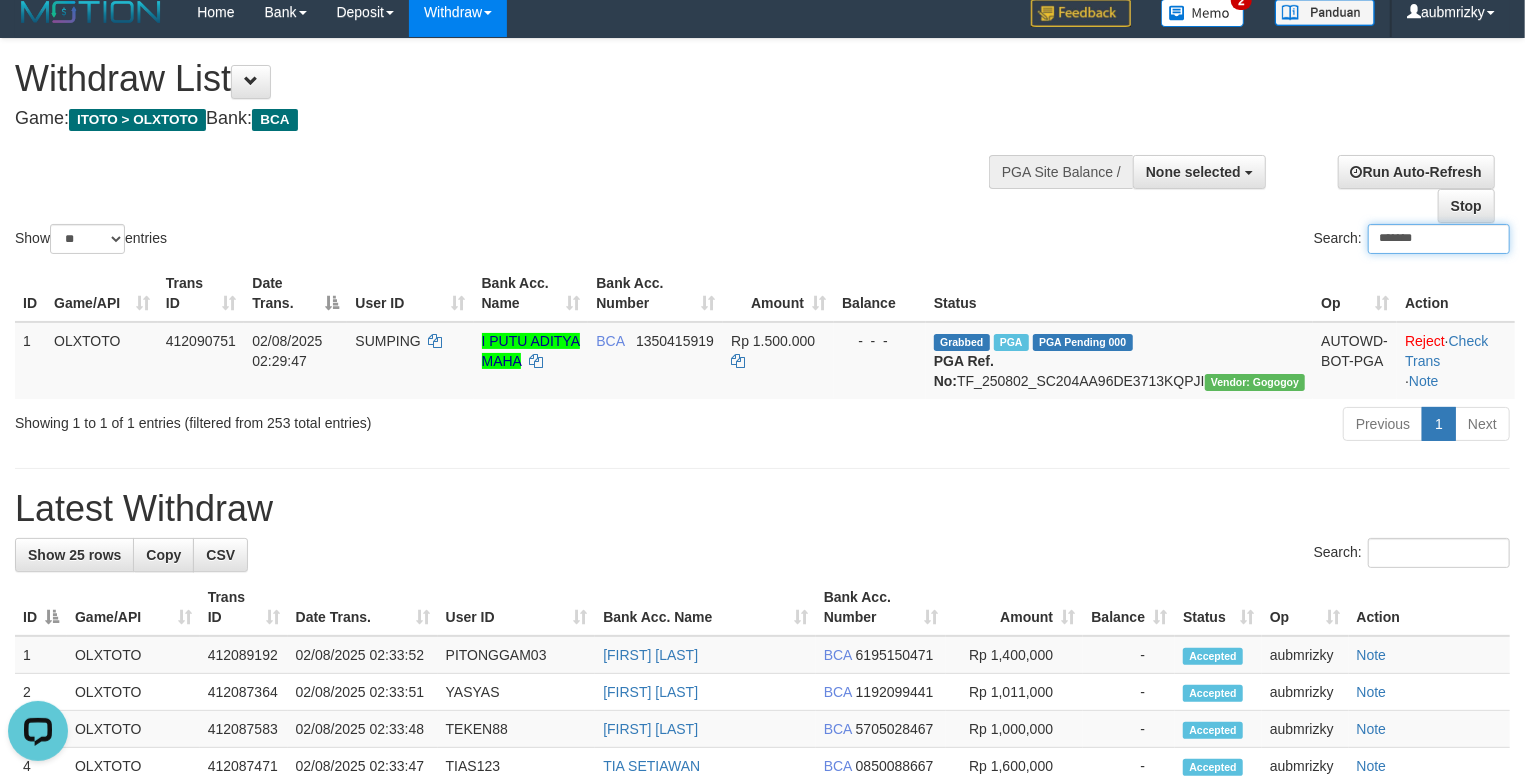 click on "*******" at bounding box center [1439, 239] 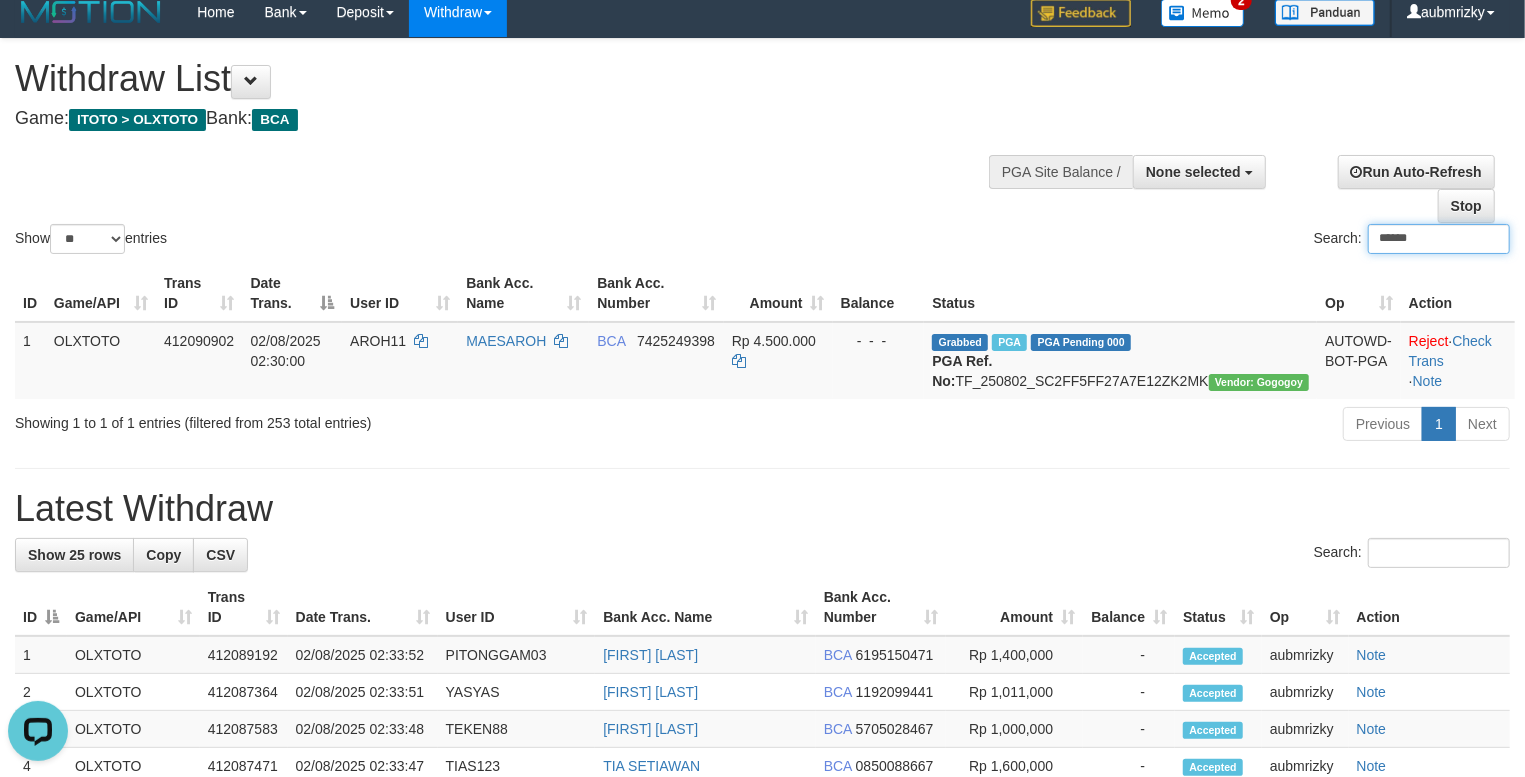click on "******" at bounding box center (1439, 239) 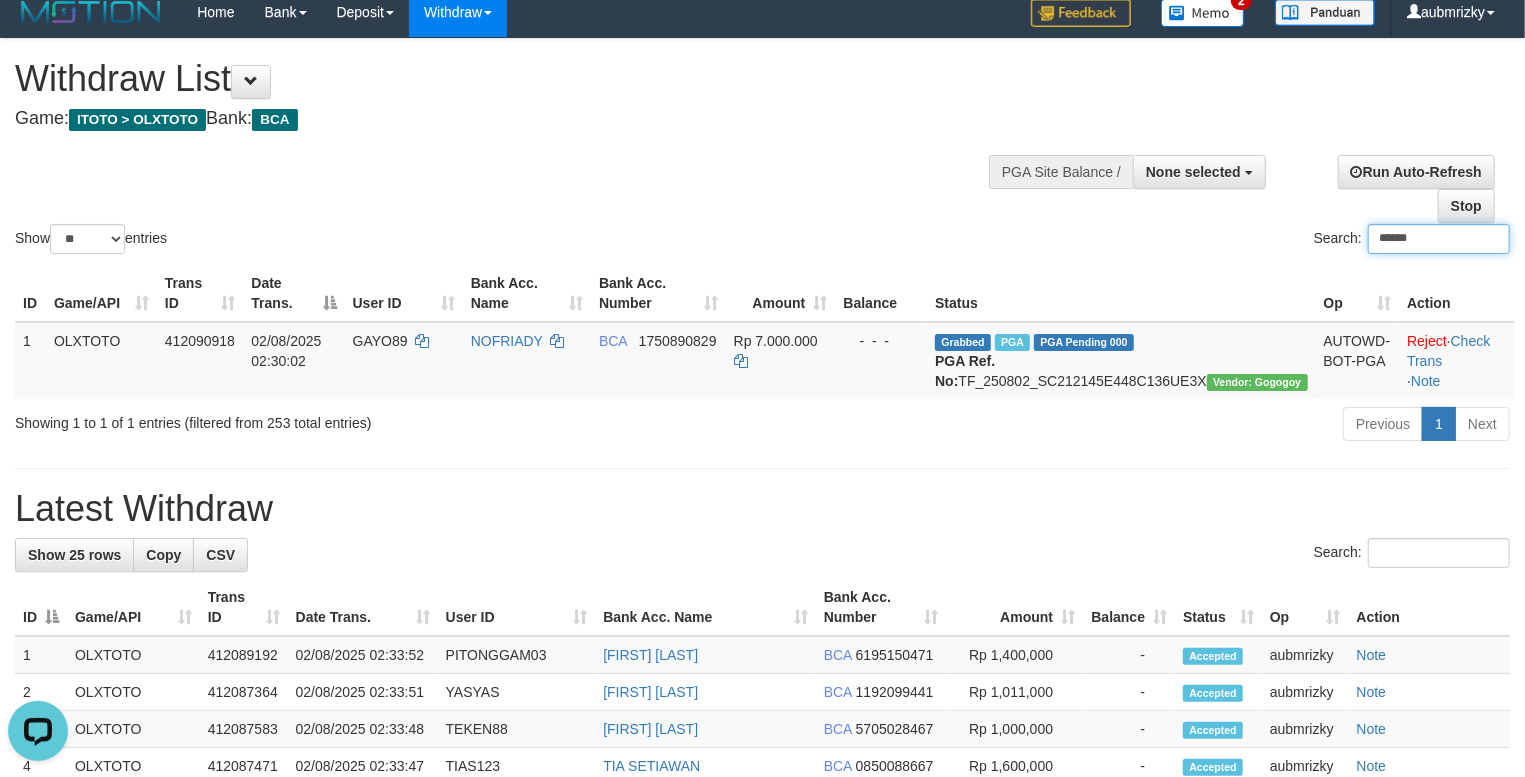 click on "******" at bounding box center [1439, 239] 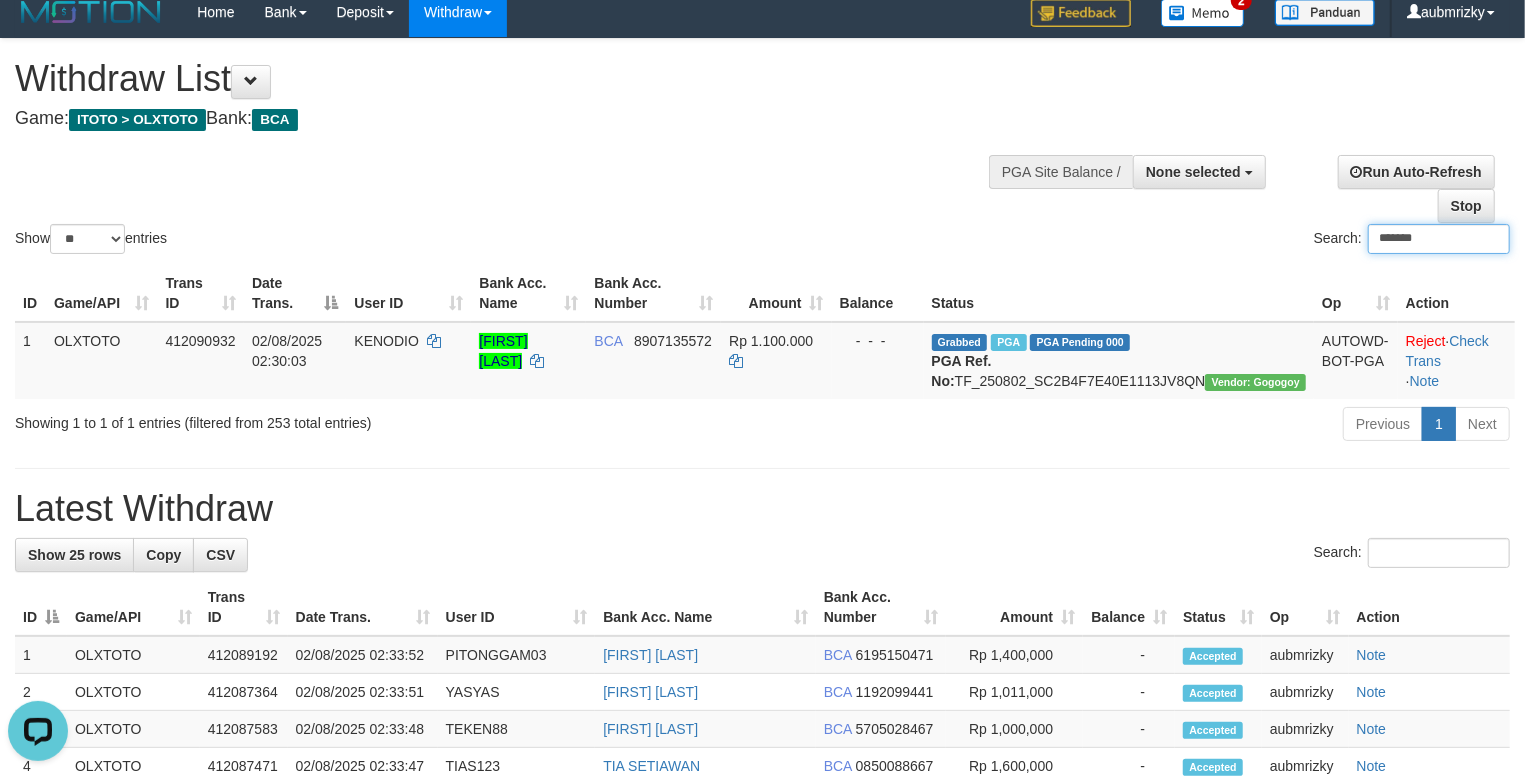 click on "*******" at bounding box center (1439, 239) 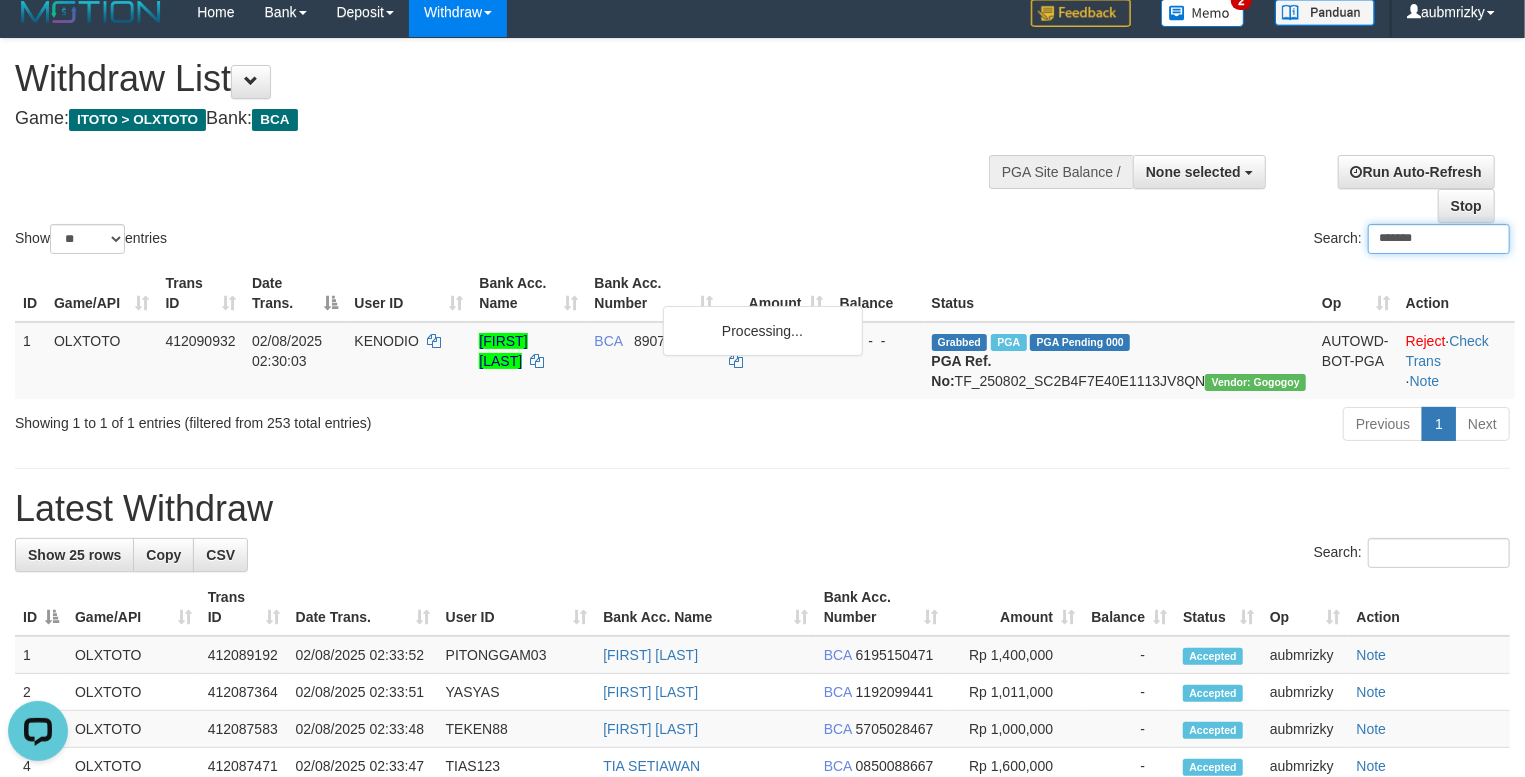 click on "*******" at bounding box center [1439, 239] 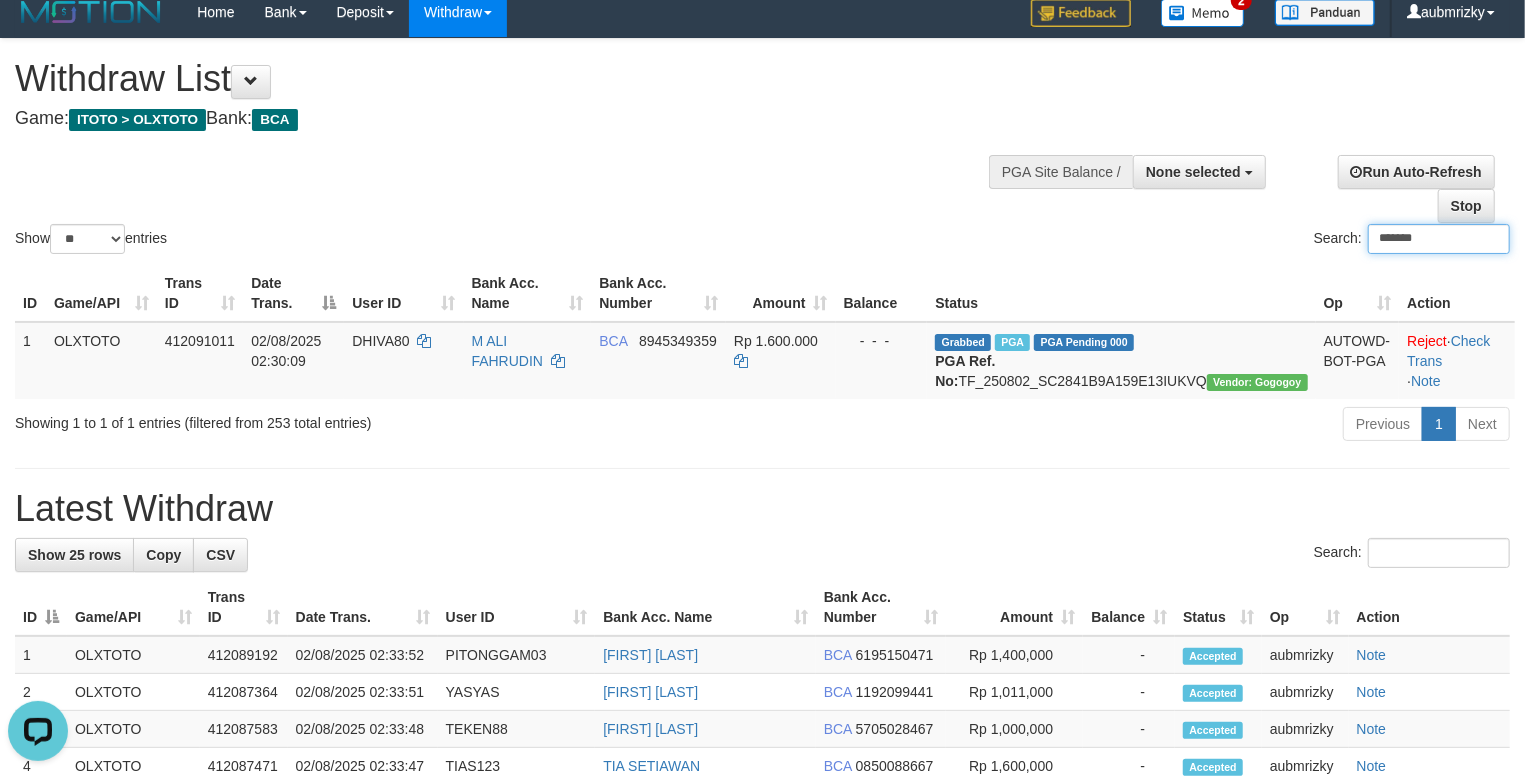 paste on "*" 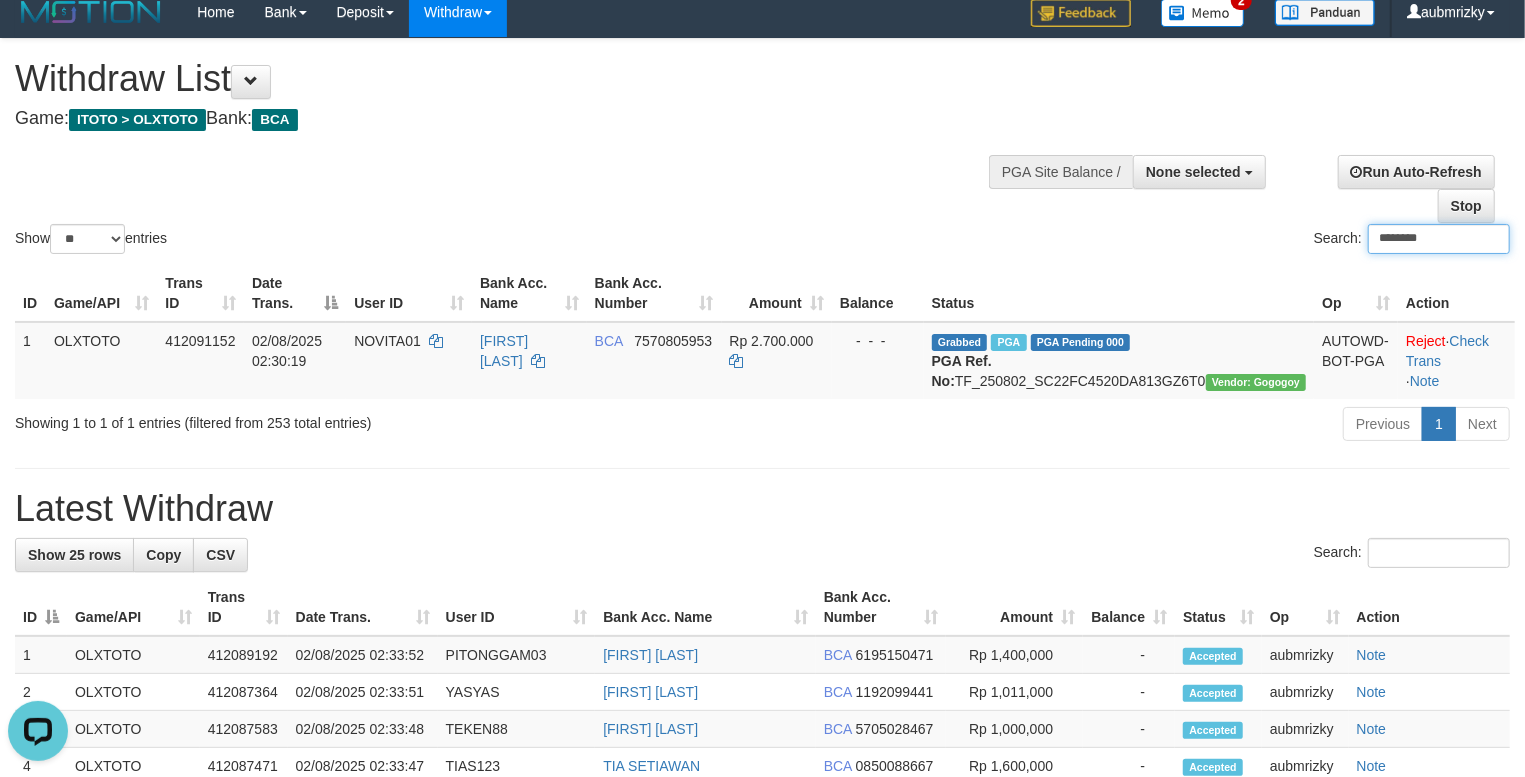click on "********" at bounding box center [1439, 239] 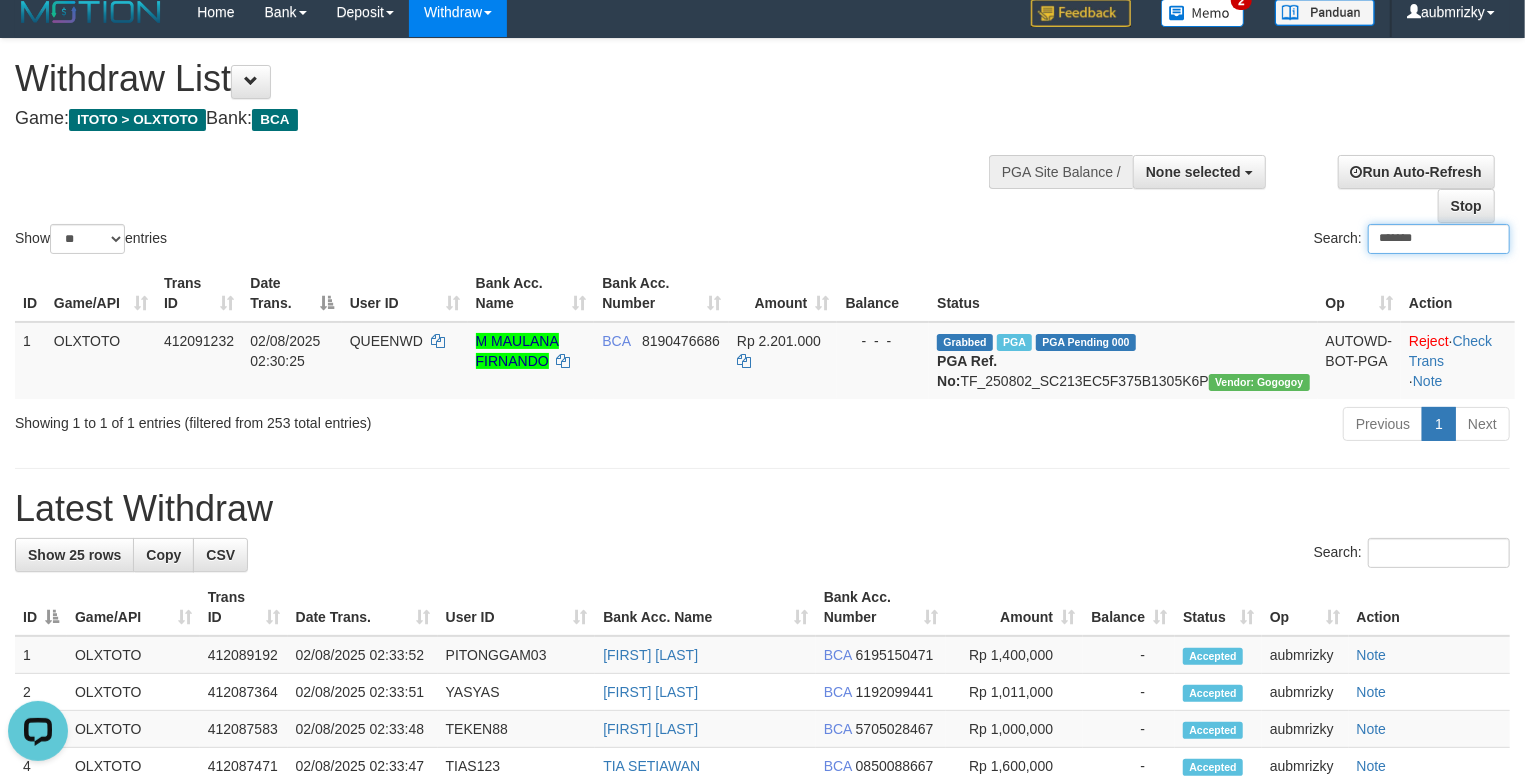click on "*******" at bounding box center (1439, 239) 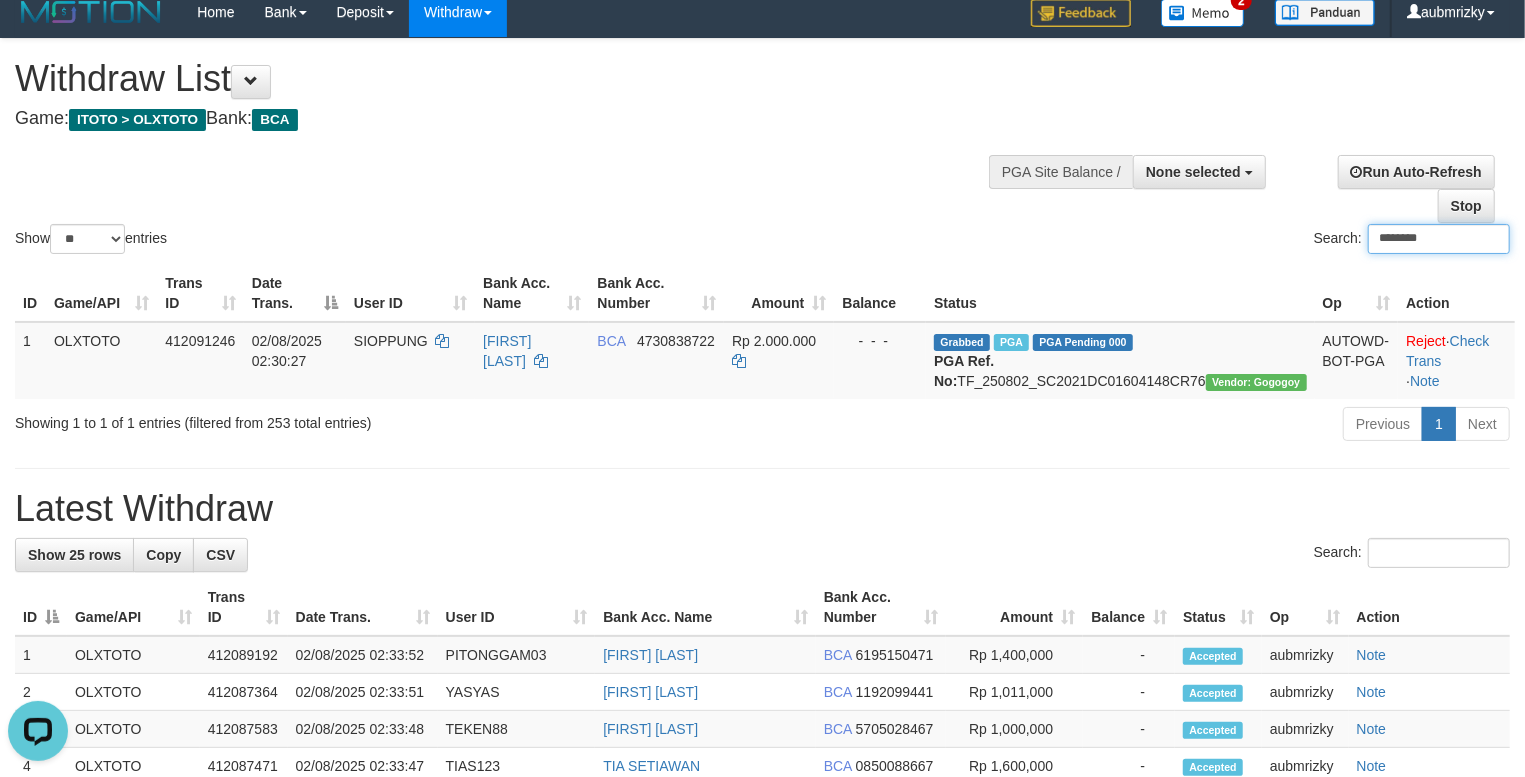 click on "********" at bounding box center (1439, 239) 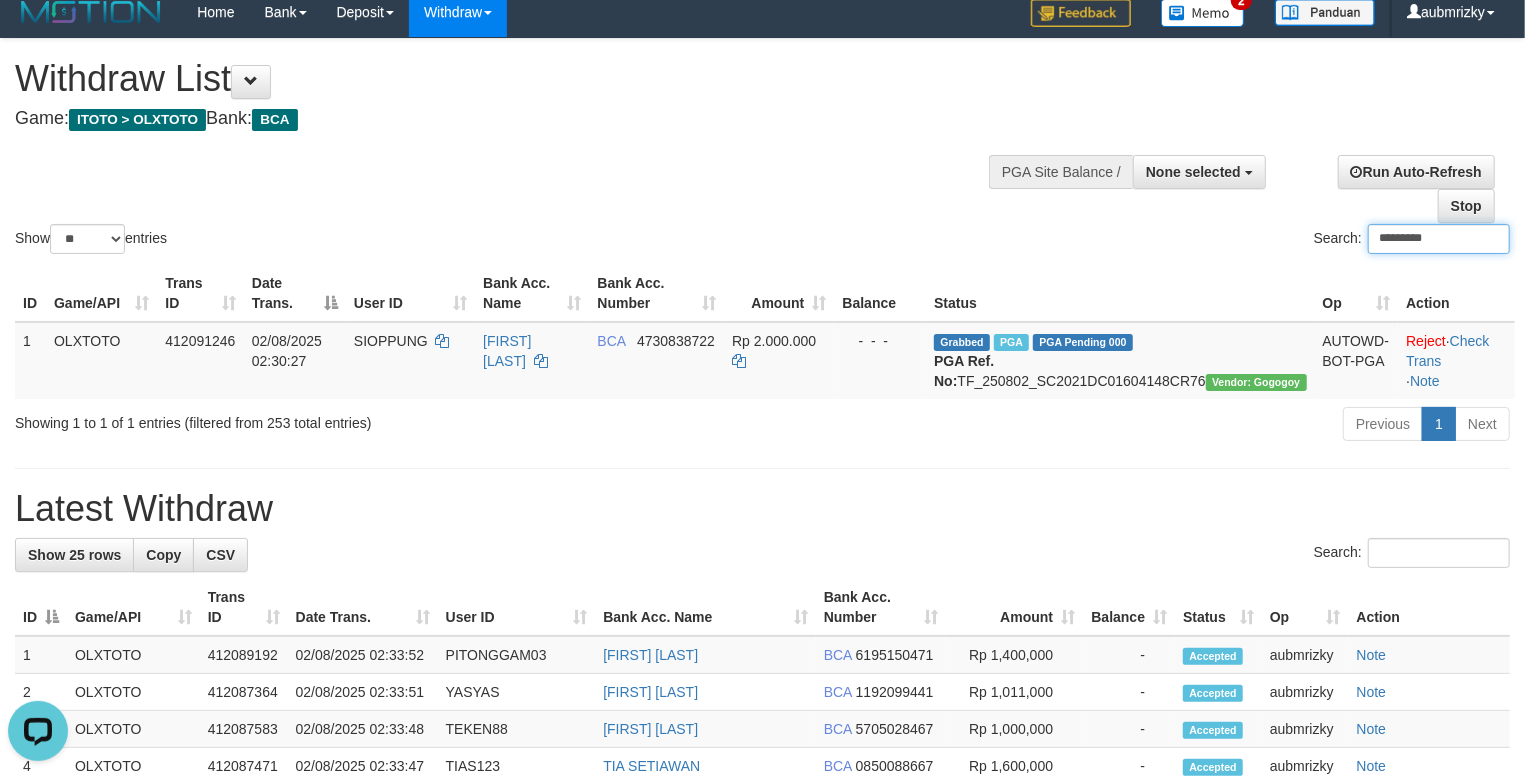 drag, startPoint x: 1357, startPoint y: 242, endPoint x: 1505, endPoint y: 282, distance: 153.31015 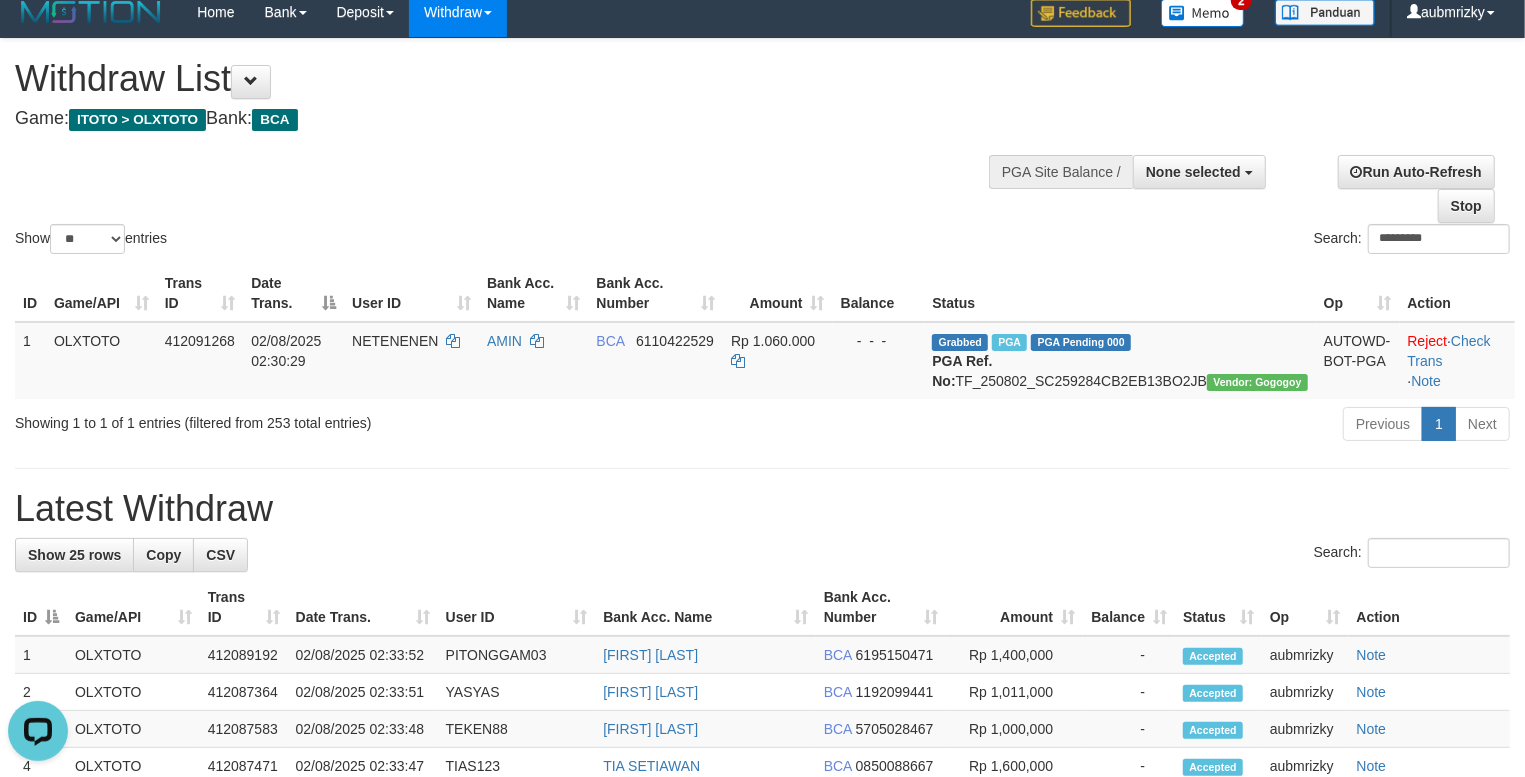 drag, startPoint x: 1394, startPoint y: 258, endPoint x: 1402, endPoint y: 246, distance: 14.422205 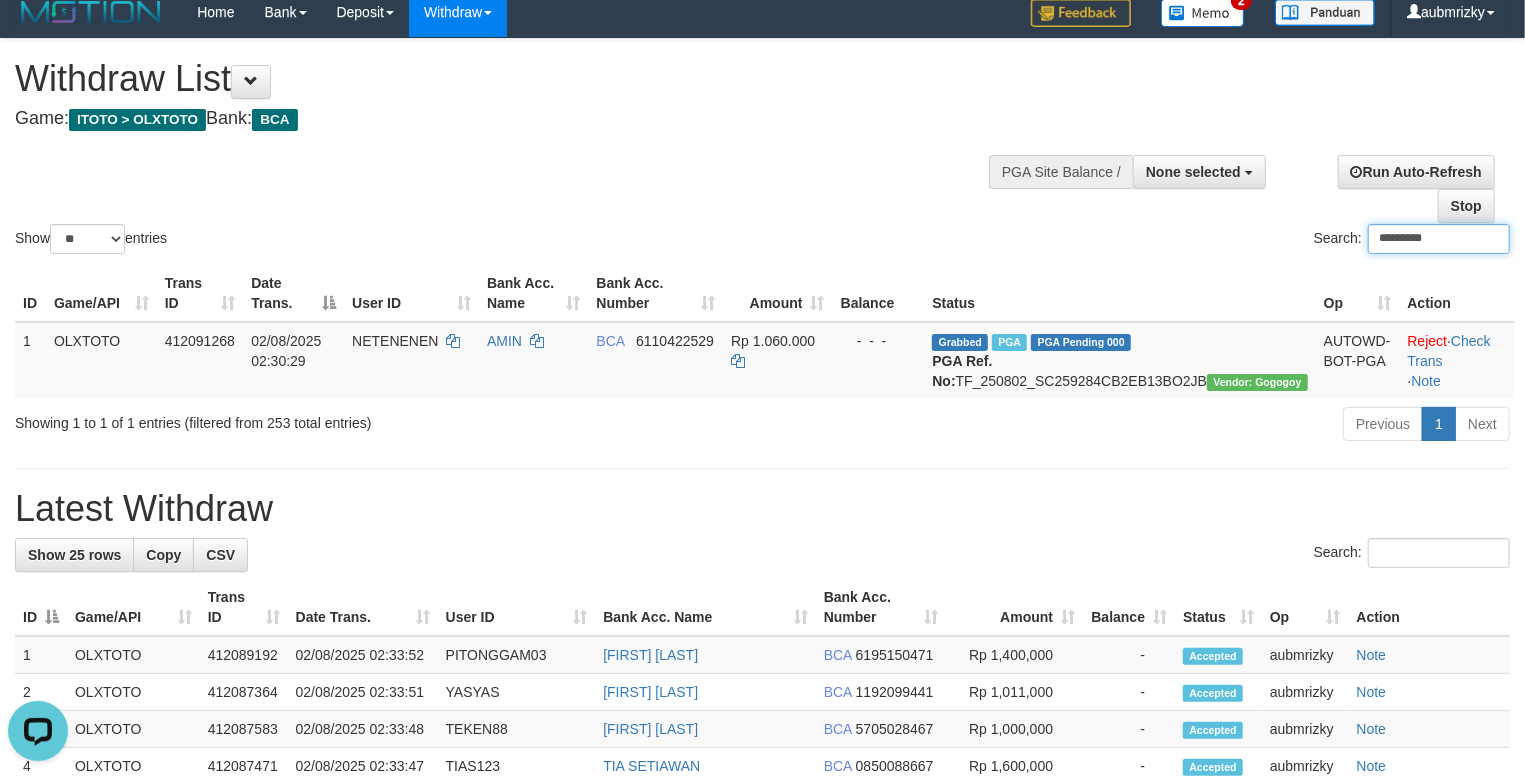 click on "*********" at bounding box center [1439, 239] 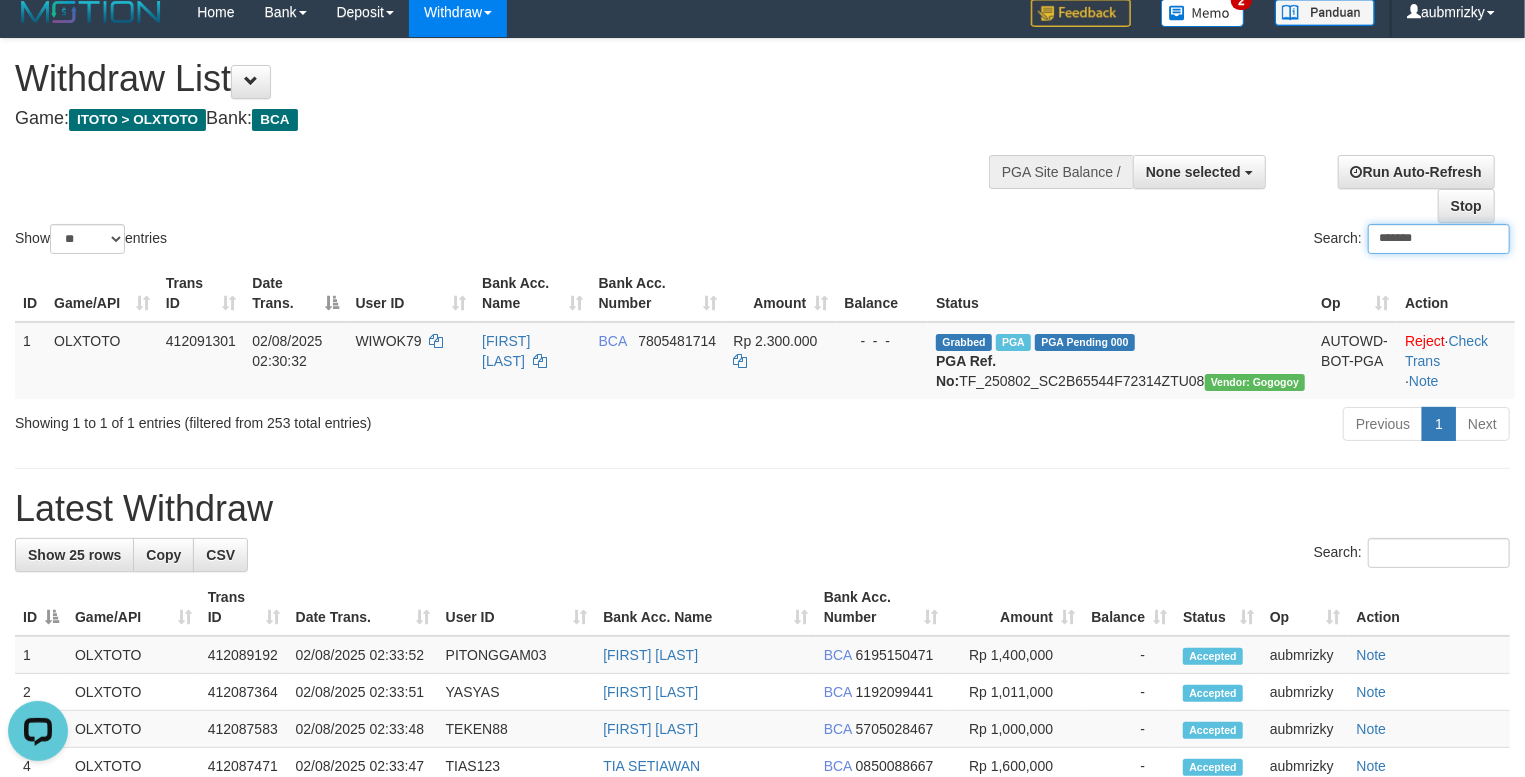 click on "*******" at bounding box center (1439, 239) 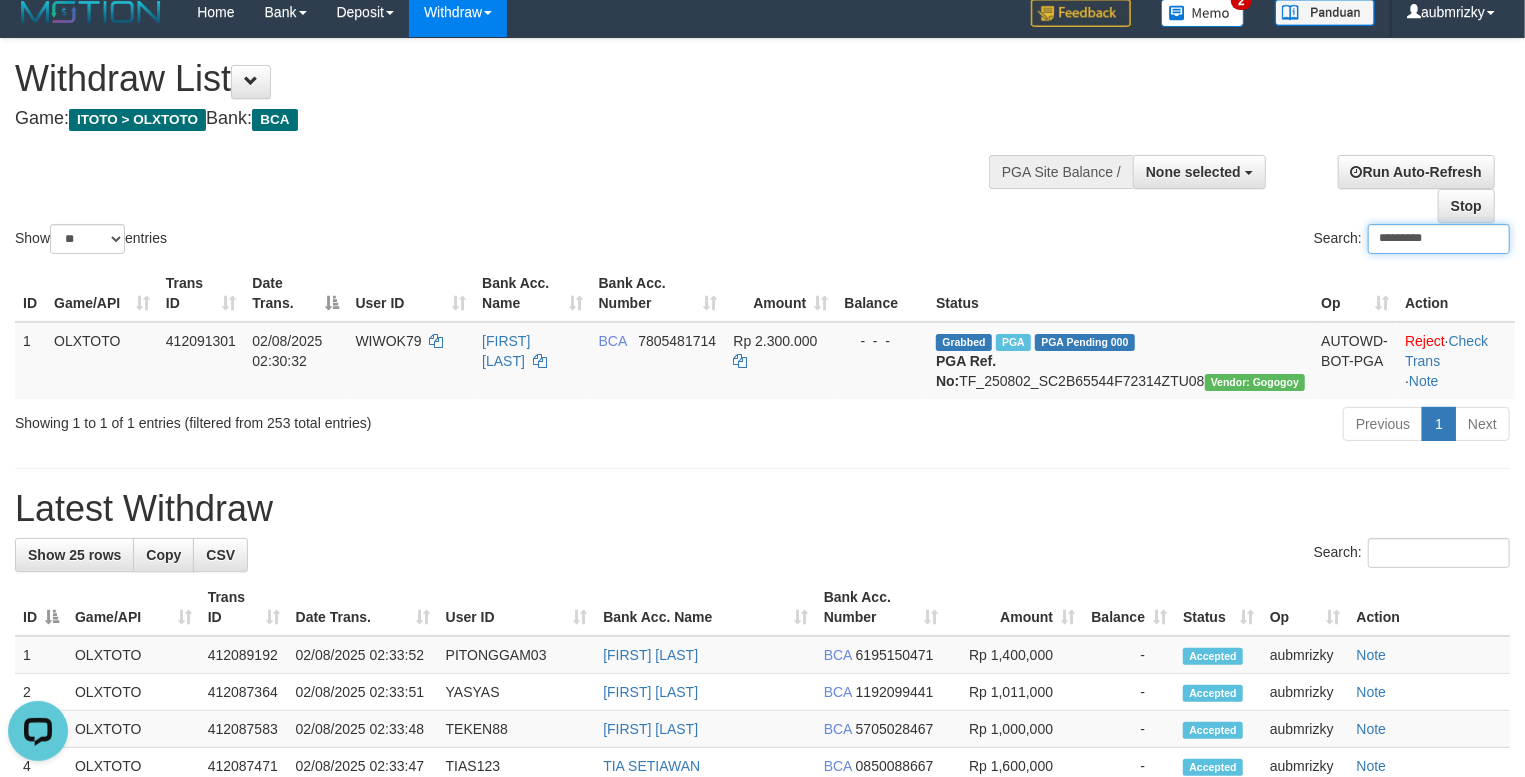 click on "*********" at bounding box center [1439, 239] 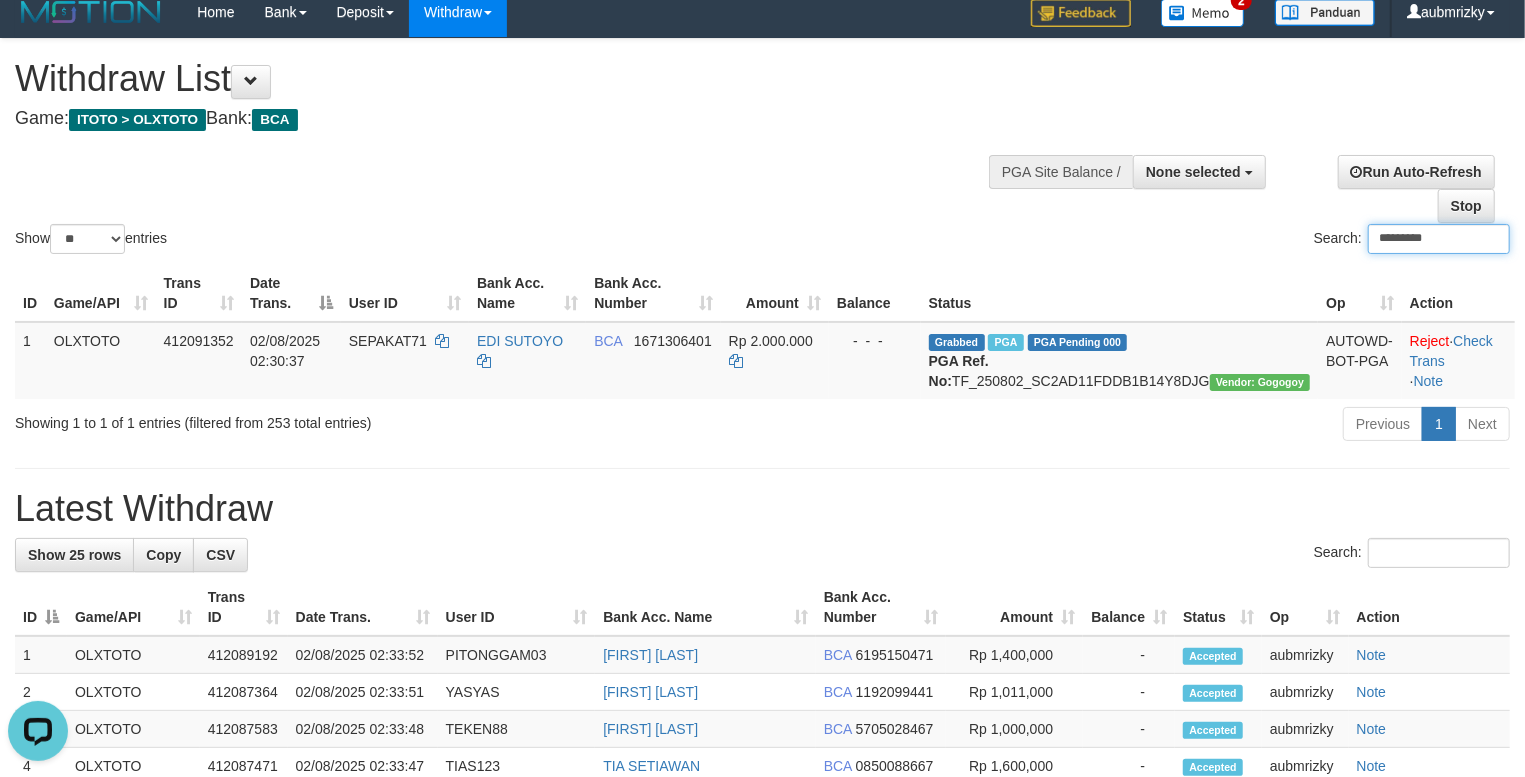 paste on "*******" 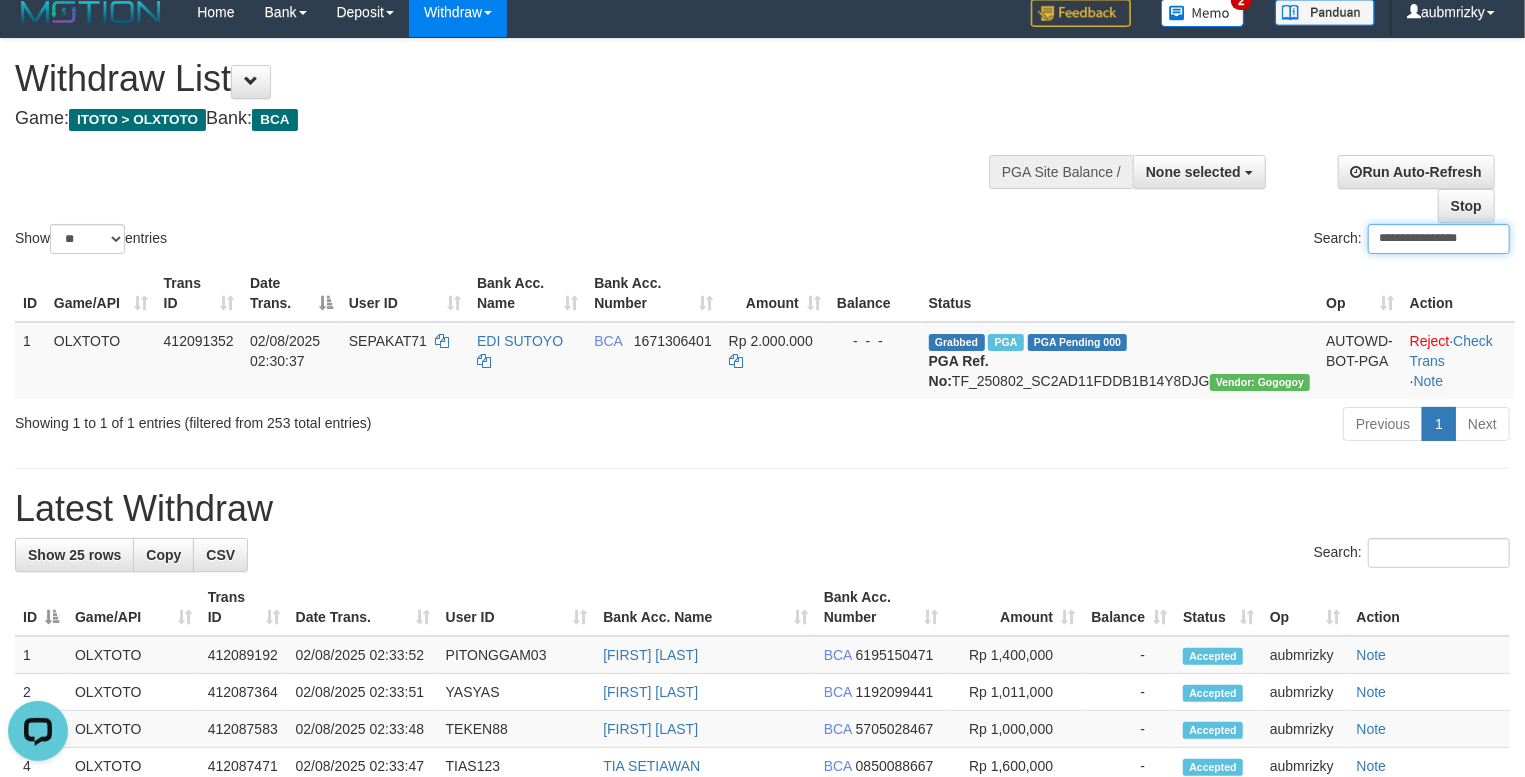 click on "**********" at bounding box center (1439, 239) 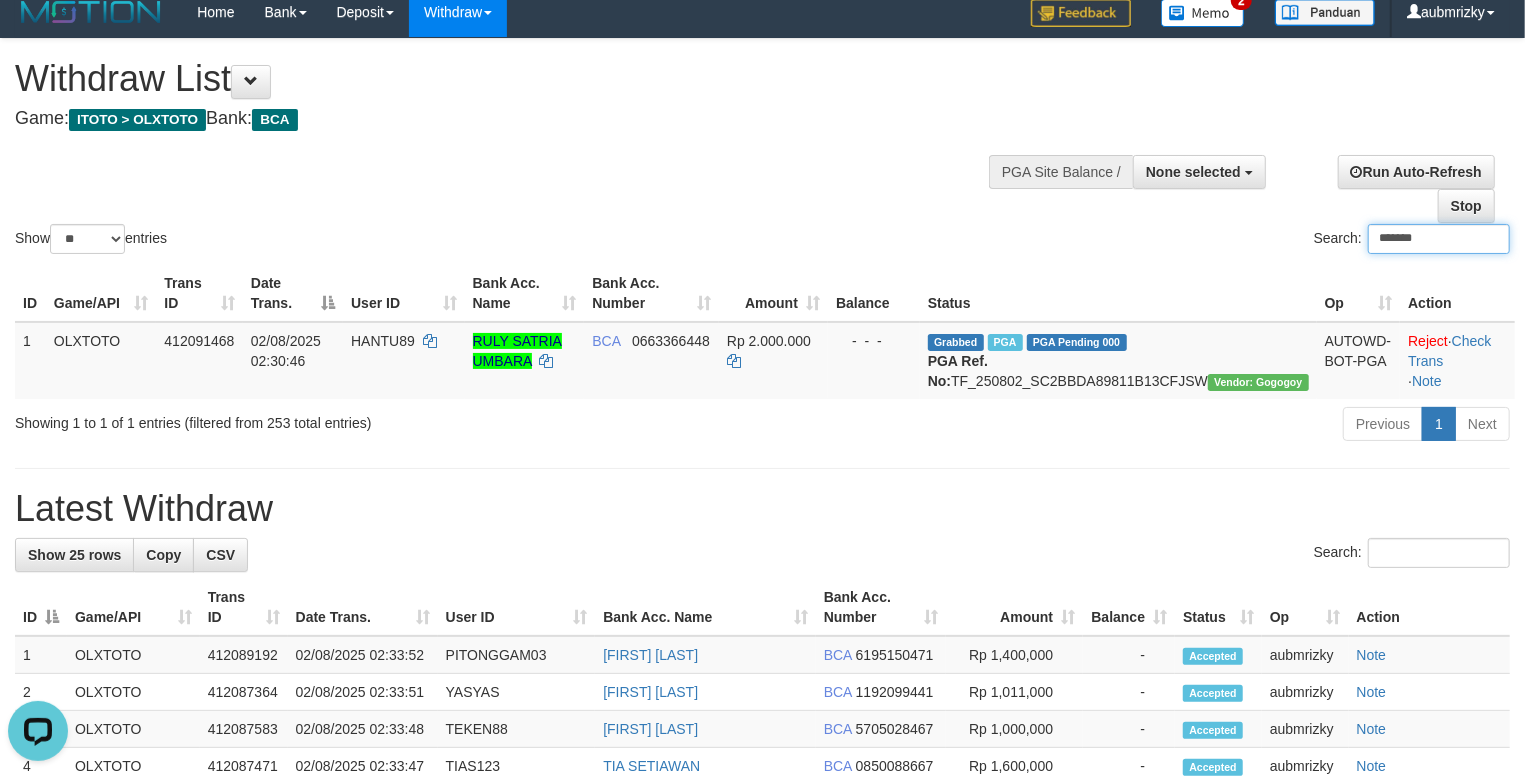 click on "*******" at bounding box center [1439, 239] 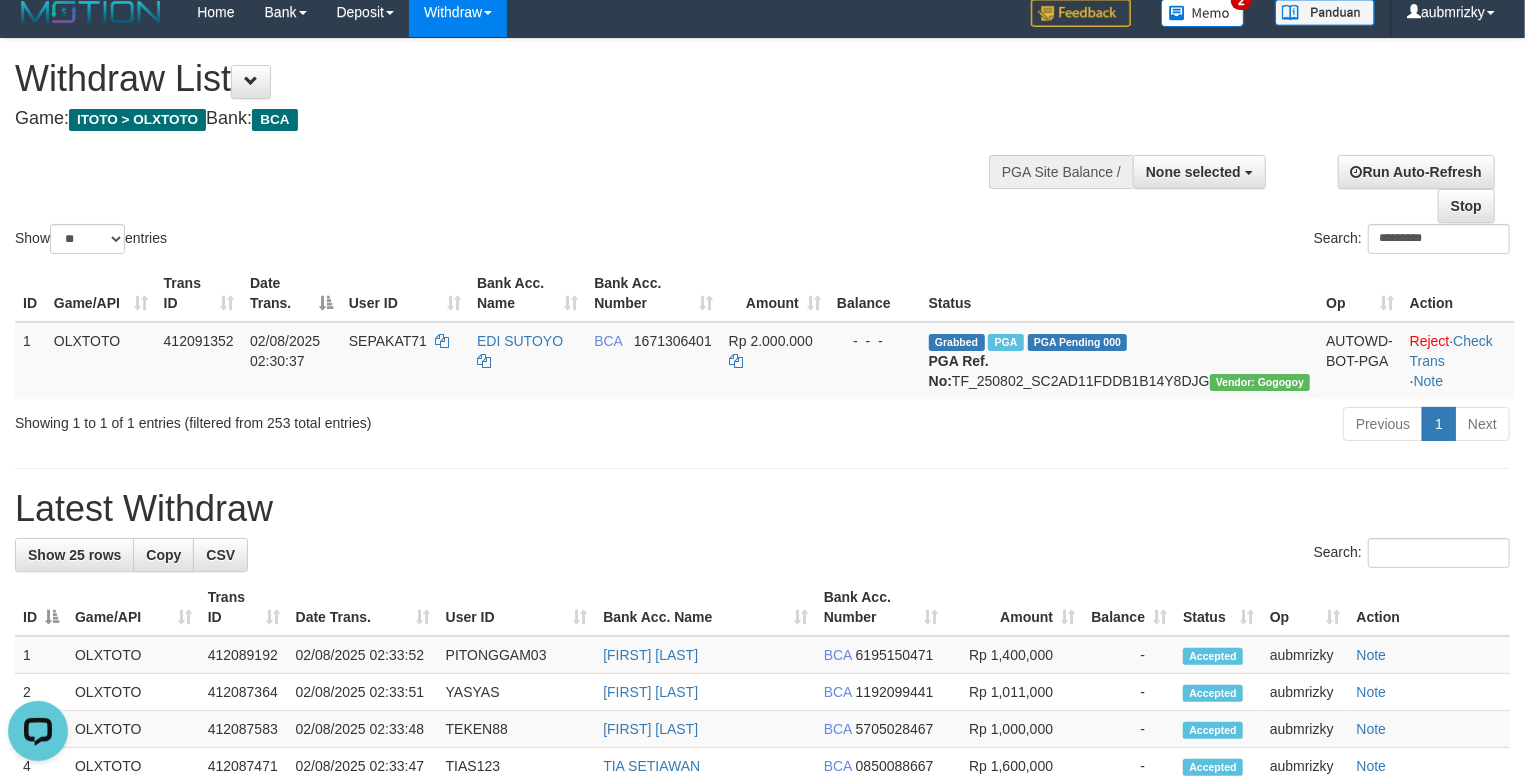click on "Search: *********" at bounding box center (1144, 241) 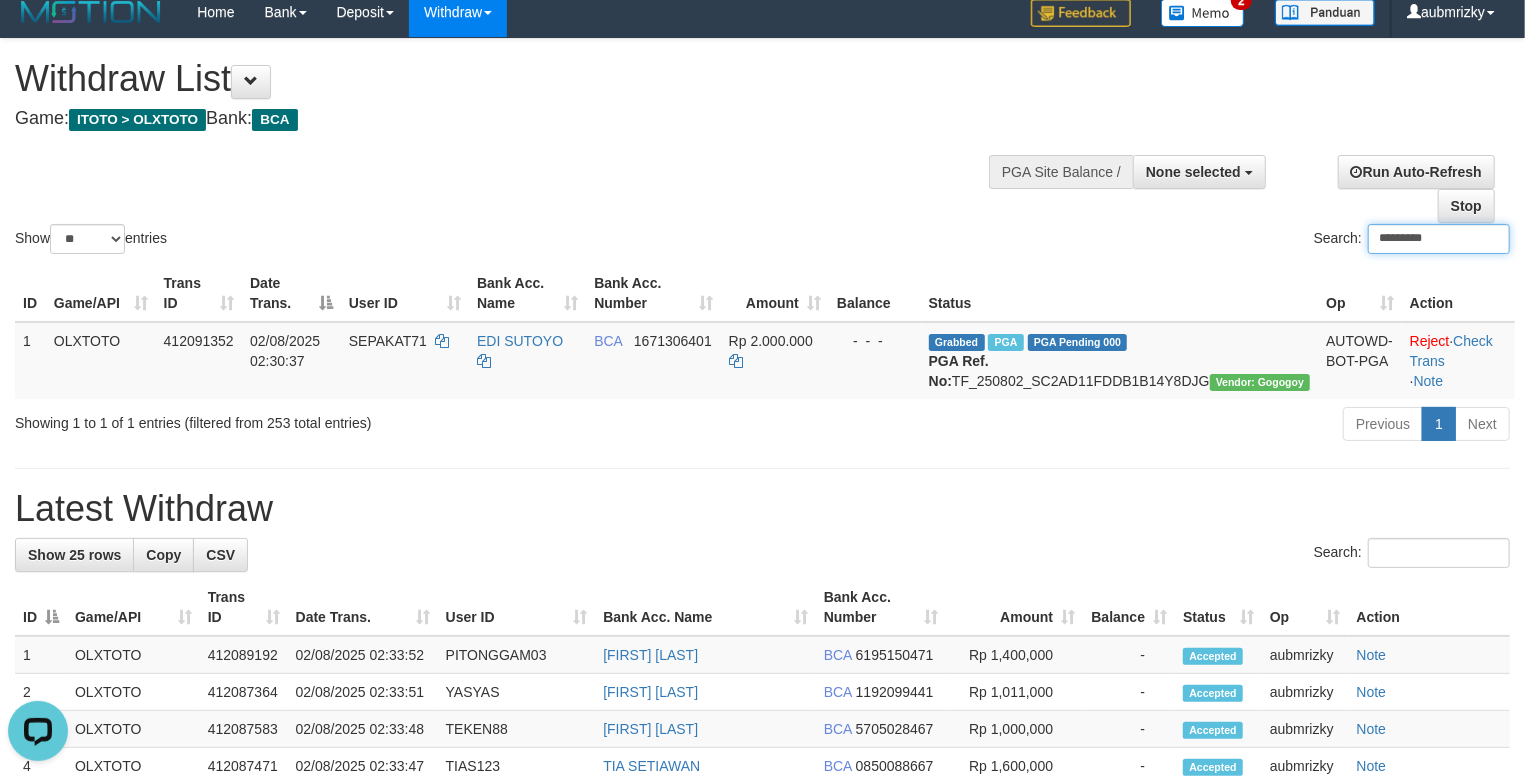 click on "*********" at bounding box center (1439, 239) 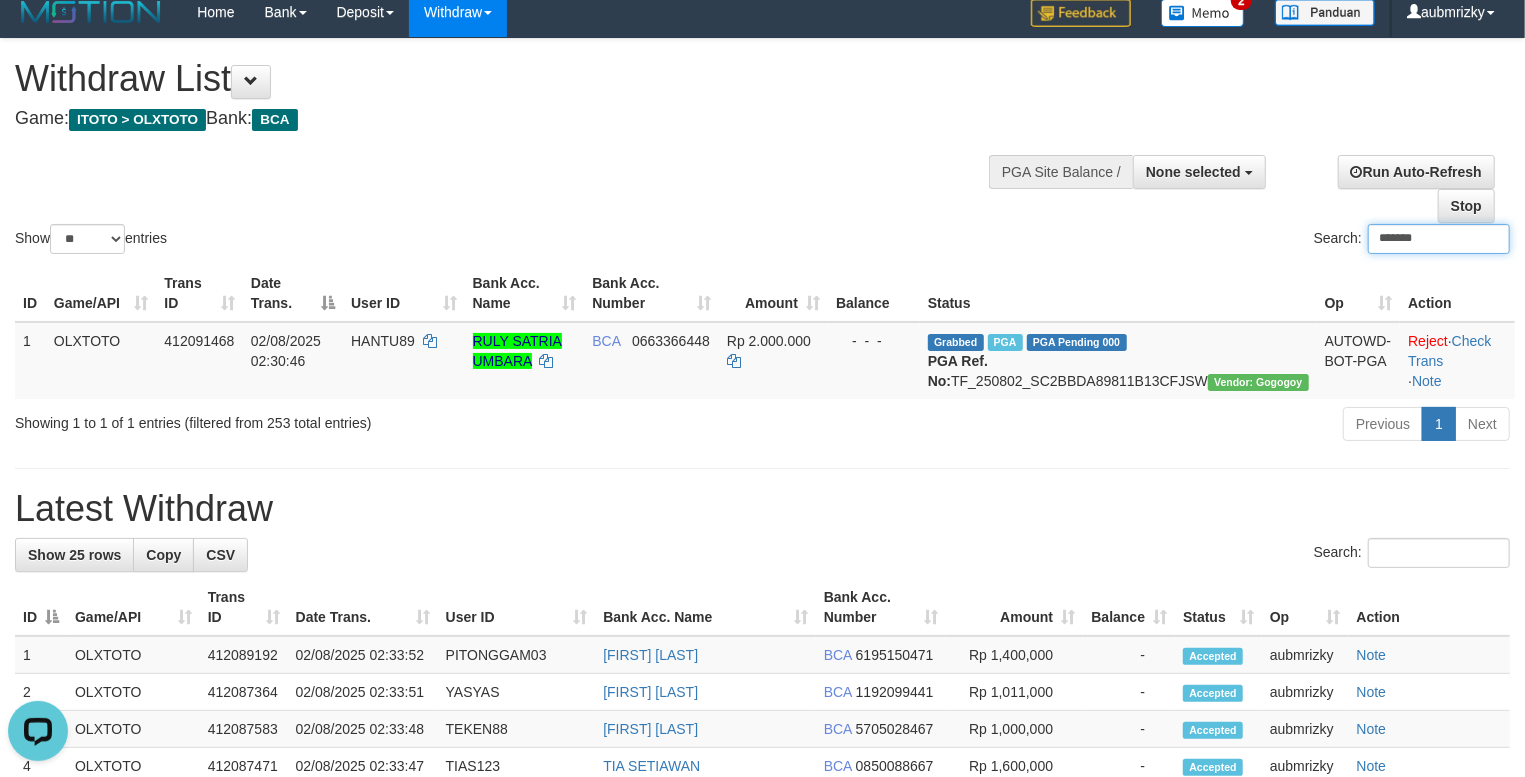 click on "*******" at bounding box center [1439, 239] 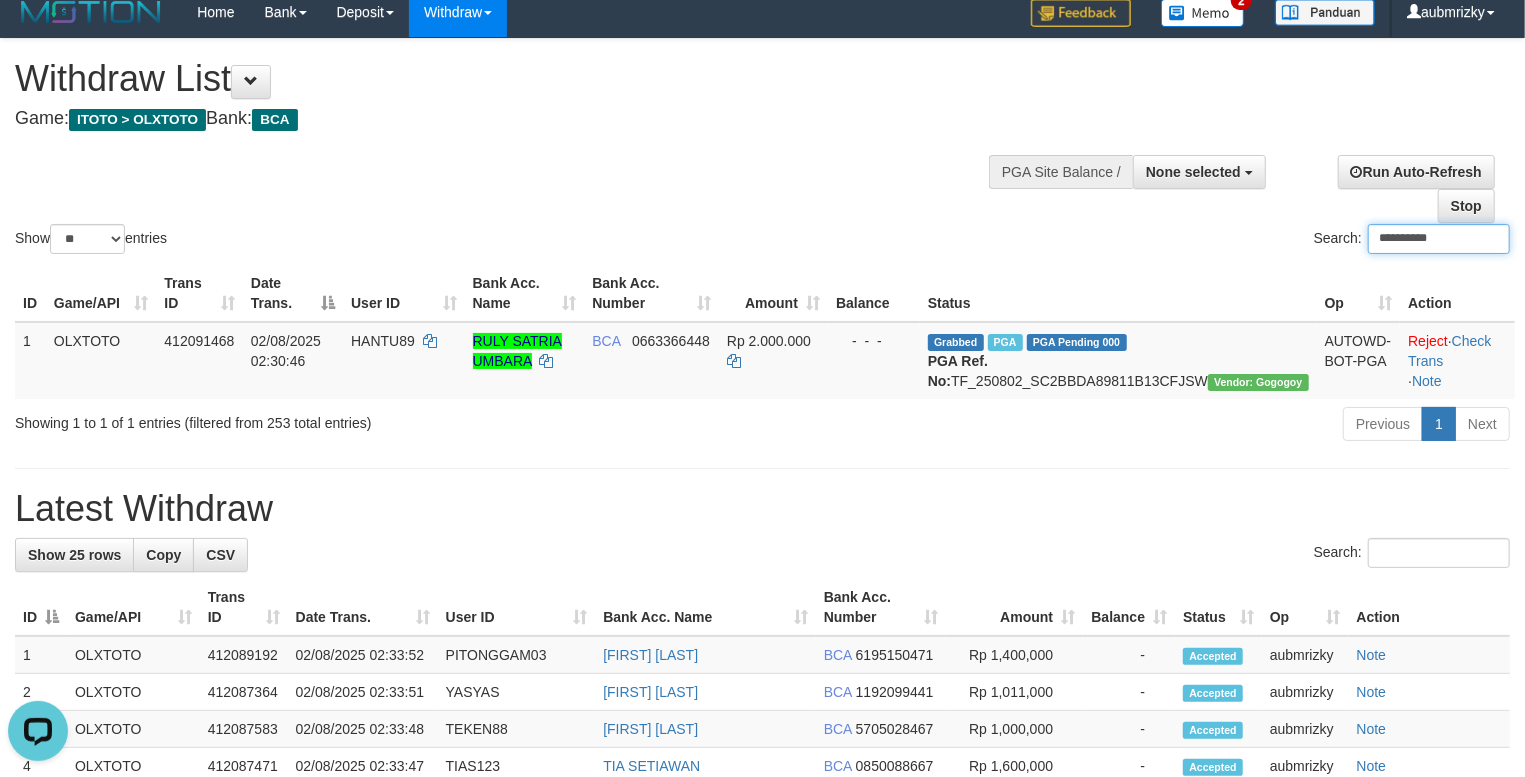click on "**********" at bounding box center (1439, 239) 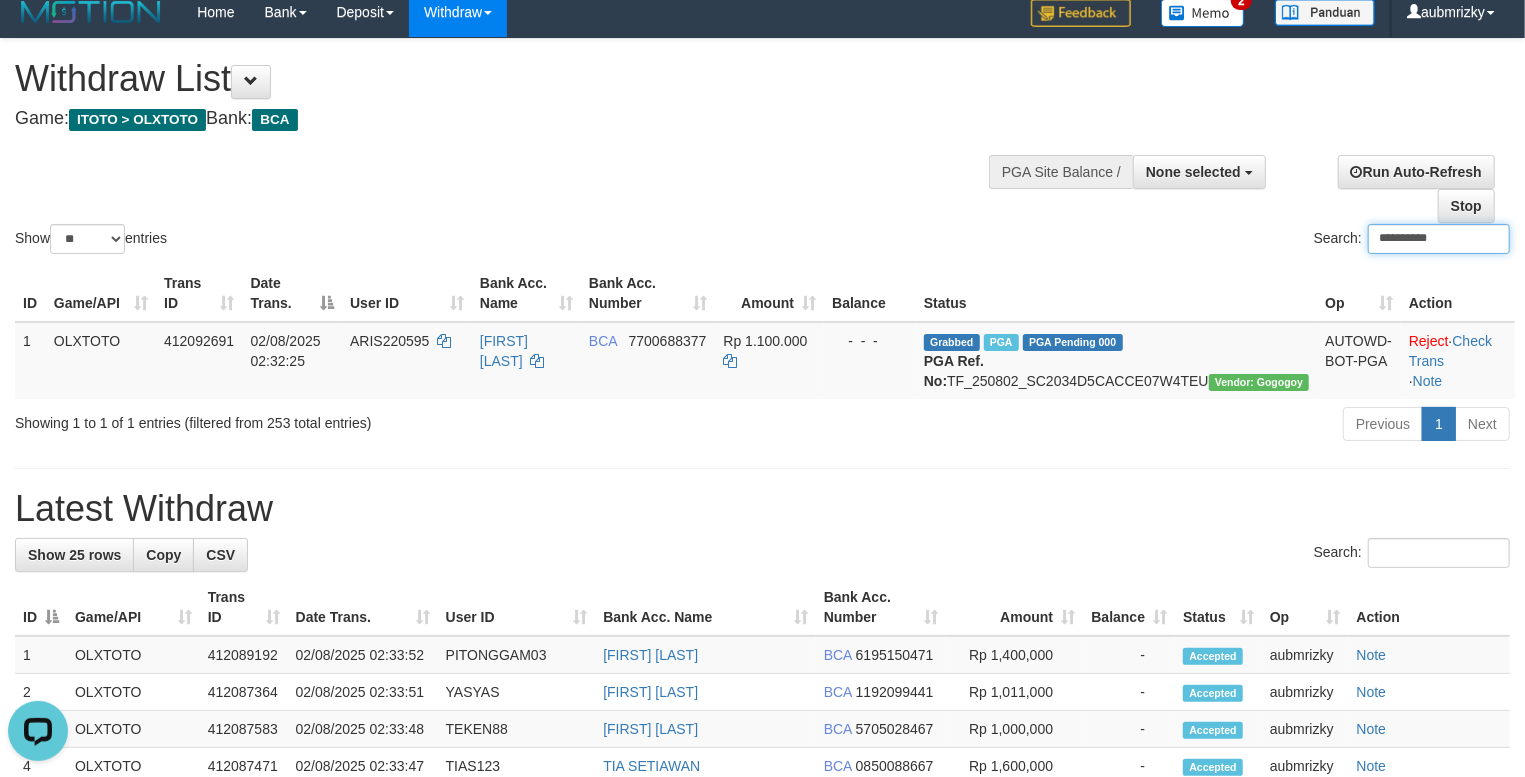 click on "**********" at bounding box center (1439, 239) 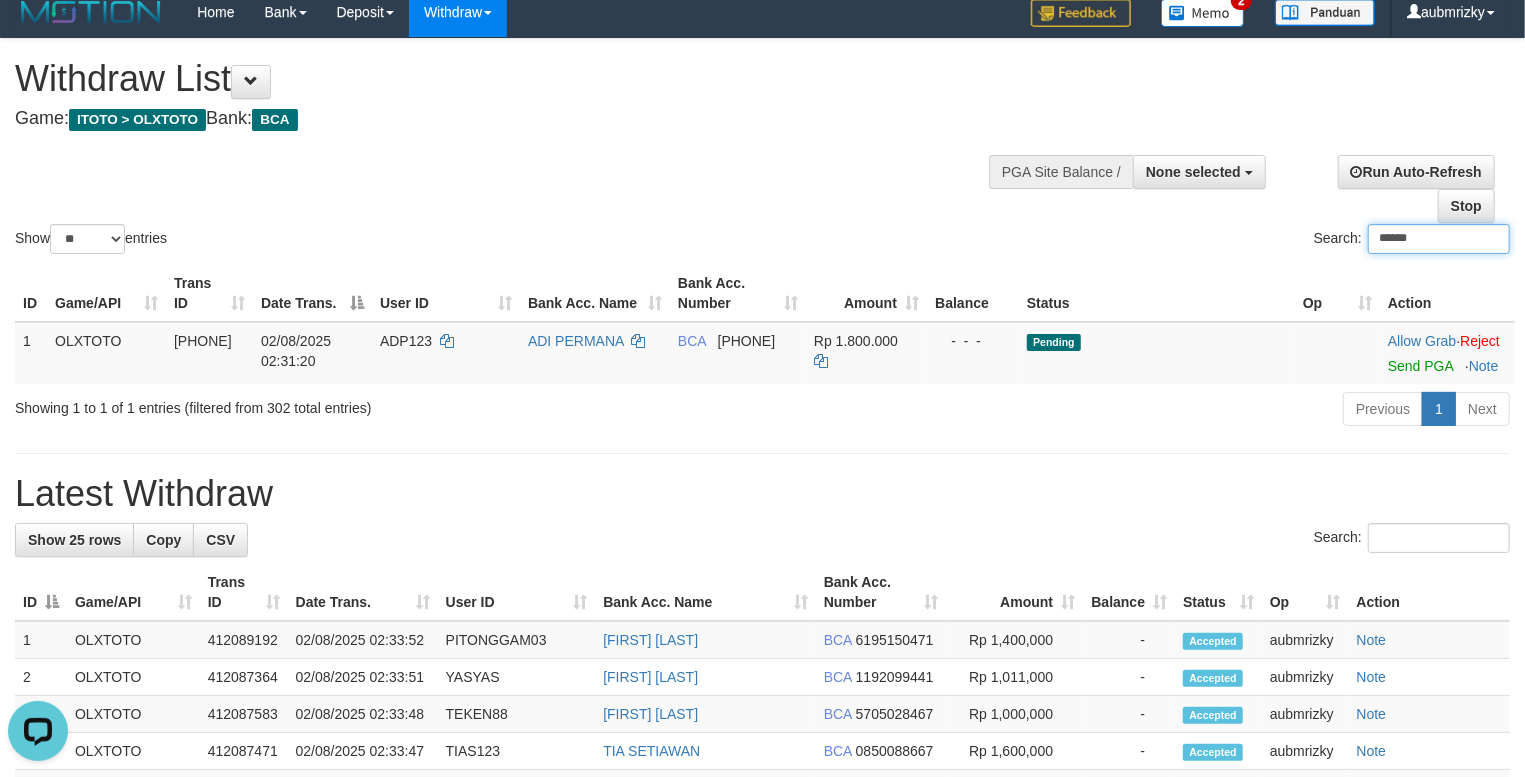 click on "******" at bounding box center (1439, 239) 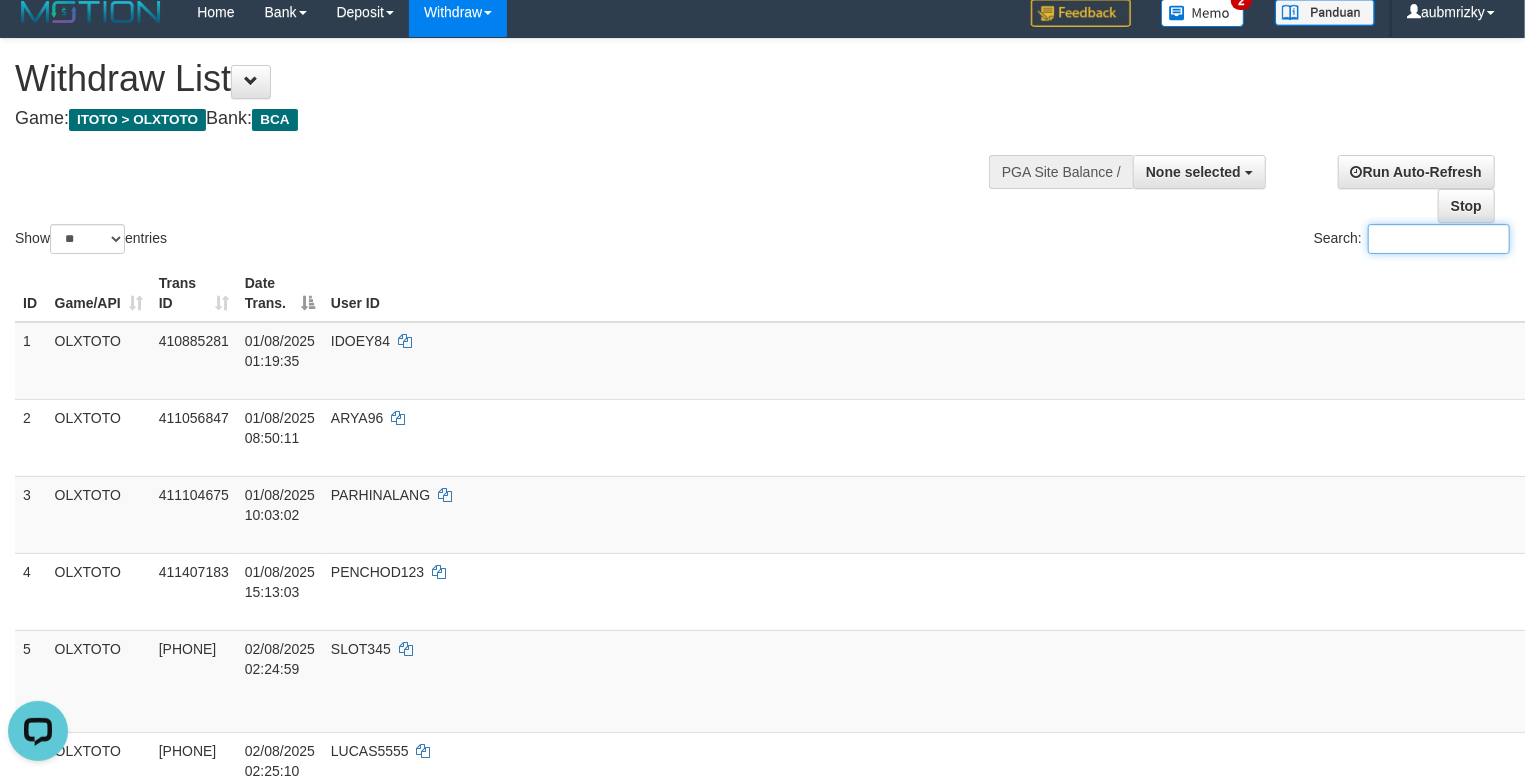 click on "Search:" at bounding box center [1439, 239] 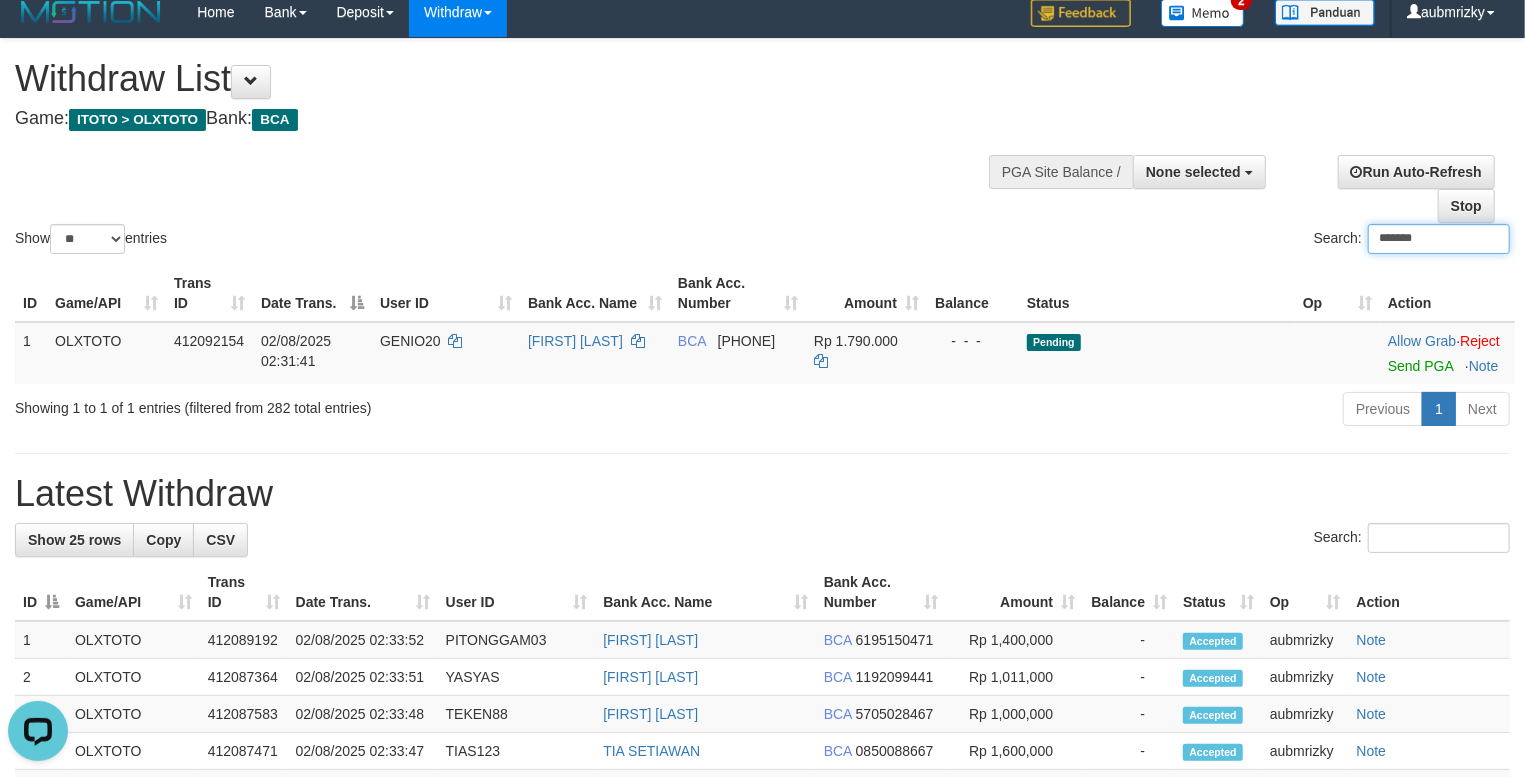 click on "*******" at bounding box center (1439, 239) 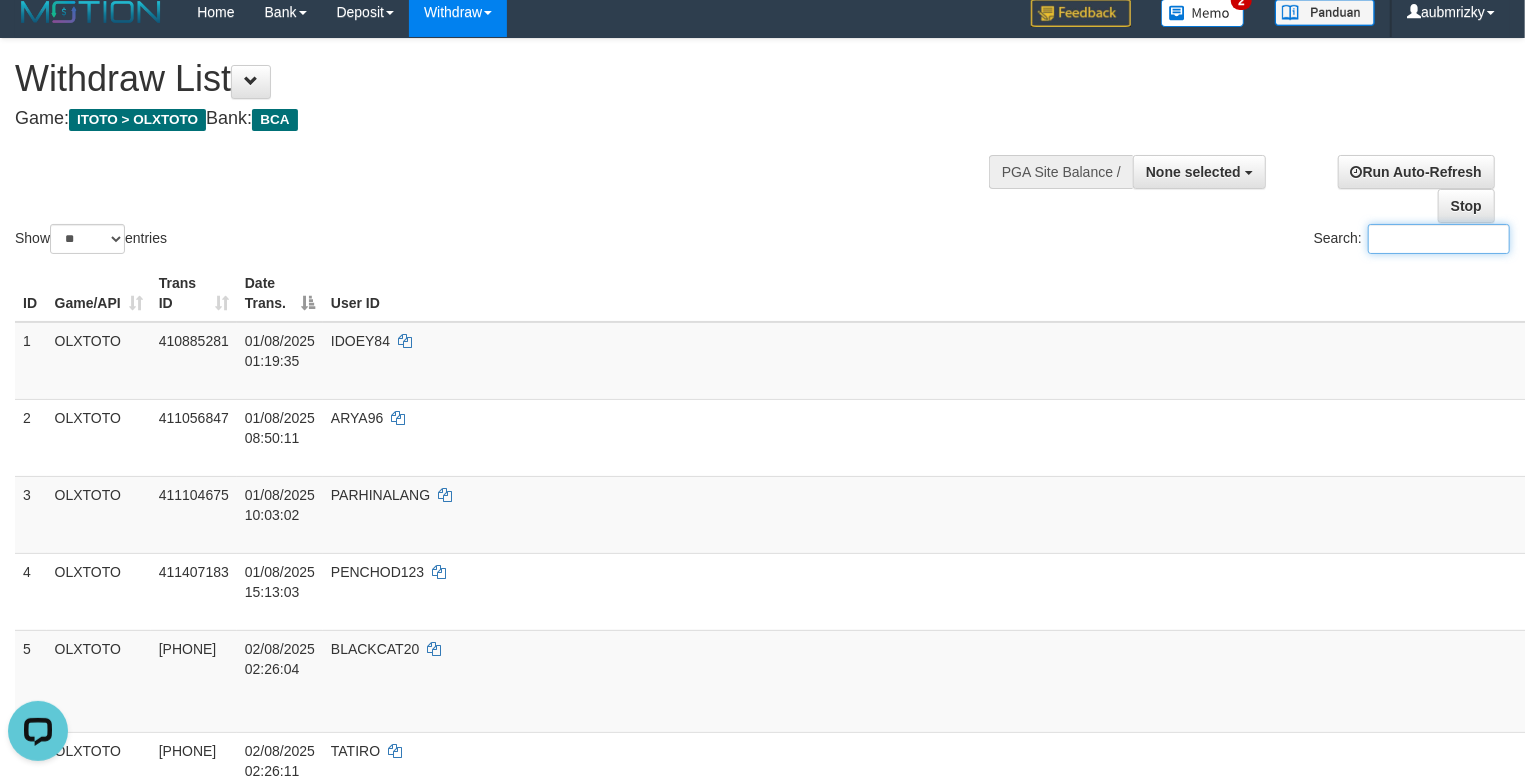 click on "Search:" at bounding box center [1439, 239] 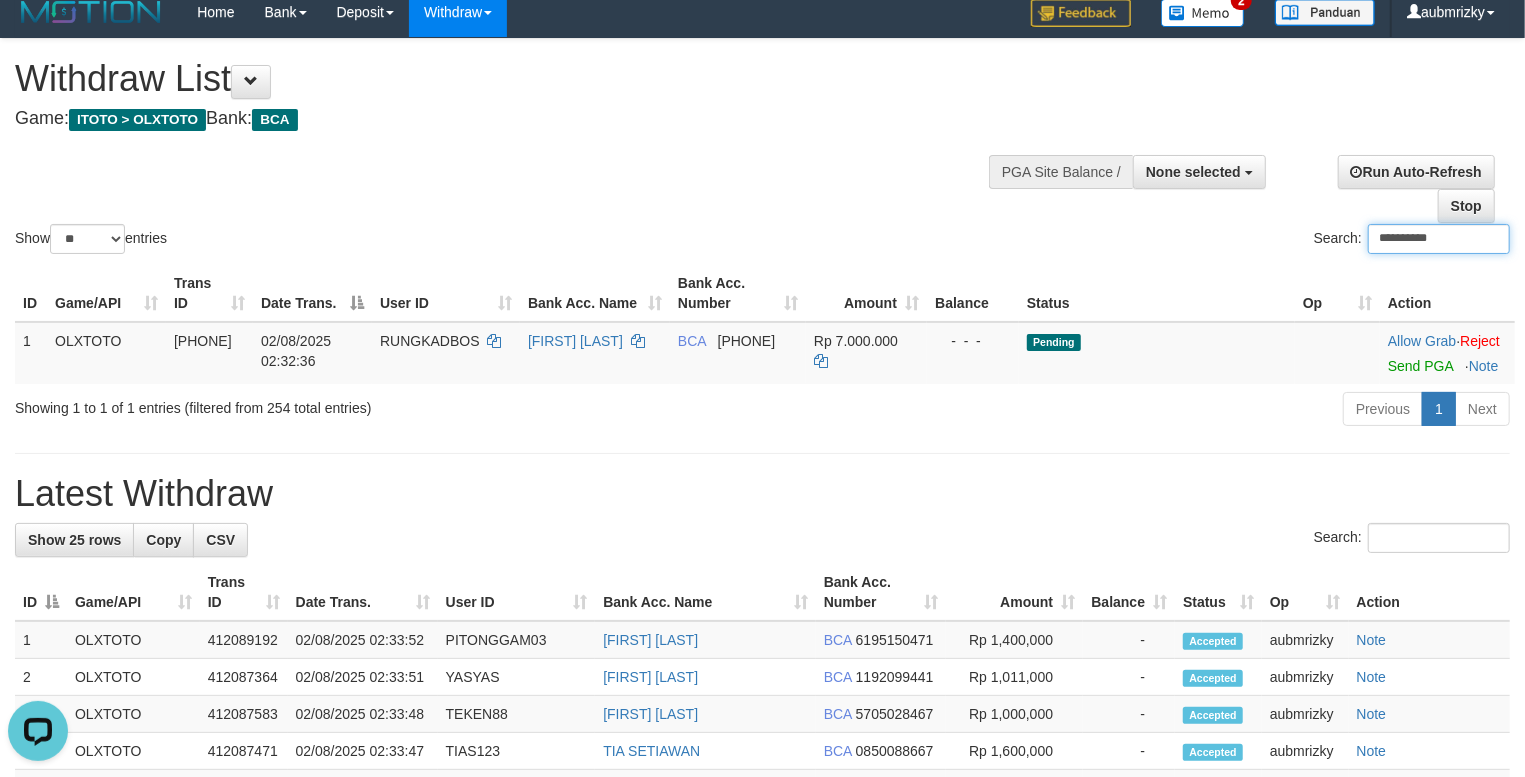click on "**********" at bounding box center [1439, 239] 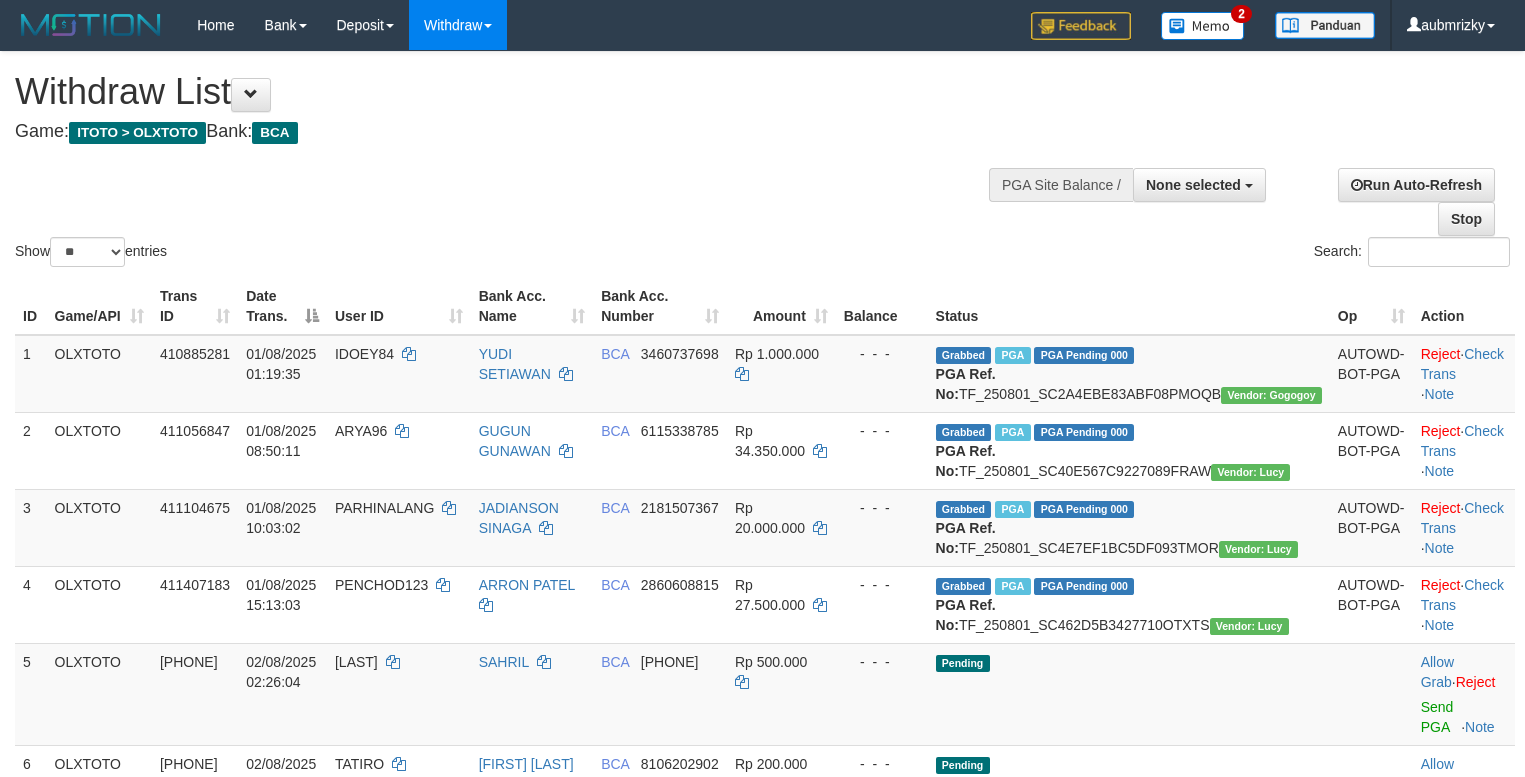 select 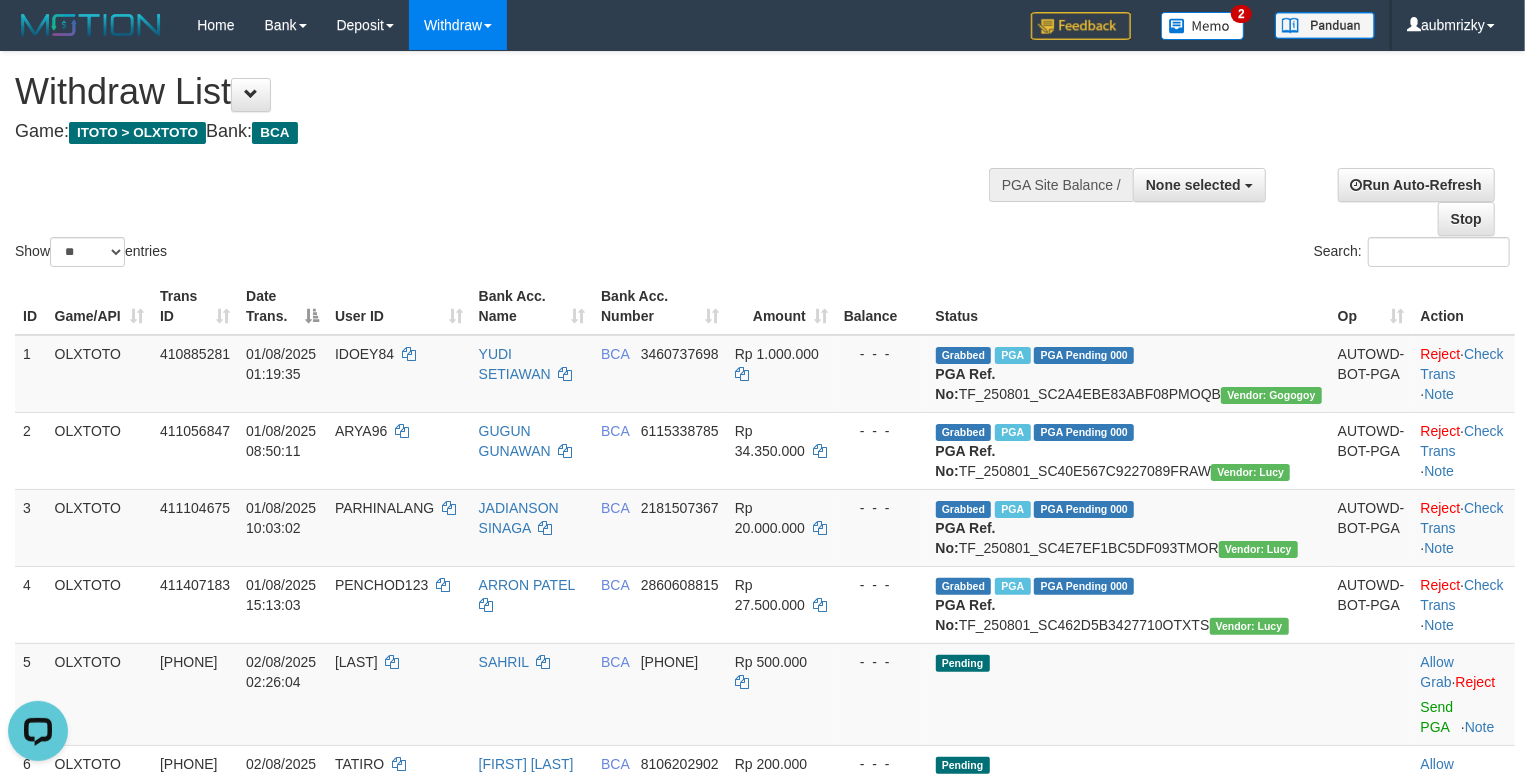 scroll, scrollTop: 0, scrollLeft: 0, axis: both 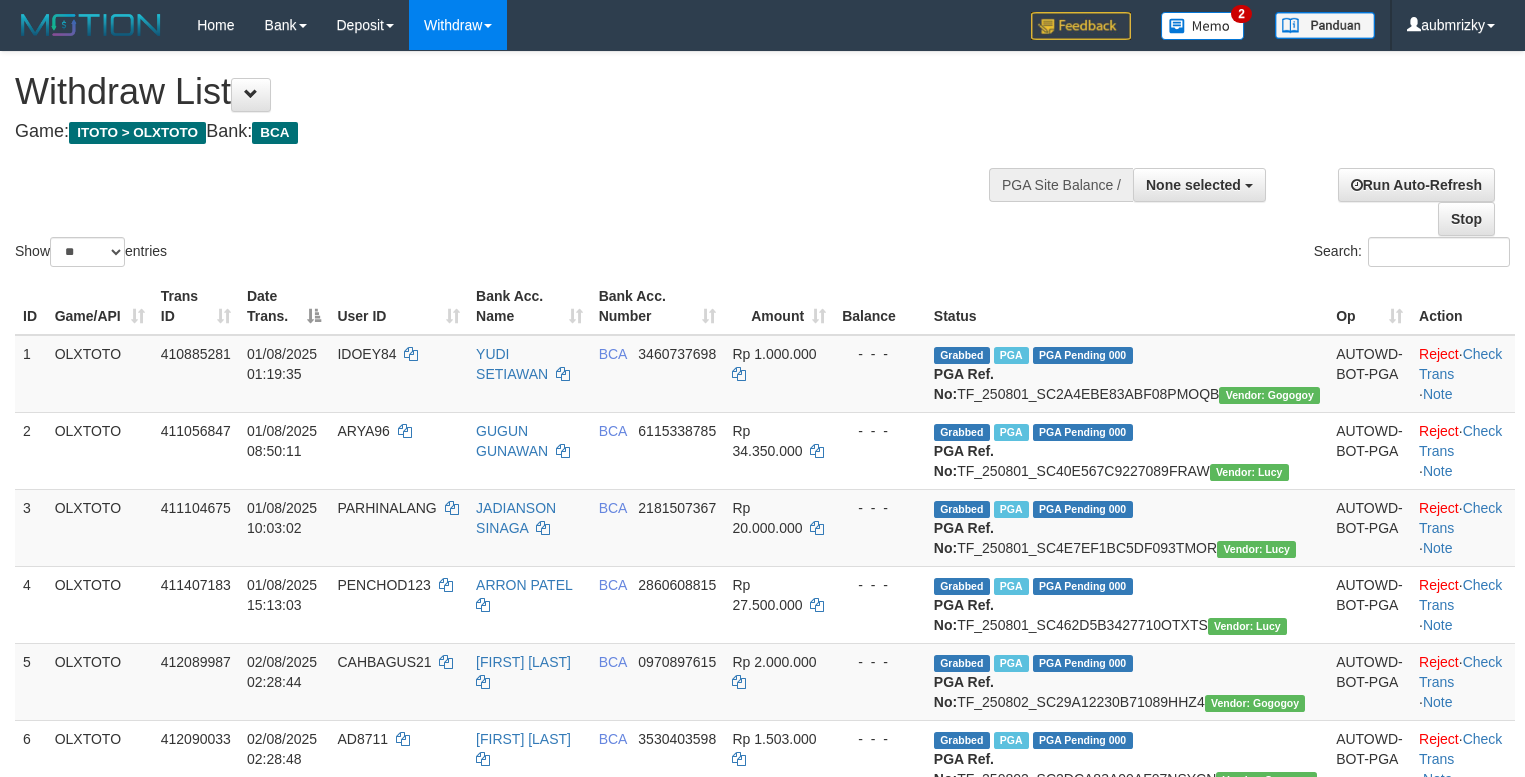 select 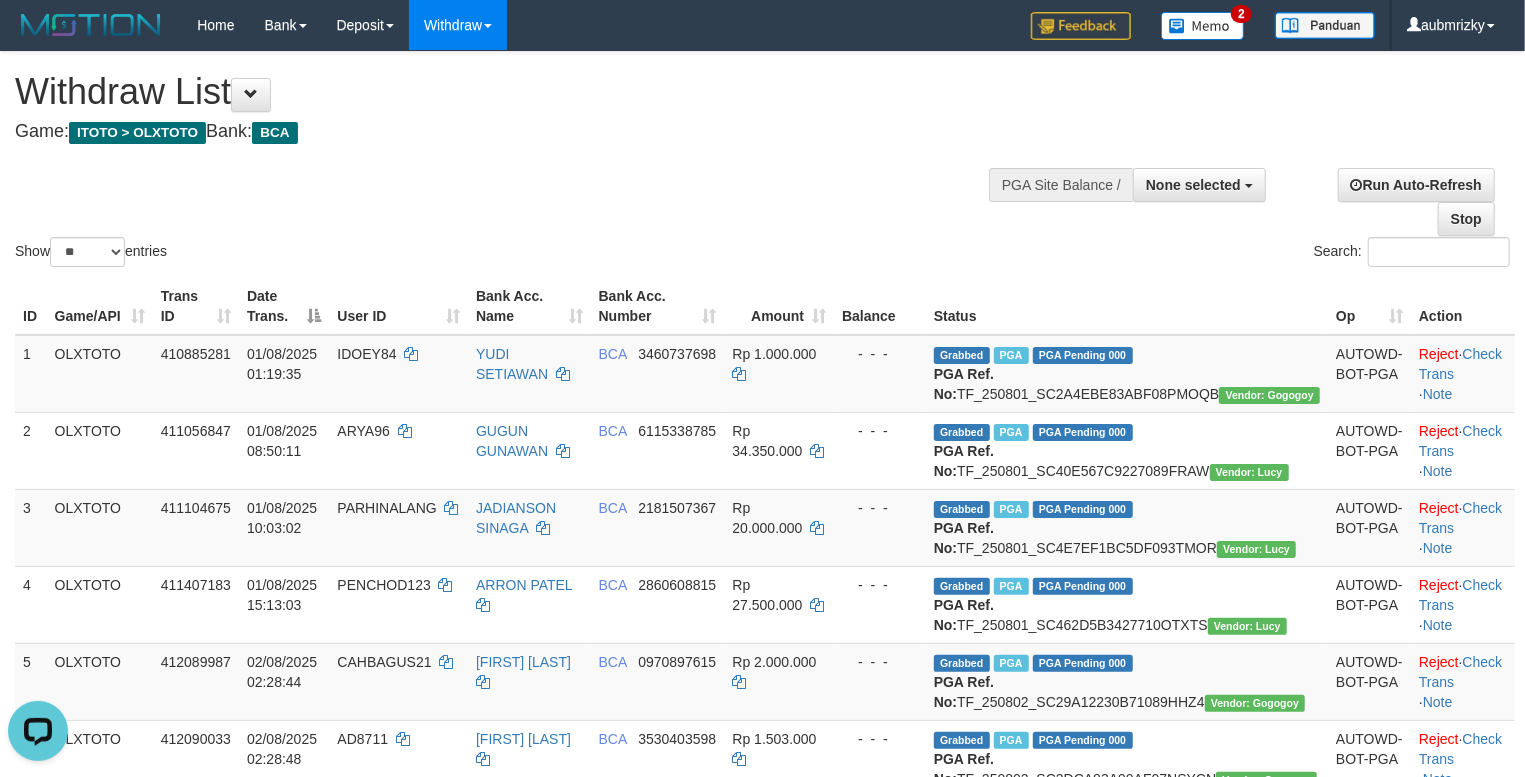 scroll, scrollTop: 0, scrollLeft: 0, axis: both 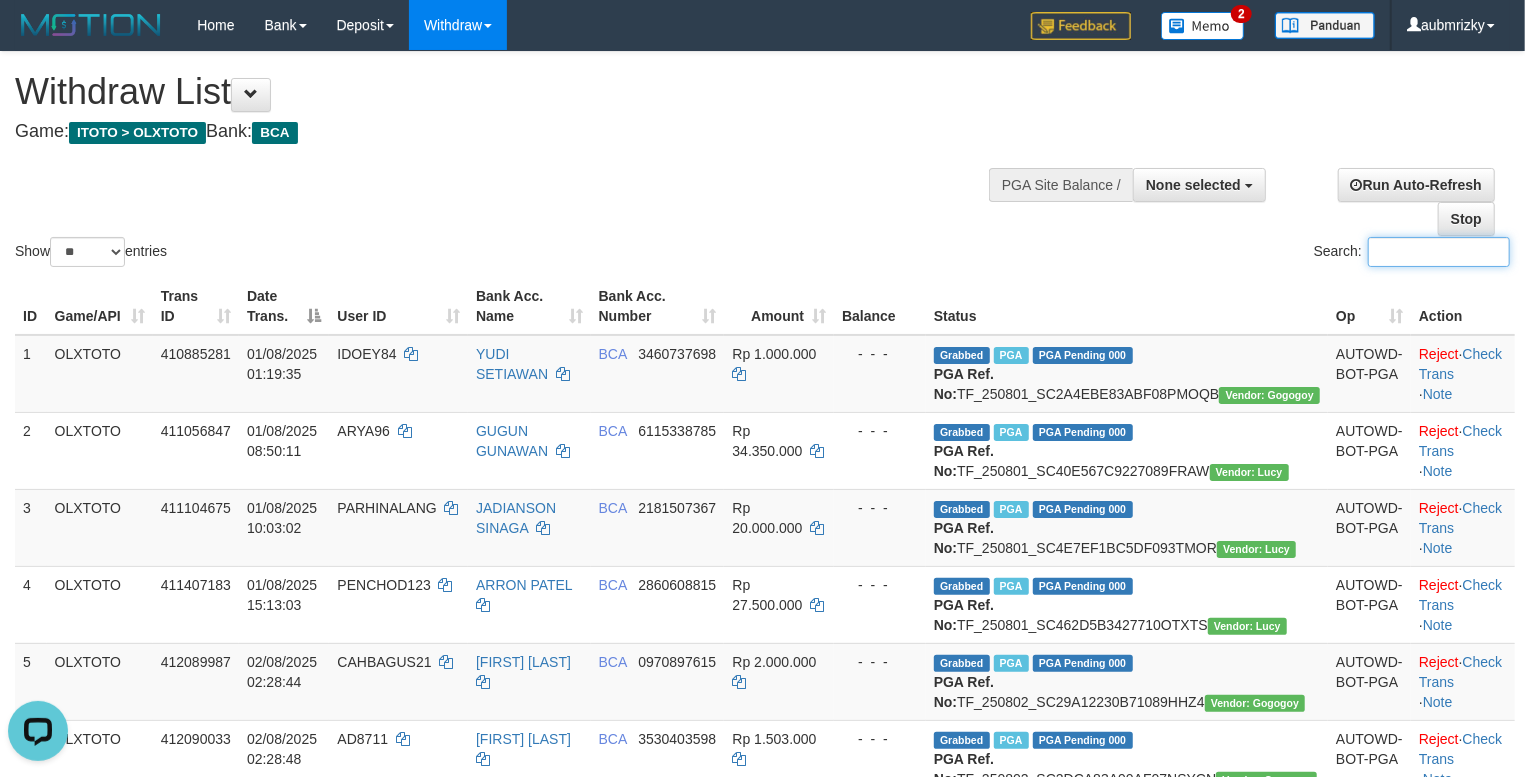 click on "Search:" at bounding box center (1439, 252) 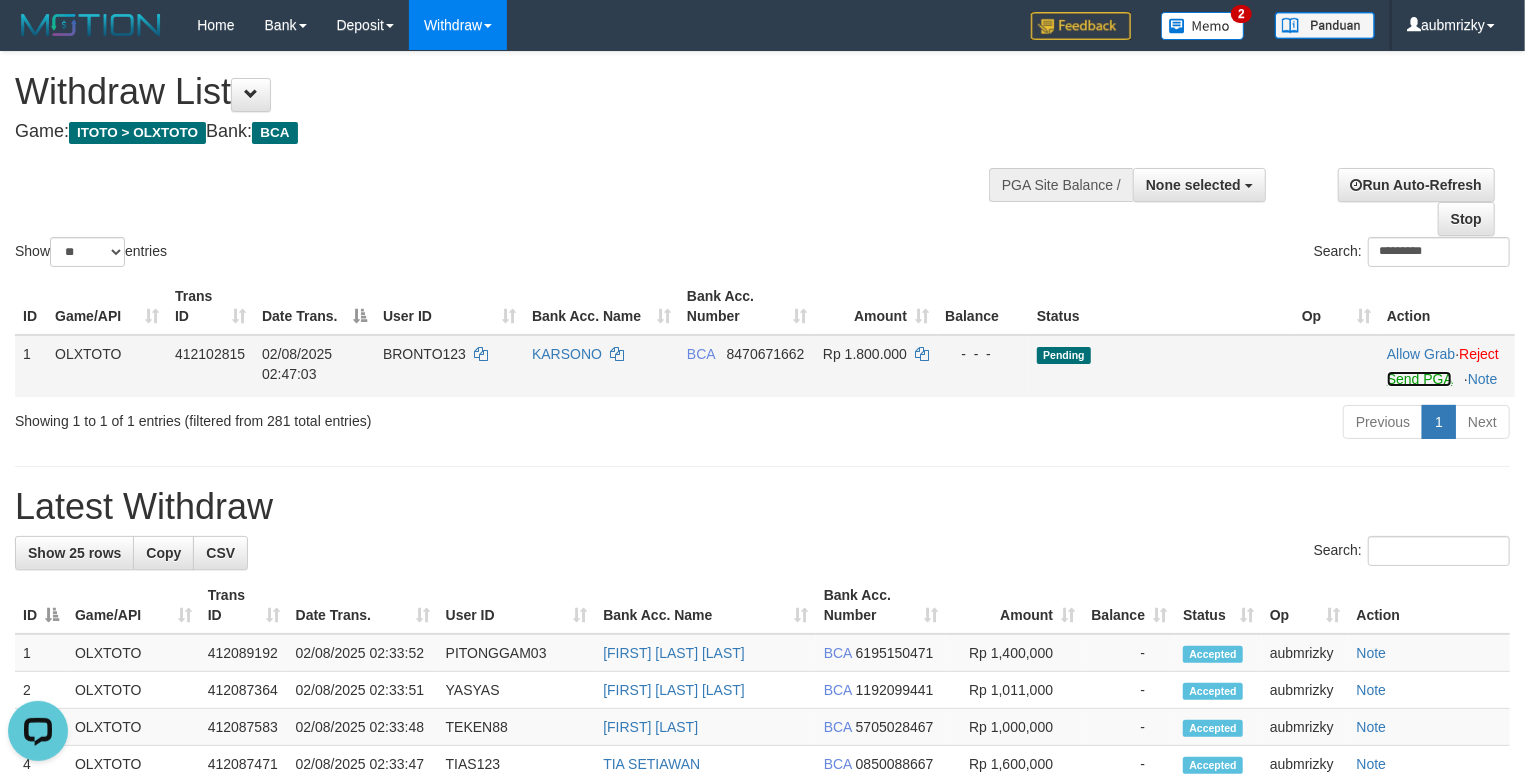 click on "Send PGA" at bounding box center (1419, 379) 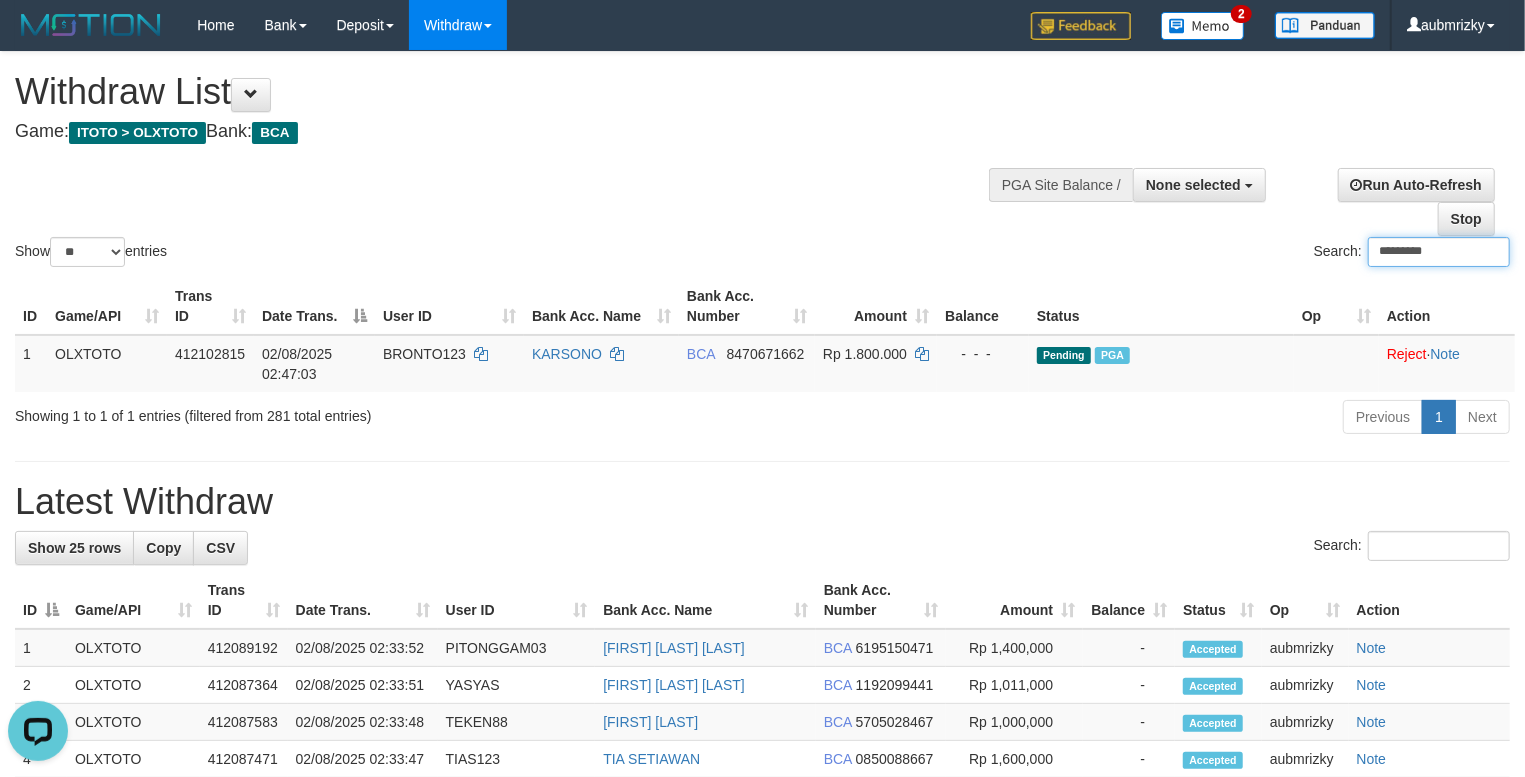 click on "*********" at bounding box center (1439, 252) 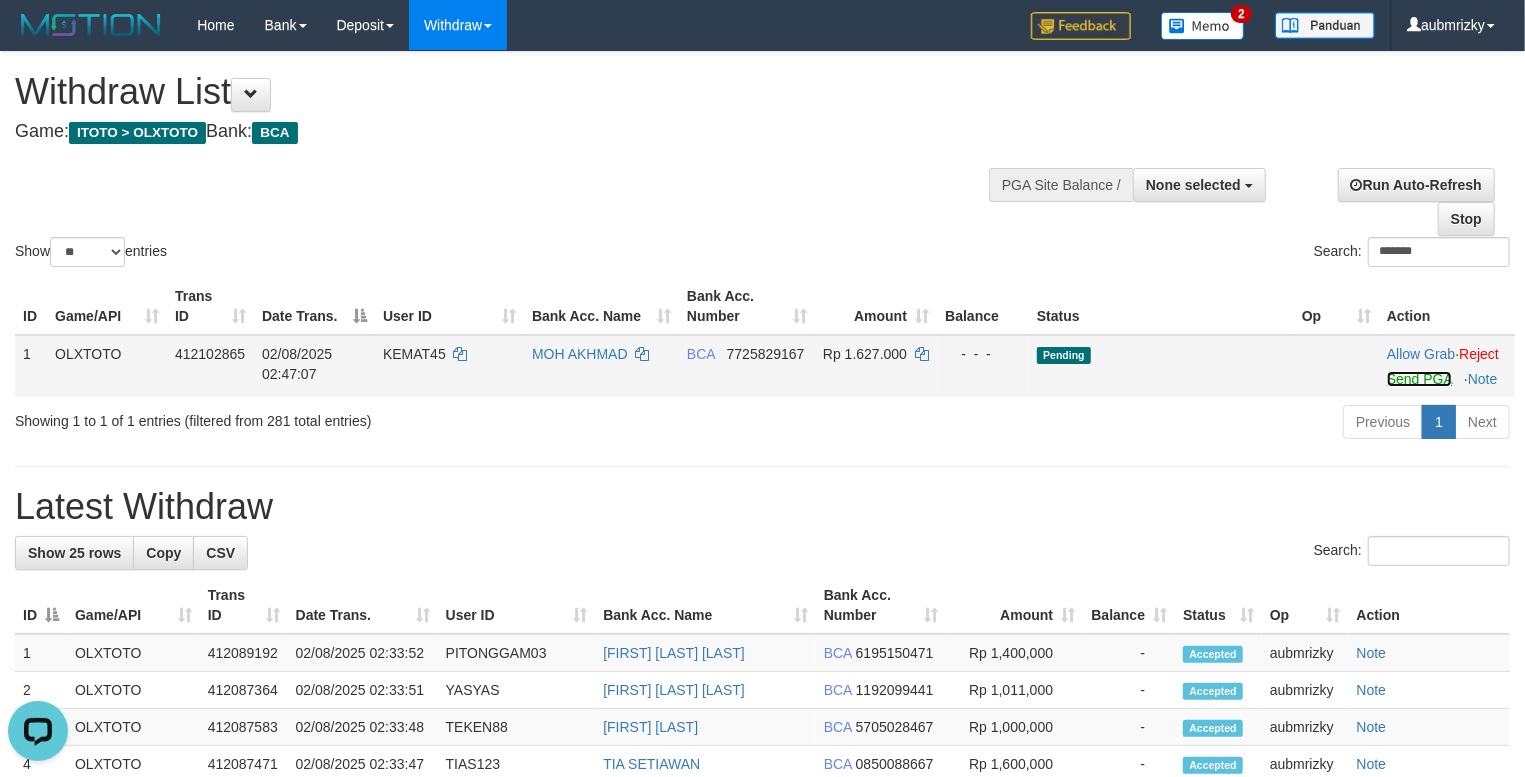 click on "Send PGA" at bounding box center [1419, 379] 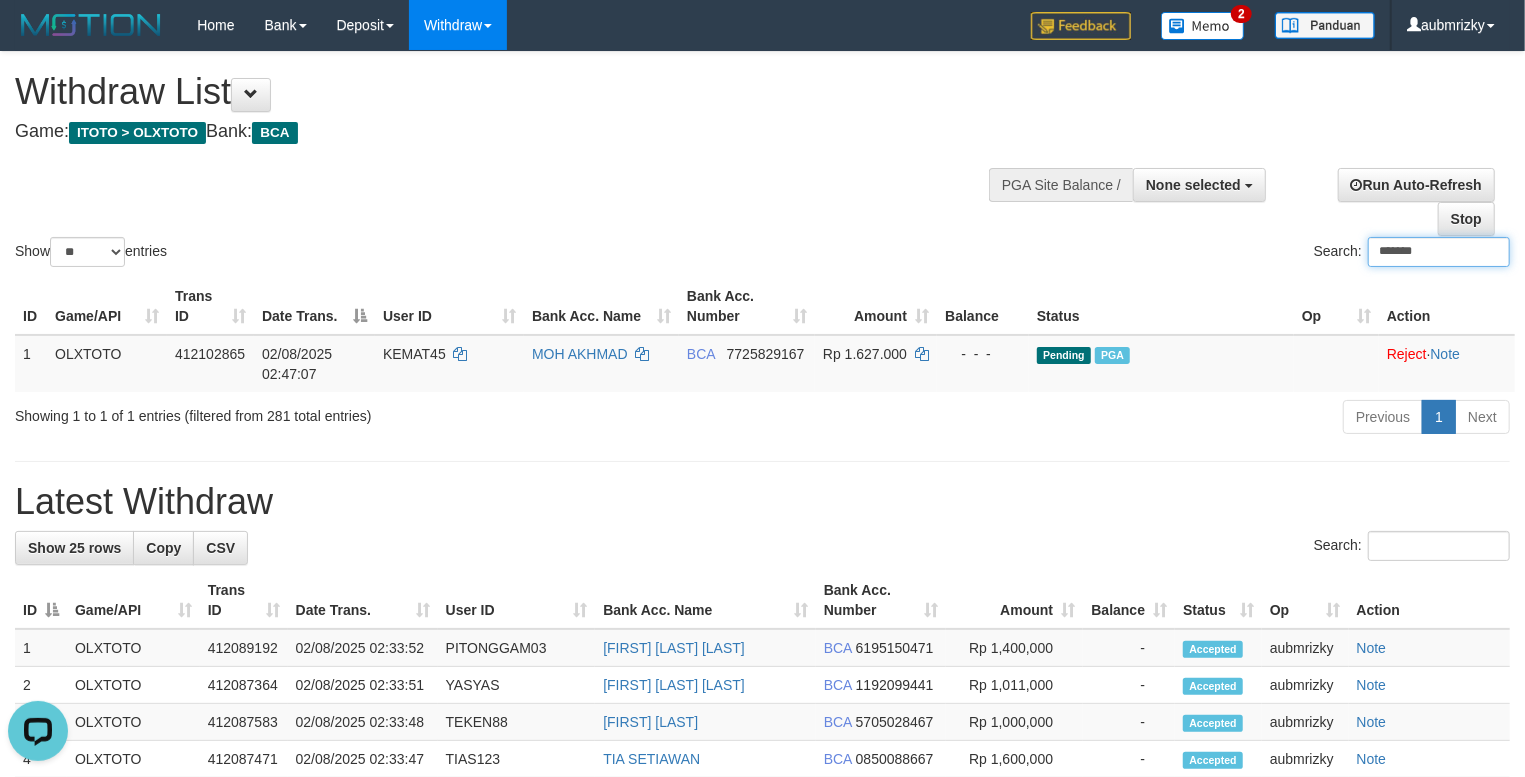 click on "*******" at bounding box center [1439, 252] 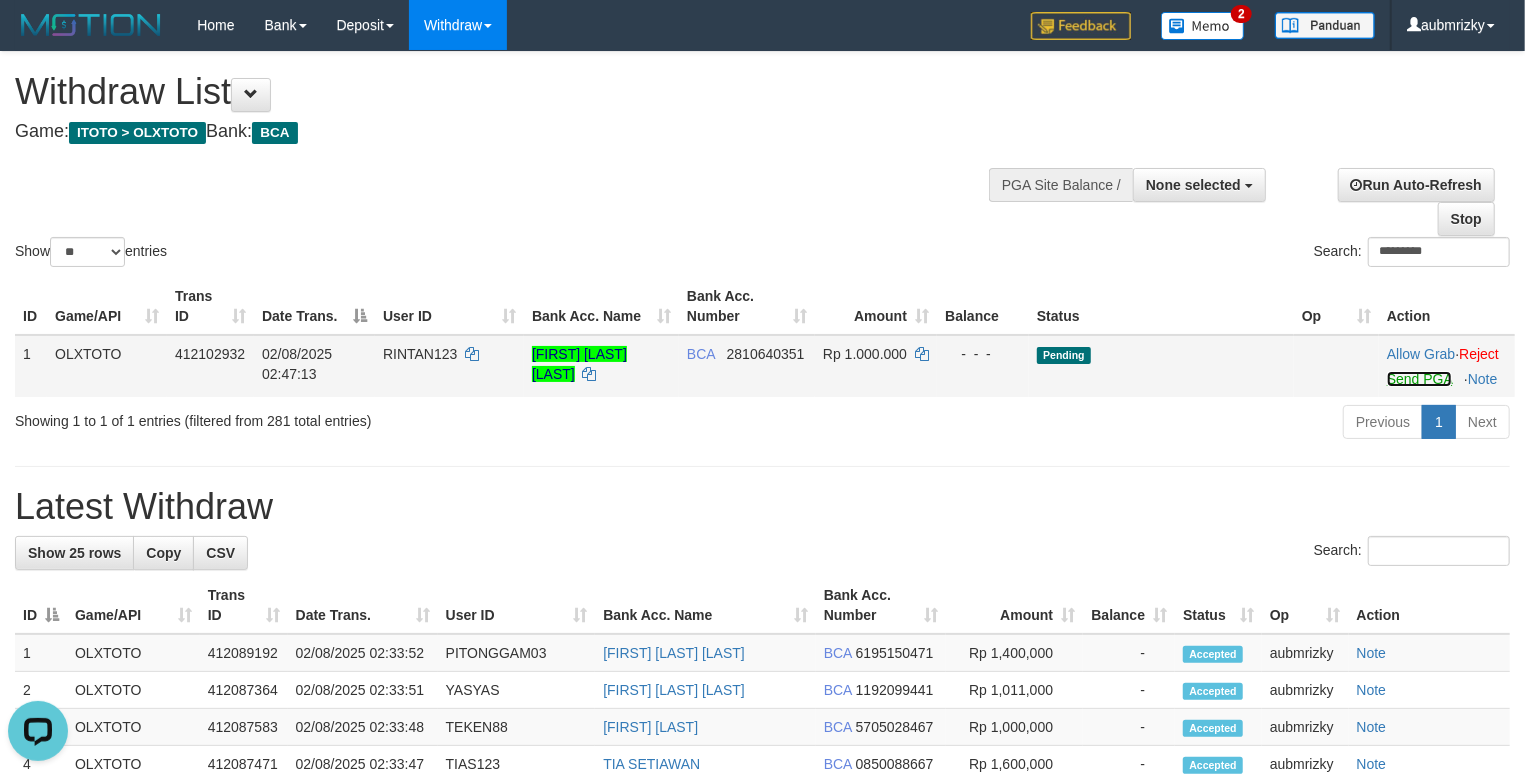 click on "Send PGA" at bounding box center [1419, 379] 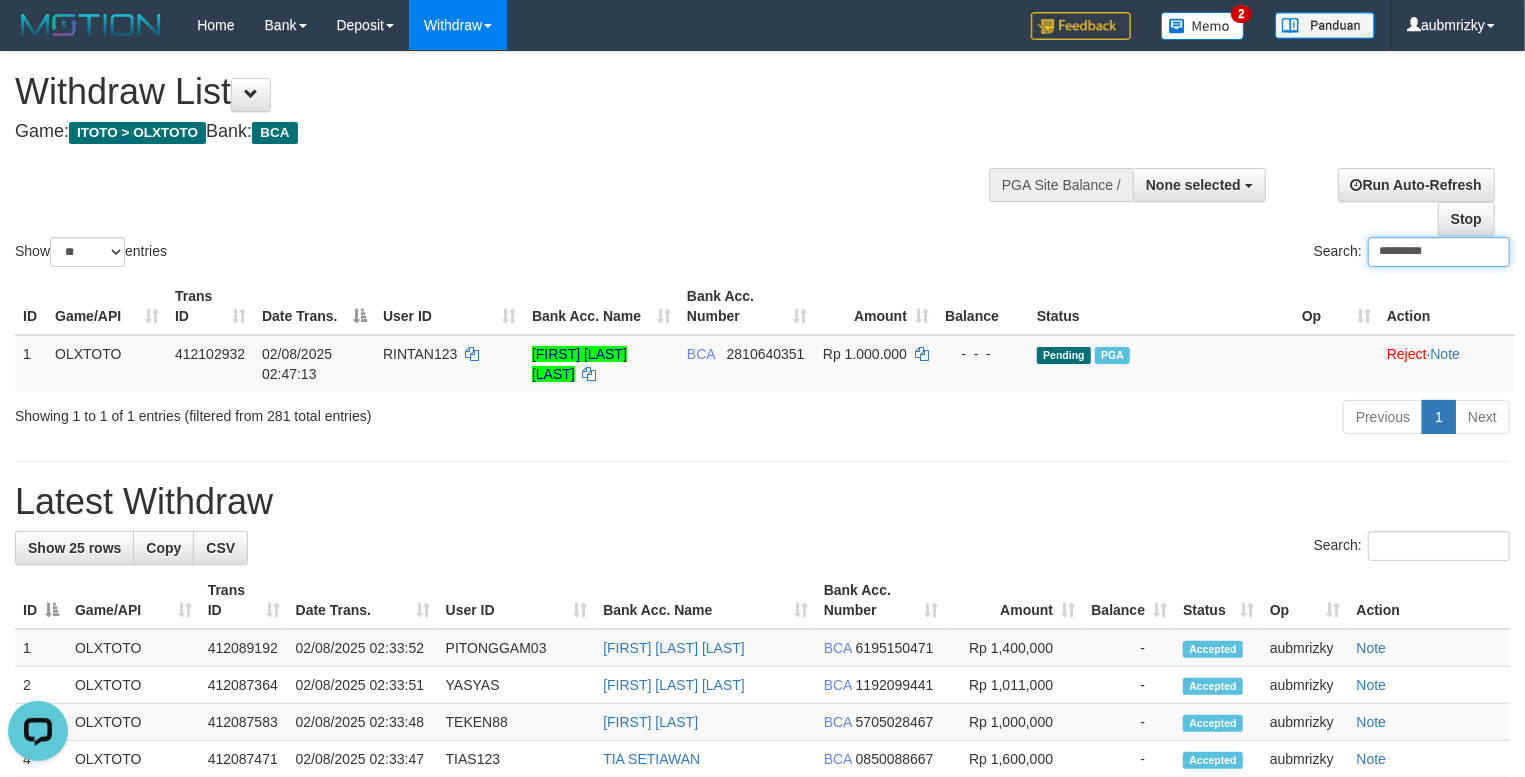 click on "*********" at bounding box center (1439, 252) 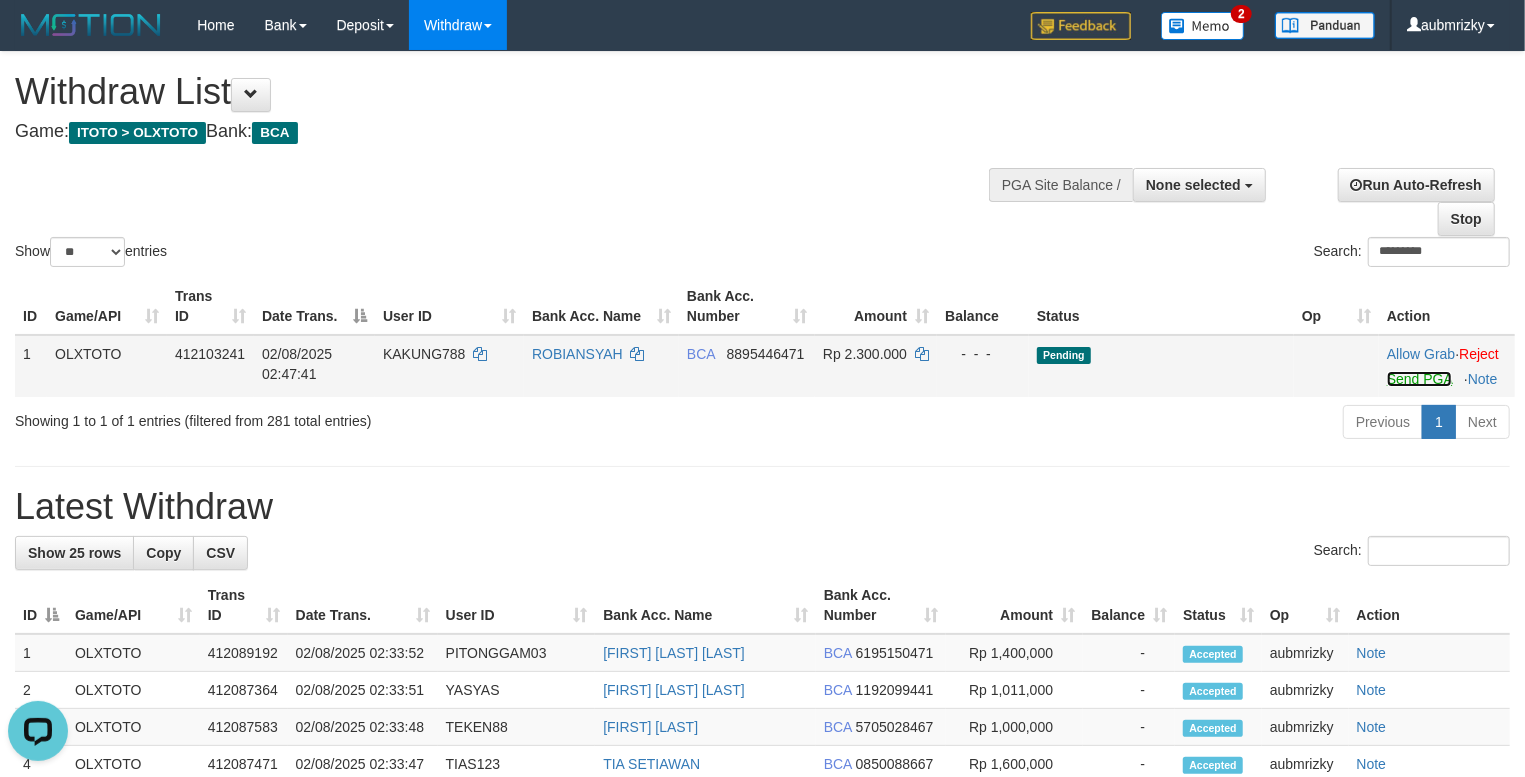 click on "Send PGA" at bounding box center [1419, 379] 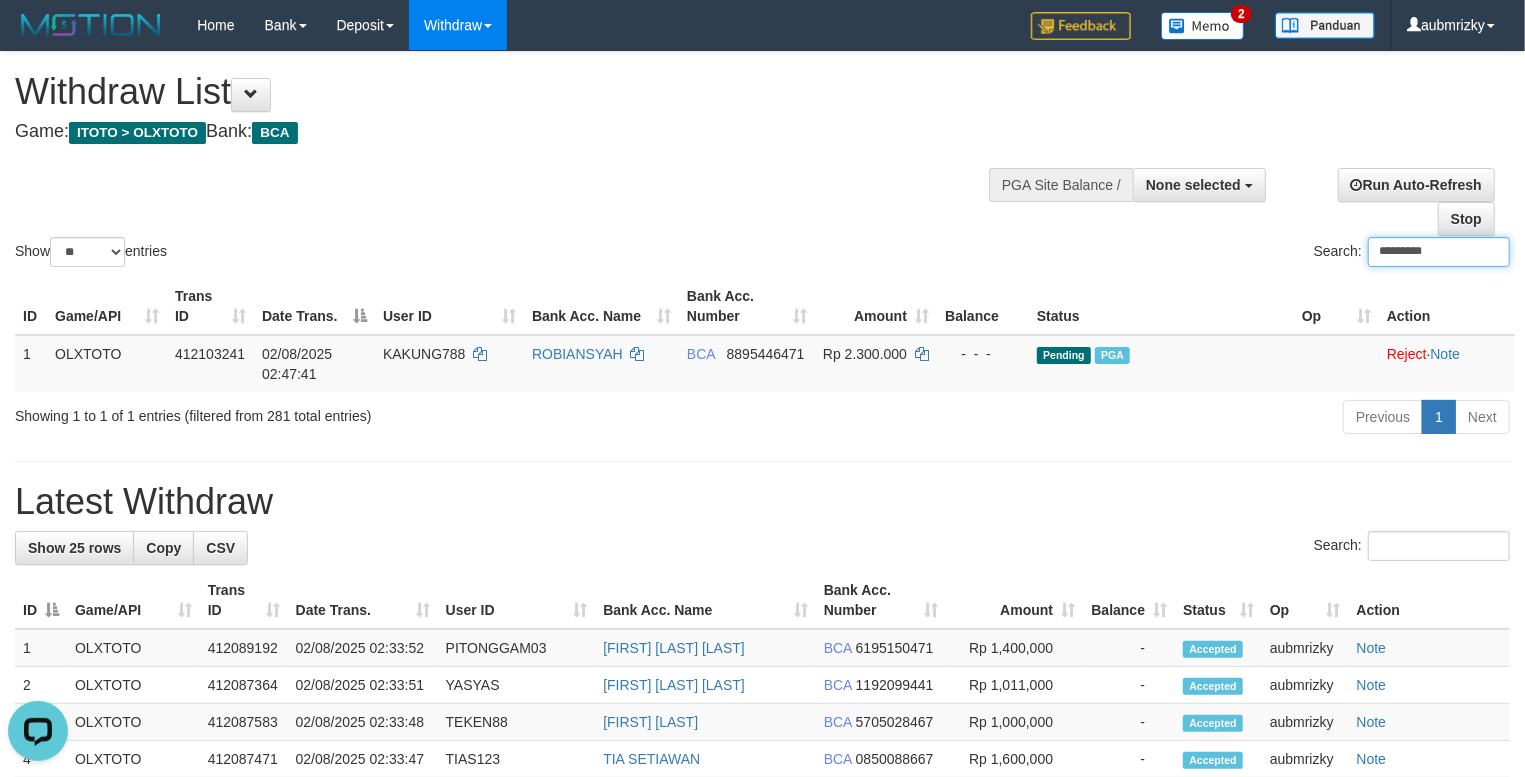 click on "*********" at bounding box center (1439, 252) 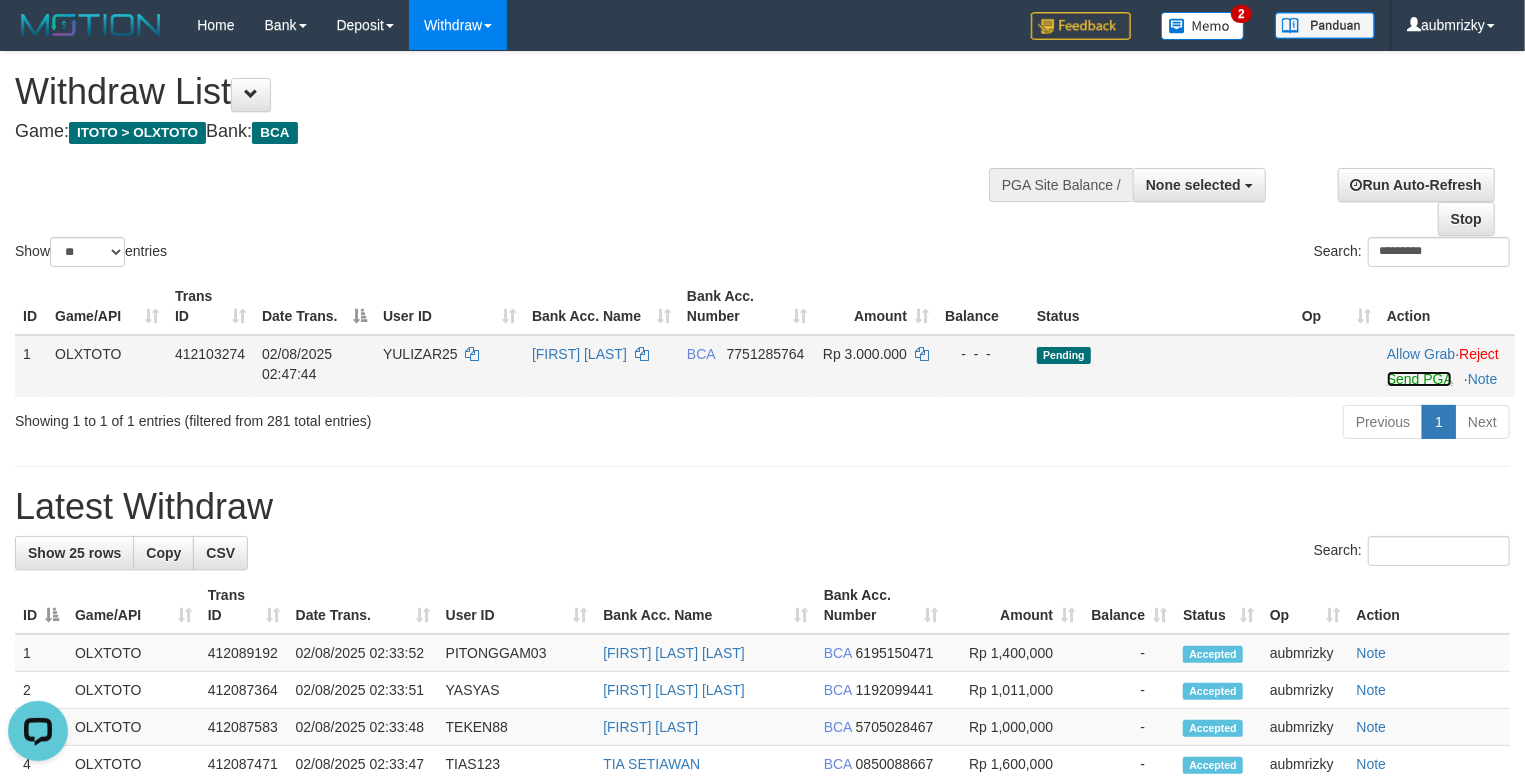 click on "Send PGA" at bounding box center [1419, 379] 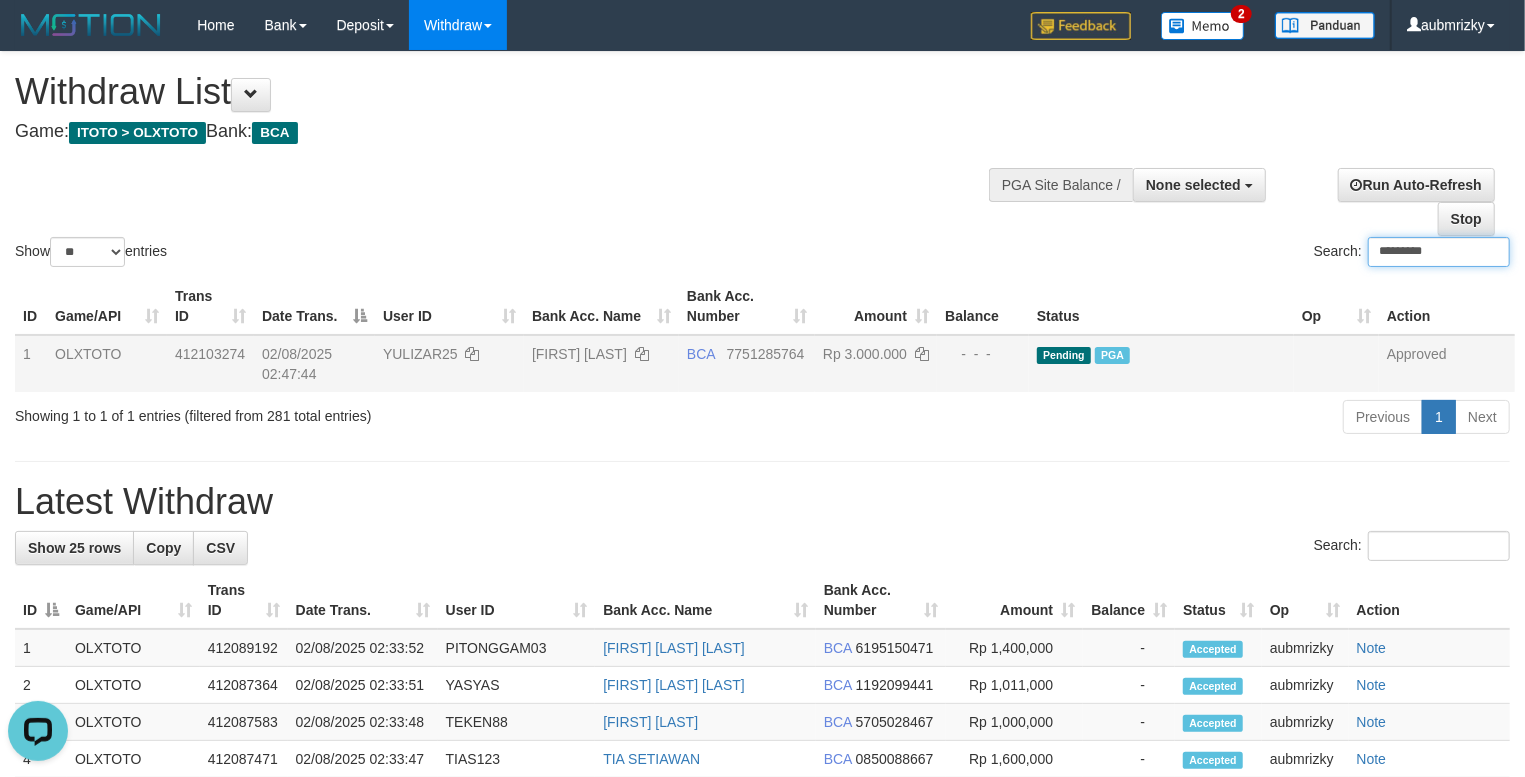 click on "*********" at bounding box center [1439, 252] 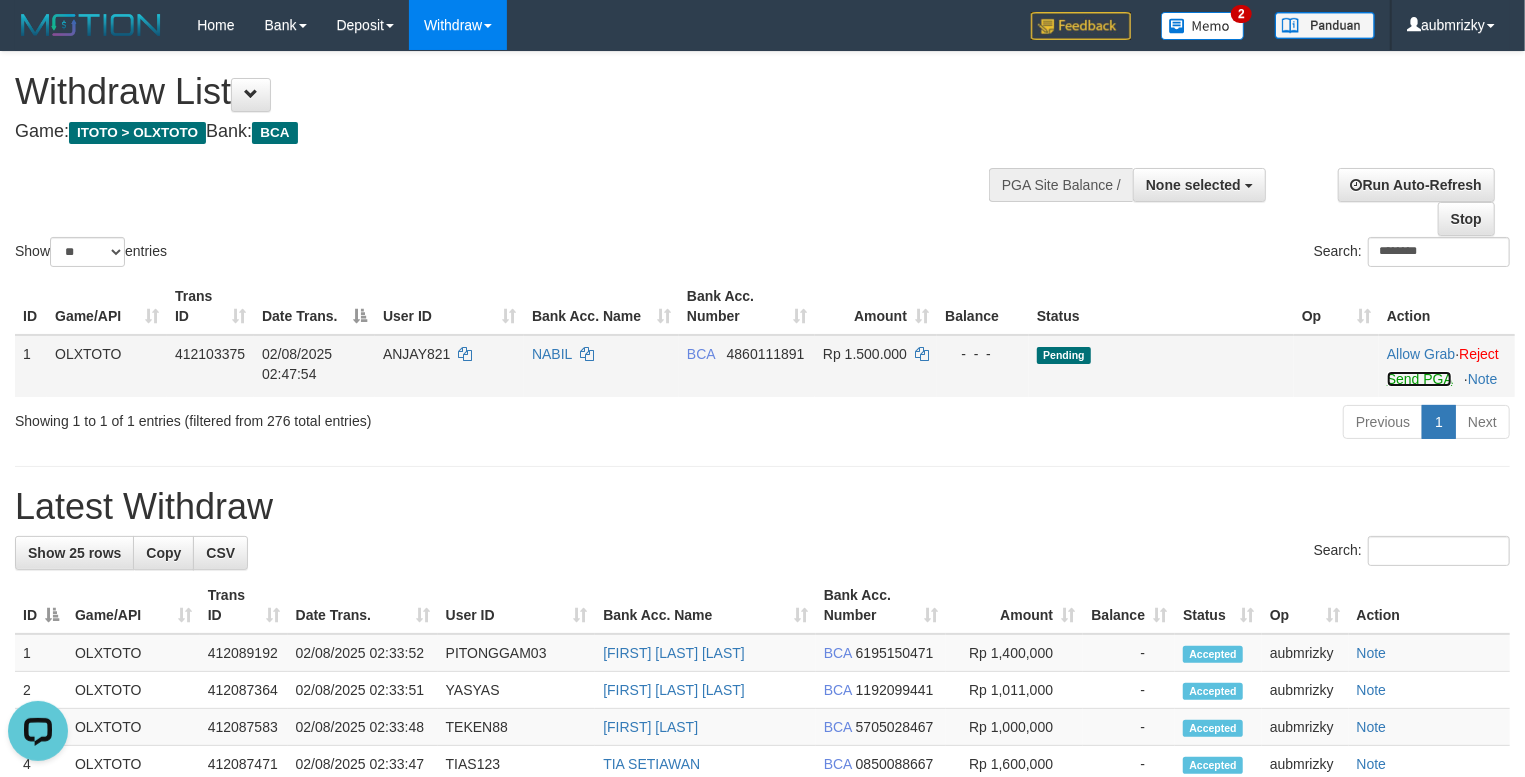 click on "Send PGA" at bounding box center (1419, 379) 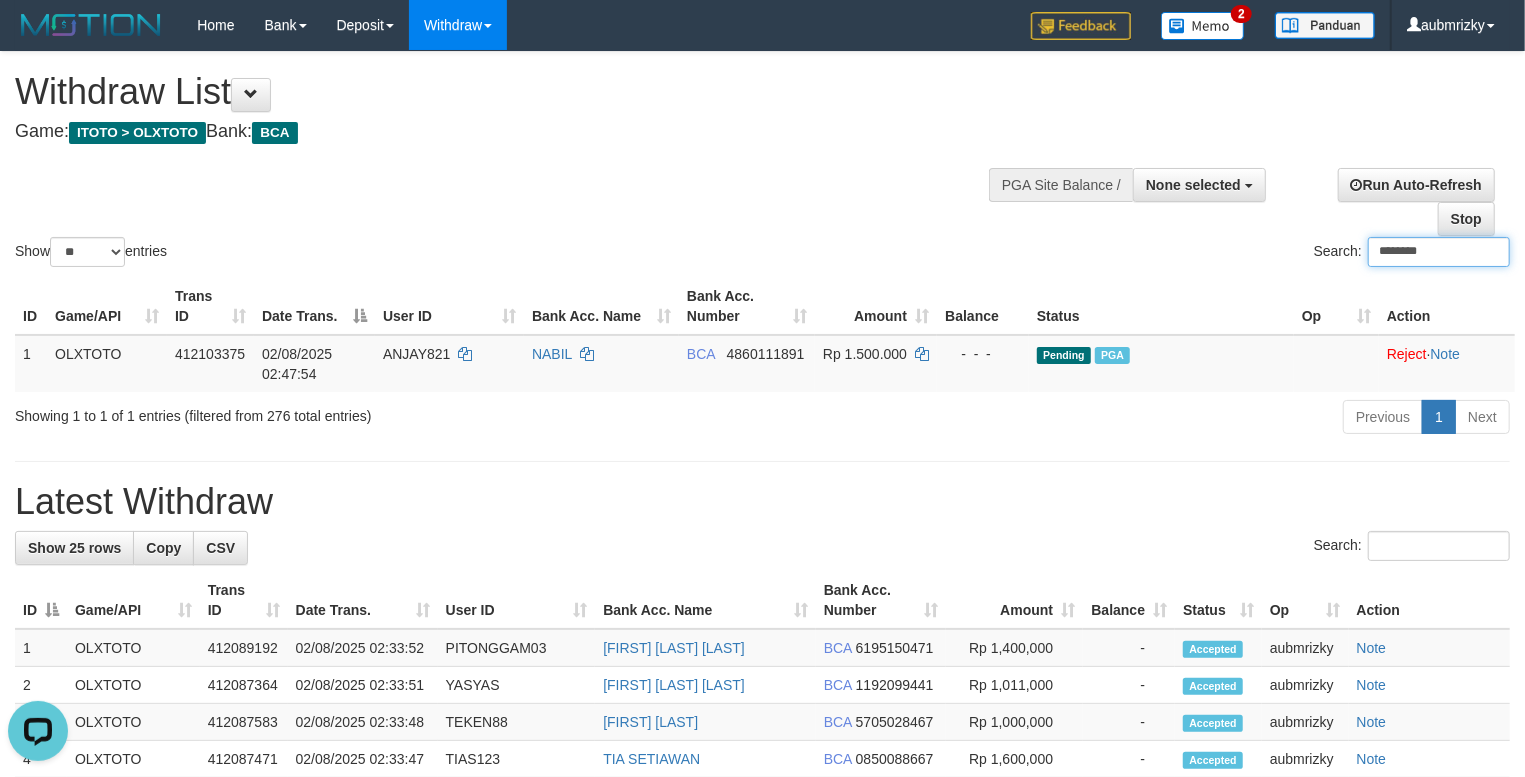 click on "********" at bounding box center [1439, 252] 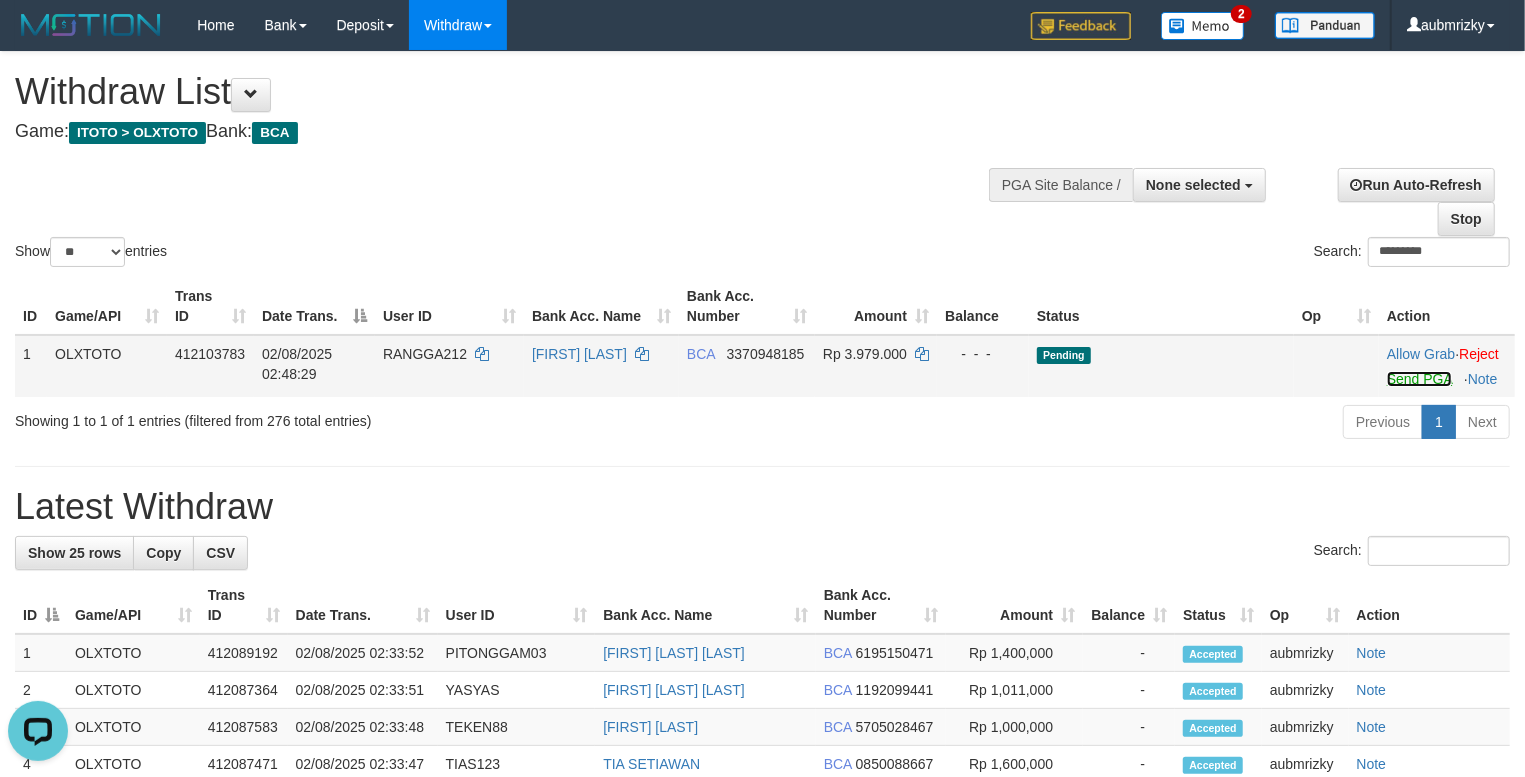 click on "Send PGA" at bounding box center [1419, 379] 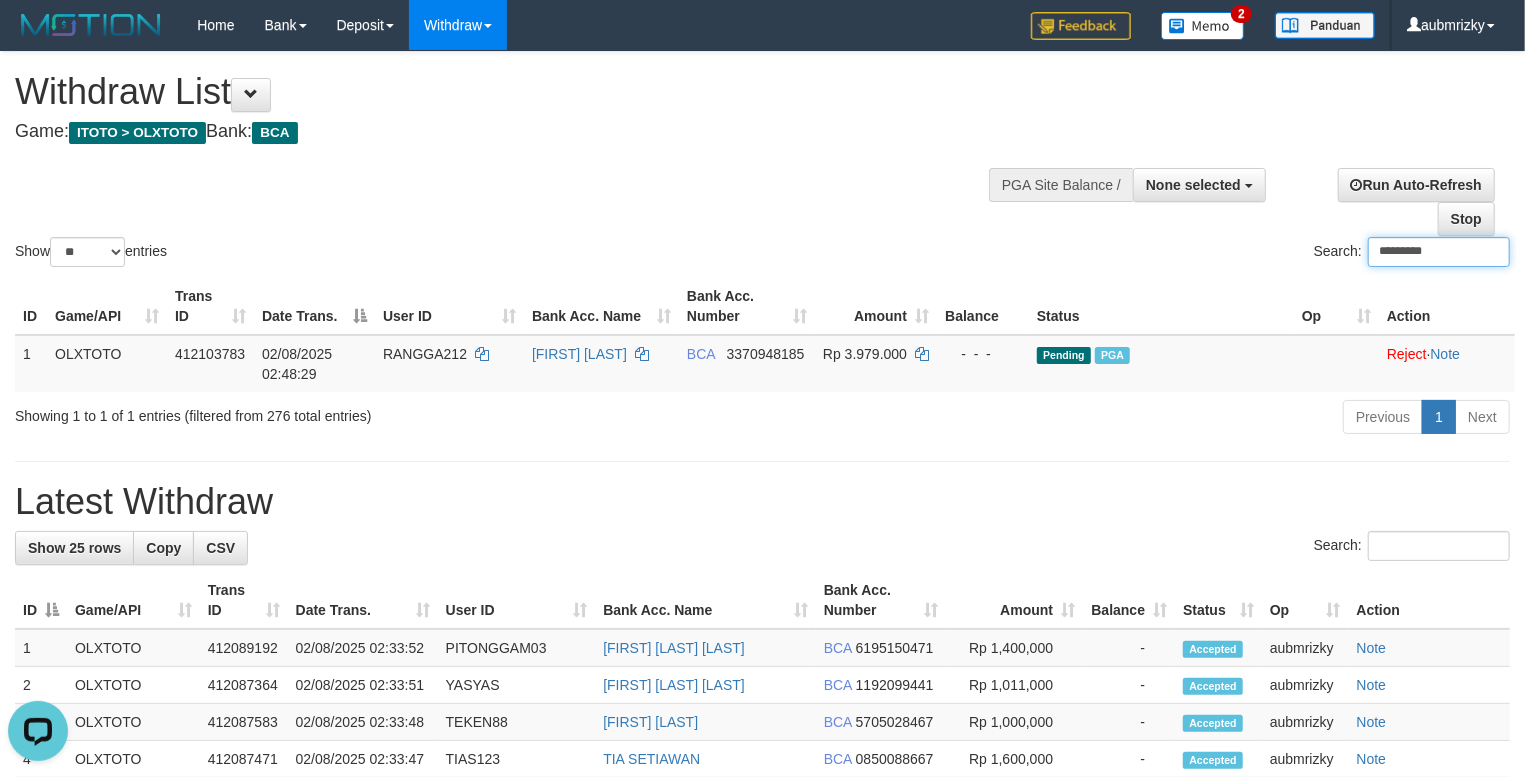 click on "*********" at bounding box center (1439, 252) 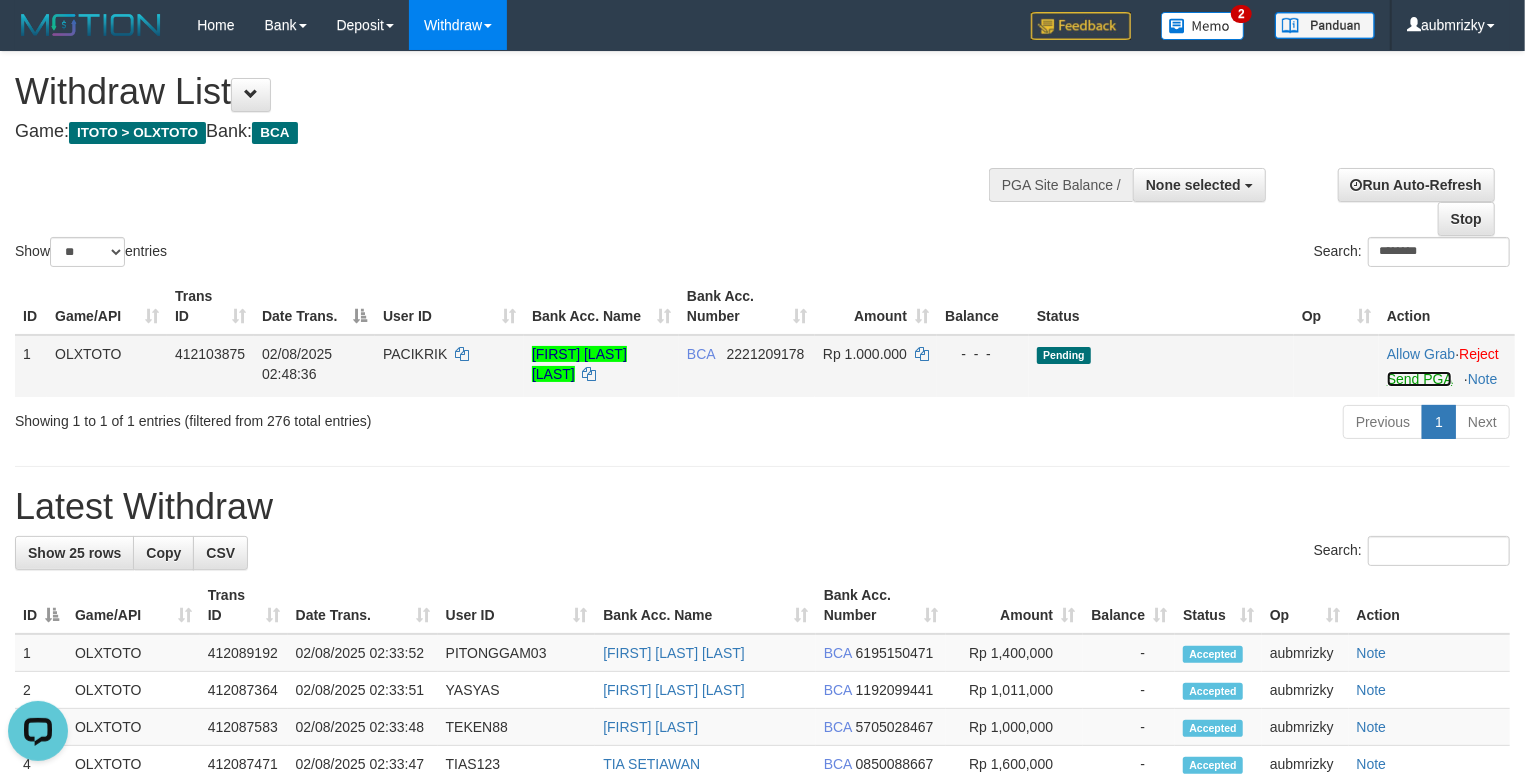 click on "Send PGA" at bounding box center (1419, 379) 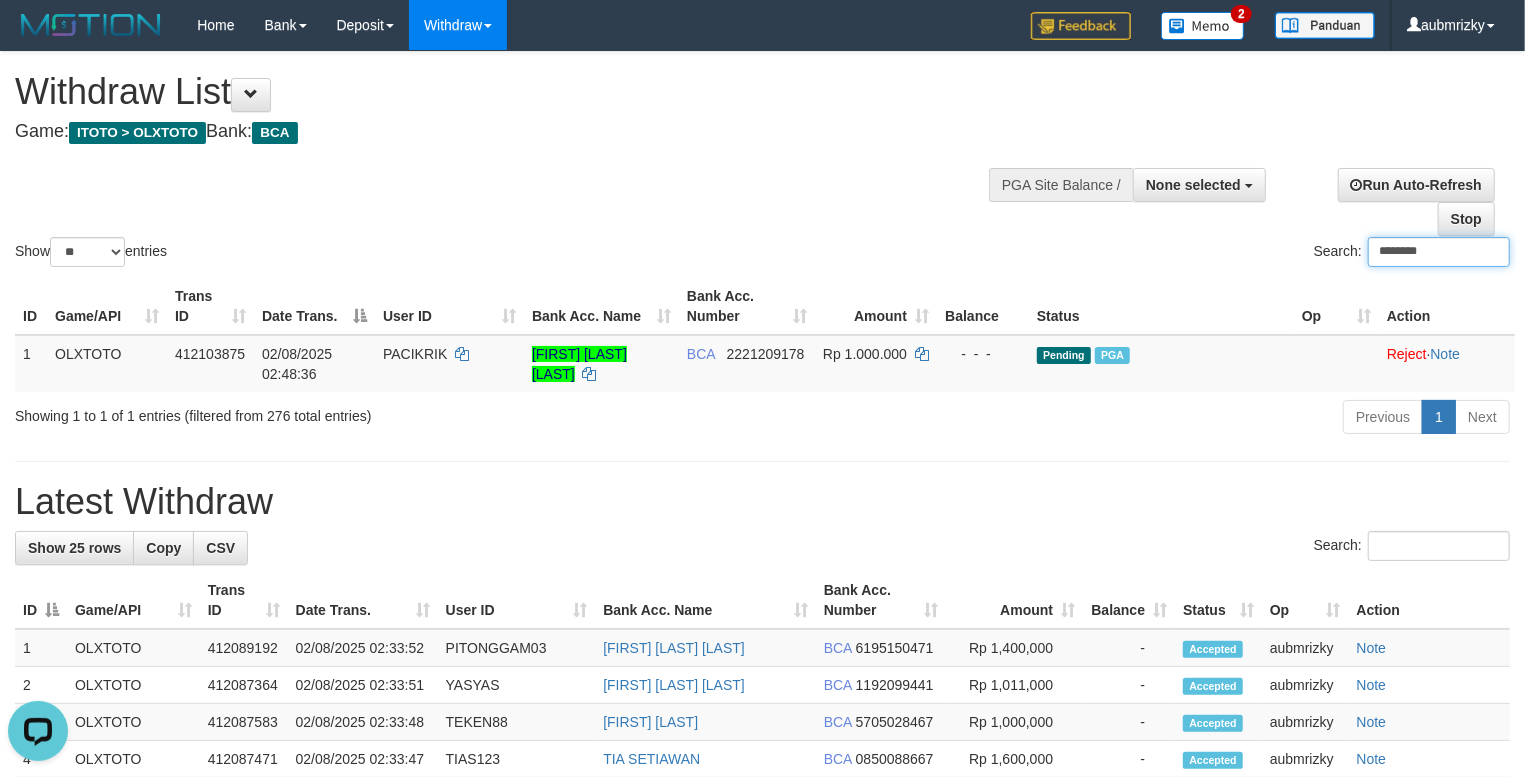 click on "********" at bounding box center (1439, 252) 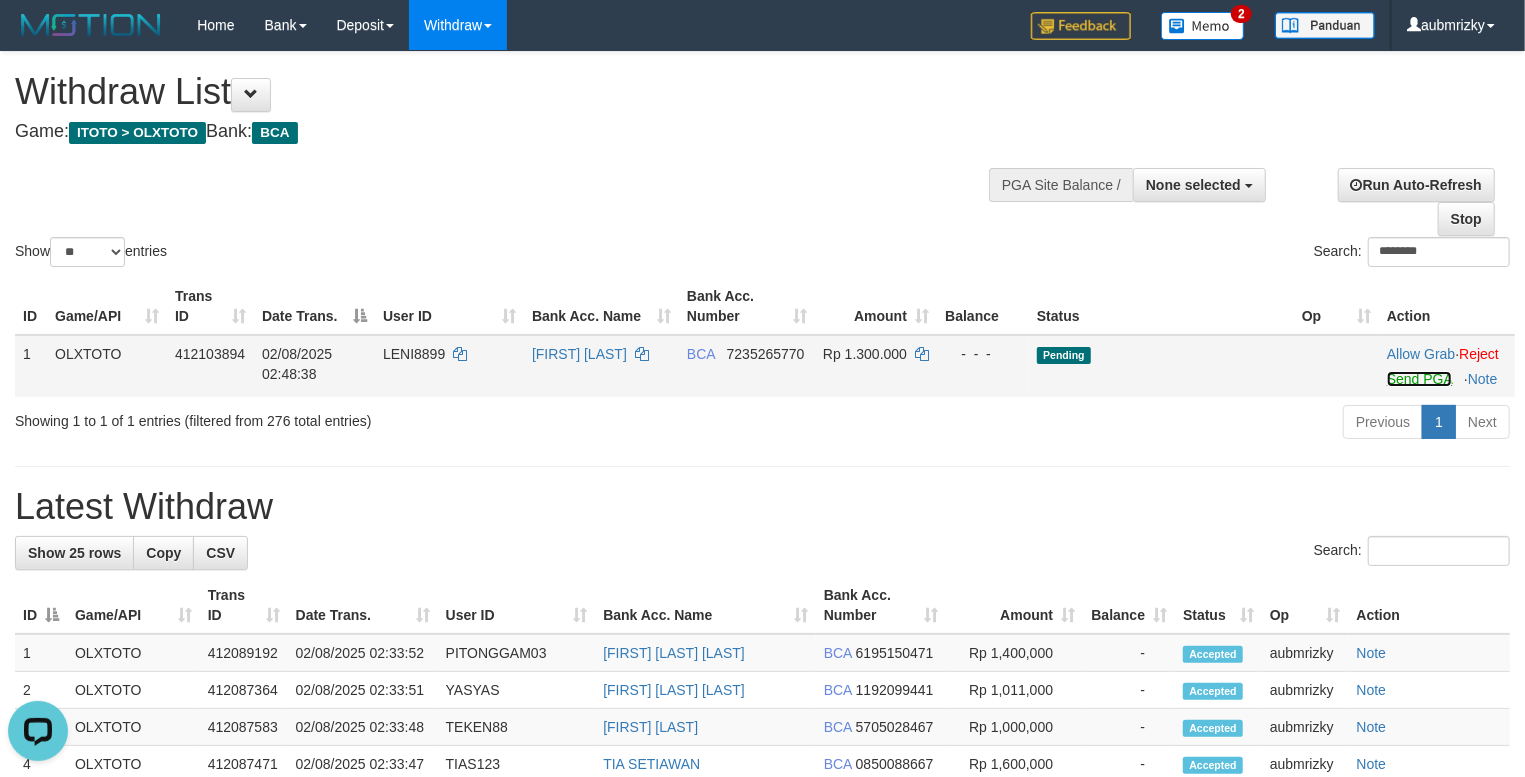 click on "Send PGA" at bounding box center (1419, 379) 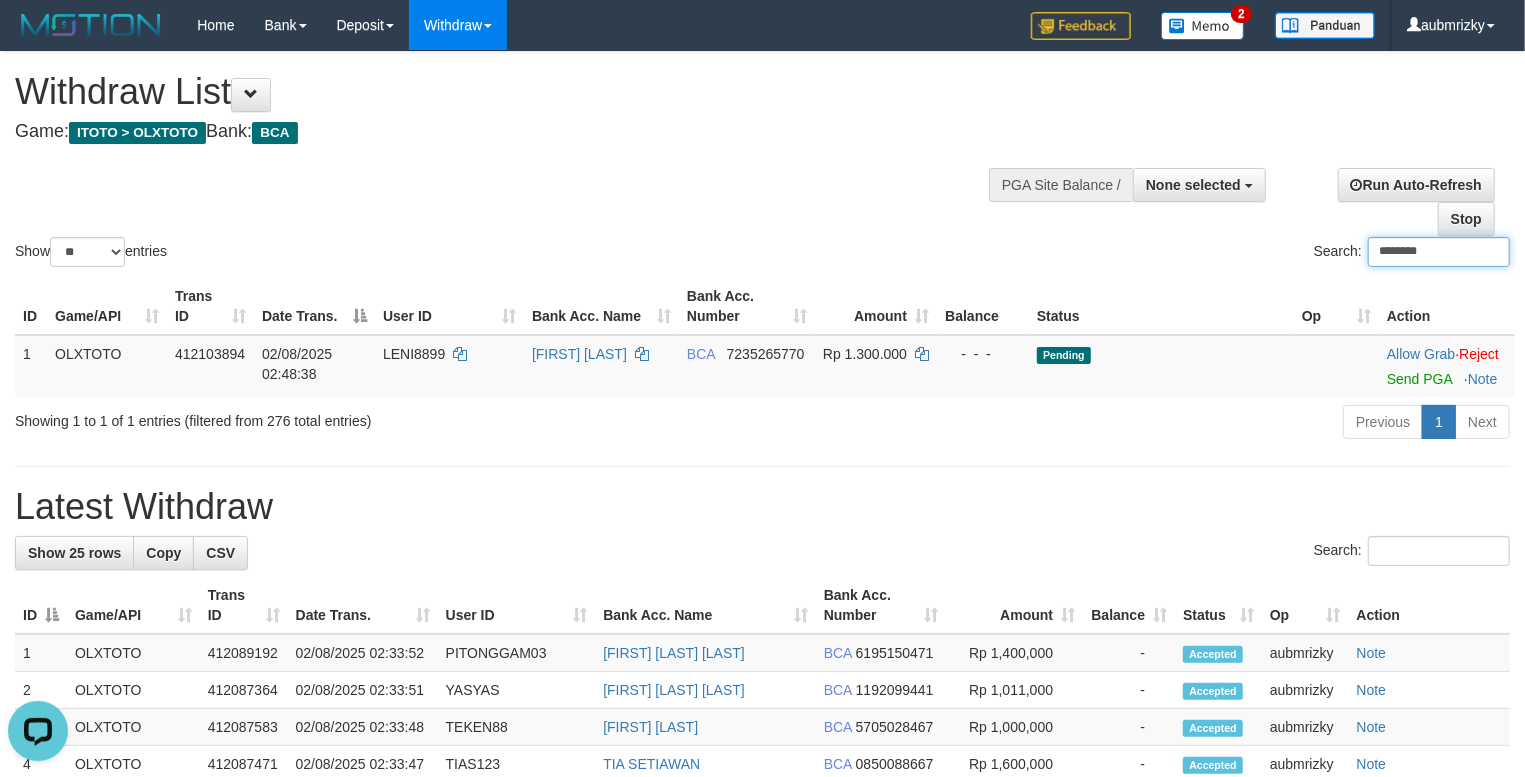 click on "********" at bounding box center [1439, 252] 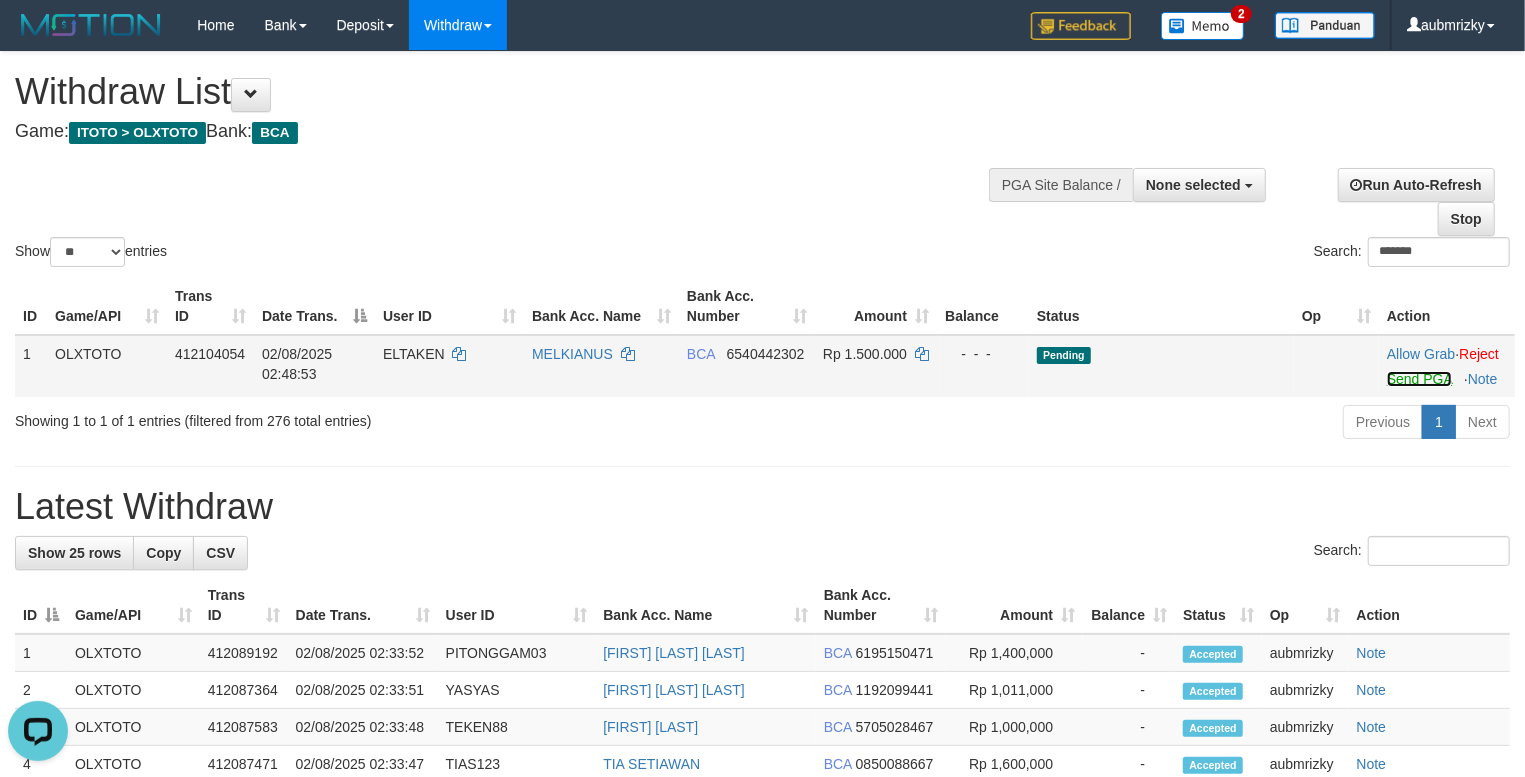 click on "Send PGA" at bounding box center [1419, 379] 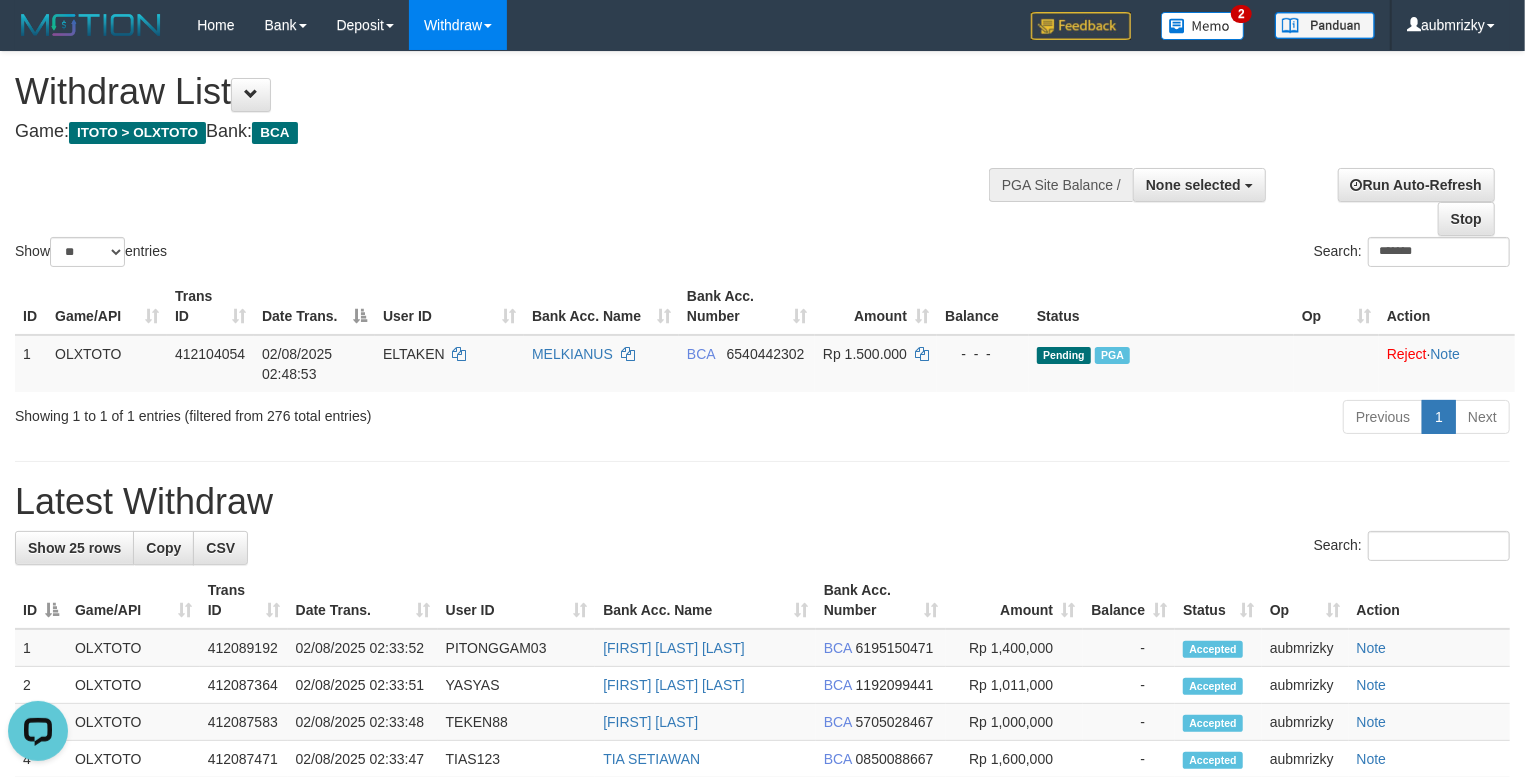 click on "Run Auto-Refresh
Stop" at bounding box center (1393, 202) 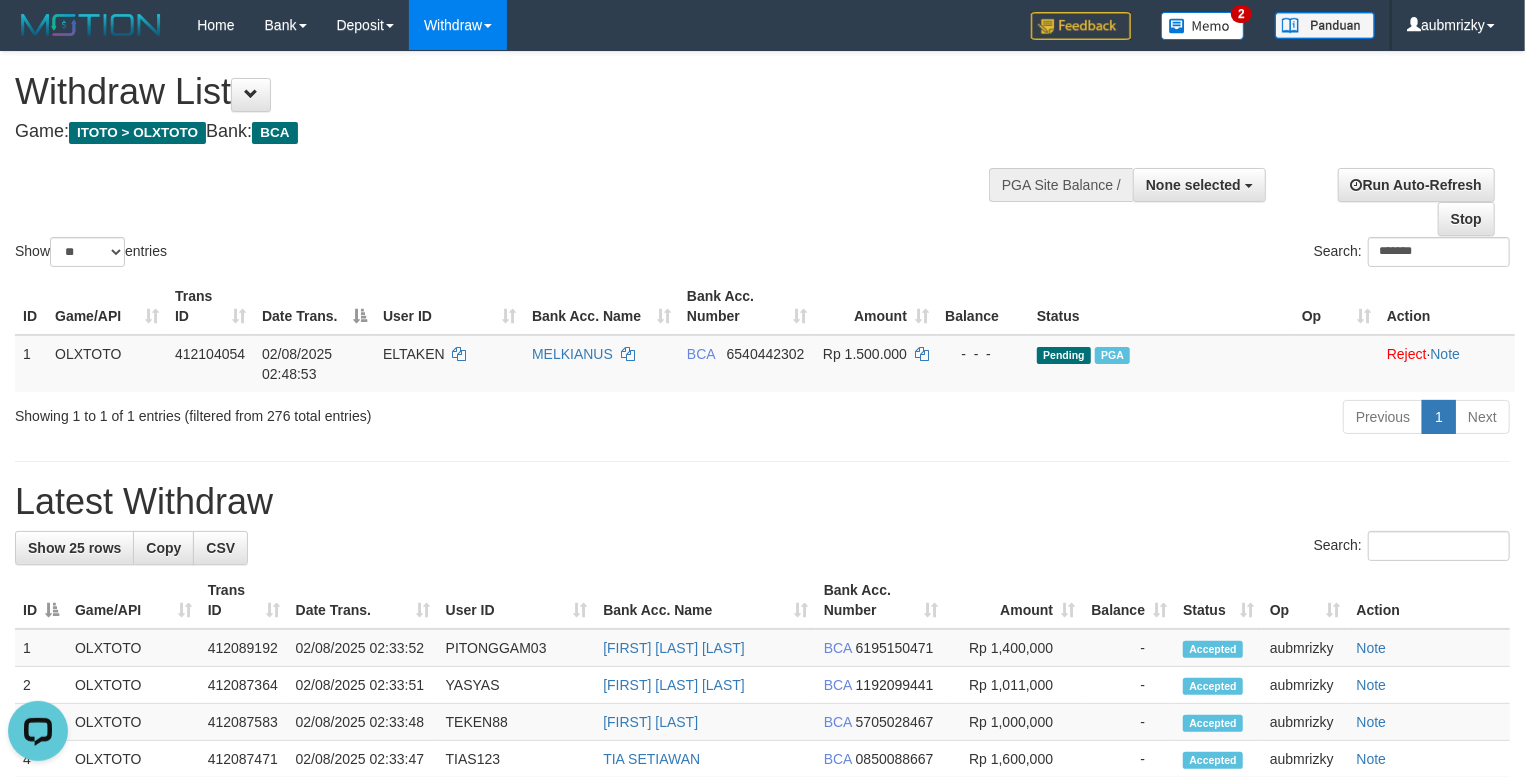 click on "Run Auto-Refresh
Stop" at bounding box center [1393, 202] 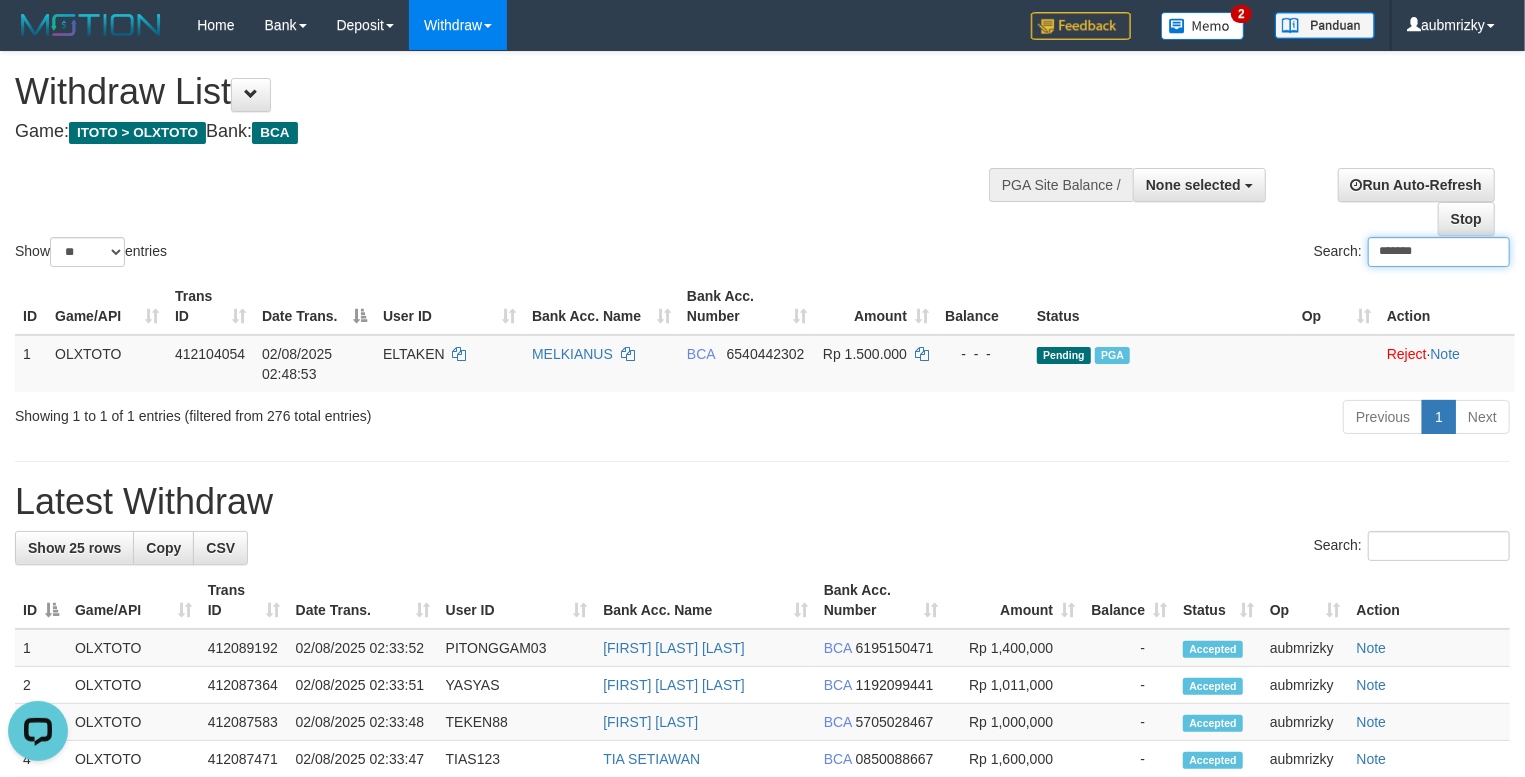 click on "*******" at bounding box center (1439, 252) 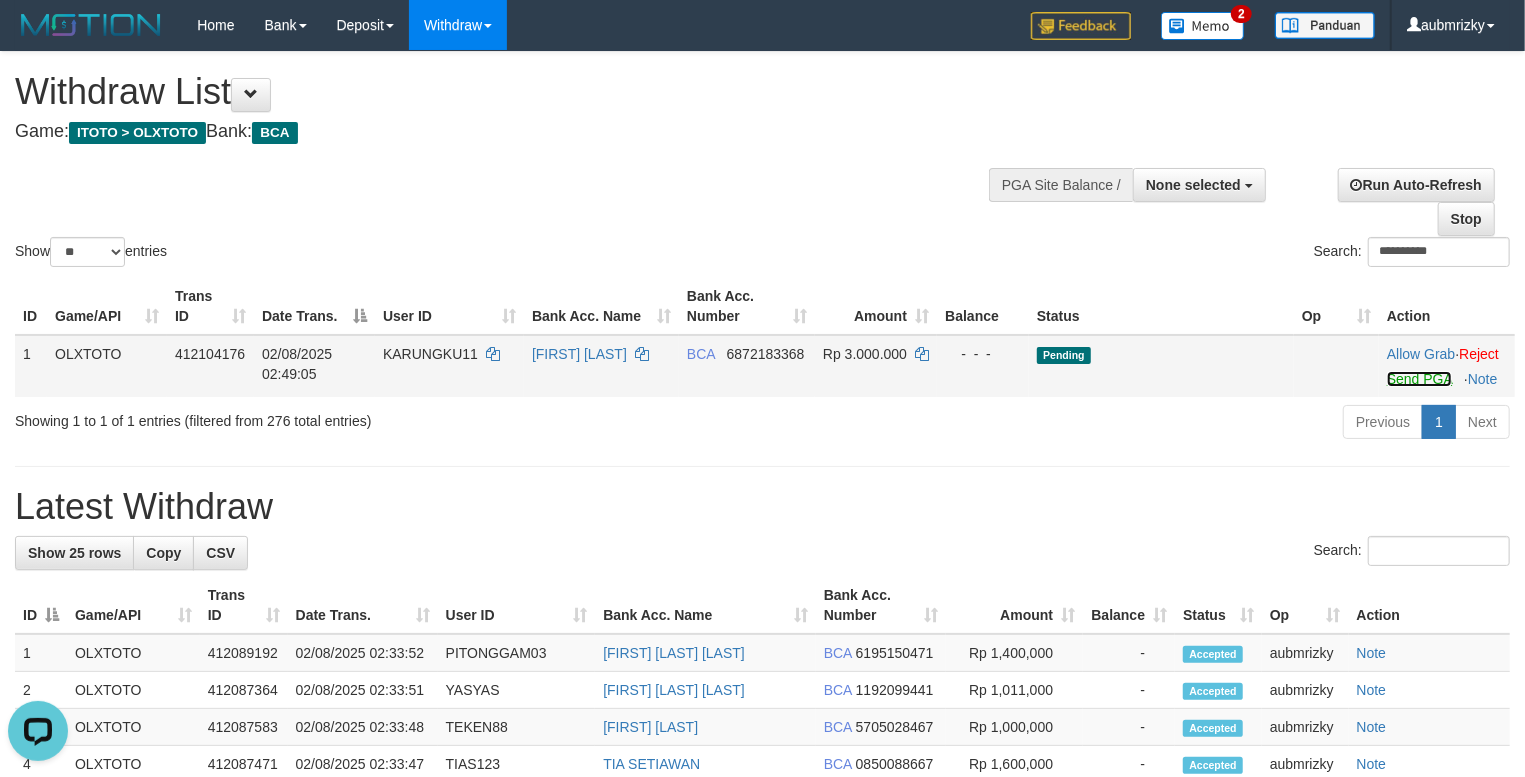 click on "Send PGA" at bounding box center [1419, 379] 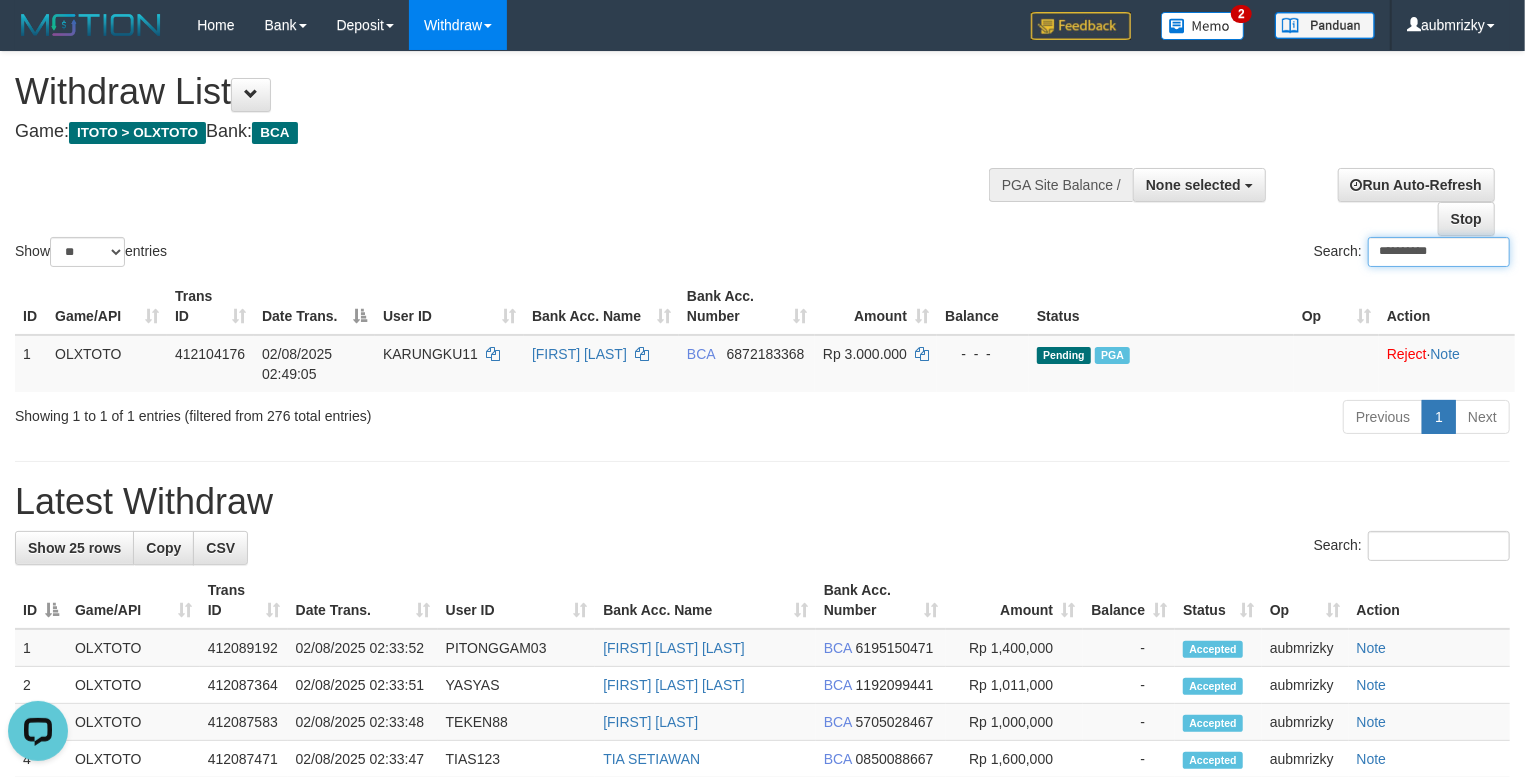 click on "**********" at bounding box center [1439, 252] 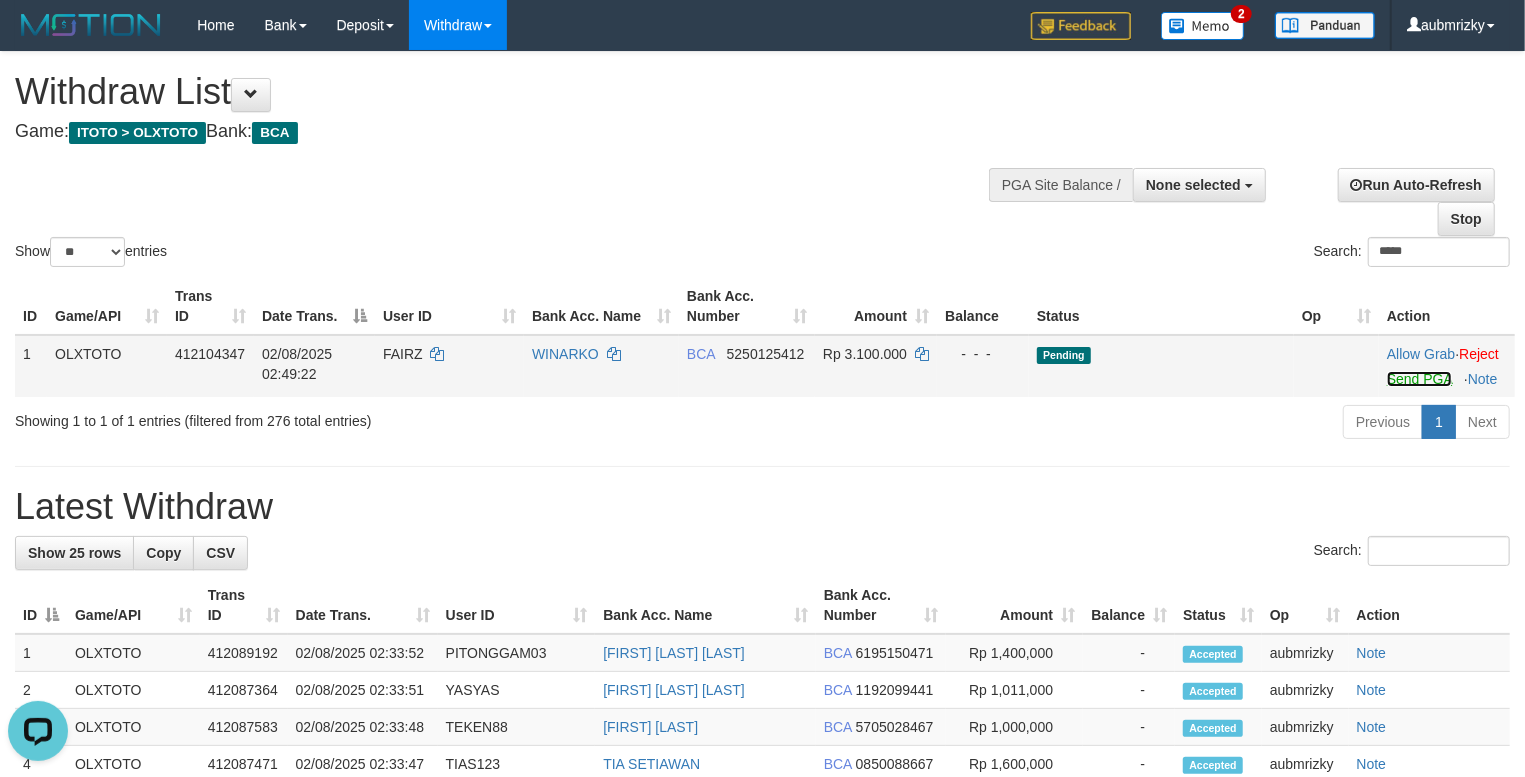 click on "Send PGA" at bounding box center [1419, 379] 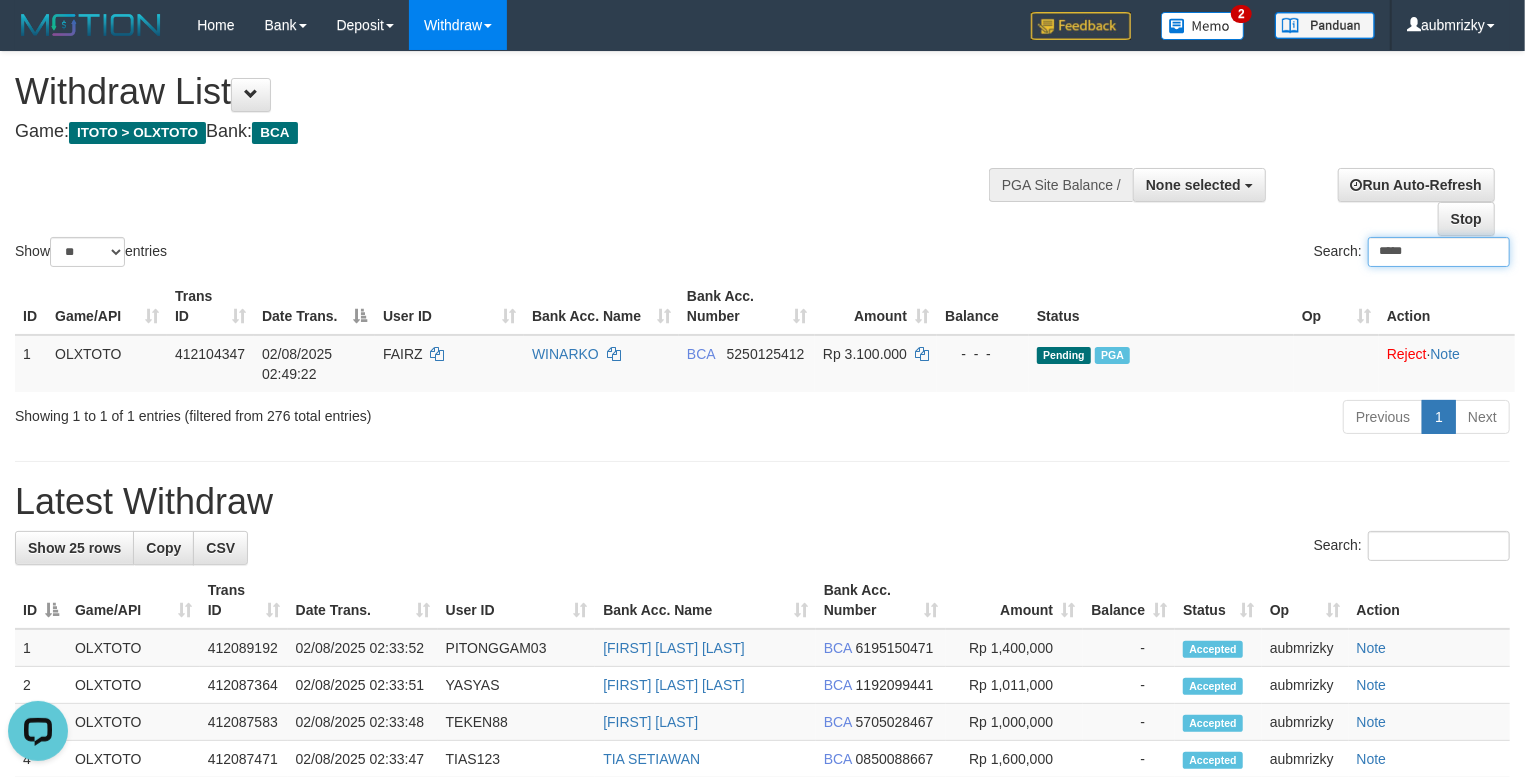 click on "*****" at bounding box center [1439, 252] 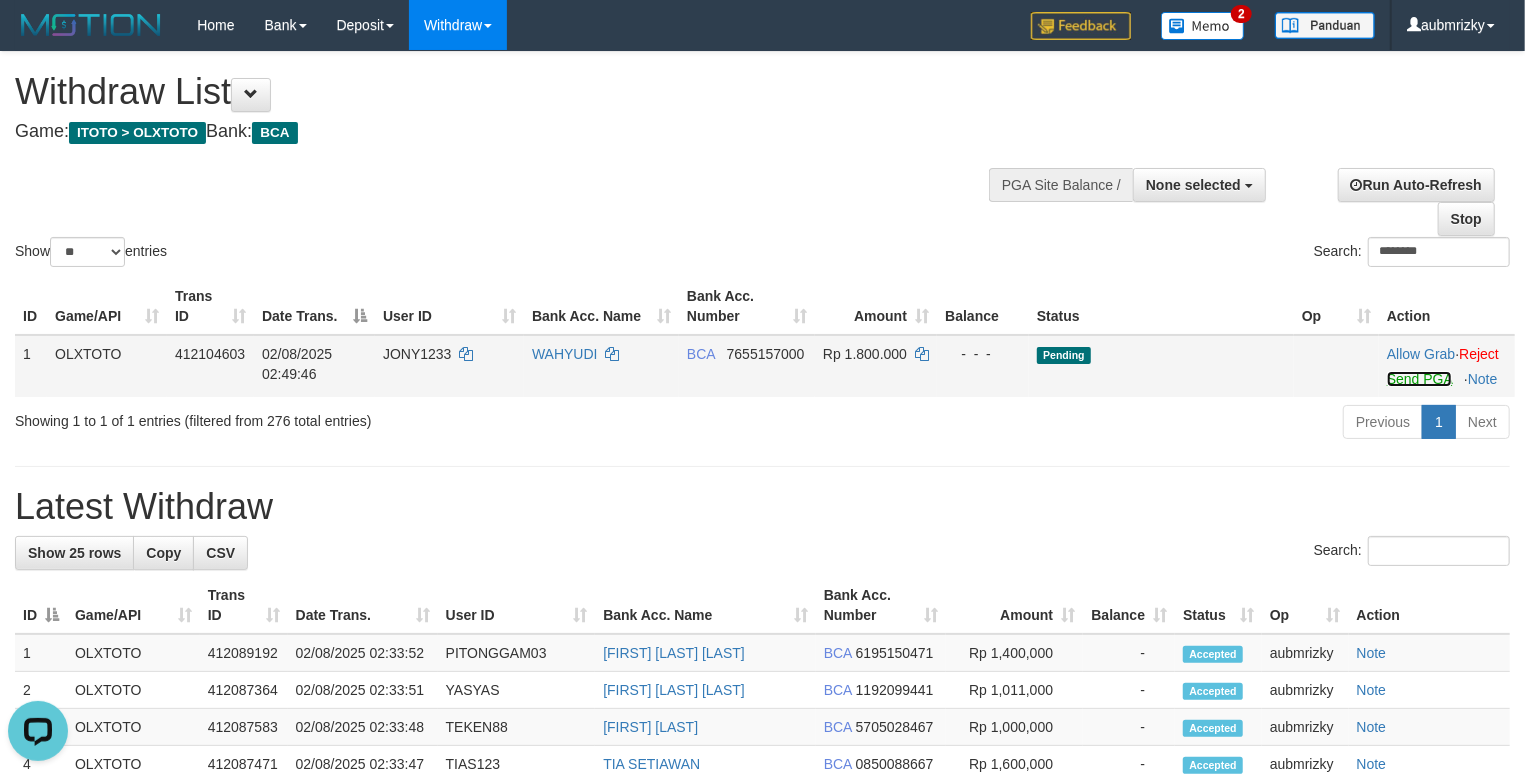 click on "Send PGA" at bounding box center [1419, 379] 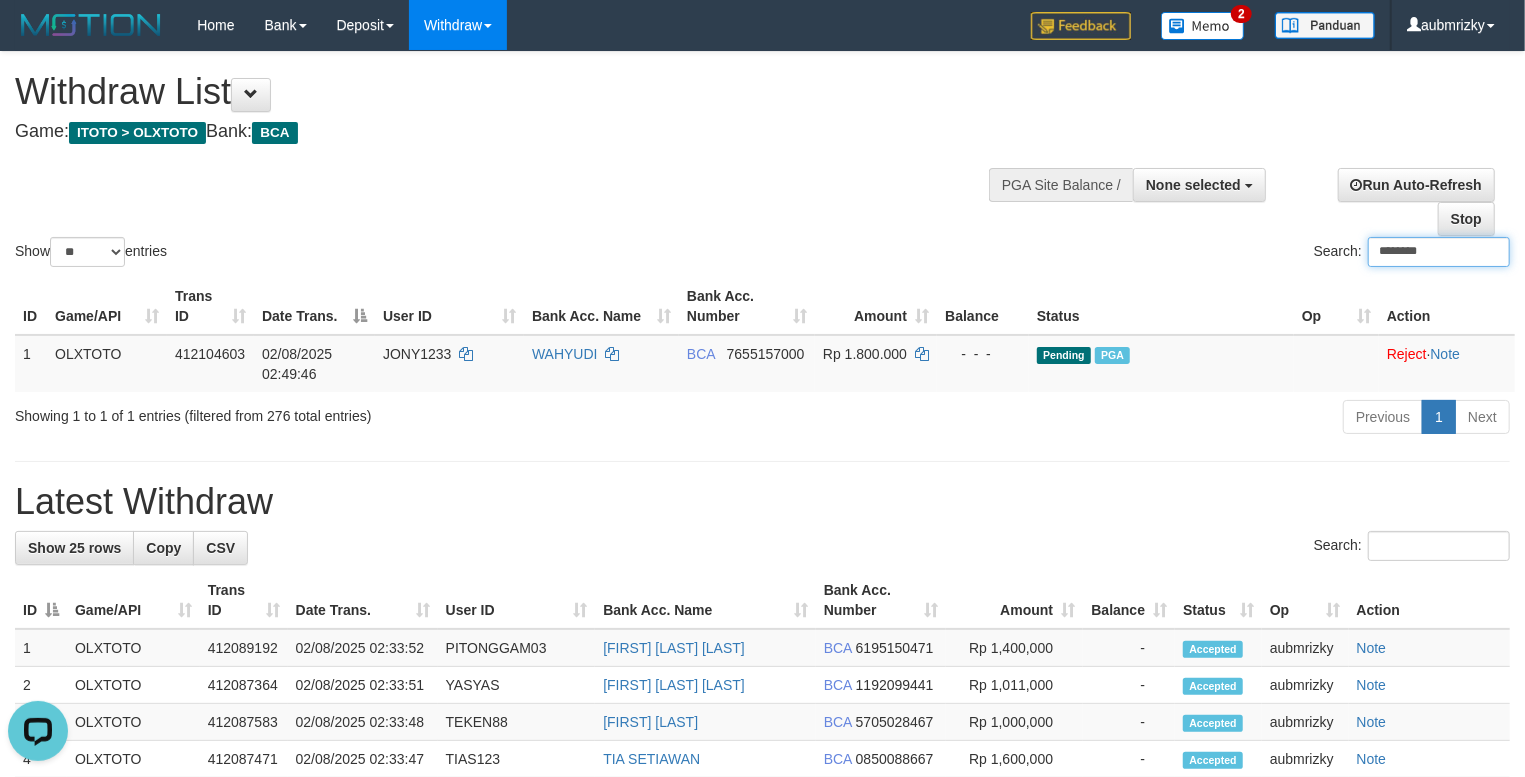click on "********" at bounding box center [1439, 252] 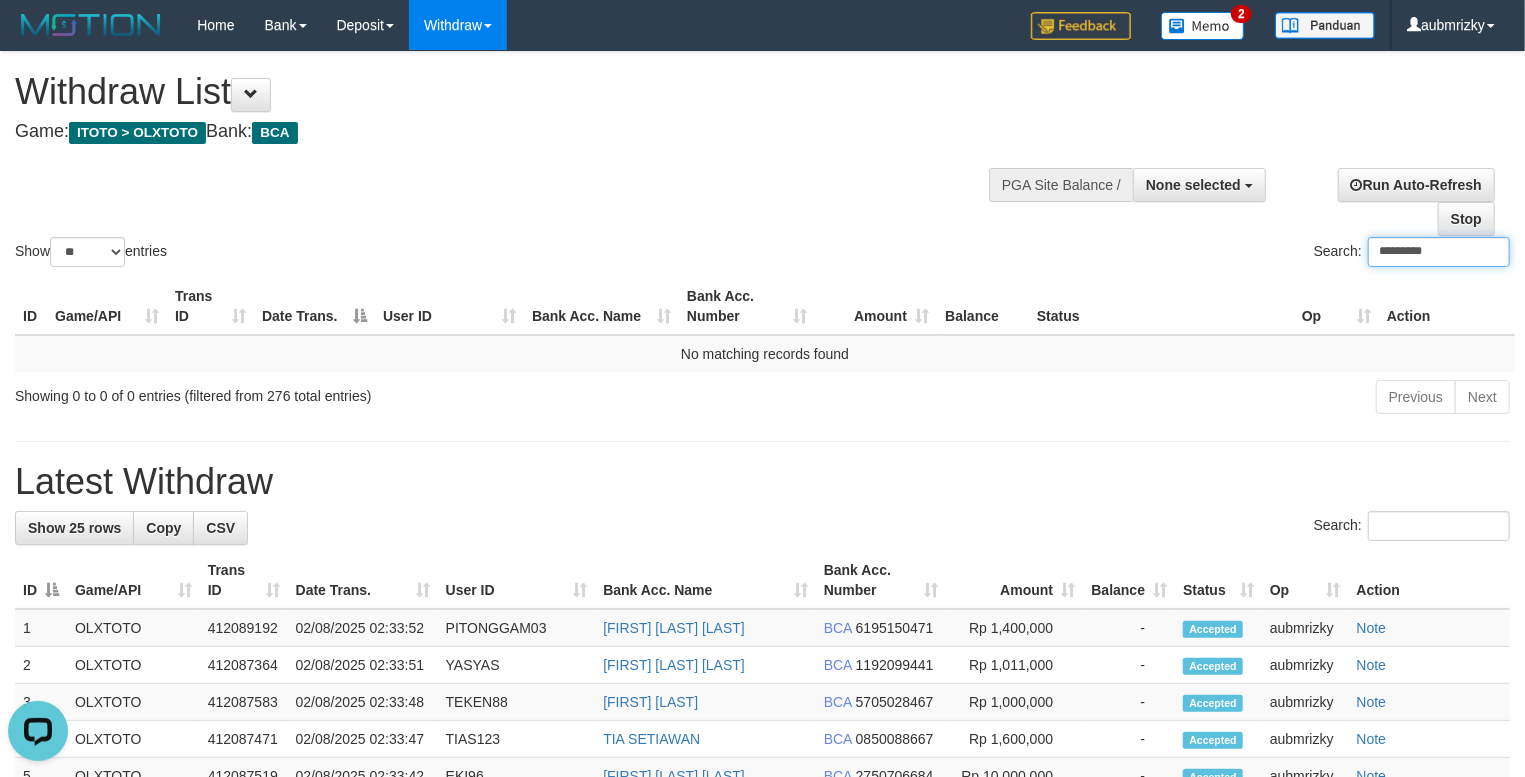 click on "*********" at bounding box center [1439, 252] 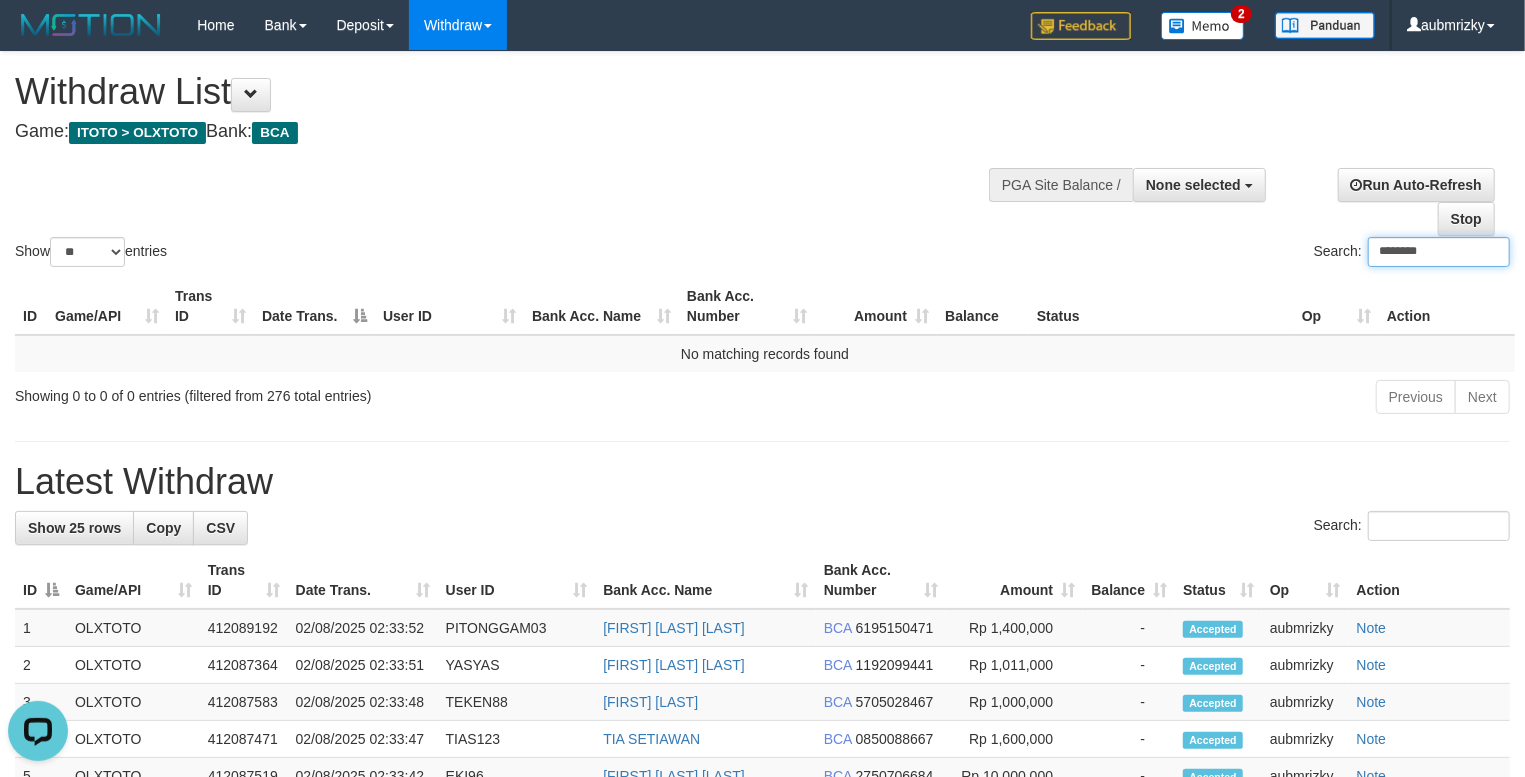 click on "********" at bounding box center (1439, 252) 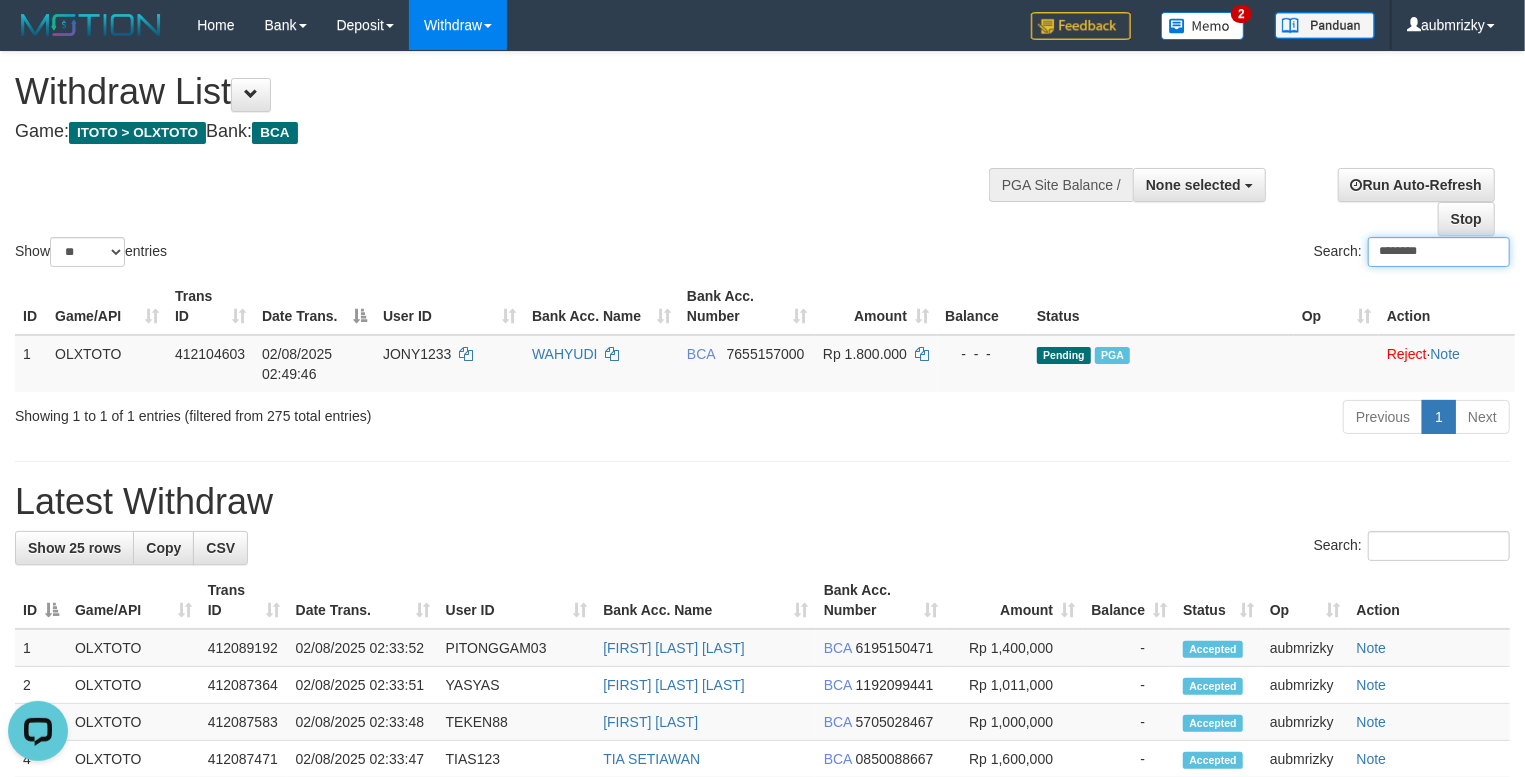 click on "********" at bounding box center (1439, 252) 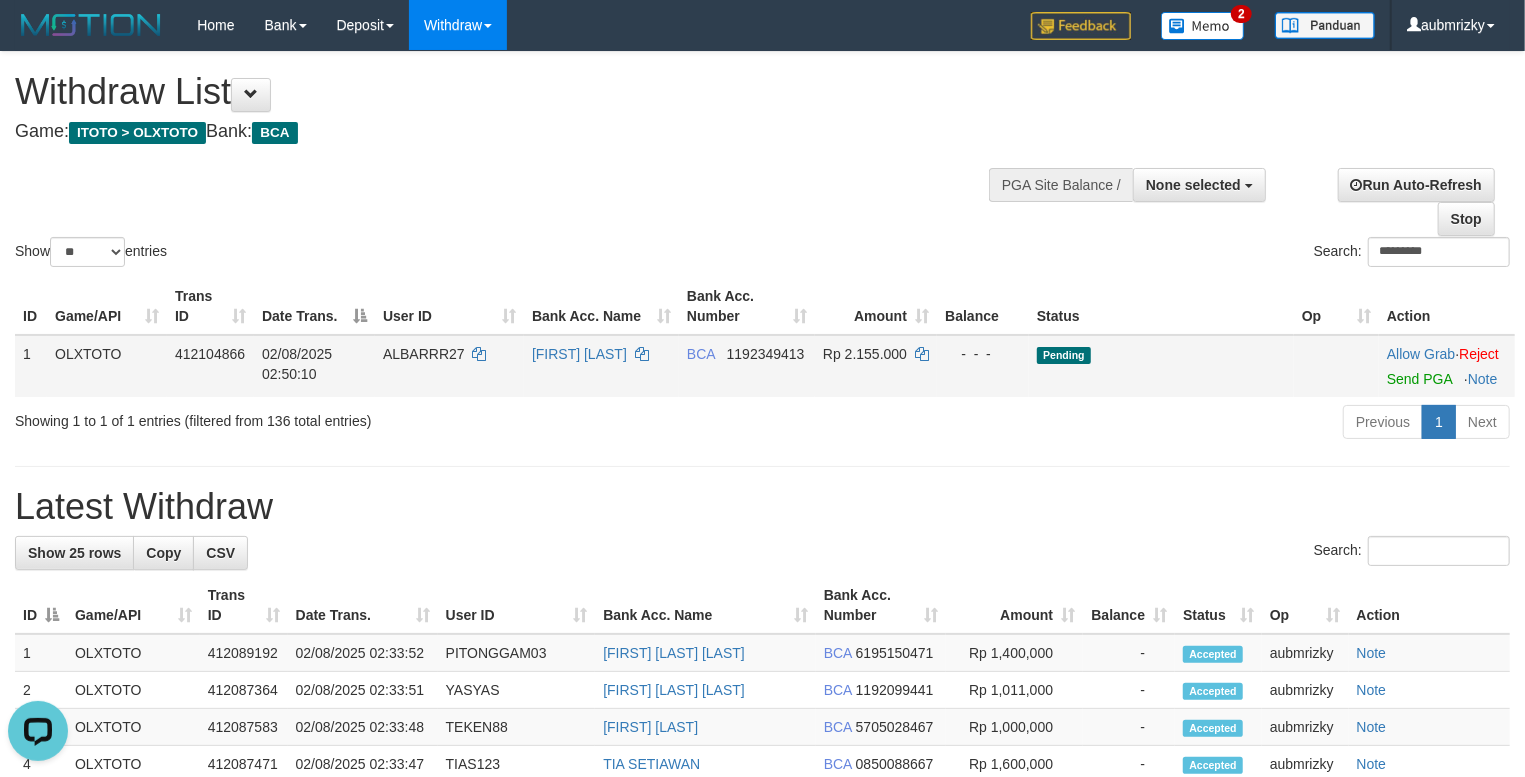 click on "Allow Grab   ·    Reject Send PGA     ·    Note" at bounding box center [1447, 366] 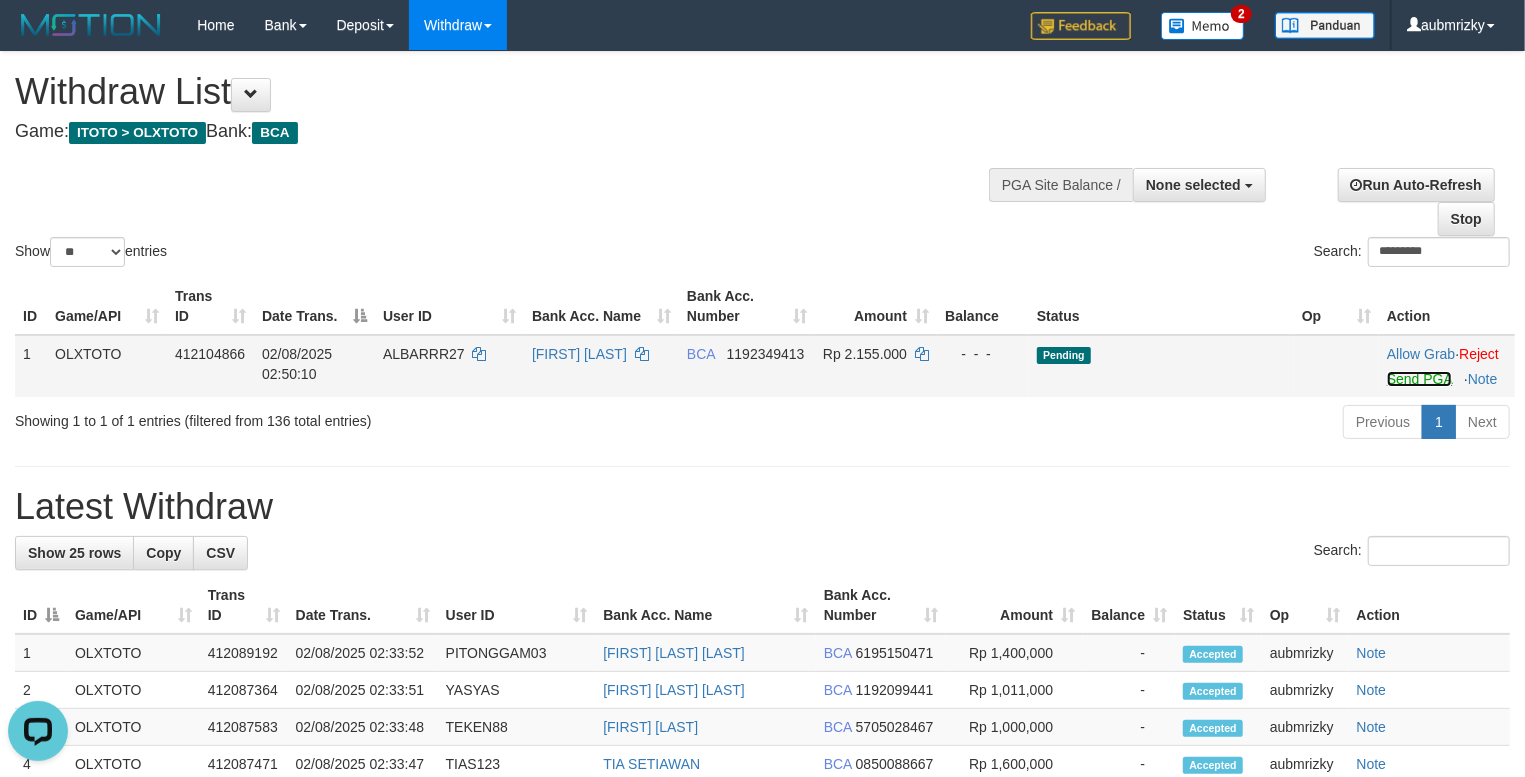 click on "Send PGA" at bounding box center [1419, 379] 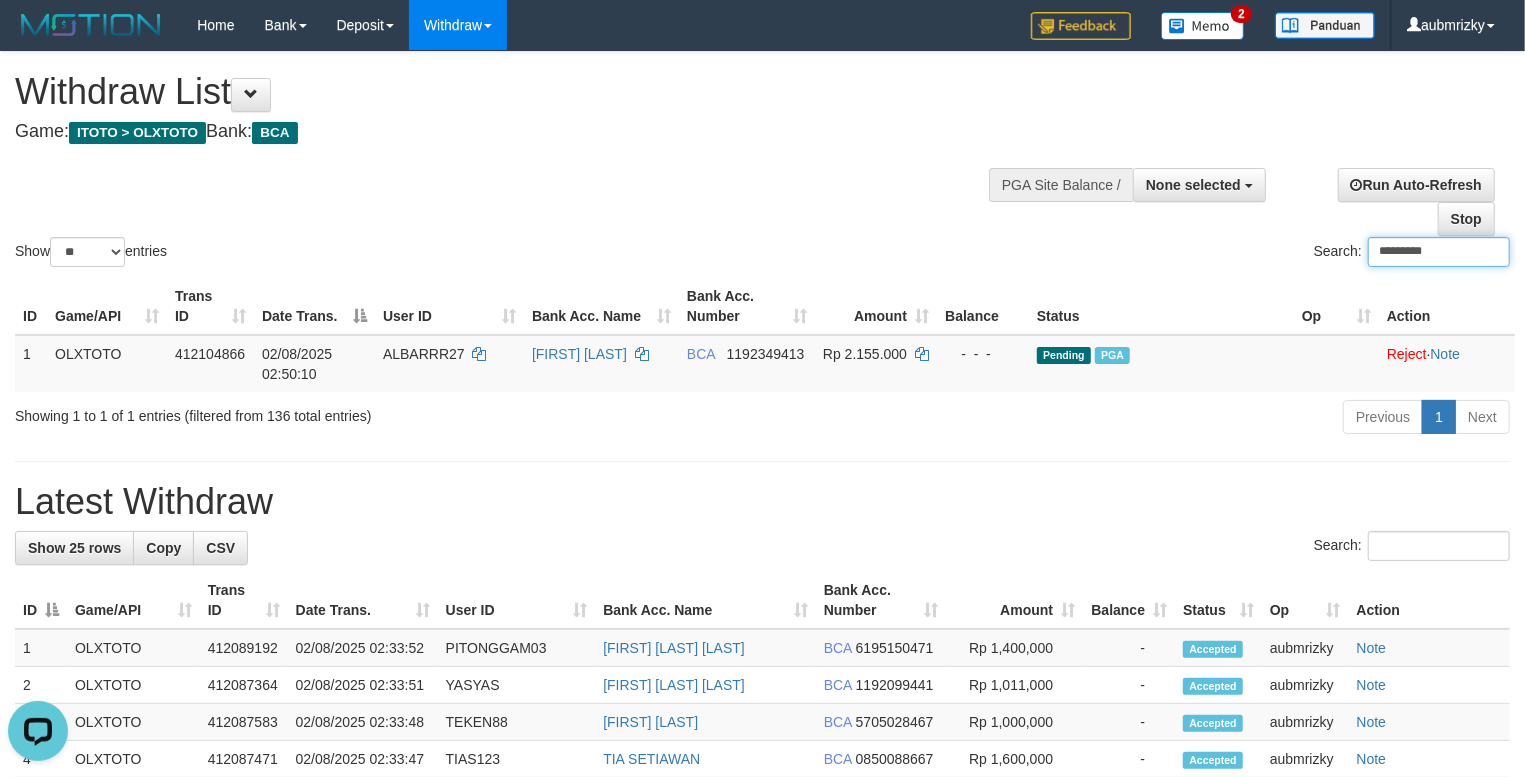 click on "*********" at bounding box center (1439, 252) 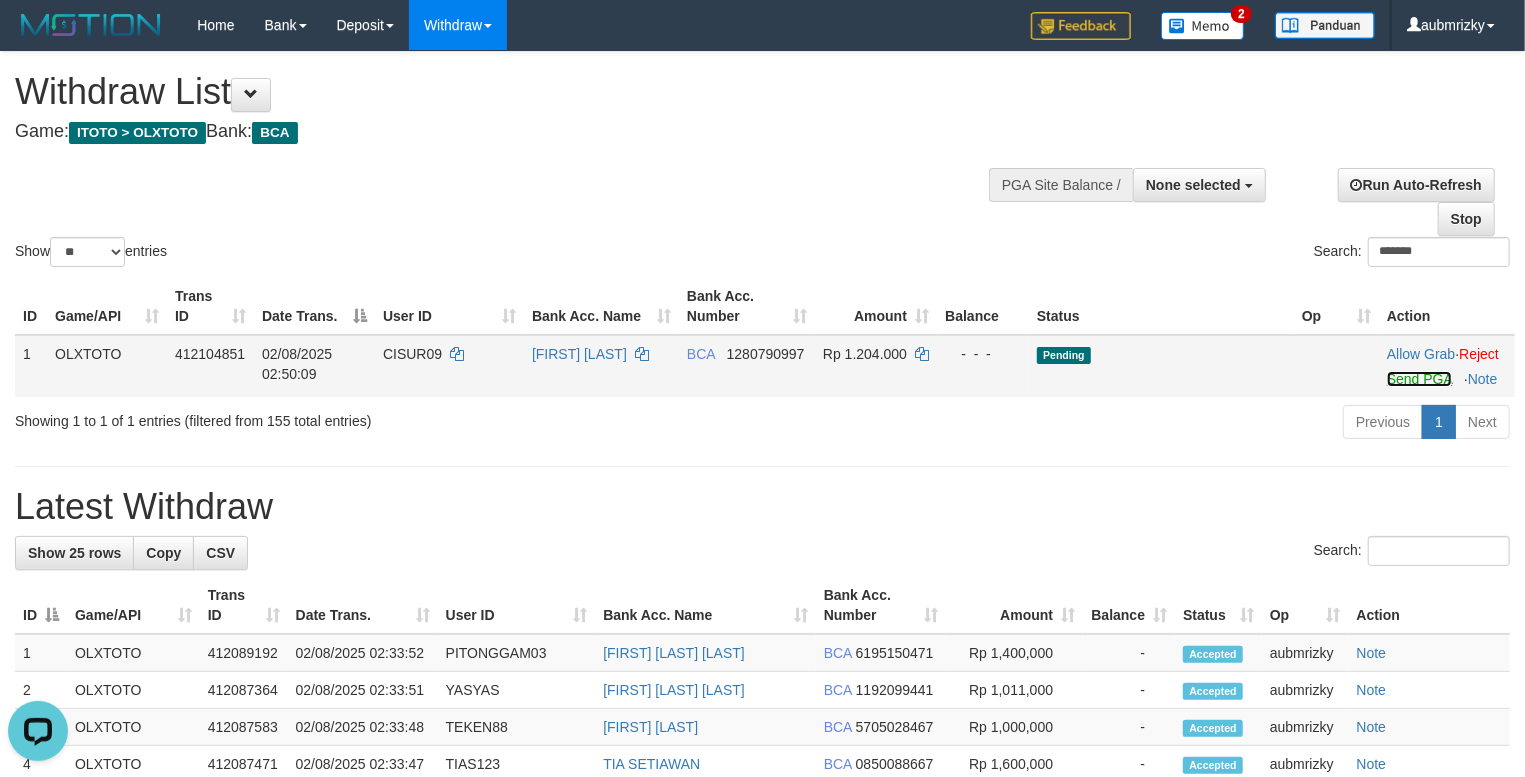 click on "Send PGA" at bounding box center (1419, 379) 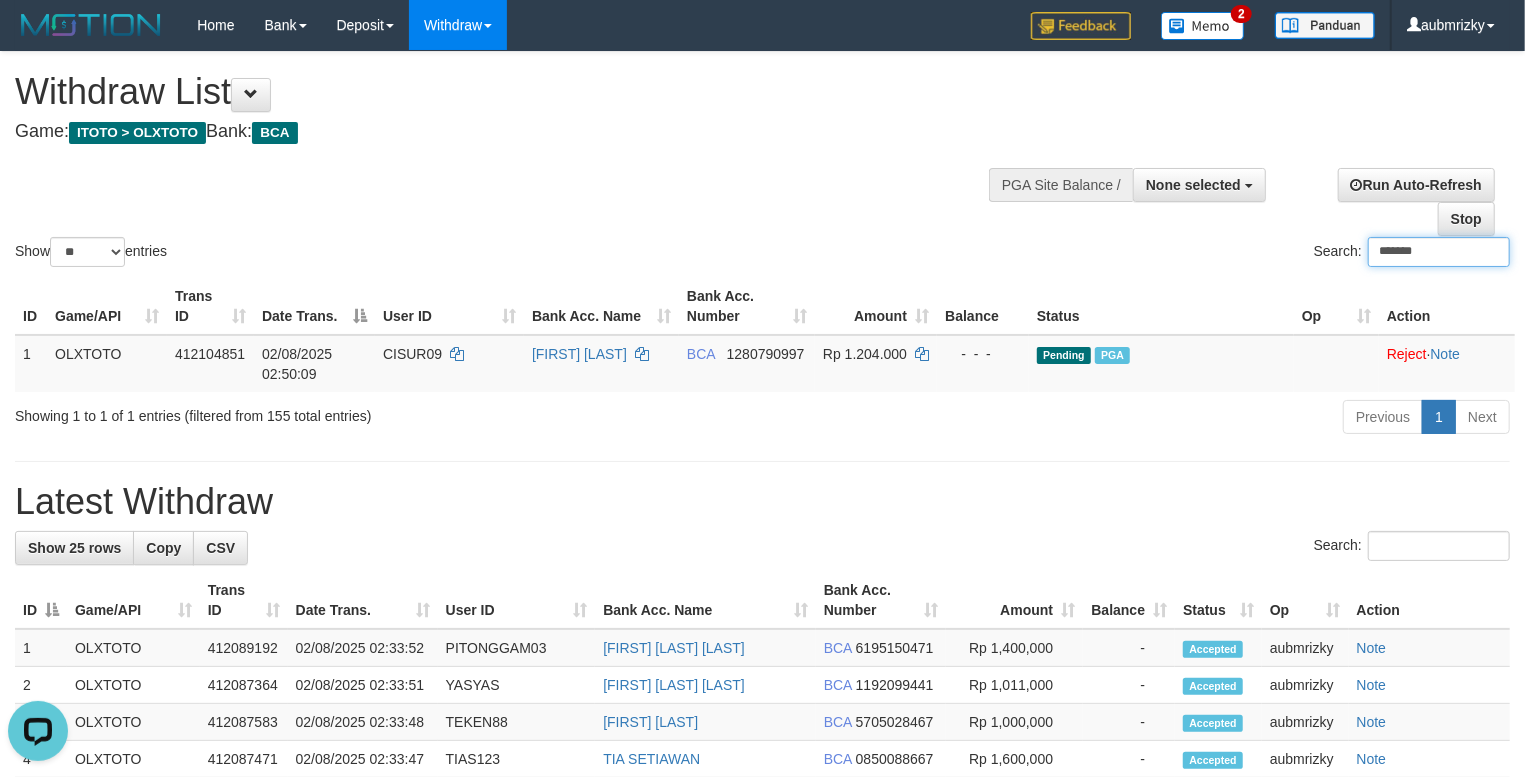 click on "*******" at bounding box center (1439, 252) 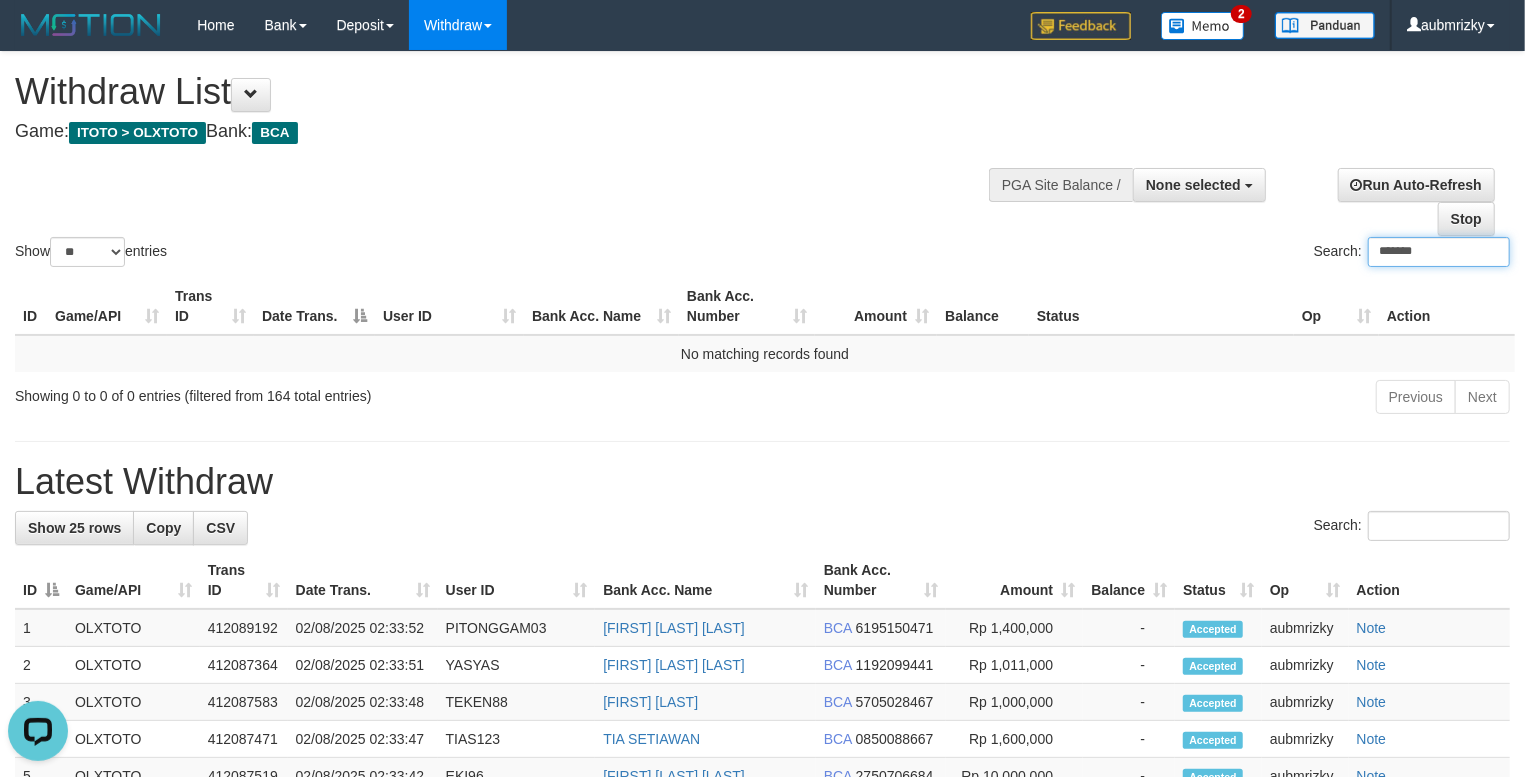 click on "*******" at bounding box center [1439, 252] 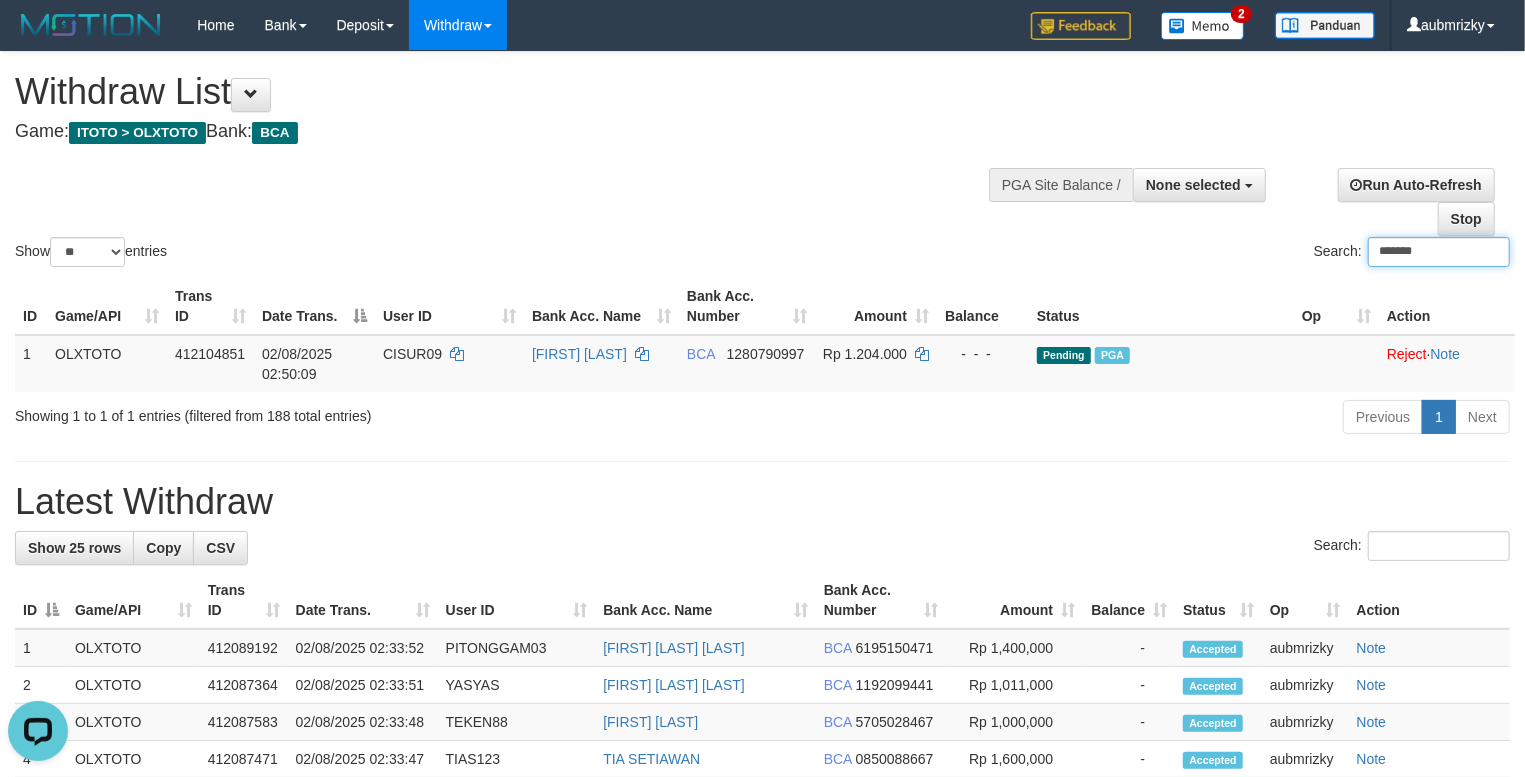 click on "*******" at bounding box center [1439, 252] 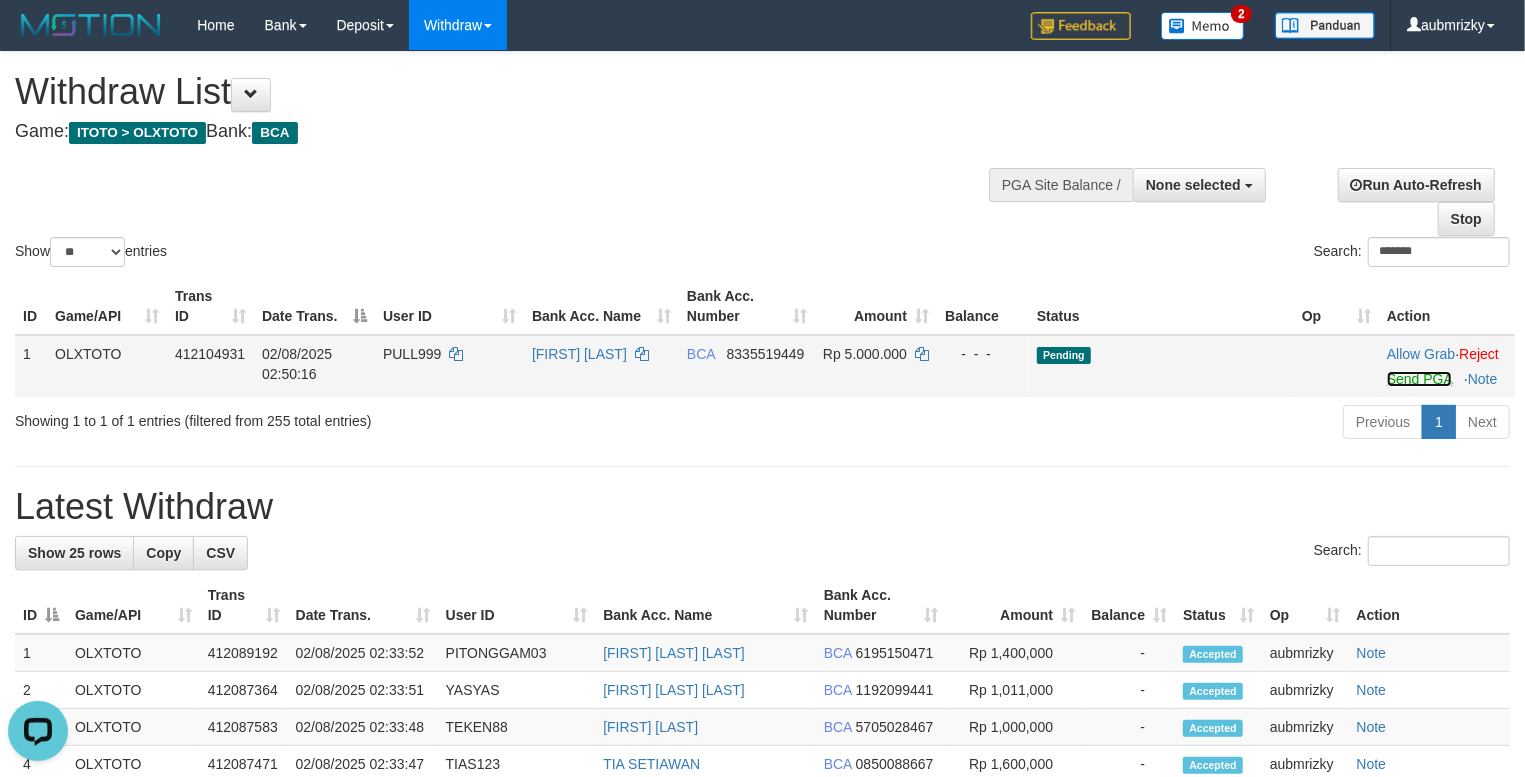 click on "Send PGA" at bounding box center [1419, 379] 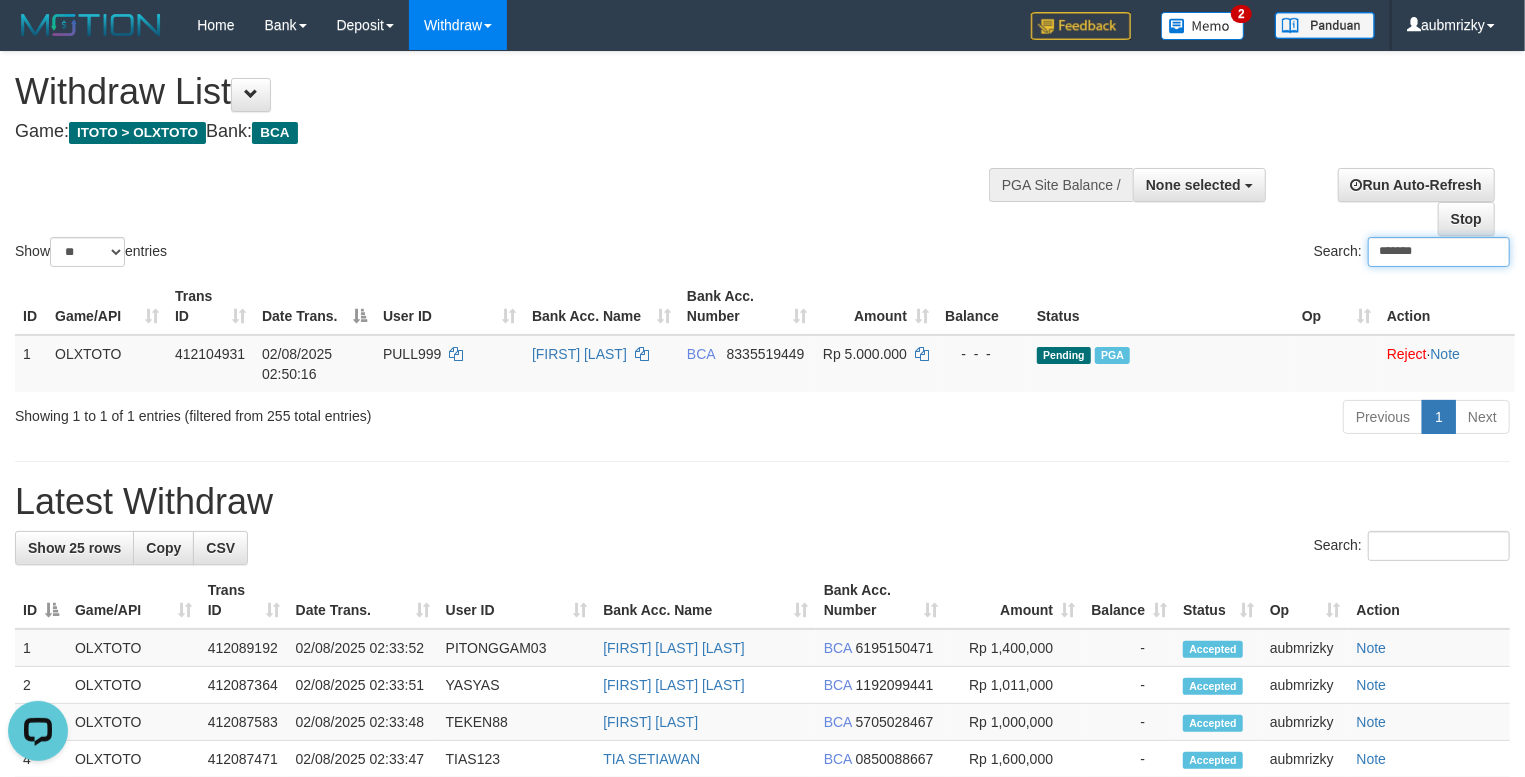 click on "*******" at bounding box center (1439, 252) 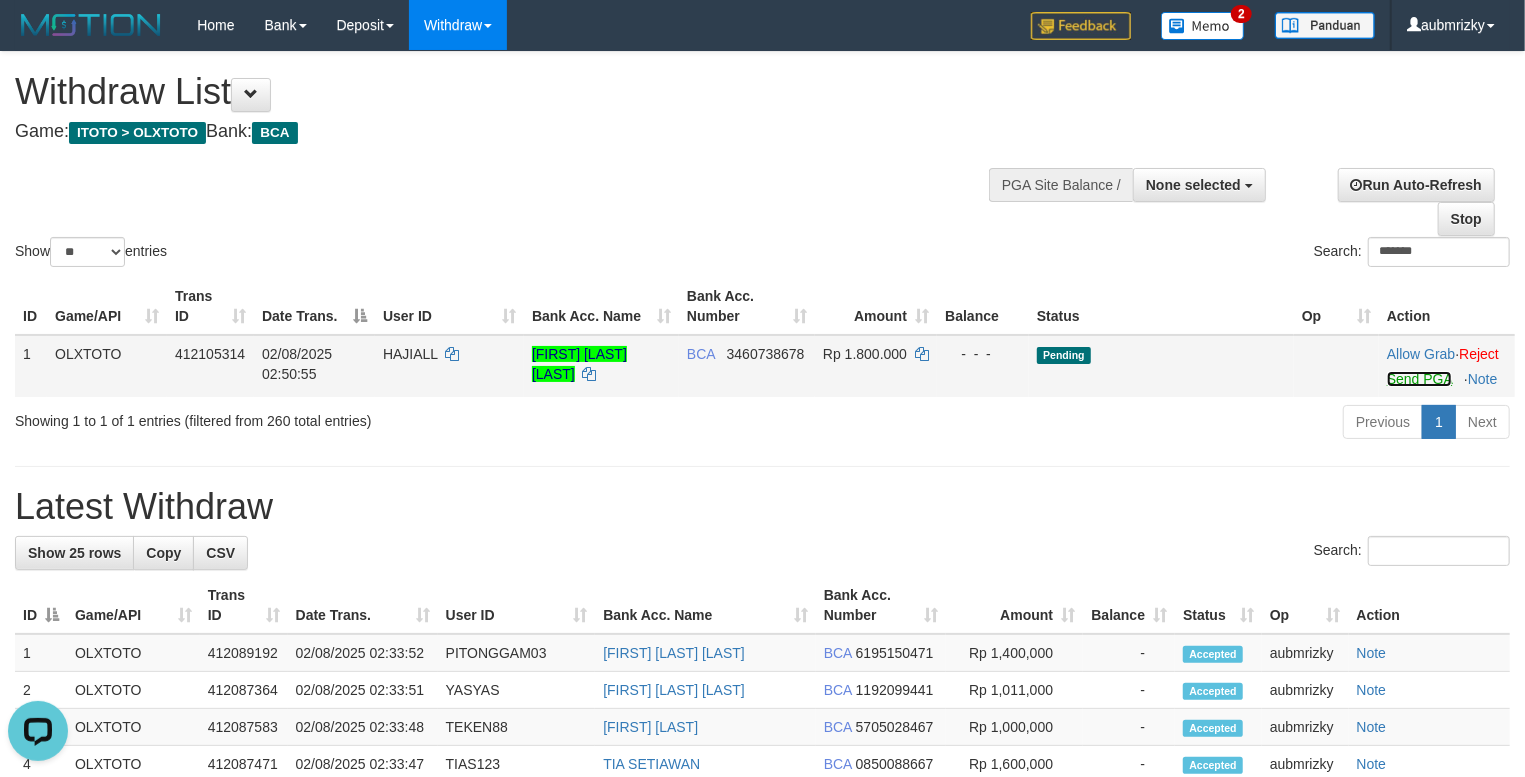 click on "Send PGA" at bounding box center [1419, 379] 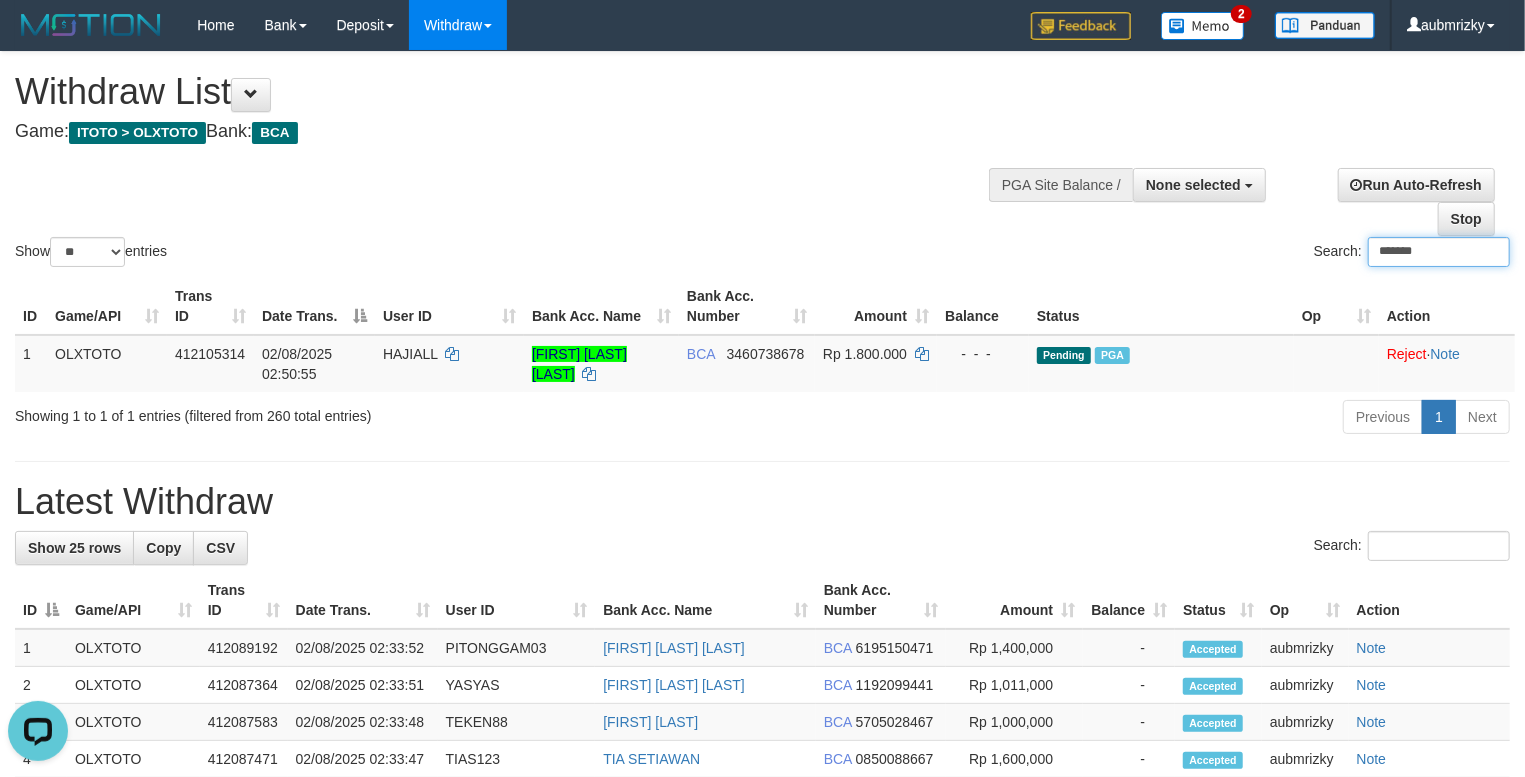 click on "*******" at bounding box center [1439, 252] 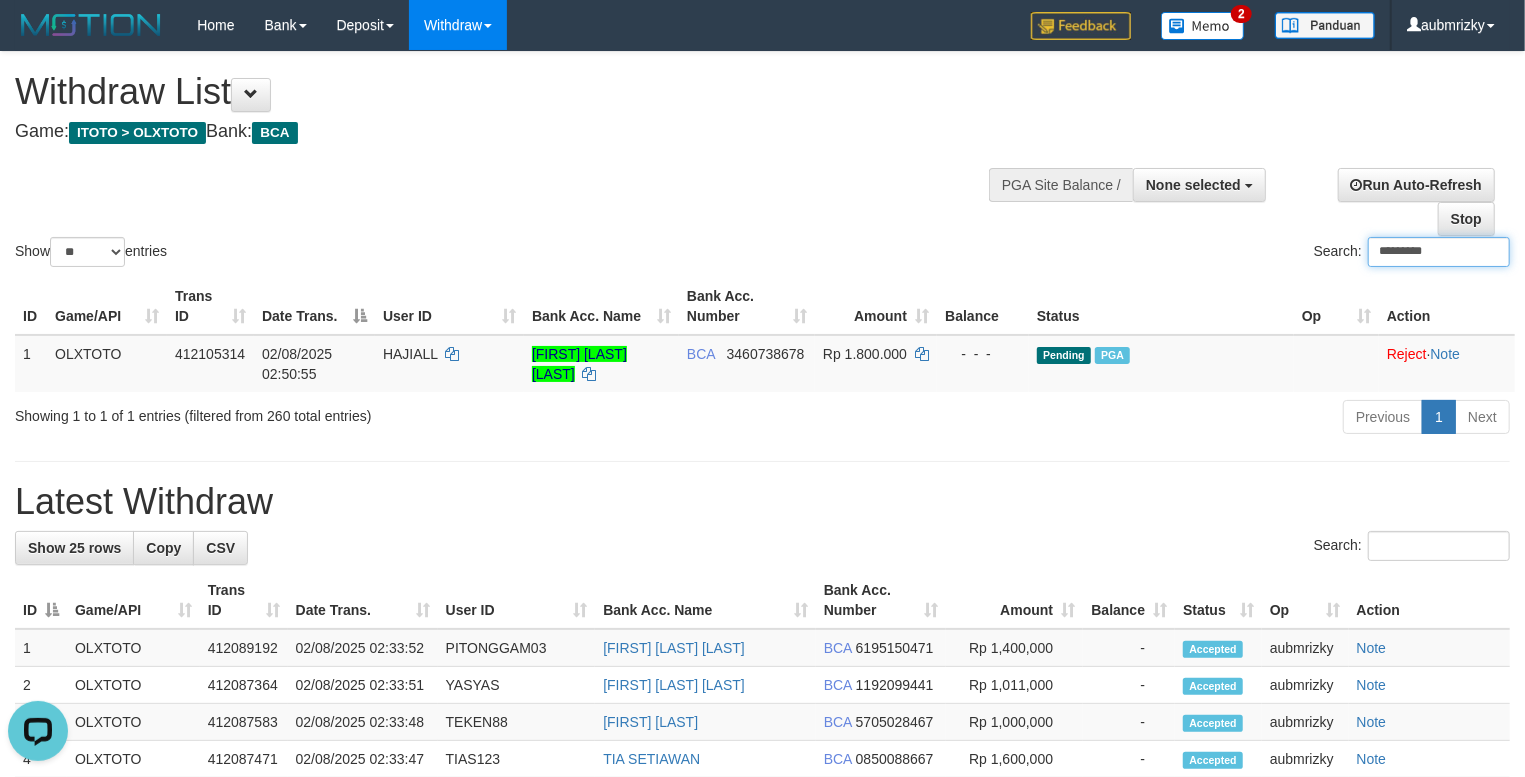 click on "*********" at bounding box center (1439, 252) 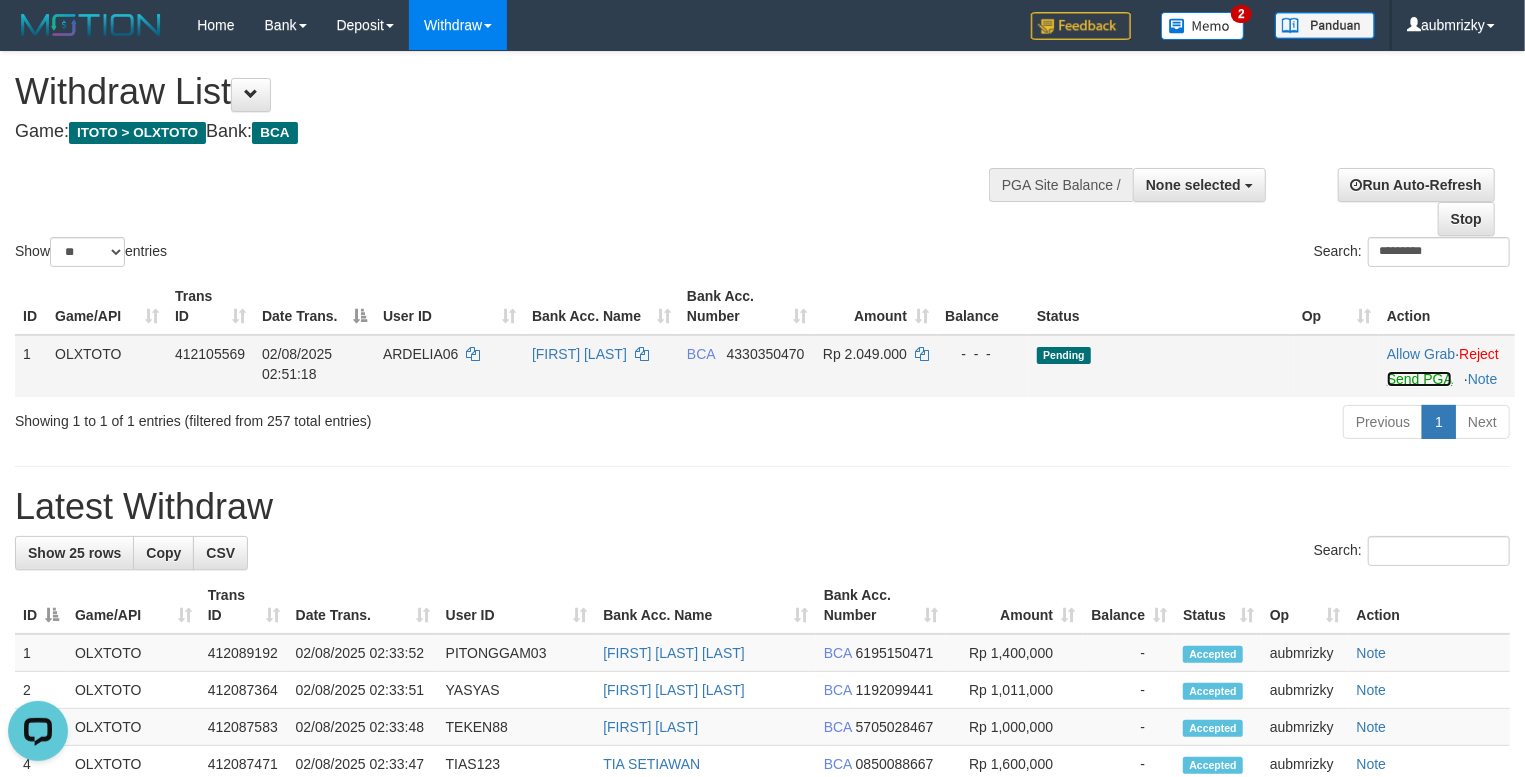 click on "Send PGA" at bounding box center [1419, 379] 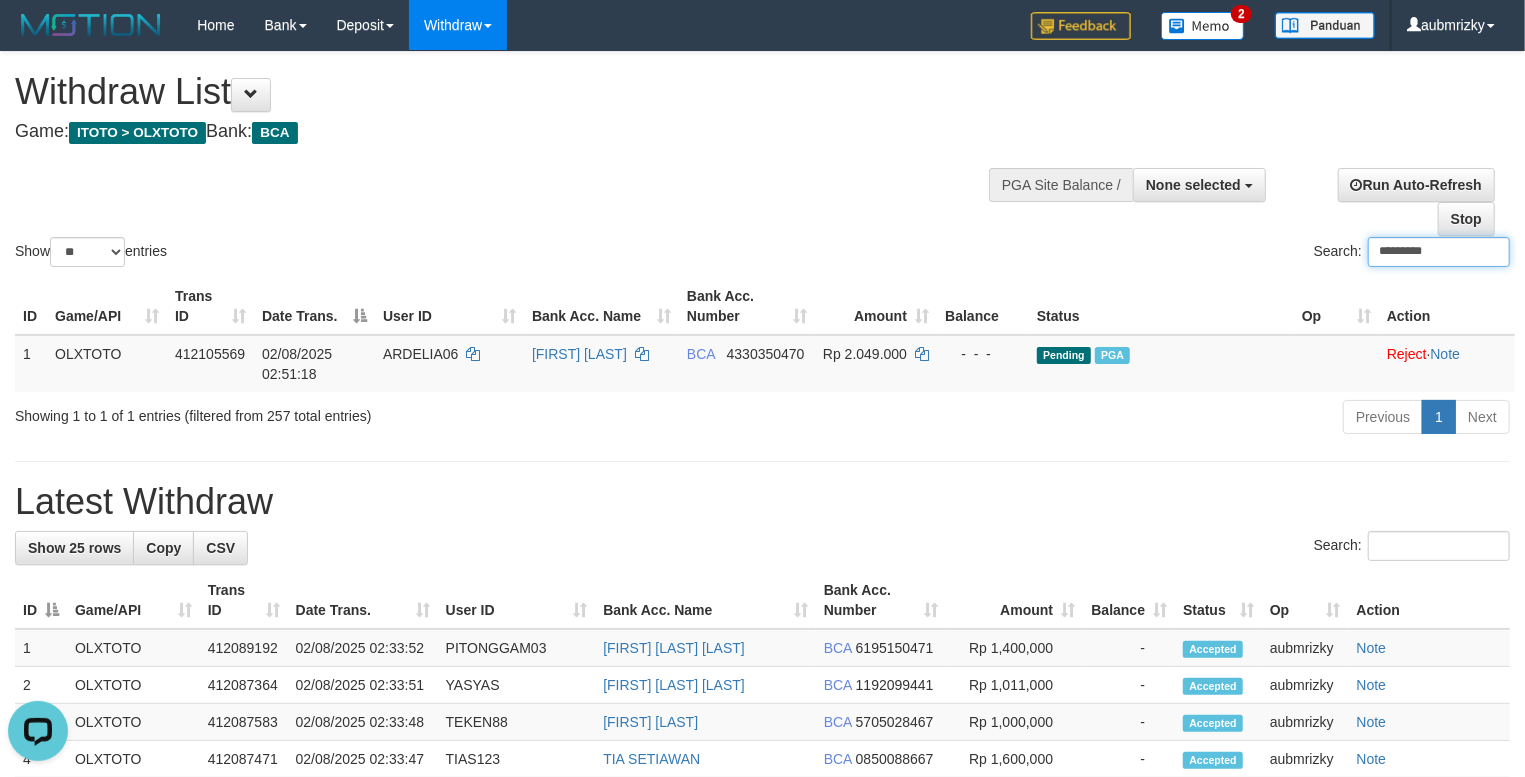 click on "*********" at bounding box center [1439, 252] 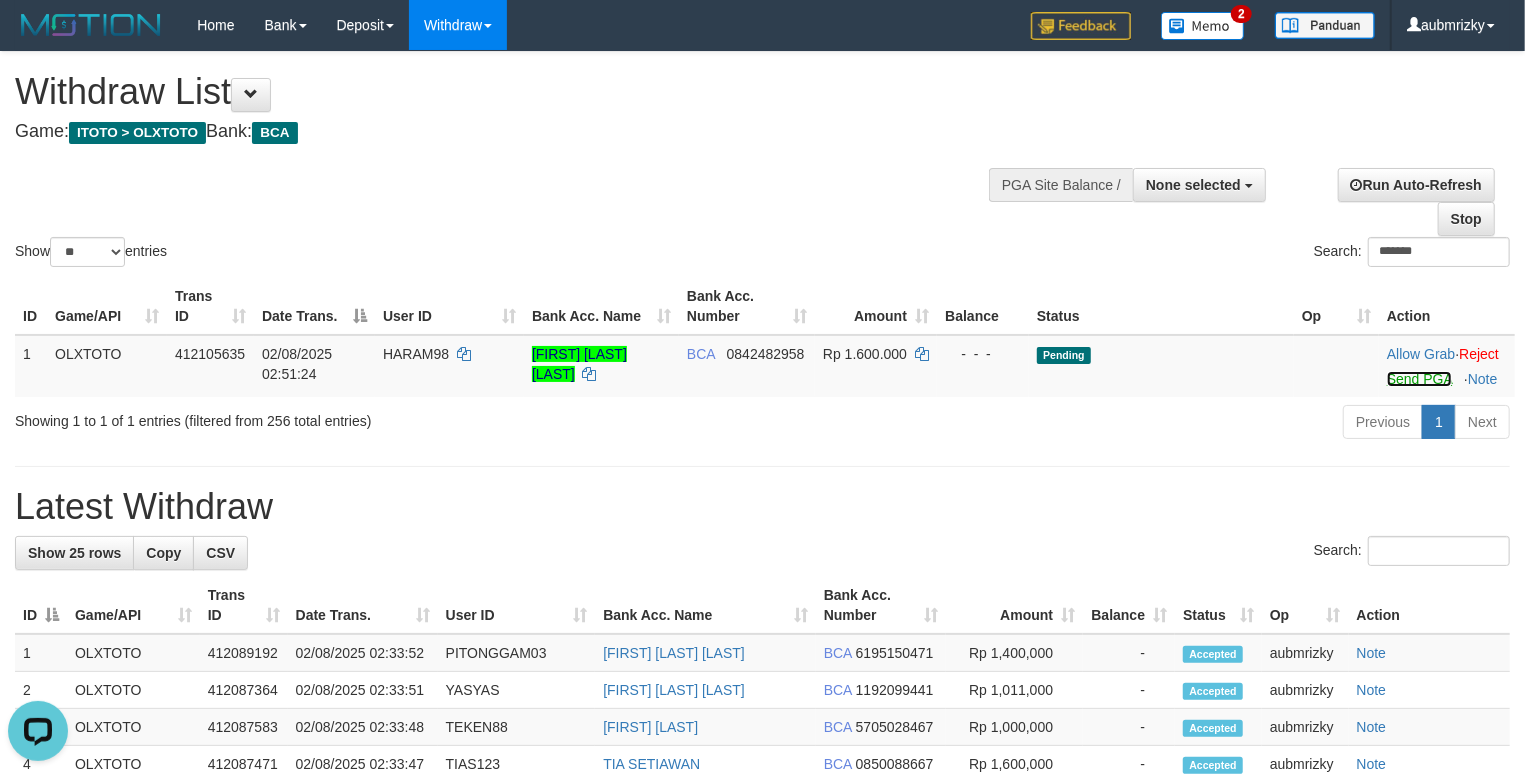 drag, startPoint x: 1397, startPoint y: 417, endPoint x: 1458, endPoint y: 450, distance: 69.354164 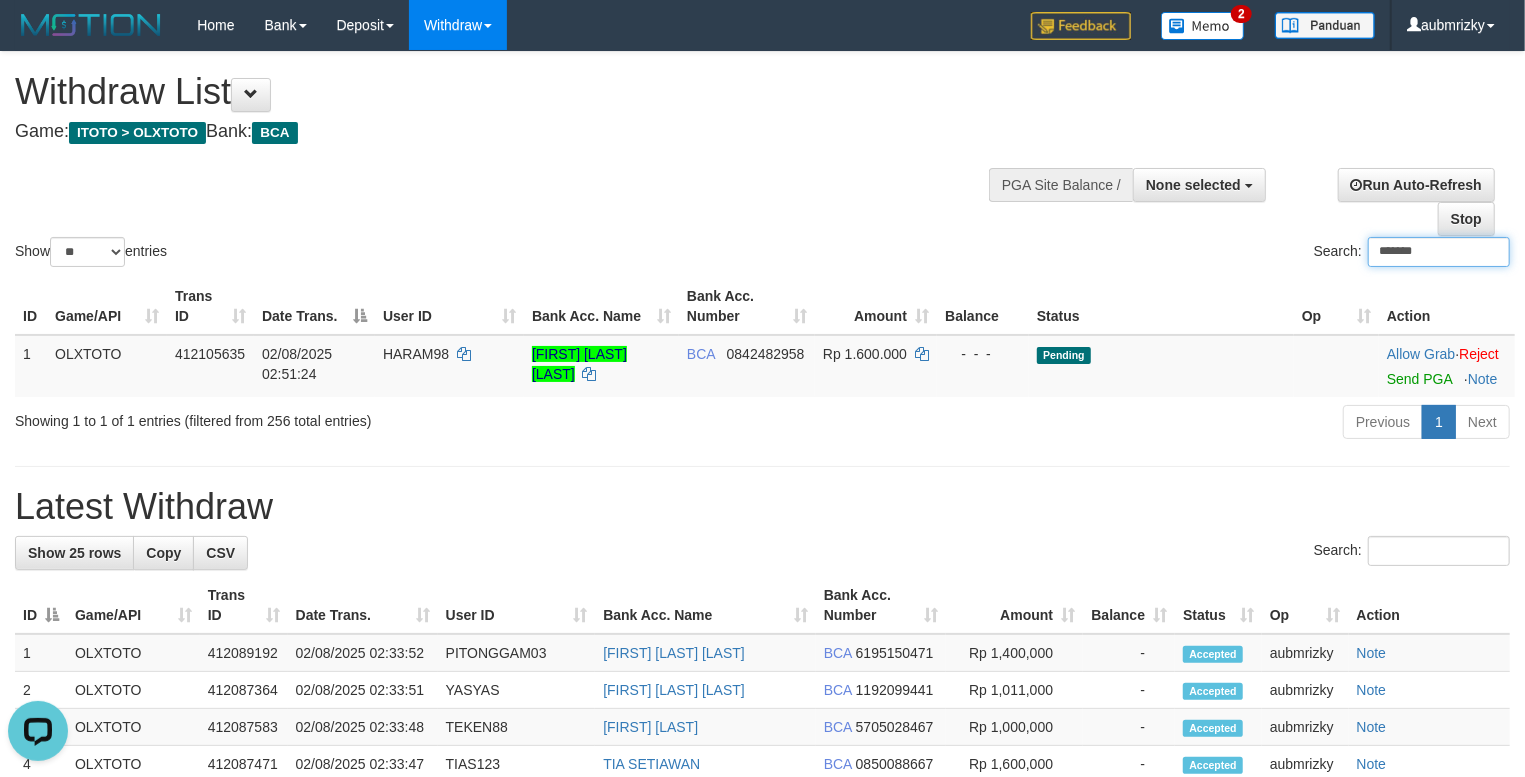 click on "*******" at bounding box center (1439, 252) 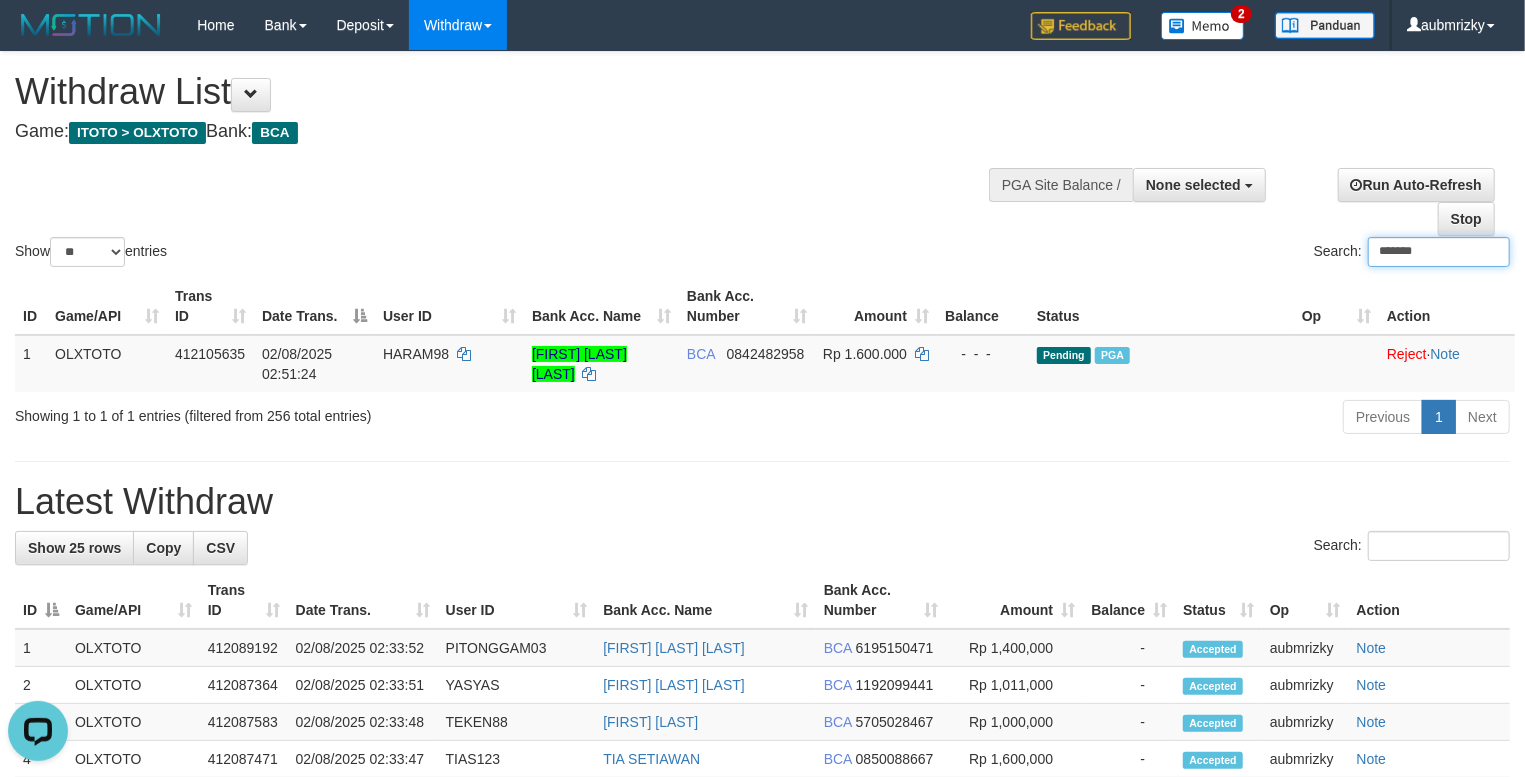 click on "*******" at bounding box center [1439, 252] 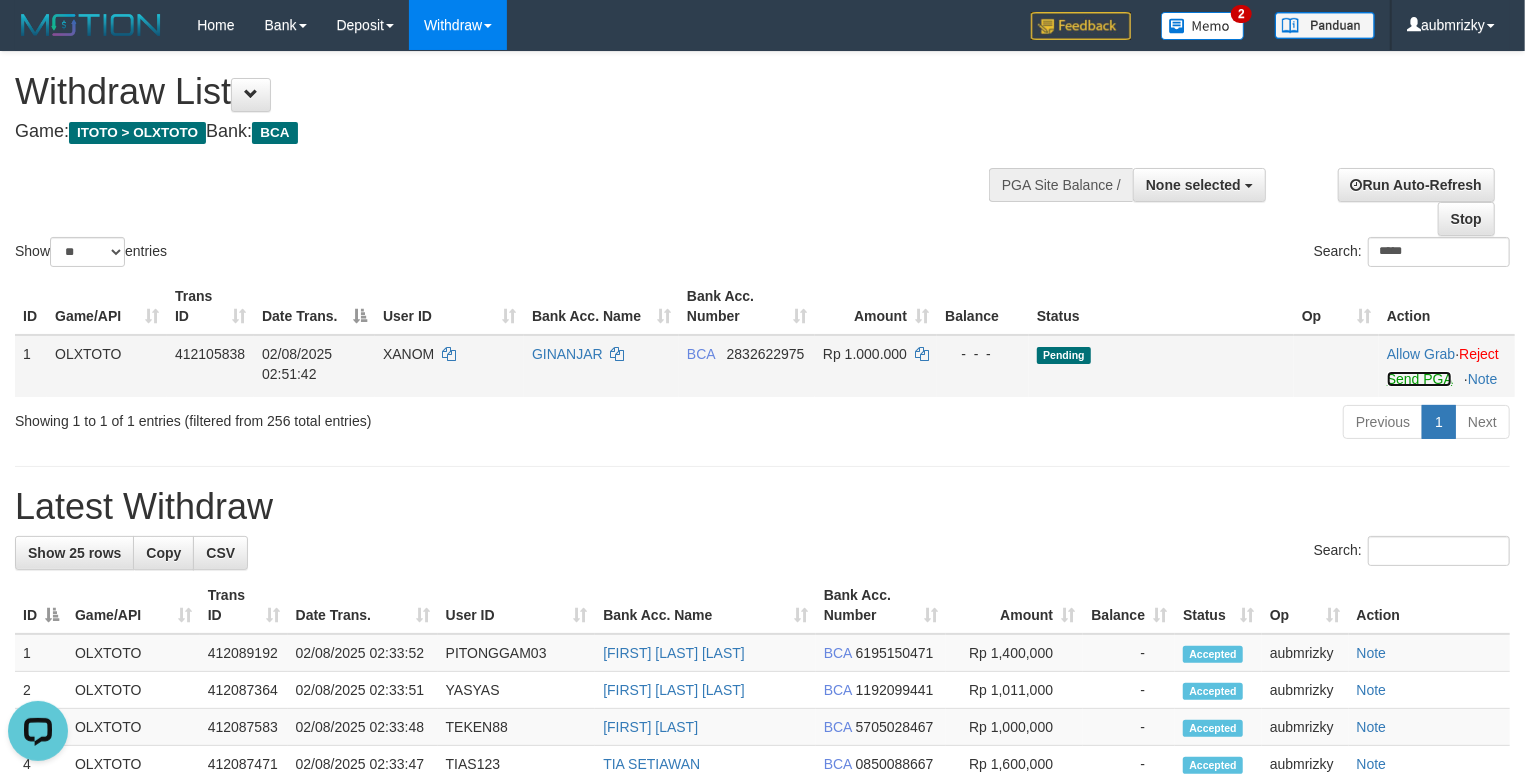 click on "Send PGA" at bounding box center (1419, 379) 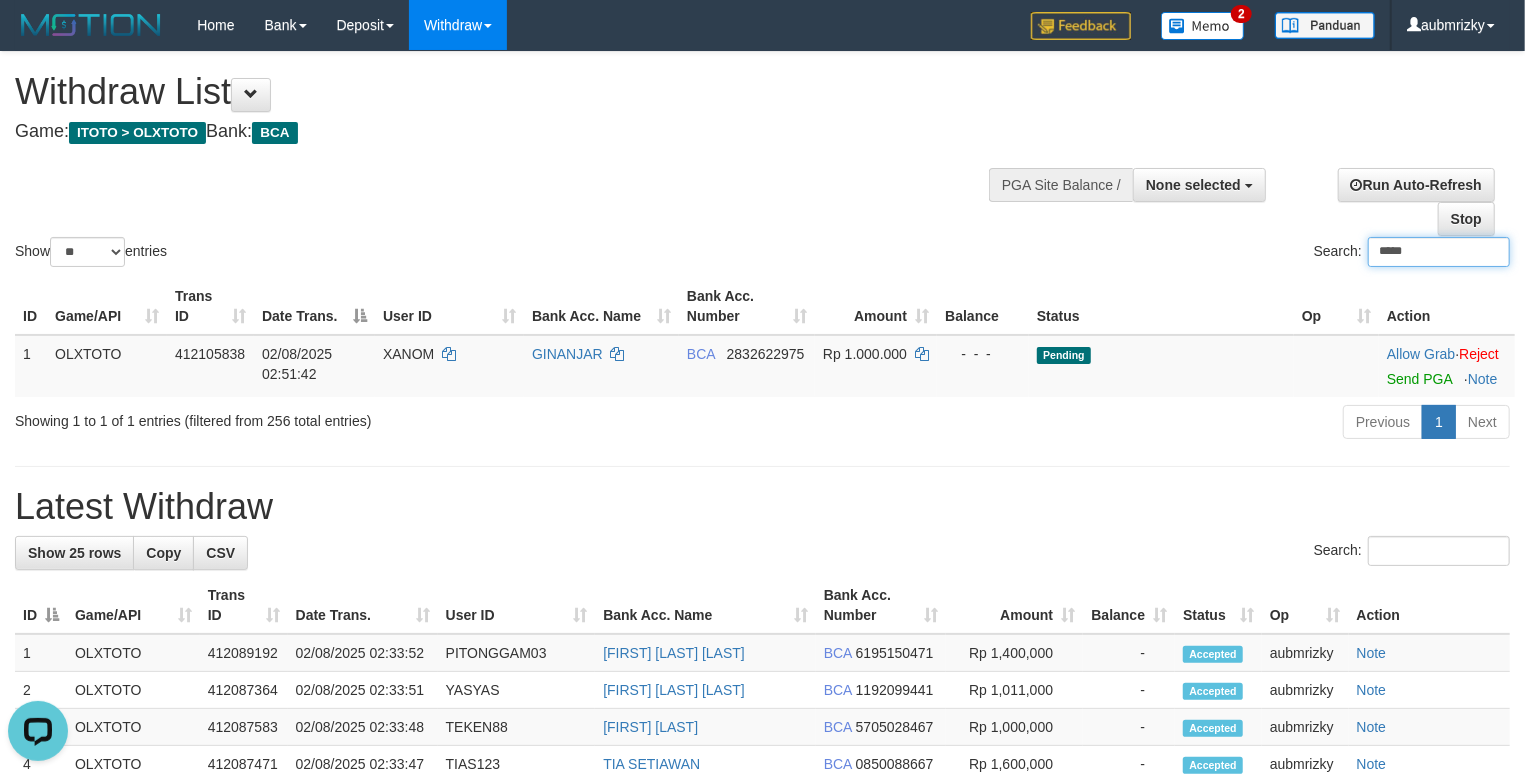 click on "*****" at bounding box center [1439, 252] 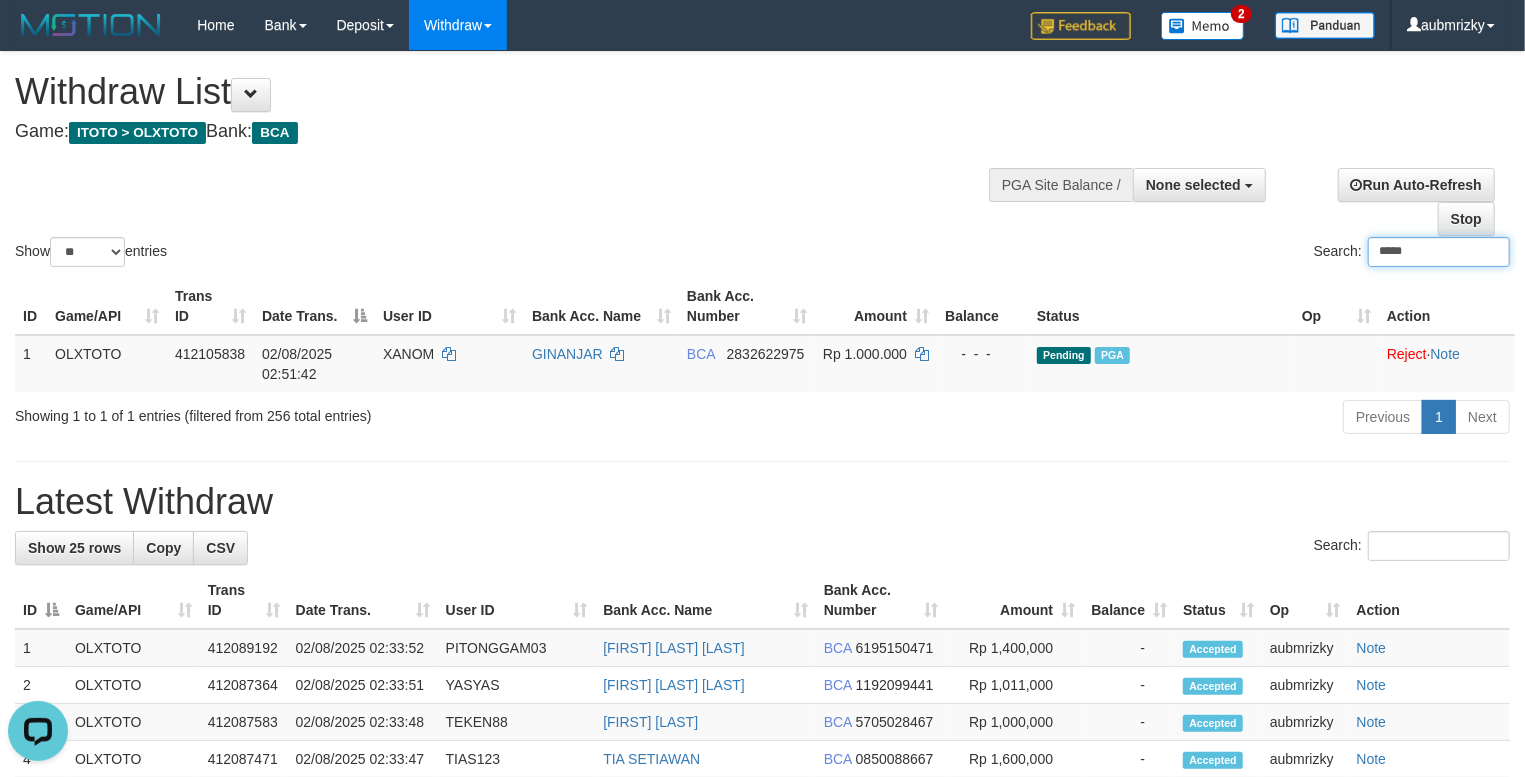 click on "*****" at bounding box center [1439, 252] 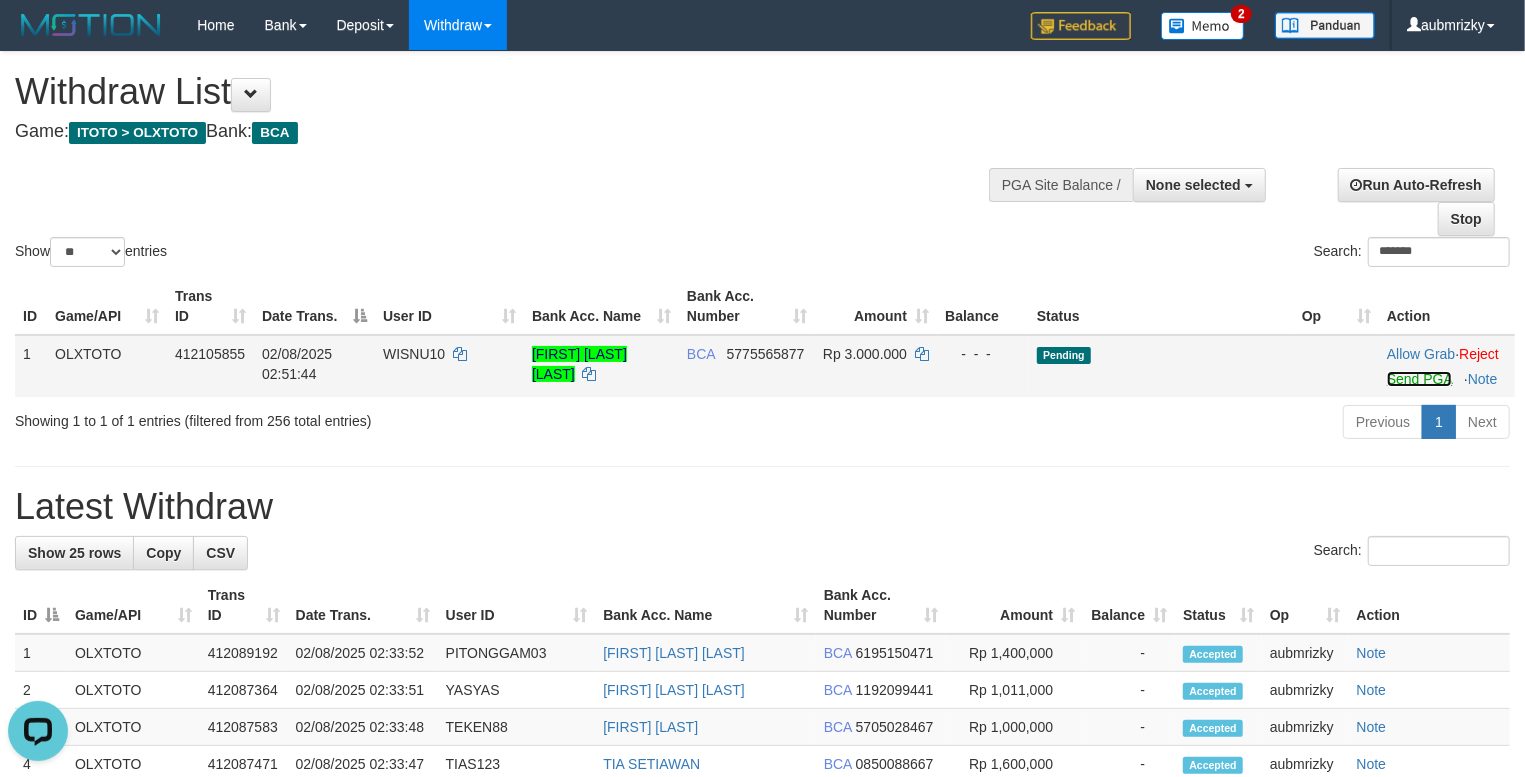 click on "Send PGA" at bounding box center [1419, 379] 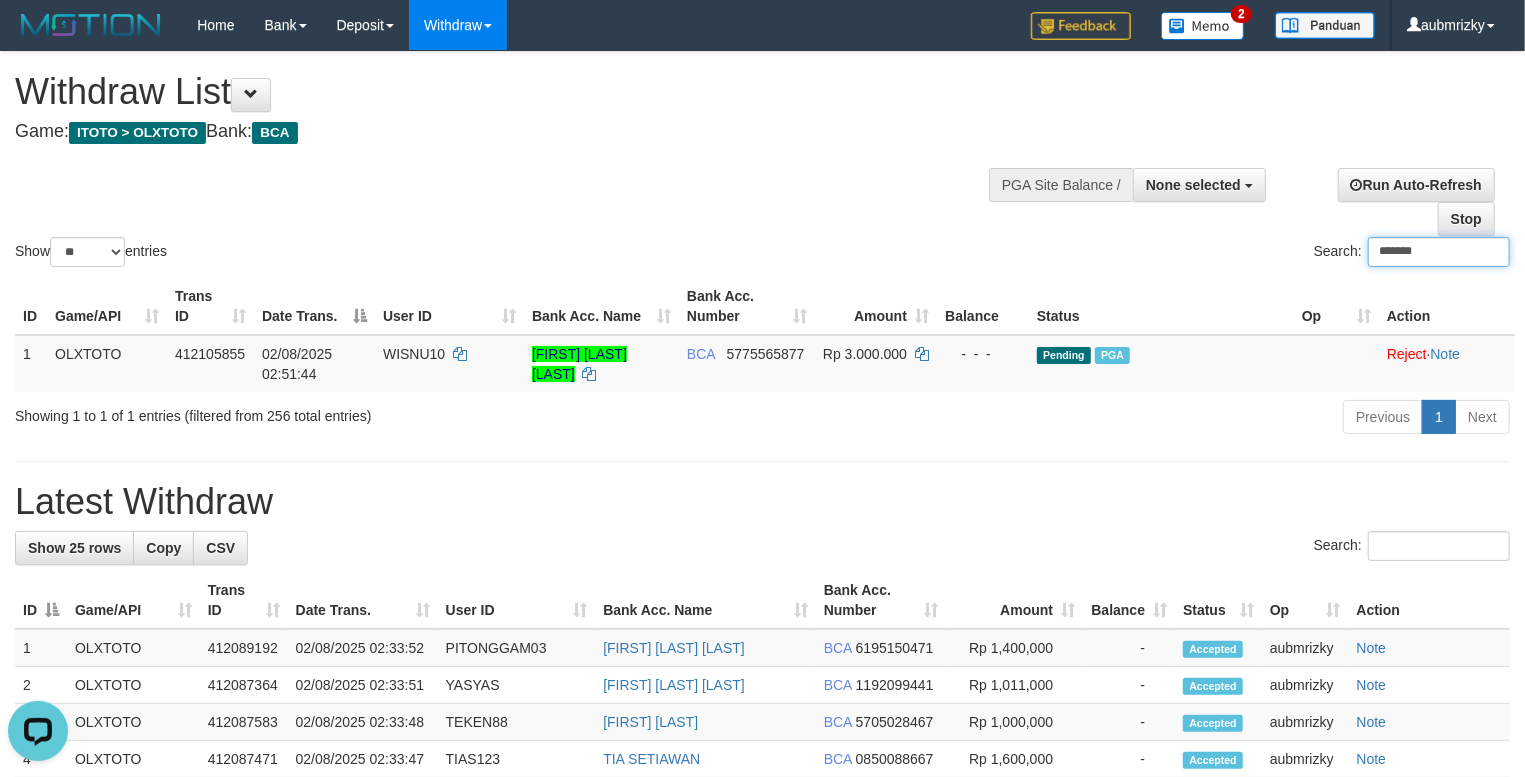 click on "*******" at bounding box center (1439, 252) 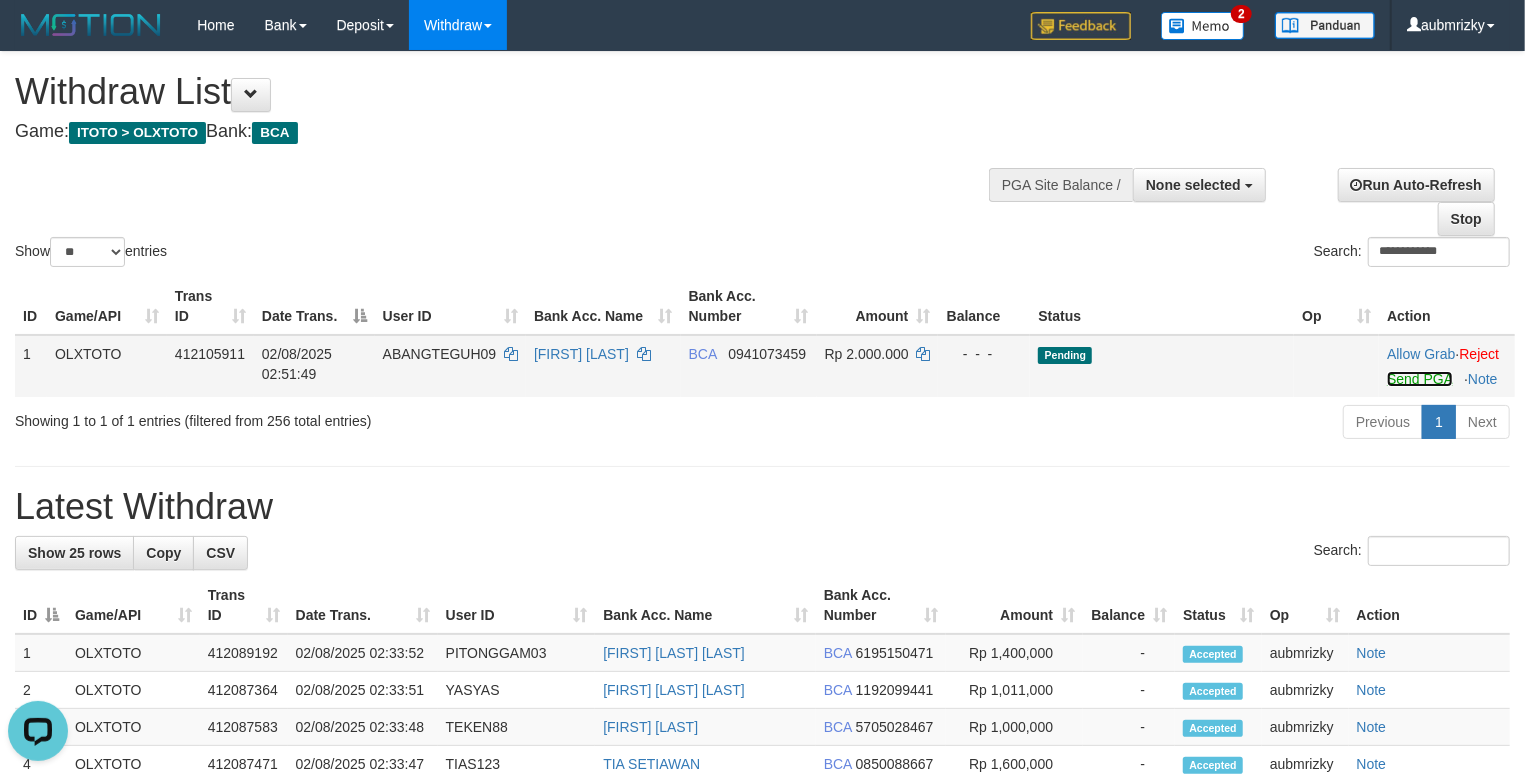 click on "Send PGA" at bounding box center (1419, 379) 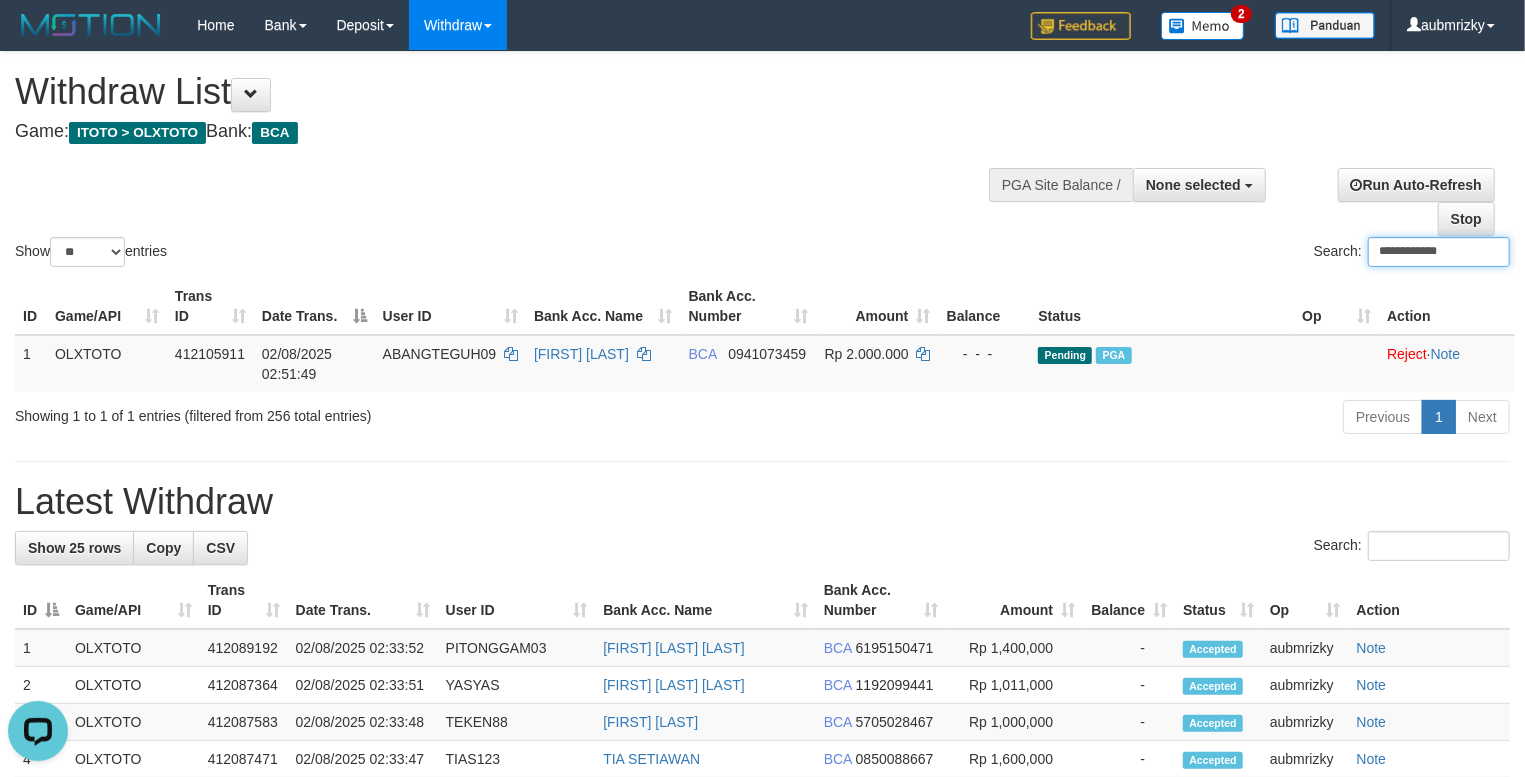 click on "**********" at bounding box center (1439, 252) 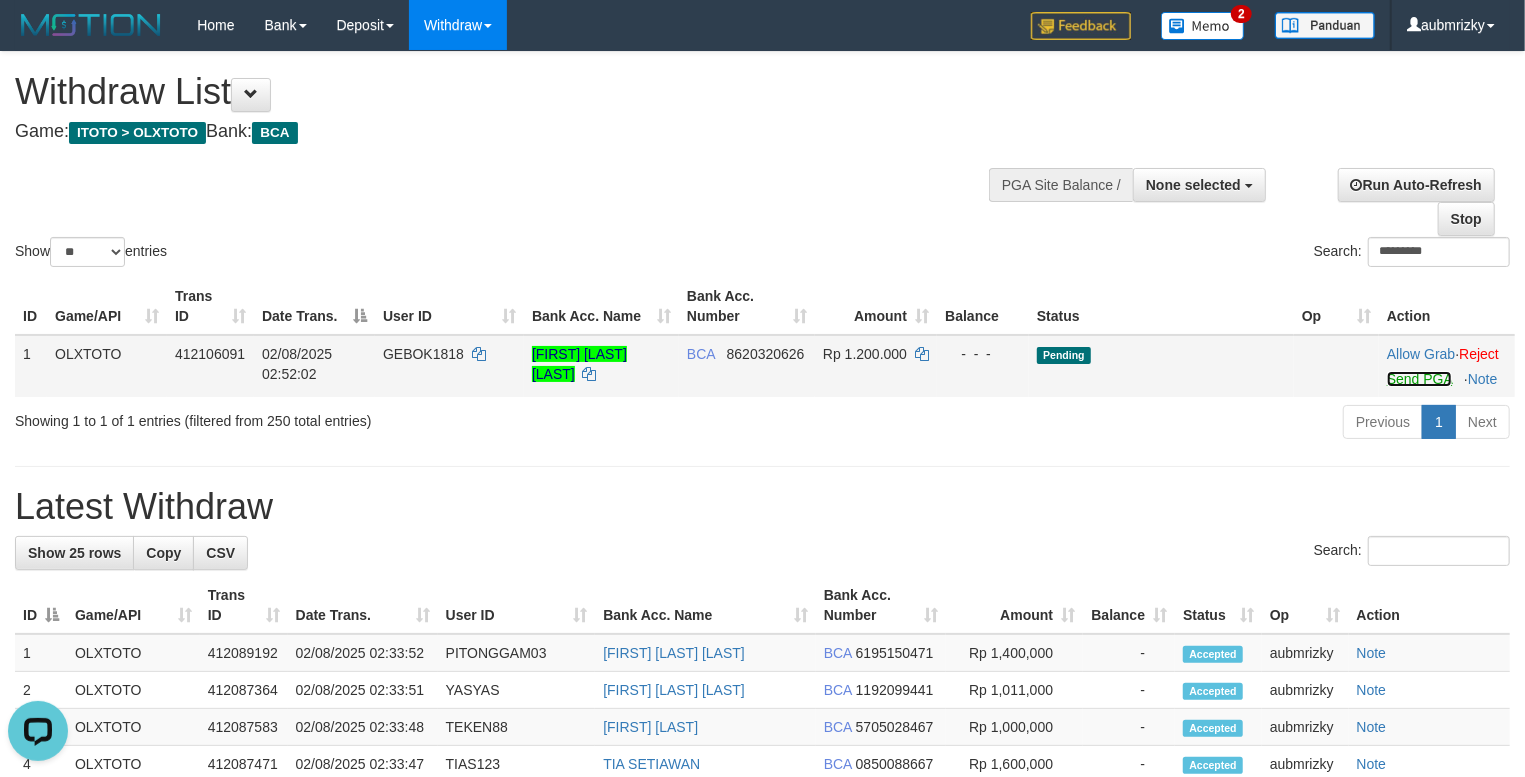 click on "Send PGA" at bounding box center (1419, 379) 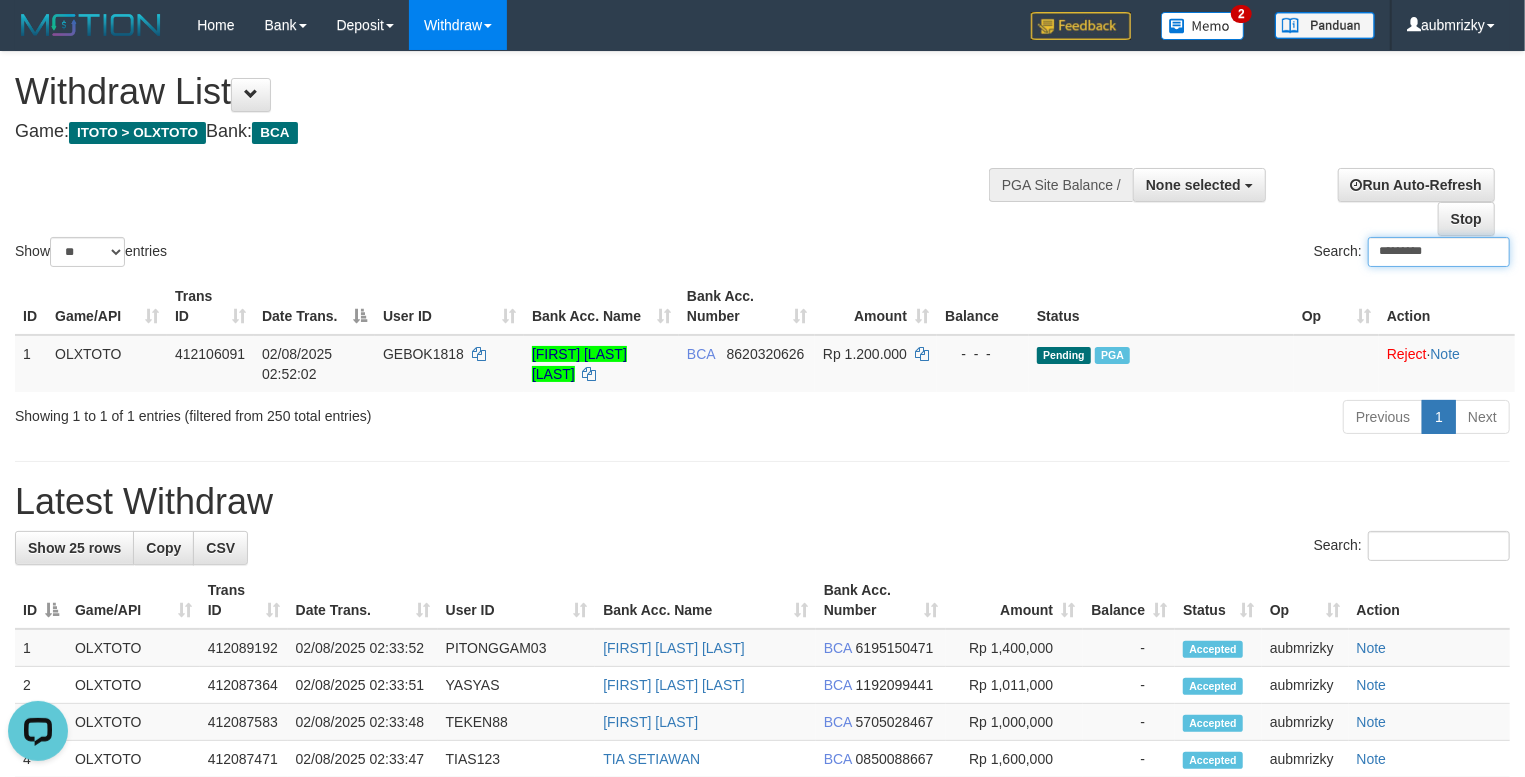 click on "*********" at bounding box center (1439, 252) 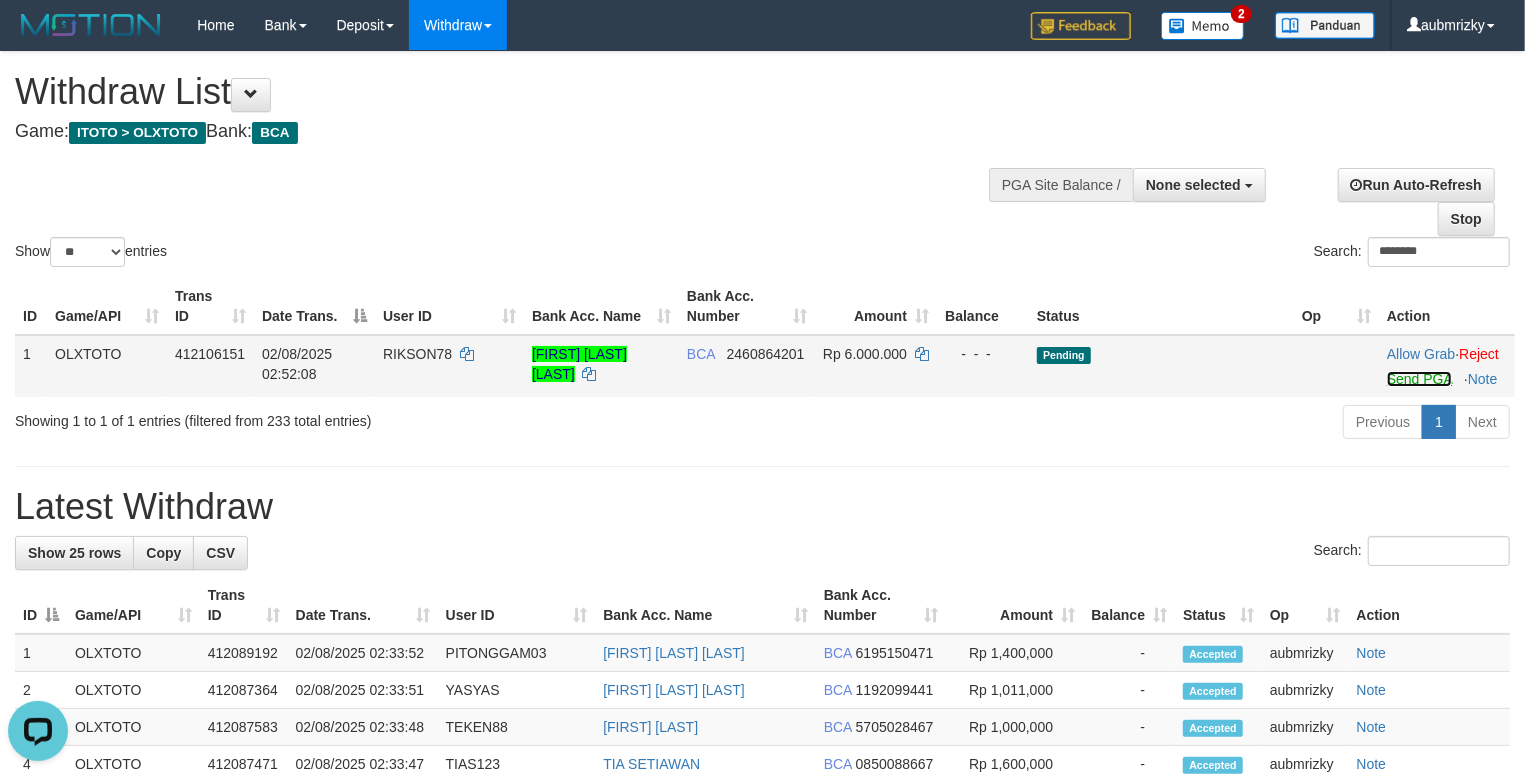 click on "Send PGA" at bounding box center [1419, 379] 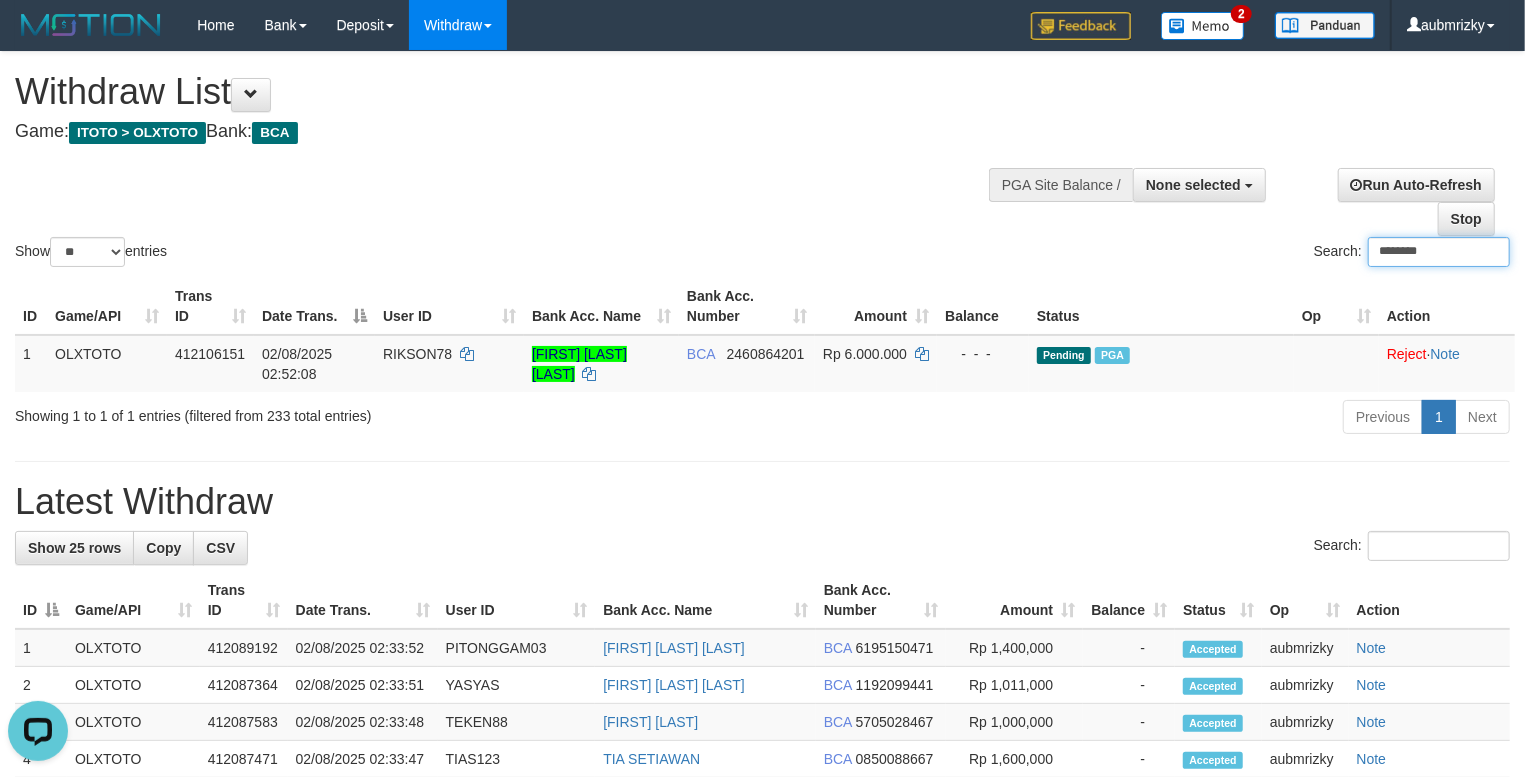 click on "********" at bounding box center (1439, 252) 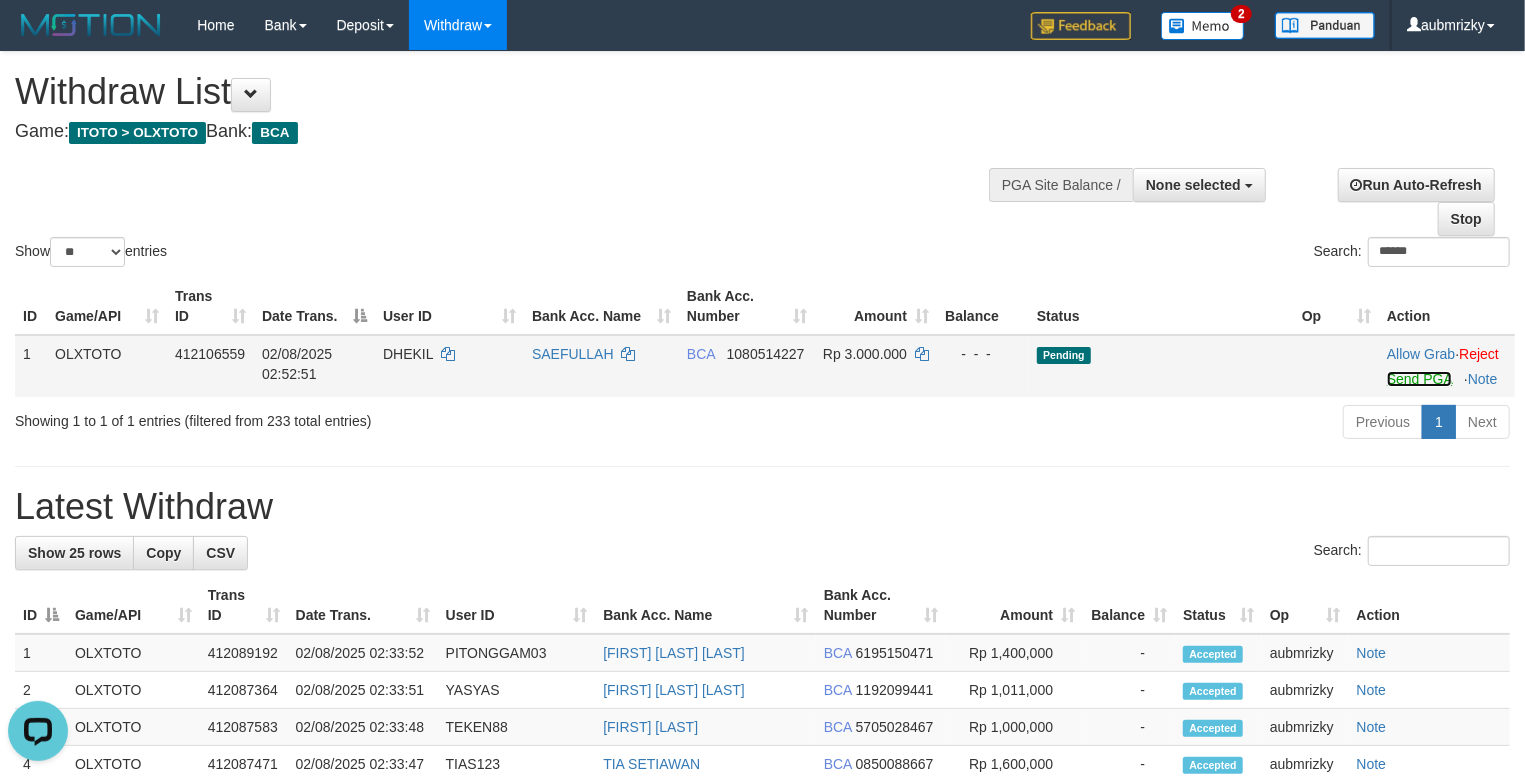 click on "Send PGA" at bounding box center [1419, 379] 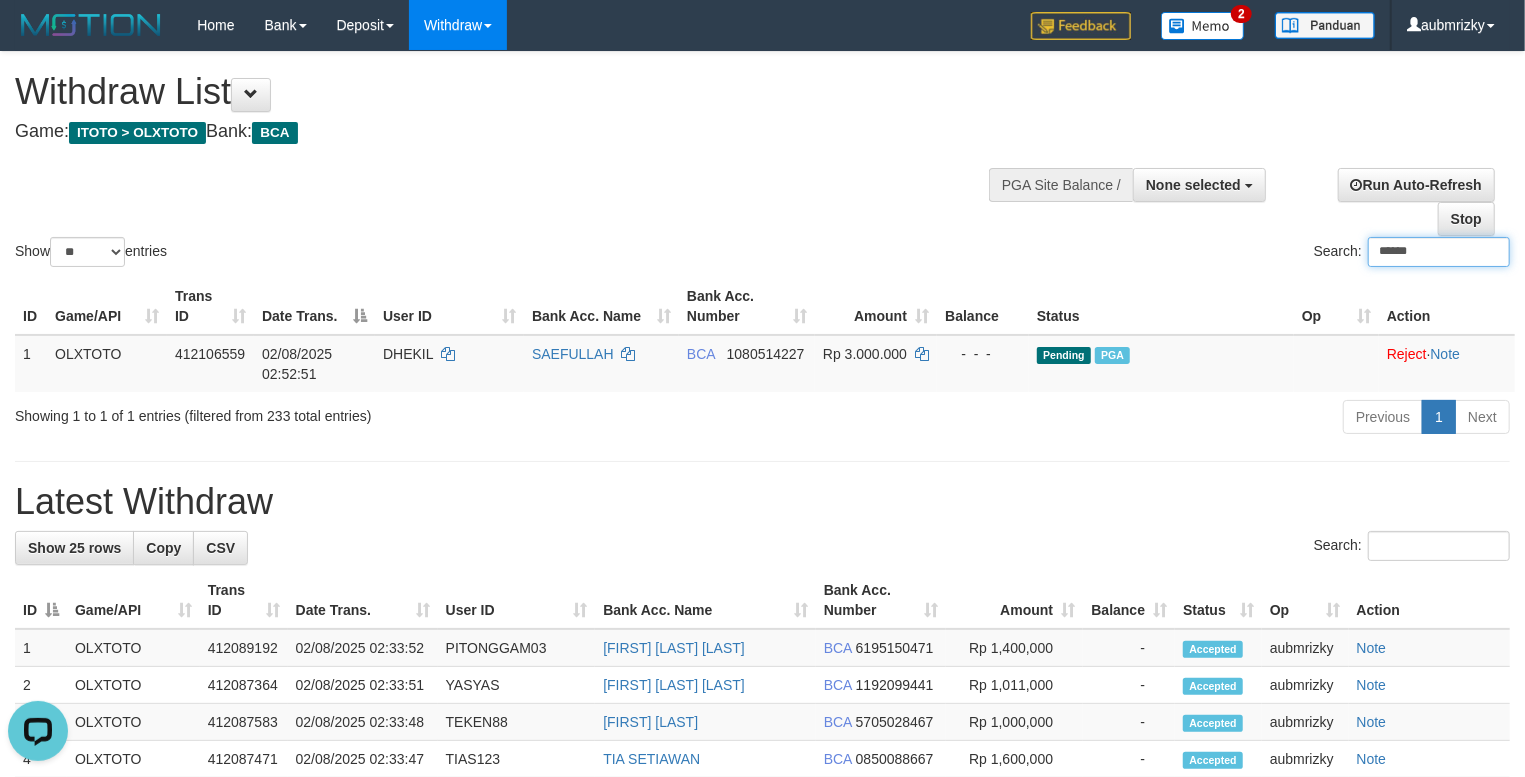 click on "******" at bounding box center [1439, 252] 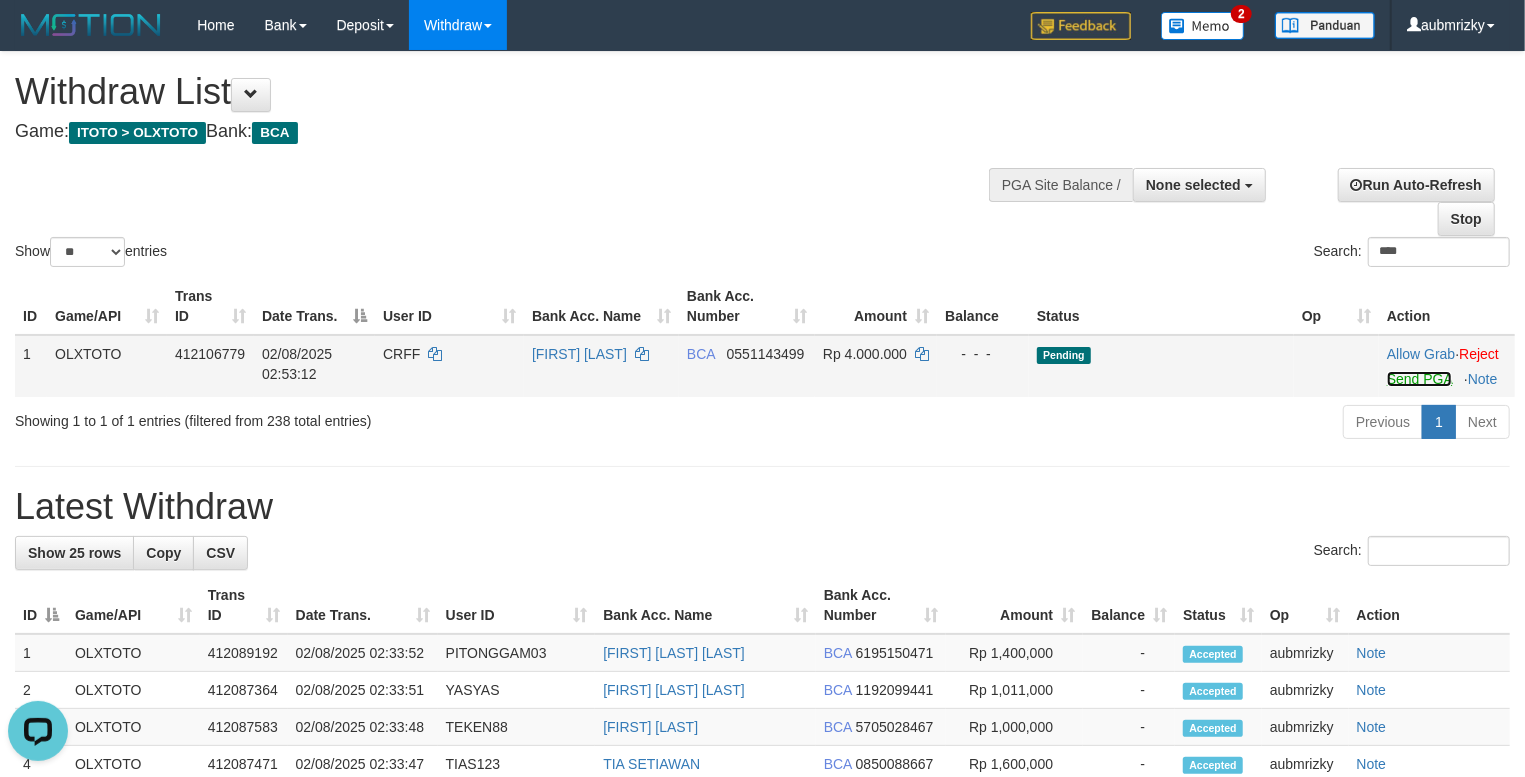 click on "Send PGA" at bounding box center [1419, 379] 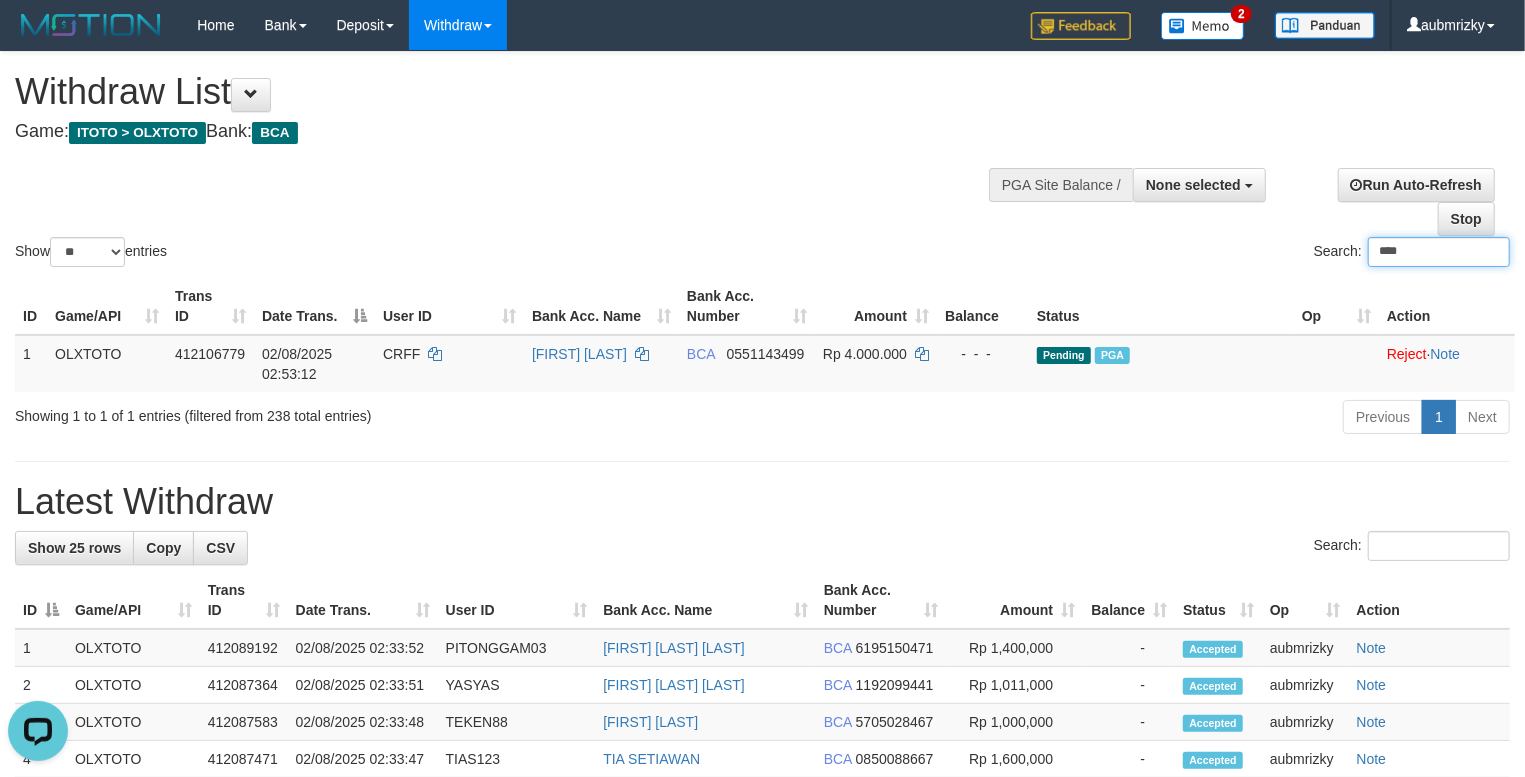 click on "****" at bounding box center (1439, 252) 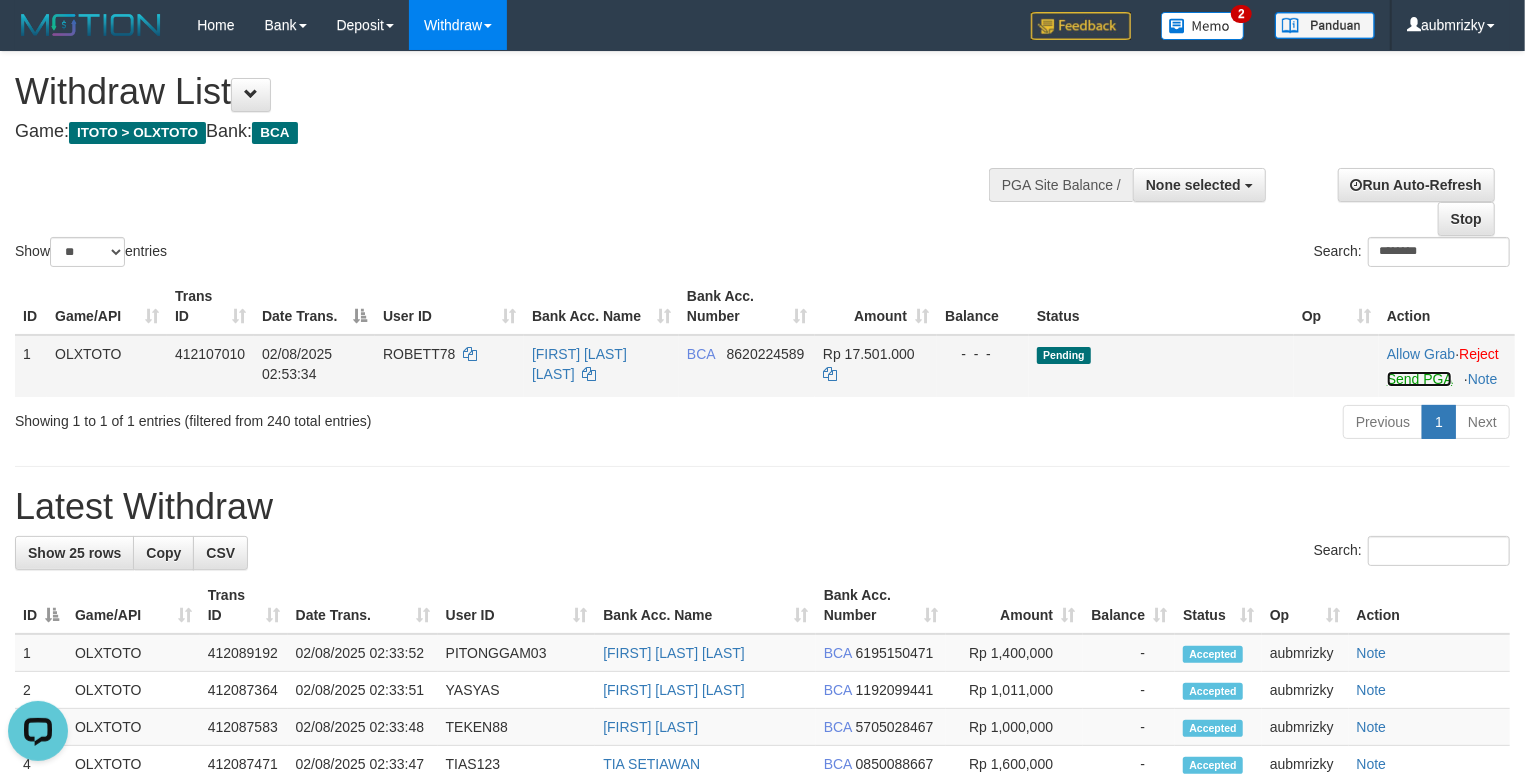 click on "Send PGA" at bounding box center (1419, 379) 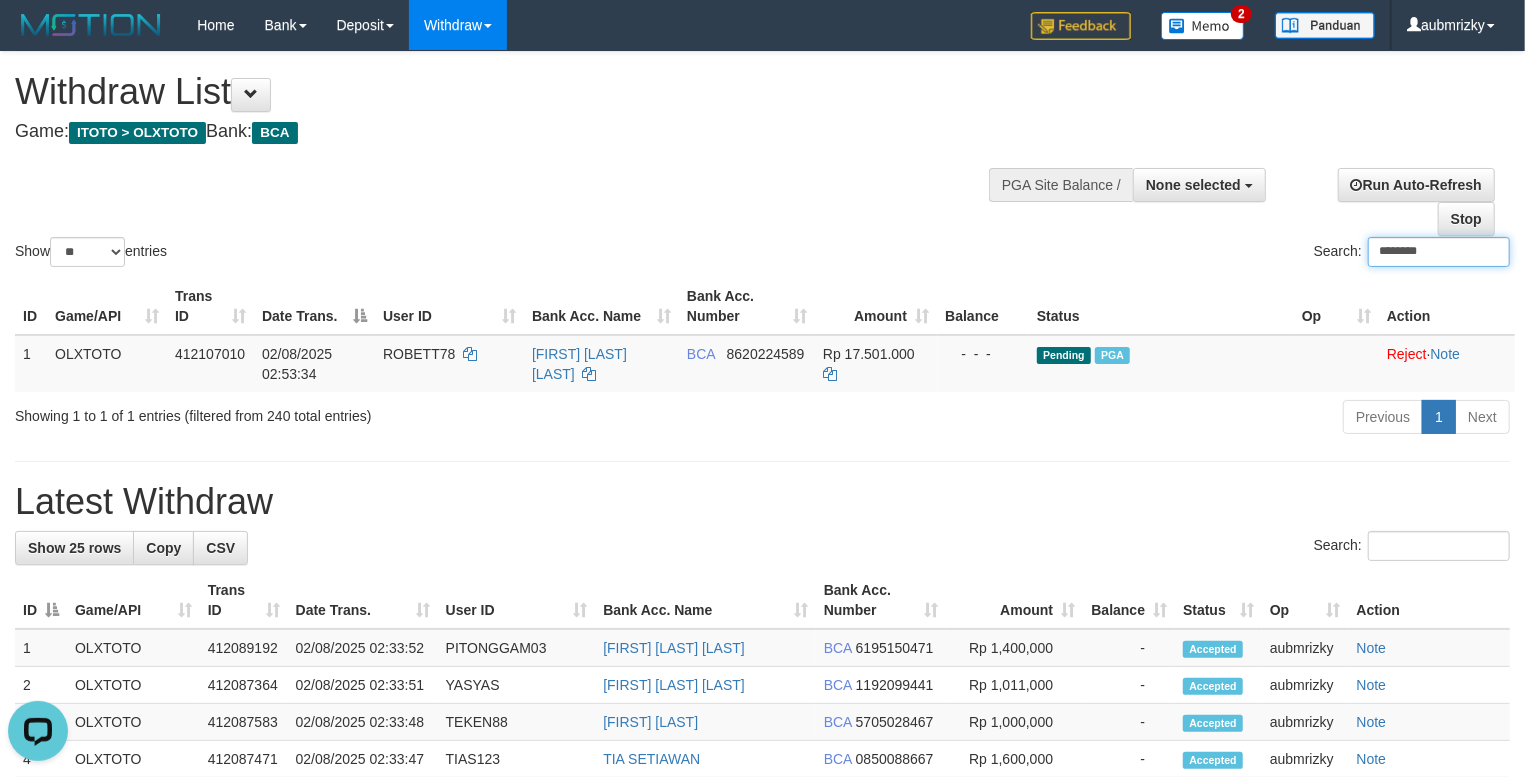 click on "********" at bounding box center [1439, 252] 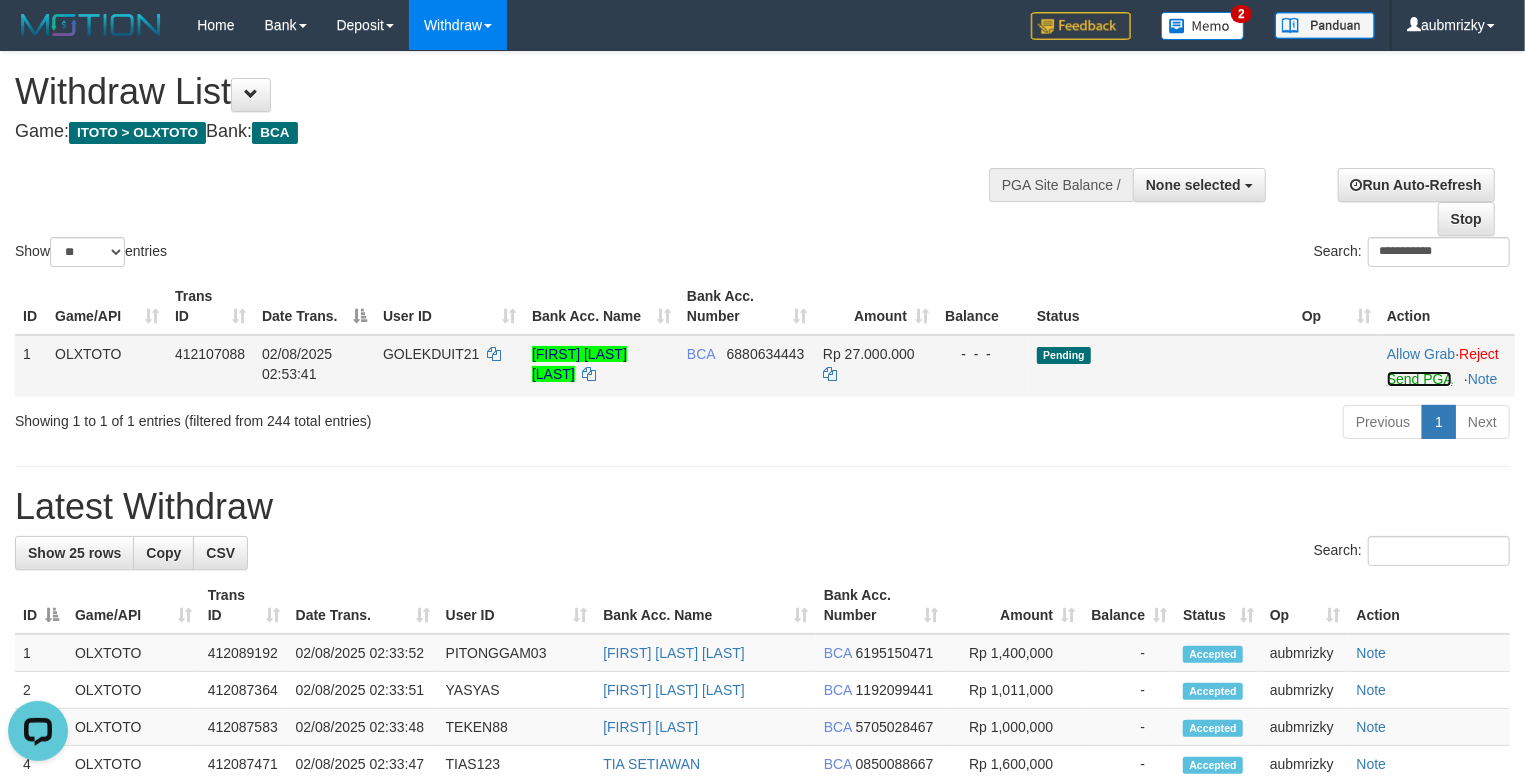 click on "Send PGA" at bounding box center [1419, 379] 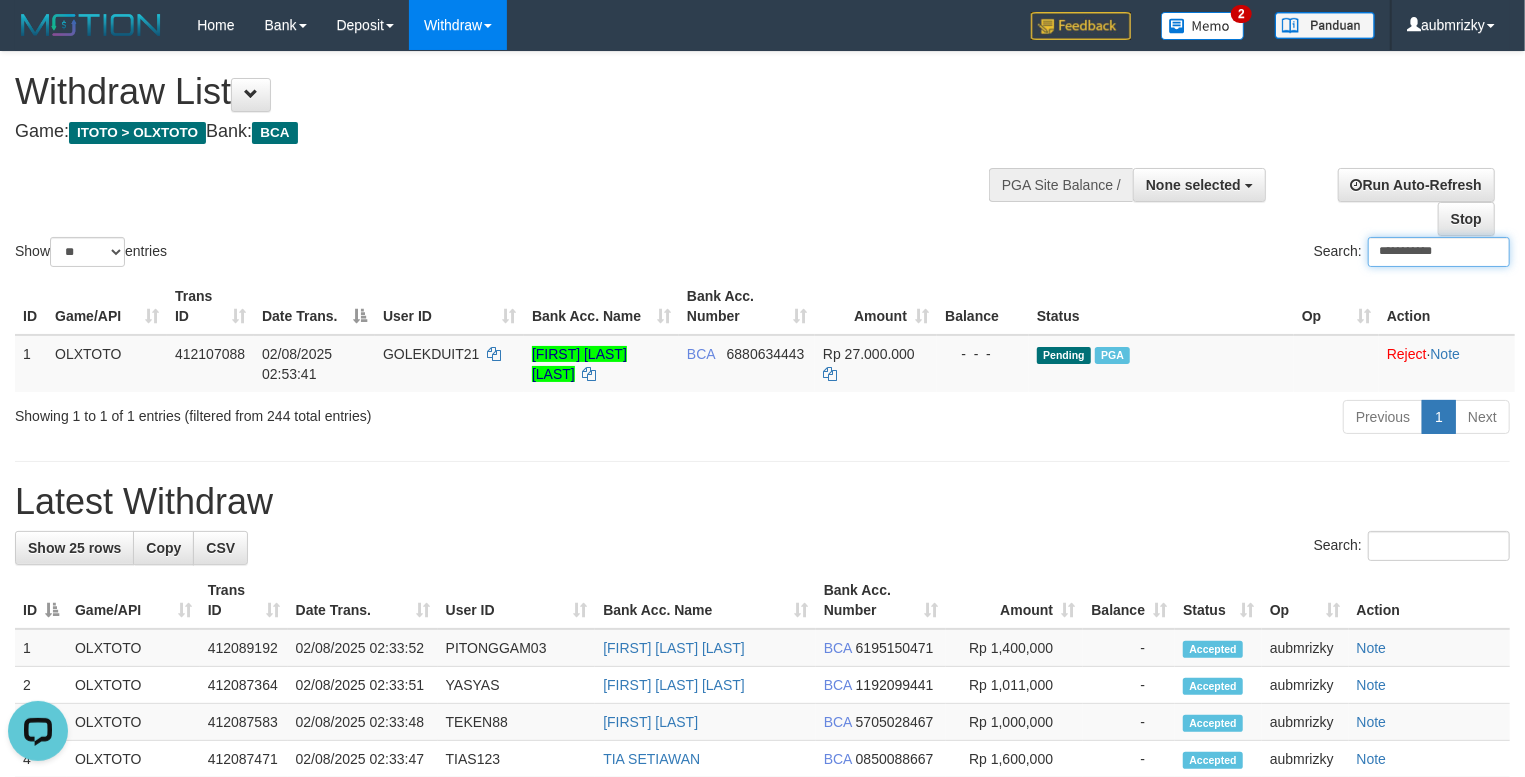 click on "**********" at bounding box center [1439, 252] 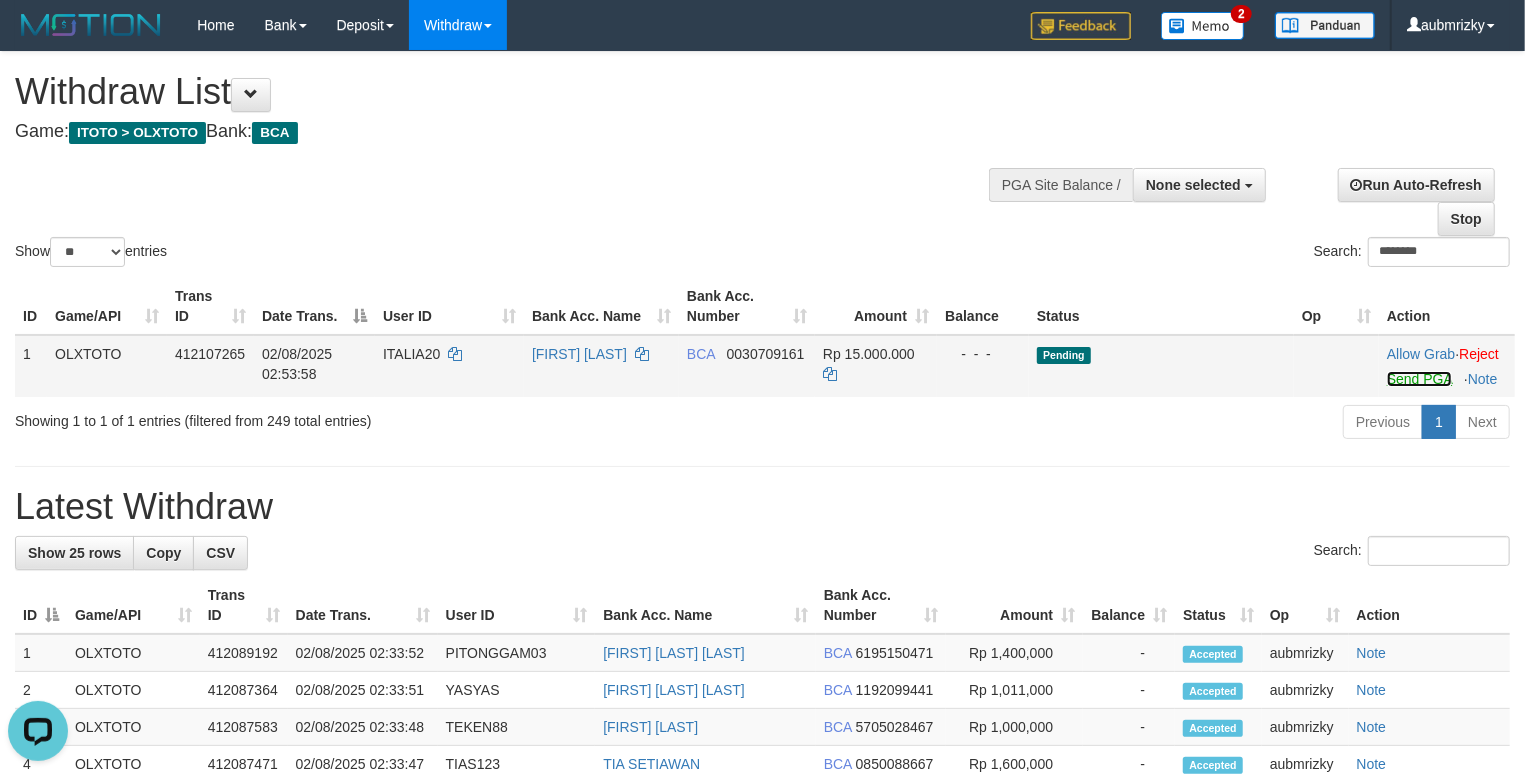 click on "Send PGA" at bounding box center [1419, 379] 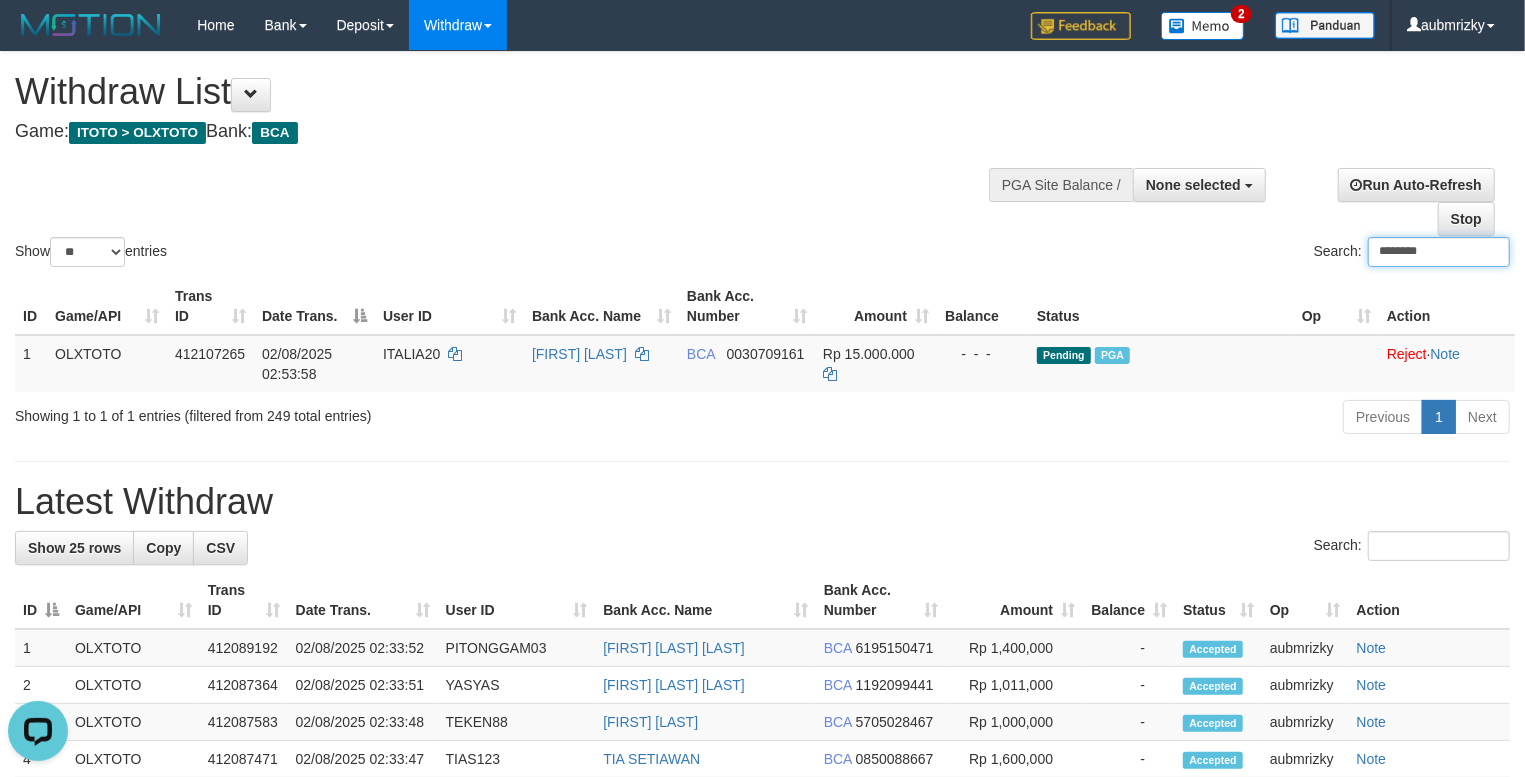 click on "********" at bounding box center (1439, 252) 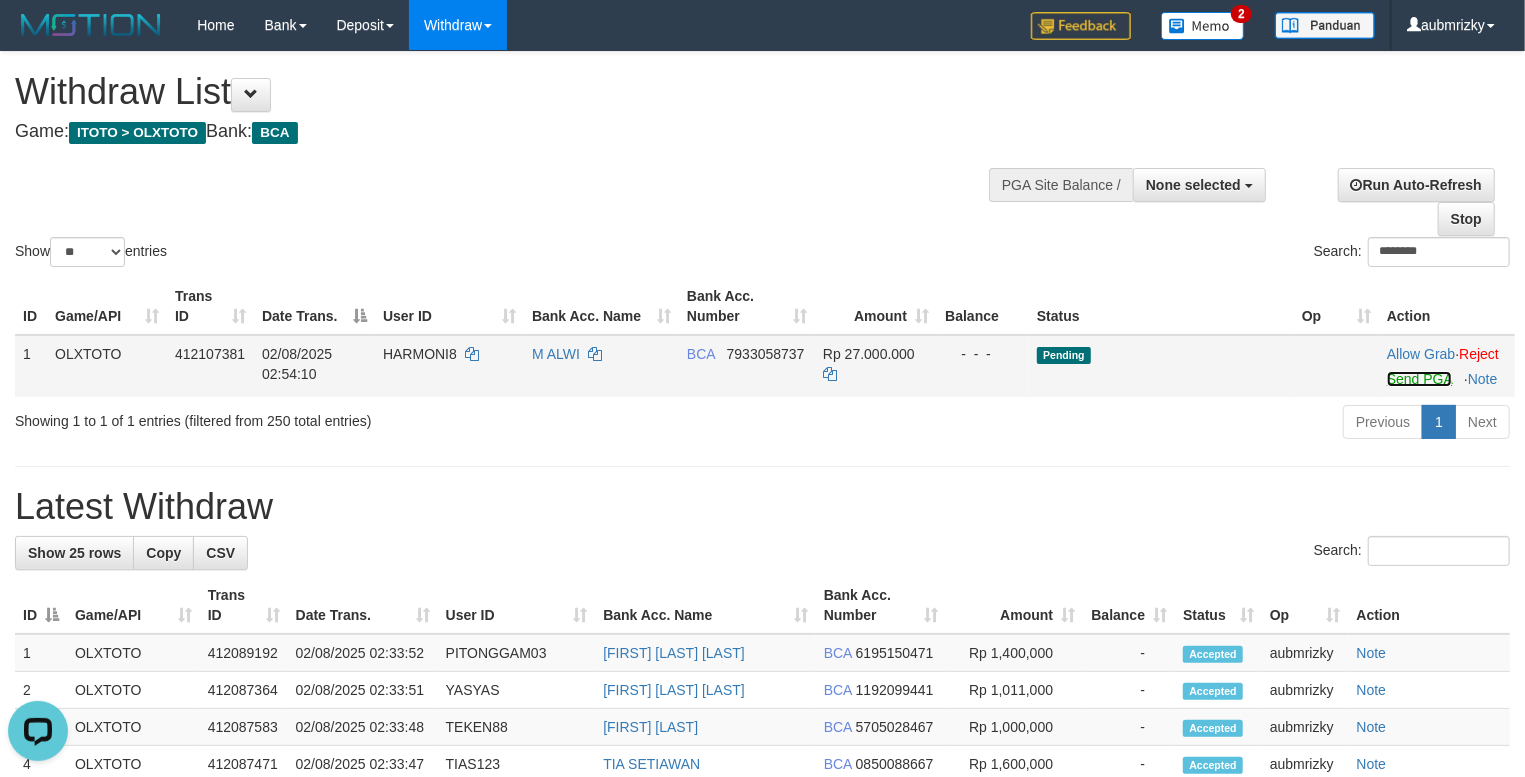 click on "Send PGA" at bounding box center [1419, 379] 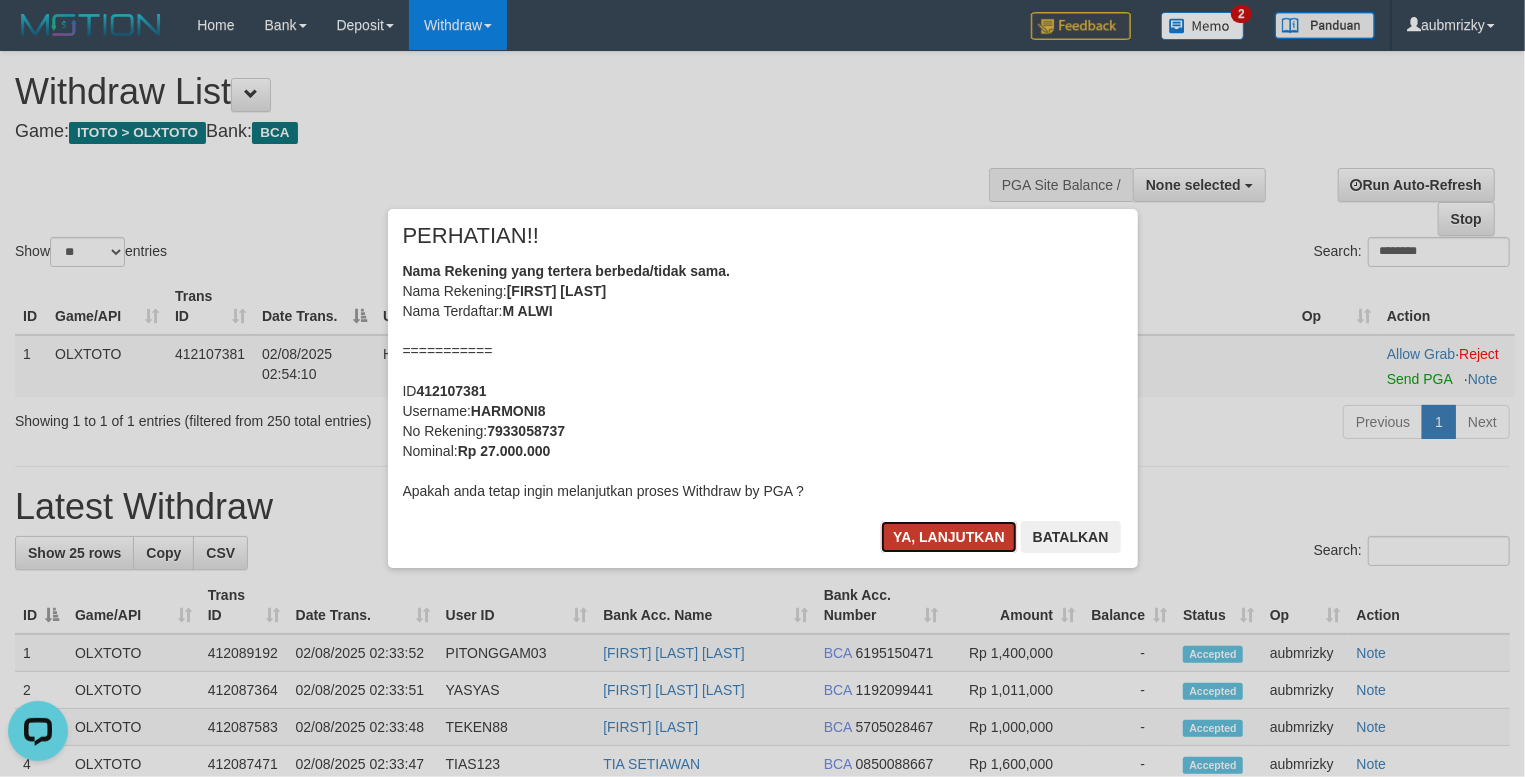 click on "Ya, lanjutkan" at bounding box center [949, 537] 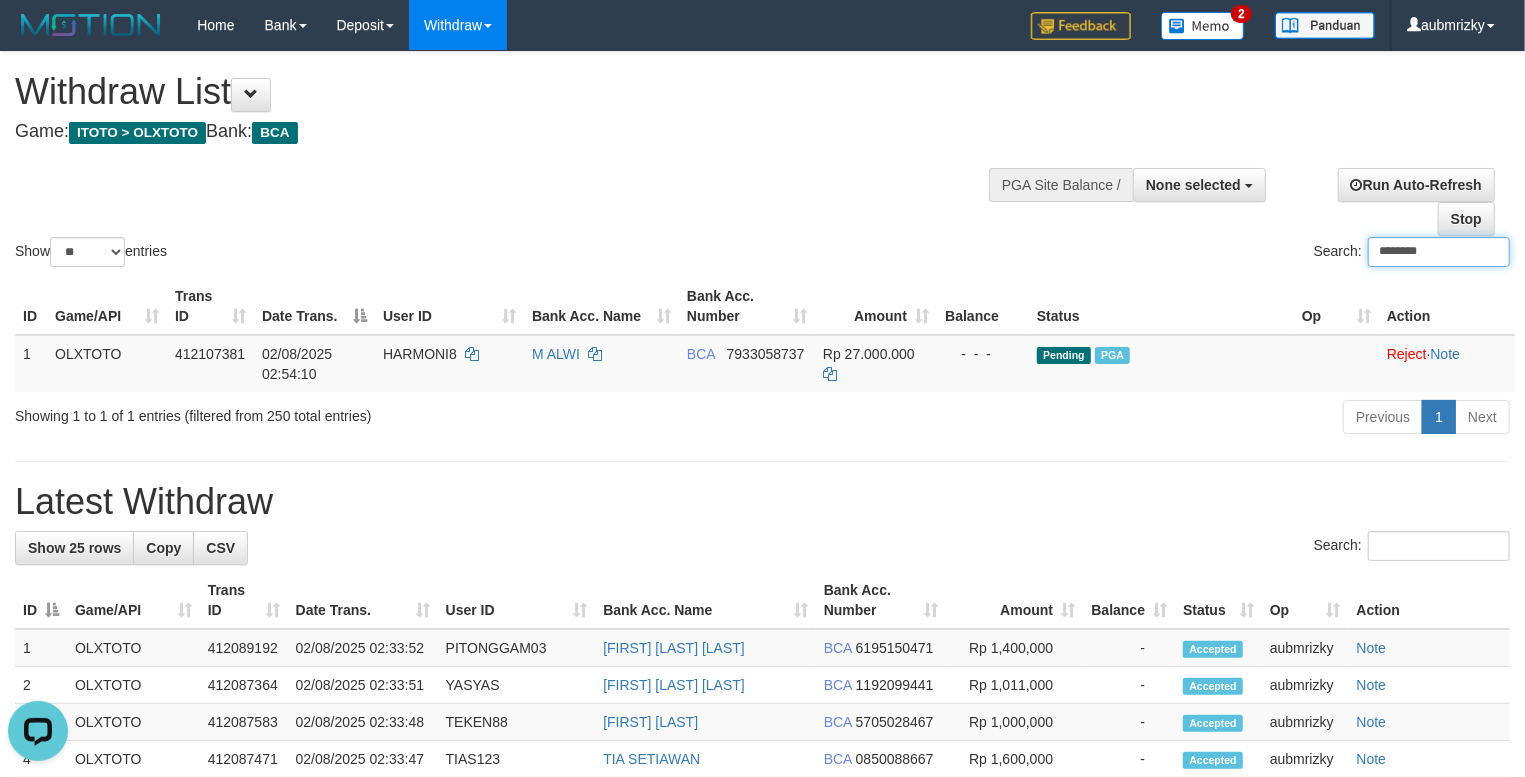 click on "********" at bounding box center [1439, 252] 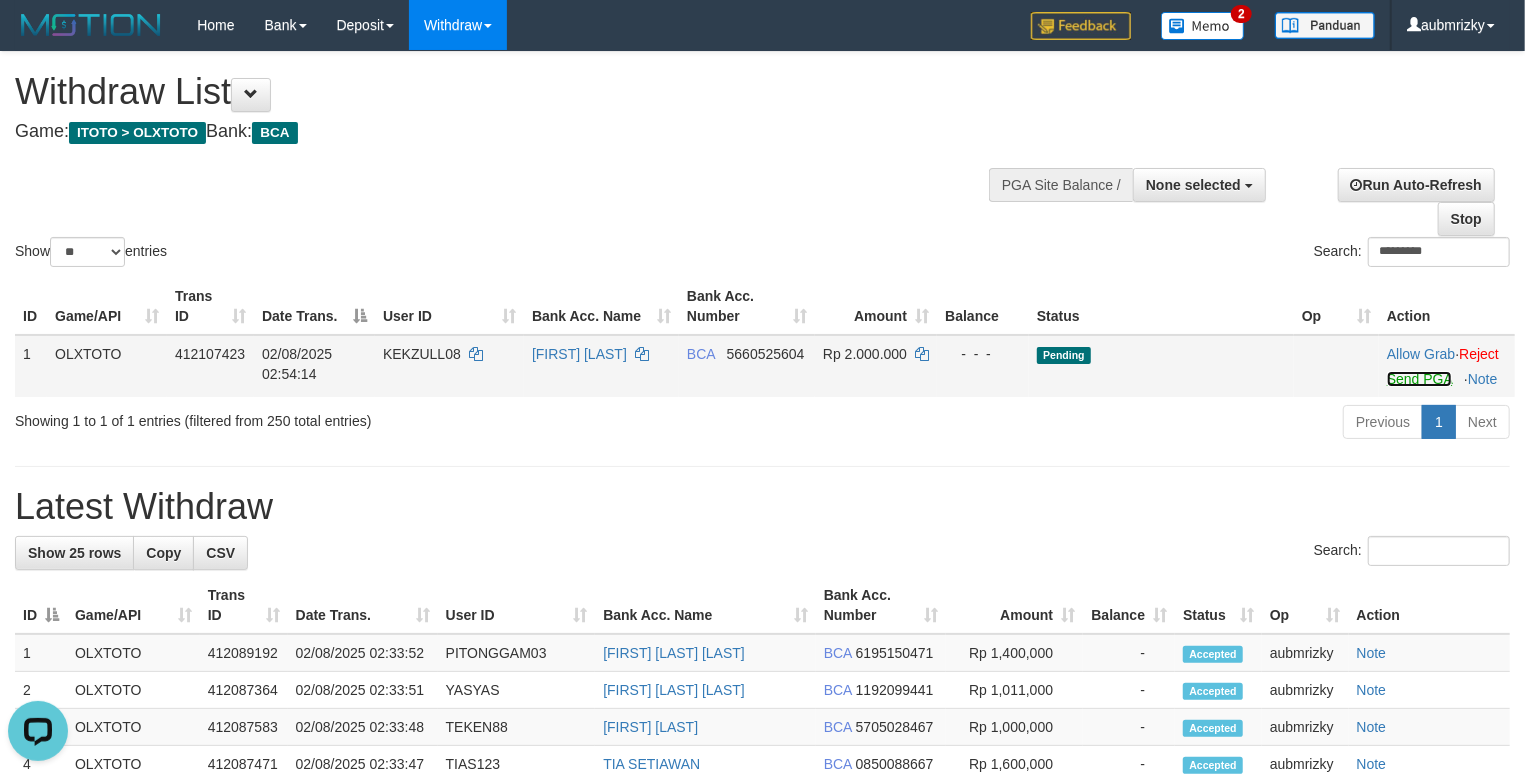 click on "Send PGA" at bounding box center [1419, 379] 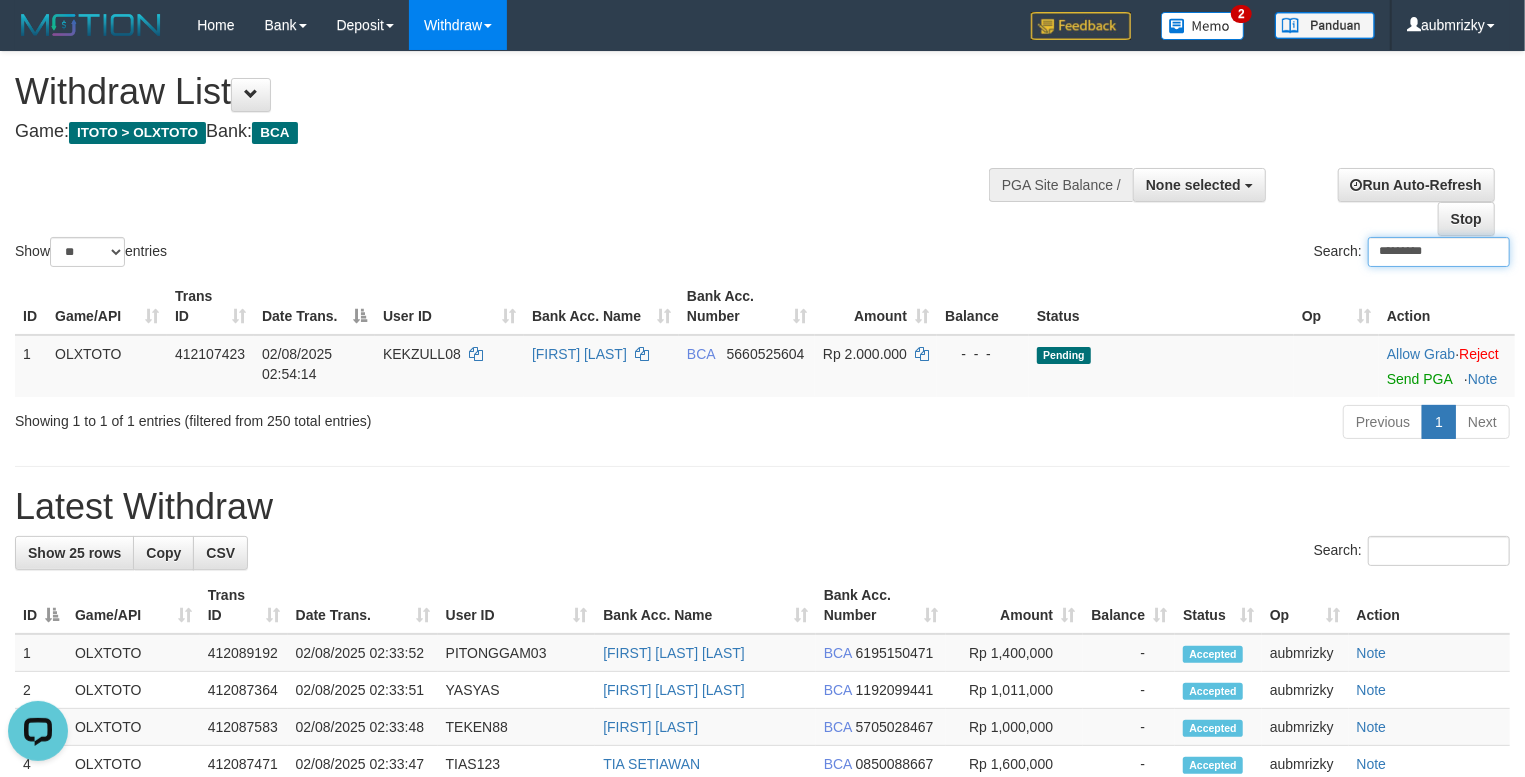 click on "*********" at bounding box center (1439, 252) 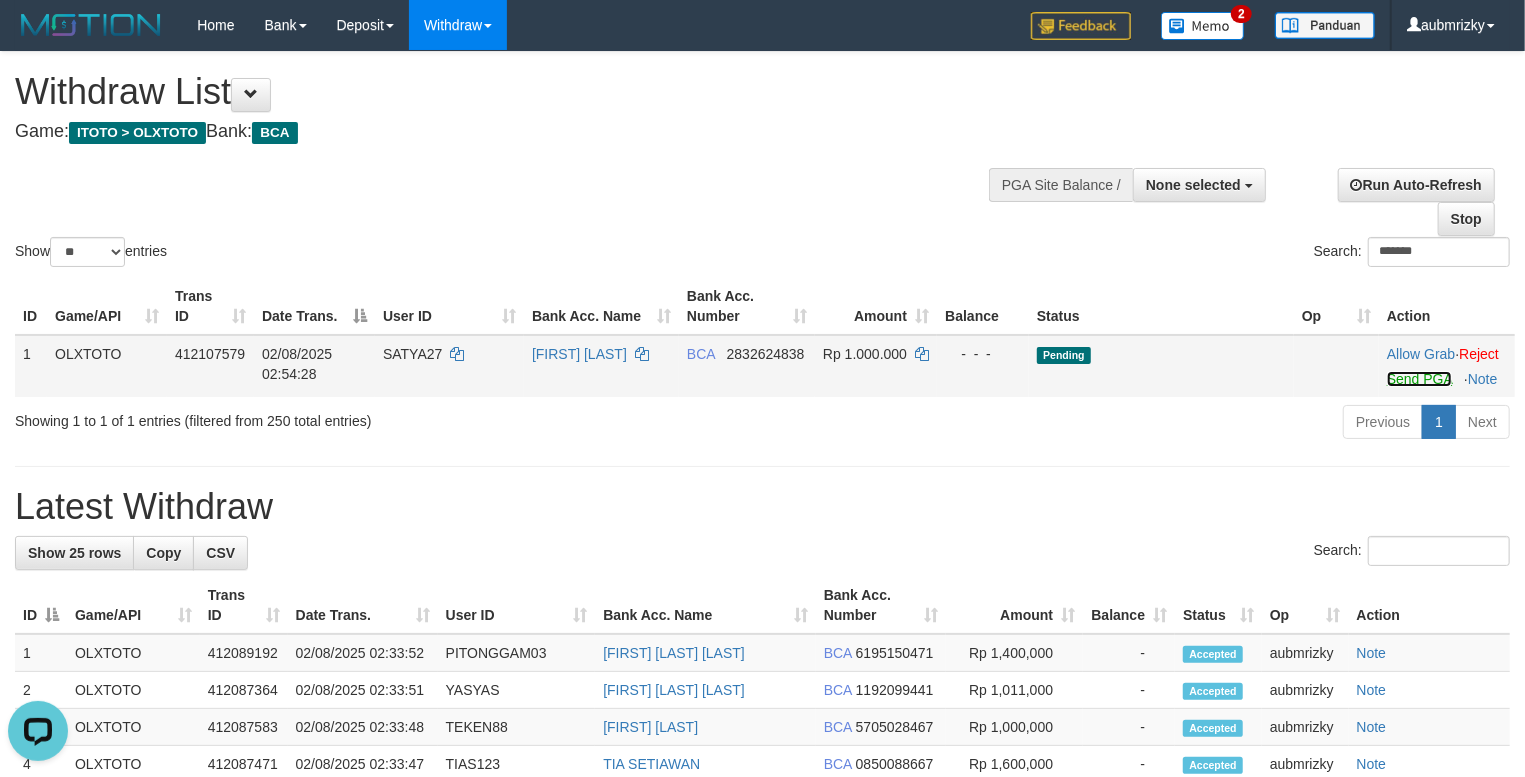 click on "Send PGA" at bounding box center (1419, 379) 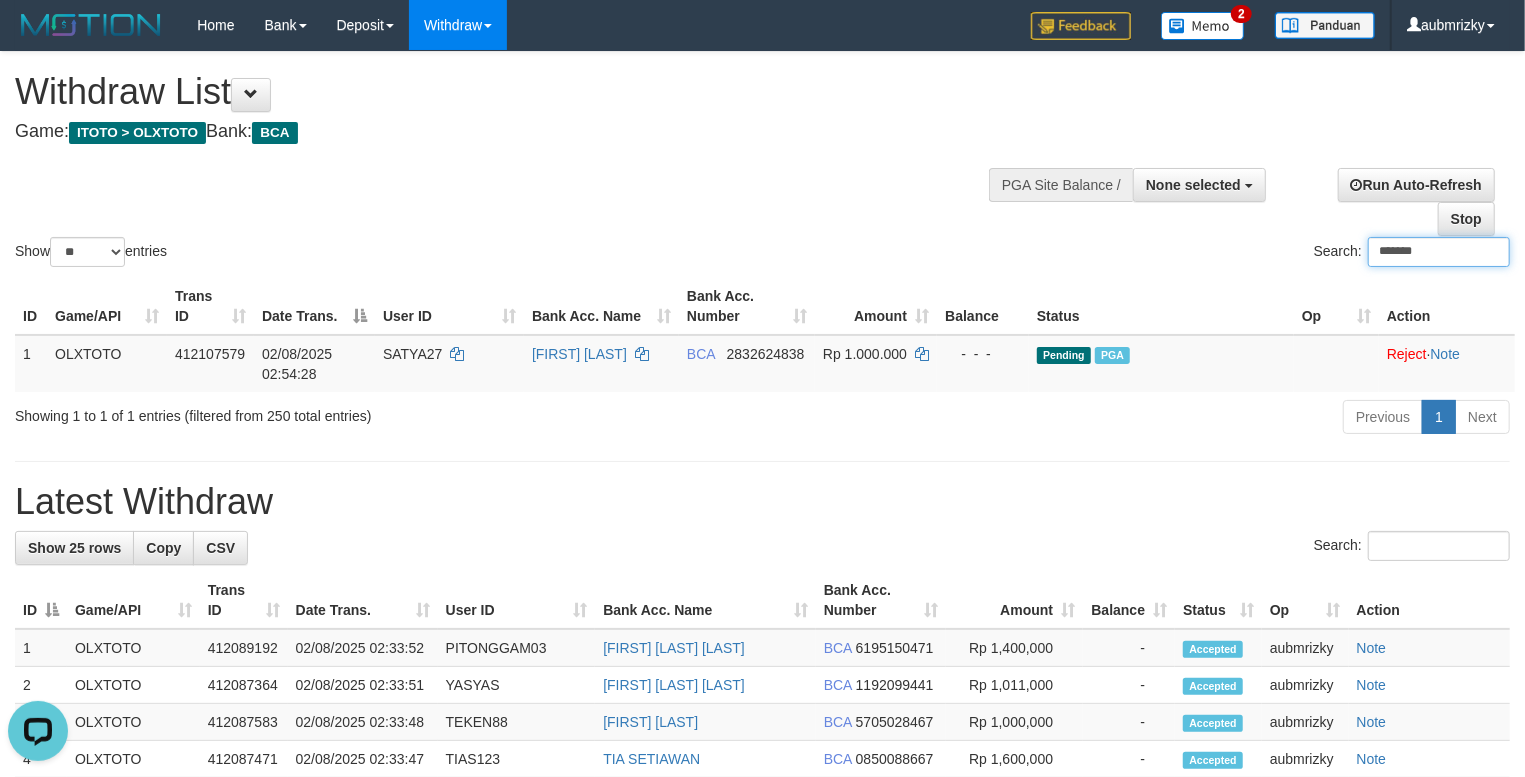 click on "*******" at bounding box center [1439, 252] 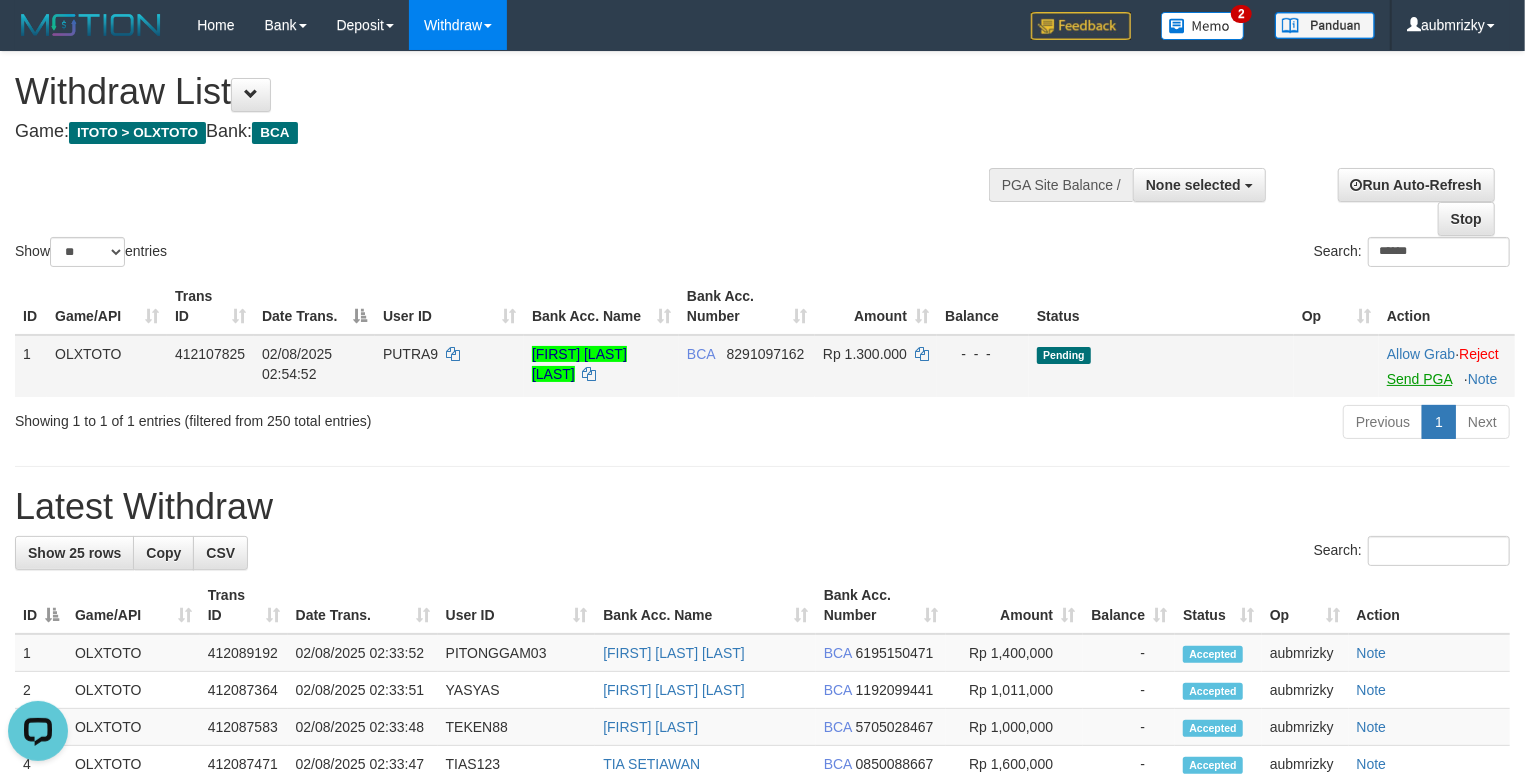 drag, startPoint x: 1376, startPoint y: 417, endPoint x: 1390, endPoint y: 414, distance: 14.3178215 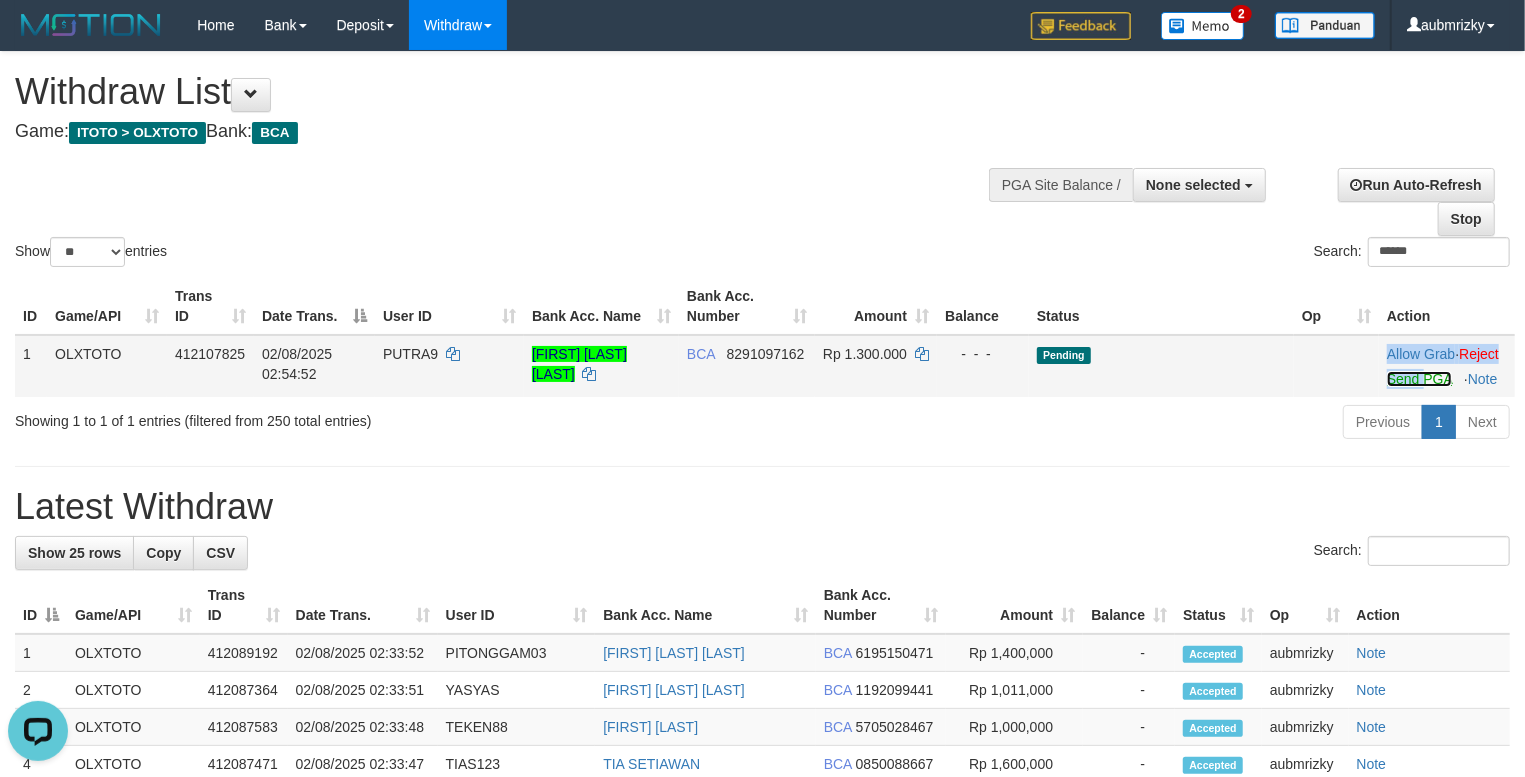 click on "Send PGA" at bounding box center (1419, 379) 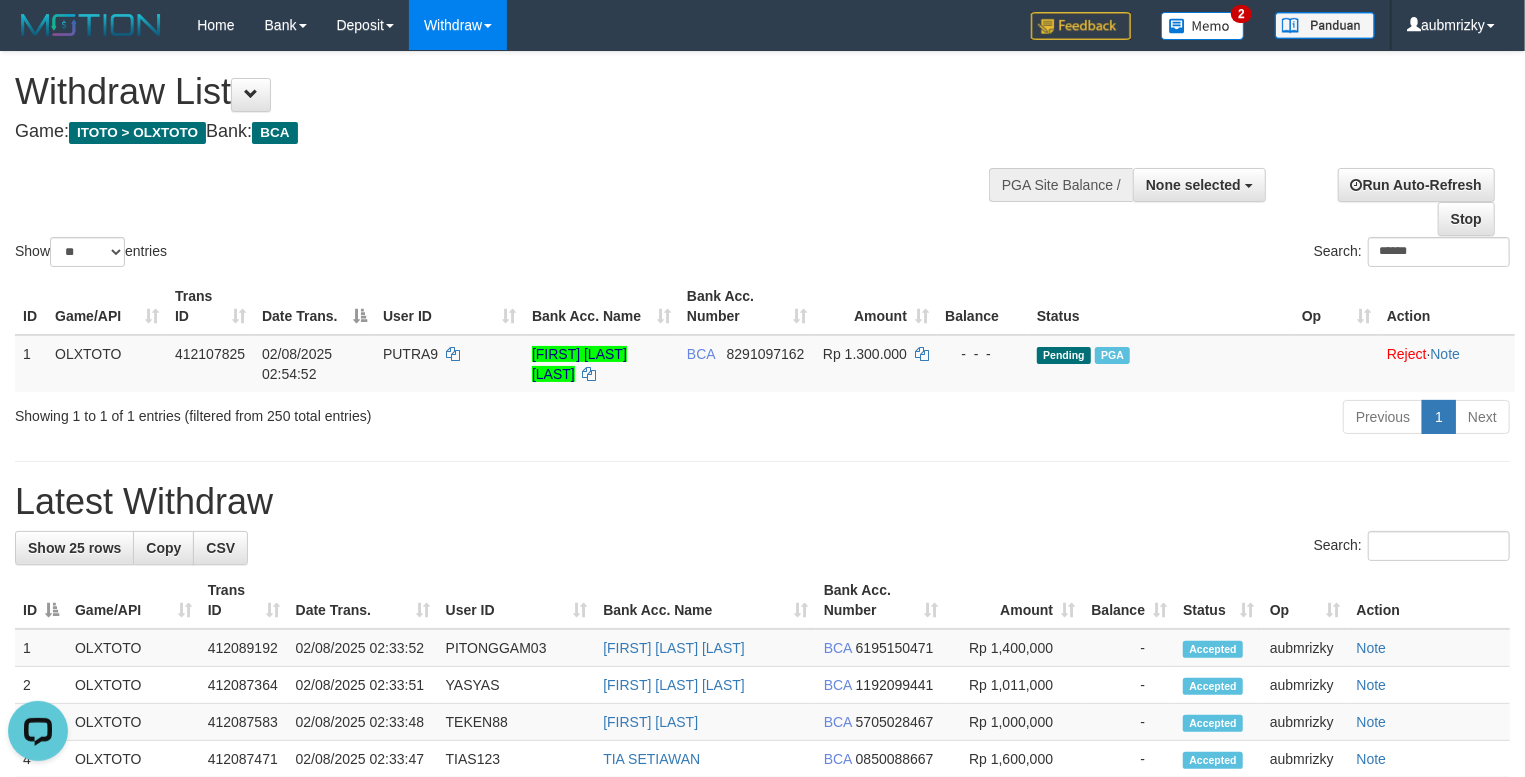 click on "Previous 1 Next" at bounding box center [1080, 419] 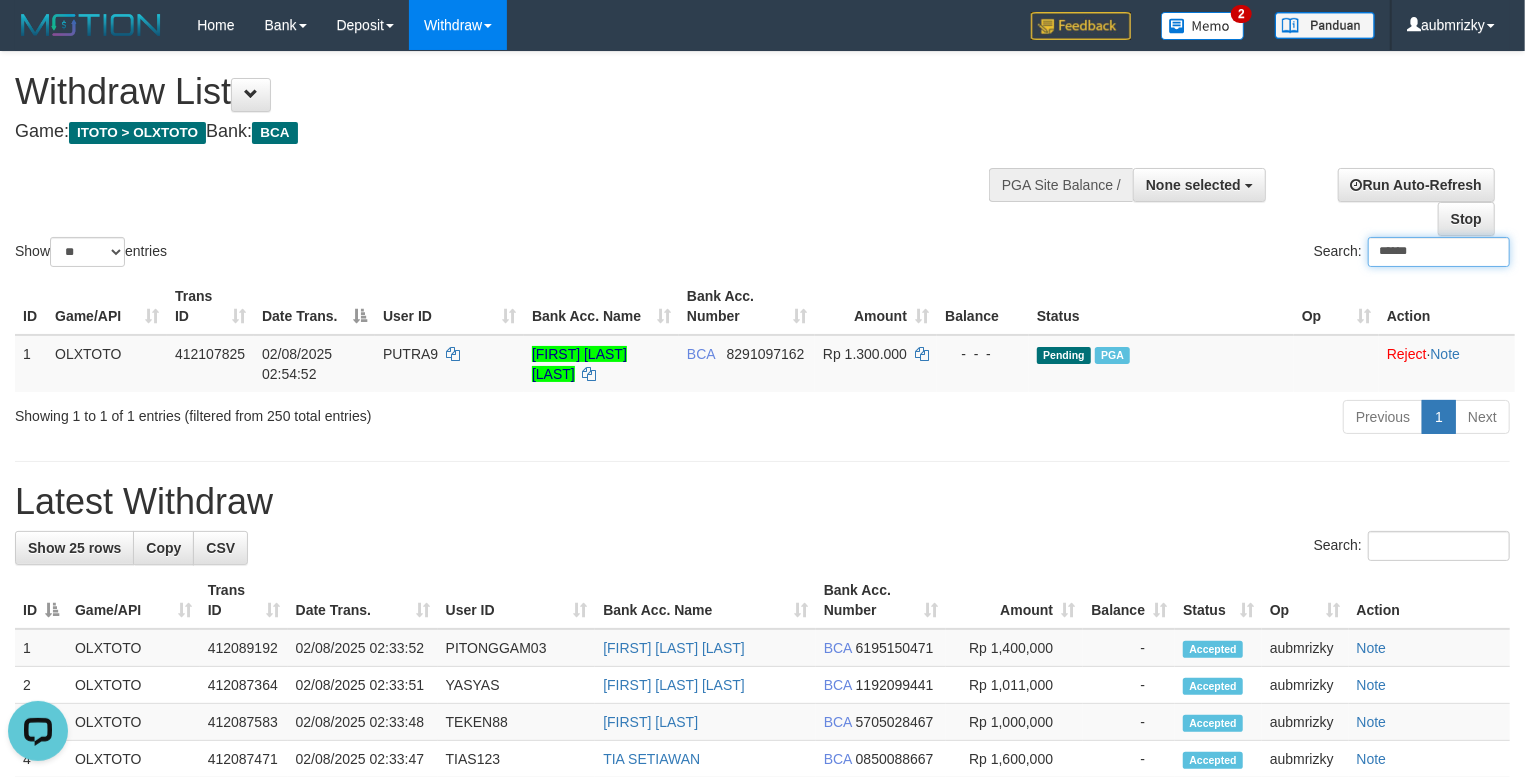 click on "******" at bounding box center (1439, 252) 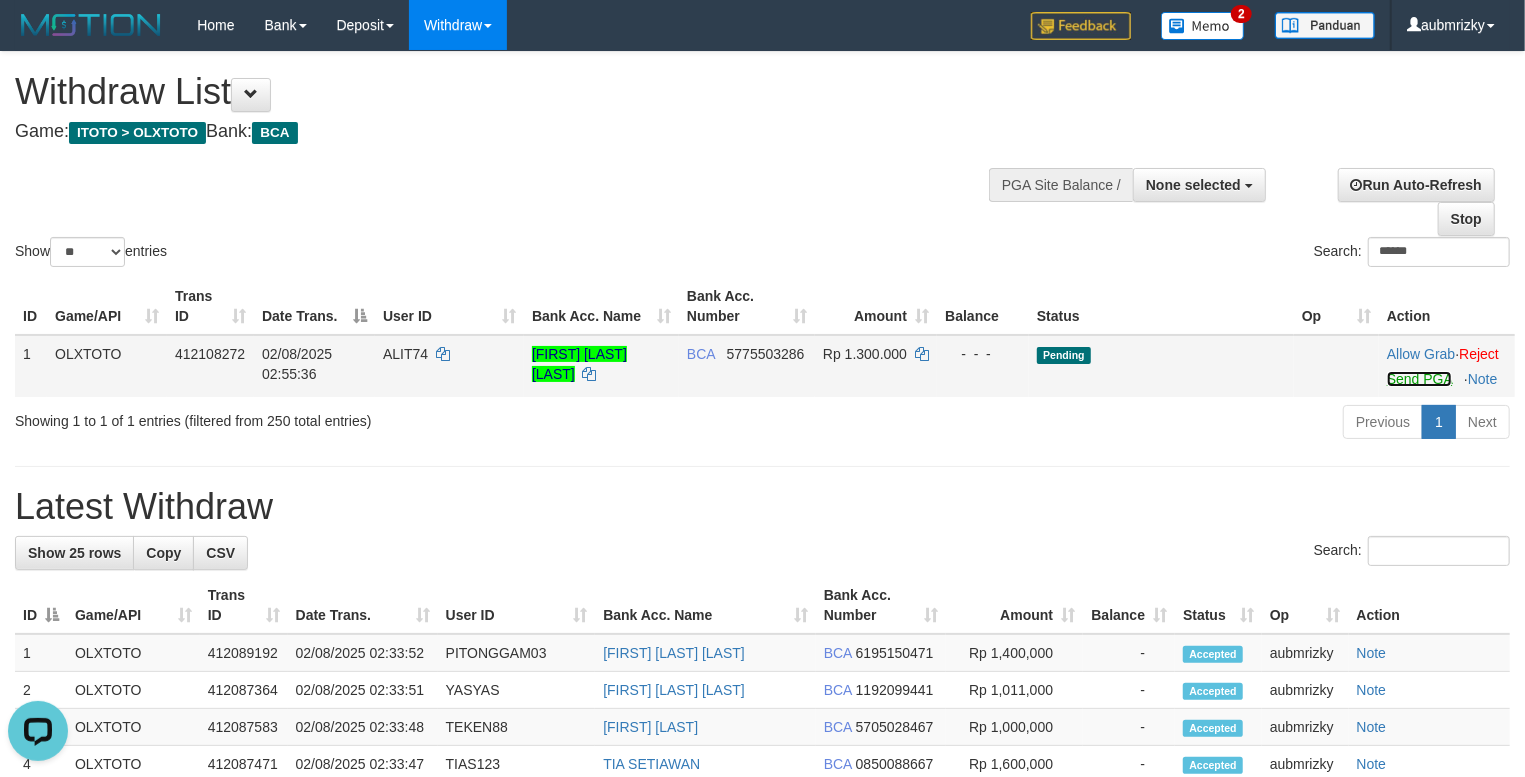 click on "Send PGA" at bounding box center (1419, 379) 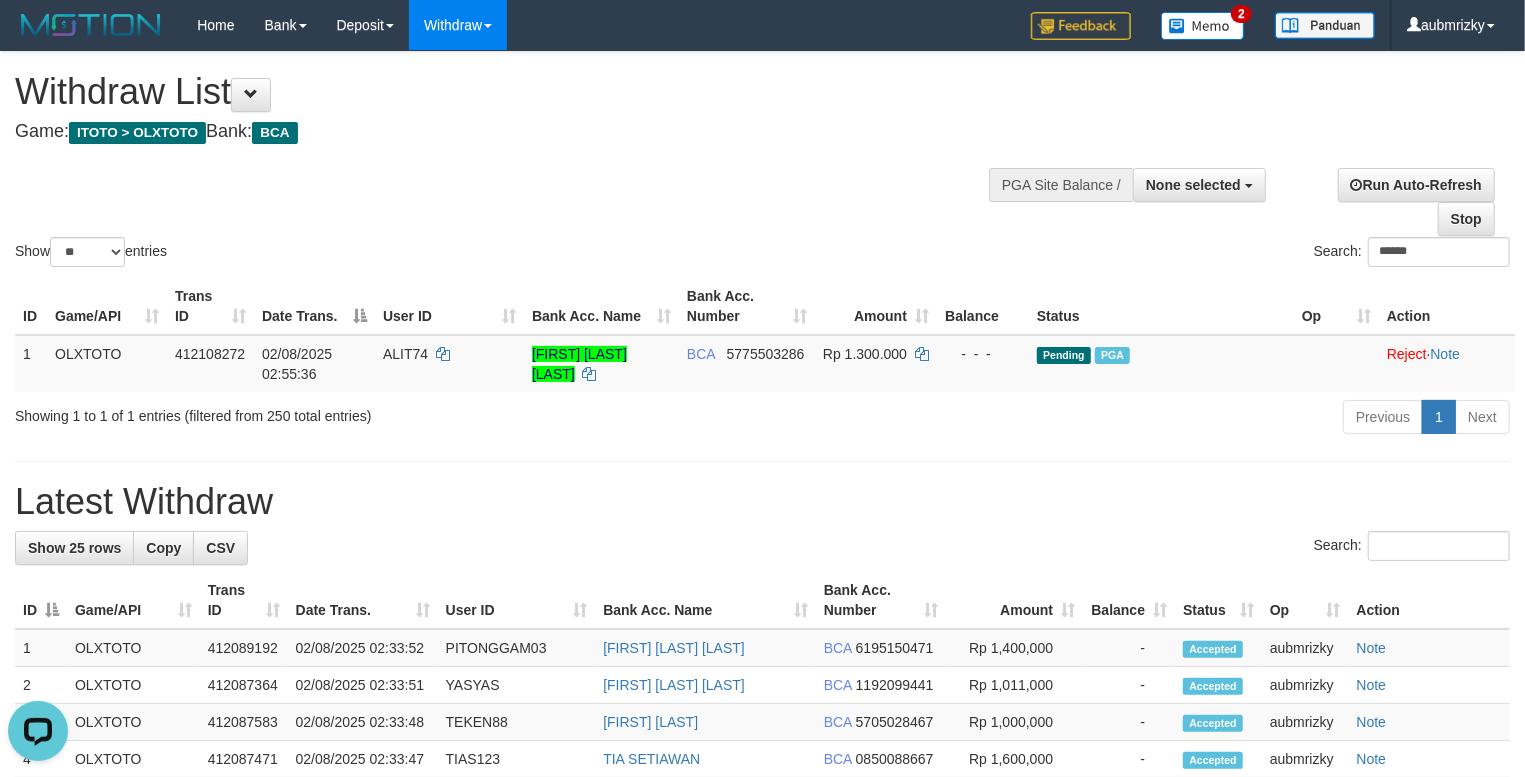click on "Search: ******" at bounding box center (1144, 254) 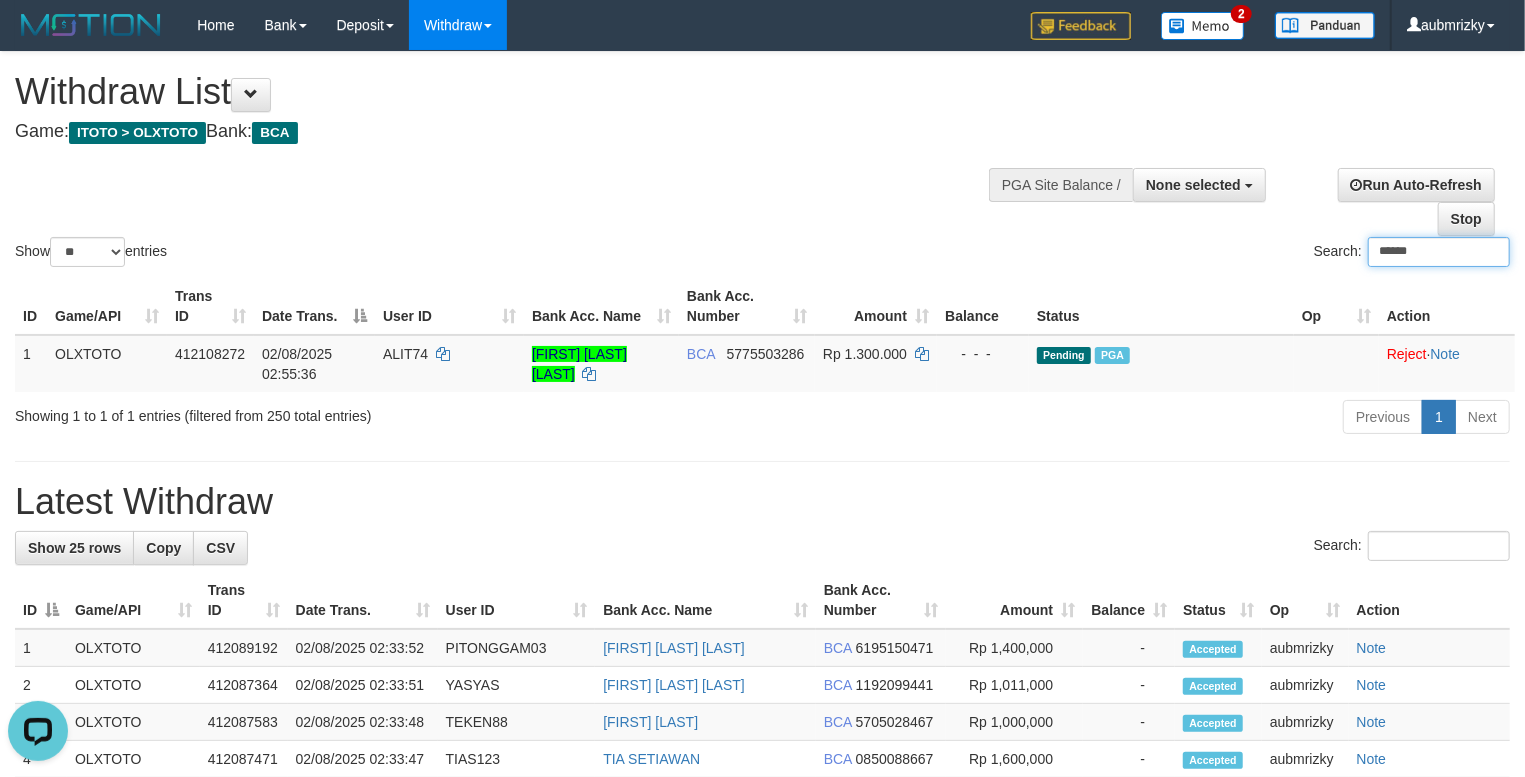 click on "******" at bounding box center (1439, 252) 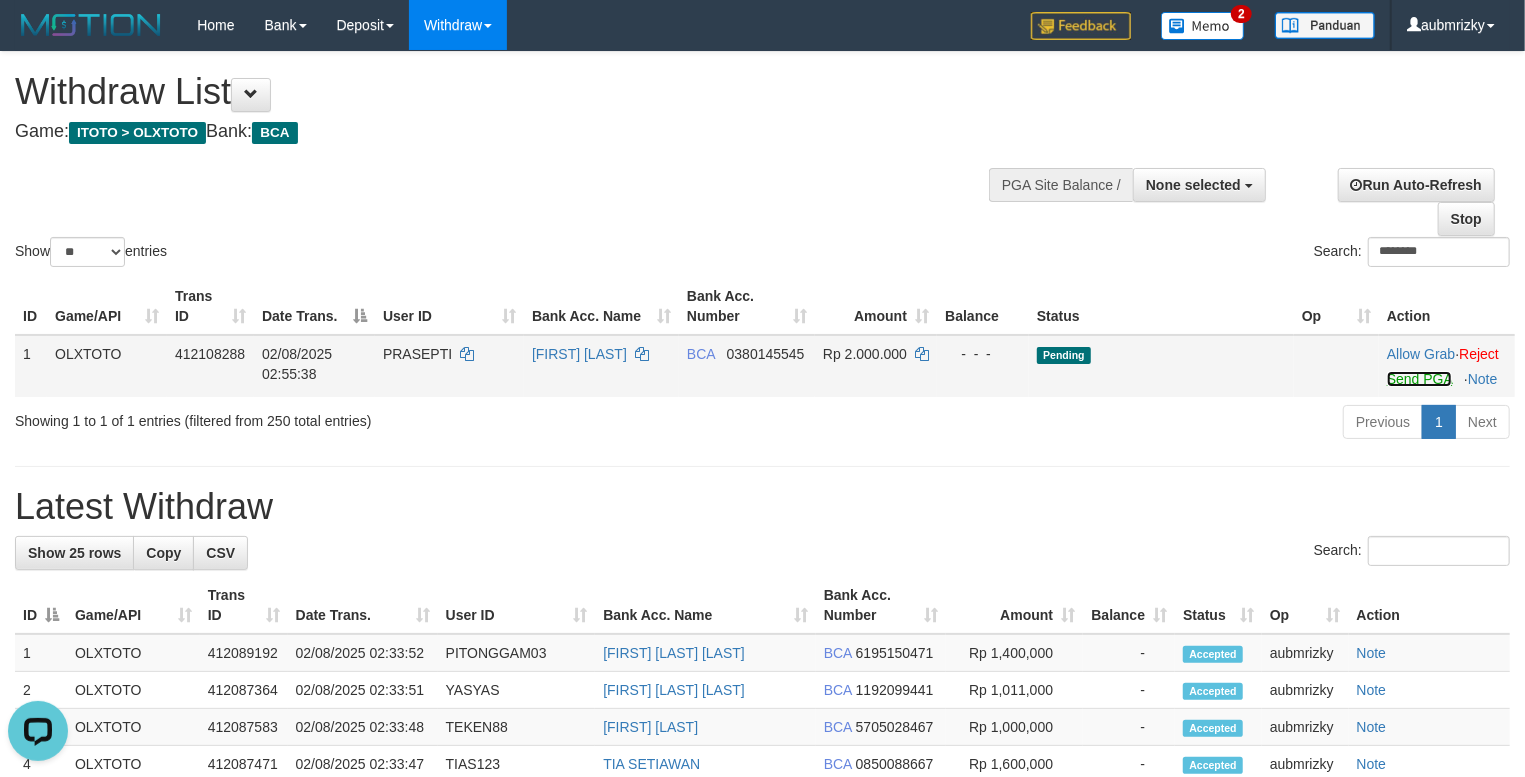 click on "Send PGA" at bounding box center [1419, 379] 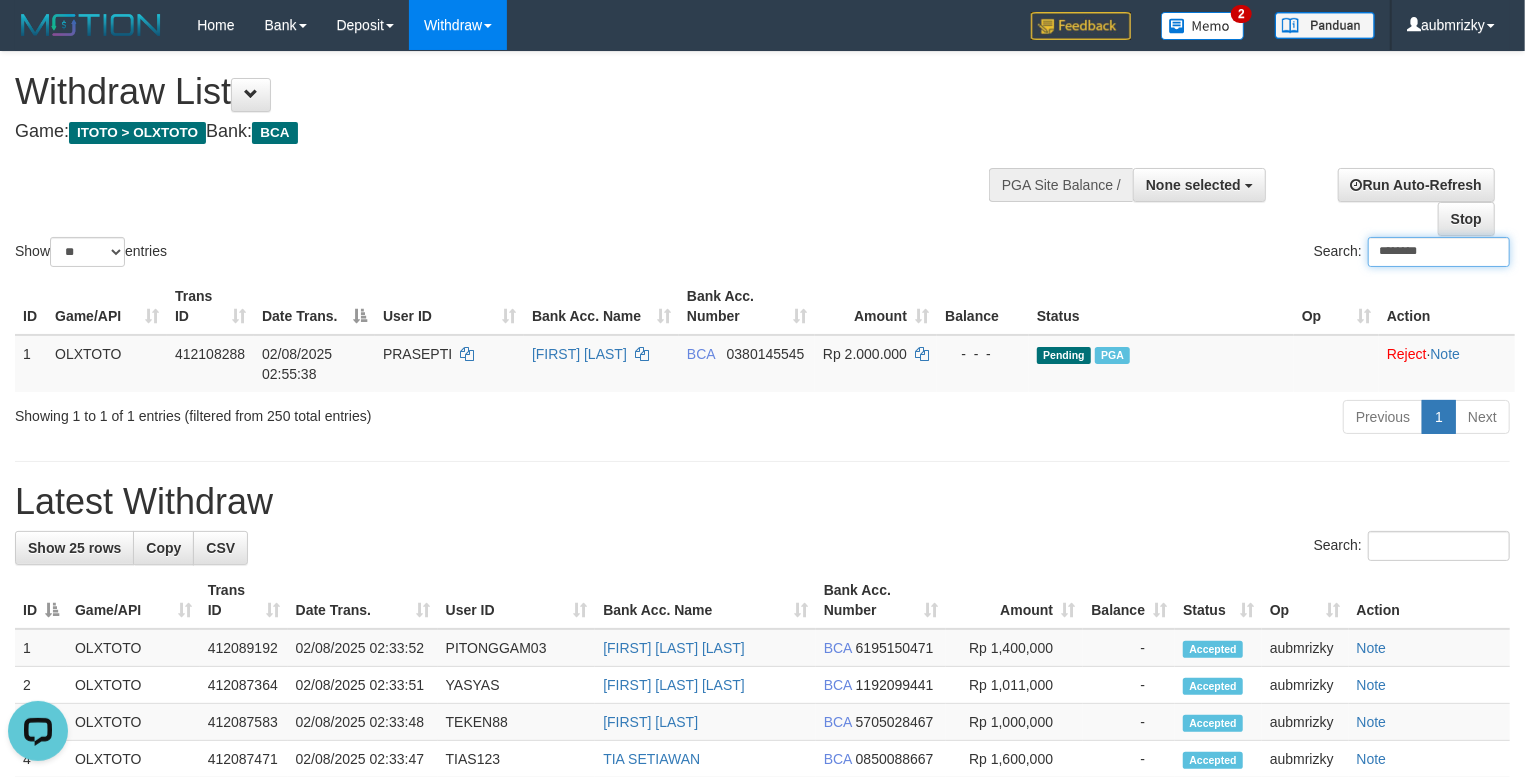click on "********" at bounding box center [1439, 252] 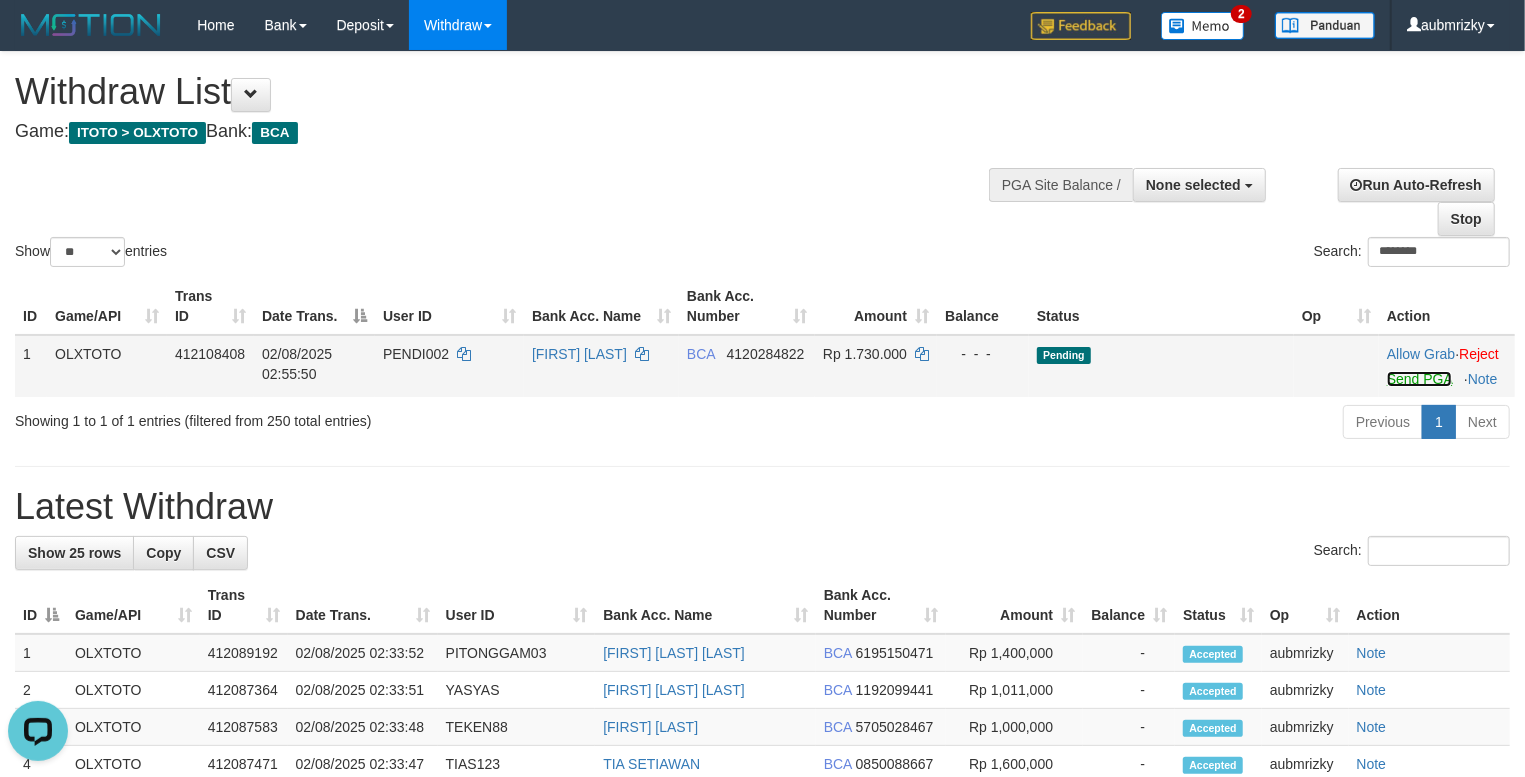 click on "Send PGA" at bounding box center (1419, 379) 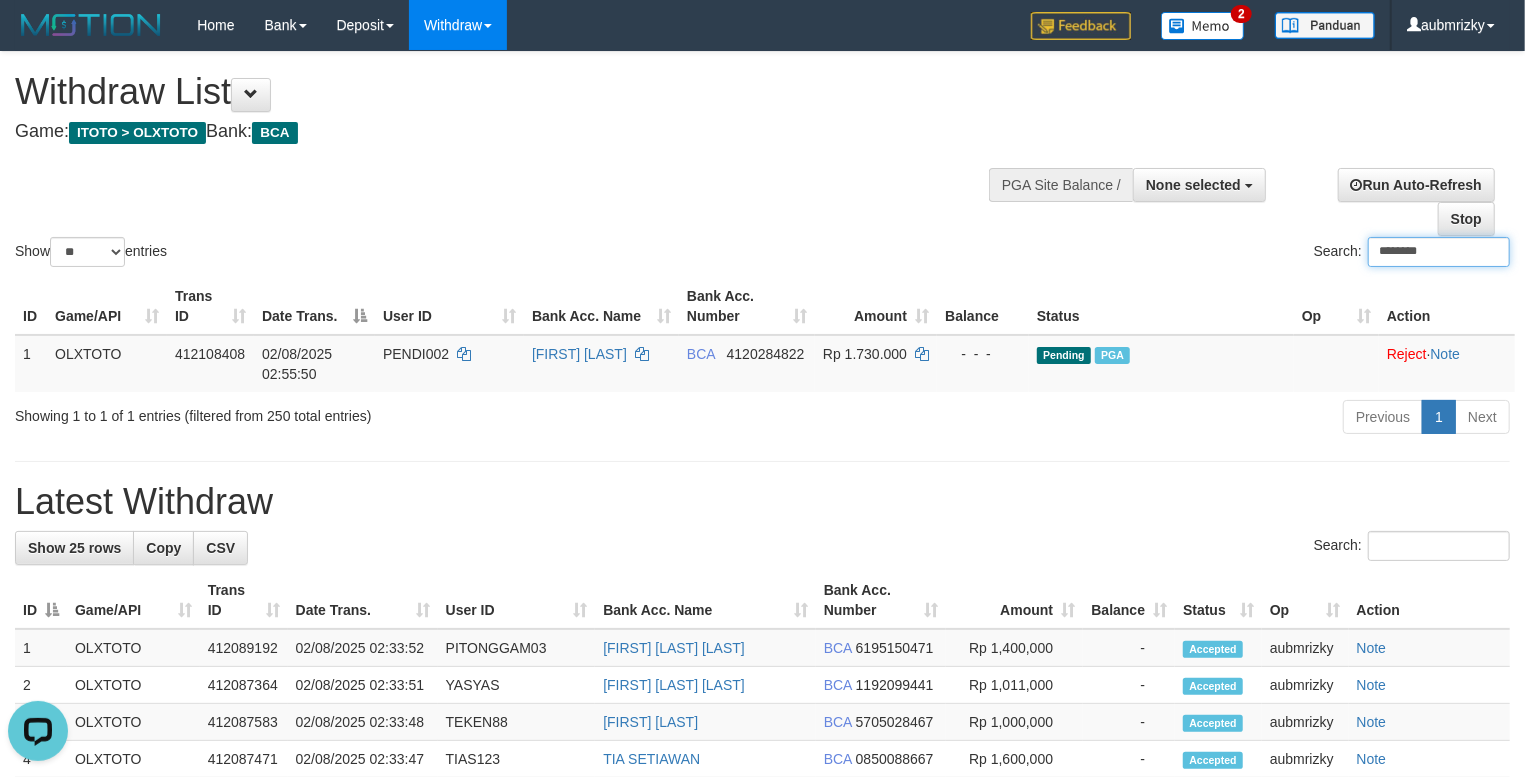 click on "********" at bounding box center [1439, 252] 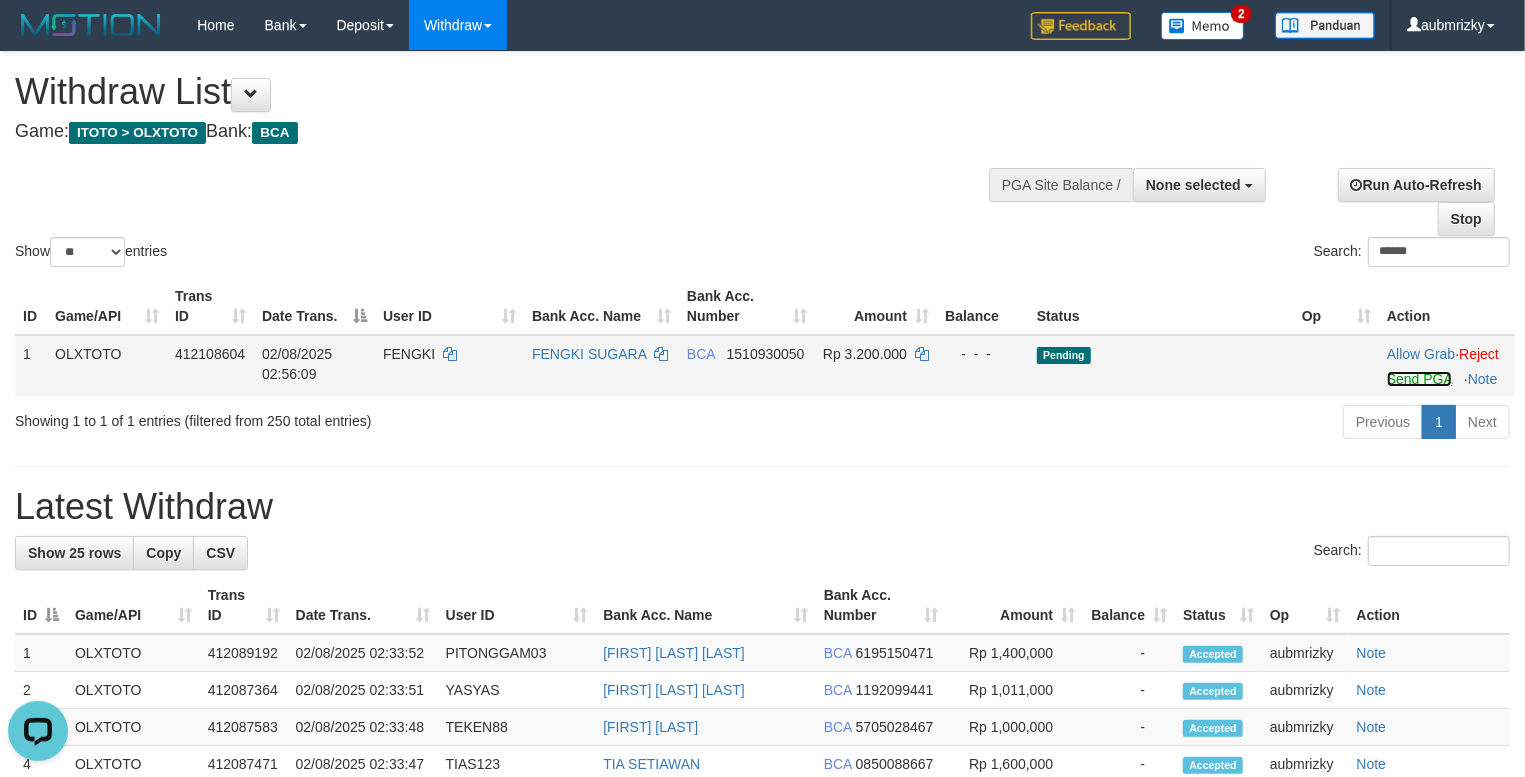 click on "Send PGA" at bounding box center [1419, 379] 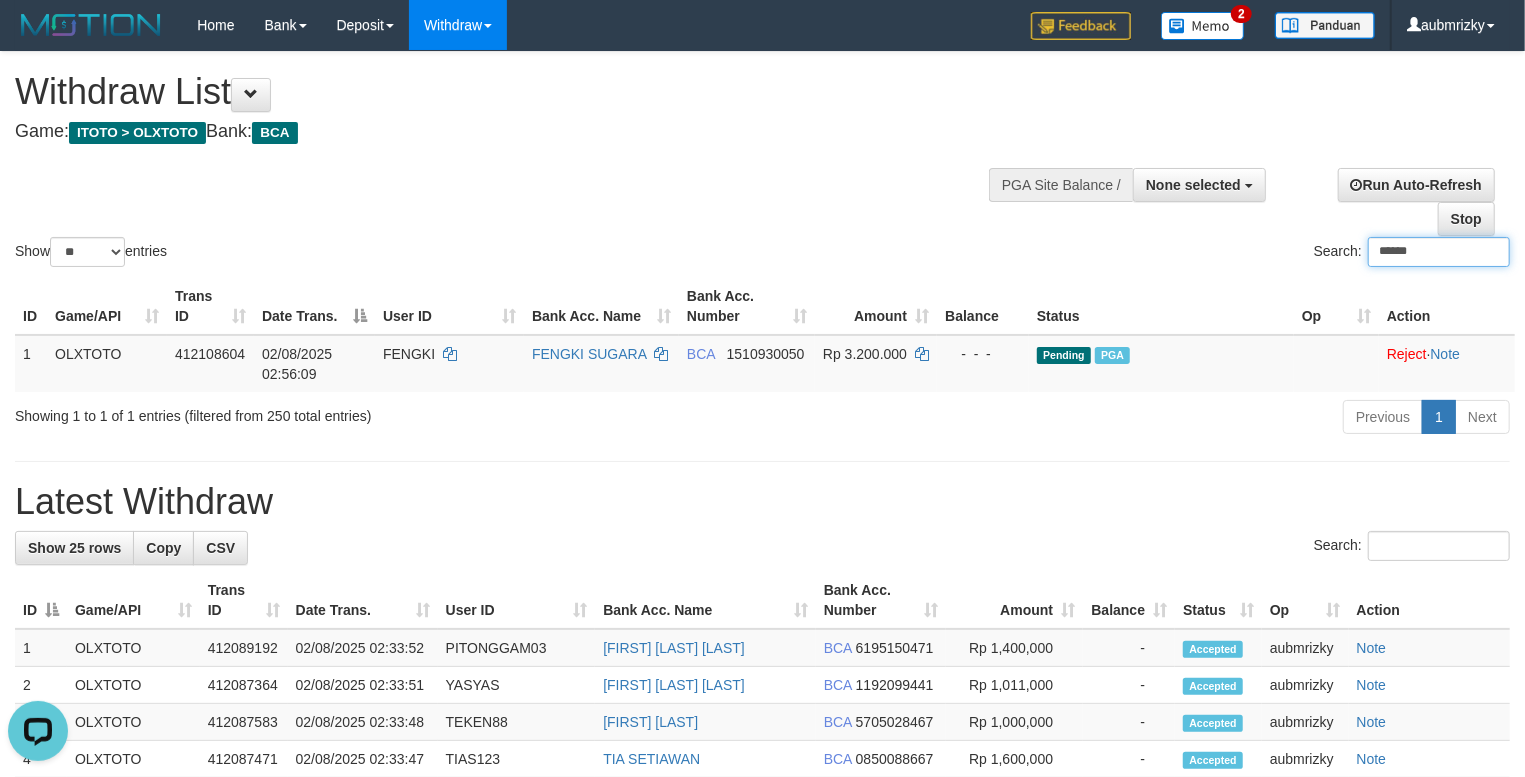 click on "******" at bounding box center [1439, 252] 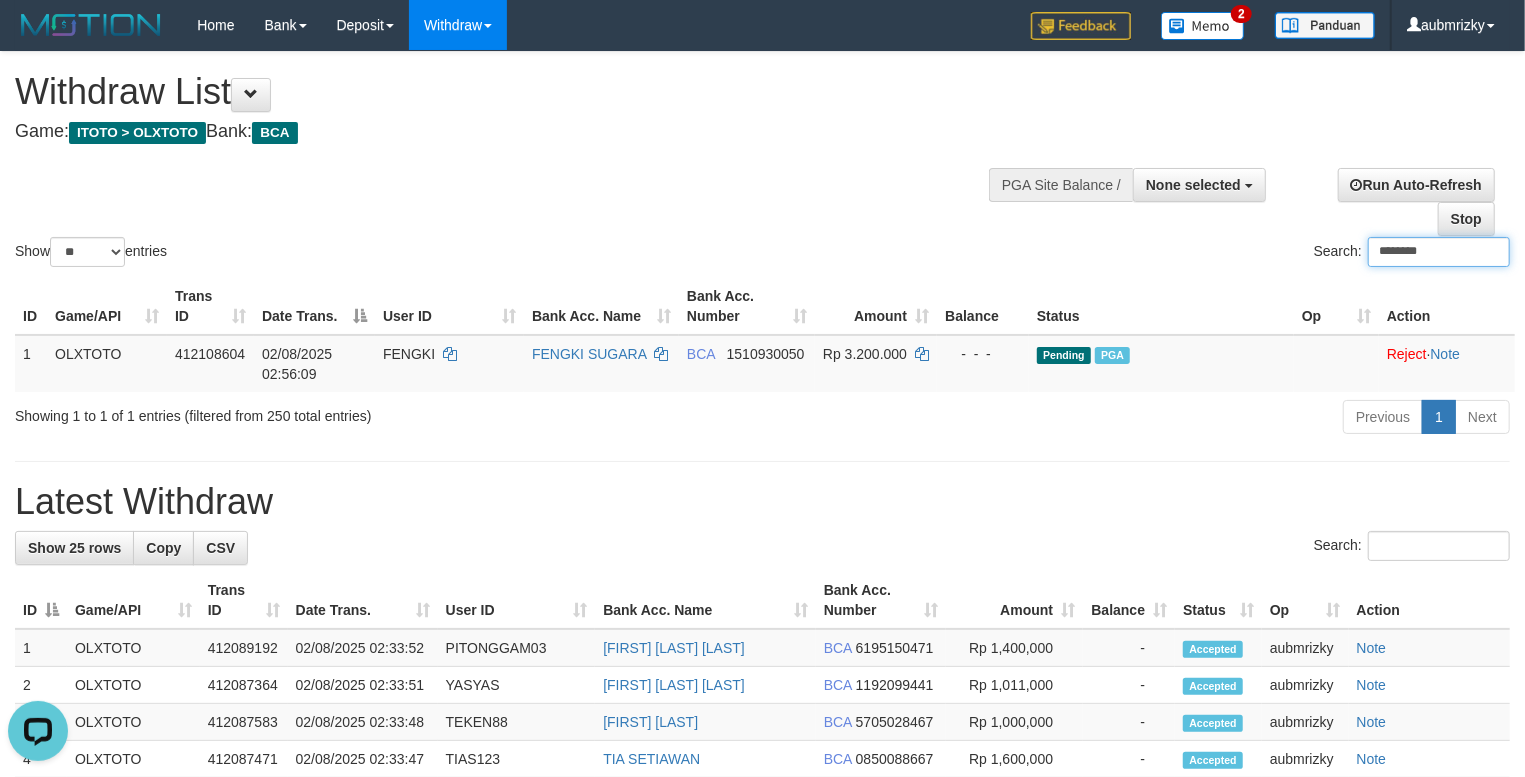 click on "********" at bounding box center [1439, 252] 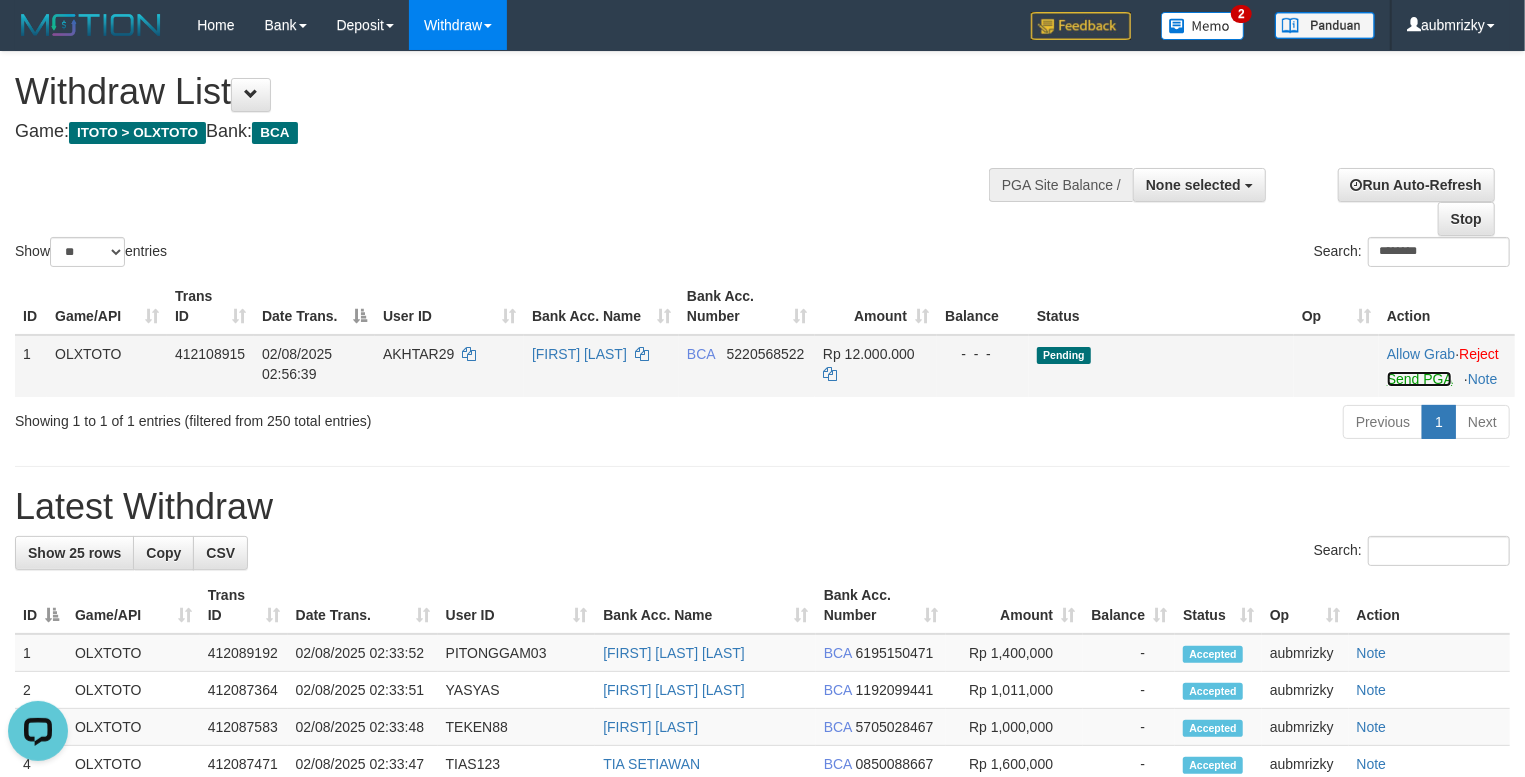 click on "Send PGA" at bounding box center [1419, 379] 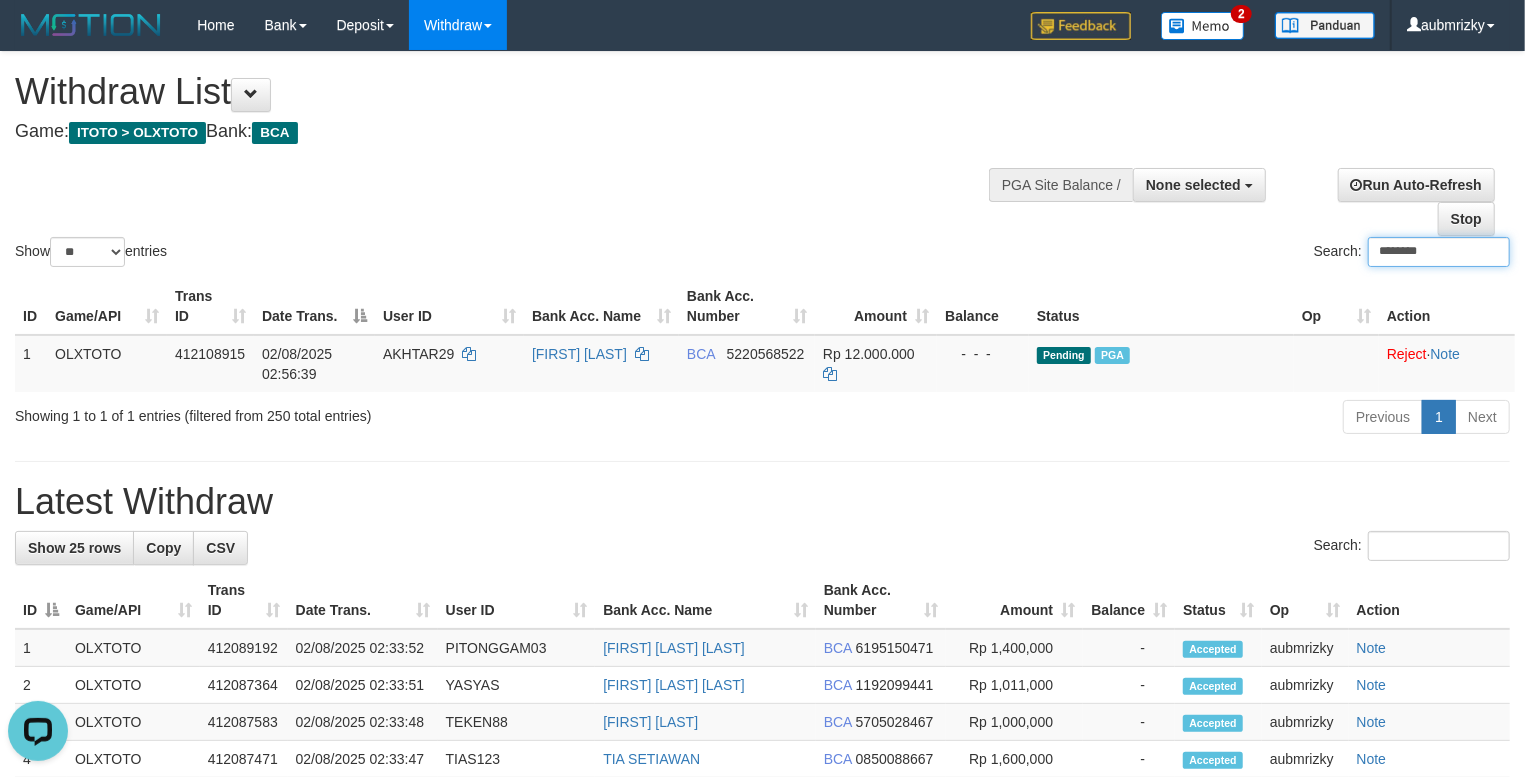 click on "********" at bounding box center (1439, 252) 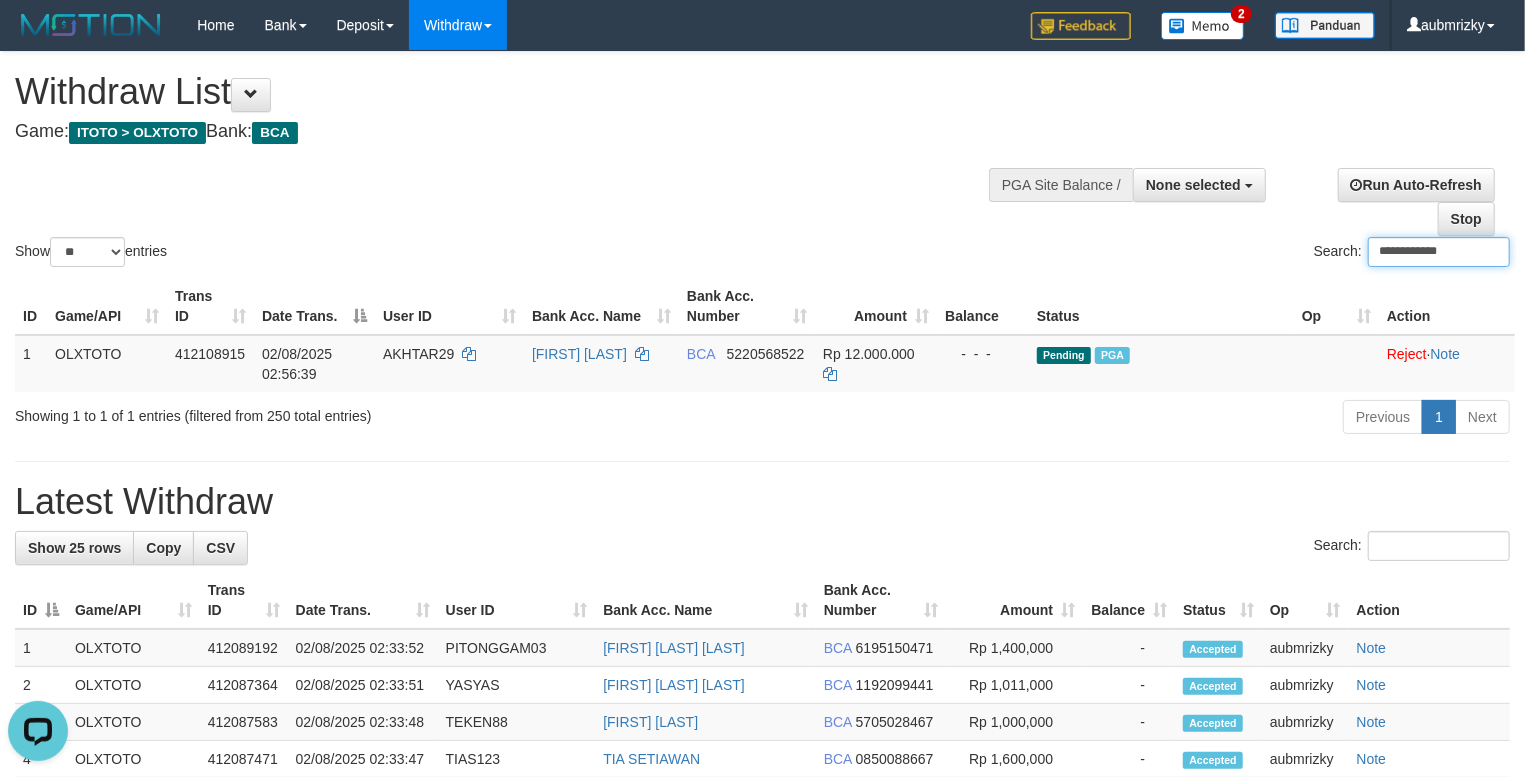 drag, startPoint x: 1400, startPoint y: 244, endPoint x: 1373, endPoint y: 242, distance: 27.073973 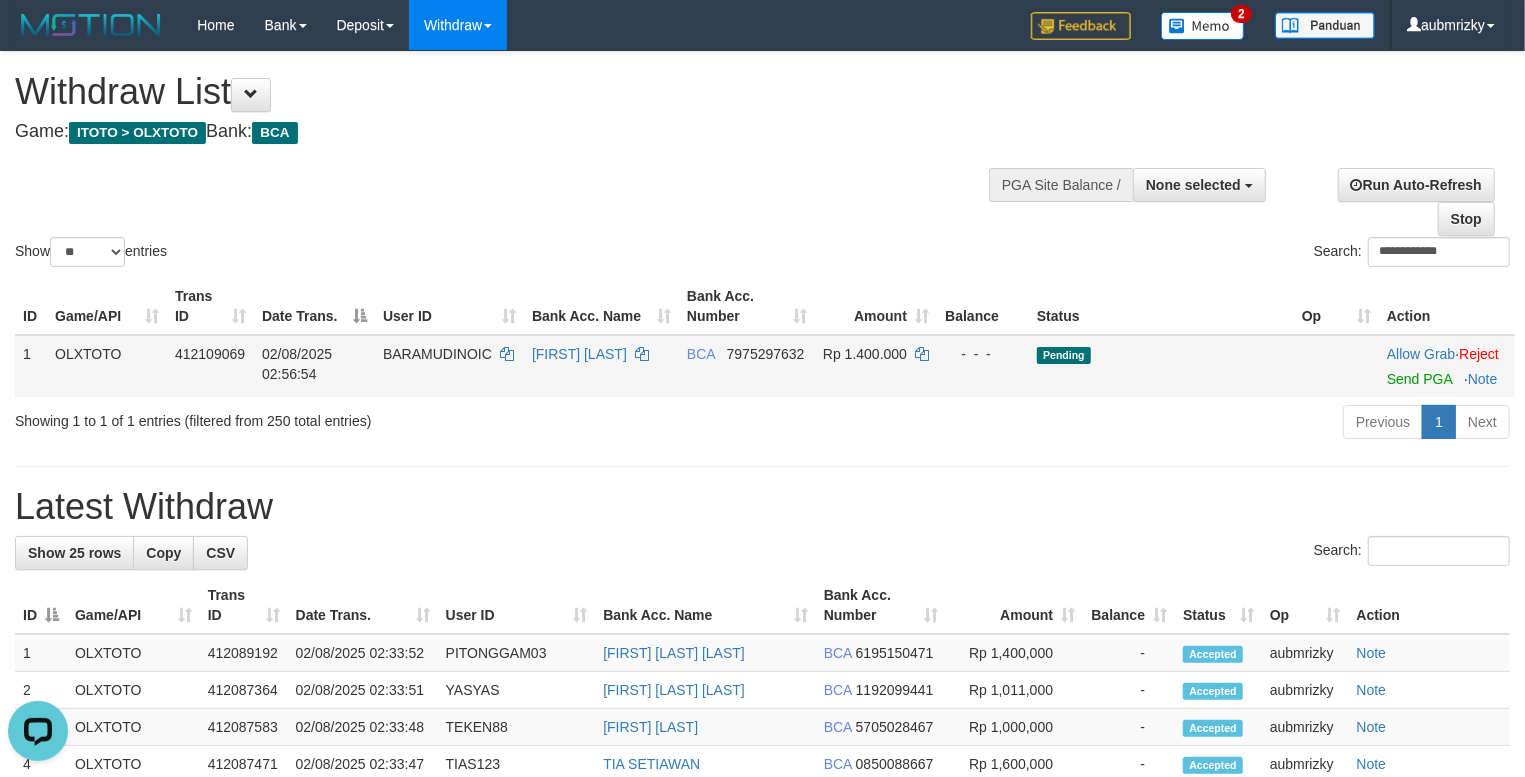 click on "Allow Grab   ·    Reject Send PGA     ·    Note" at bounding box center (1447, 366) 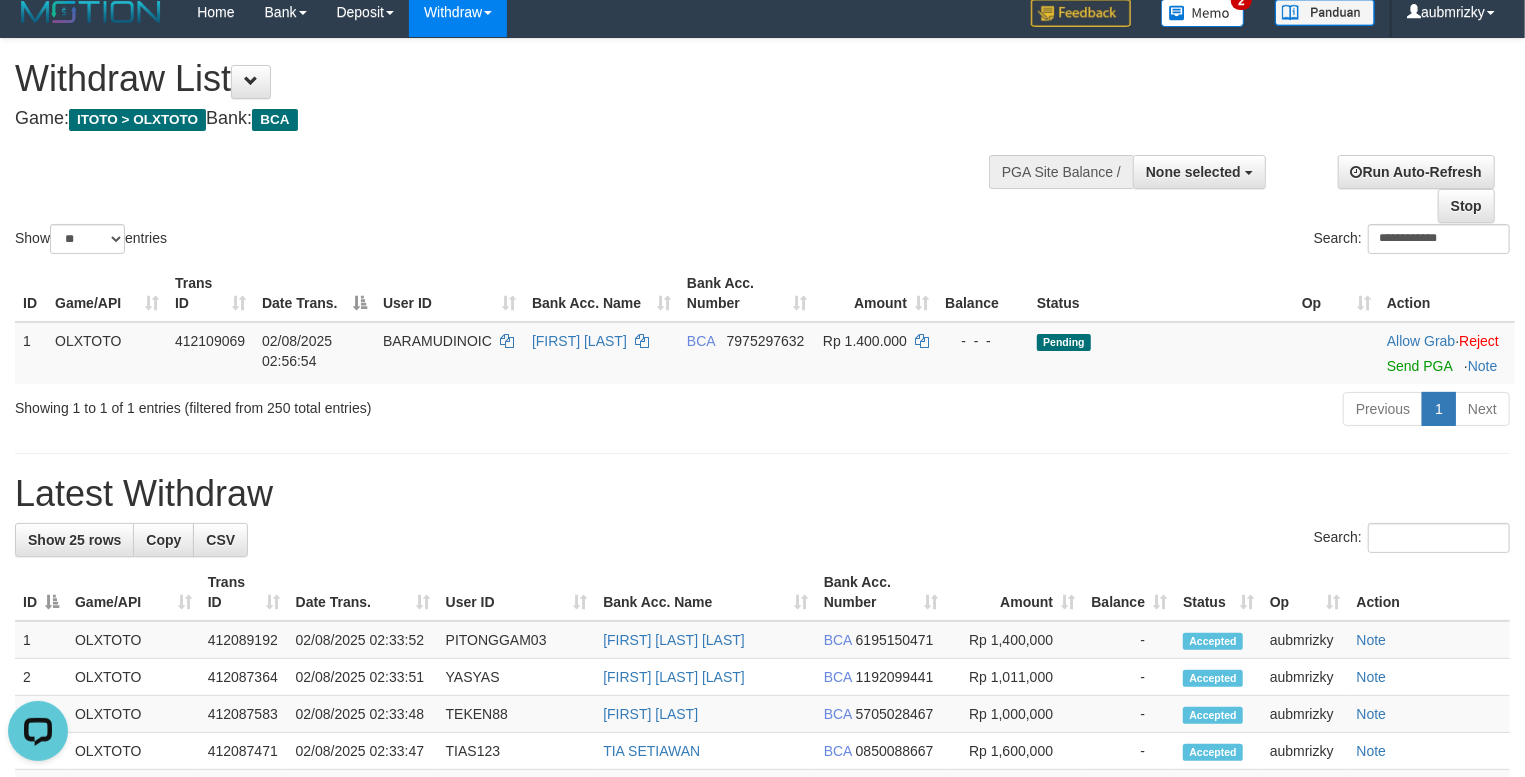 scroll, scrollTop: 0, scrollLeft: 0, axis: both 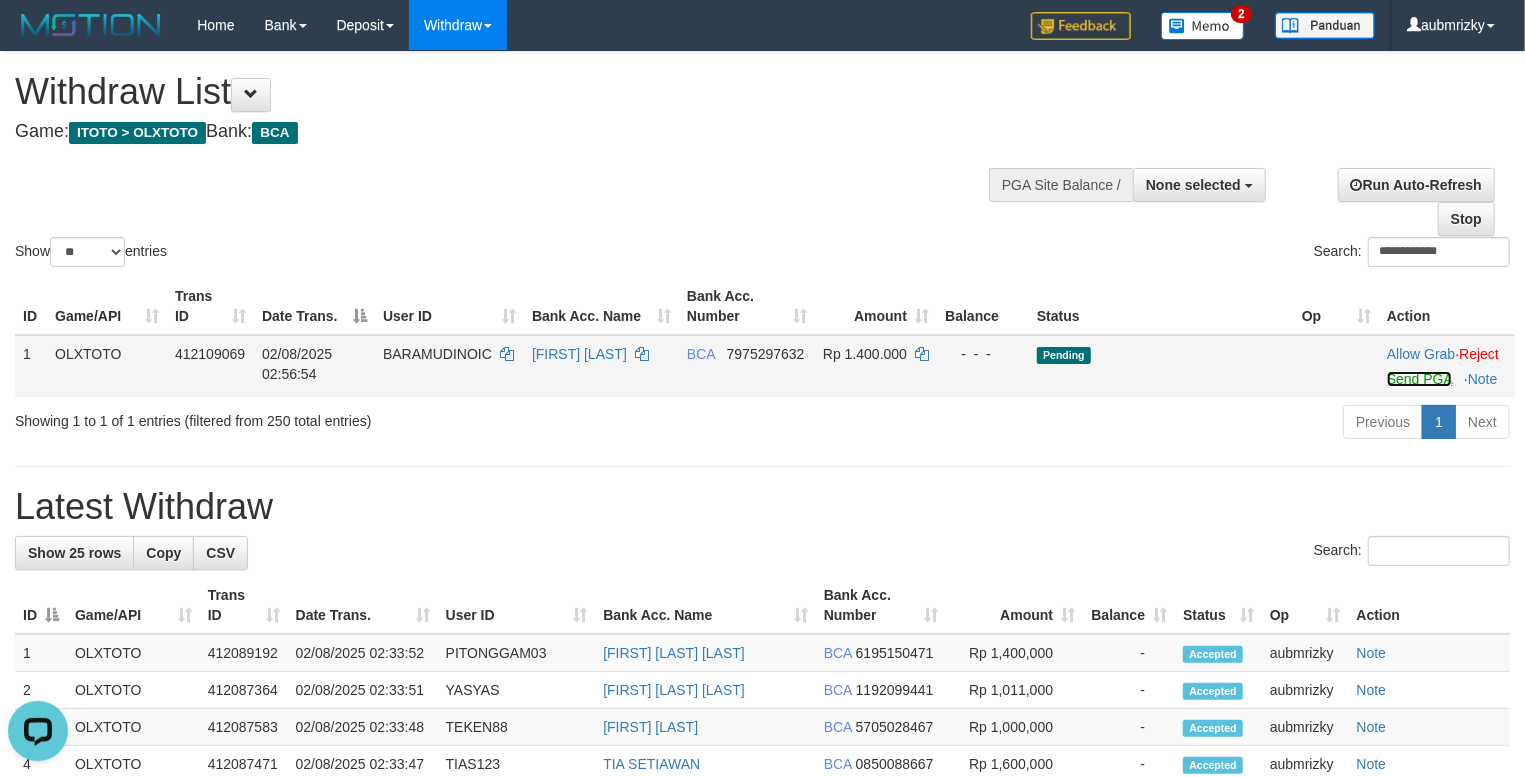 click on "Send PGA" at bounding box center [1419, 379] 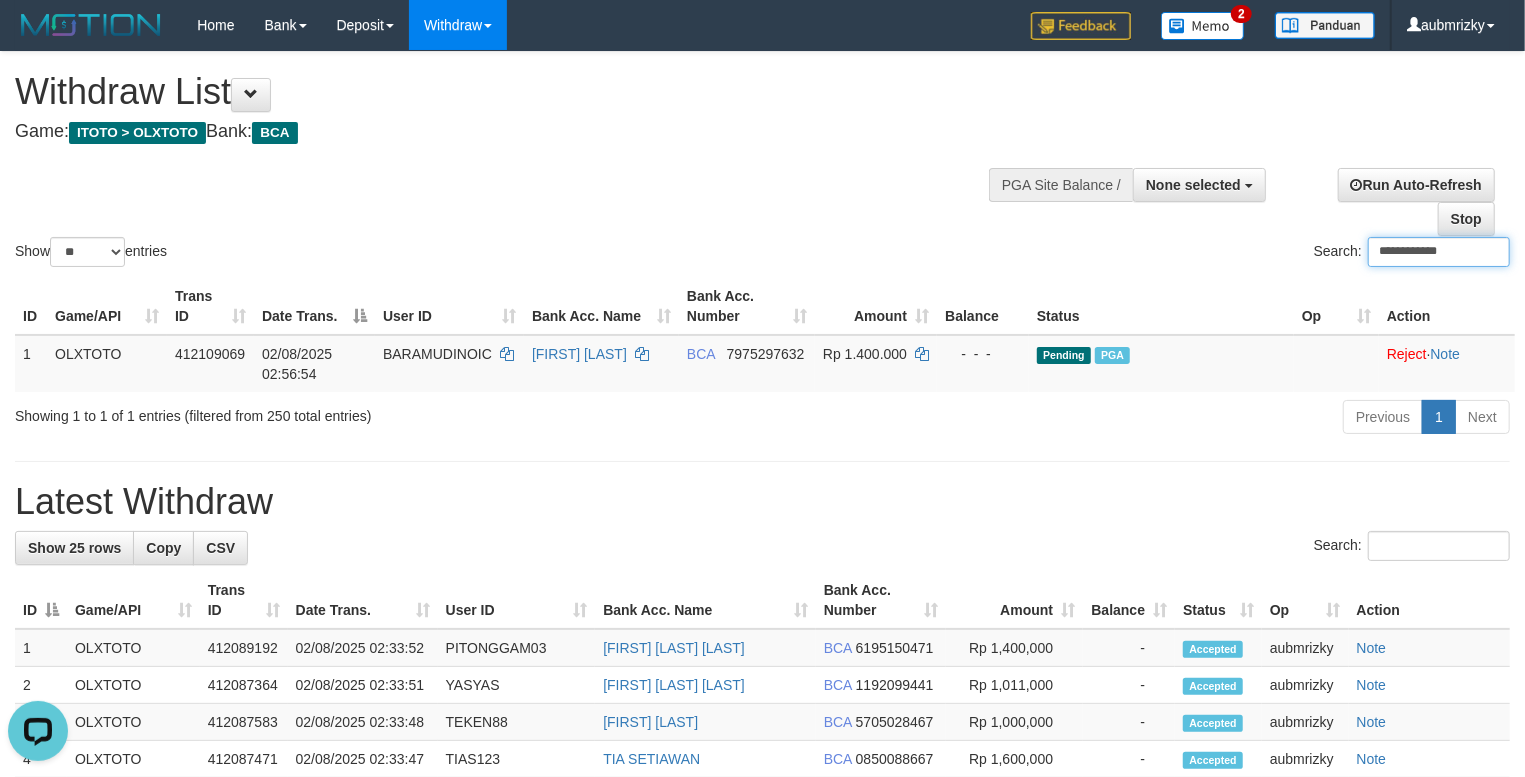 click on "**********" at bounding box center (1439, 252) 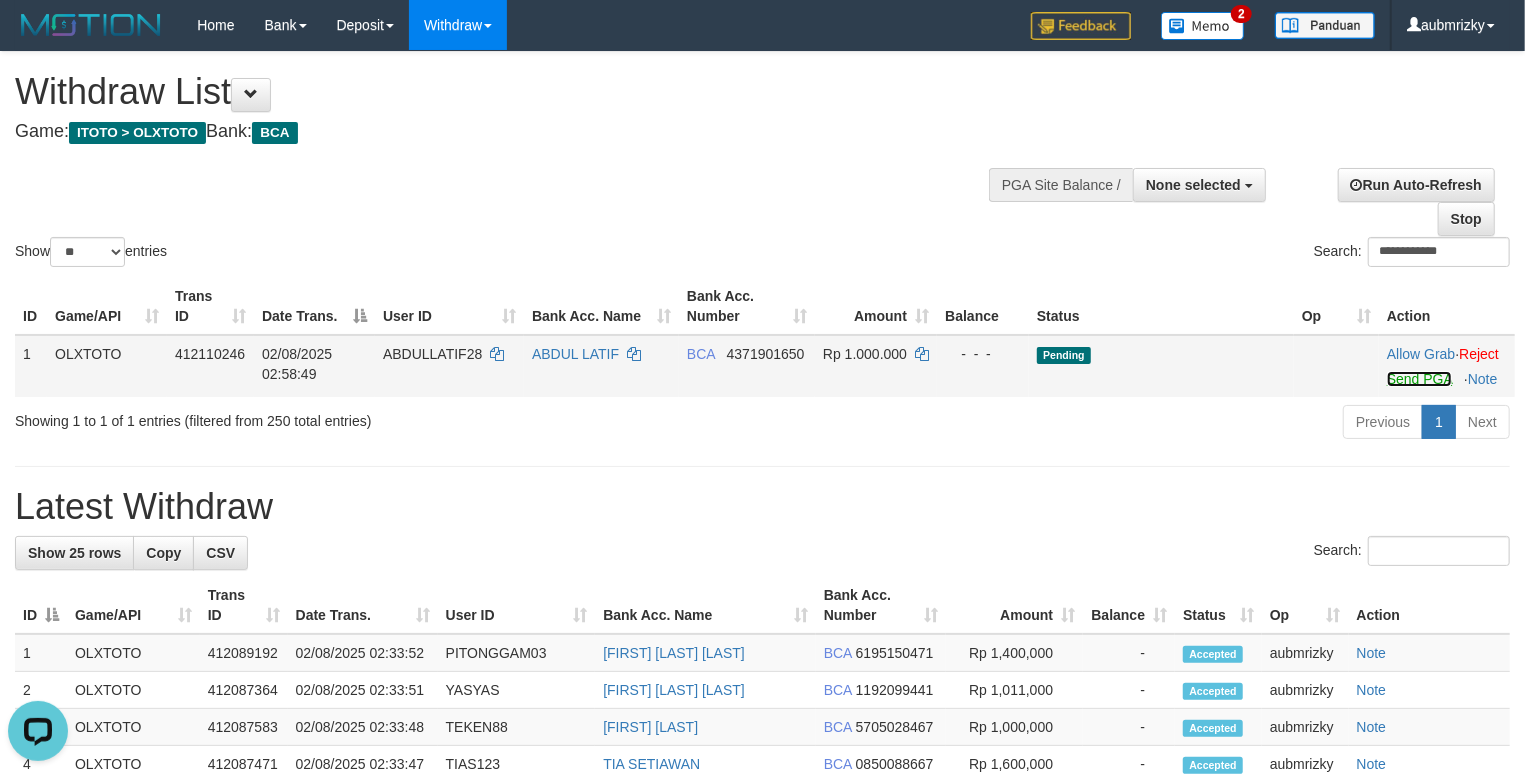 click on "Send PGA" at bounding box center (1419, 379) 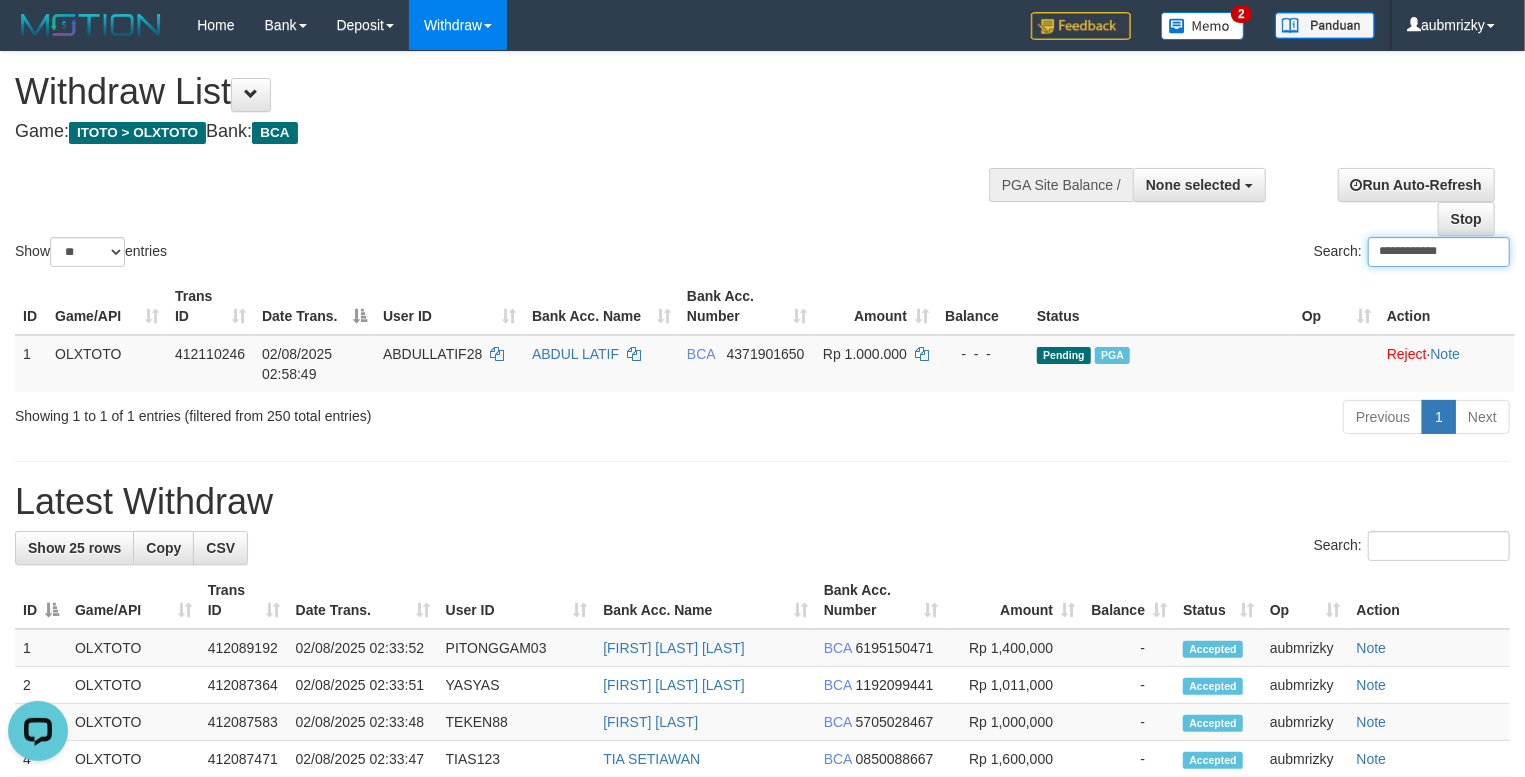 click on "**********" at bounding box center (1439, 252) 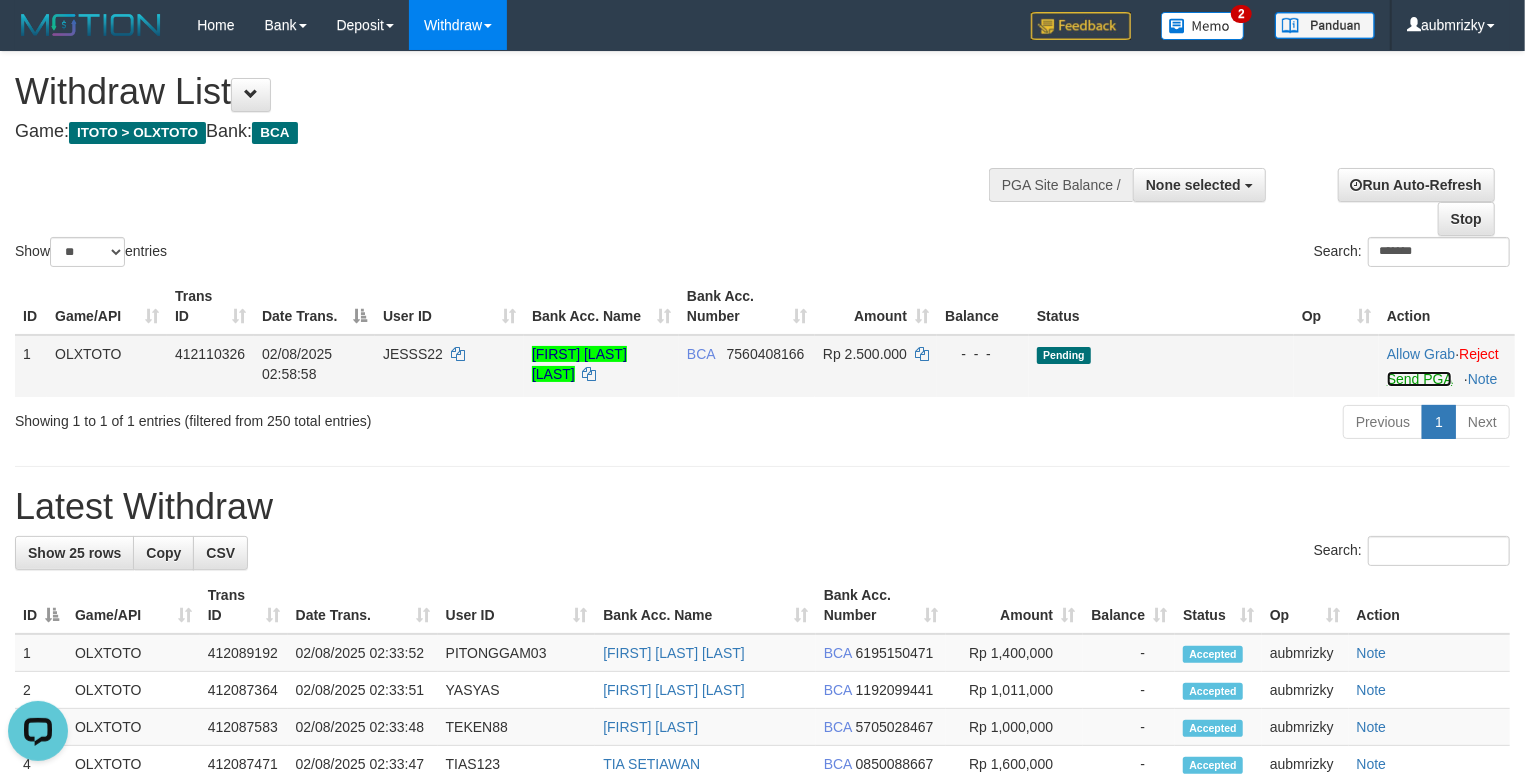 click on "Send PGA" at bounding box center (1419, 379) 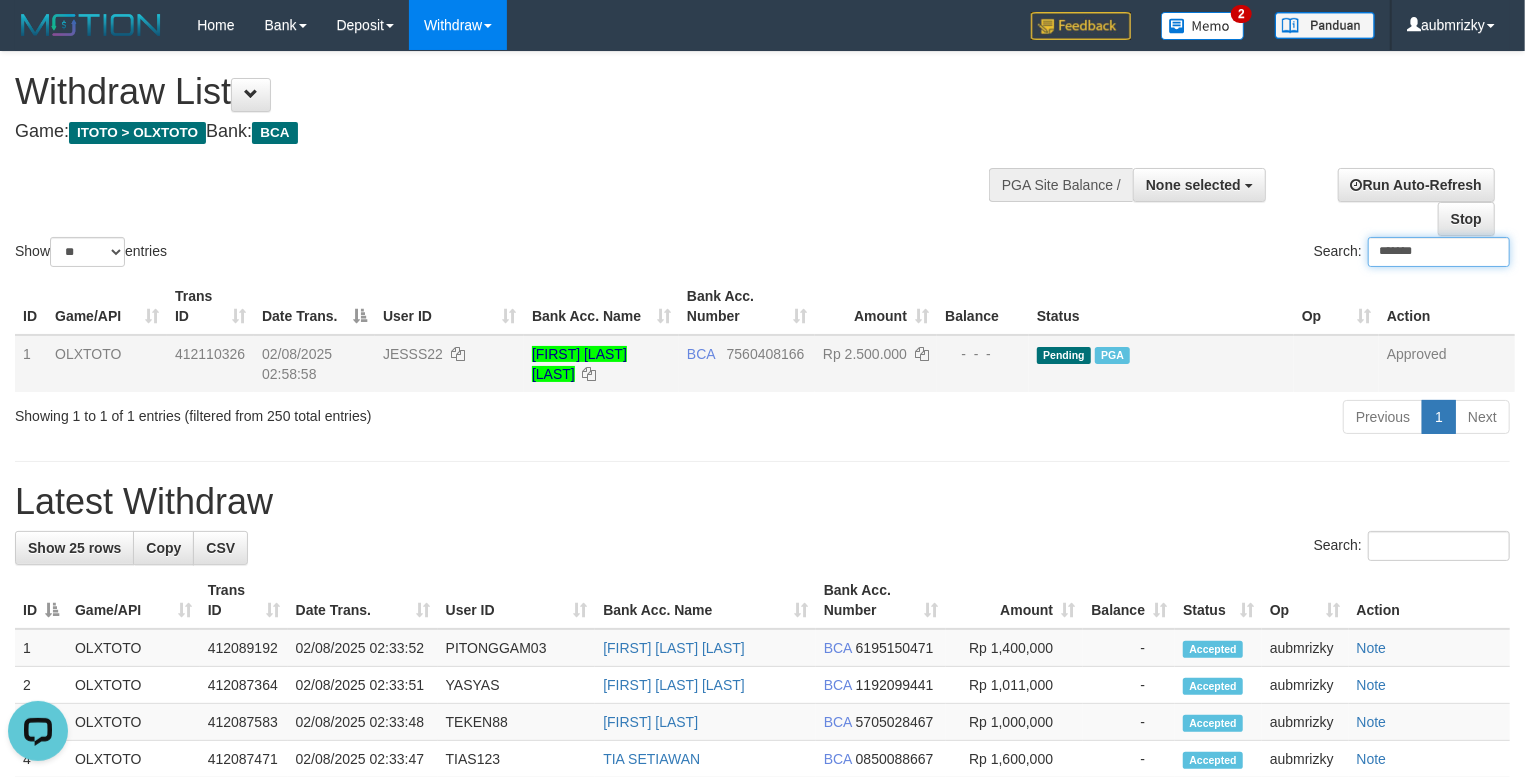 click on "*******" at bounding box center [1439, 252] 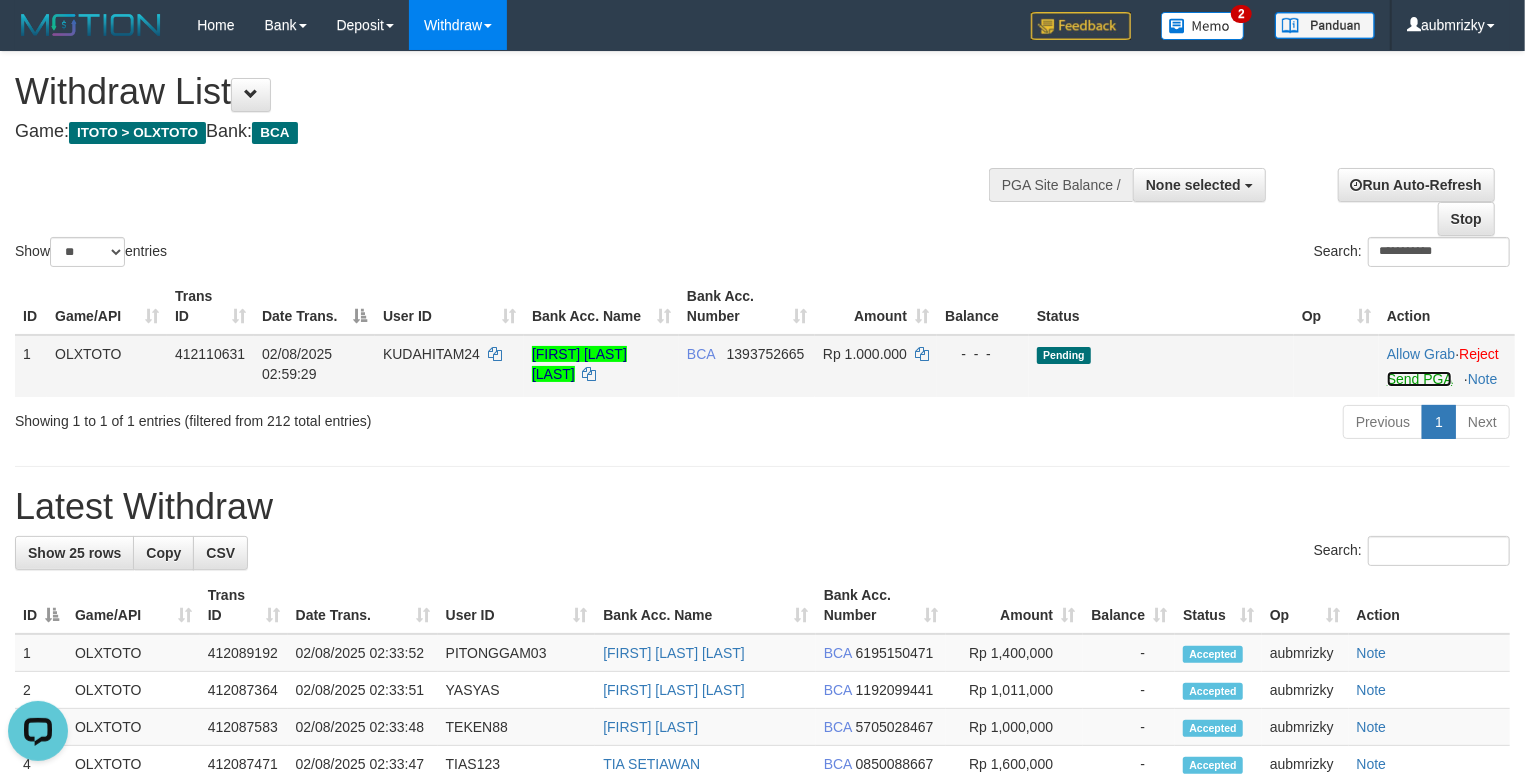 click on "Send PGA" at bounding box center [1419, 379] 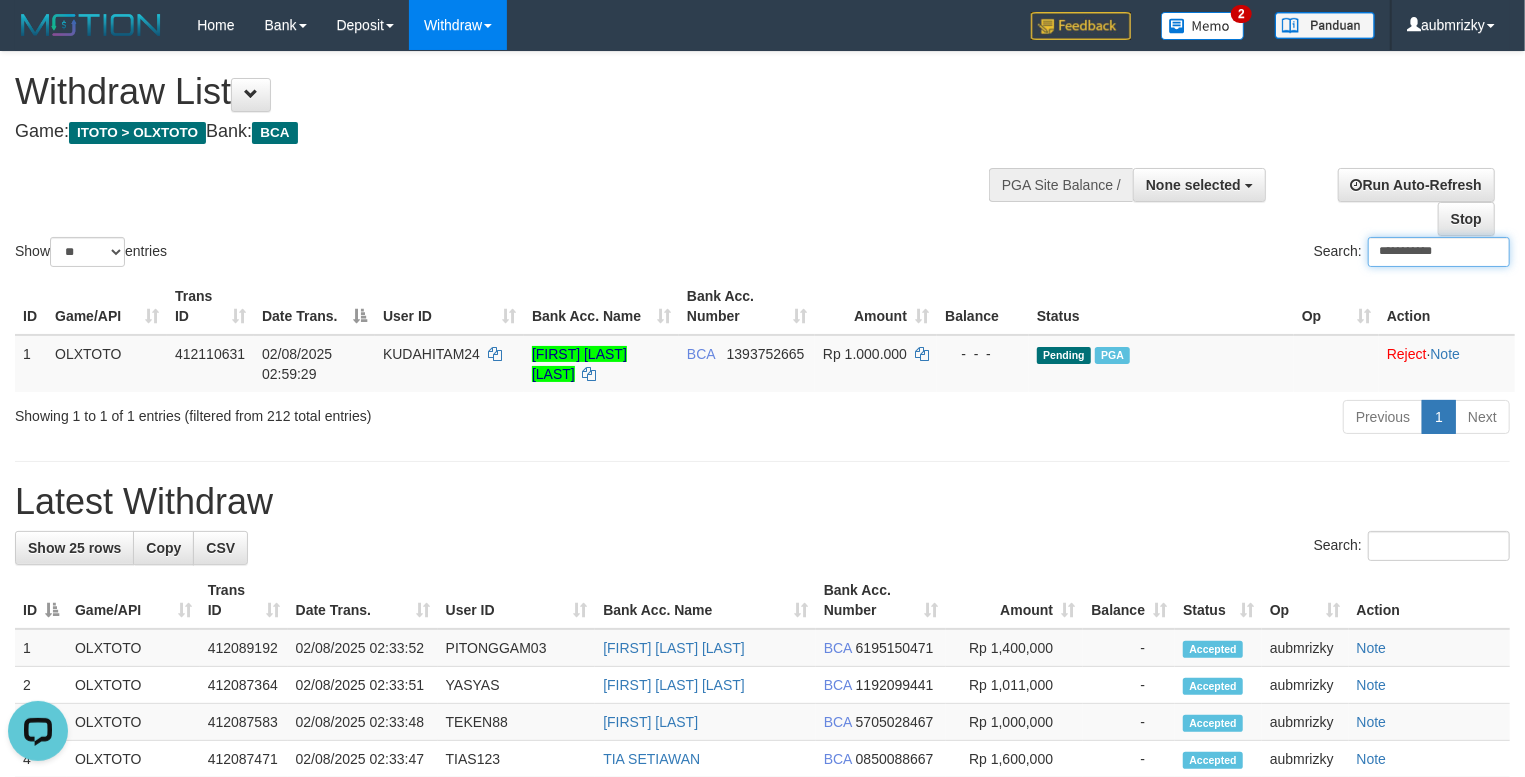 click on "**********" at bounding box center (1439, 252) 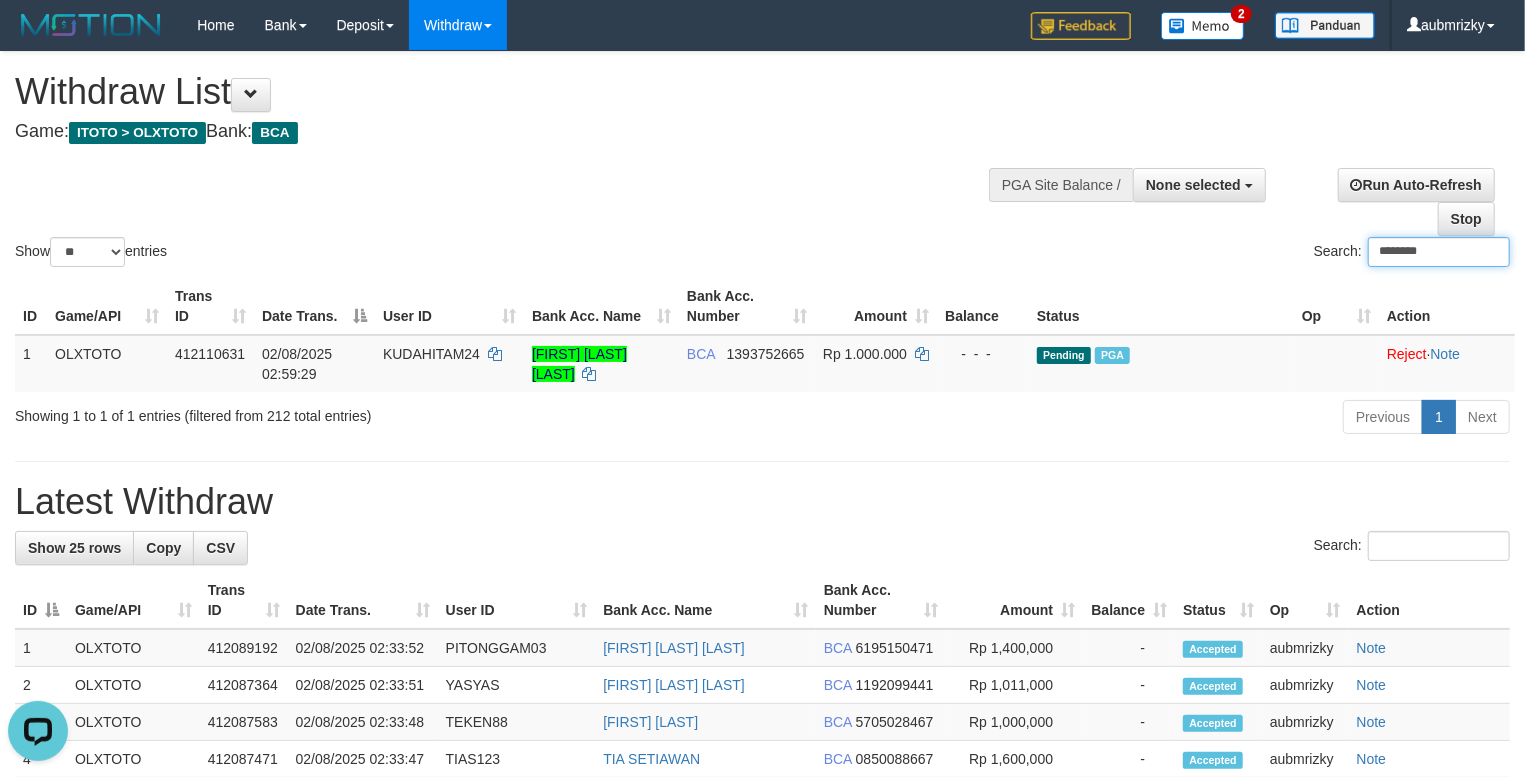 click on "********" at bounding box center [1439, 252] 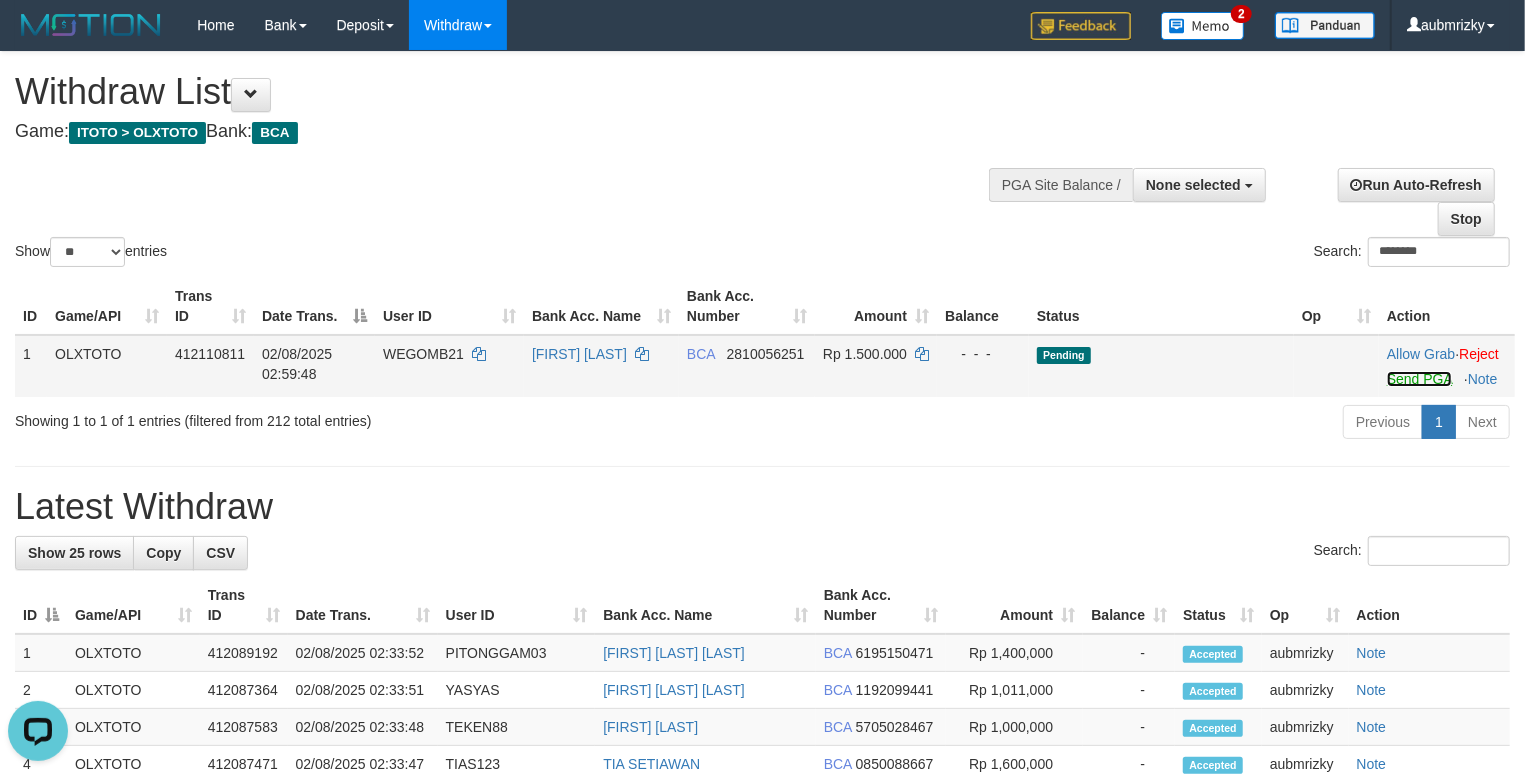 click on "Send PGA" at bounding box center (1419, 379) 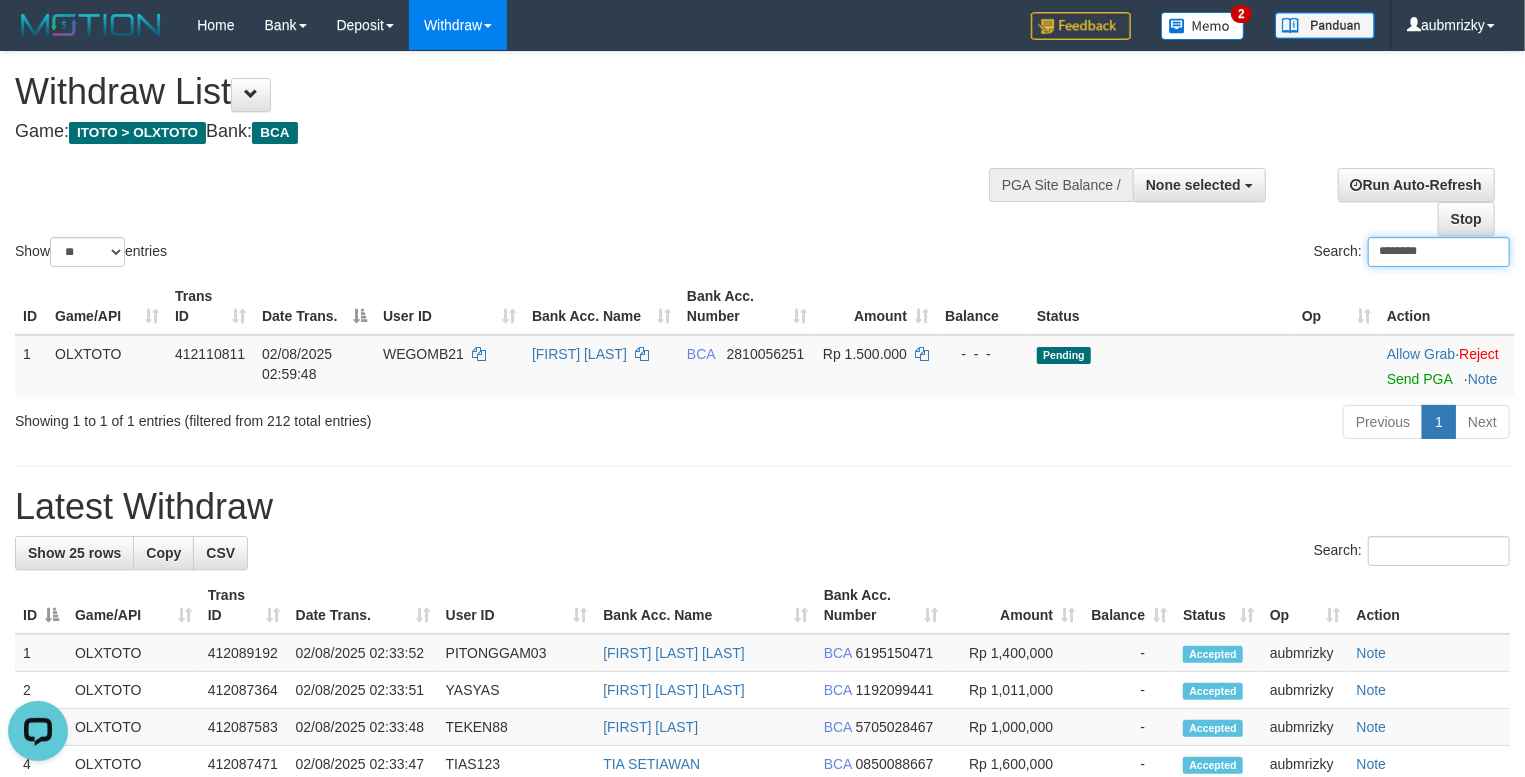 click on "********" at bounding box center (1439, 252) 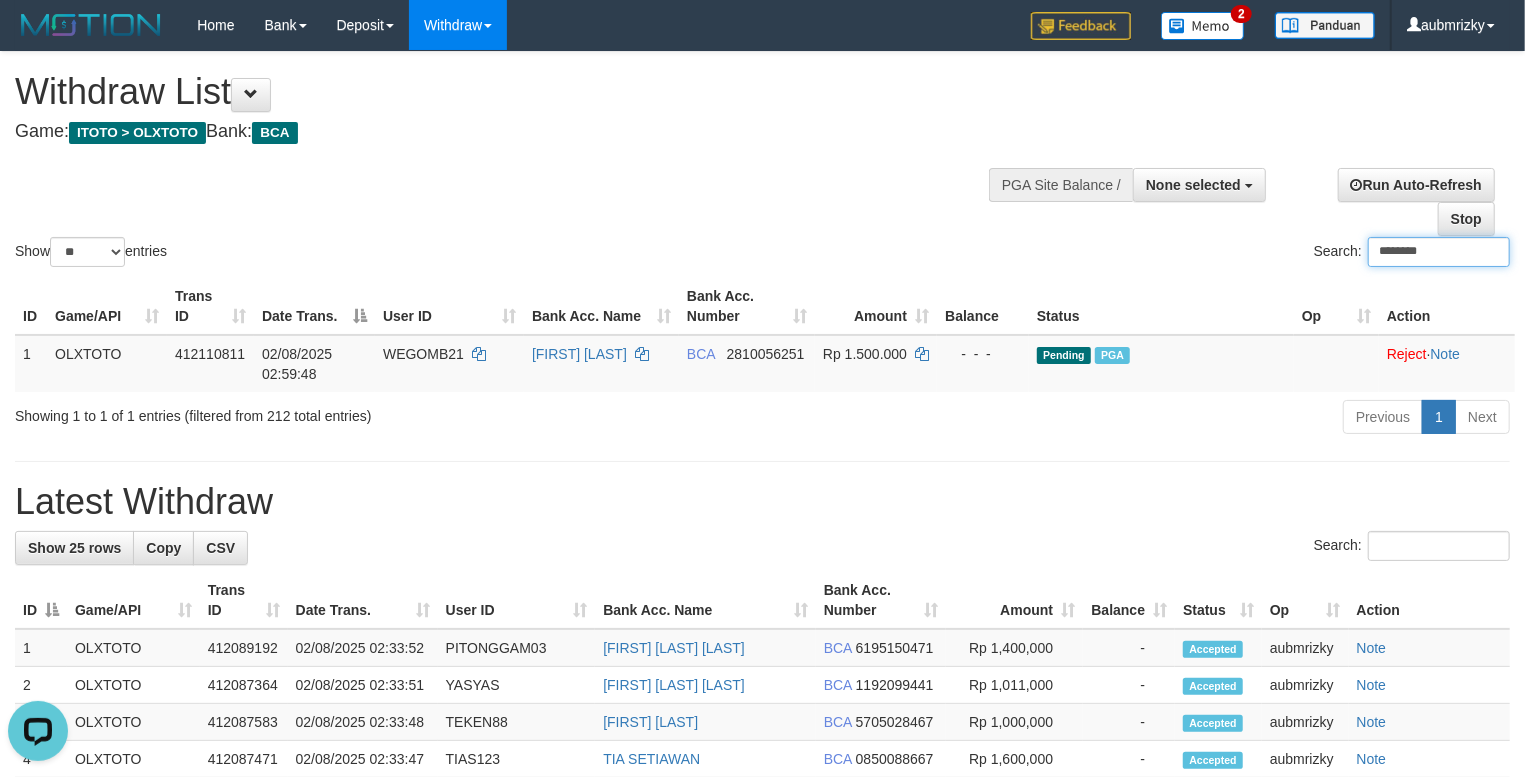 paste 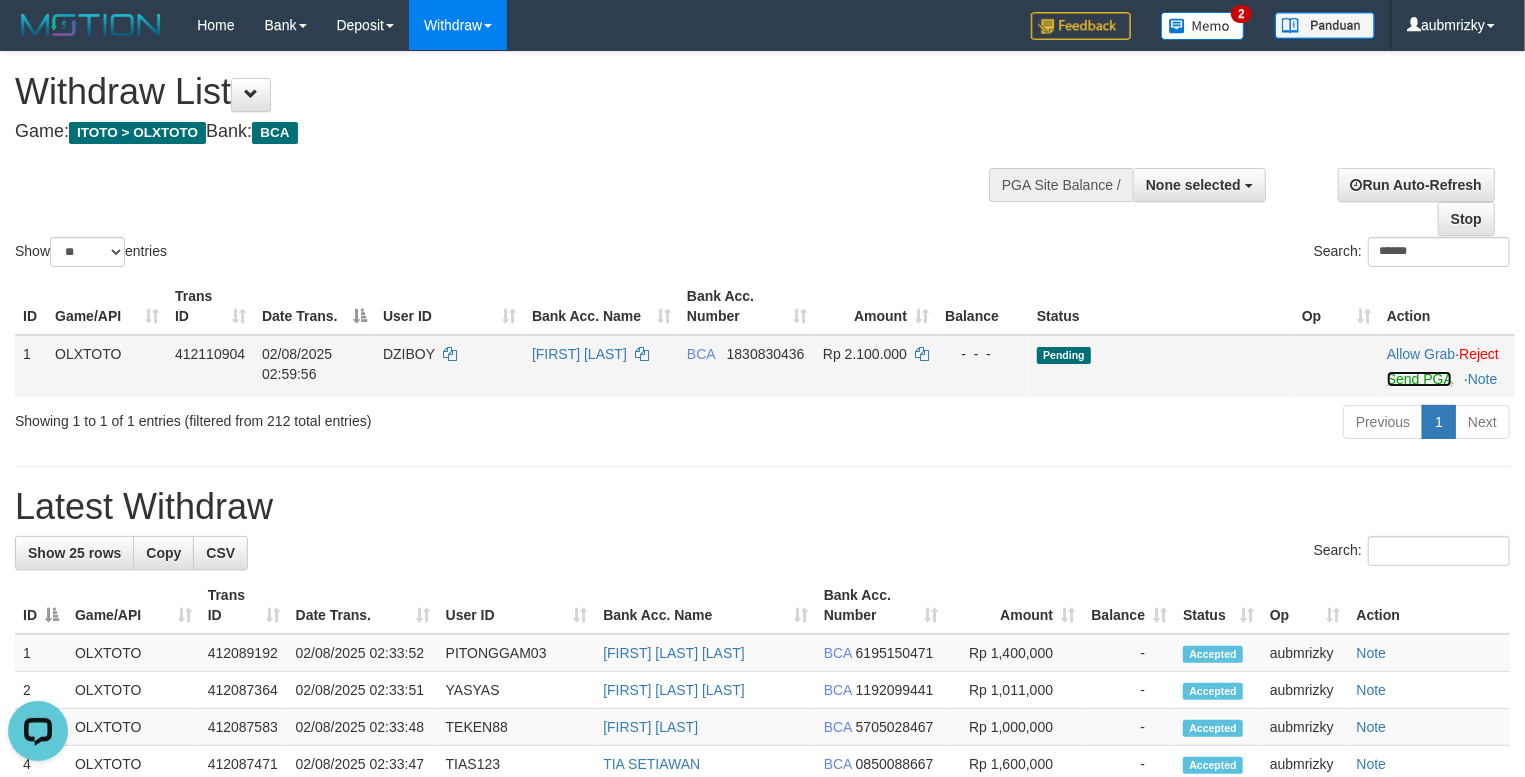 click on "Send PGA" at bounding box center (1419, 379) 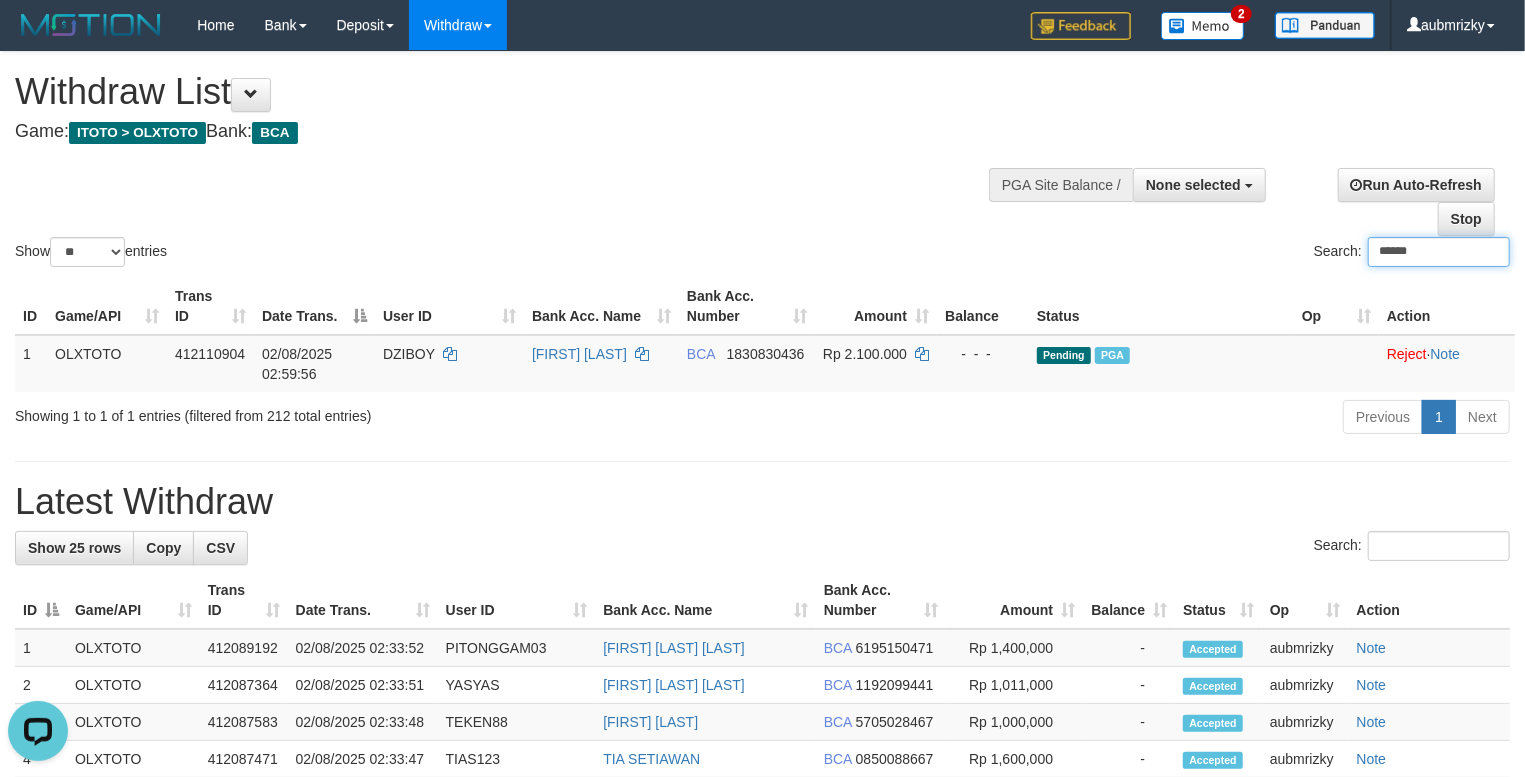 click on "******" at bounding box center (1439, 252) 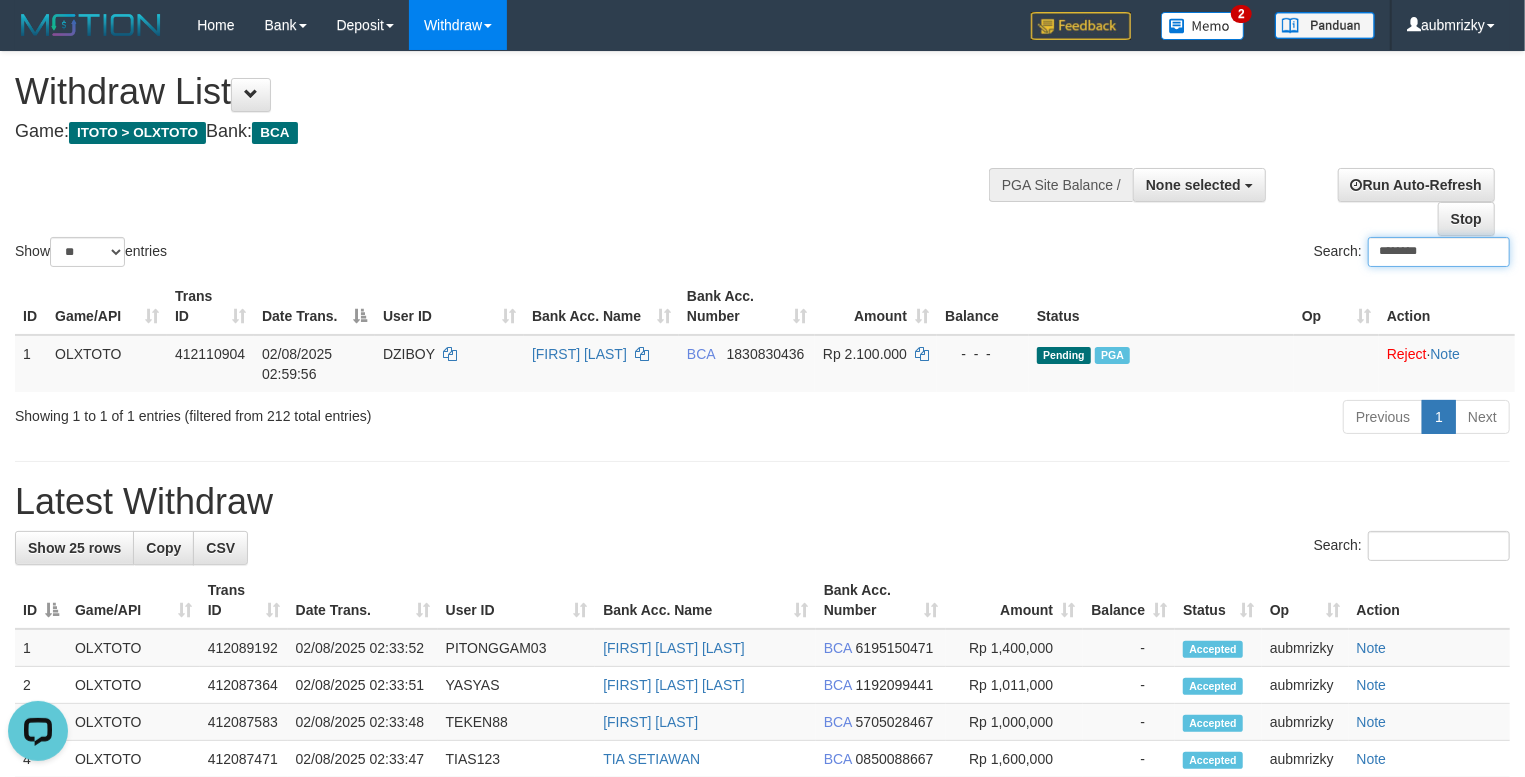 click on "********" at bounding box center (1439, 252) 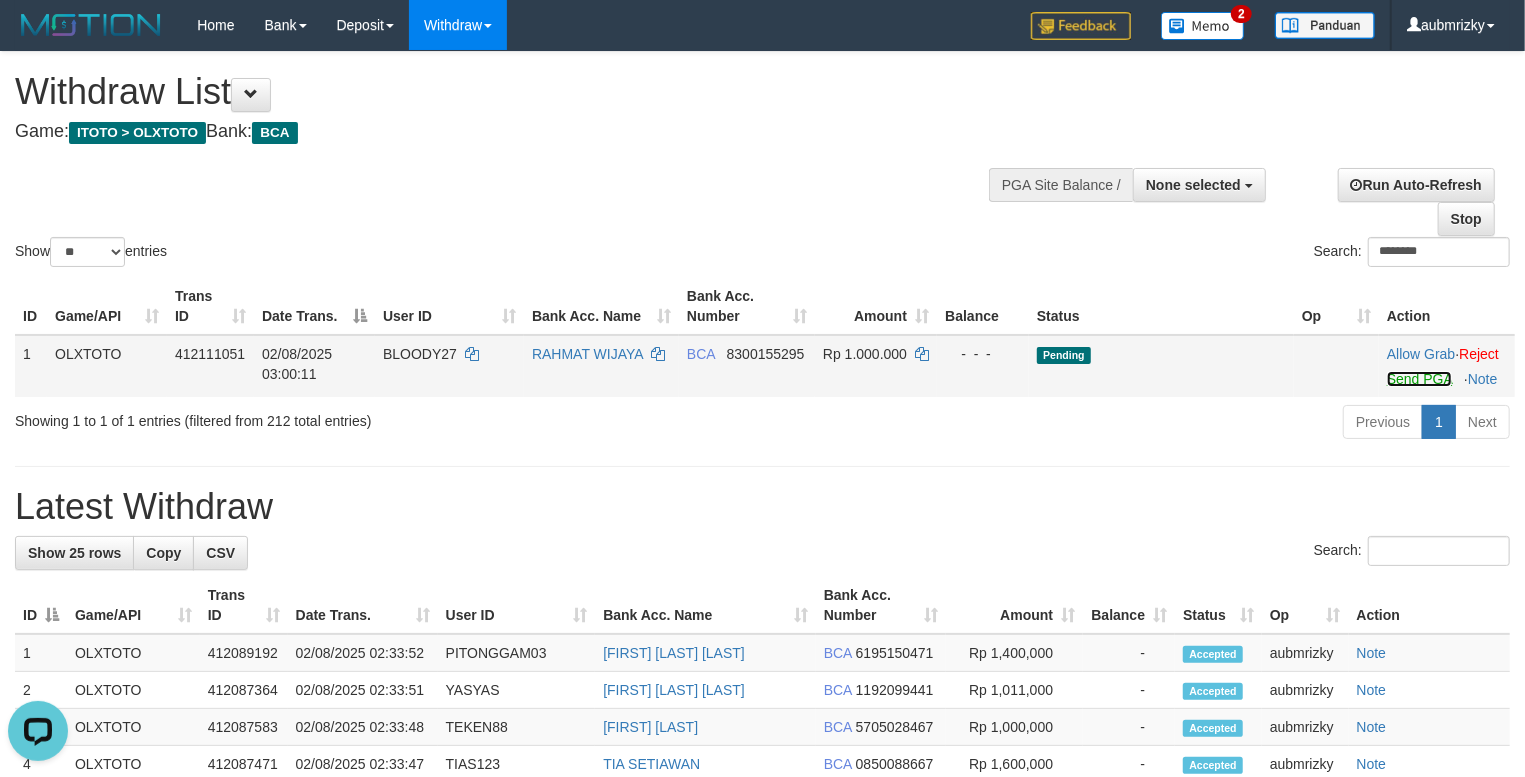click on "Send PGA" at bounding box center (1419, 379) 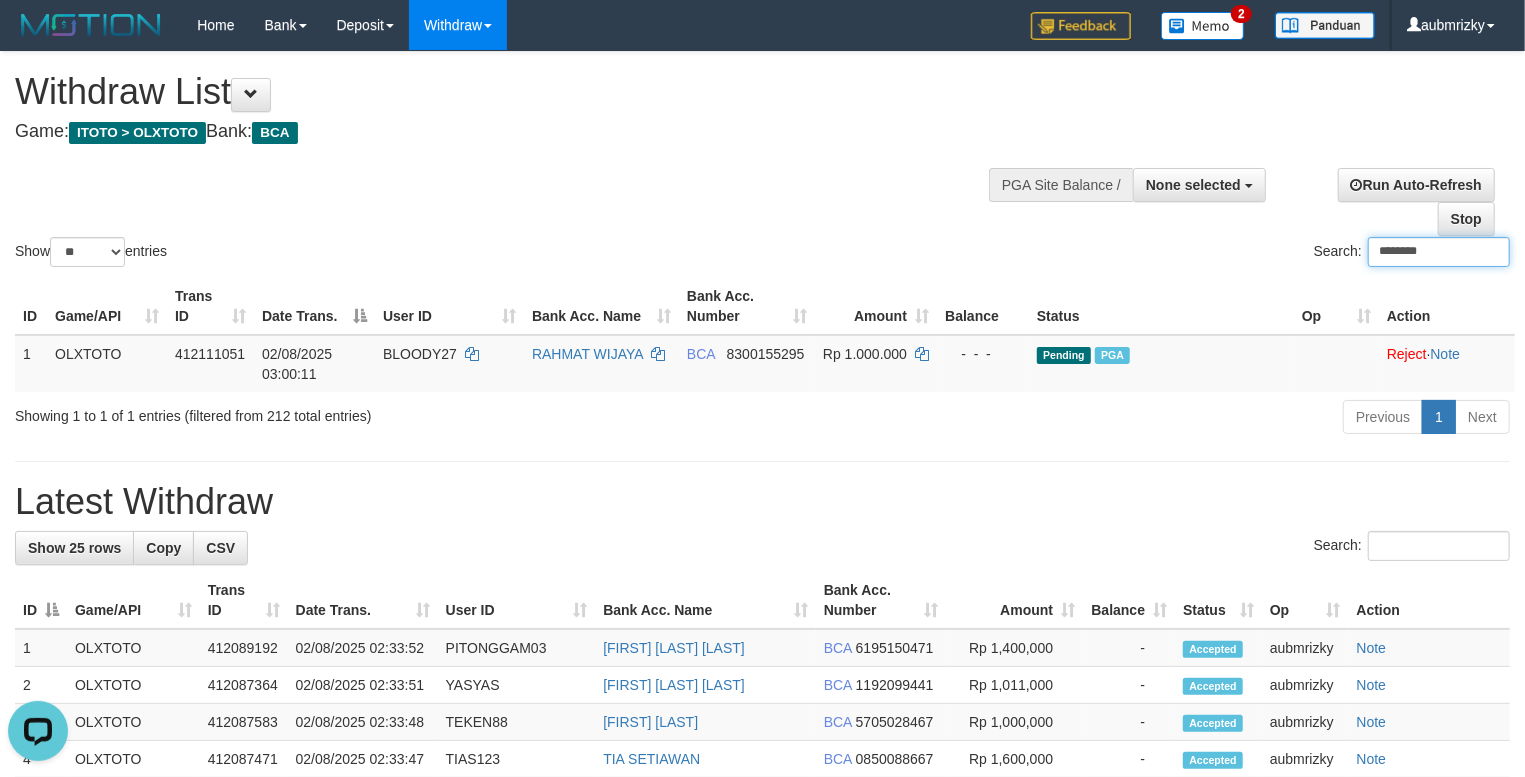 click on "********" at bounding box center (1439, 252) 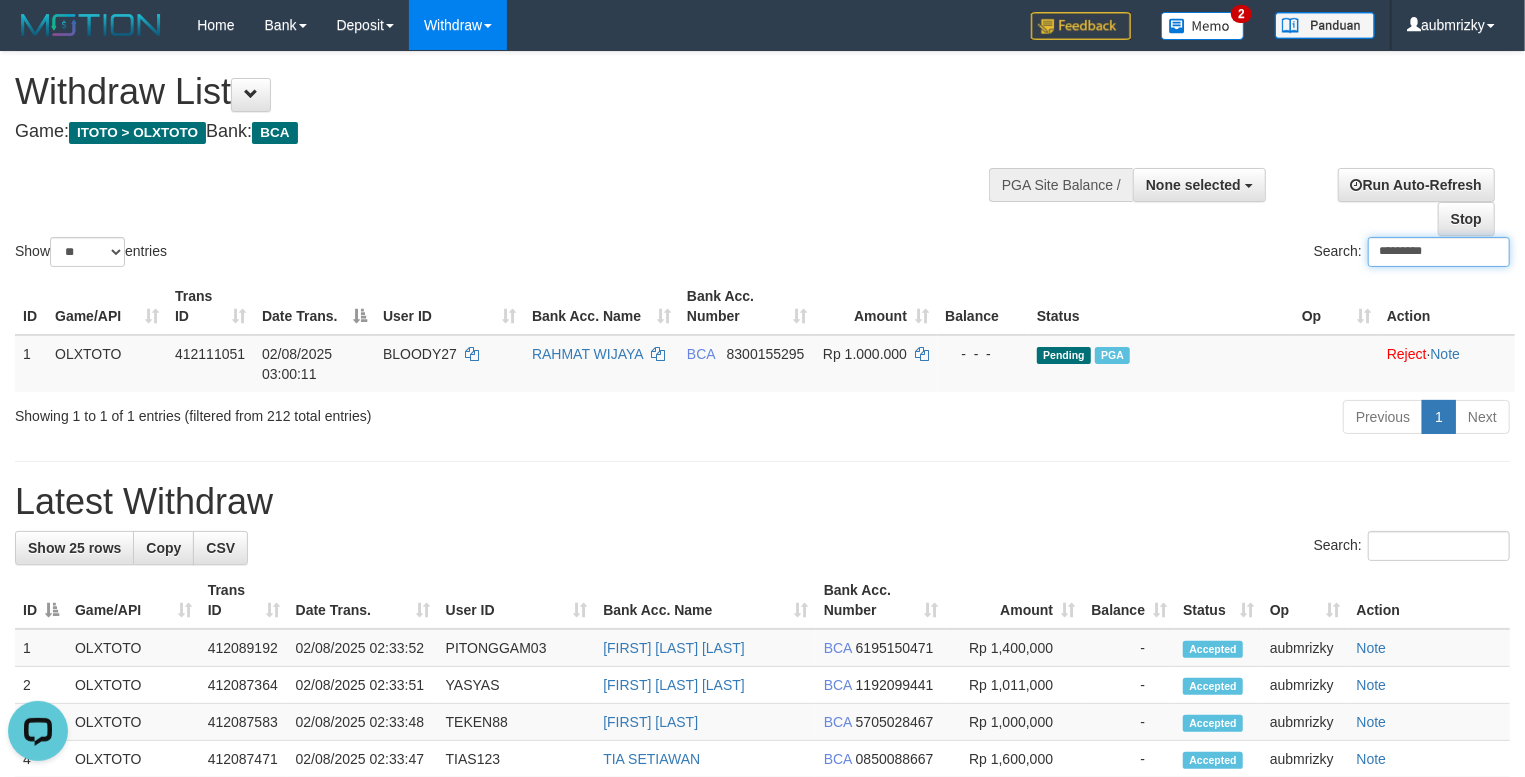 drag, startPoint x: 1385, startPoint y: 253, endPoint x: 1365, endPoint y: 274, distance: 29 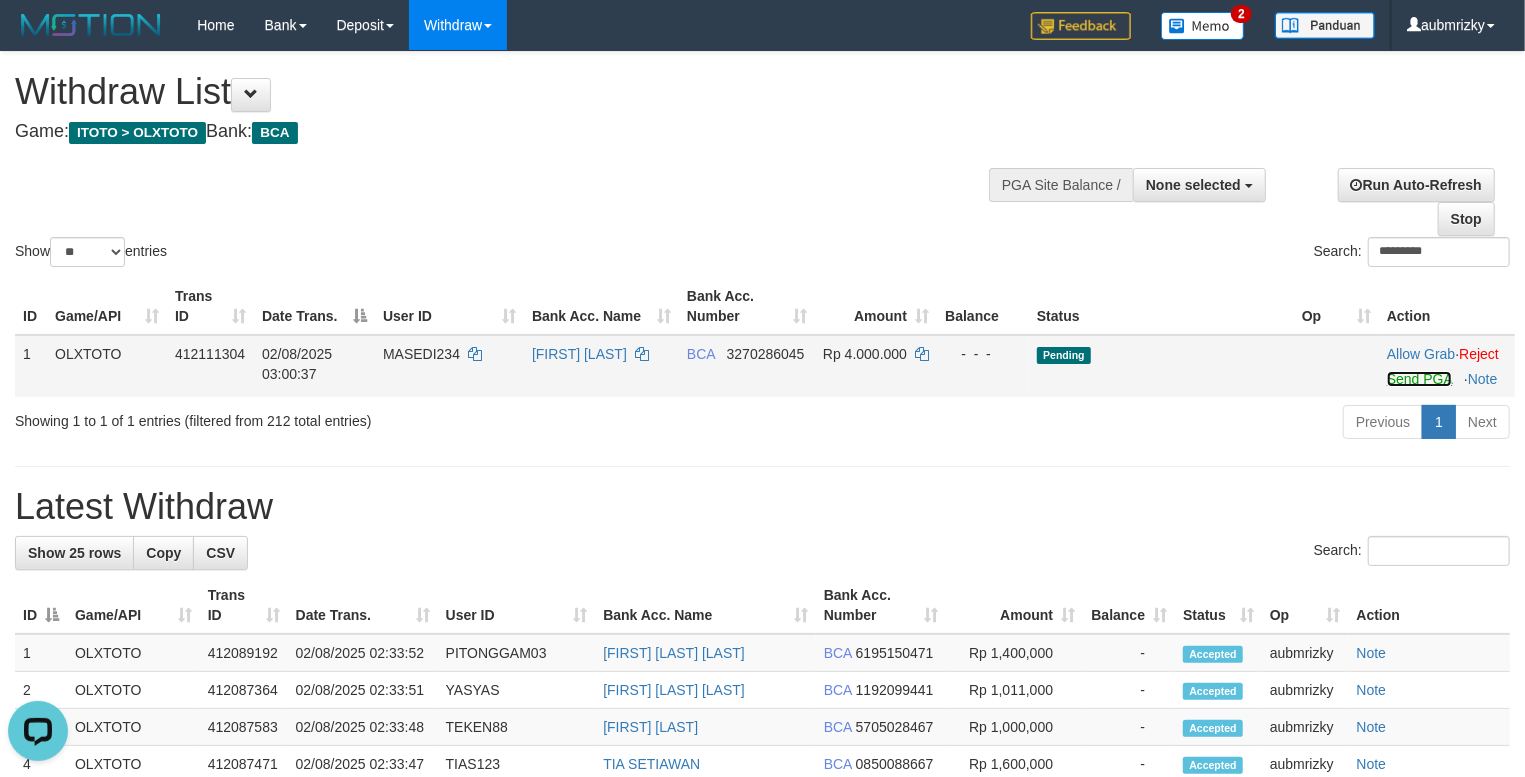 click on "Send PGA" at bounding box center [1419, 379] 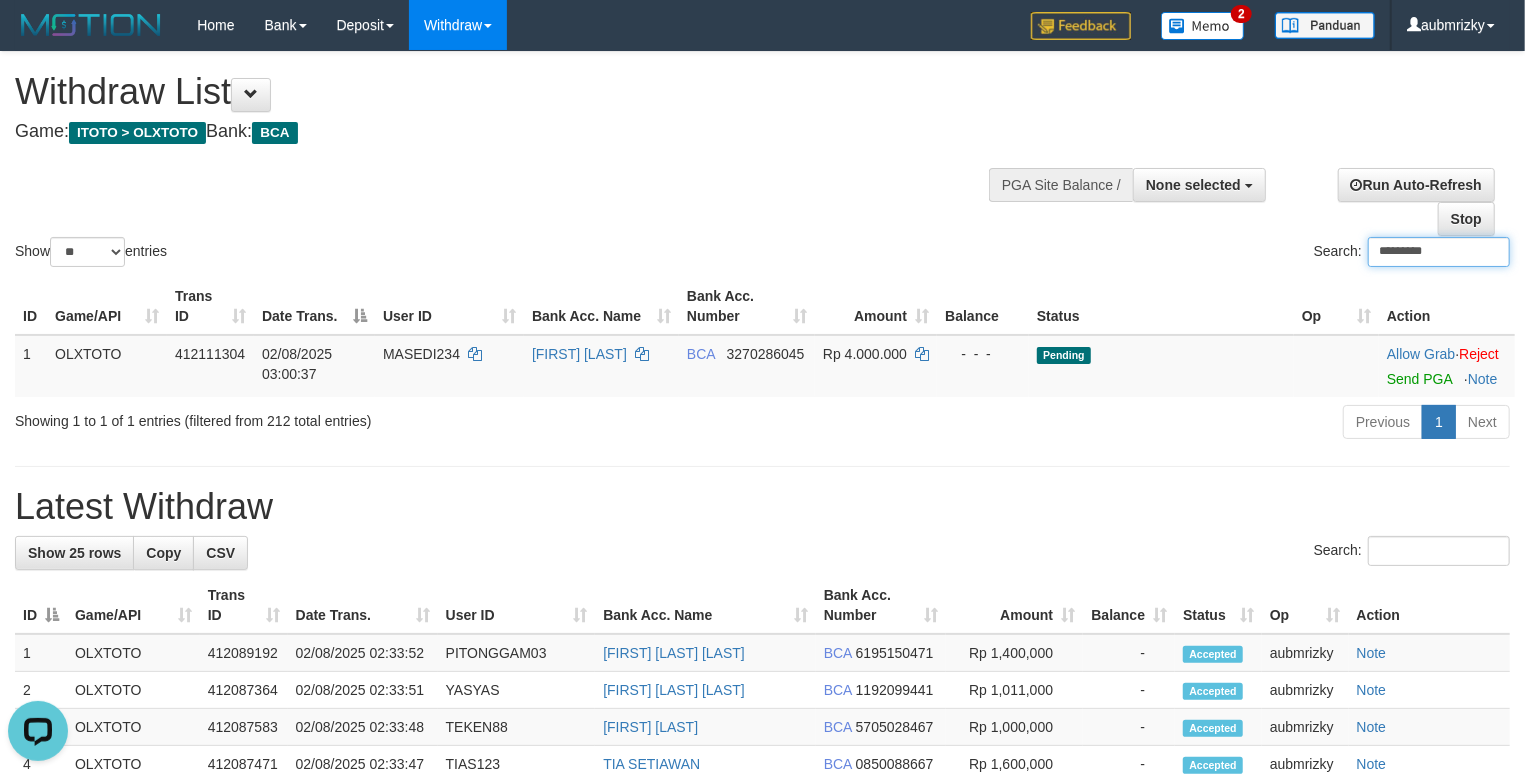 click on "*********" at bounding box center [1439, 252] 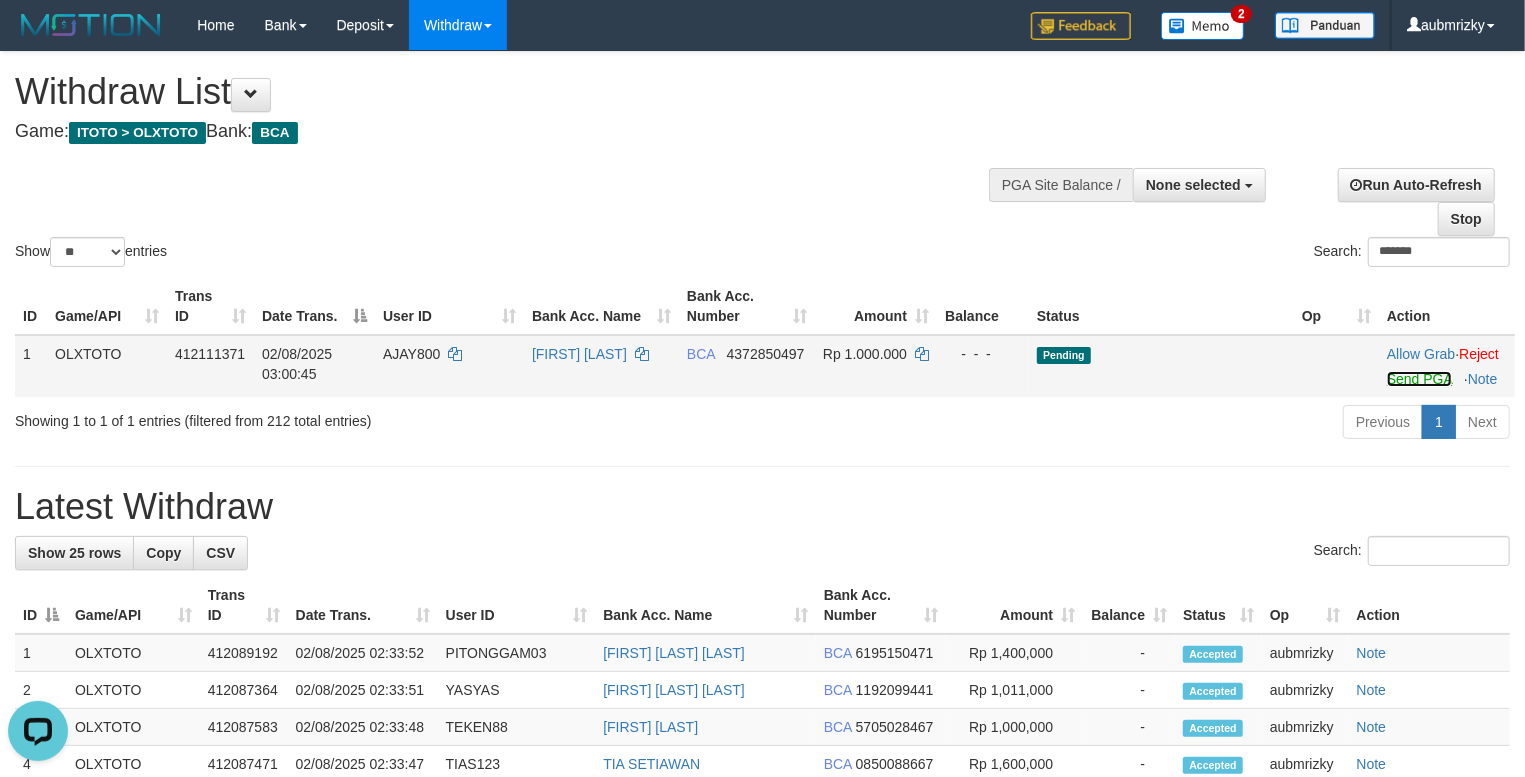 click on "Send PGA" at bounding box center [1419, 379] 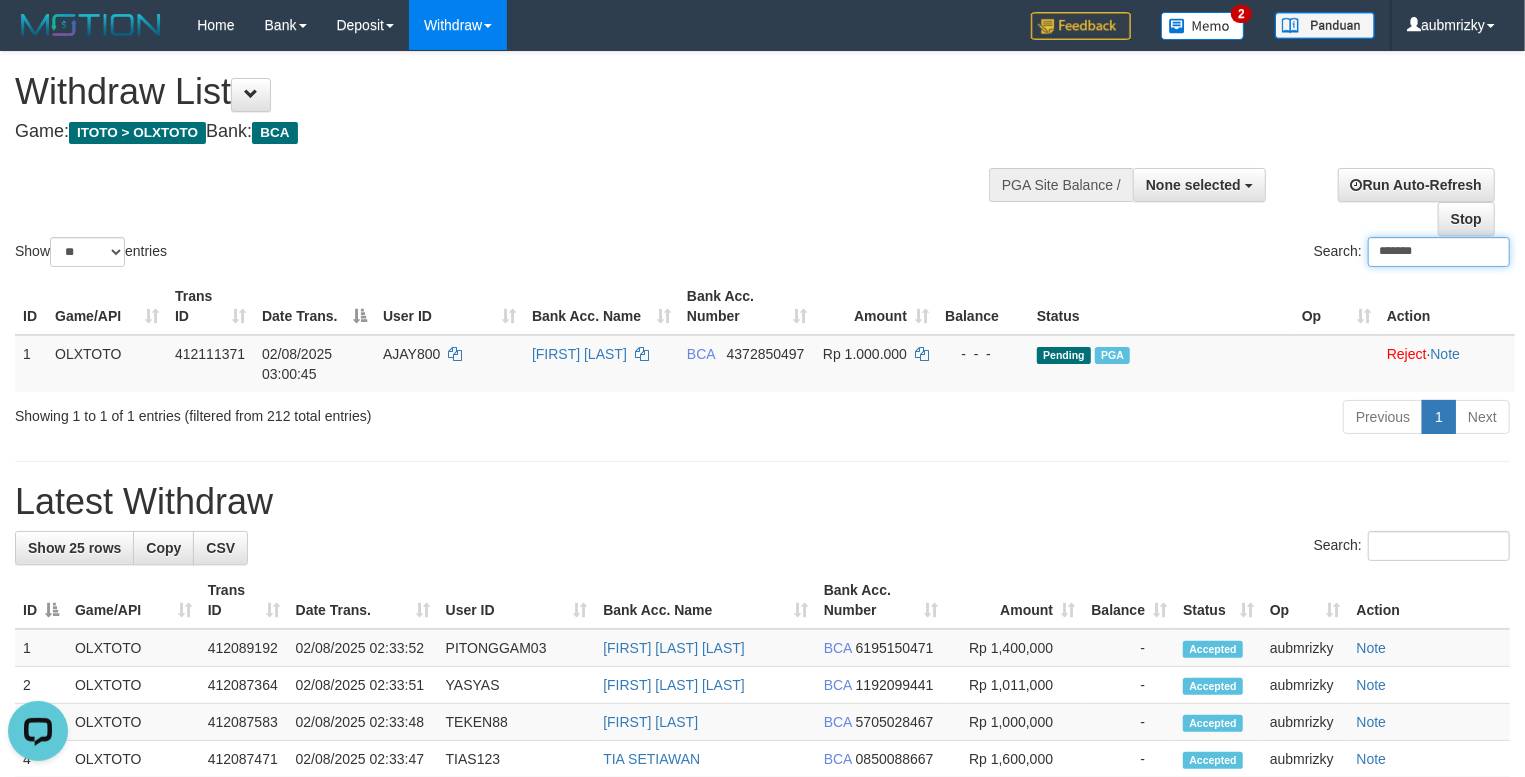 click on "*******" at bounding box center [1439, 252] 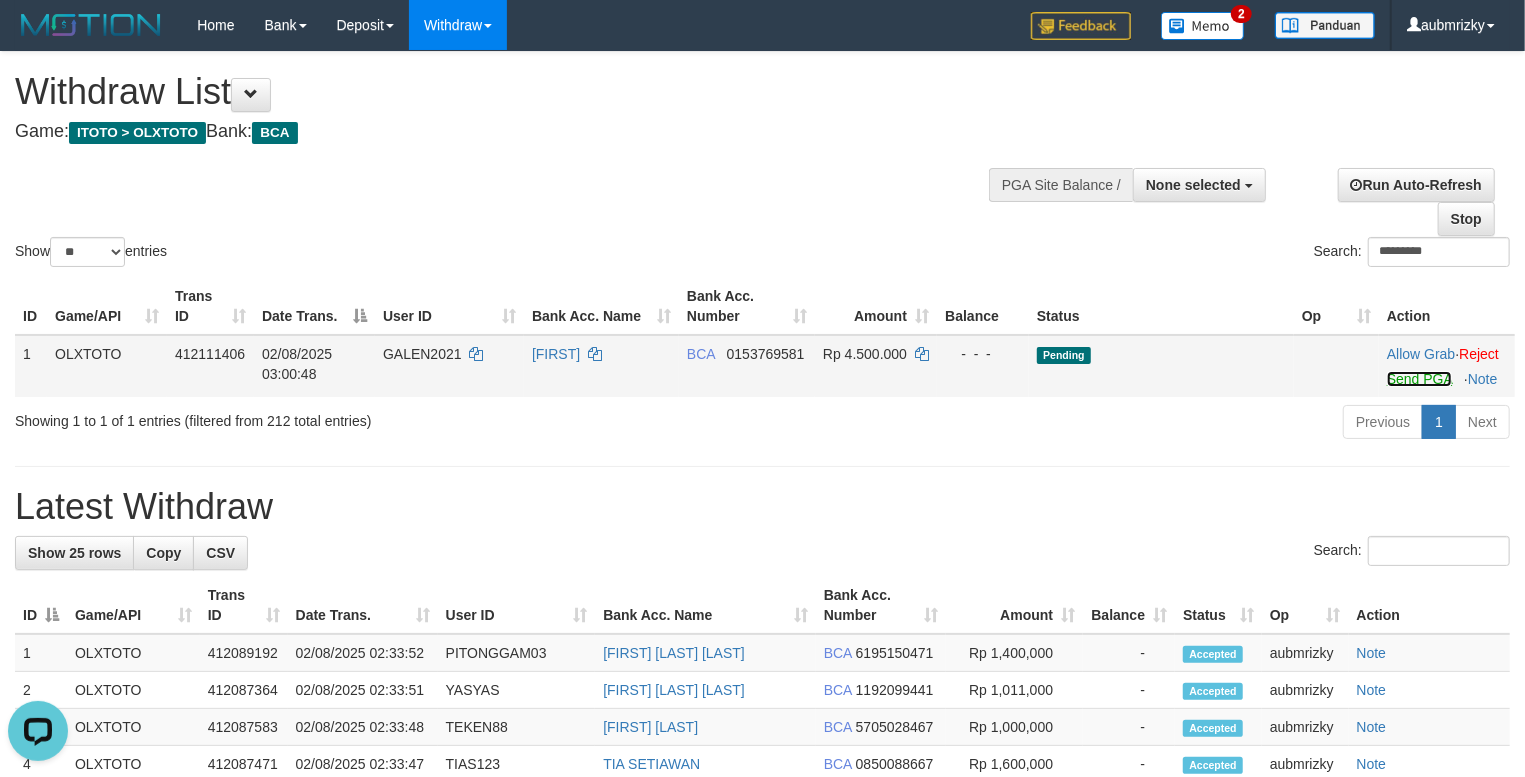 click on "Send PGA" at bounding box center [1419, 379] 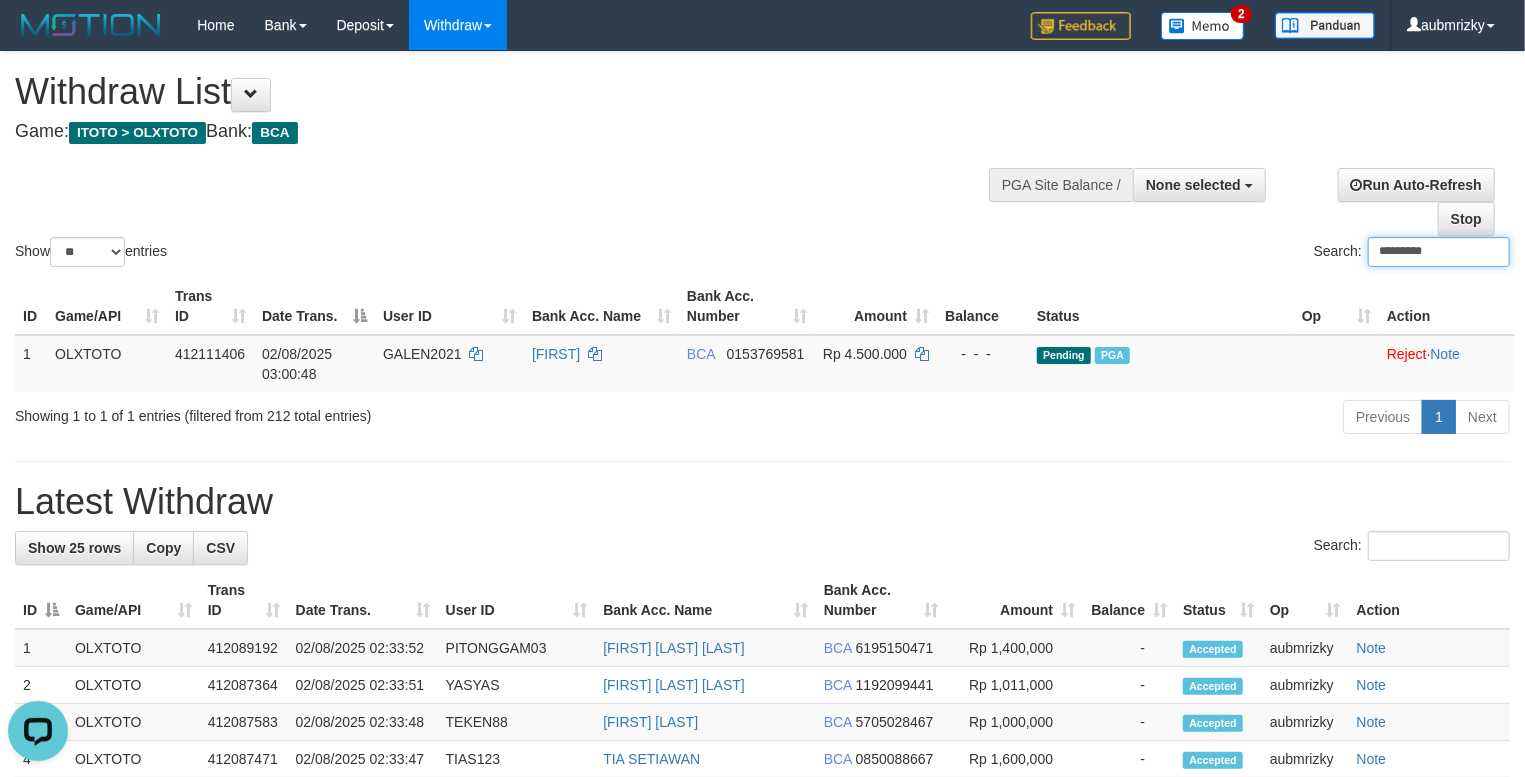 click on "*********" at bounding box center (1439, 252) 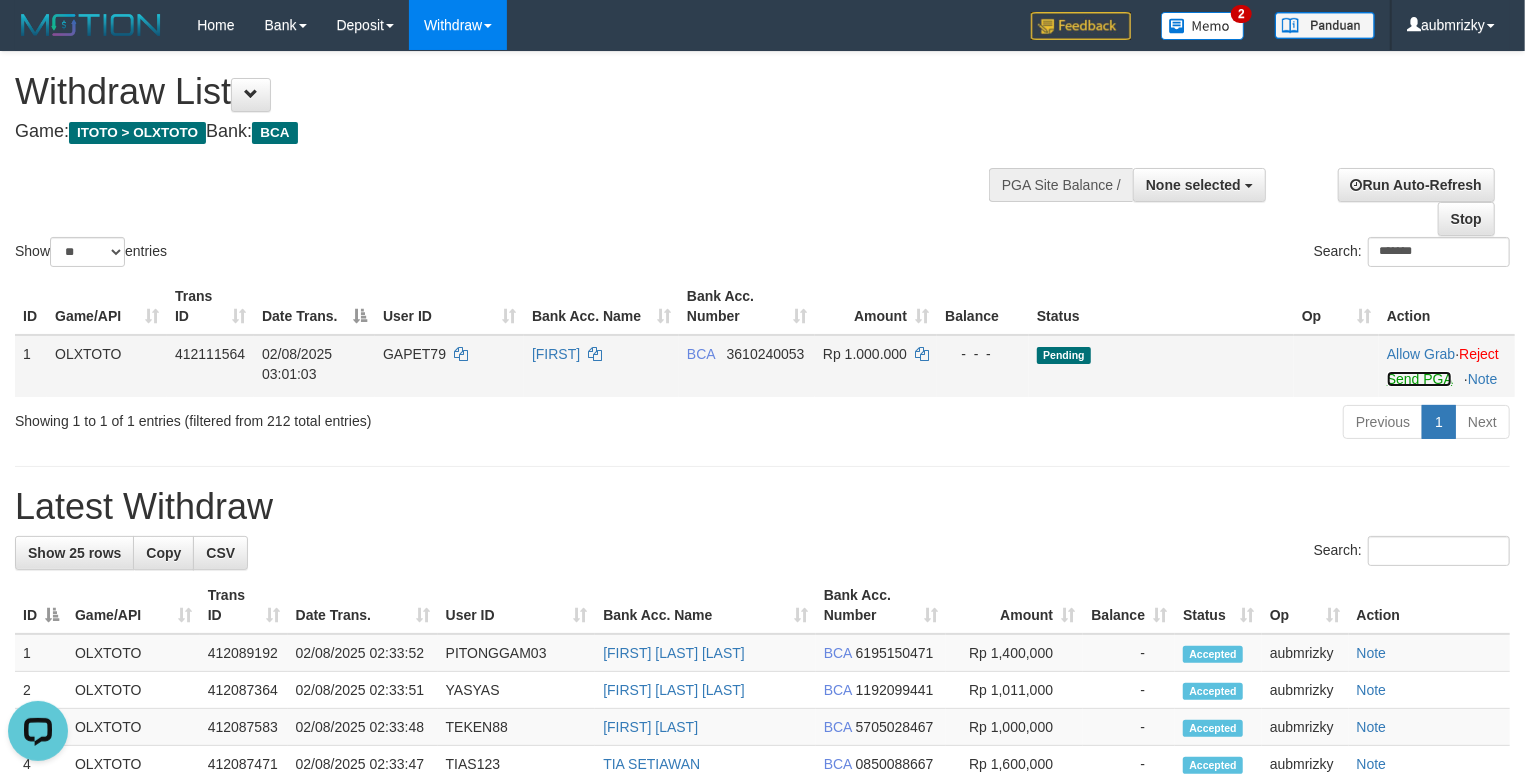 click on "Send PGA" at bounding box center (1419, 379) 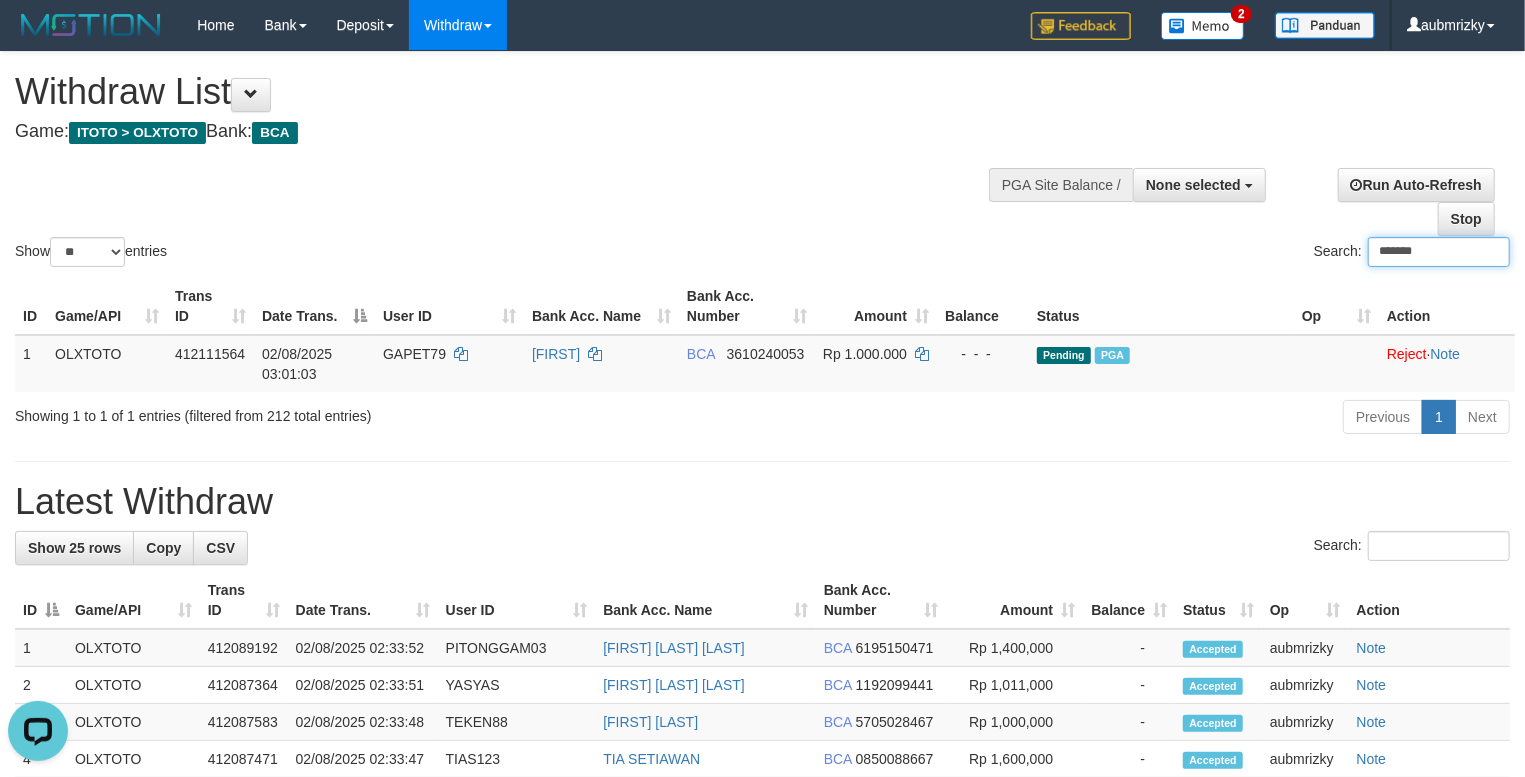 click on "*******" at bounding box center (1439, 252) 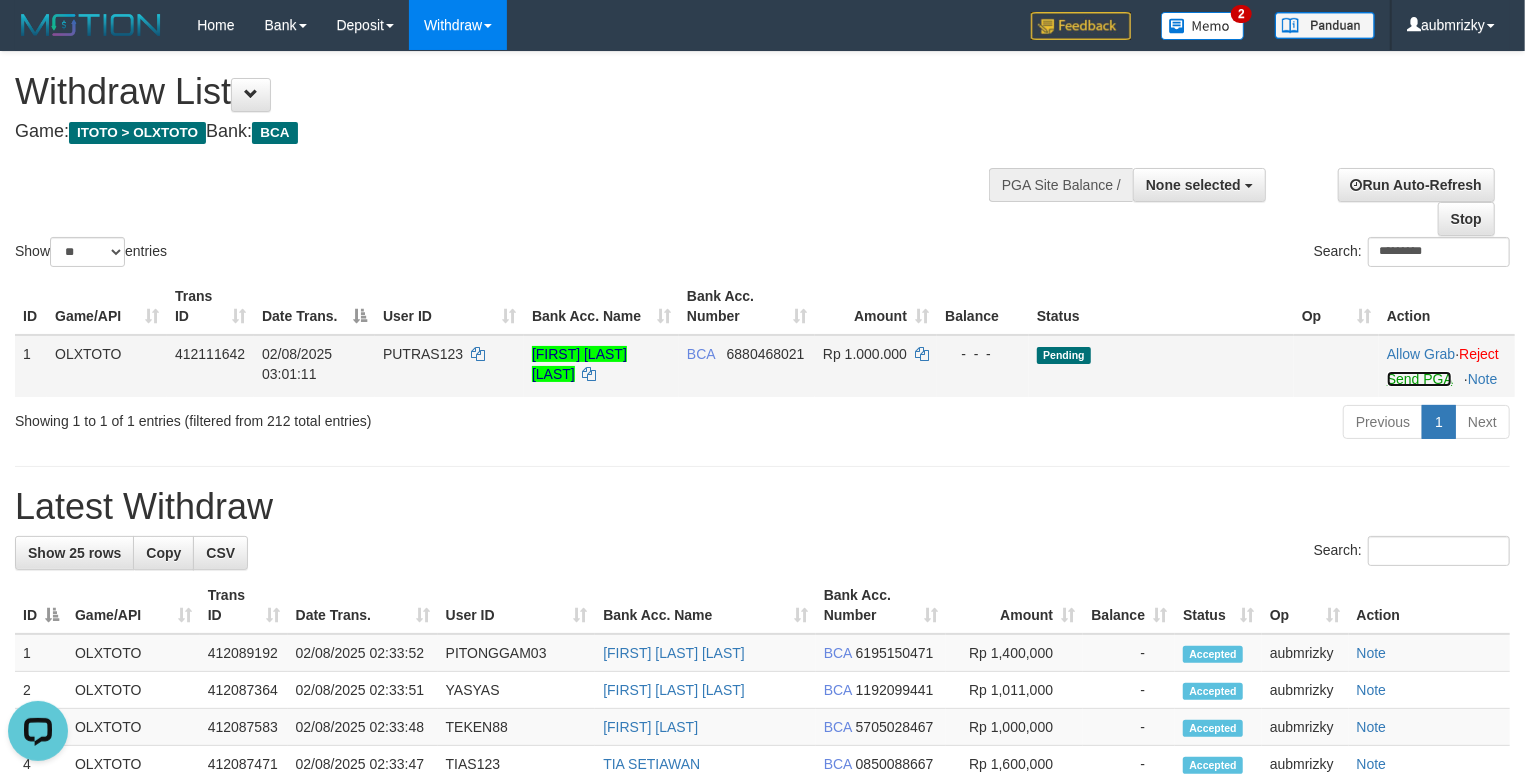 click on "Send PGA" at bounding box center [1419, 379] 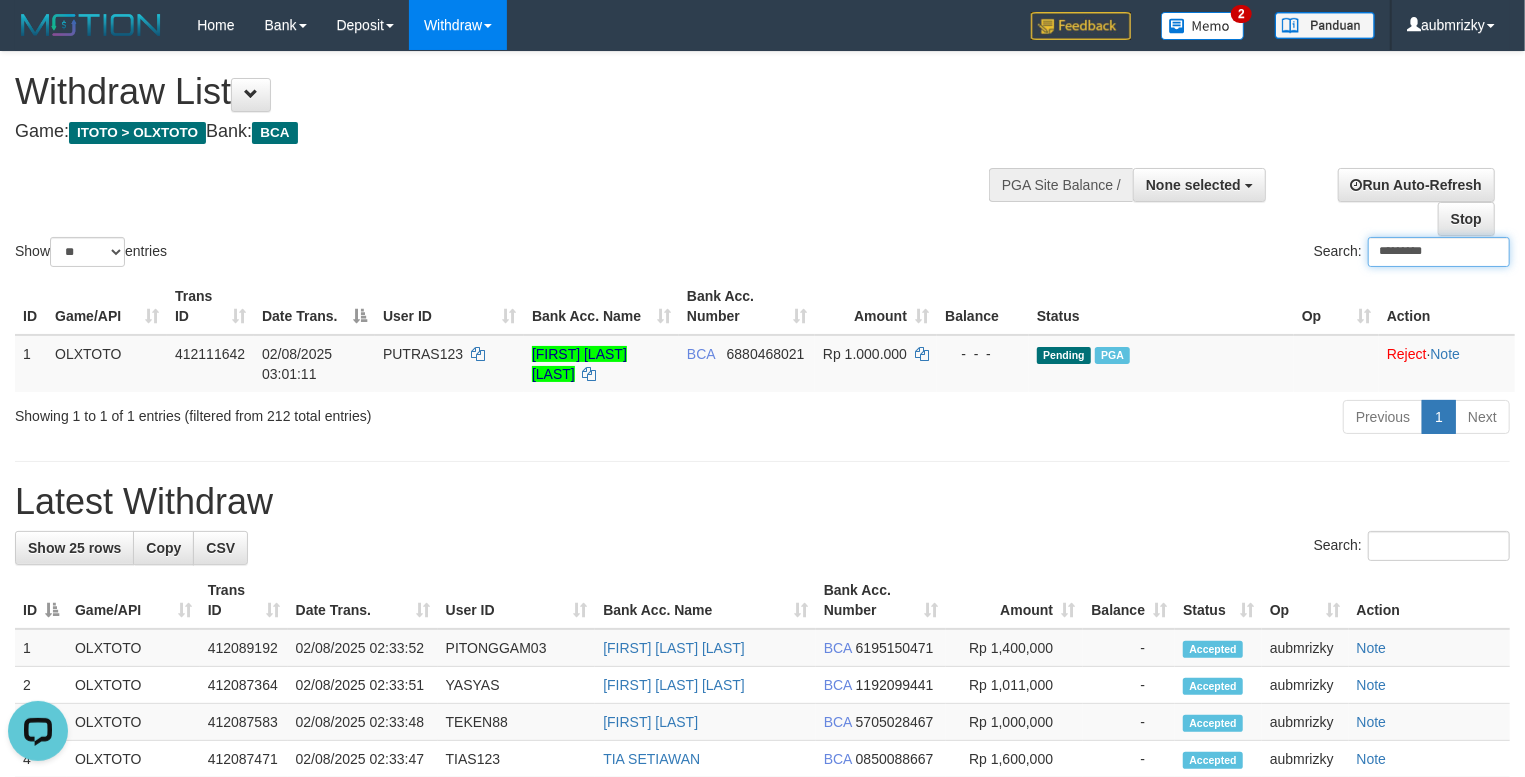 click on "*********" at bounding box center [1439, 252] 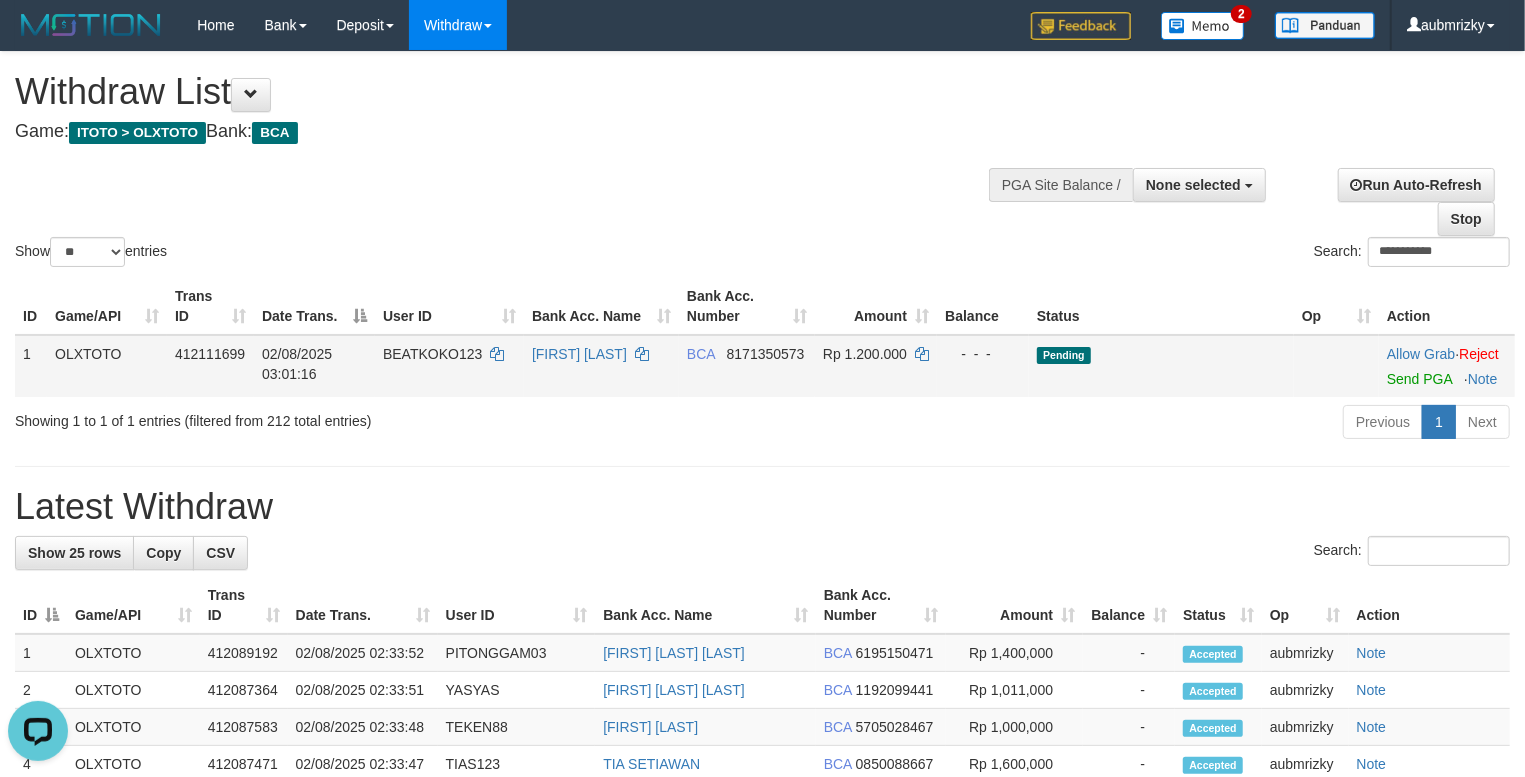 click on "Allow Grab   ·    Reject Send PGA     ·    Note" at bounding box center (1447, 366) 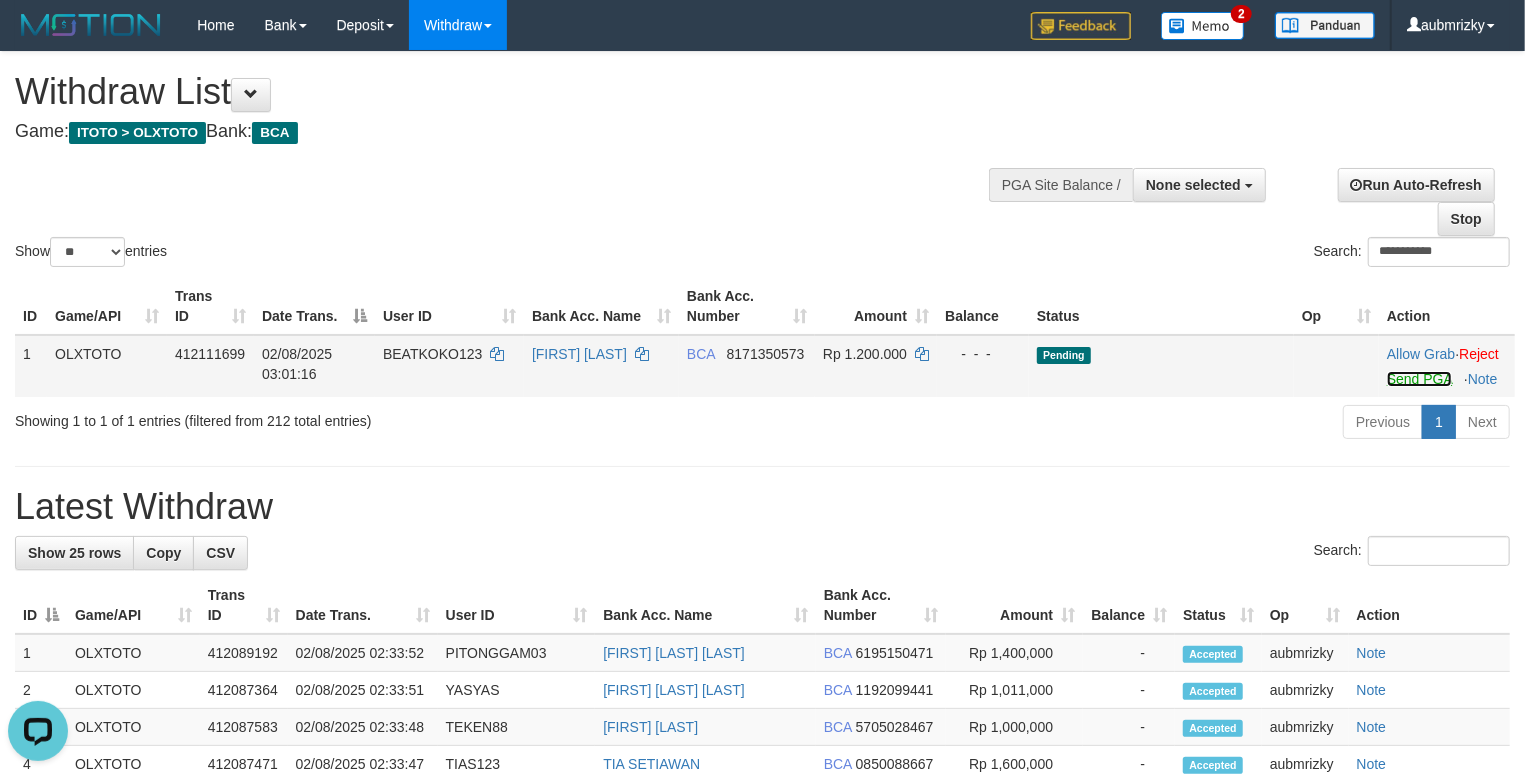 click on "Send PGA" at bounding box center (1419, 379) 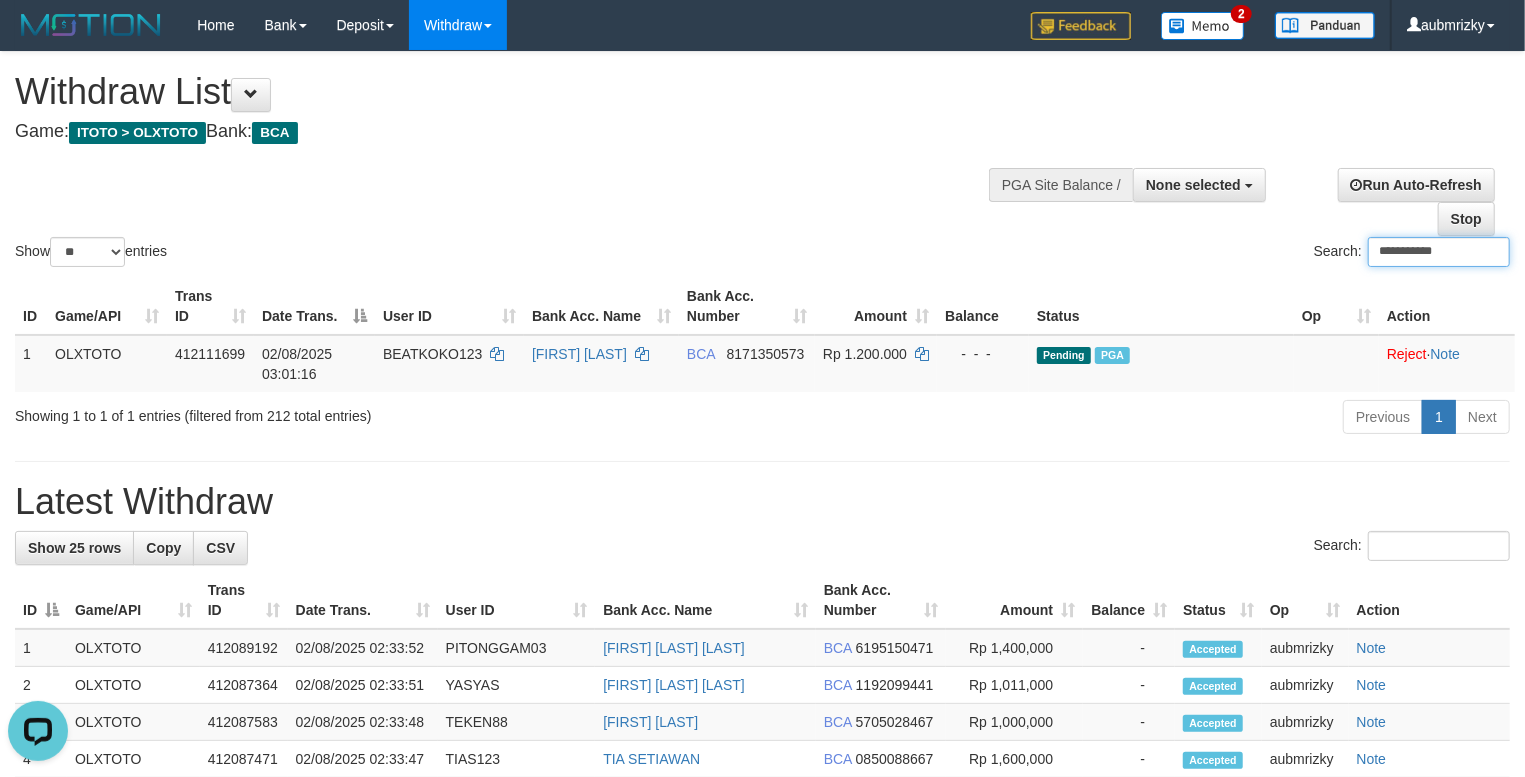 click on "**********" at bounding box center (1439, 252) 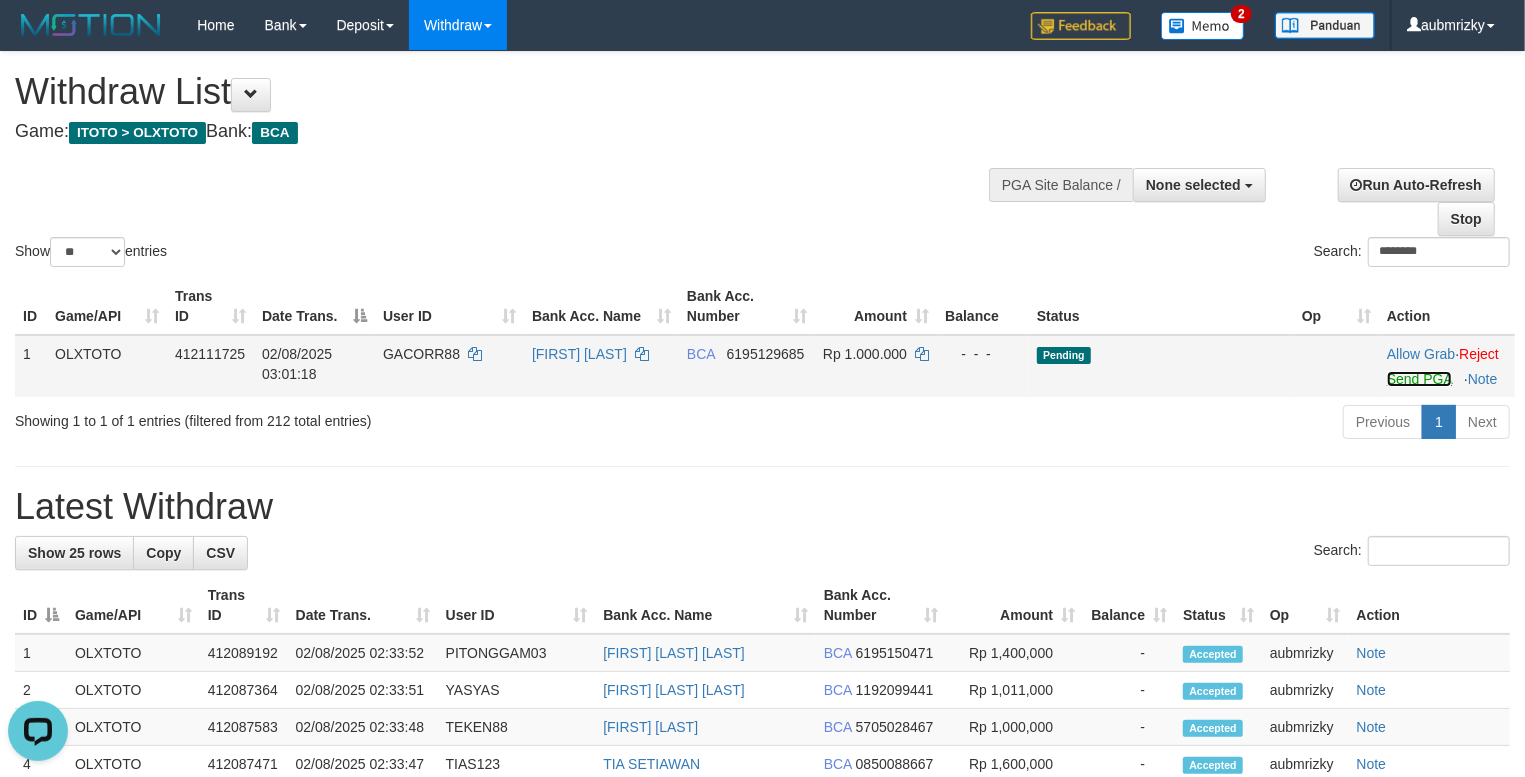click on "Send PGA" at bounding box center (1419, 379) 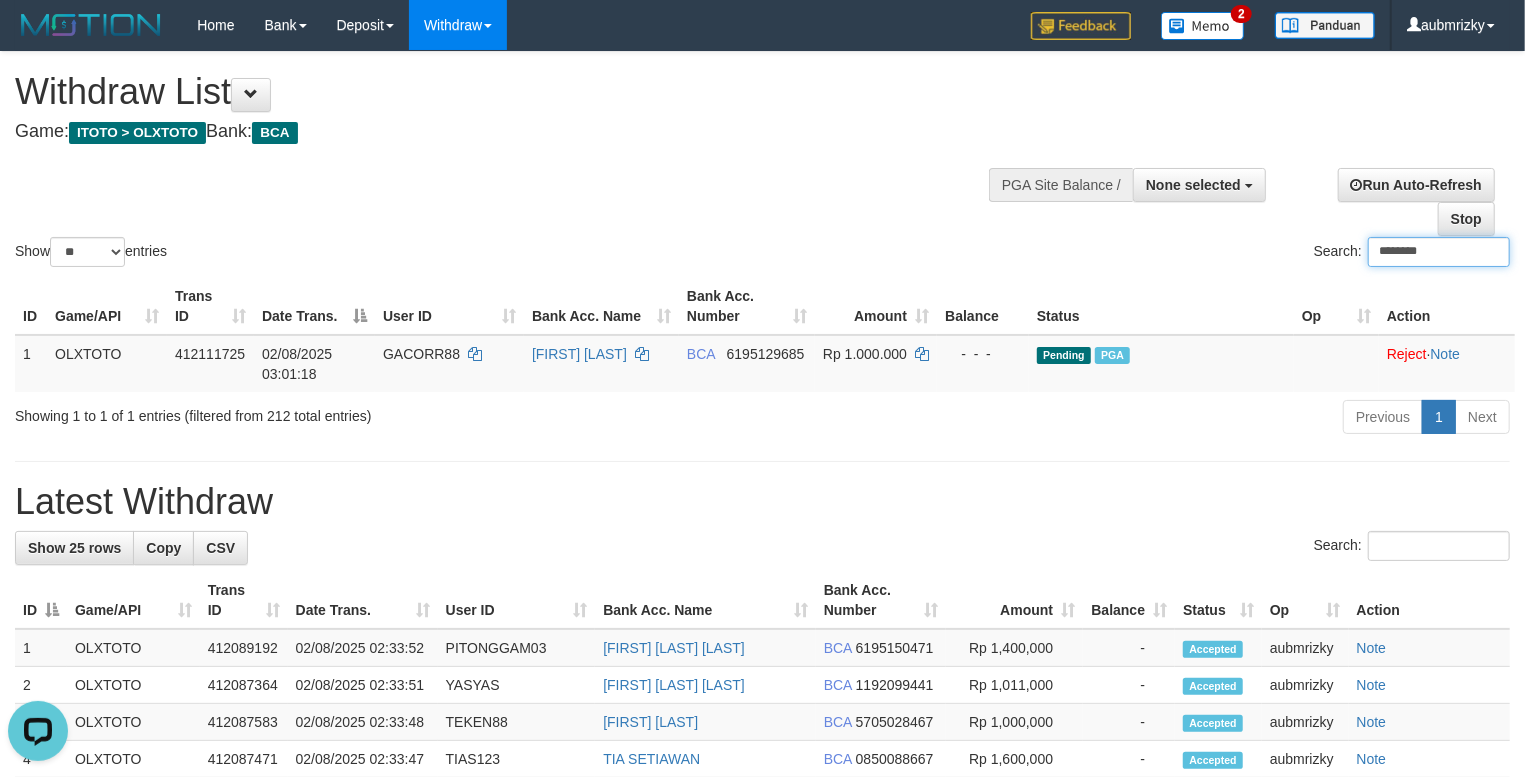 click on "********" at bounding box center [1439, 252] 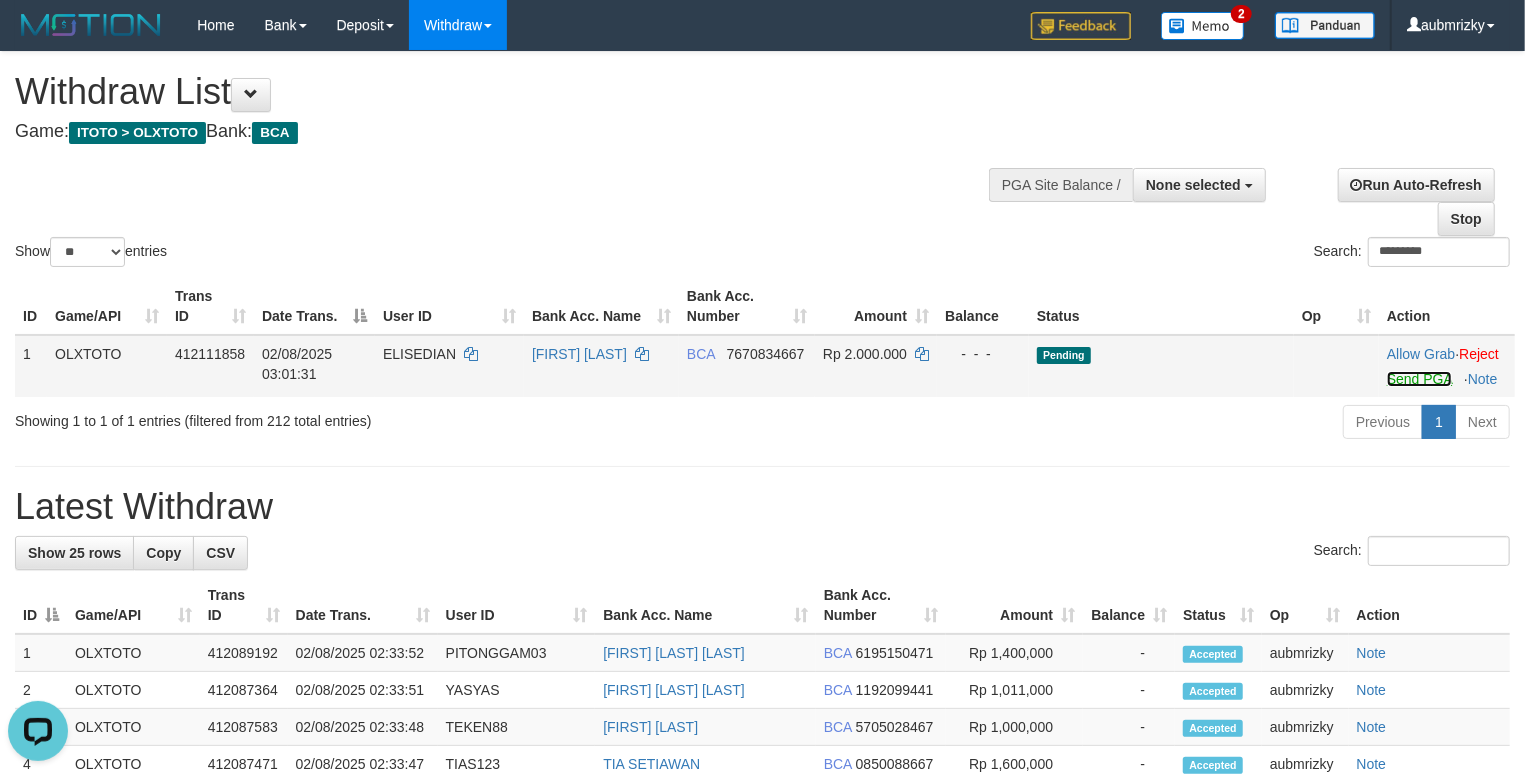 click on "Send PGA" at bounding box center [1419, 379] 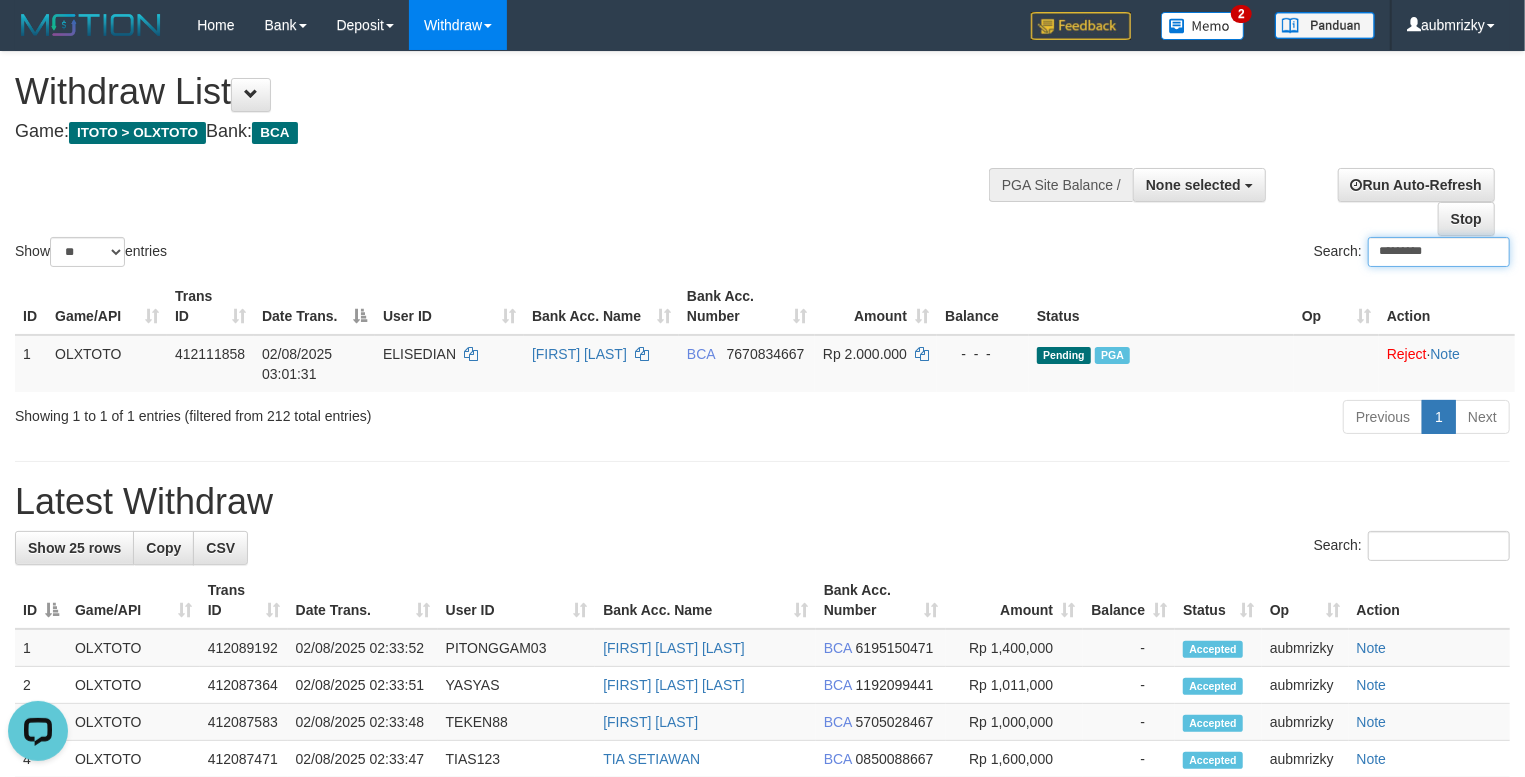 click on "*********" at bounding box center [1439, 252] 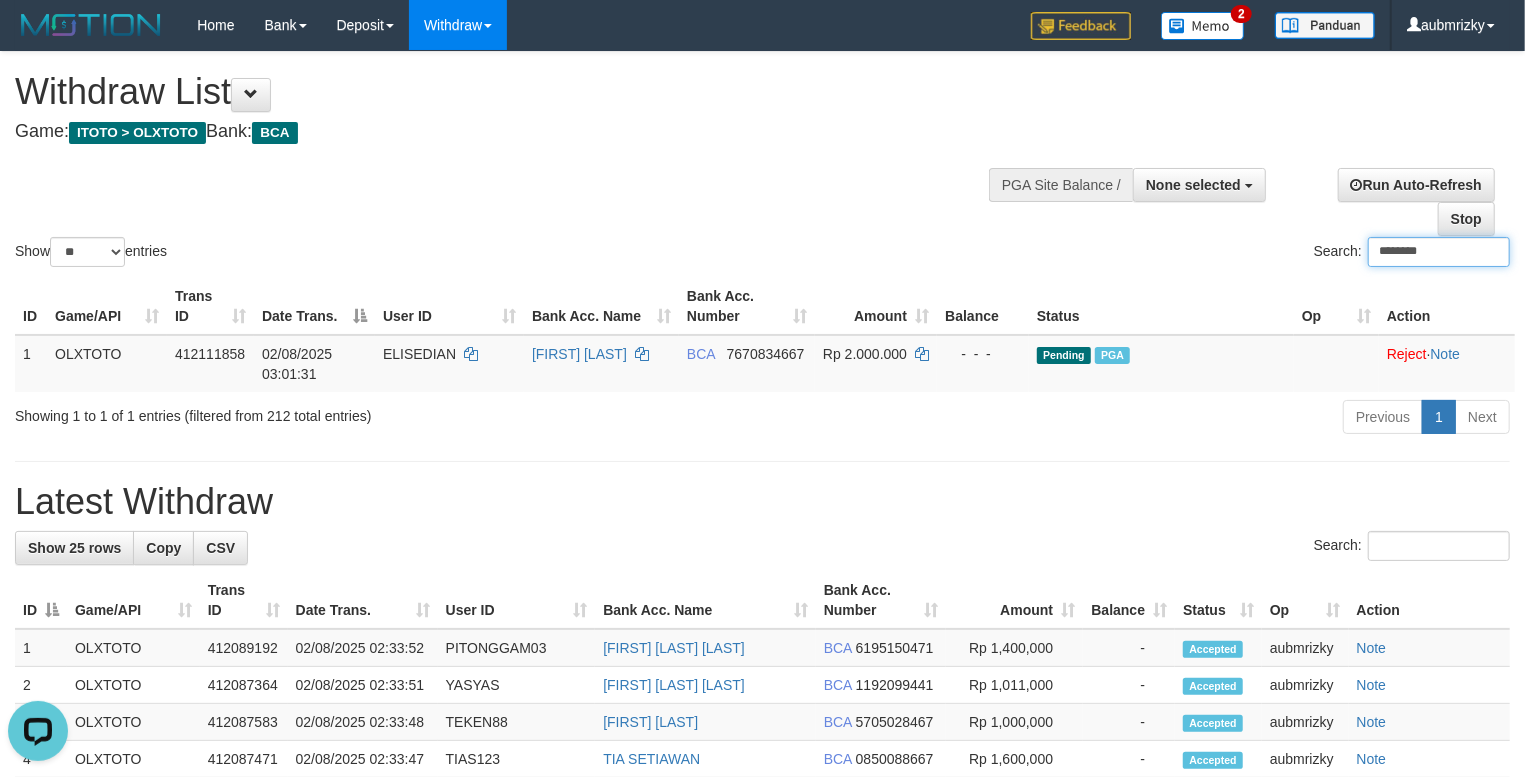 click on "********" at bounding box center [1439, 252] 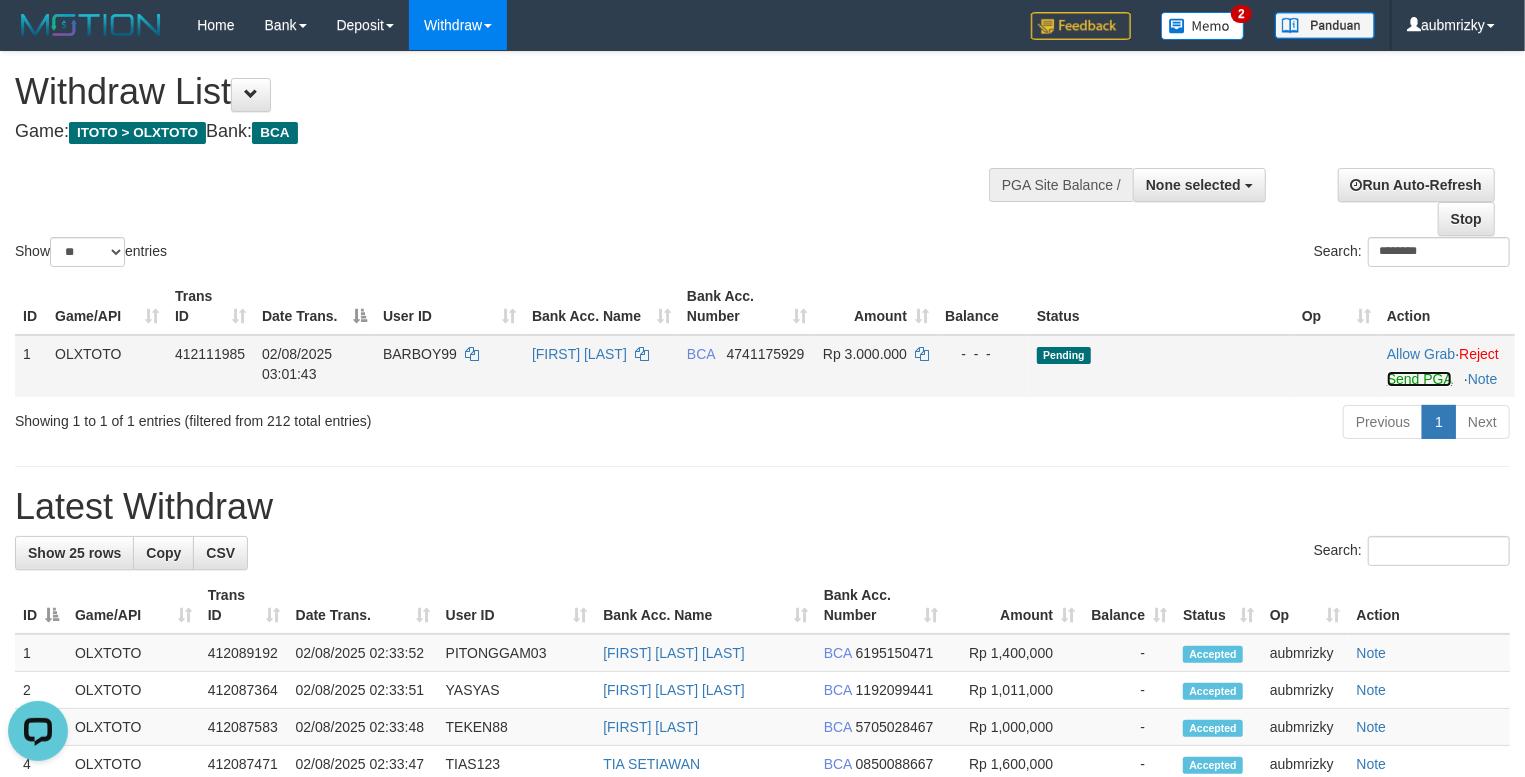 click on "Send PGA" at bounding box center [1419, 379] 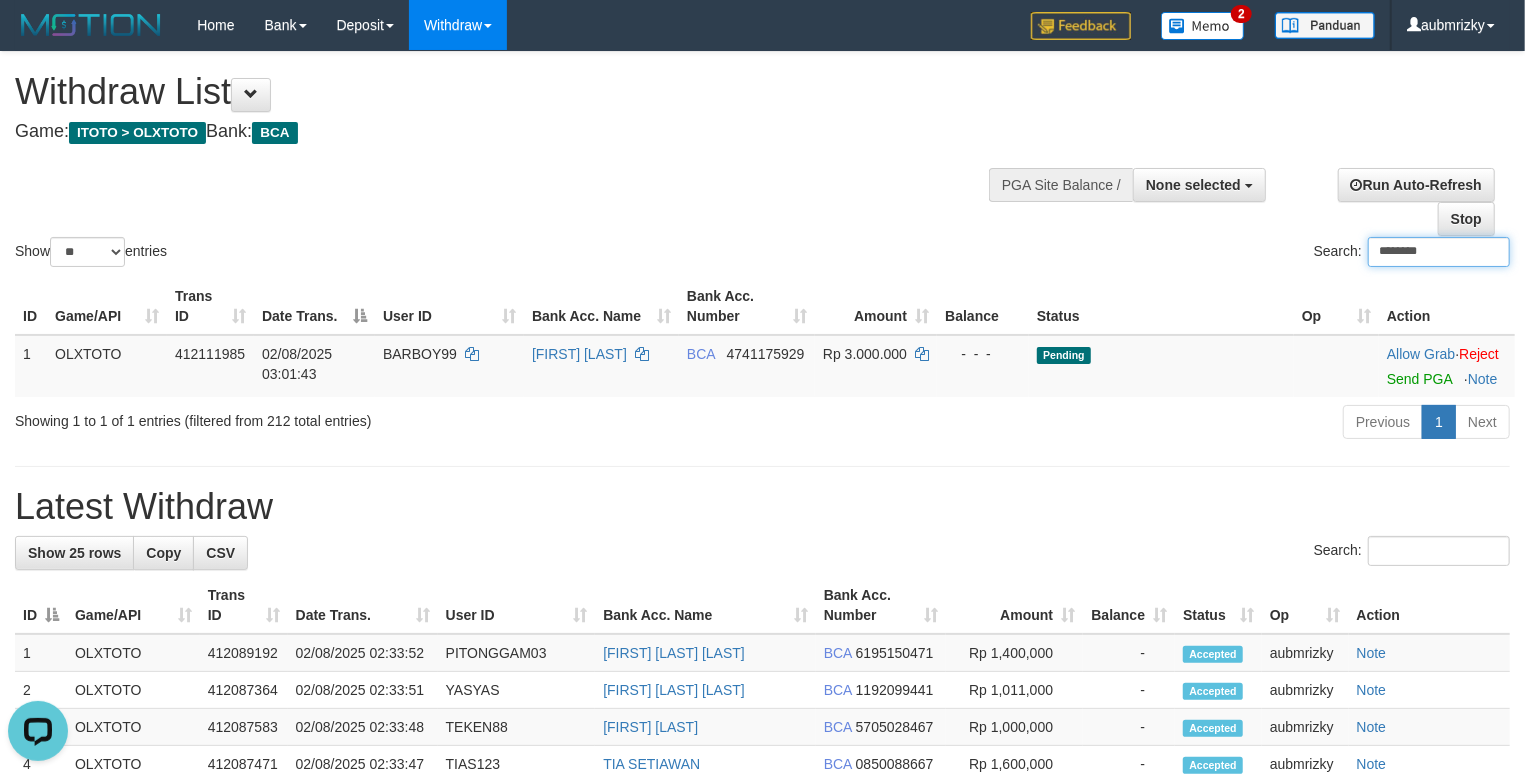 click on "********" at bounding box center (1439, 252) 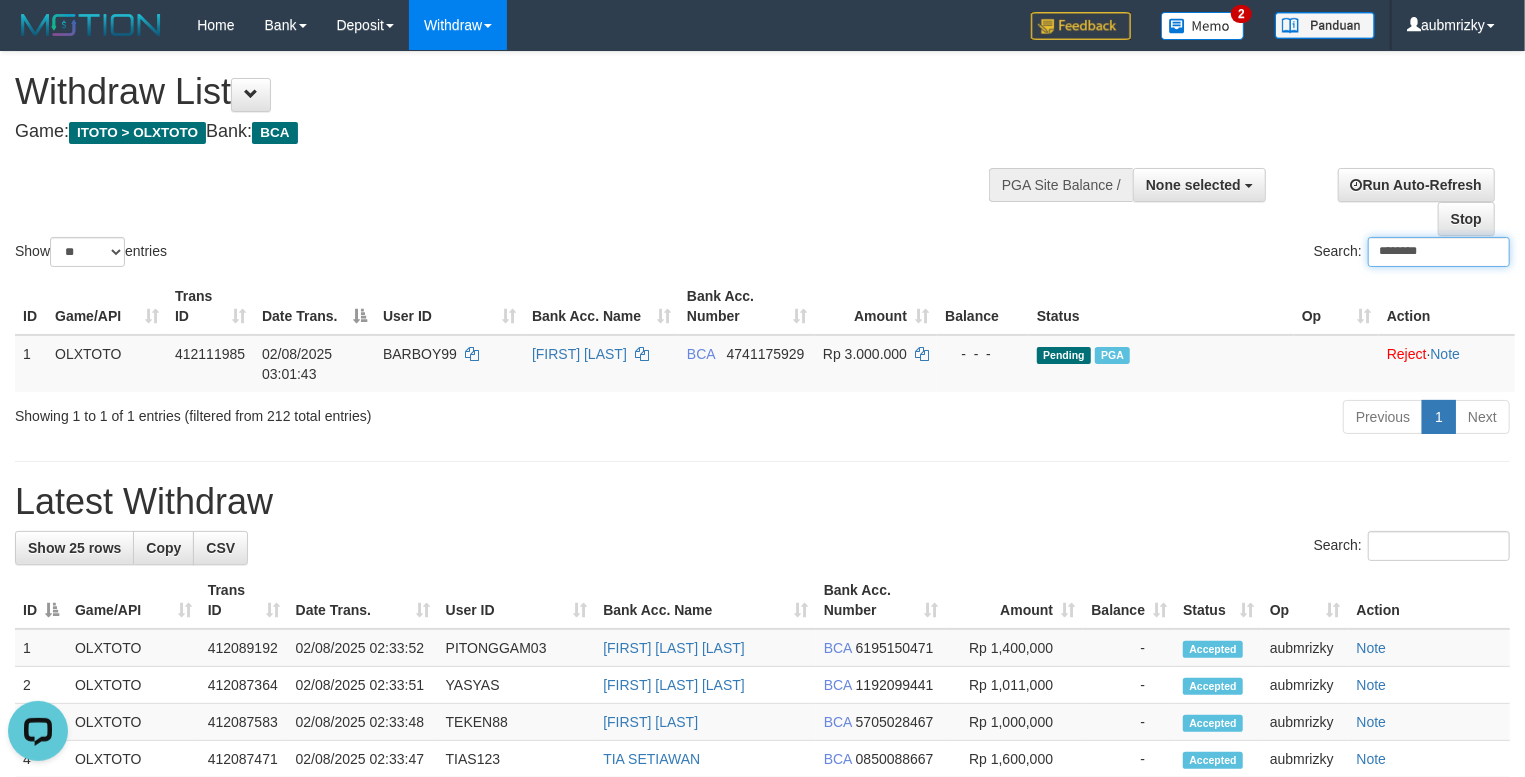 paste 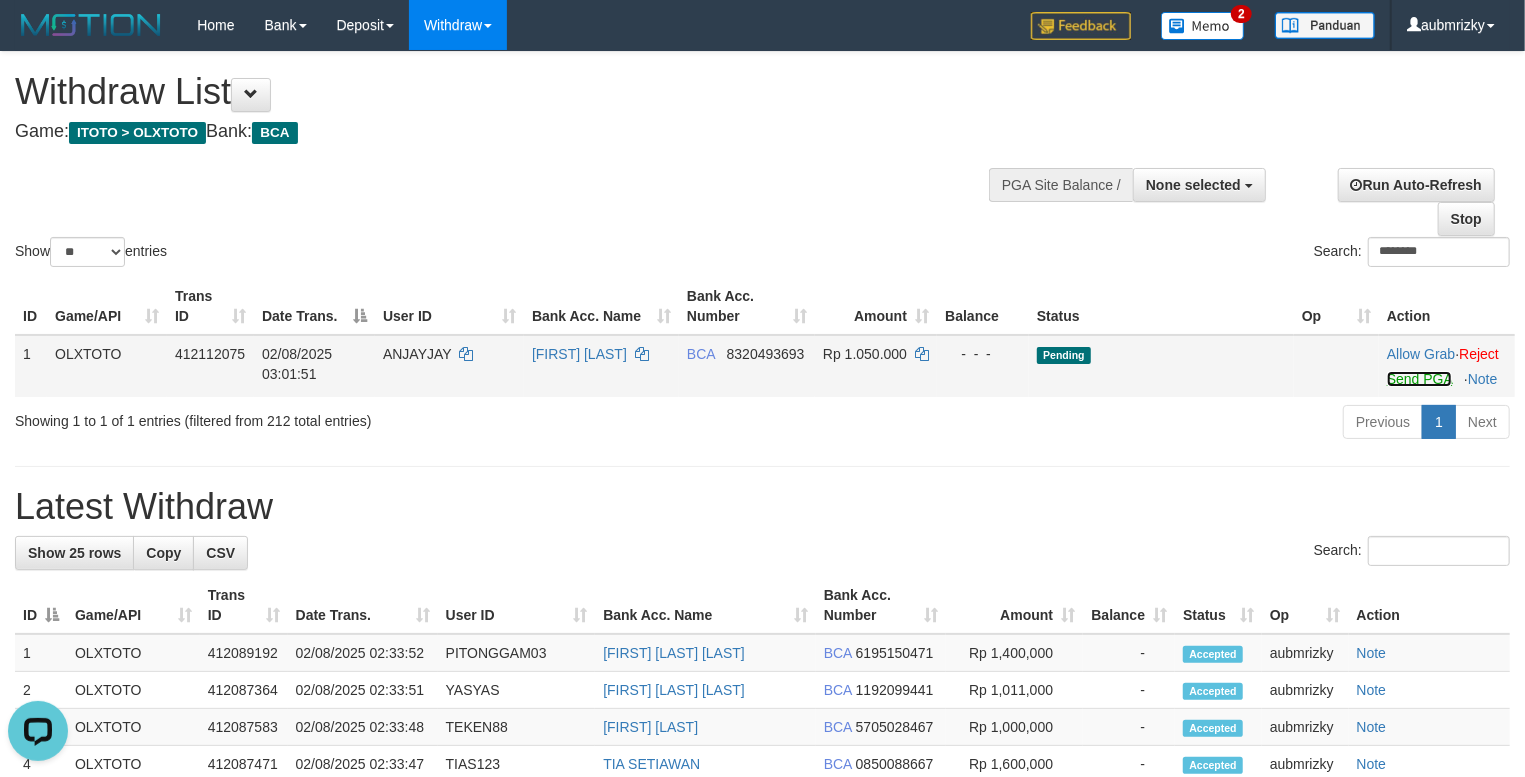 click on "Send PGA" at bounding box center (1419, 379) 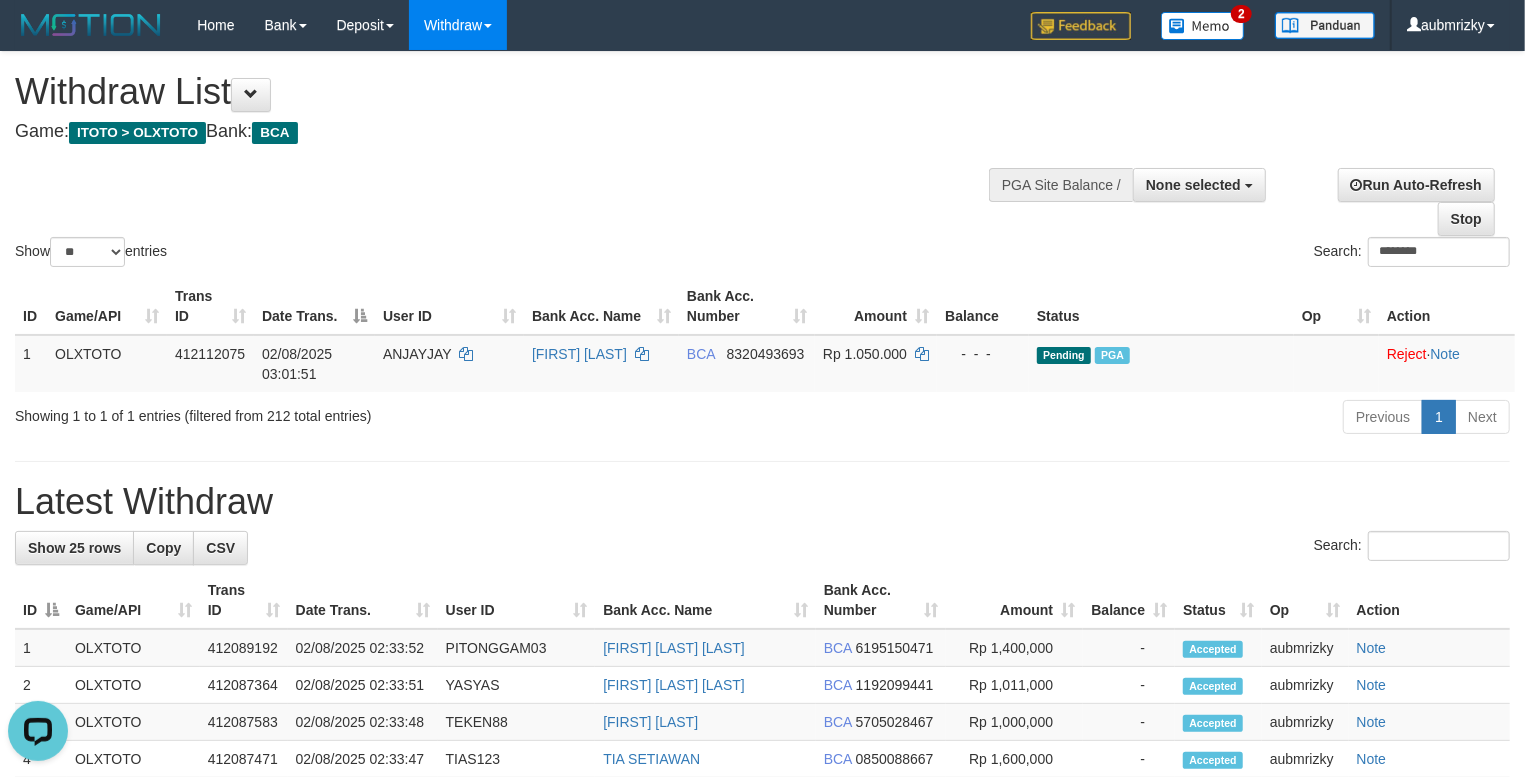 click on "Run Auto-Refresh
Stop" at bounding box center (1393, 202) 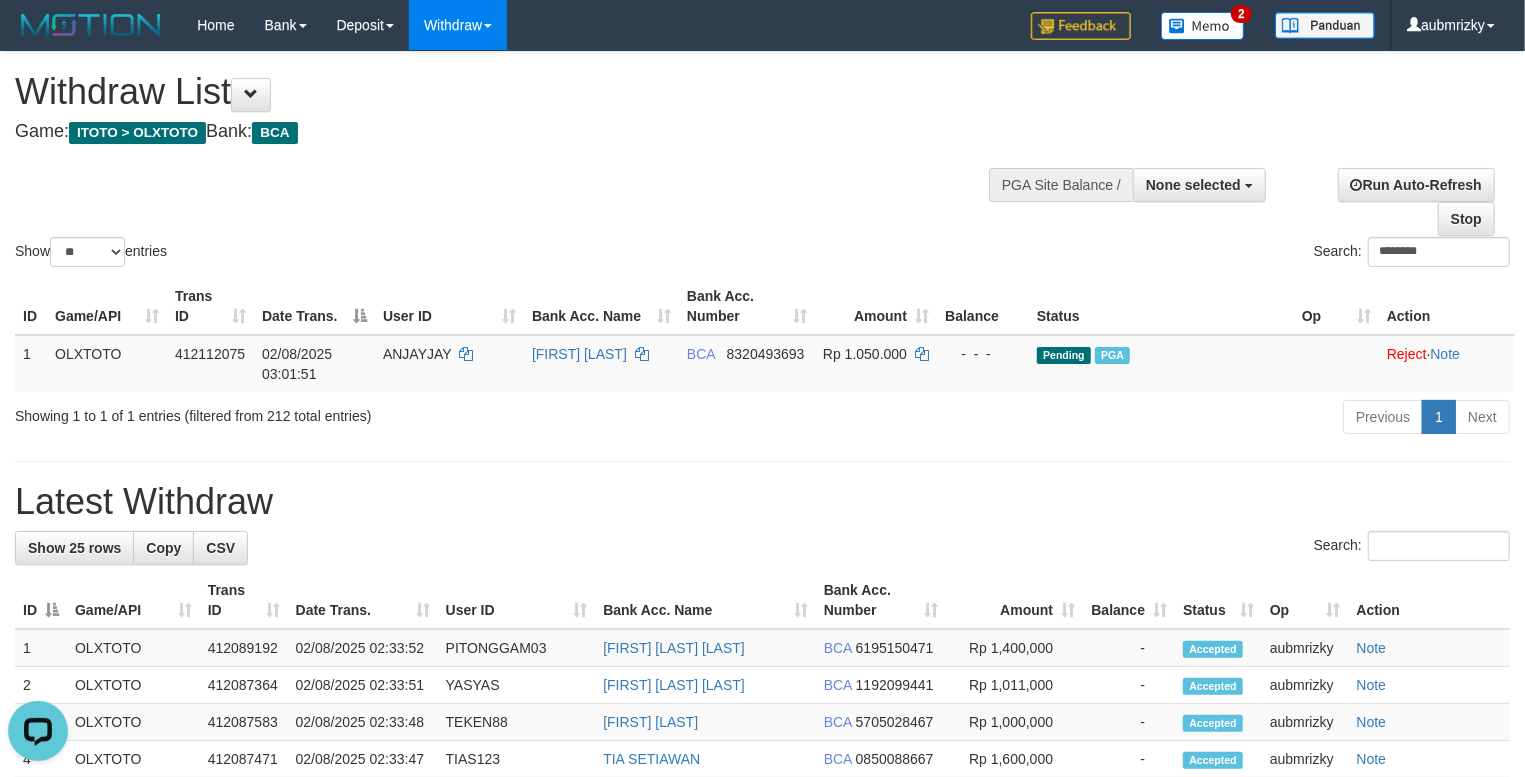 click on "Run Auto-Refresh
Stop" at bounding box center (1393, 202) 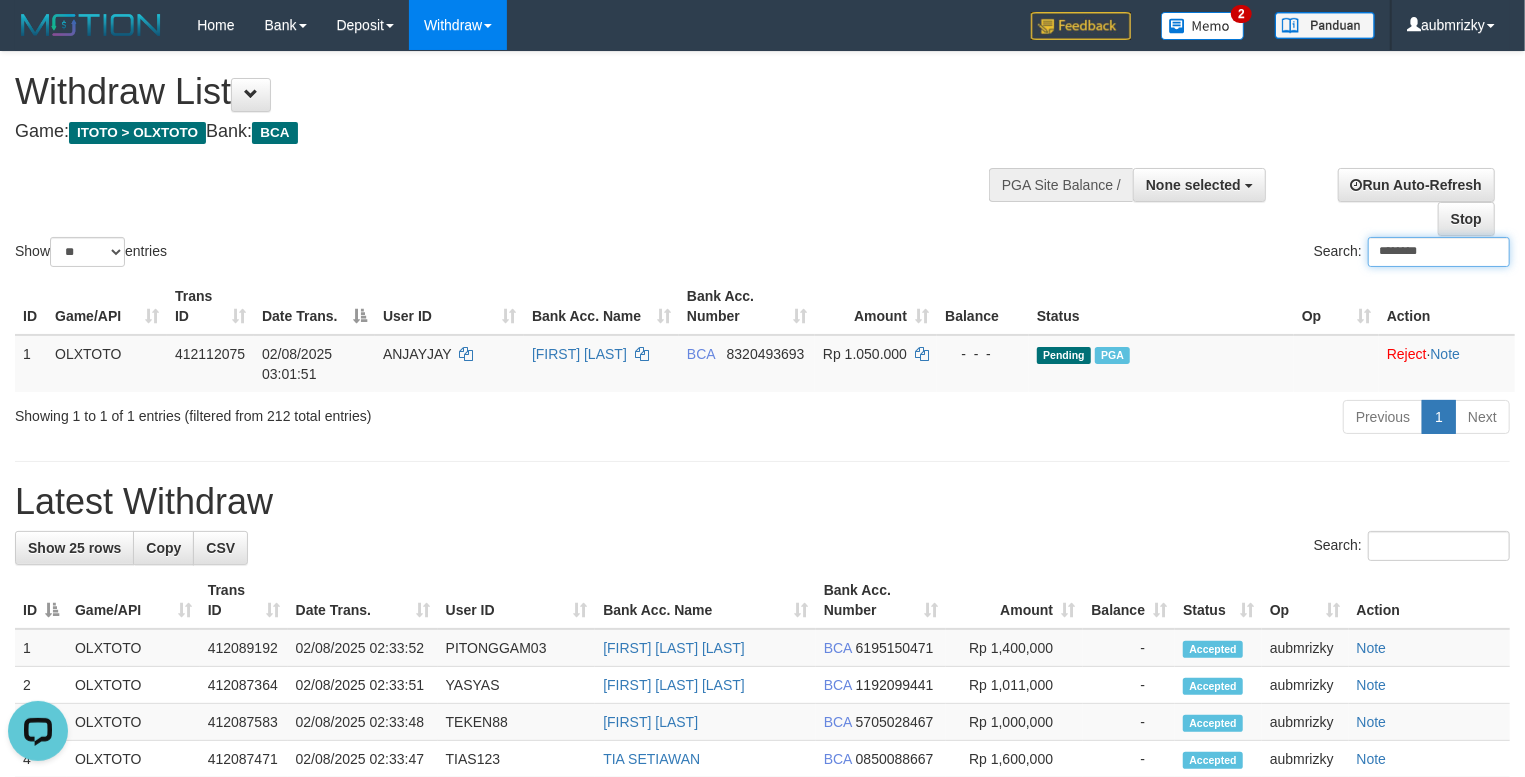 click on "********" at bounding box center (1439, 252) 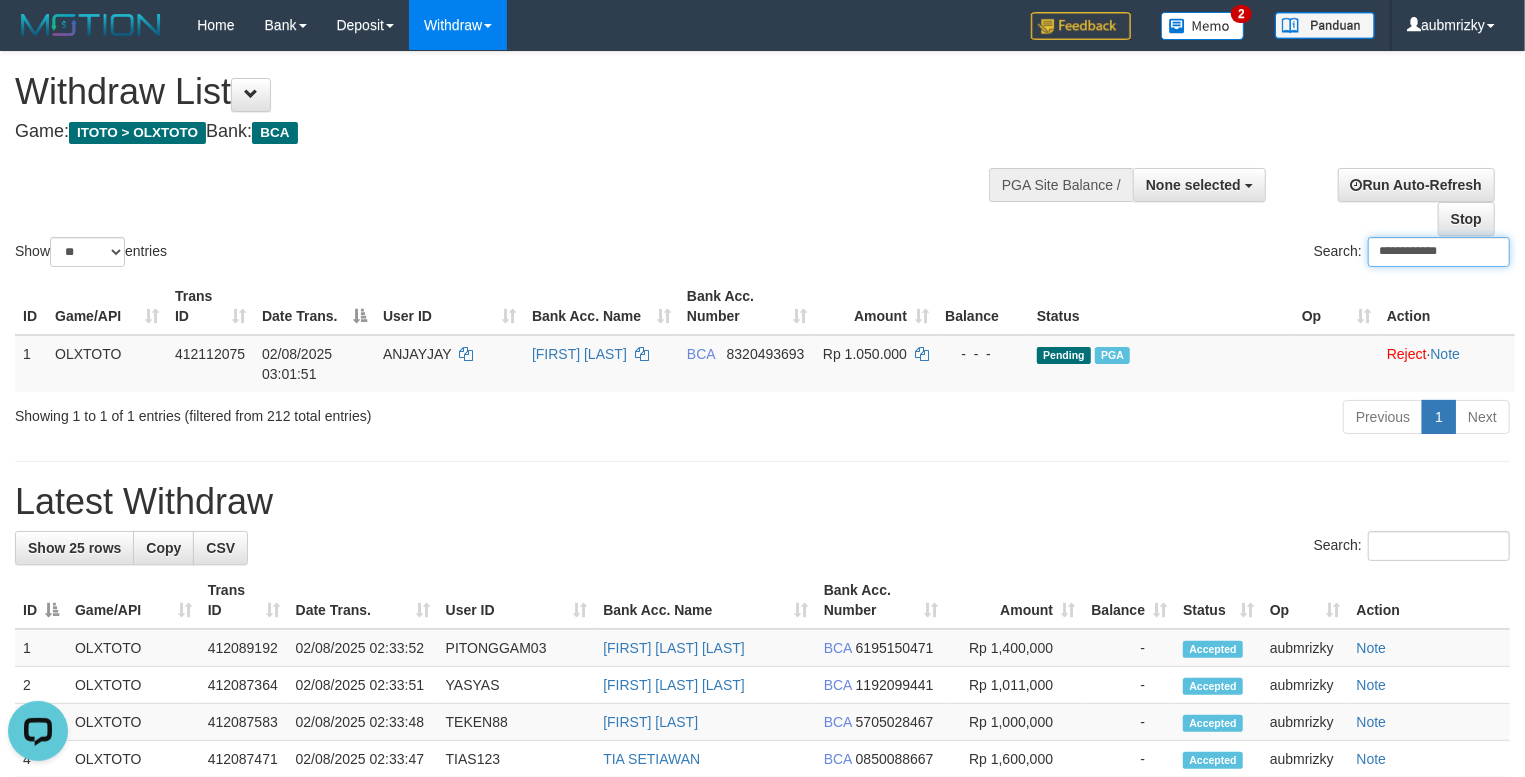 click on "**********" at bounding box center (1439, 252) 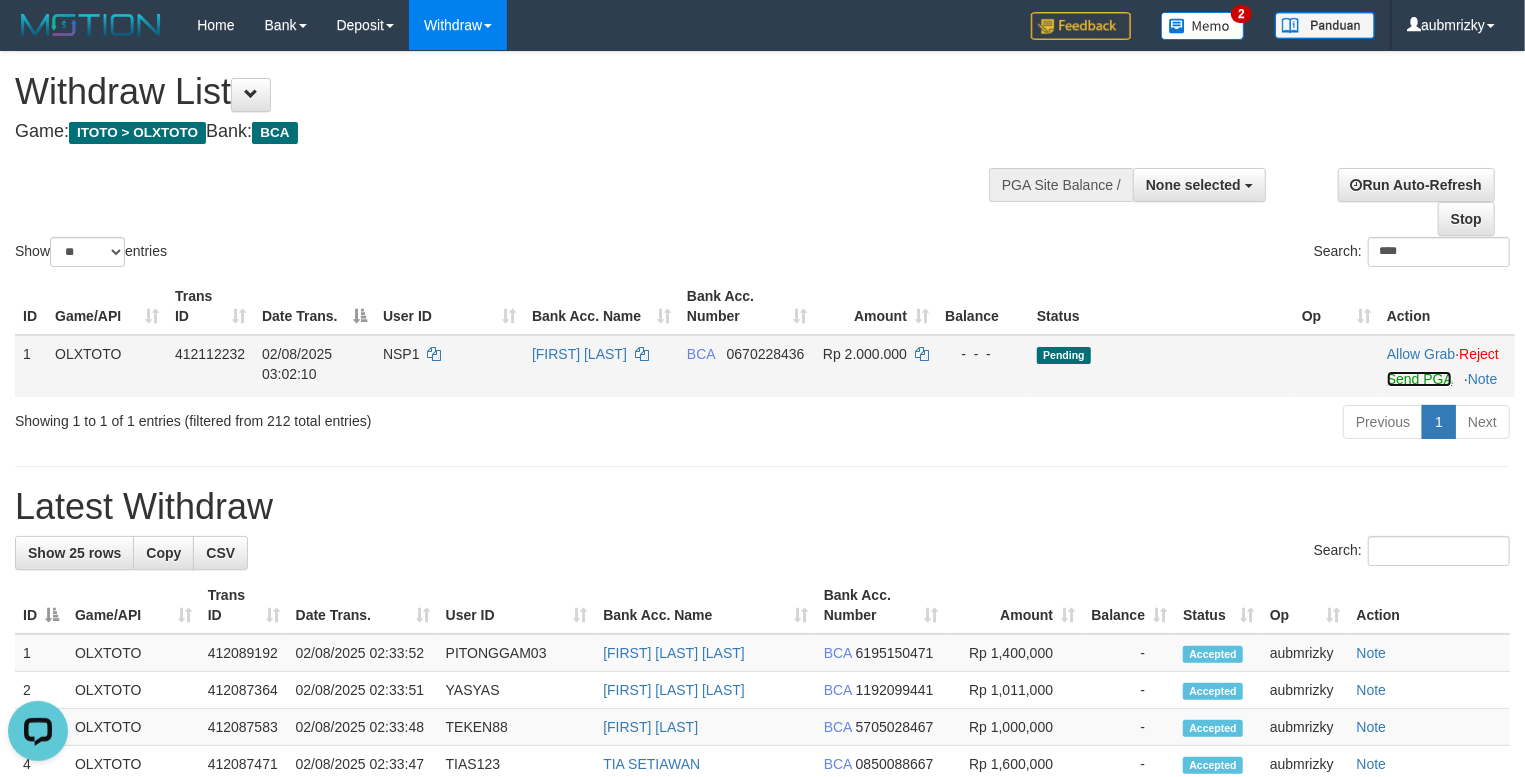 click on "Send PGA" at bounding box center (1419, 379) 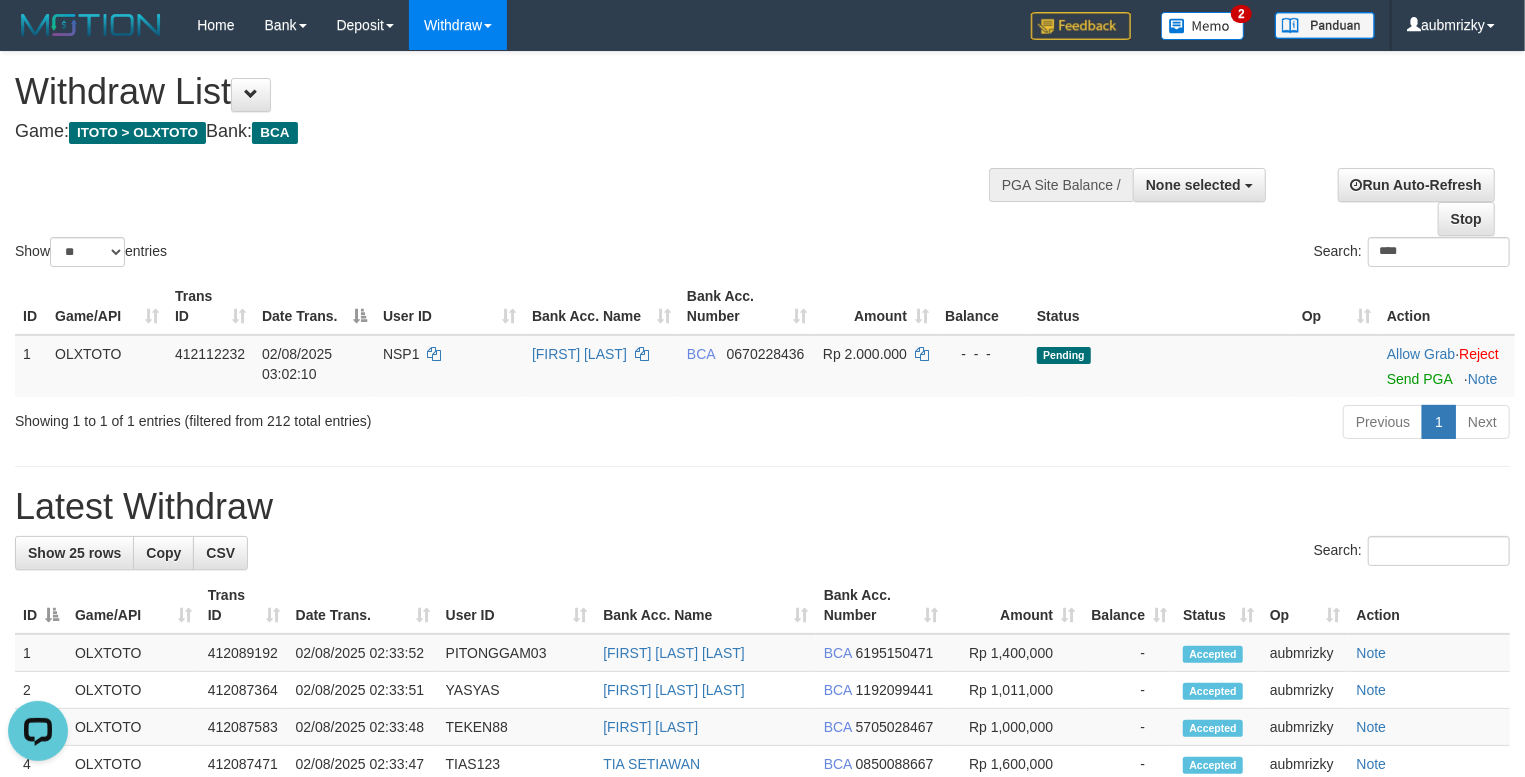 click on "Search: ****" at bounding box center (1144, 254) 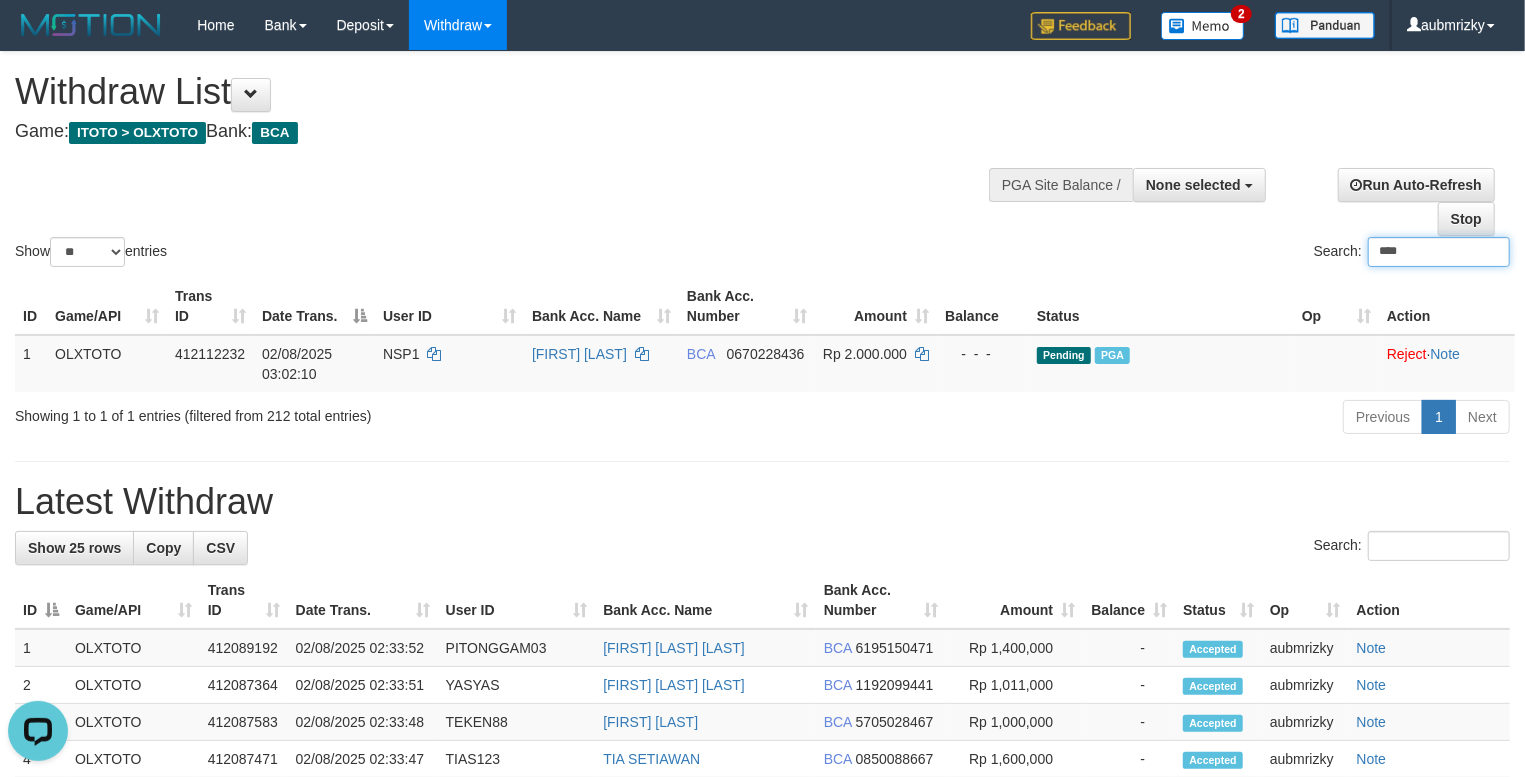 click on "****" at bounding box center (1439, 252) 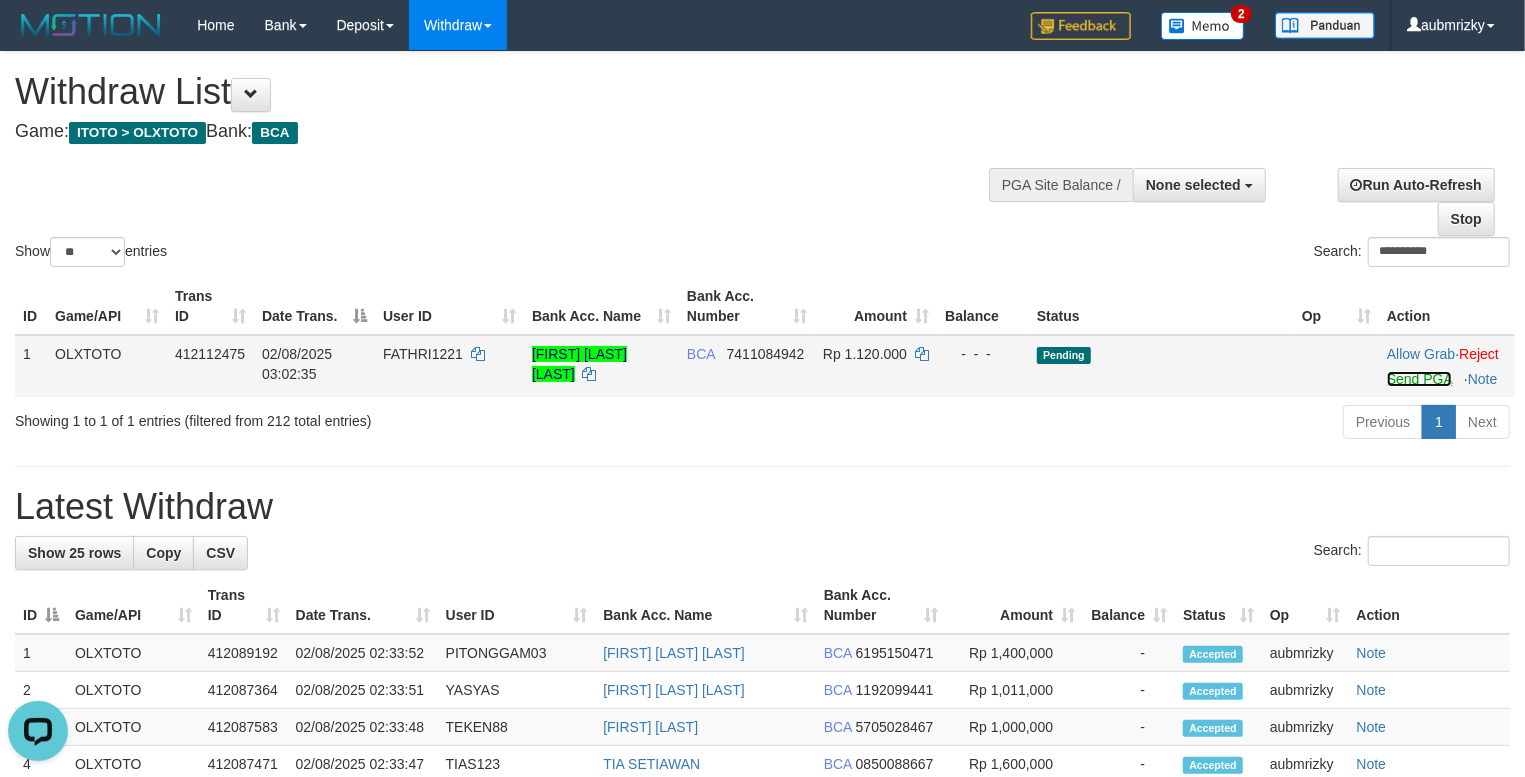 click on "Send PGA" at bounding box center [1419, 379] 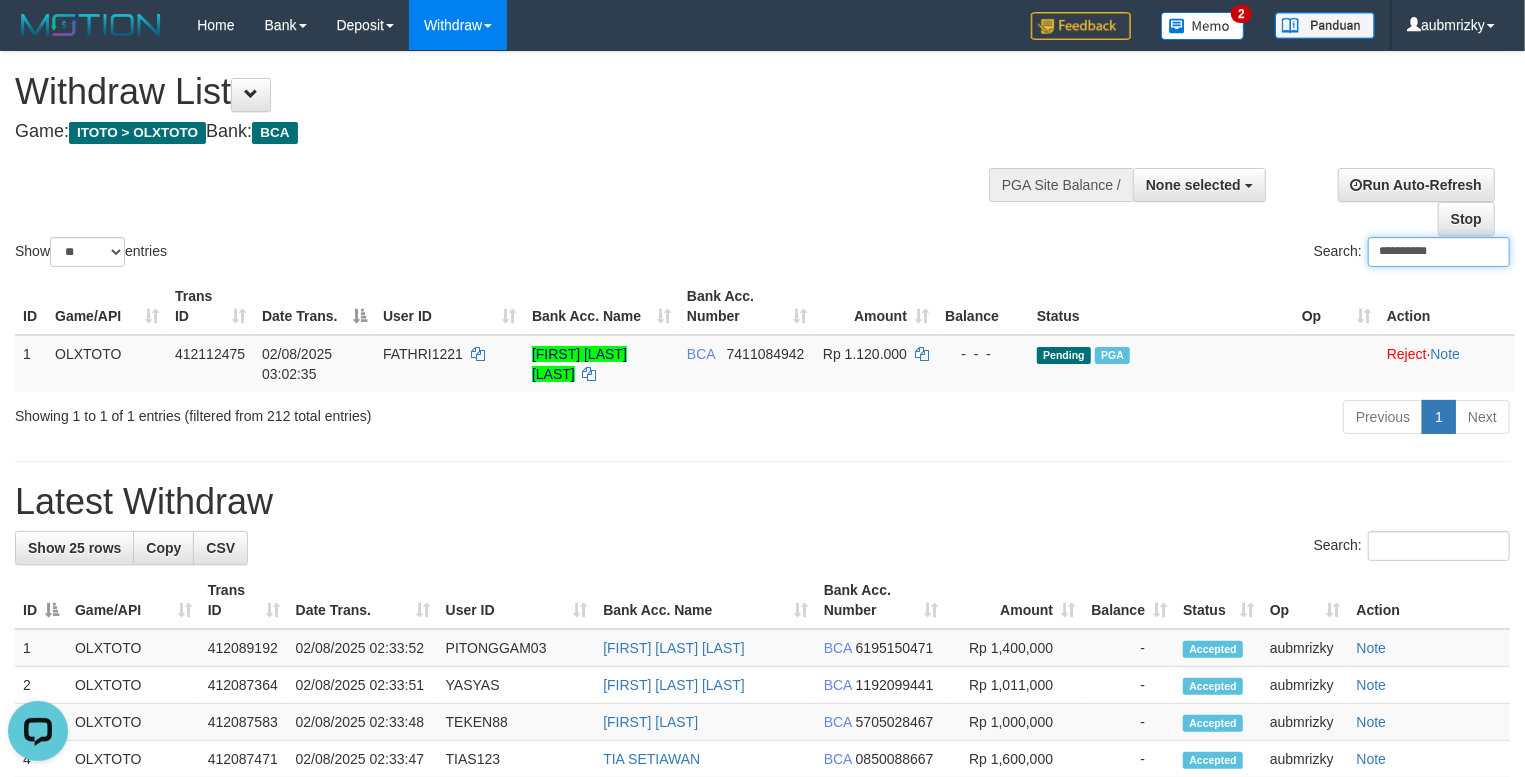 click on "**********" at bounding box center (1439, 252) 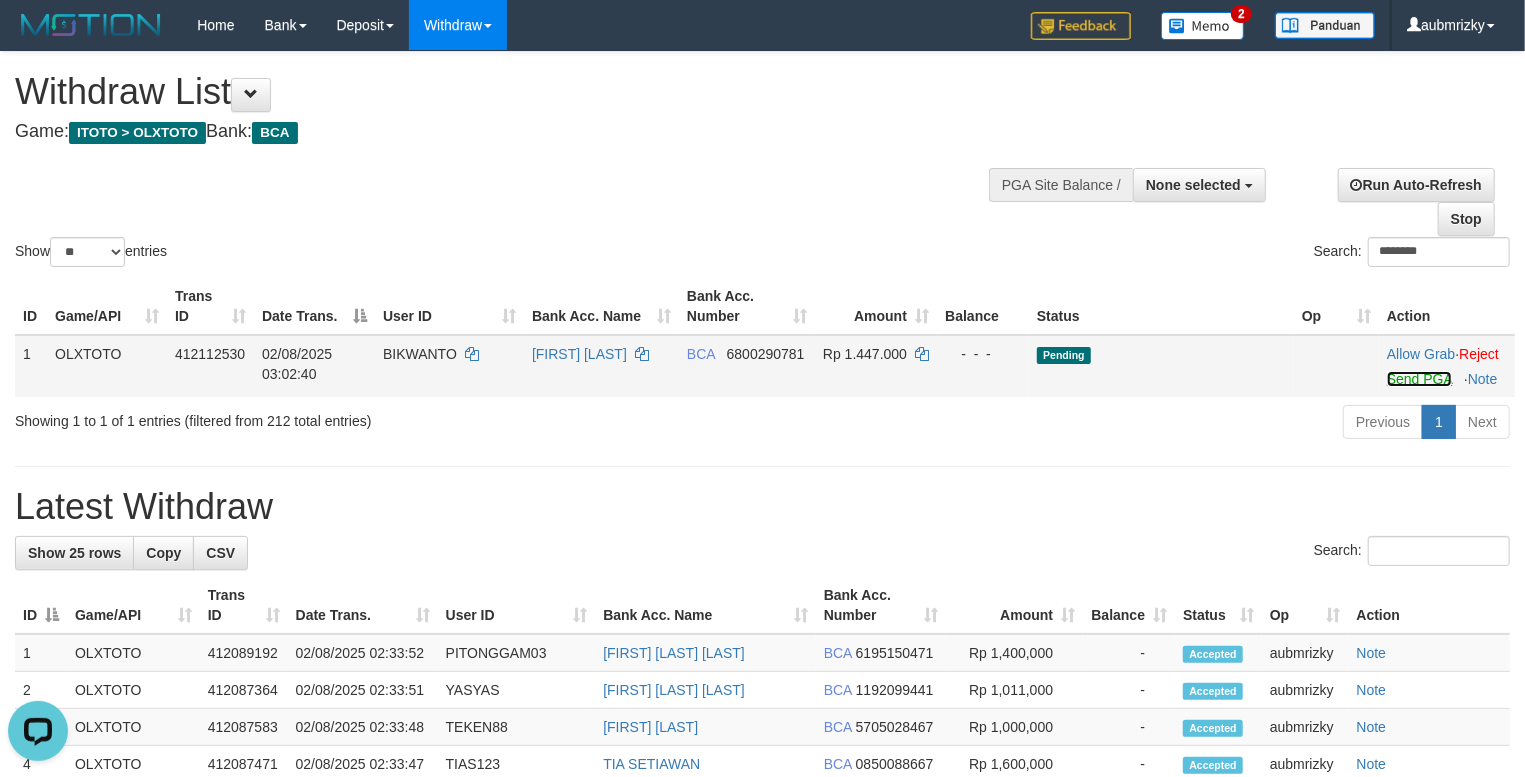 click on "Send PGA" at bounding box center (1419, 379) 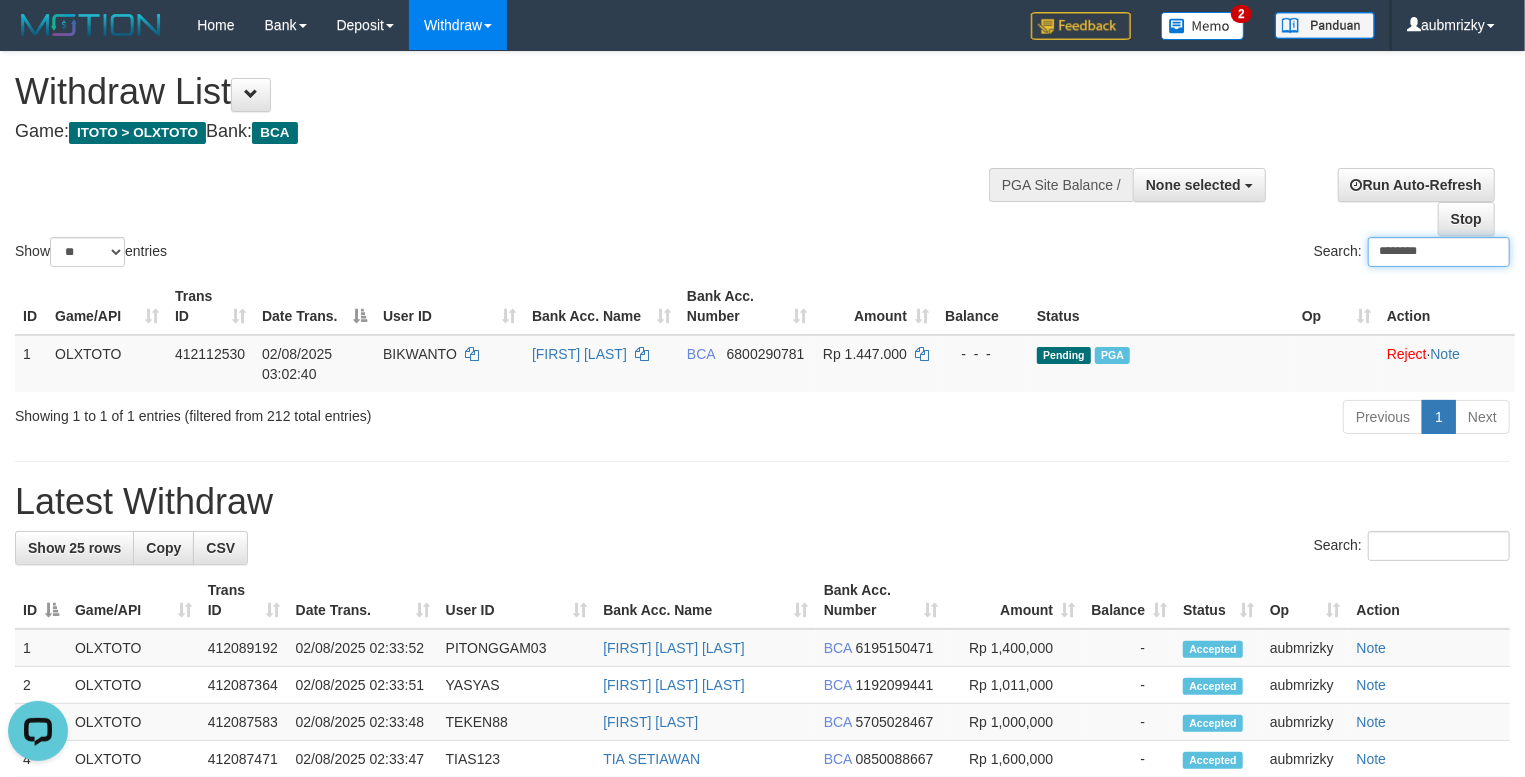 click on "********" at bounding box center [1439, 252] 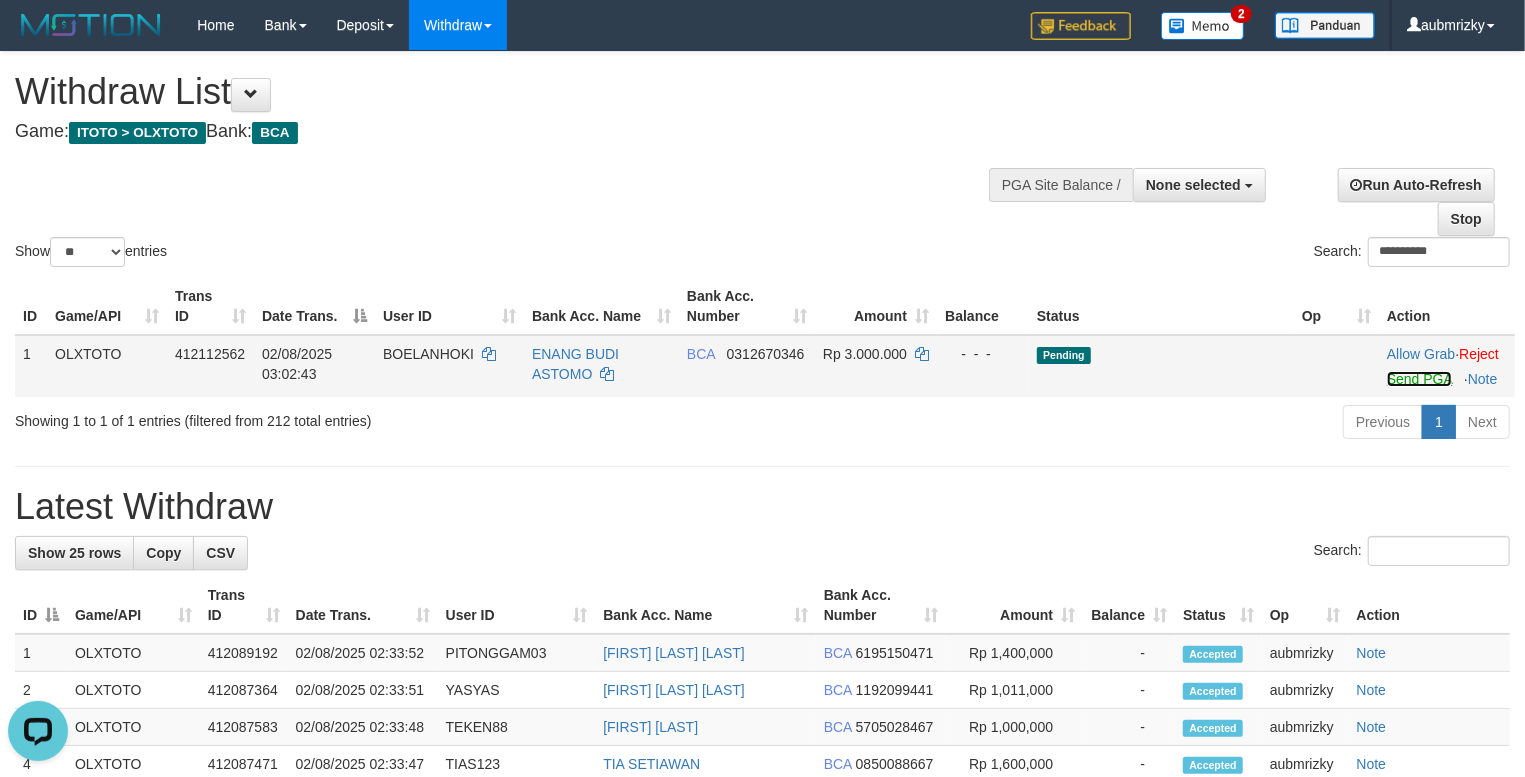 click on "Send PGA" at bounding box center [1419, 379] 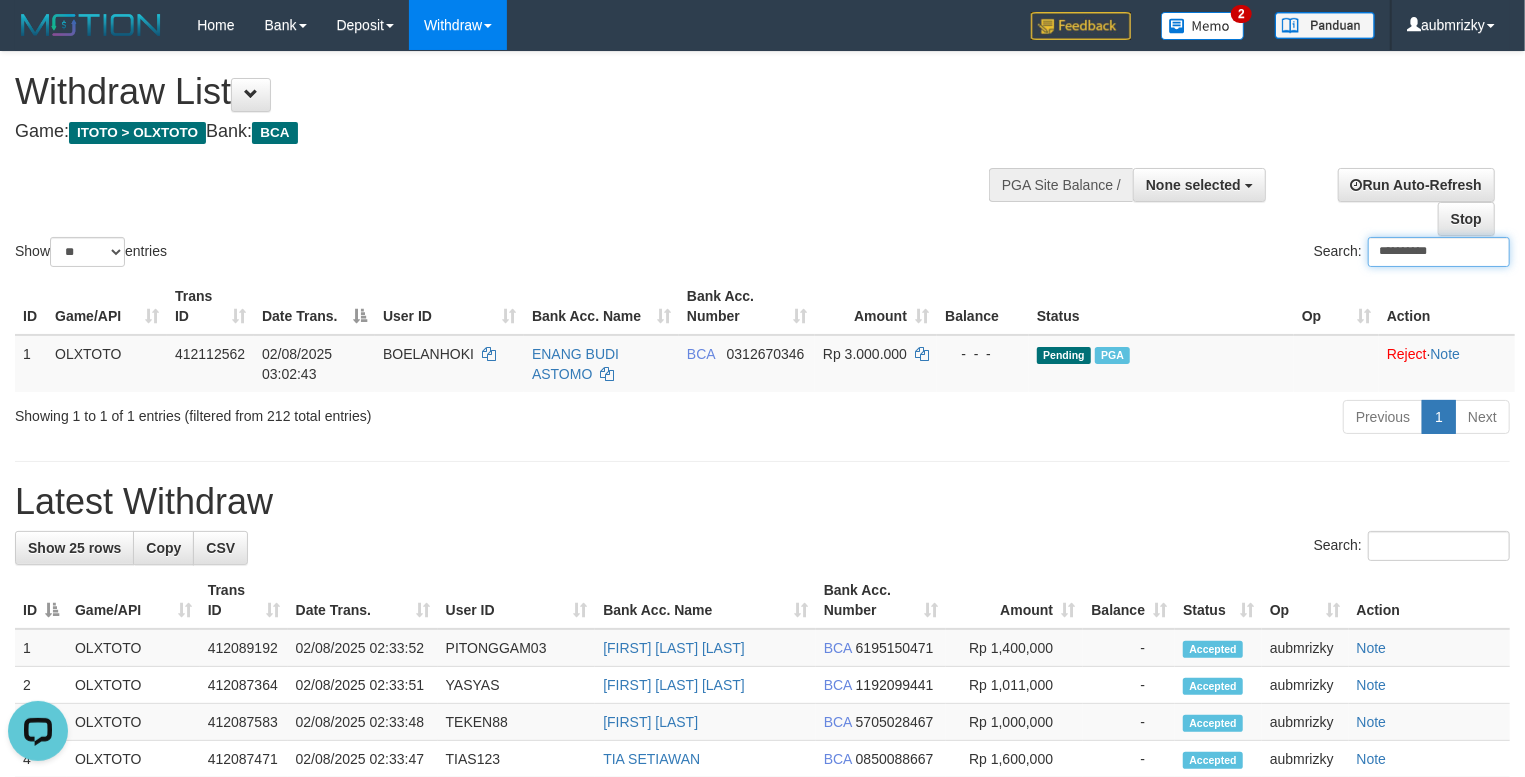 click on "**********" at bounding box center [1439, 252] 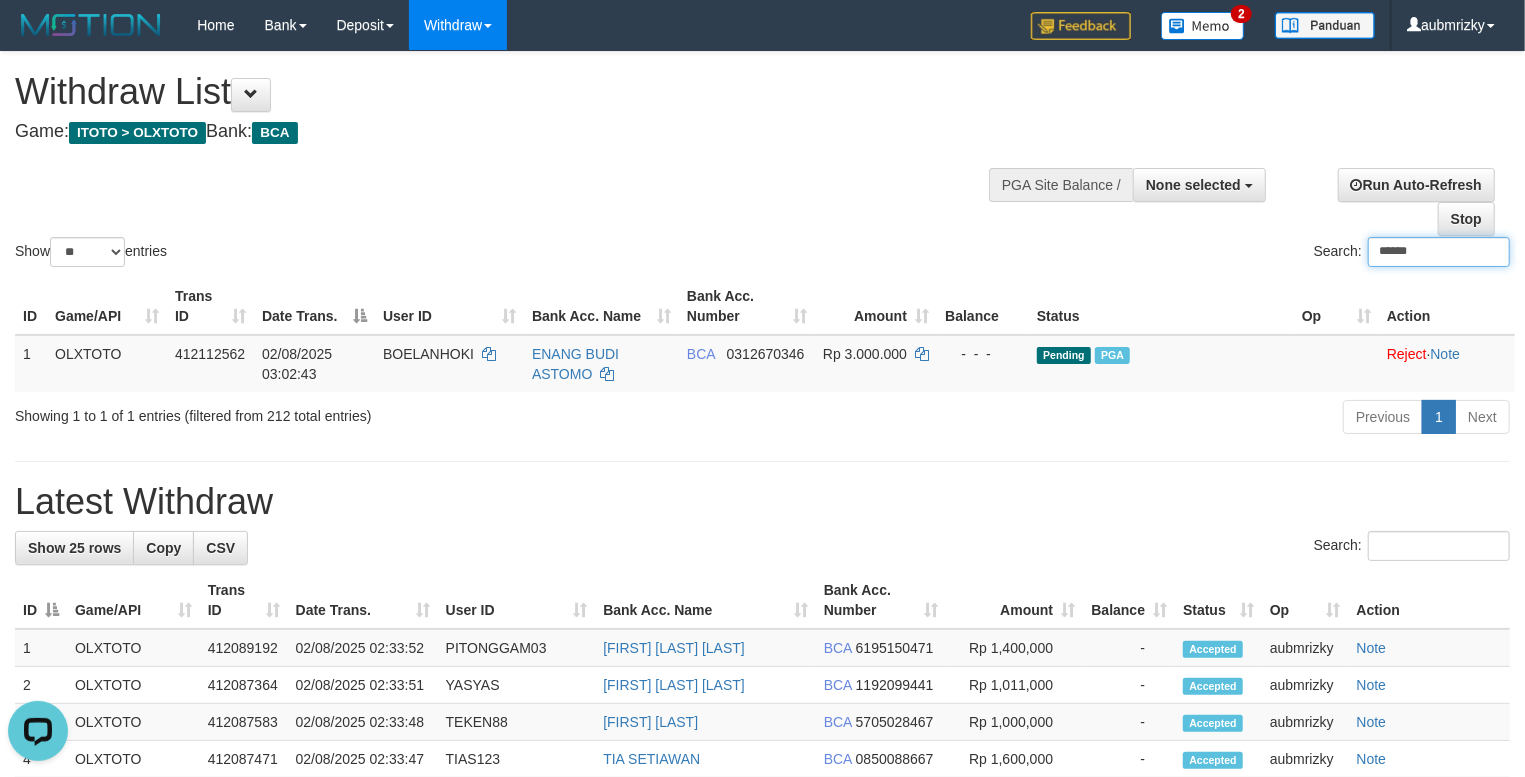 click on "******" at bounding box center [1439, 252] 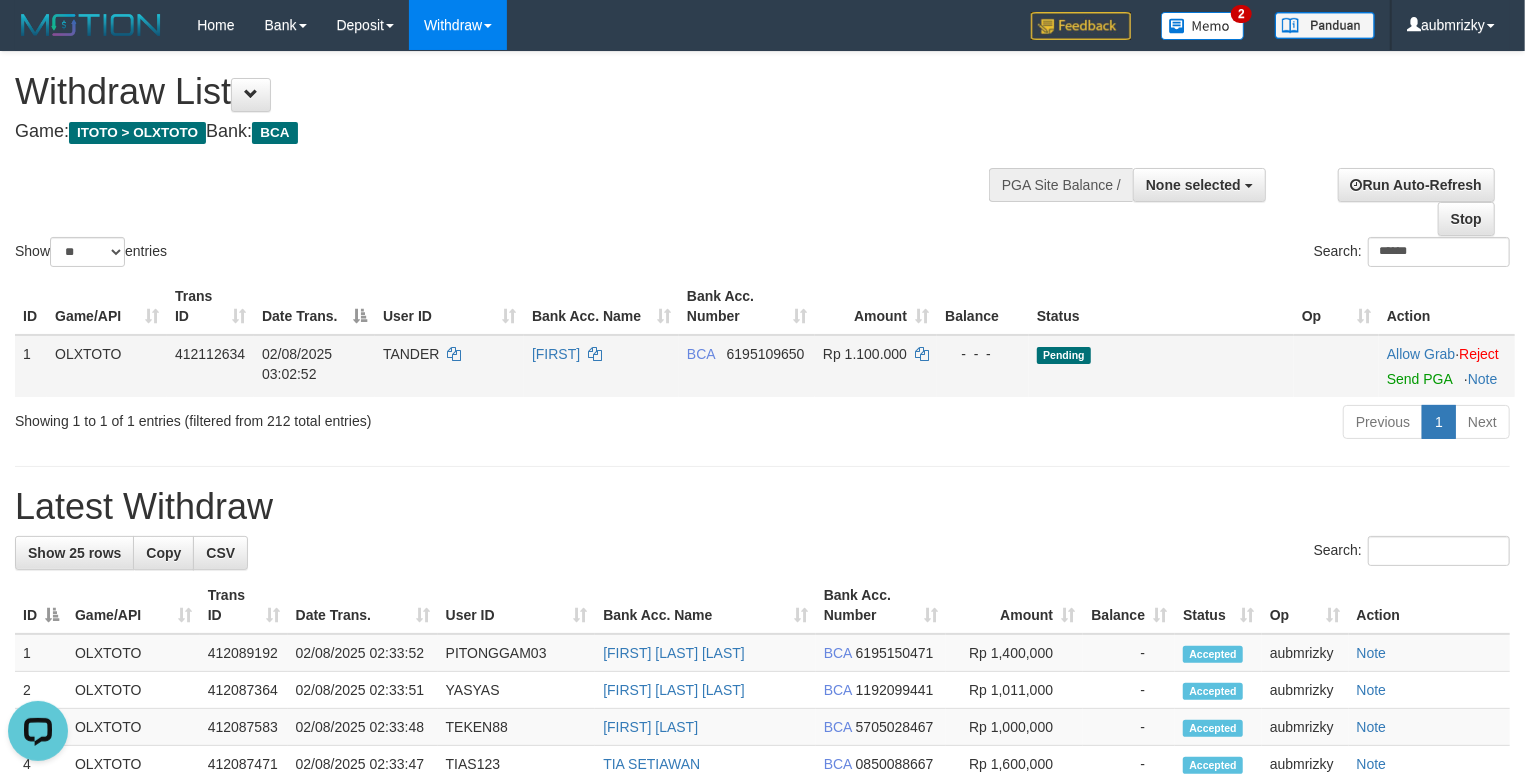 click on "Allow Grab   ·    Reject Send PGA     ·    Note" at bounding box center (1447, 366) 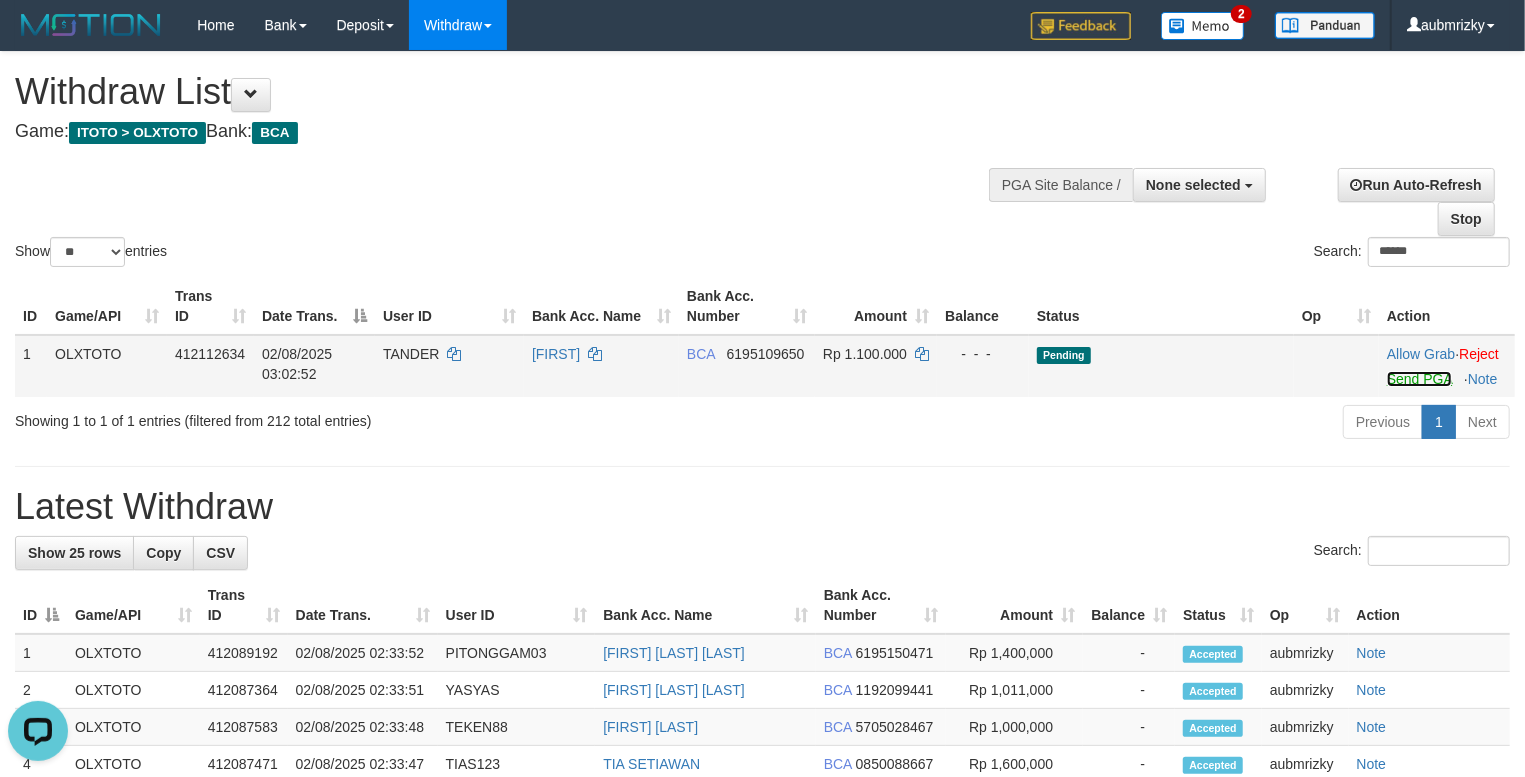 click on "Send PGA" at bounding box center [1419, 379] 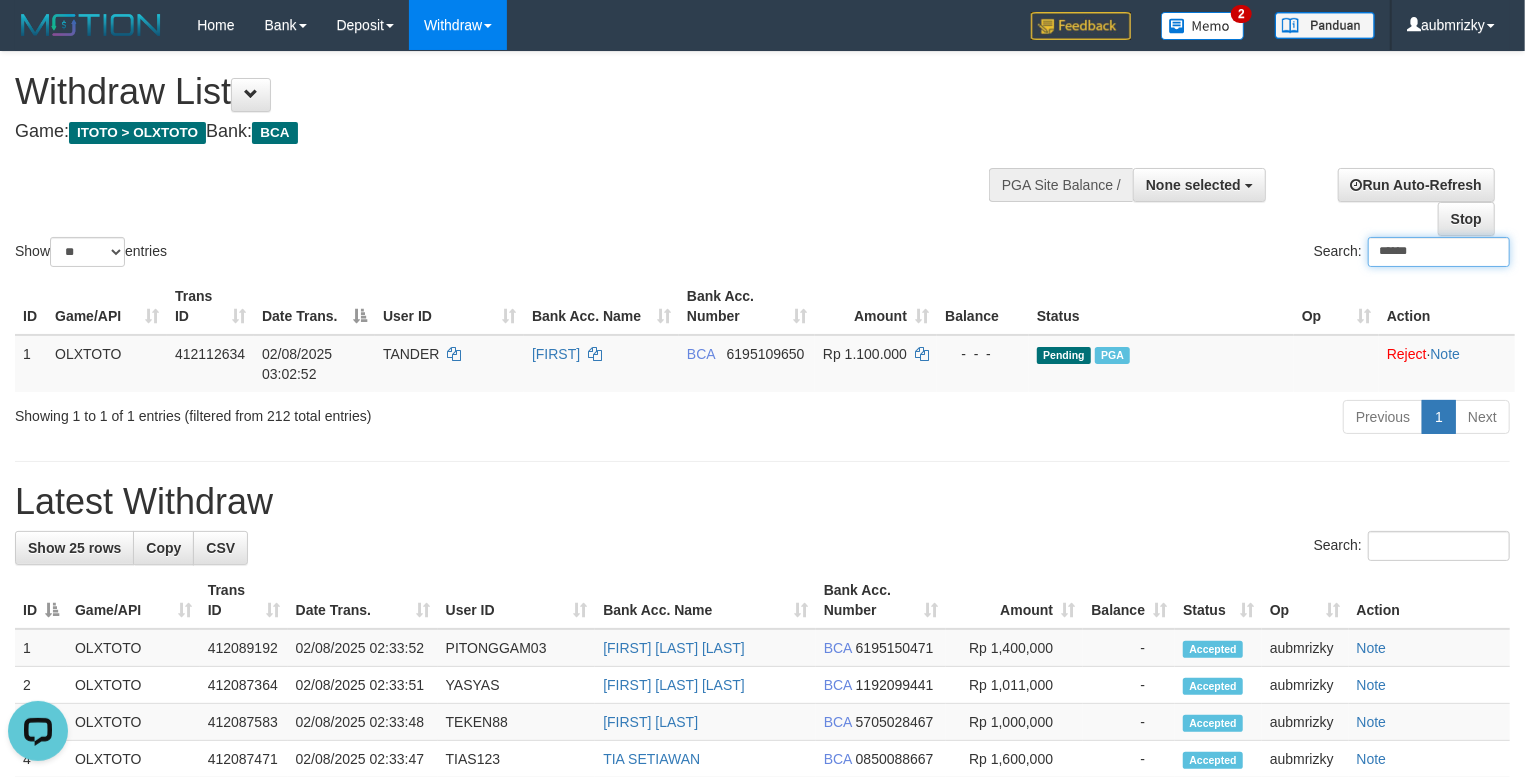 click on "******" at bounding box center [1439, 252] 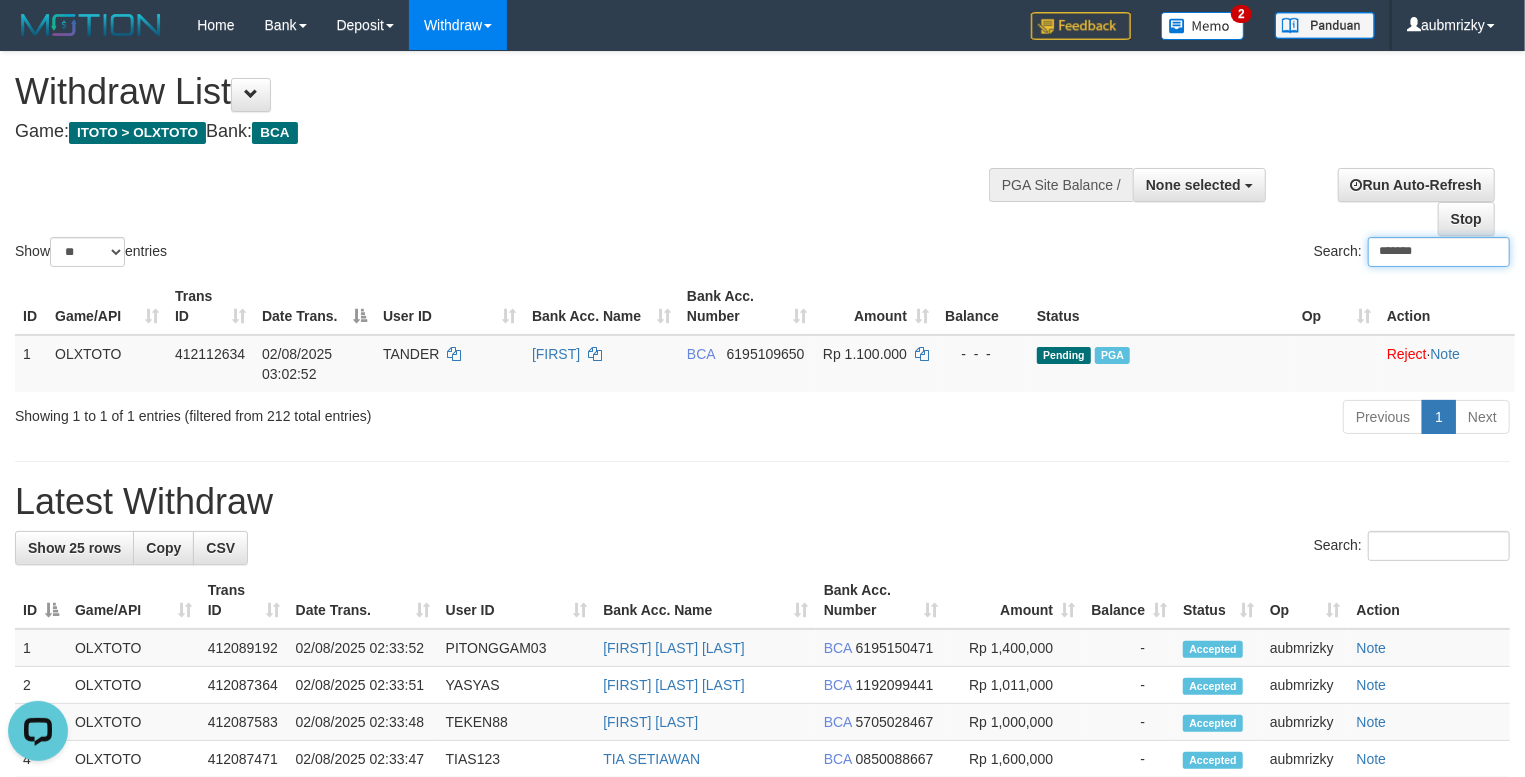 drag, startPoint x: 1377, startPoint y: 256, endPoint x: 1324, endPoint y: 237, distance: 56.302753 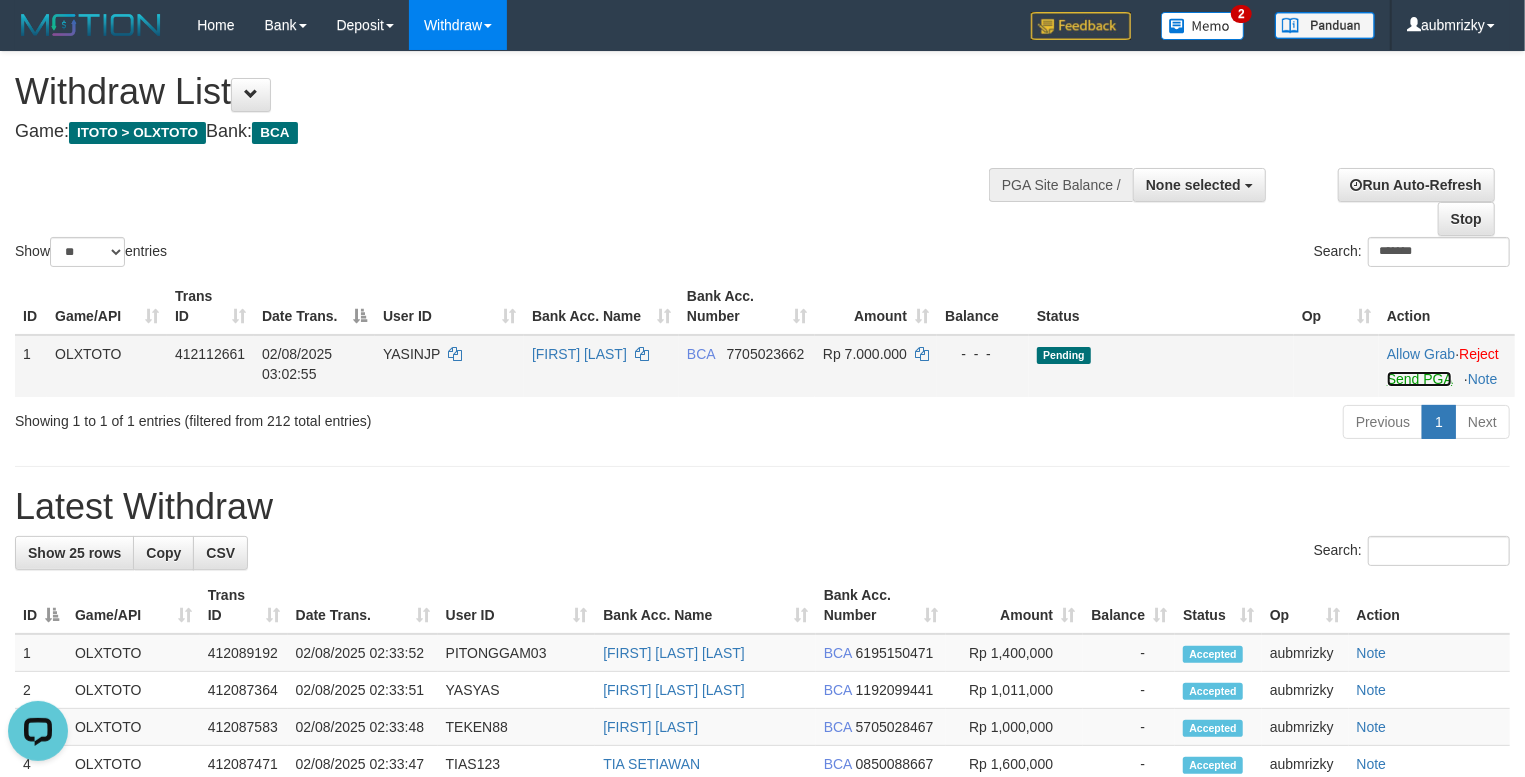 click on "Send PGA" at bounding box center (1419, 379) 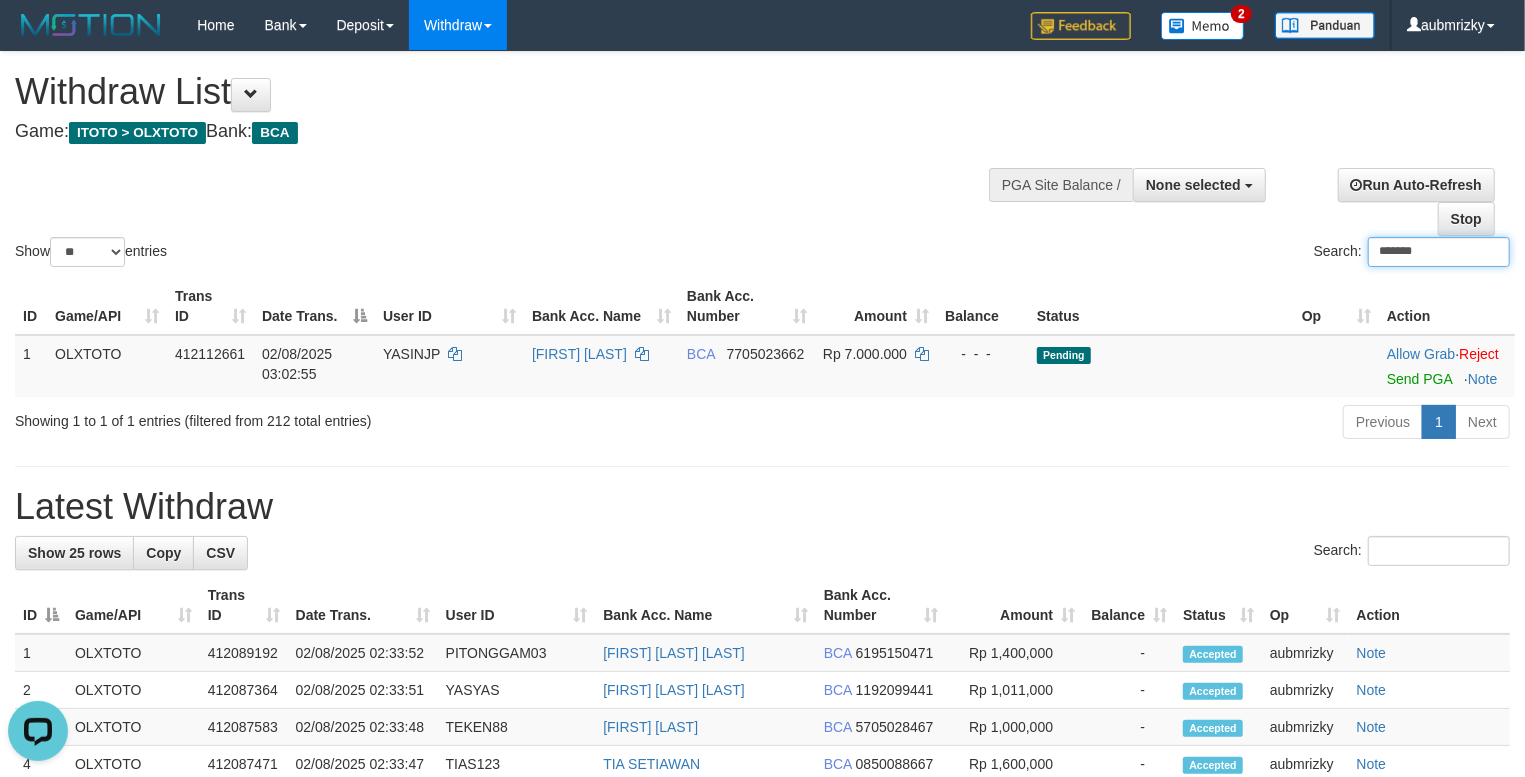 click on "*******" at bounding box center [1439, 252] 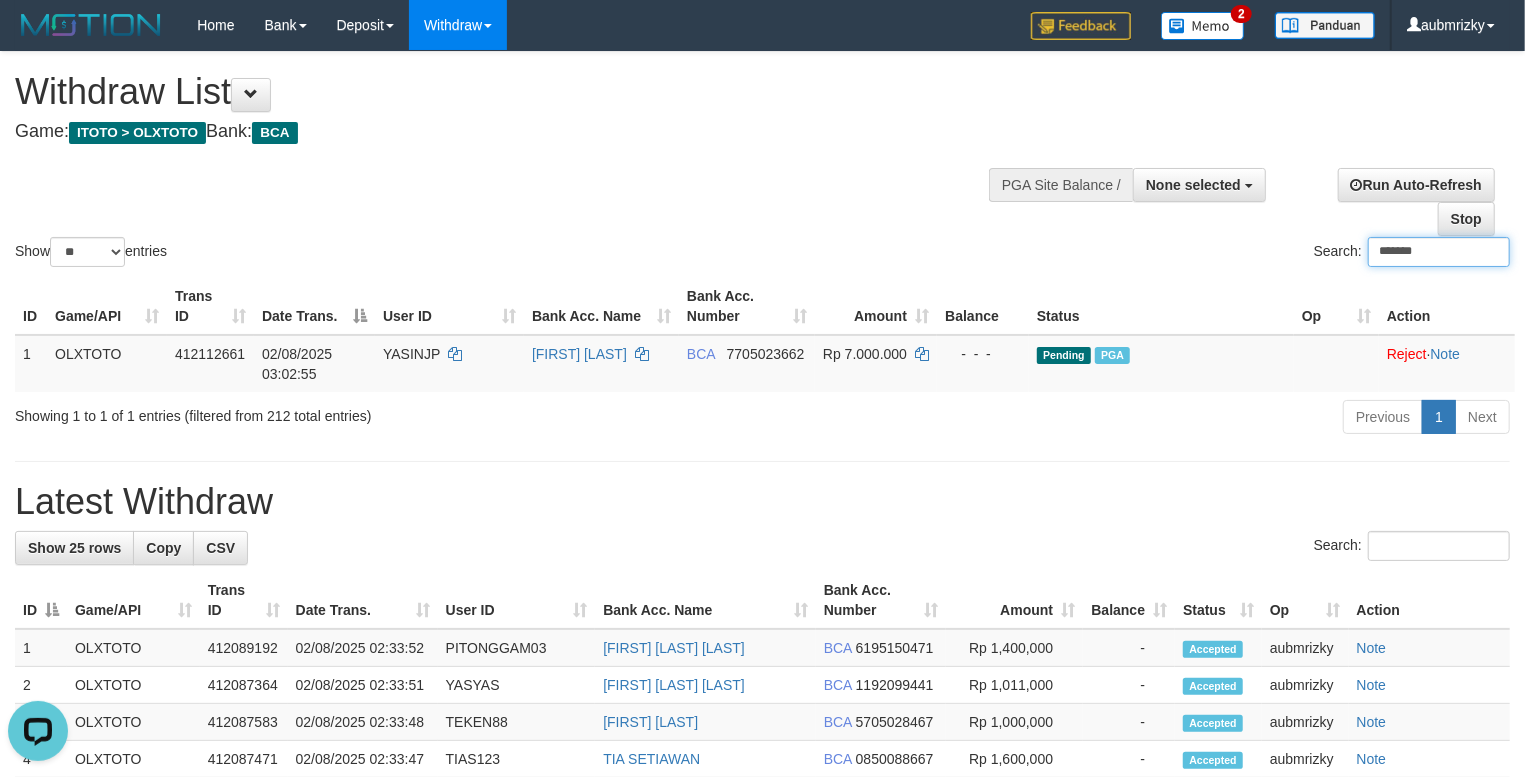 click on "*******" at bounding box center [1439, 252] 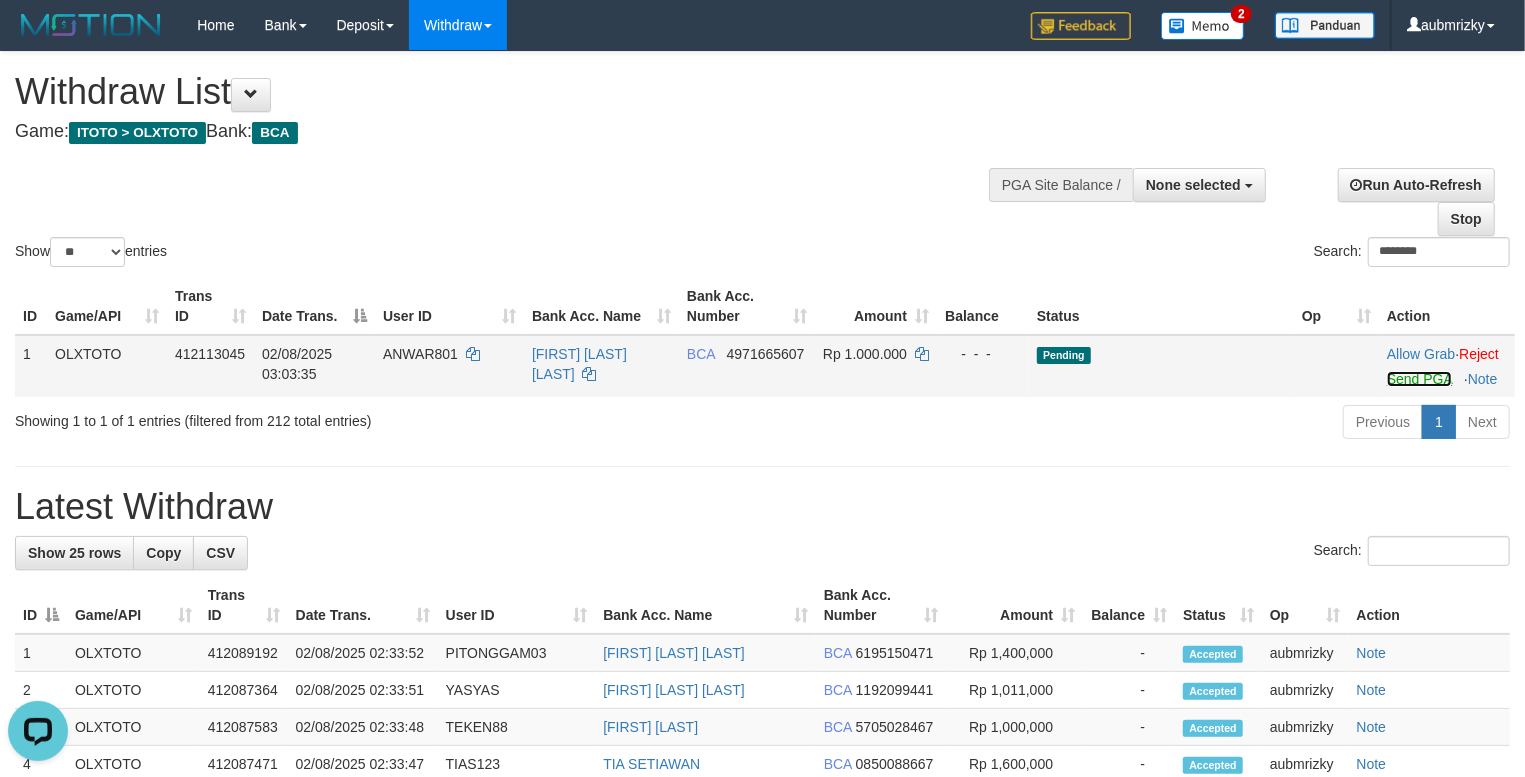 click on "Send PGA" at bounding box center [1419, 379] 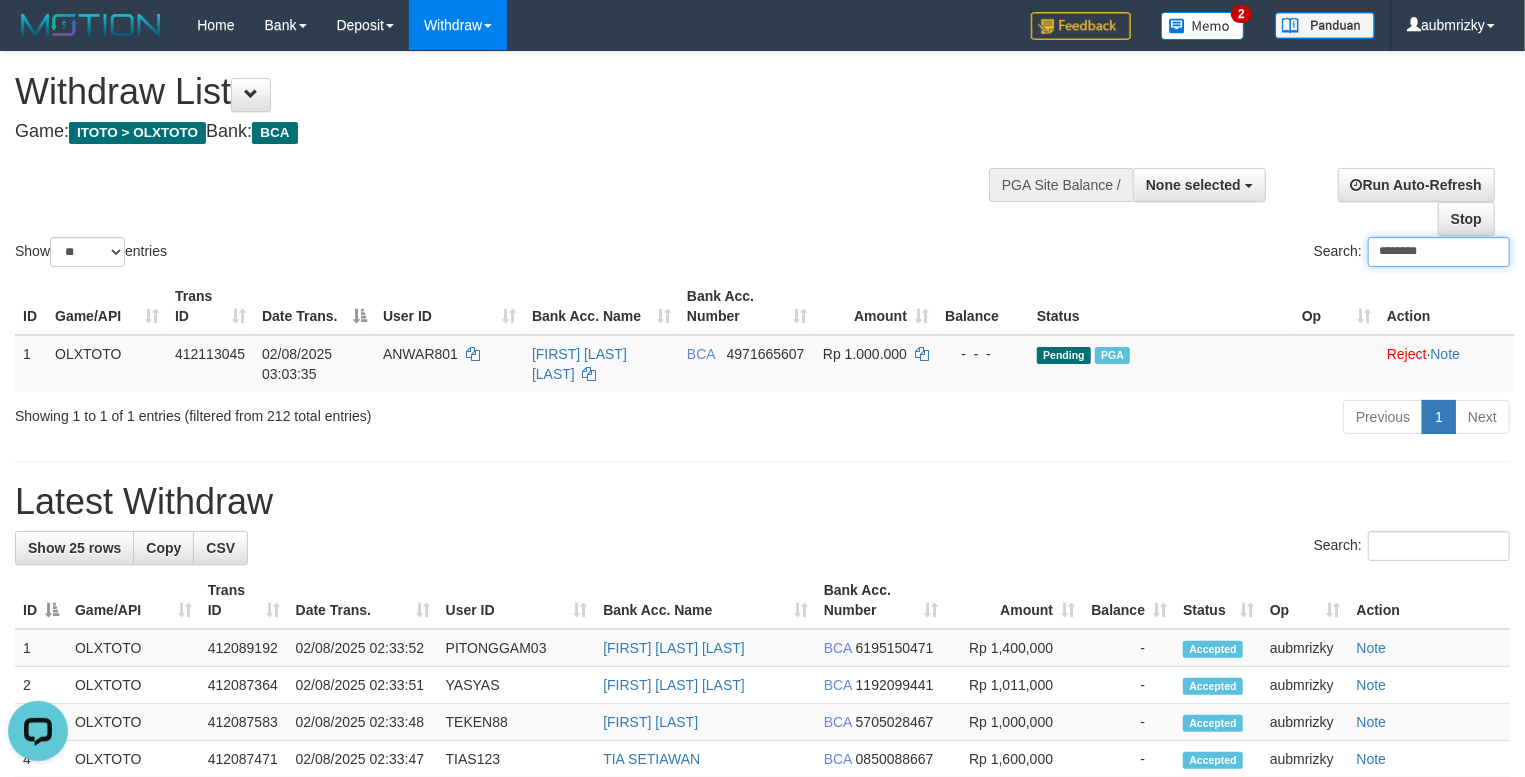 click on "********" at bounding box center (1439, 252) 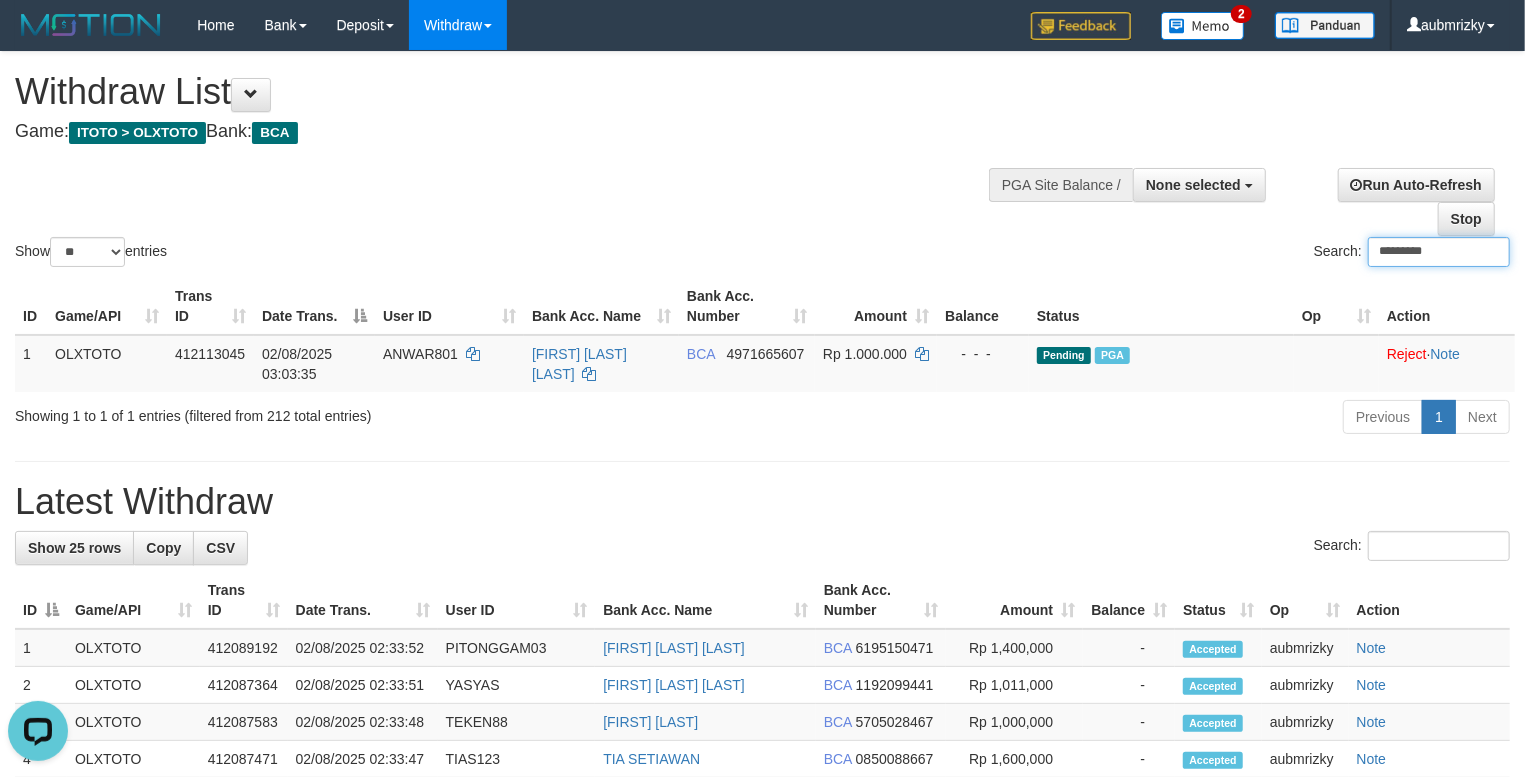 click on "*********" at bounding box center [1439, 252] 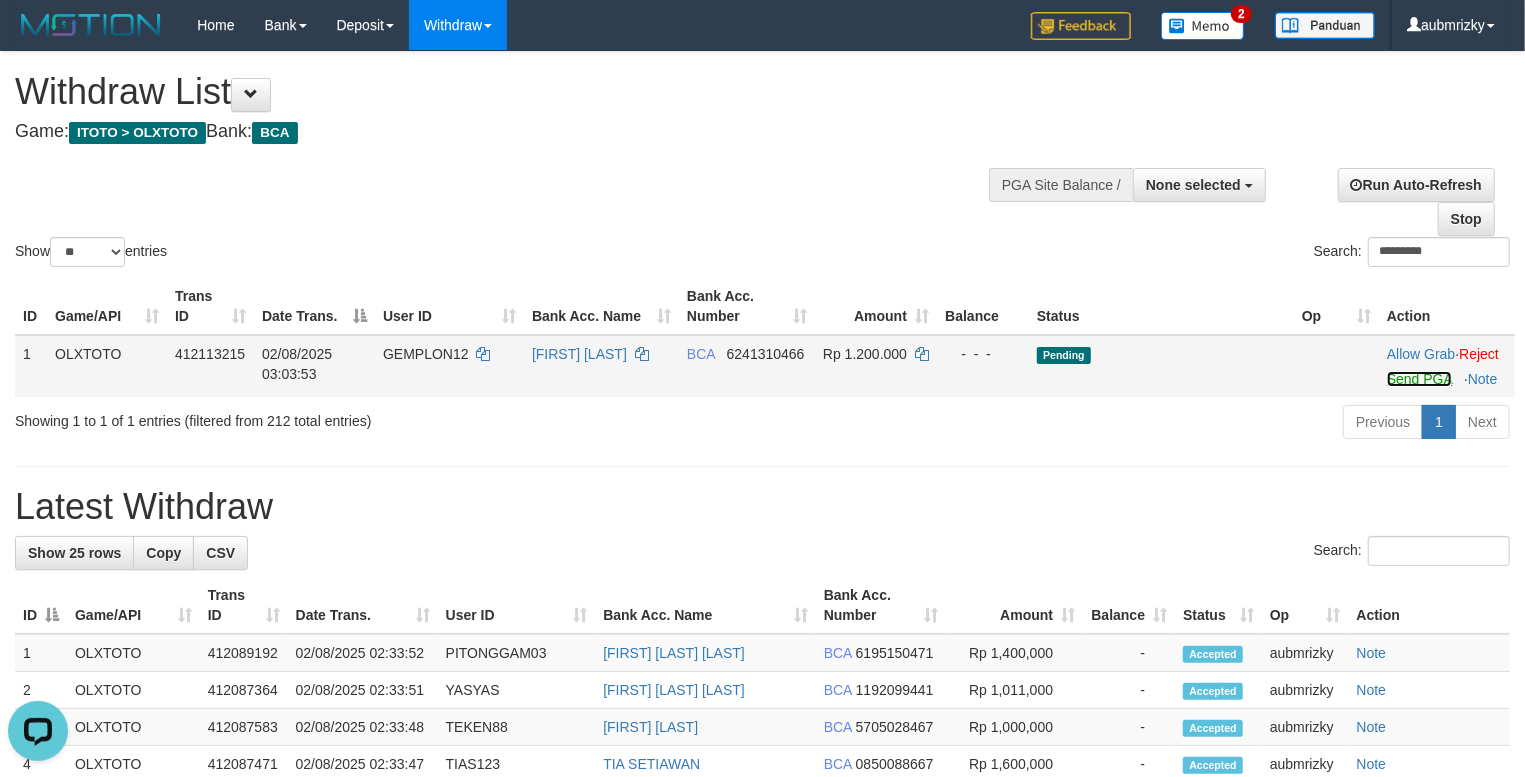 click on "Send PGA" at bounding box center [1419, 379] 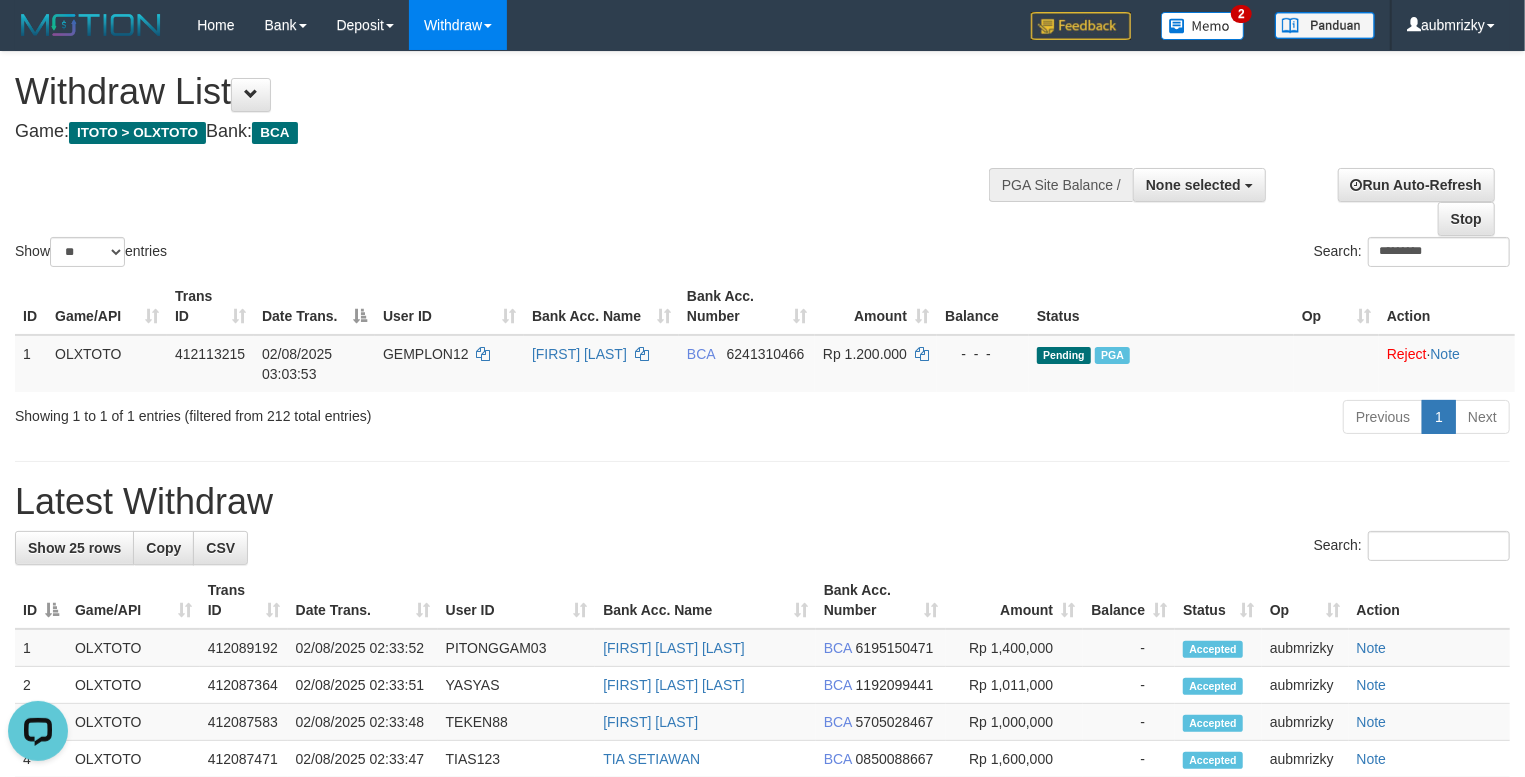 click on "Run Auto-Refresh
Stop" at bounding box center (1393, 202) 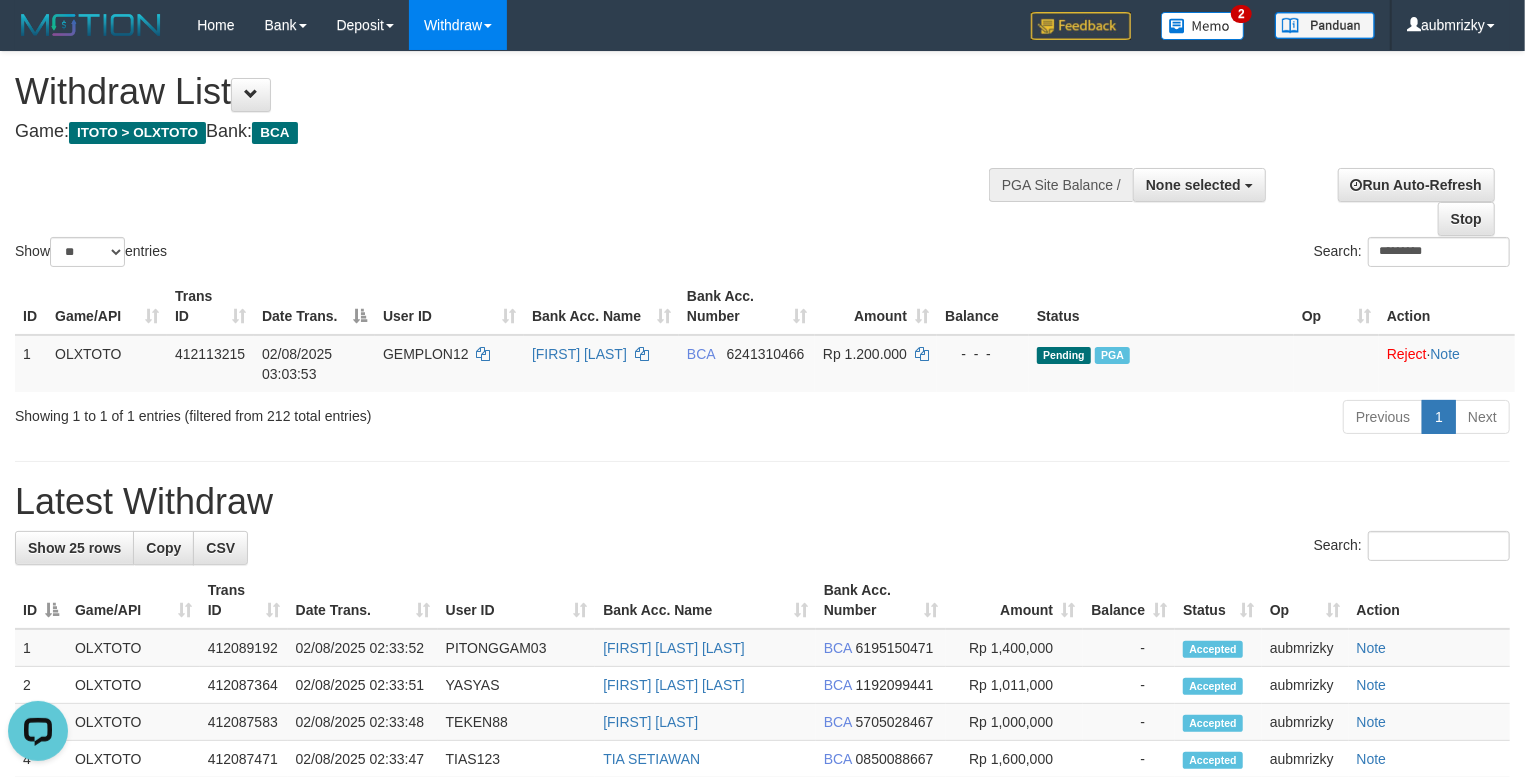 drag, startPoint x: 1412, startPoint y: 233, endPoint x: 1401, endPoint y: 242, distance: 14.21267 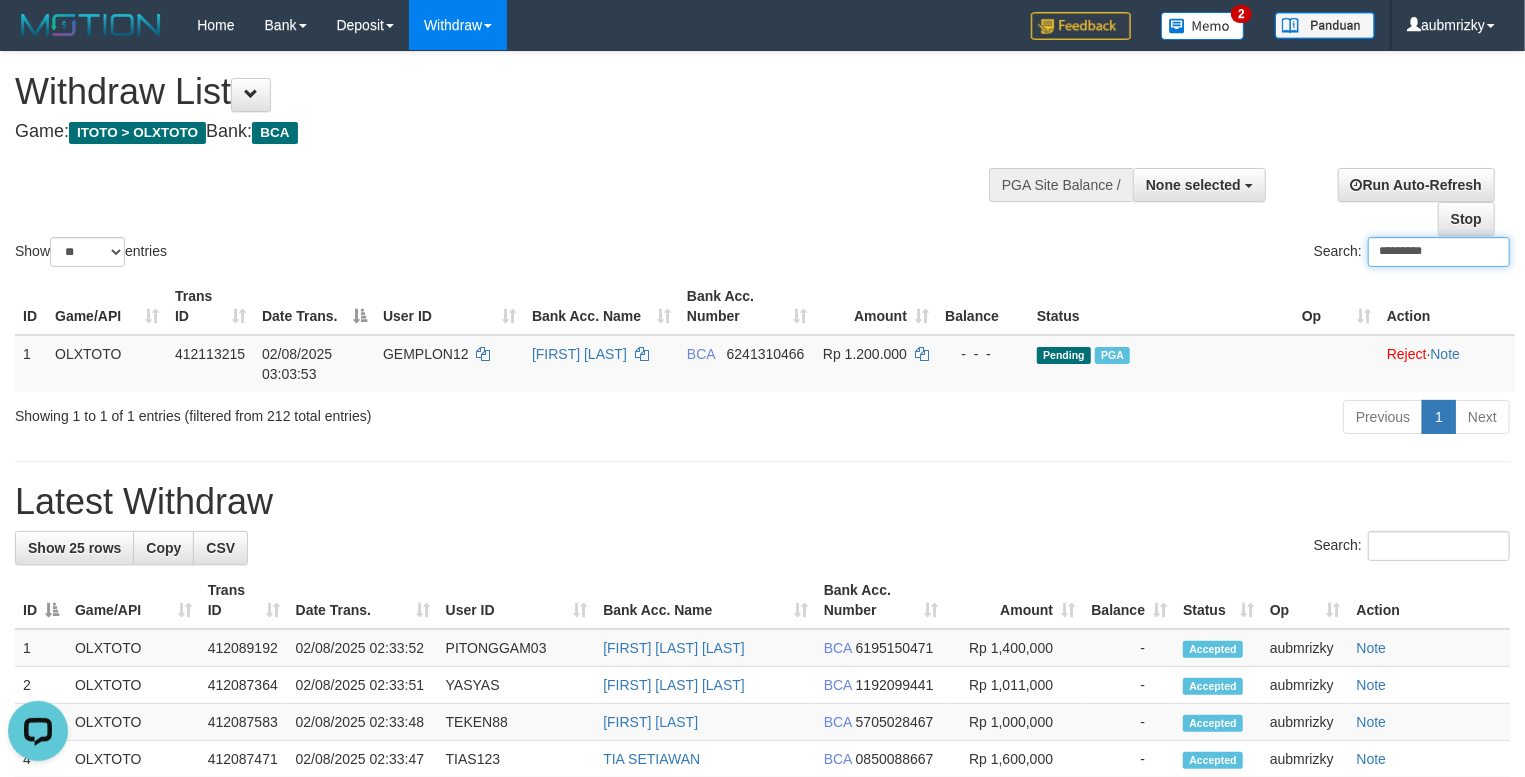 click on "*********" at bounding box center [1439, 252] 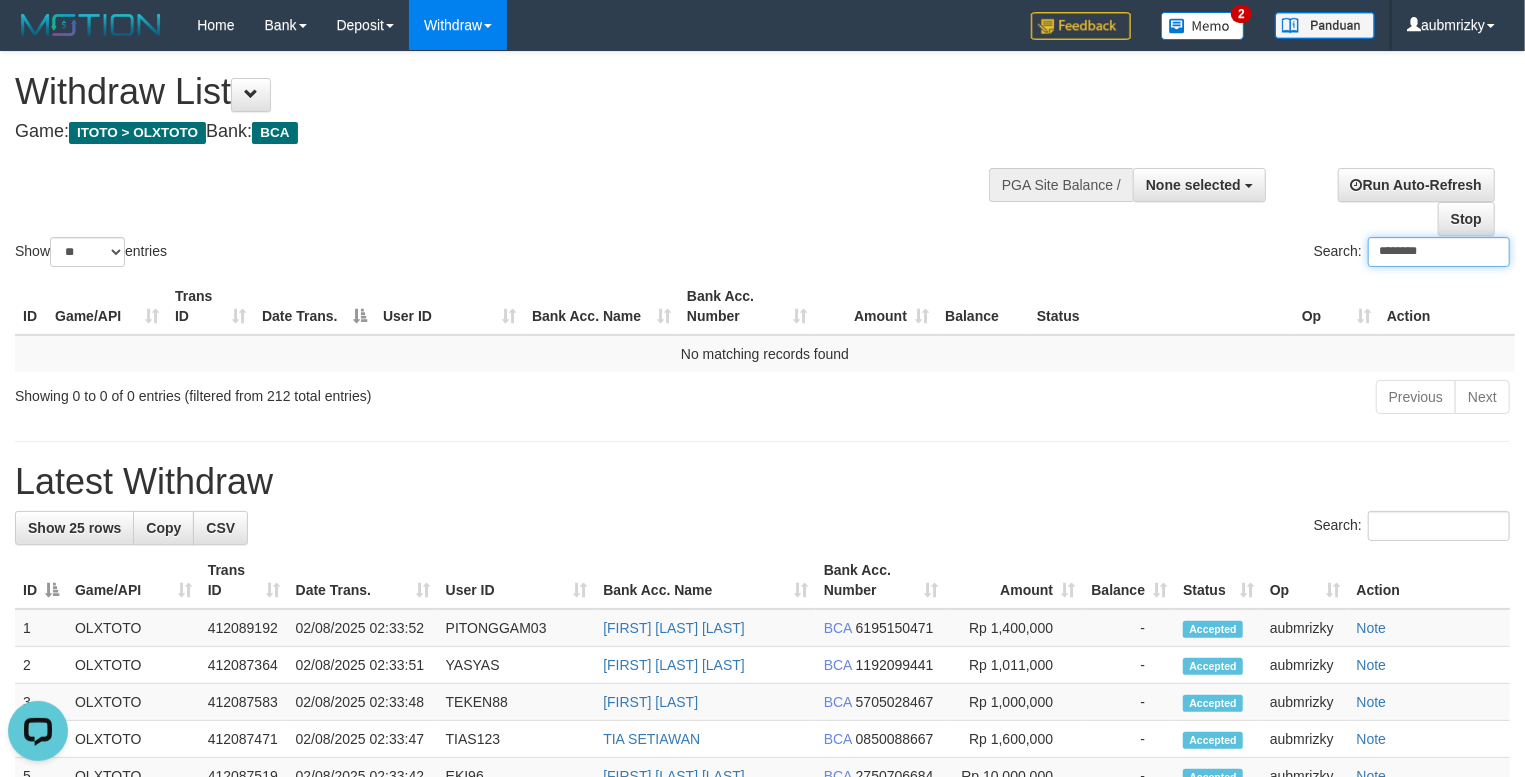 click on "********" at bounding box center [1439, 252] 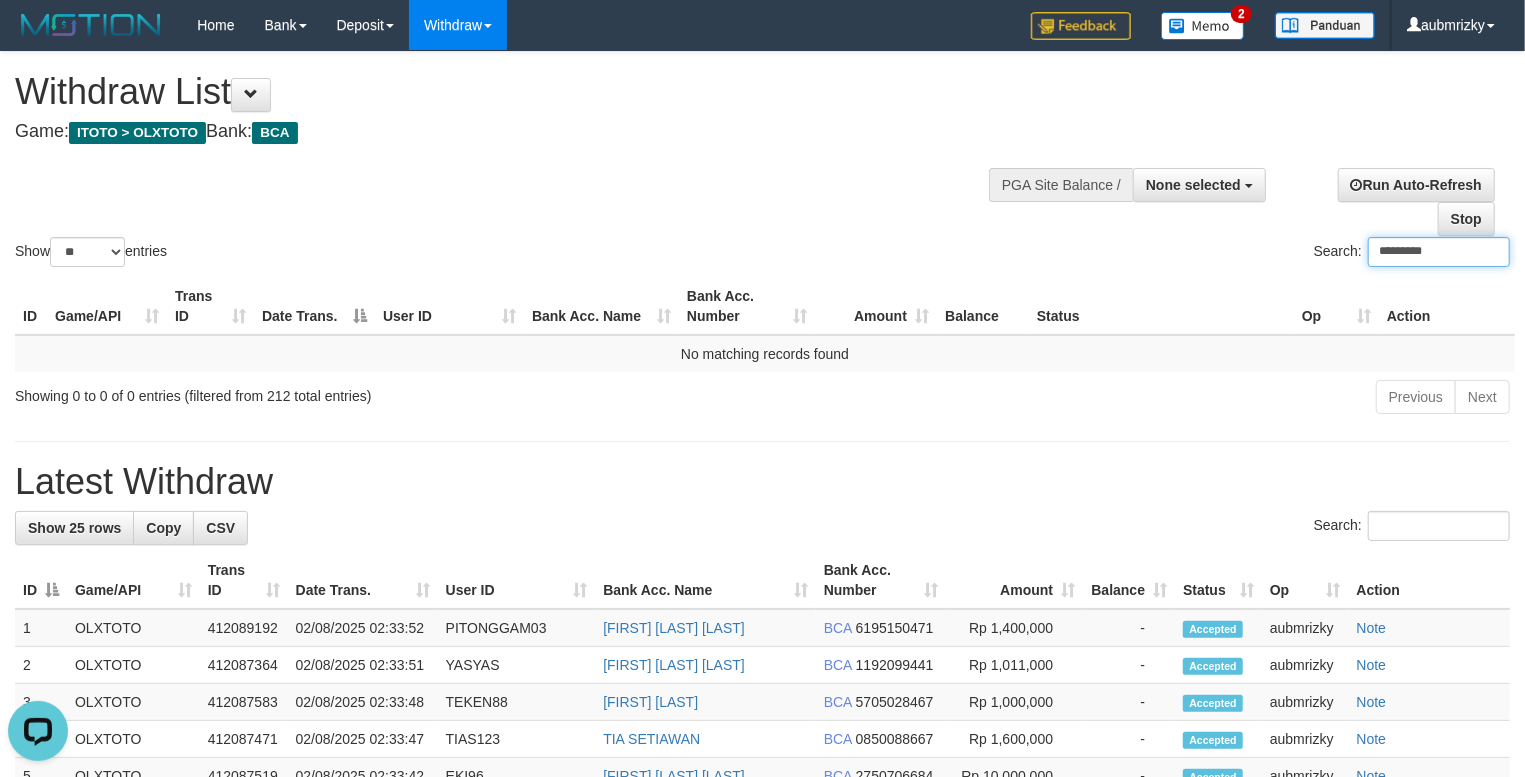 click on "*********" at bounding box center (1439, 252) 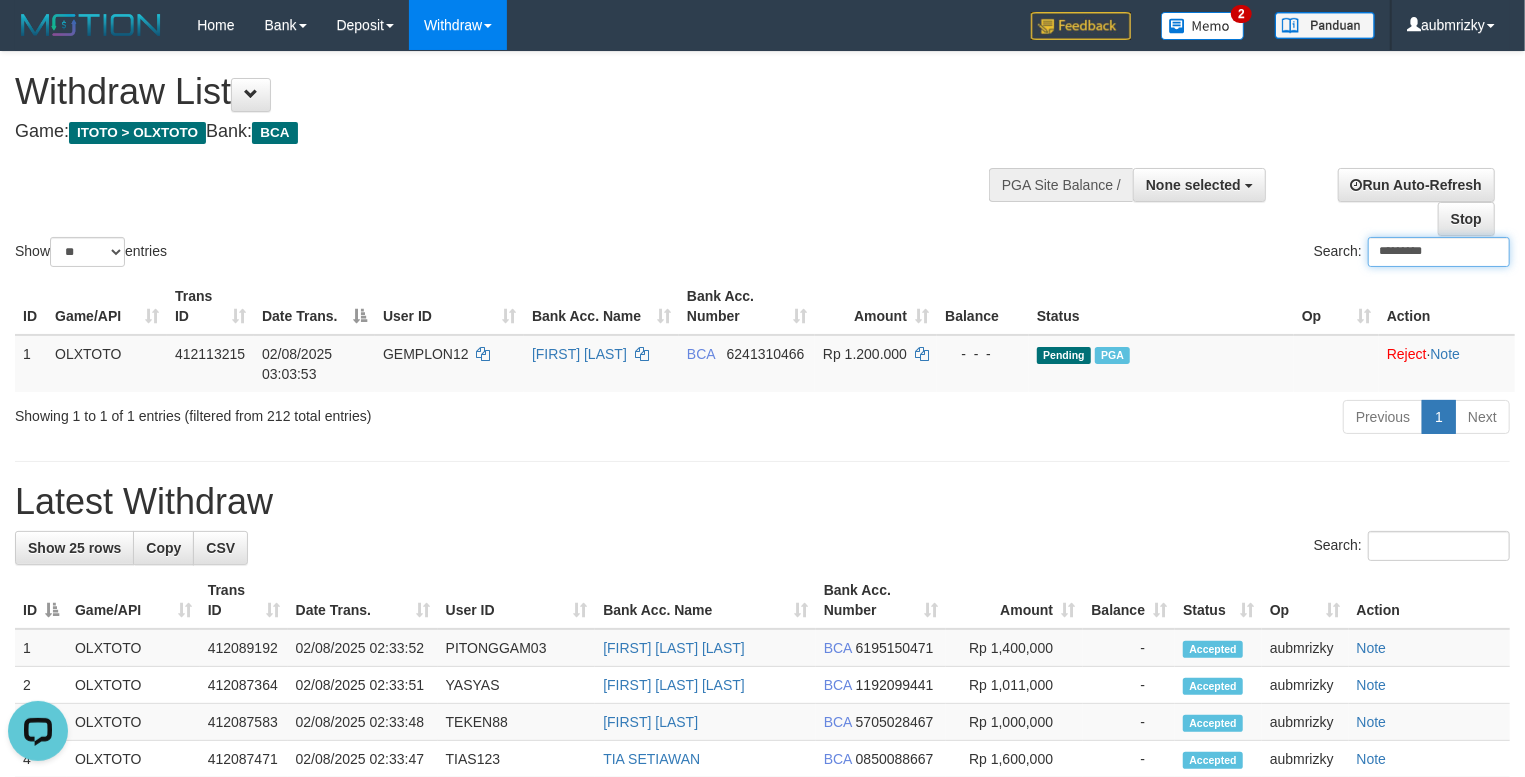 click on "*********" at bounding box center [1439, 252] 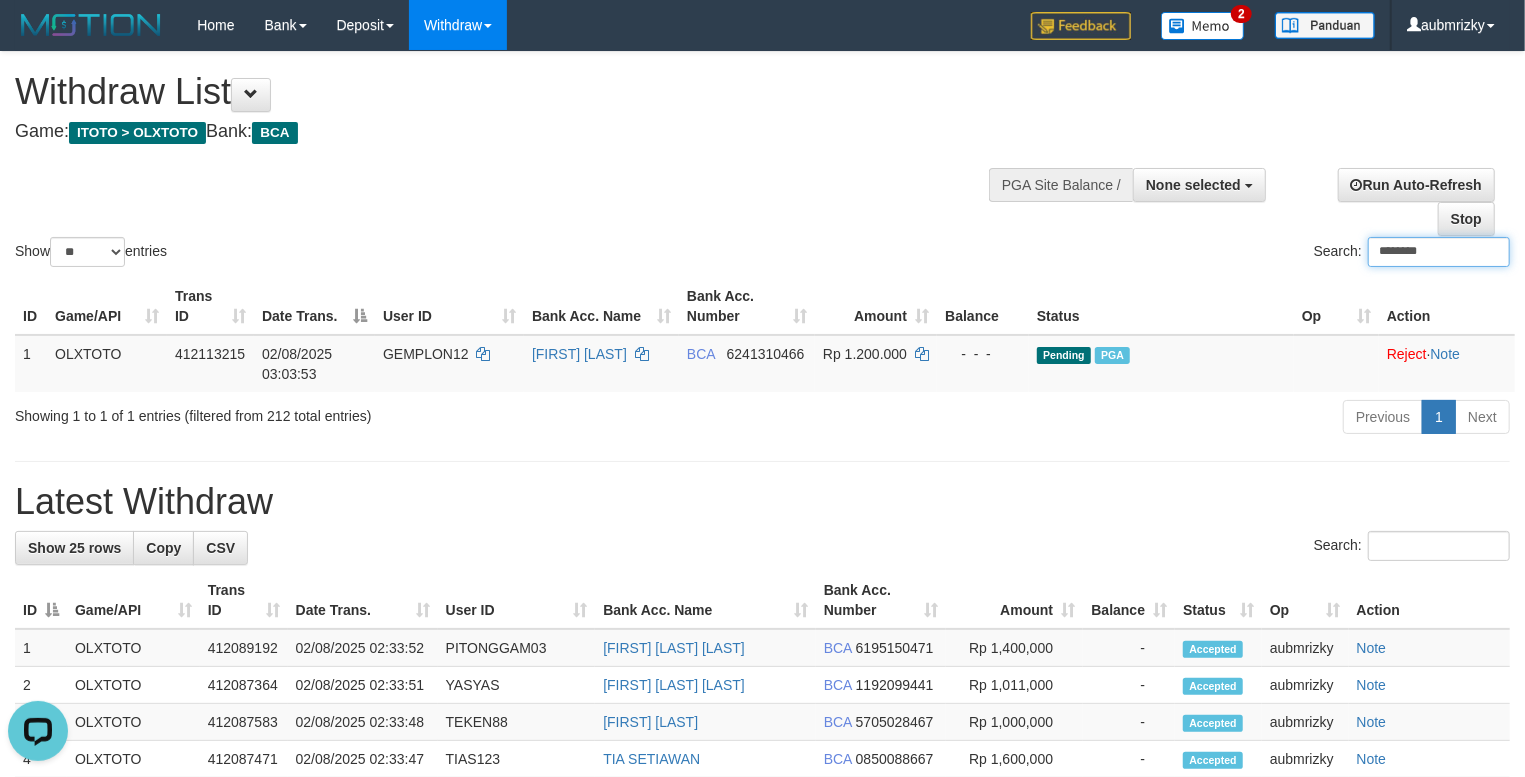 click on "********" at bounding box center [1439, 252] 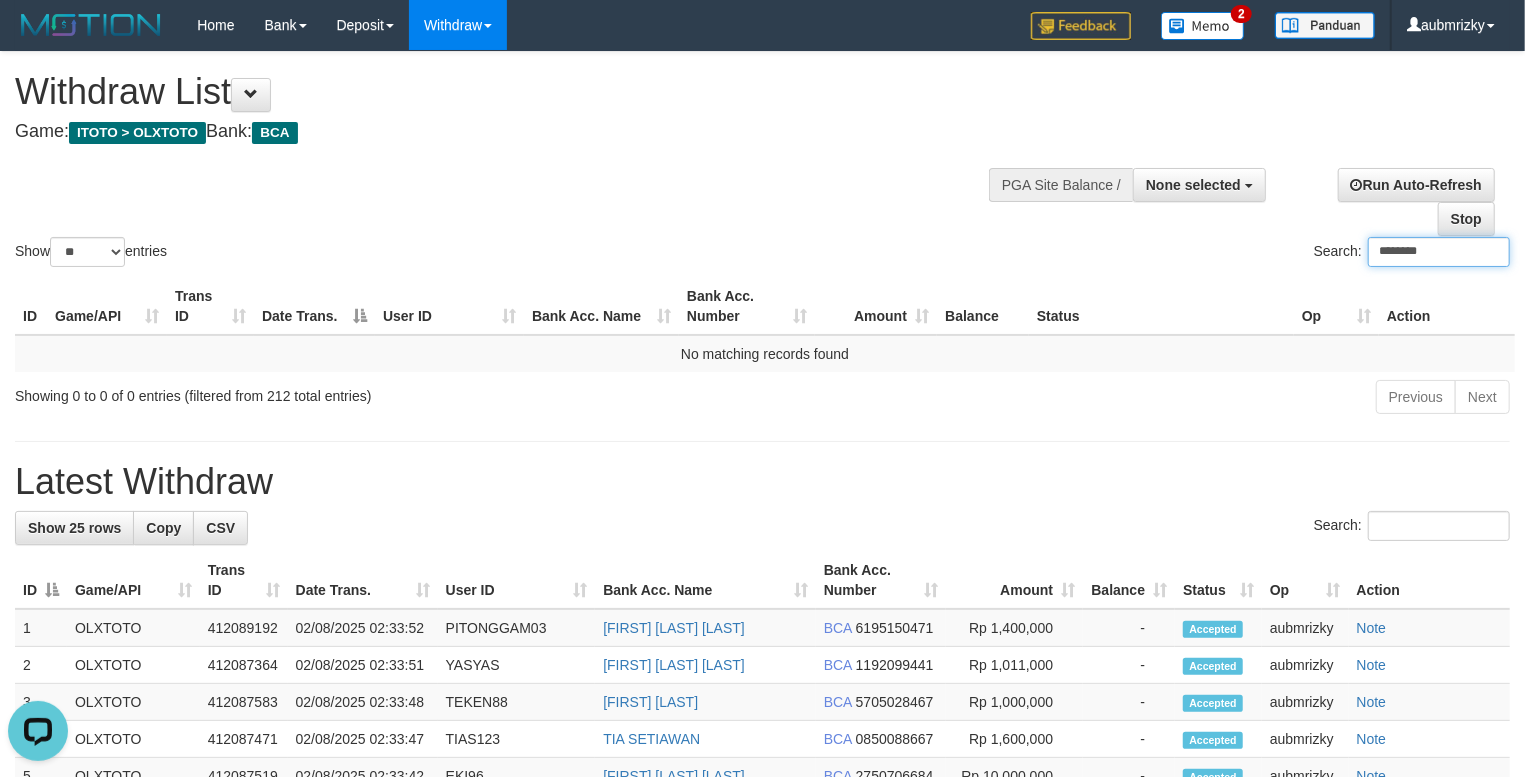 type on "********" 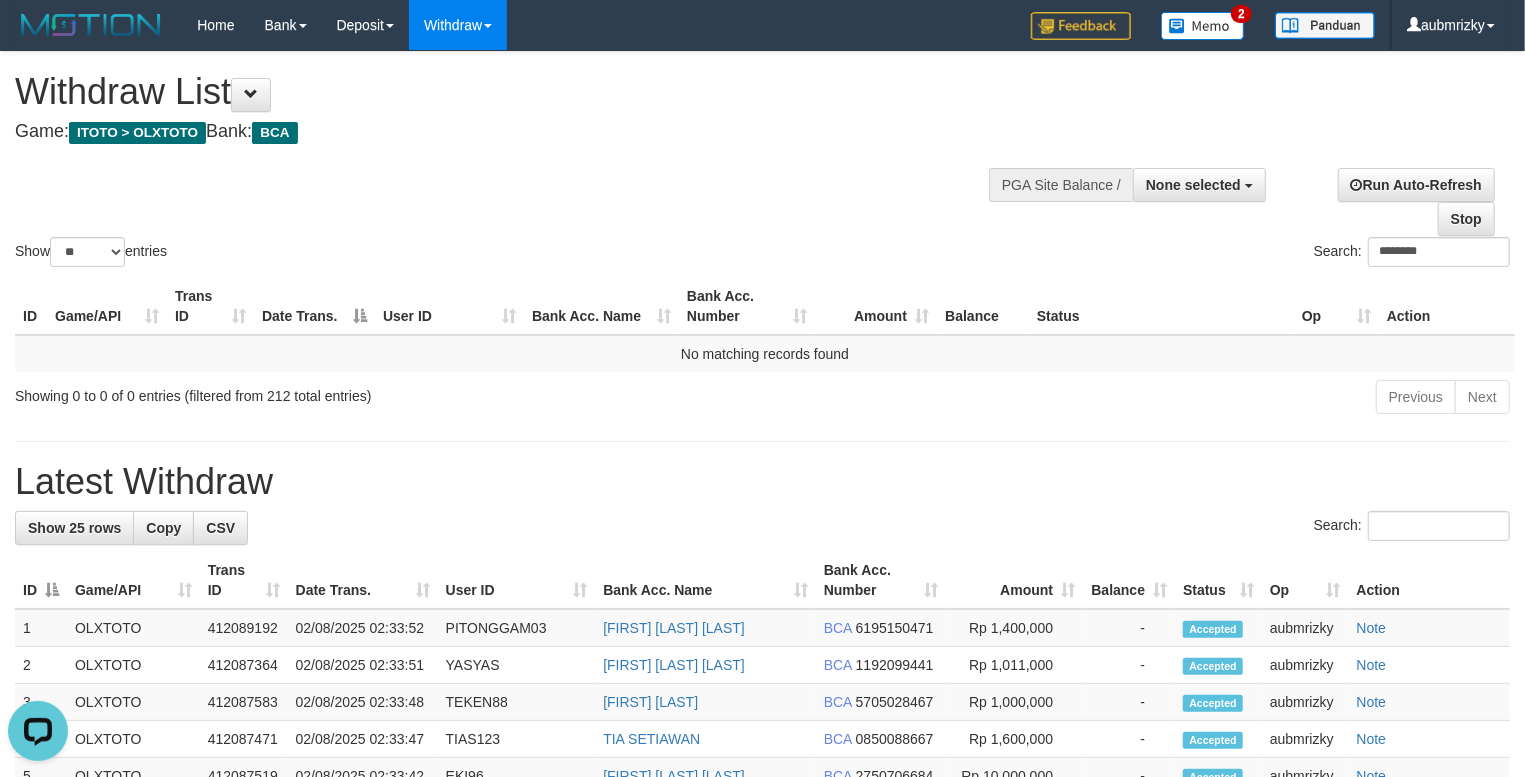 click on "Previous Next" at bounding box center [1080, 399] 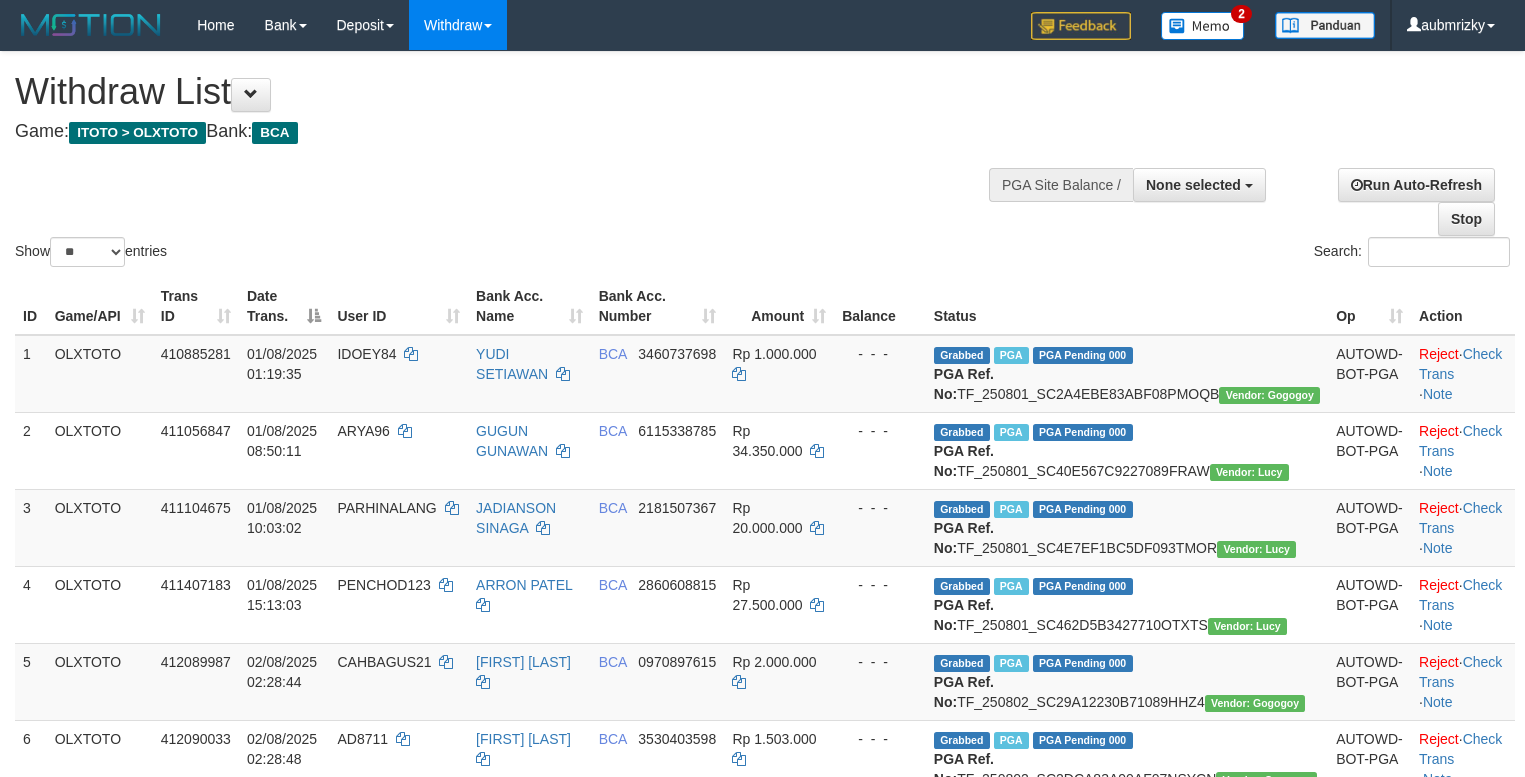 select 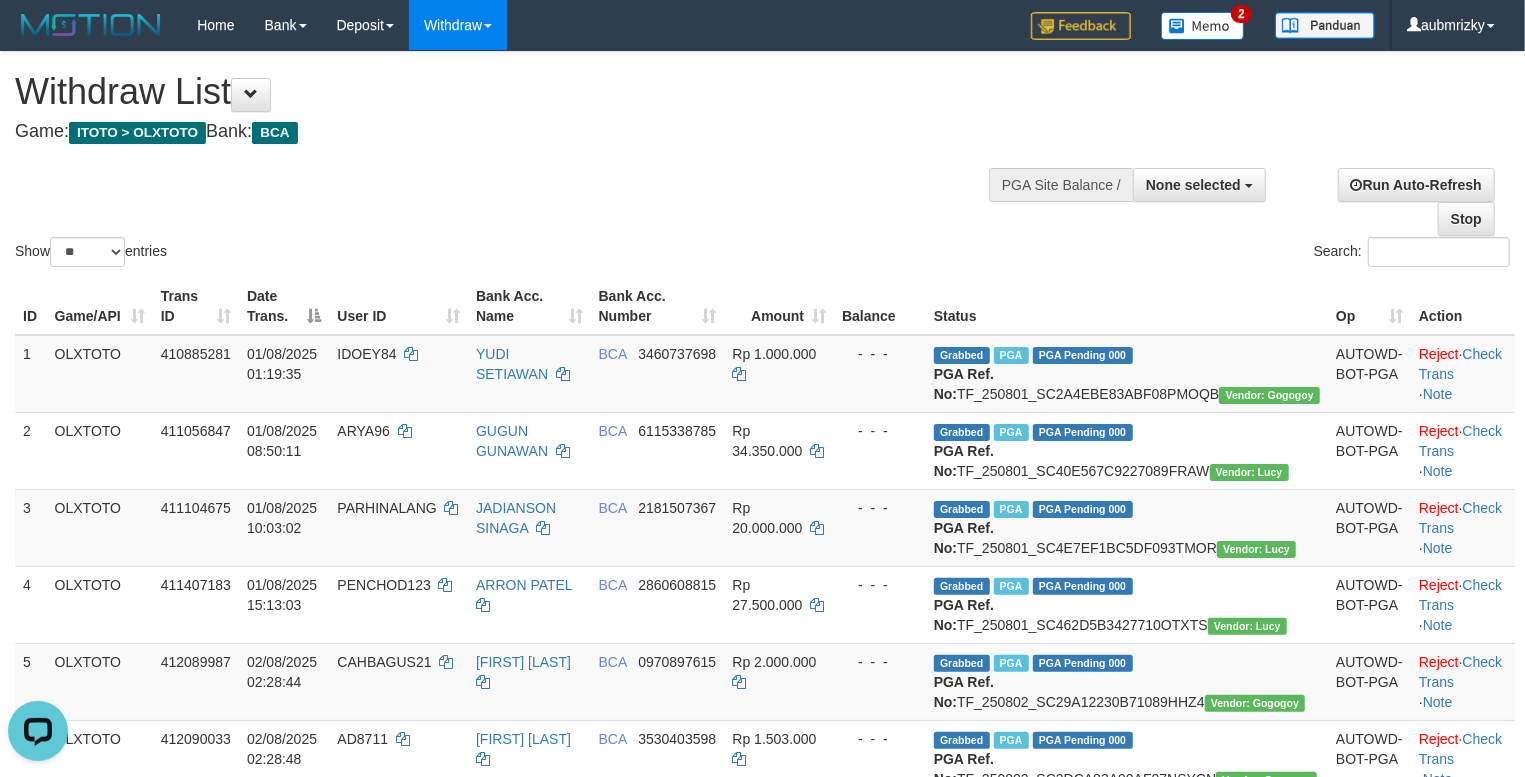 scroll, scrollTop: 0, scrollLeft: 0, axis: both 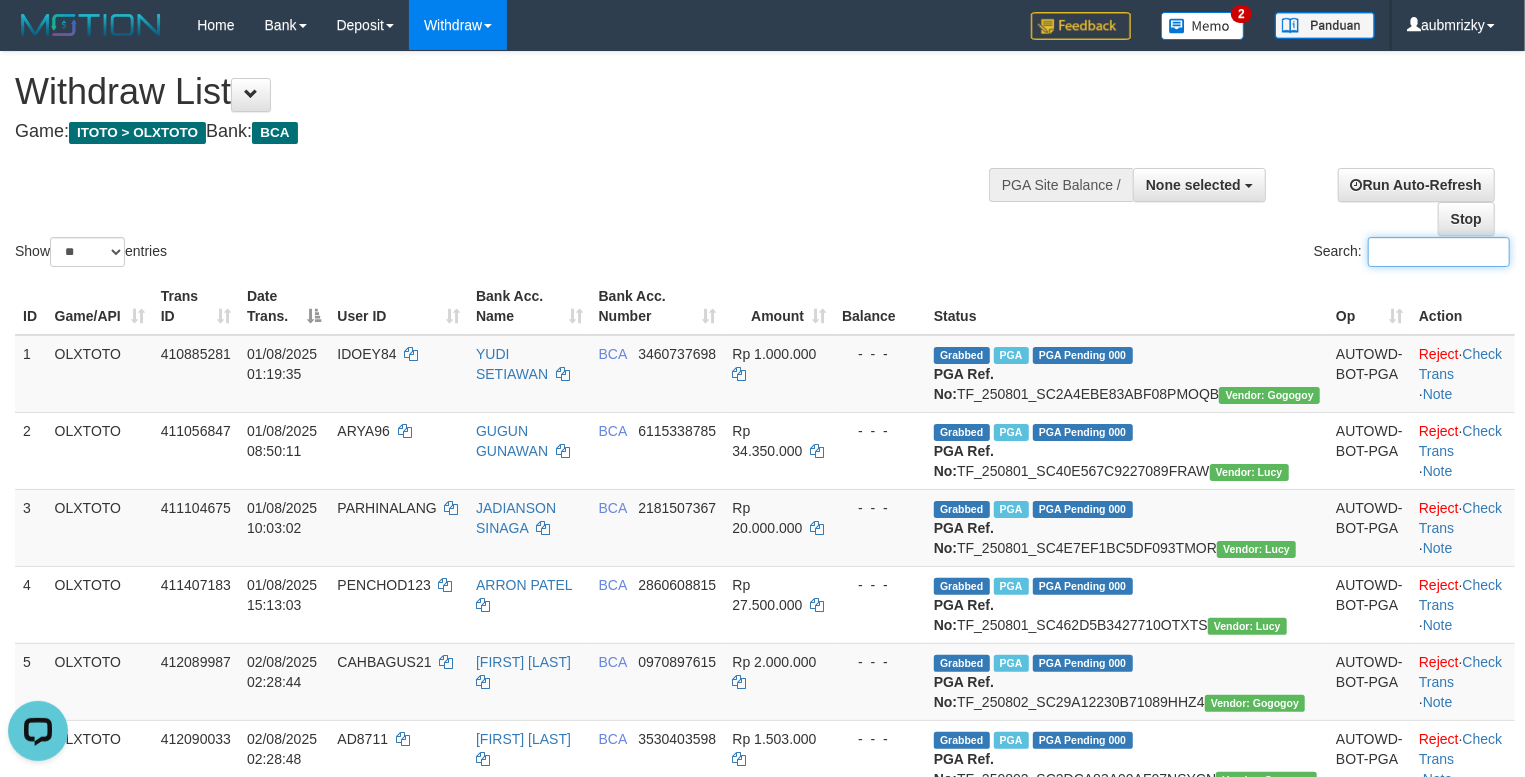 click on "Search:" at bounding box center [1439, 252] 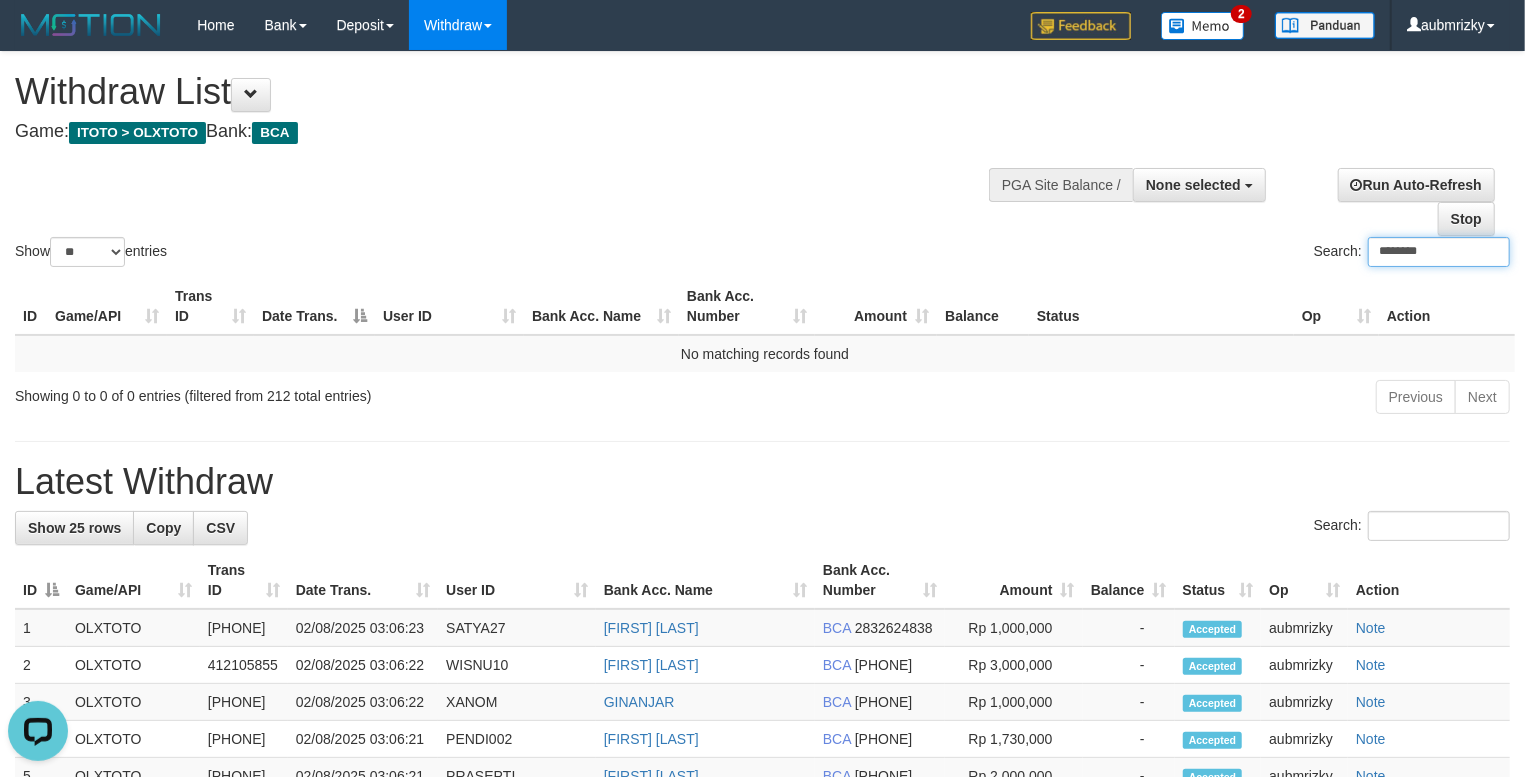 click on "********" at bounding box center [1439, 252] 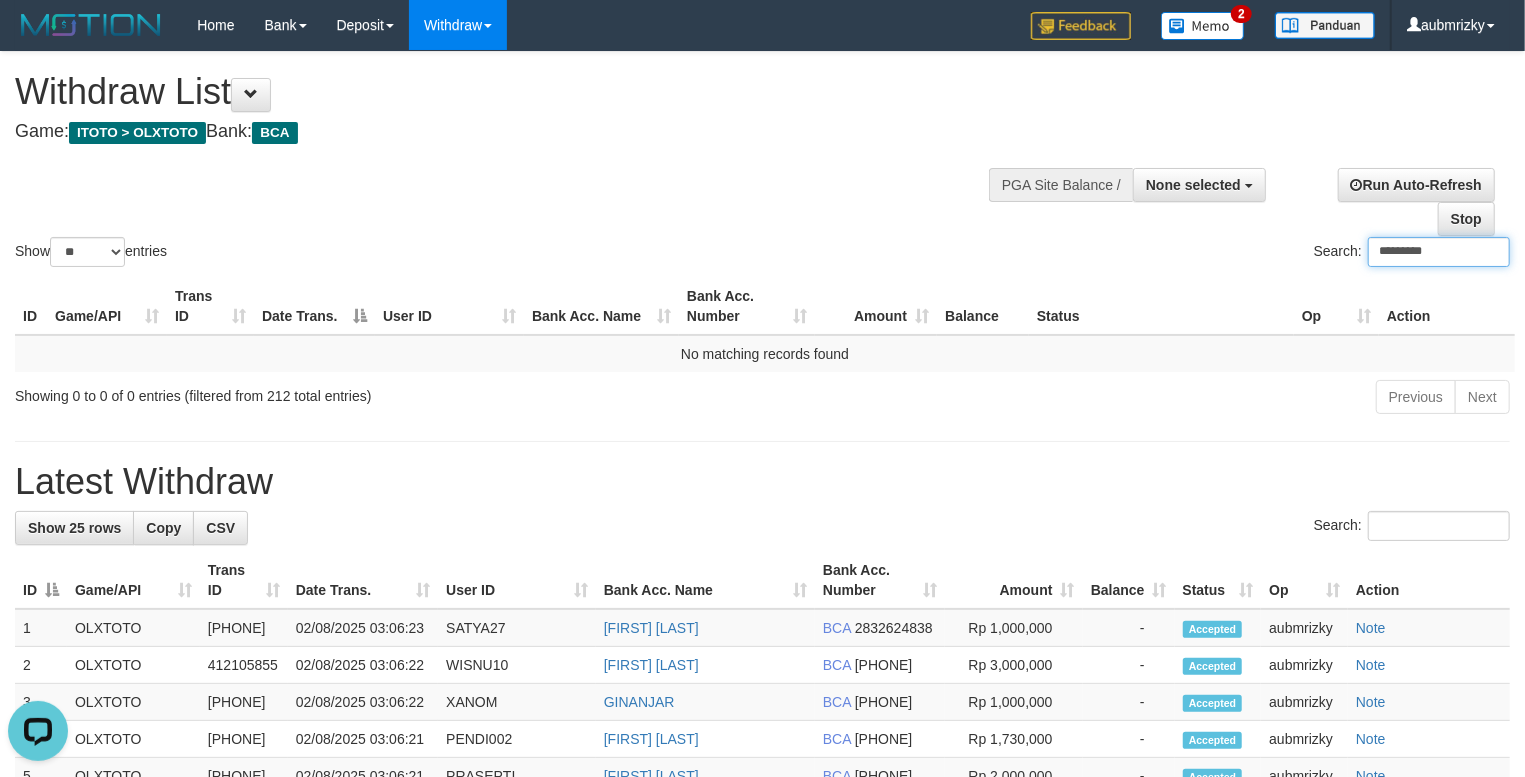click on "*********" at bounding box center [1439, 252] 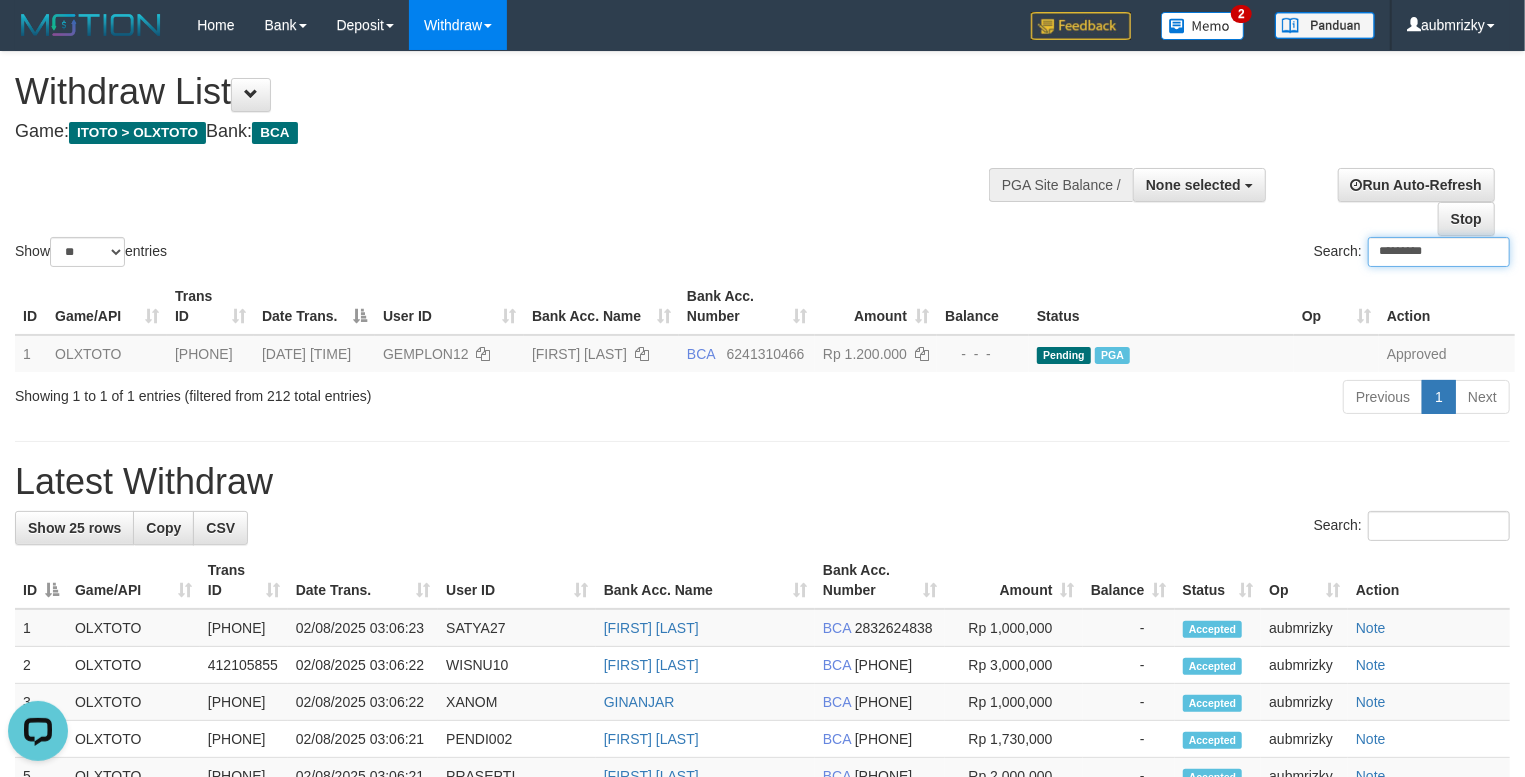 click on "*********" at bounding box center (1439, 252) 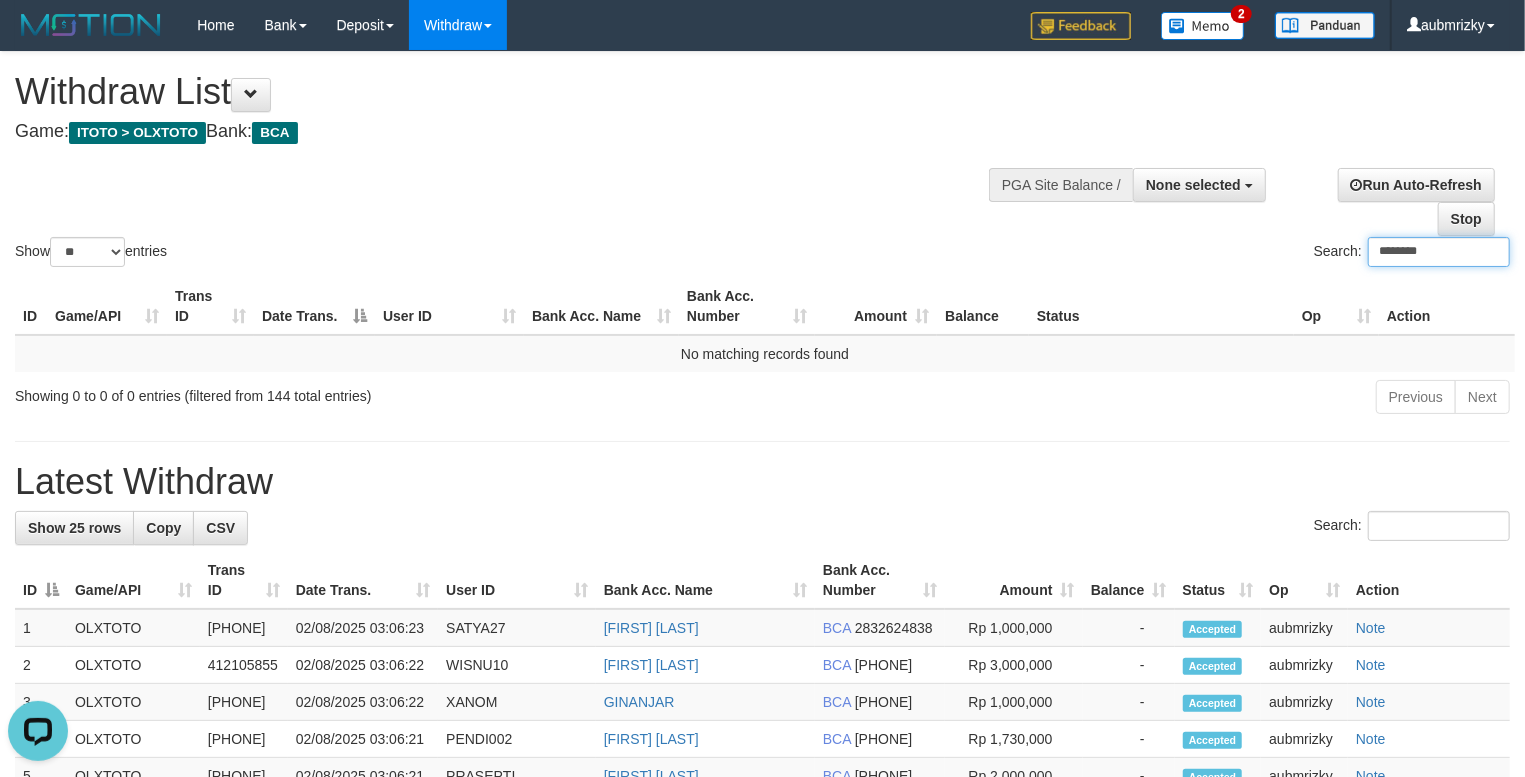 type on "********" 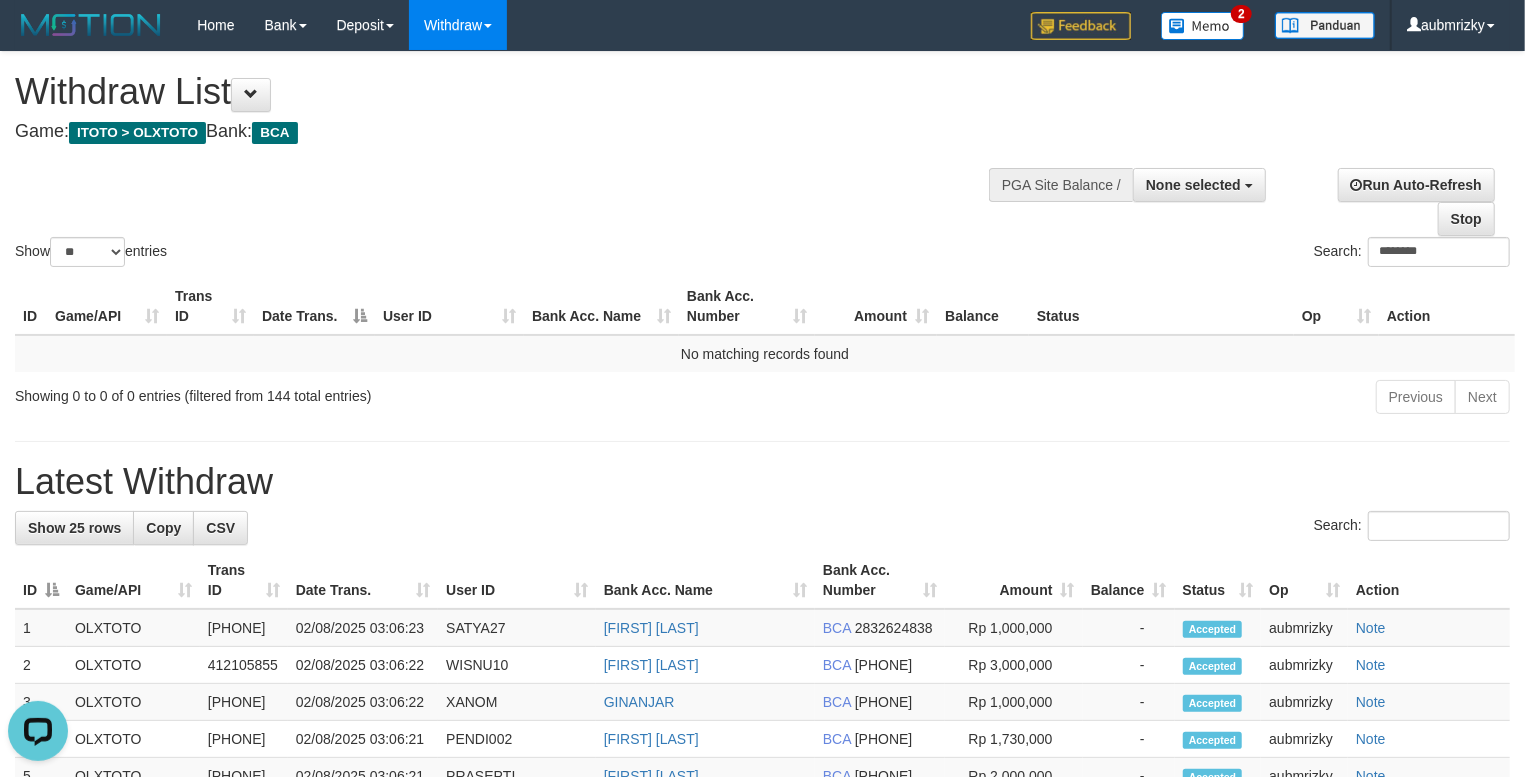 click on "**********" at bounding box center (762, 860) 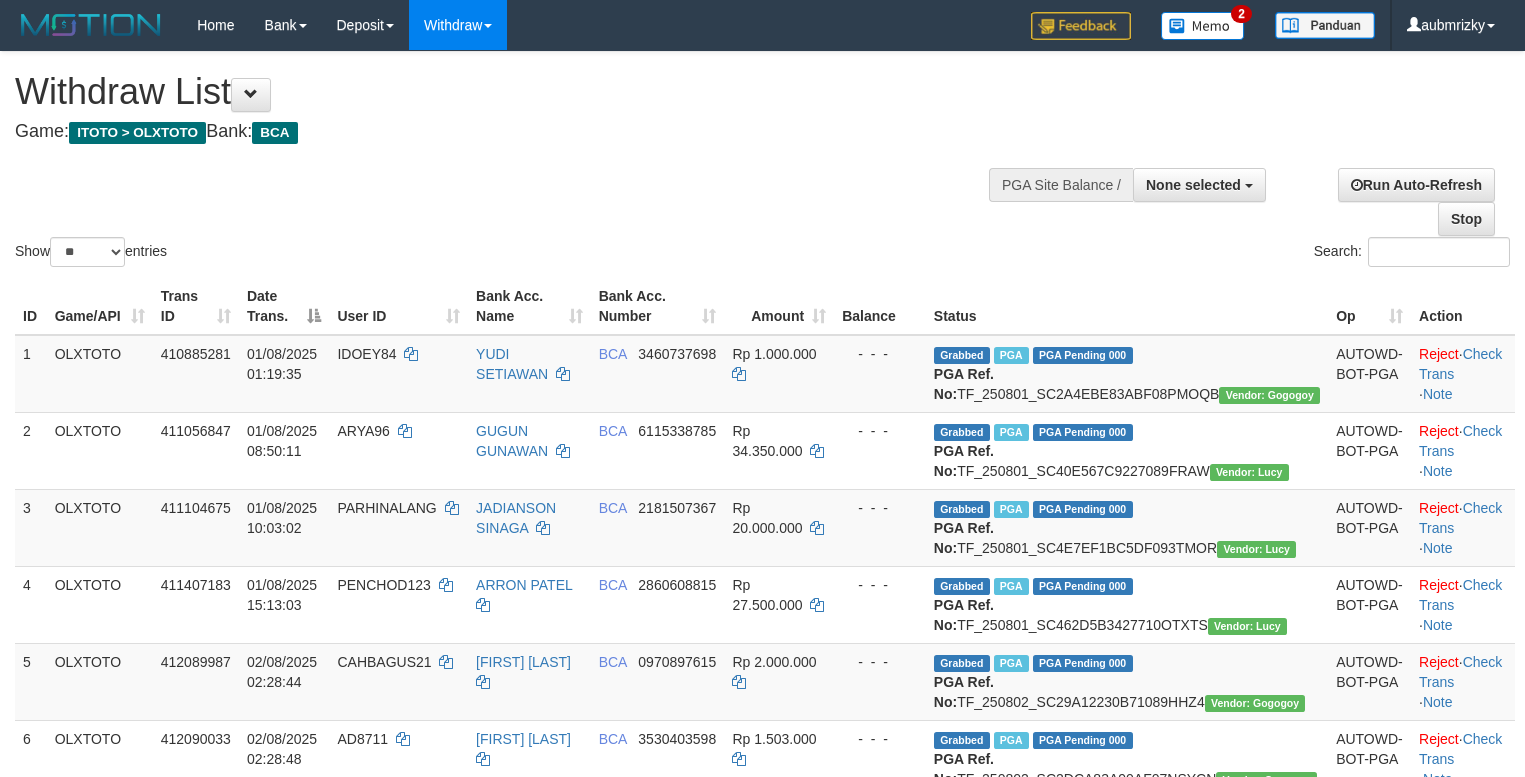 select 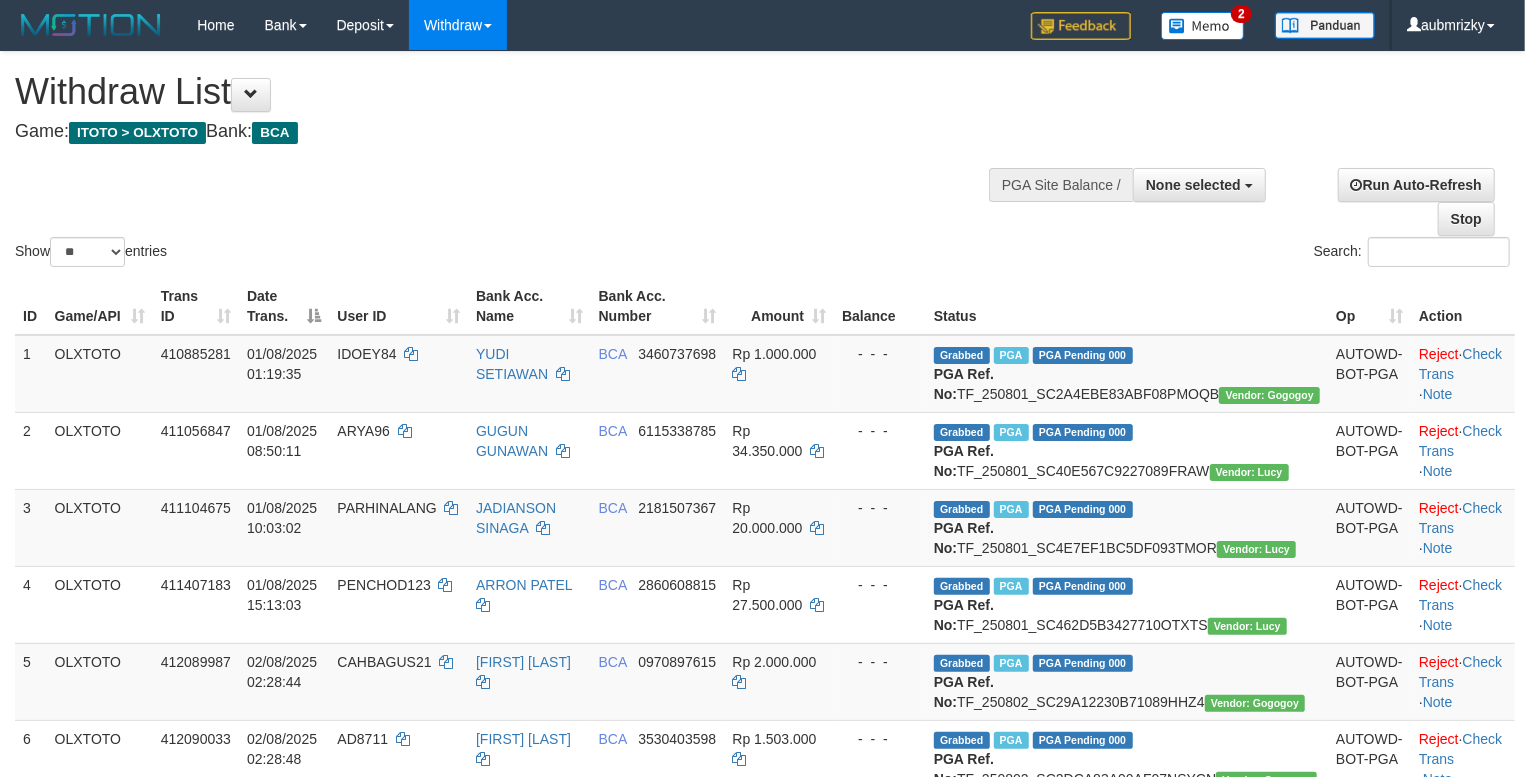 click on "Search:" at bounding box center [1144, 254] 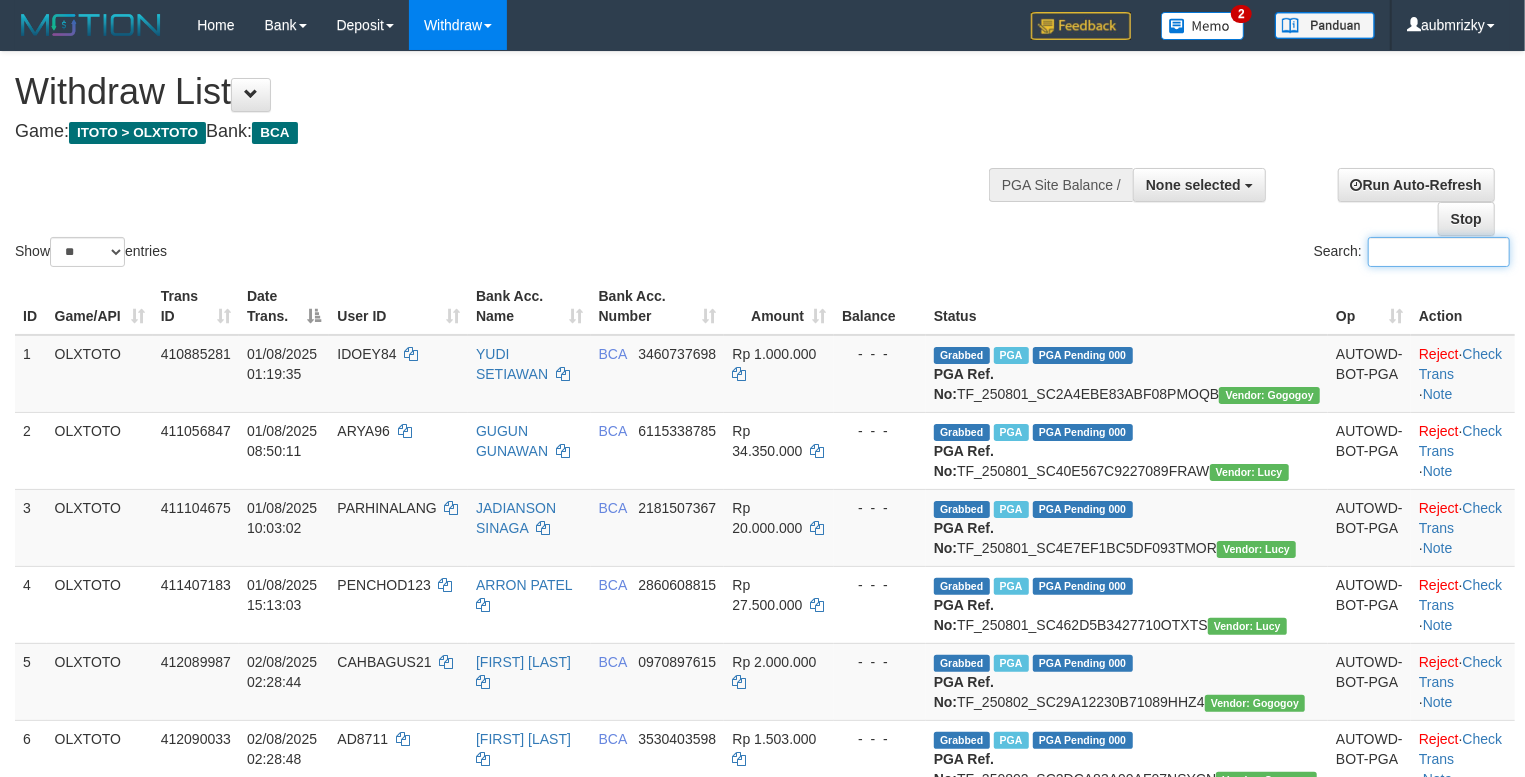 click on "Search:" at bounding box center (1439, 252) 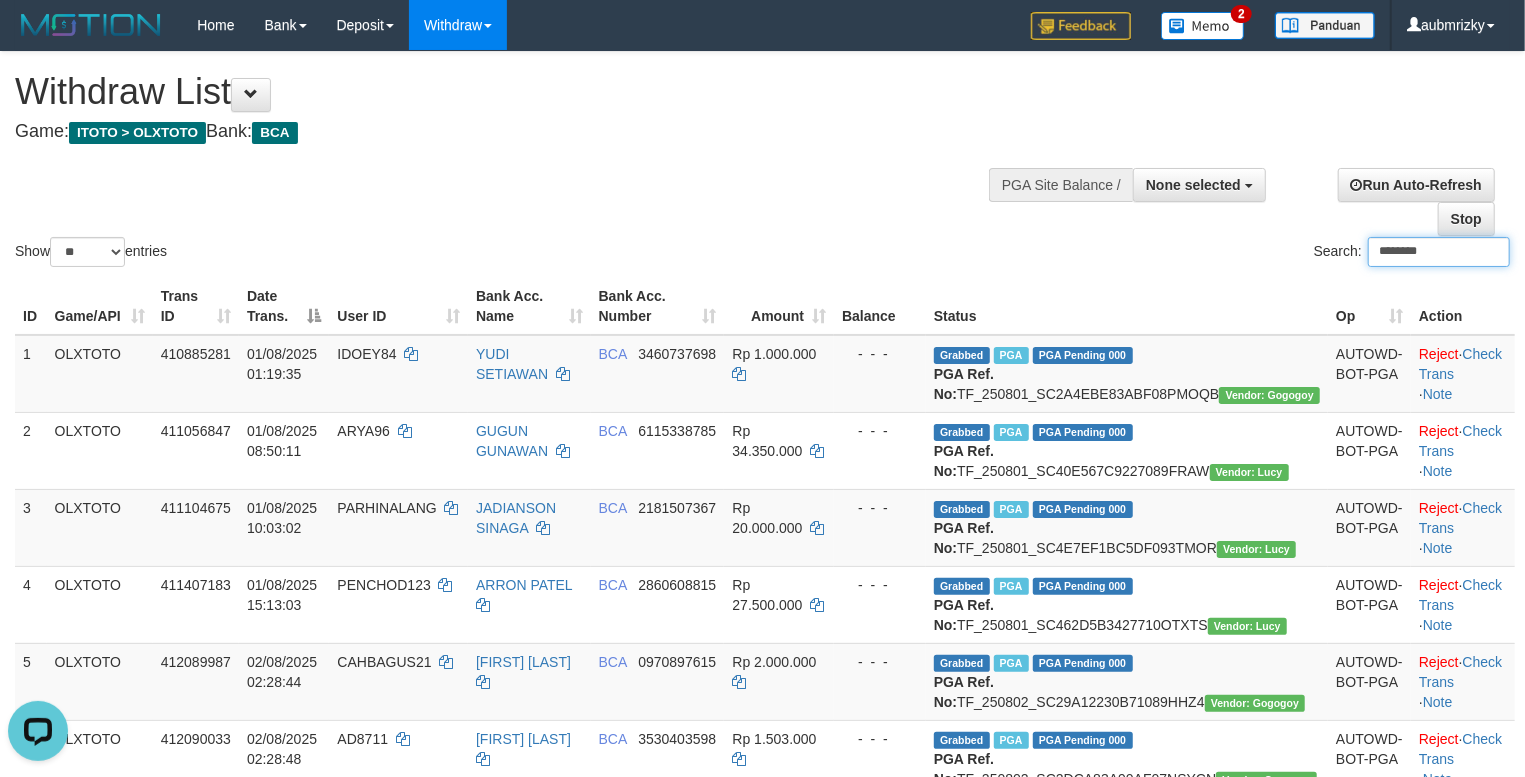 scroll, scrollTop: 0, scrollLeft: 0, axis: both 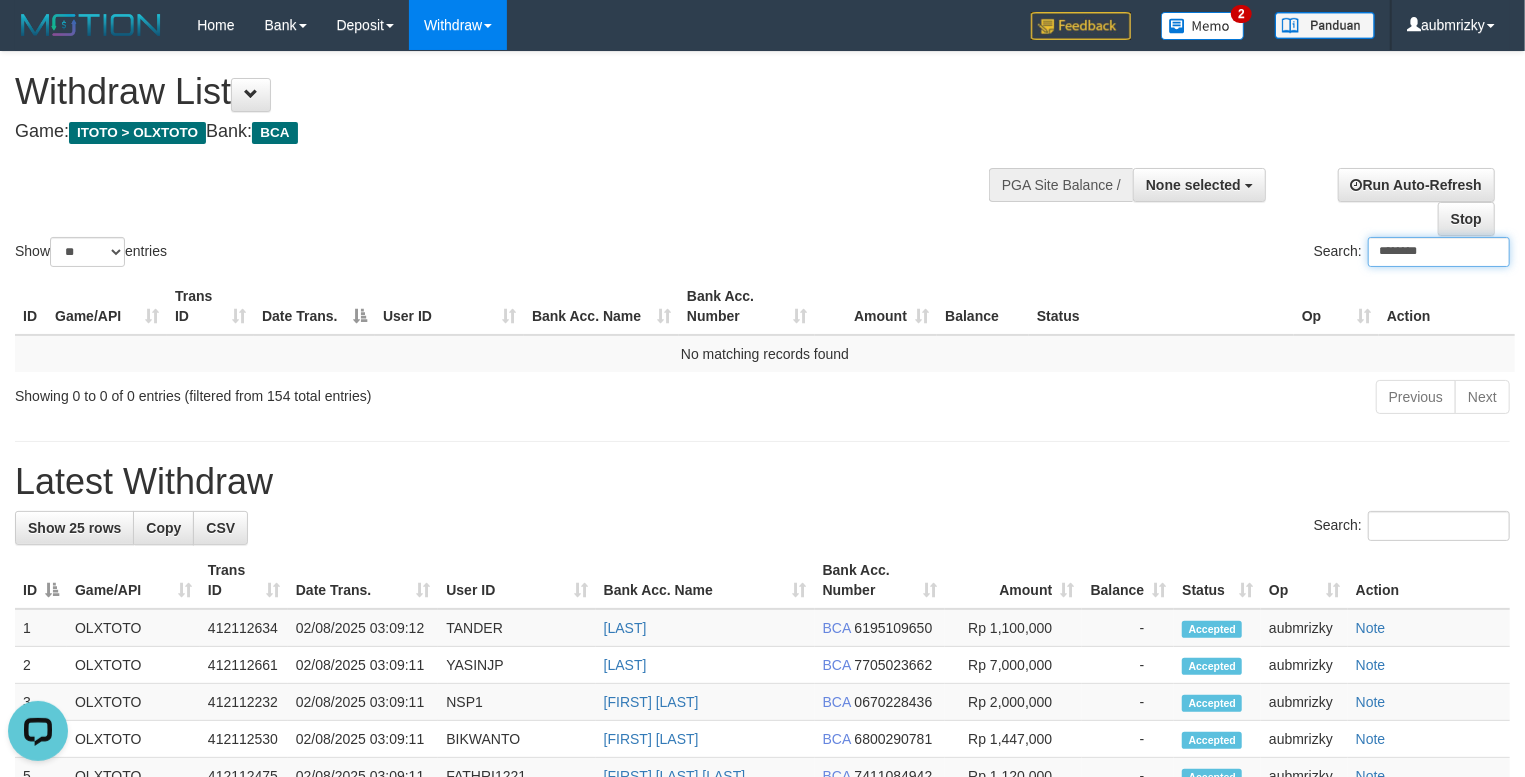 type on "********" 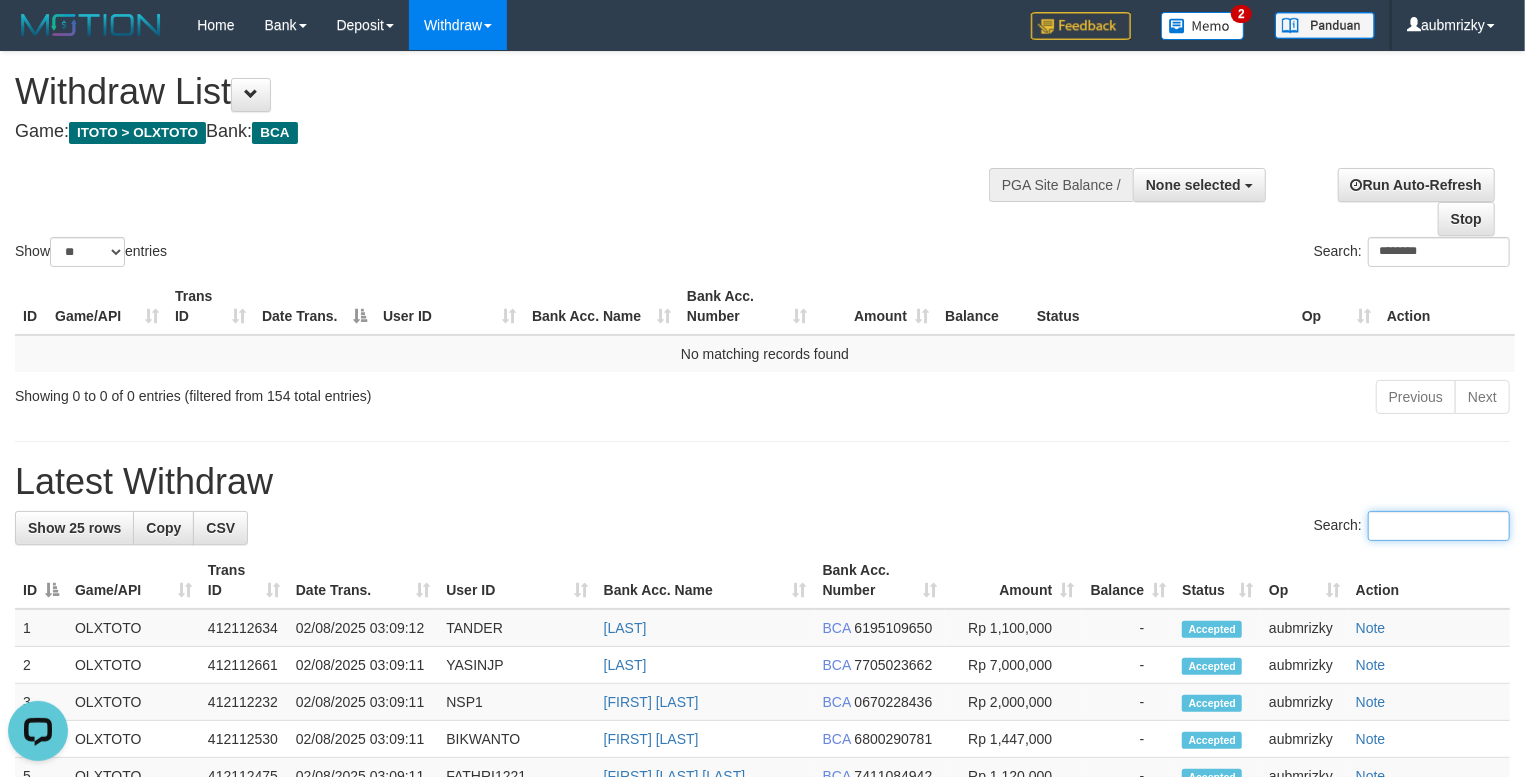 click on "Search:" at bounding box center (1439, 526) 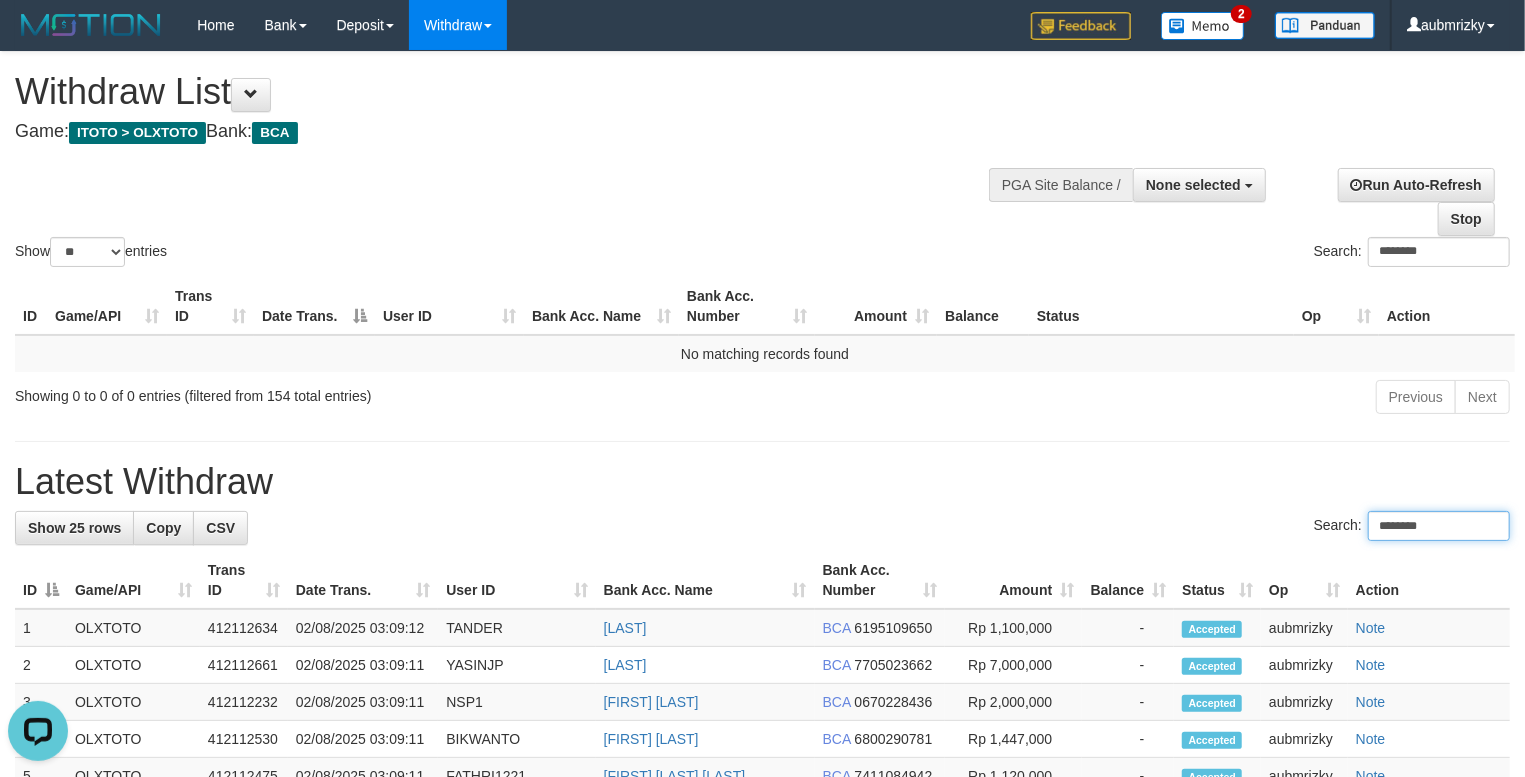 click on "********" at bounding box center [1439, 526] 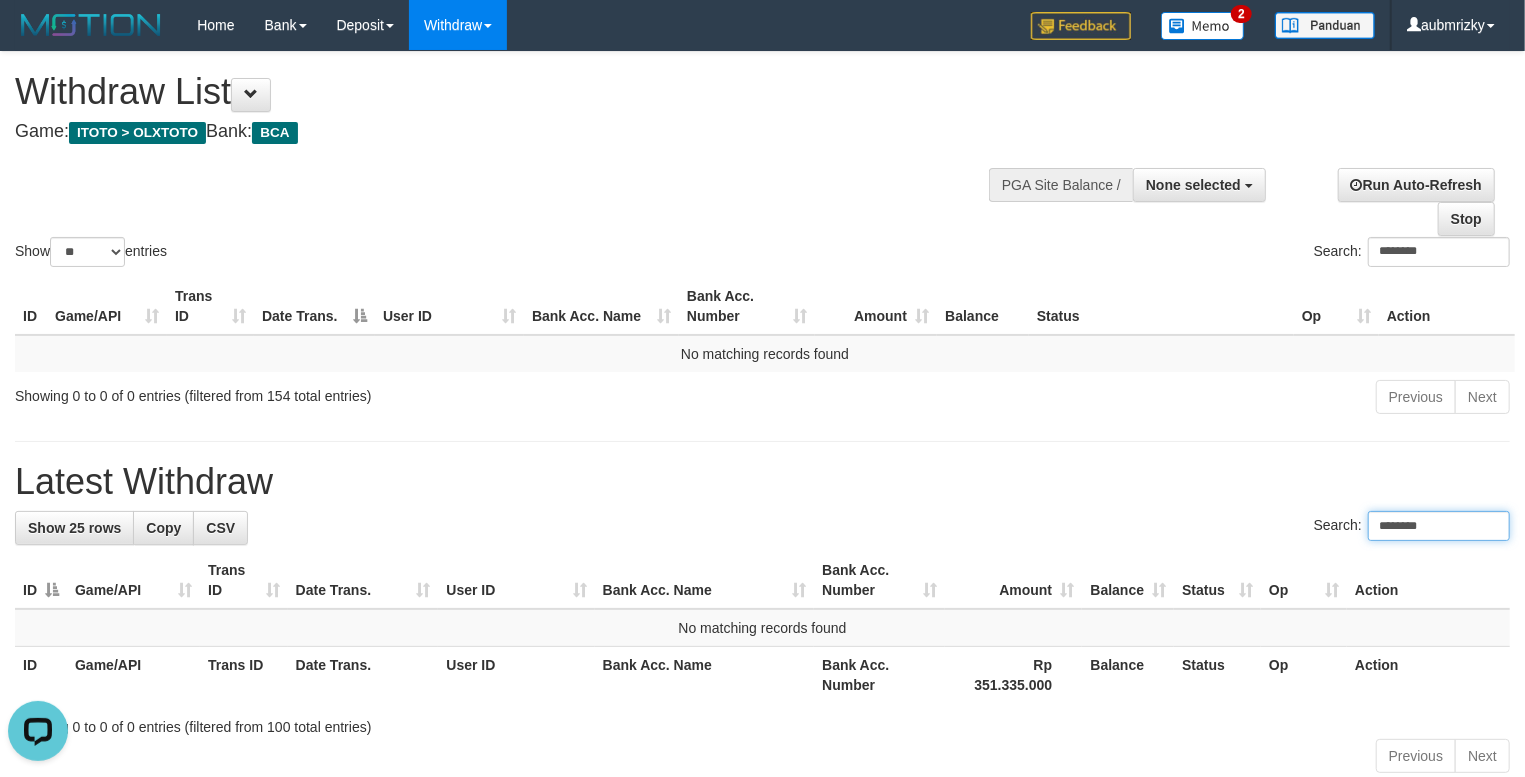 type on "********" 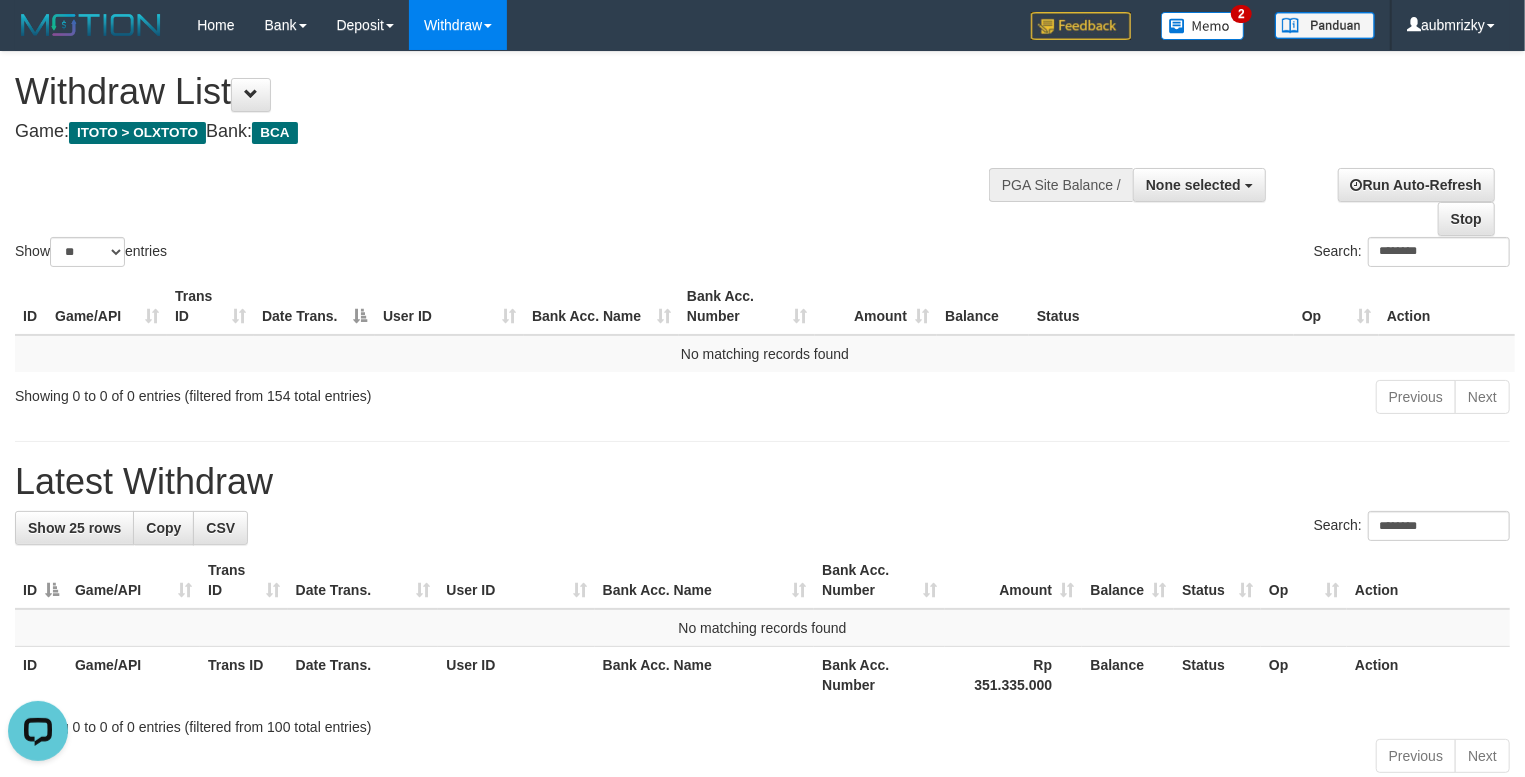click on "**********" at bounding box center [762, 416] 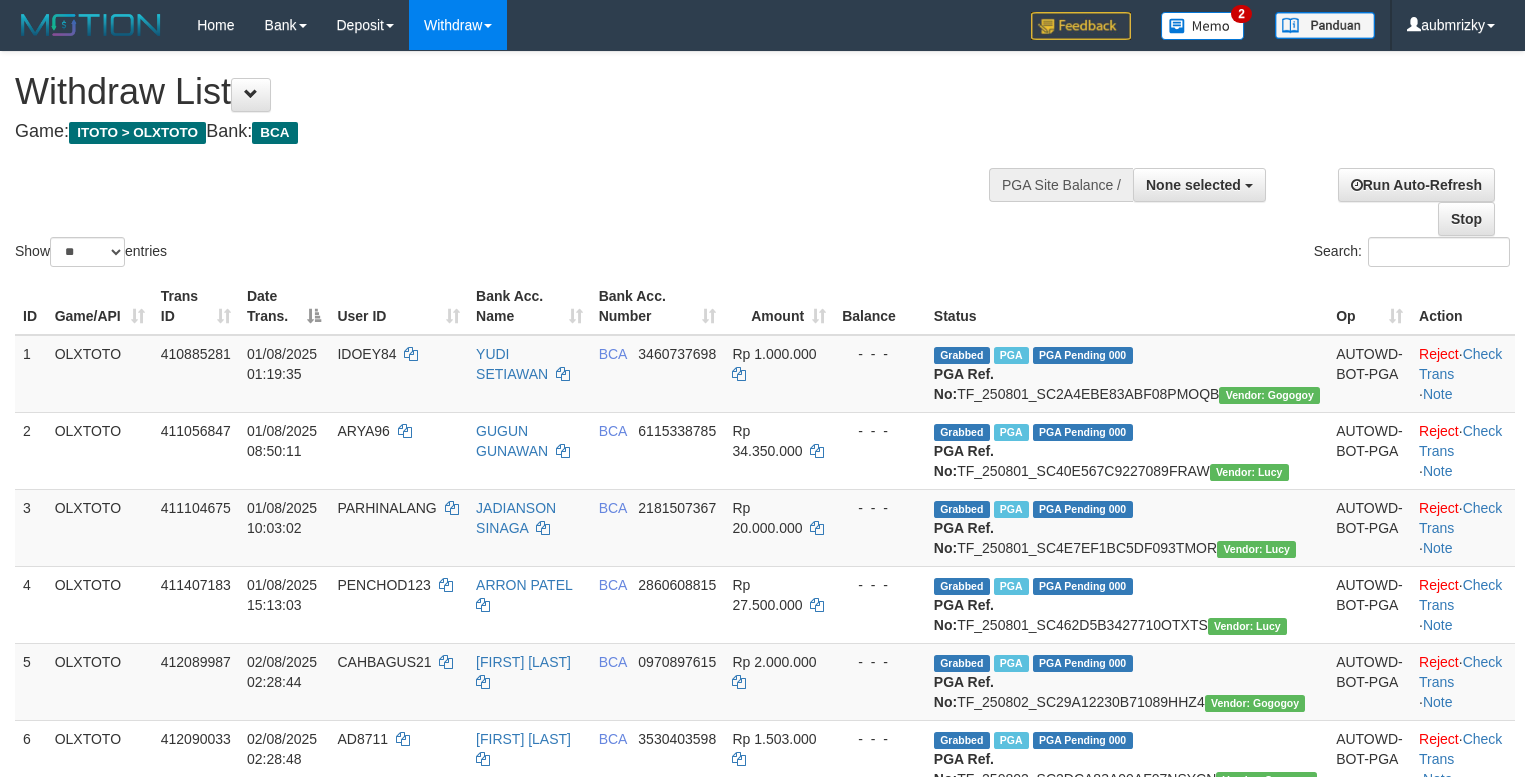 select 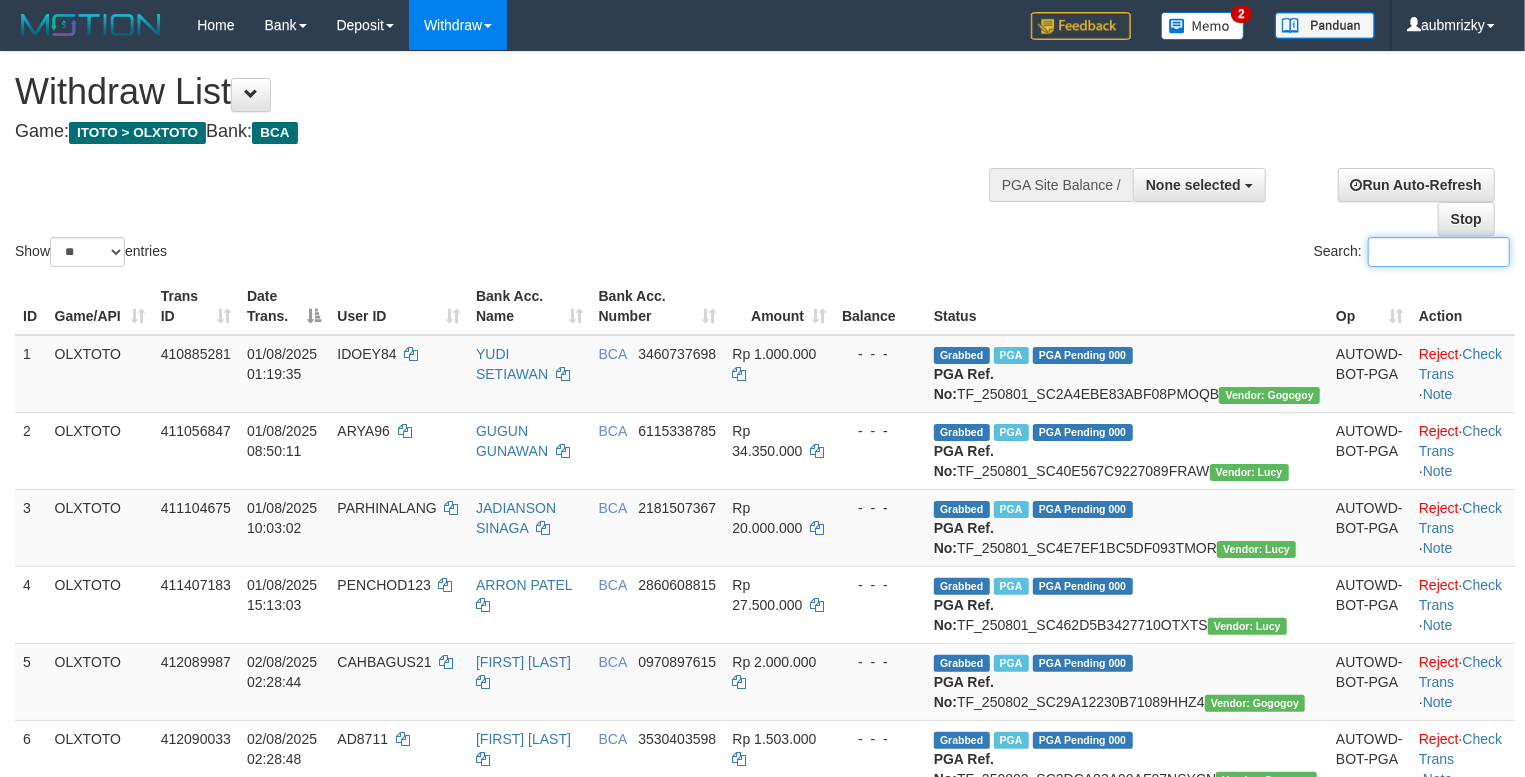 click on "Search:" at bounding box center (1439, 252) 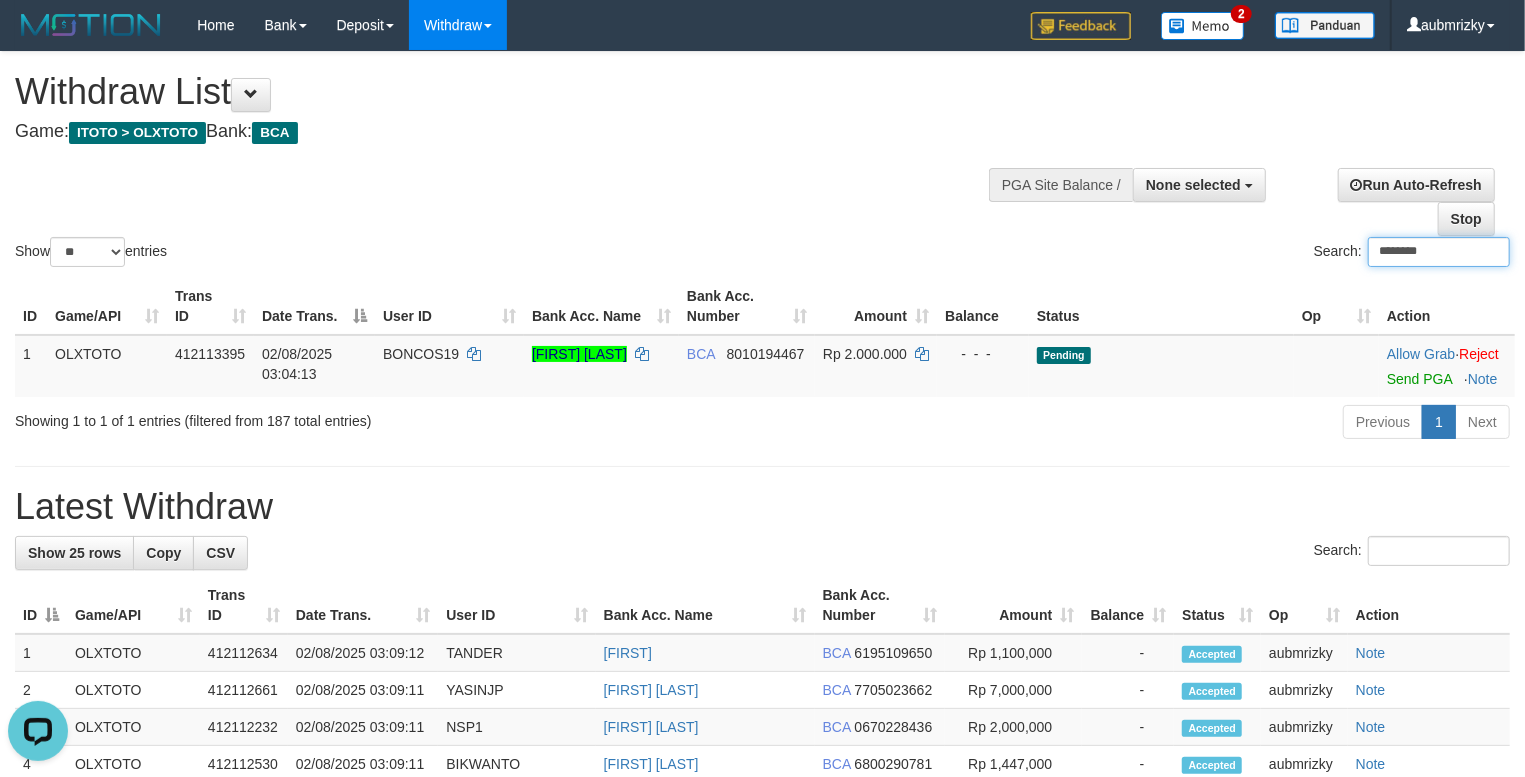 scroll, scrollTop: 0, scrollLeft: 0, axis: both 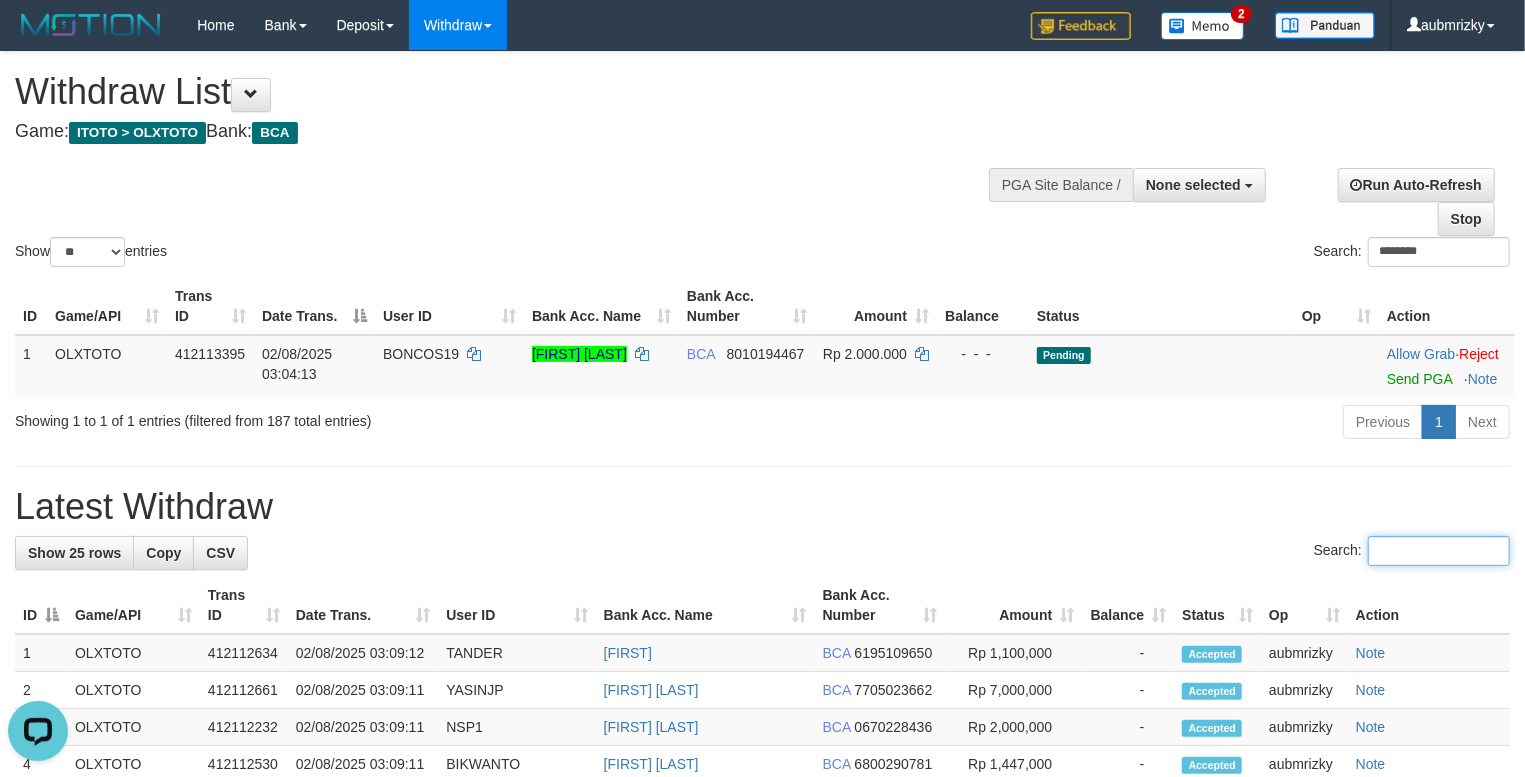 click on "Search:" at bounding box center [1439, 551] 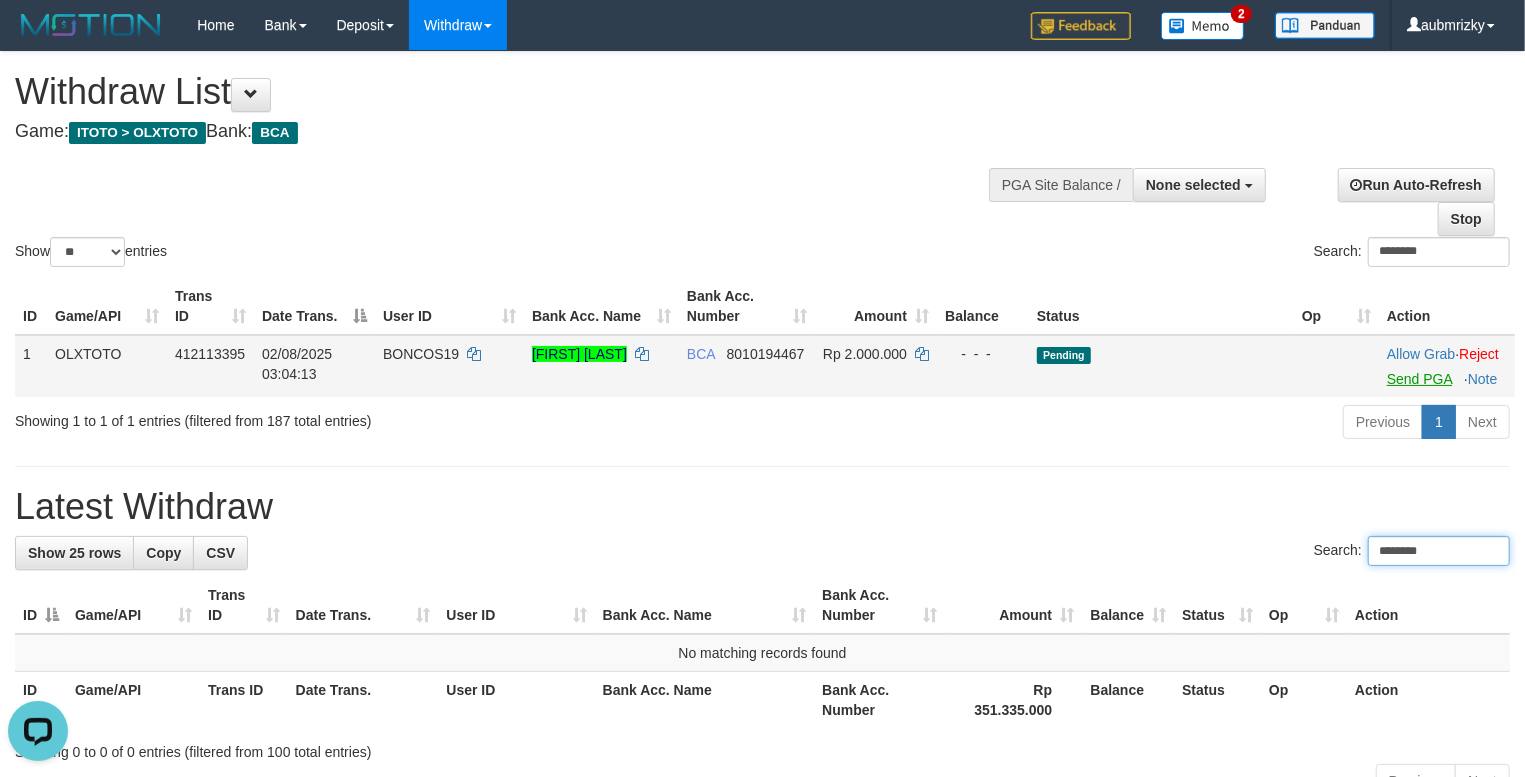 type on "********" 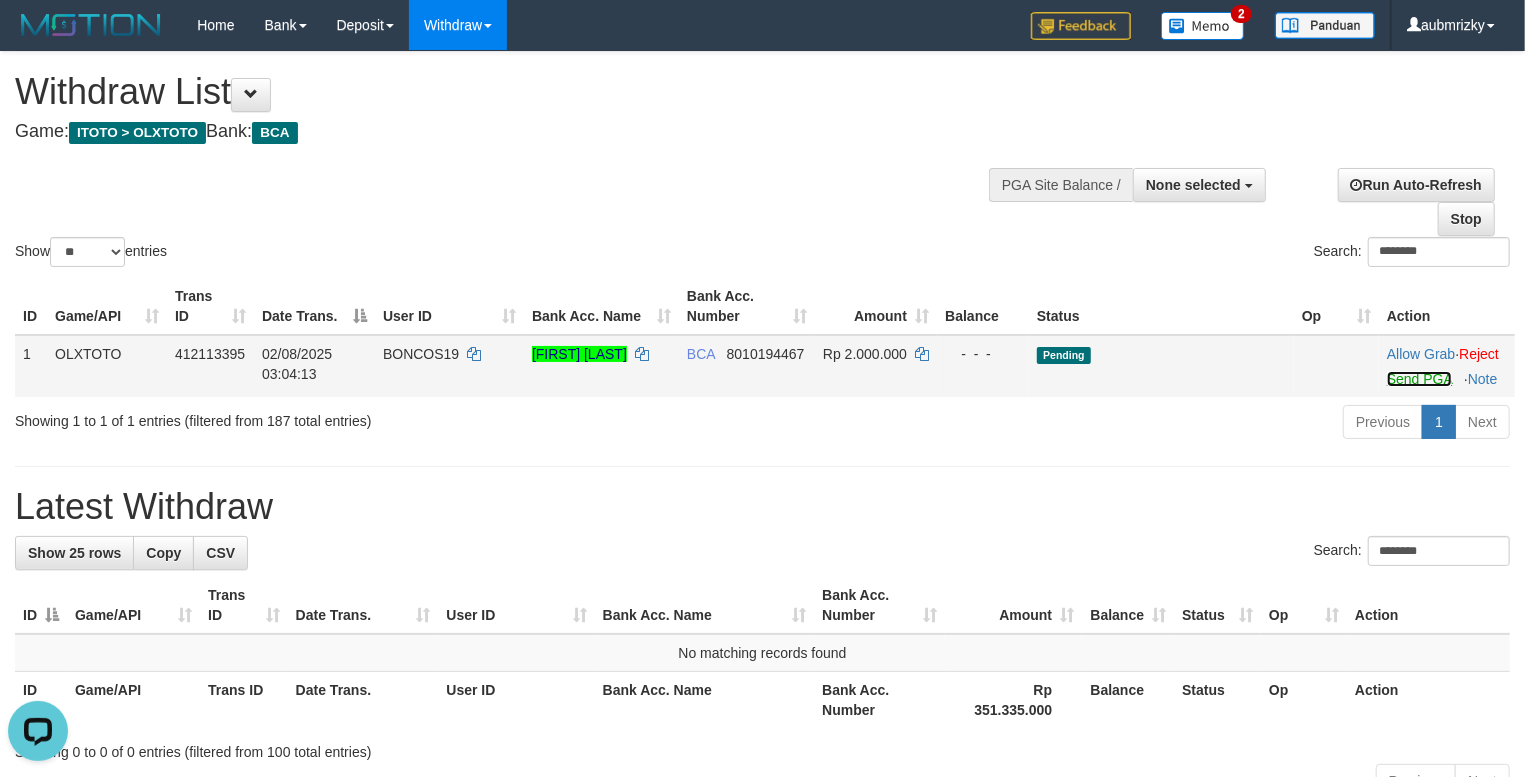 click on "Send PGA" at bounding box center [1419, 379] 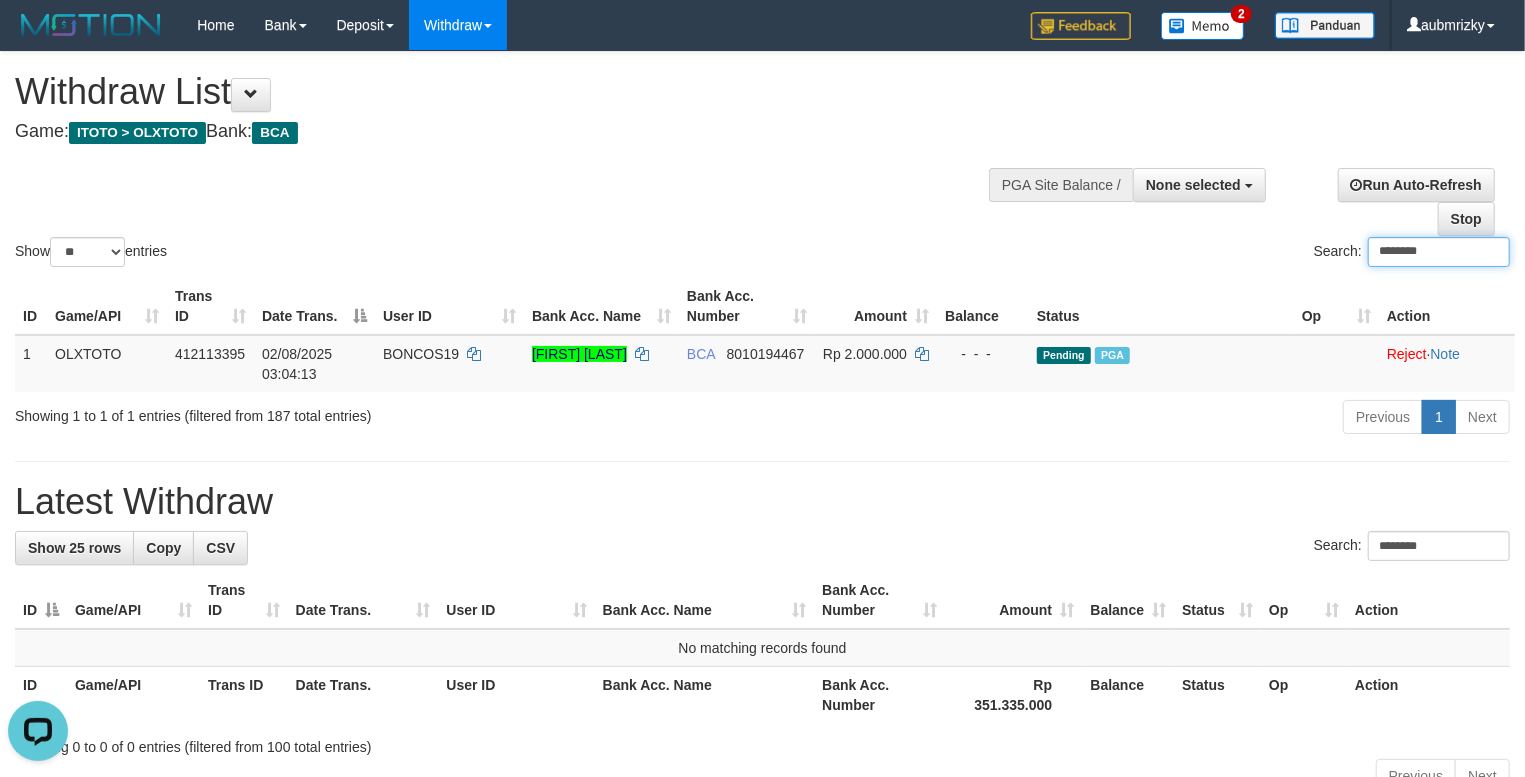 click on "********" at bounding box center (1439, 252) 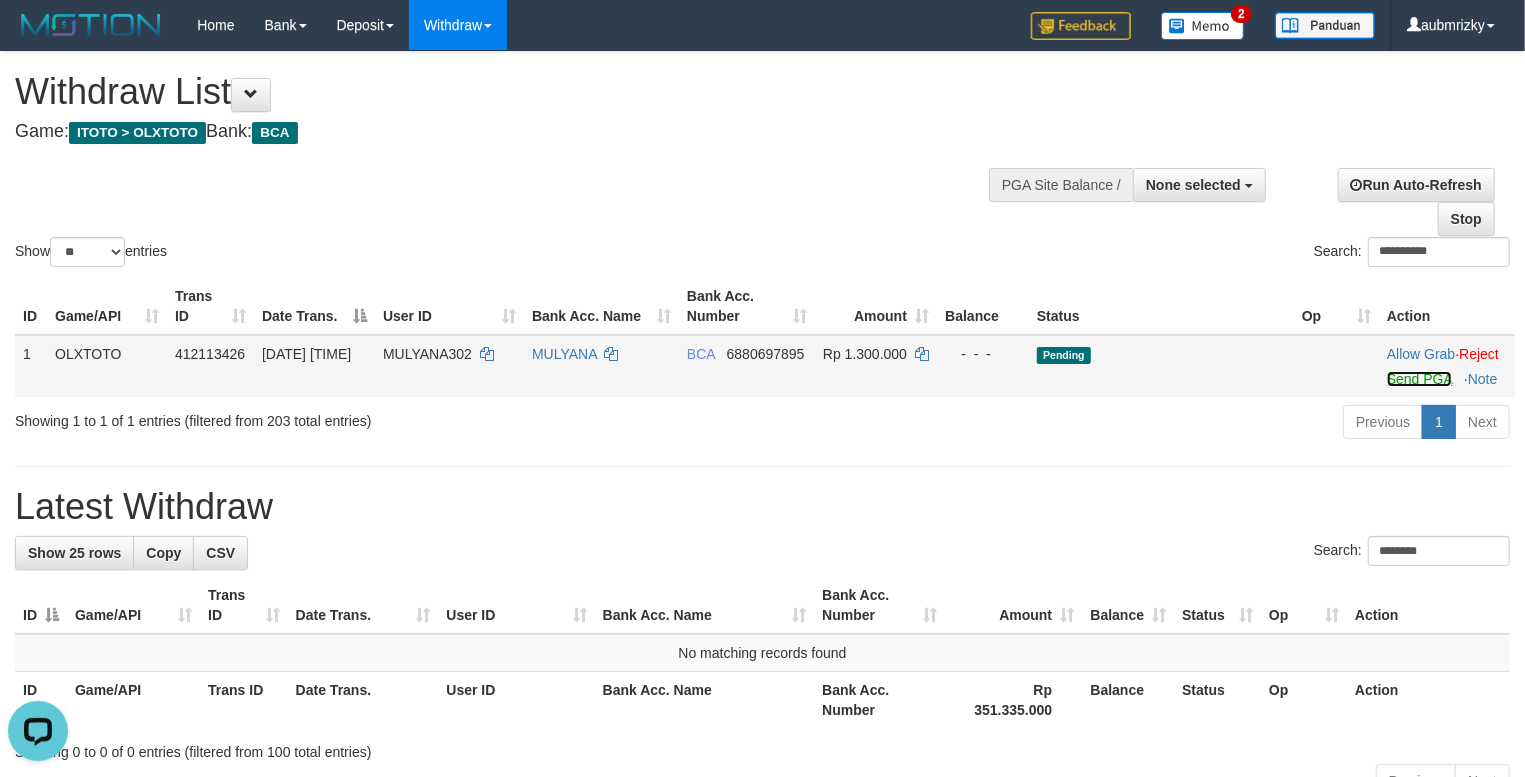 click on "Send PGA" at bounding box center [1419, 379] 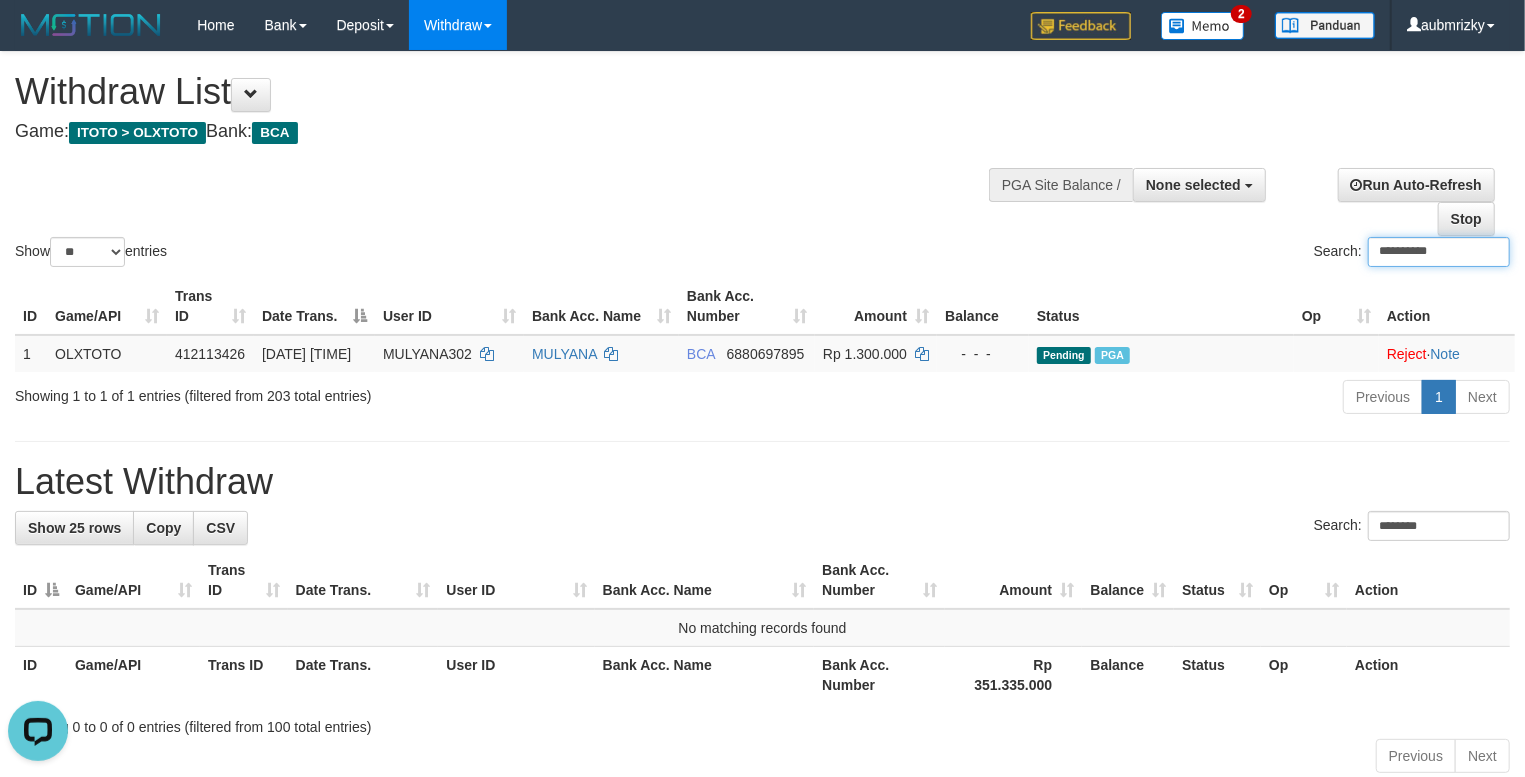 click on "**********" at bounding box center [1439, 252] 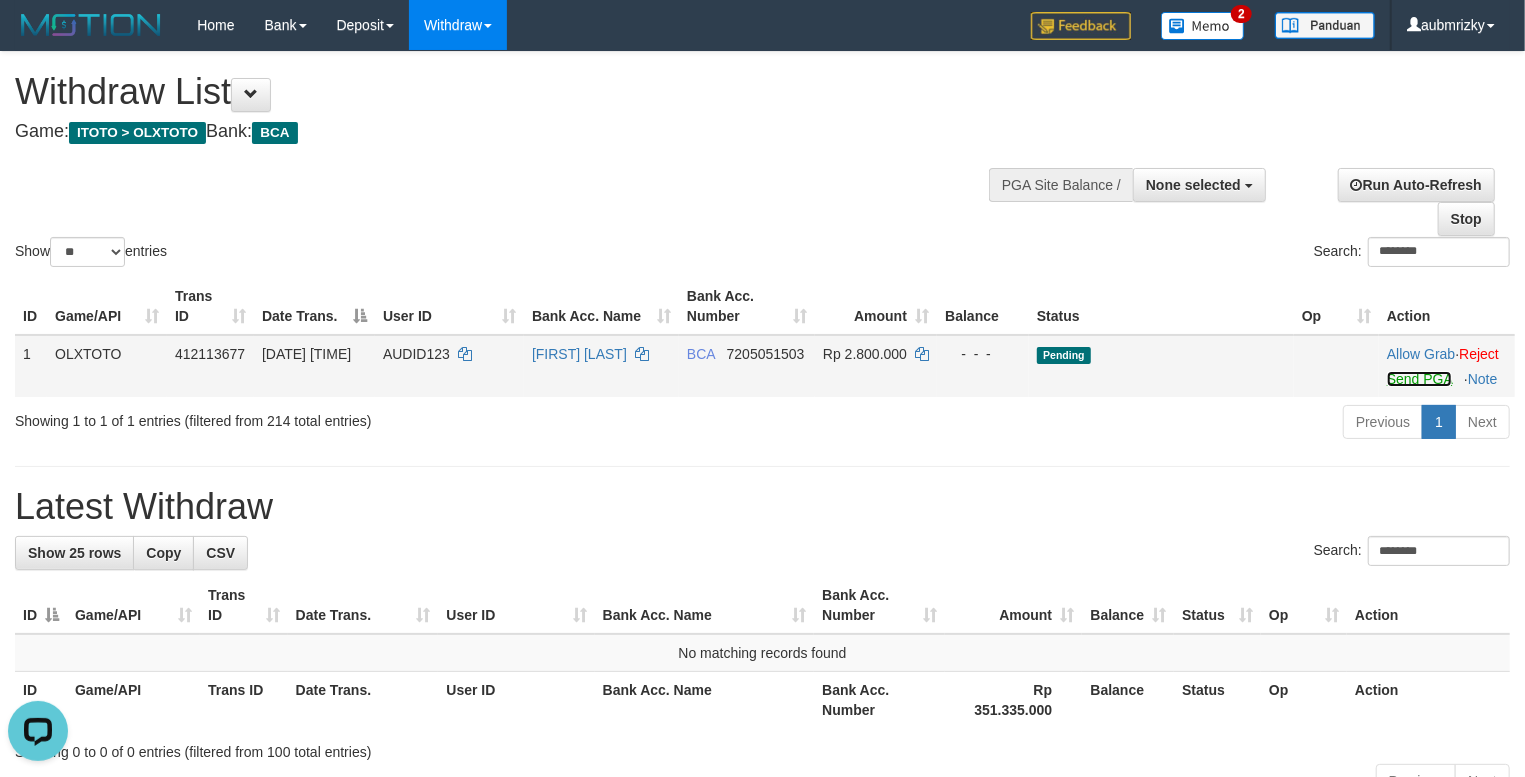 click on "Send PGA" at bounding box center (1419, 379) 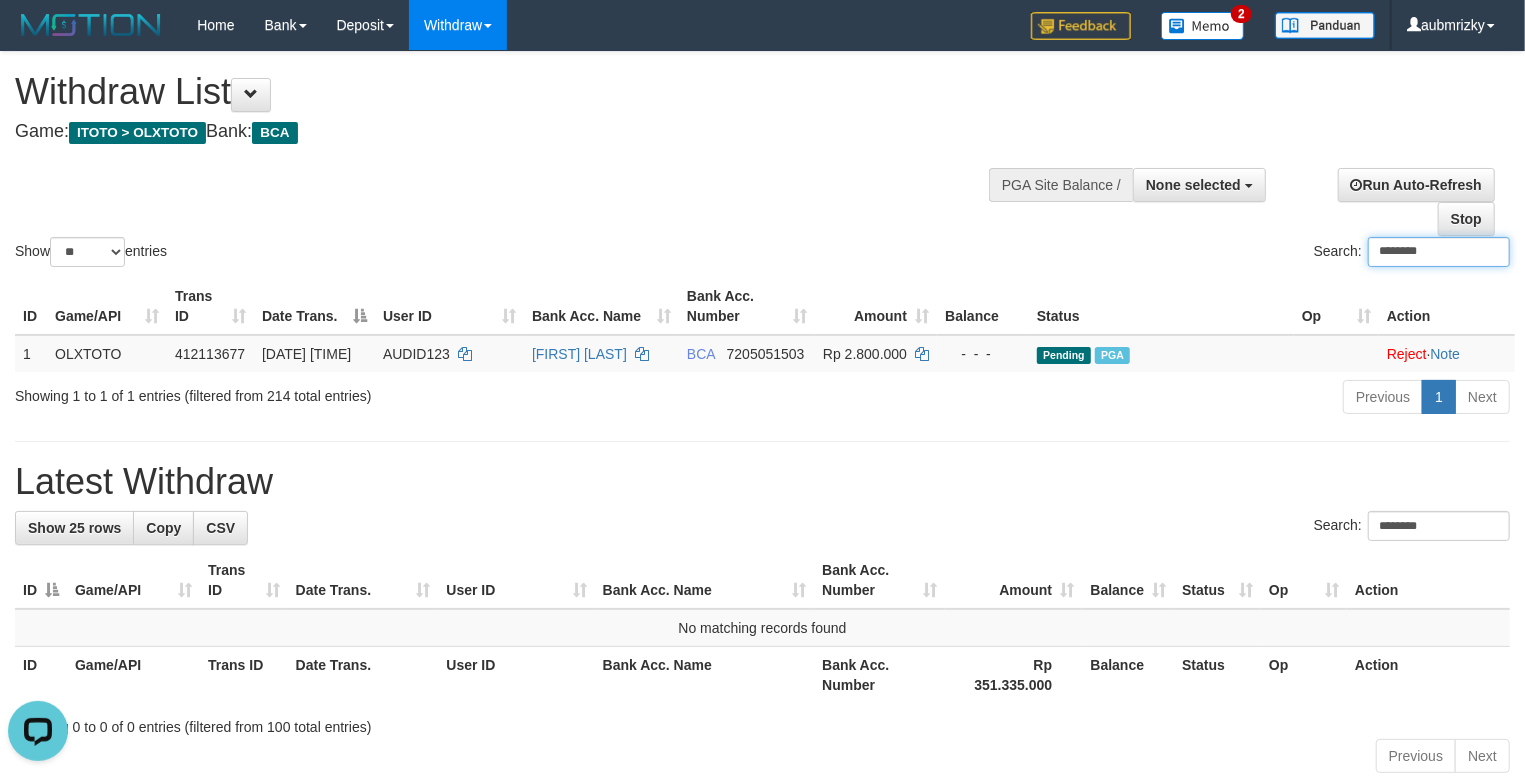 click on "********" at bounding box center [1439, 252] 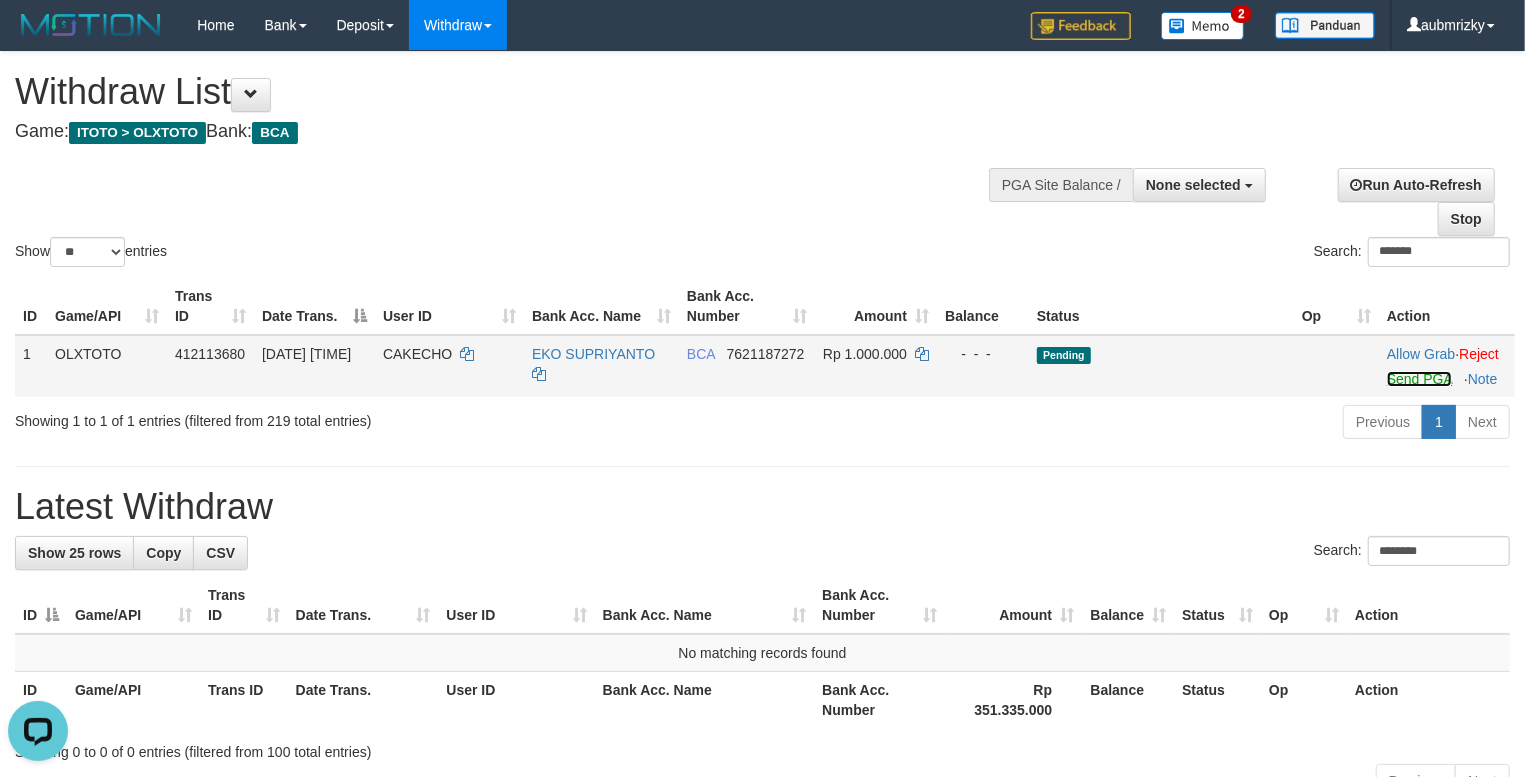 click on "Send PGA" at bounding box center [1419, 379] 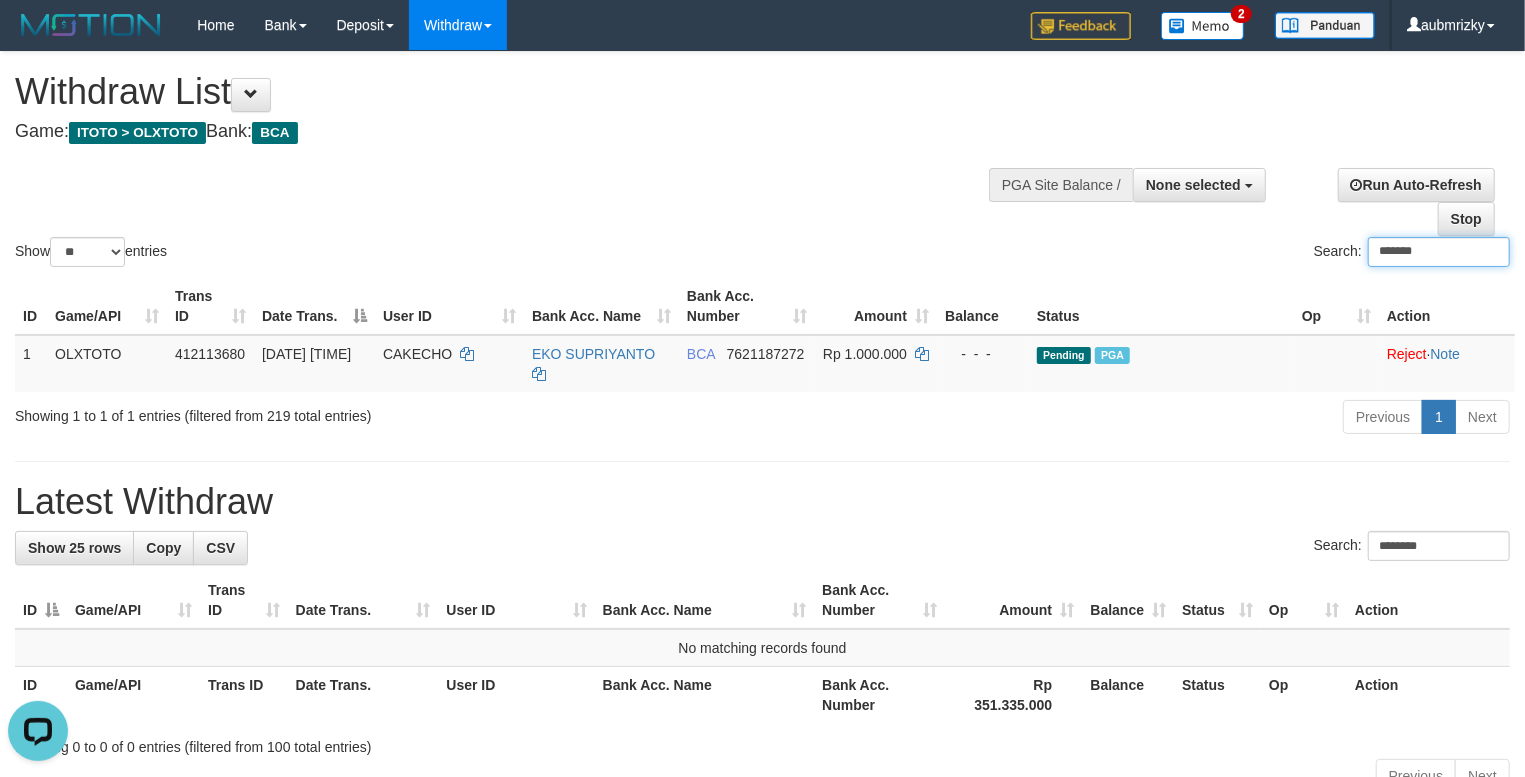 click on "*******" at bounding box center [1439, 252] 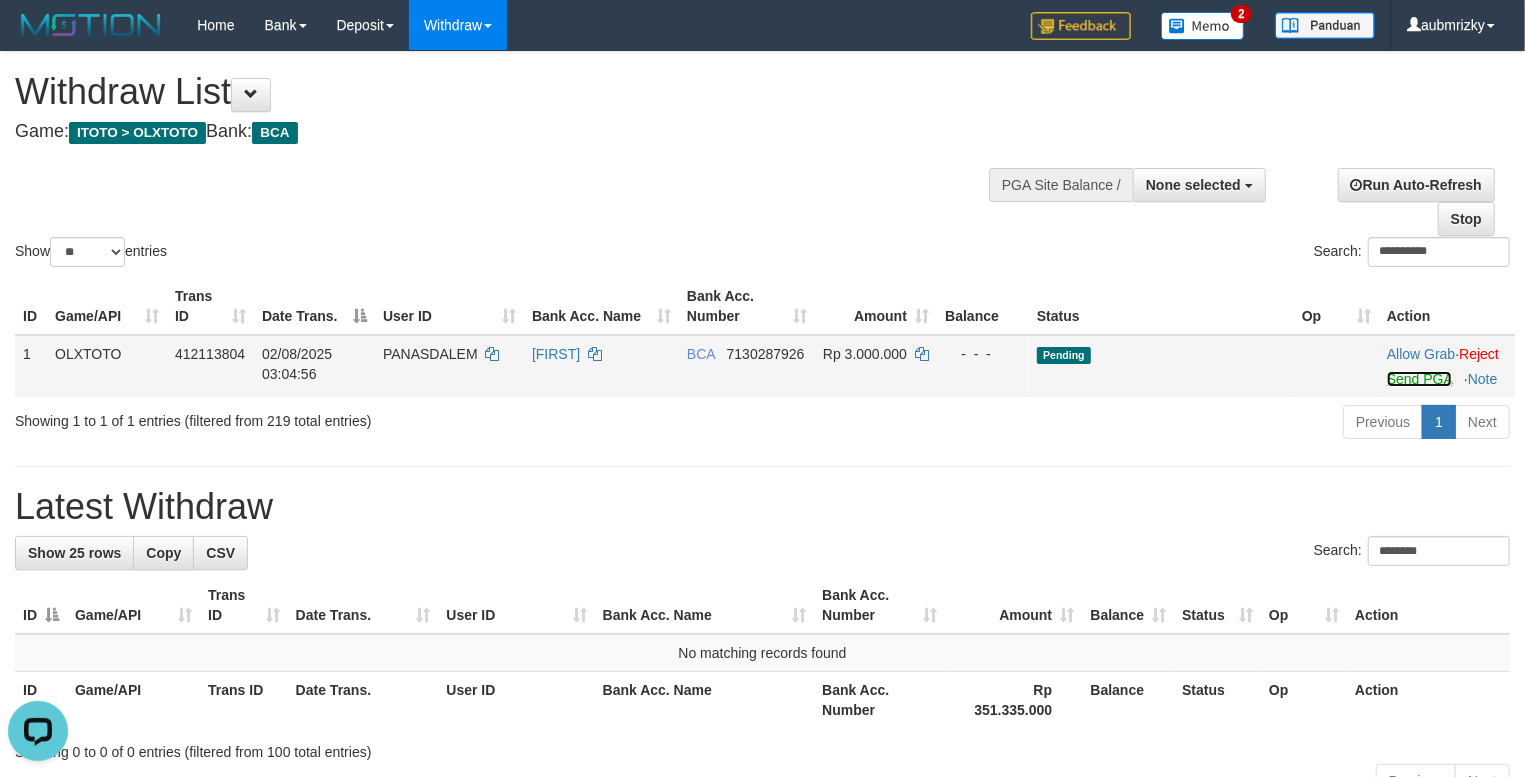 click on "Send PGA" at bounding box center [1419, 379] 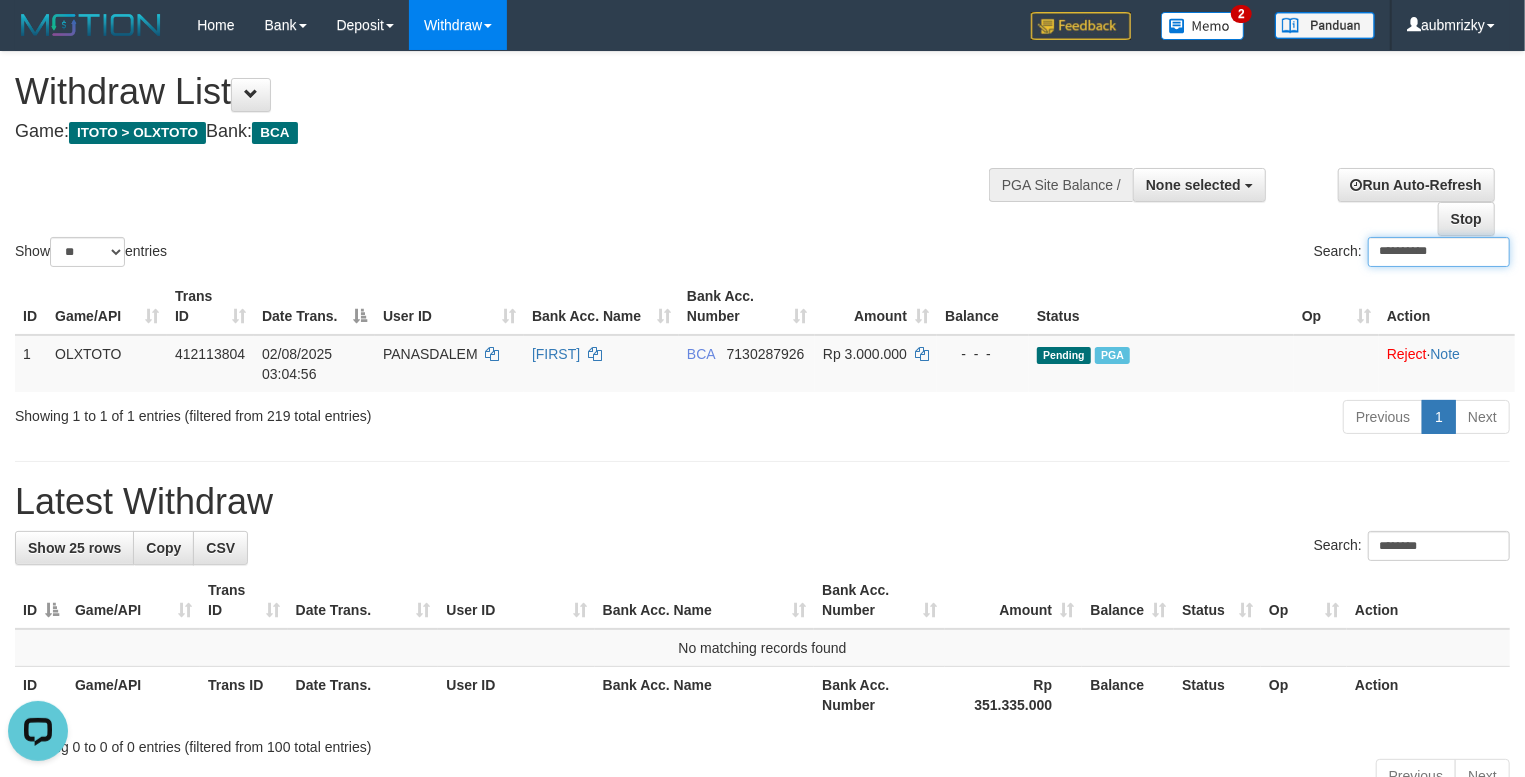 click on "**********" at bounding box center (1439, 252) 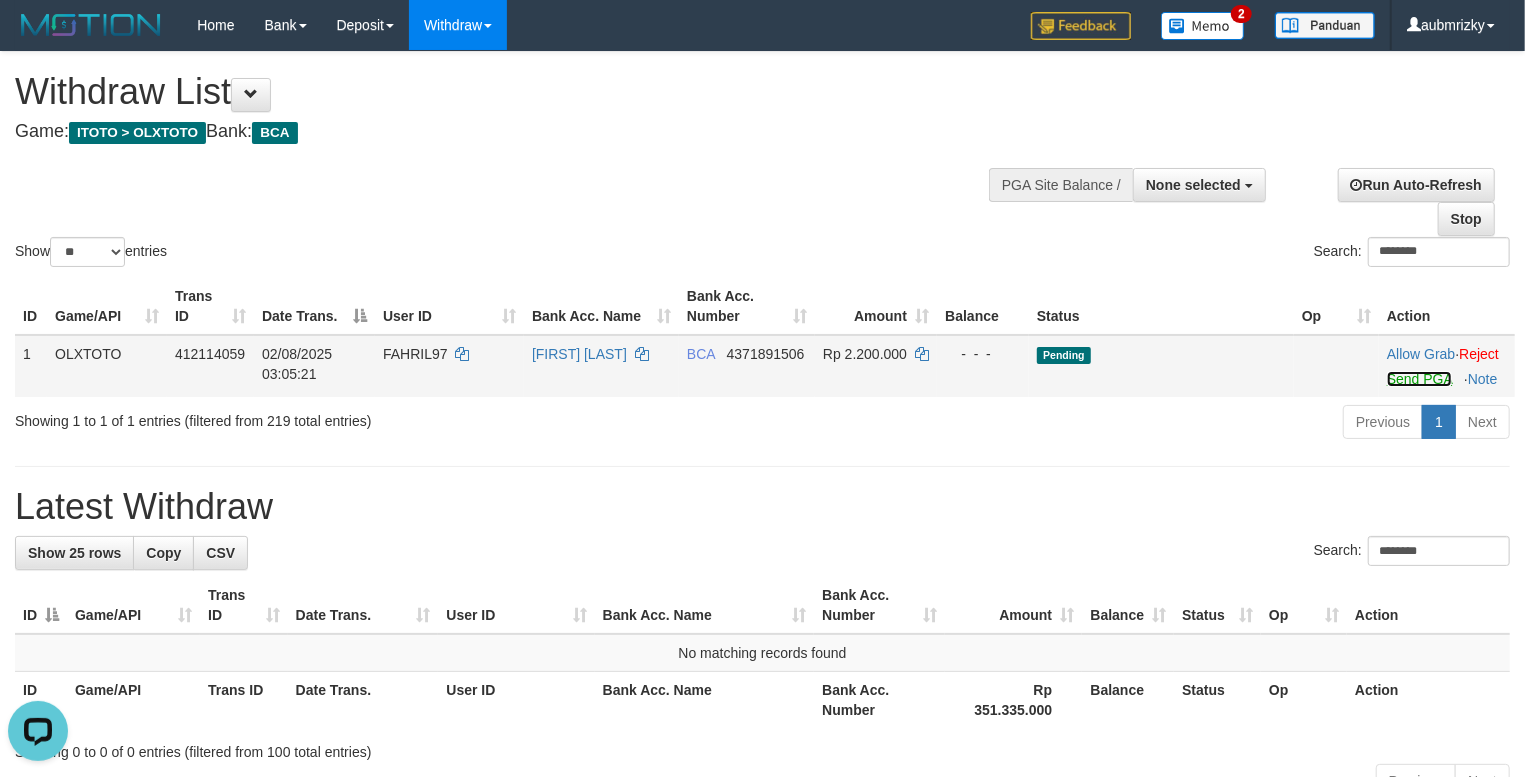 click on "Send PGA" at bounding box center [1419, 379] 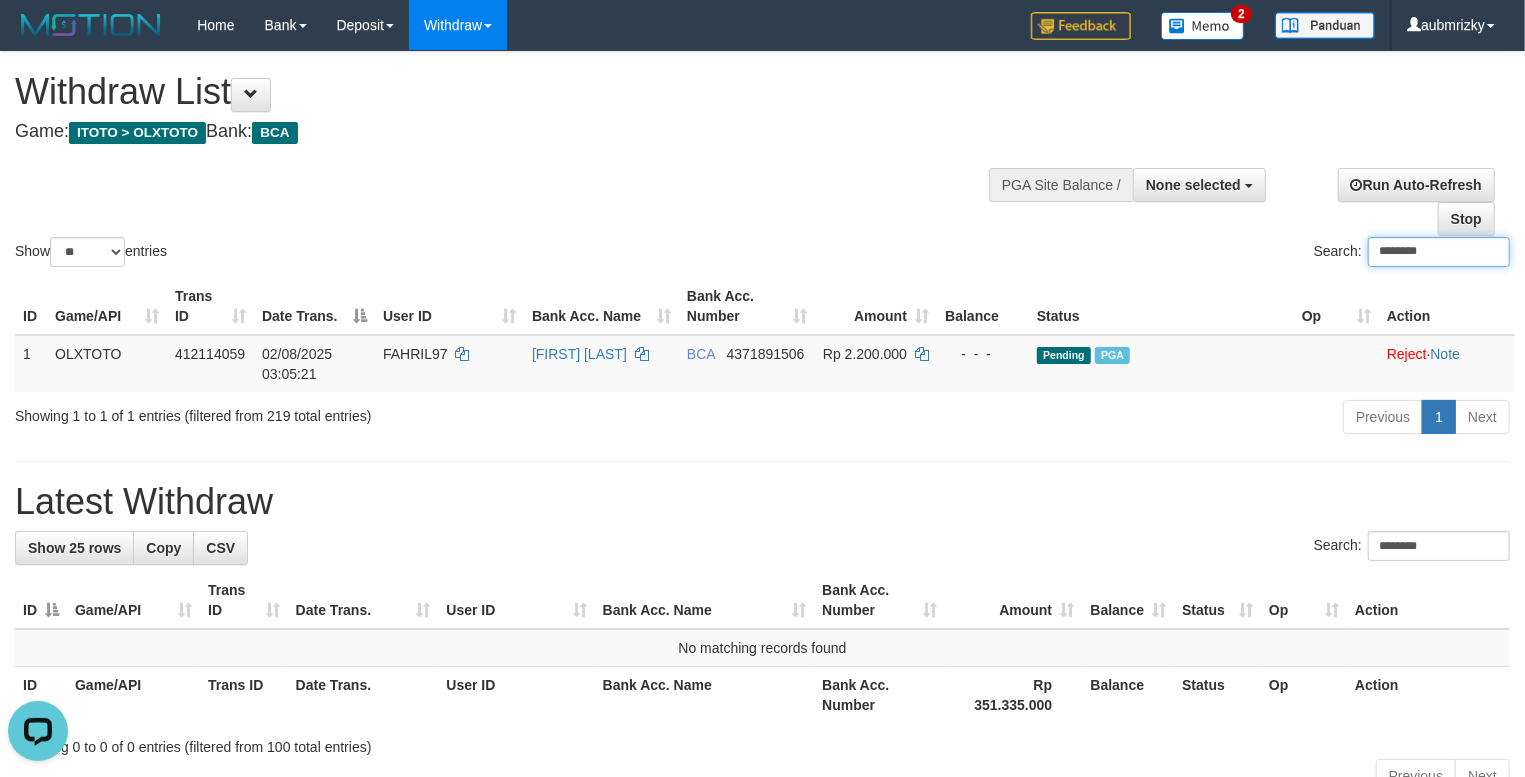 click on "********" at bounding box center [1439, 252] 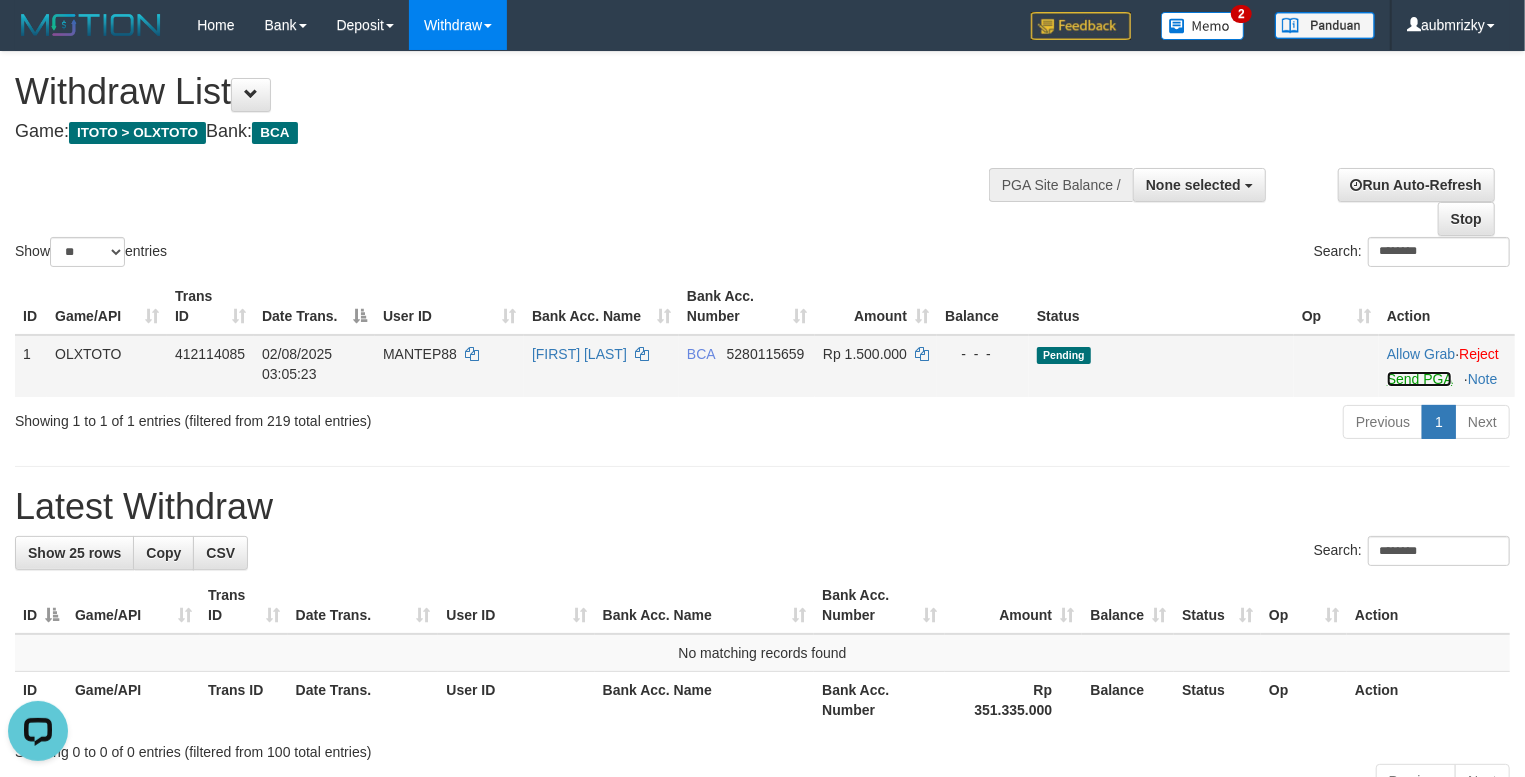 click on "Send PGA" at bounding box center (1419, 379) 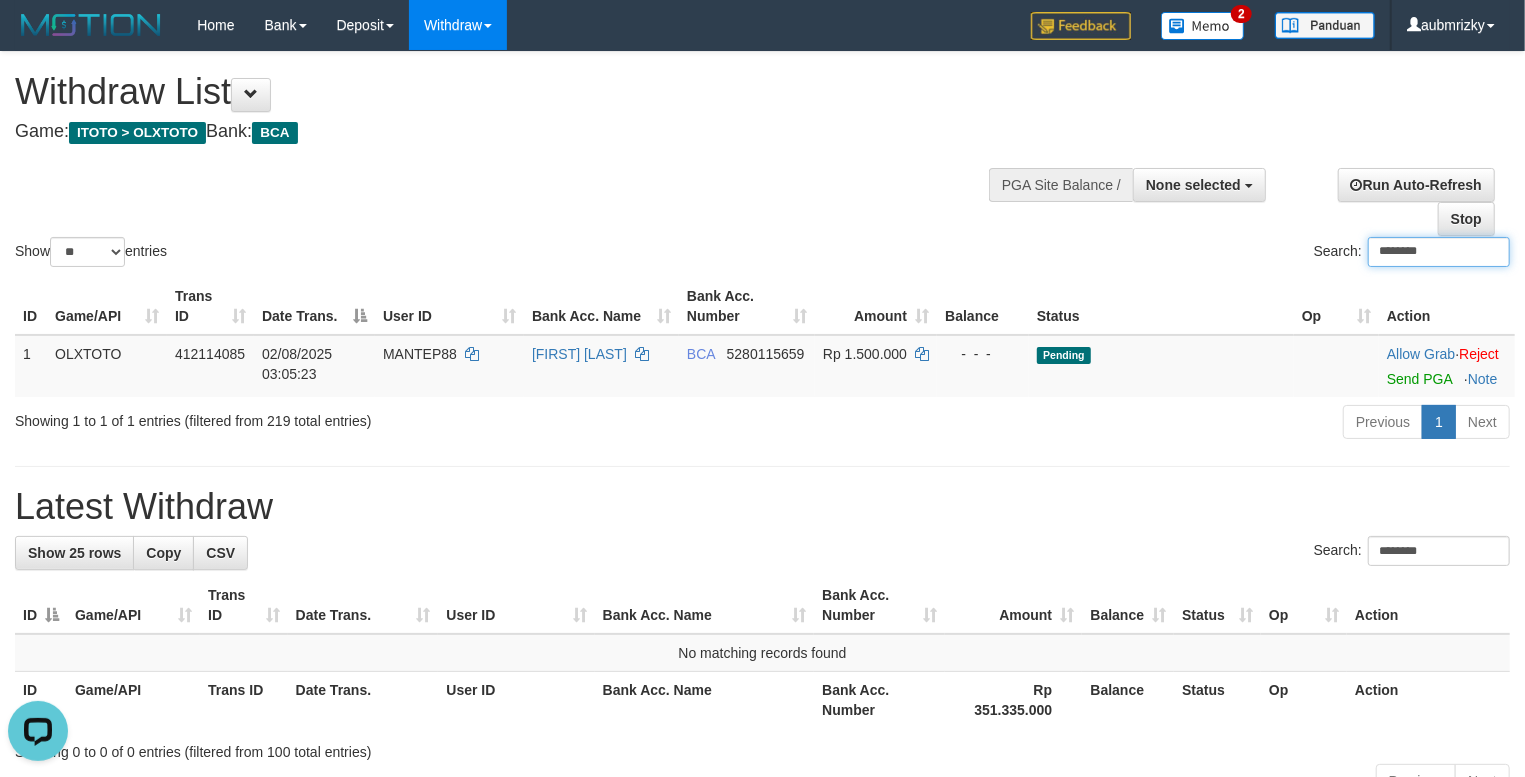 click on "********" at bounding box center (1439, 252) 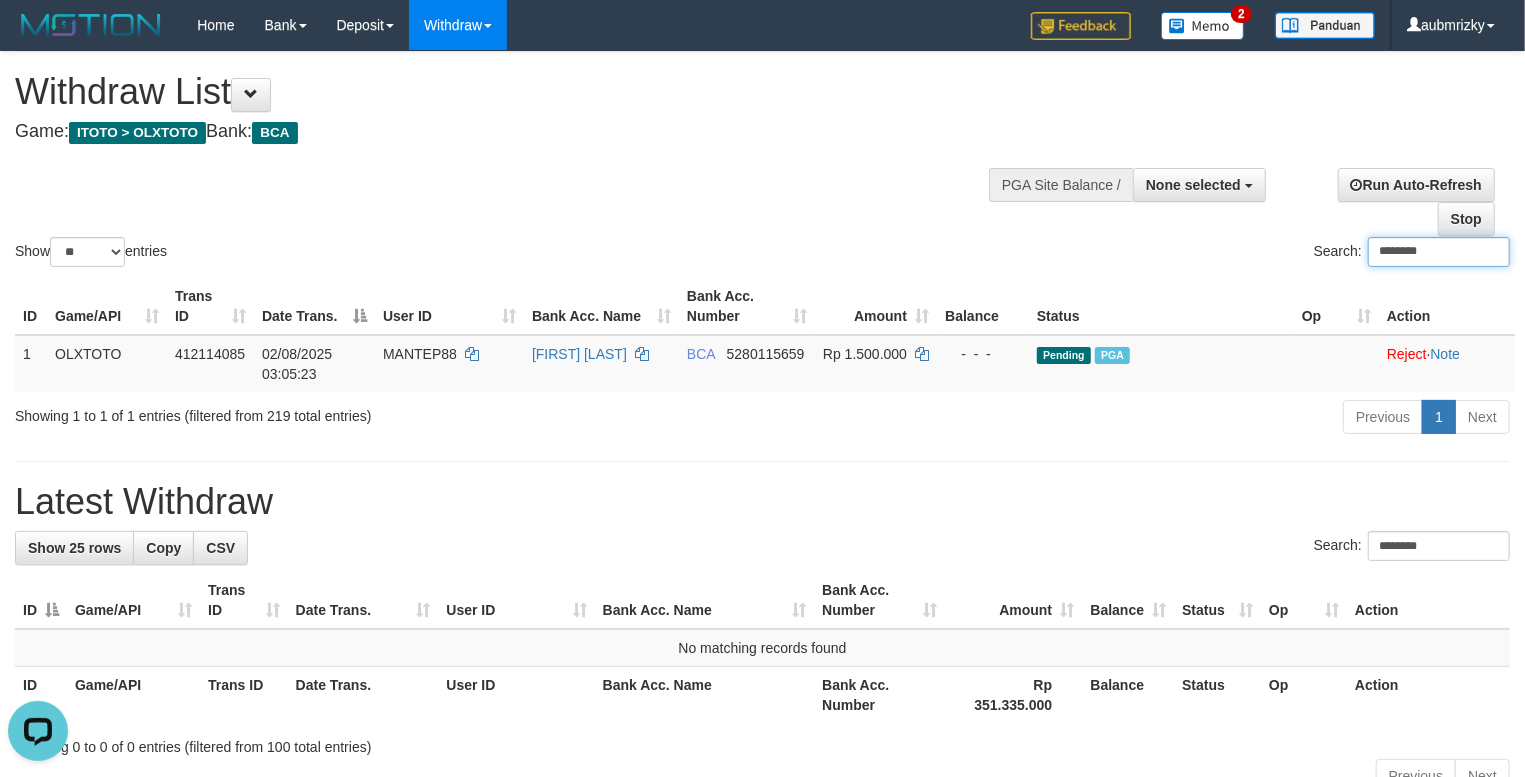 paste 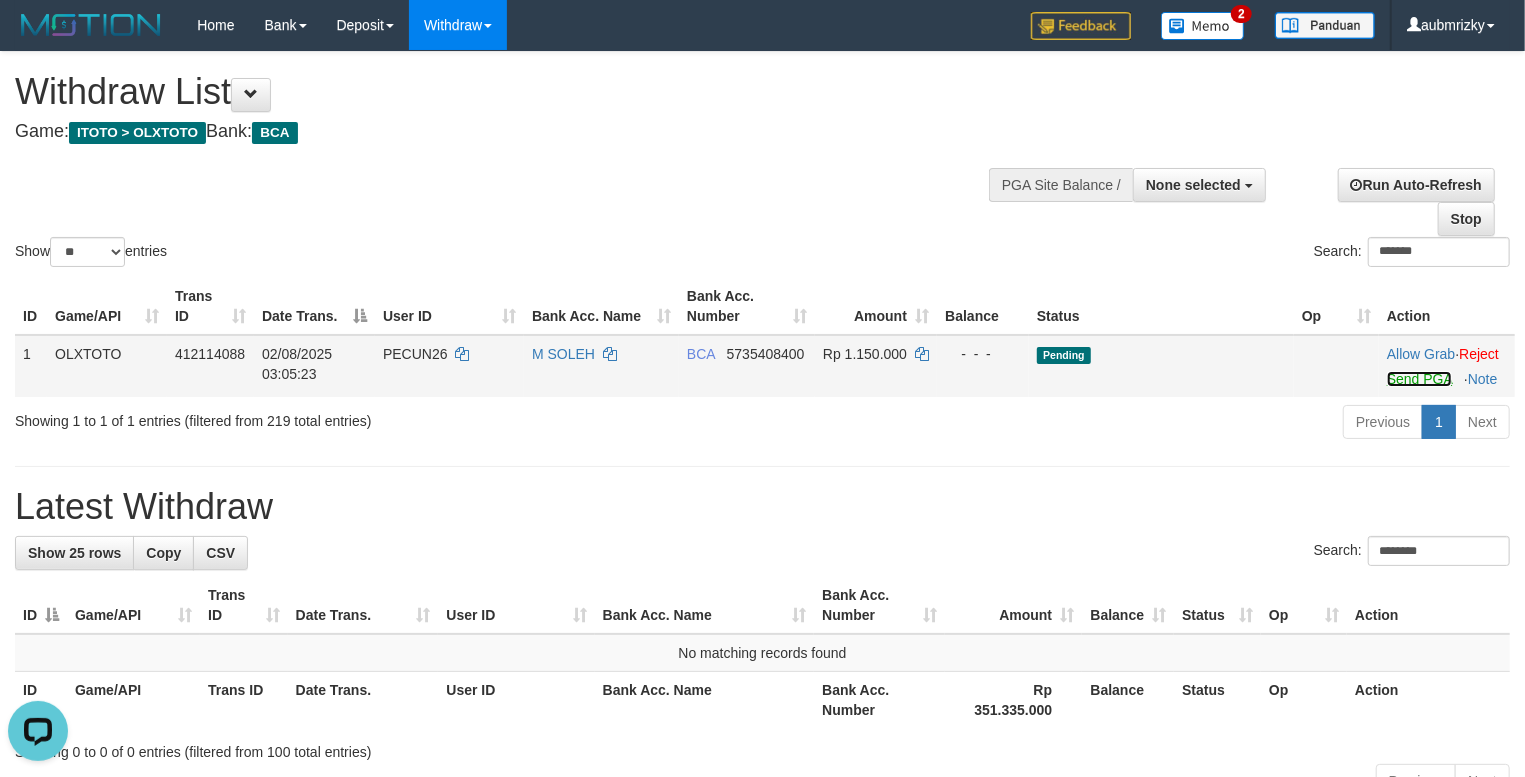 click on "Send PGA" at bounding box center (1419, 379) 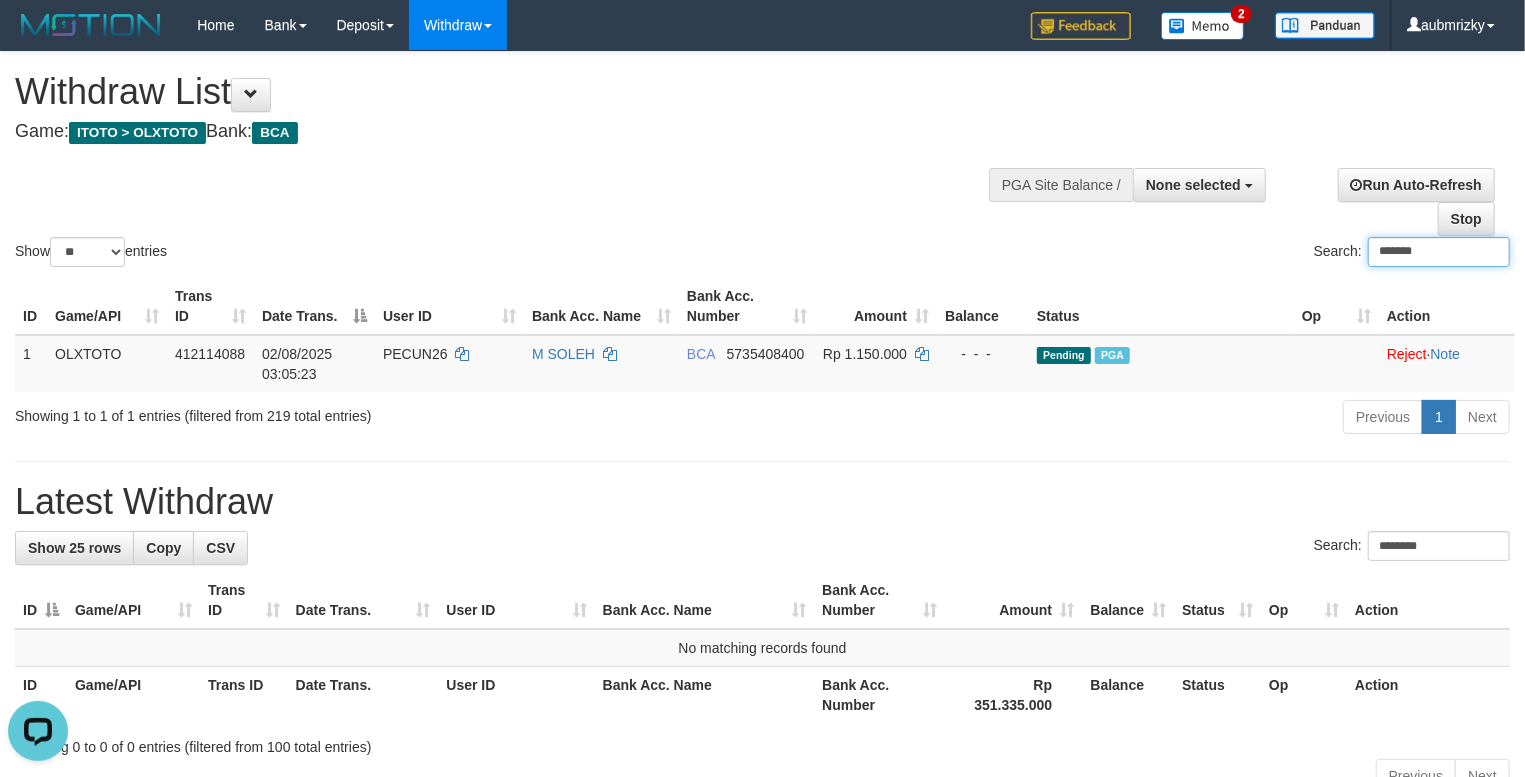 click on "*******" at bounding box center (1439, 252) 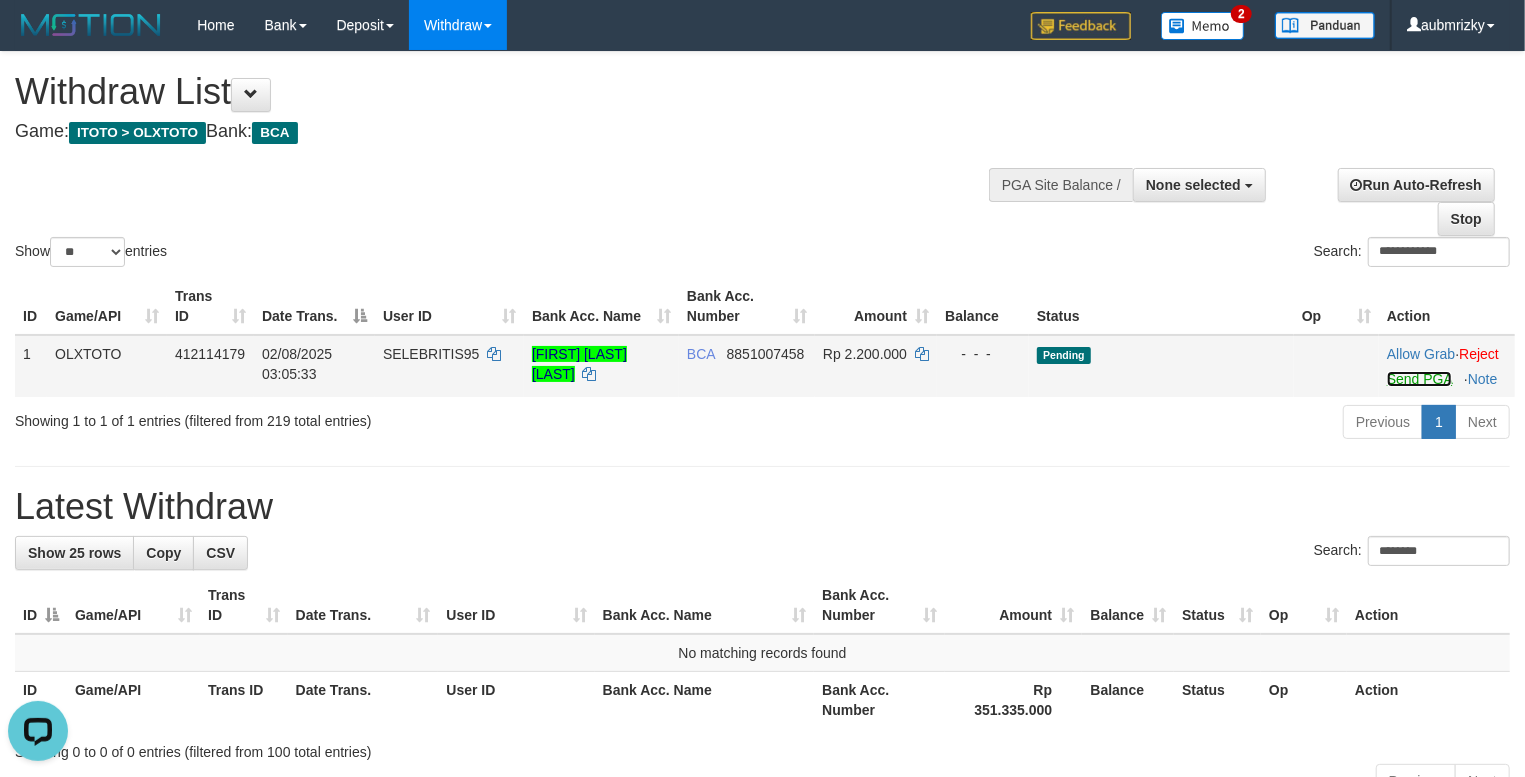 click on "Send PGA" at bounding box center (1419, 379) 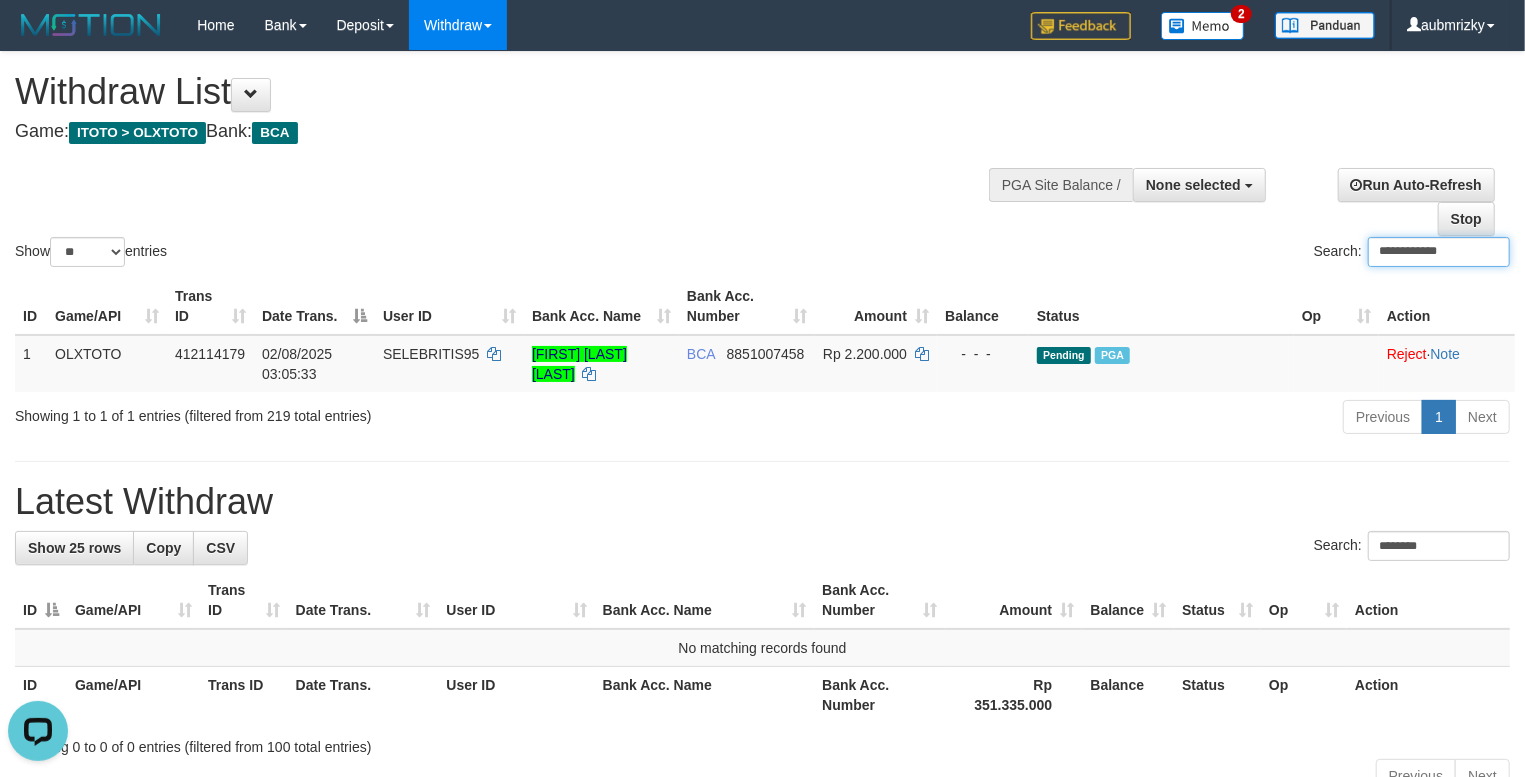 click on "**********" at bounding box center (1439, 252) 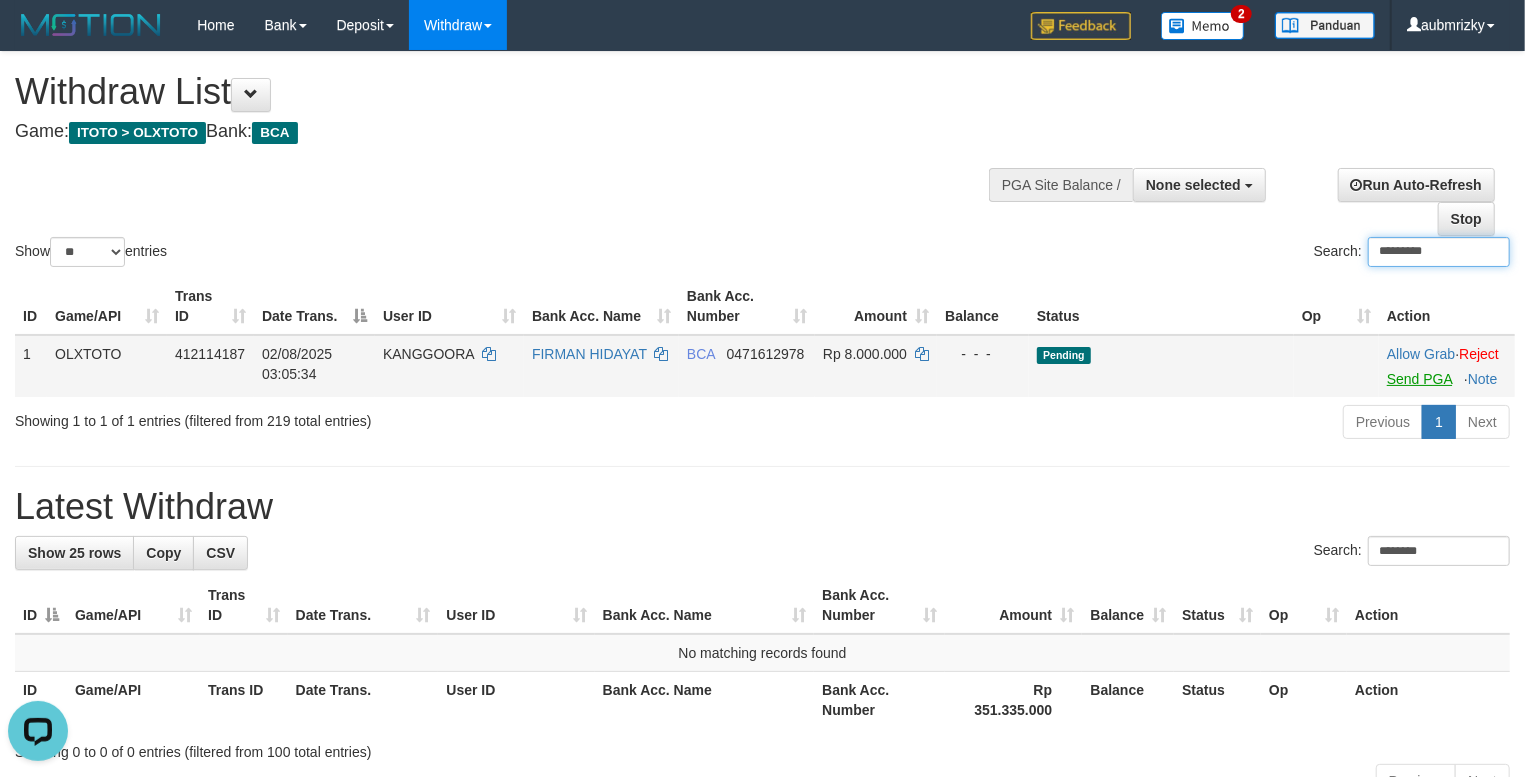 type on "*********" 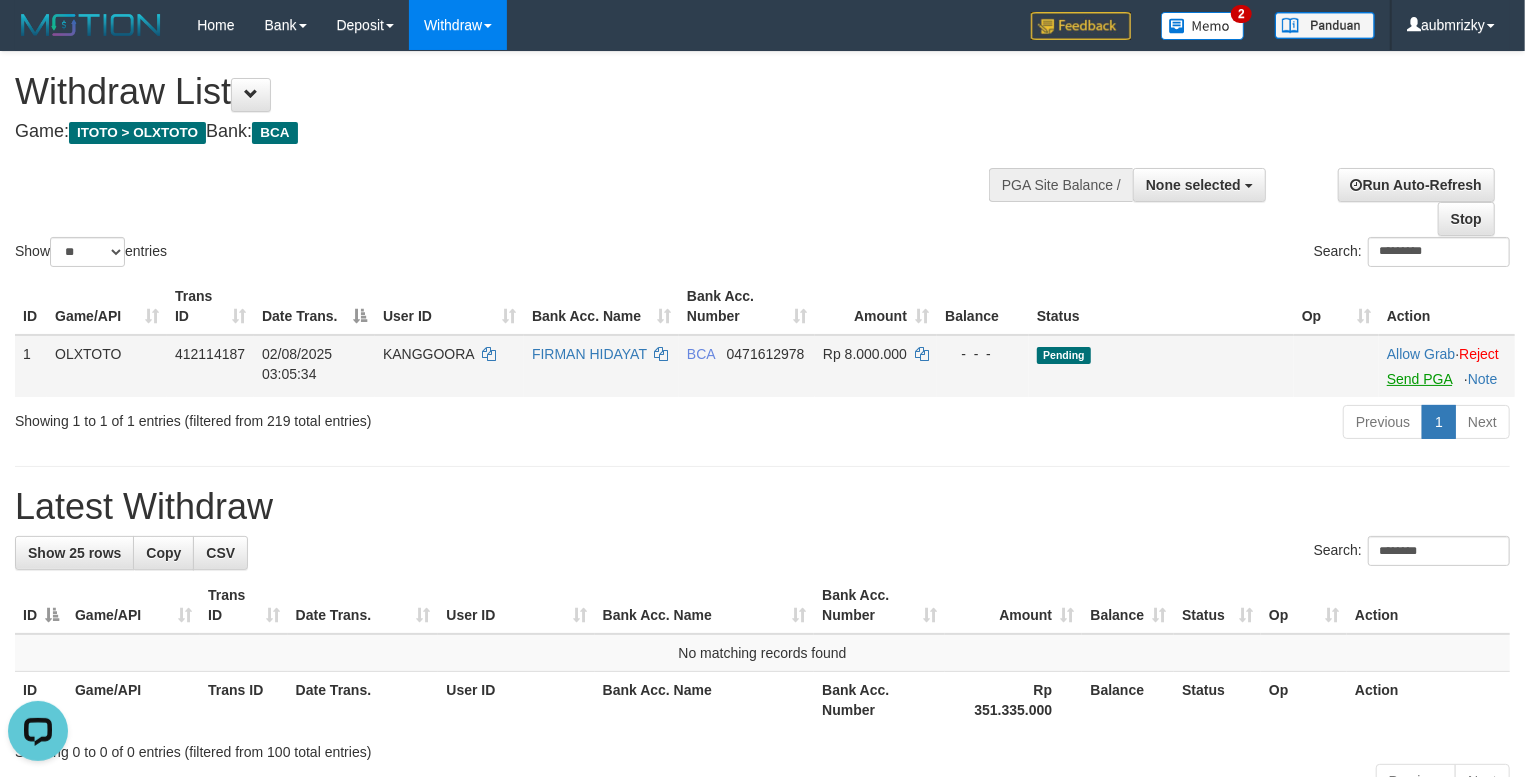 click on "Allow Grab   ·    Reject Send PGA     ·    Note" at bounding box center [1447, 366] 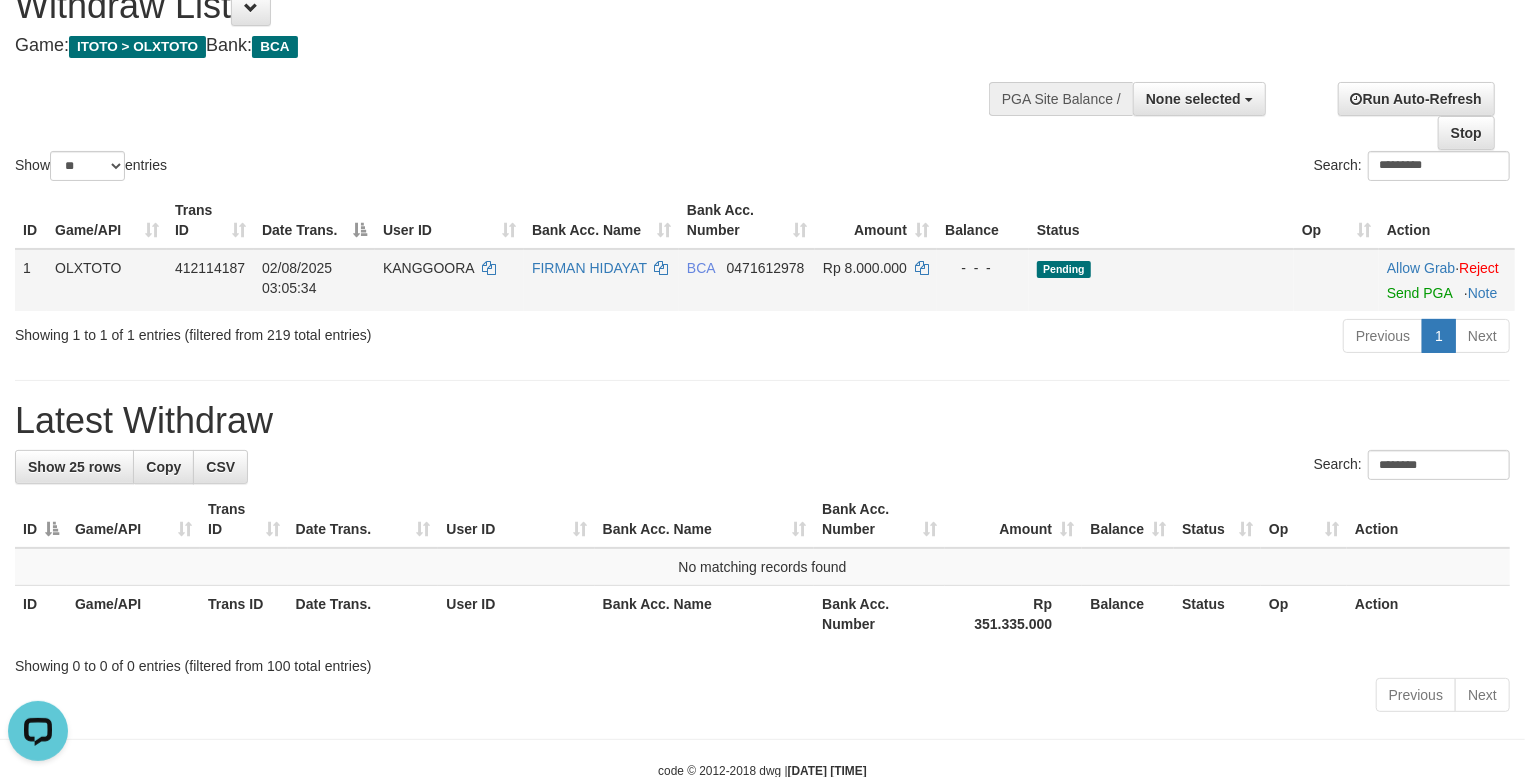 scroll, scrollTop: 0, scrollLeft: 0, axis: both 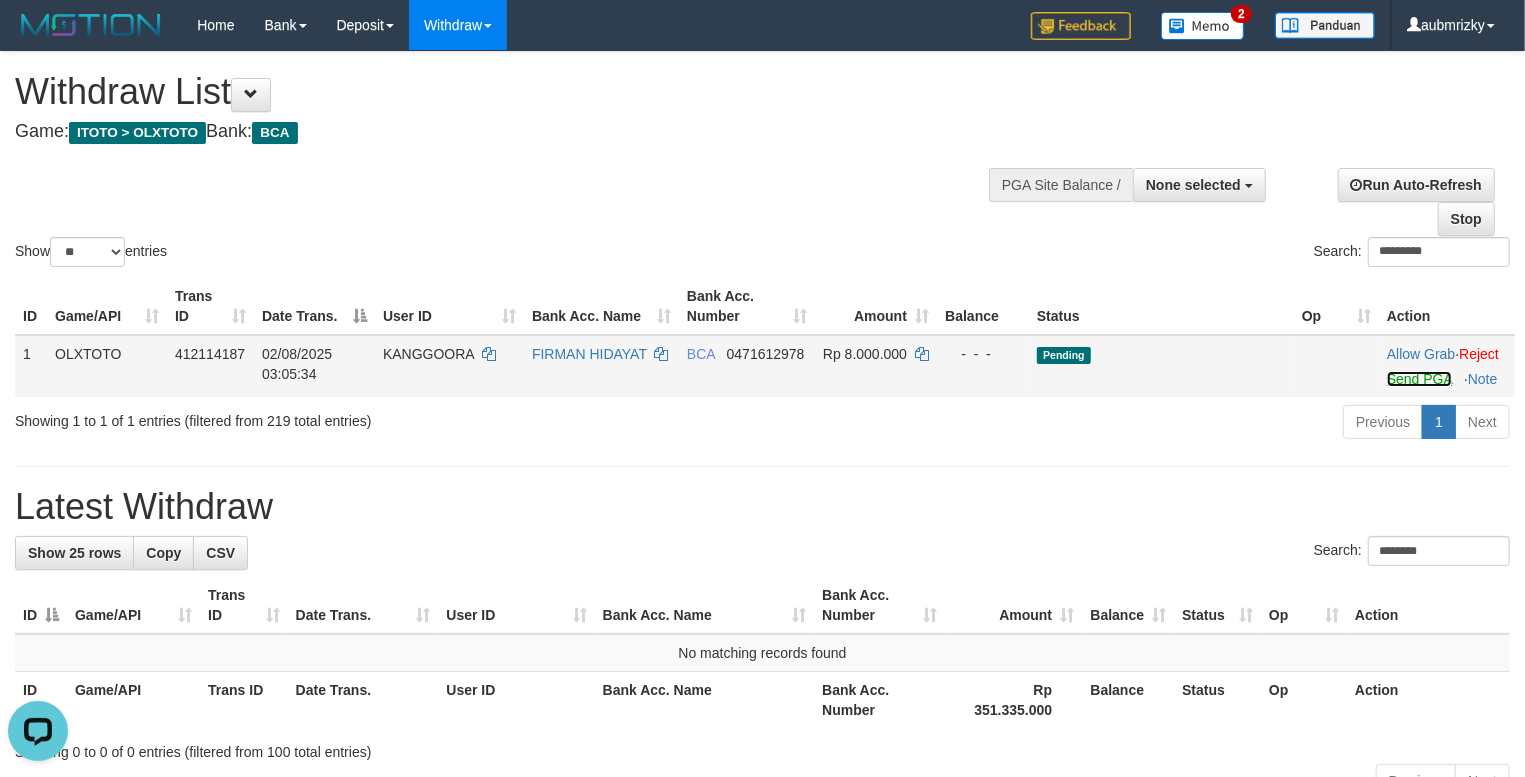 click on "Send PGA" at bounding box center [1419, 379] 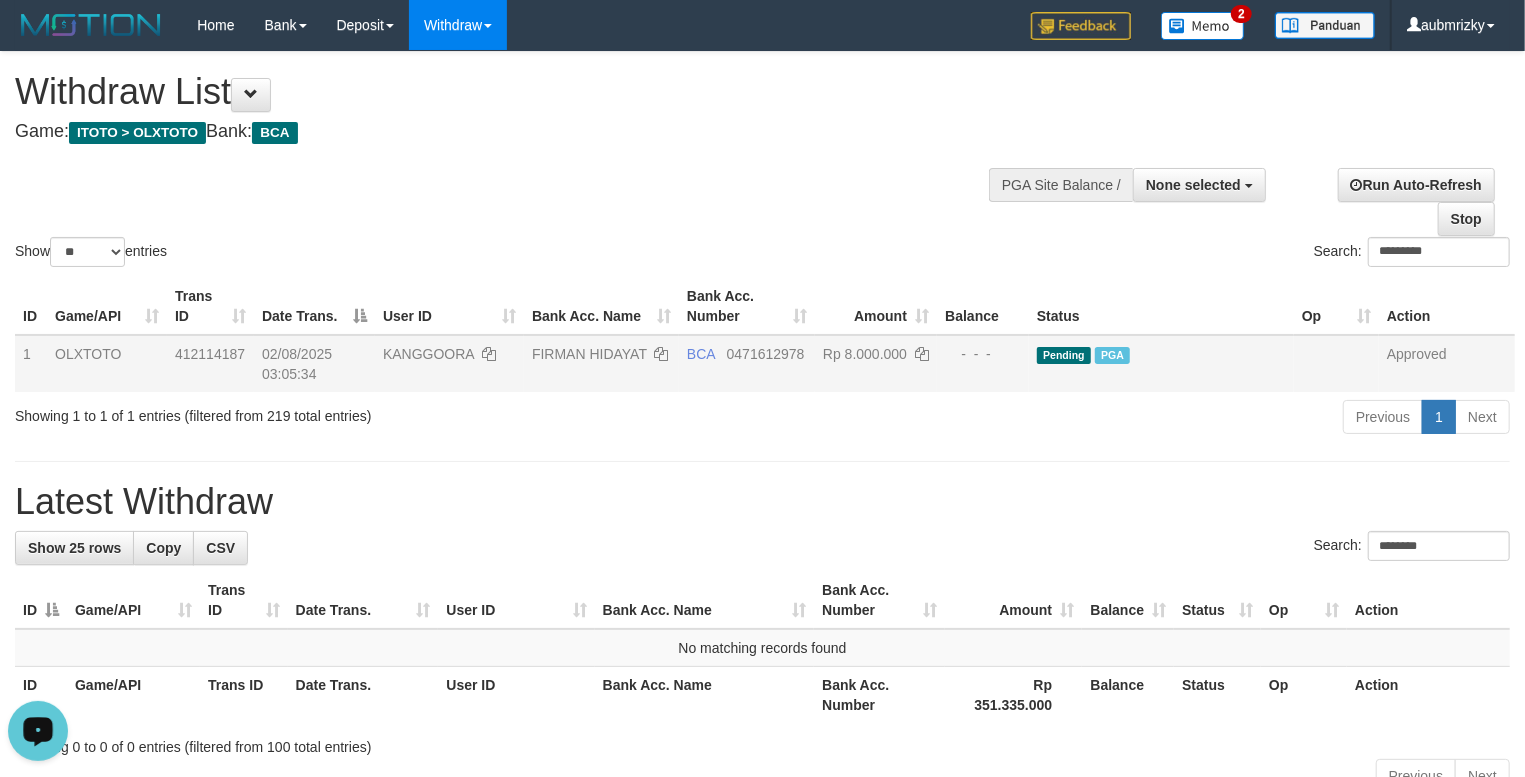 click on "Show  ** ** ** ***  entries Search: *********" at bounding box center (762, 161) 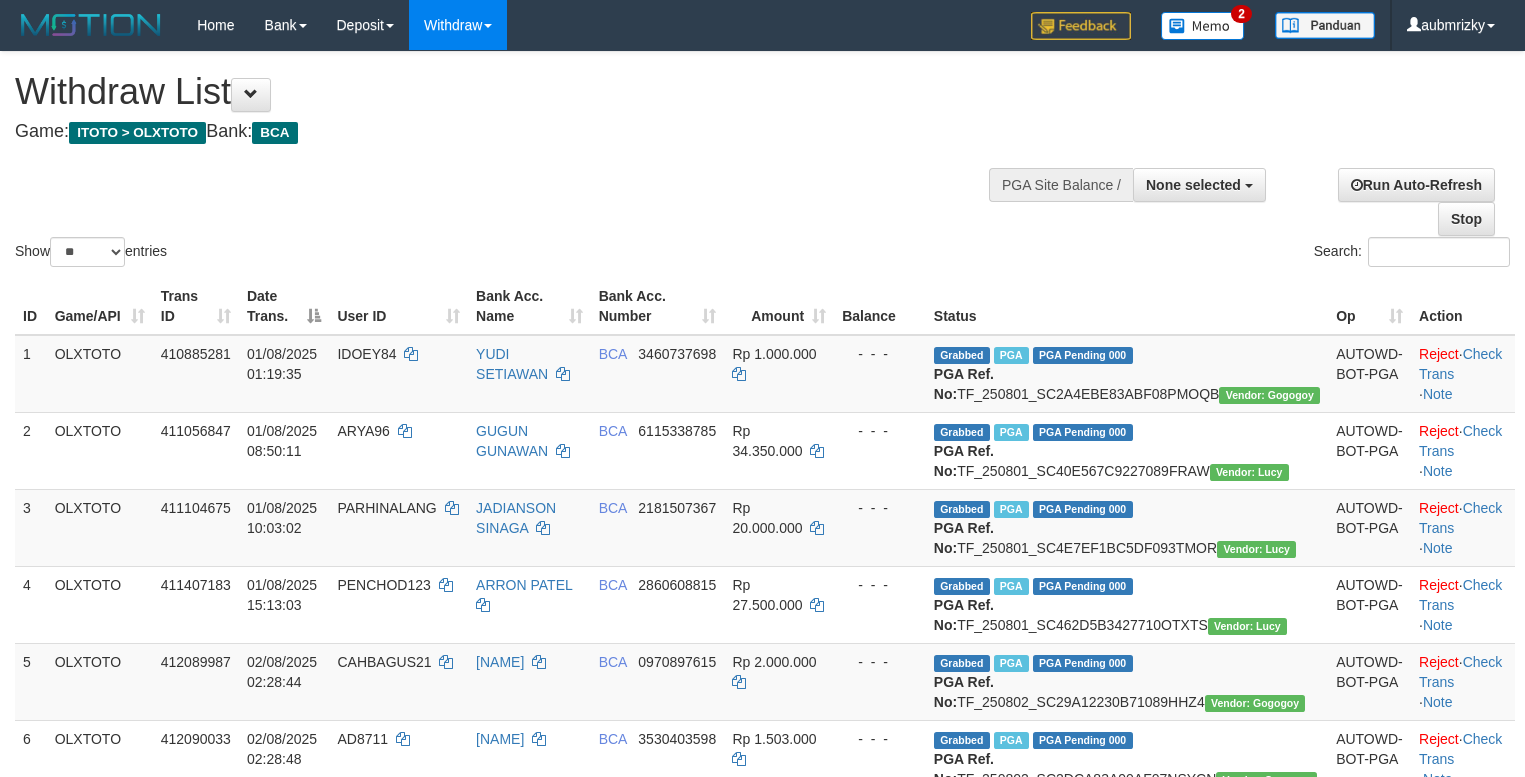 select 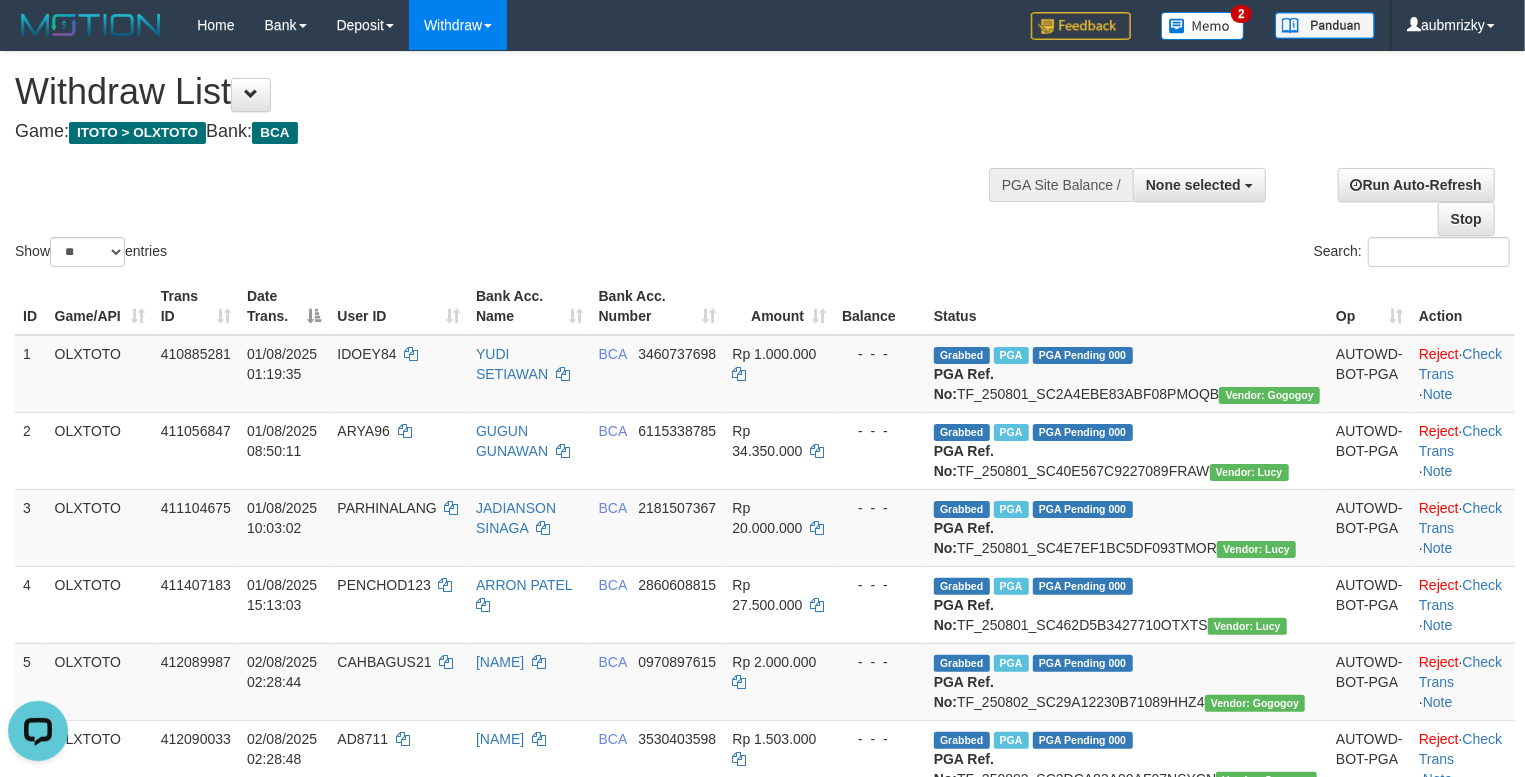 scroll, scrollTop: 0, scrollLeft: 0, axis: both 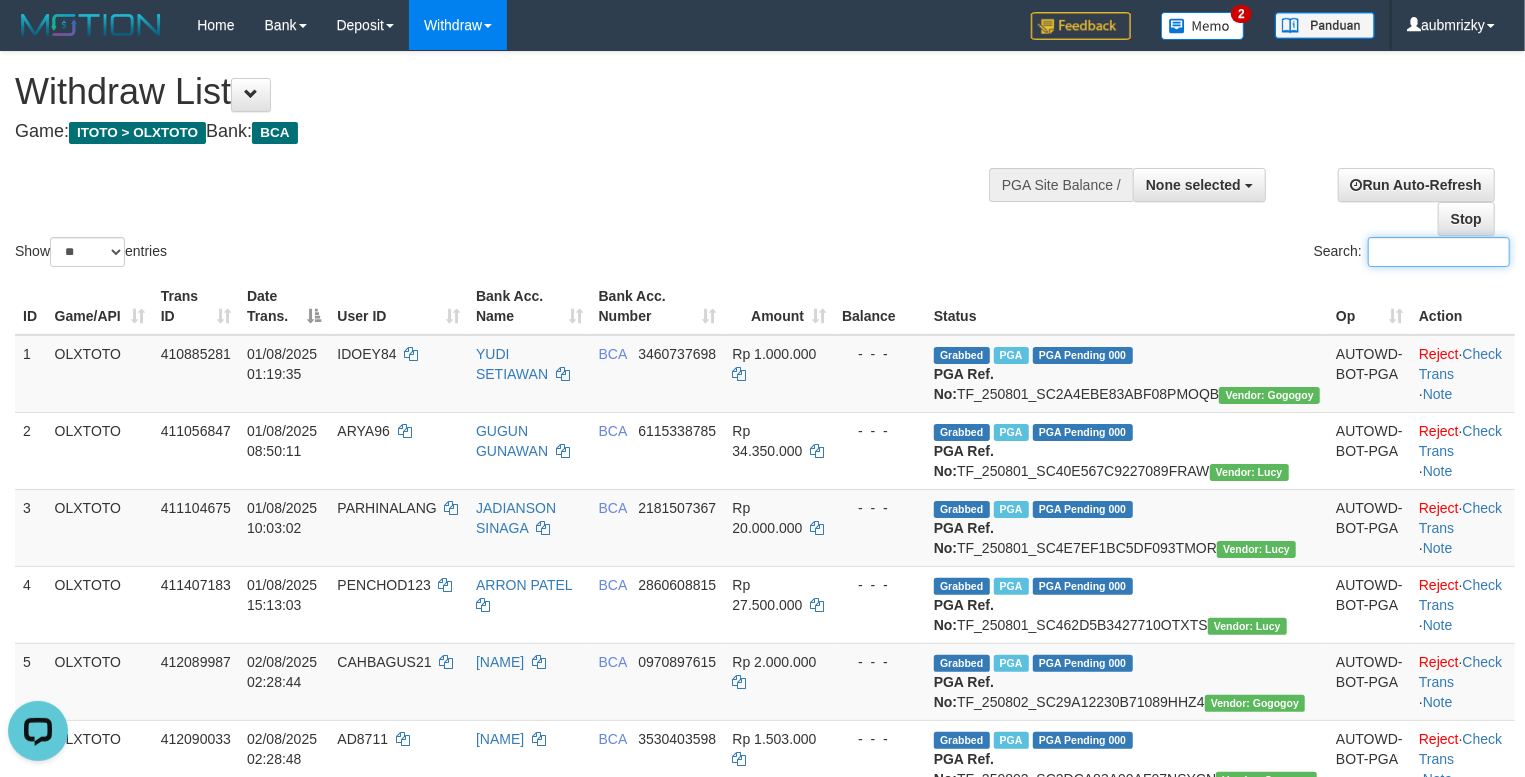click on "Search:" at bounding box center [1439, 252] 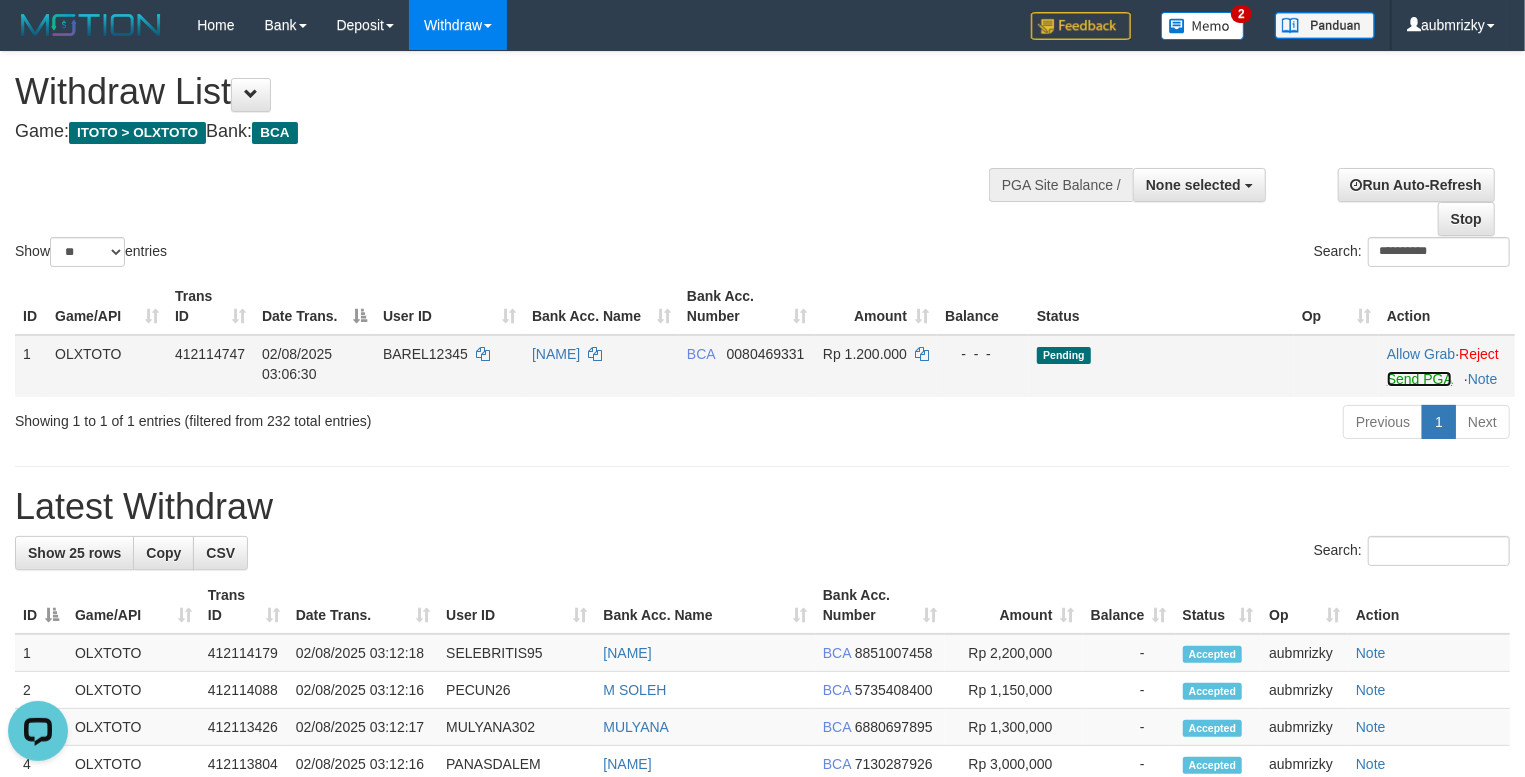 click on "Send PGA" at bounding box center (1419, 379) 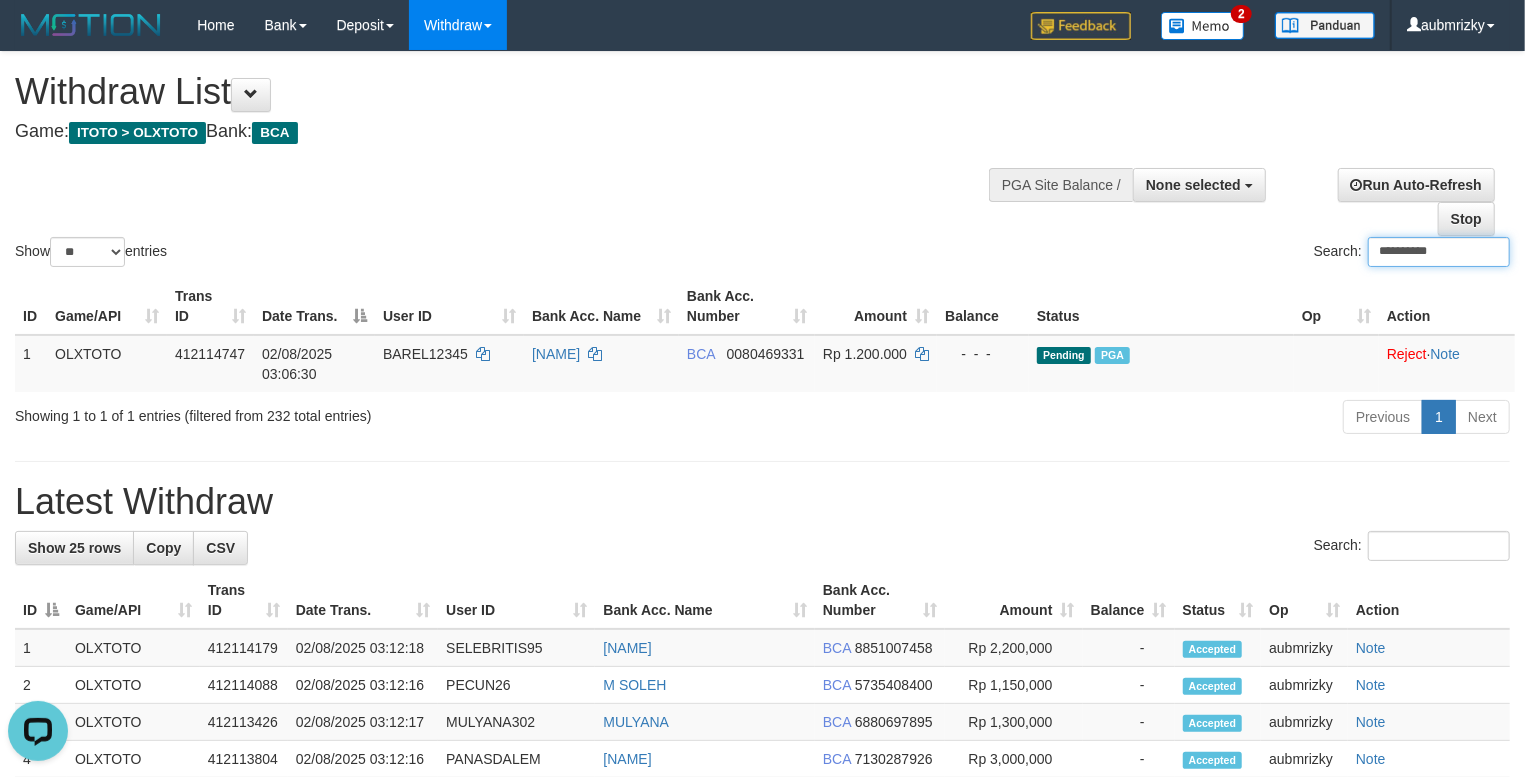 click on "**********" at bounding box center [1439, 252] 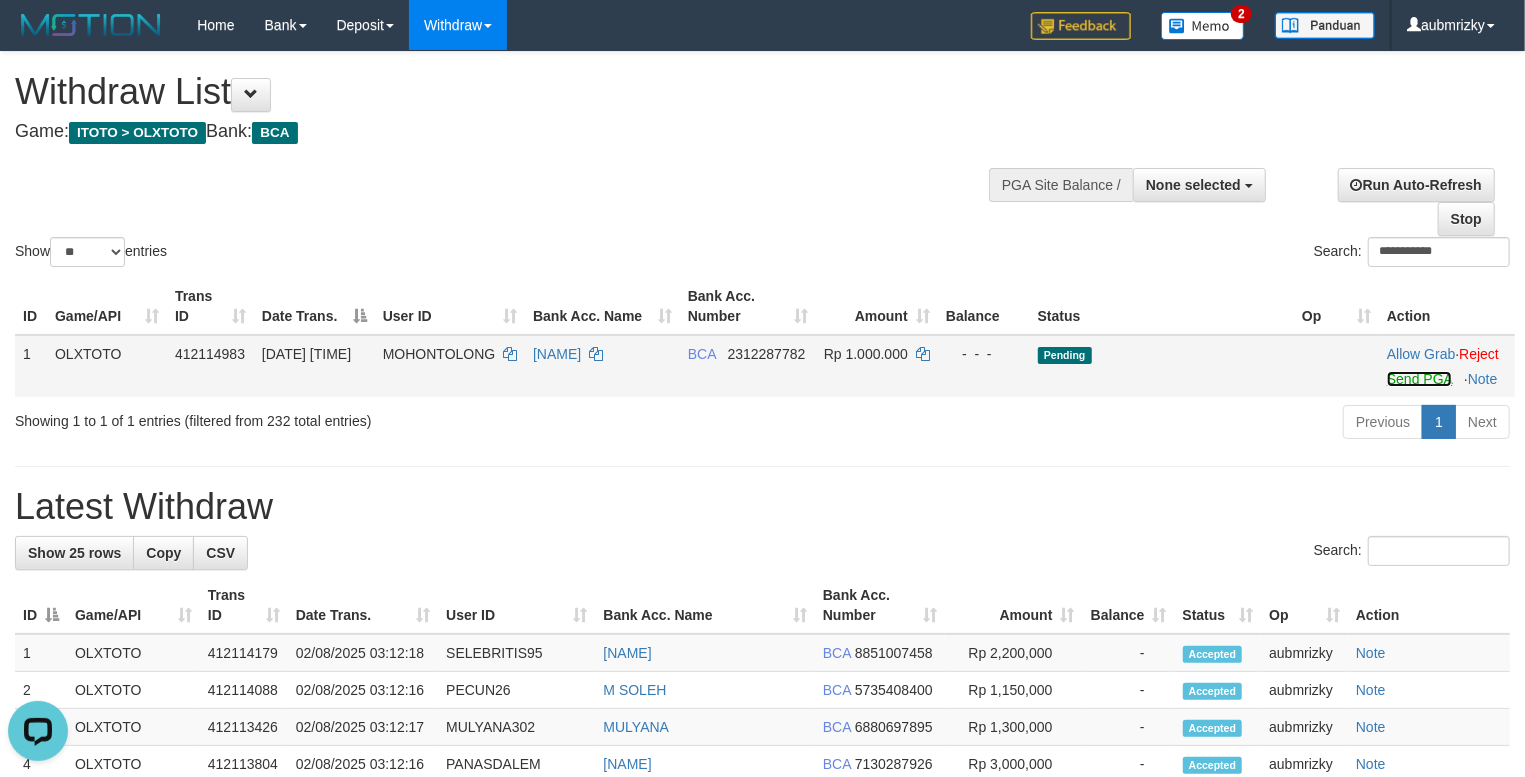 click on "Send PGA" at bounding box center (1419, 379) 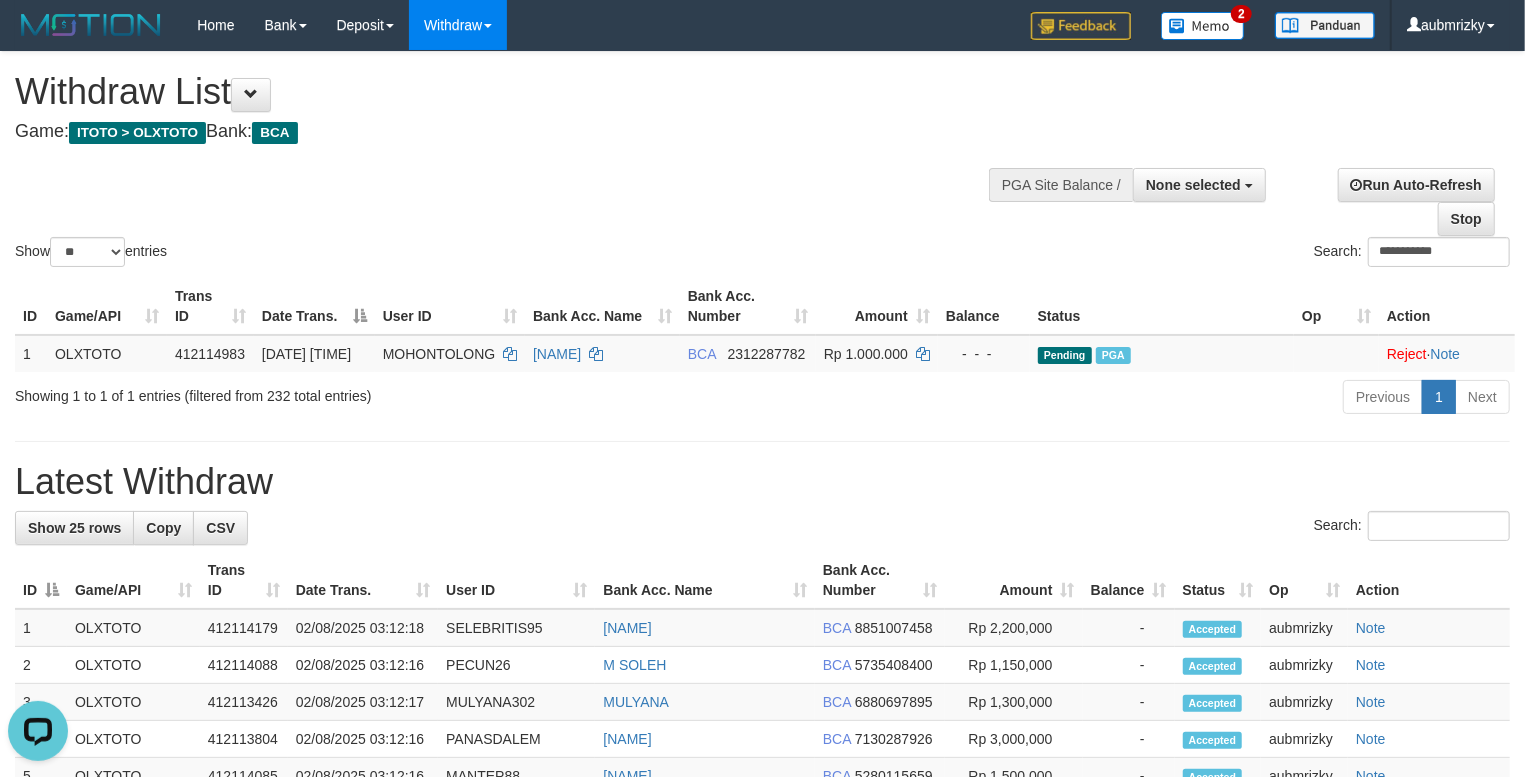 click on "**********" at bounding box center (1144, 254) 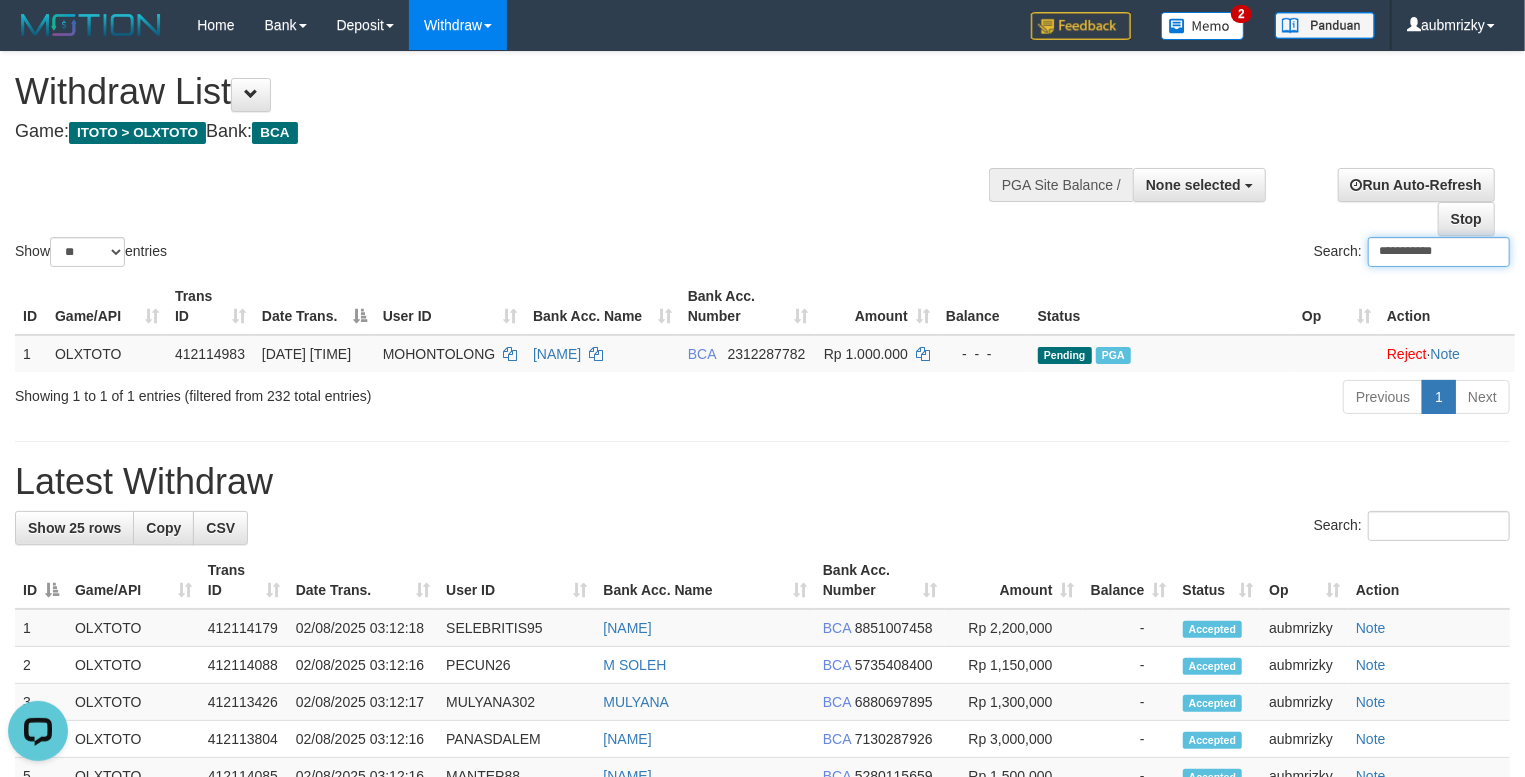 click on "**********" at bounding box center (1439, 252) 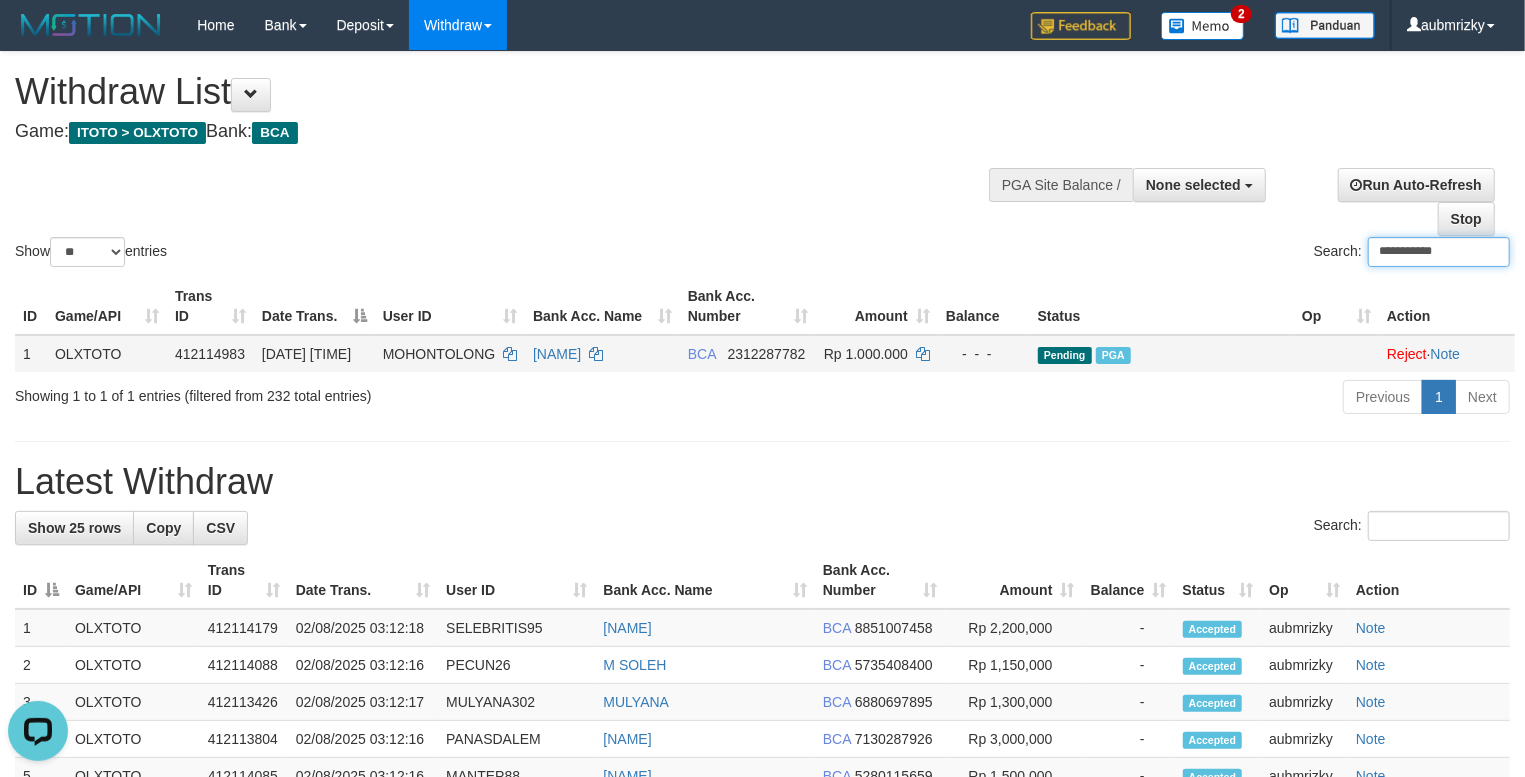 paste 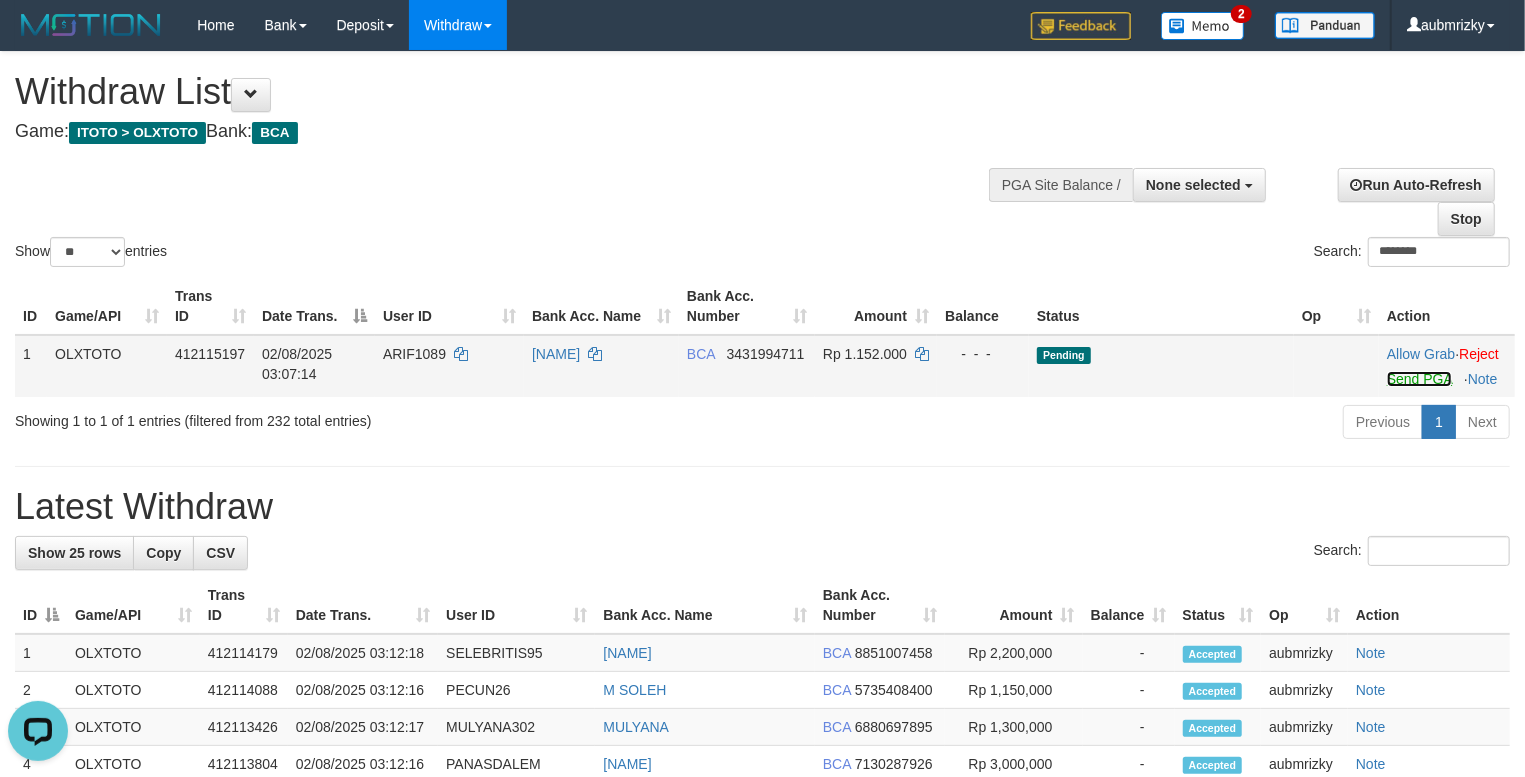 click on "Send PGA" at bounding box center (1419, 379) 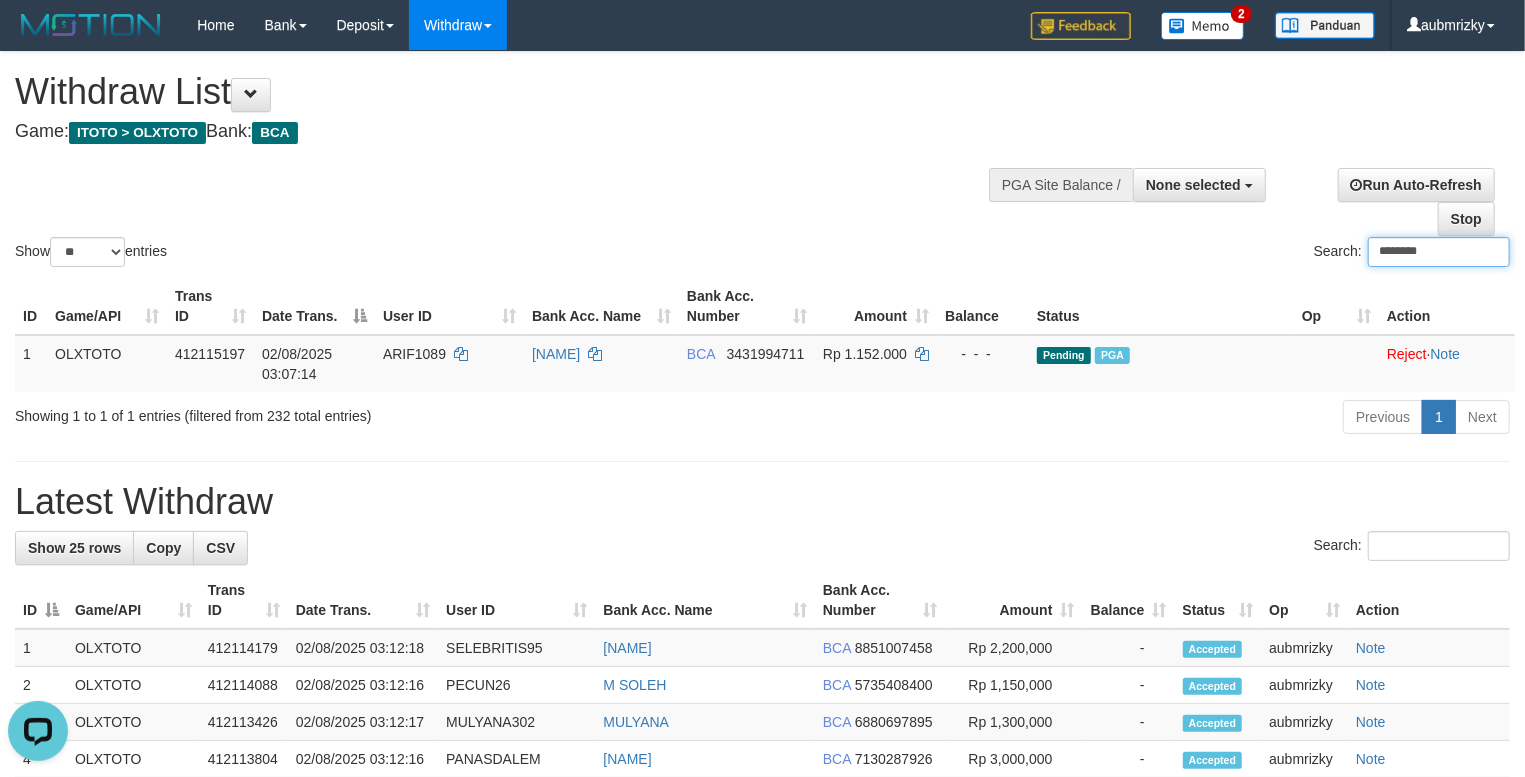 click on "********" at bounding box center [1439, 252] 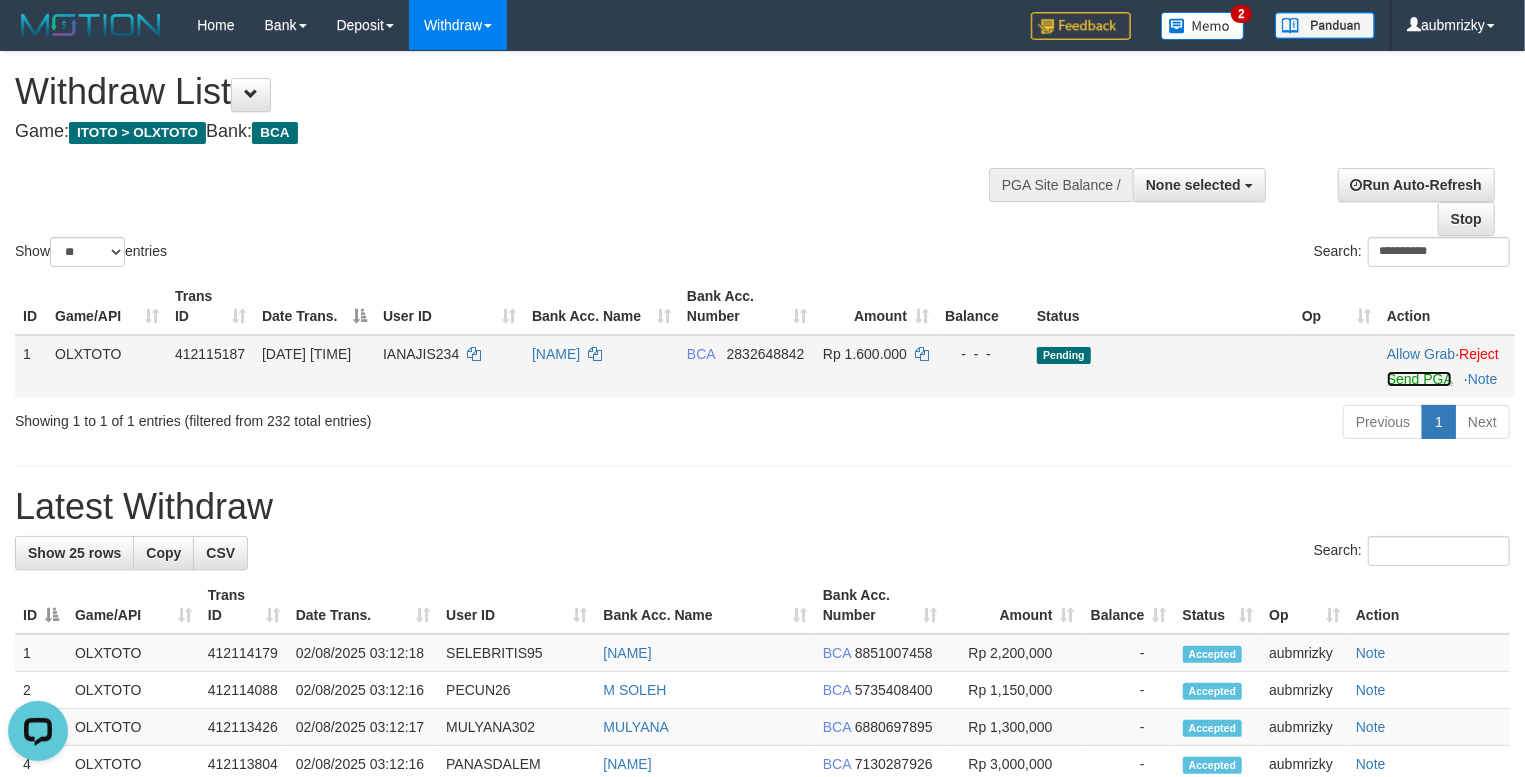 click on "Send PGA" at bounding box center (1419, 379) 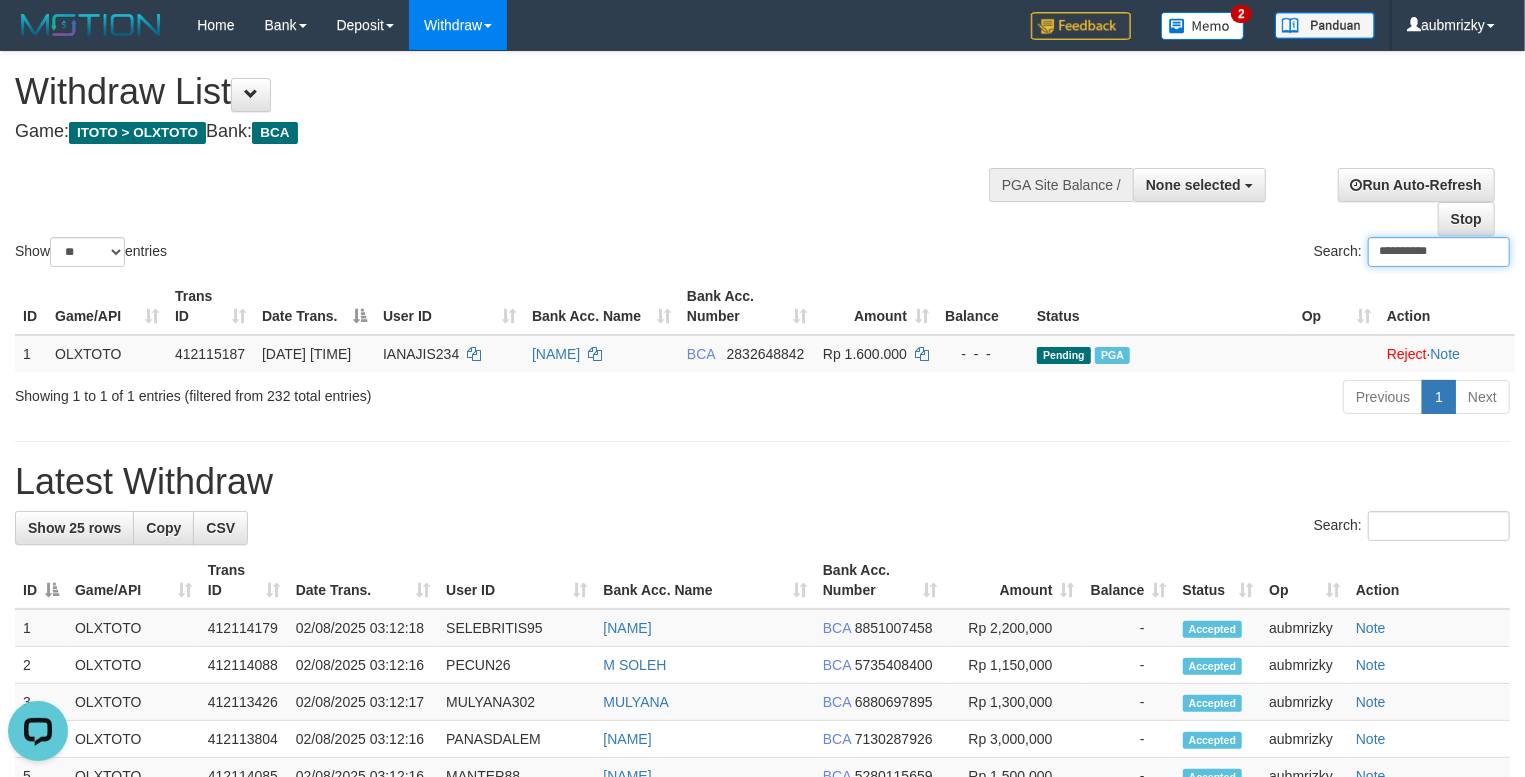 click on "**********" at bounding box center (1439, 252) 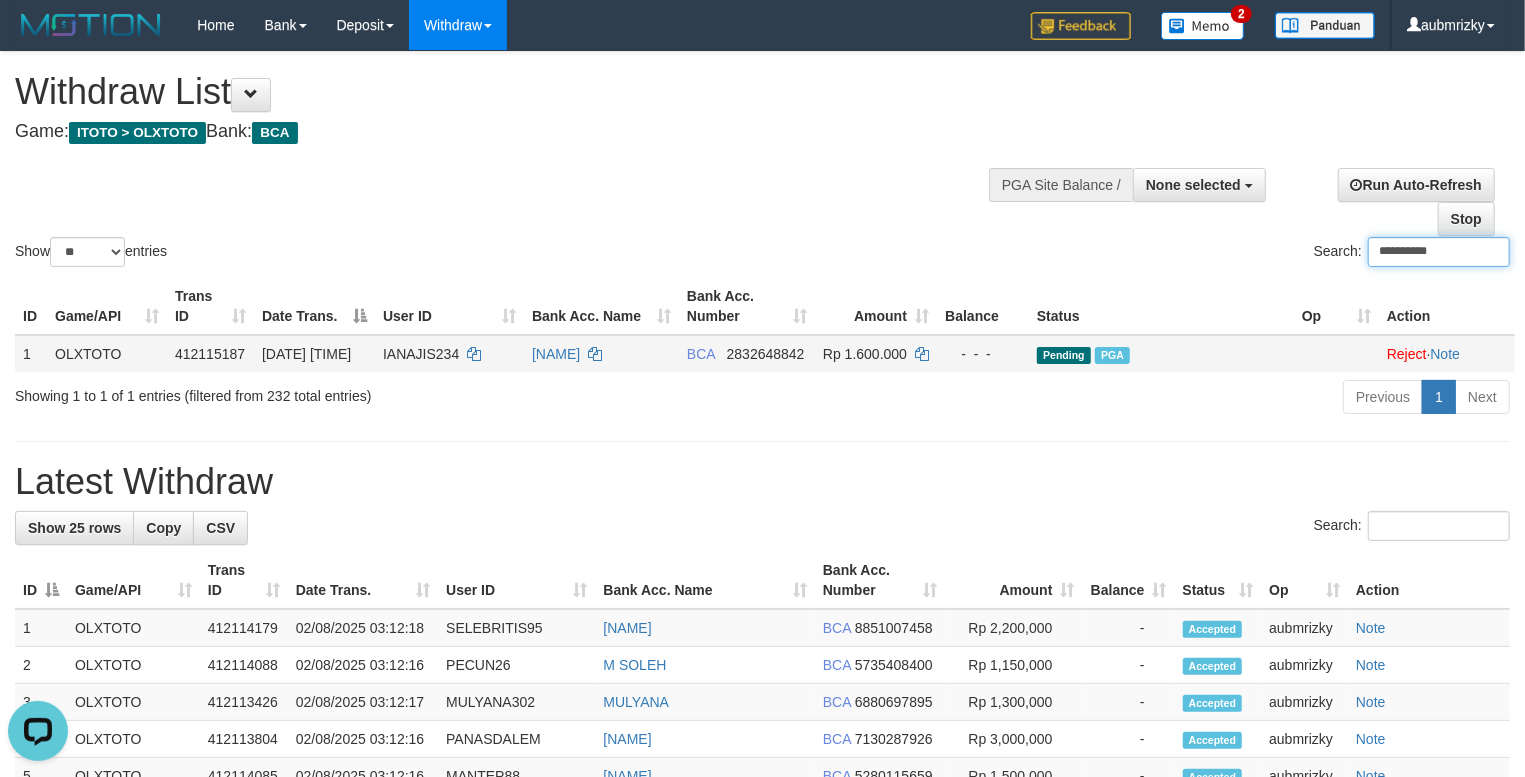 paste on "*********" 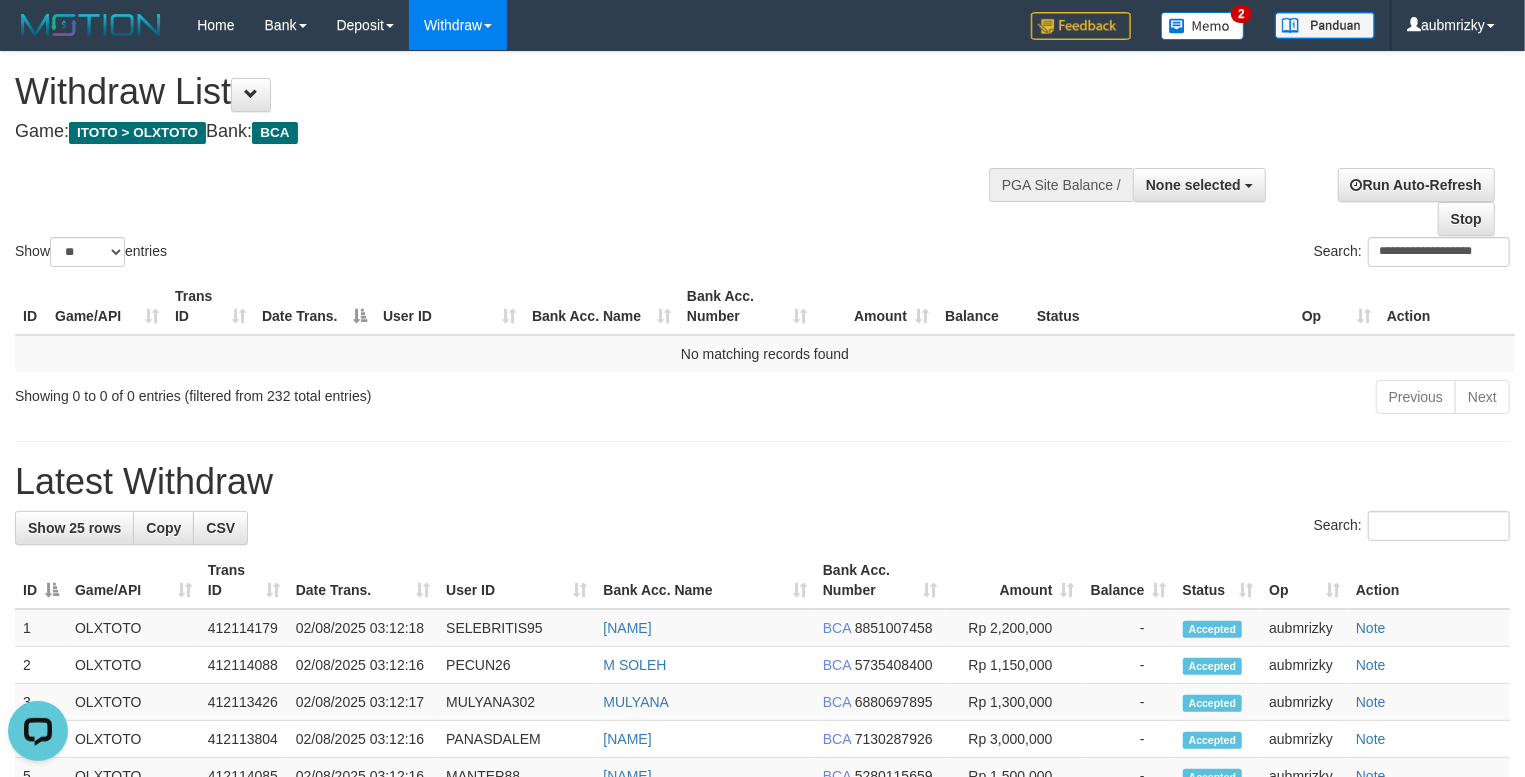 click on "Run Auto-Refresh
Stop" at bounding box center [1393, 202] 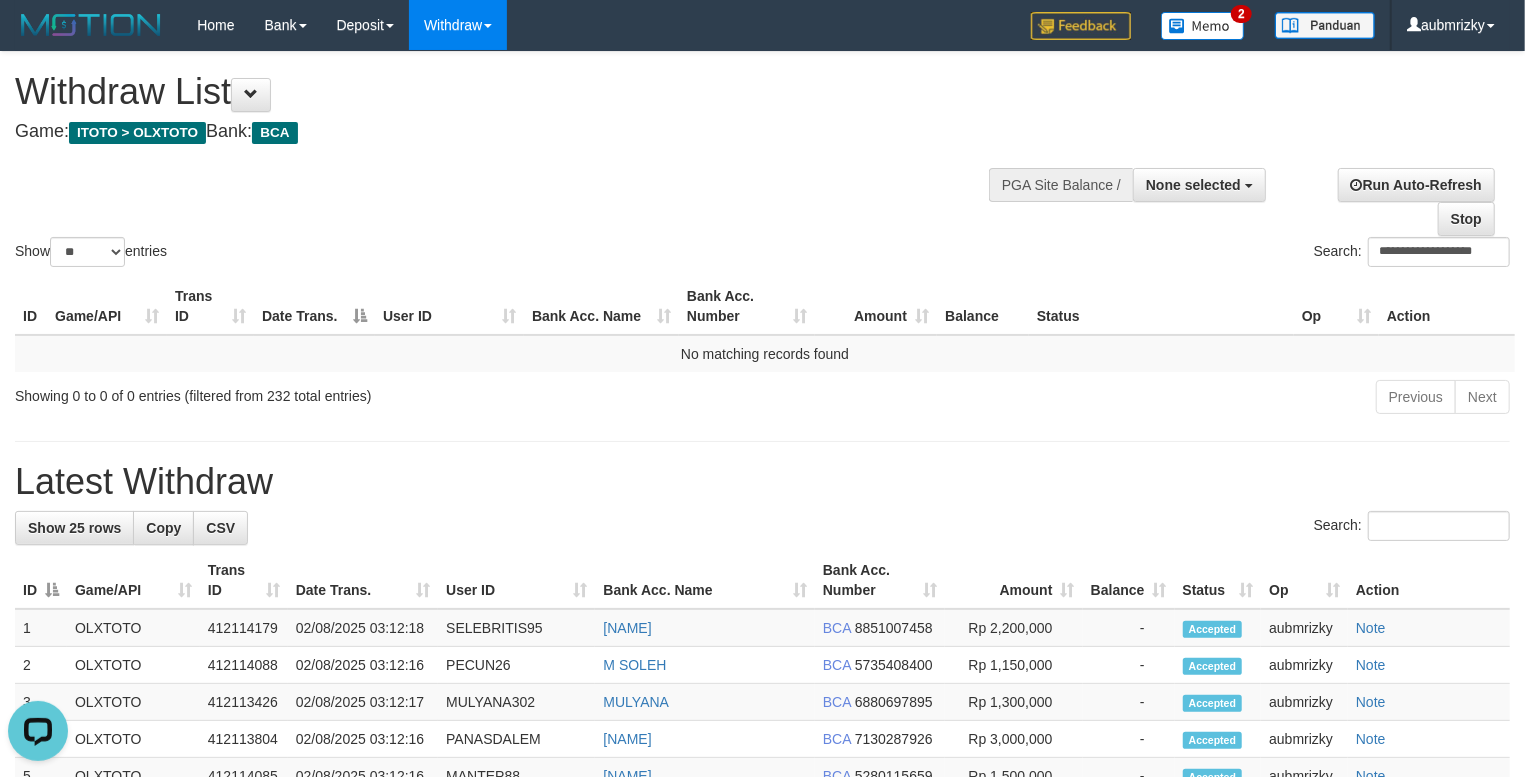 click on "Run Auto-Refresh
Stop" at bounding box center [1393, 202] 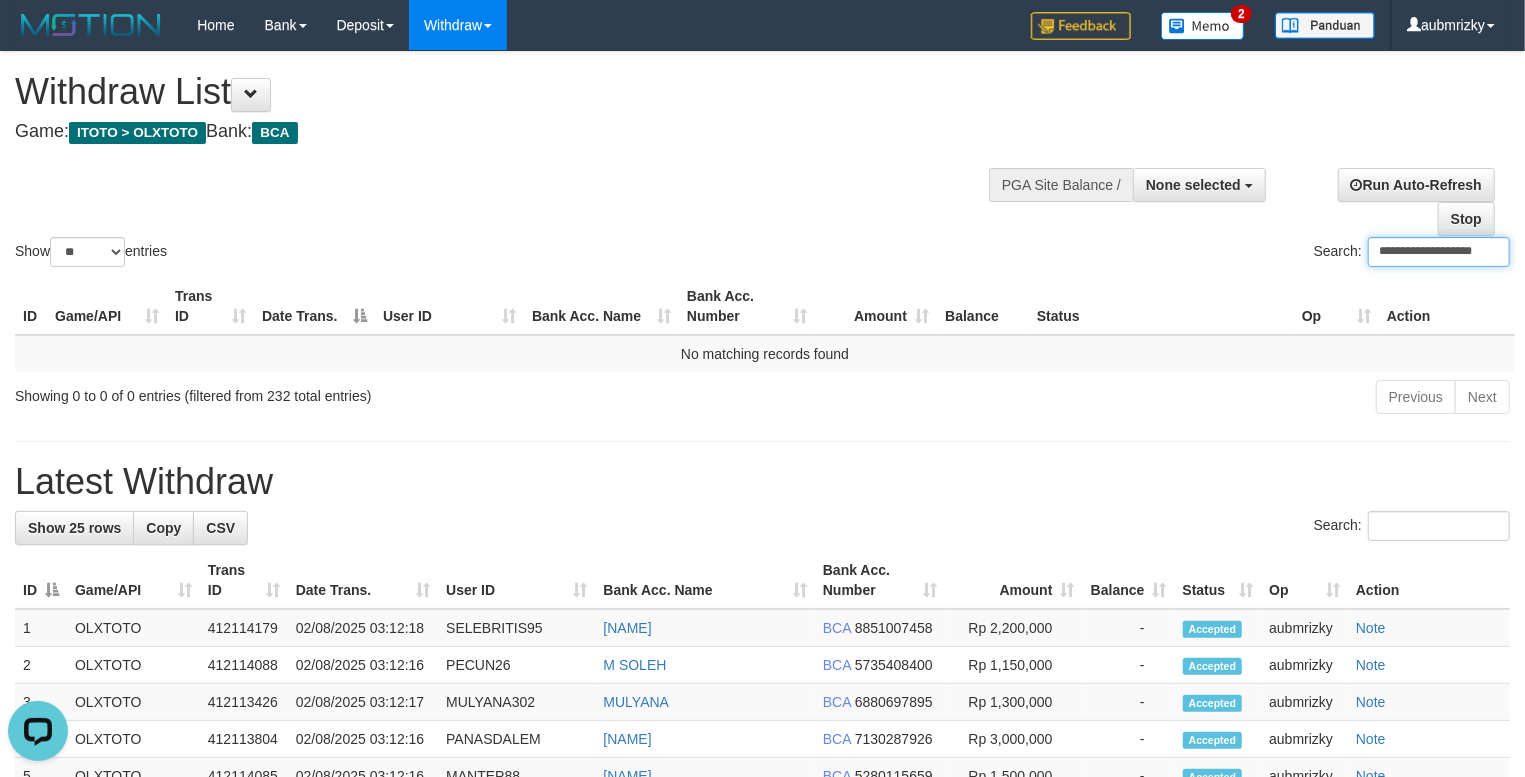 click on "**********" at bounding box center (1439, 252) 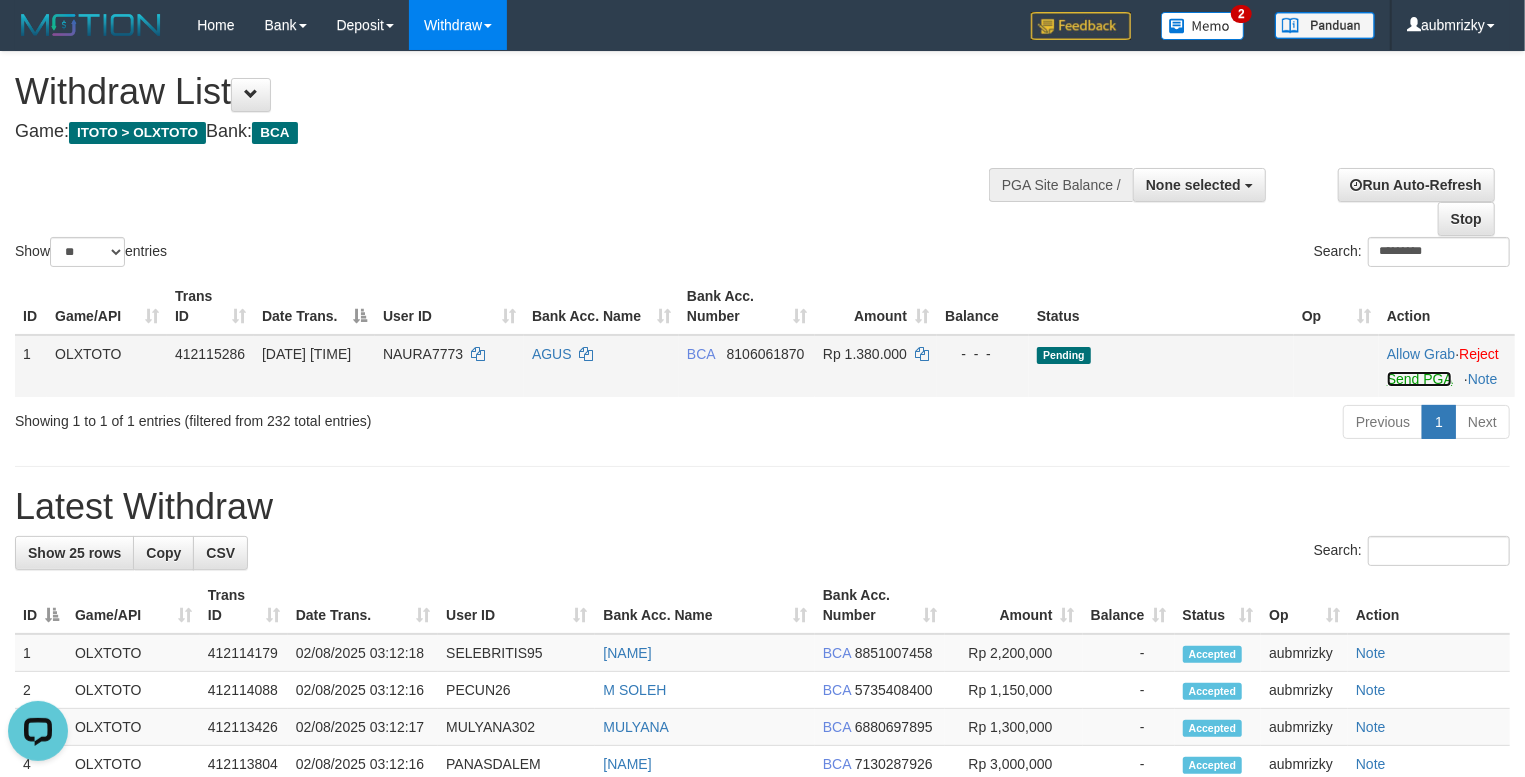click on "Send PGA" at bounding box center [1419, 379] 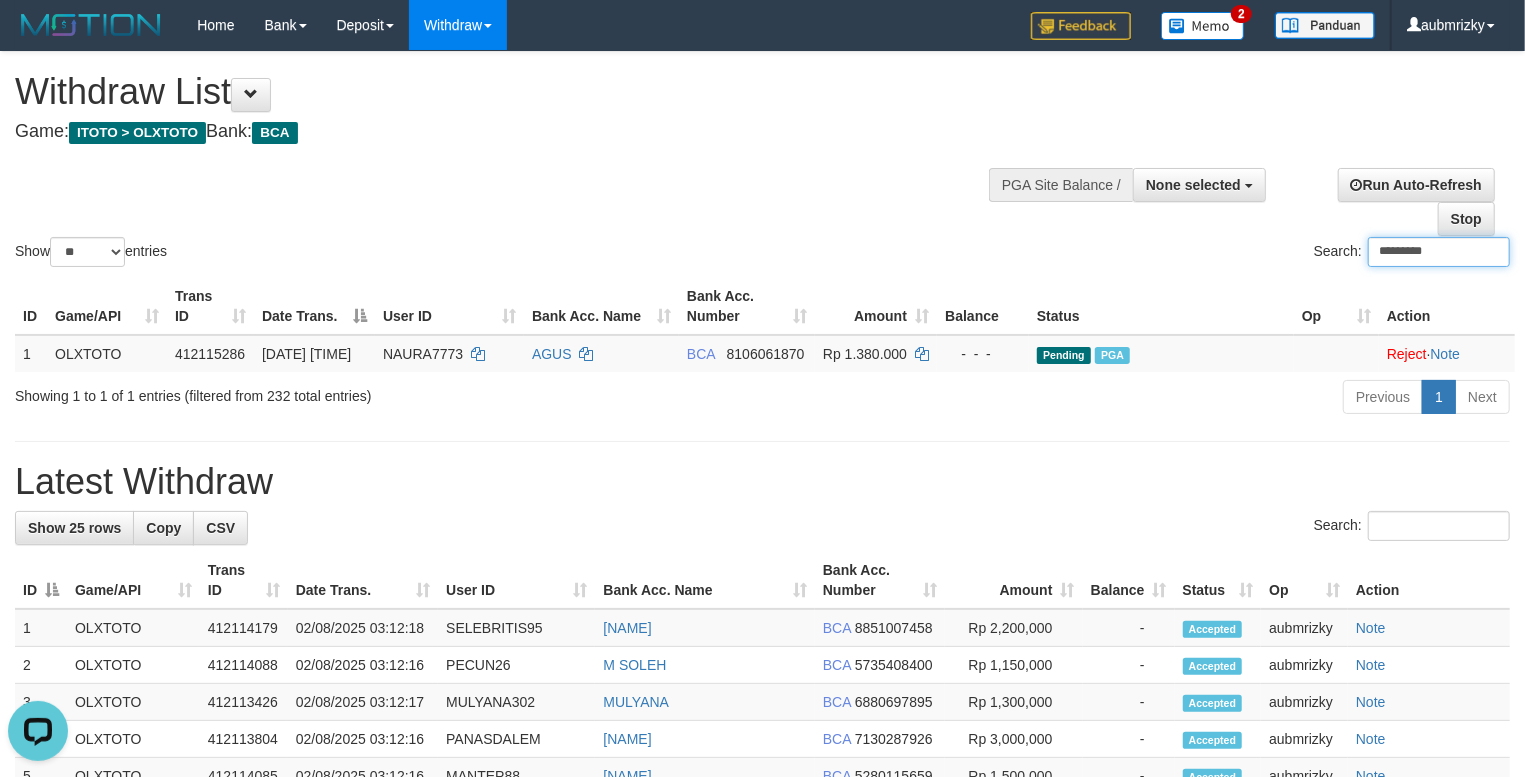 click on "*********" at bounding box center (1439, 252) 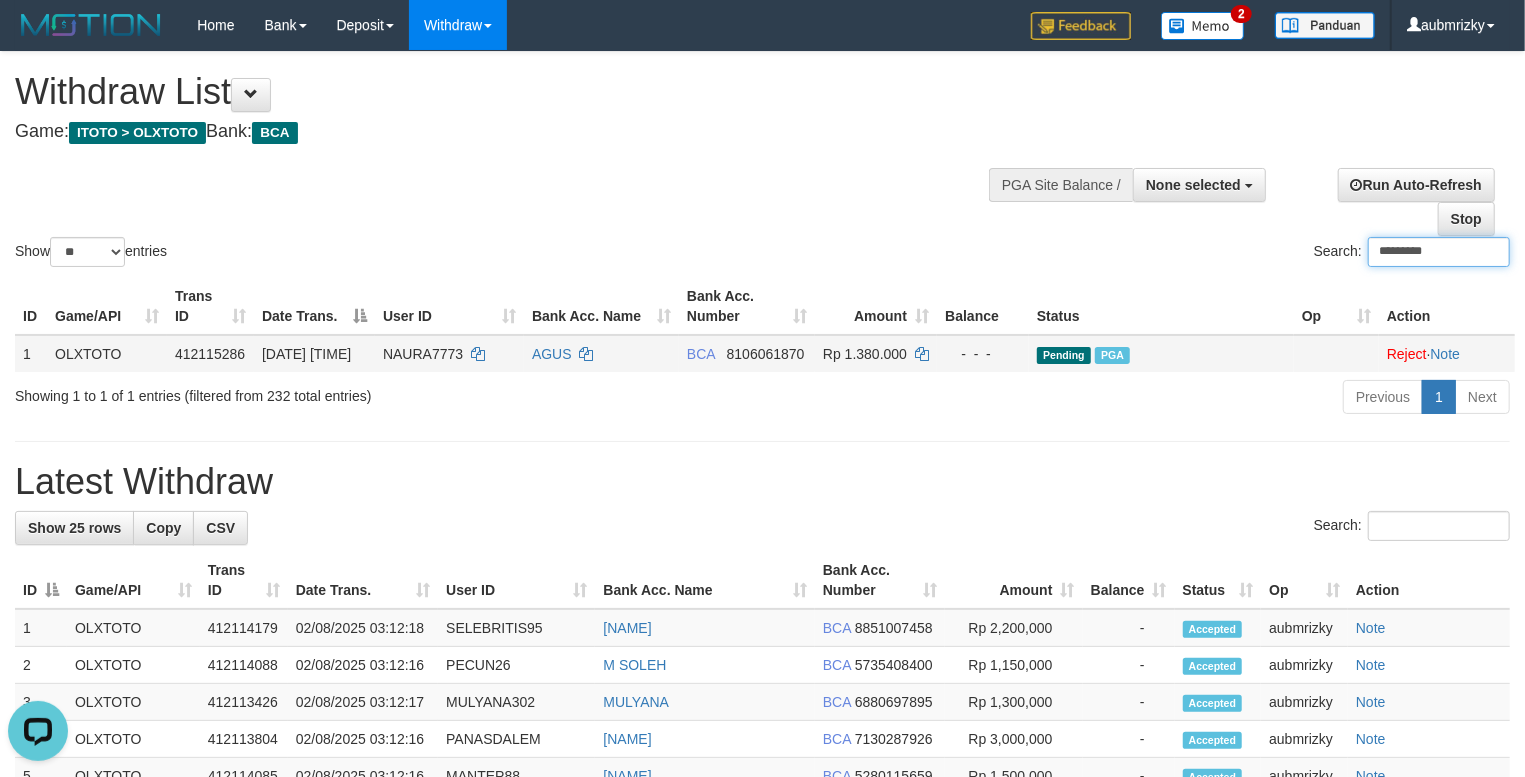 paste 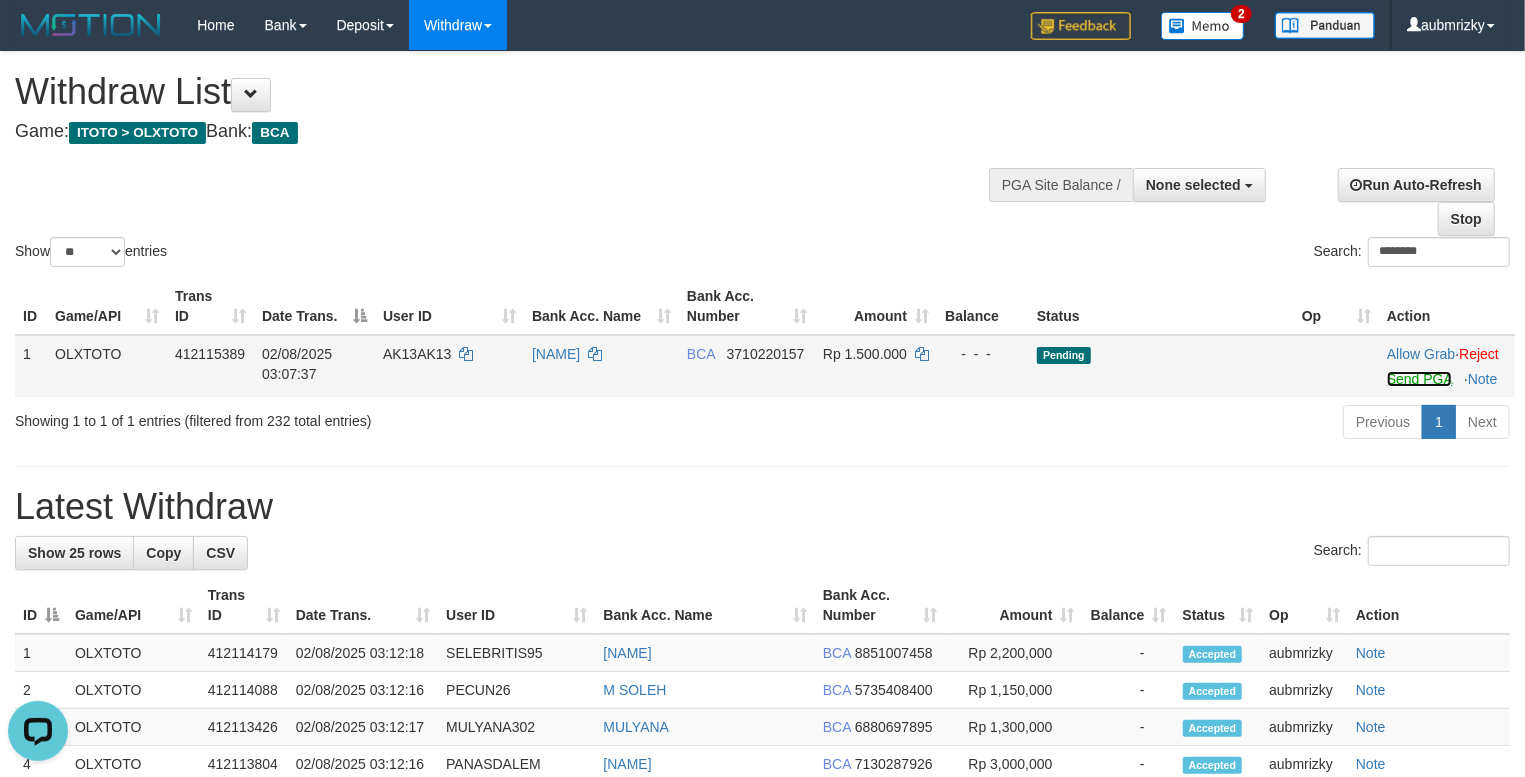 click on "Send PGA" at bounding box center [1419, 379] 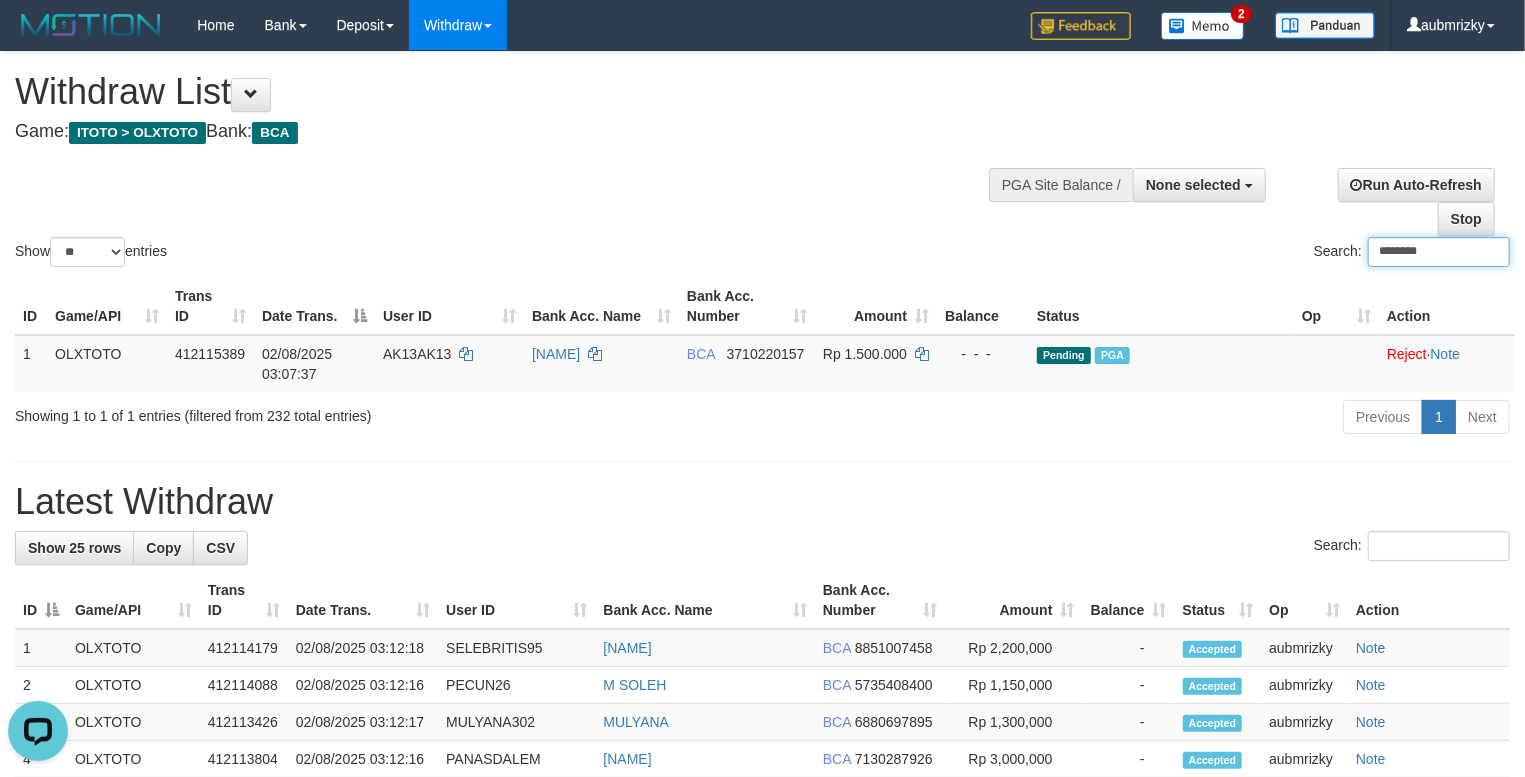 click on "********" at bounding box center [1439, 252] 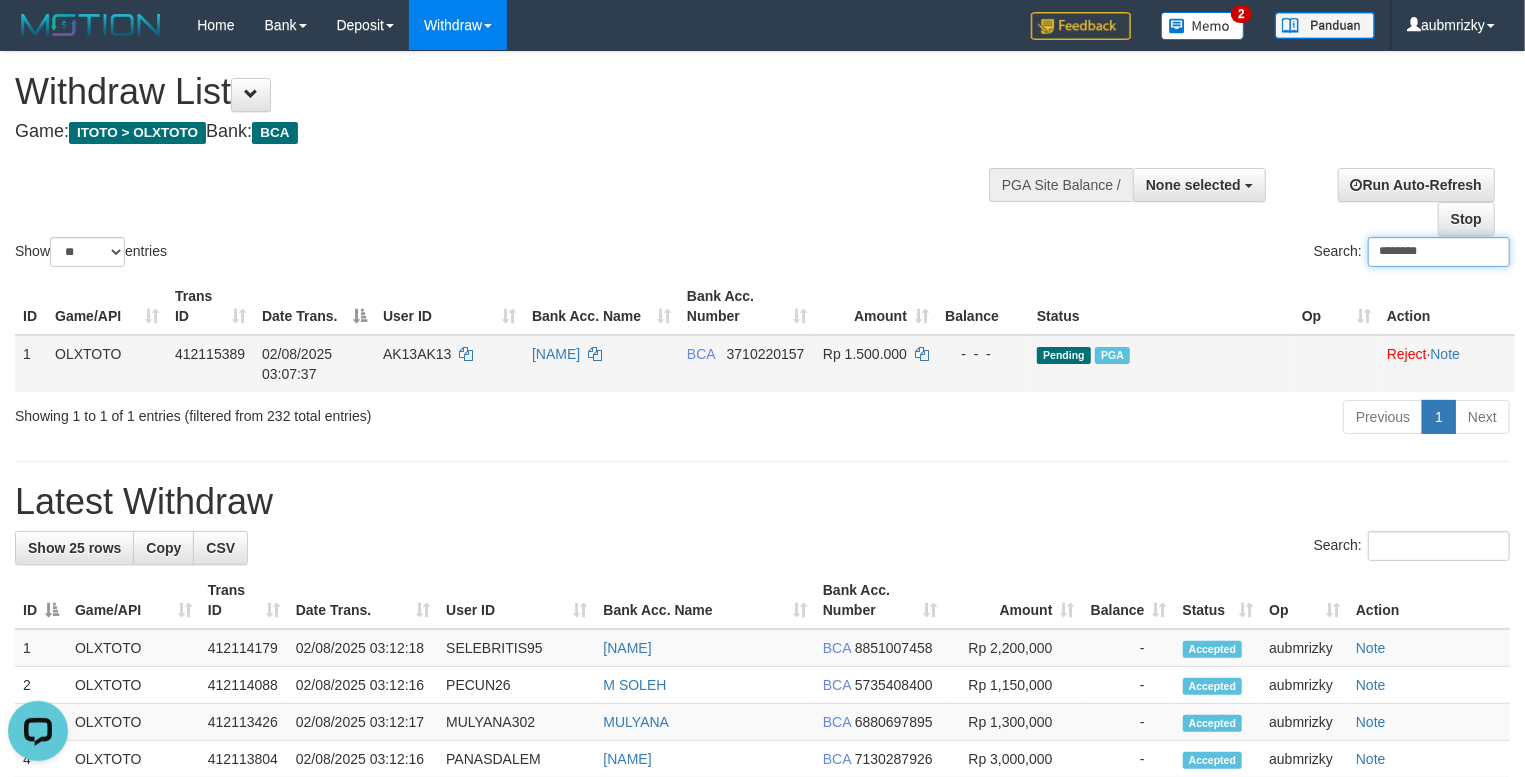 paste on "*" 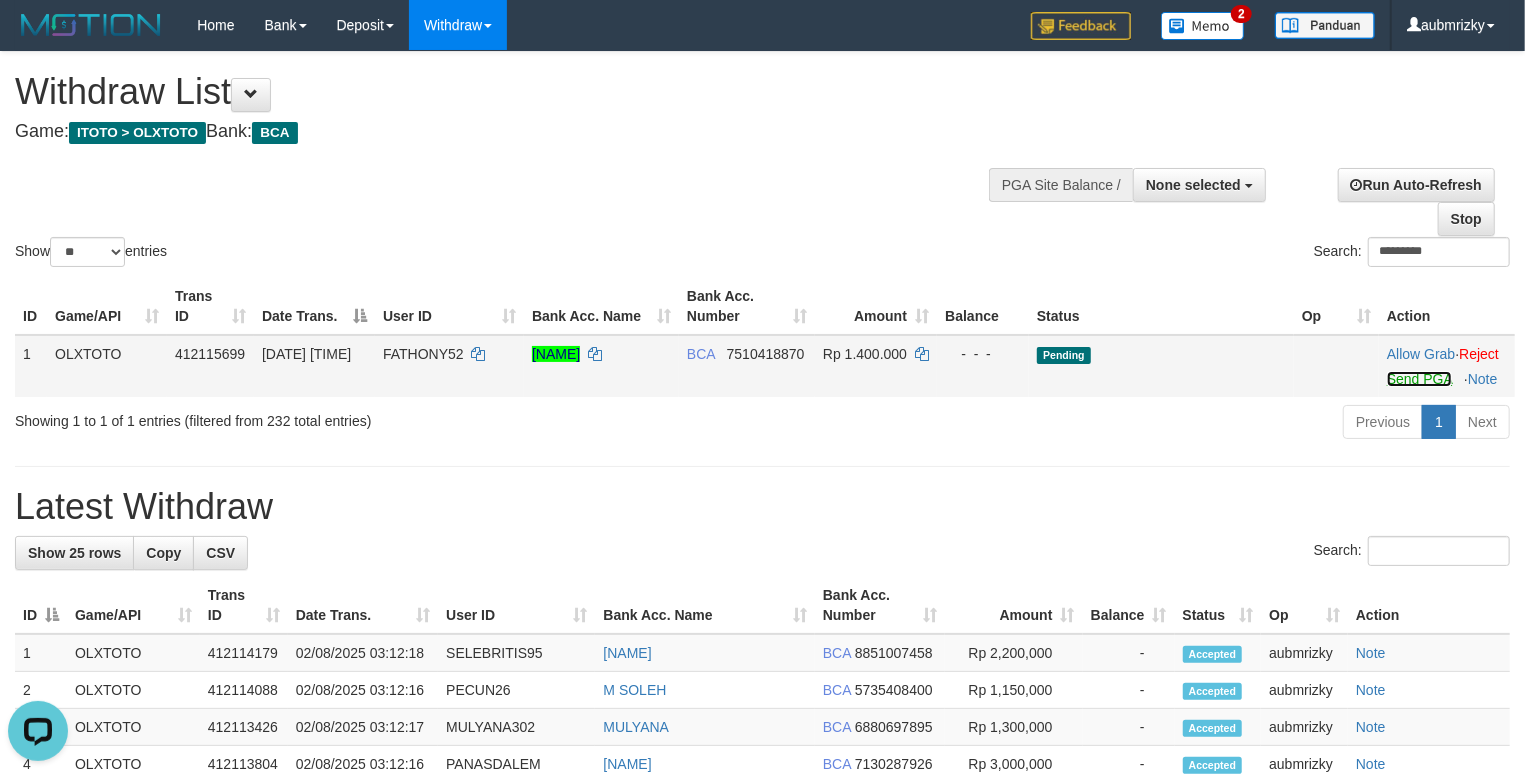 click on "Send PGA" at bounding box center (1419, 379) 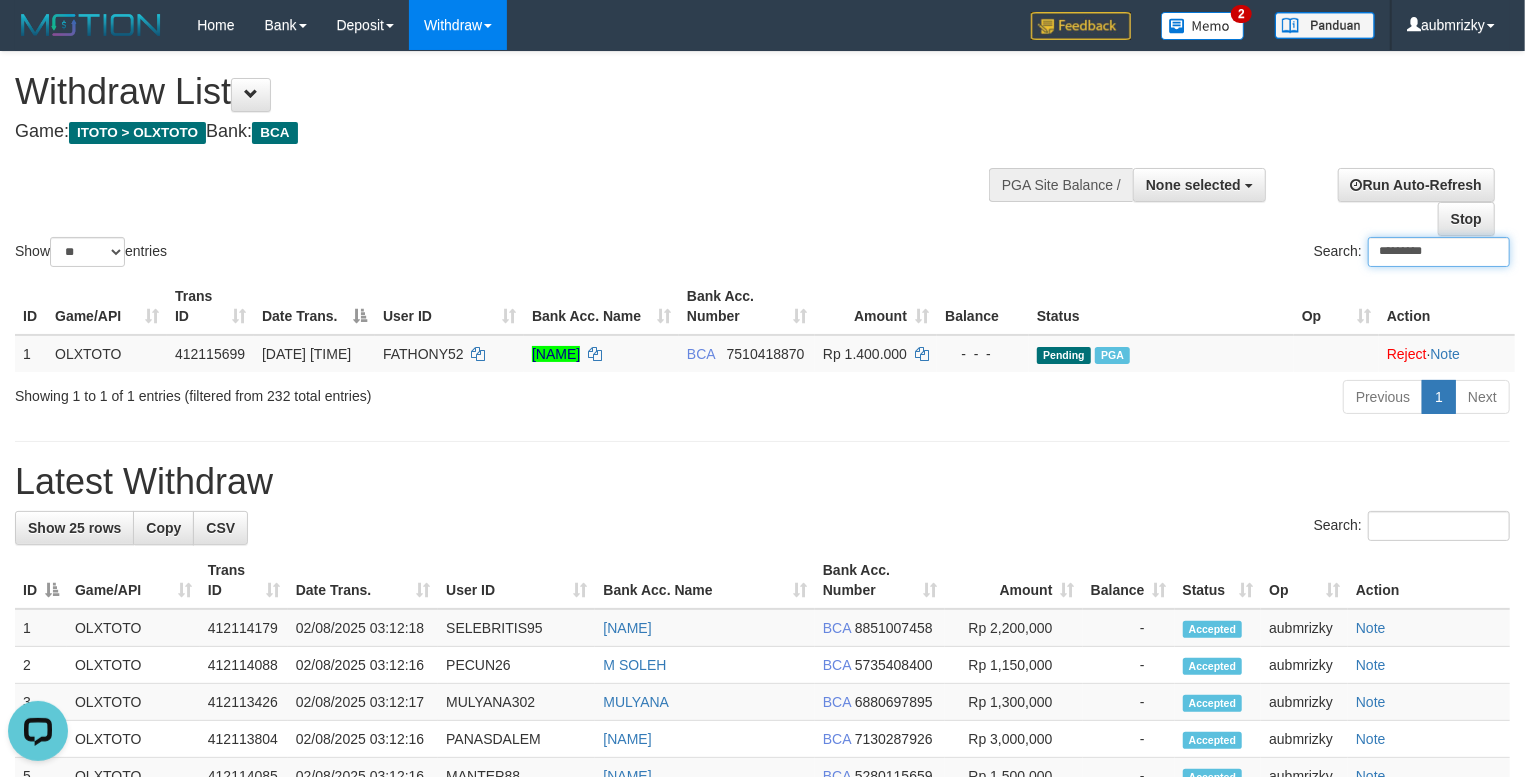 click on "*********" at bounding box center [1439, 252] 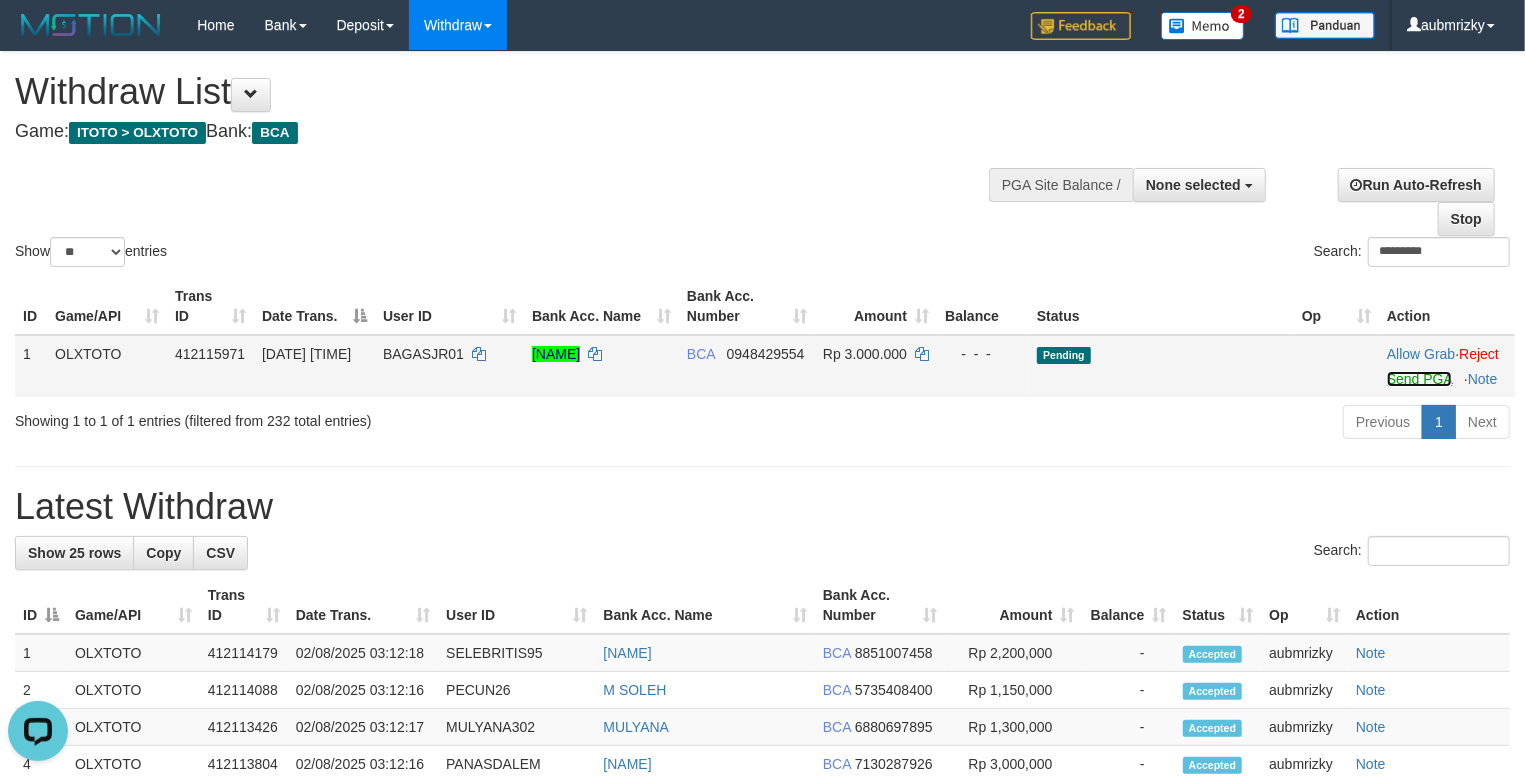 click on "Send PGA" at bounding box center (1419, 379) 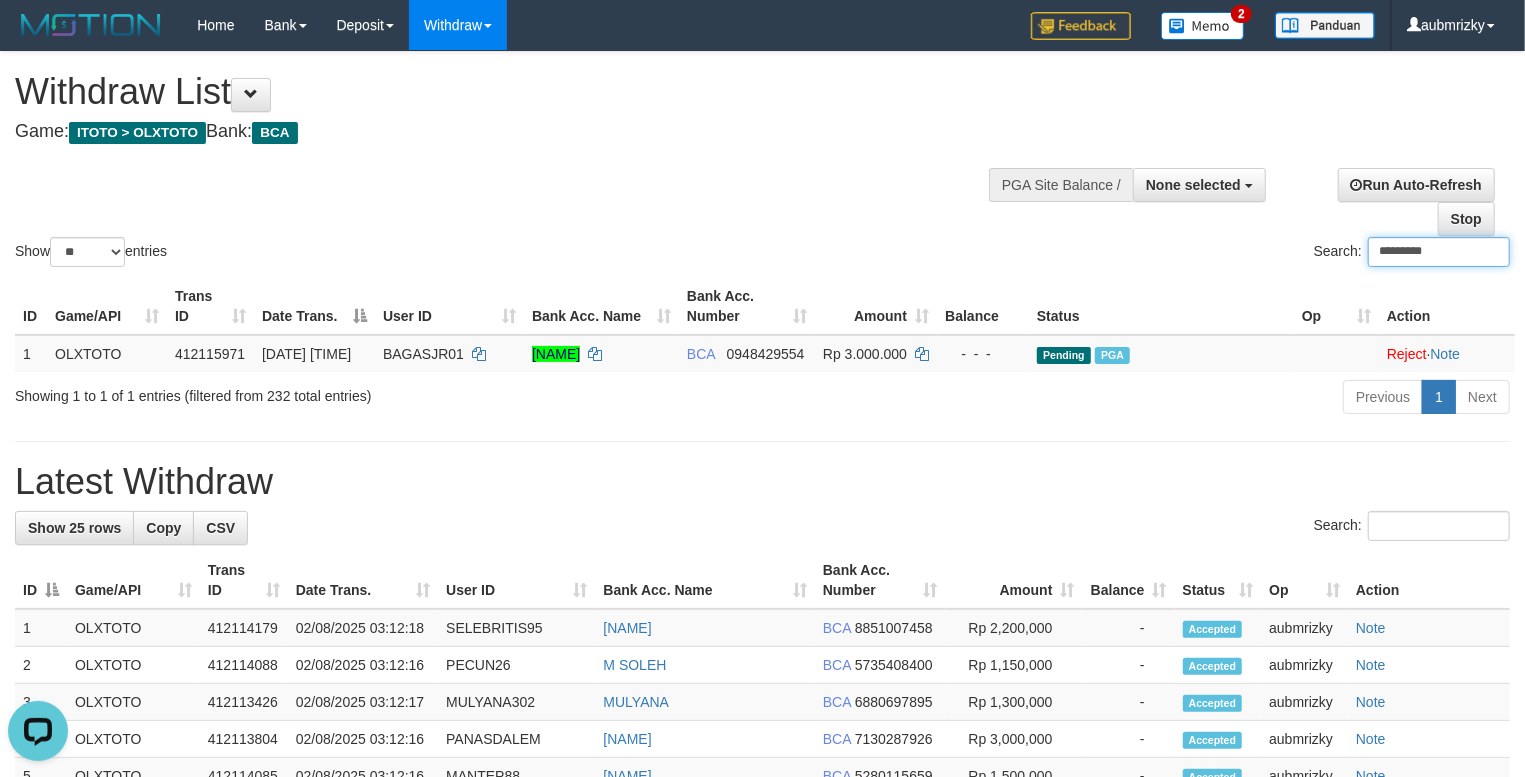 click on "*********" at bounding box center [1439, 252] 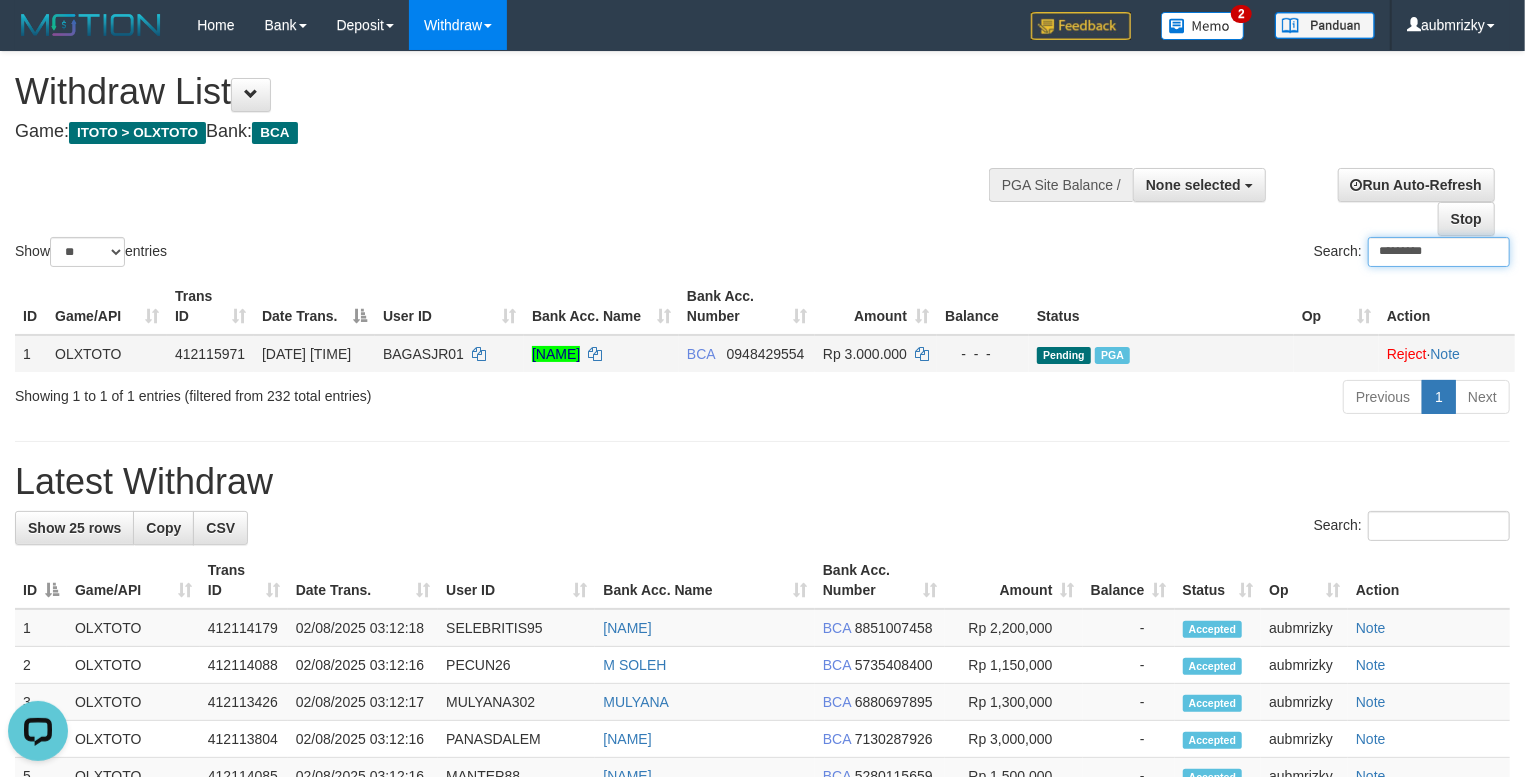 paste on "**" 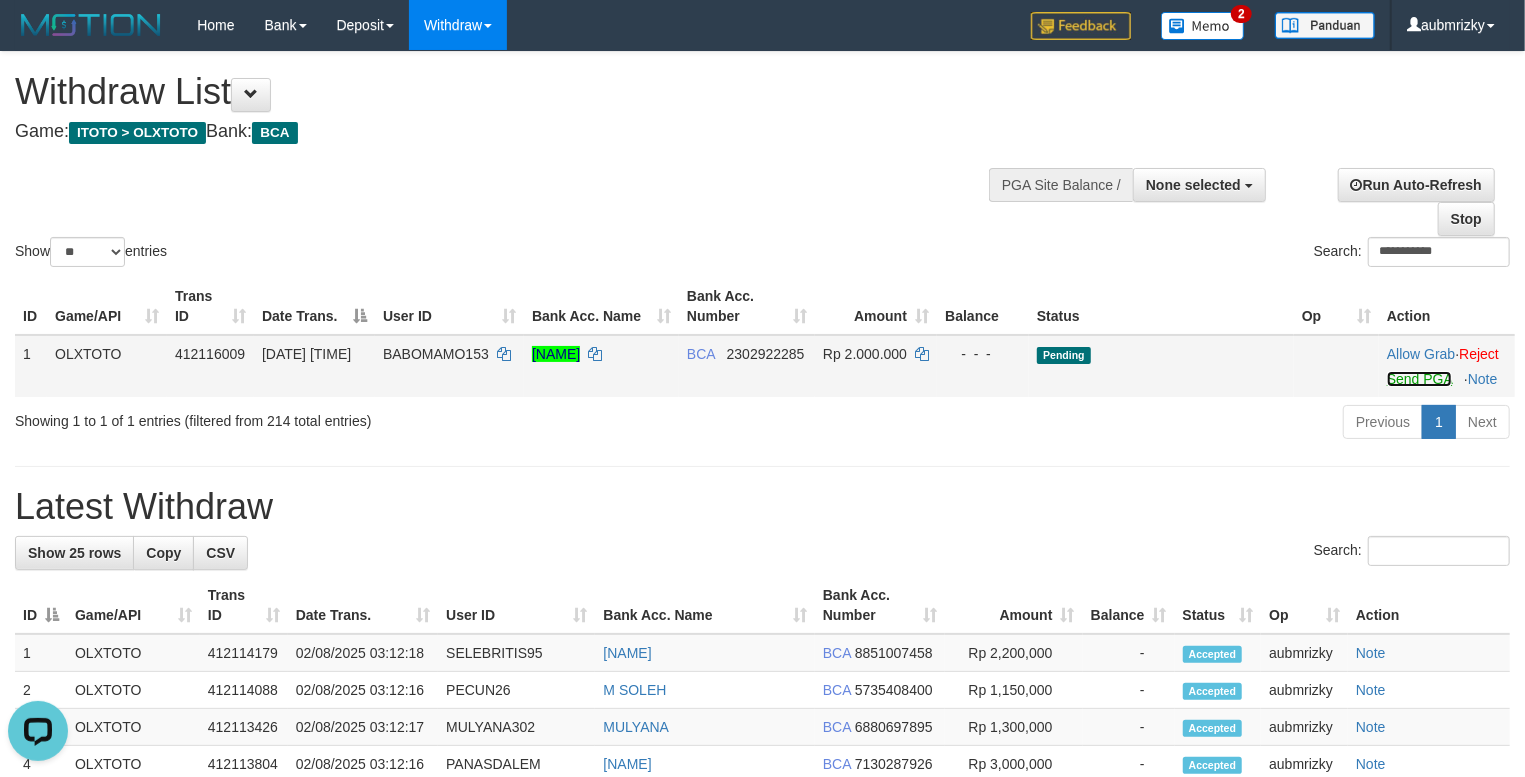 click on "Send PGA" at bounding box center (1419, 379) 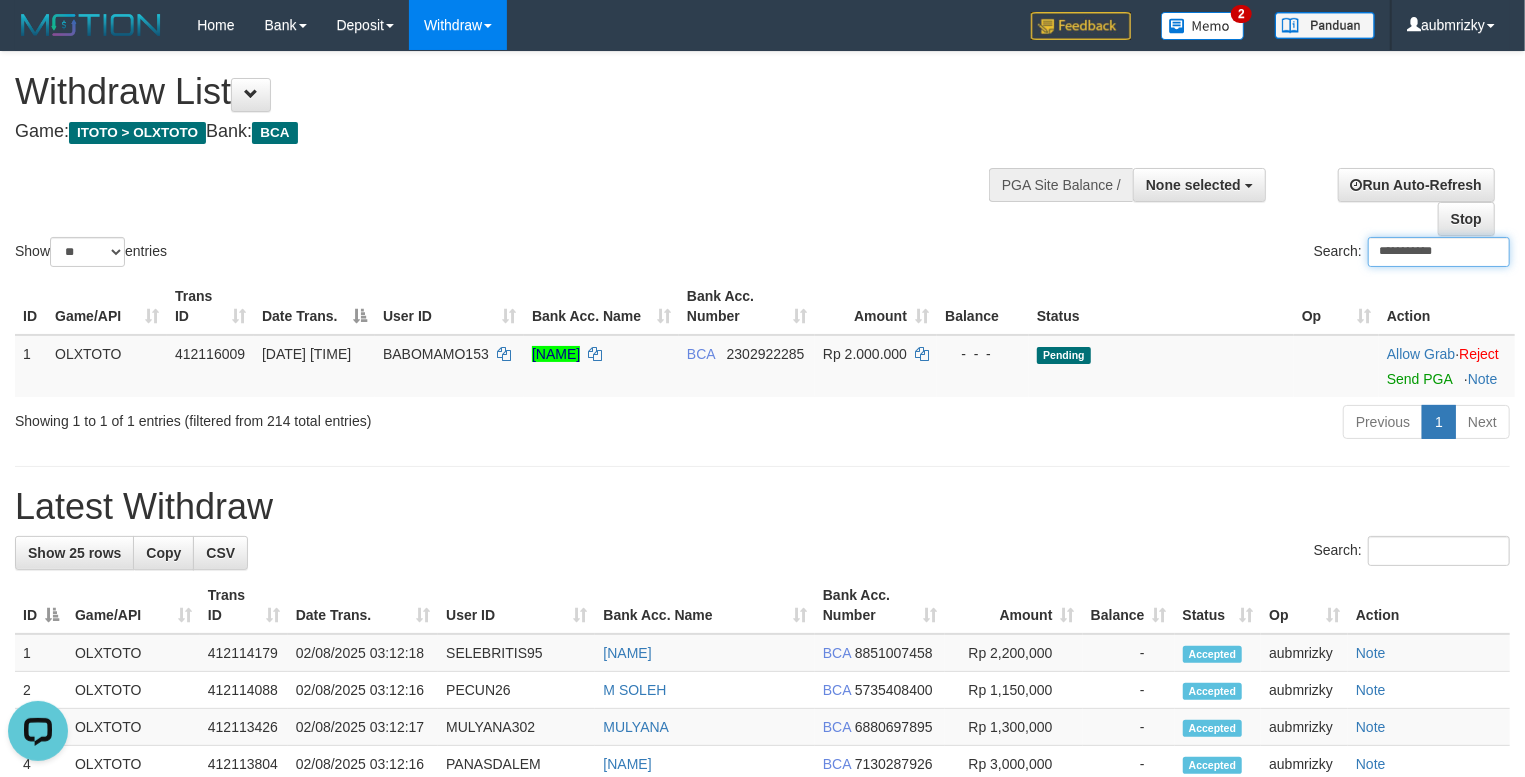 click on "**********" at bounding box center [1439, 252] 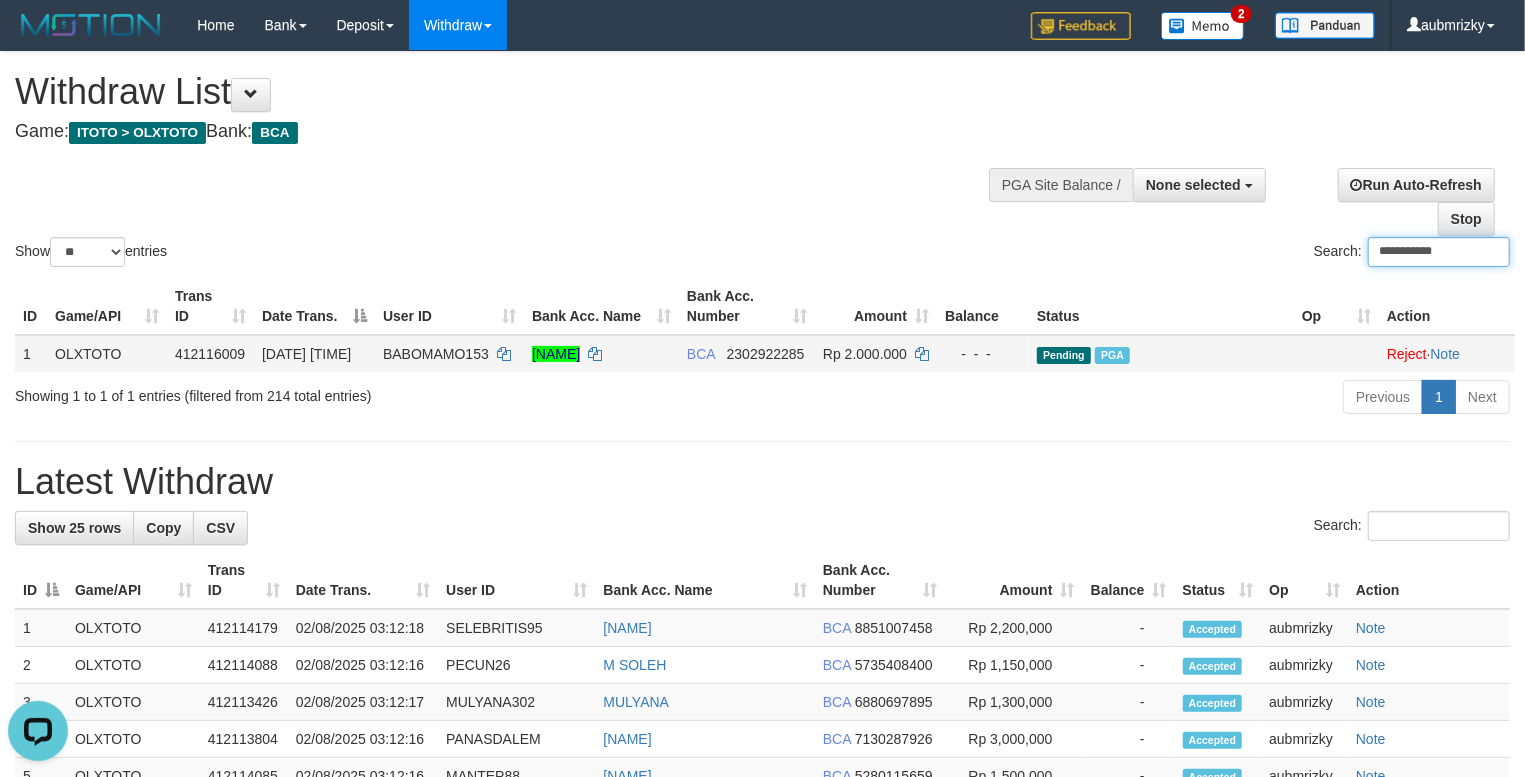 paste on "*" 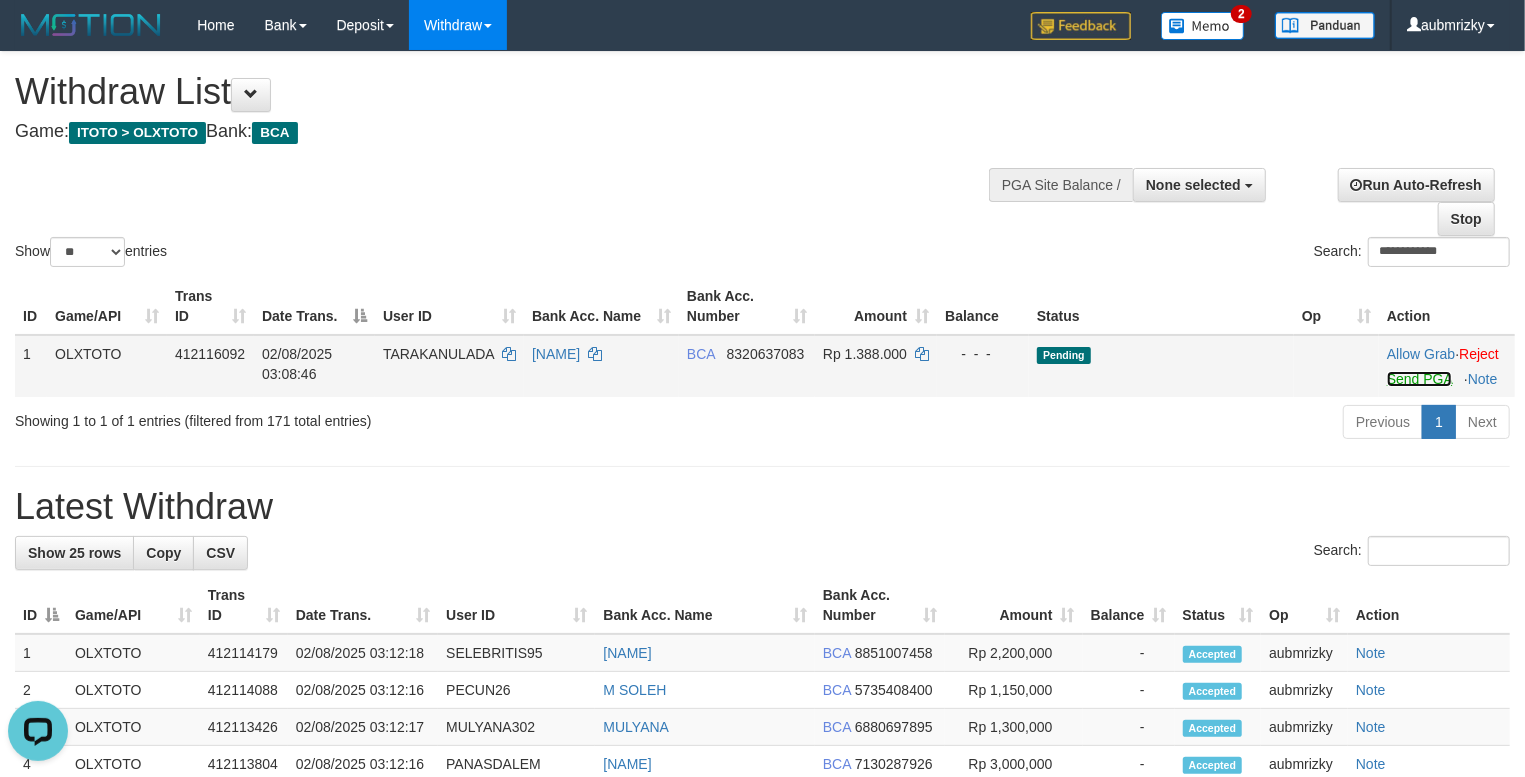 click on "Send PGA" at bounding box center (1419, 379) 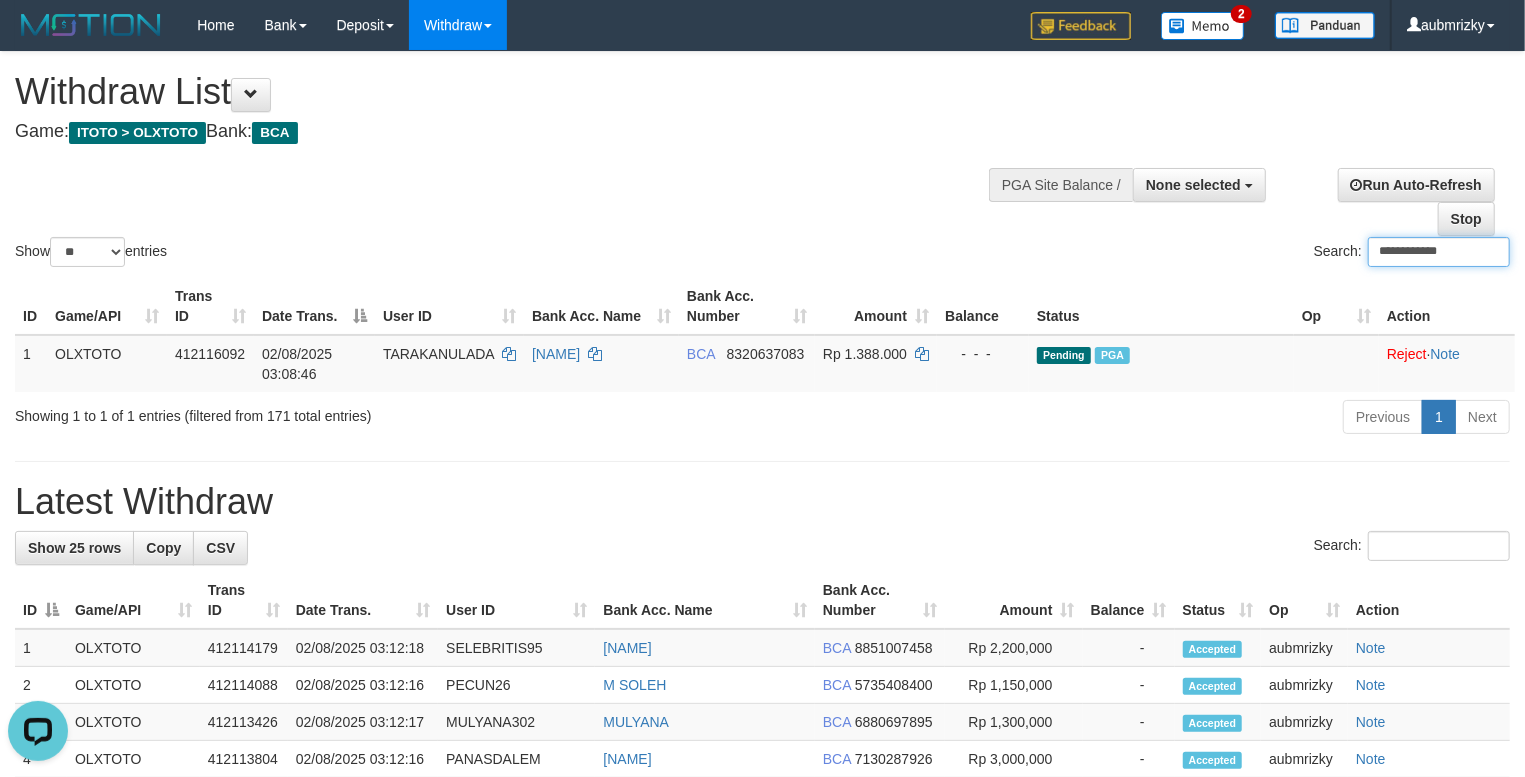 click on "**********" at bounding box center (1439, 252) 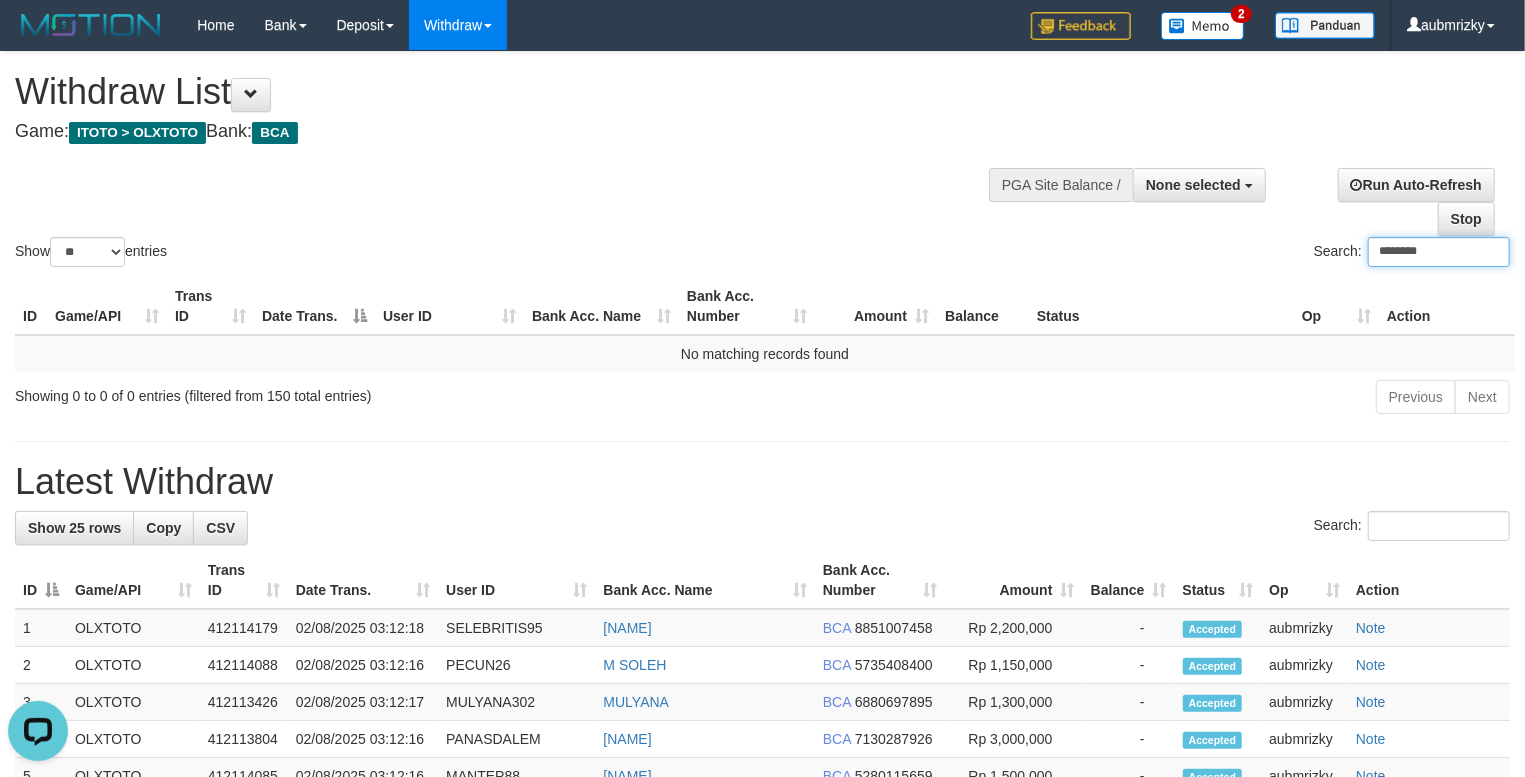 type on "********" 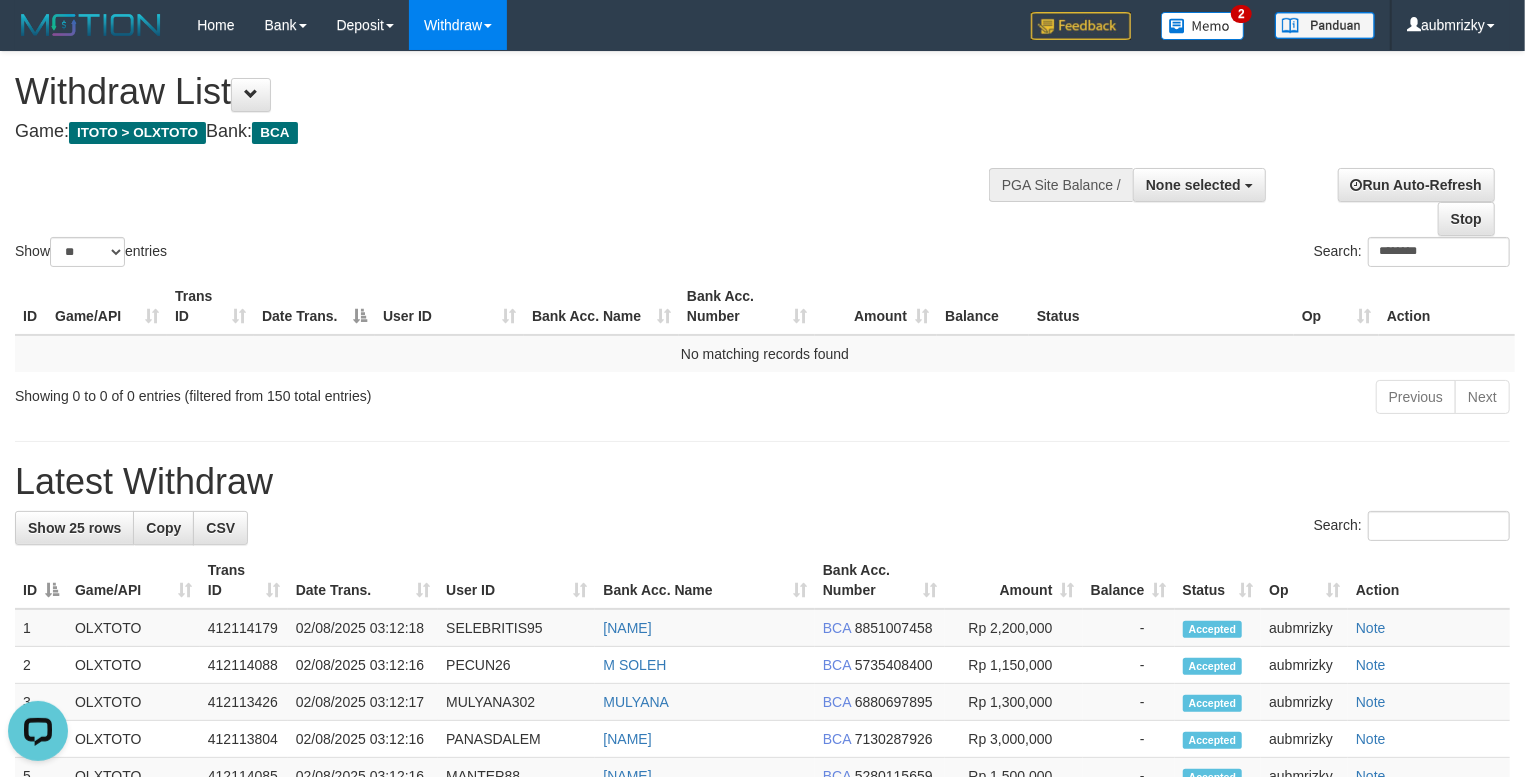 click on "Show  ** ** ** ***  entries Search: ********" at bounding box center [762, 161] 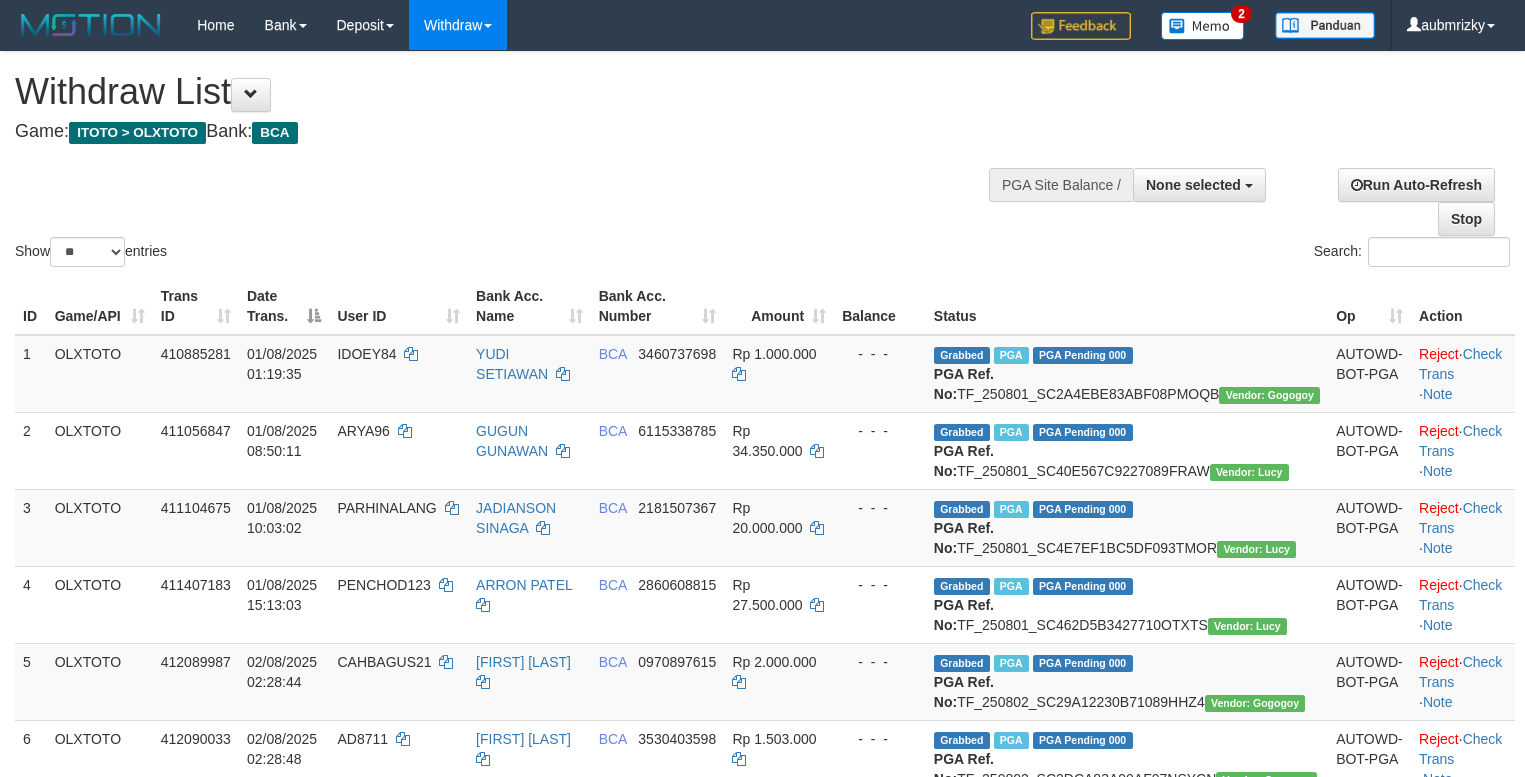 select 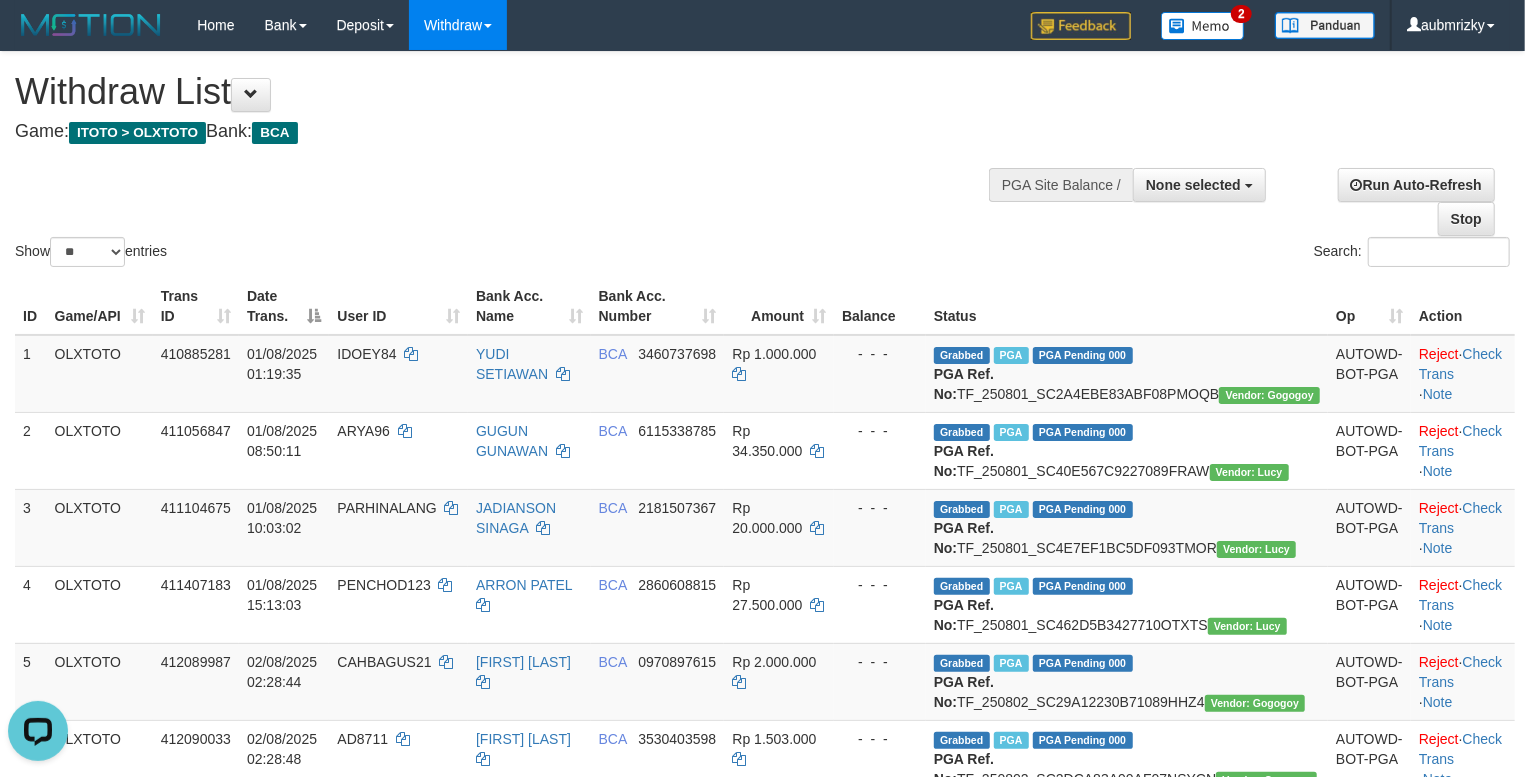 scroll, scrollTop: 0, scrollLeft: 0, axis: both 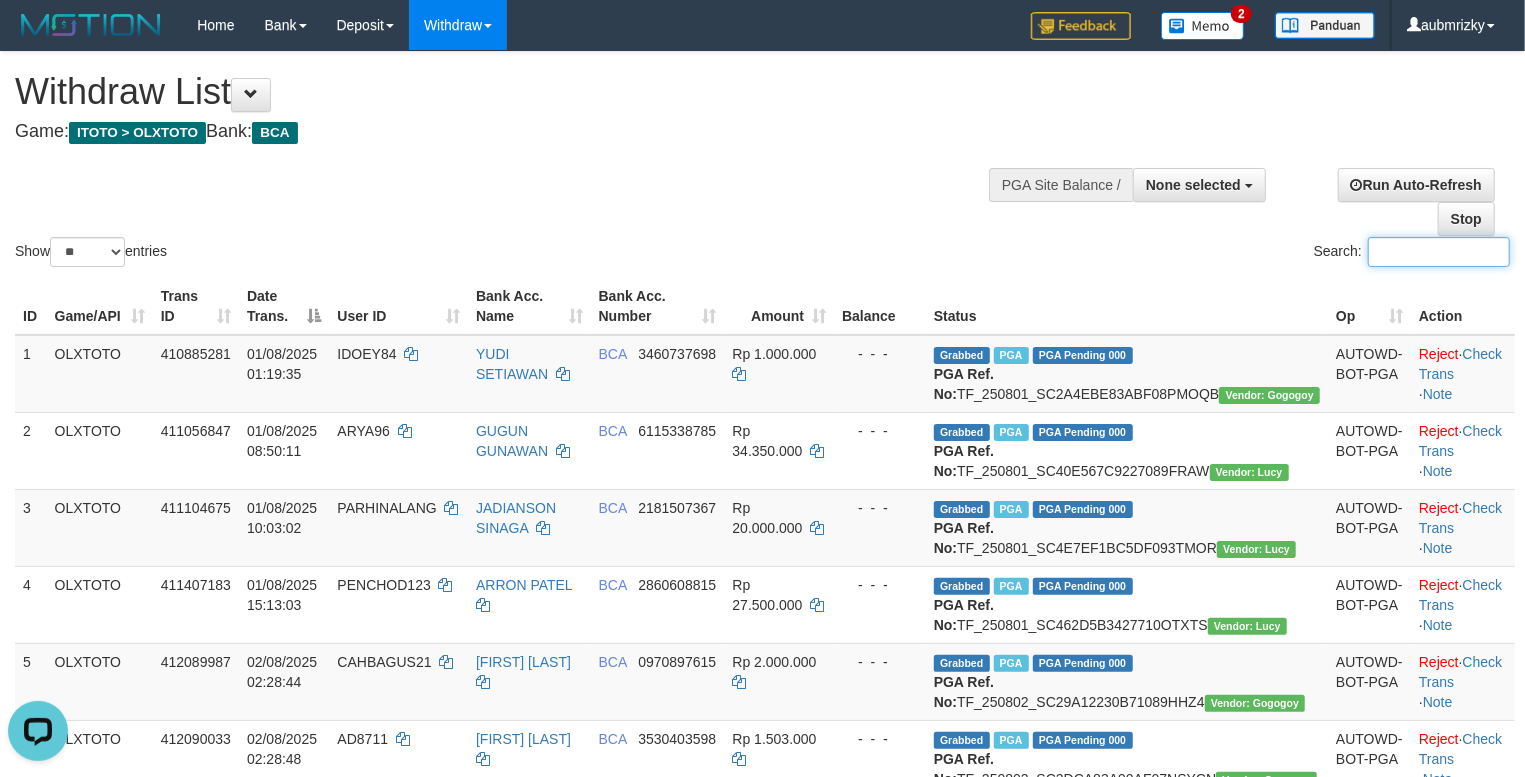 click on "Search:" at bounding box center (1439, 252) 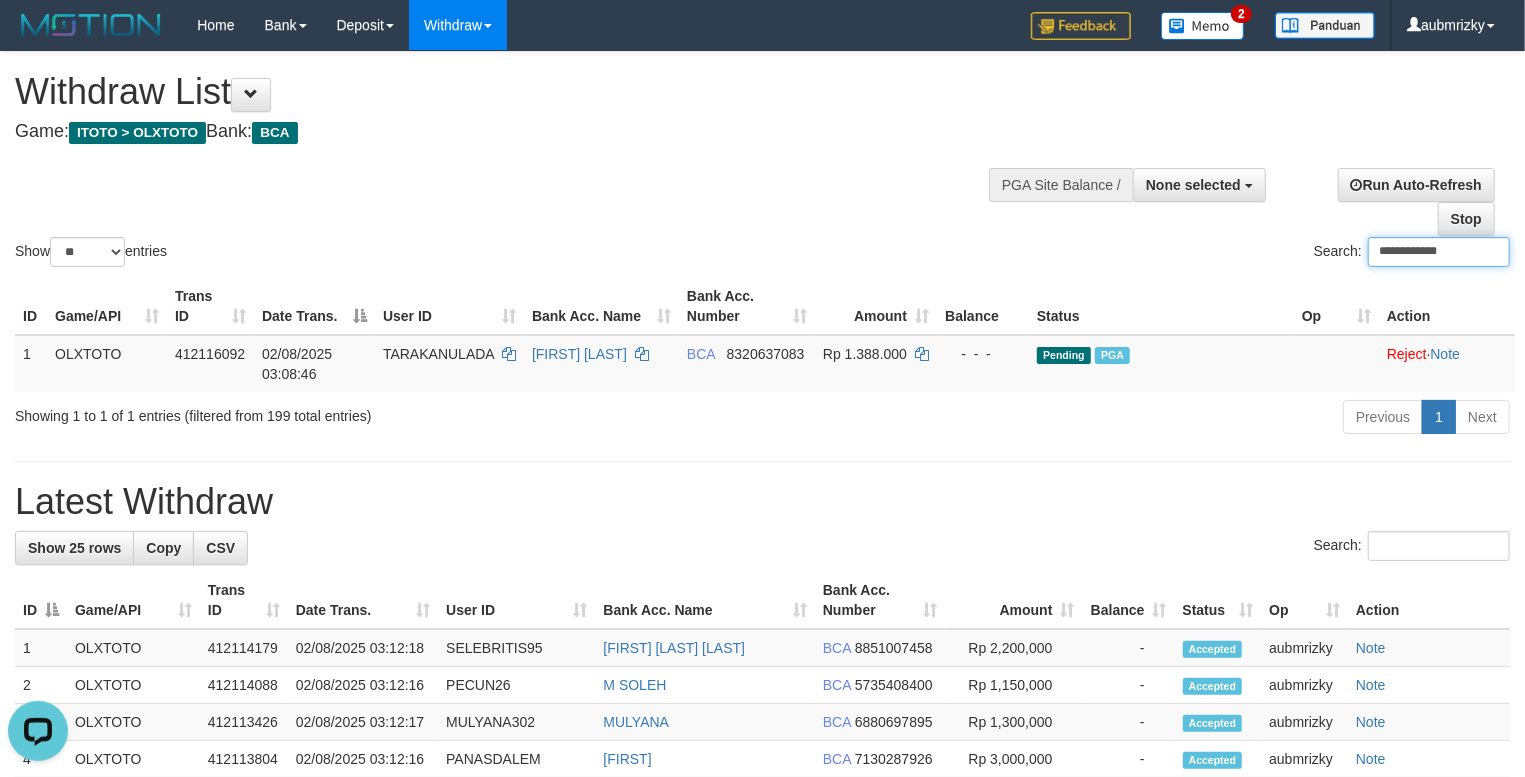 click on "**********" at bounding box center (1439, 252) 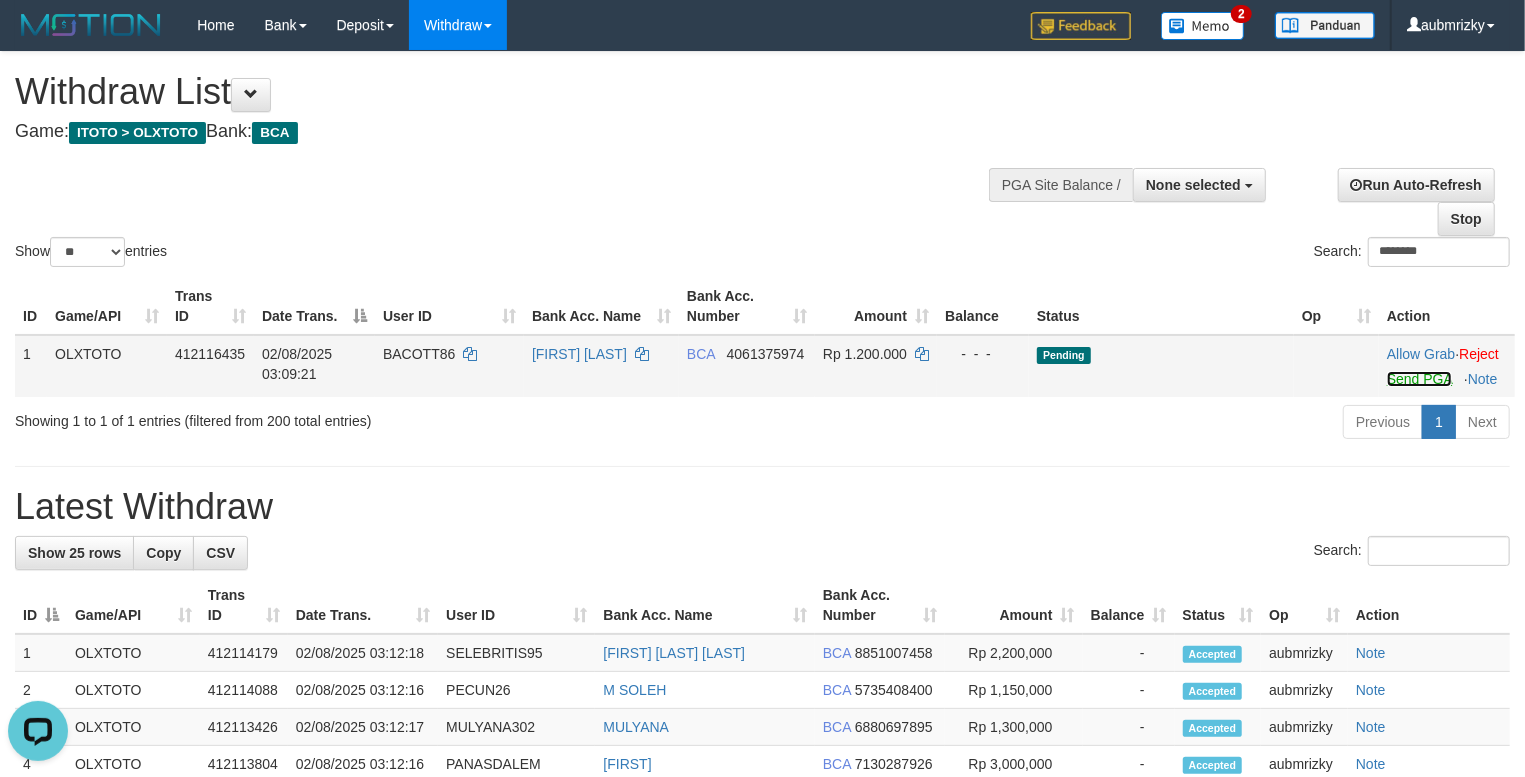 click on "Send PGA" at bounding box center (1419, 379) 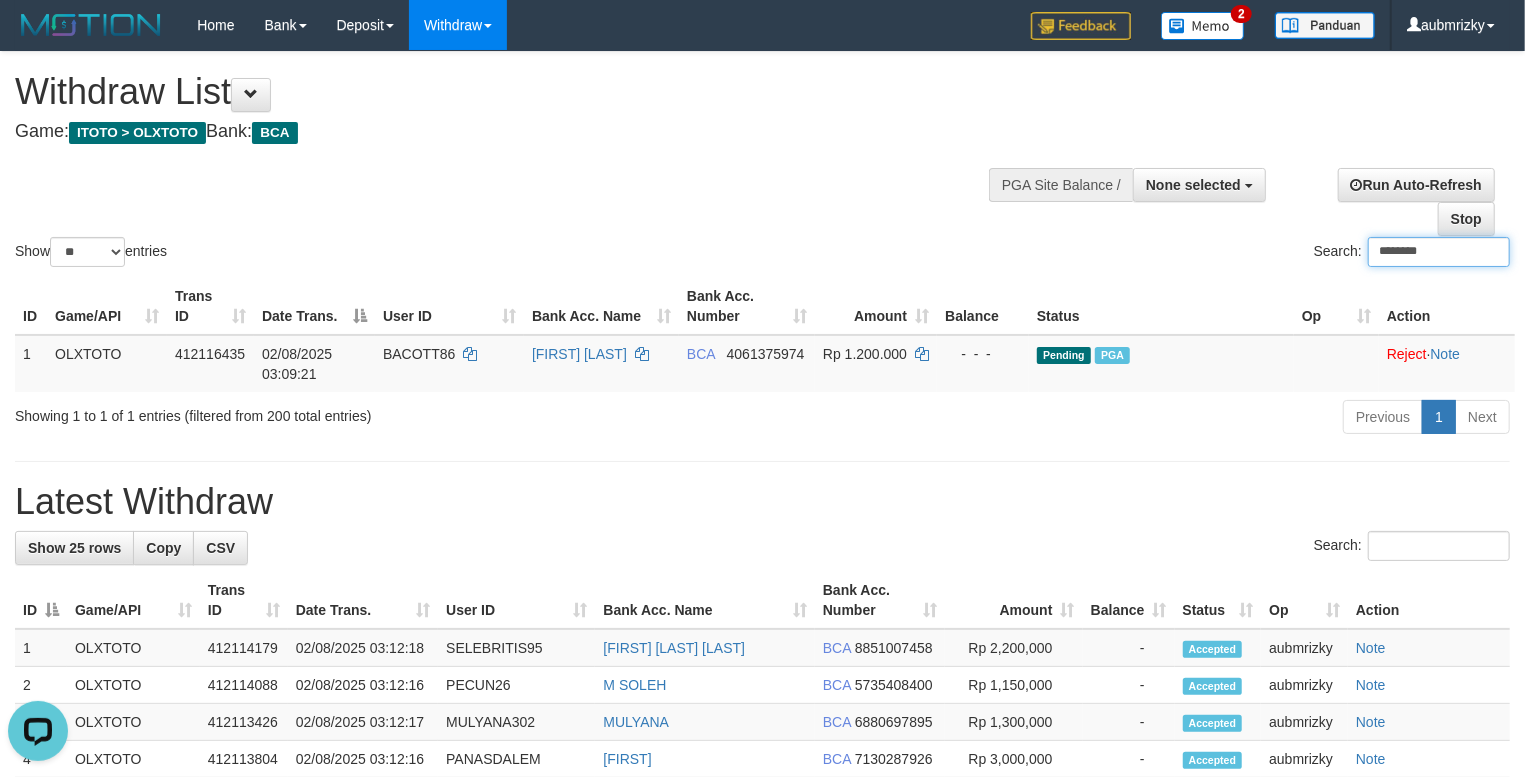 click on "********" at bounding box center [1439, 252] 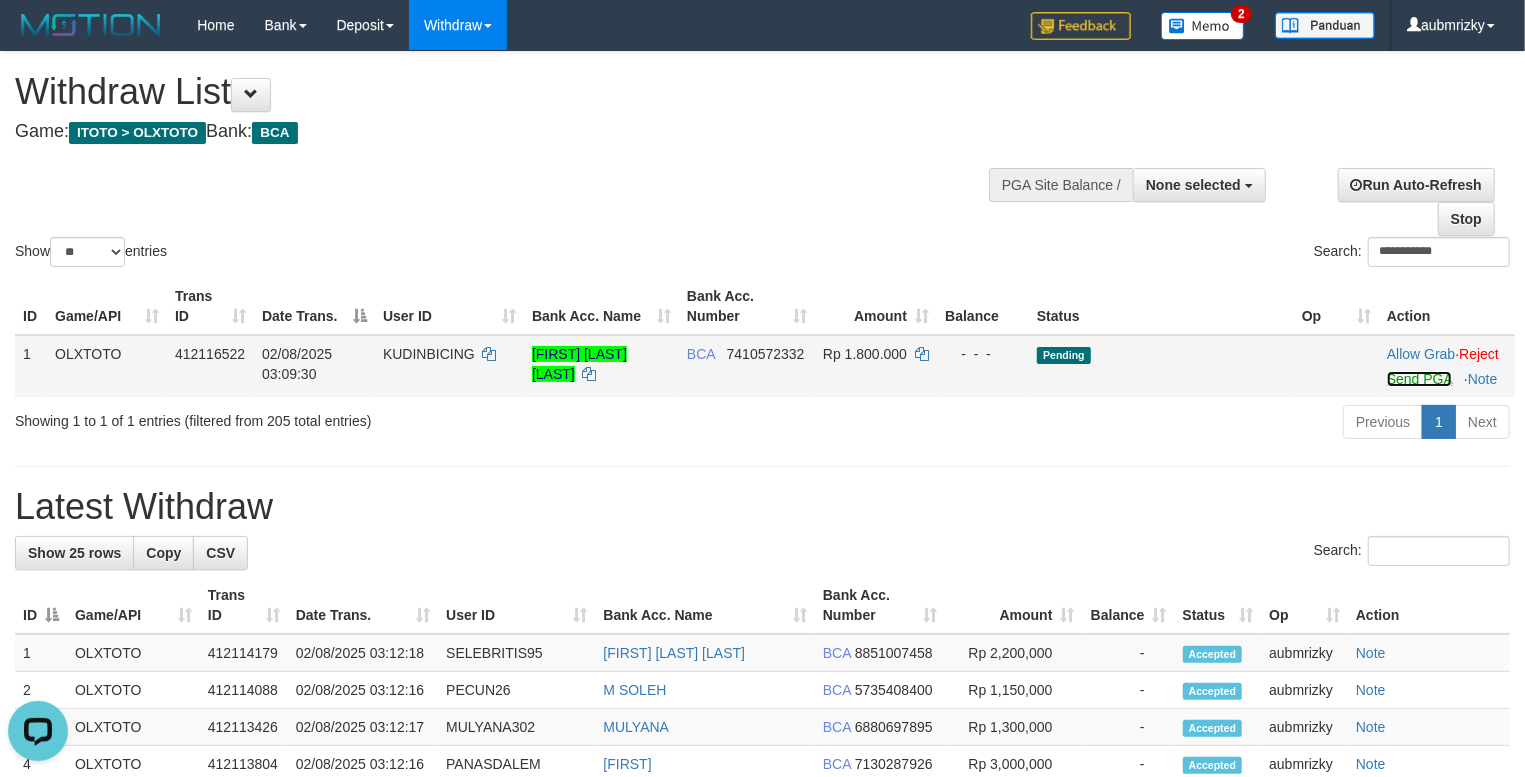 click on "Send PGA" at bounding box center (1419, 379) 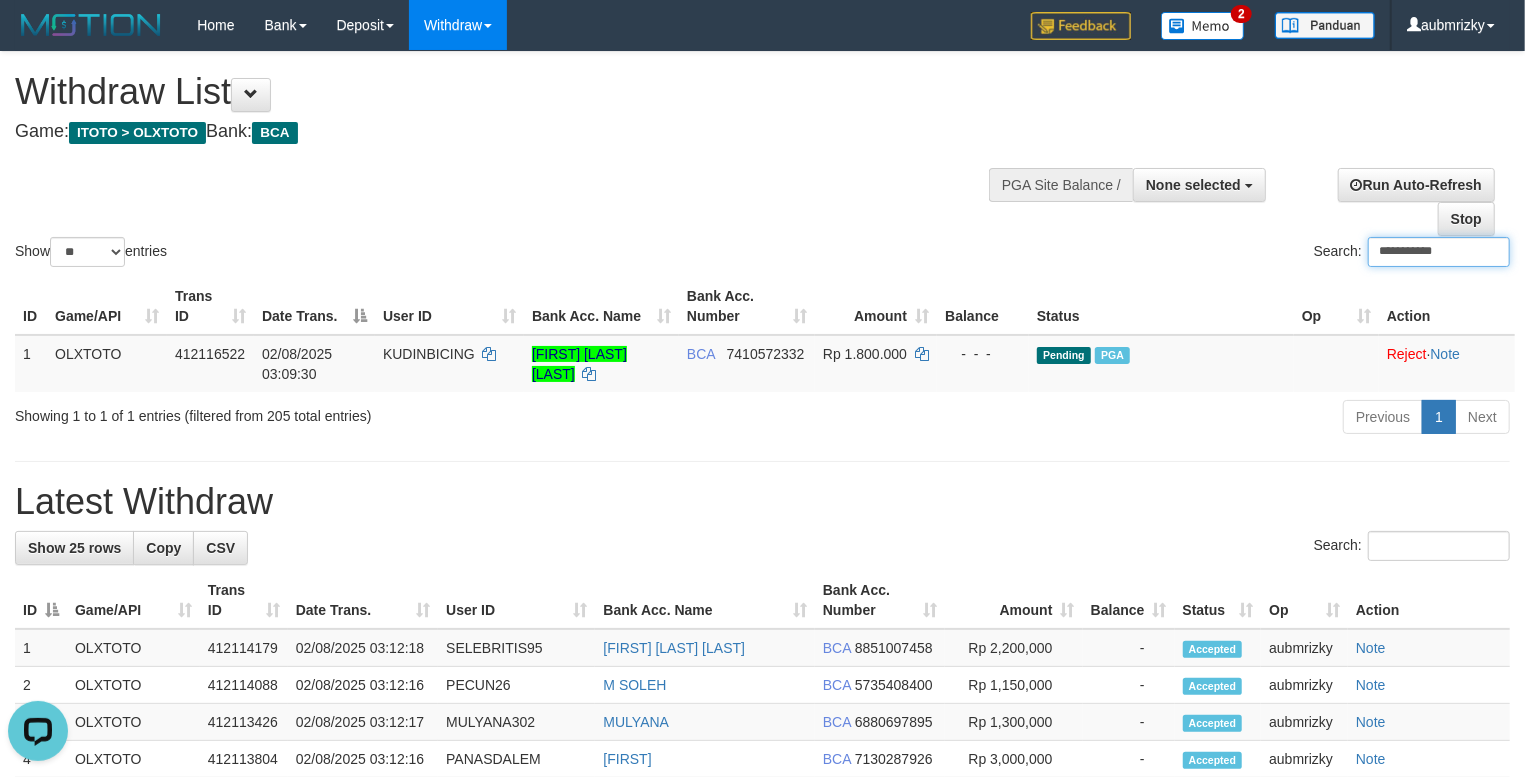 click on "**********" at bounding box center [1439, 252] 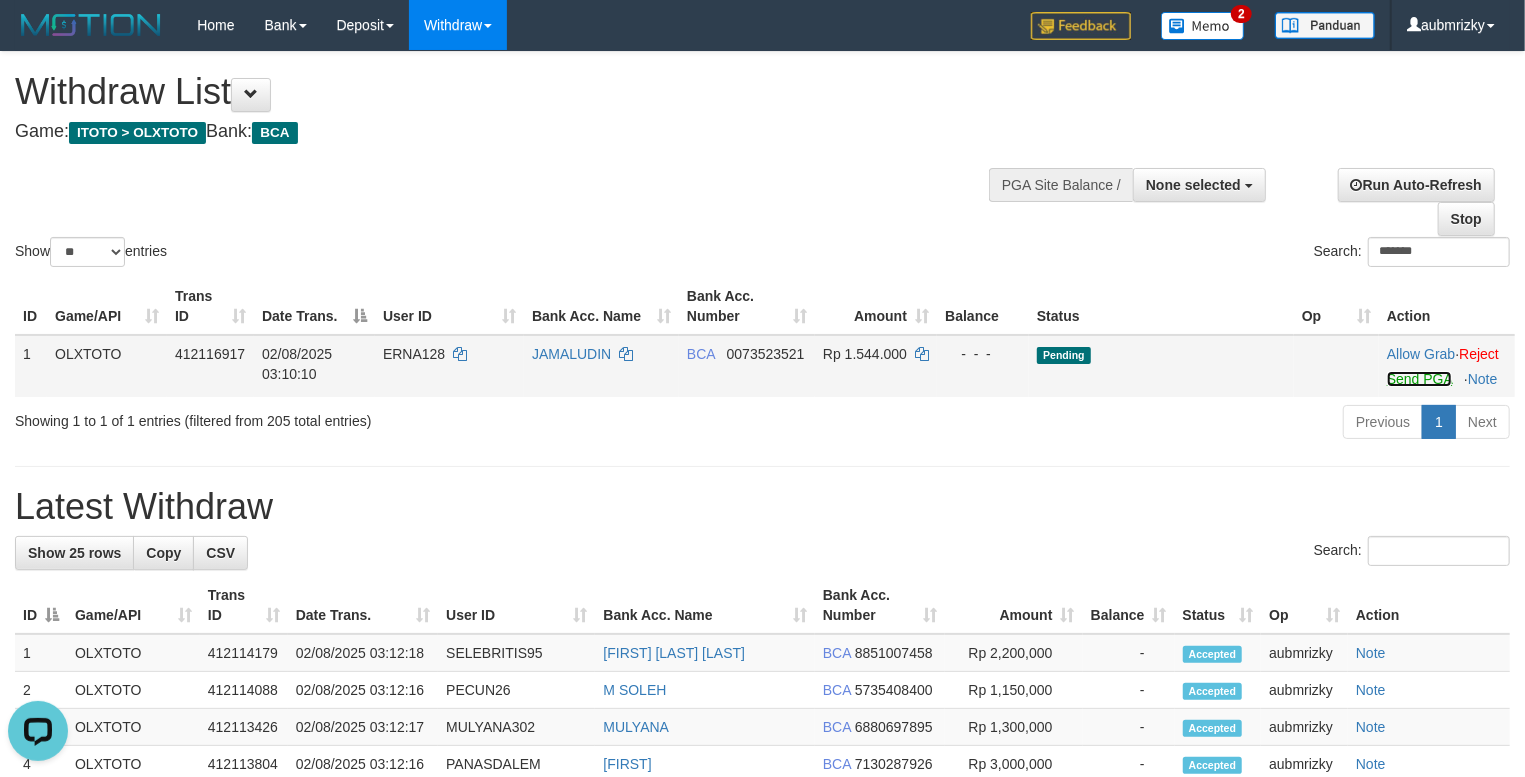 click on "Send PGA" at bounding box center (1419, 379) 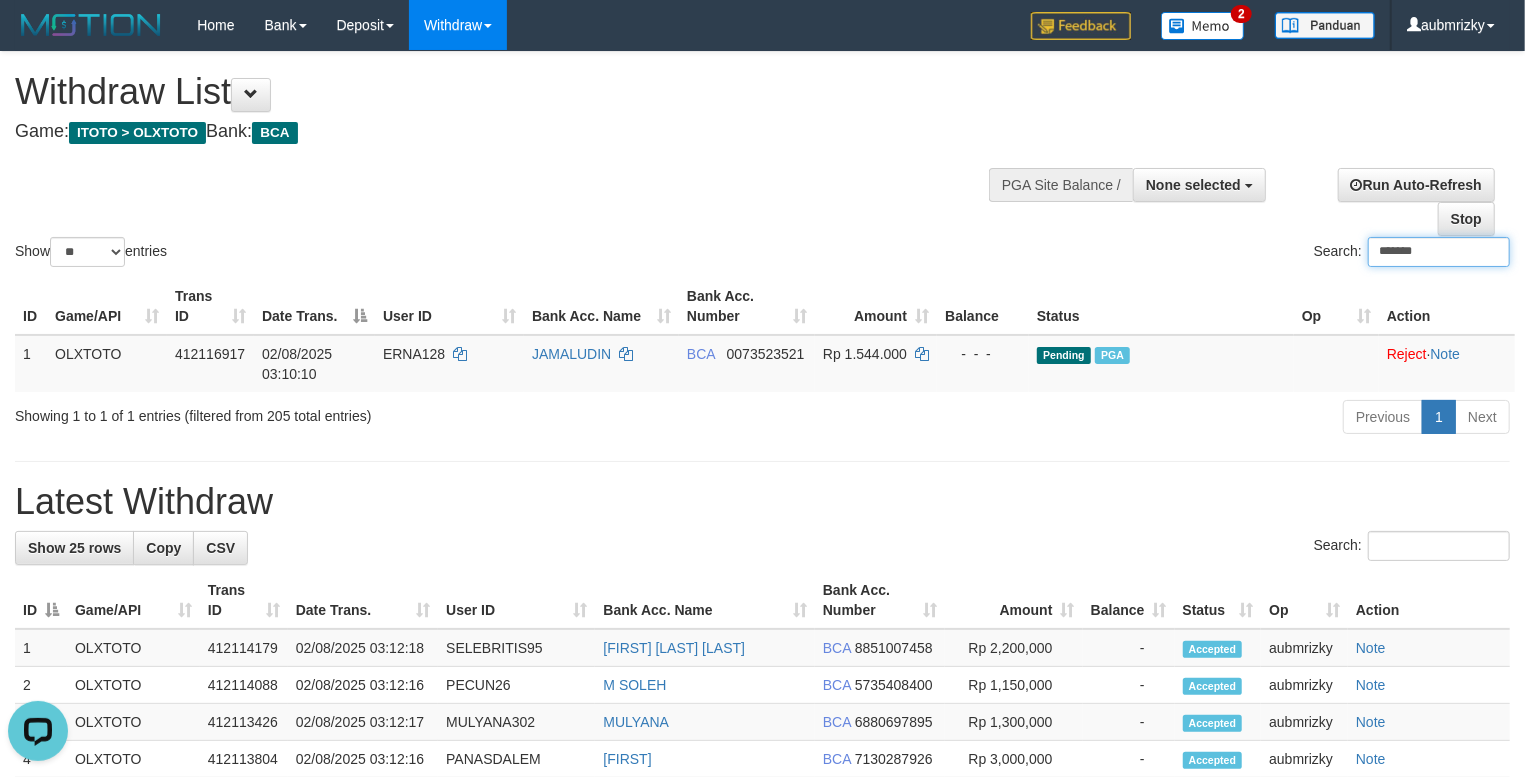 click on "*******" at bounding box center (1439, 252) 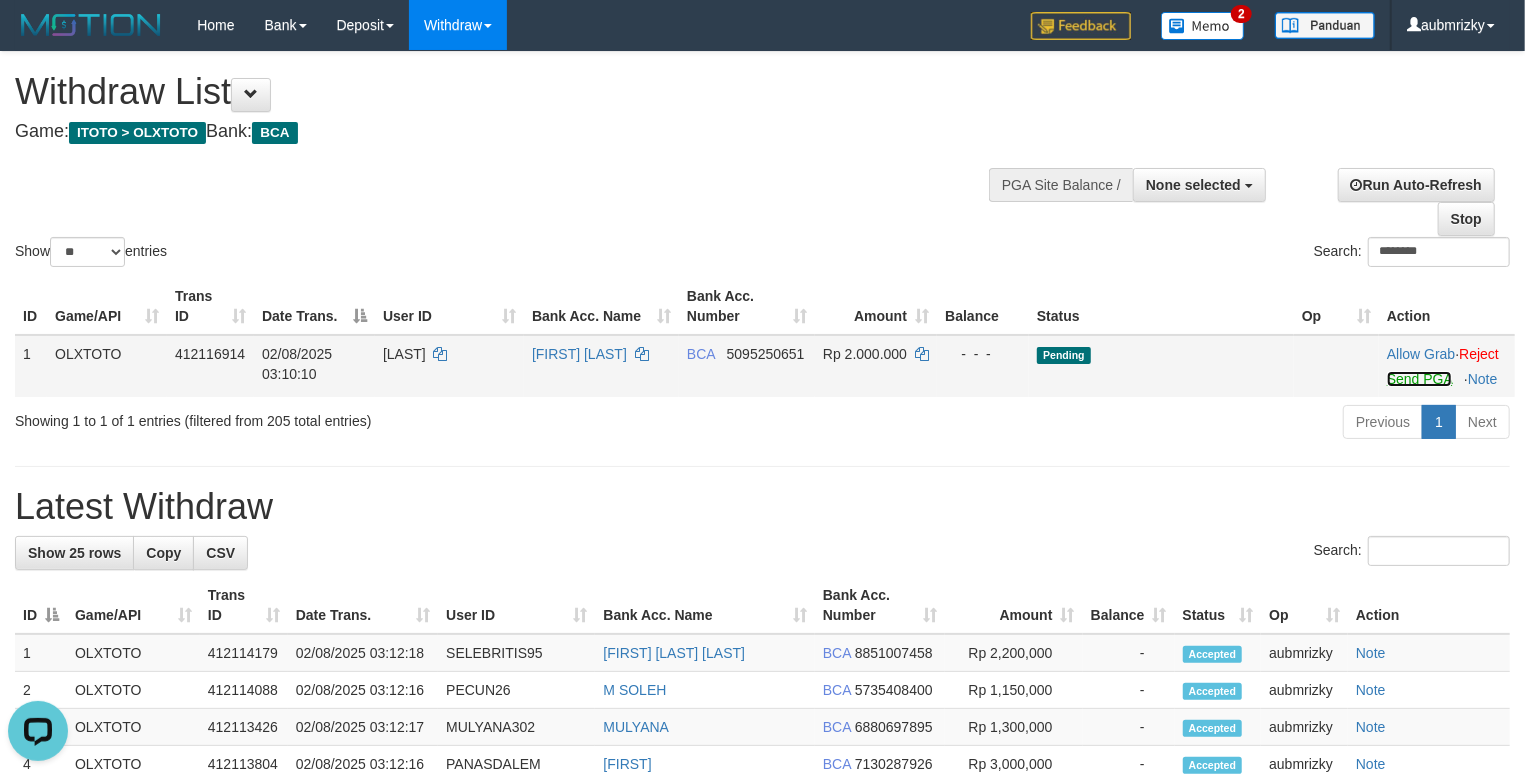 click on "Send PGA" at bounding box center (1419, 379) 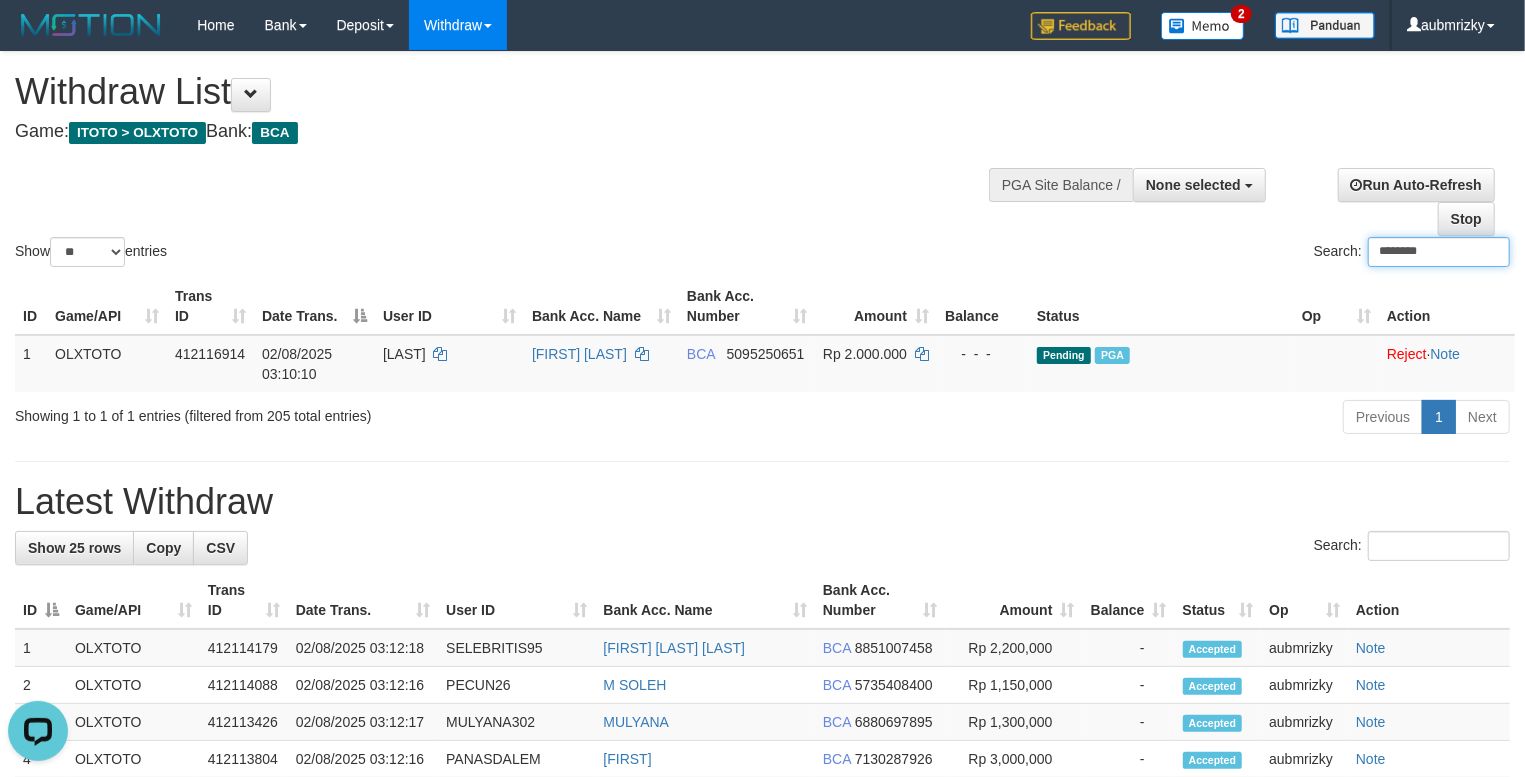 click on "********" at bounding box center (1439, 252) 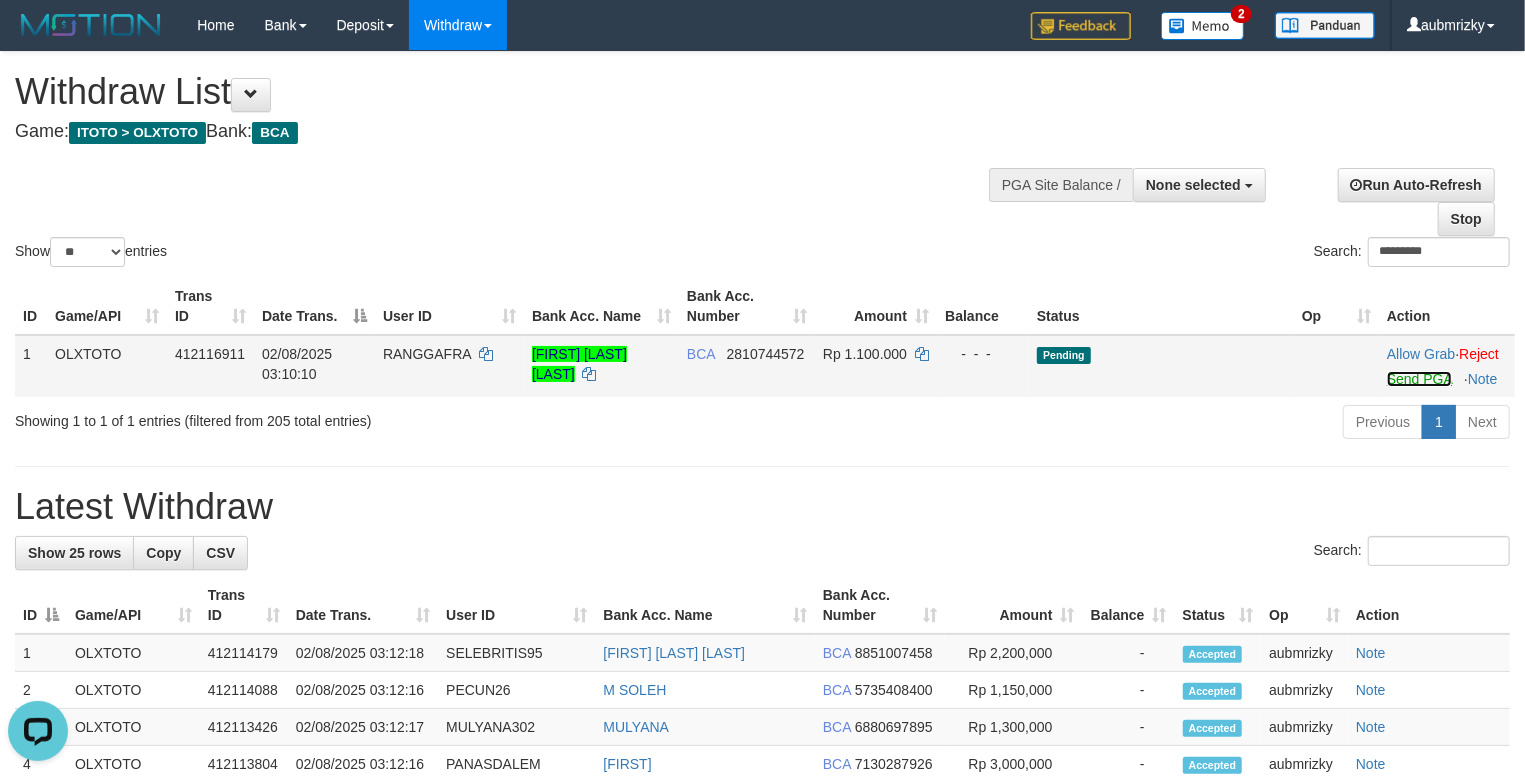 click on "Send PGA" at bounding box center (1419, 379) 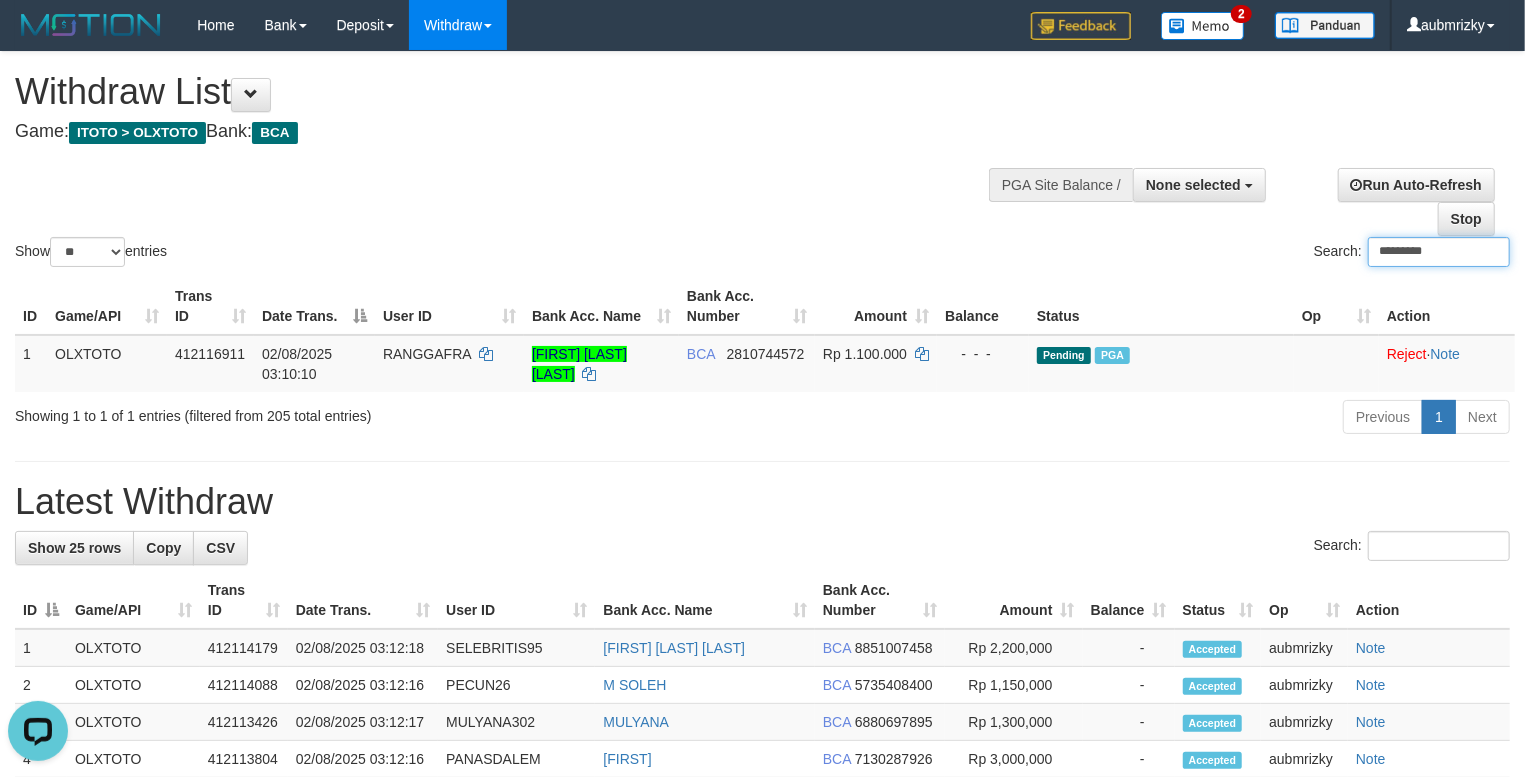 click on "*********" at bounding box center [1439, 252] 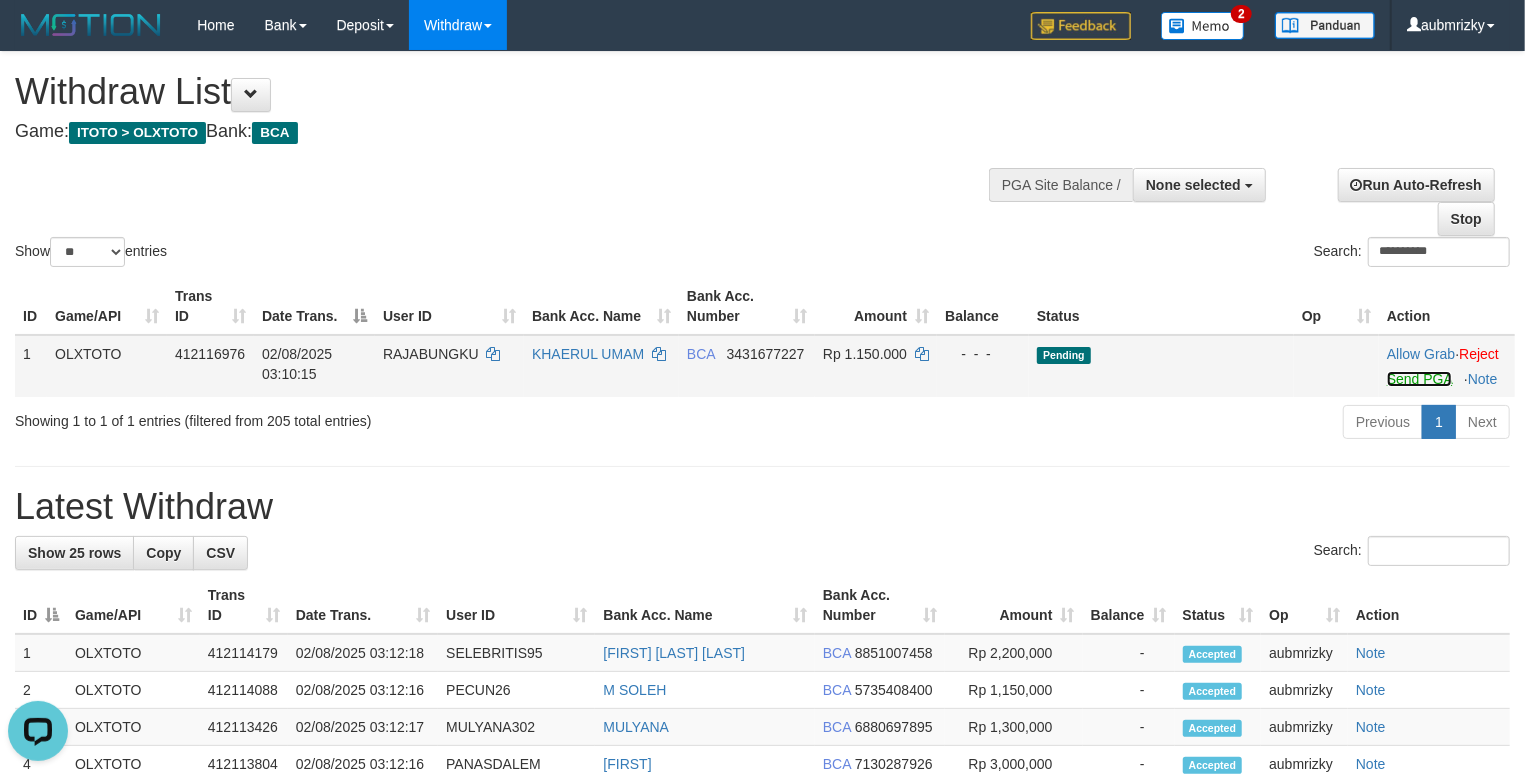 click on "Send PGA" at bounding box center (1419, 379) 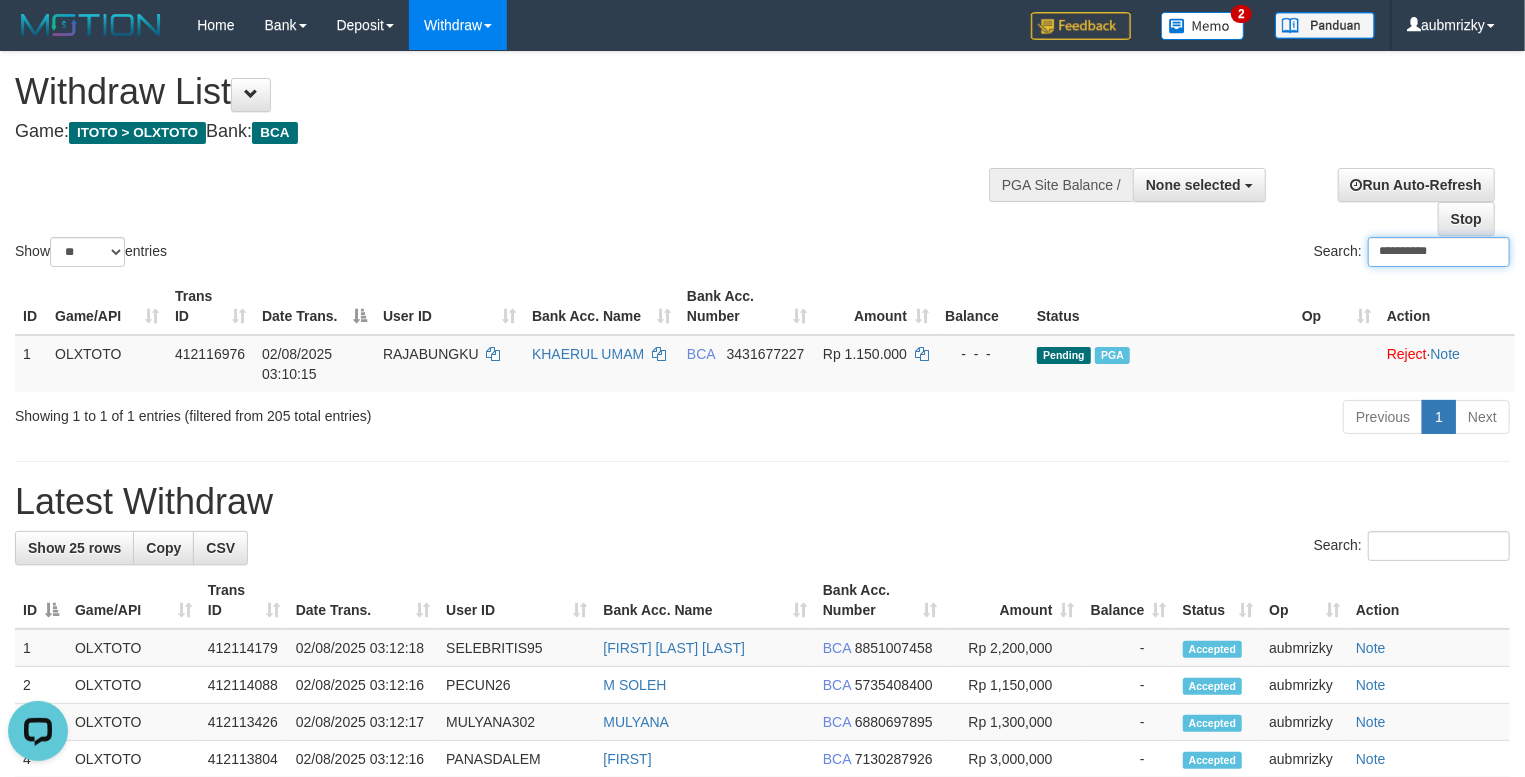click on "**********" at bounding box center (1439, 252) 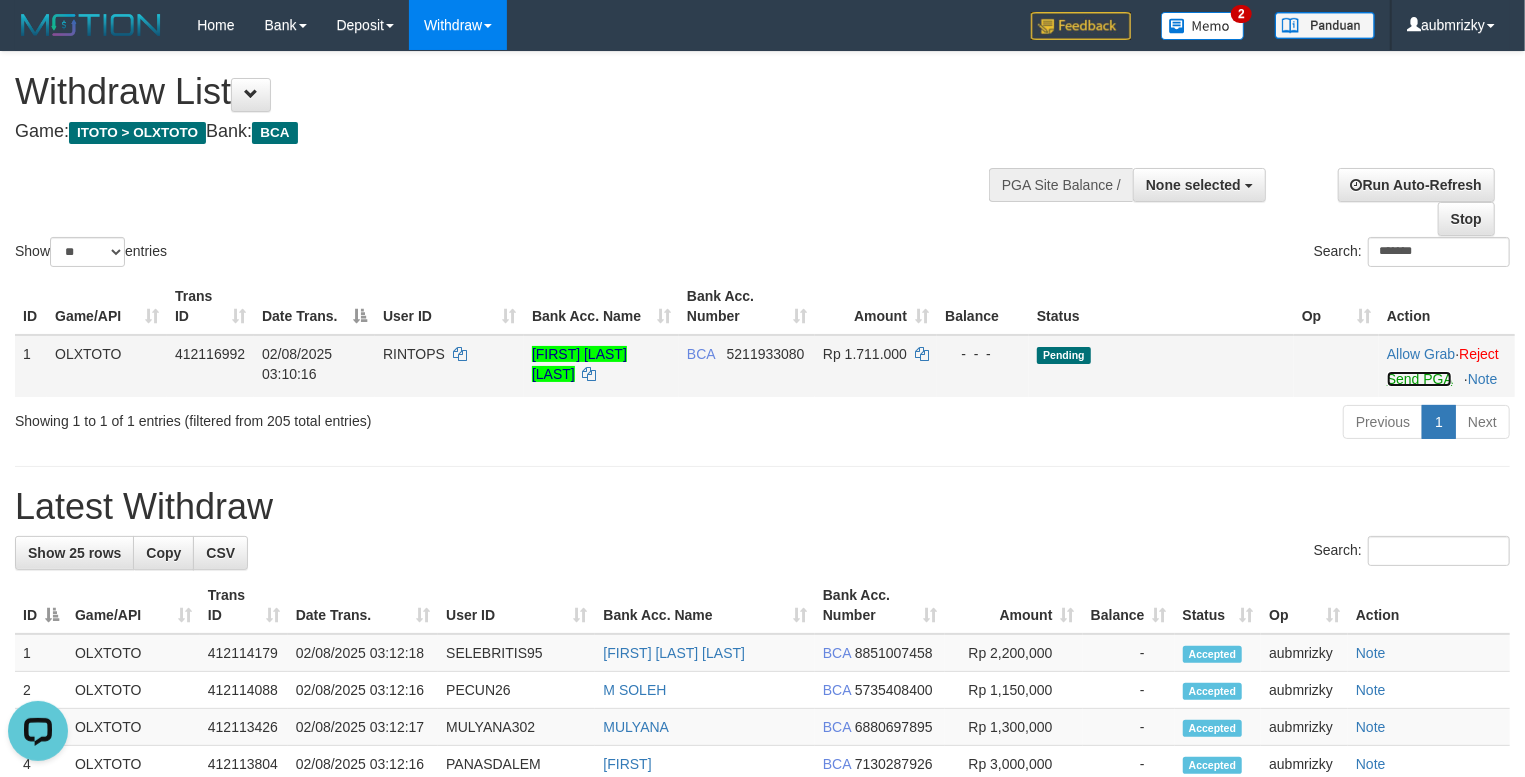 click on "Send PGA" at bounding box center (1419, 379) 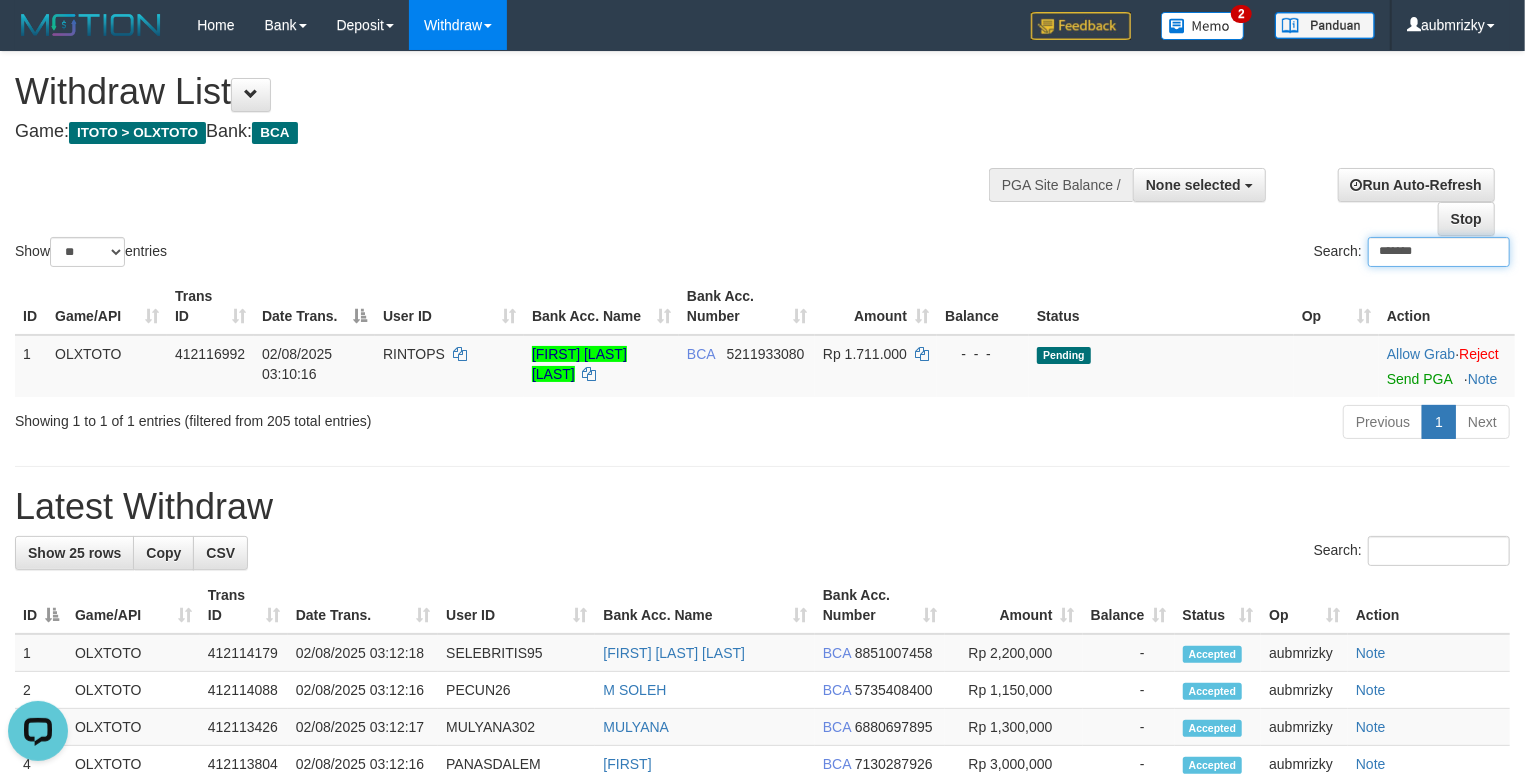 click on "*******" at bounding box center (1439, 252) 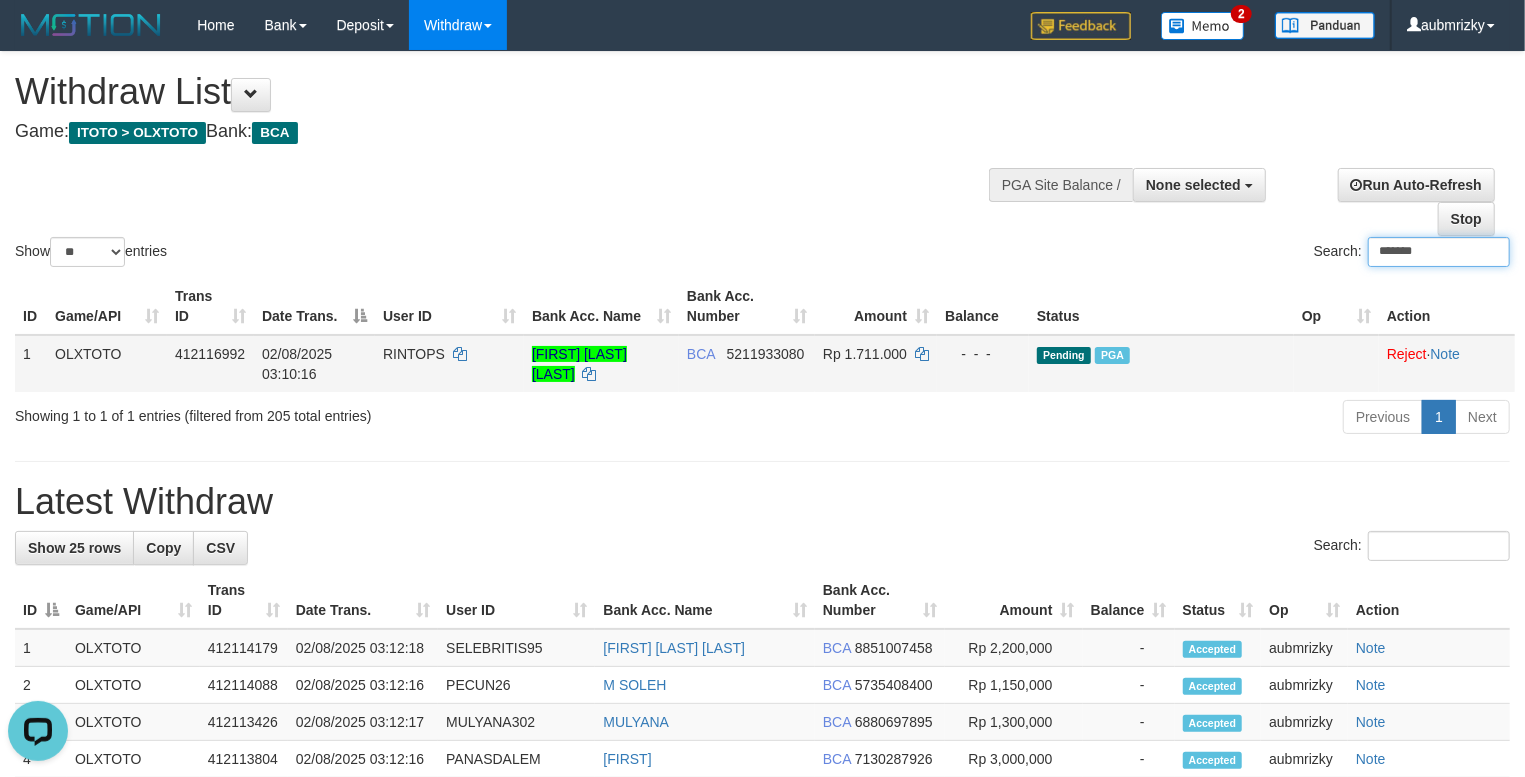 paste 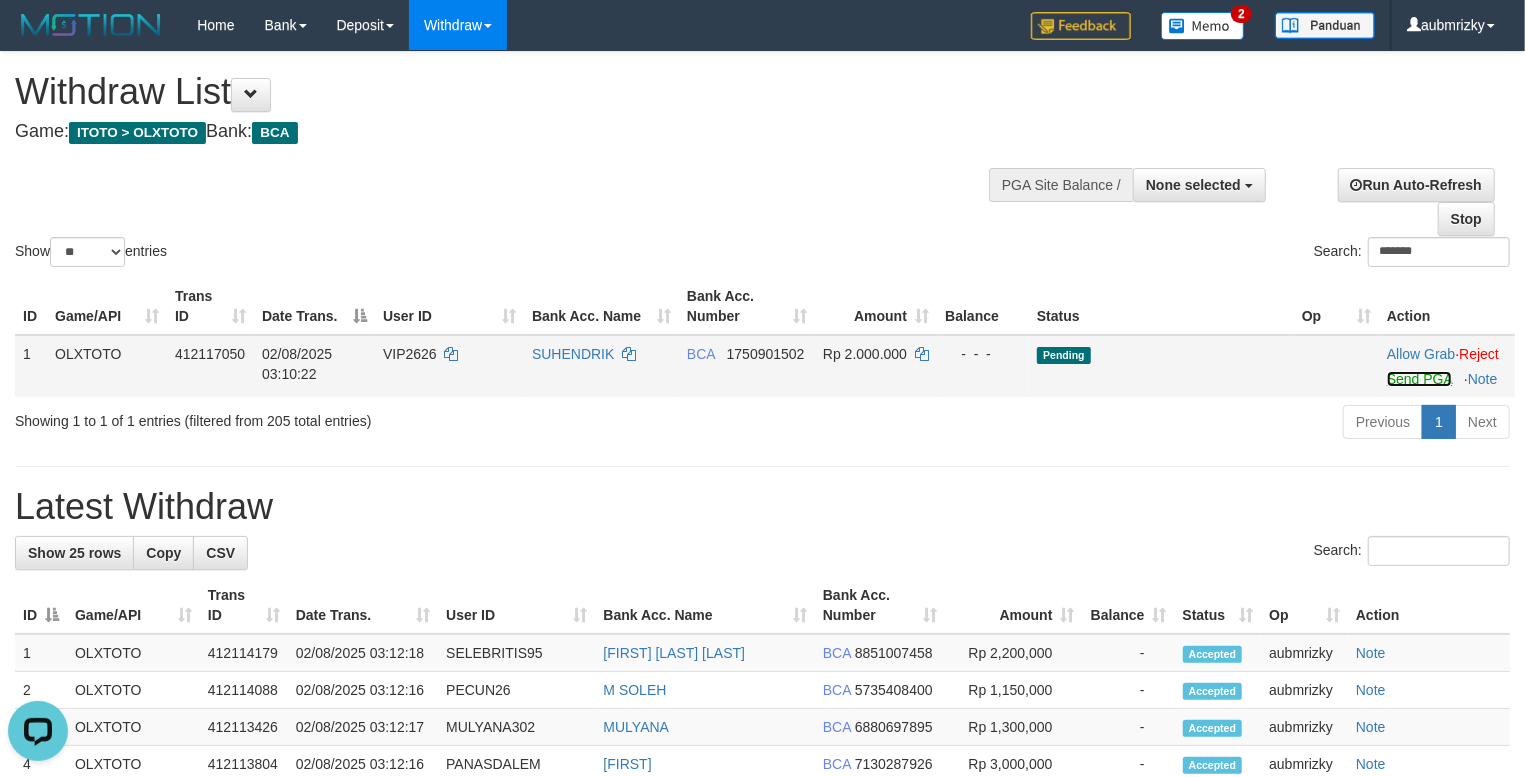 click on "Send PGA" at bounding box center (1419, 379) 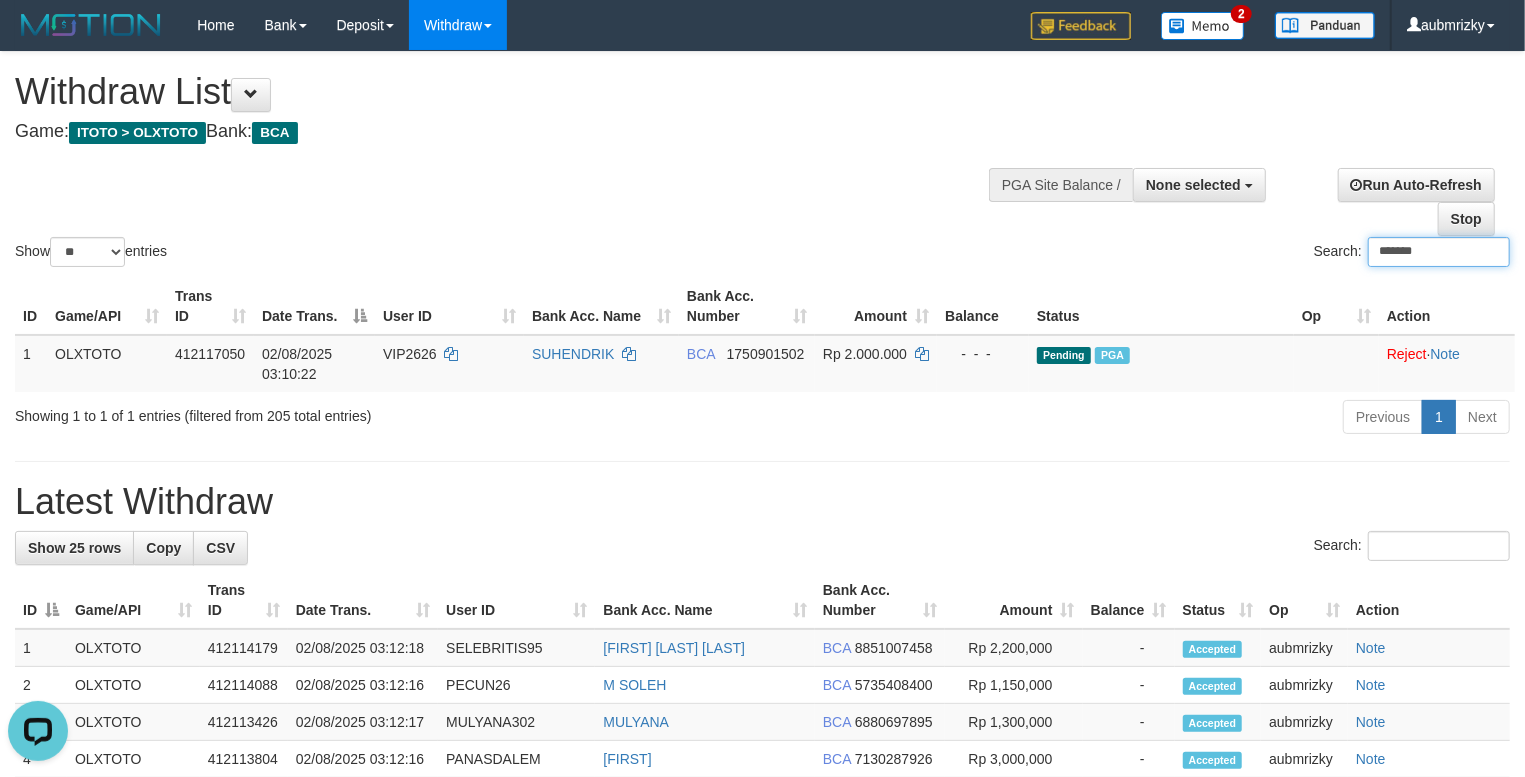 click on "*******" at bounding box center (1439, 252) 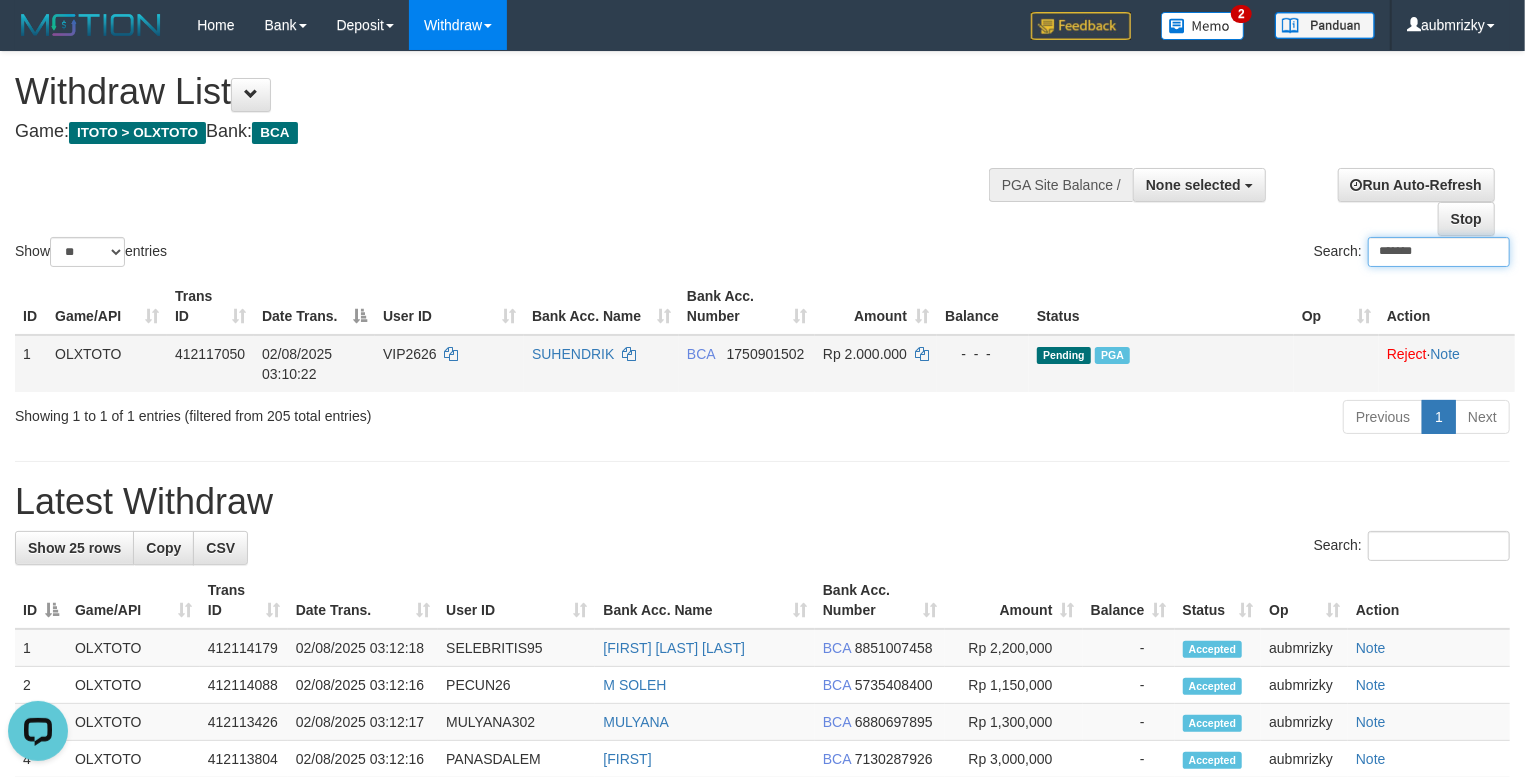 paste on "*****" 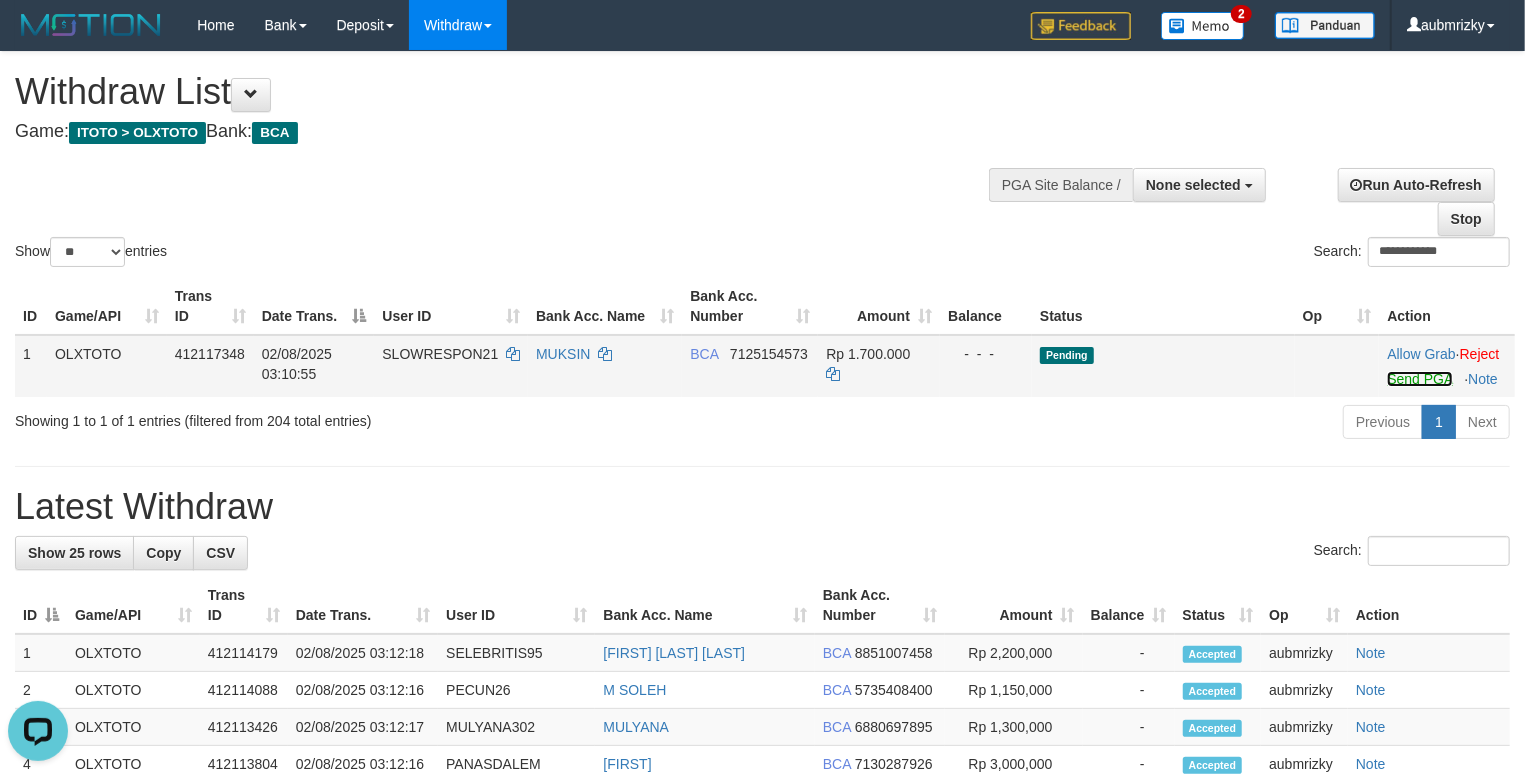 click on "Send PGA" at bounding box center (1419, 379) 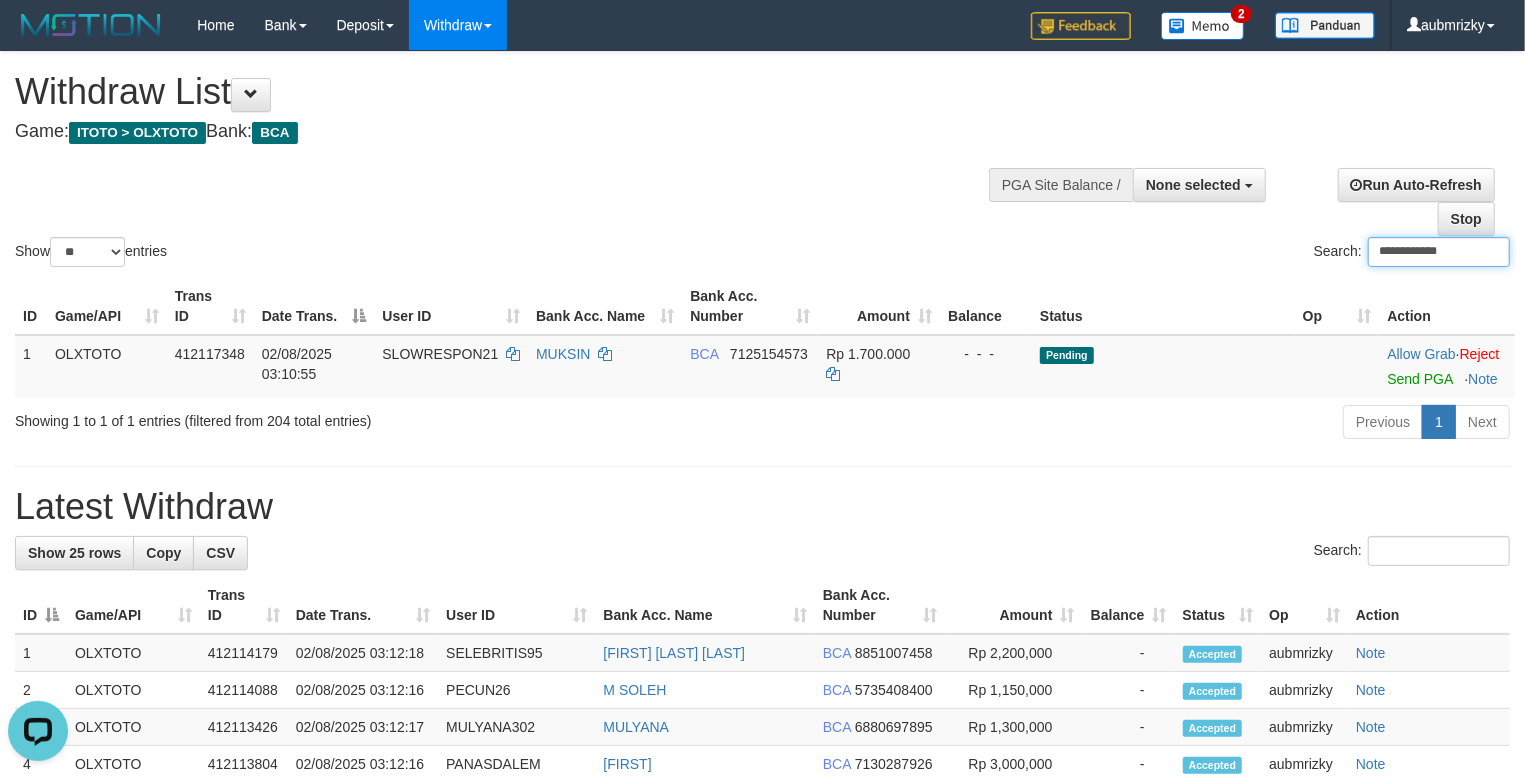 click on "**********" at bounding box center [1439, 252] 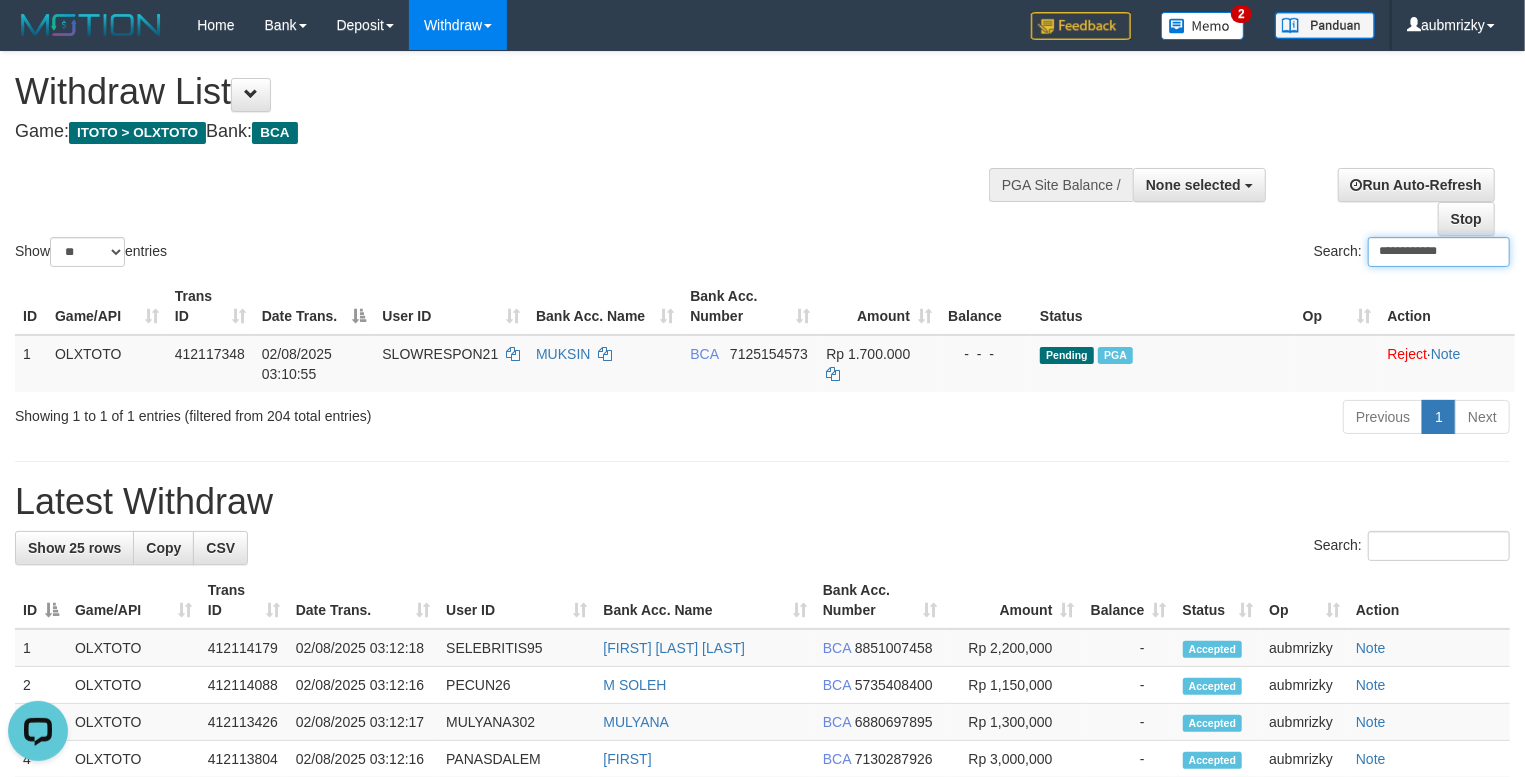 paste 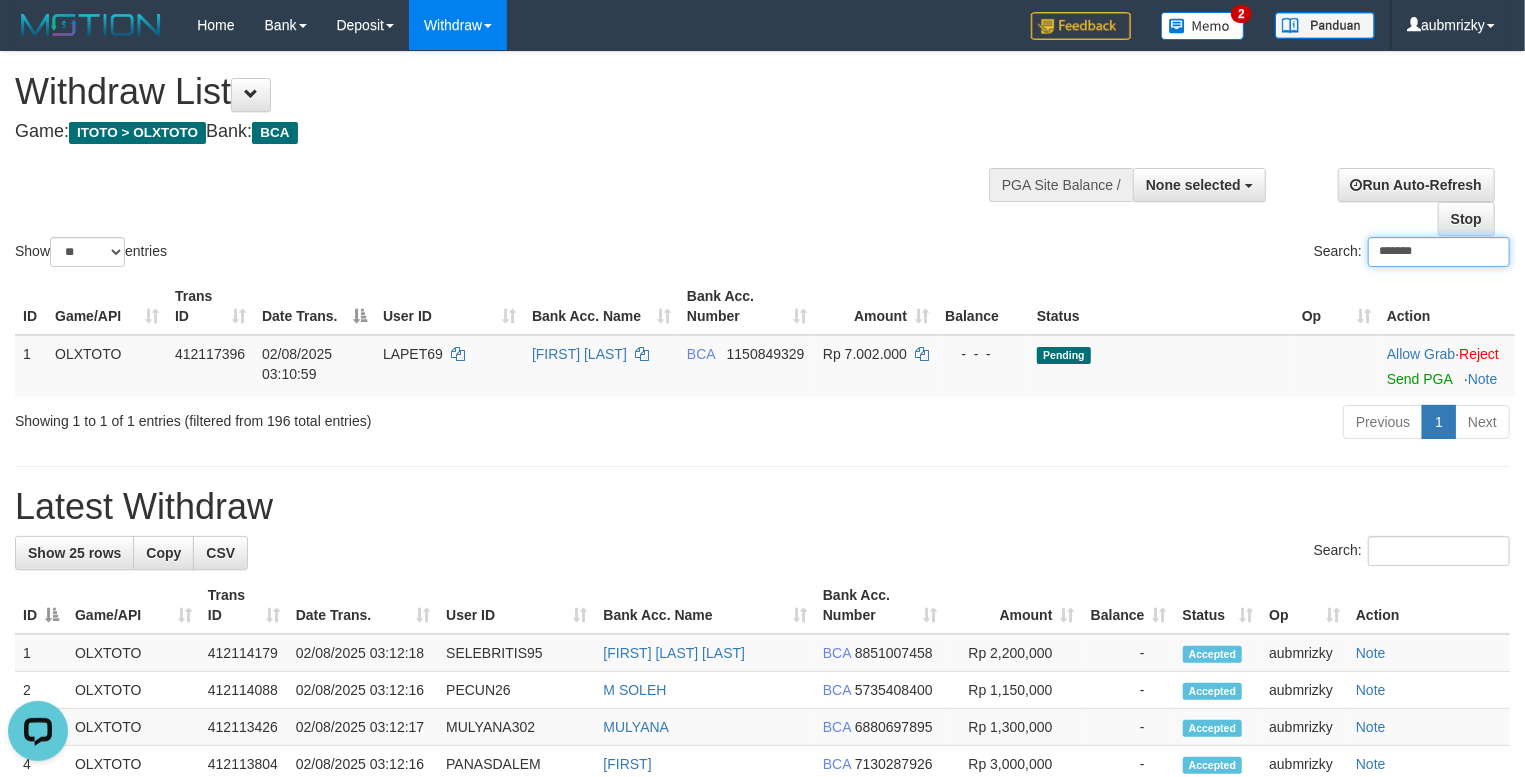 click on "*******" at bounding box center (1439, 252) 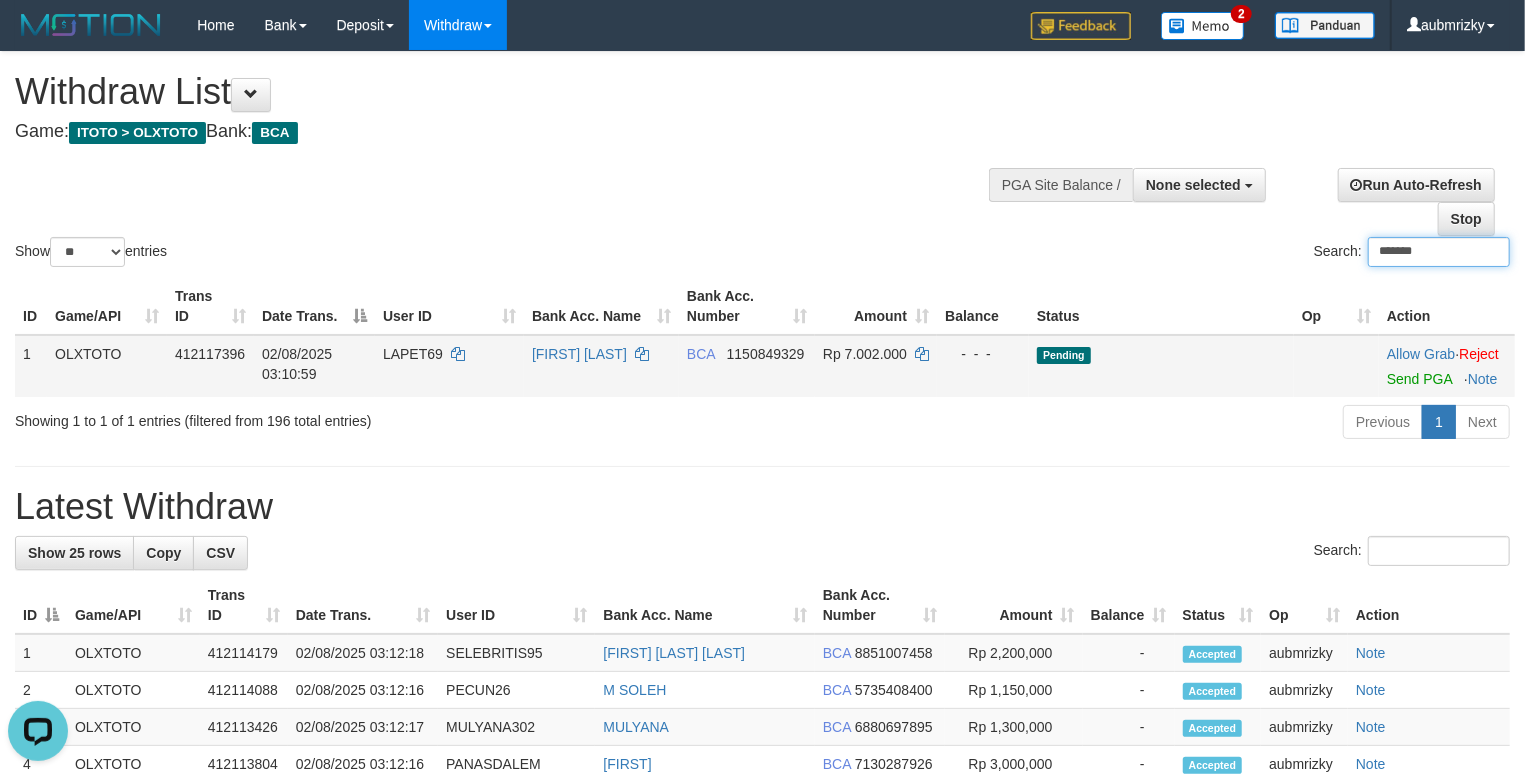 paste 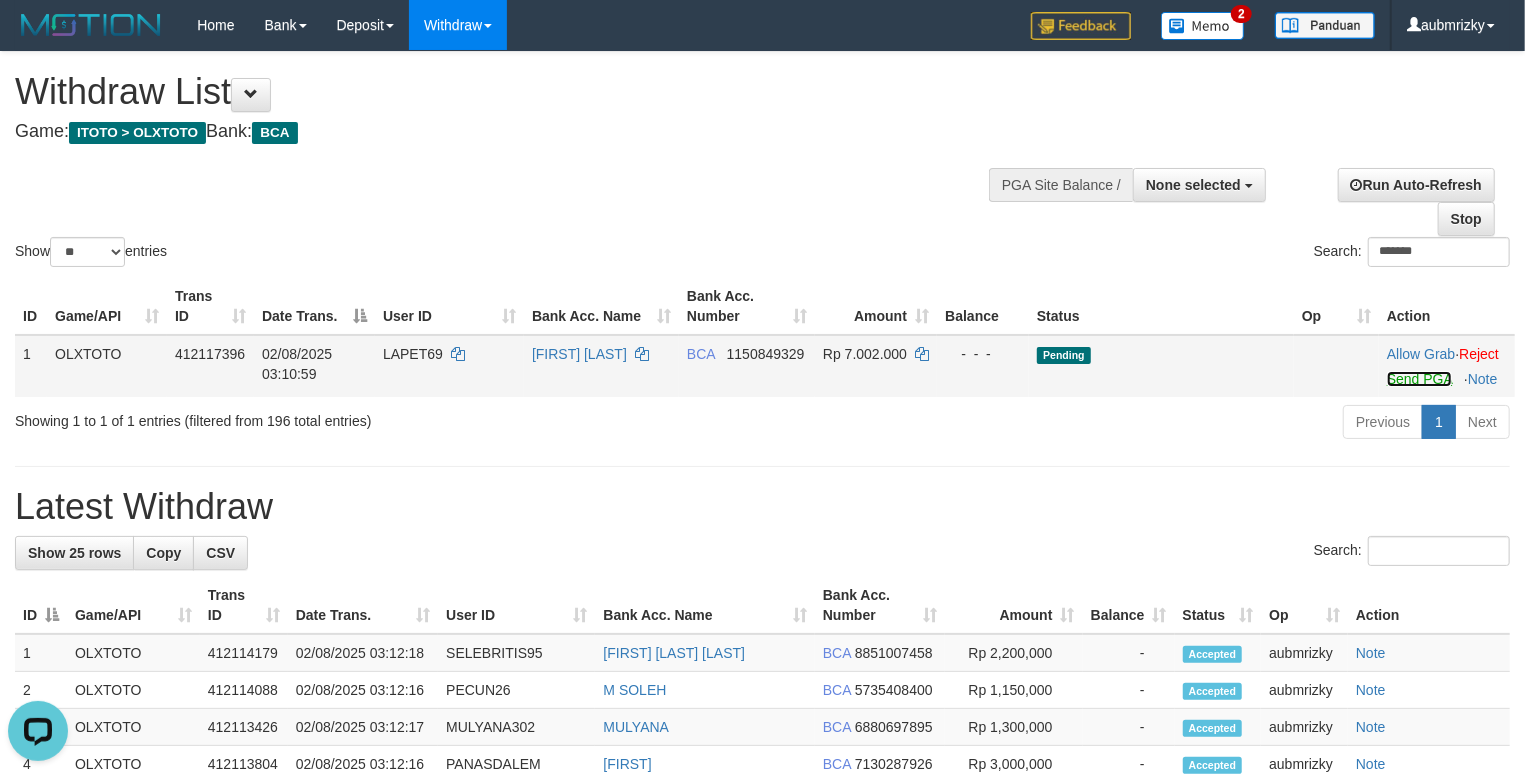 click on "Send PGA" at bounding box center [1419, 379] 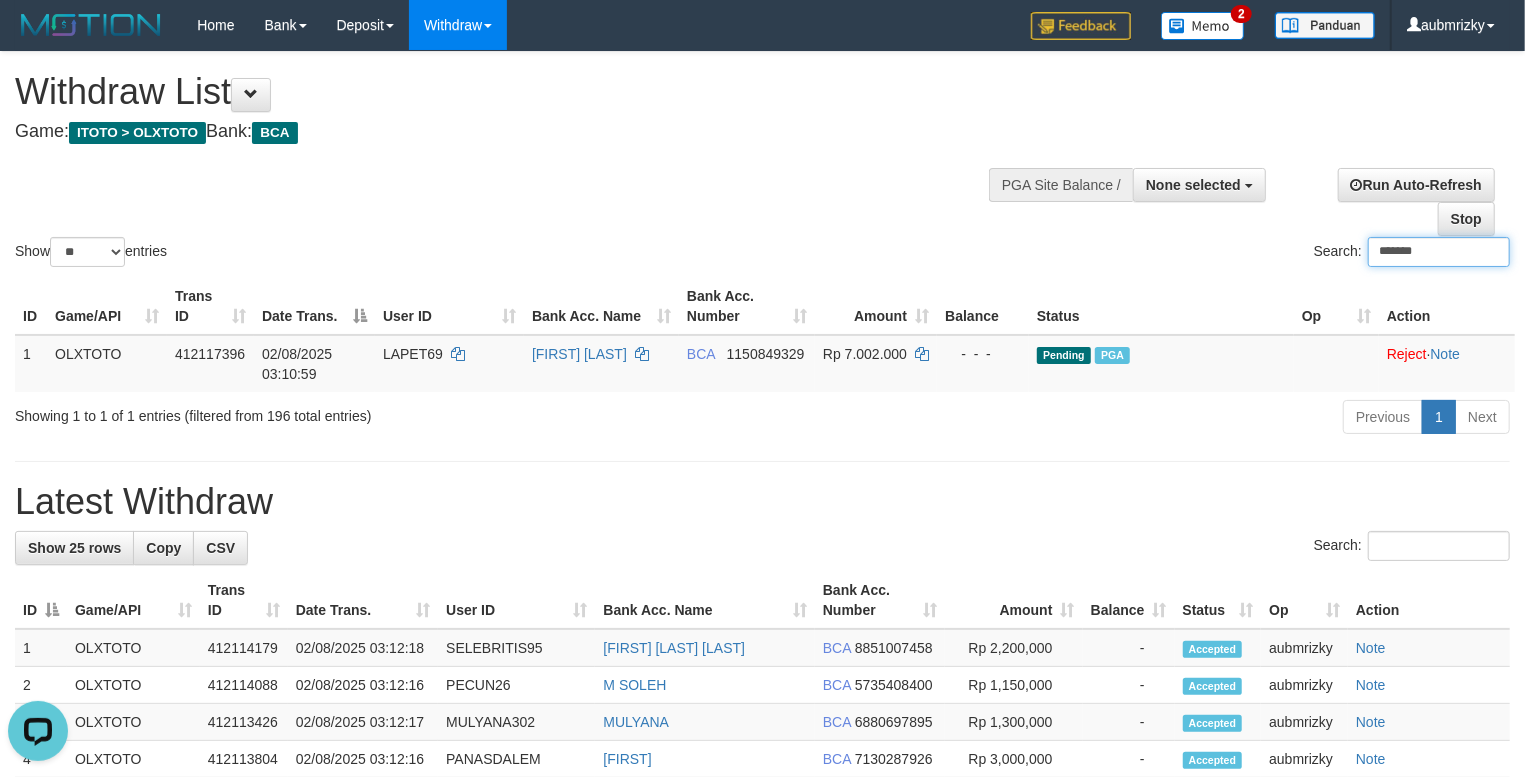 click on "*******" at bounding box center (1439, 252) 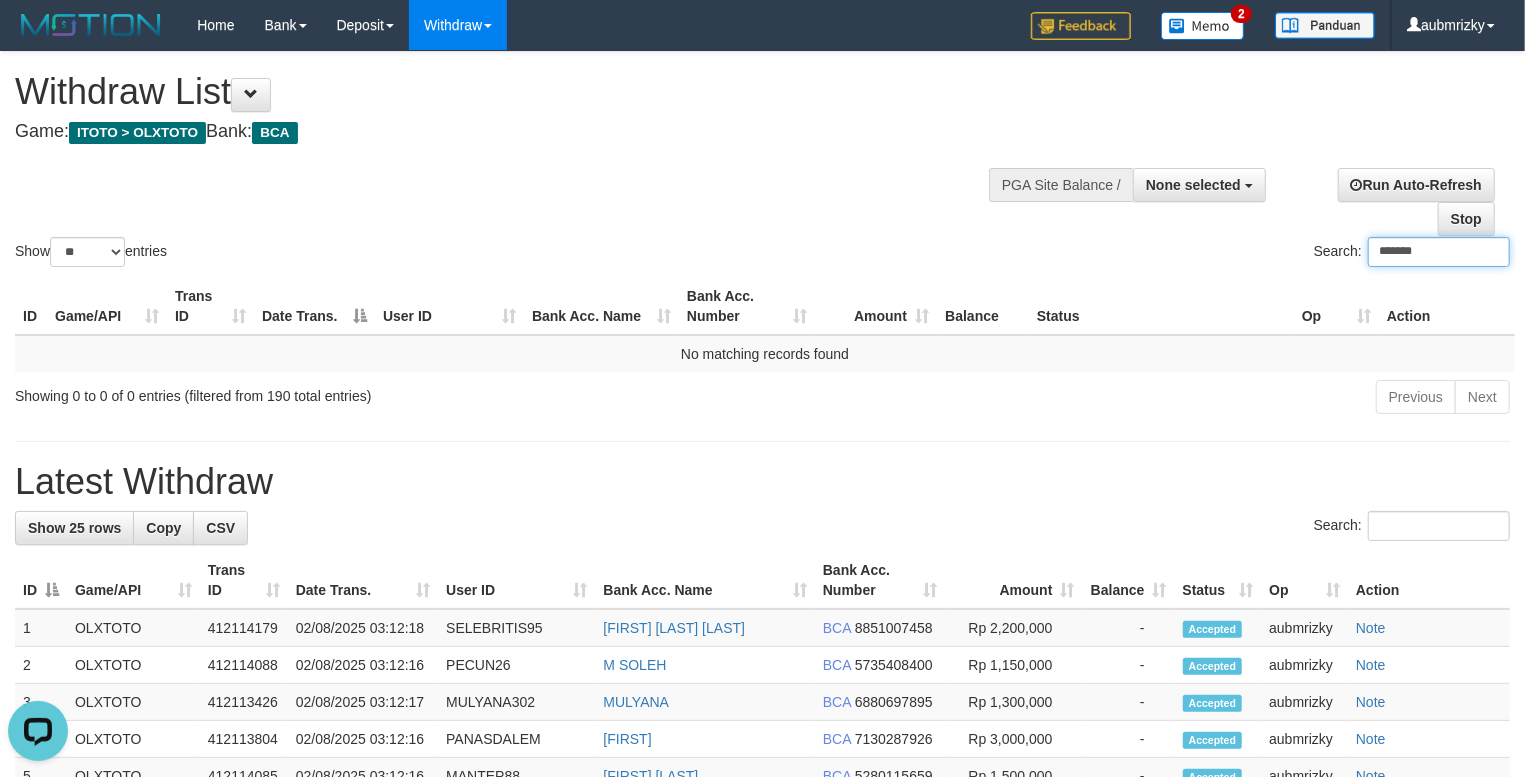 type on "*******" 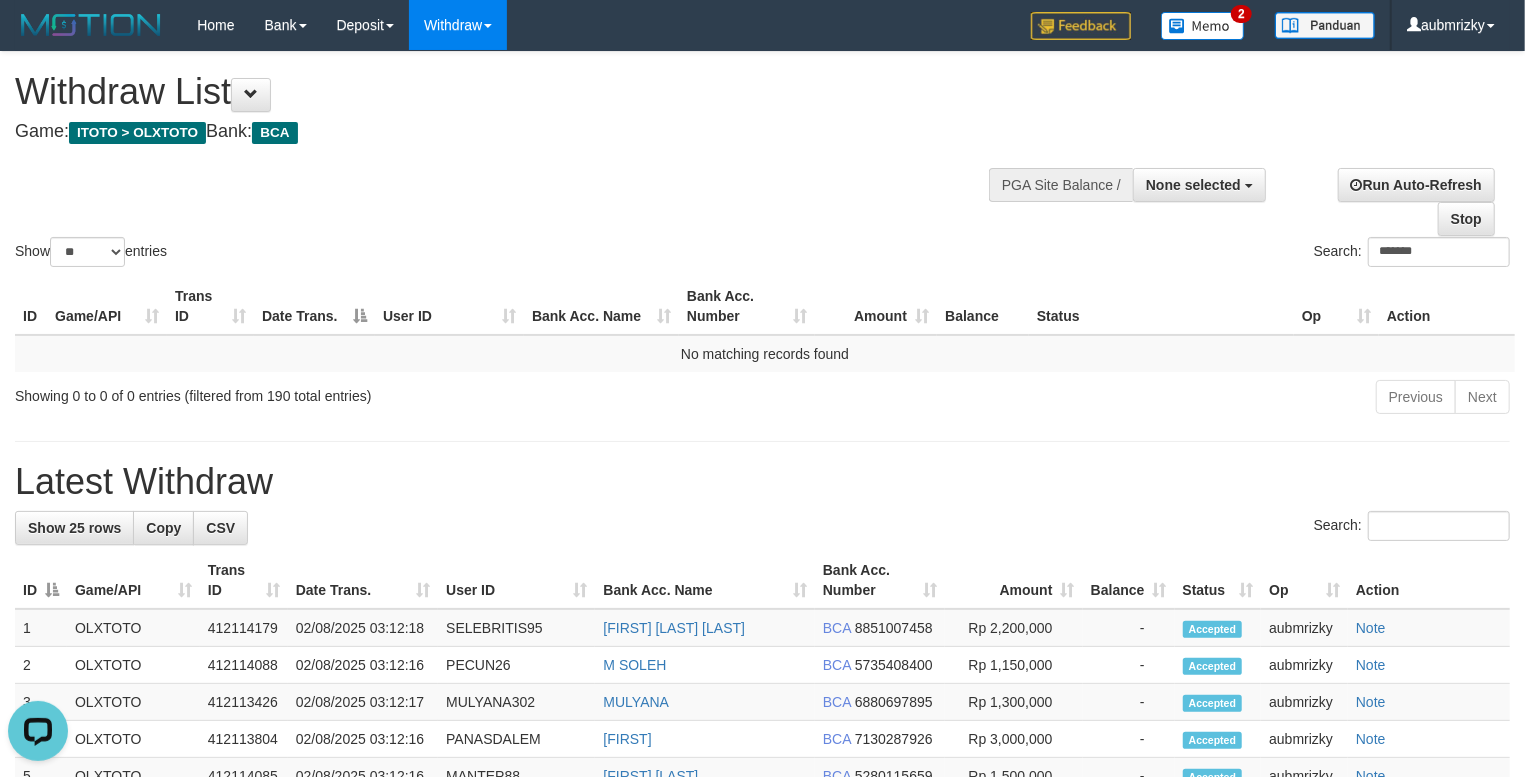 click on "Show  ** ** ** ***  entries Search: *******" at bounding box center (762, 161) 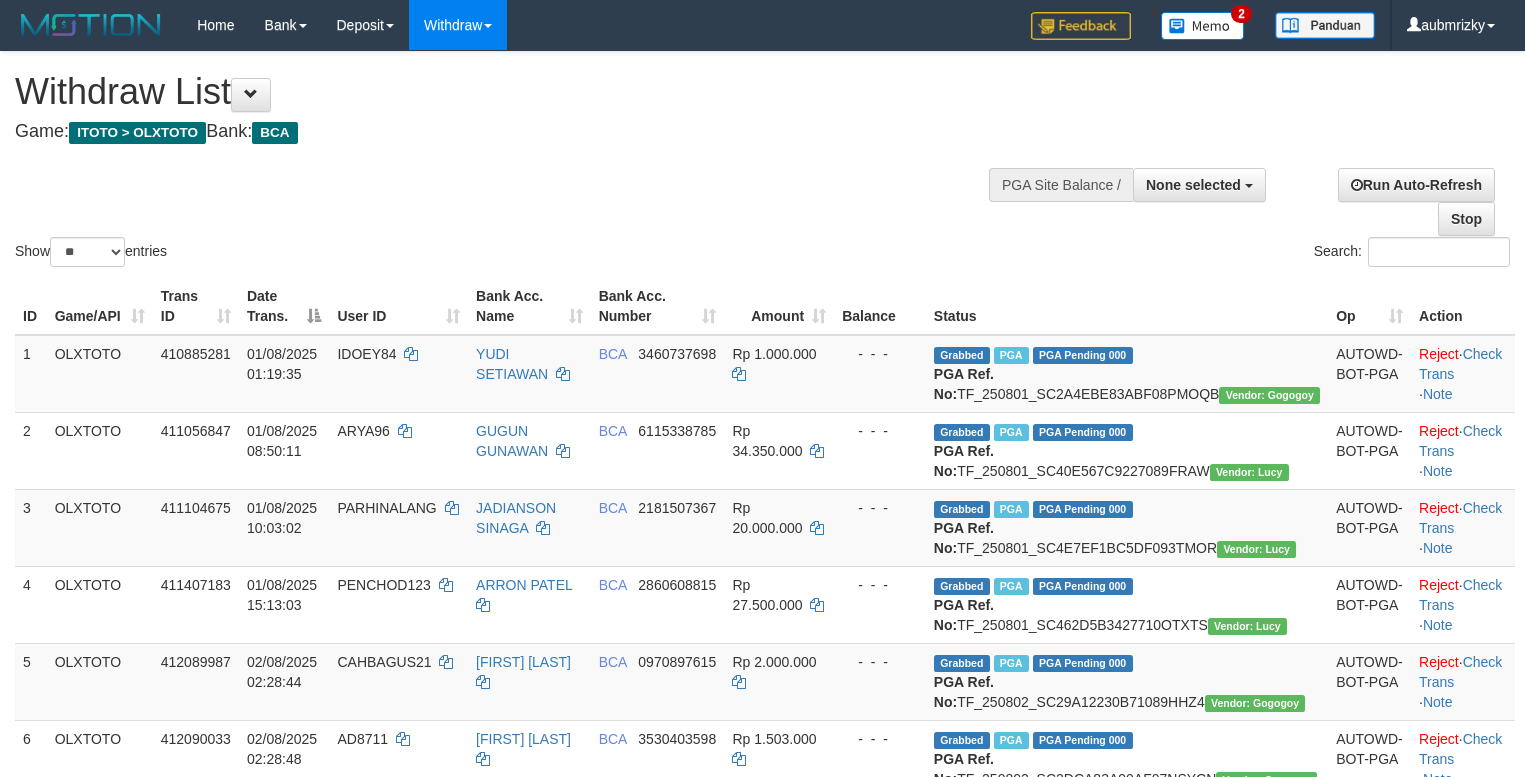 select 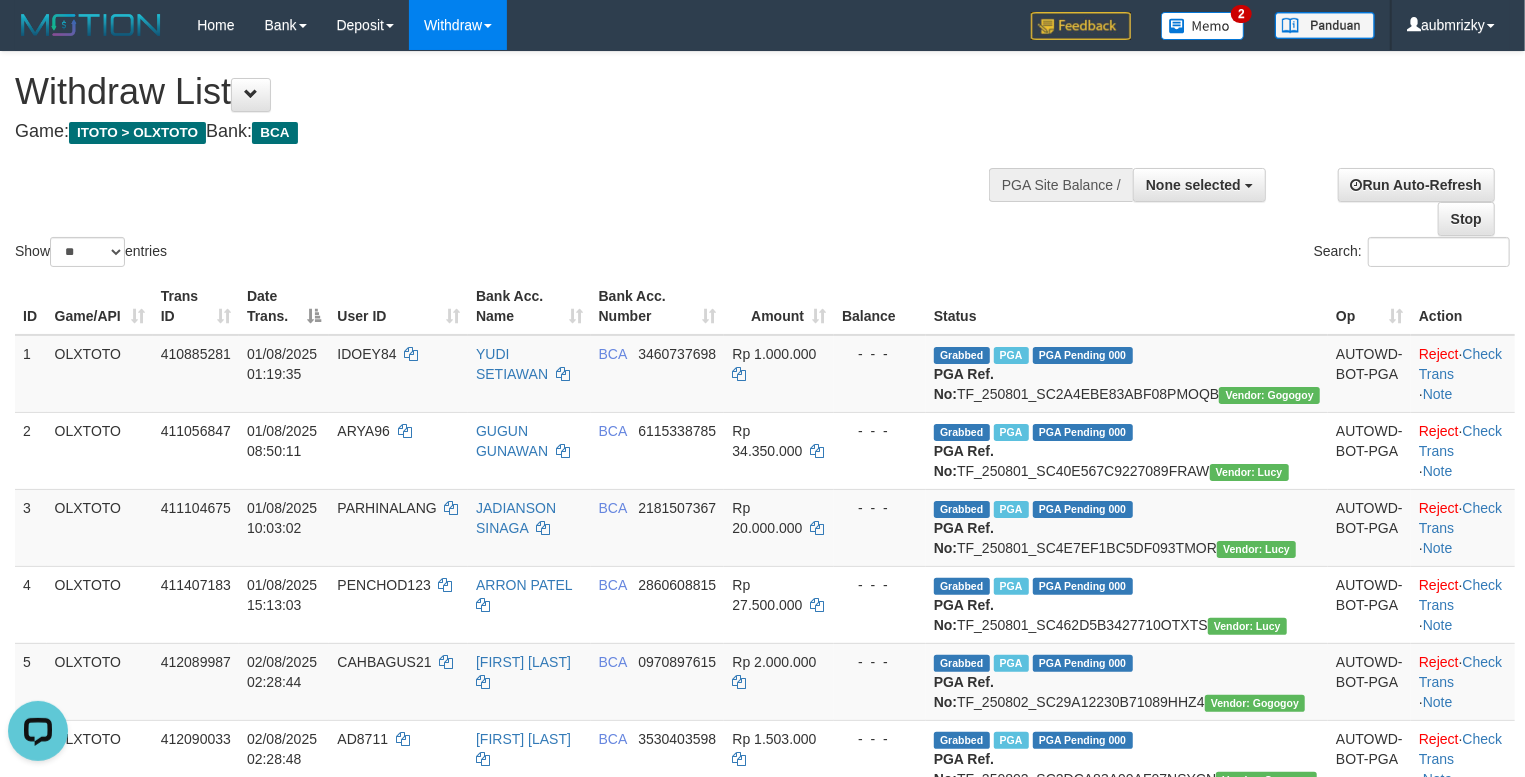 scroll, scrollTop: 0, scrollLeft: 0, axis: both 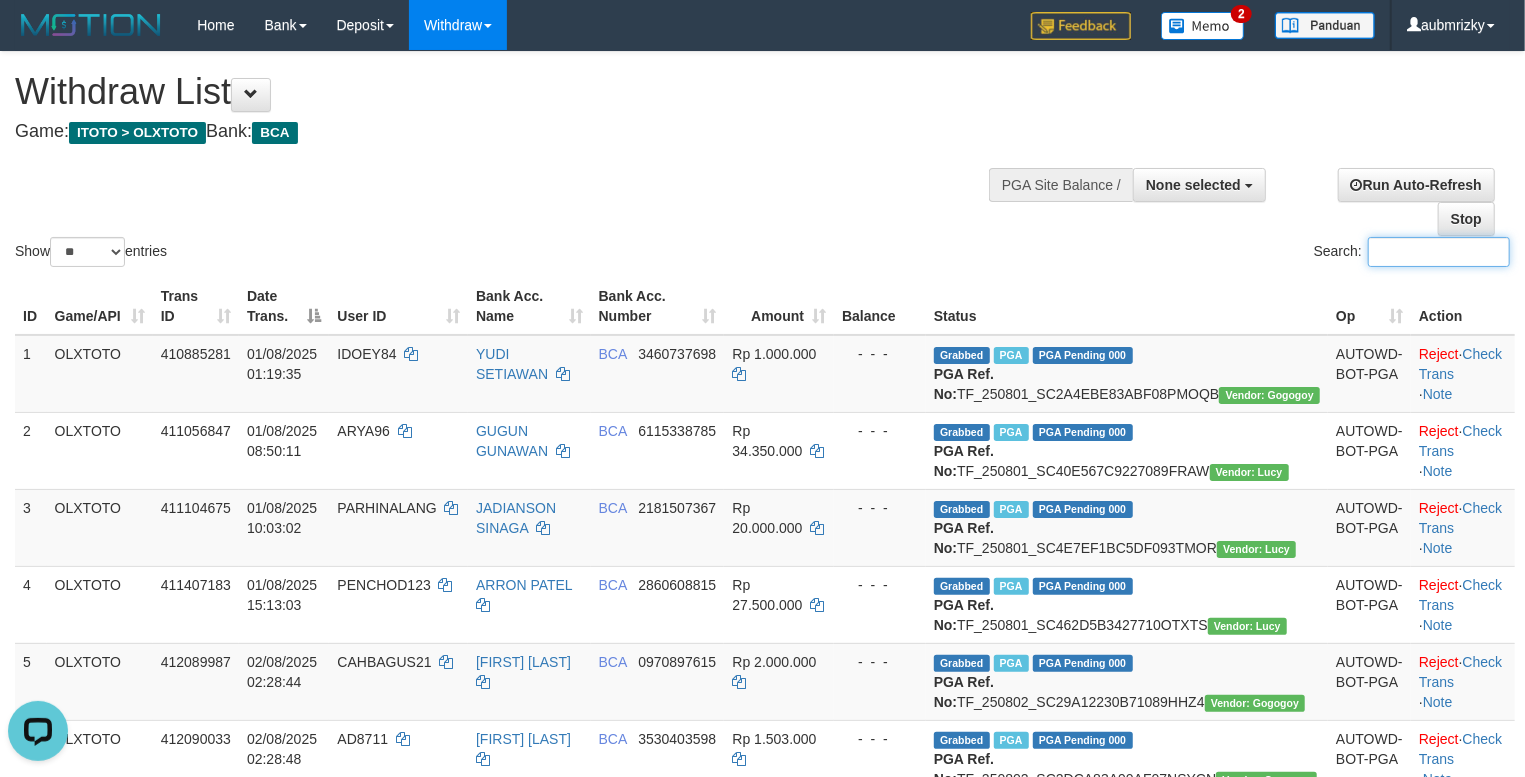 click on "Search:" at bounding box center [1439, 252] 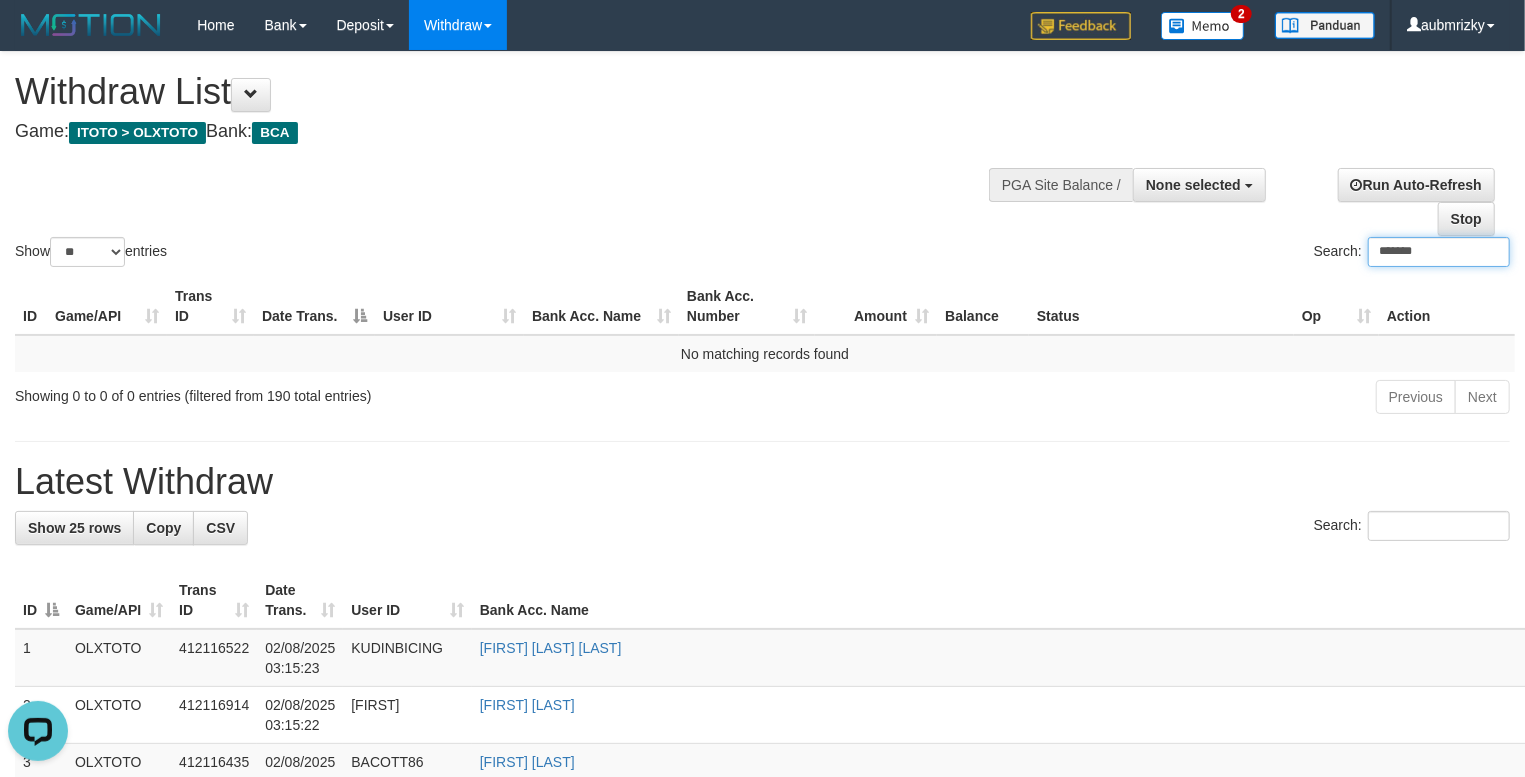 type on "*******" 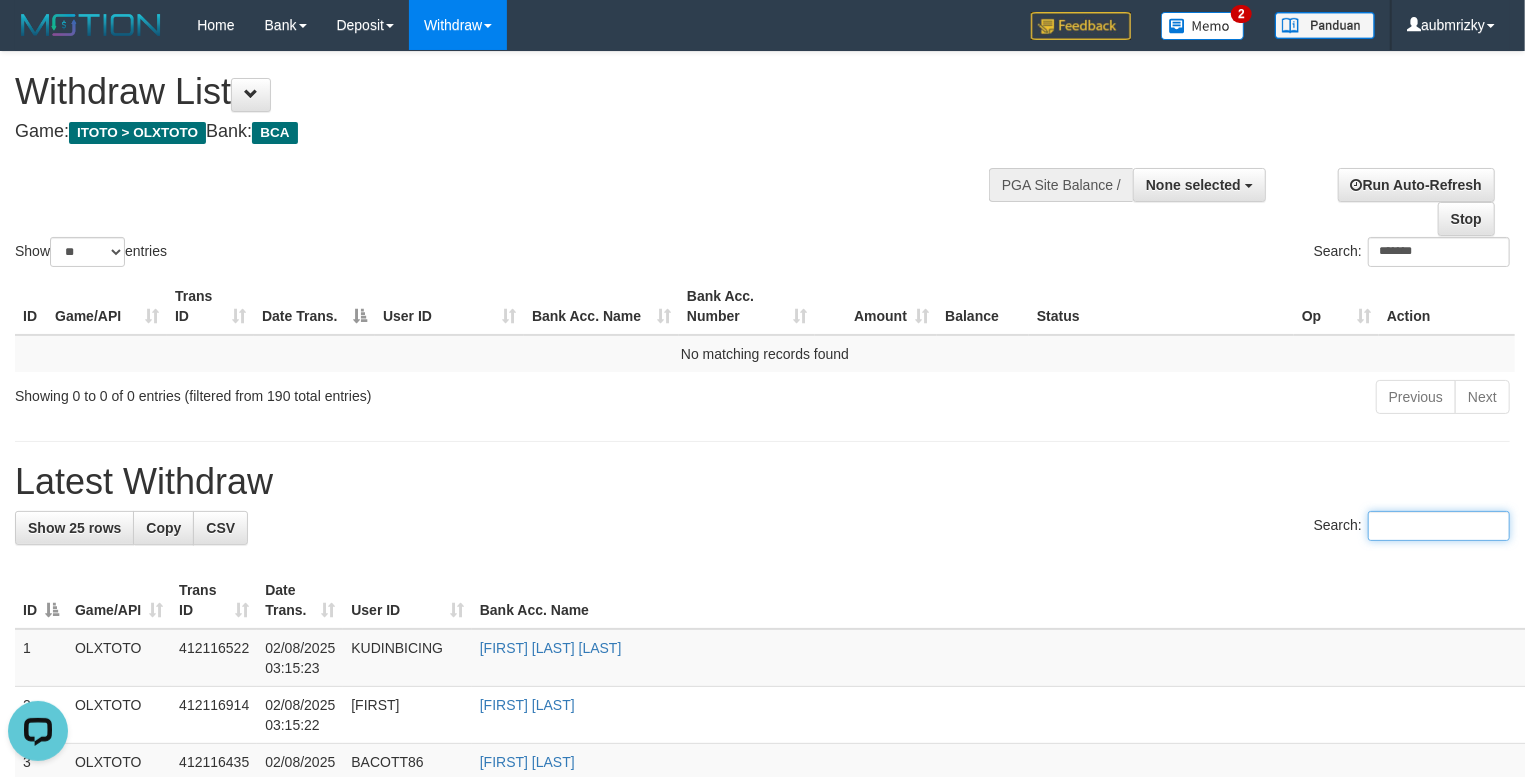 click on "Search:" at bounding box center [1439, 526] 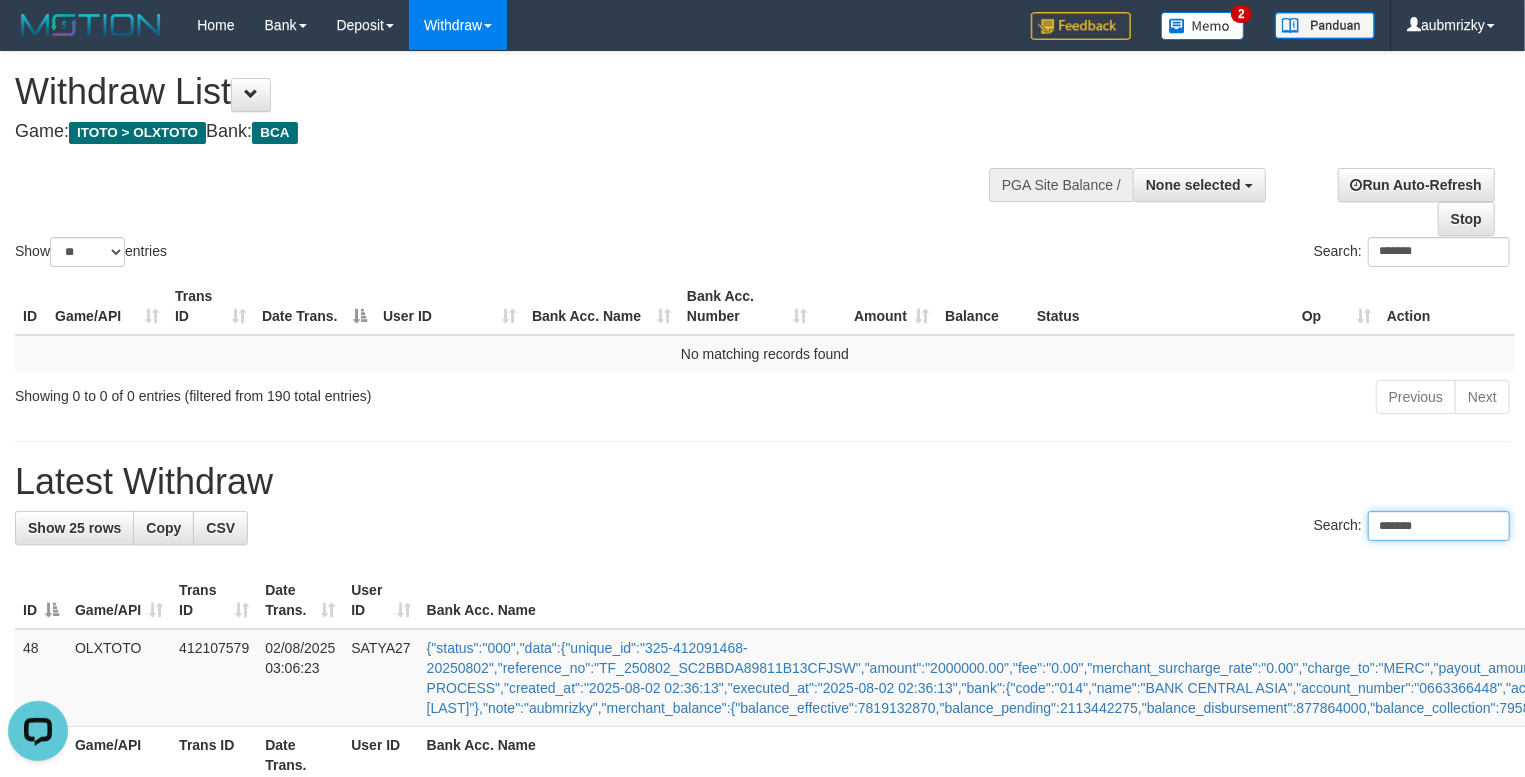 type on "*******" 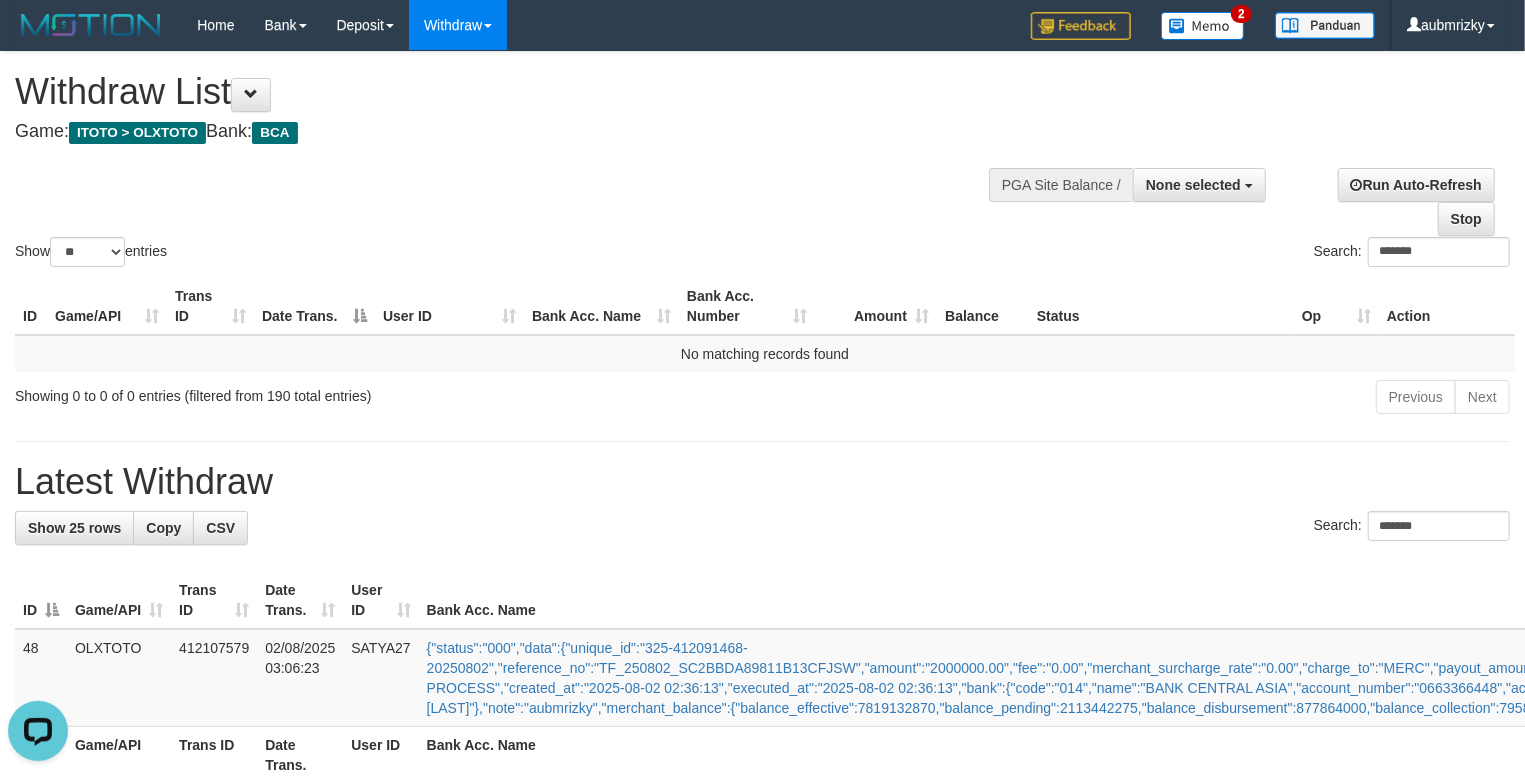 drag, startPoint x: 833, startPoint y: 137, endPoint x: 846, endPoint y: 133, distance: 13.601471 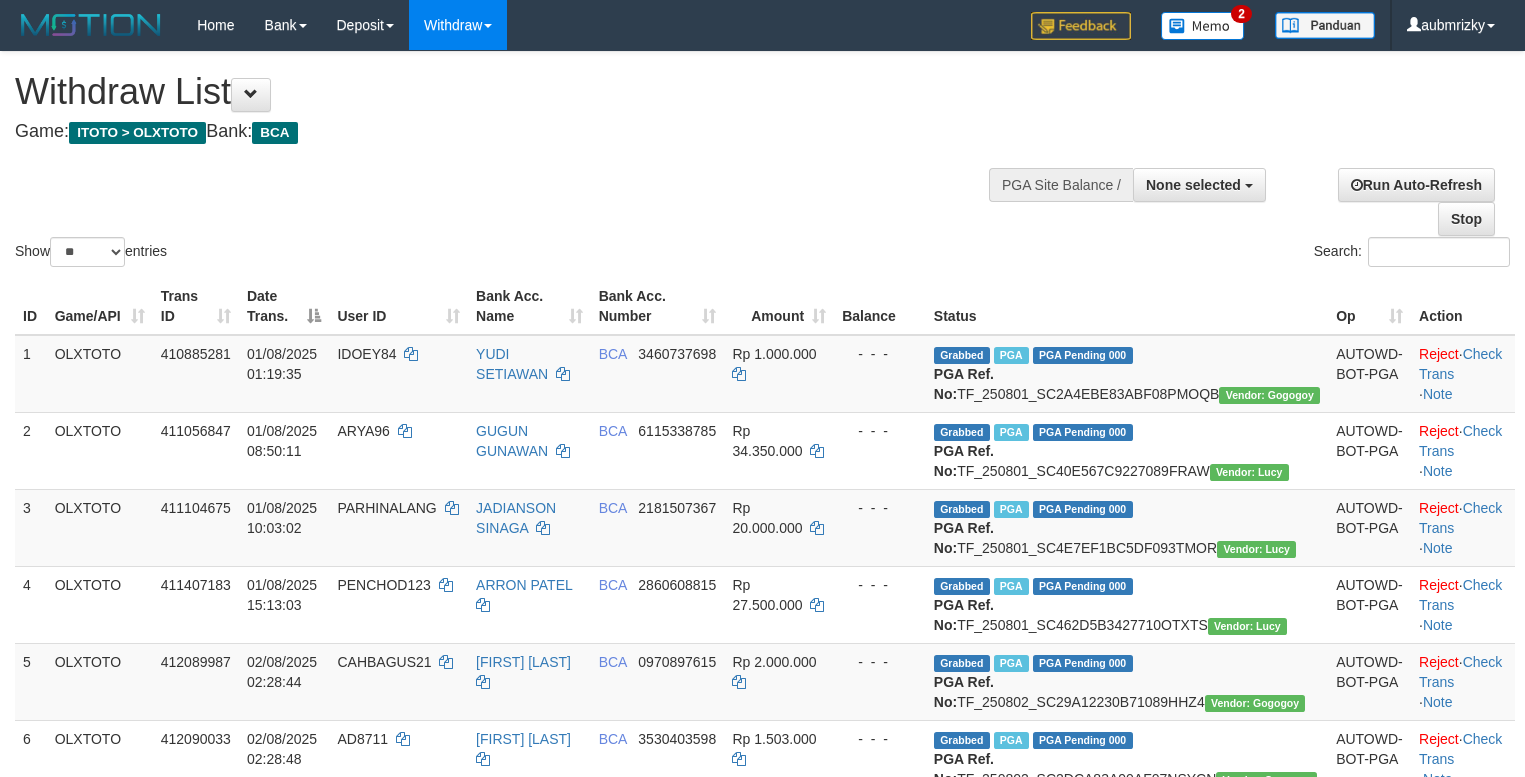 select 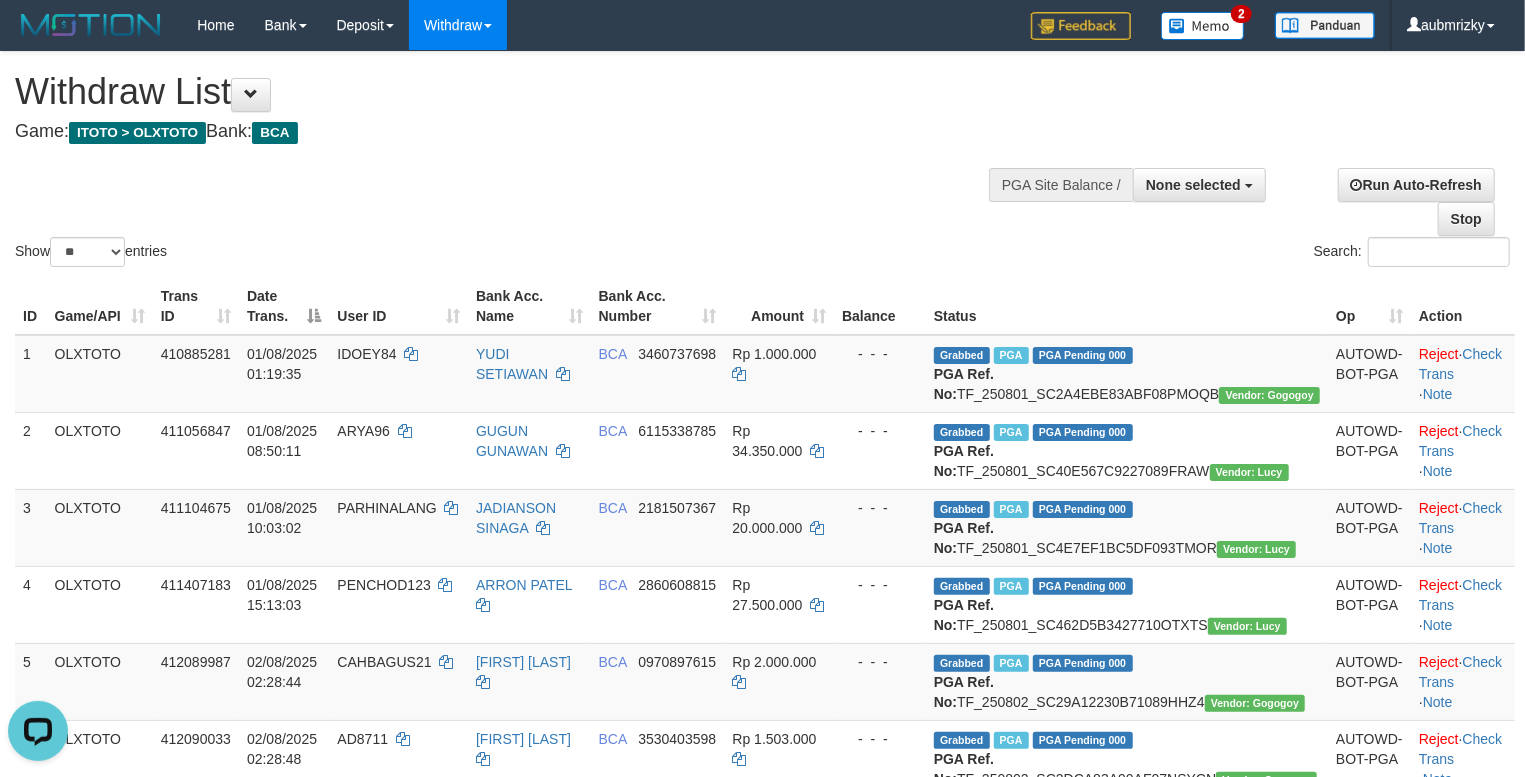 scroll, scrollTop: 0, scrollLeft: 0, axis: both 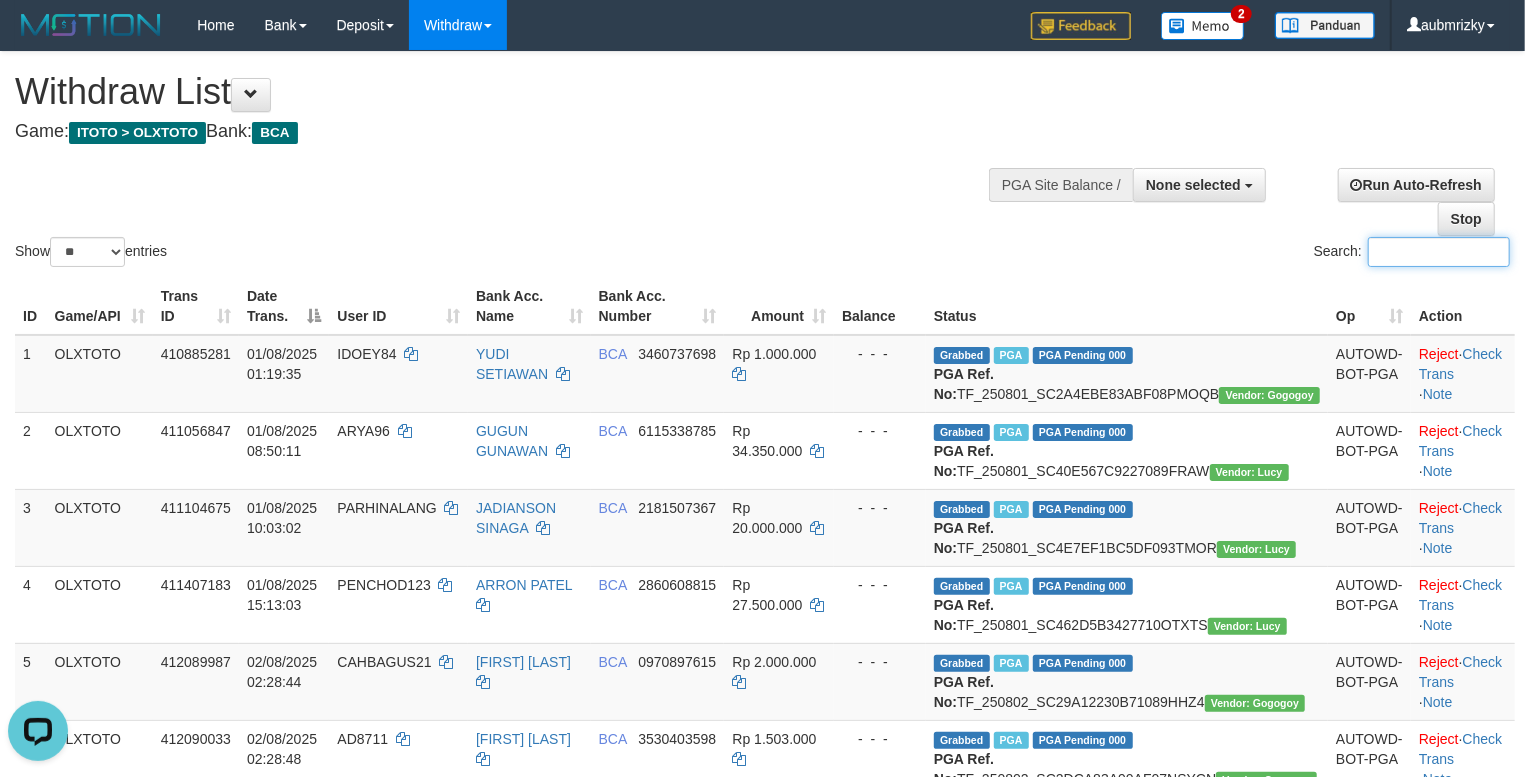 click on "Search:" at bounding box center (1439, 252) 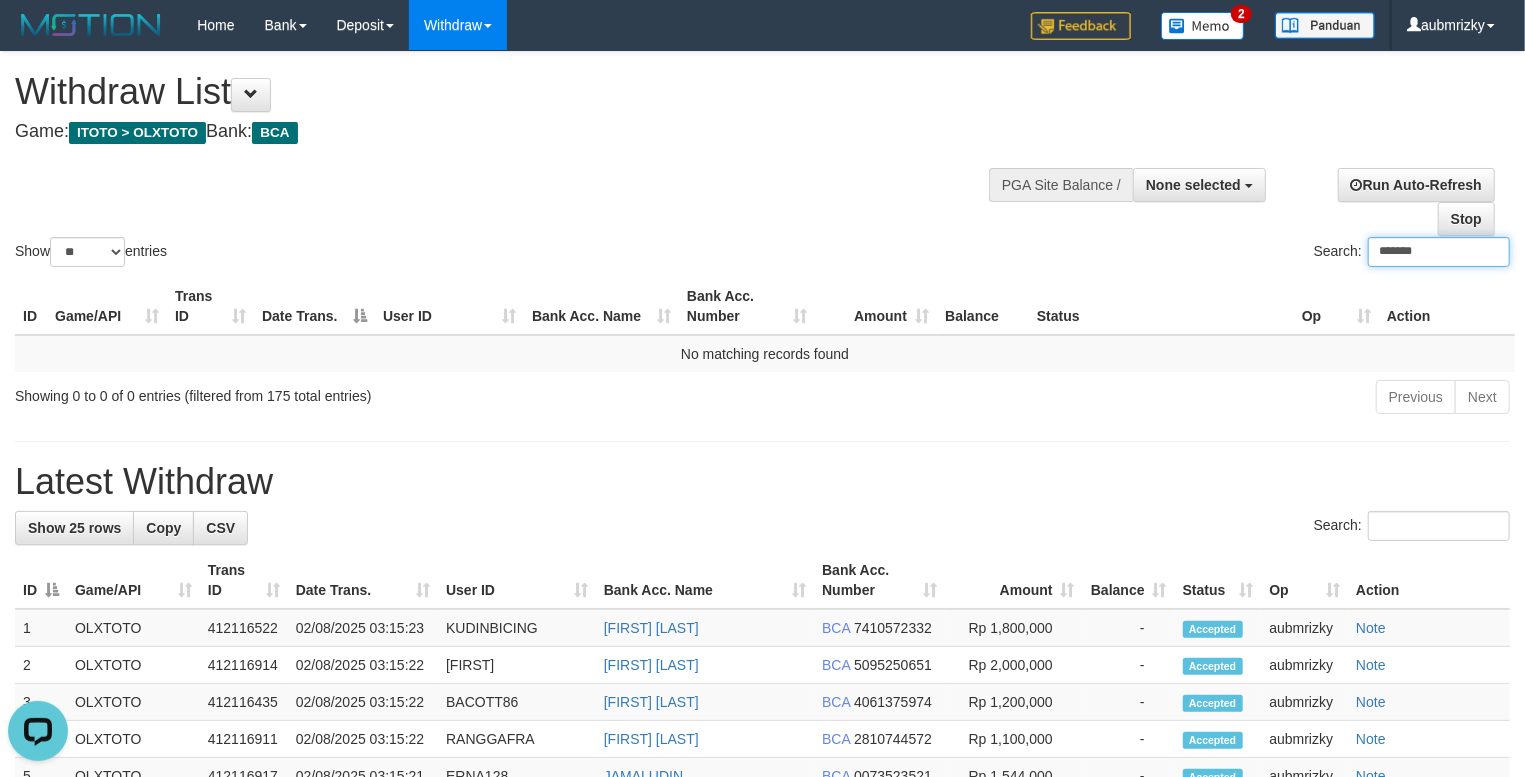 type on "*******" 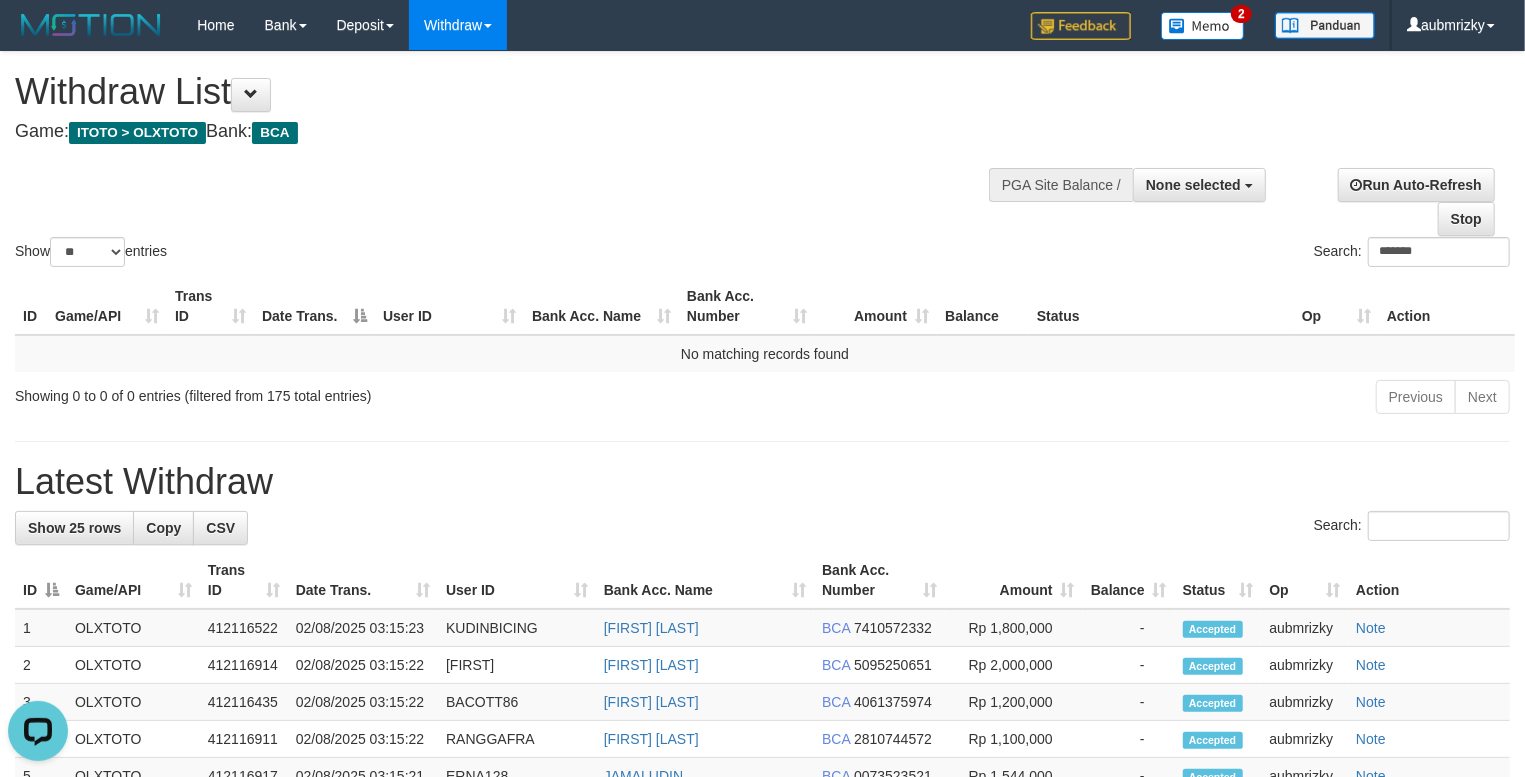 click on "Show  ** ** ** ***  entries Search: *******" at bounding box center [762, 161] 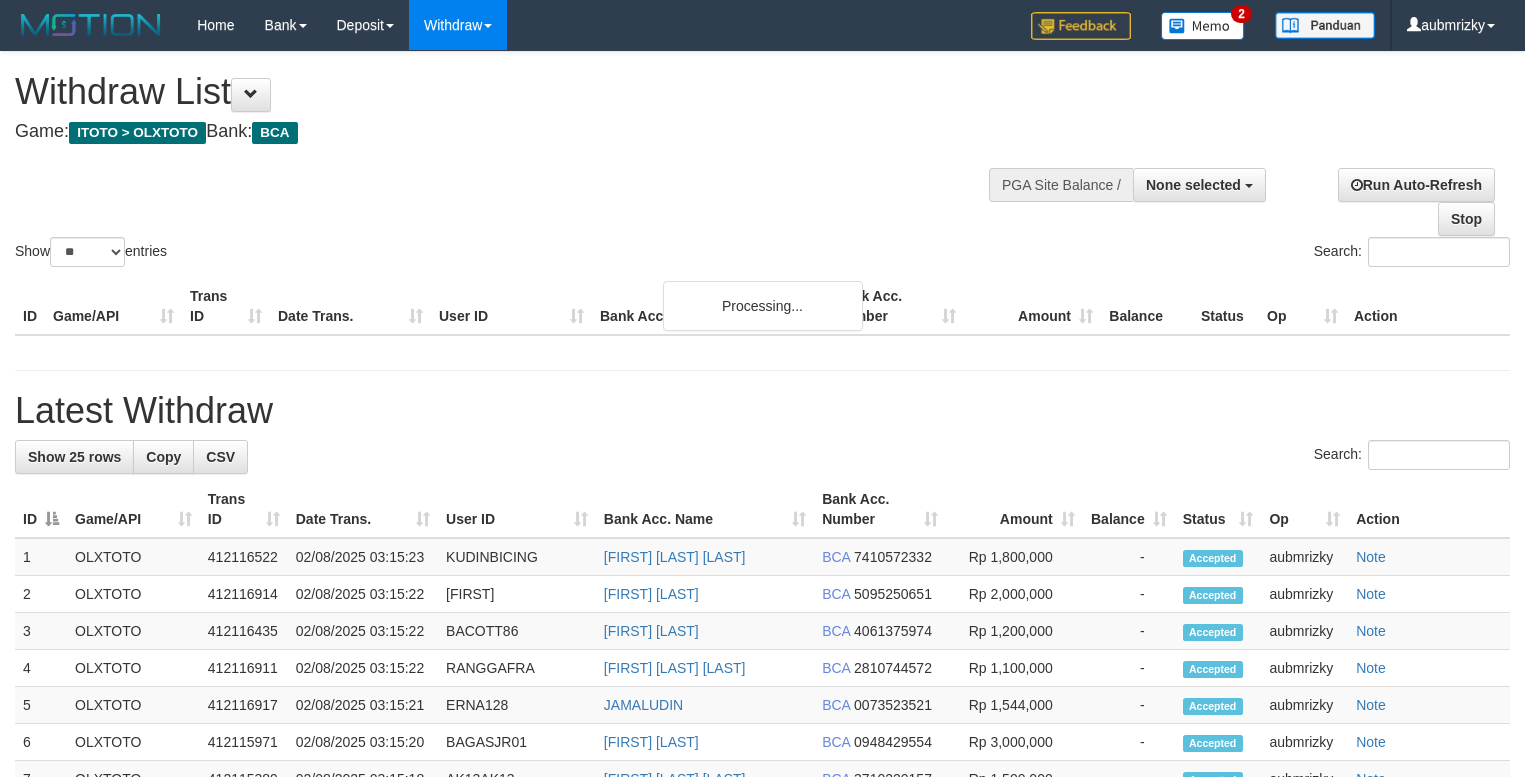 select 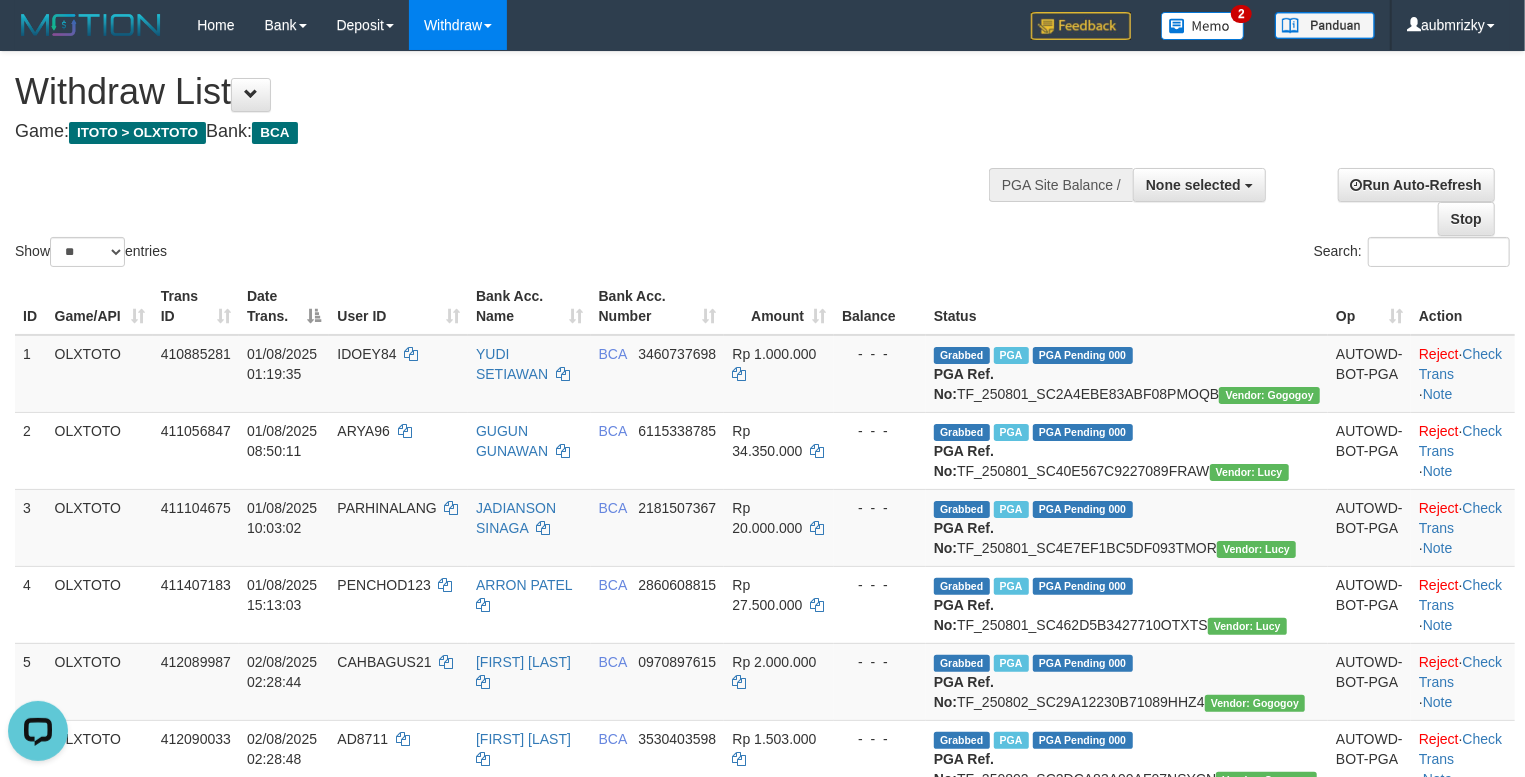 scroll, scrollTop: 0, scrollLeft: 0, axis: both 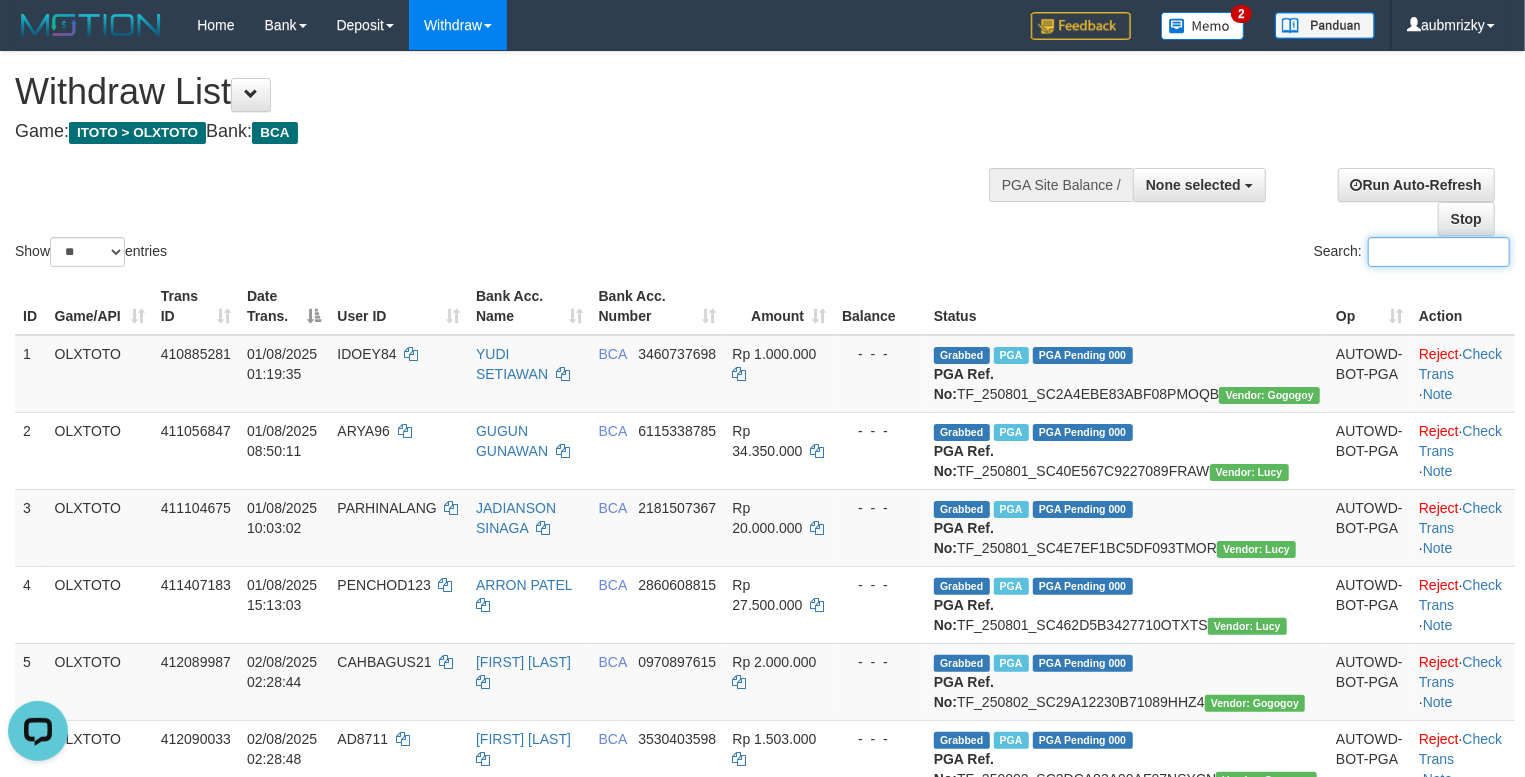 click on "Search:" at bounding box center [1439, 252] 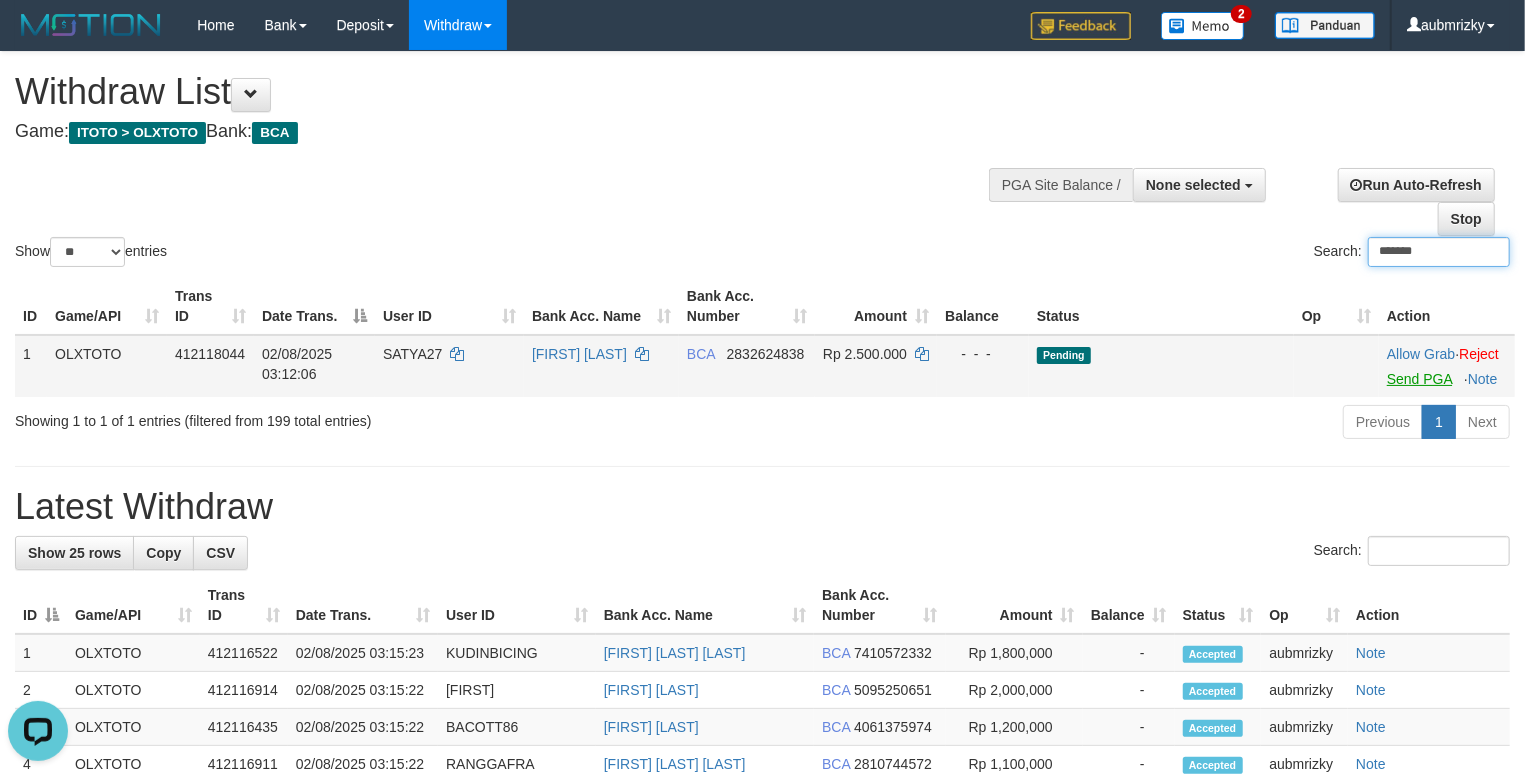 type on "*******" 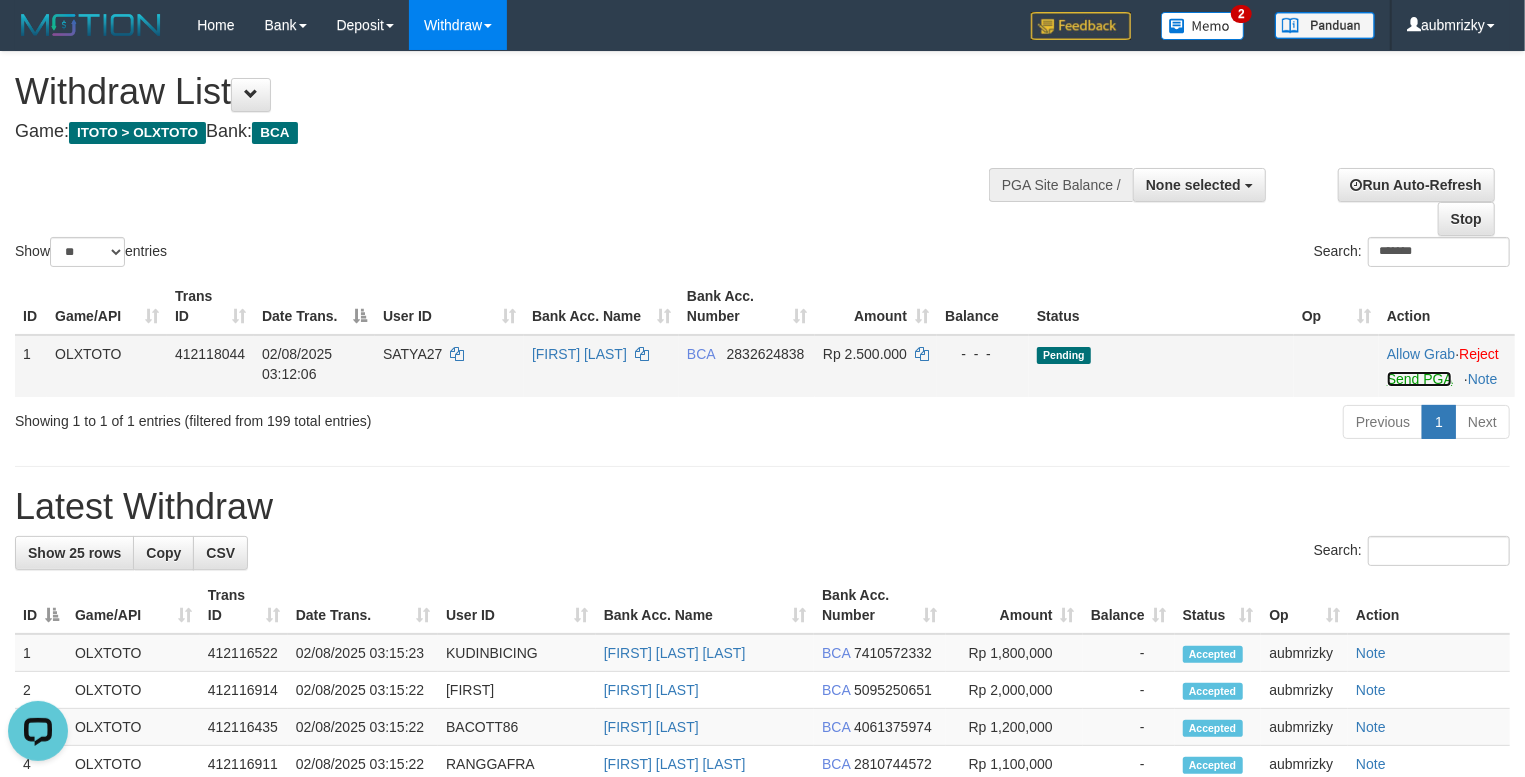 click on "Send PGA" at bounding box center [1419, 379] 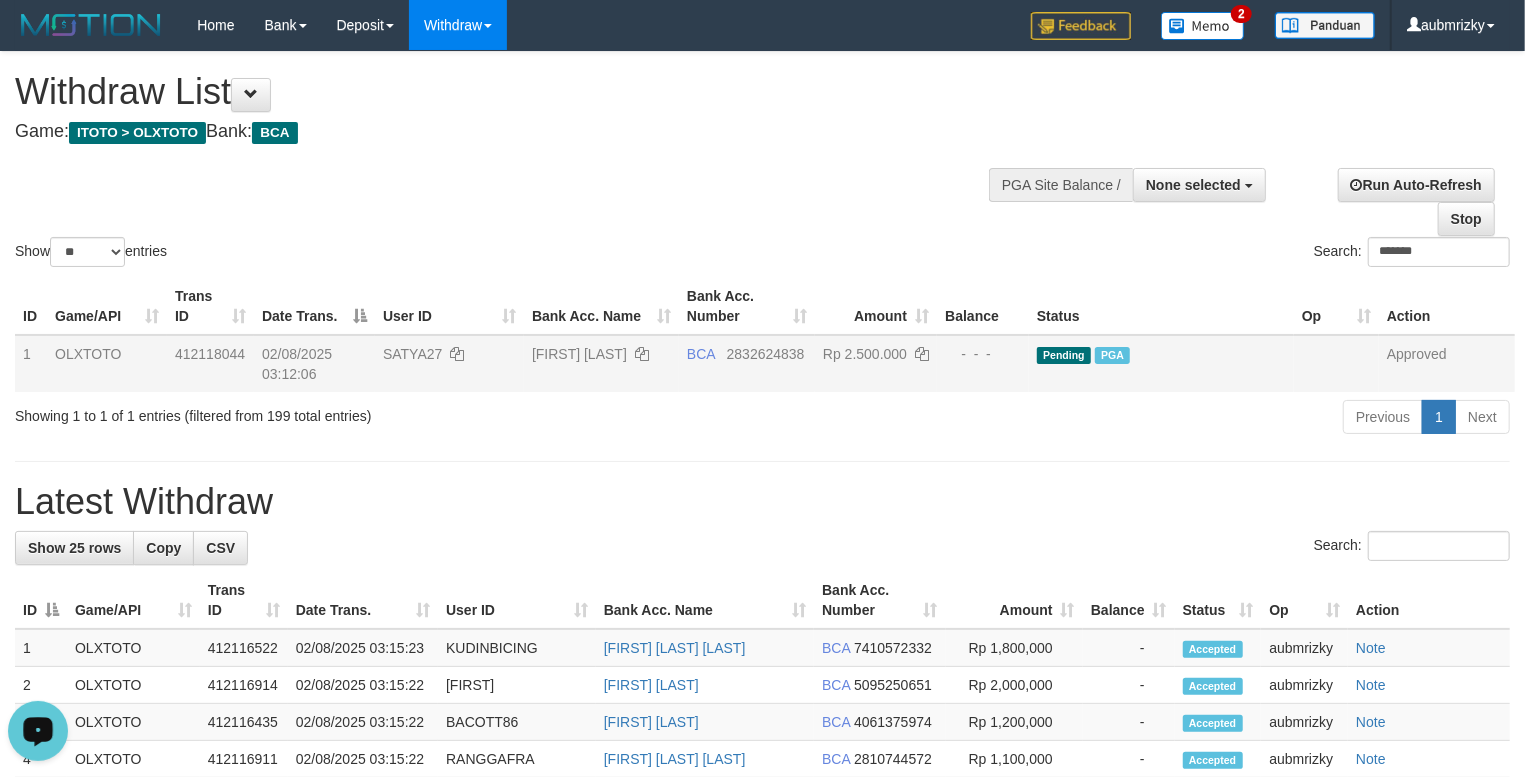 drag, startPoint x: 825, startPoint y: 202, endPoint x: 842, endPoint y: 196, distance: 18.027756 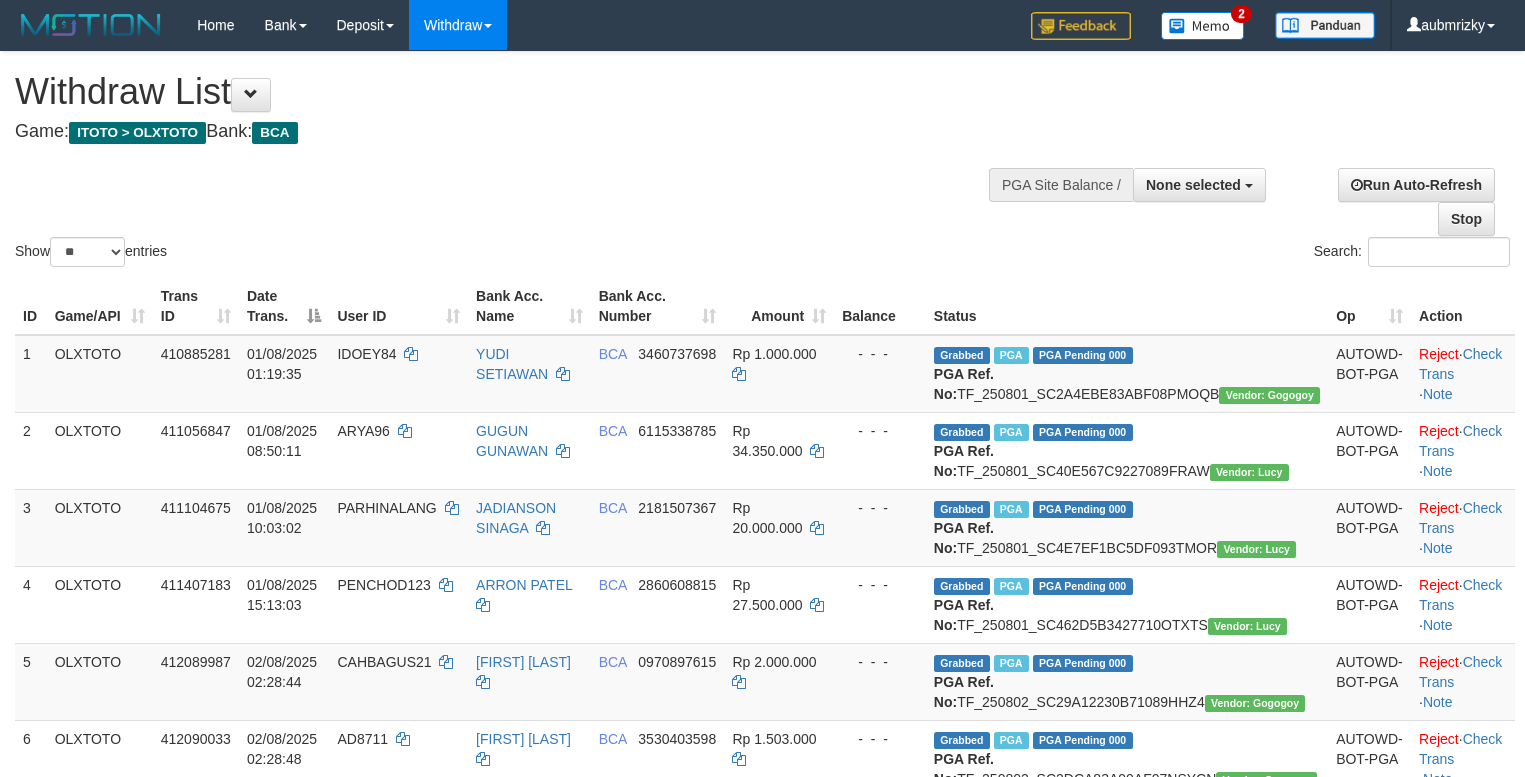 select 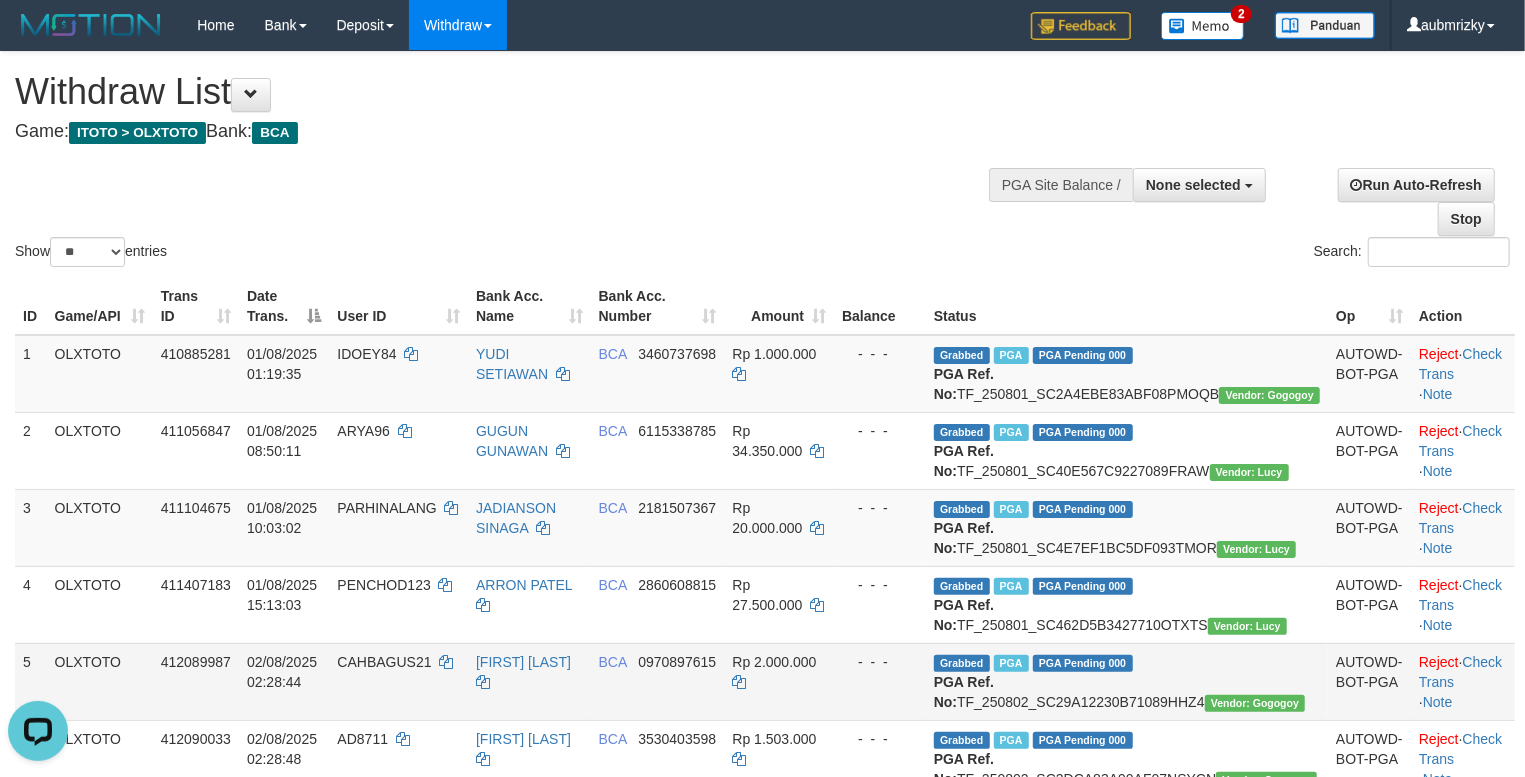scroll, scrollTop: 0, scrollLeft: 0, axis: both 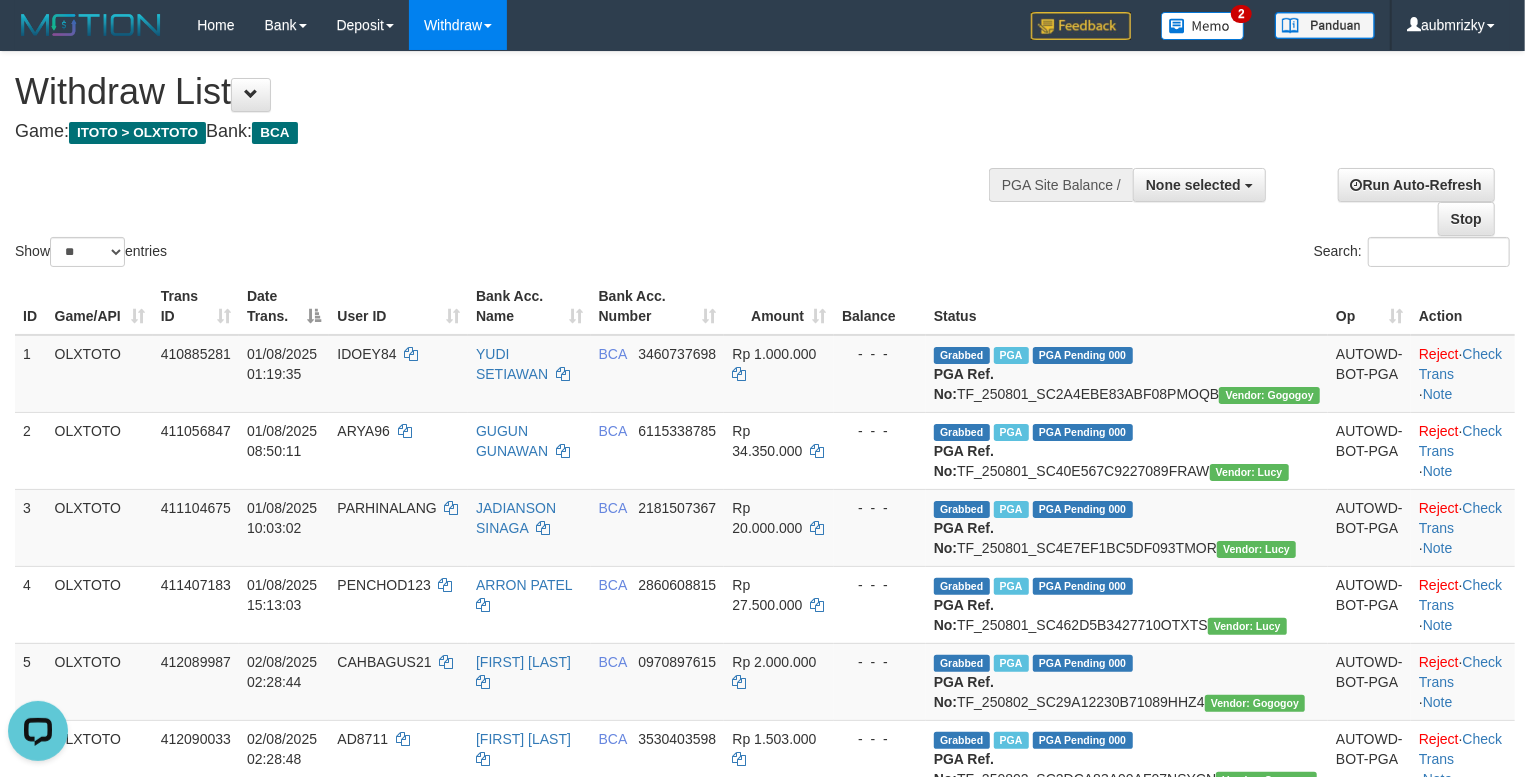 click on "Show  ** ** ** ***  entries Search:" at bounding box center (762, 161) 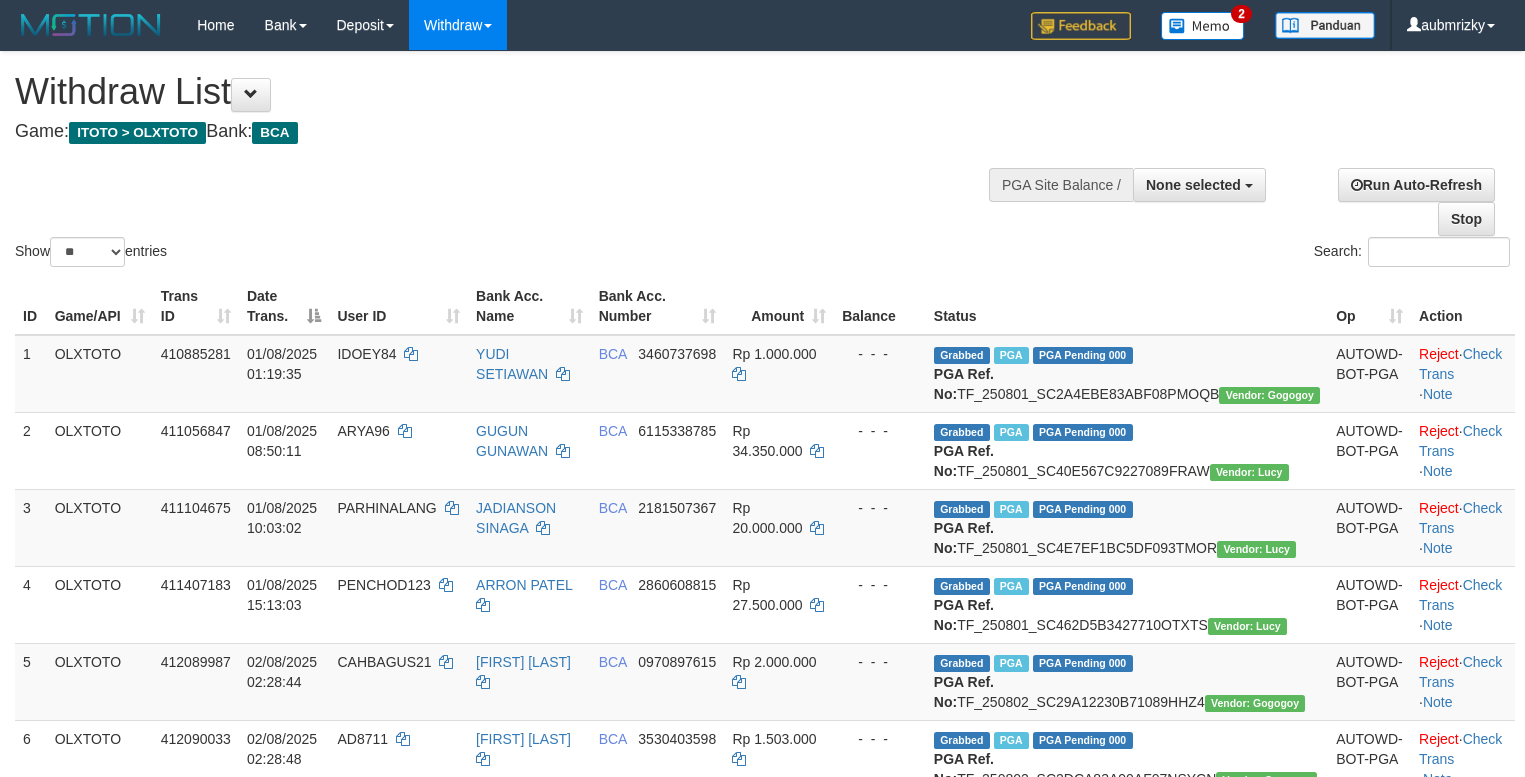 select 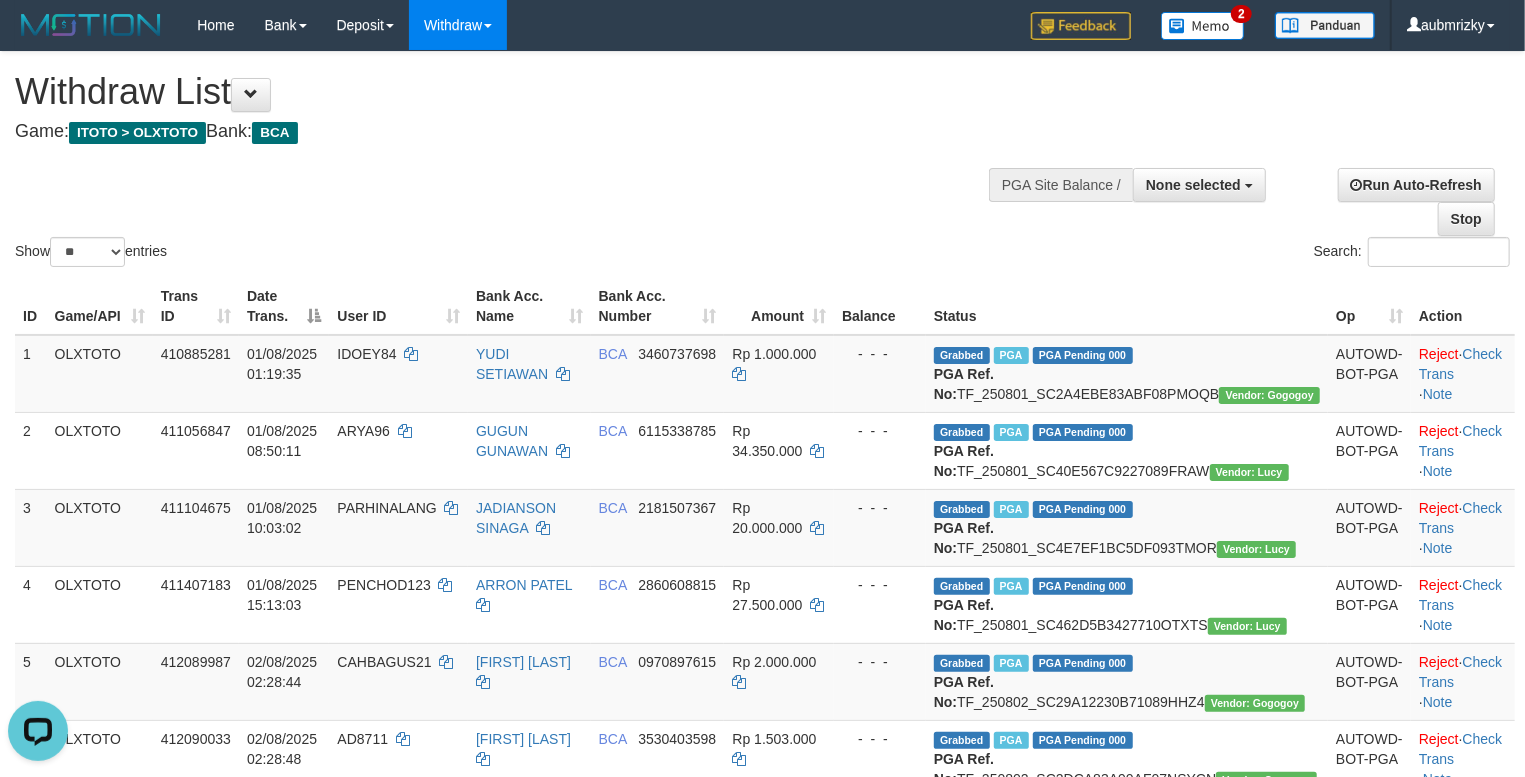scroll, scrollTop: 0, scrollLeft: 0, axis: both 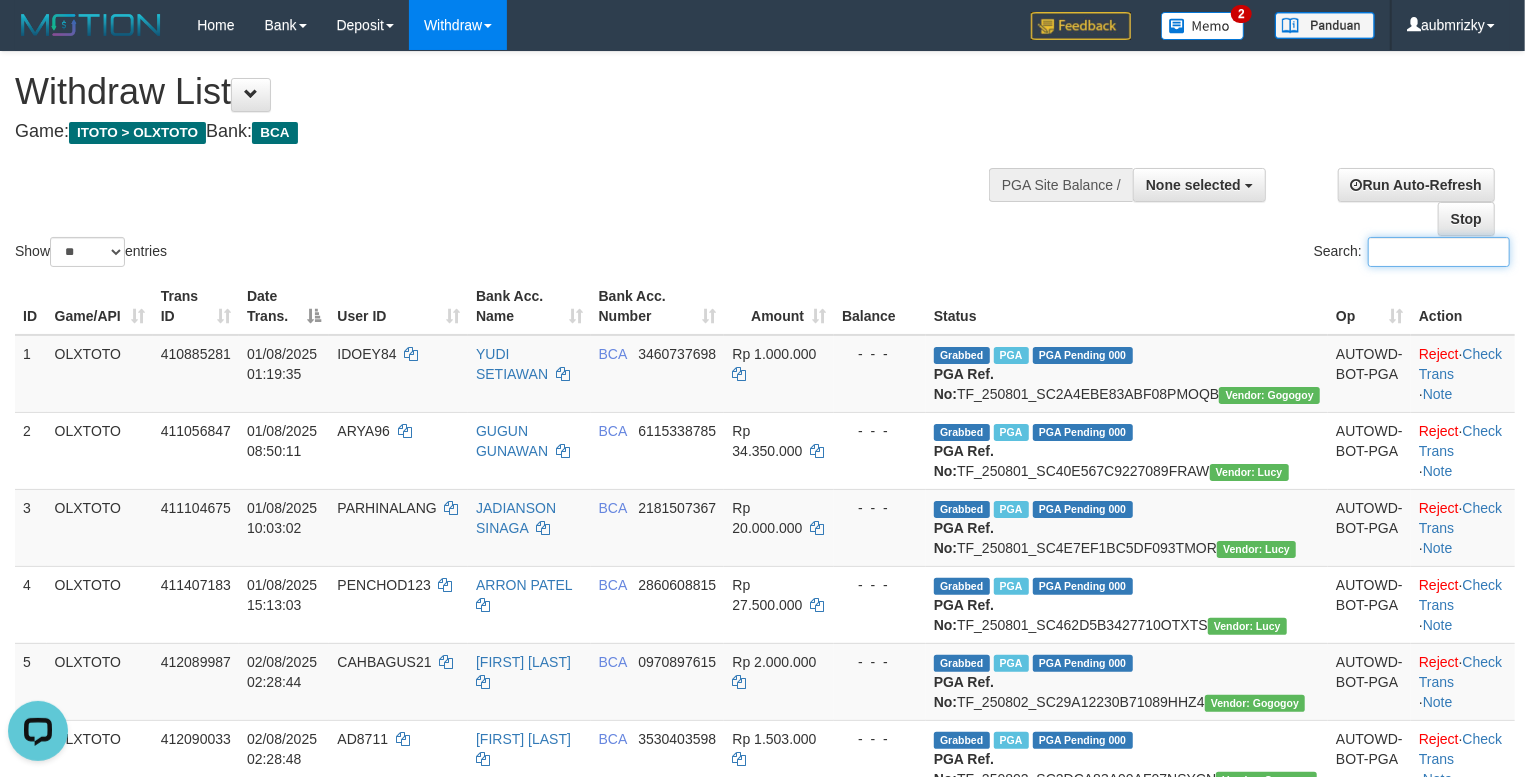 click on "Search:" at bounding box center [1439, 252] 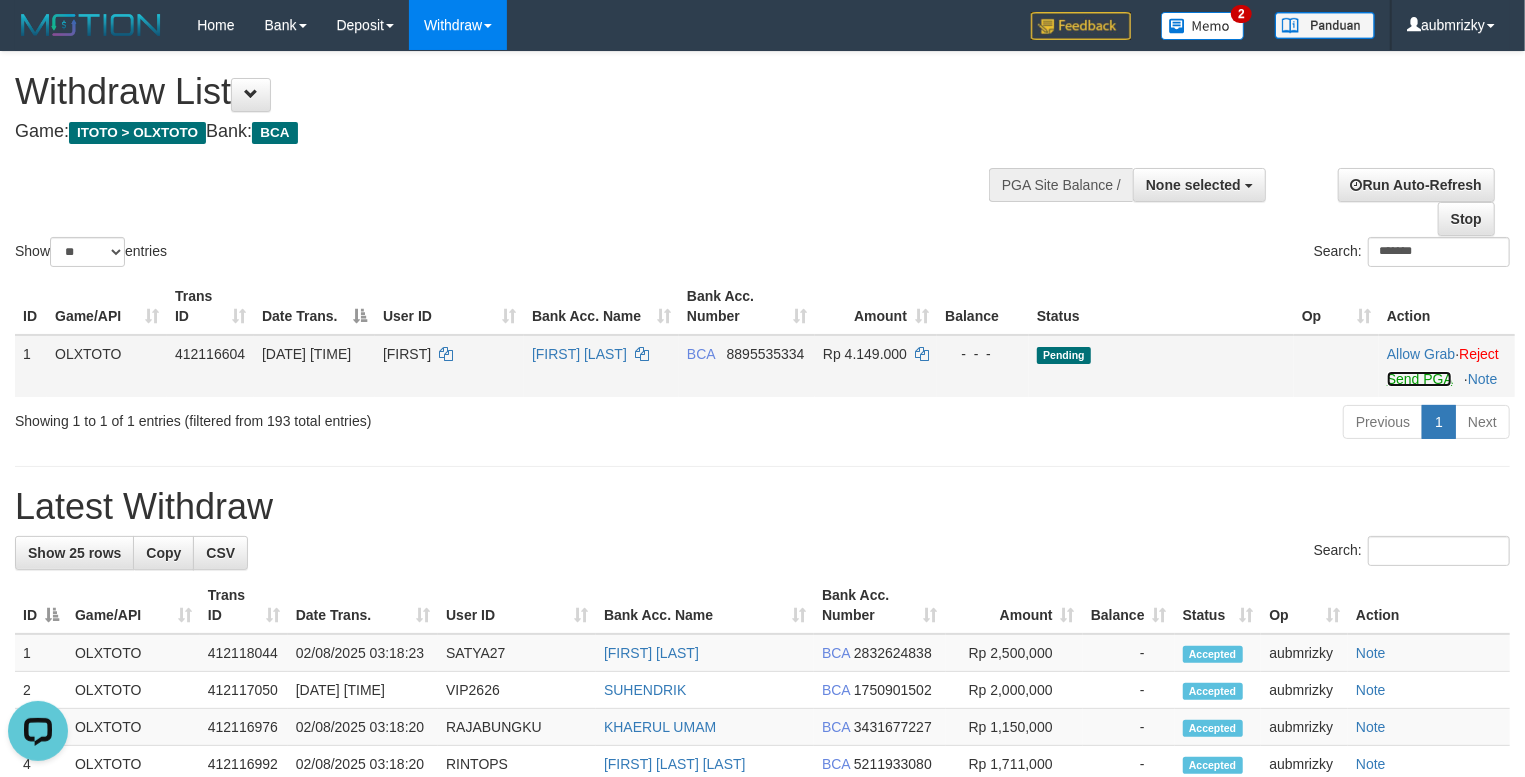 click on "Send PGA" at bounding box center (1419, 379) 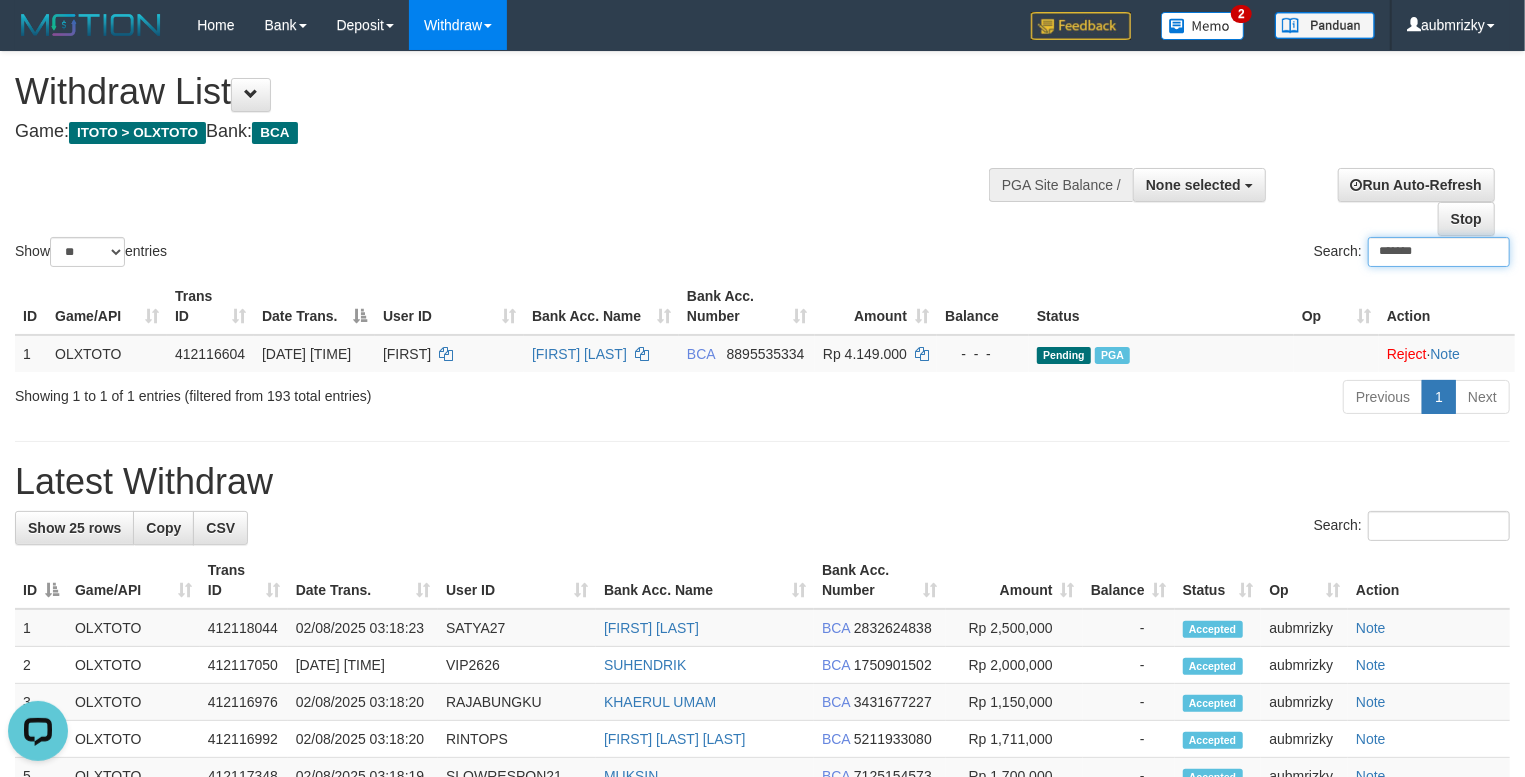 click on "*******" at bounding box center [1439, 252] 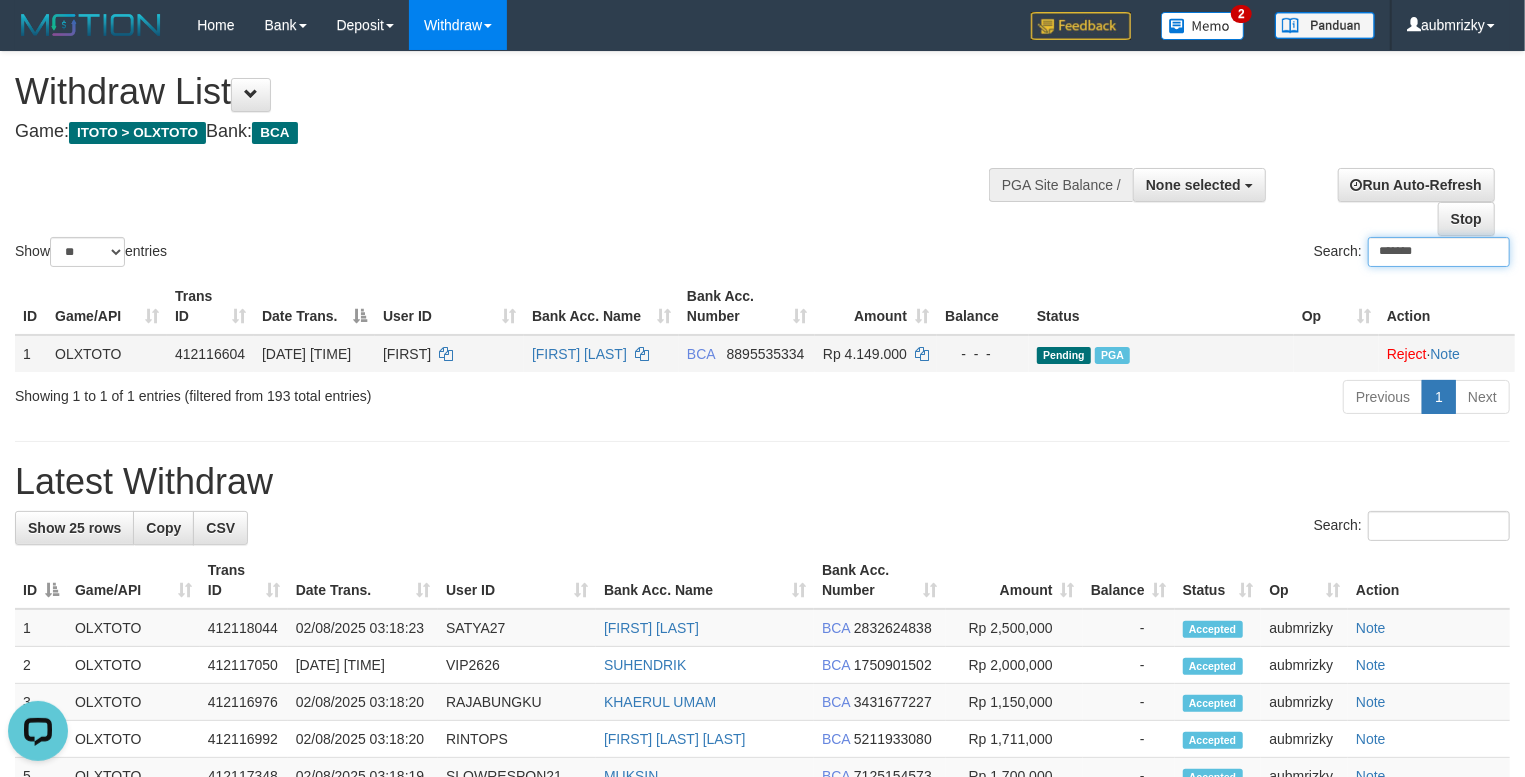 paste on "*********" 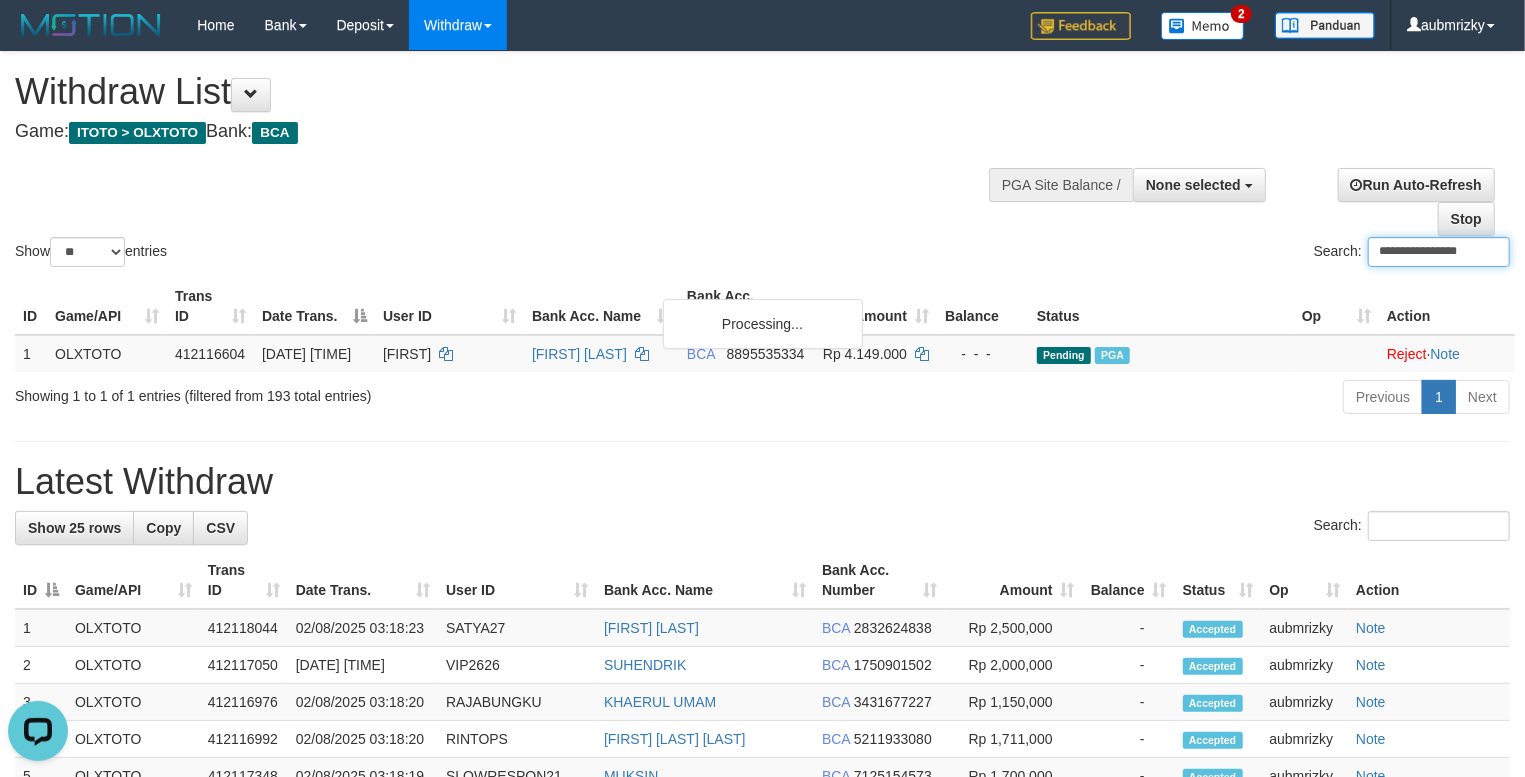 click on "**********" at bounding box center [1439, 252] 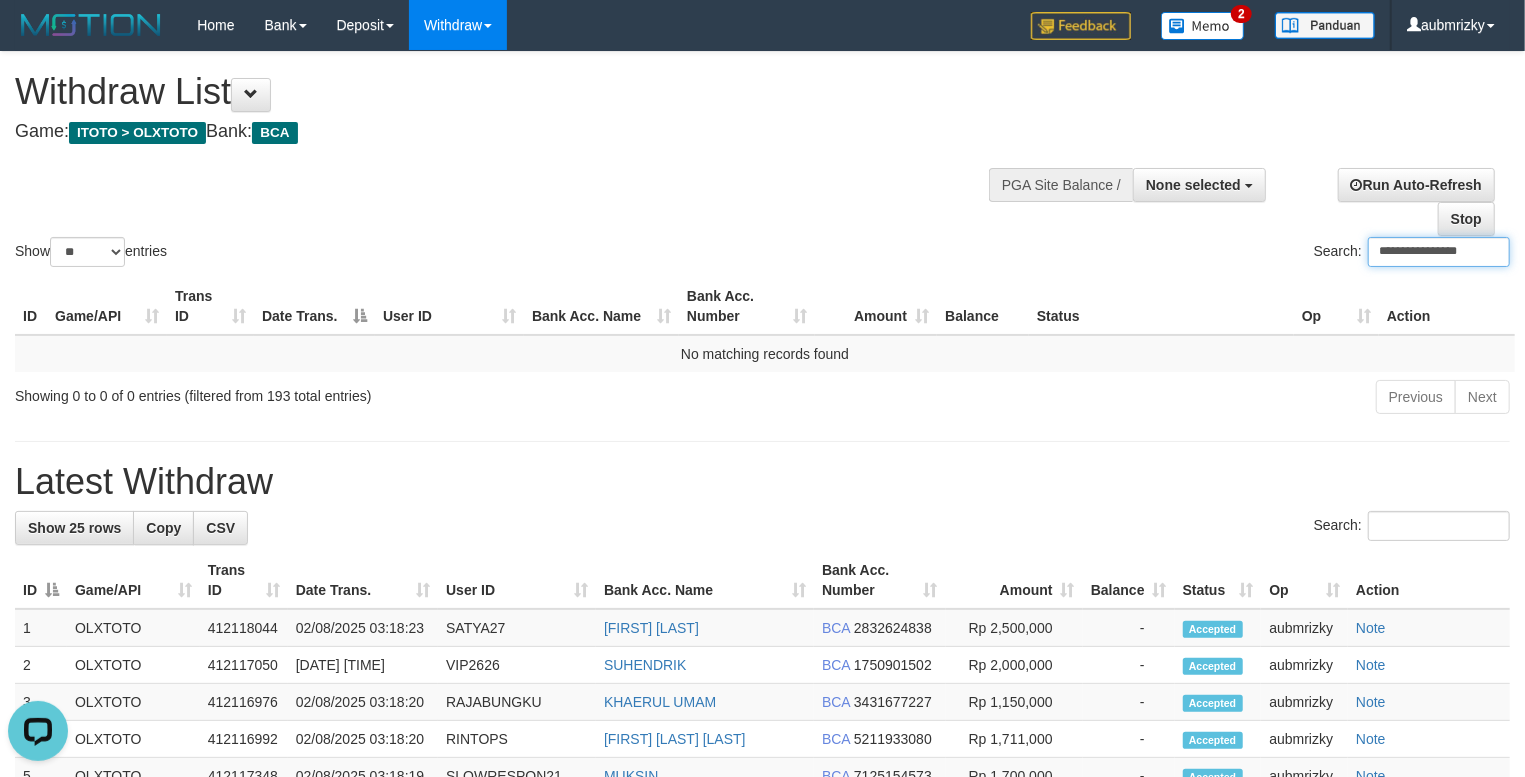 click on "**********" at bounding box center (1439, 252) 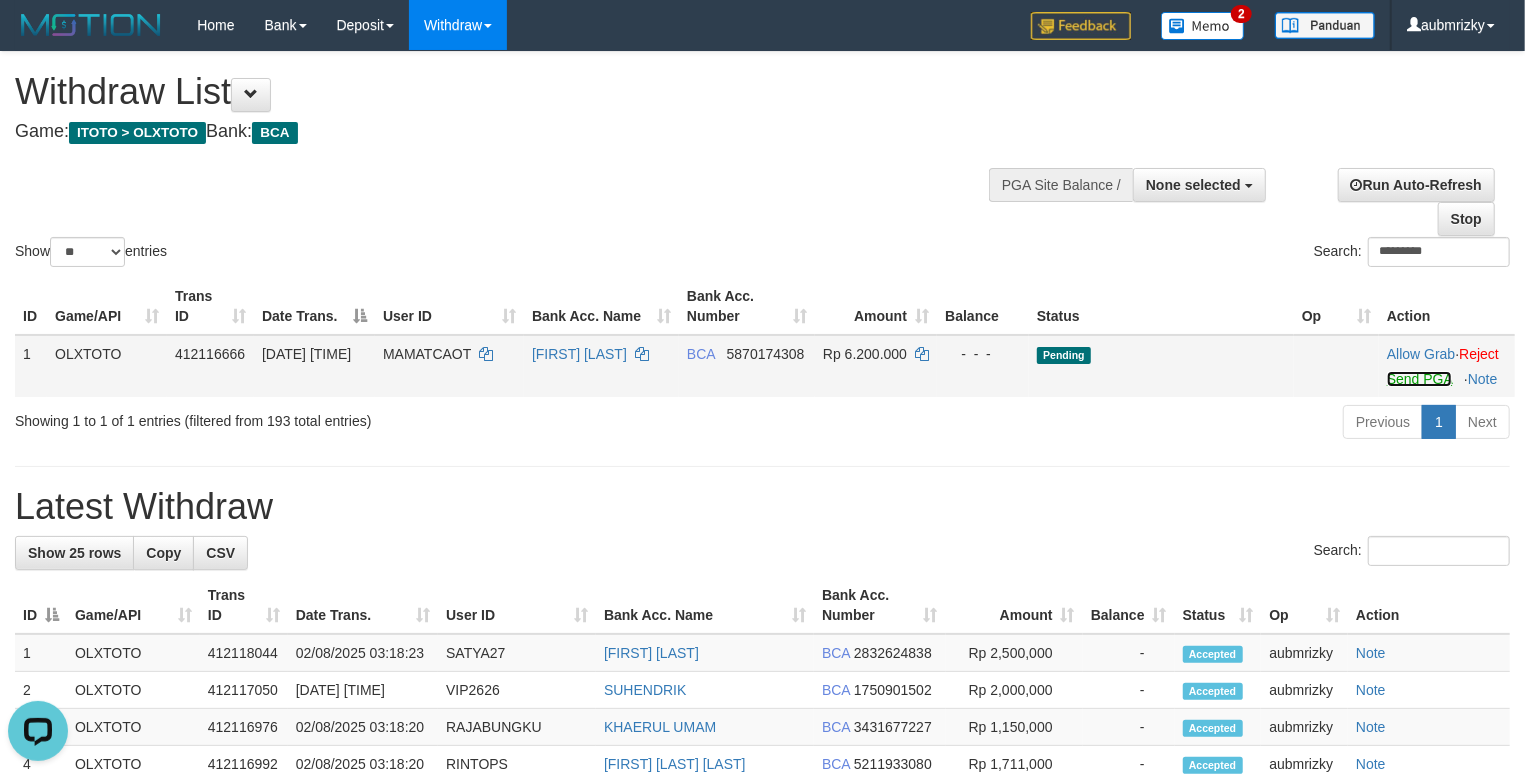 click on "Send PGA" at bounding box center (1419, 379) 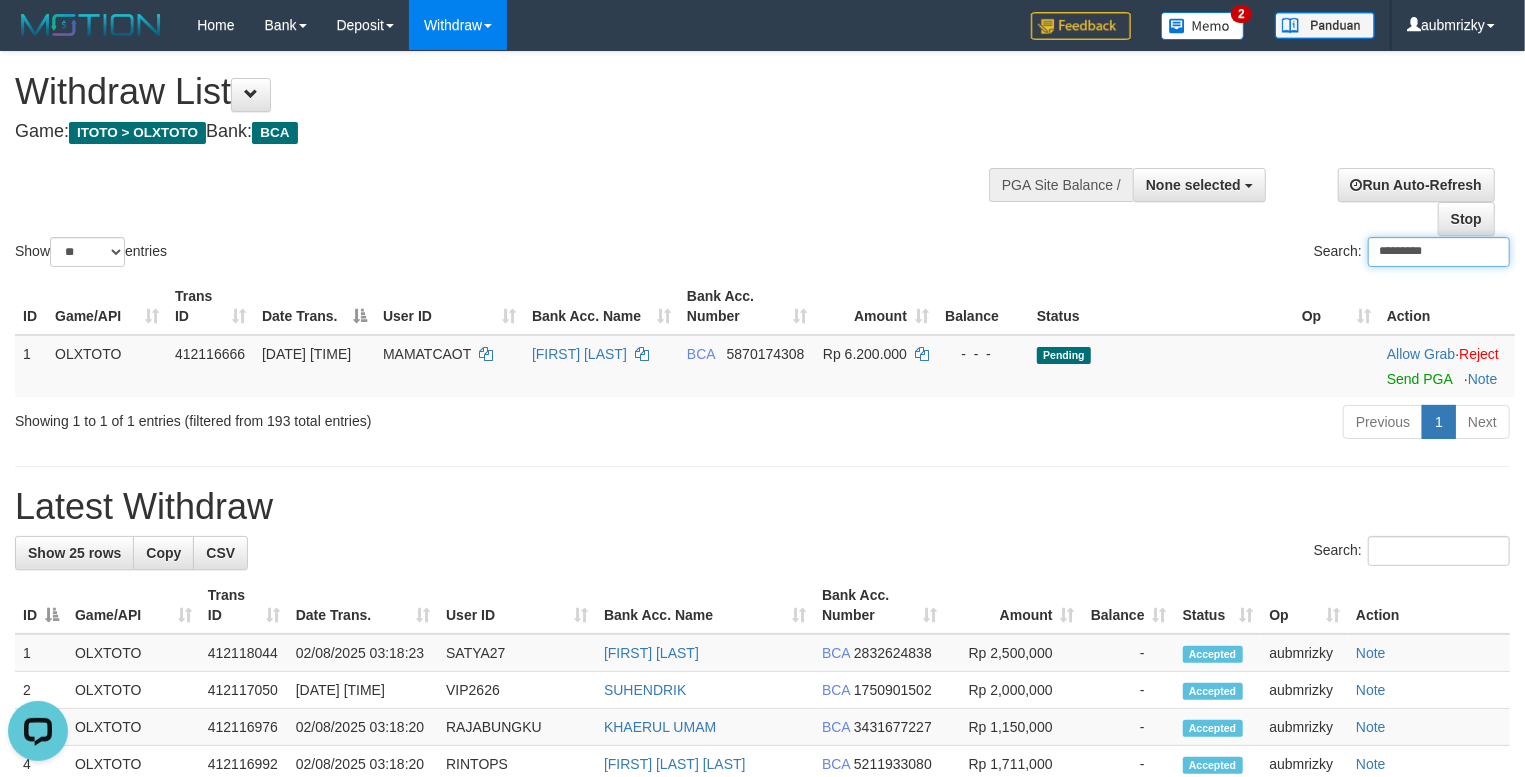 click on "*********" at bounding box center [1439, 252] 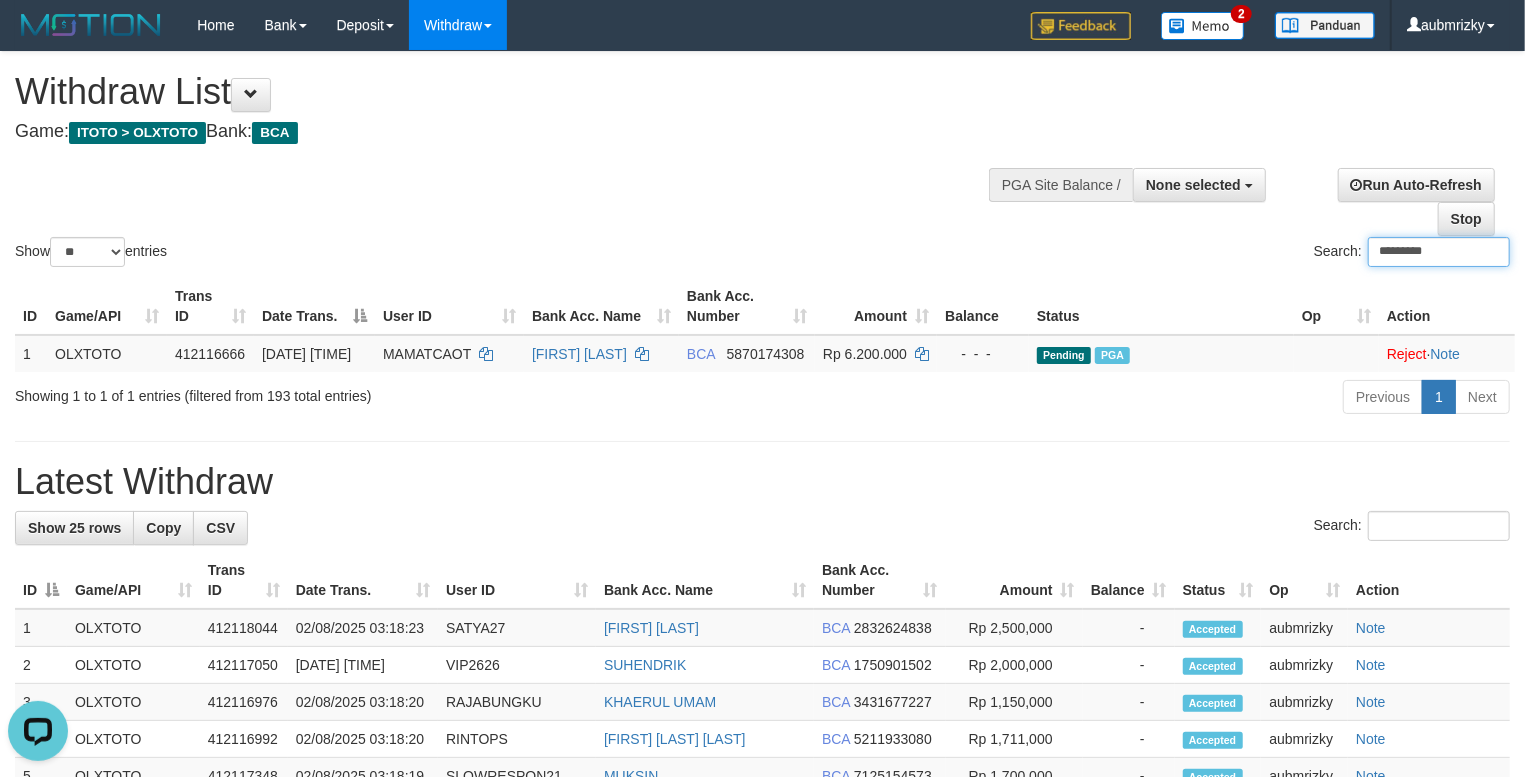 click on "*********" at bounding box center [1439, 252] 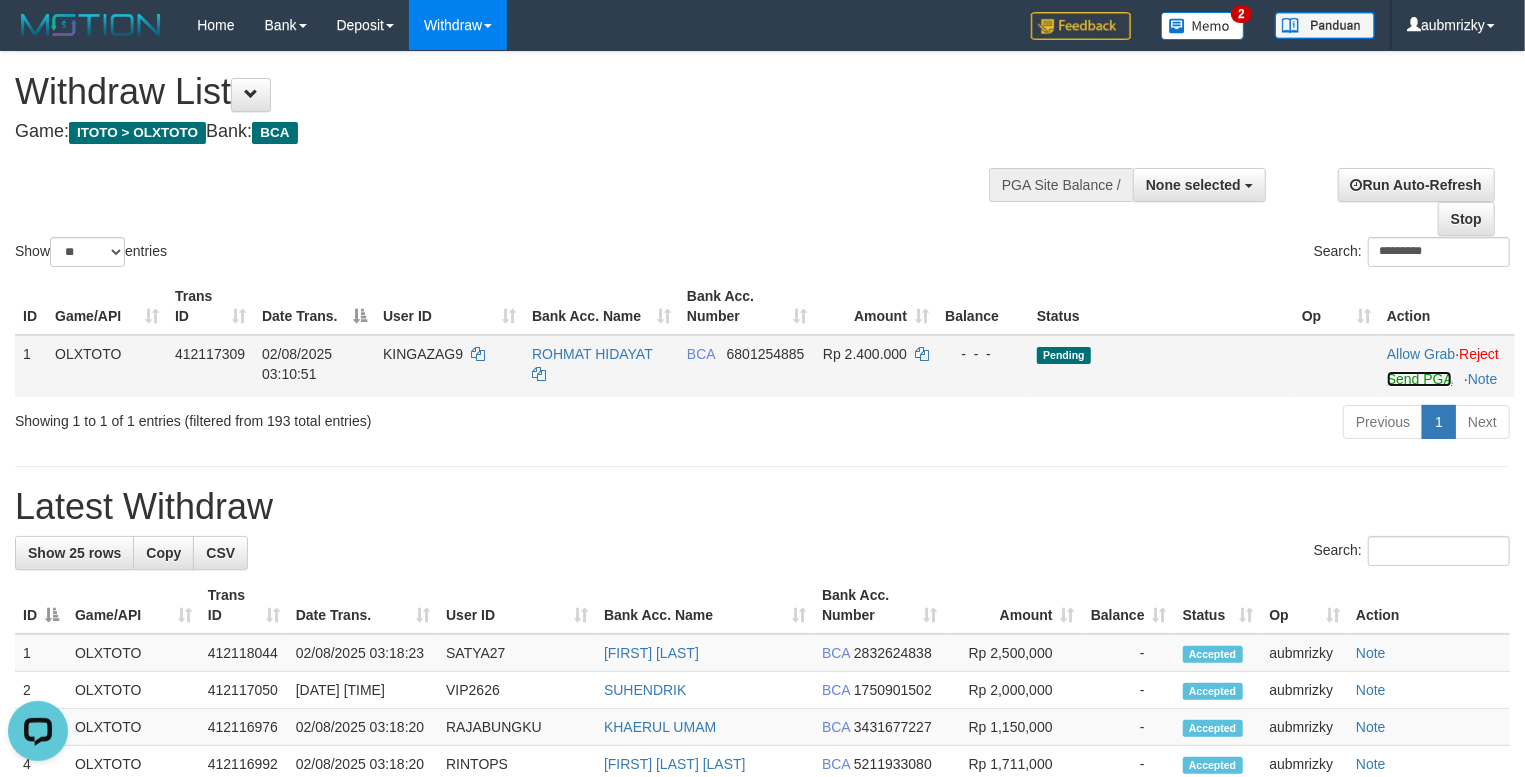 click on "Send PGA" at bounding box center (1419, 379) 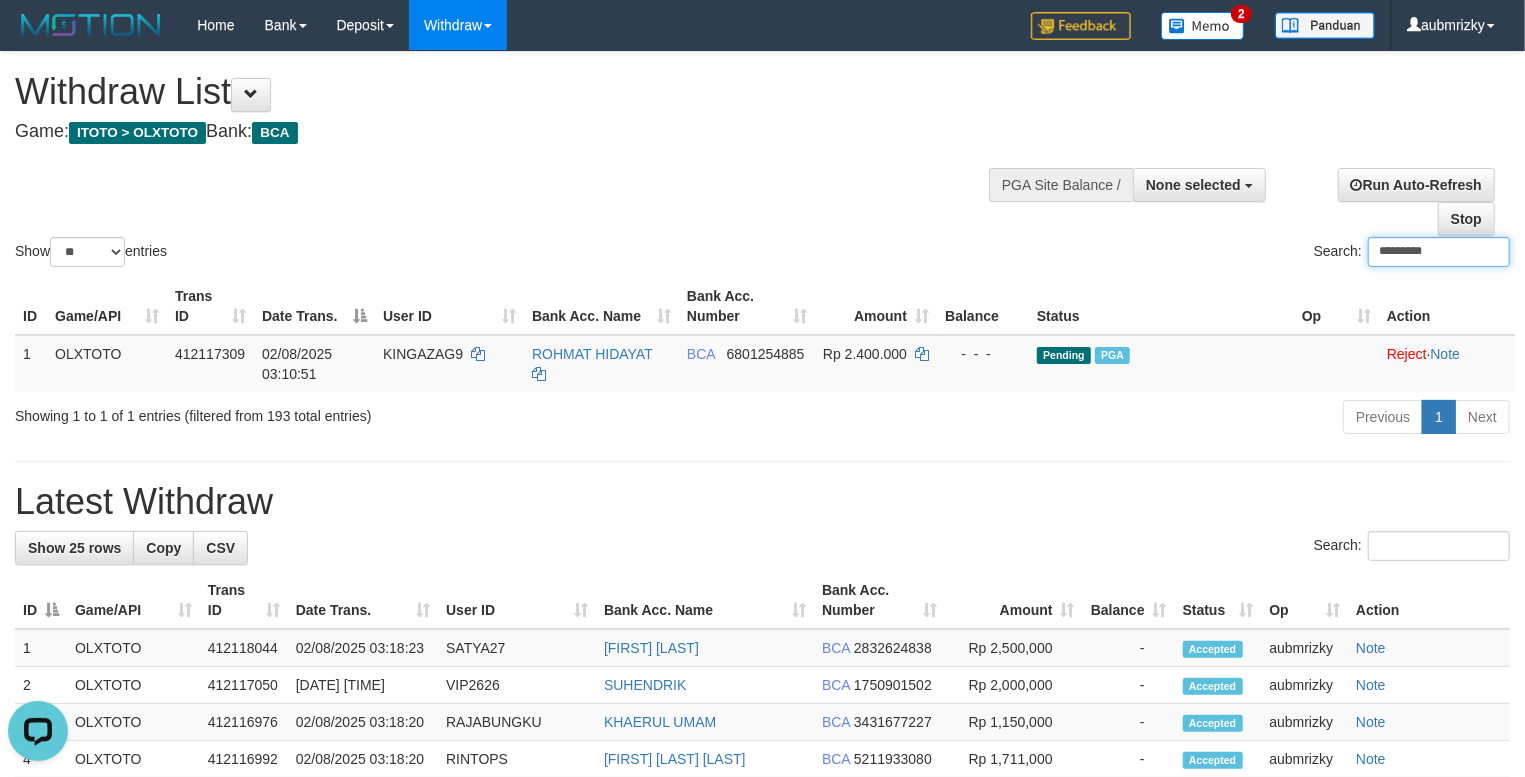 click on "*********" at bounding box center (1439, 252) 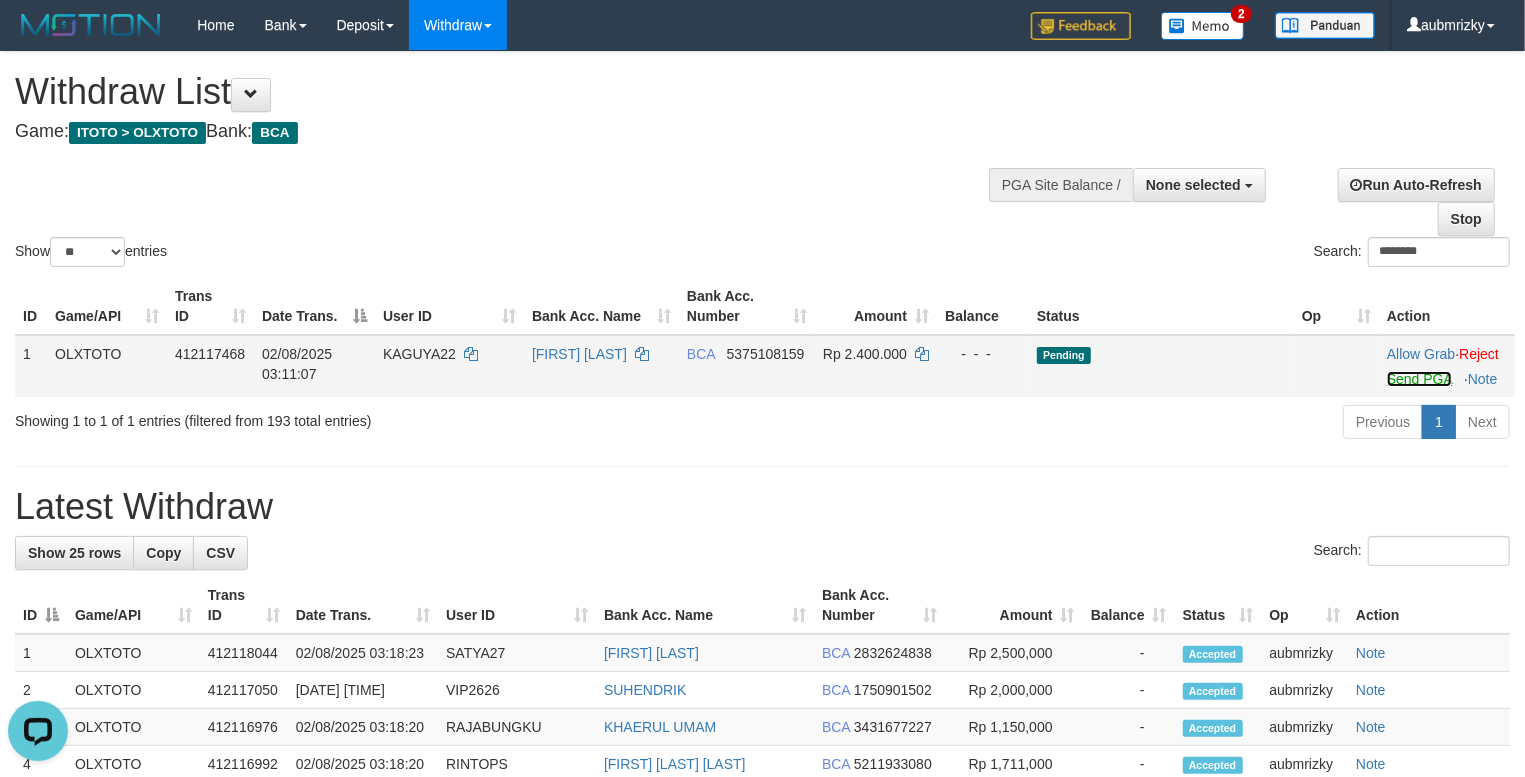 click on "Send PGA" at bounding box center (1419, 379) 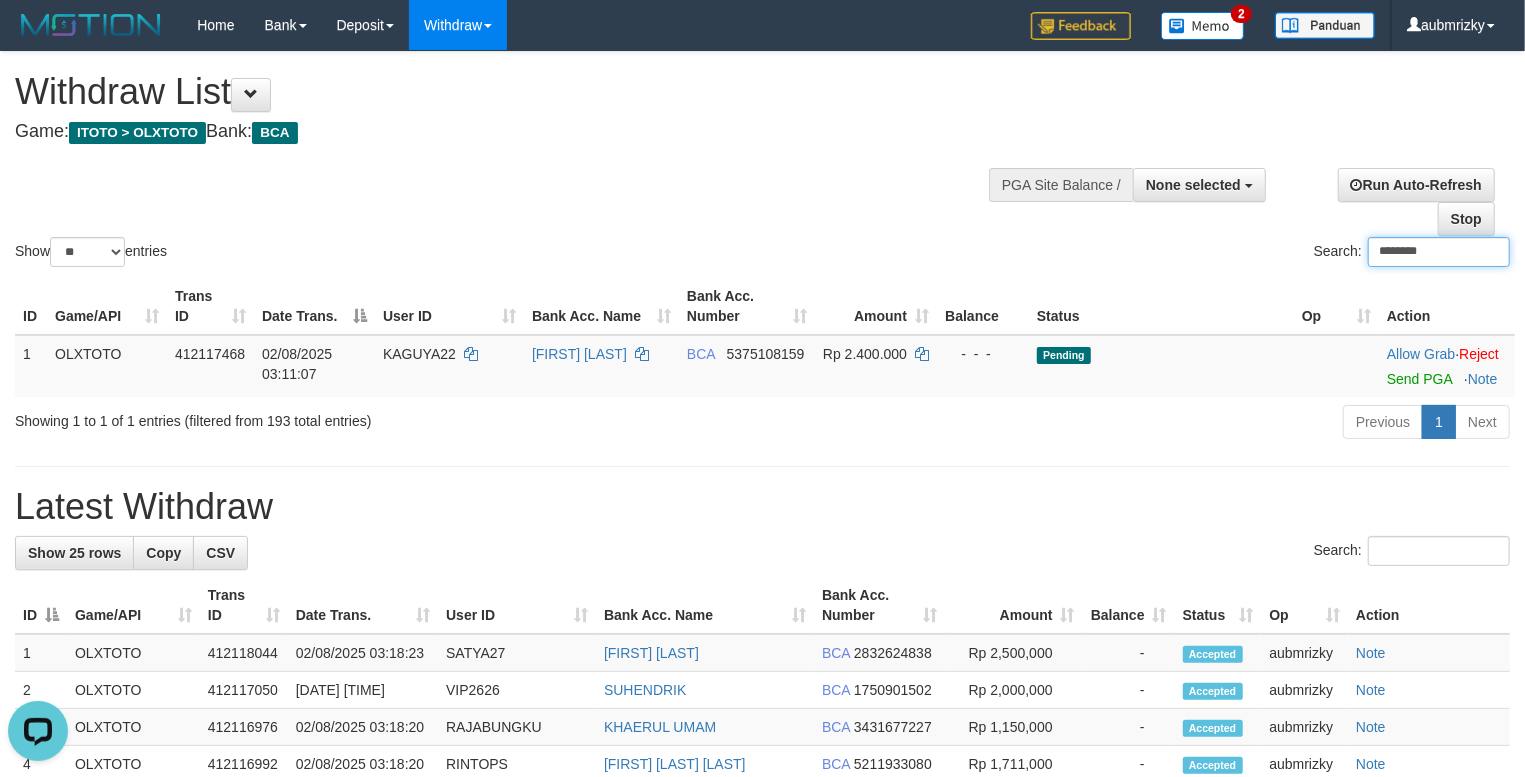 click on "********" at bounding box center (1439, 252) 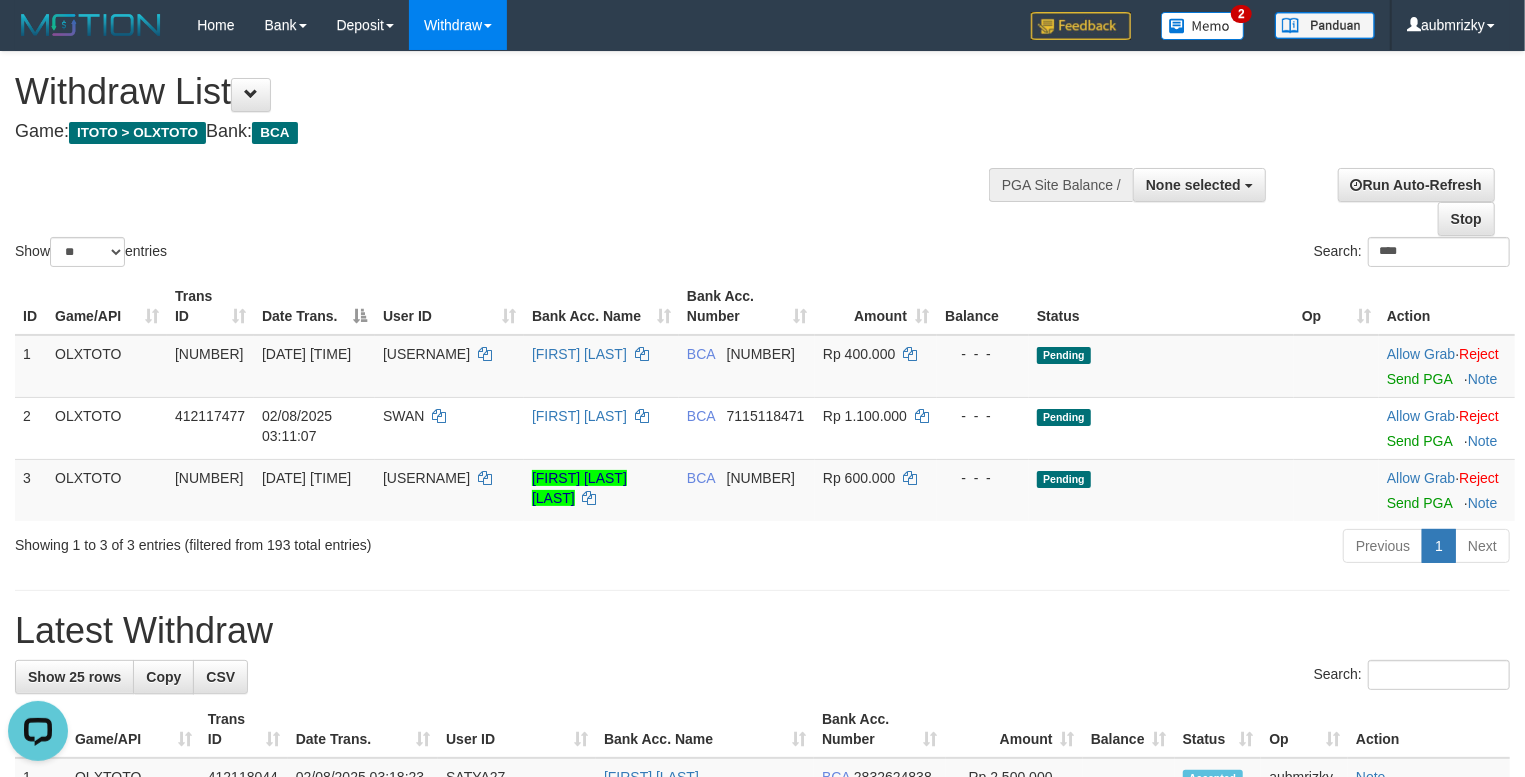 click on "Show  ** ** ** ***  entries Search: ****" at bounding box center (762, 161) 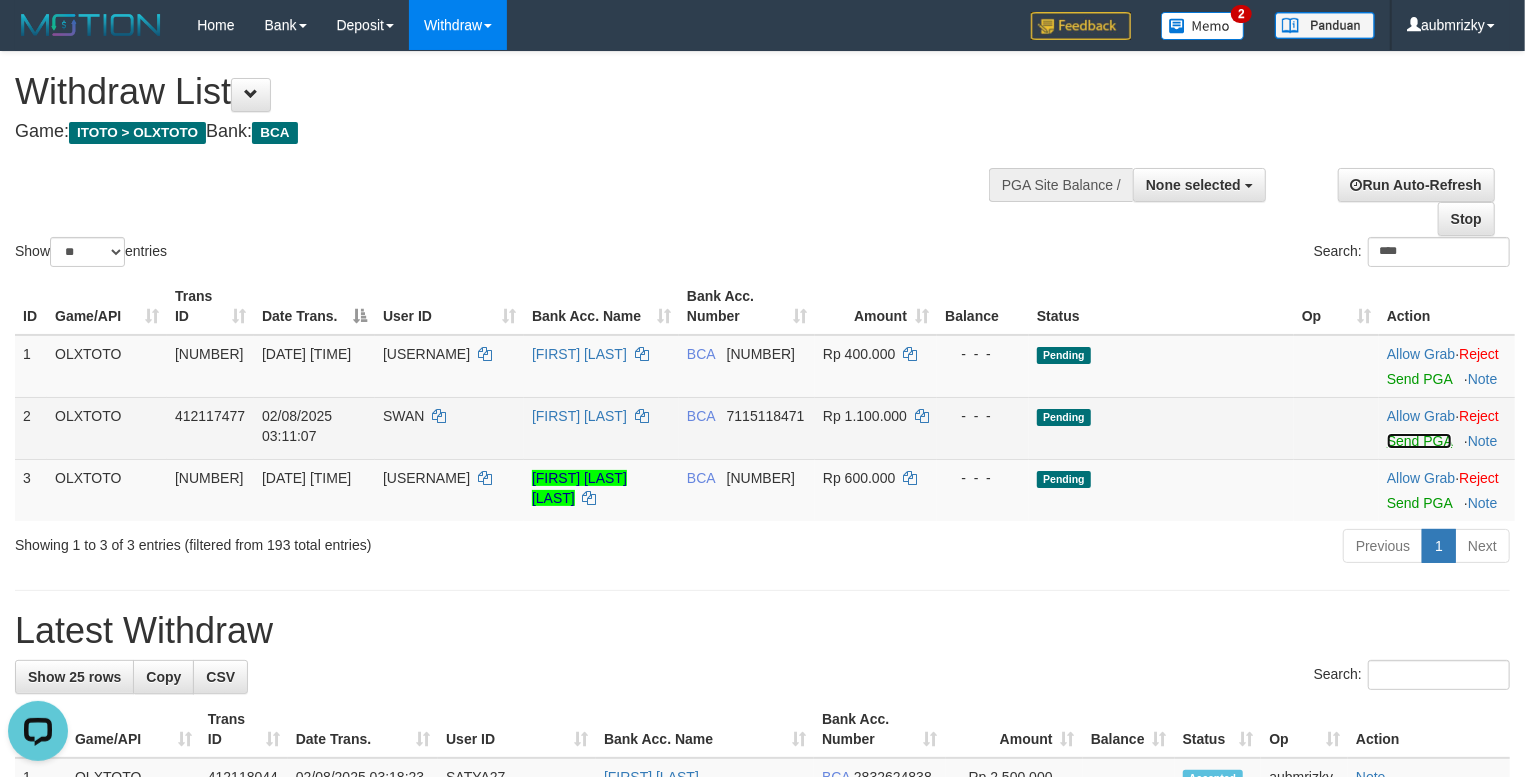 click on "Send PGA" at bounding box center (1419, 441) 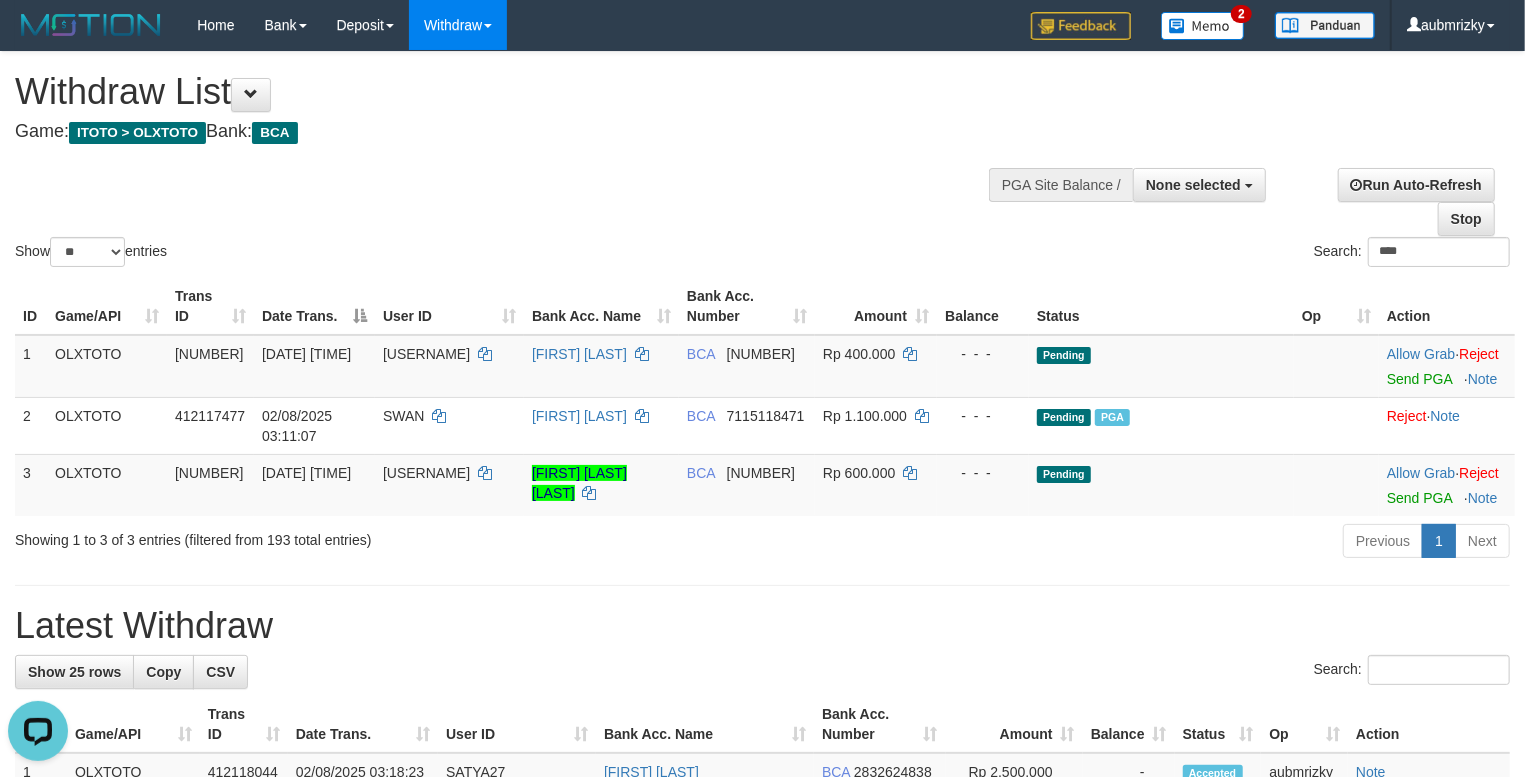 click on "Run Auto-Refresh
Stop" at bounding box center (1393, 202) 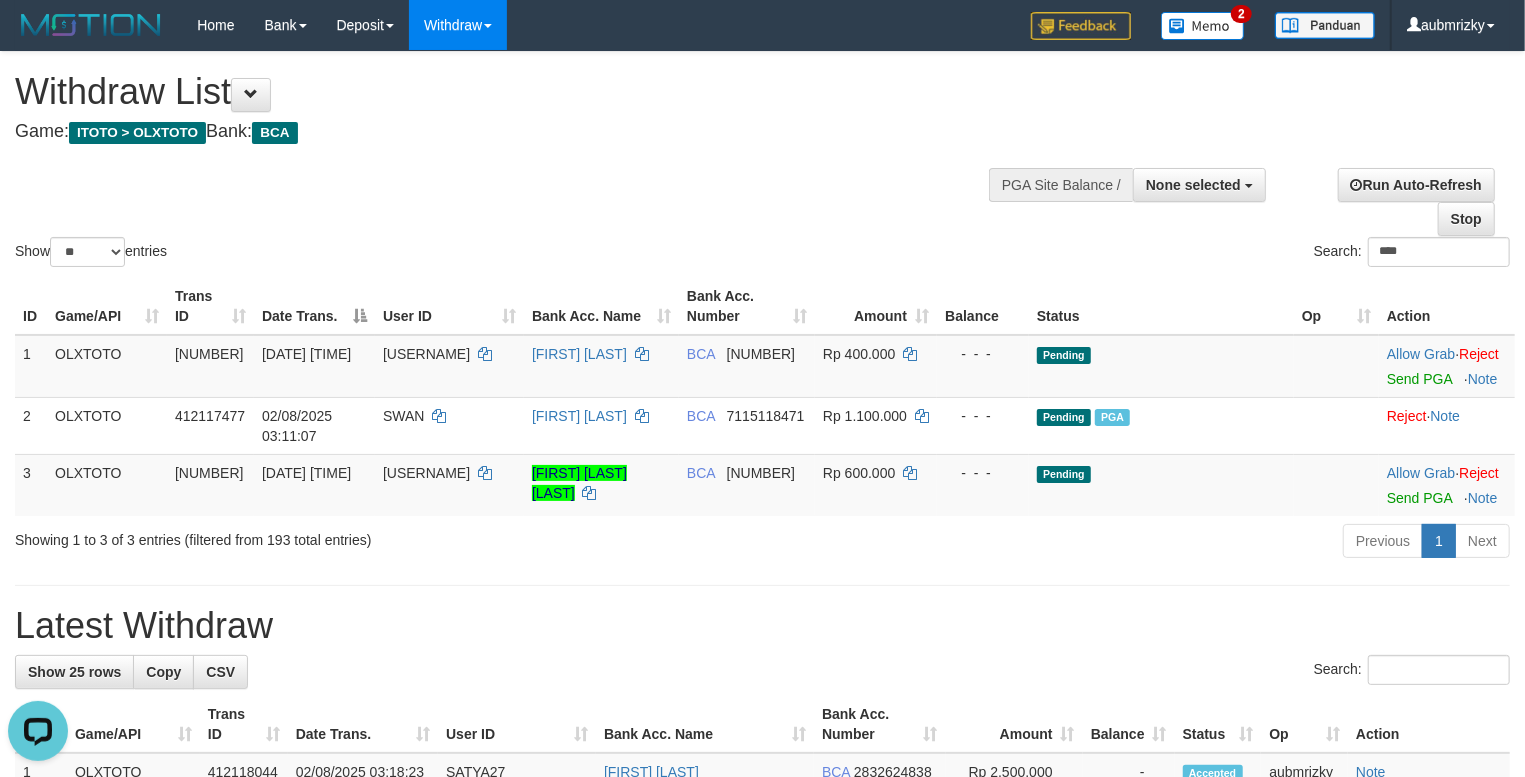 click on "Run Auto-Refresh
Stop" at bounding box center (1393, 202) 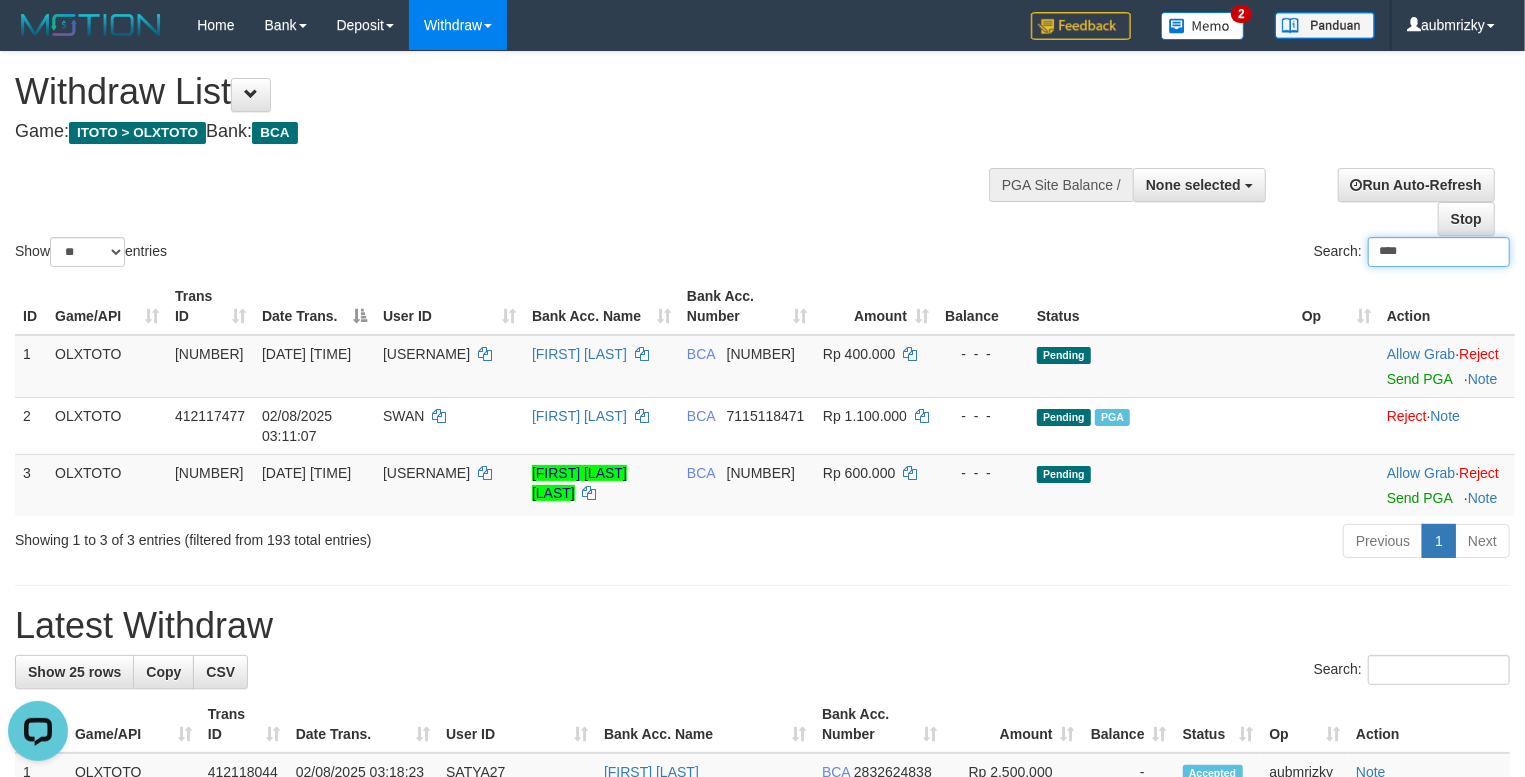 click on "****" at bounding box center [1439, 252] 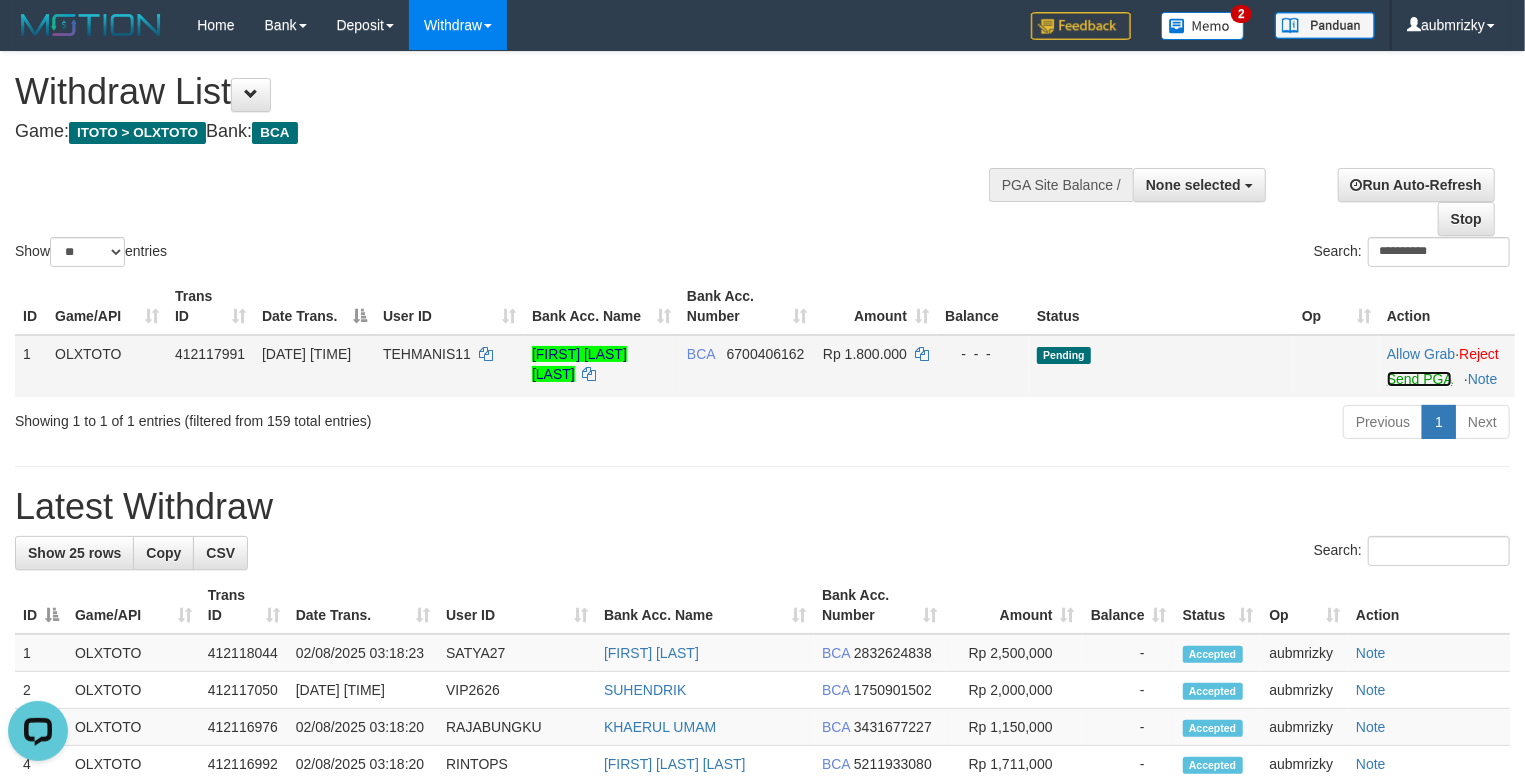 click on "Send PGA" at bounding box center (1419, 379) 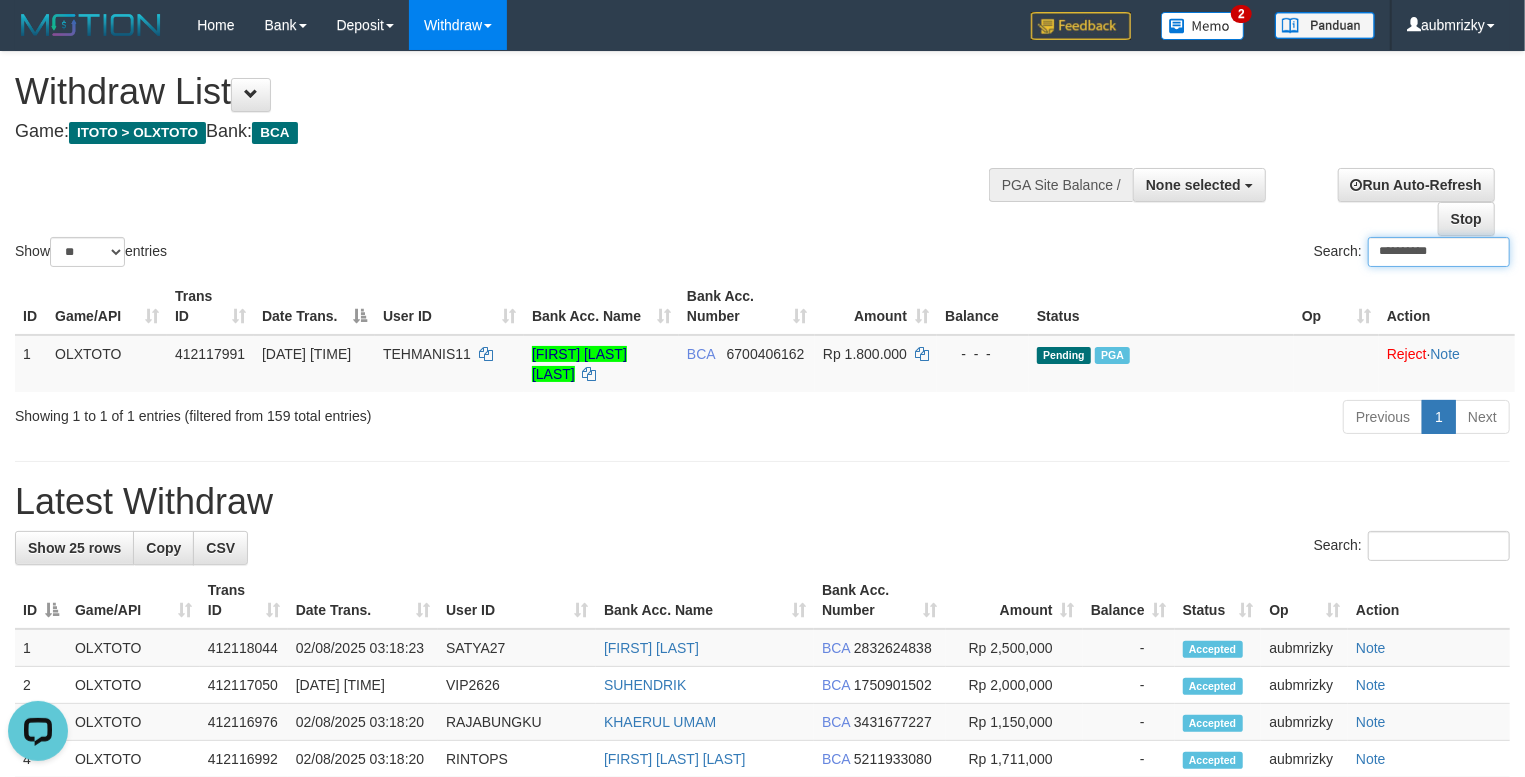 click on "**********" at bounding box center (1439, 252) 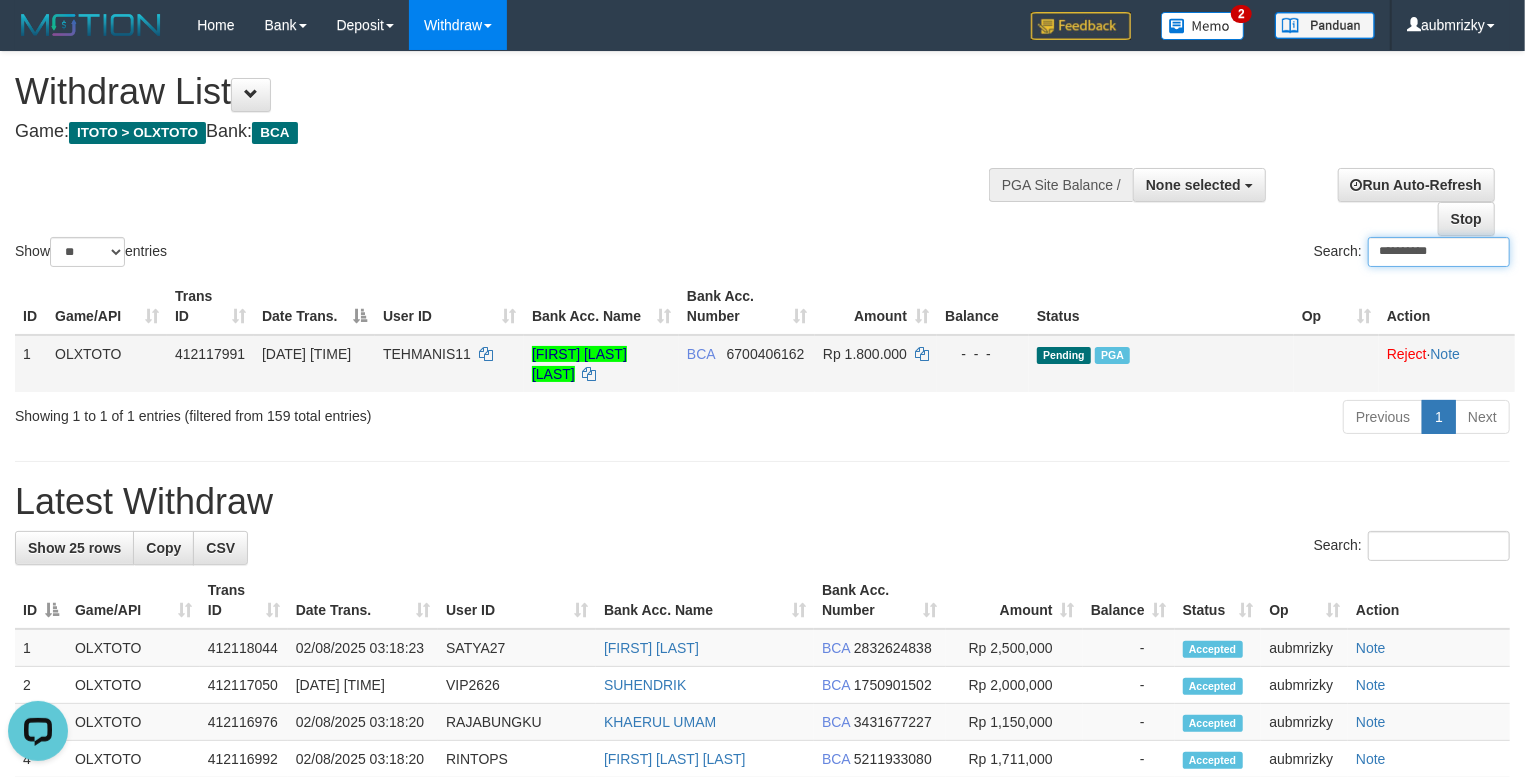 paste on "**" 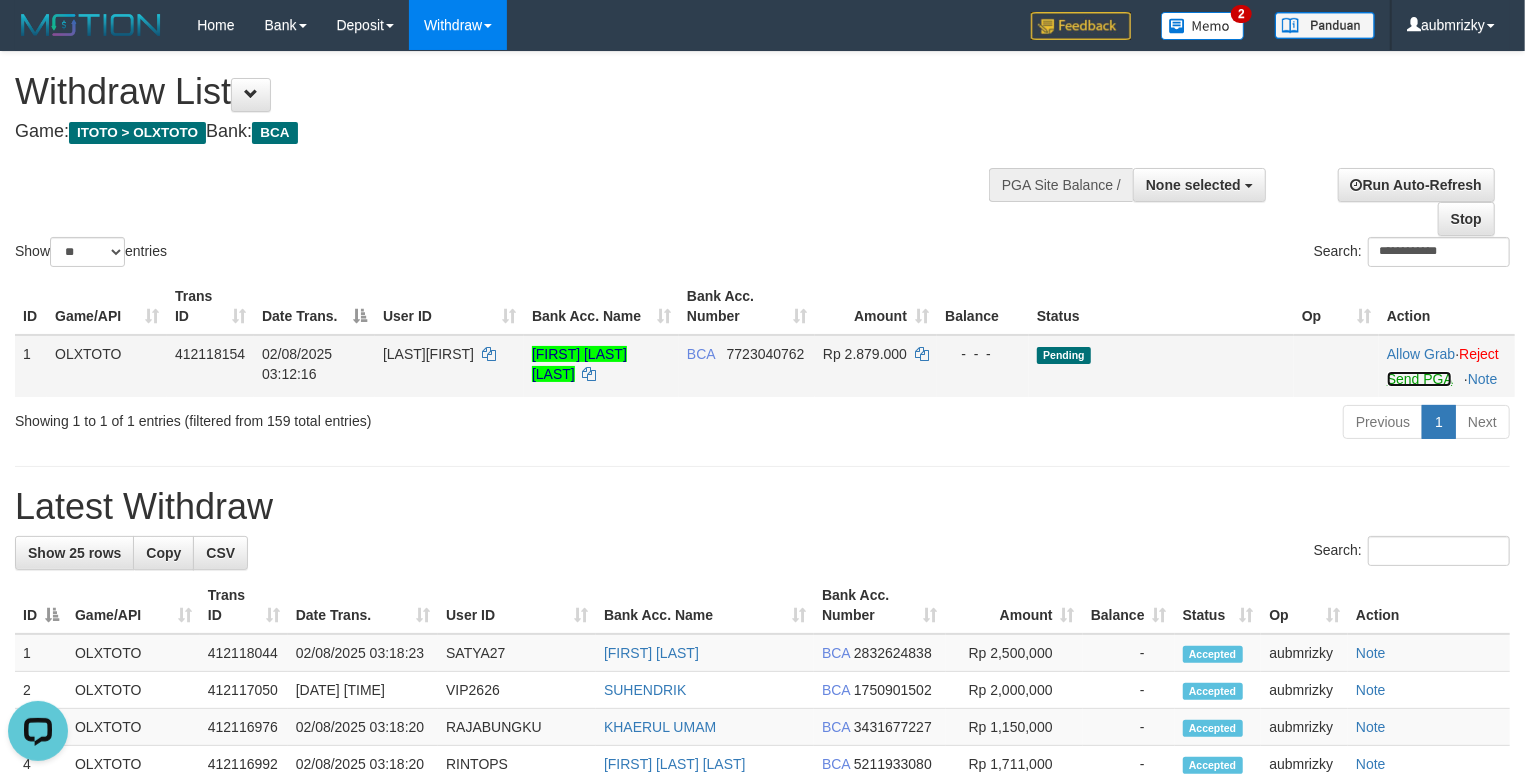 click on "Send PGA" at bounding box center (1419, 379) 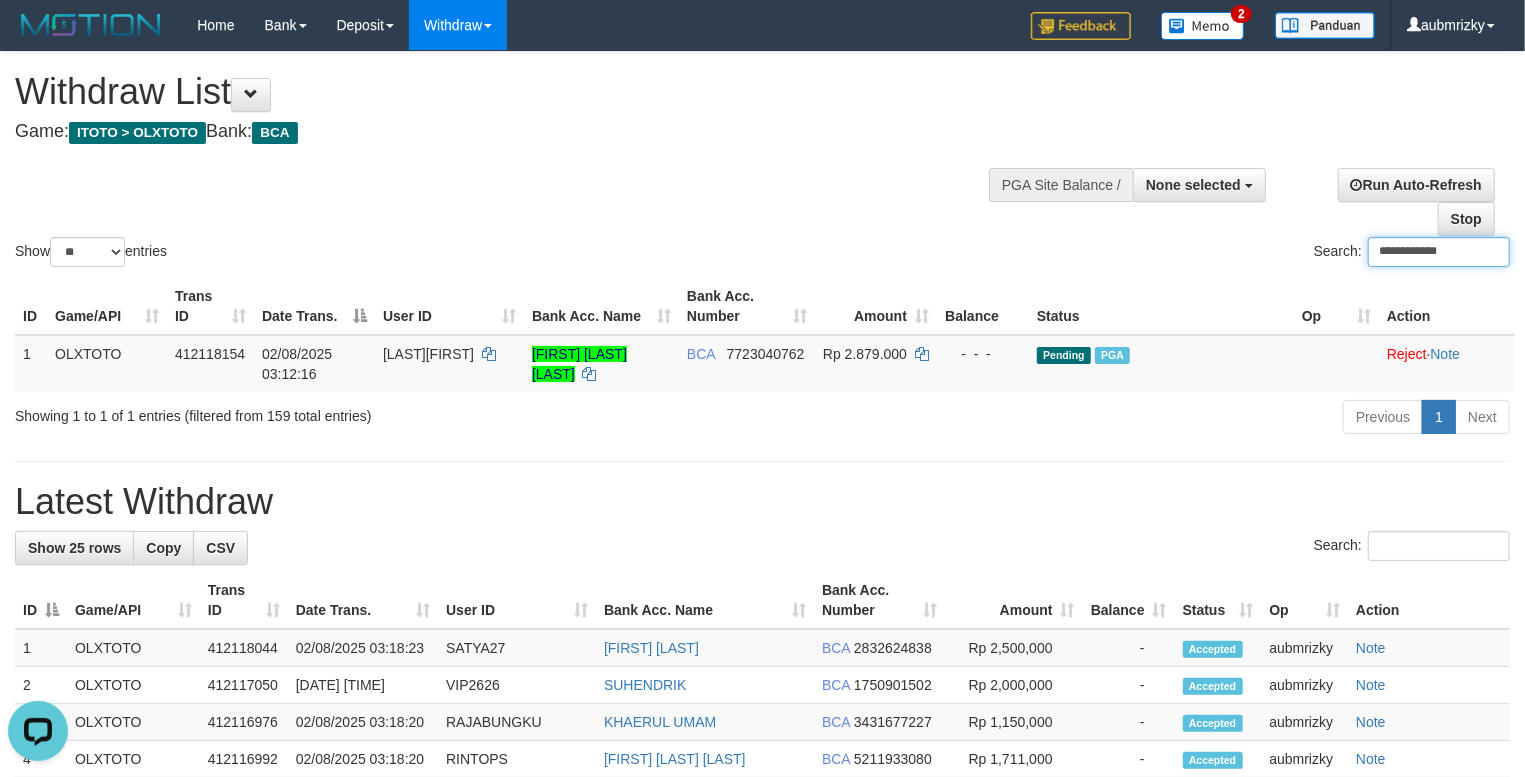 click on "**********" at bounding box center [1439, 252] 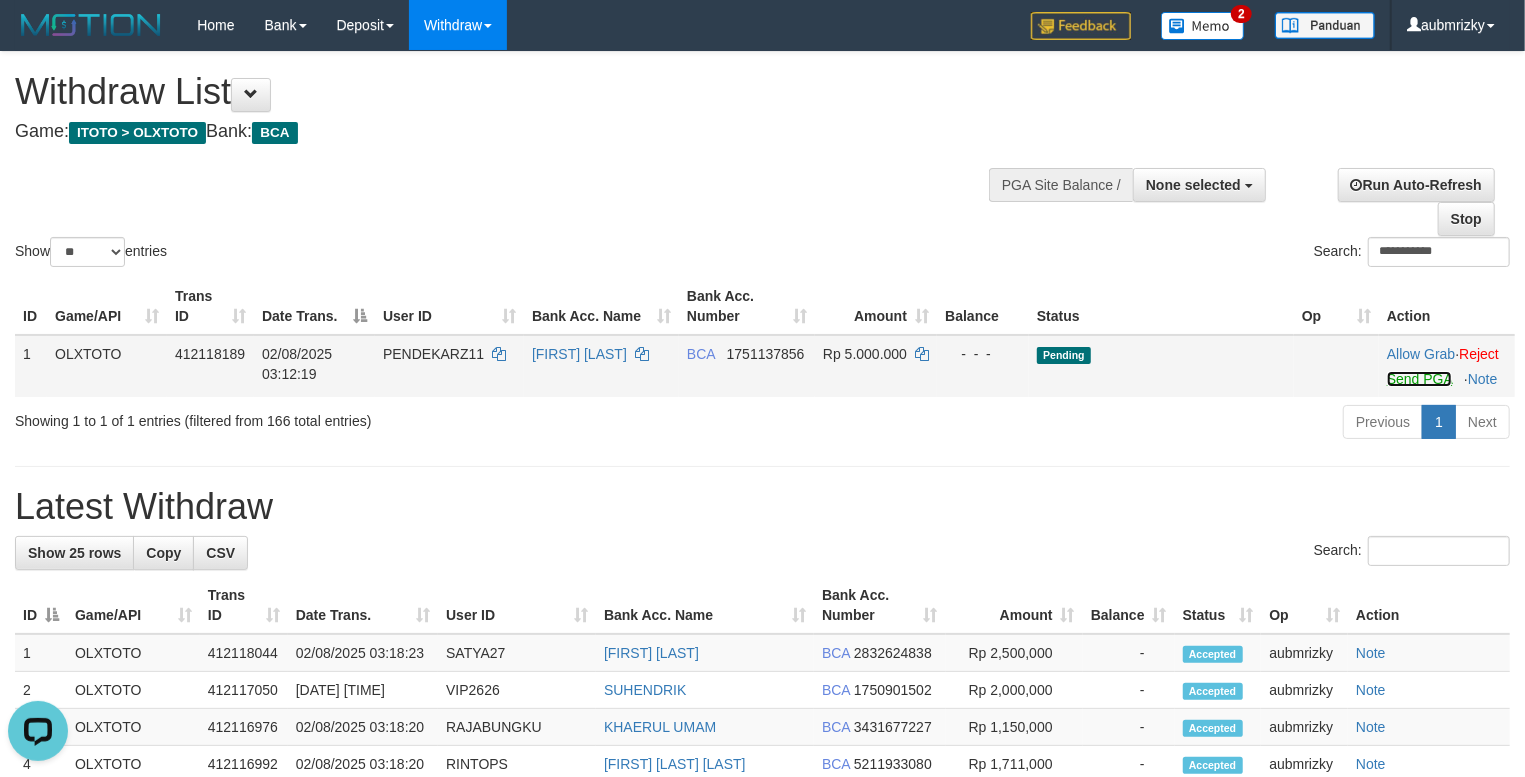 click on "Send PGA" at bounding box center (1419, 379) 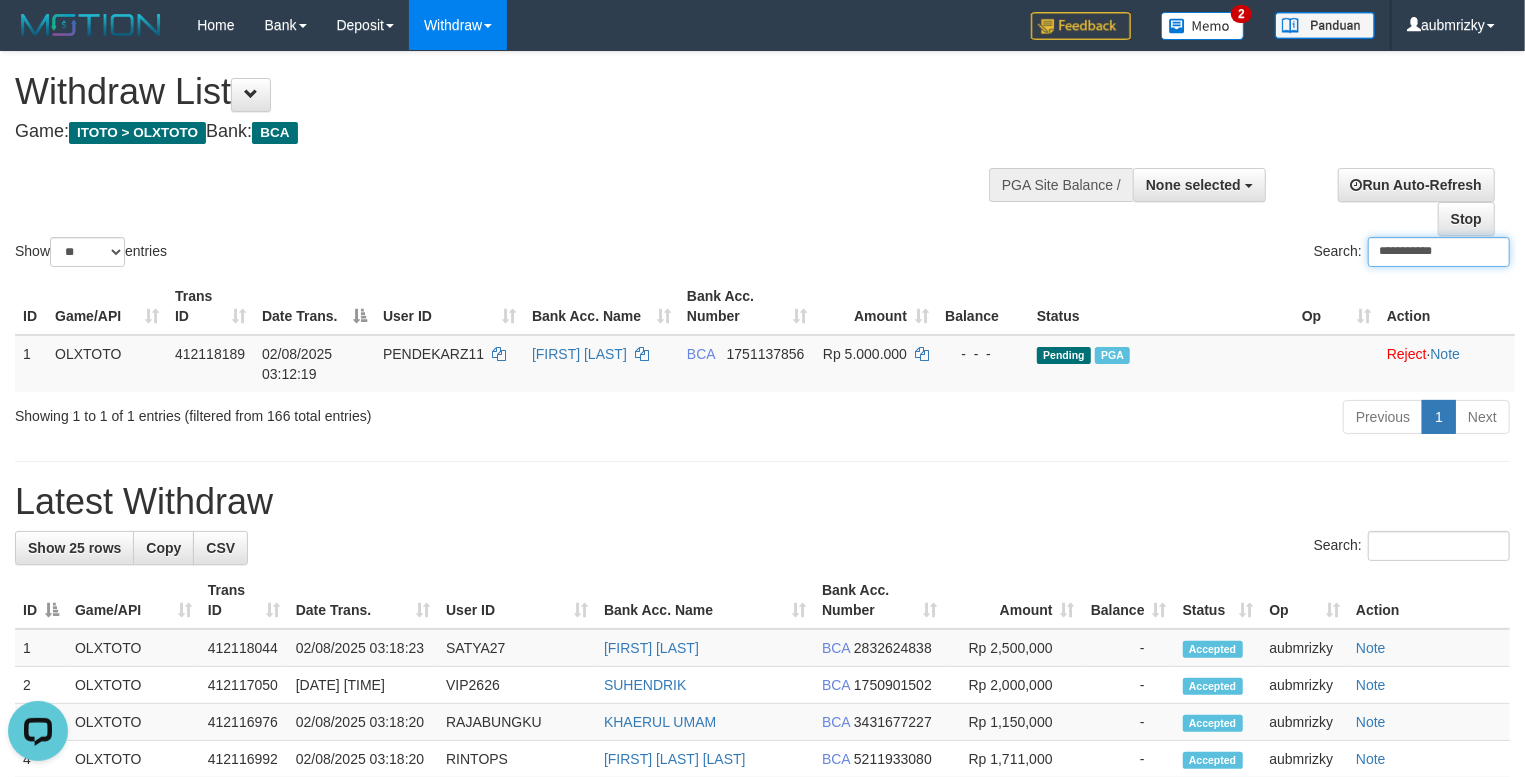 click on "**********" at bounding box center [1439, 252] 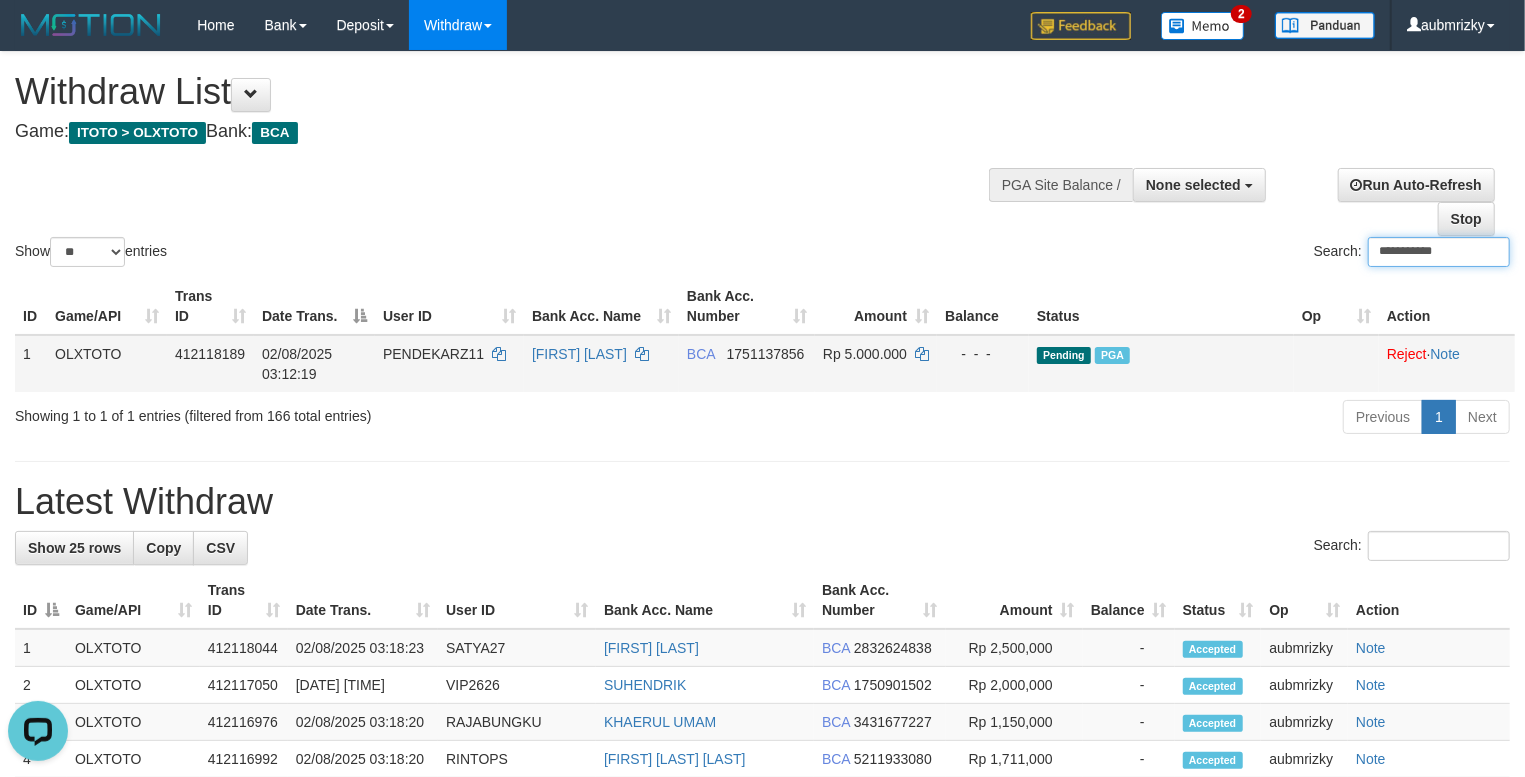 paste 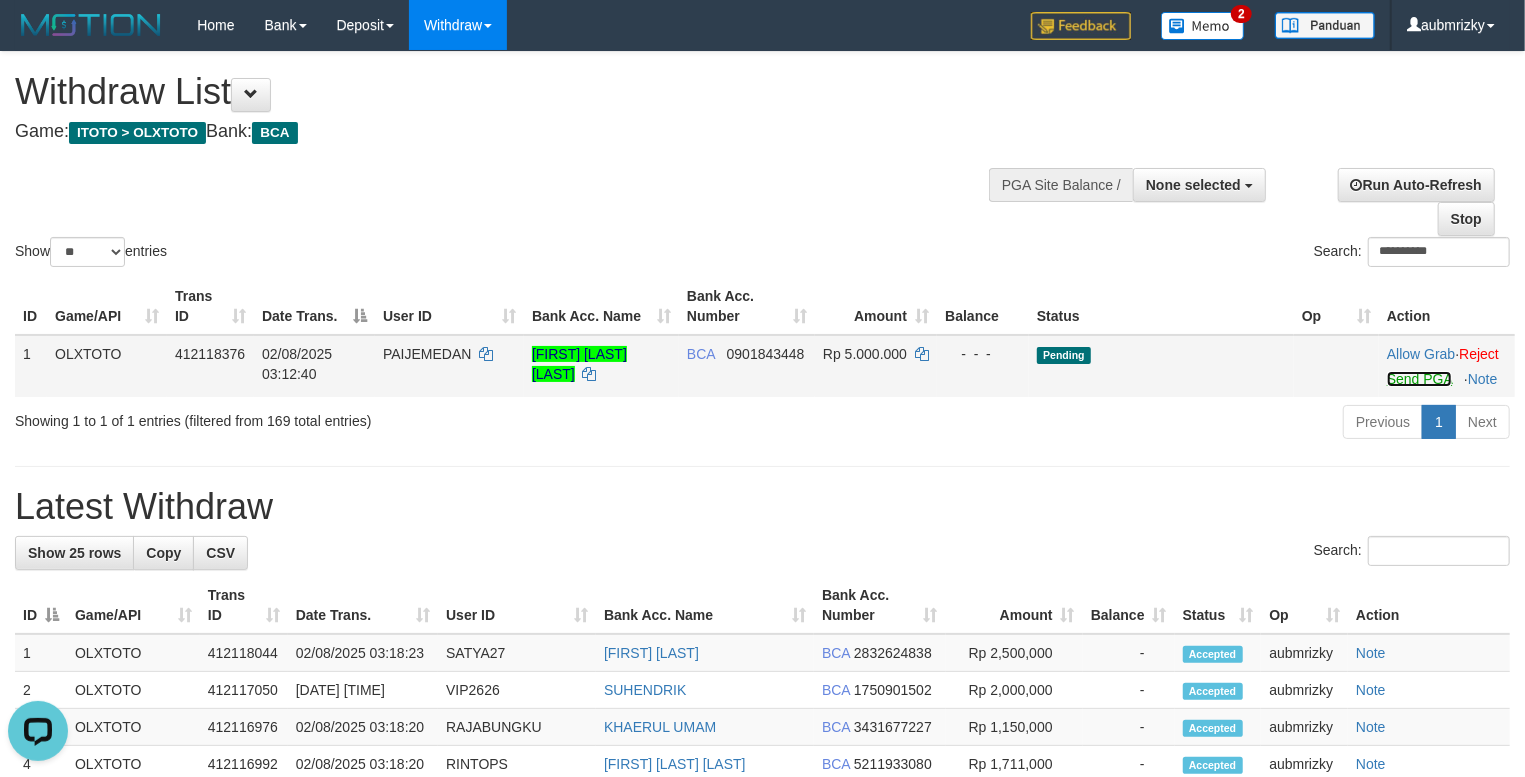 click on "Send PGA" at bounding box center (1419, 379) 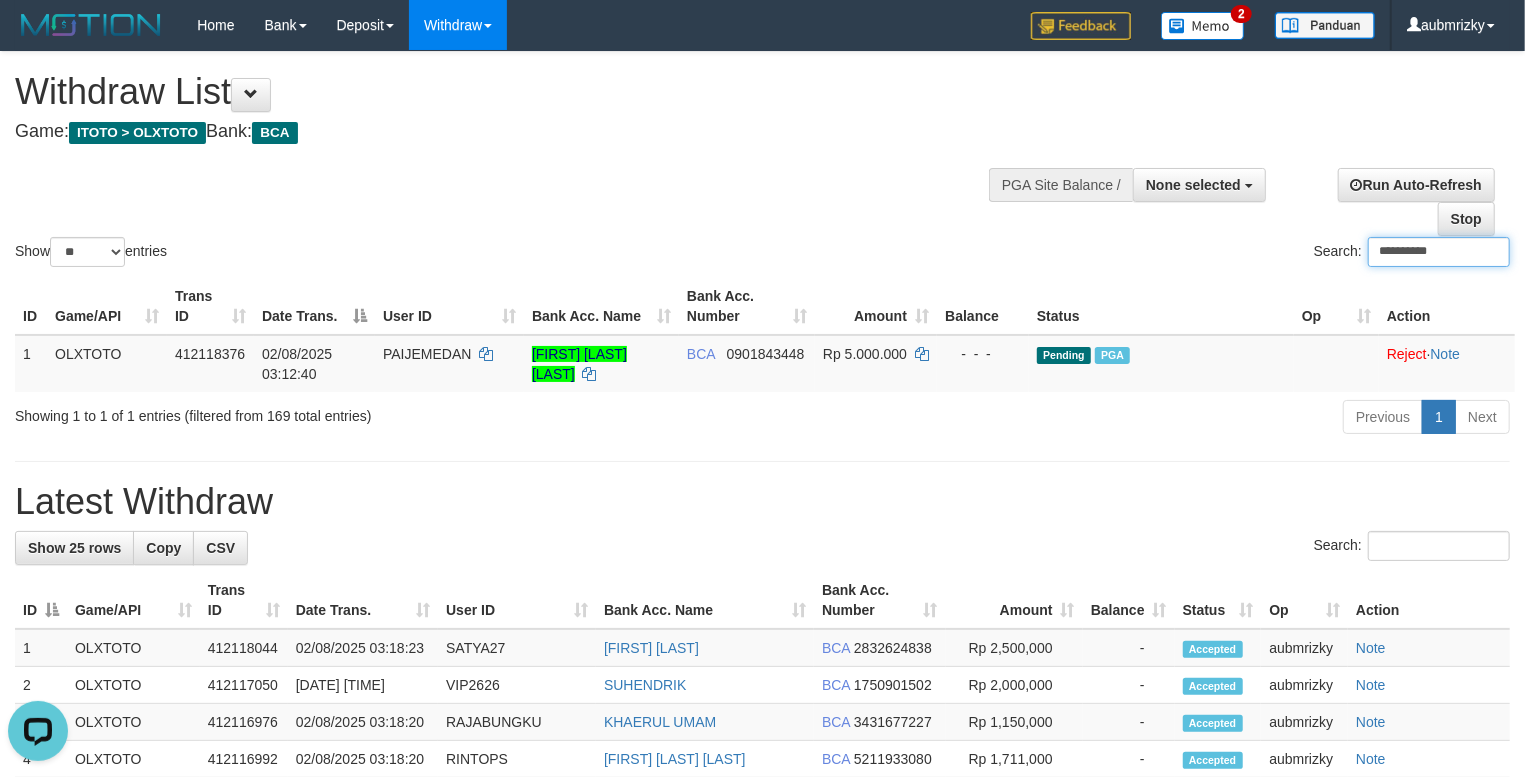 click on "**********" at bounding box center (1439, 252) 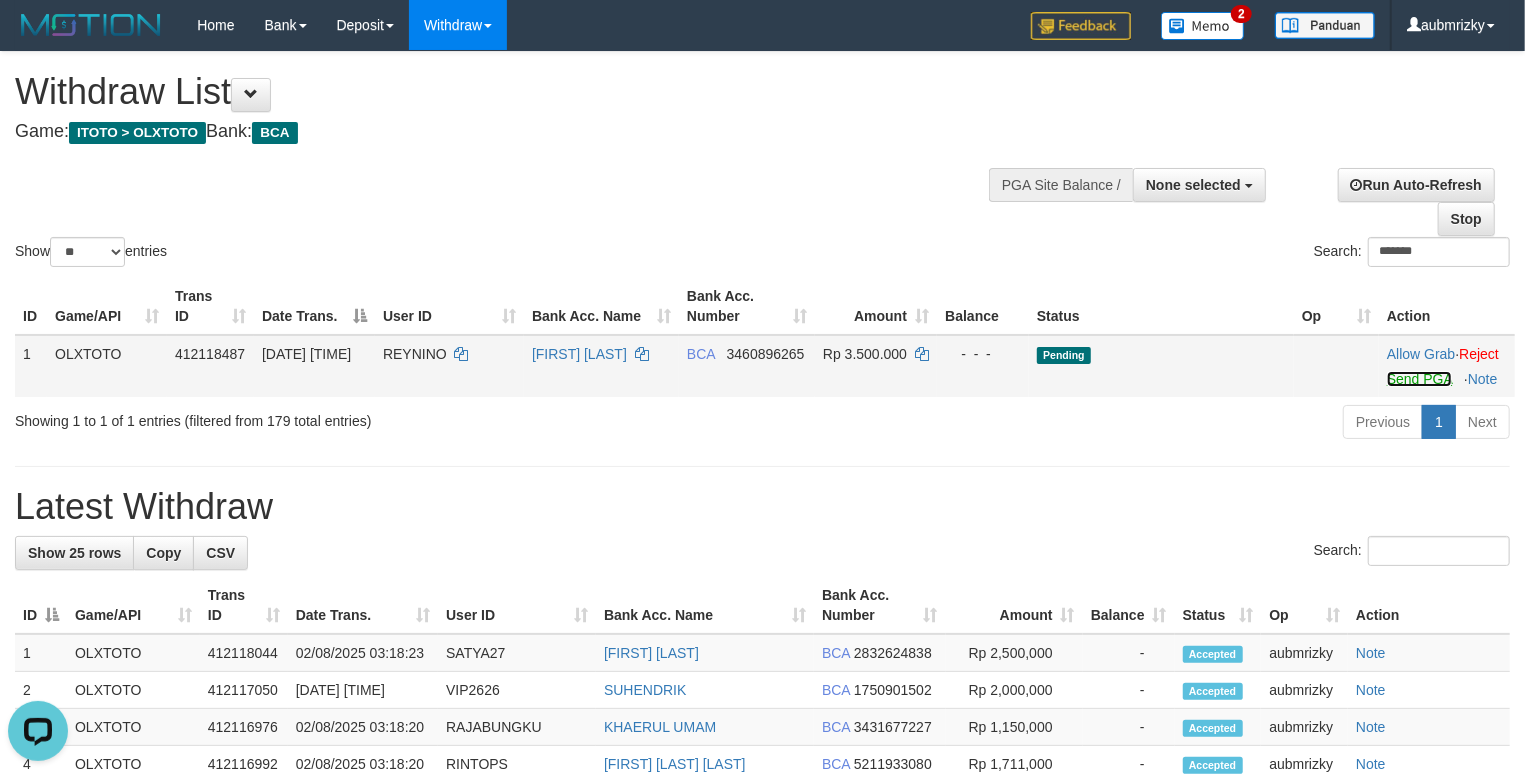 click on "Send PGA" at bounding box center (1419, 379) 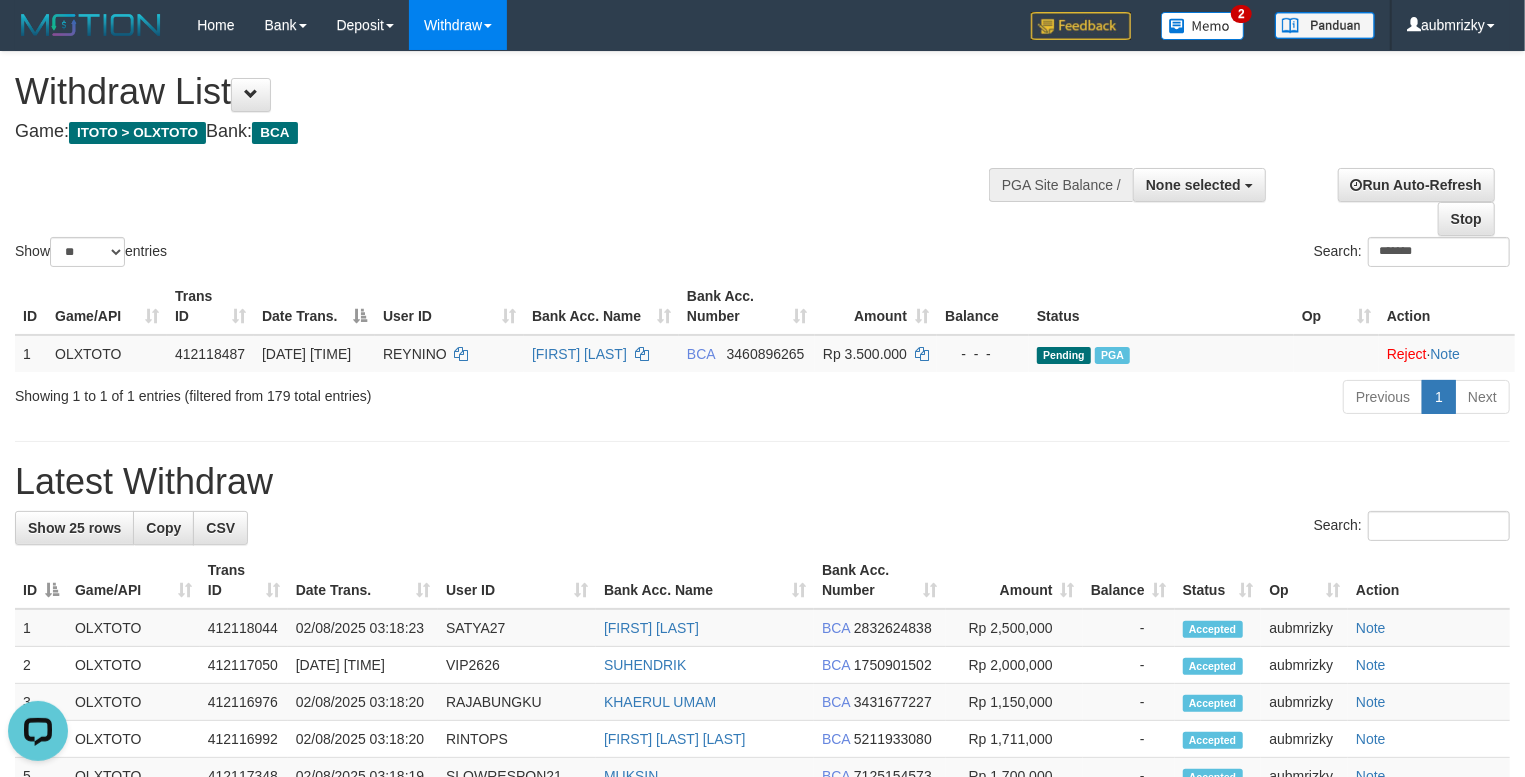 click on "Search: *******" at bounding box center [1144, 254] 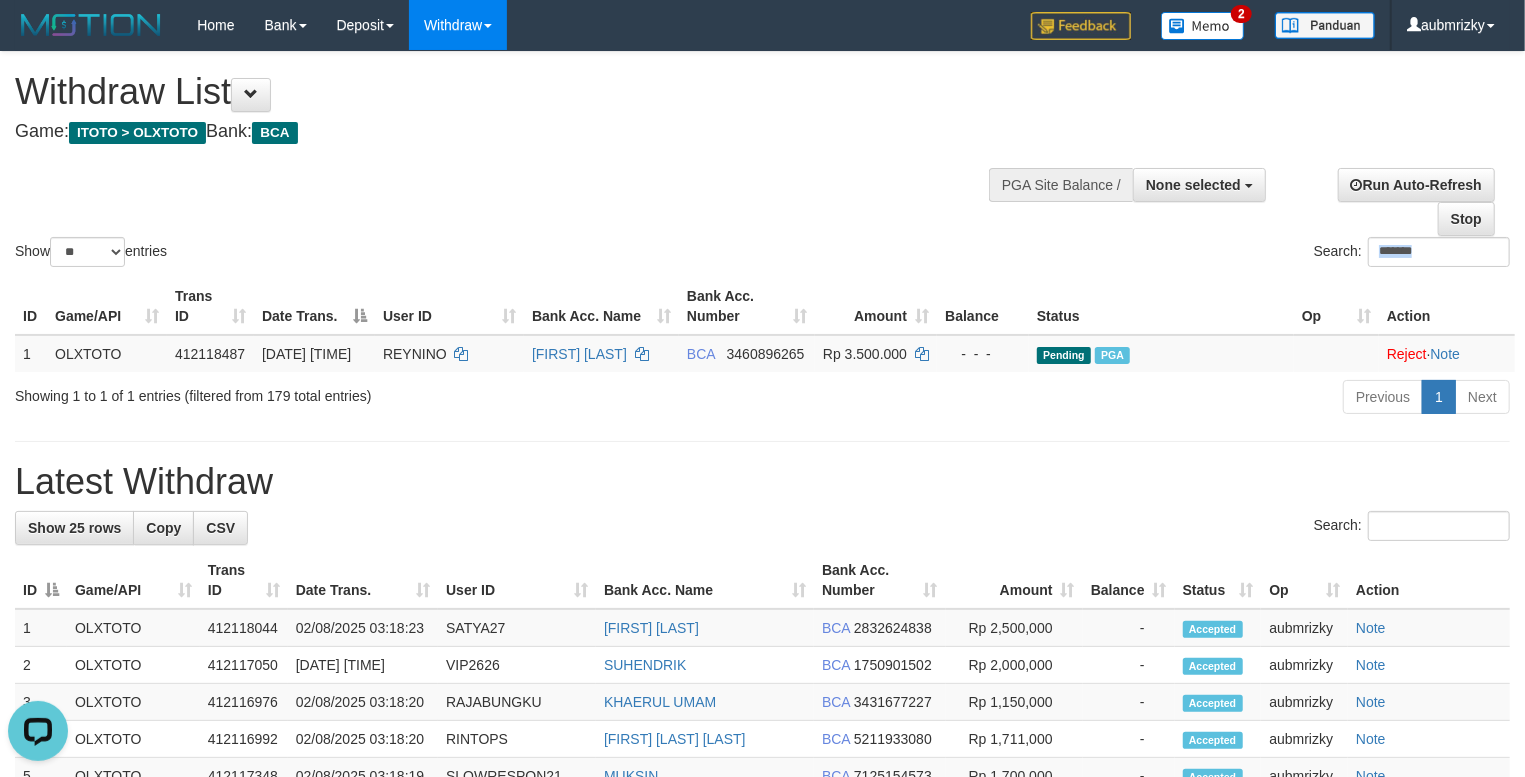 click on "Search: *******" at bounding box center [1144, 254] 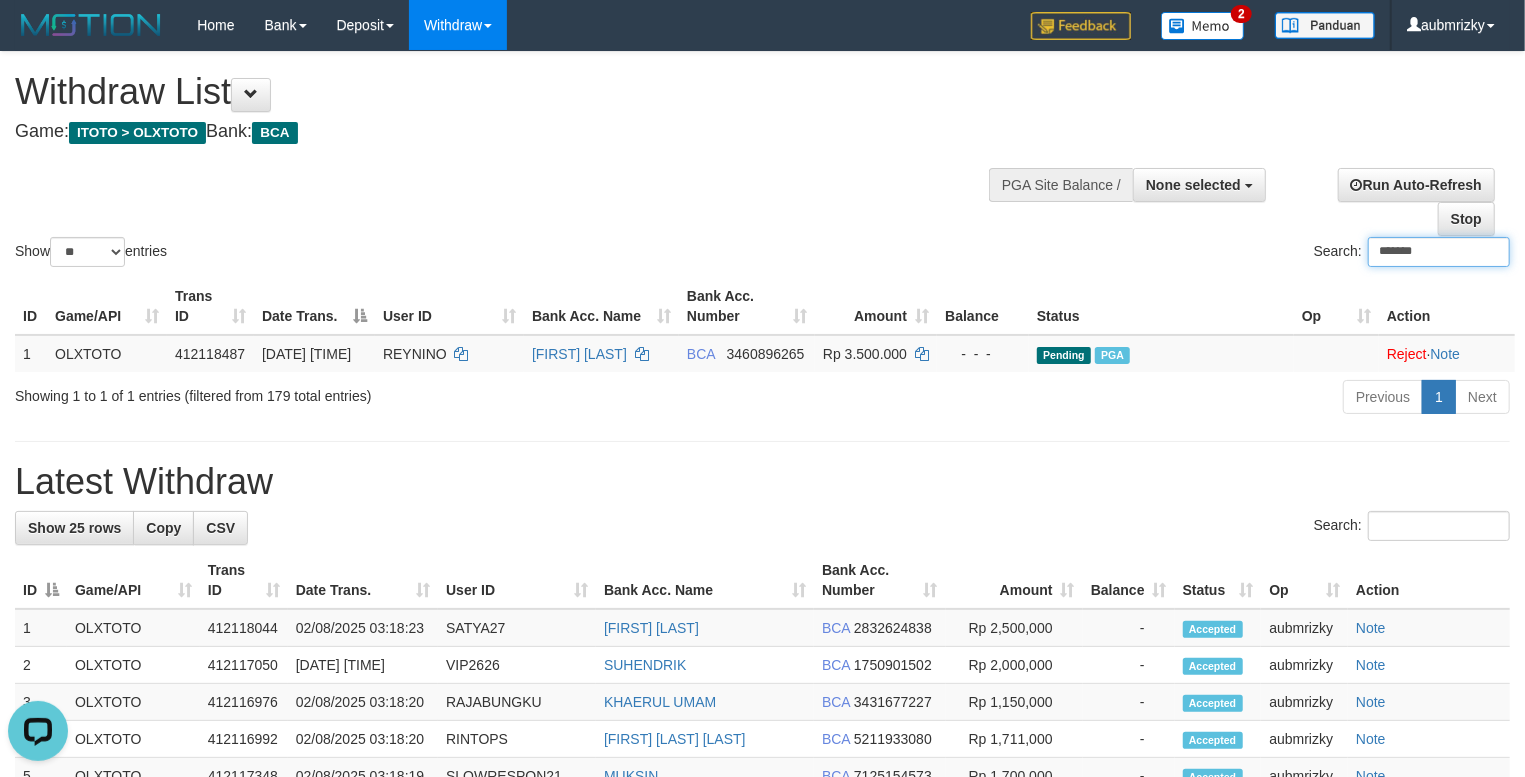 click on "*******" at bounding box center [1439, 252] 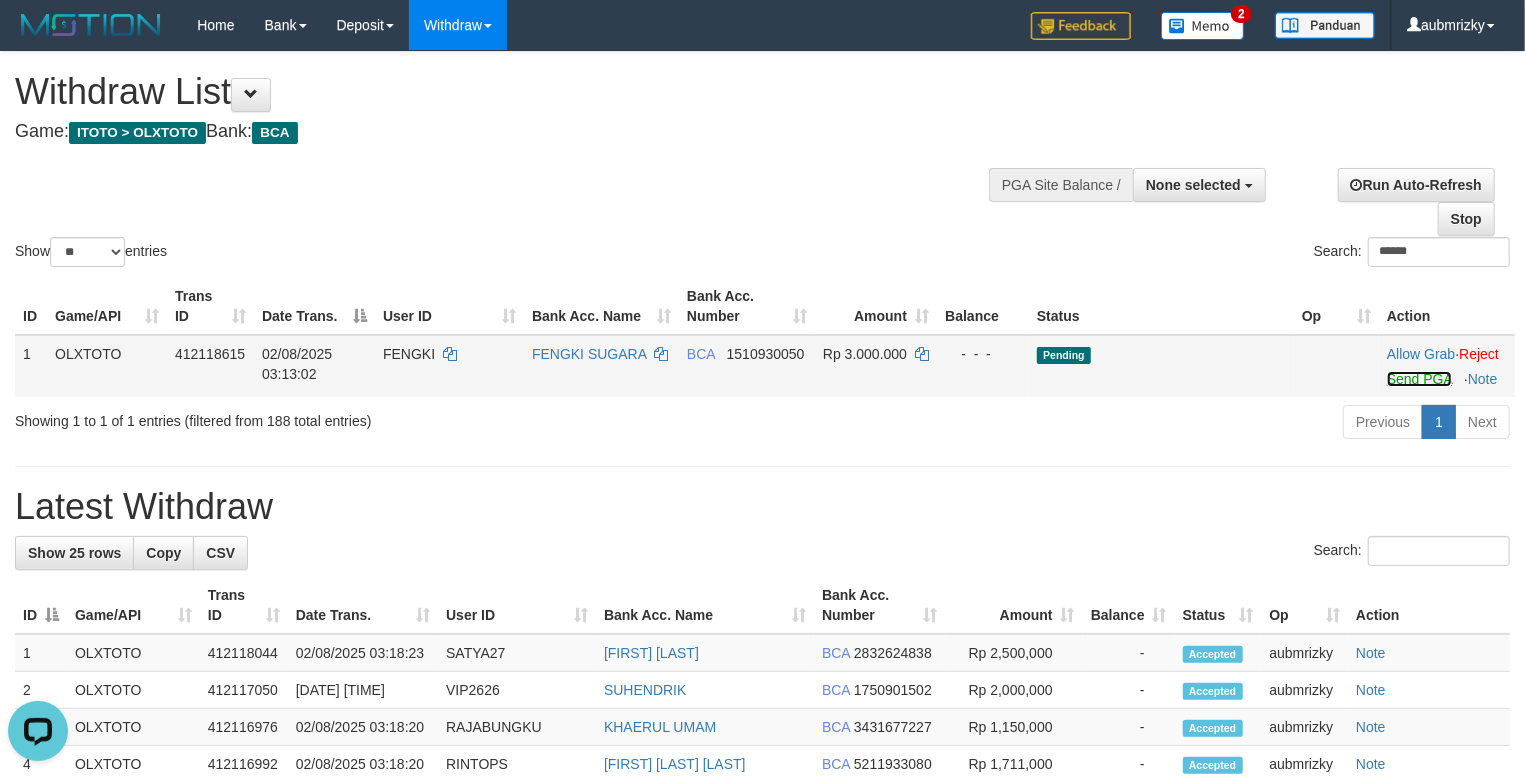 click on "Send PGA" at bounding box center (1419, 379) 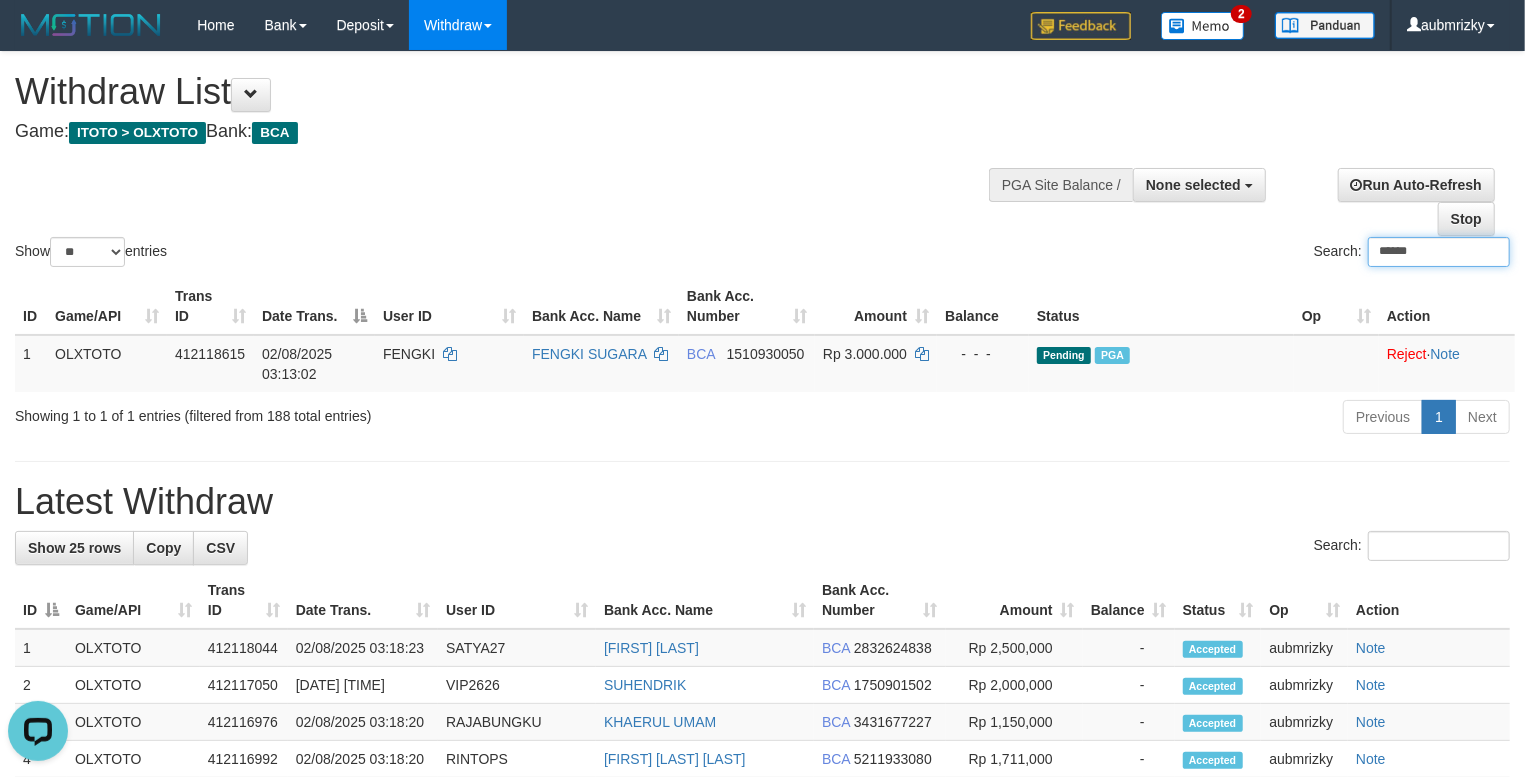 click on "******" at bounding box center [1439, 252] 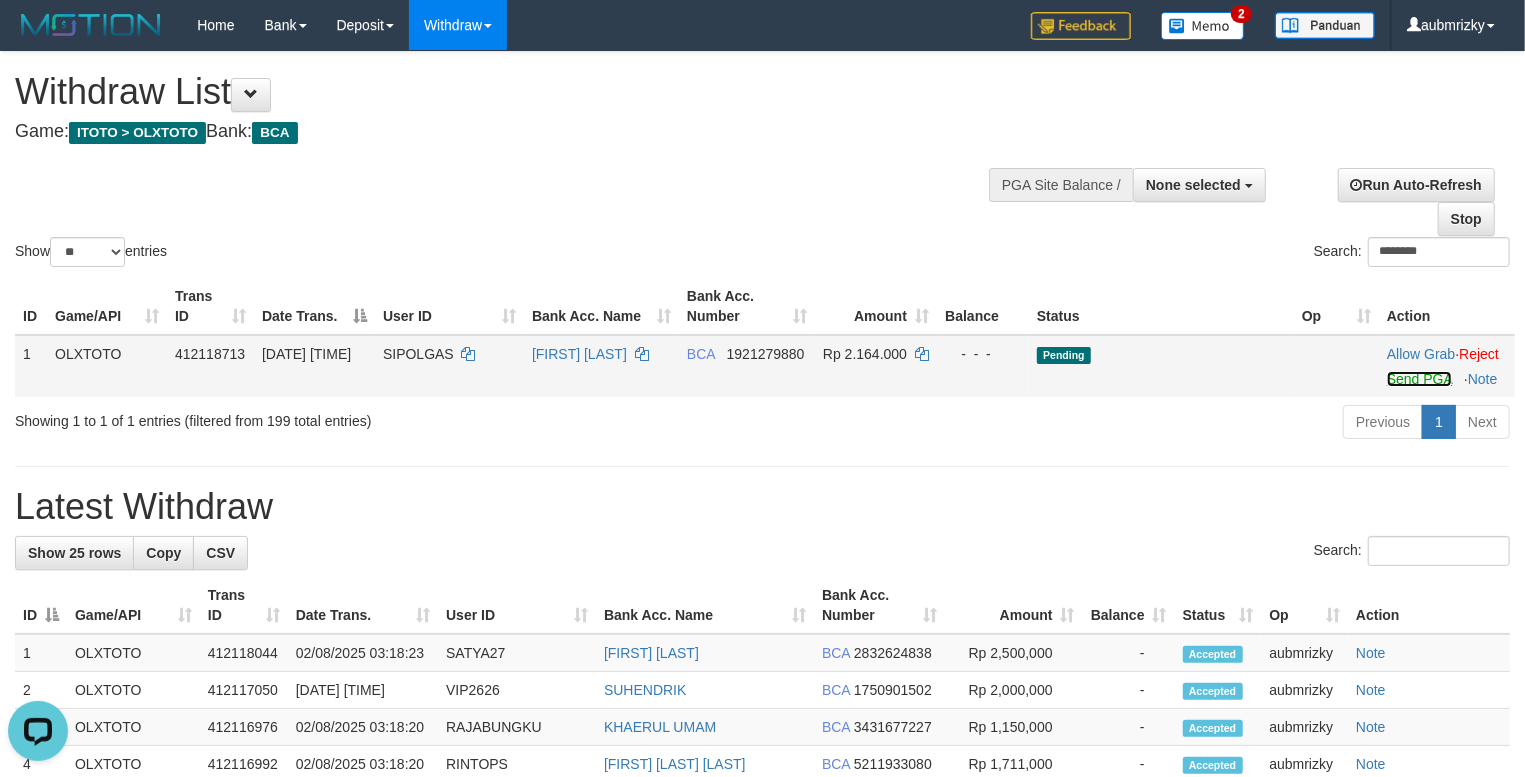 click on "Send PGA" at bounding box center (1419, 379) 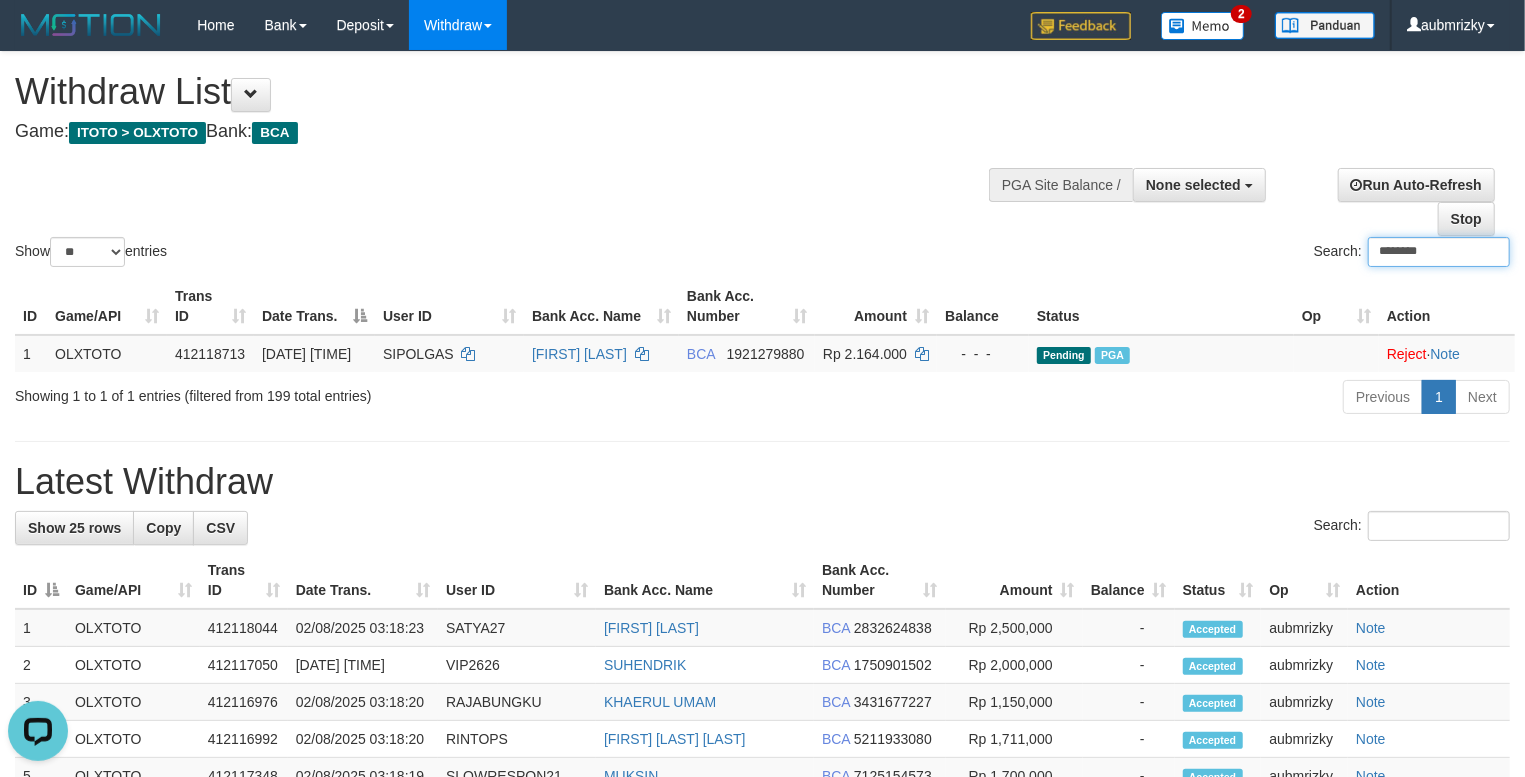 click on "********" at bounding box center [1439, 252] 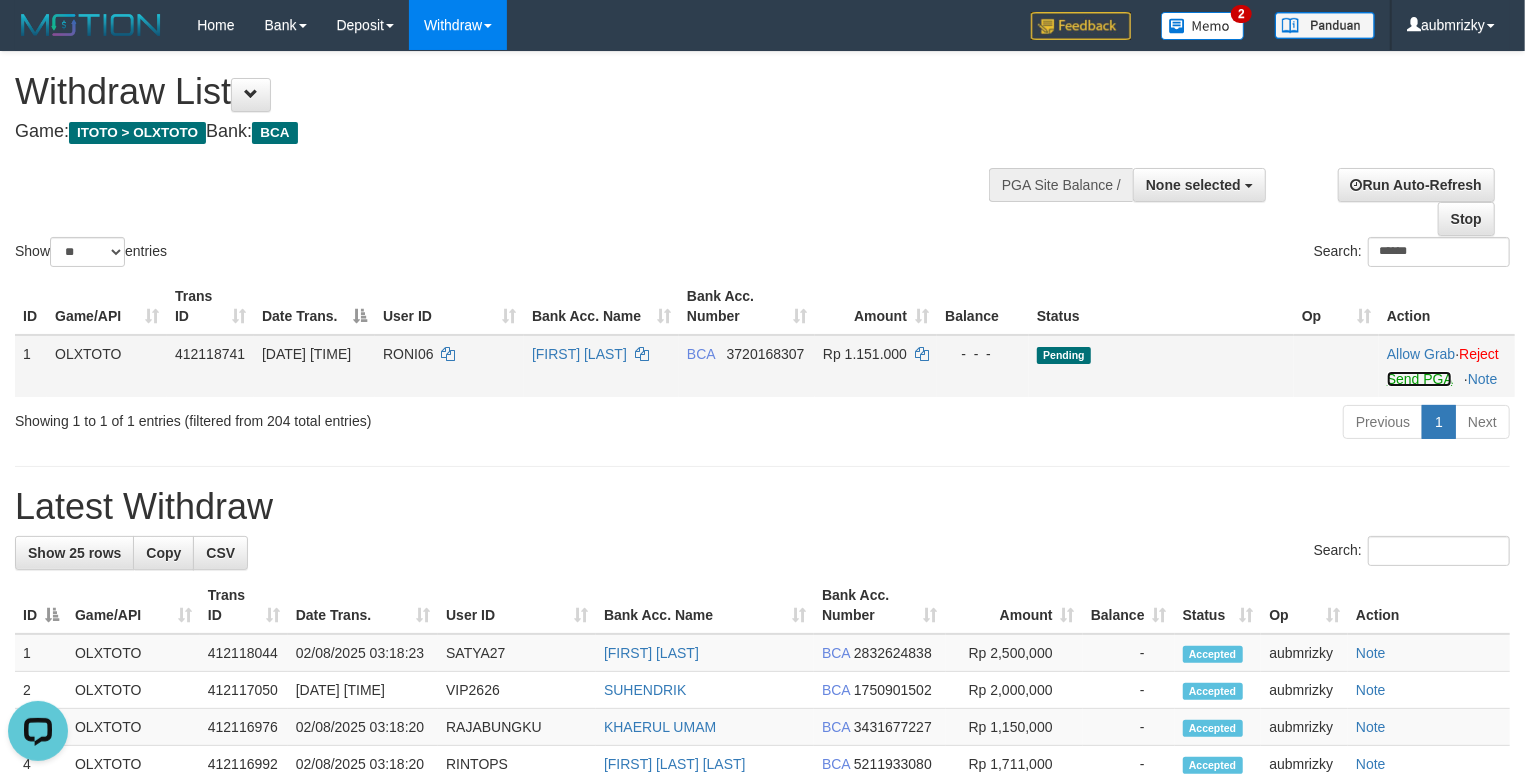 click on "Send PGA" at bounding box center [1419, 379] 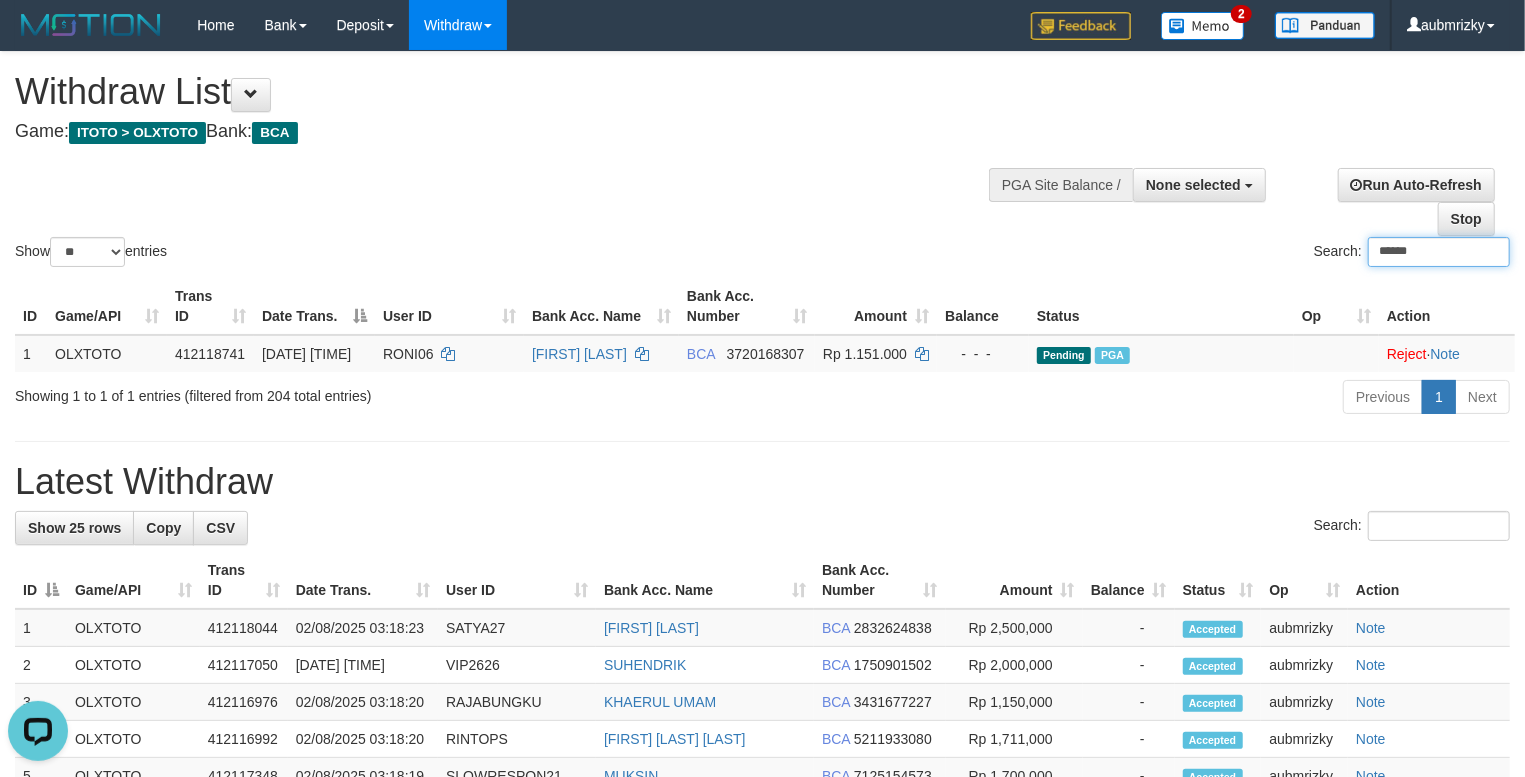 click on "******" at bounding box center [1439, 252] 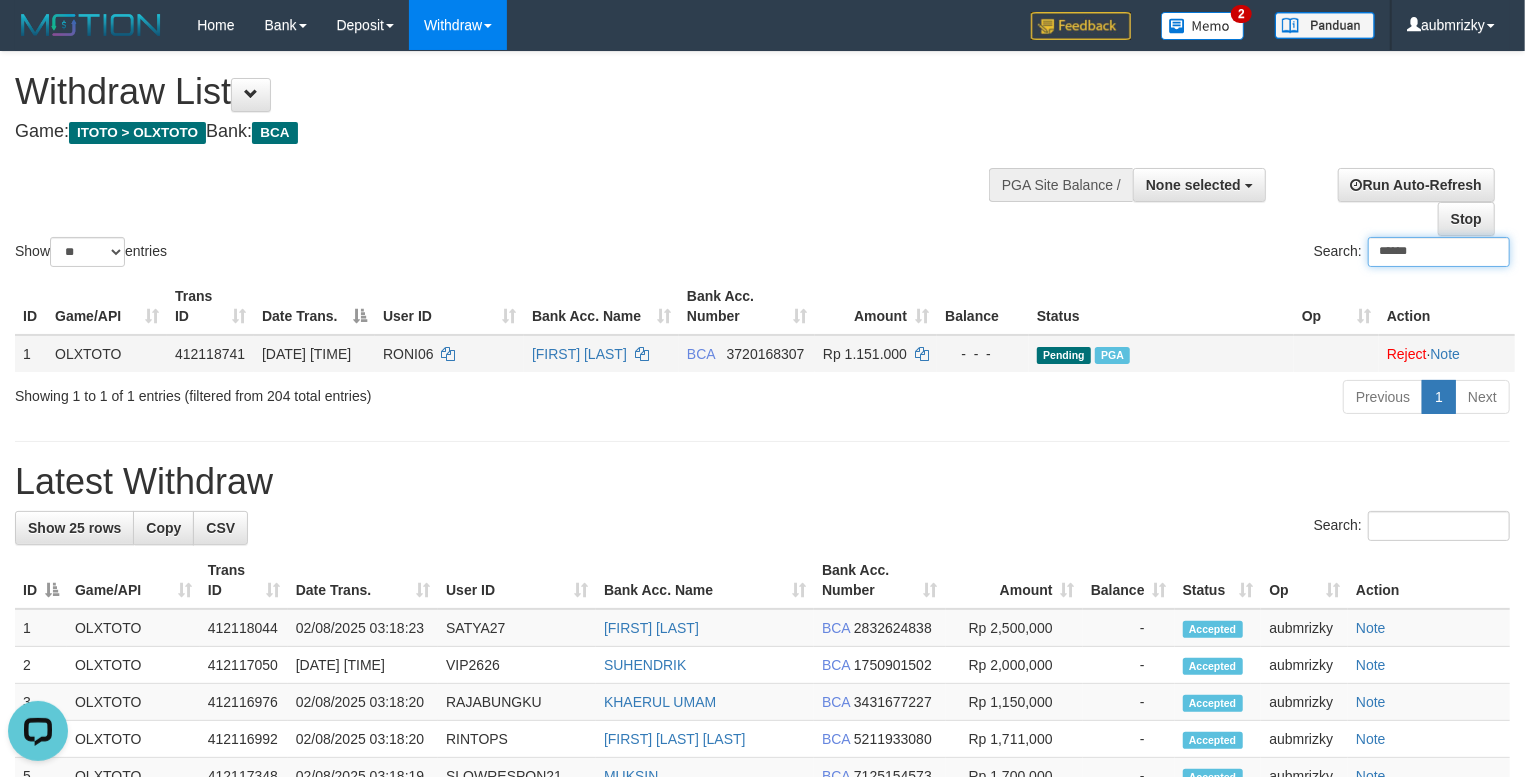 paste on "***" 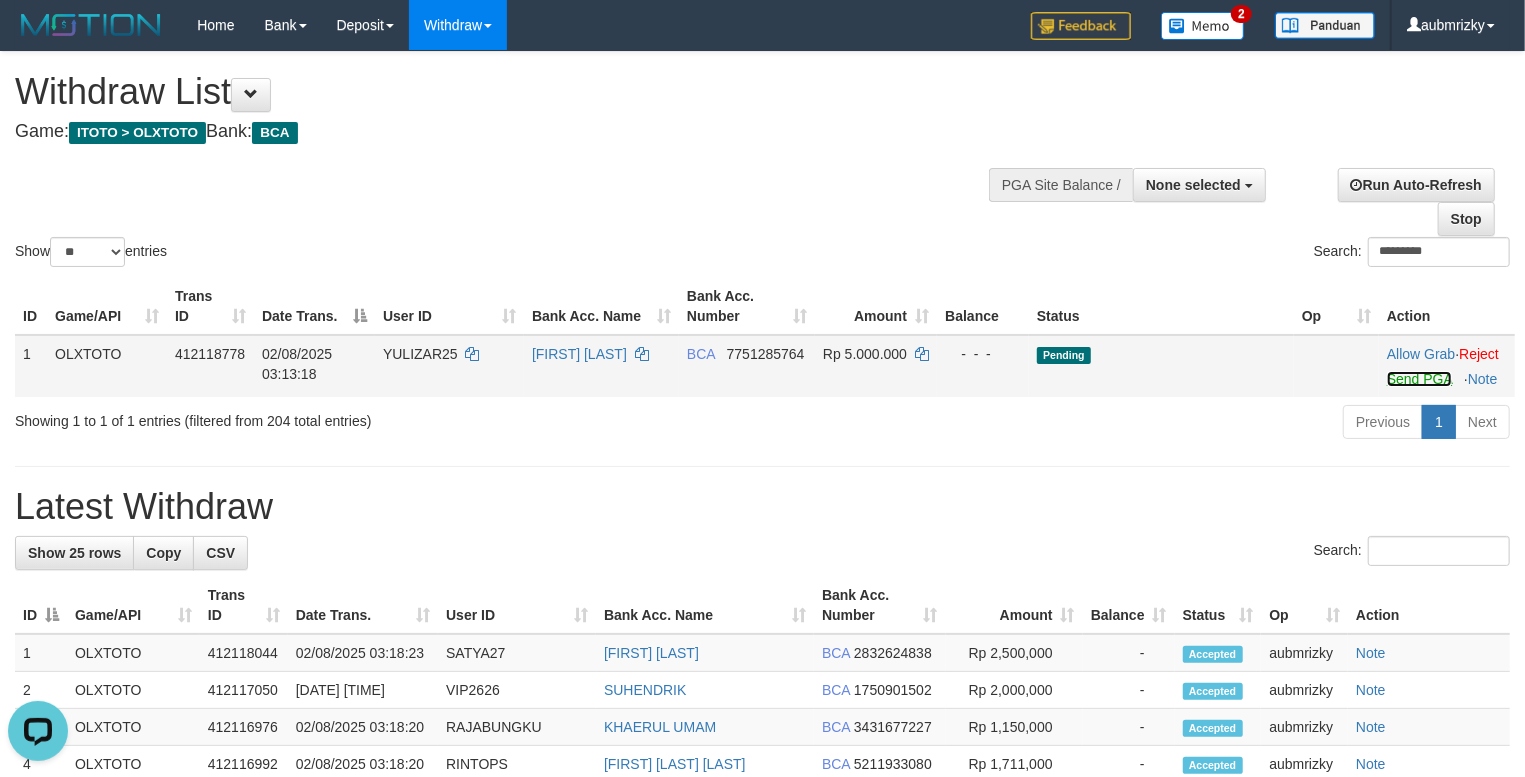 click on "Send PGA" at bounding box center [1419, 379] 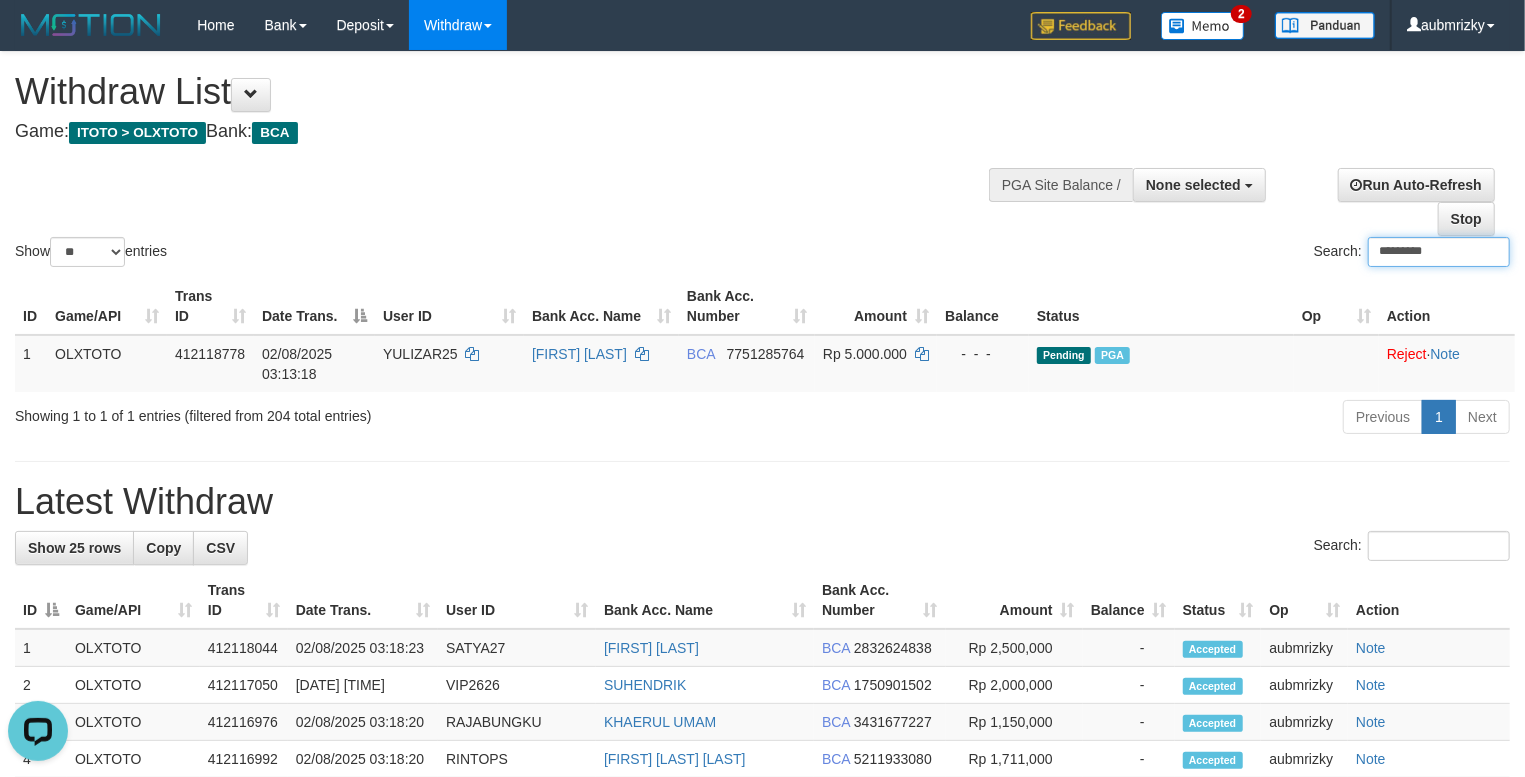 click on "*********" at bounding box center [1439, 252] 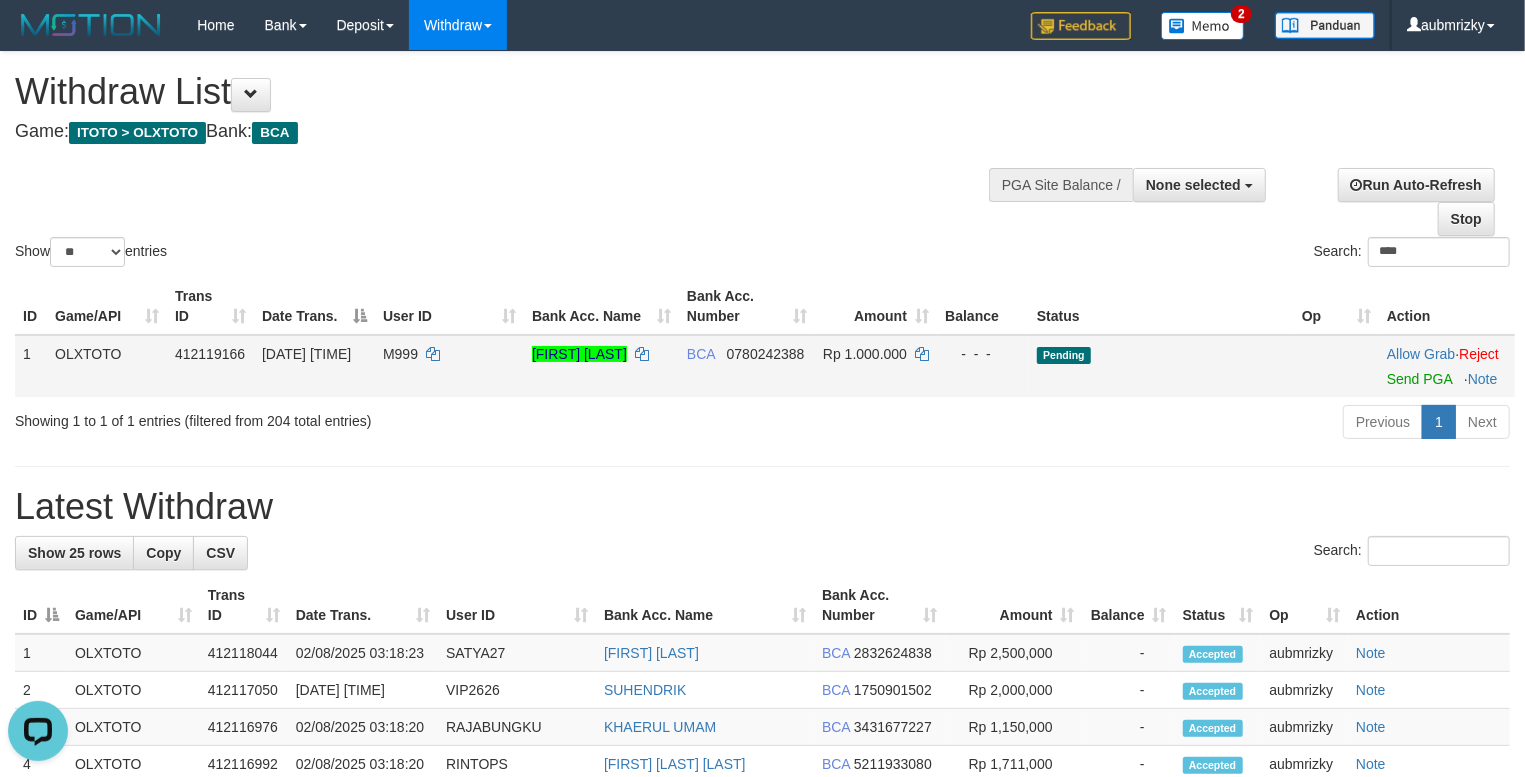 click on "Allow Grab   ·    Reject Send PGA     ·    Note" at bounding box center [1447, 366] 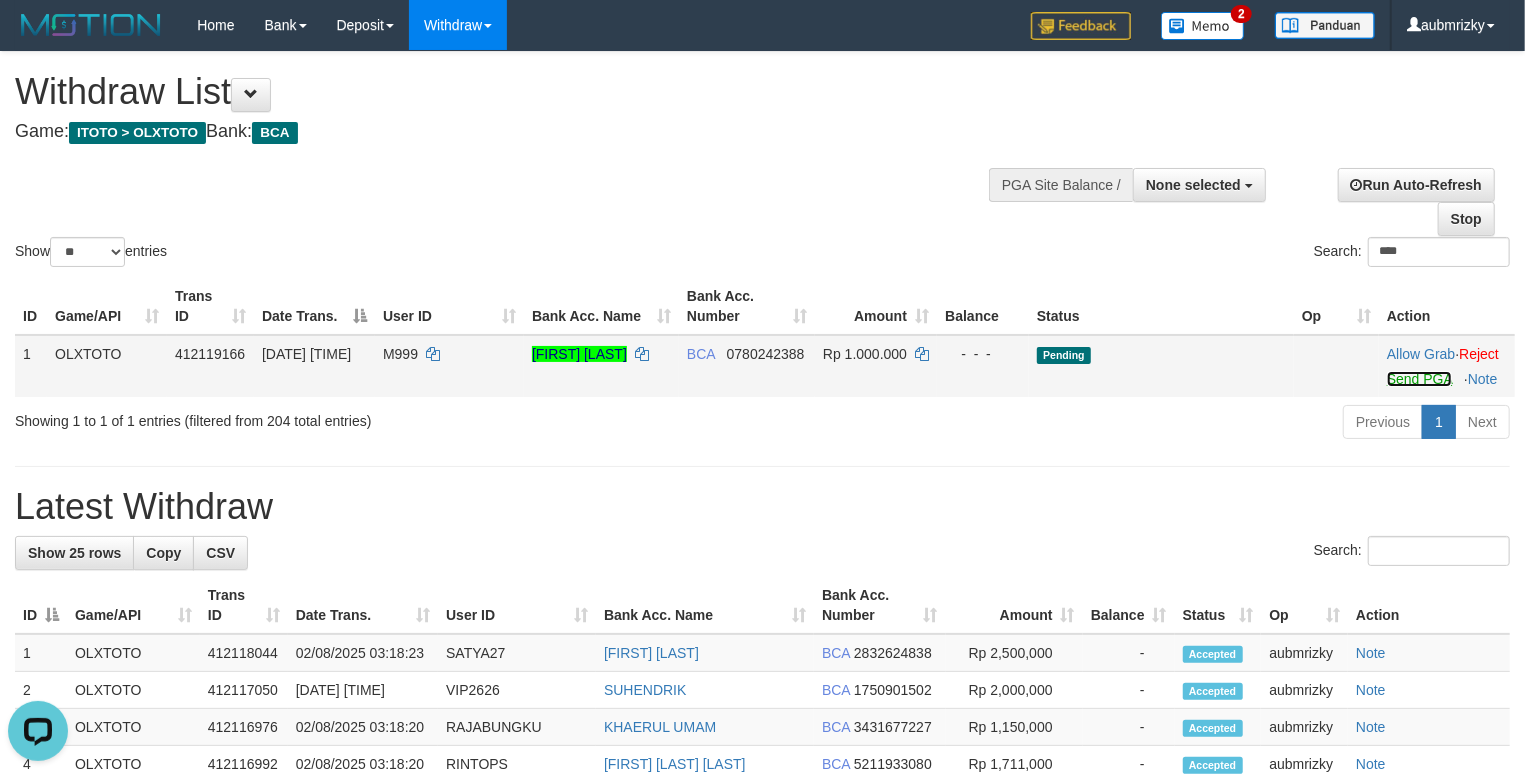 click on "Send PGA" at bounding box center [1419, 379] 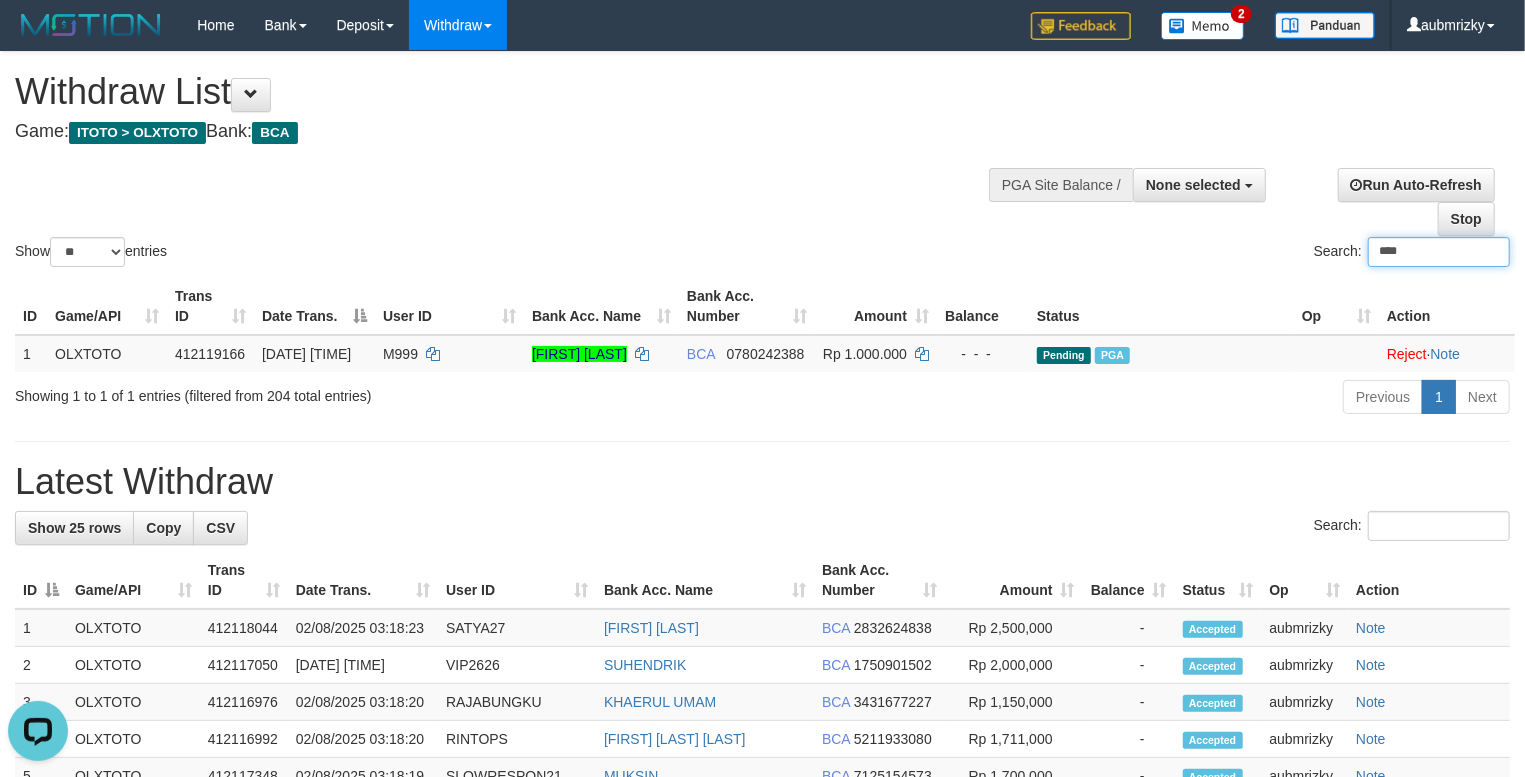 click on "****" at bounding box center [1439, 252] 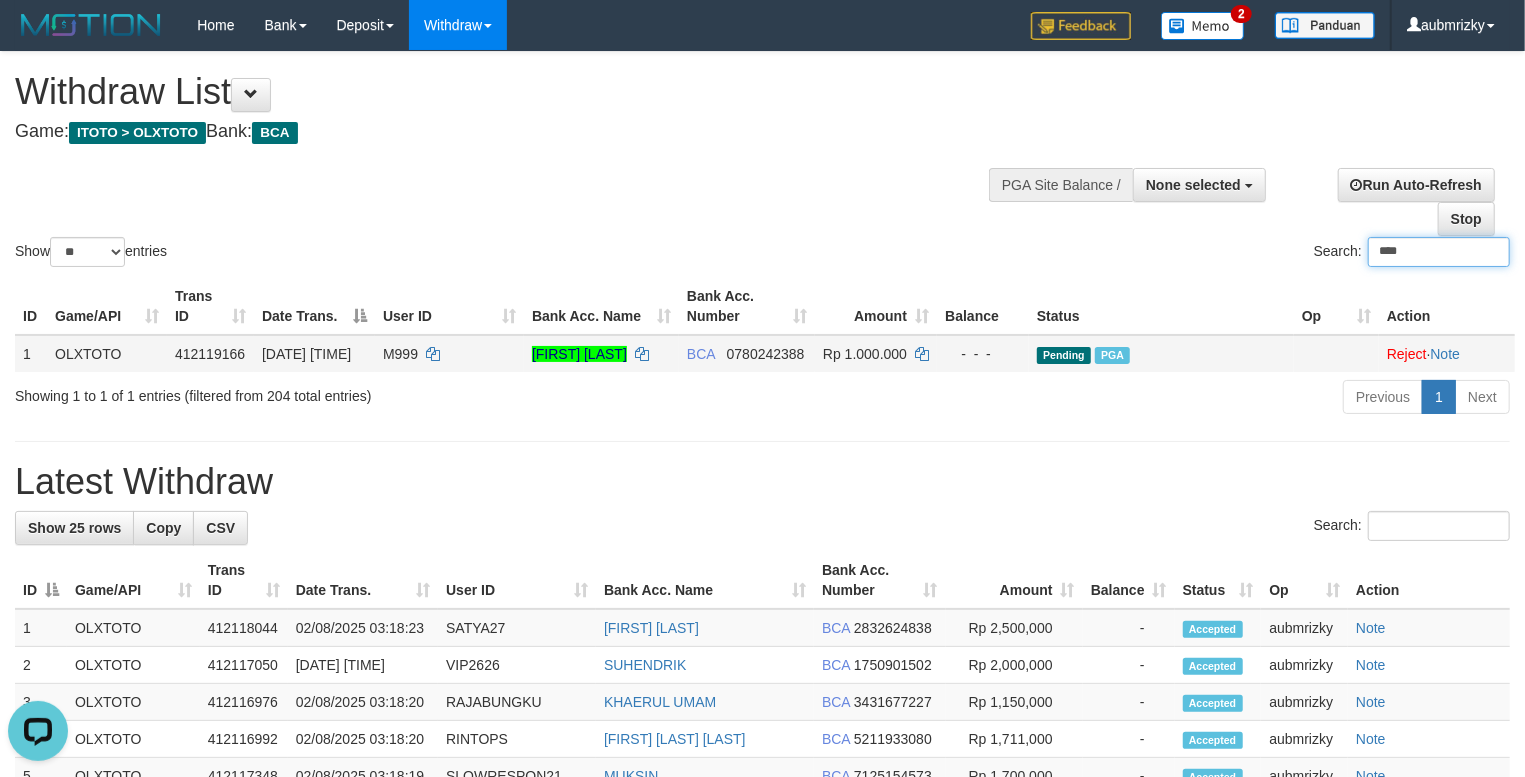 paste on "*****" 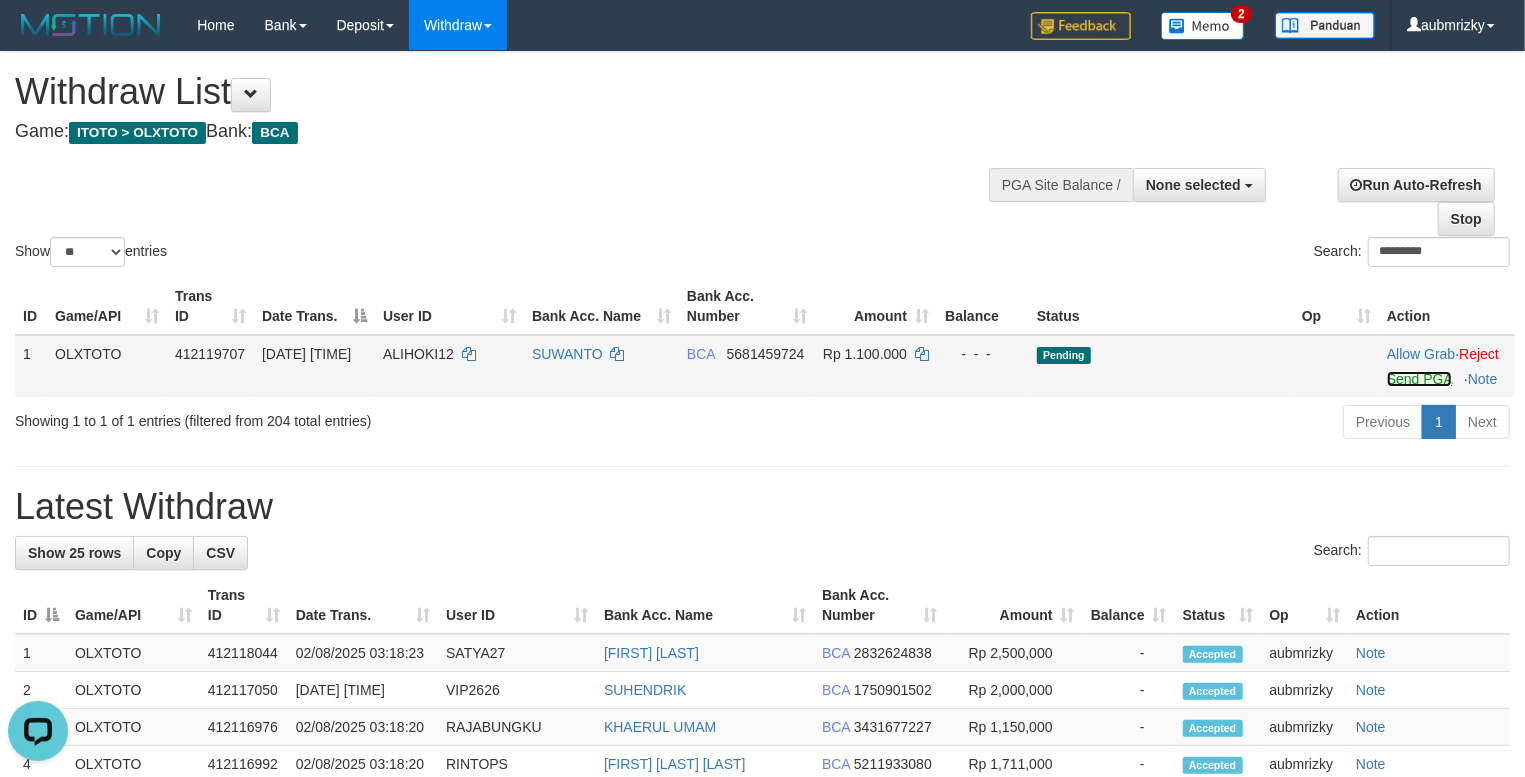 click on "Send PGA" at bounding box center (1419, 379) 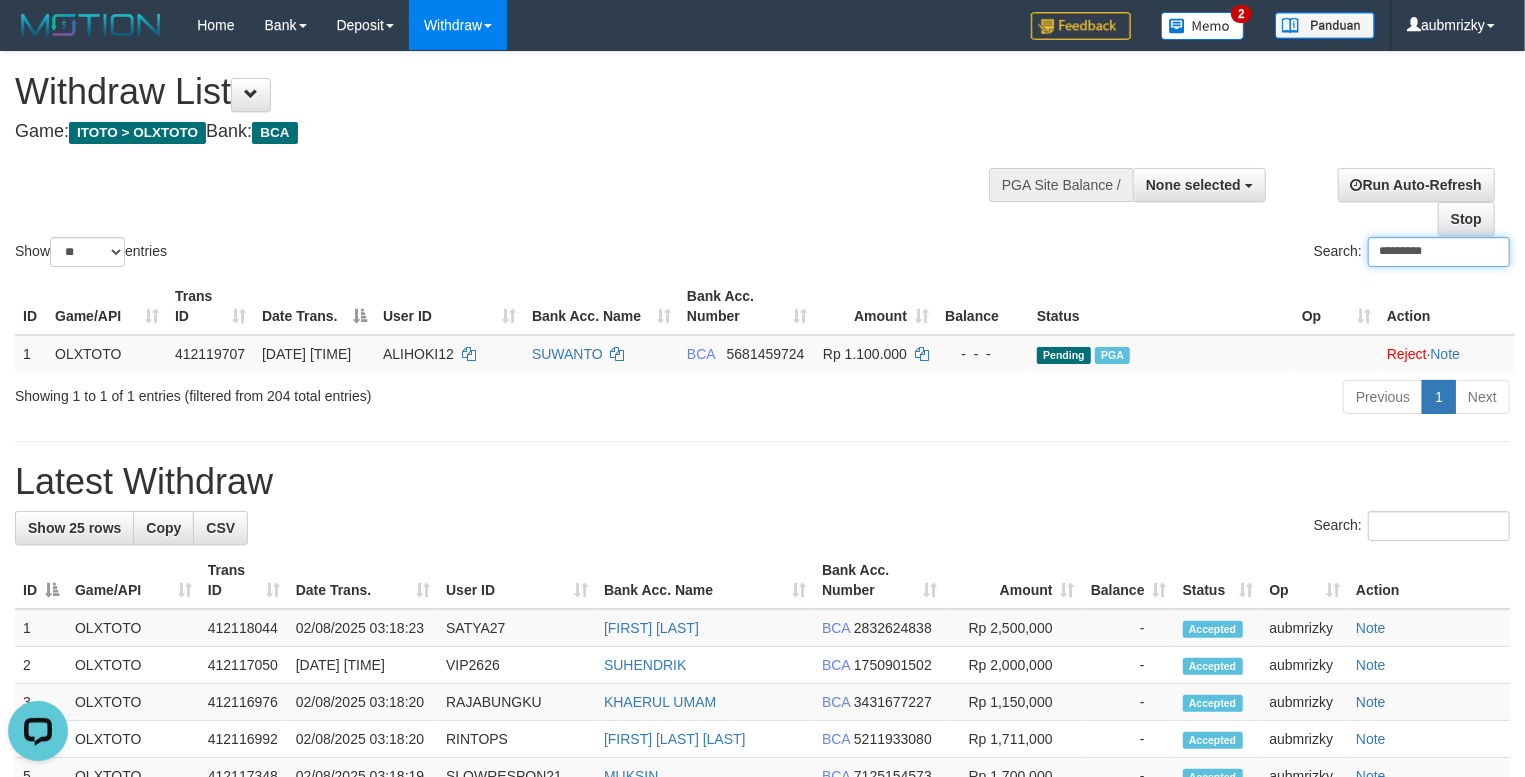 click on "*********" at bounding box center (1439, 252) 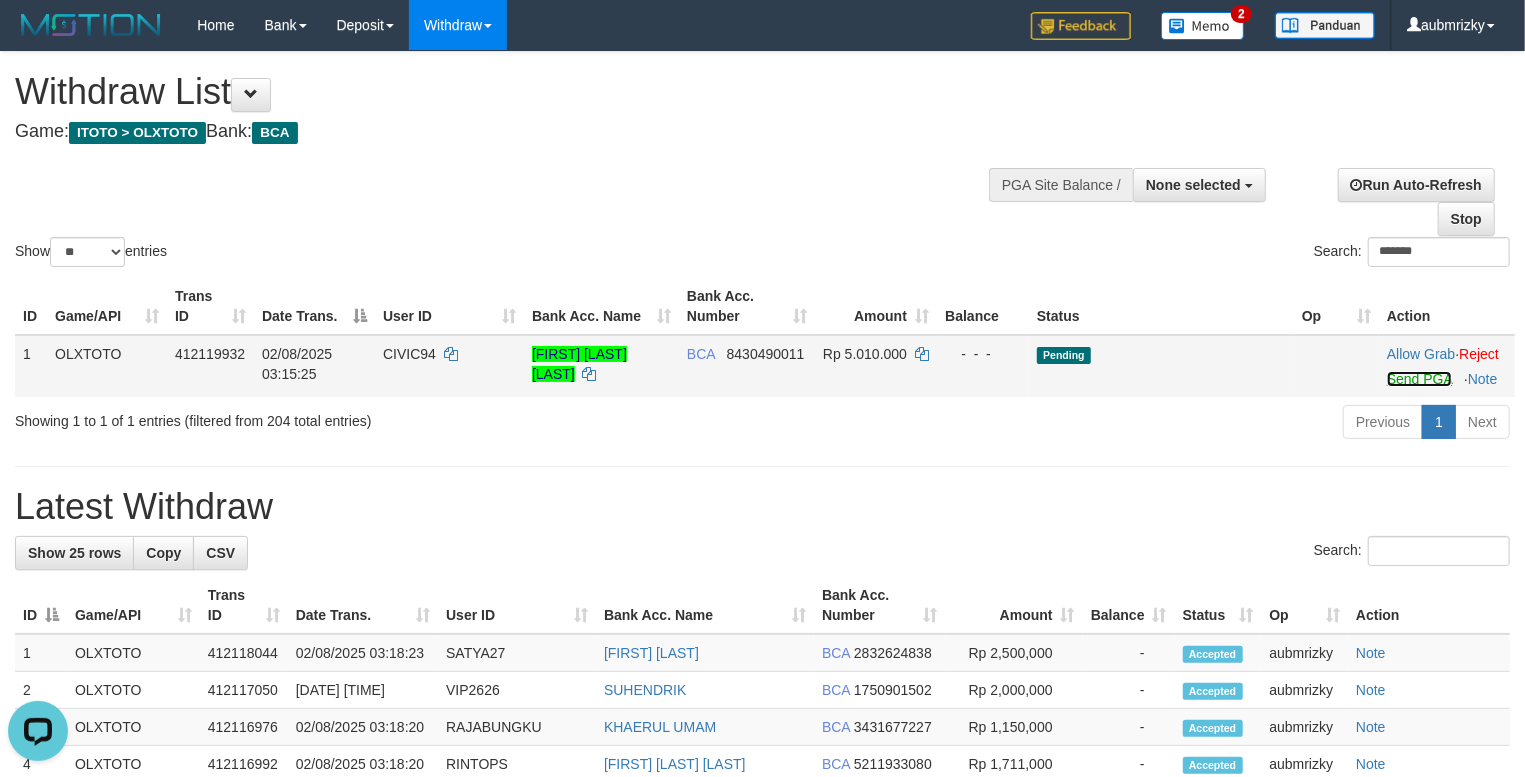 click on "Send PGA" at bounding box center (1419, 379) 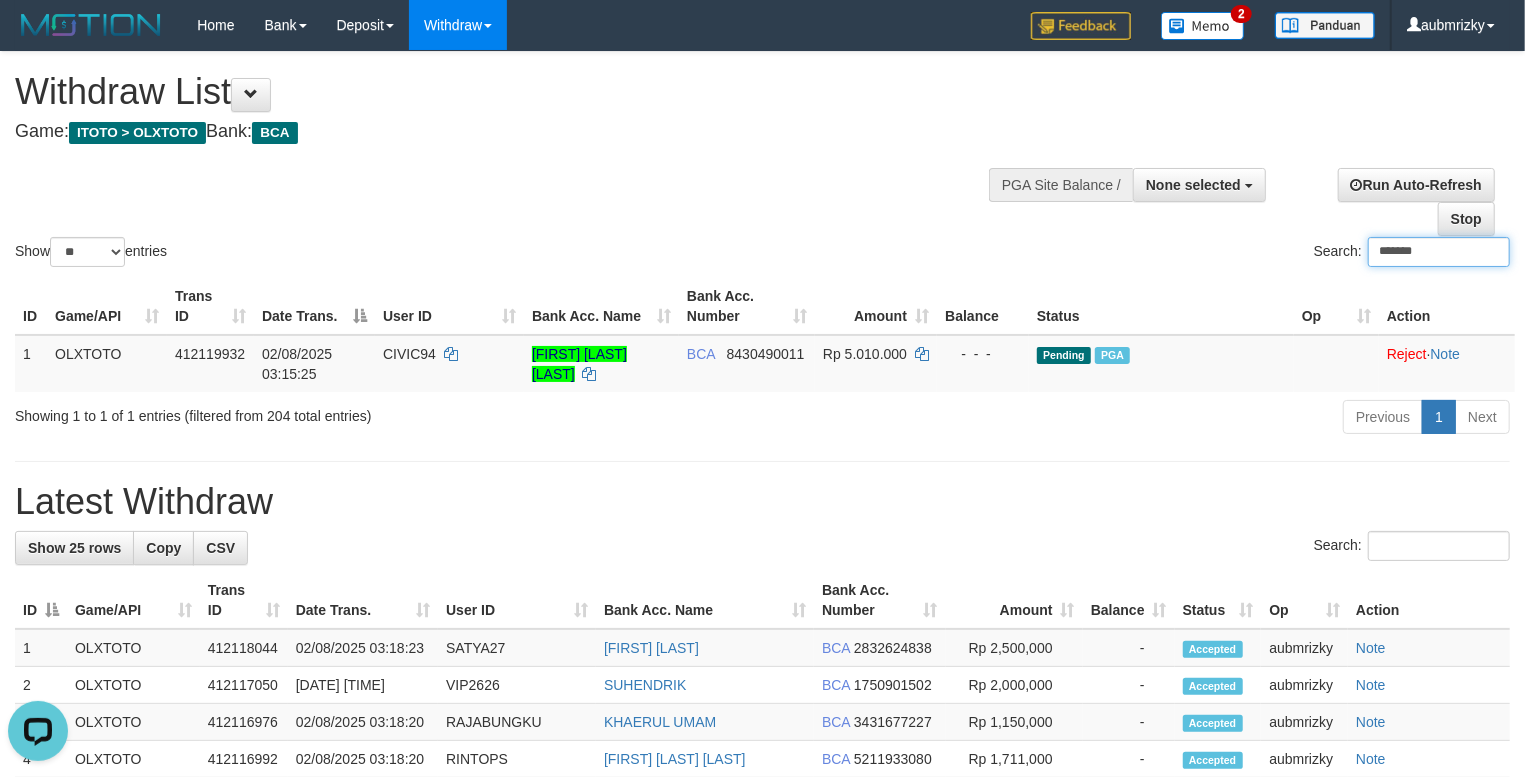 click on "*******" at bounding box center (1439, 252) 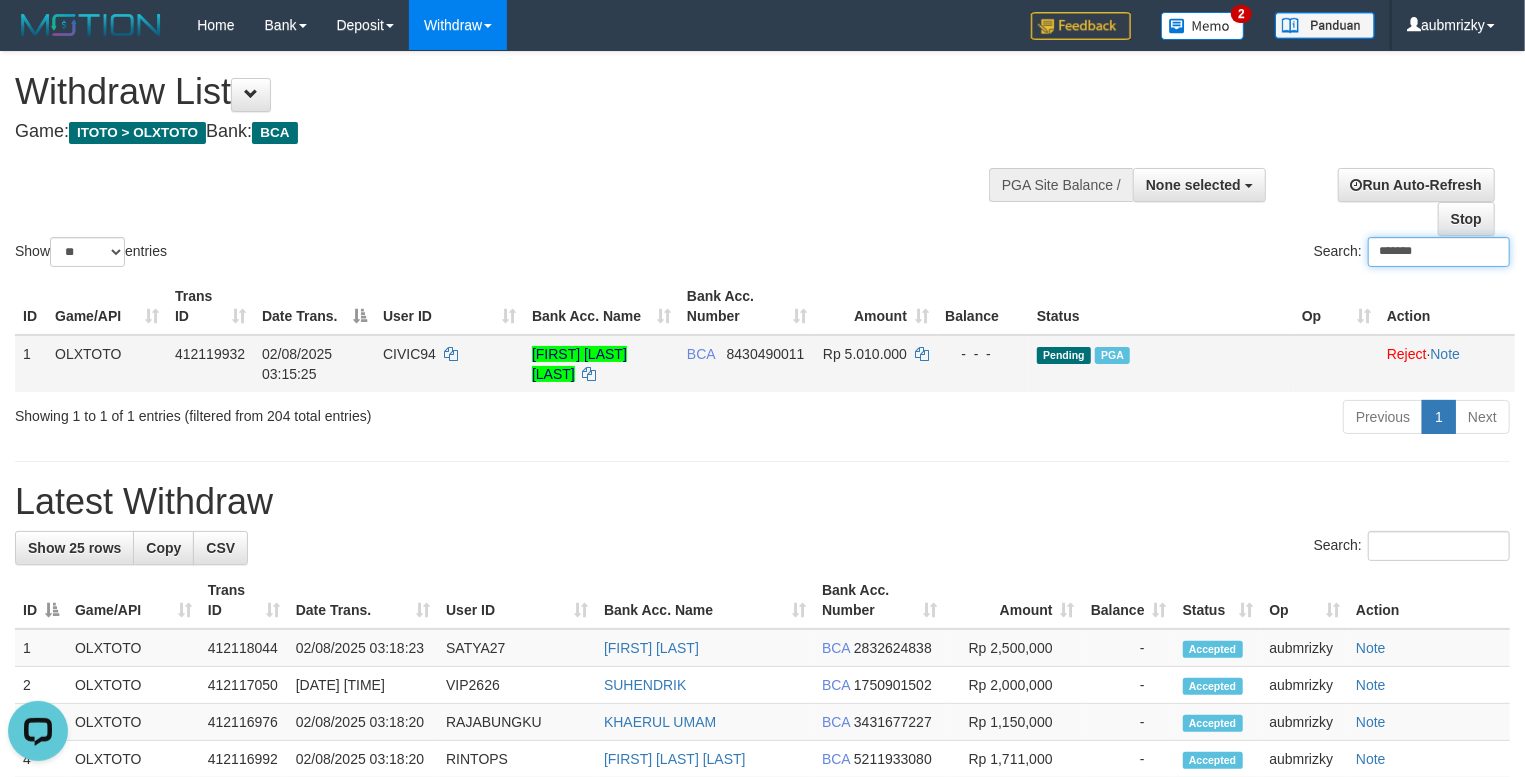 paste on "****" 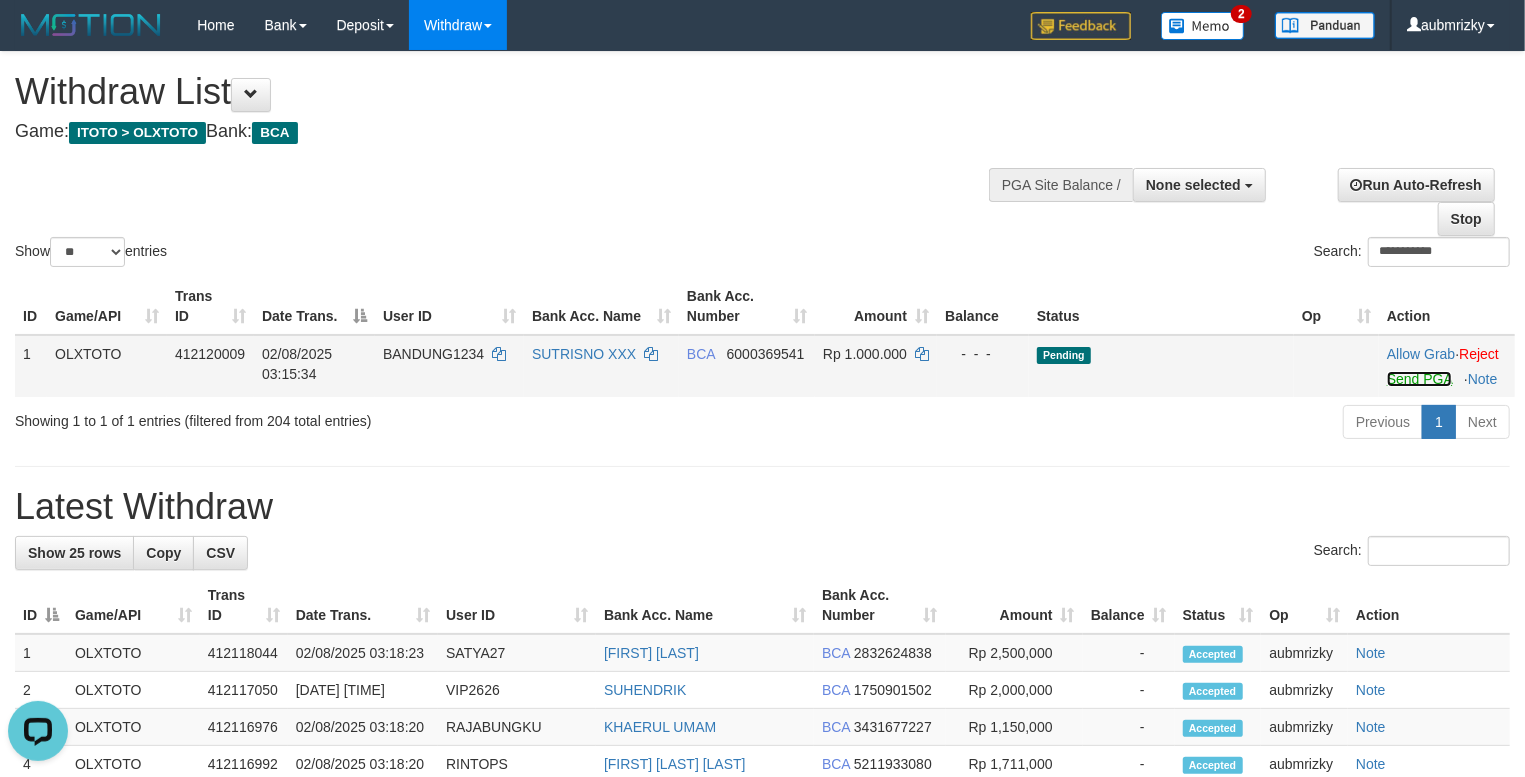 click on "Send PGA" at bounding box center (1419, 379) 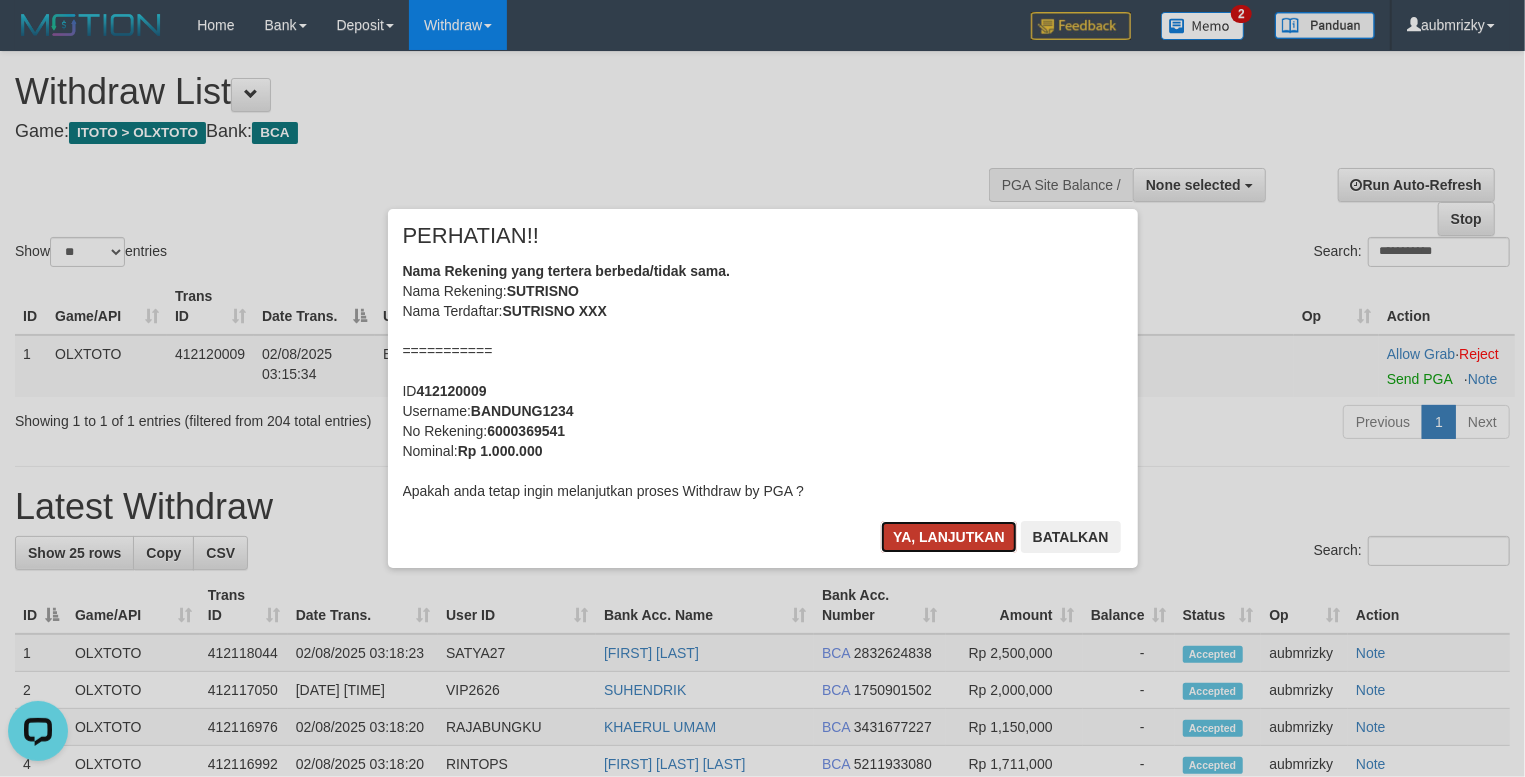 click on "Ya, lanjutkan" at bounding box center [949, 537] 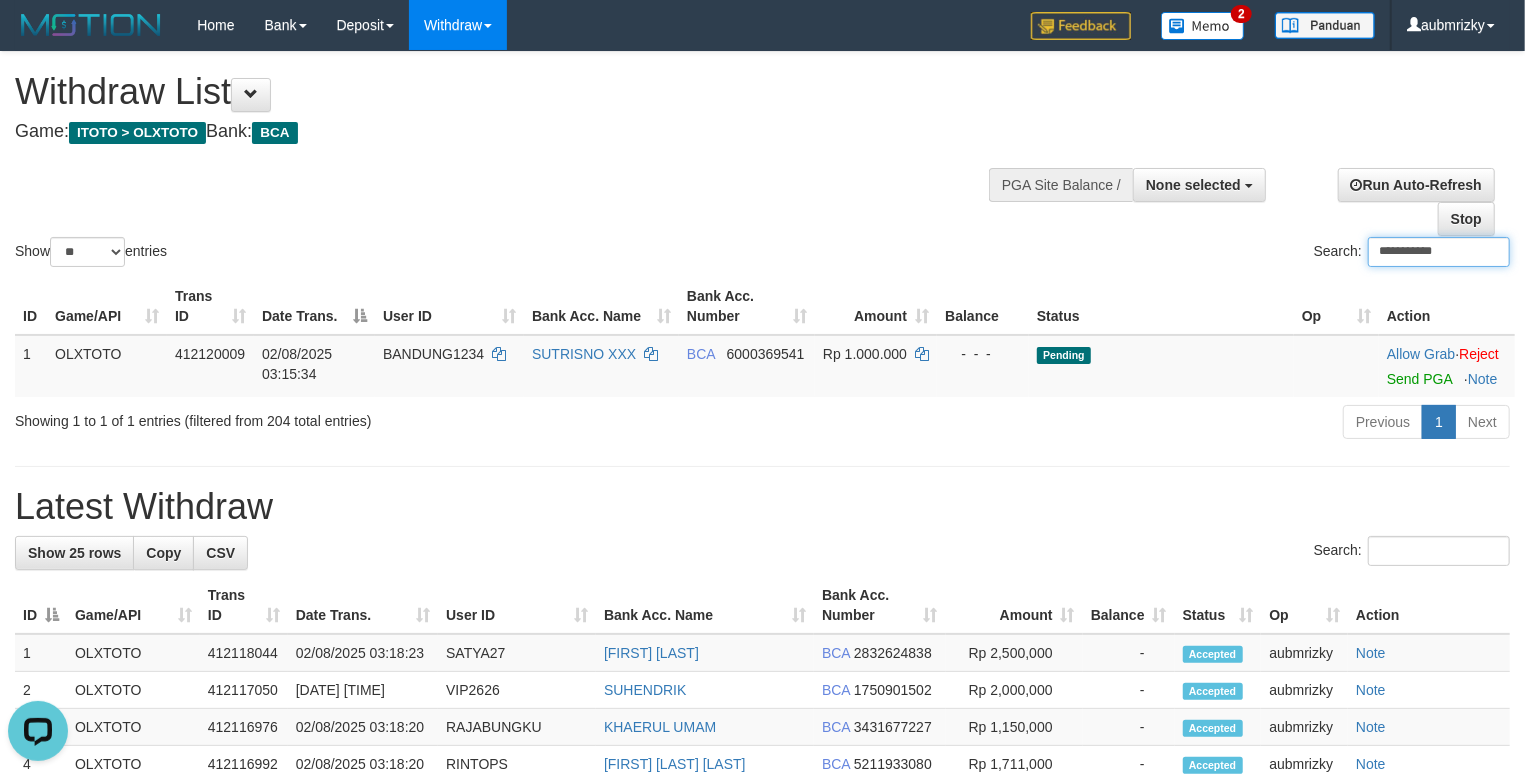 click on "**********" at bounding box center (1439, 252) 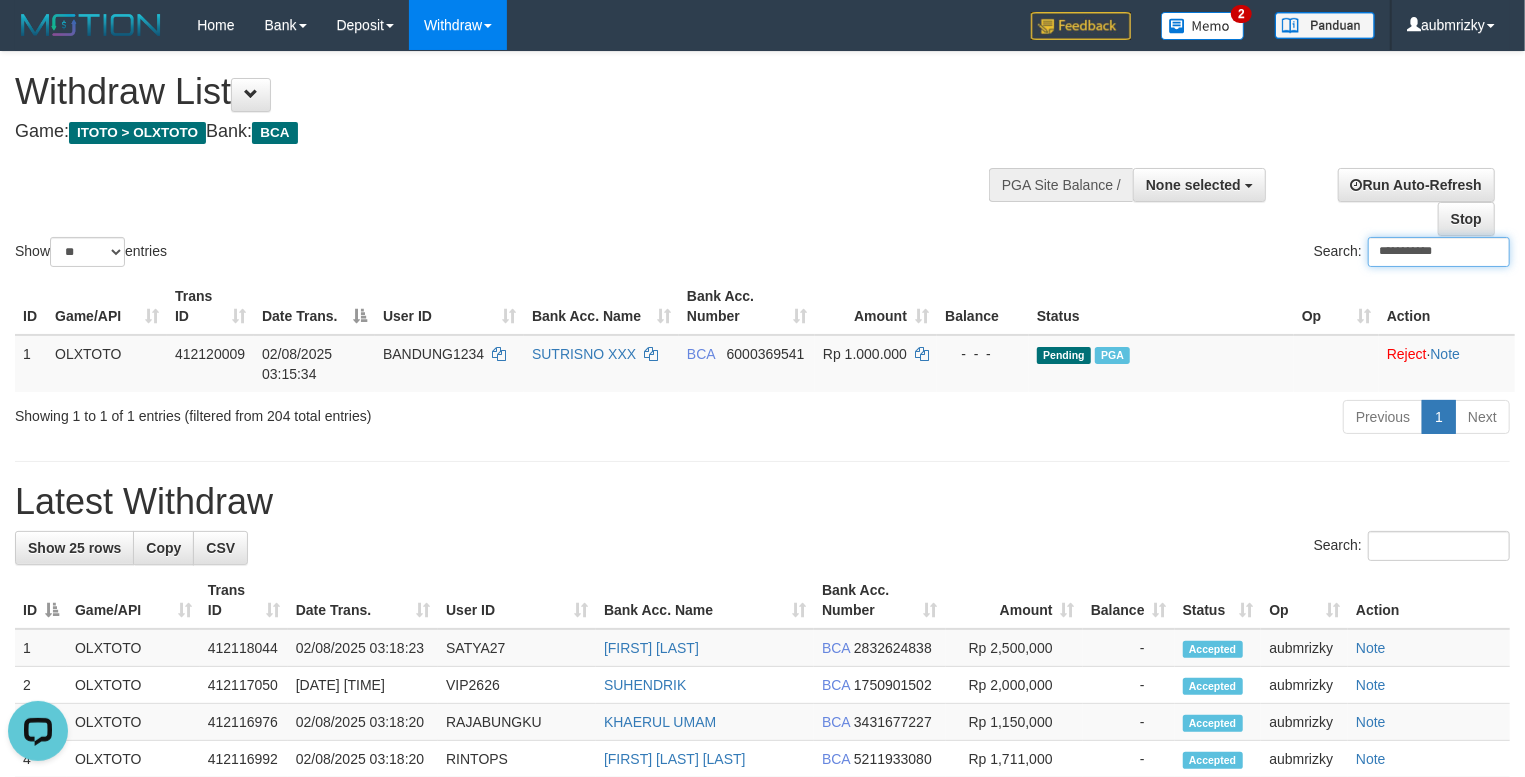 click on "**********" at bounding box center [1439, 252] 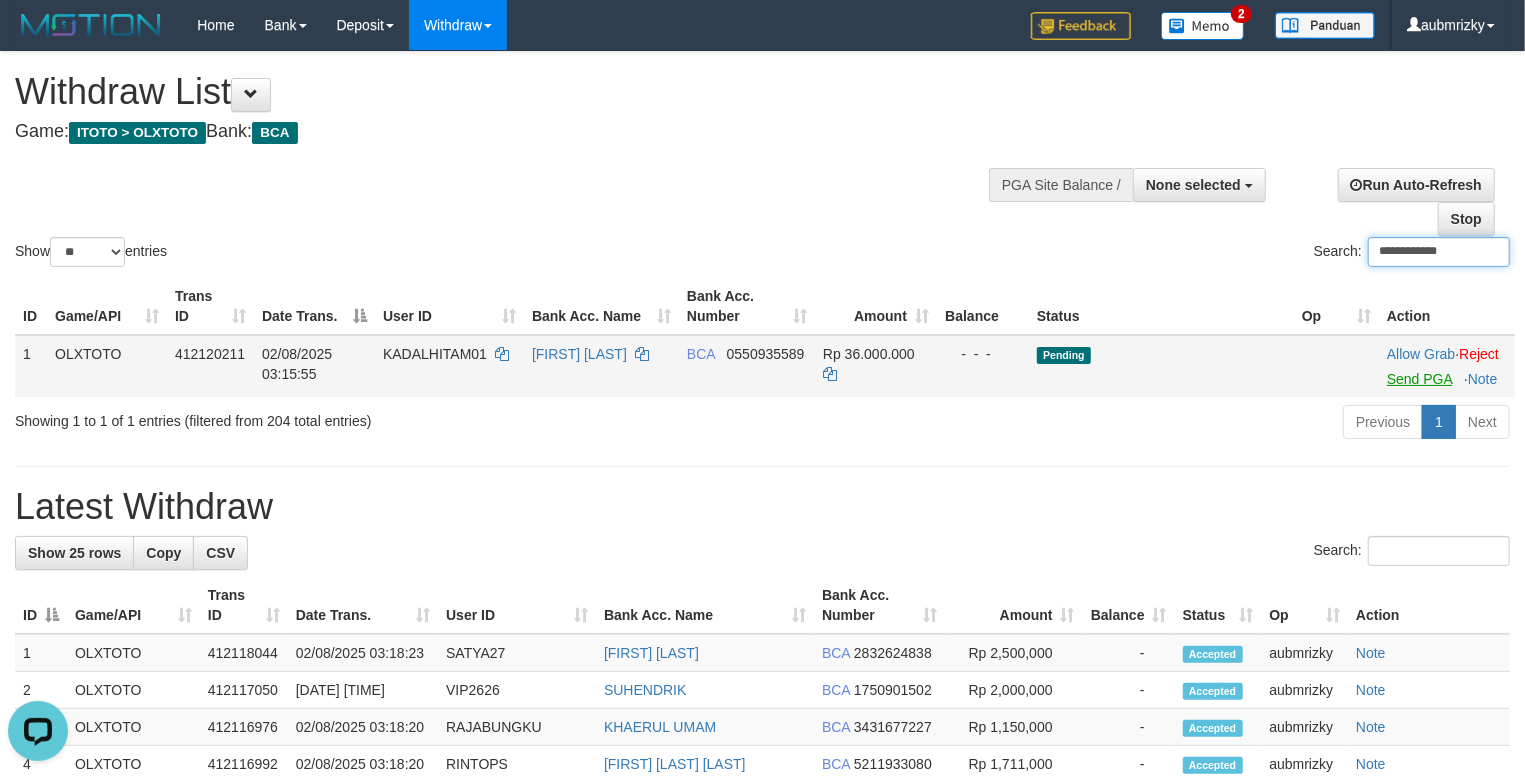 type on "**********" 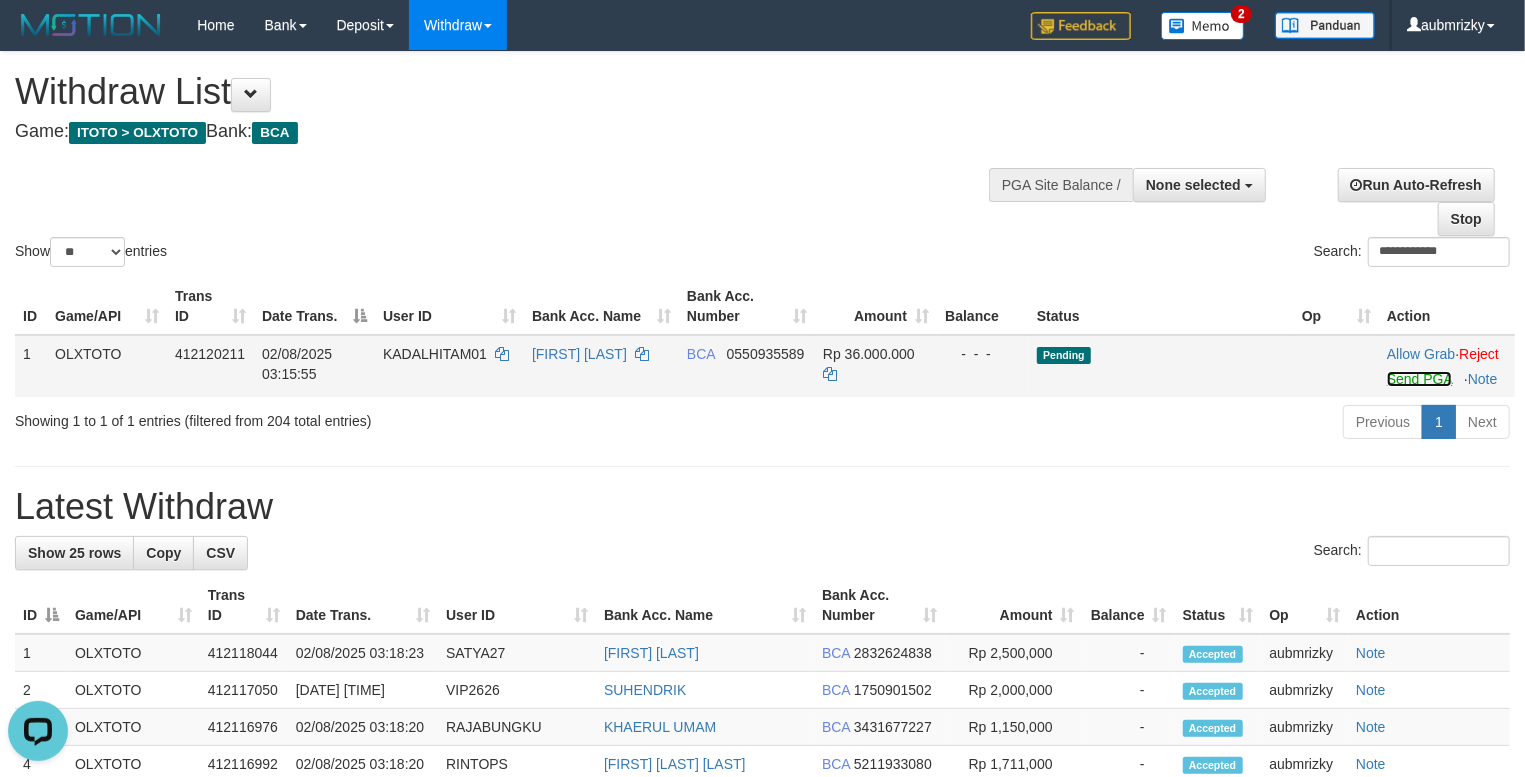click on "Send PGA" at bounding box center (1419, 379) 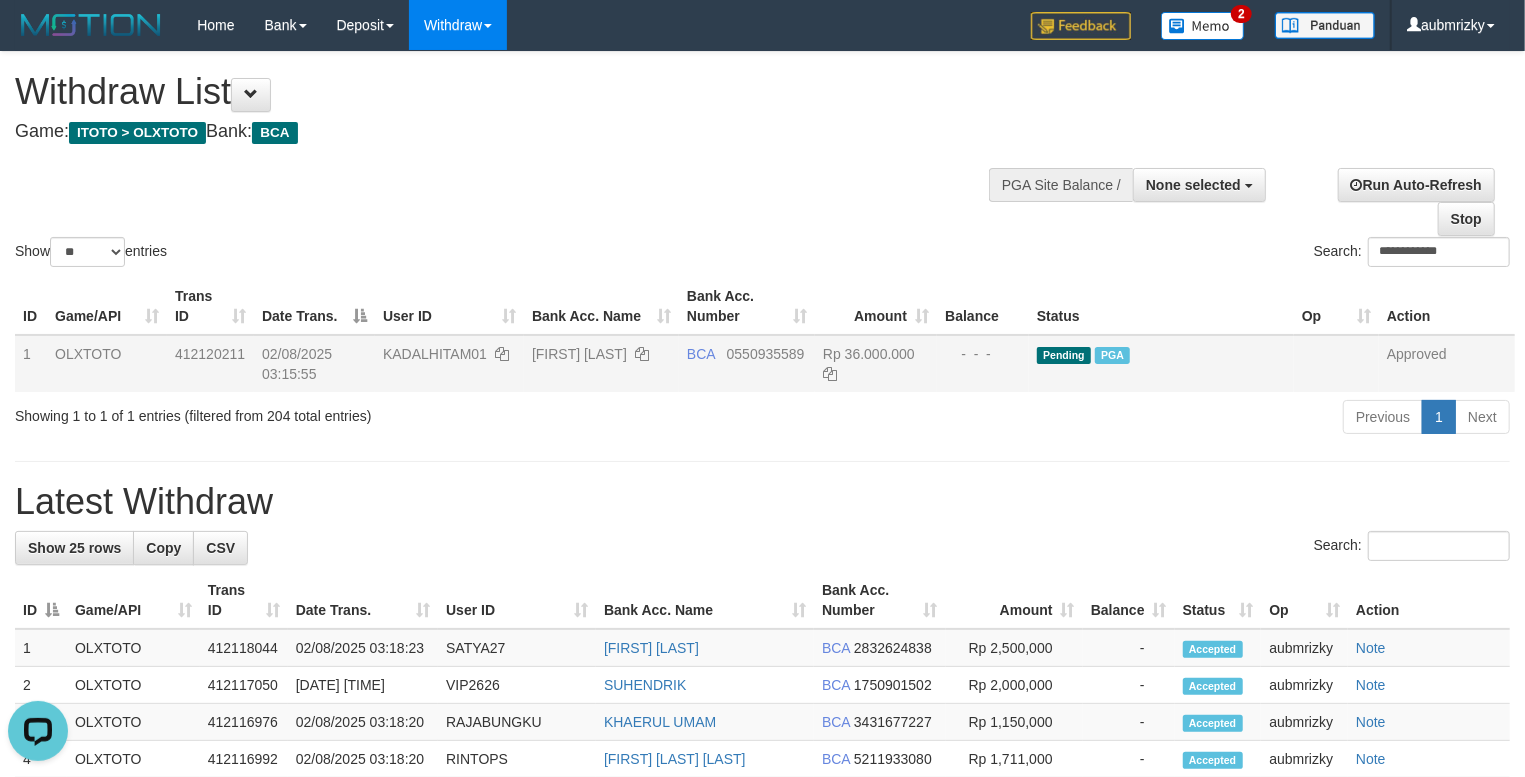 click on "Withdraw List
Game:   ITOTO > OLXTOTO    				Bank:   BCA" at bounding box center [506, 106] 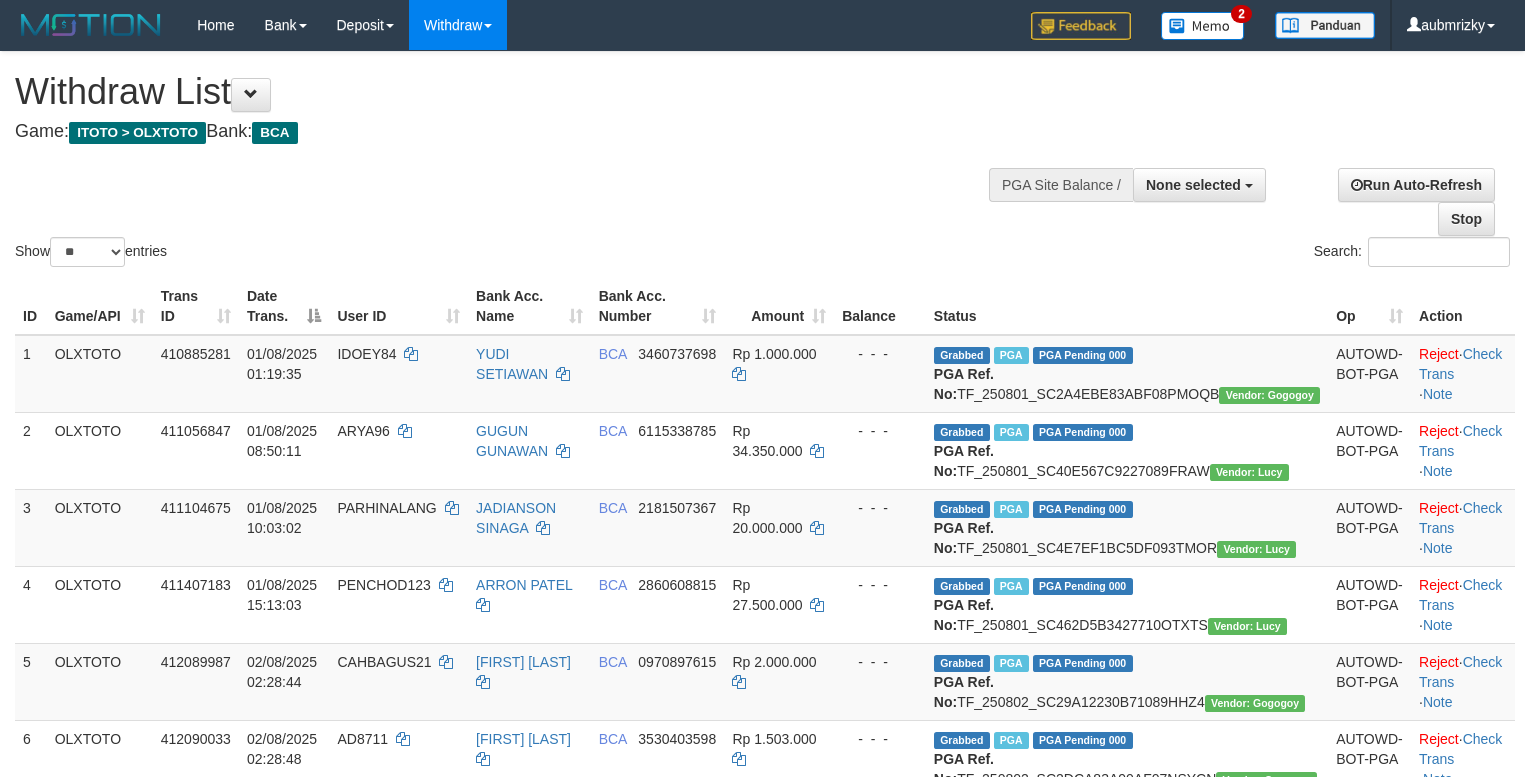 select 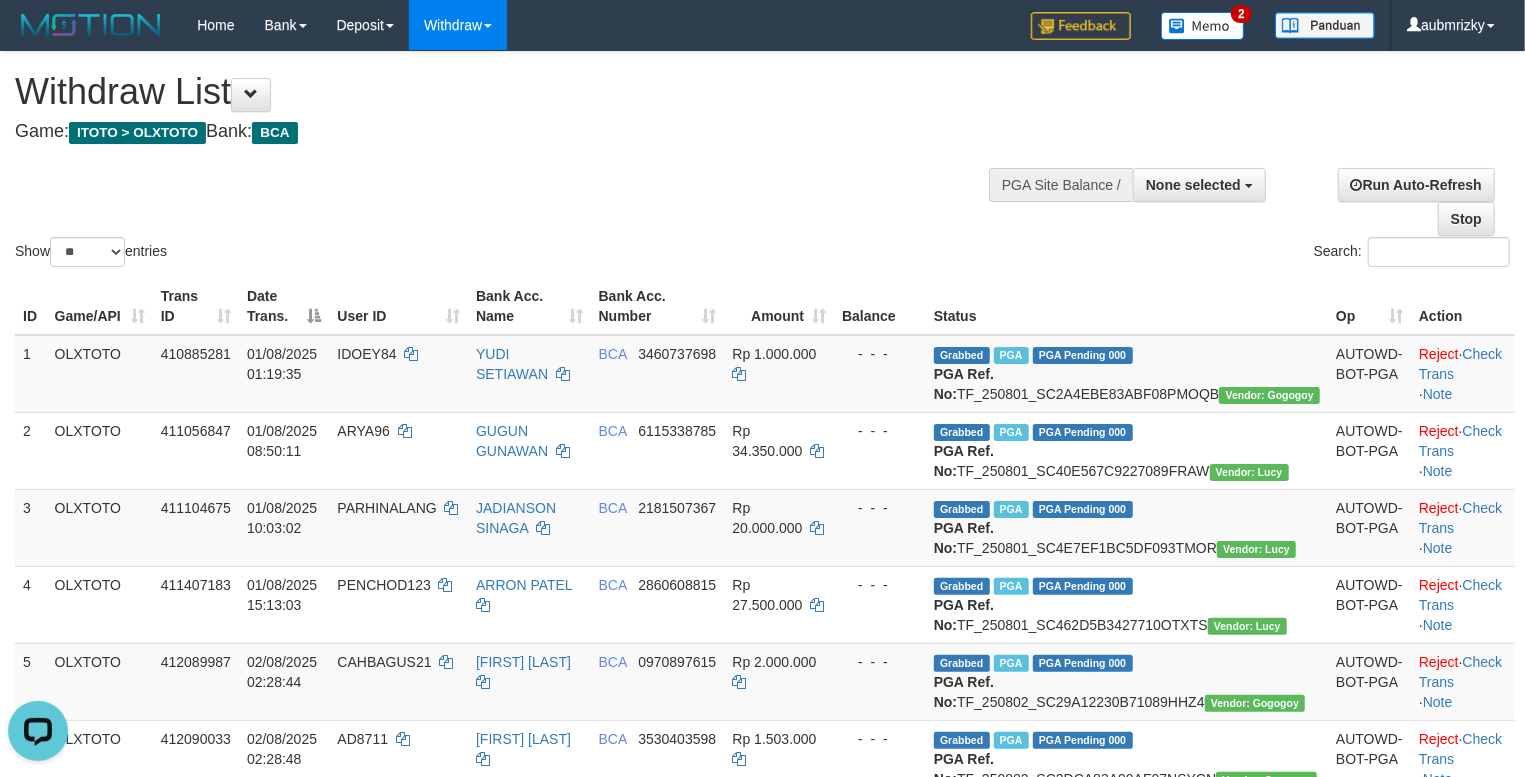 scroll, scrollTop: 0, scrollLeft: 0, axis: both 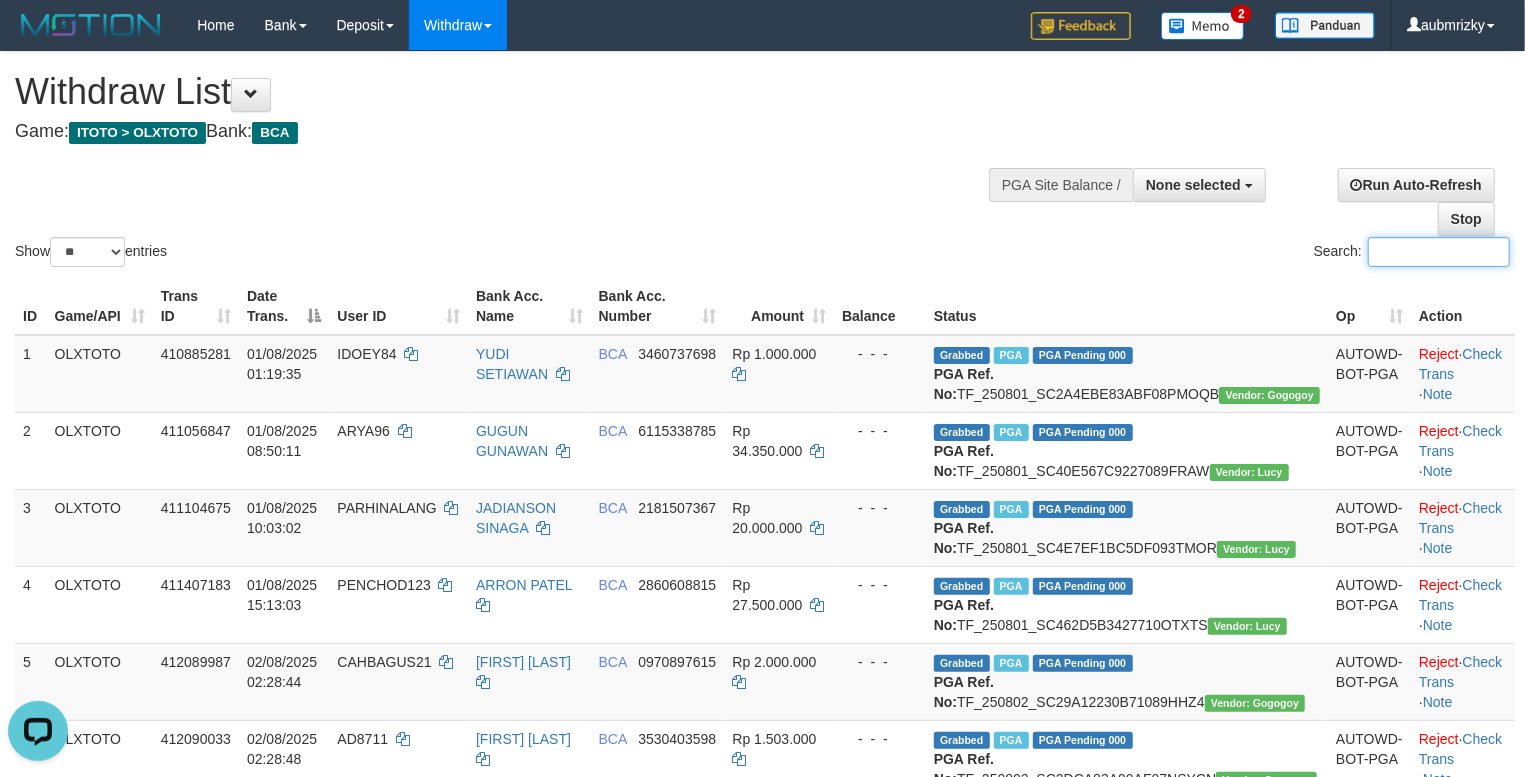 click on "Search:" at bounding box center [1439, 252] 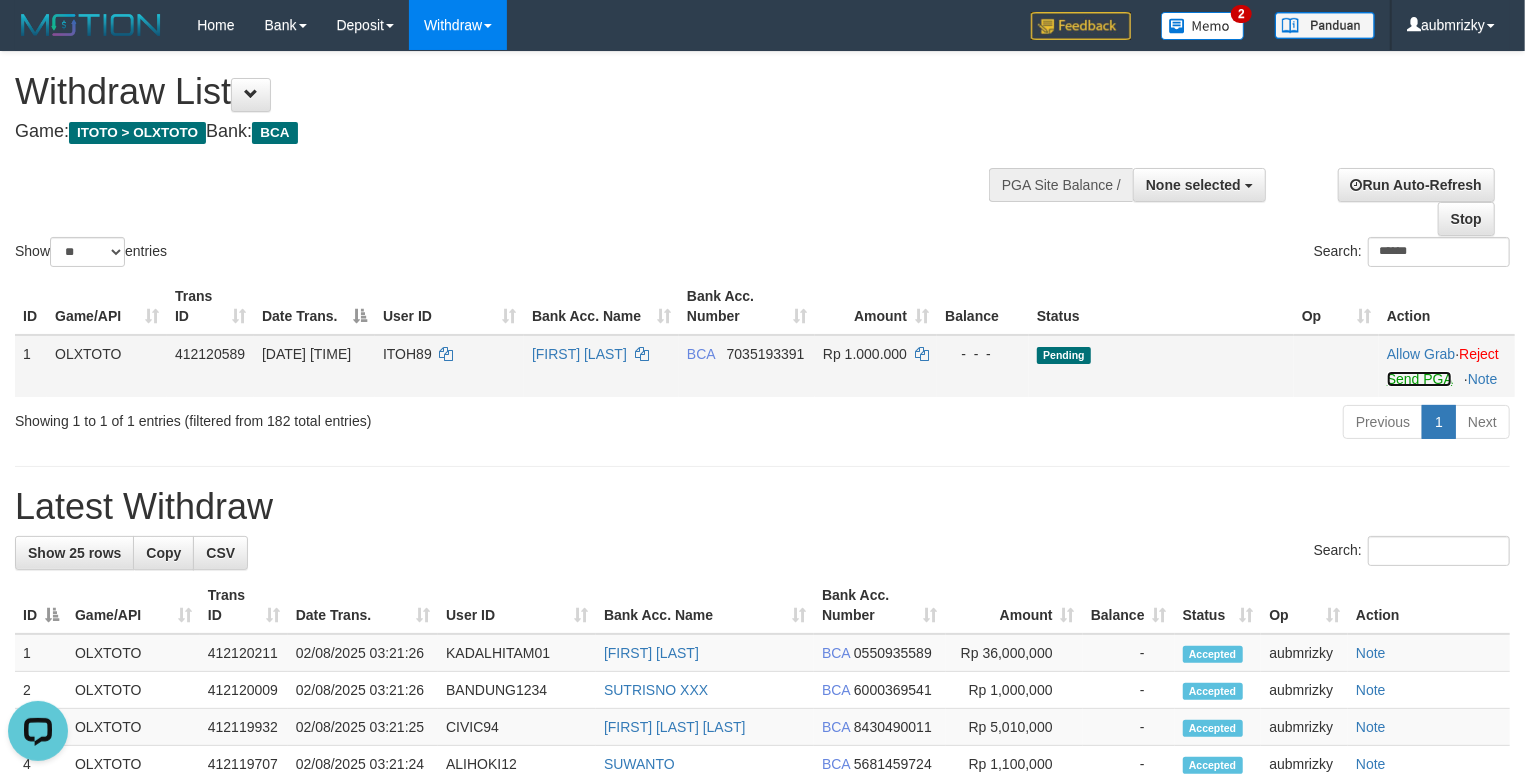 click on "Send PGA" at bounding box center (1419, 379) 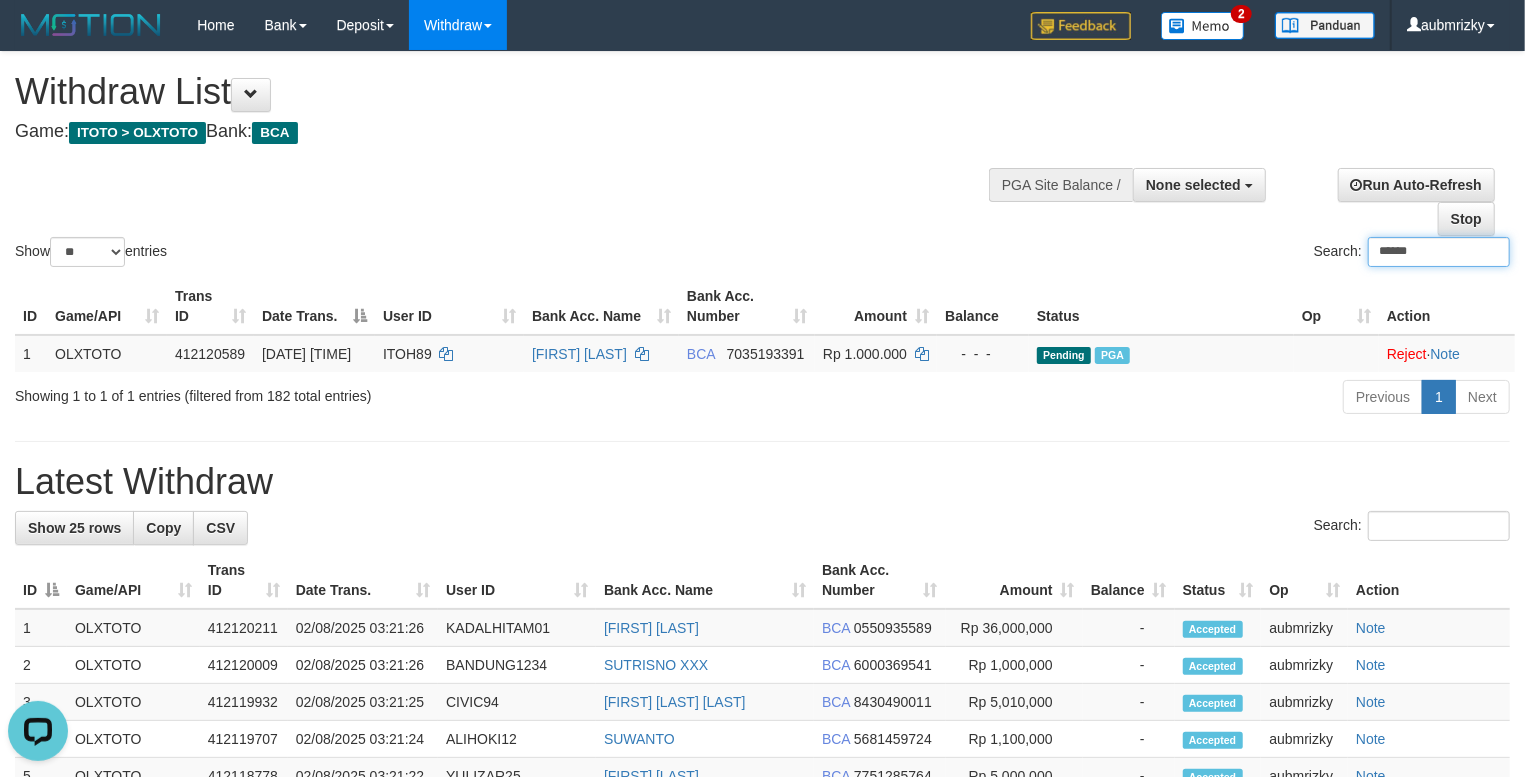 click on "******" at bounding box center (1439, 252) 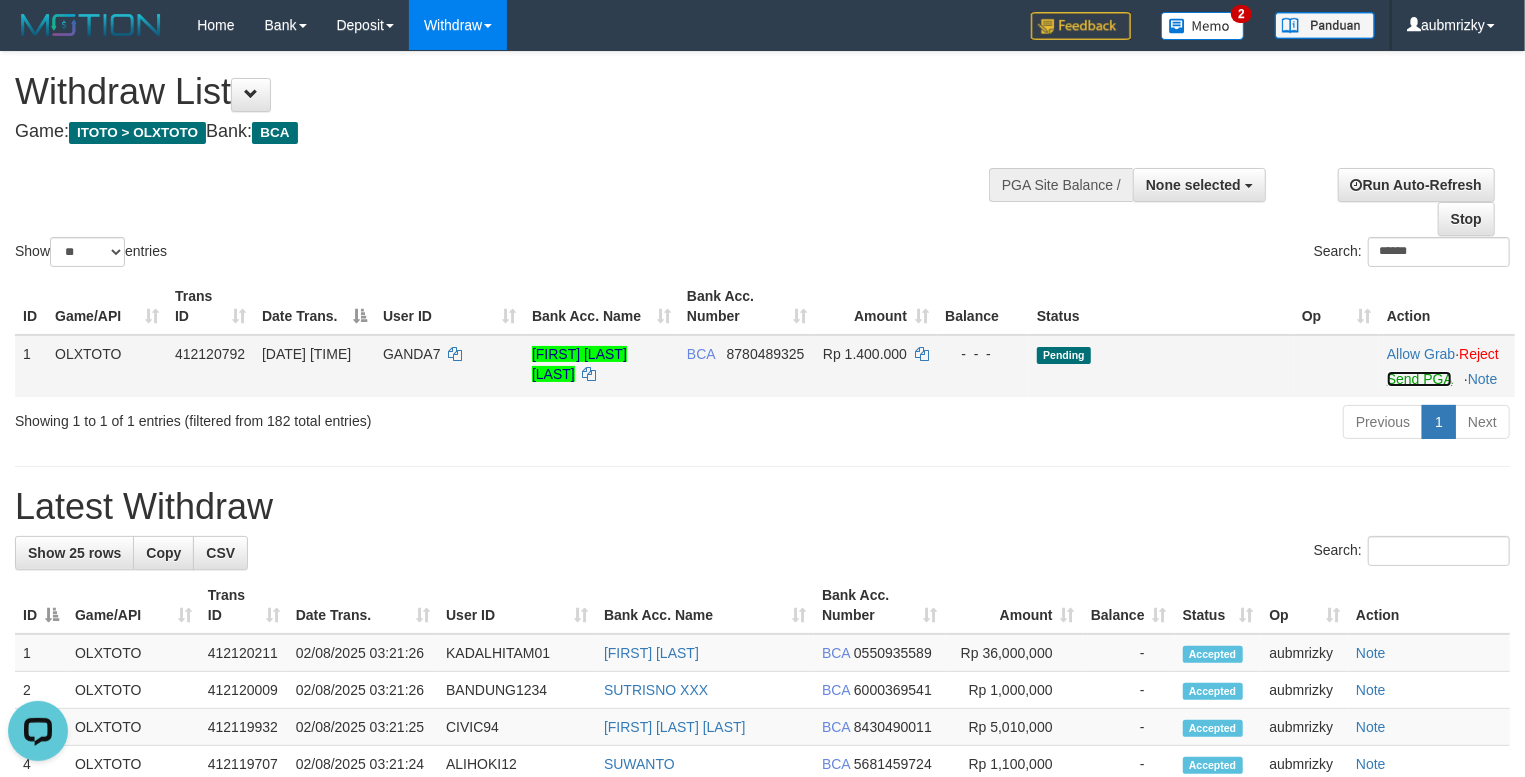 click on "Send PGA" at bounding box center [1419, 379] 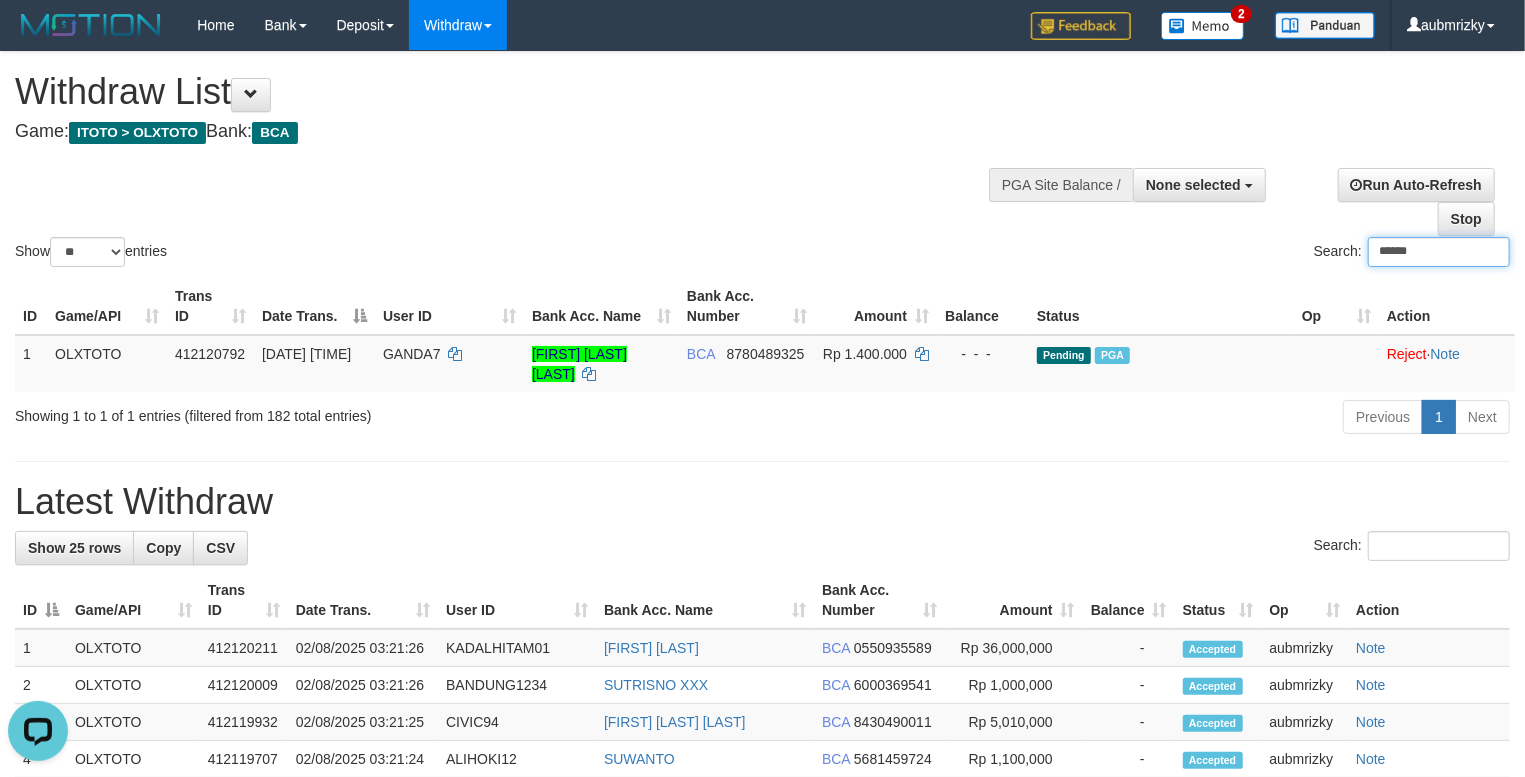 click on "******" at bounding box center (1439, 252) 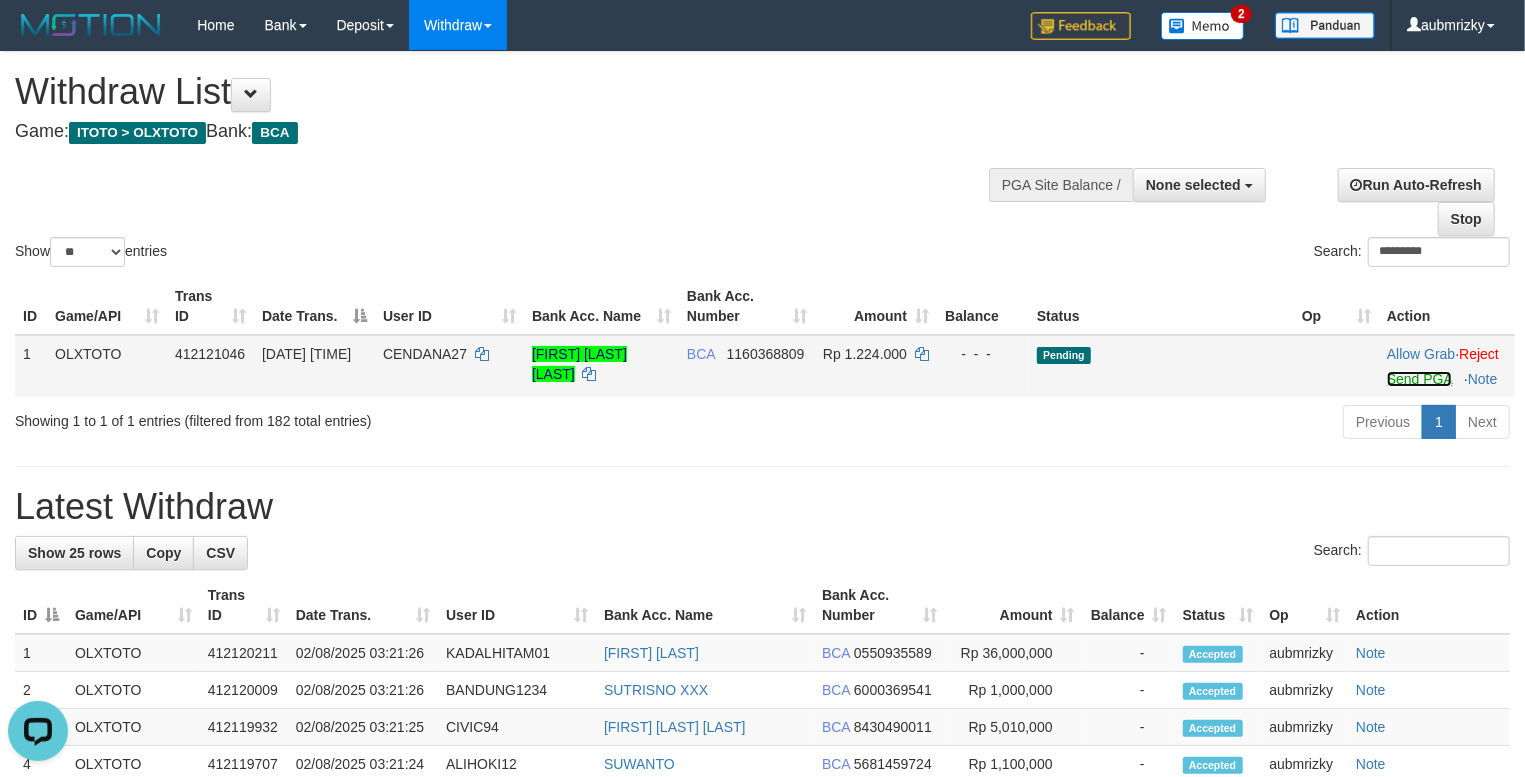 click on "Send PGA" at bounding box center [1419, 379] 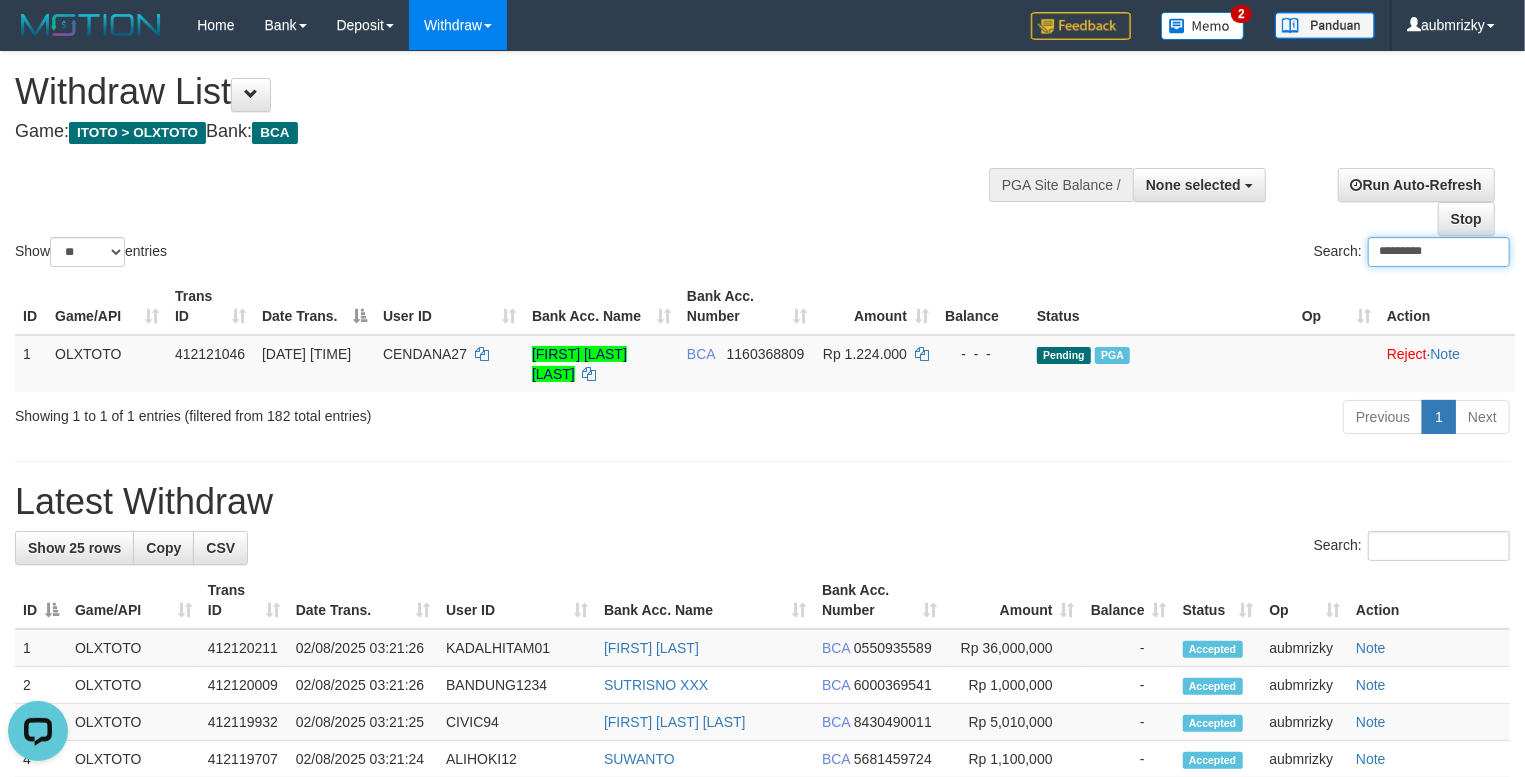 click on "*********" at bounding box center (1439, 252) 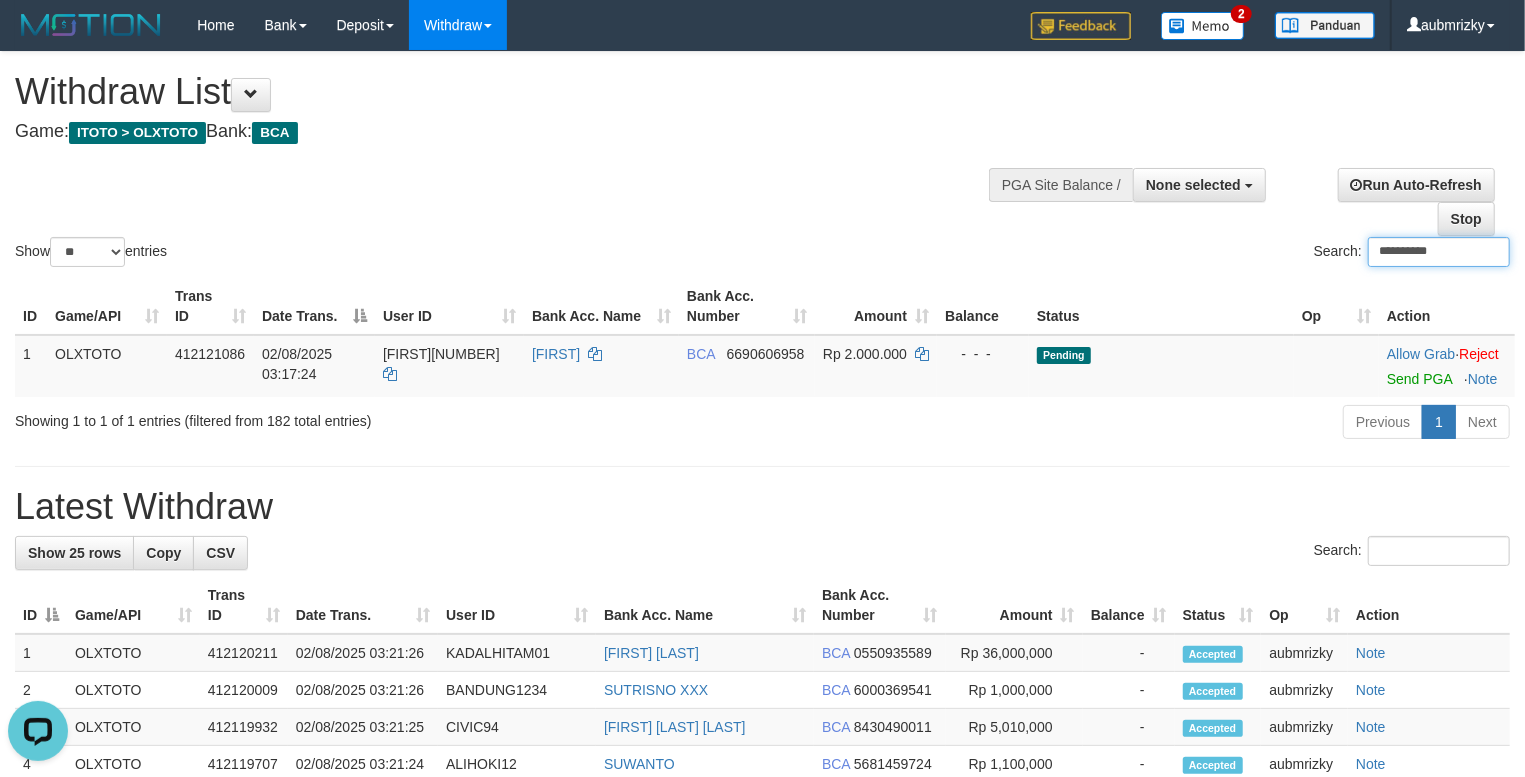 click on "**********" at bounding box center [1439, 252] 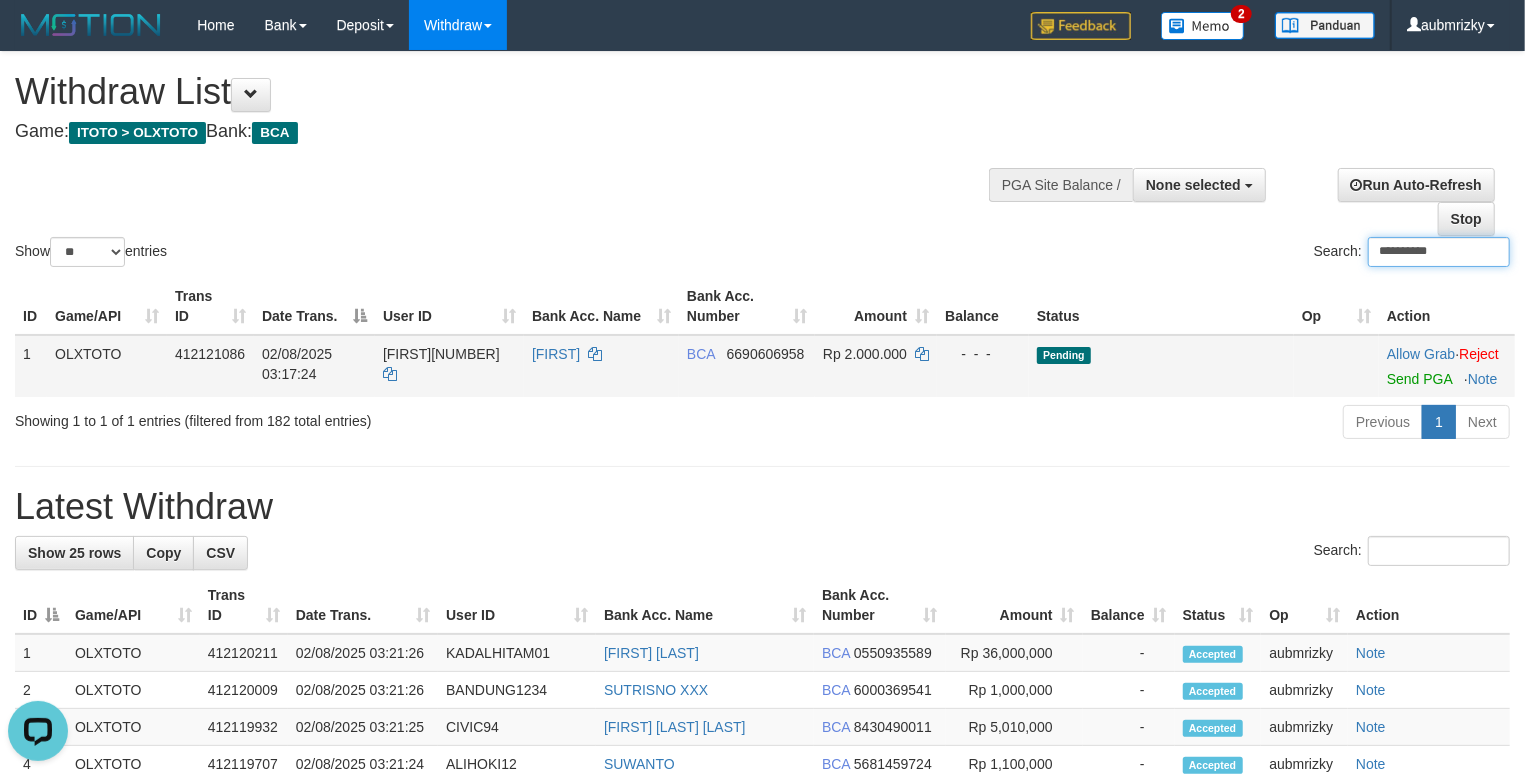 paste 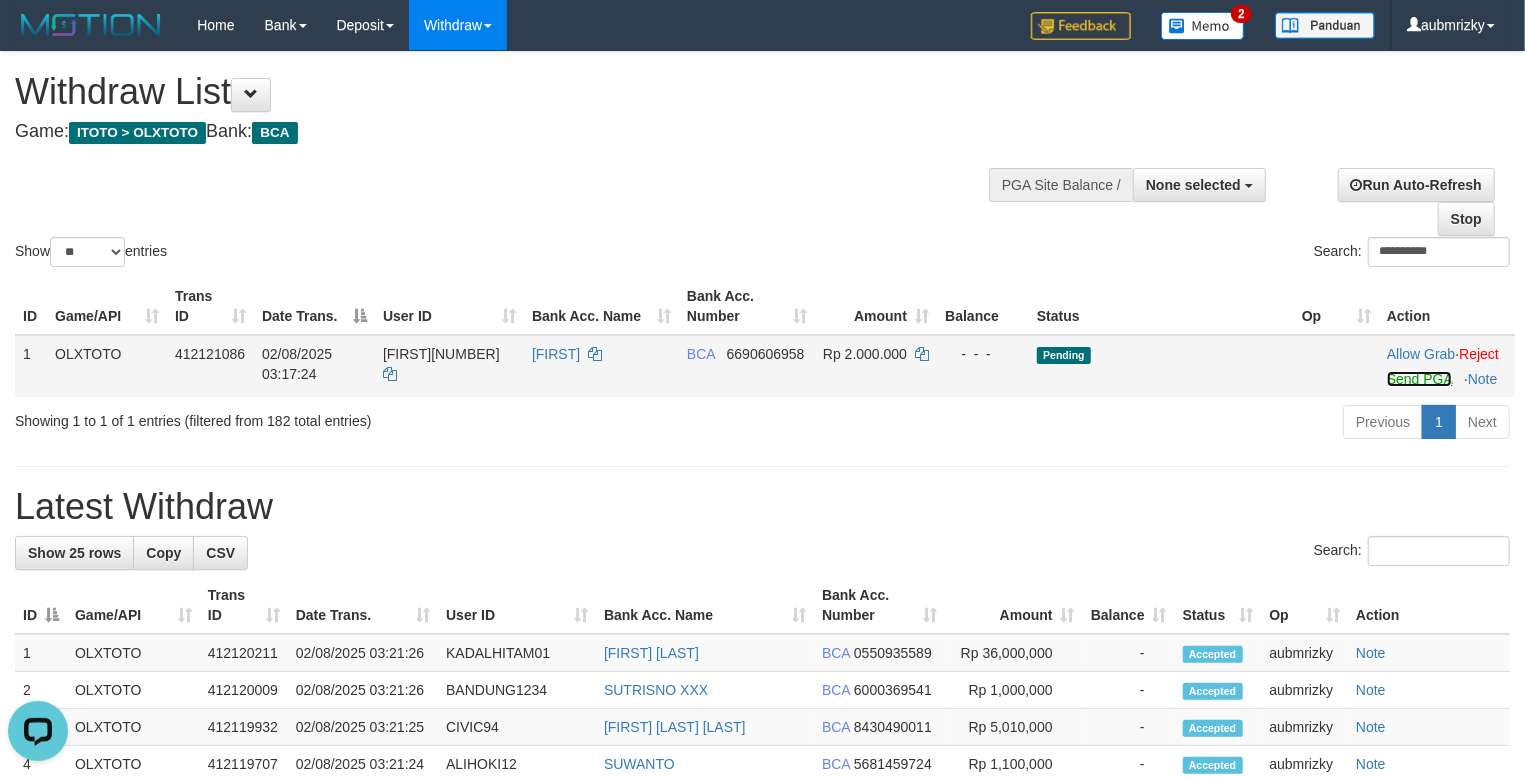 click on "Send PGA" at bounding box center (1419, 379) 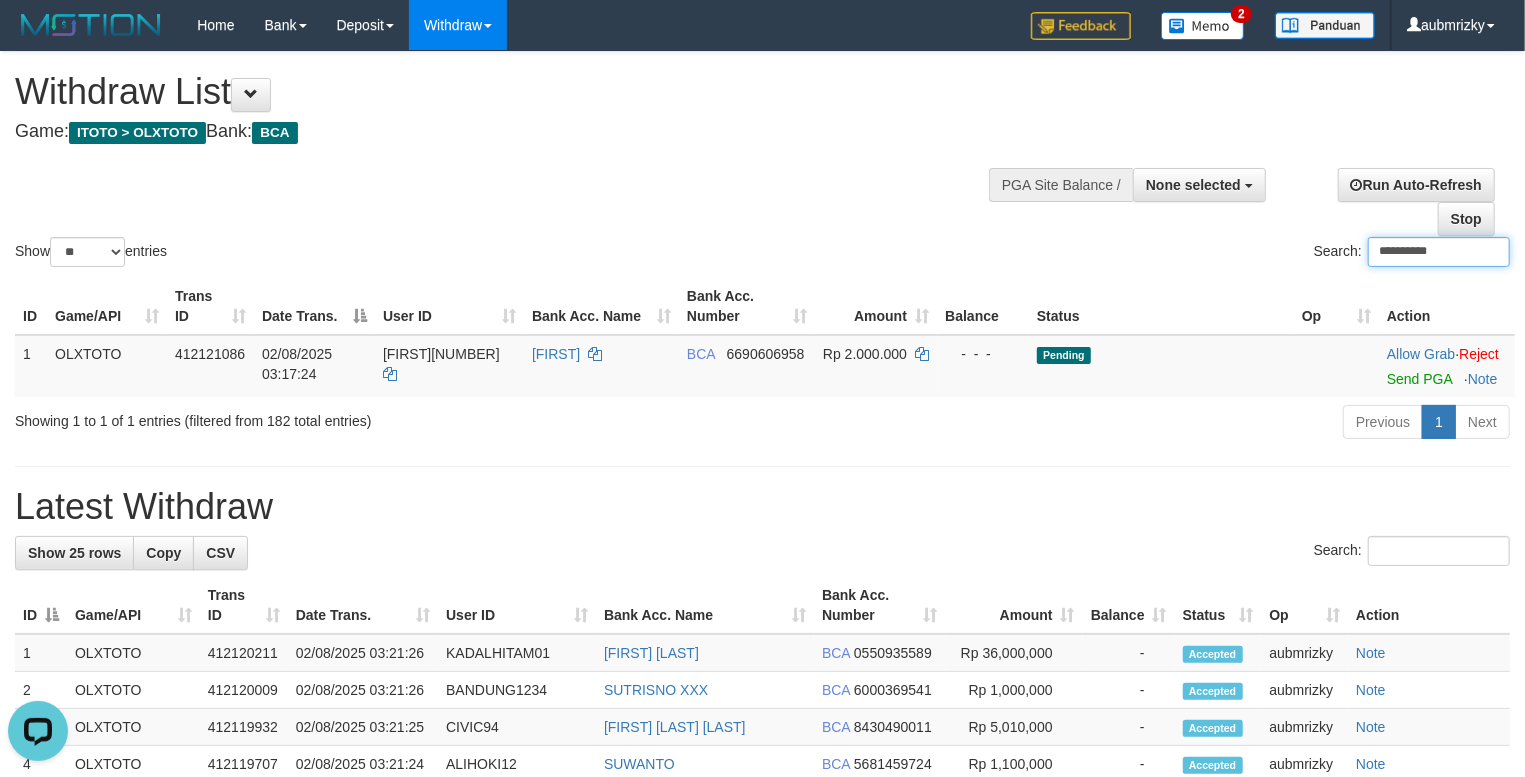 click on "**********" at bounding box center (1439, 252) 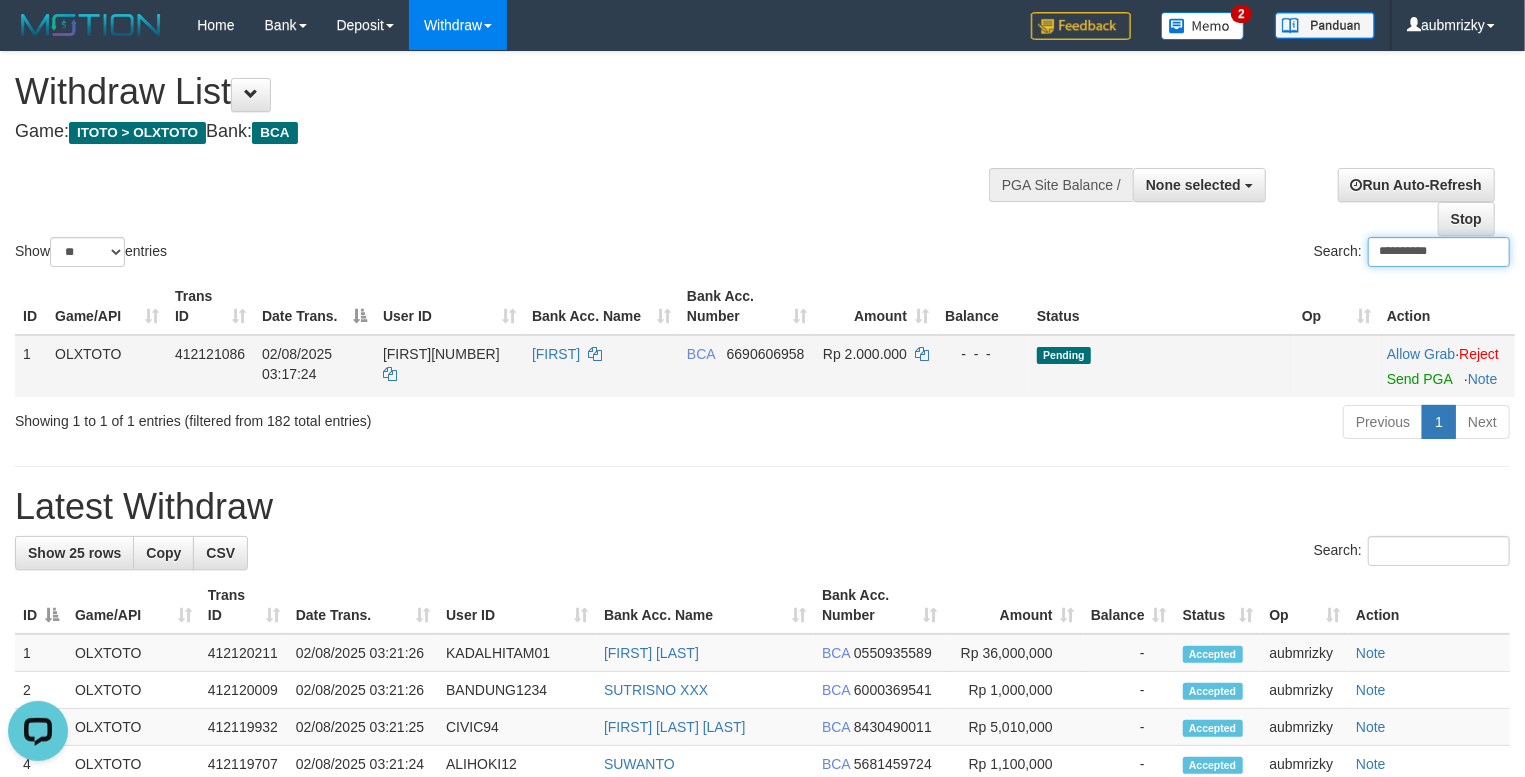 paste on "*" 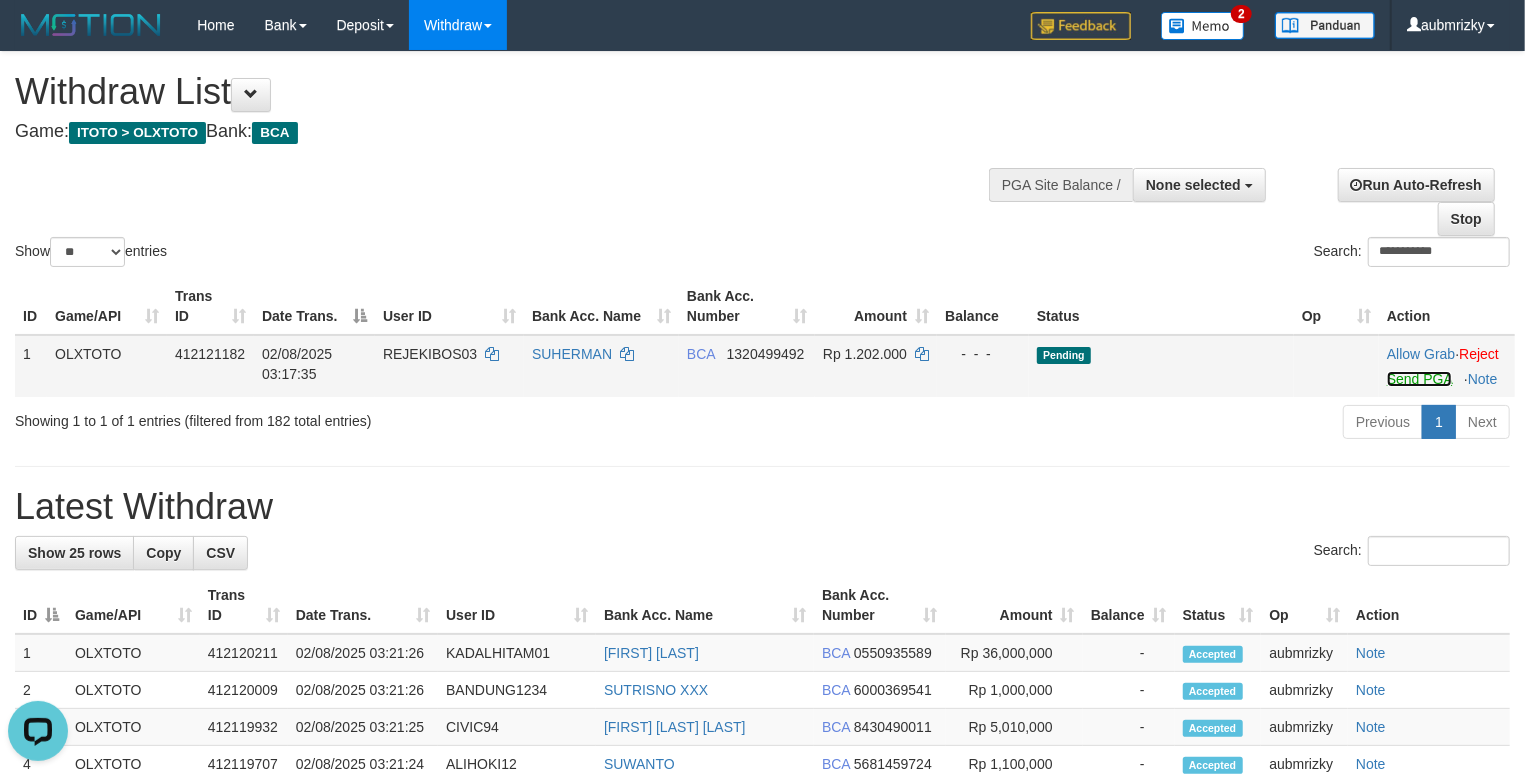 click on "Send PGA" at bounding box center [1419, 379] 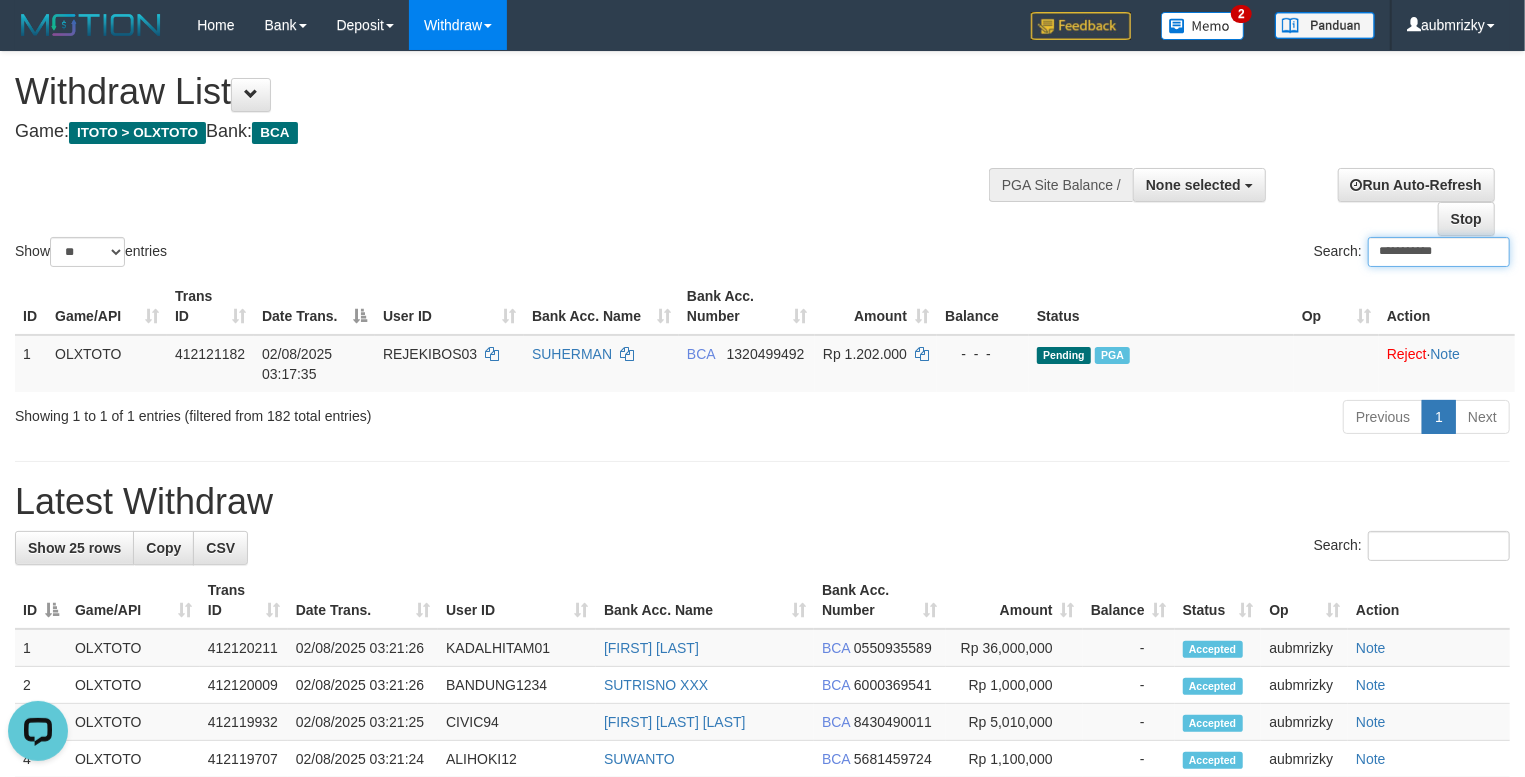 click on "**********" at bounding box center [1439, 252] 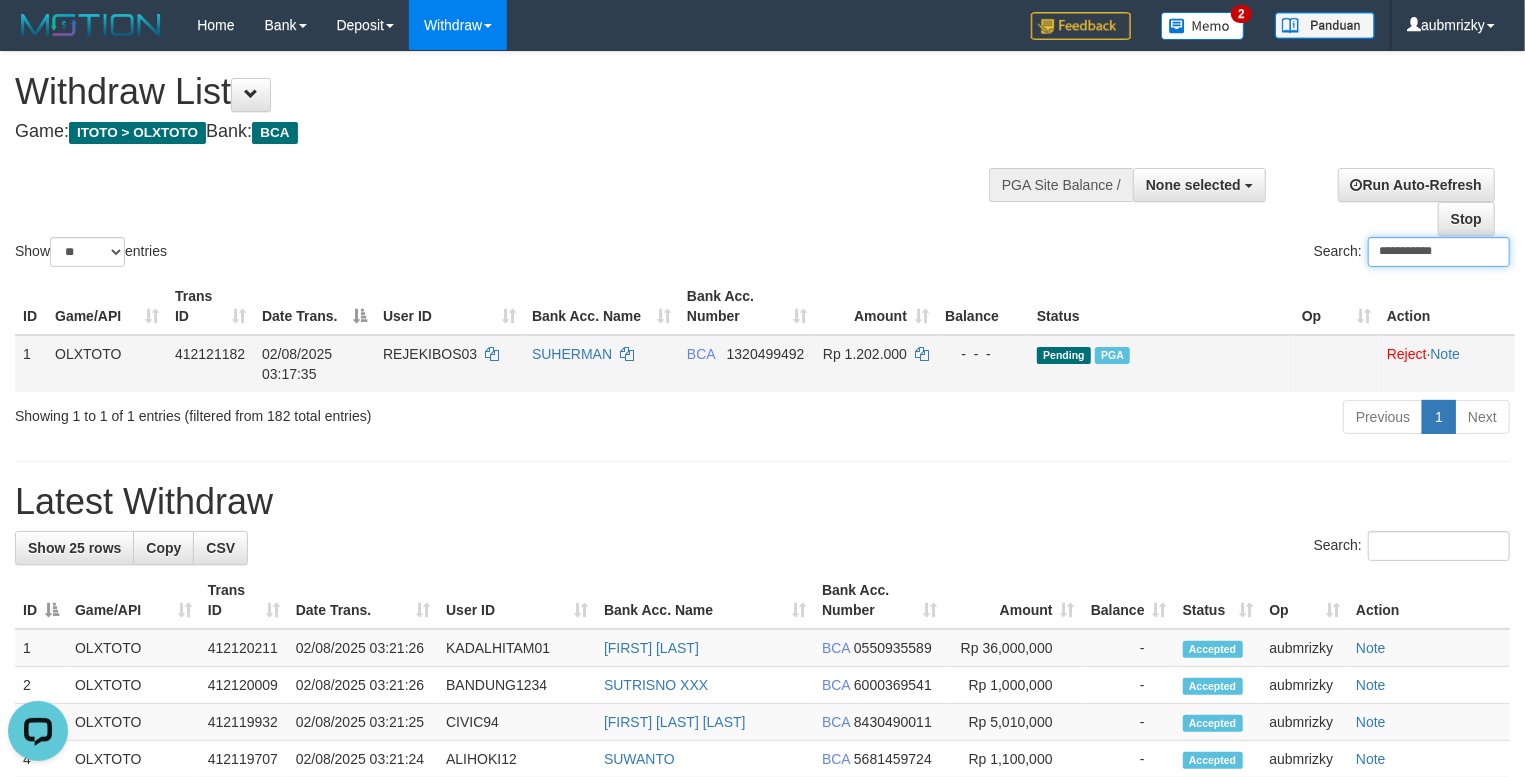 paste 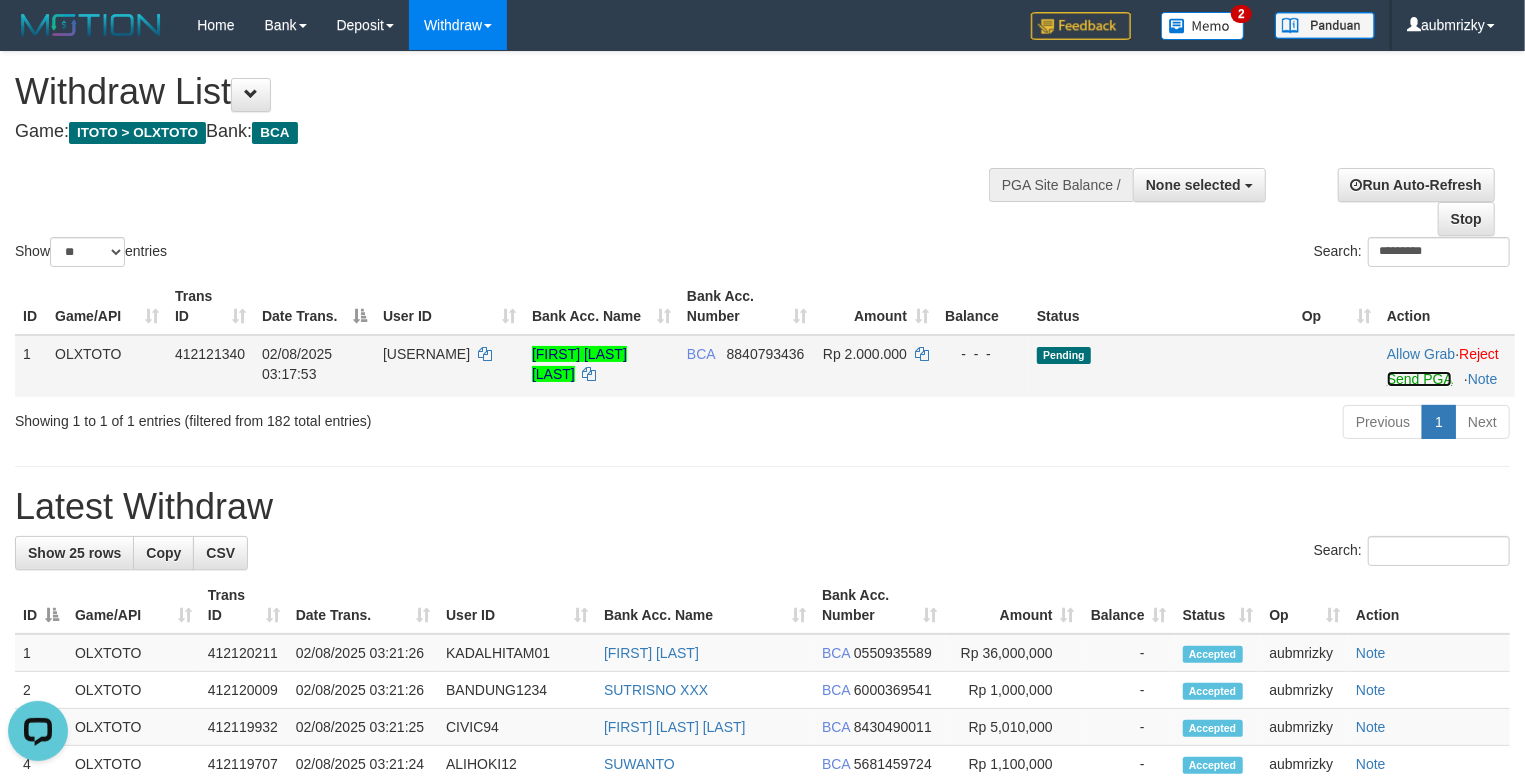 click on "Send PGA" at bounding box center (1419, 379) 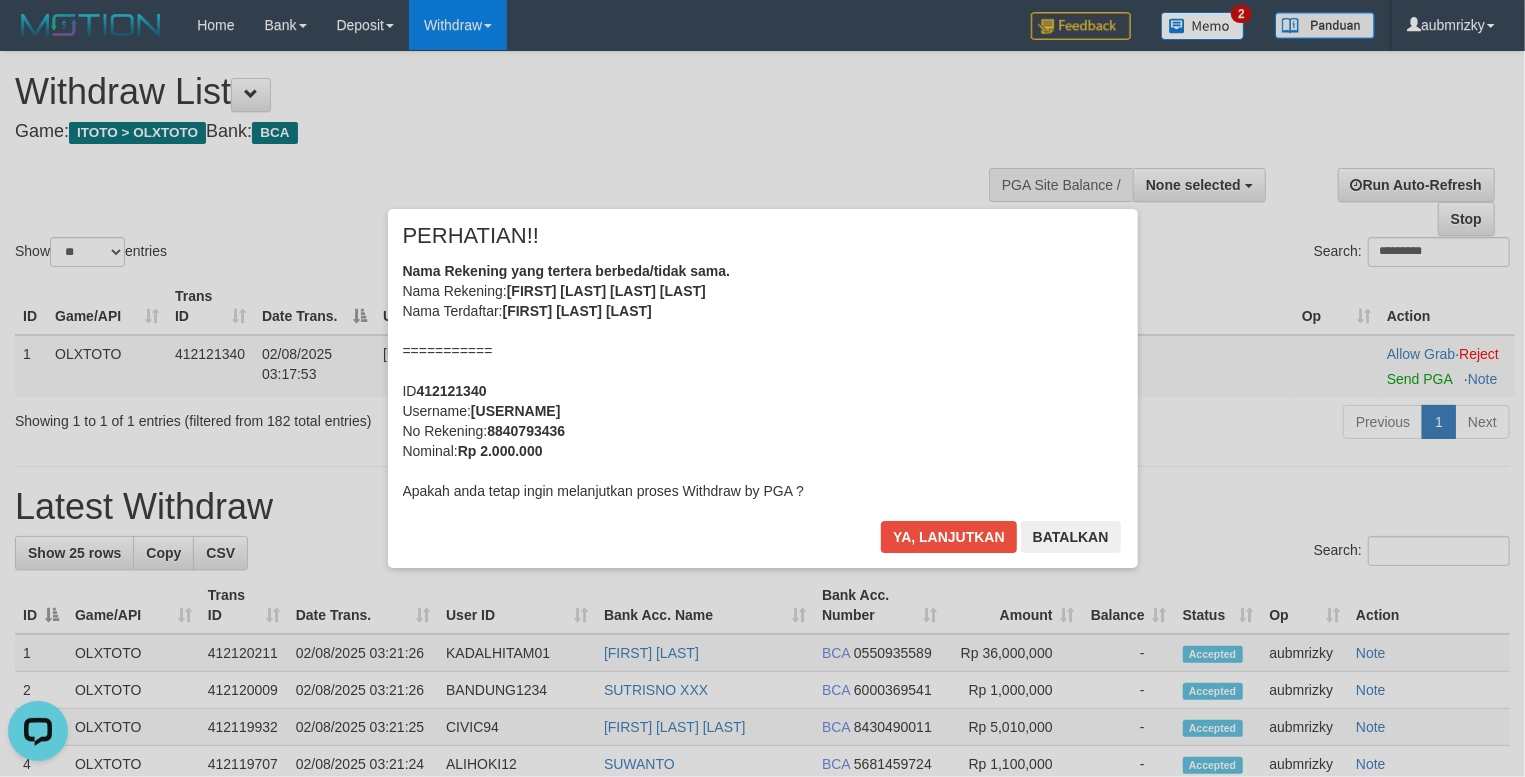 click on "× PERHATIAN!! Nama Rekening yang tertera berbeda/tidak sama. Nama Rekening:  ARIF RAHMAN HAKIM HARAHA Nama Terdaftar:  ARIF RAHMAN HAKIM HARAHAP =========== ID  412121340 Username:  HAKIM2804 No Rekening:  8840793436 Nominal:  Rp 2.000.000 Apakah anda tetap ingin melanjutkan proses Withdraw by PGA ? Ya, lanjutkan Batalkan" at bounding box center [762, 388] 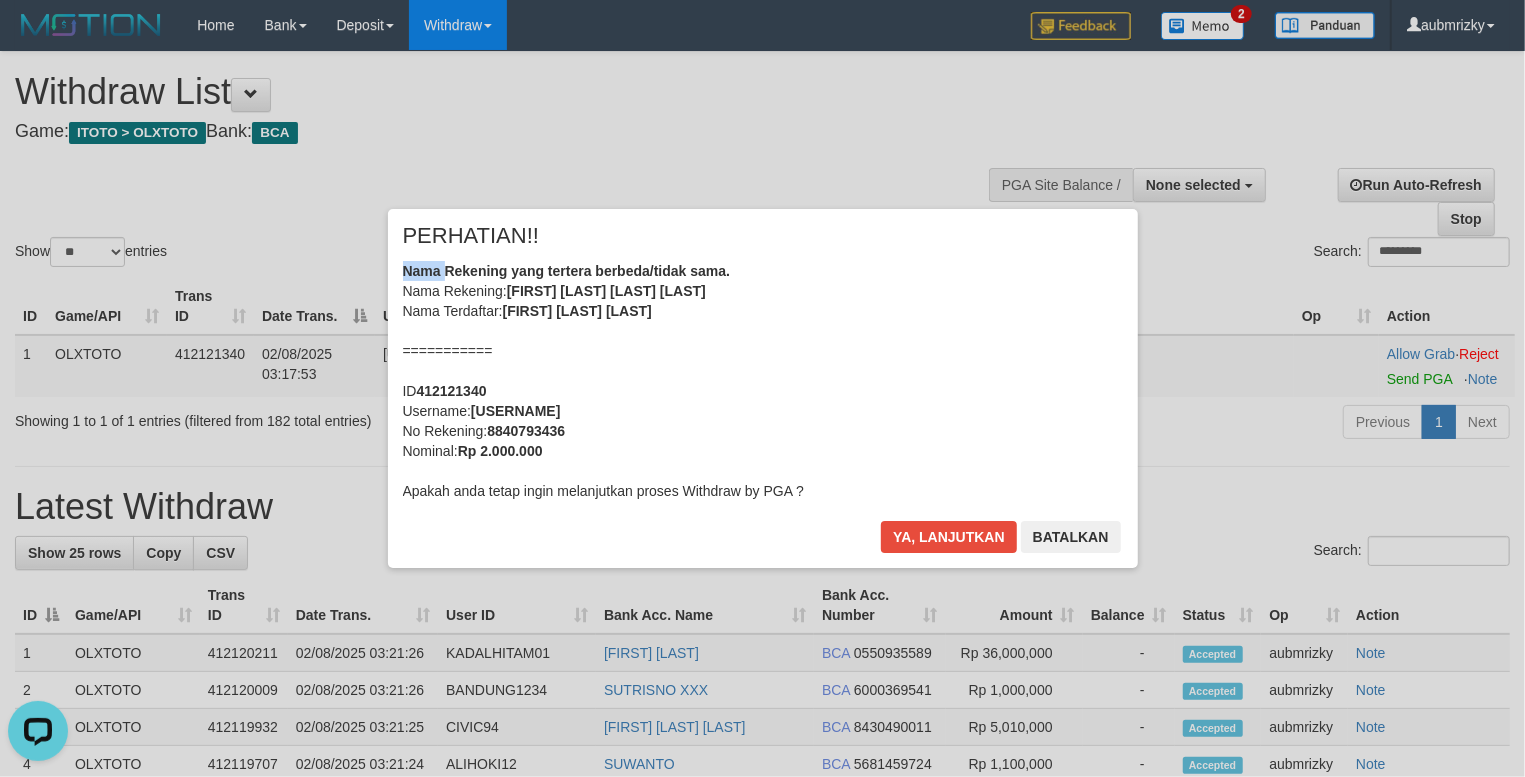 click on "× PERHATIAN!! Nama Rekening yang tertera berbeda/tidak sama. Nama Rekening:  ARIF RAHMAN HAKIM HARAHA Nama Terdaftar:  ARIF RAHMAN HAKIM HARAHAP =========== ID  412121340 Username:  HAKIM2804 No Rekening:  8840793436 Nominal:  Rp 2.000.000 Apakah anda tetap ingin melanjutkan proses Withdraw by PGA ? Ya, lanjutkan Batalkan" at bounding box center (762, 388) 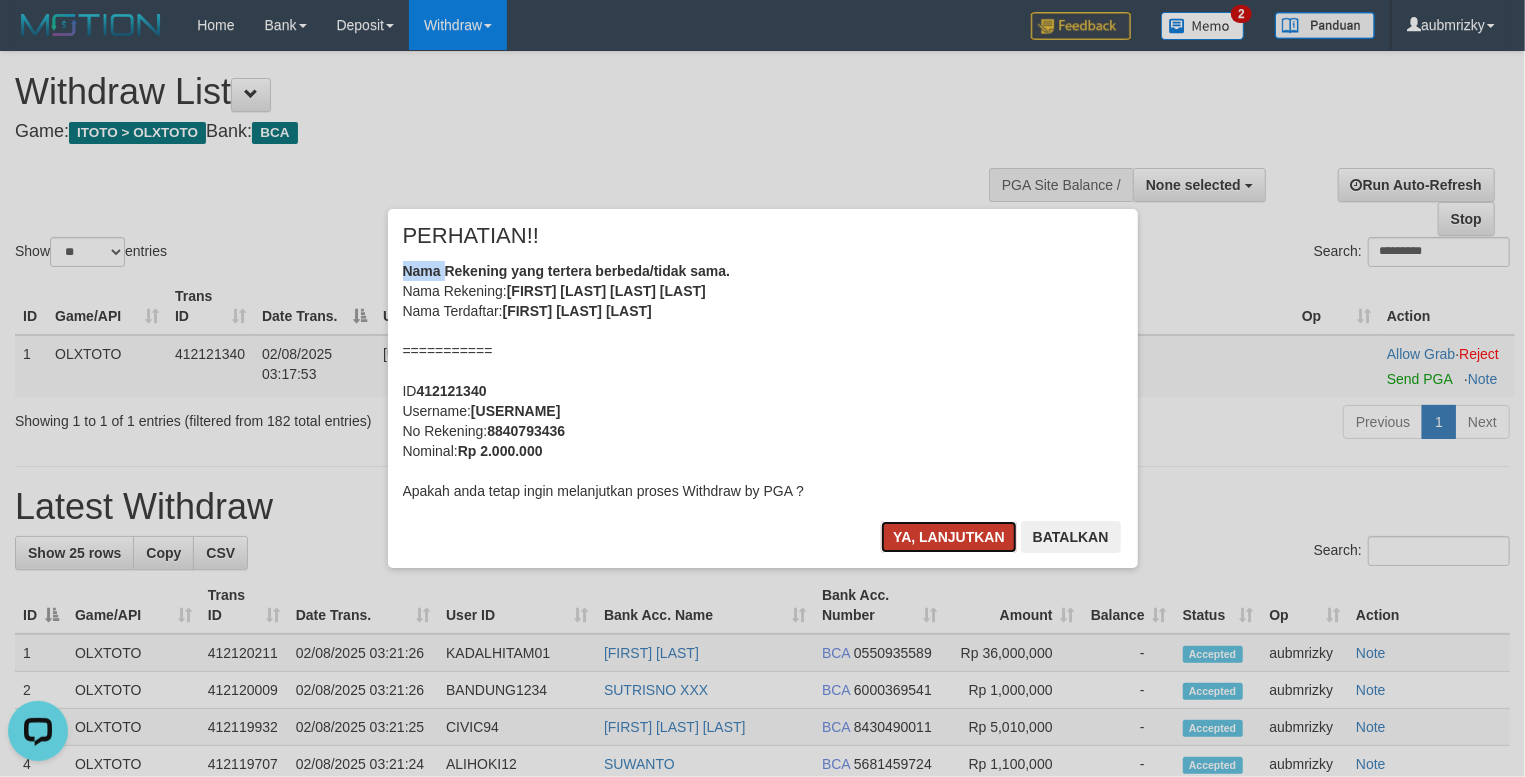 click on "Ya, lanjutkan" at bounding box center [949, 537] 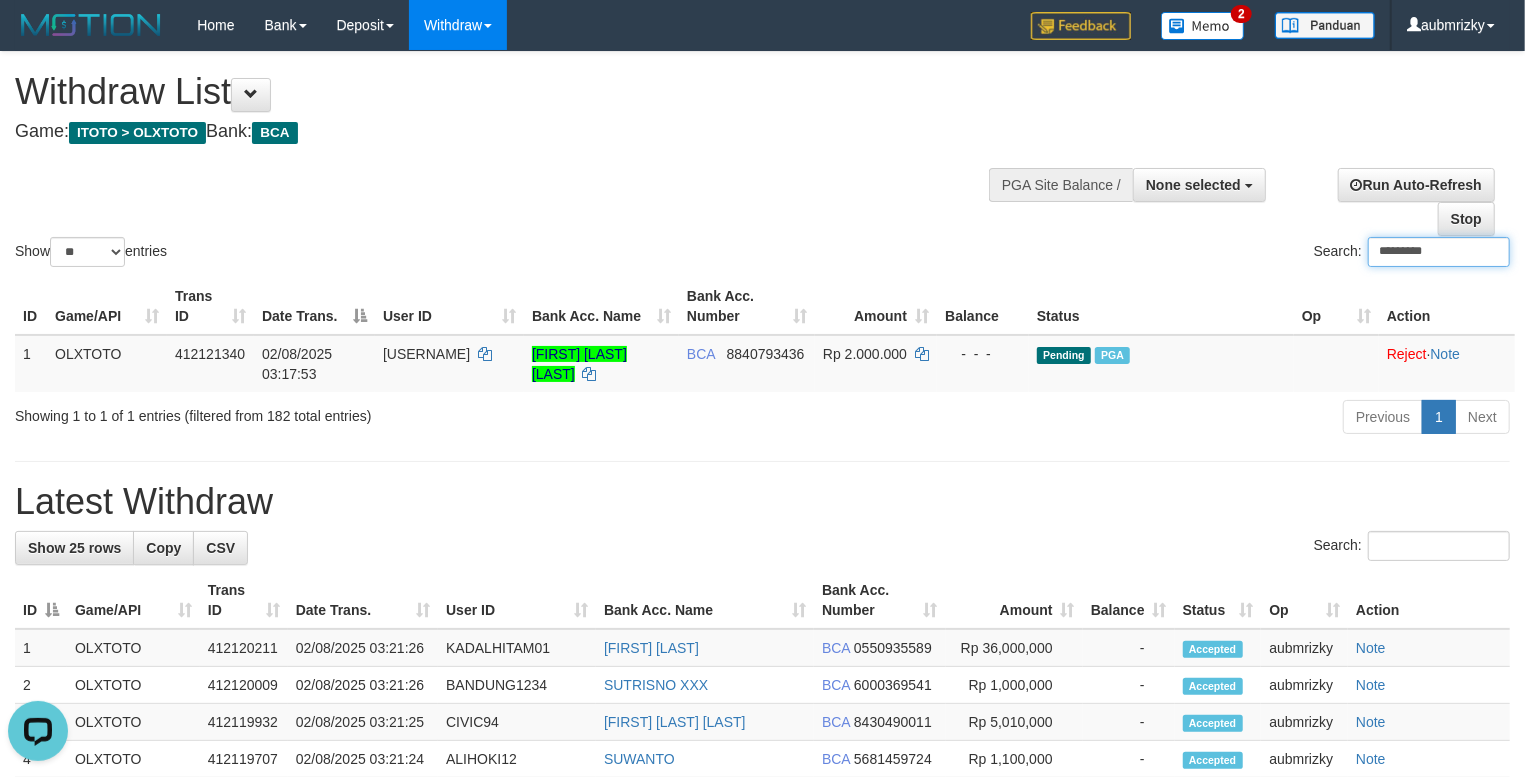click on "*********" at bounding box center (1439, 252) 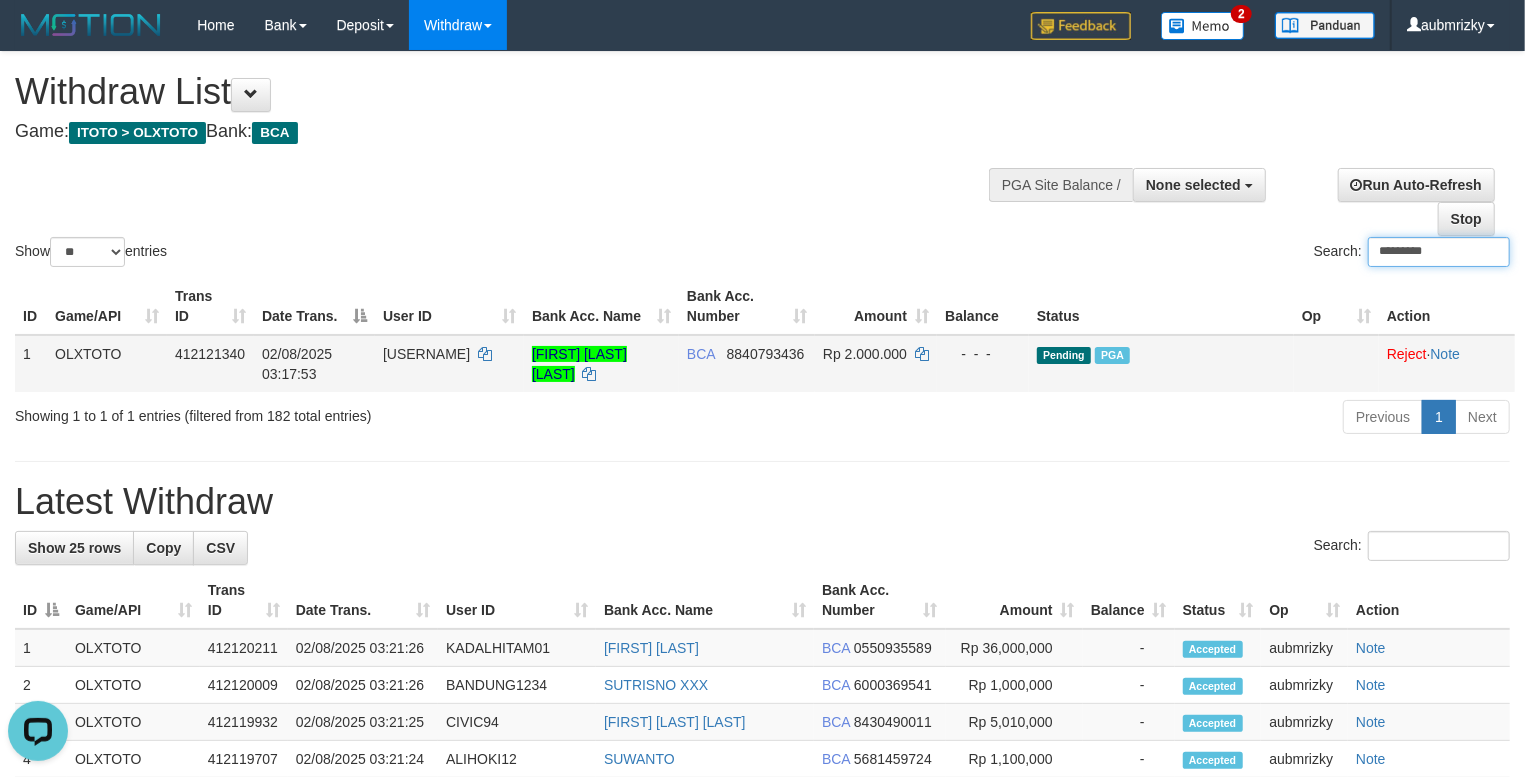 paste 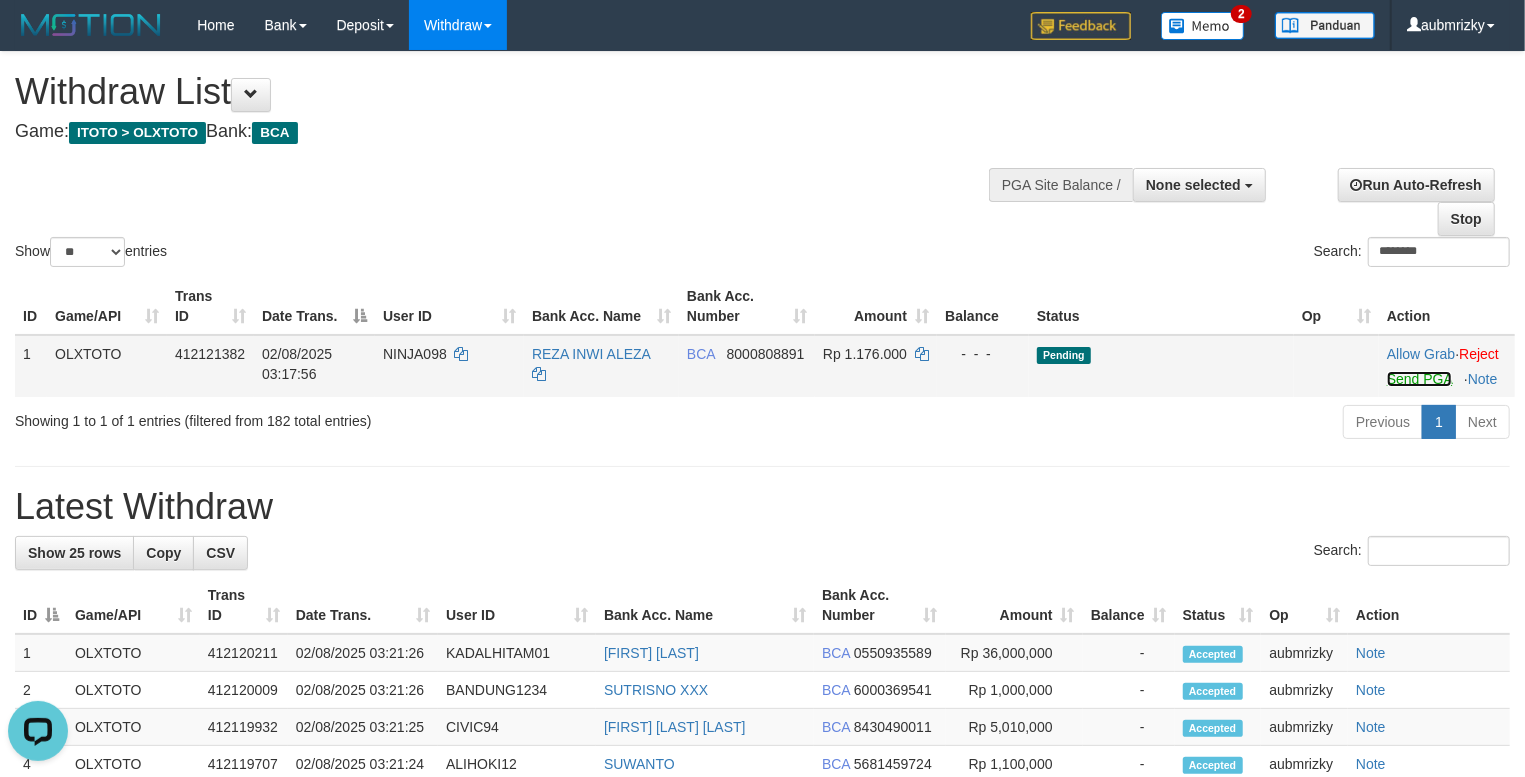click on "Send PGA" at bounding box center [1419, 379] 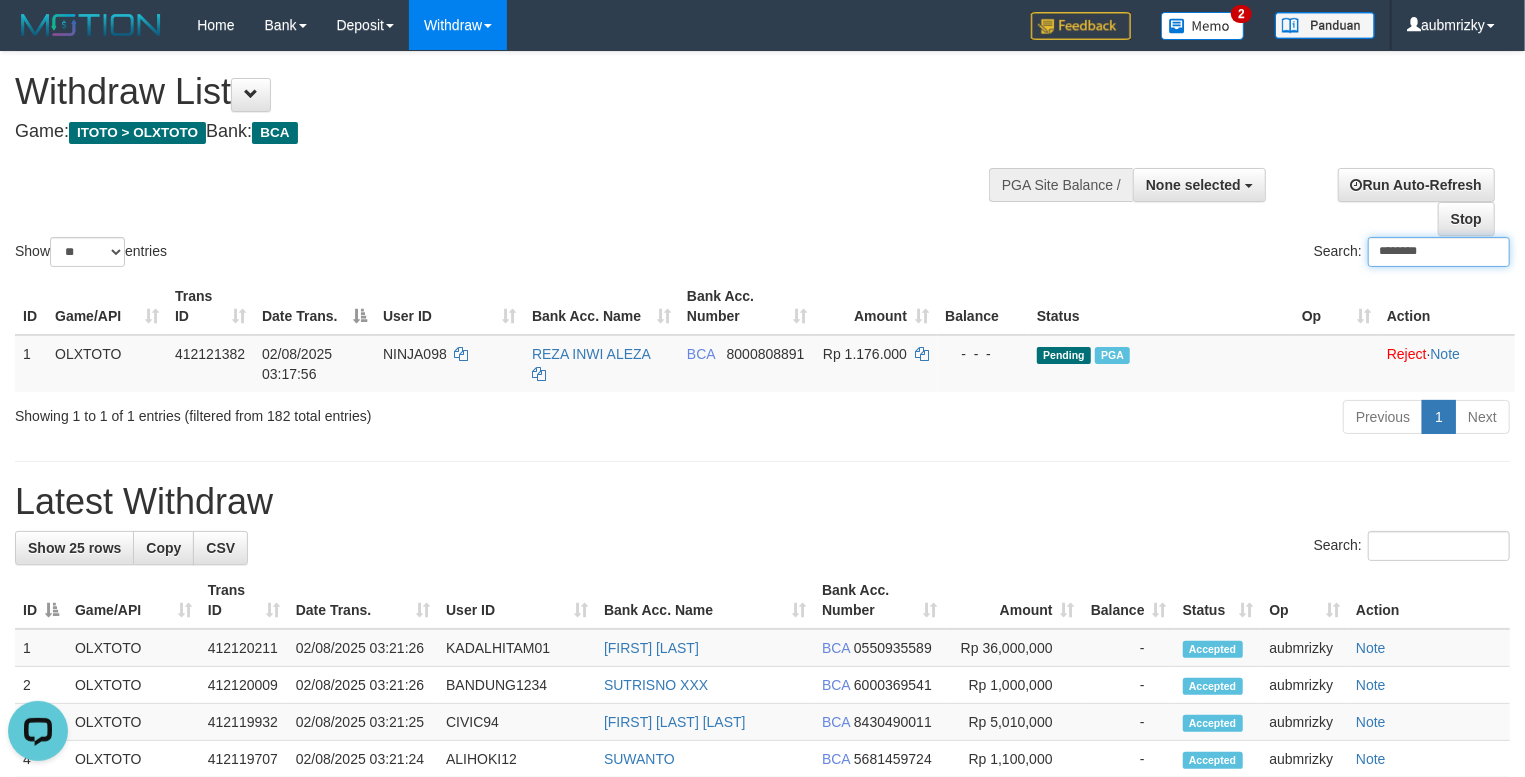 click on "********" at bounding box center (1439, 252) 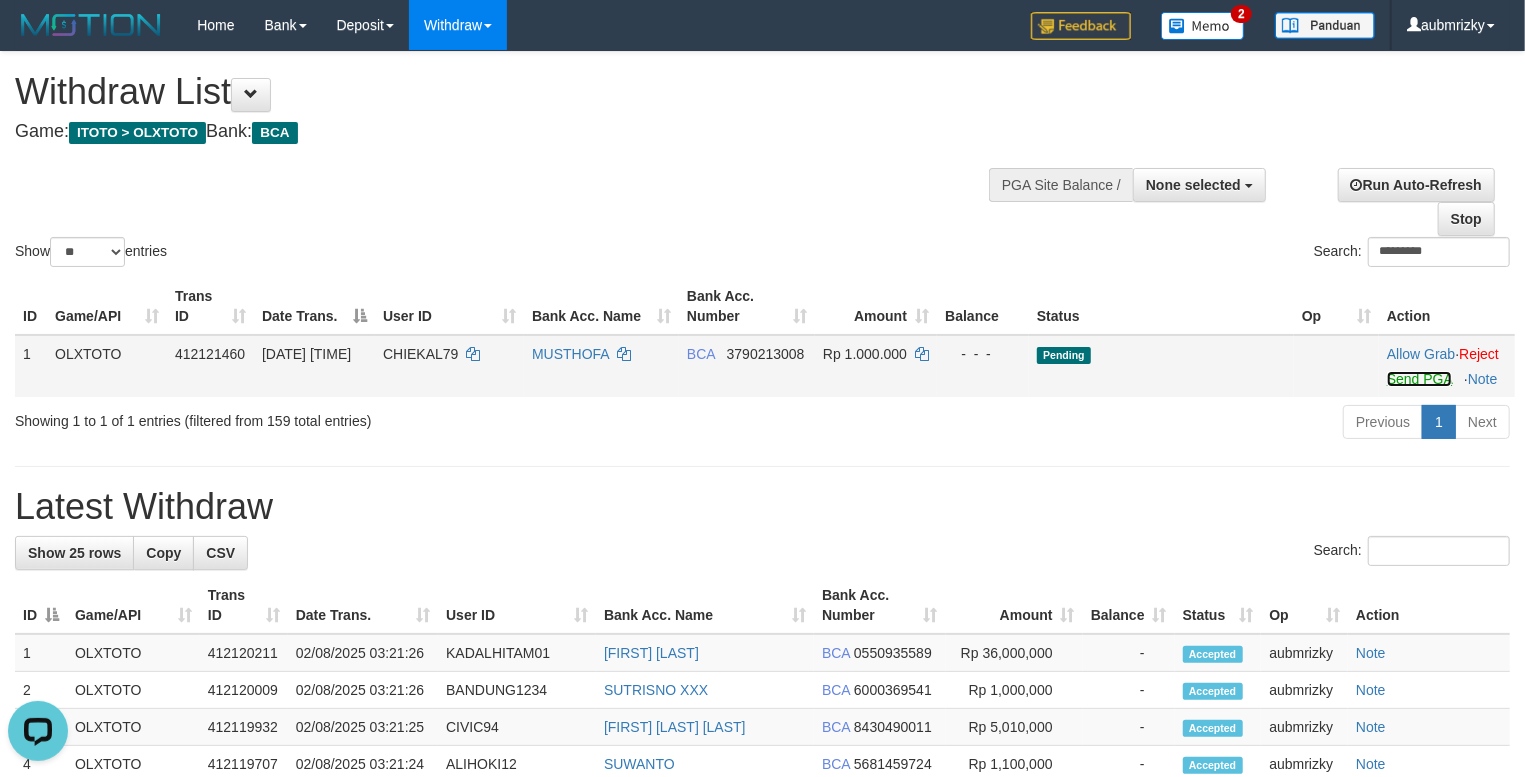 click on "Send PGA" at bounding box center (1419, 379) 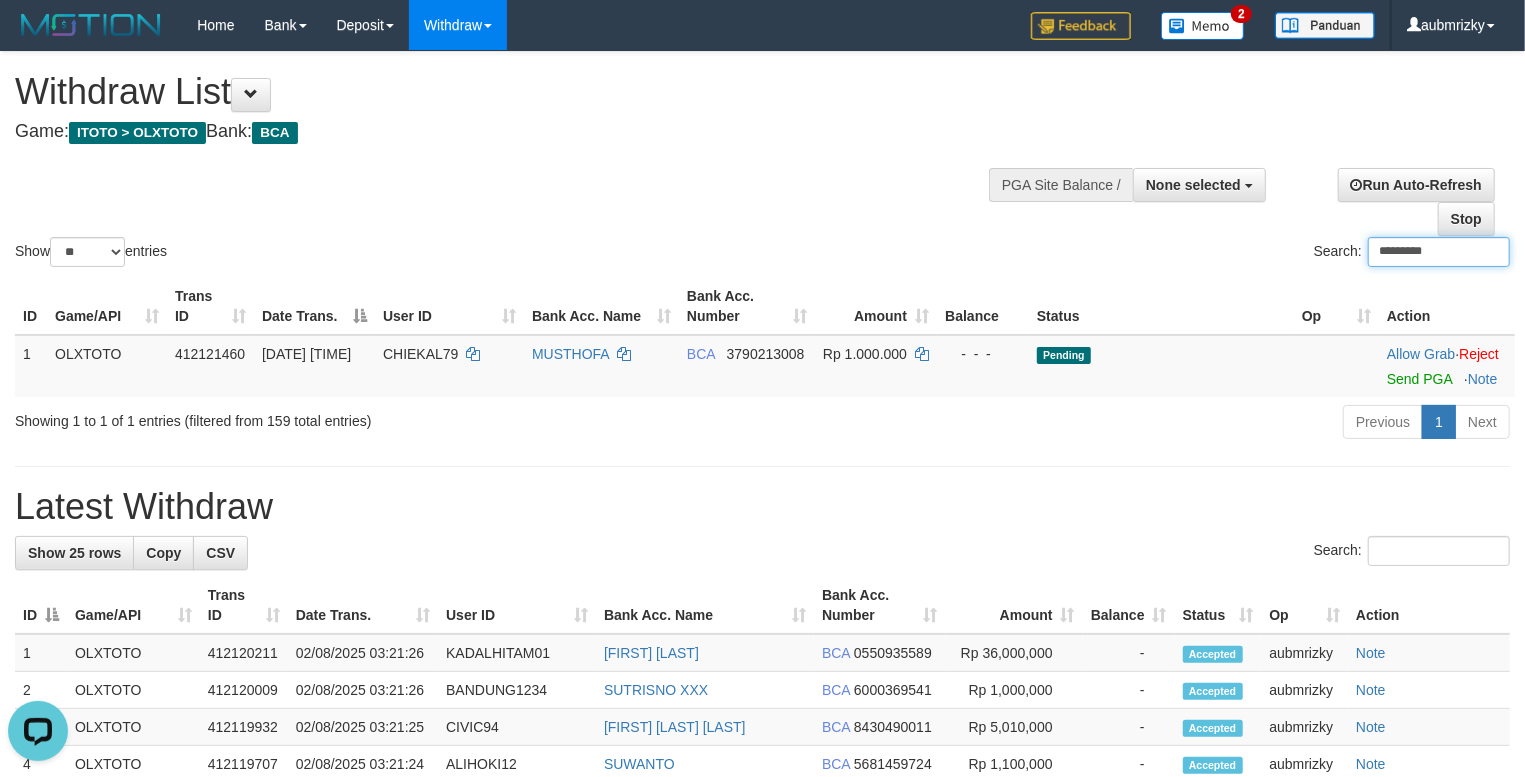 click on "*********" at bounding box center (1439, 252) 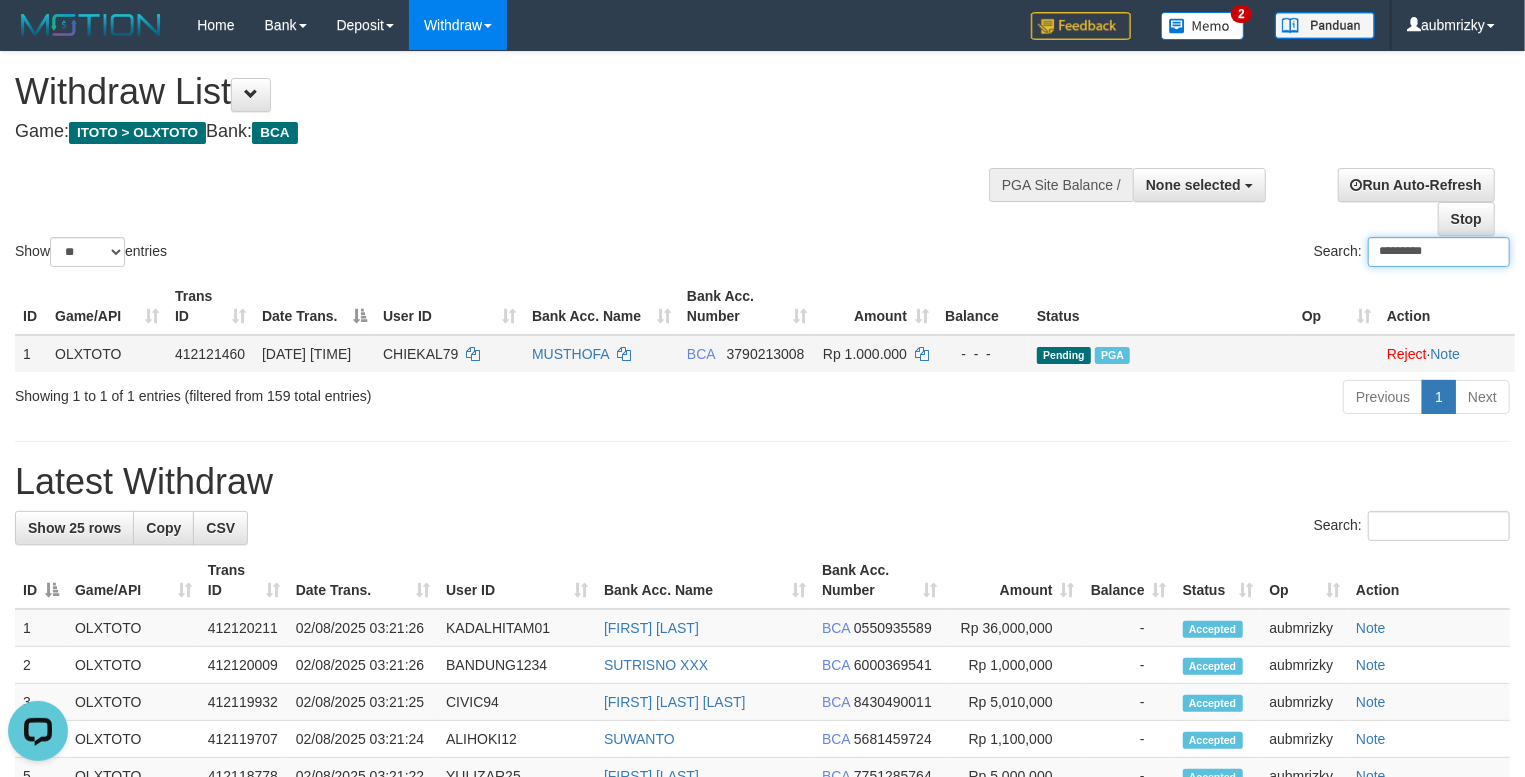 paste 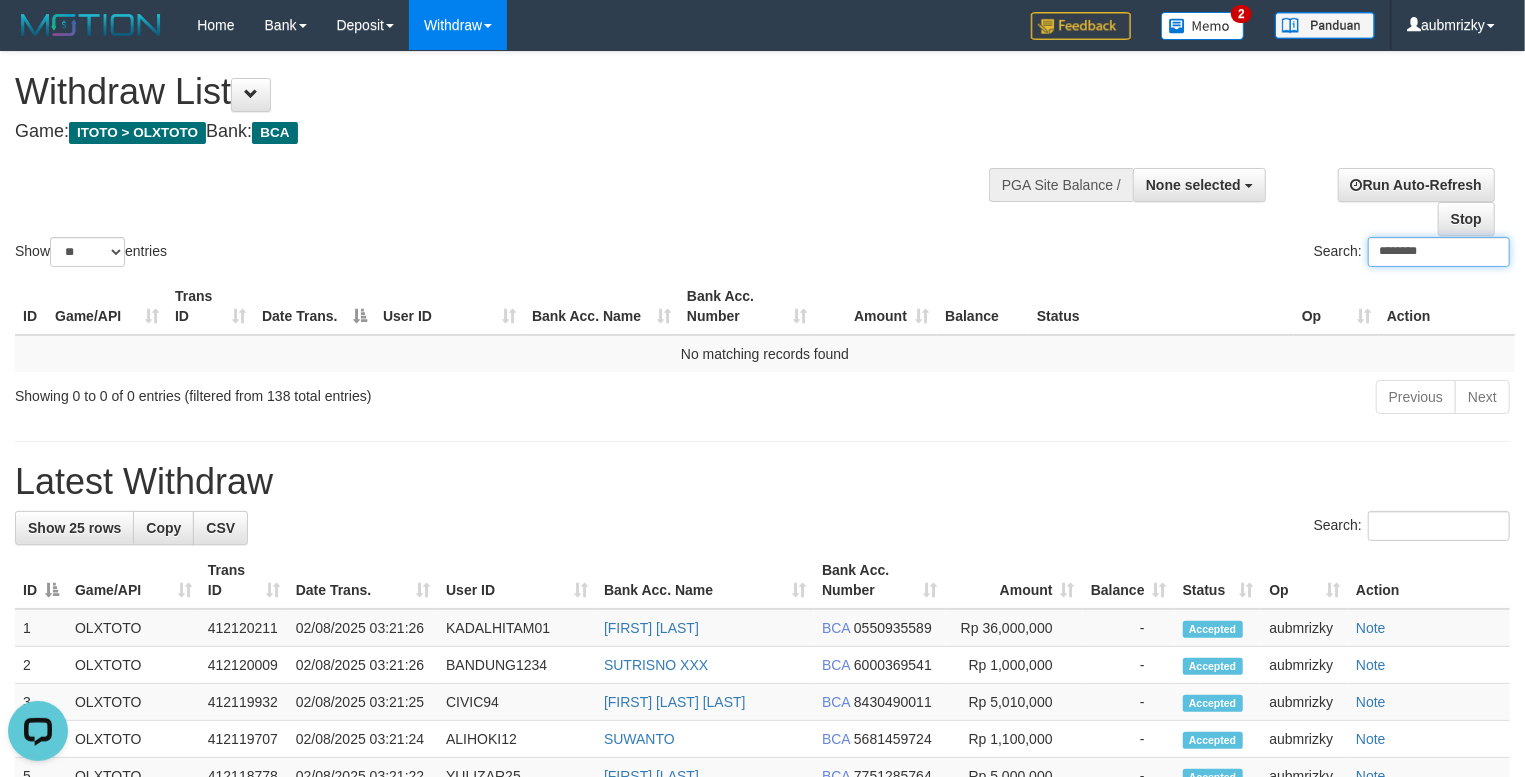 type on "********" 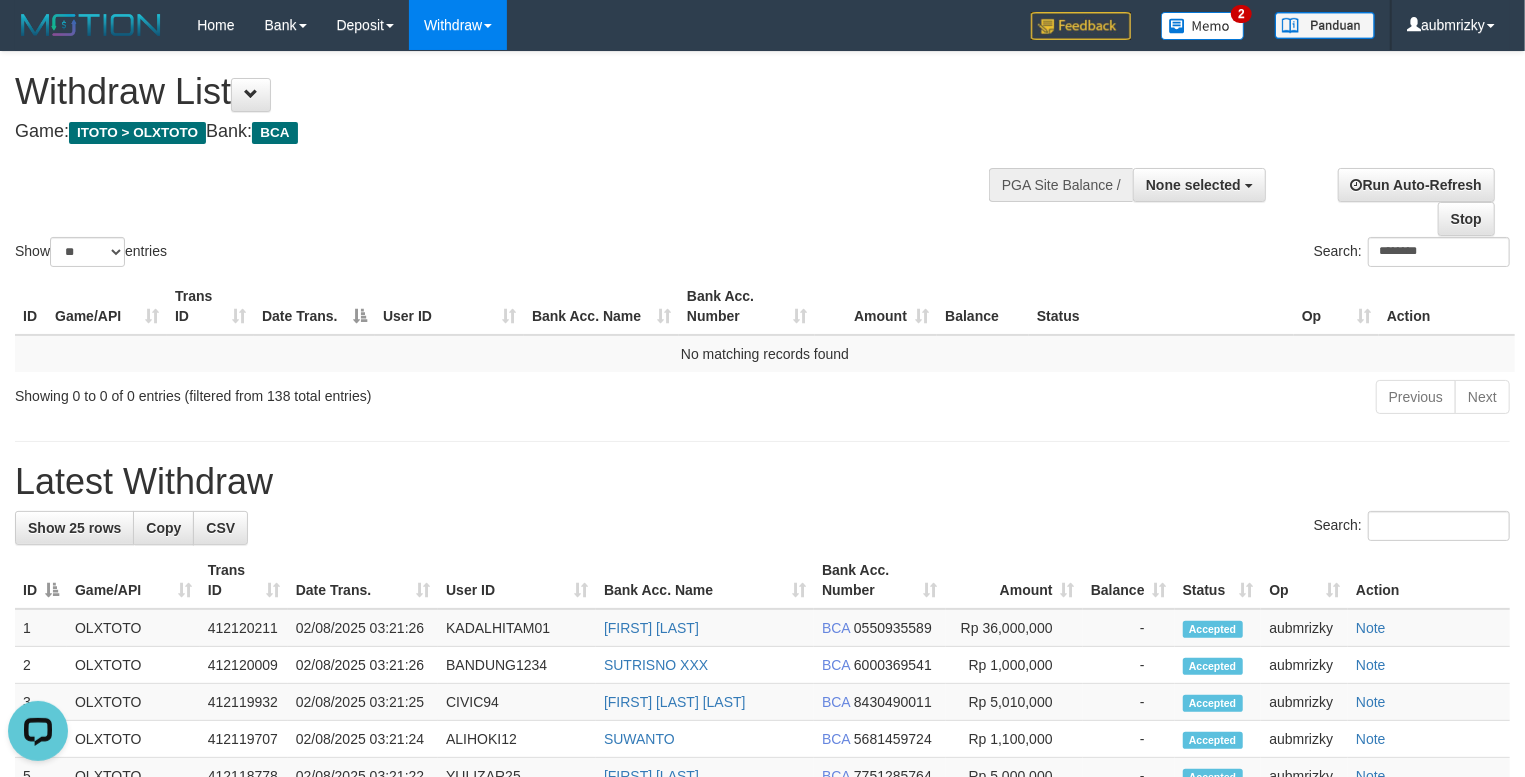 click on "Search: ********" at bounding box center [1144, 254] 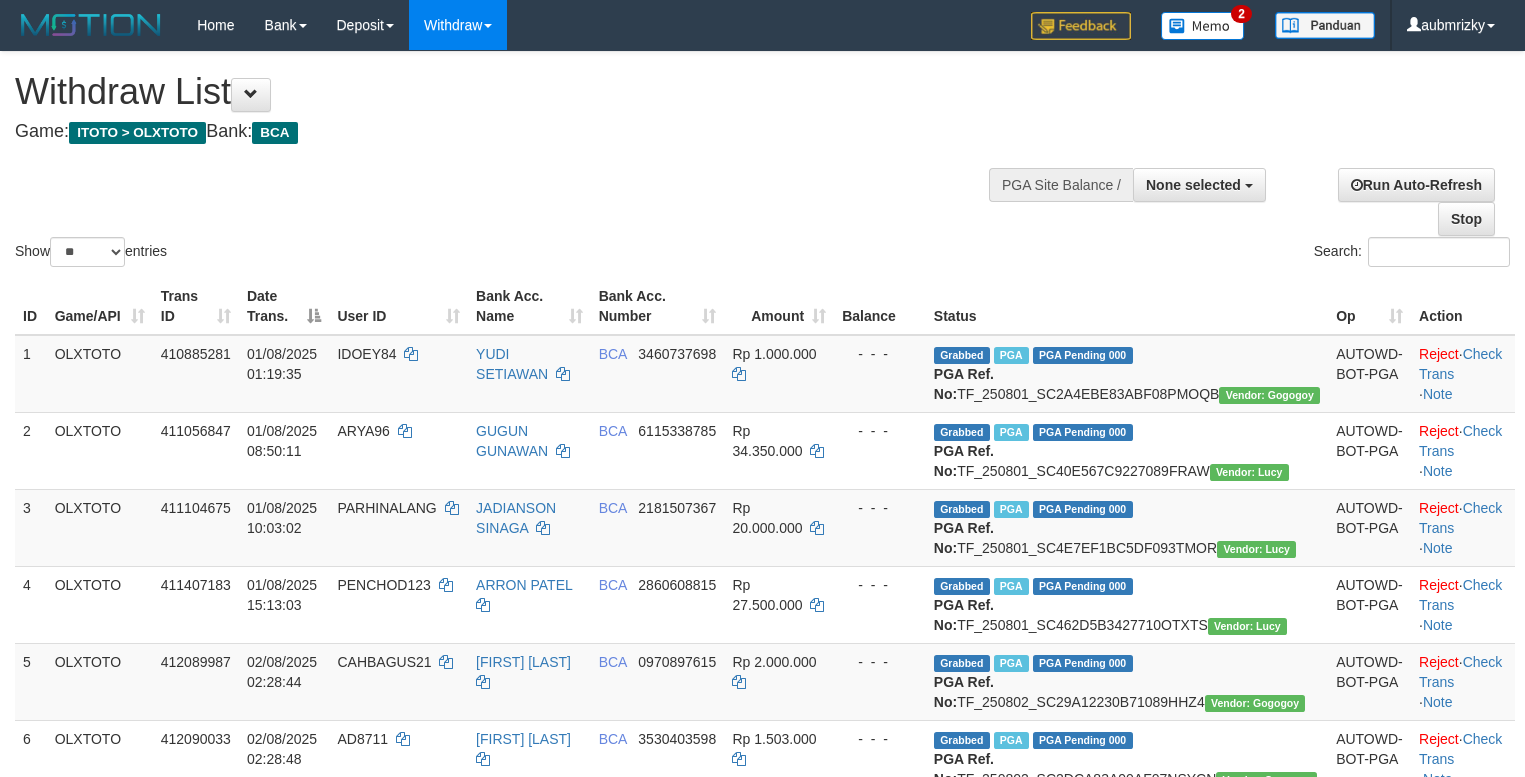 select 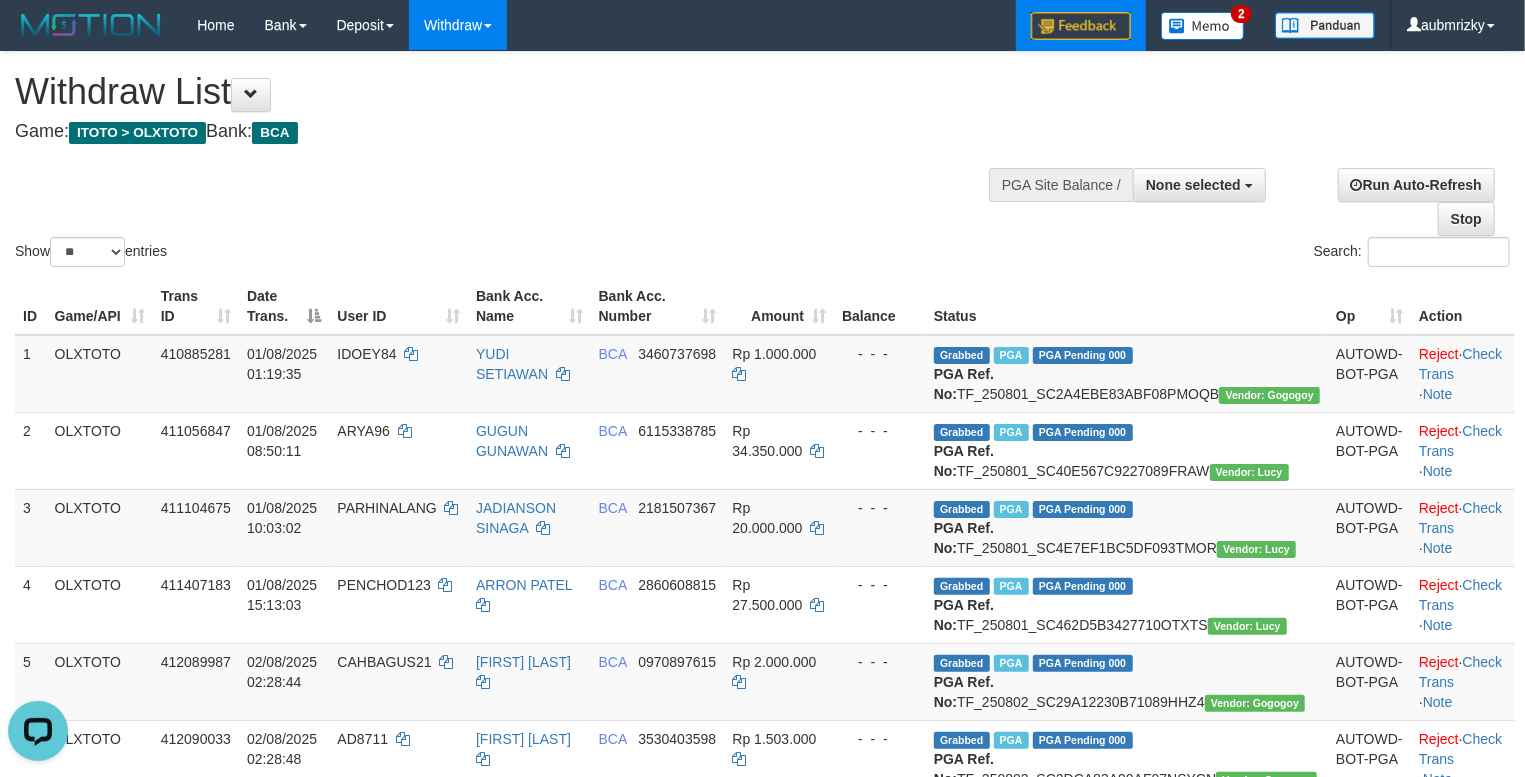 scroll, scrollTop: 0, scrollLeft: 0, axis: both 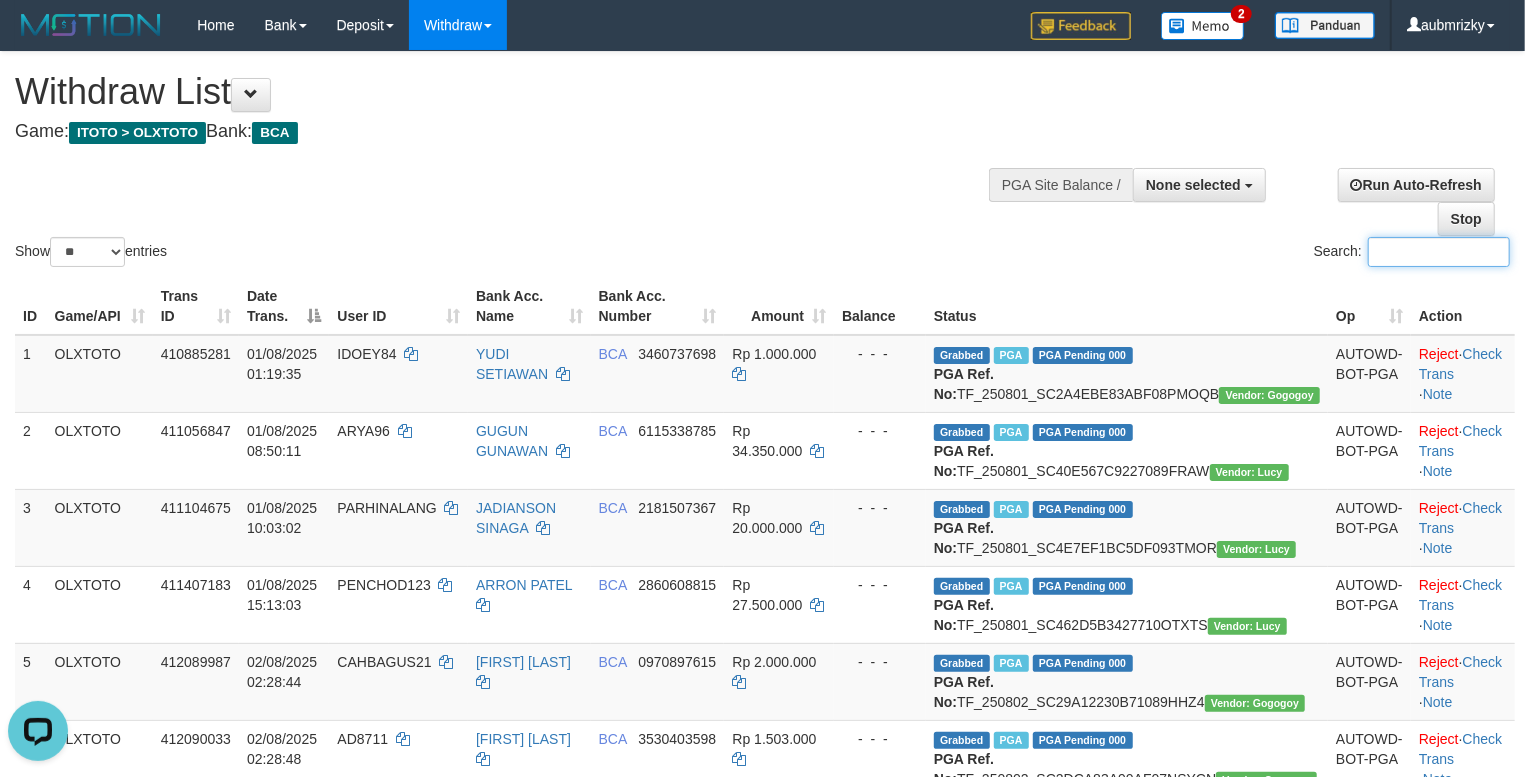 click on "Search:" at bounding box center (1439, 252) 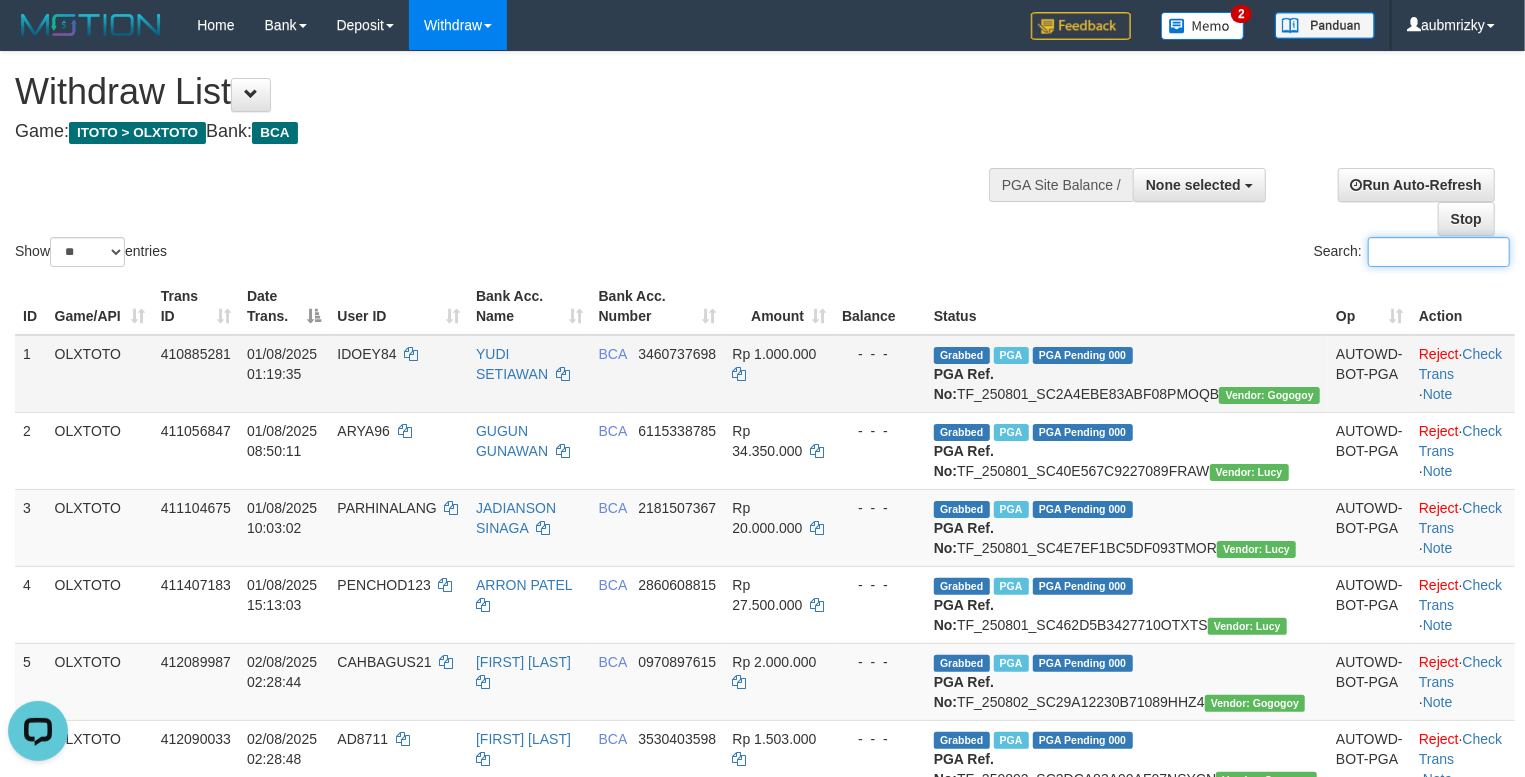 paste on "********" 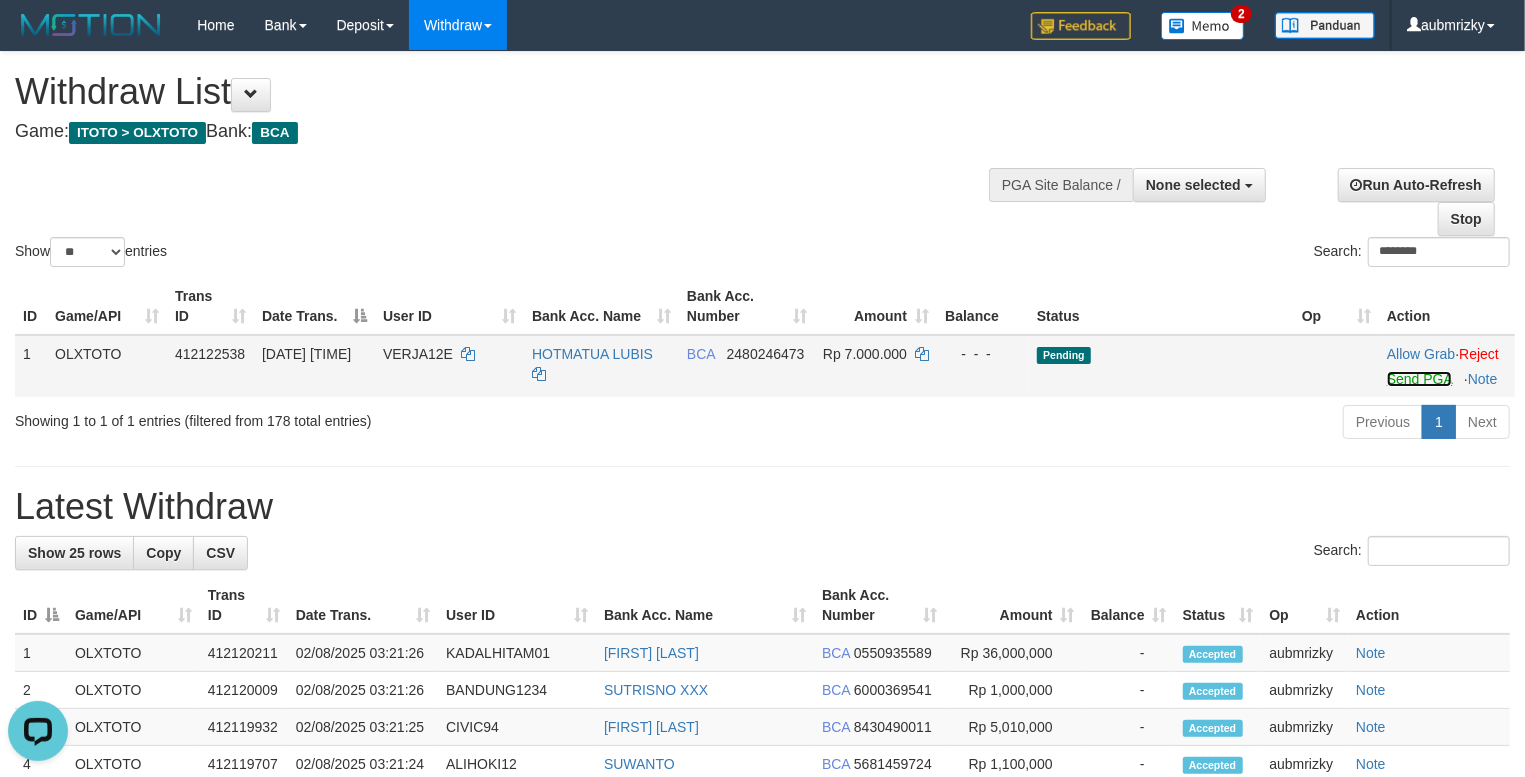 click on "Send PGA" at bounding box center [1419, 379] 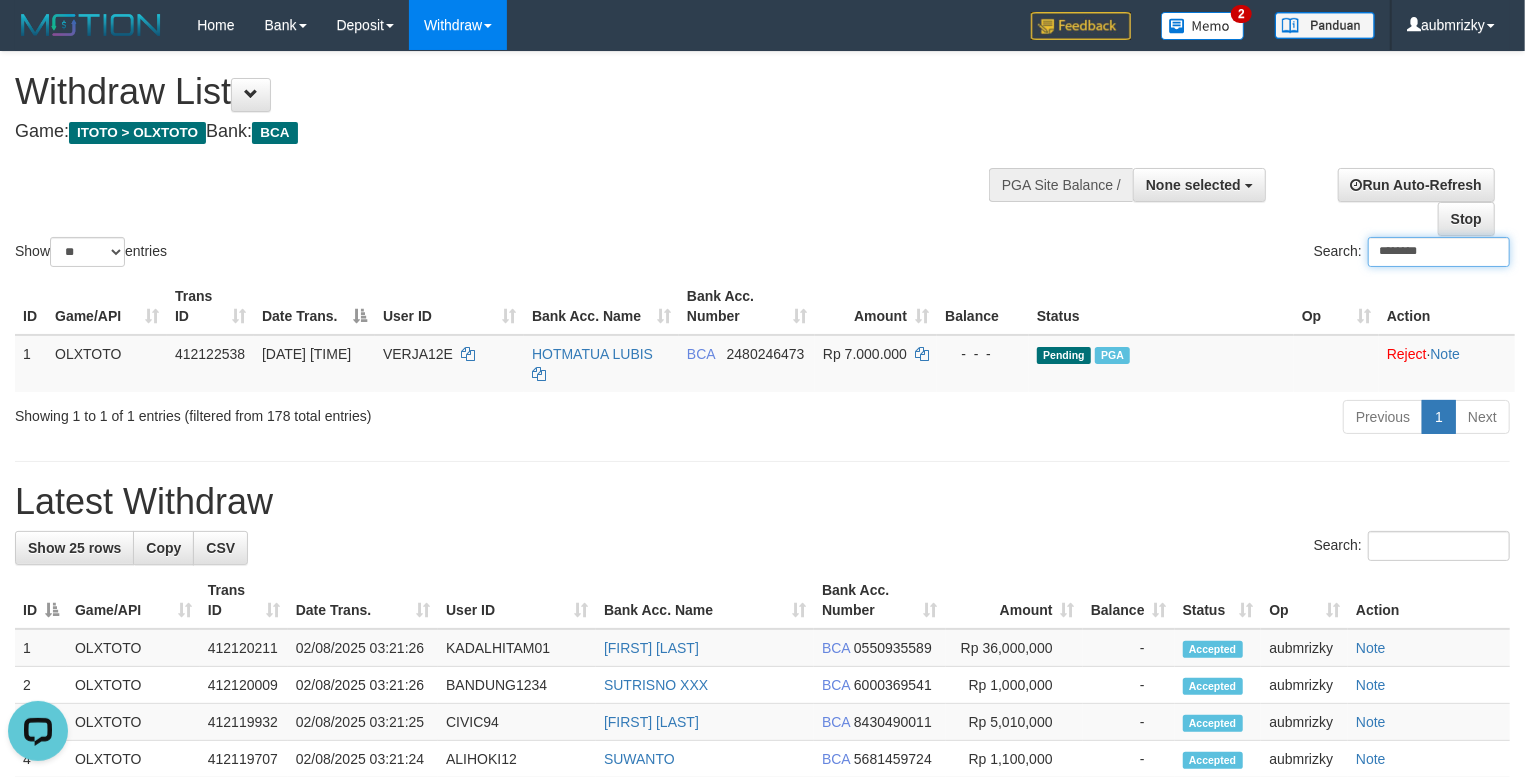 click on "********" at bounding box center [1439, 252] 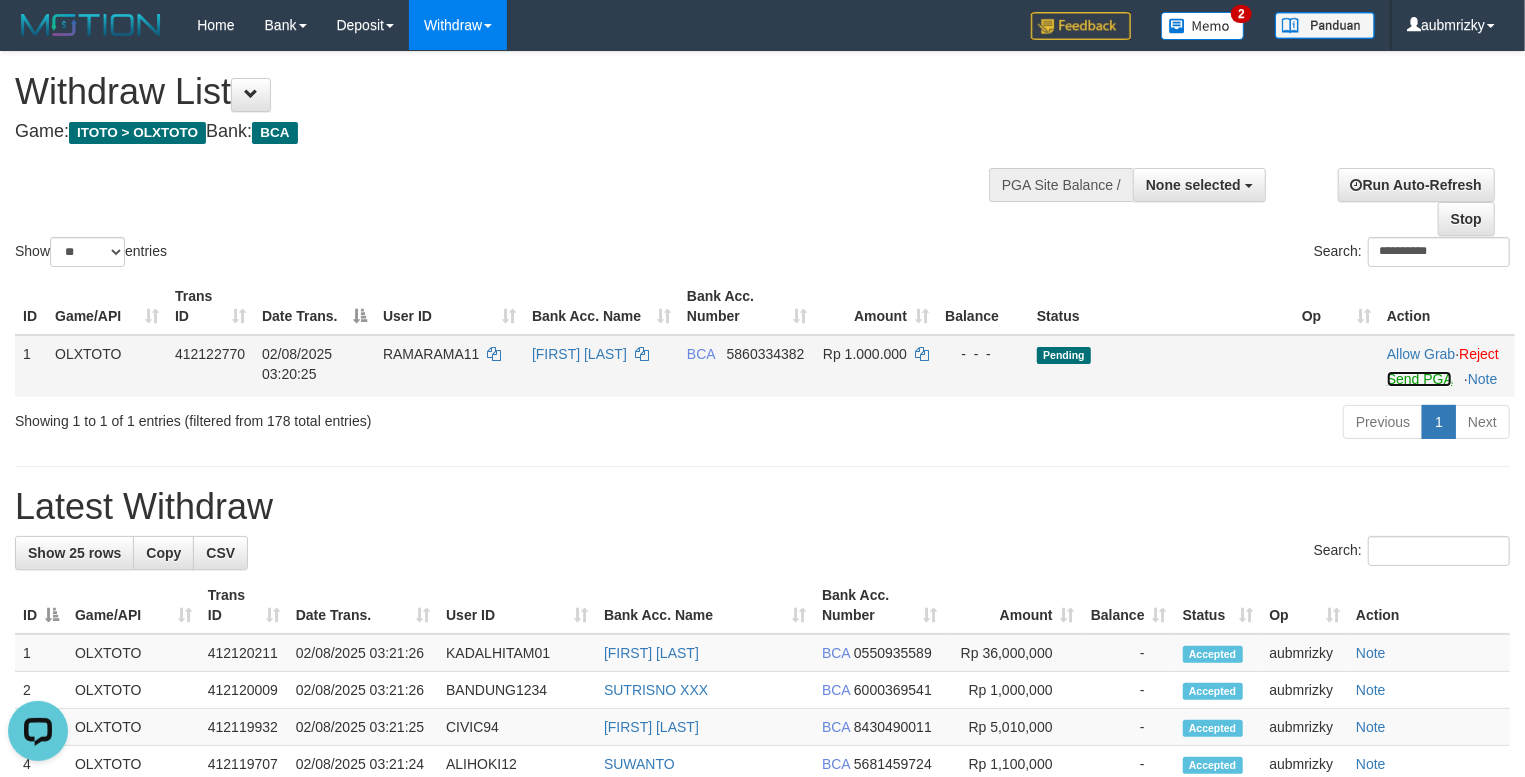 click on "Send PGA" at bounding box center [1419, 379] 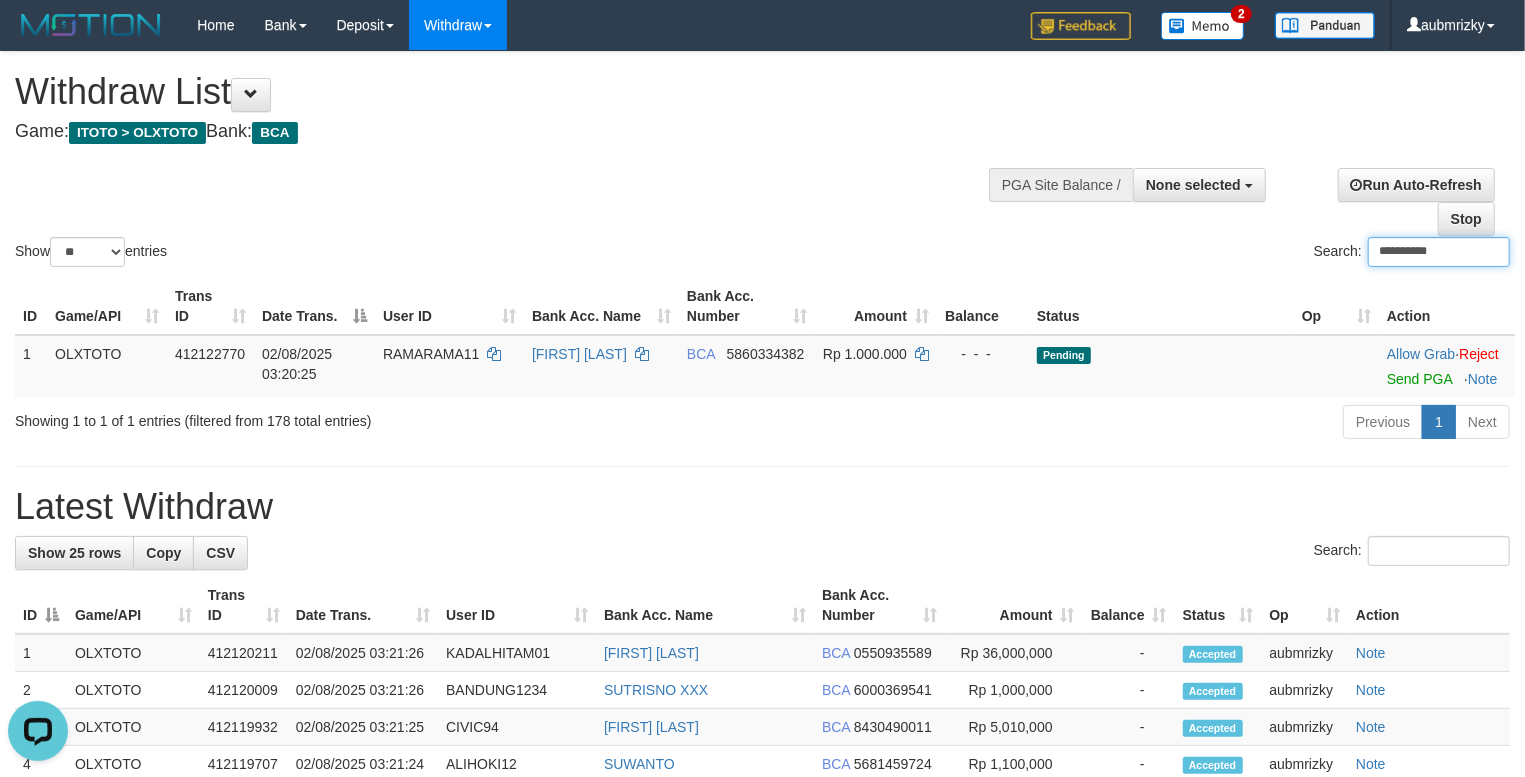 click on "**********" at bounding box center [1439, 252] 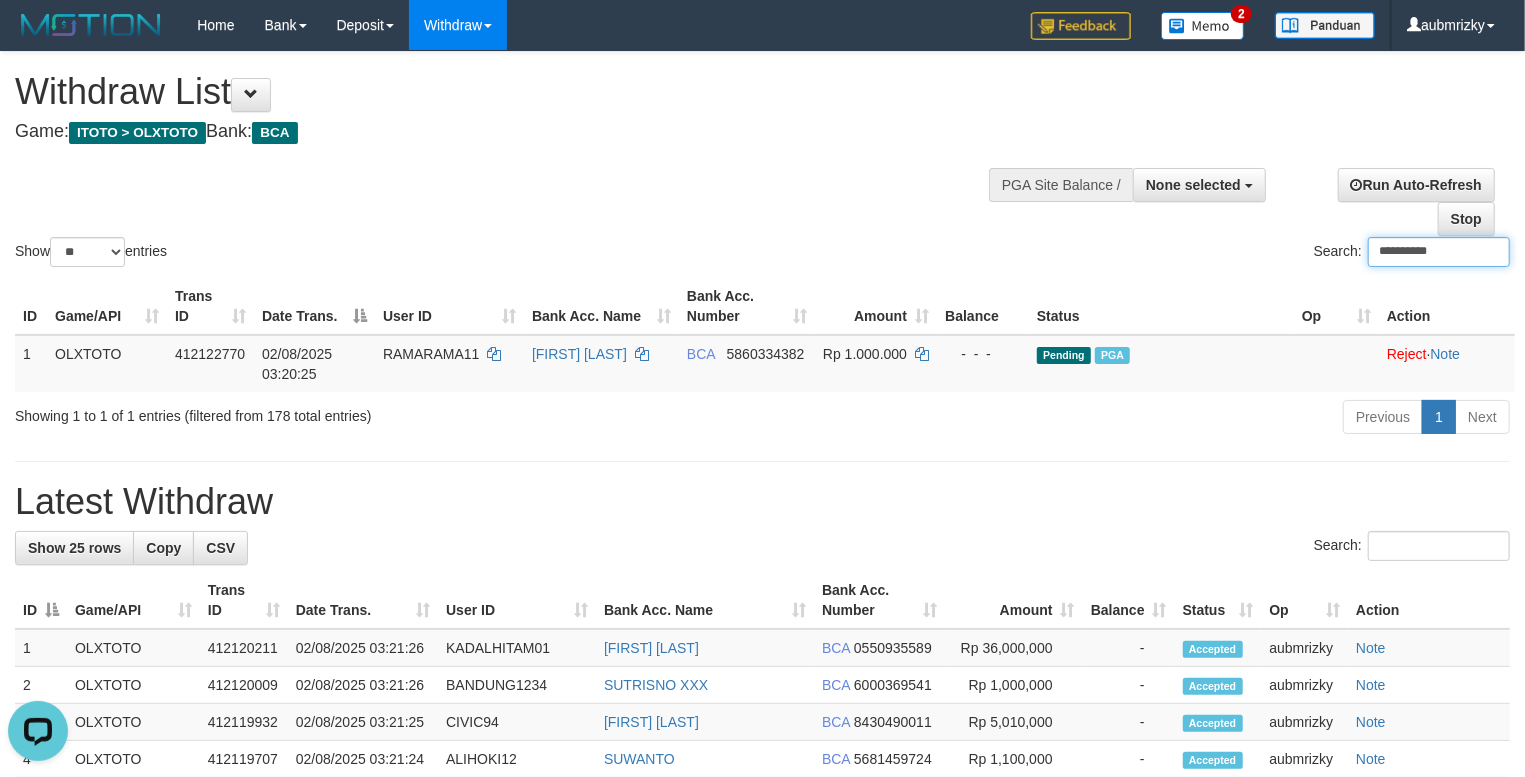 click on "**********" at bounding box center [1439, 252] 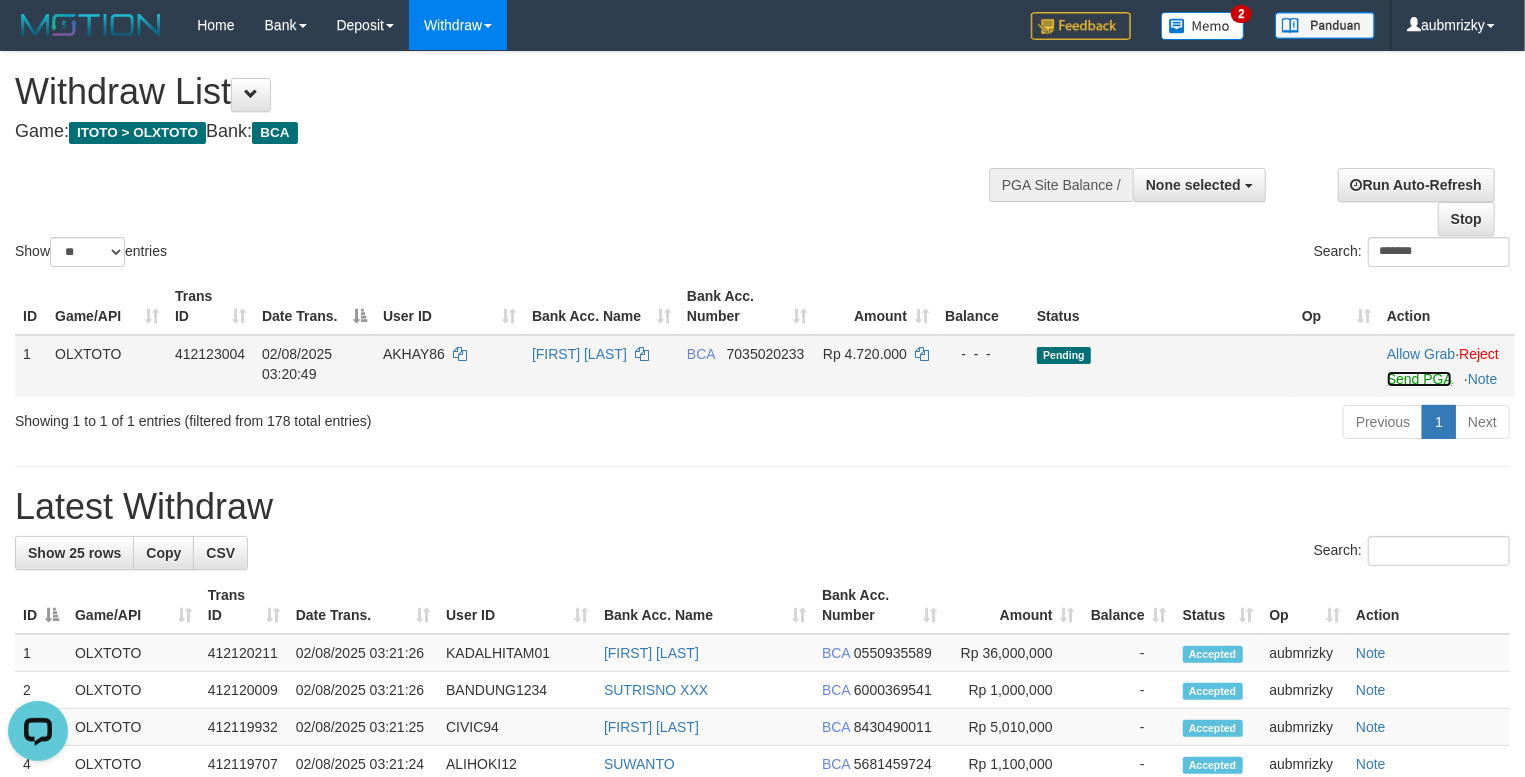click on "Send PGA" at bounding box center [1419, 379] 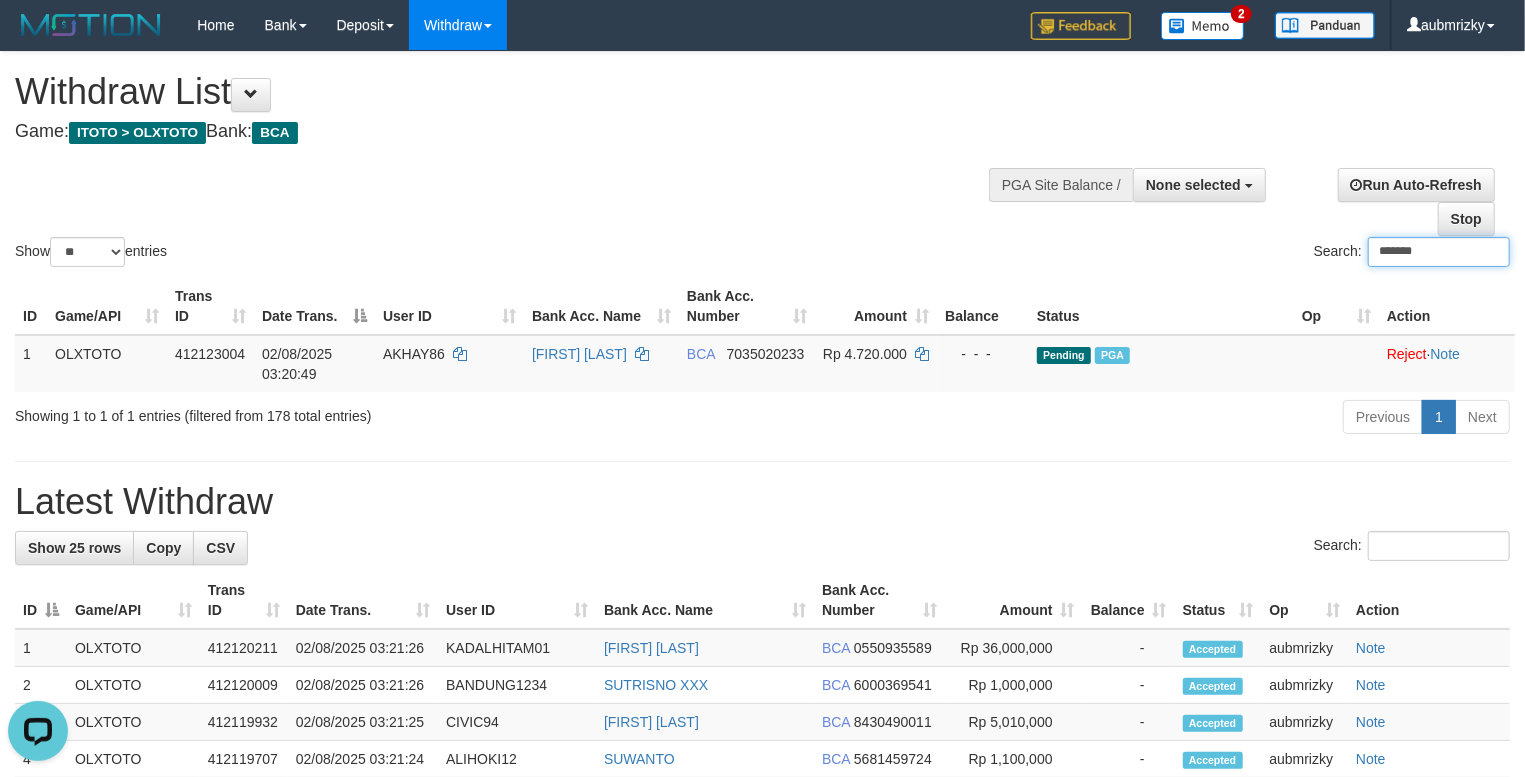 click on "*******" at bounding box center (1439, 252) 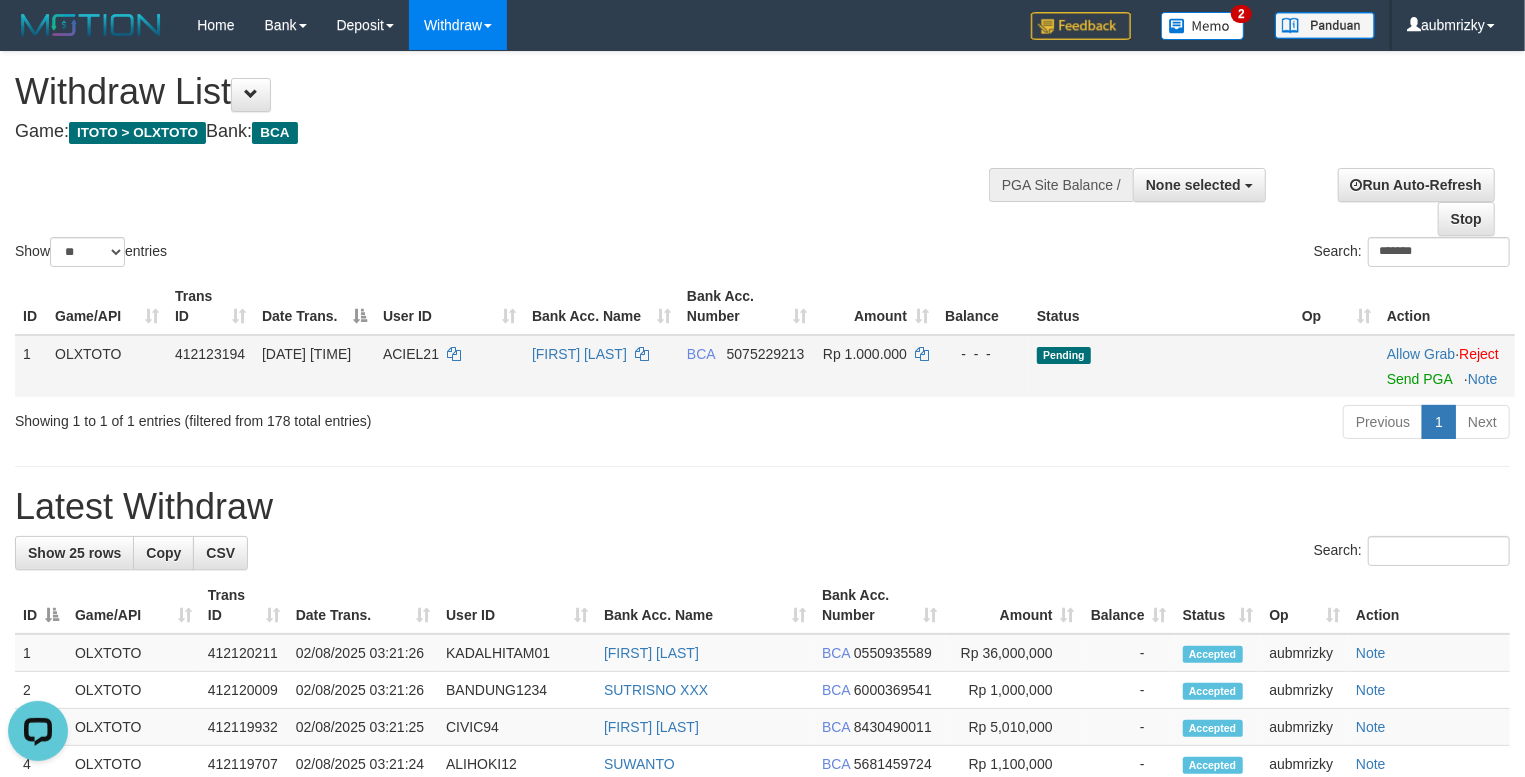 click on "Allow Grab   ·    Reject Send PGA     ·    Note" at bounding box center [1447, 366] 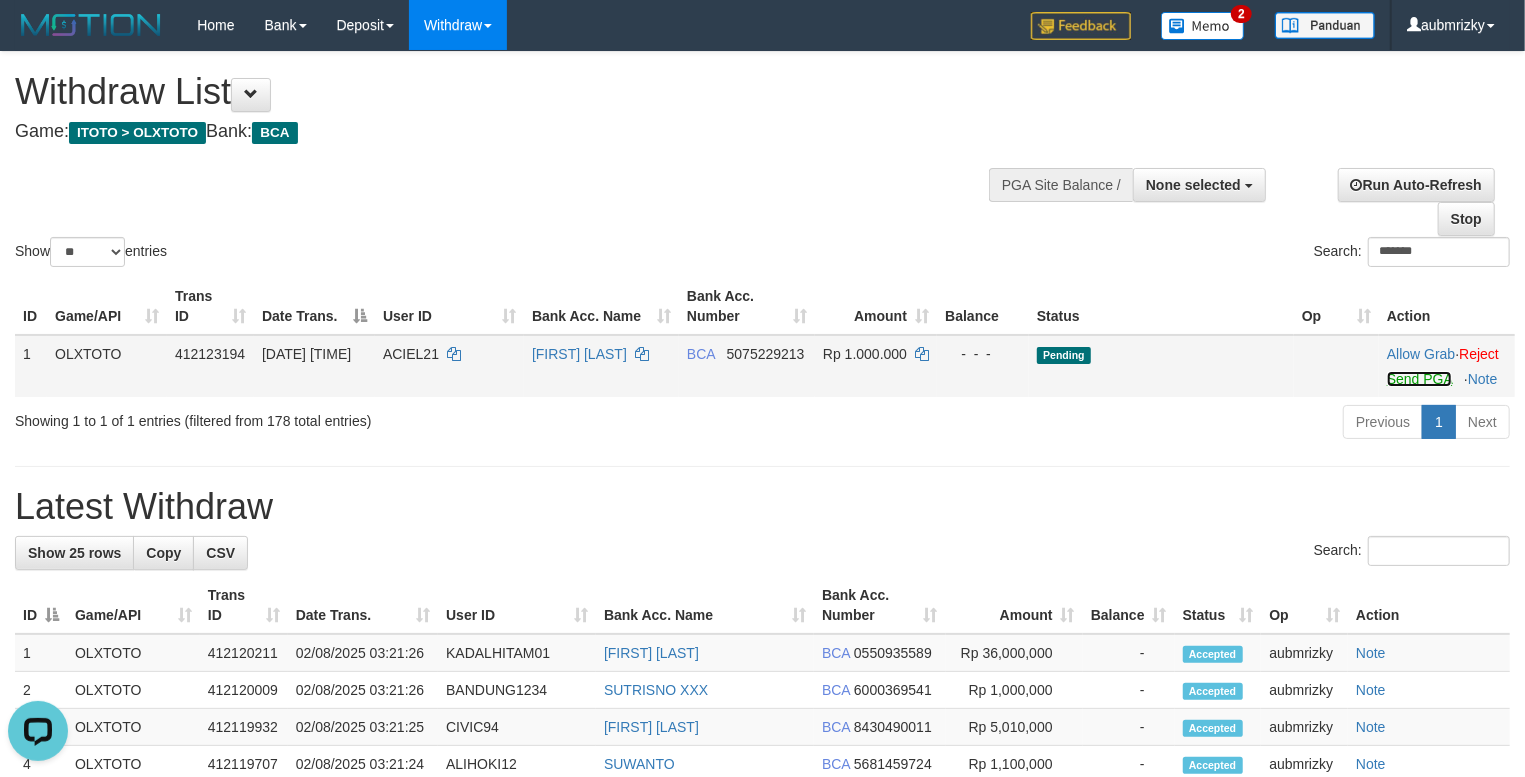 click on "Send PGA" at bounding box center (1419, 379) 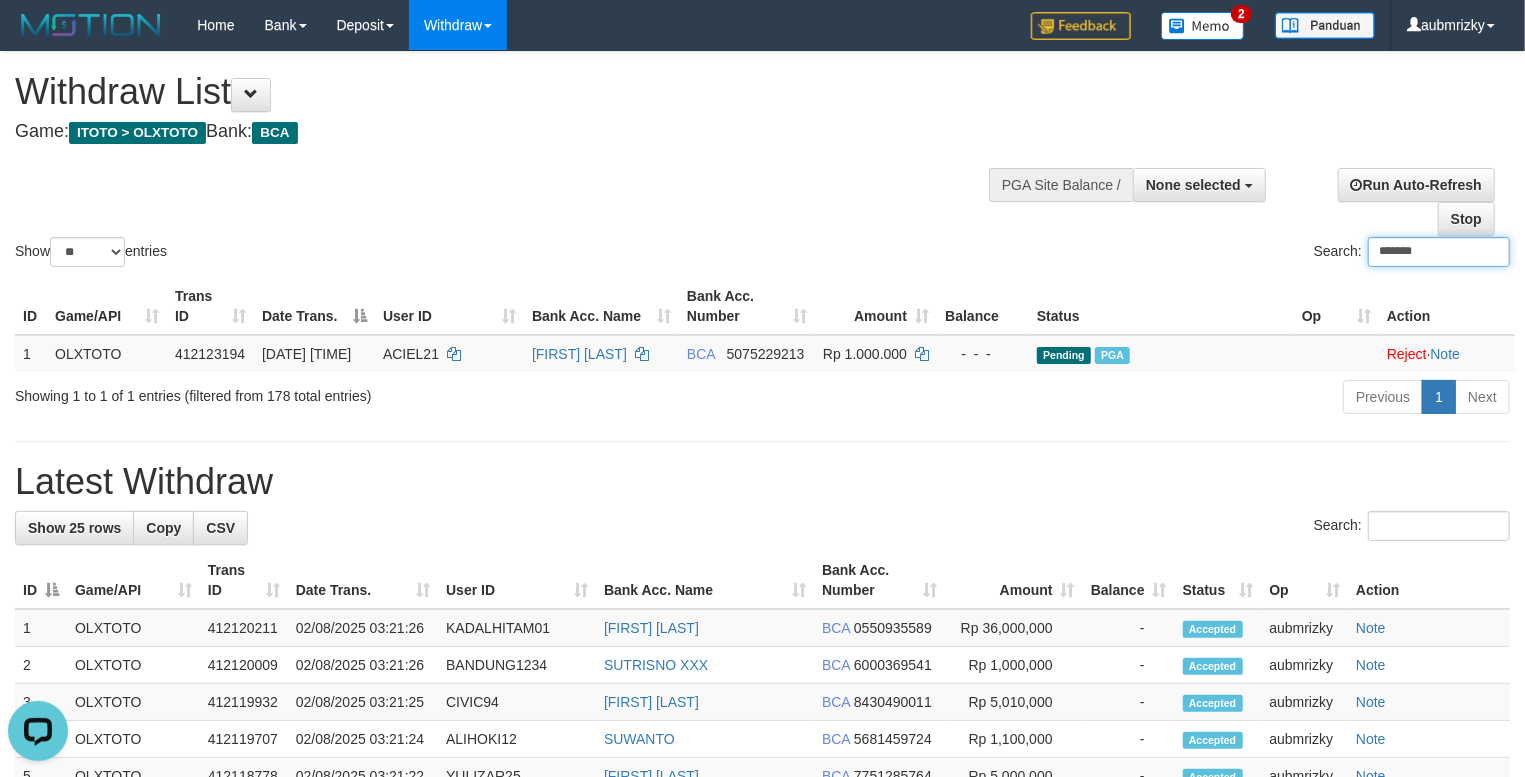 click on "*******" at bounding box center (1439, 252) 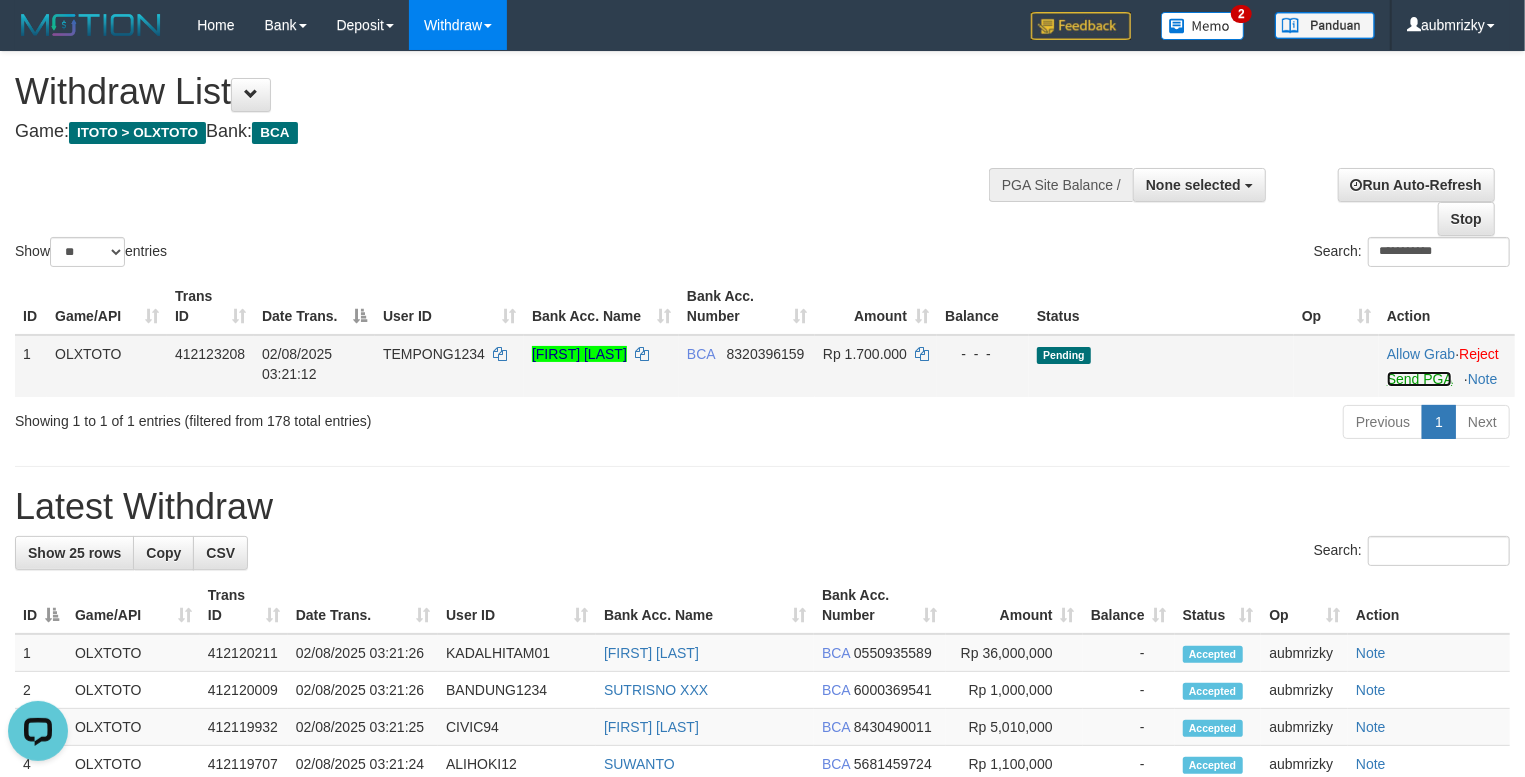 click on "Send PGA" at bounding box center [1419, 379] 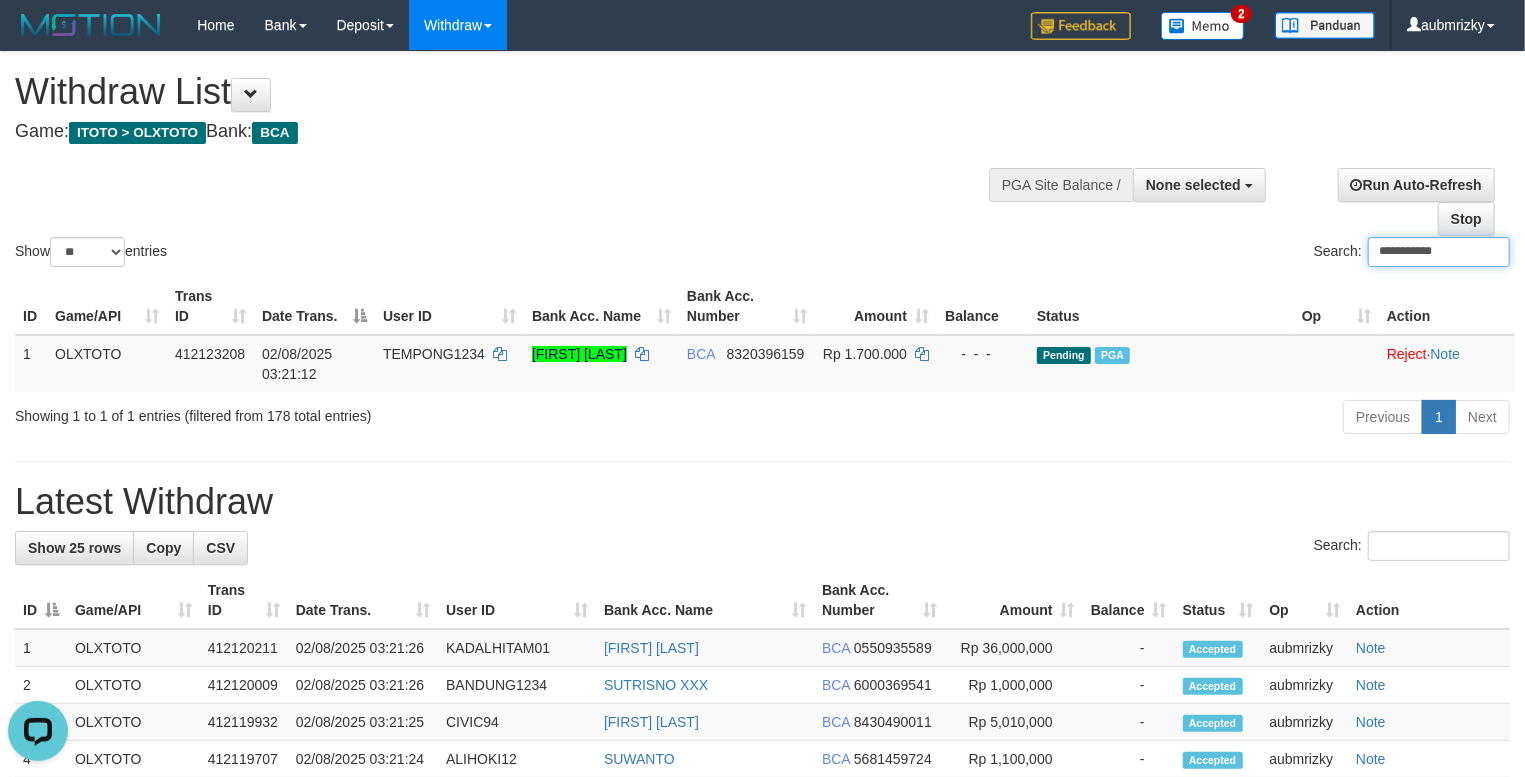 click on "**********" at bounding box center (1439, 252) 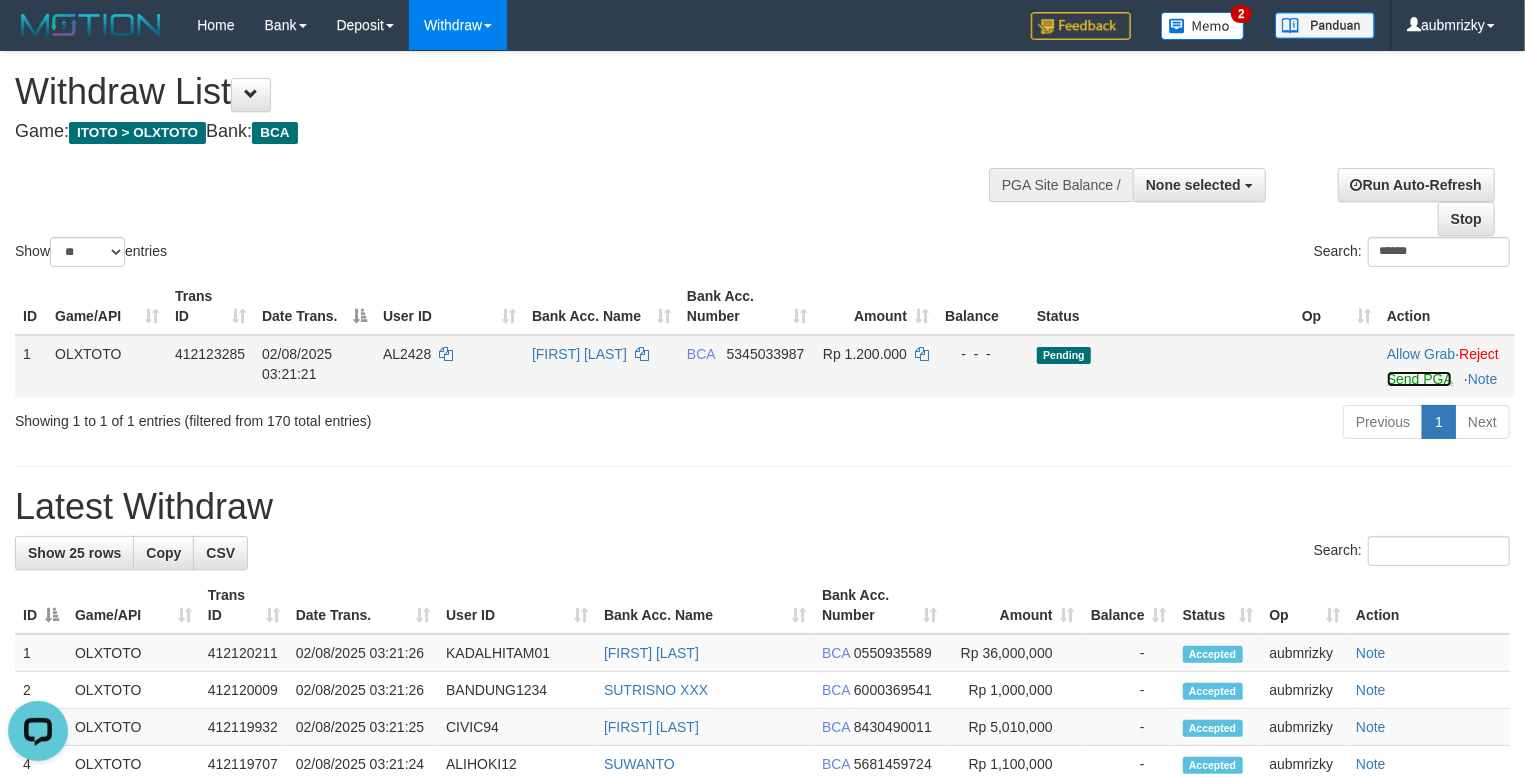 click on "Send PGA" at bounding box center [1419, 379] 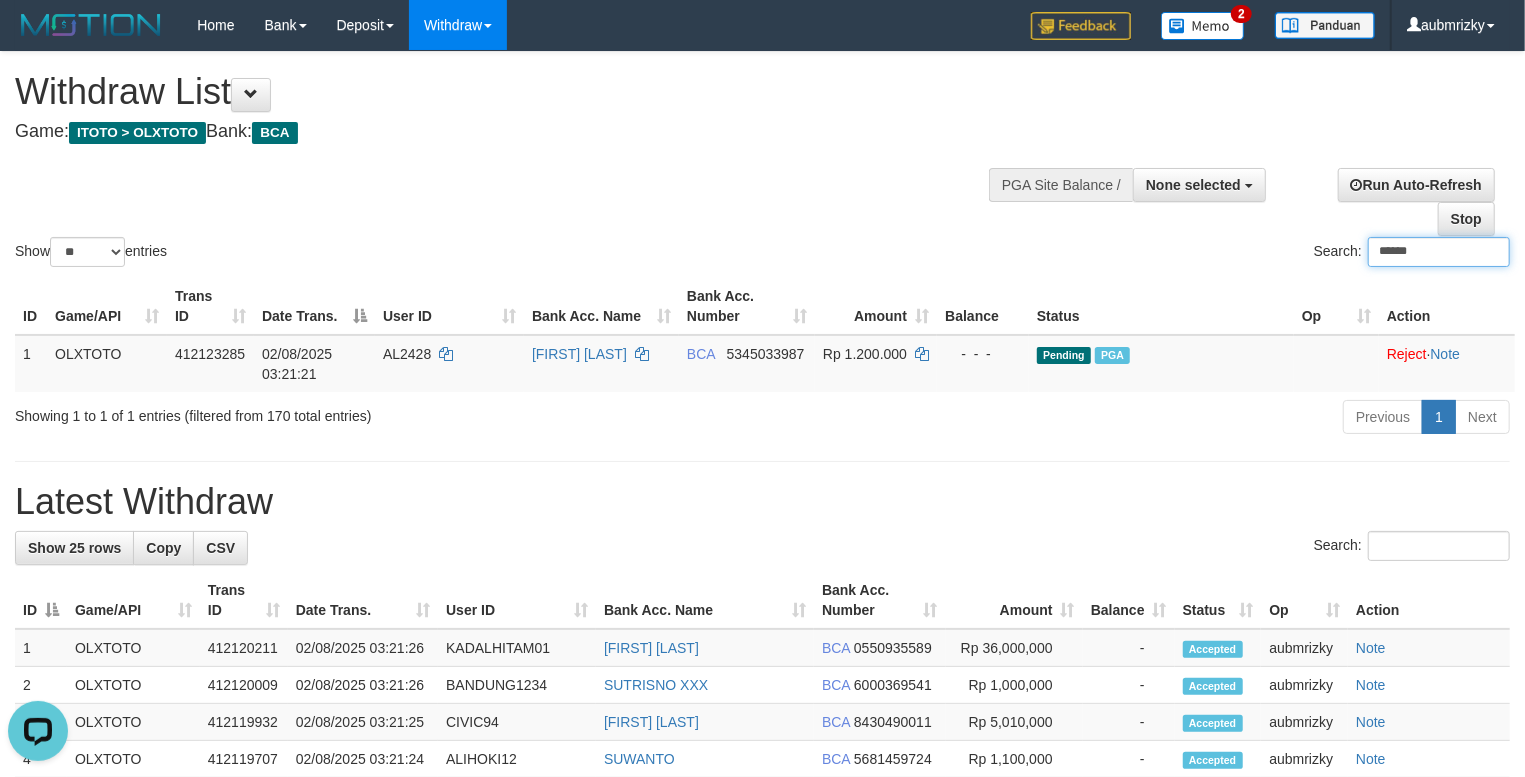 click on "******" at bounding box center (1439, 252) 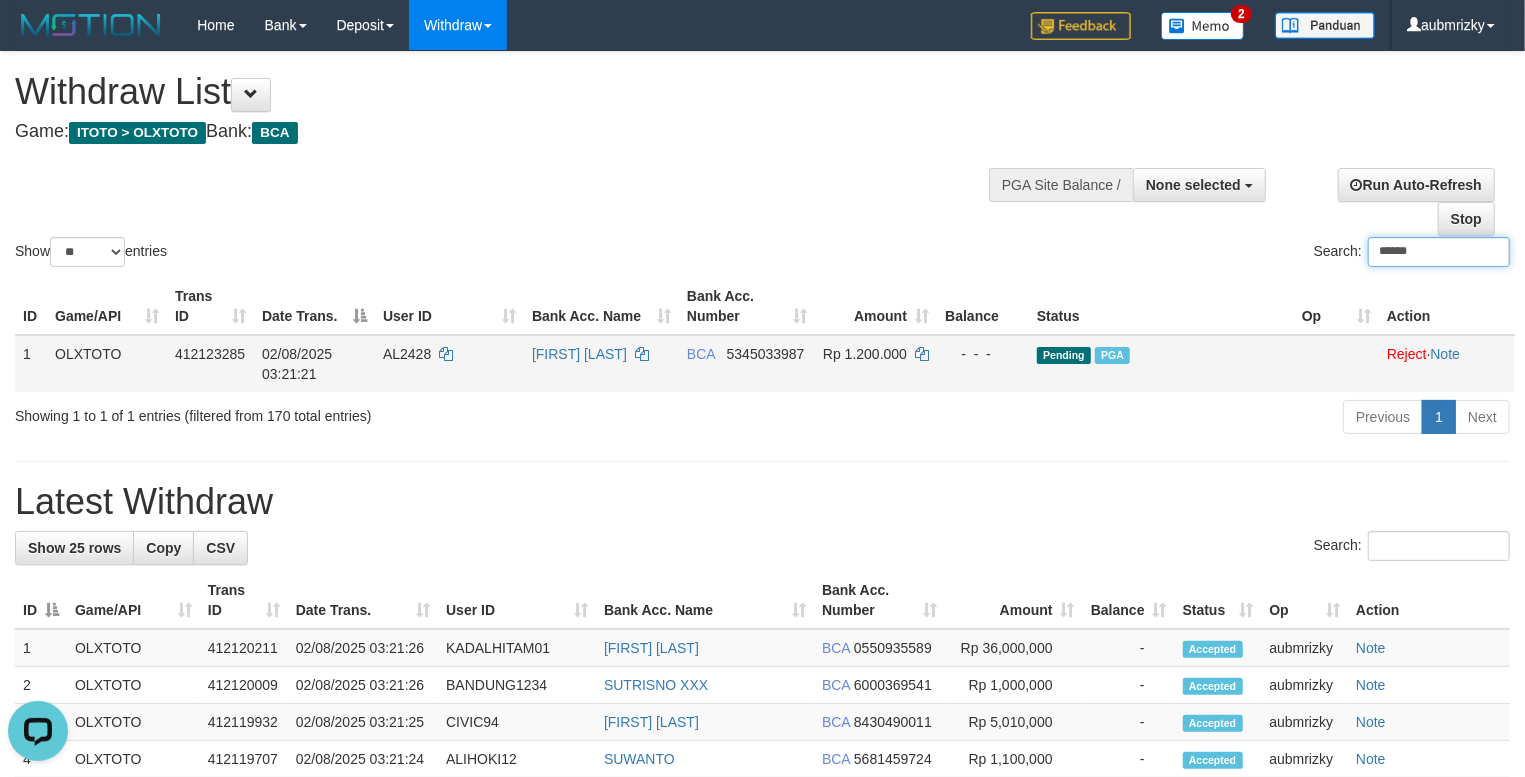 paste on "***" 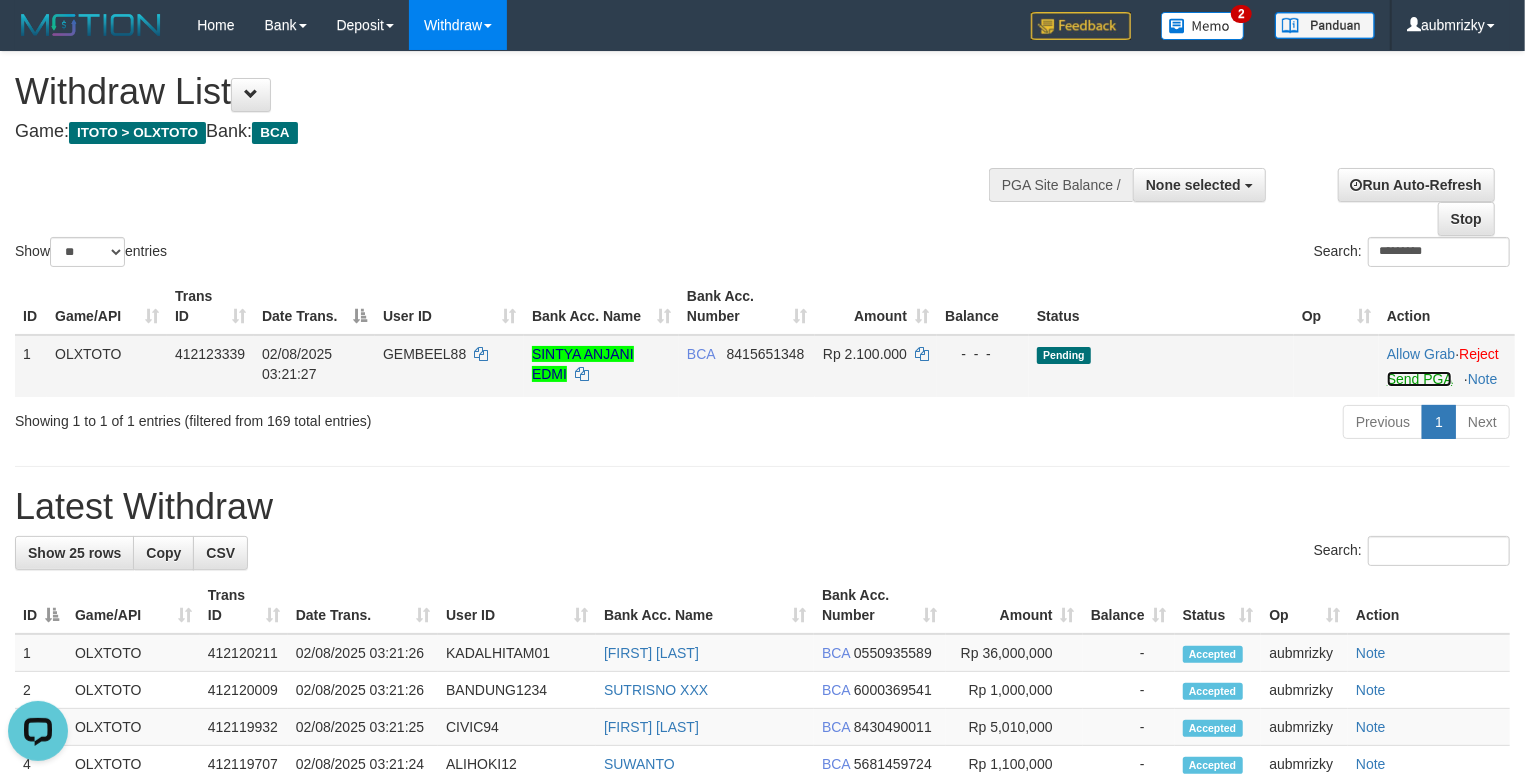 click on "Send PGA" at bounding box center (1419, 379) 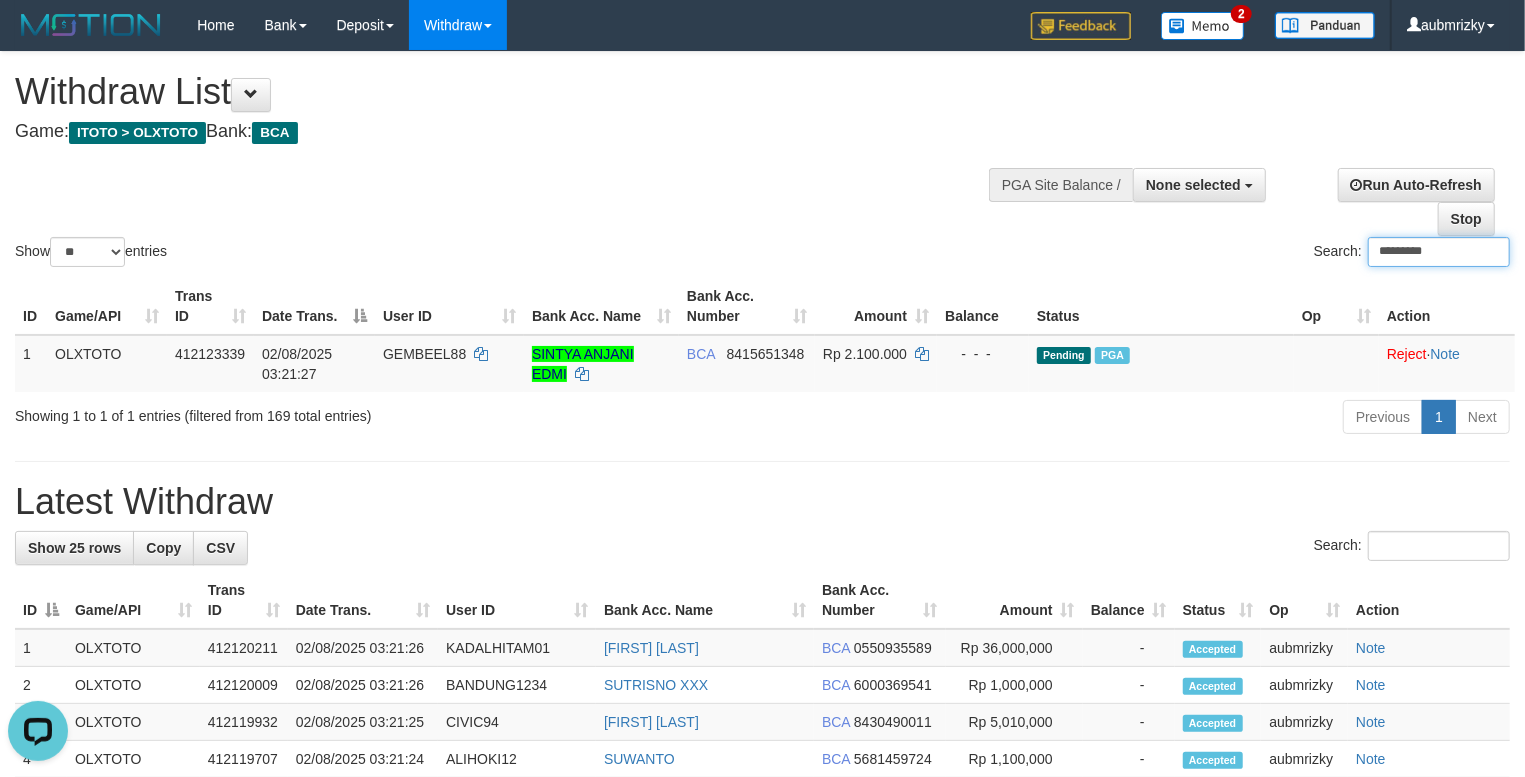 click on "*********" at bounding box center (1439, 252) 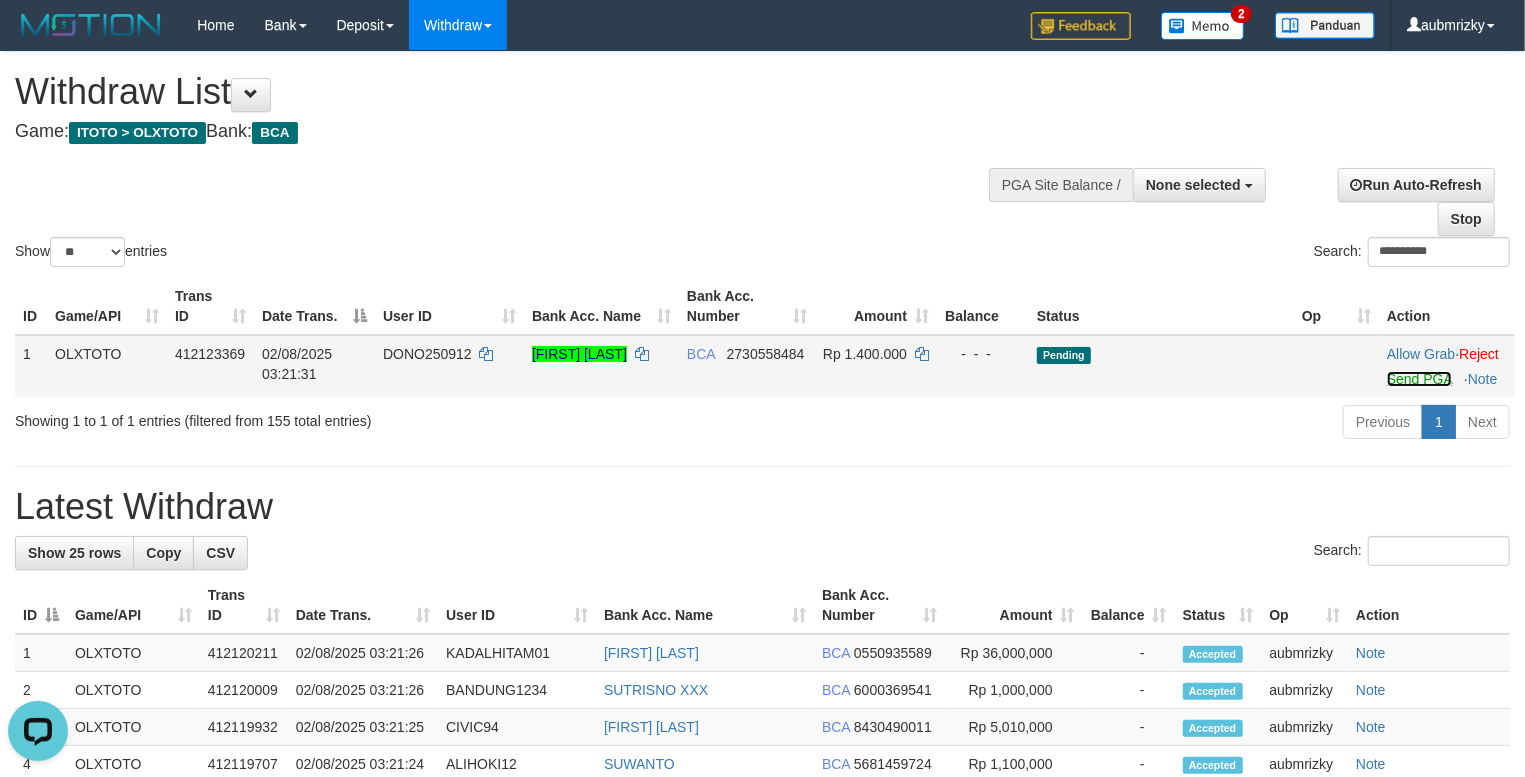 click on "Send PGA" at bounding box center (1419, 379) 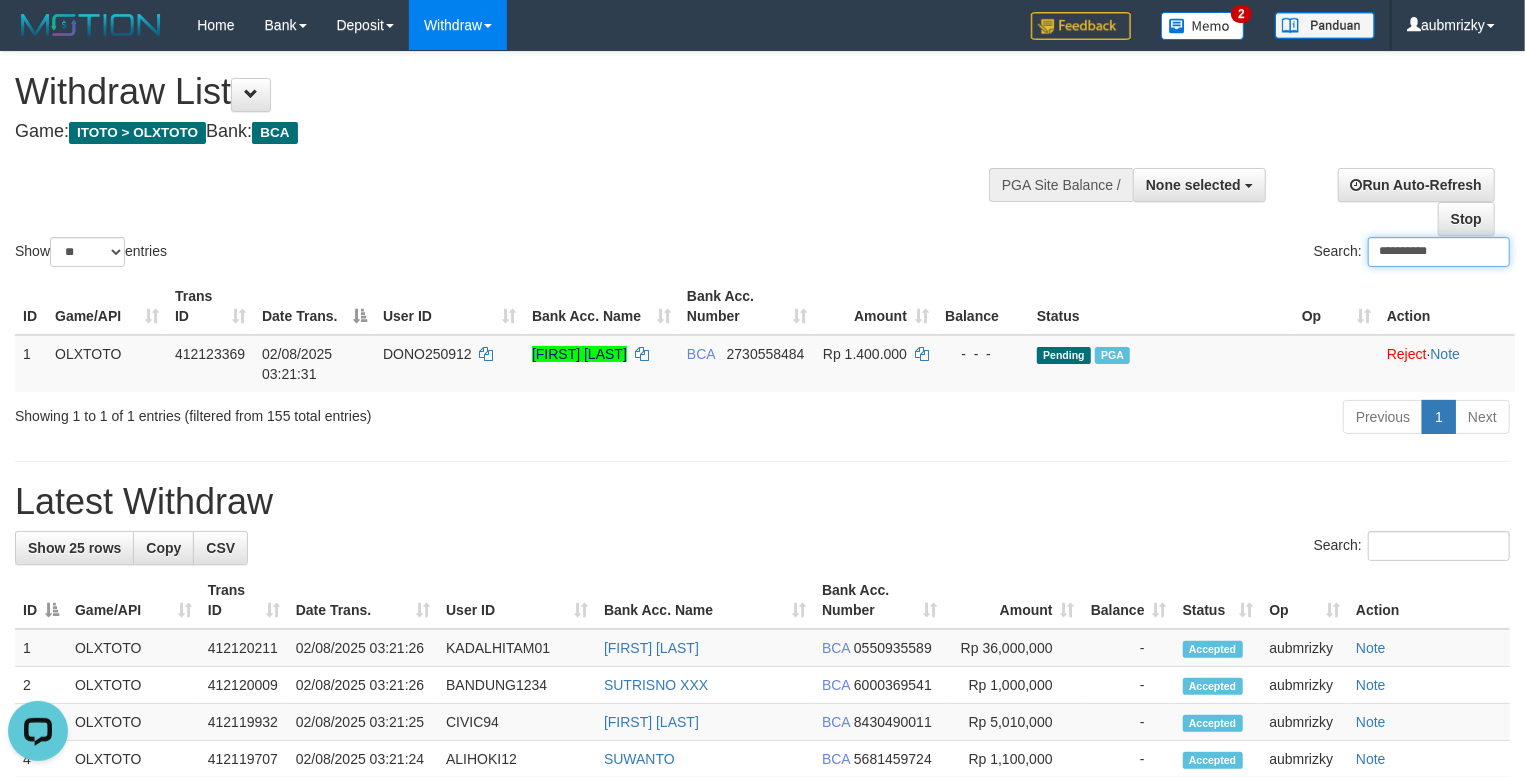 click on "**********" at bounding box center [1439, 252] 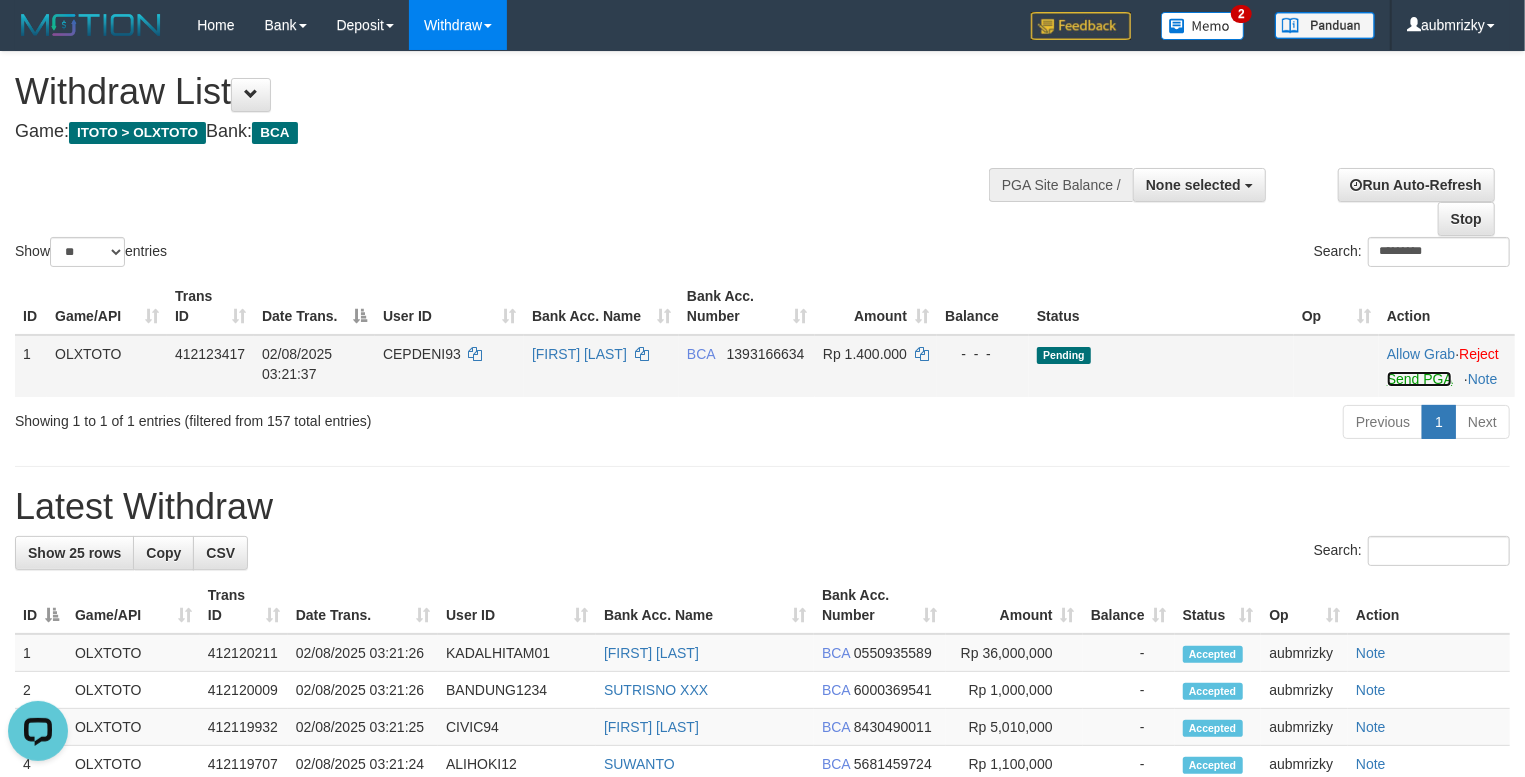 click on "Send PGA" at bounding box center [1419, 379] 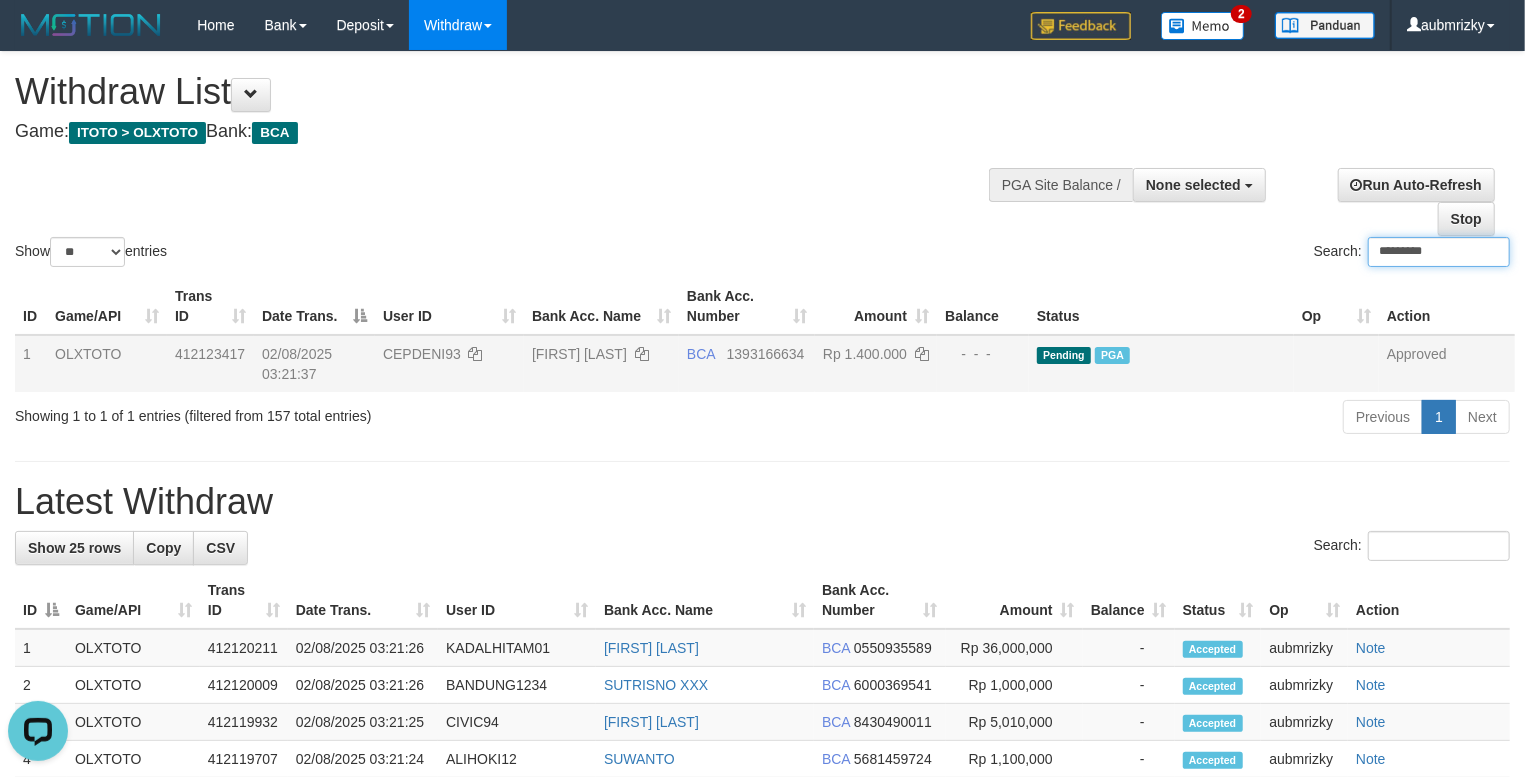 click on "*********" at bounding box center (1439, 252) 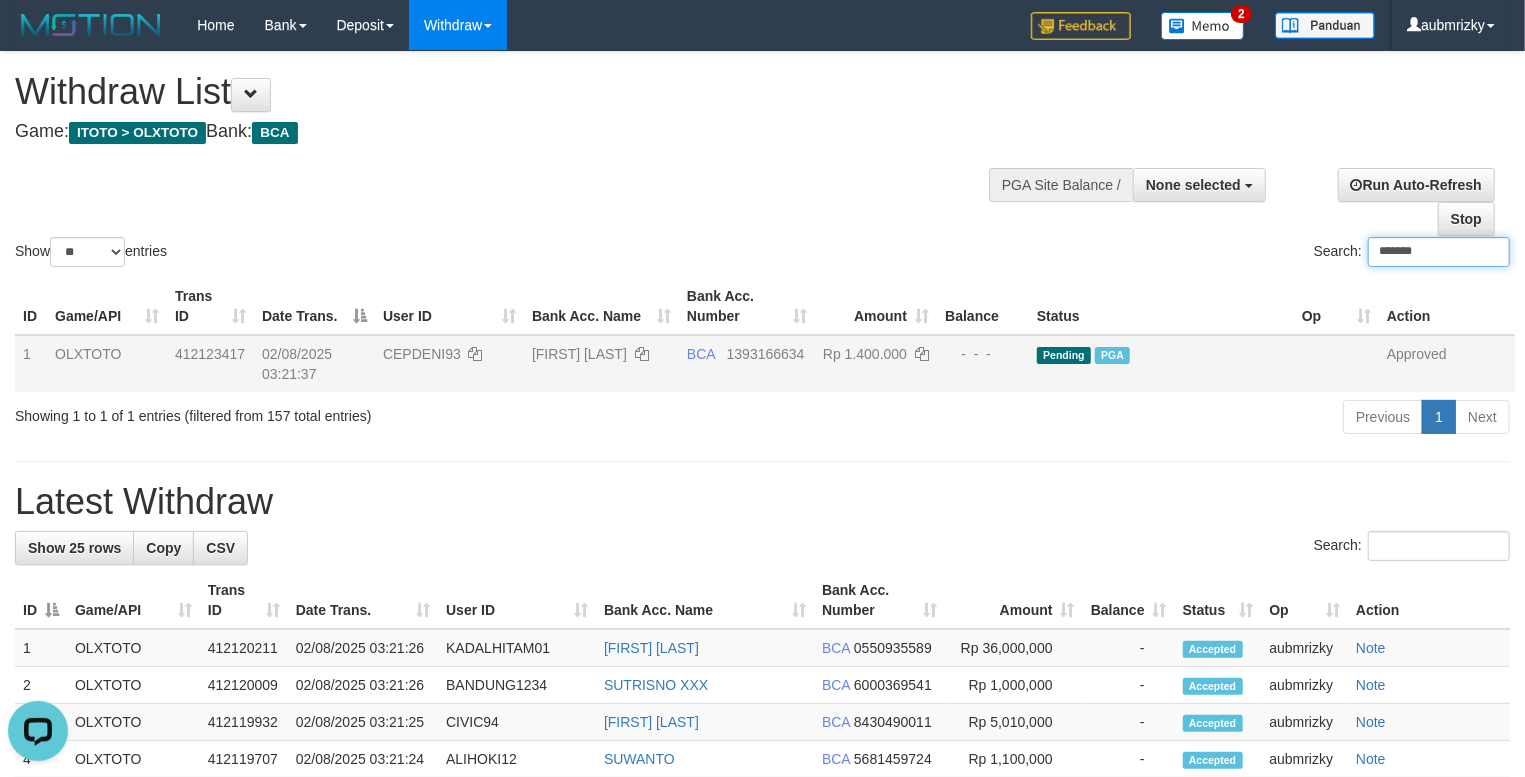 click on "*******" at bounding box center [1439, 252] 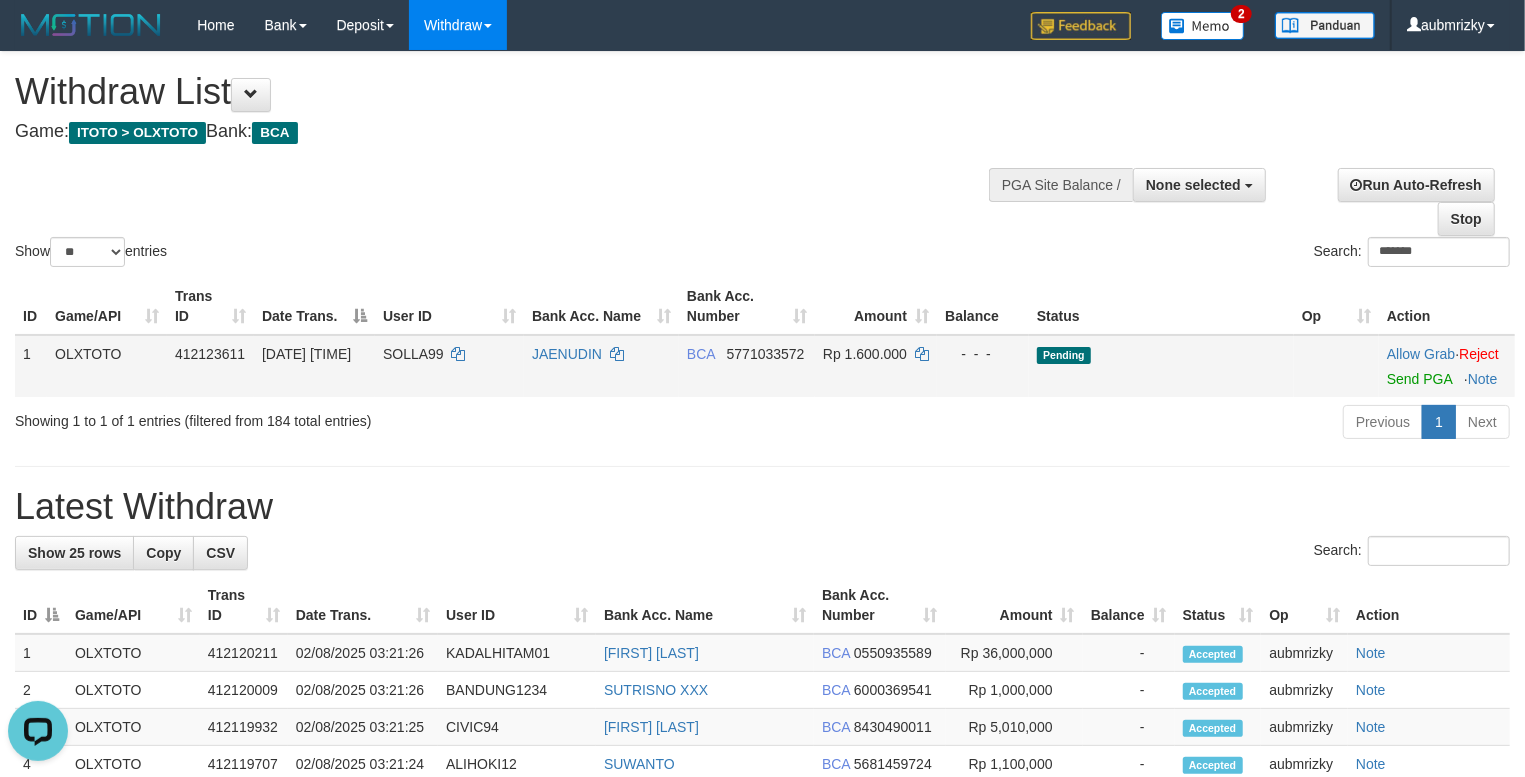 click on "Allow Grab   ·    Reject Send PGA     ·    Note" at bounding box center (1447, 366) 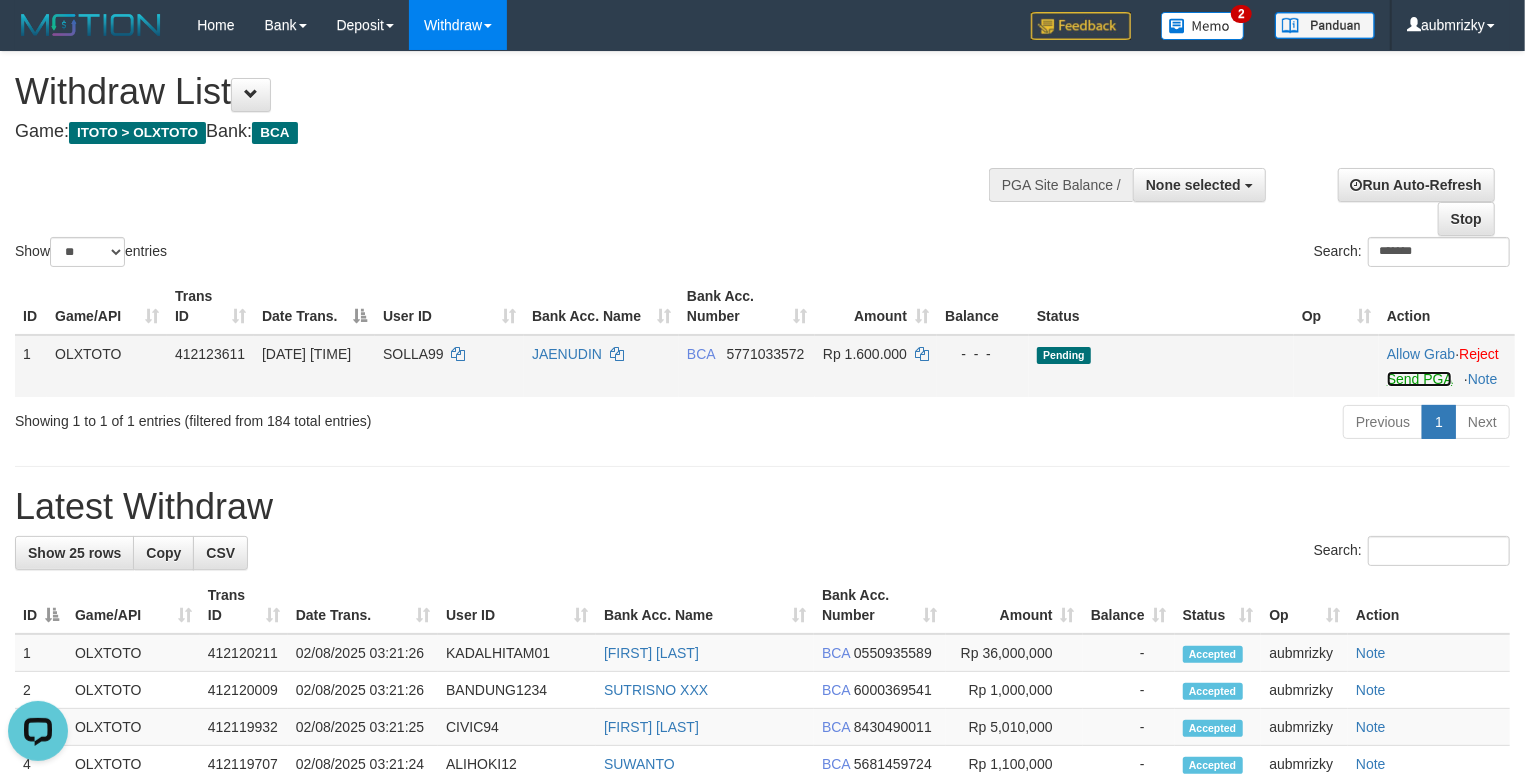 click on "Send PGA" at bounding box center (1419, 379) 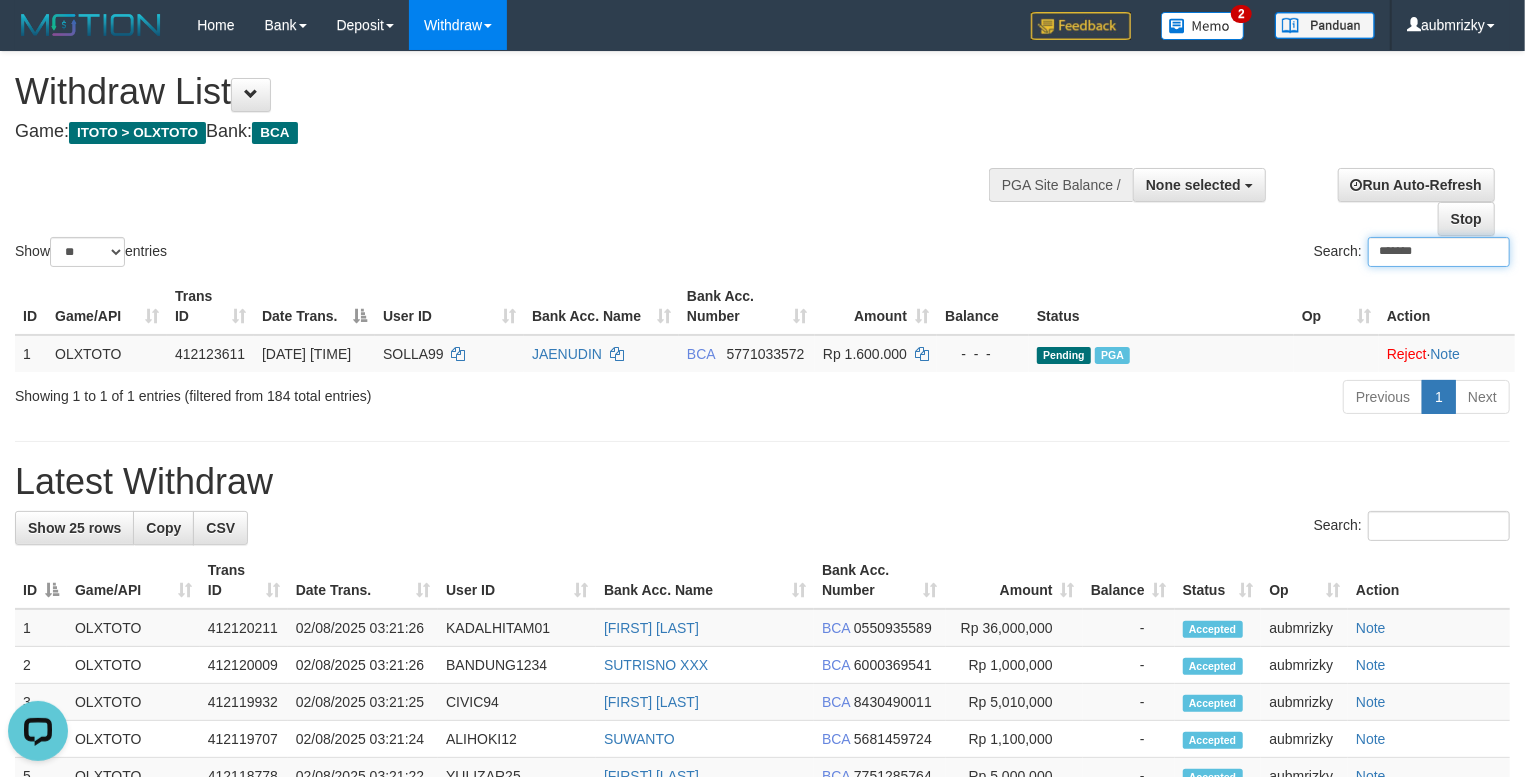 click on "*******" at bounding box center (1439, 252) 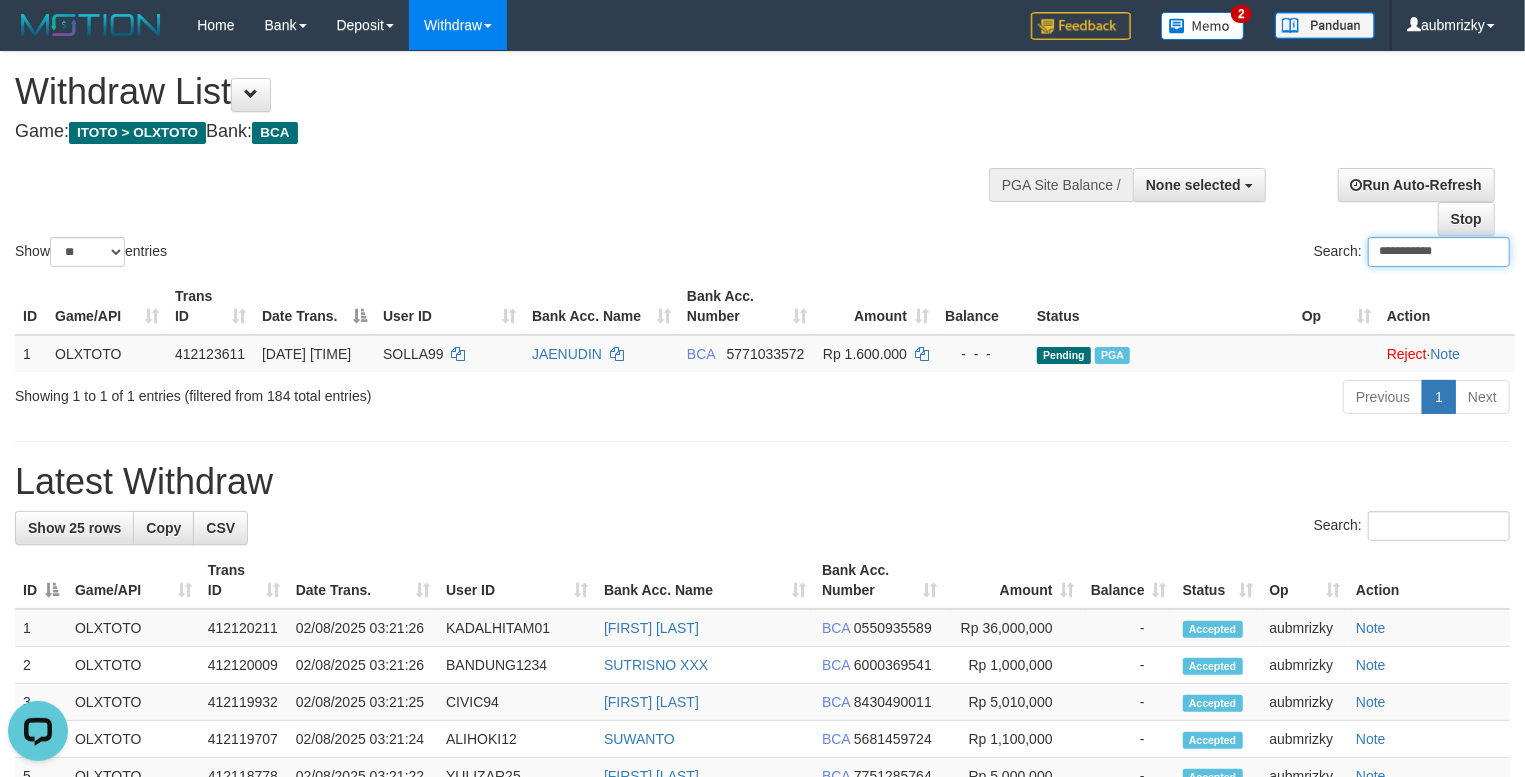 click on "**********" at bounding box center (1439, 252) 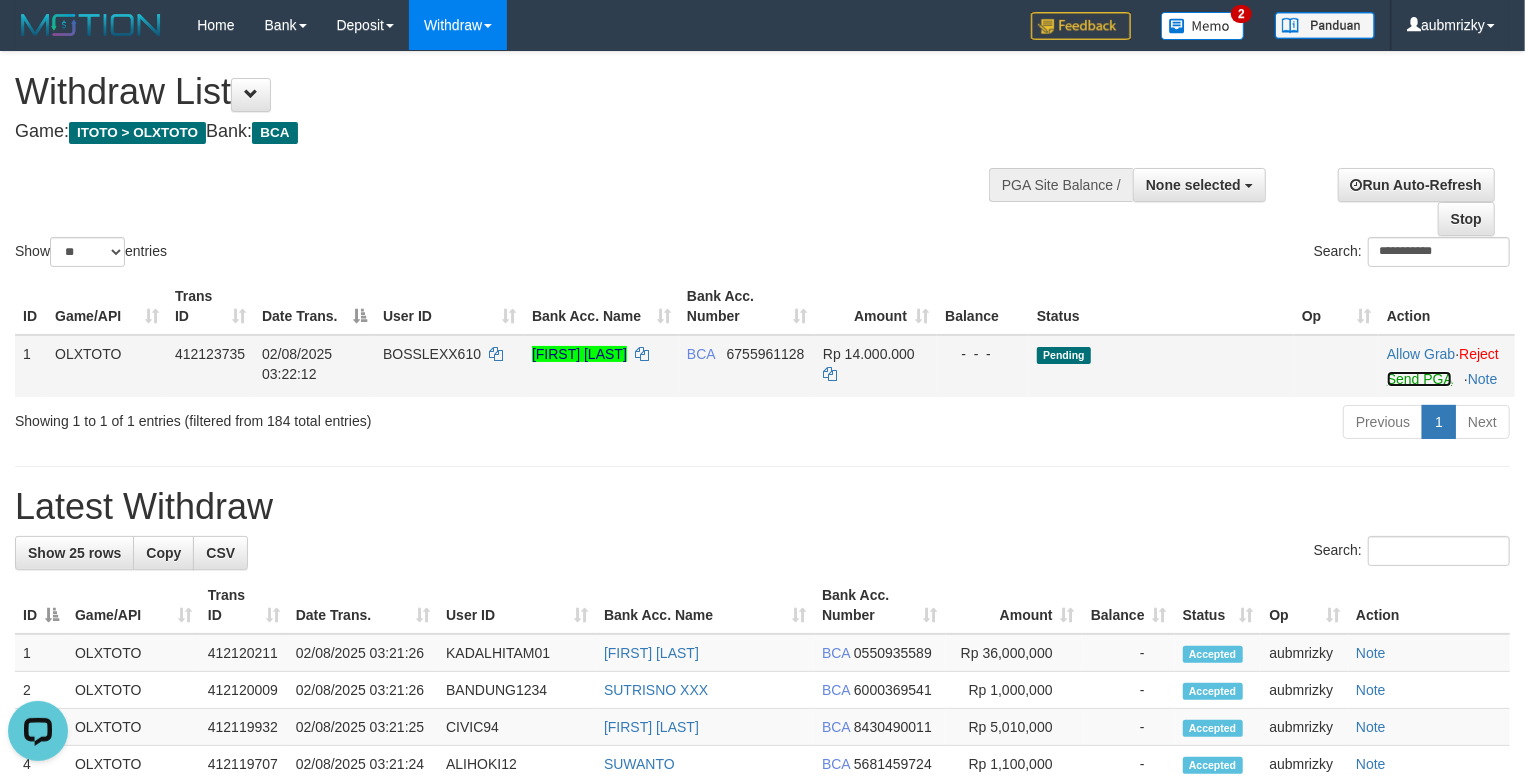 click on "Send PGA" at bounding box center [1419, 379] 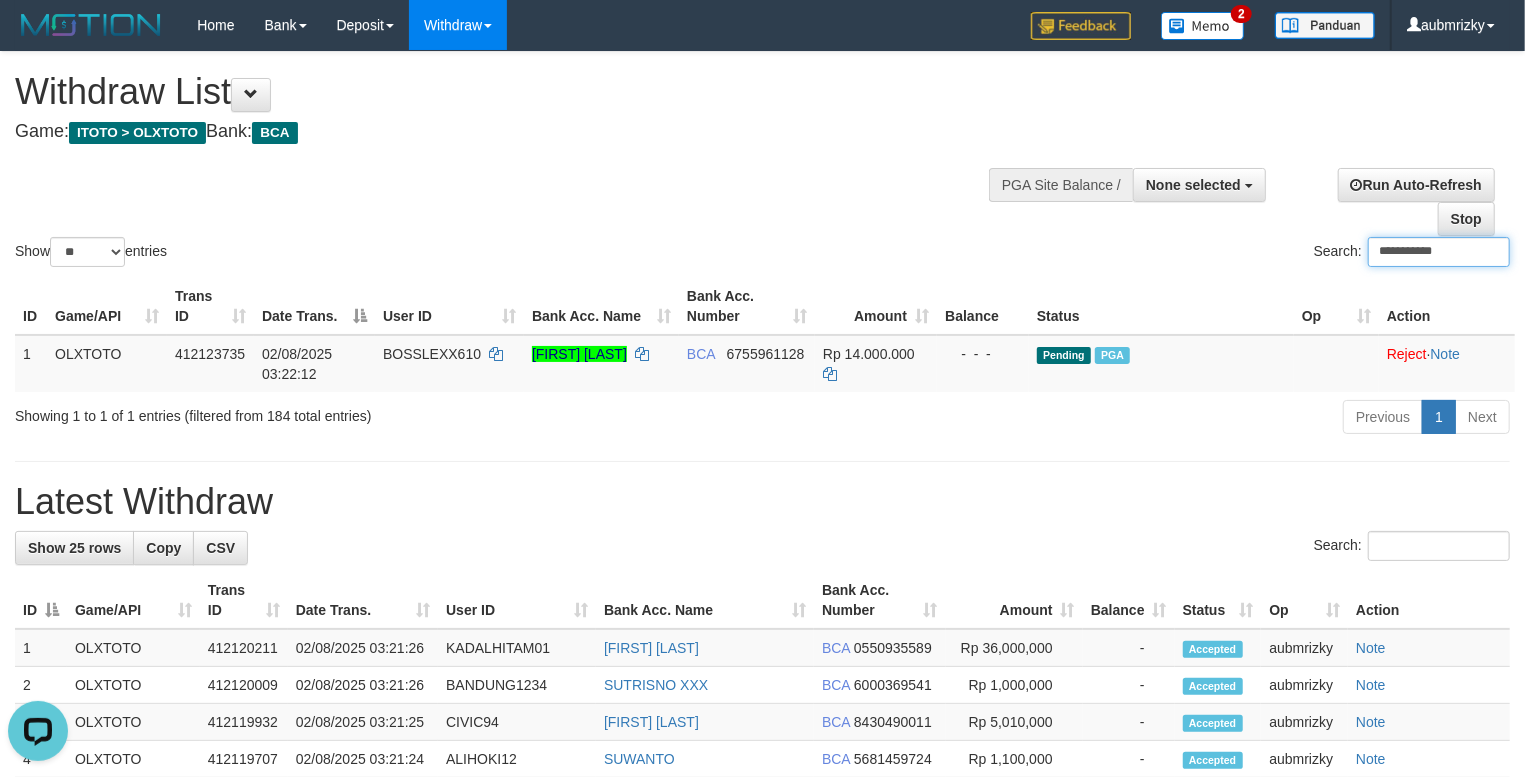 click on "**********" at bounding box center [1439, 252] 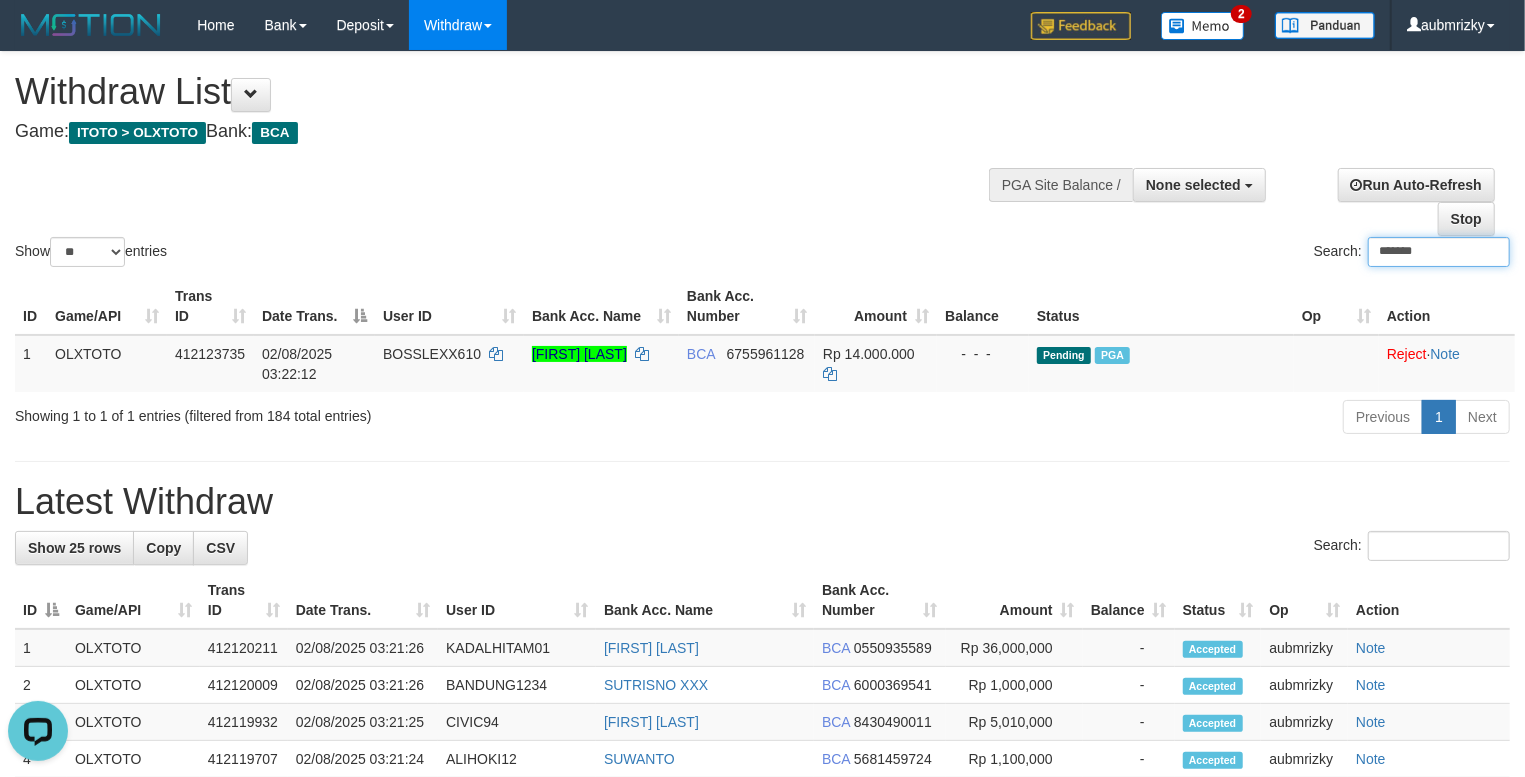 click on "*******" at bounding box center [1439, 252] 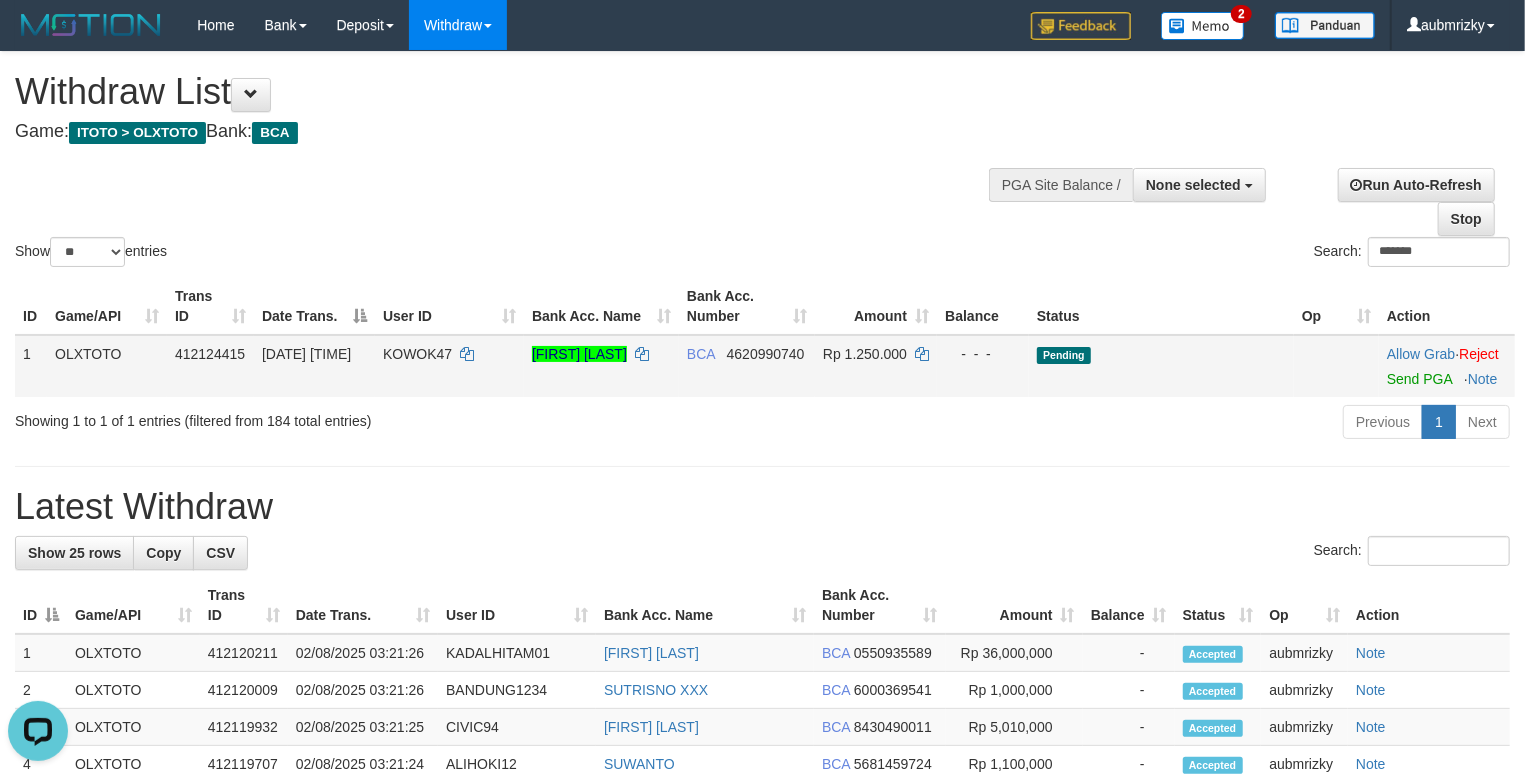click on "Allow Grab   ·    Reject Send PGA     ·    Note" at bounding box center [1447, 366] 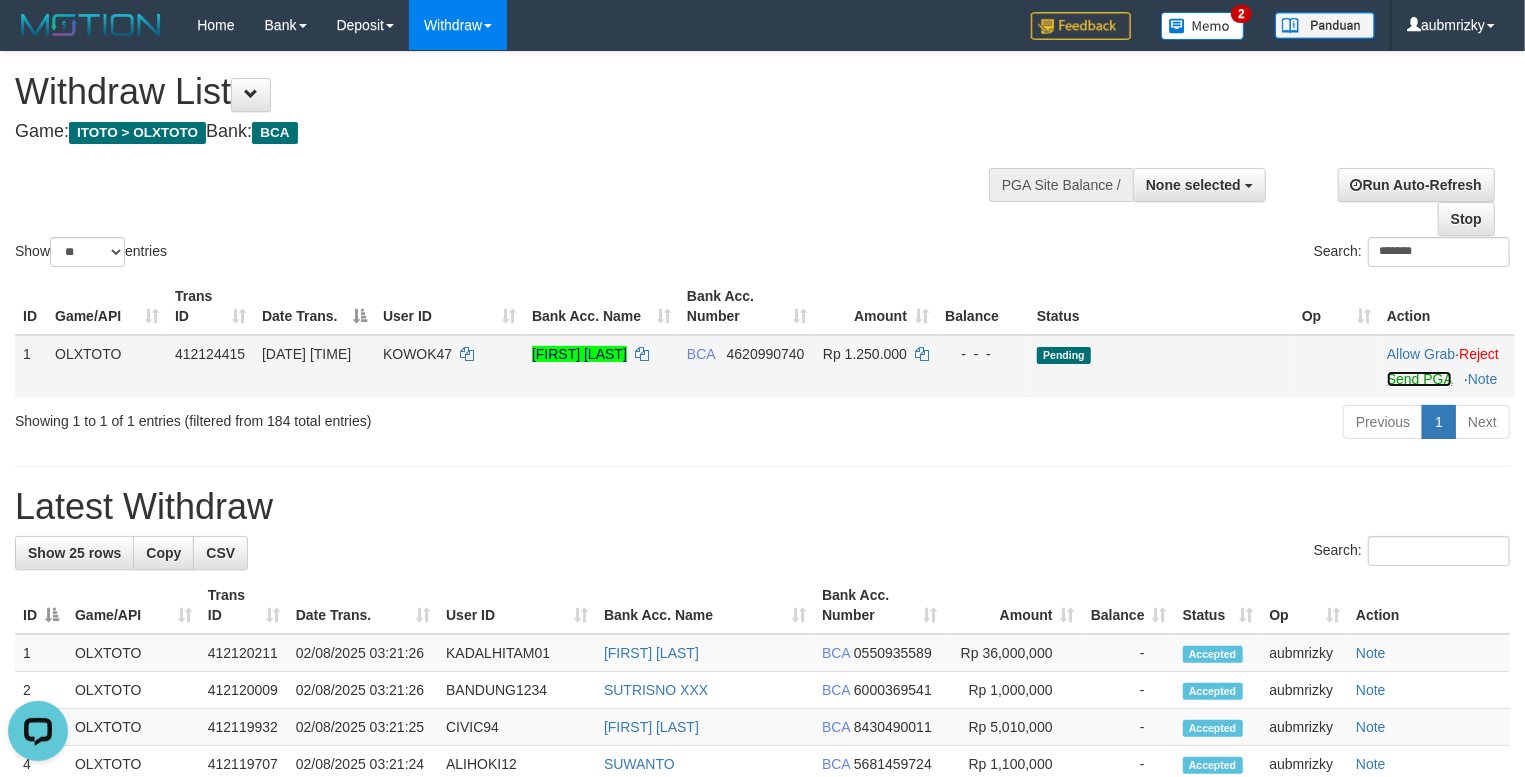 click on "Send PGA" at bounding box center (1419, 379) 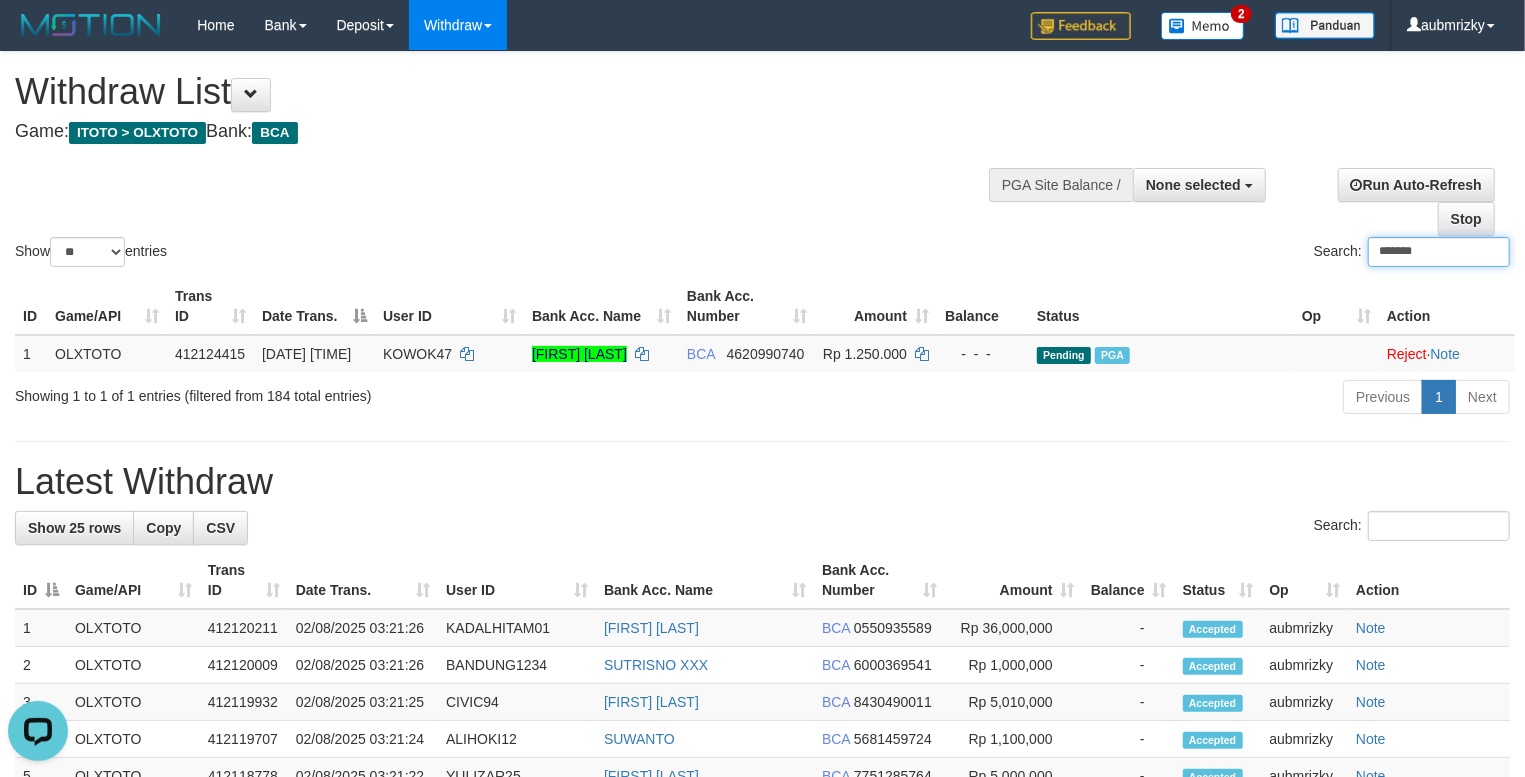 click on "*******" at bounding box center (1439, 252) 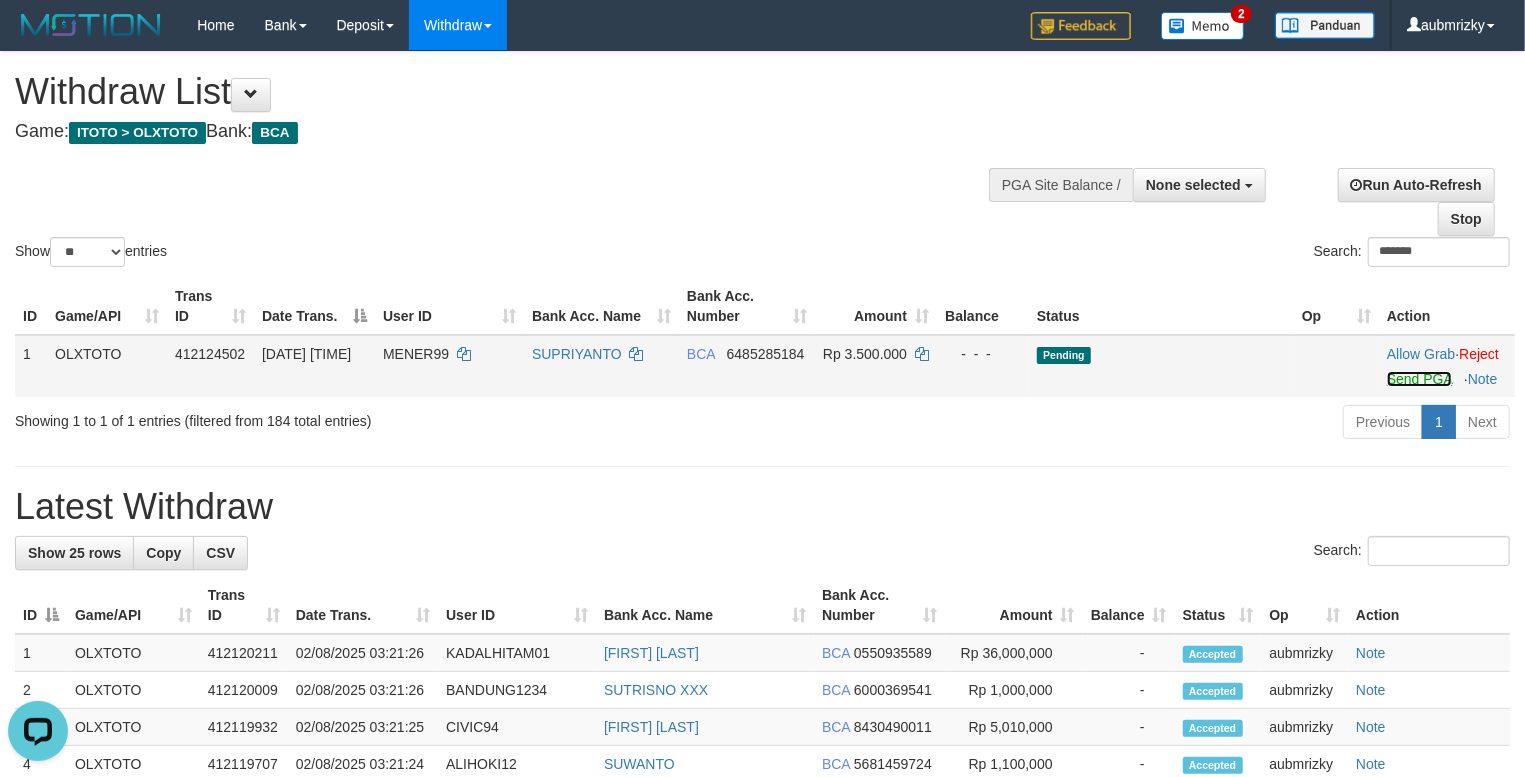 click on "Send PGA" at bounding box center [1419, 379] 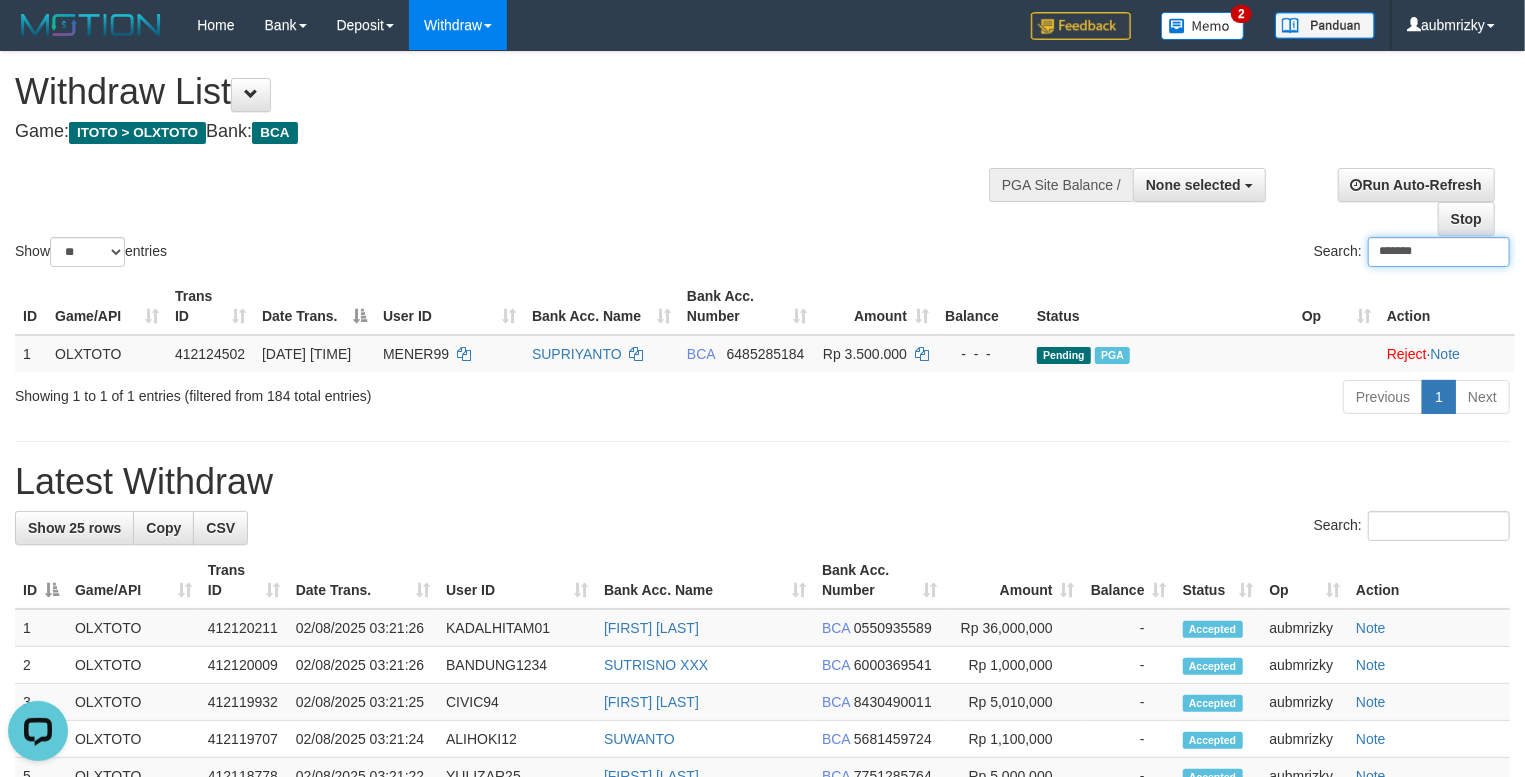 click on "*******" at bounding box center [1439, 252] 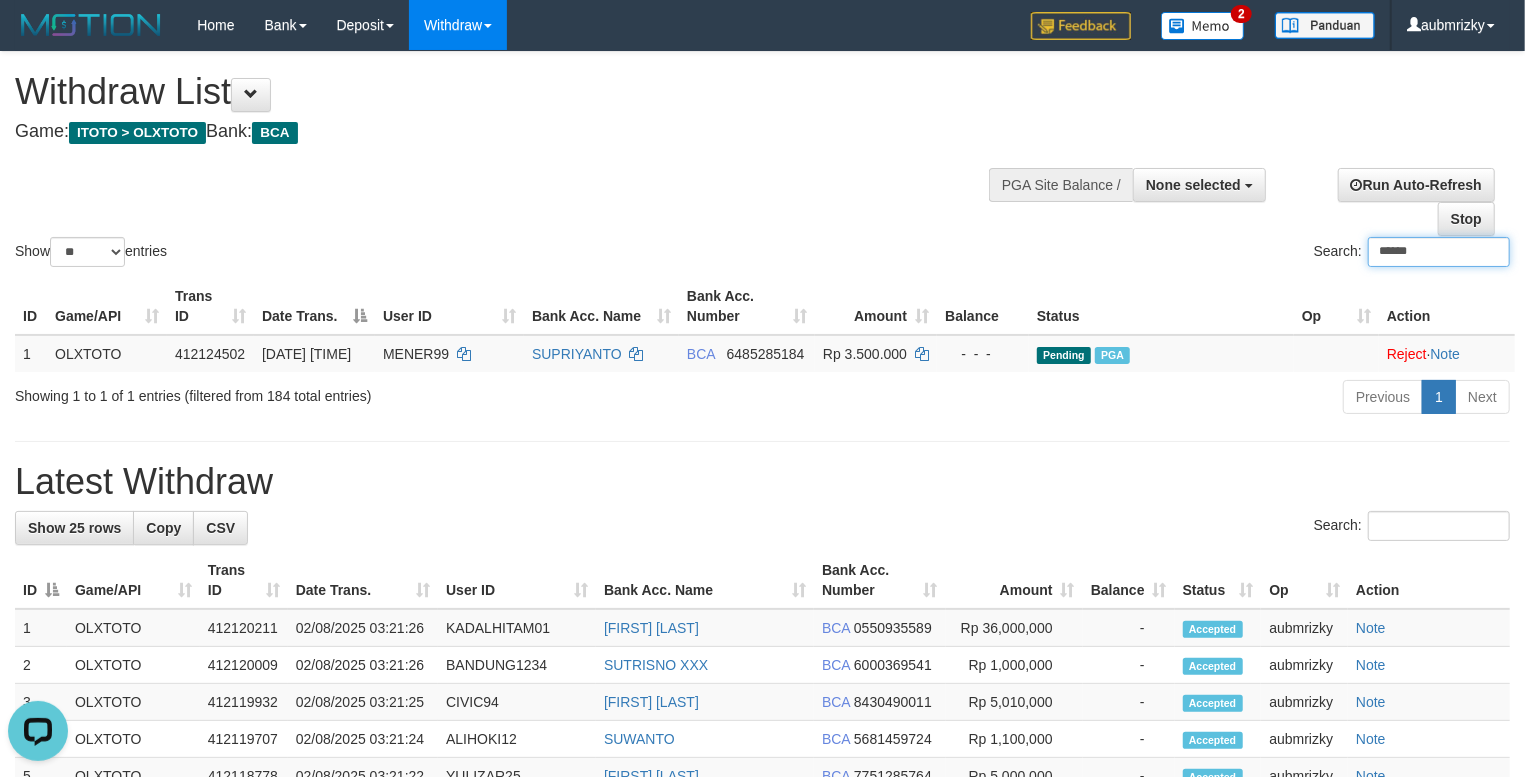 click on "******" at bounding box center (1439, 252) 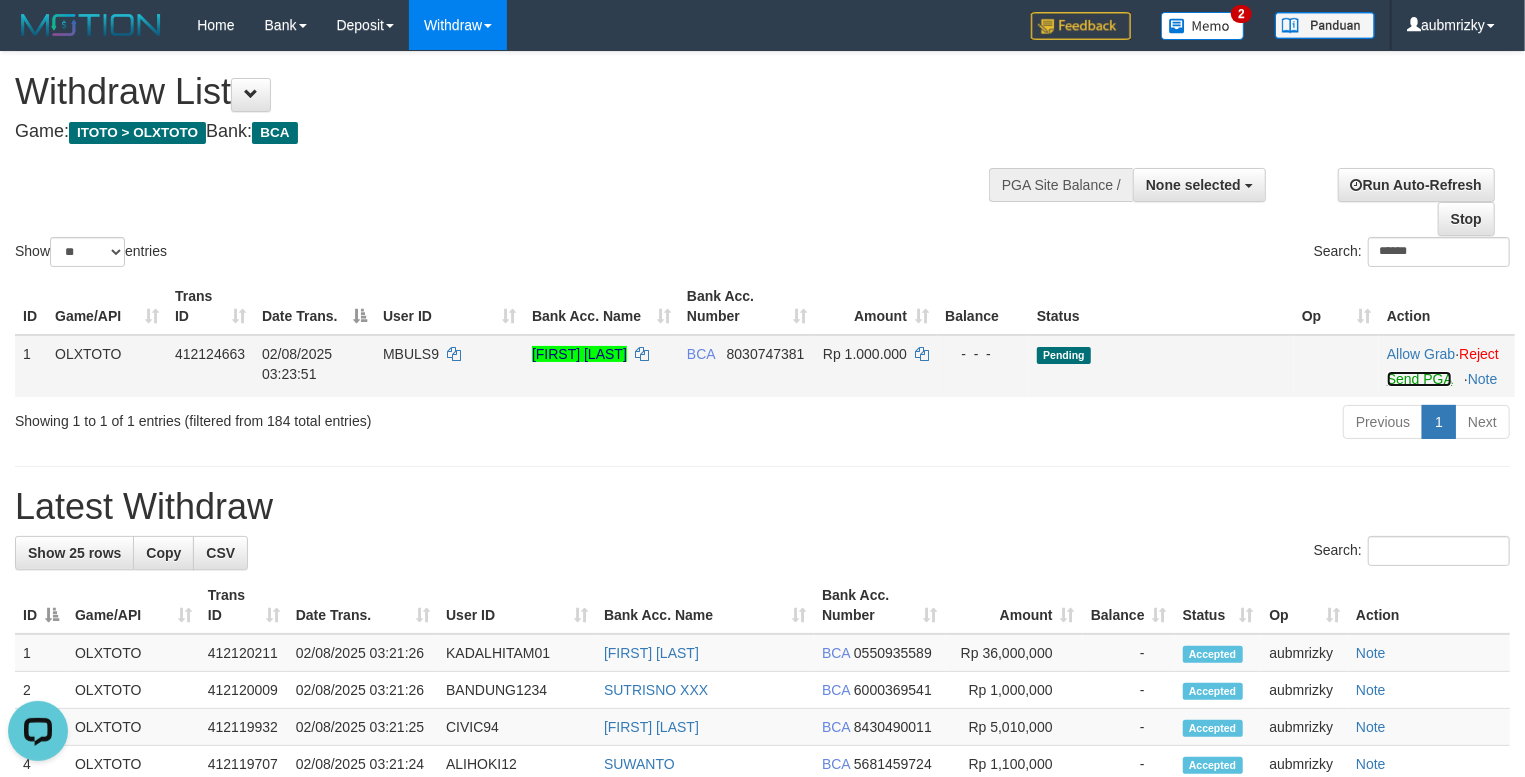 click on "Send PGA" at bounding box center (1419, 379) 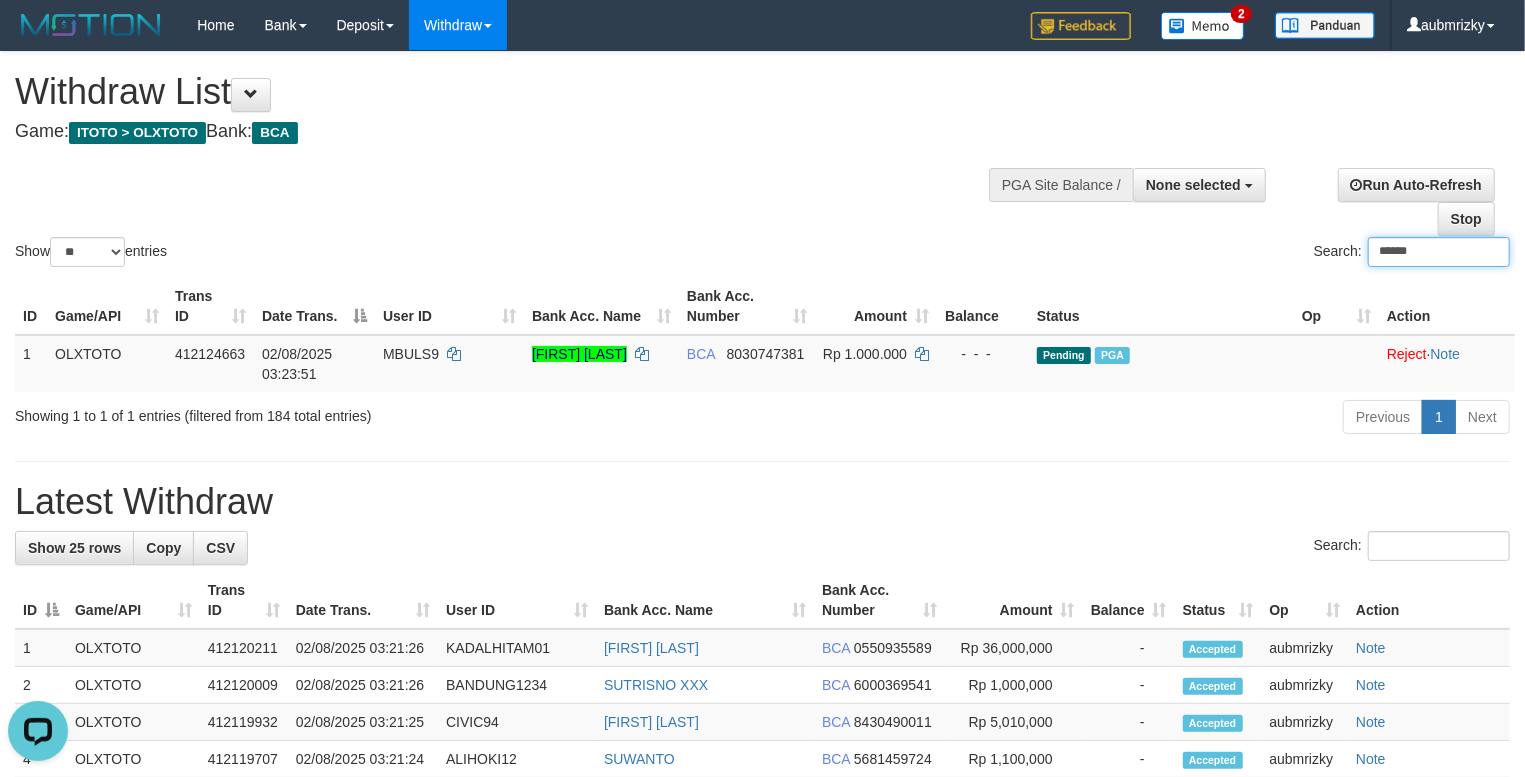 click on "******" at bounding box center [1439, 252] 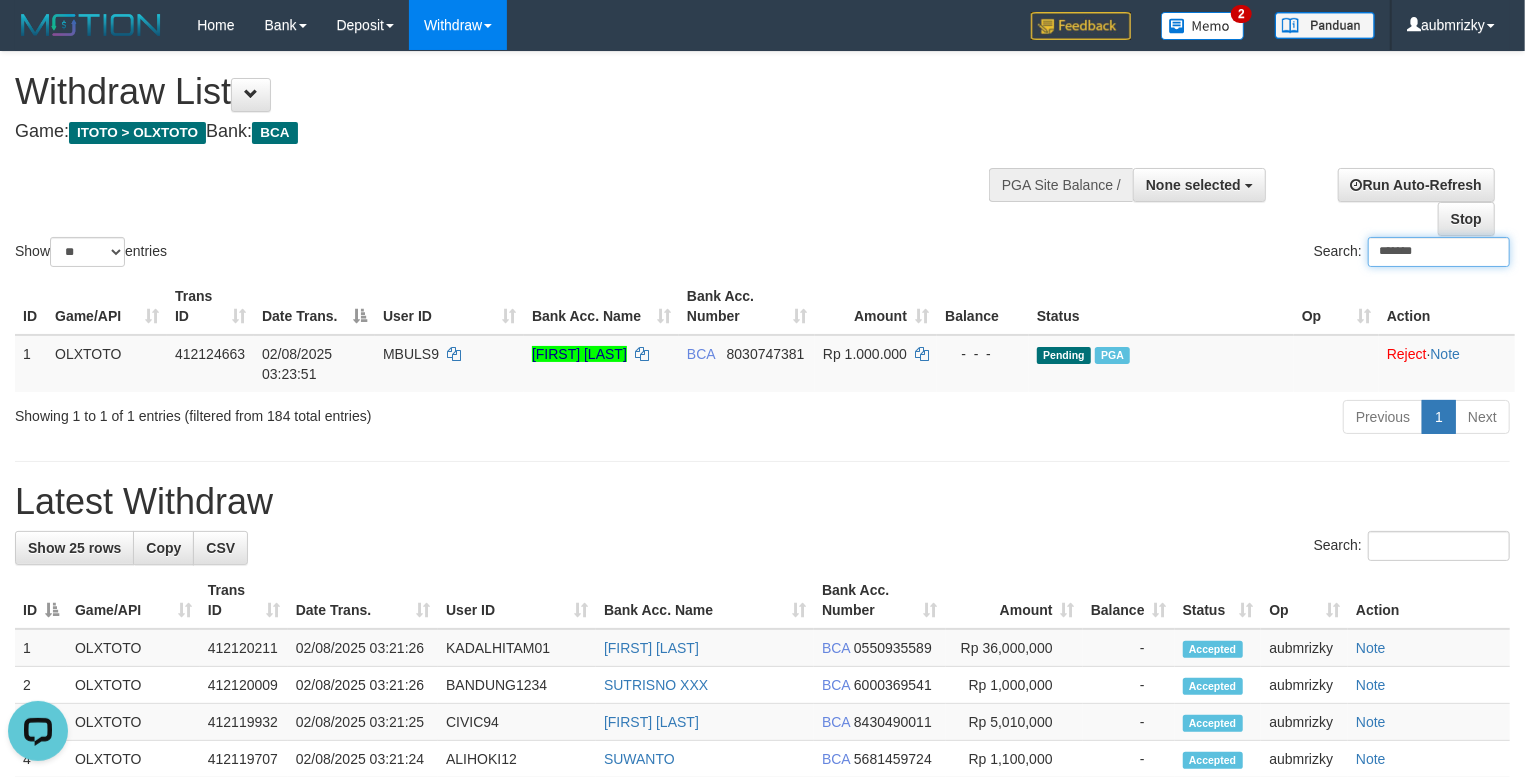 drag, startPoint x: 1377, startPoint y: 249, endPoint x: 1377, endPoint y: 262, distance: 13 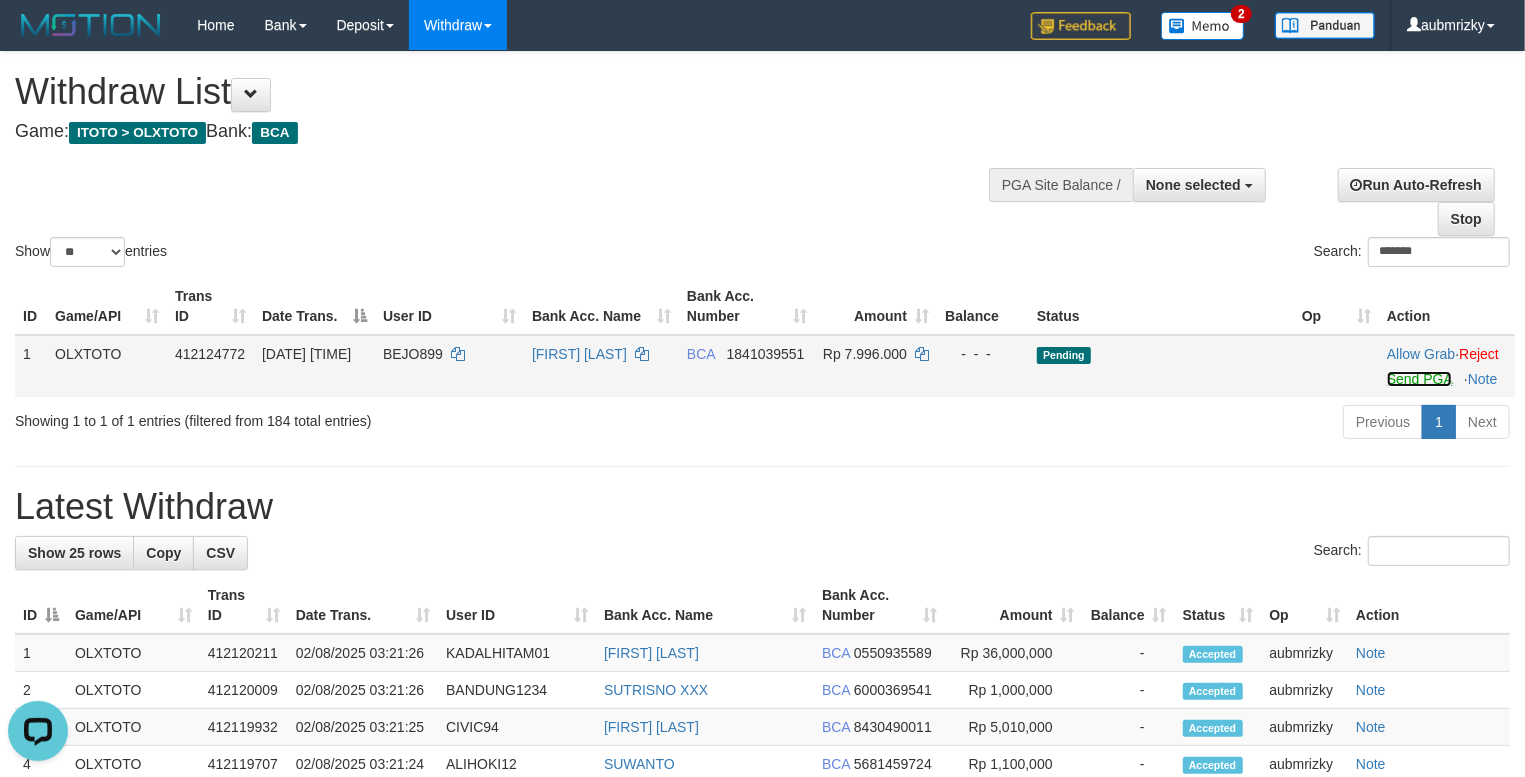 click on "Send PGA" at bounding box center (1419, 379) 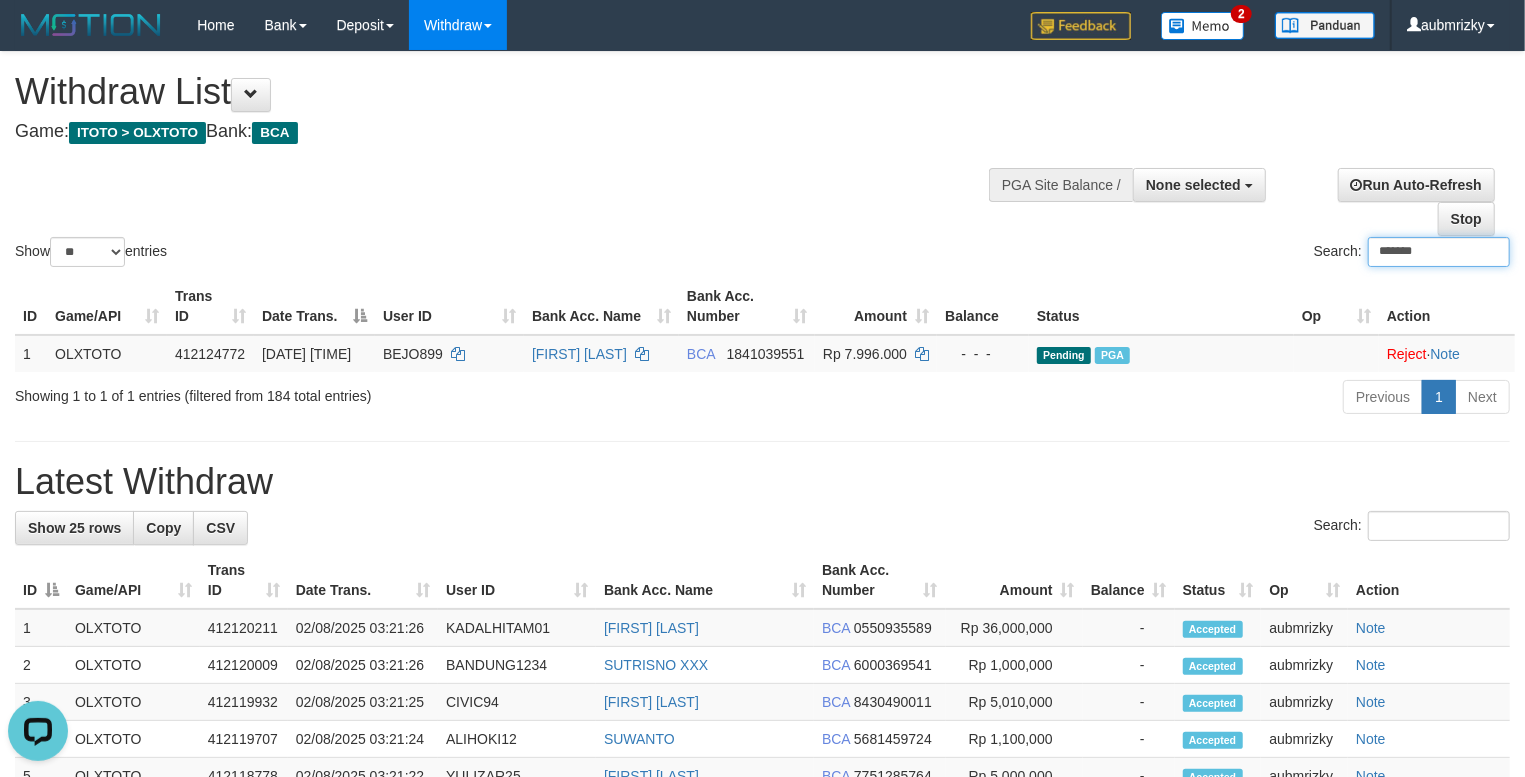 click on "*******" at bounding box center (1439, 252) 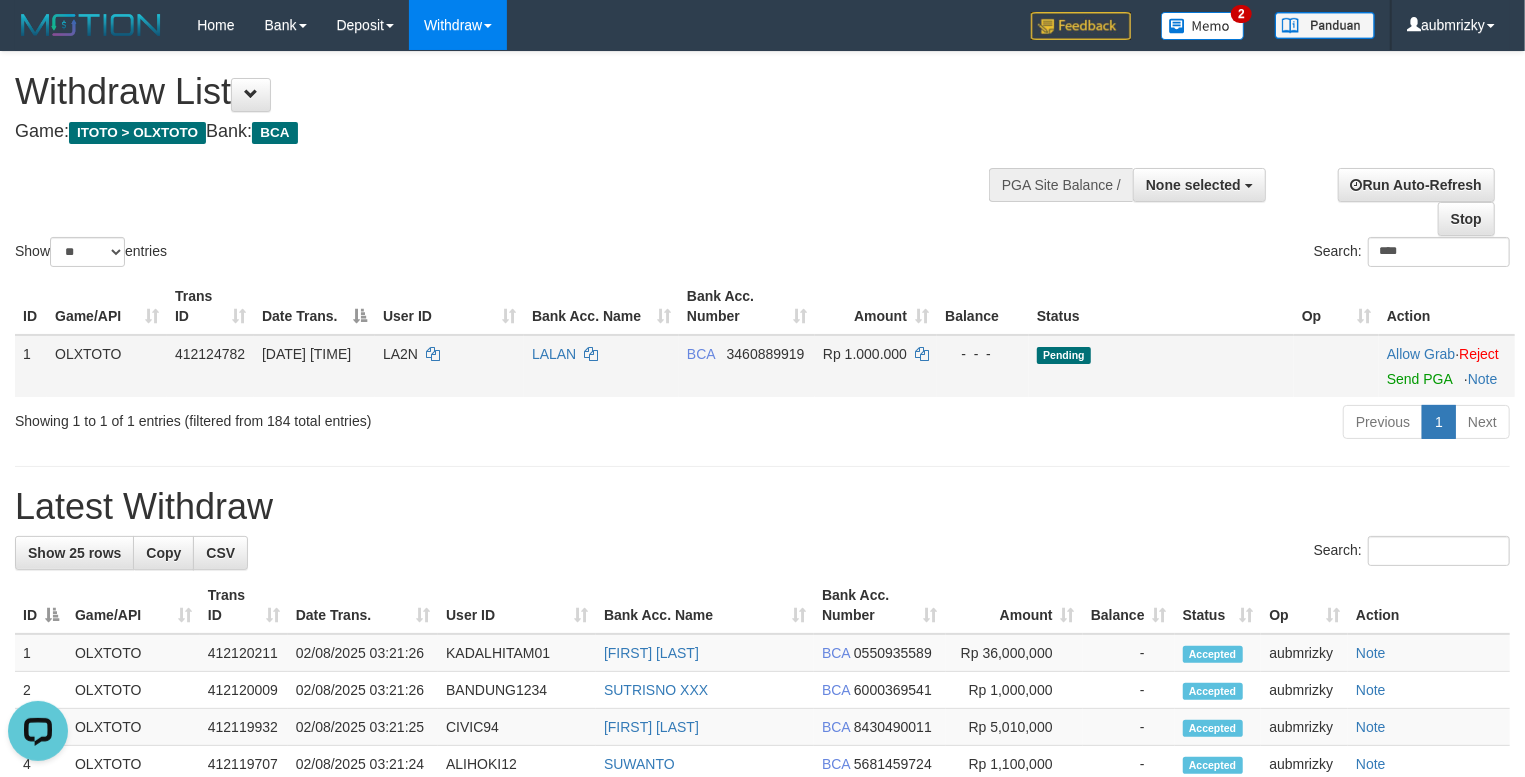 click on "Allow Grab   ·    Reject Send PGA     ·    Note" at bounding box center [1447, 366] 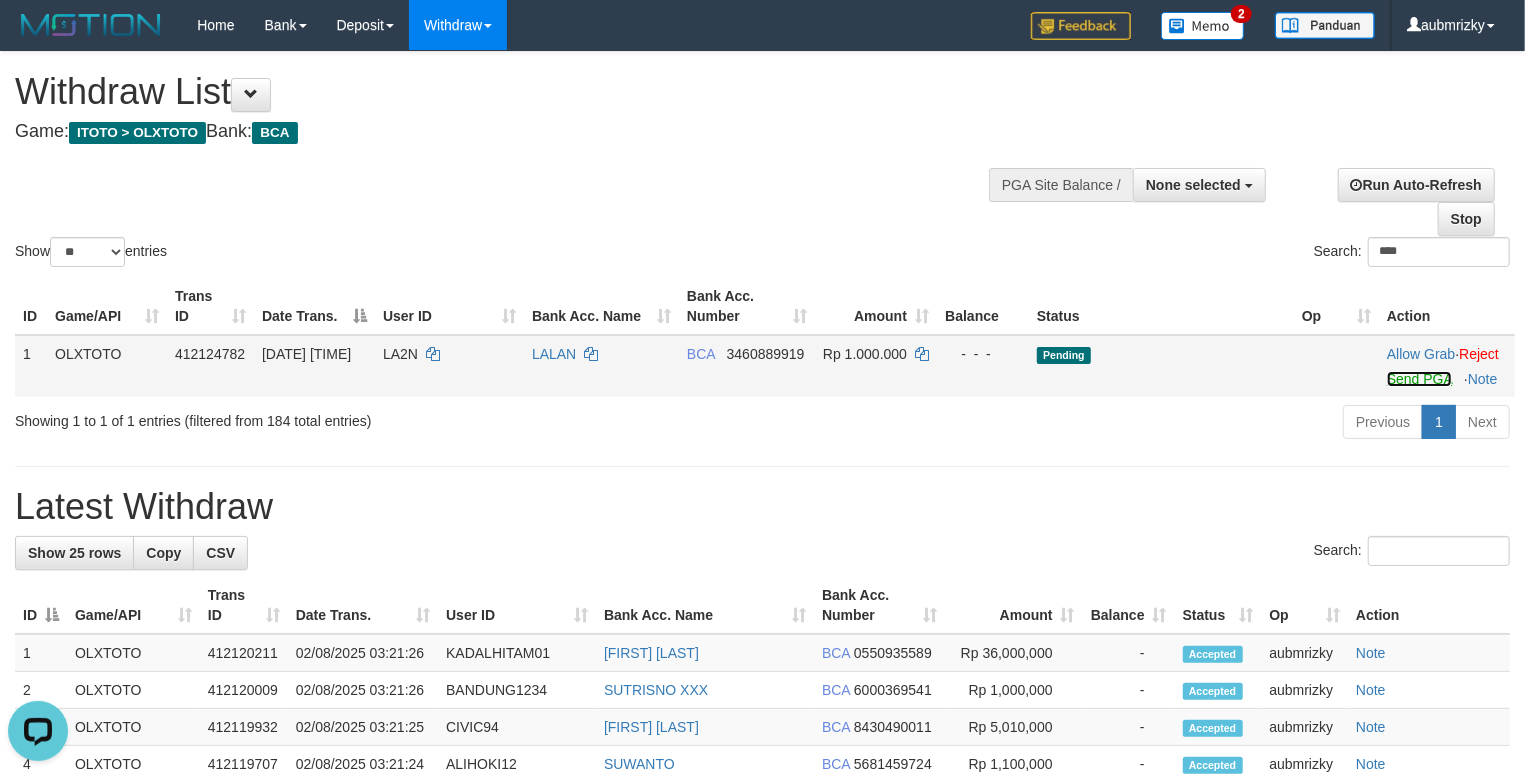 click on "Send PGA" at bounding box center [1419, 379] 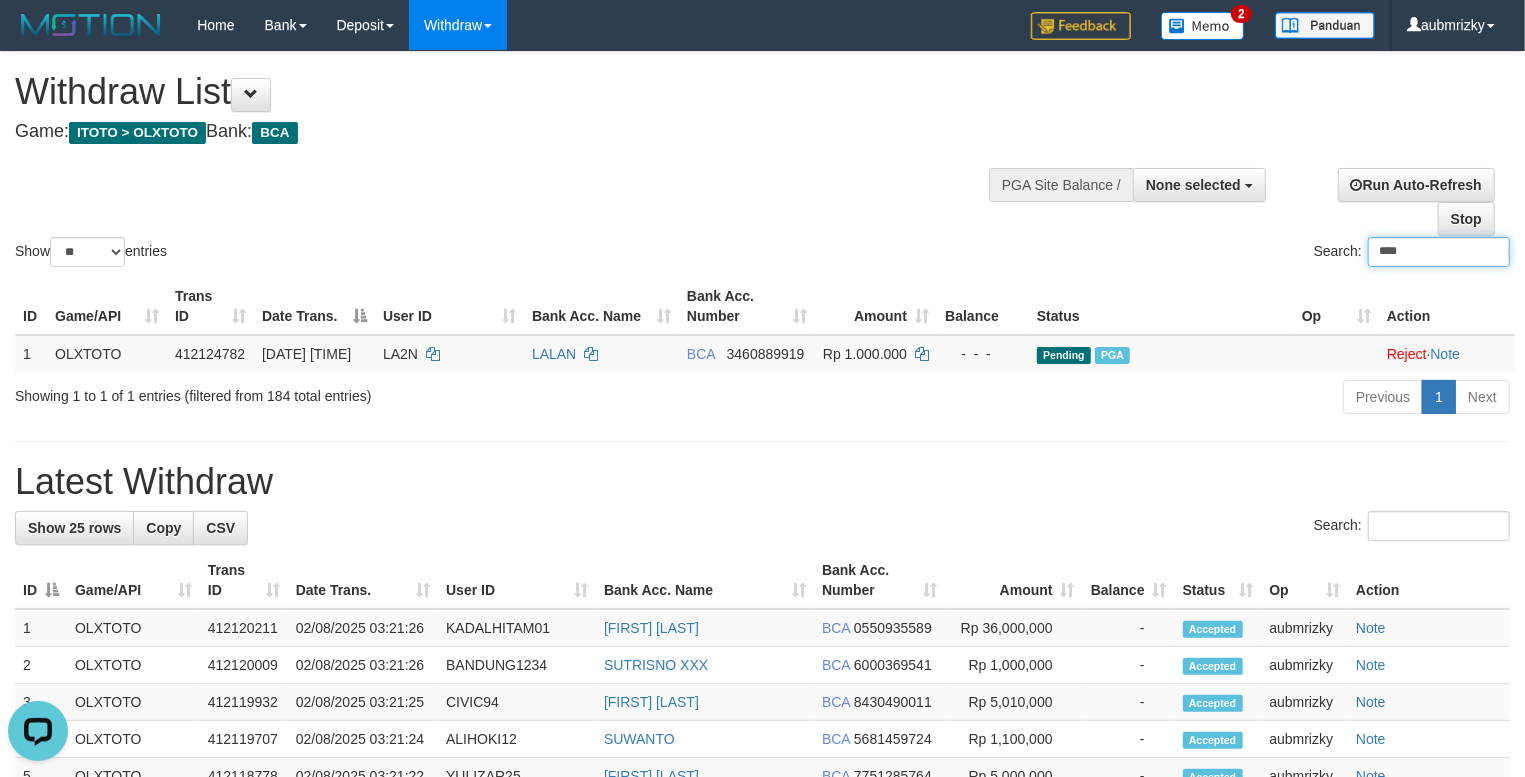 click on "****" at bounding box center [1439, 252] 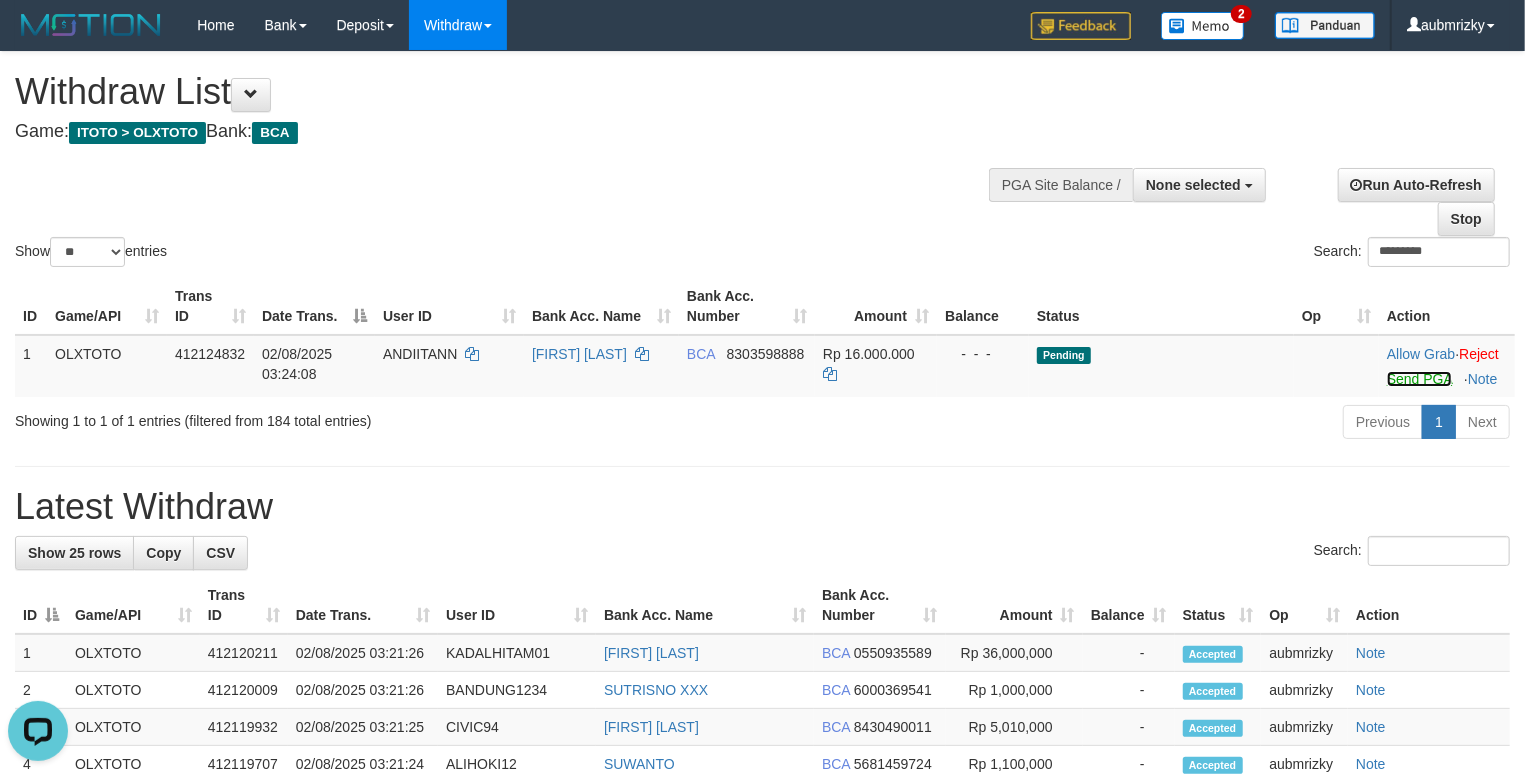 click on "Send PGA" at bounding box center [1419, 379] 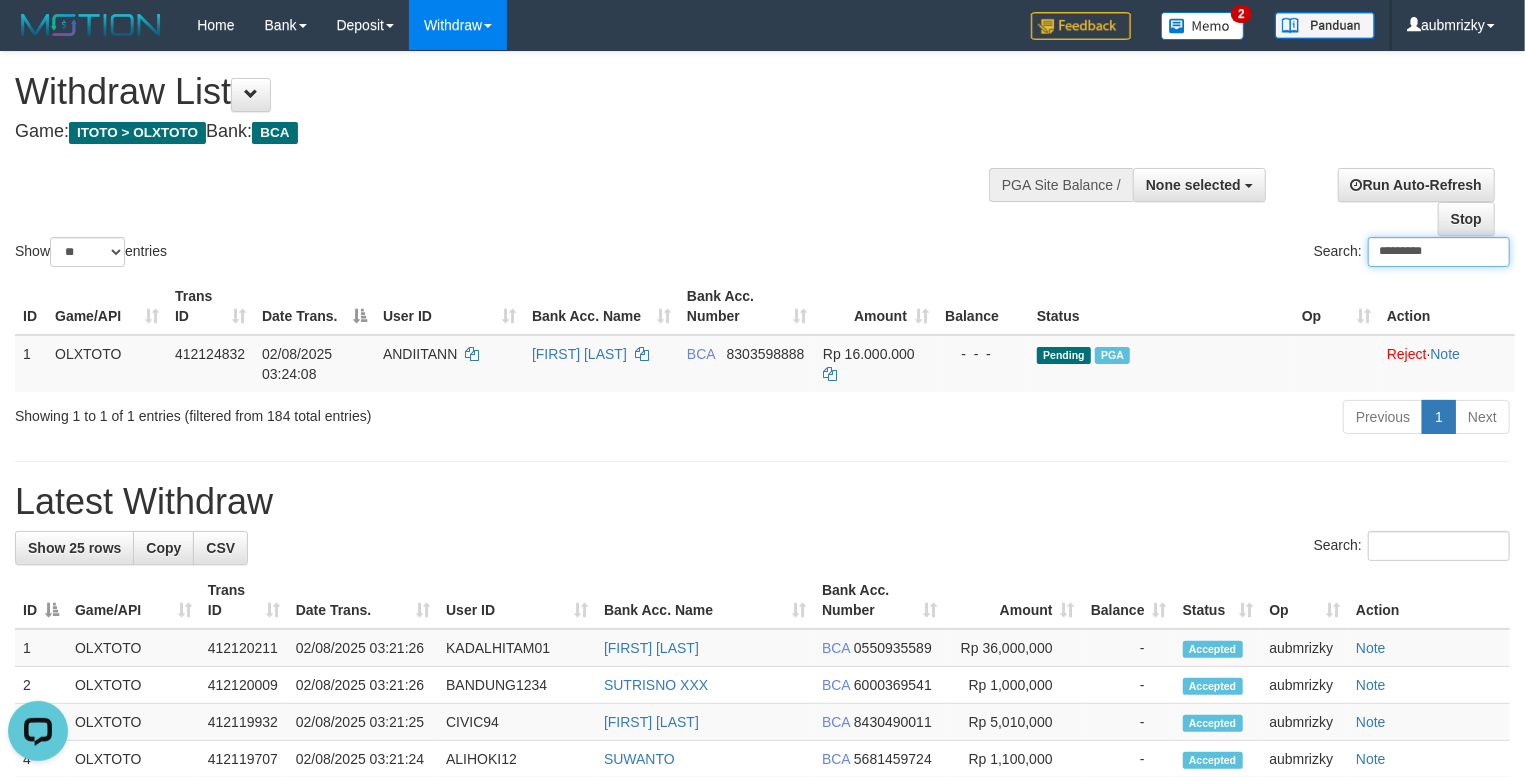 click on "*********" at bounding box center [1439, 252] 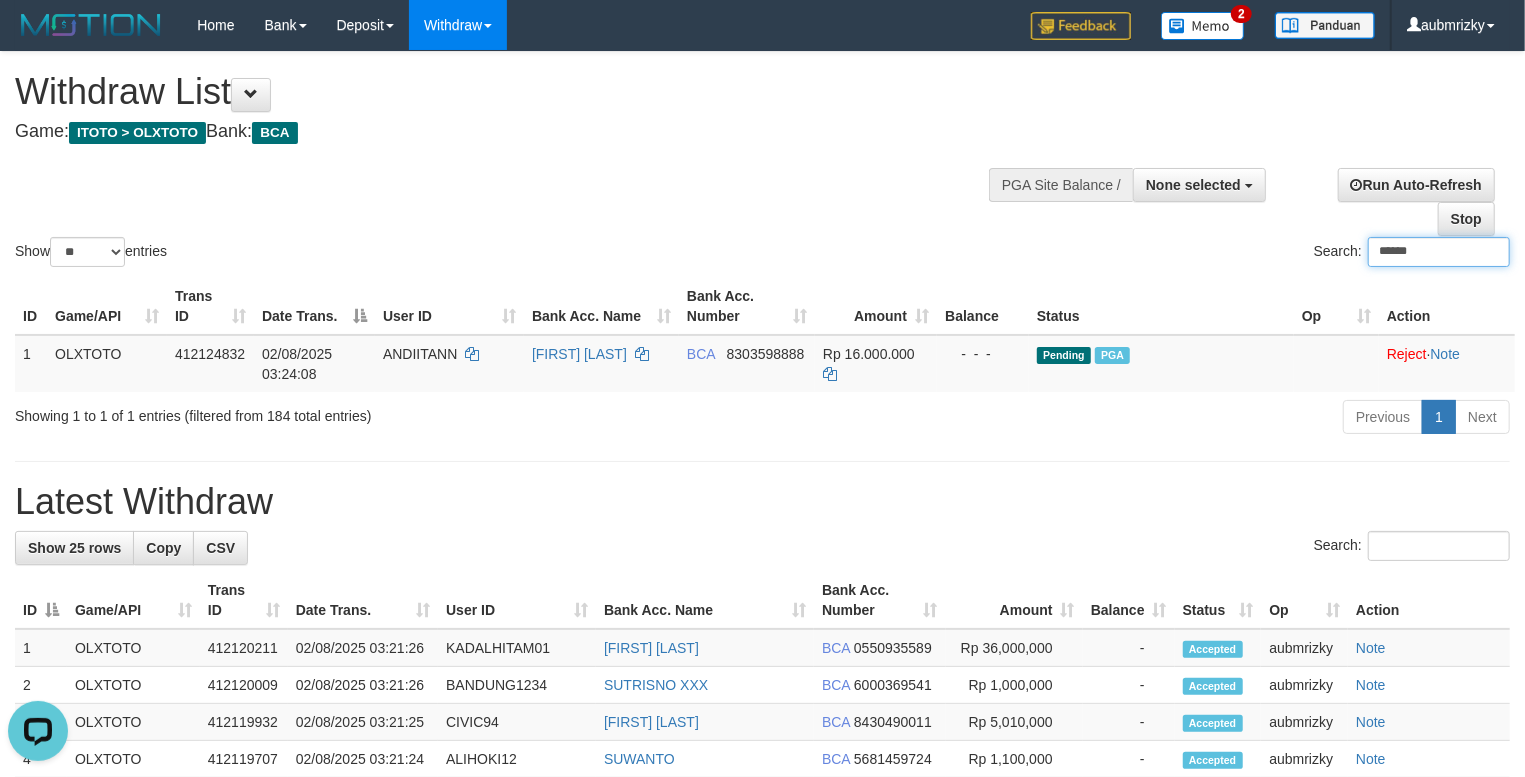 drag, startPoint x: 1417, startPoint y: 260, endPoint x: 1398, endPoint y: 261, distance: 19.026299 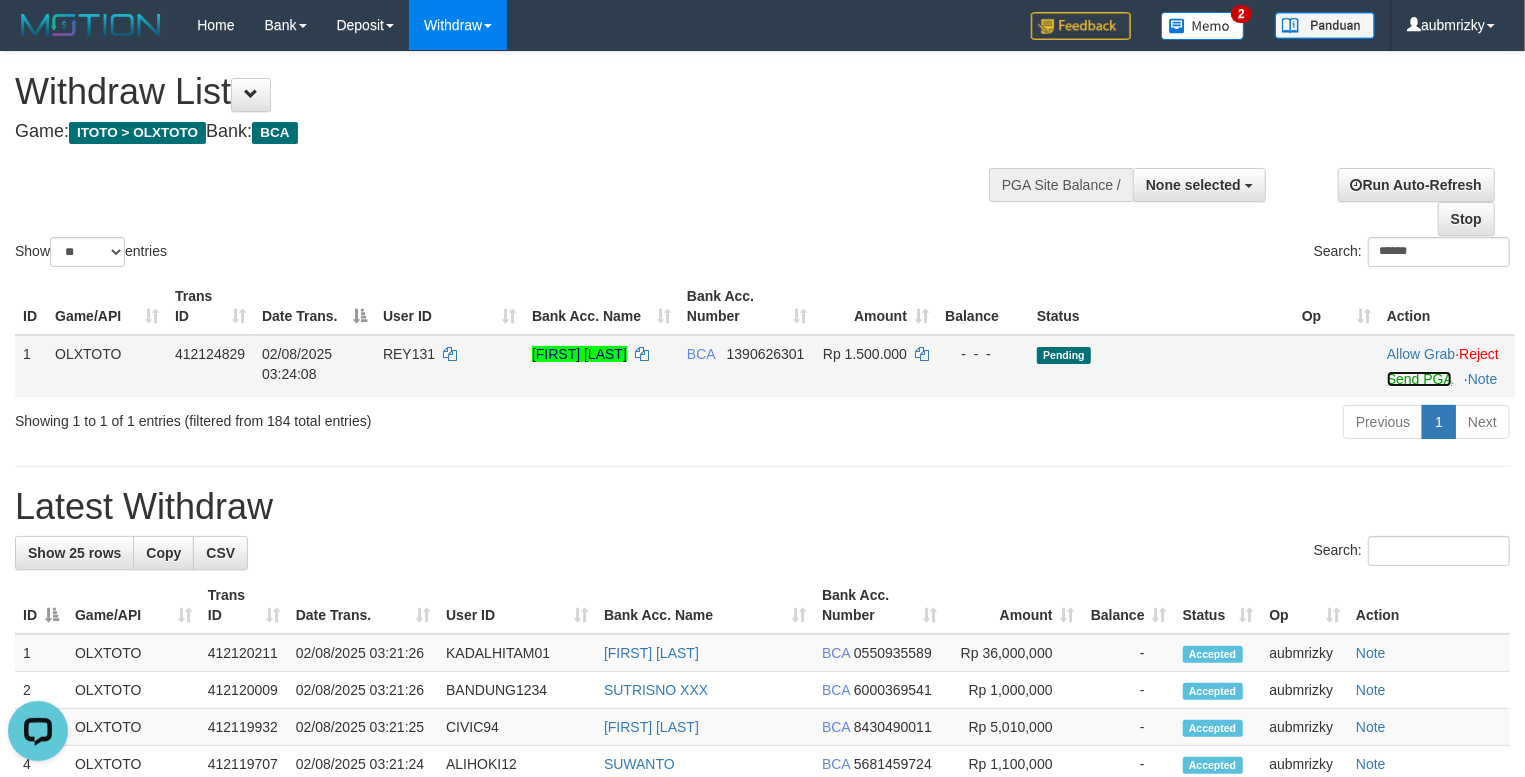 click on "Send PGA" at bounding box center (1419, 379) 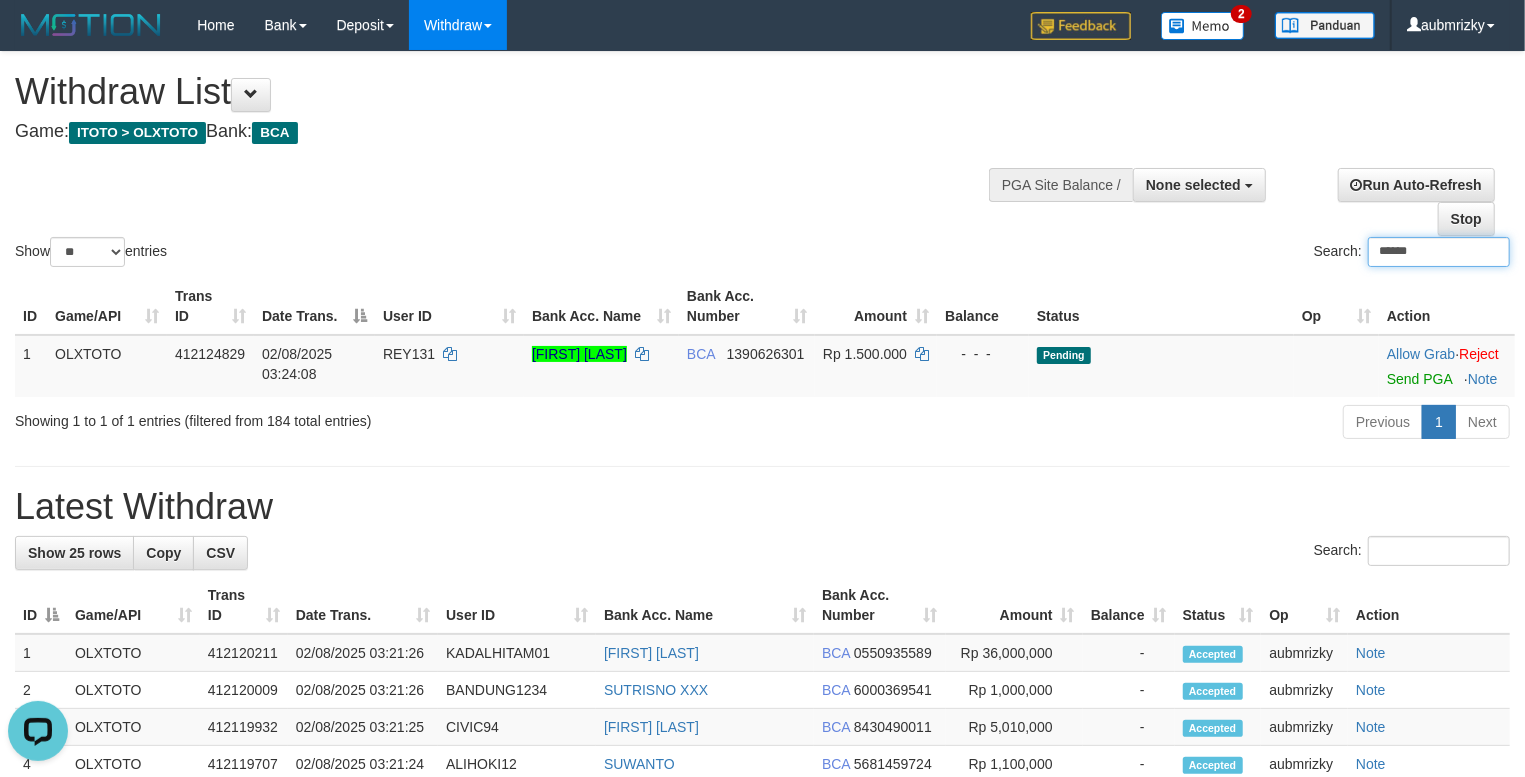 click on "******" at bounding box center [1439, 252] 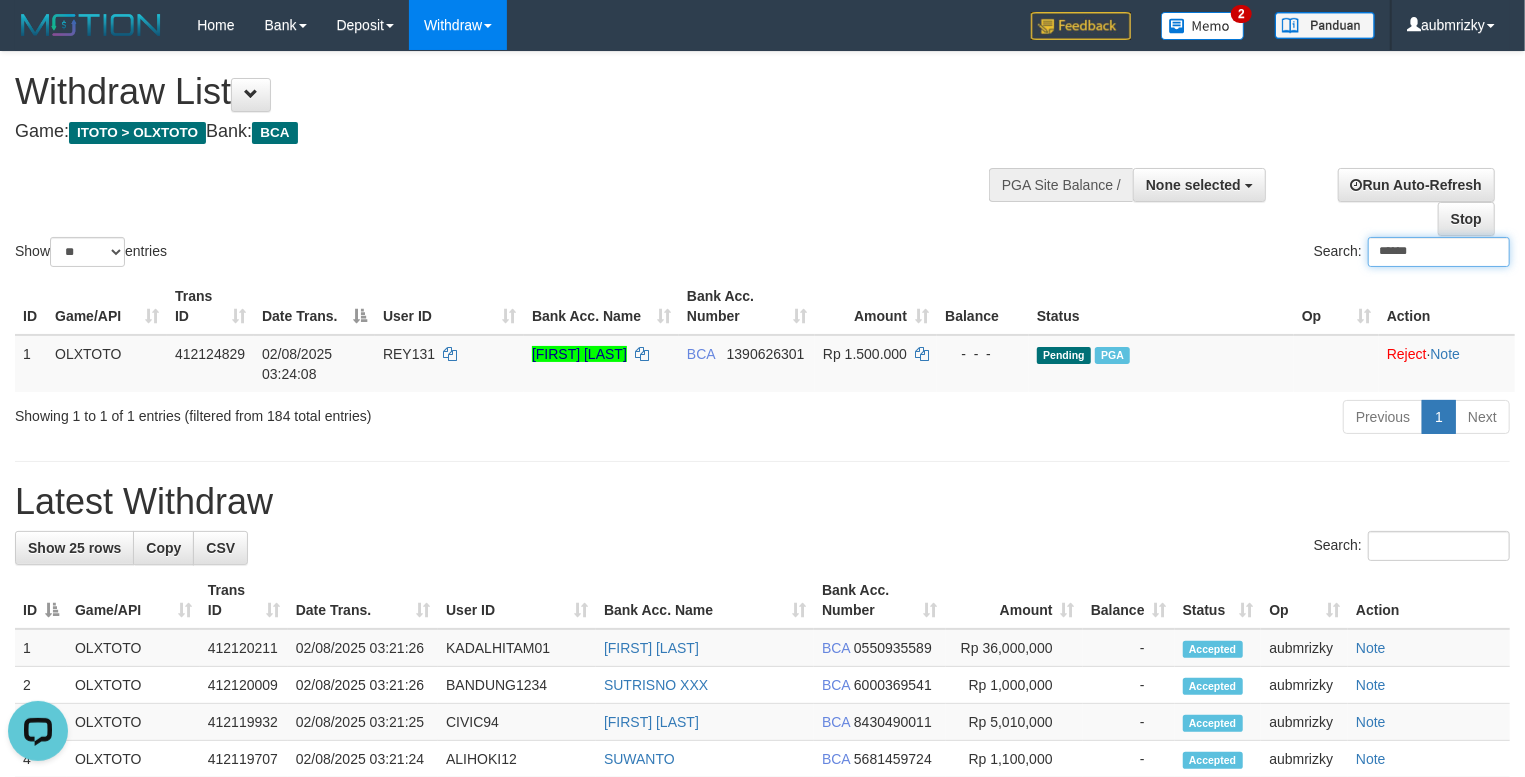 paste on "**" 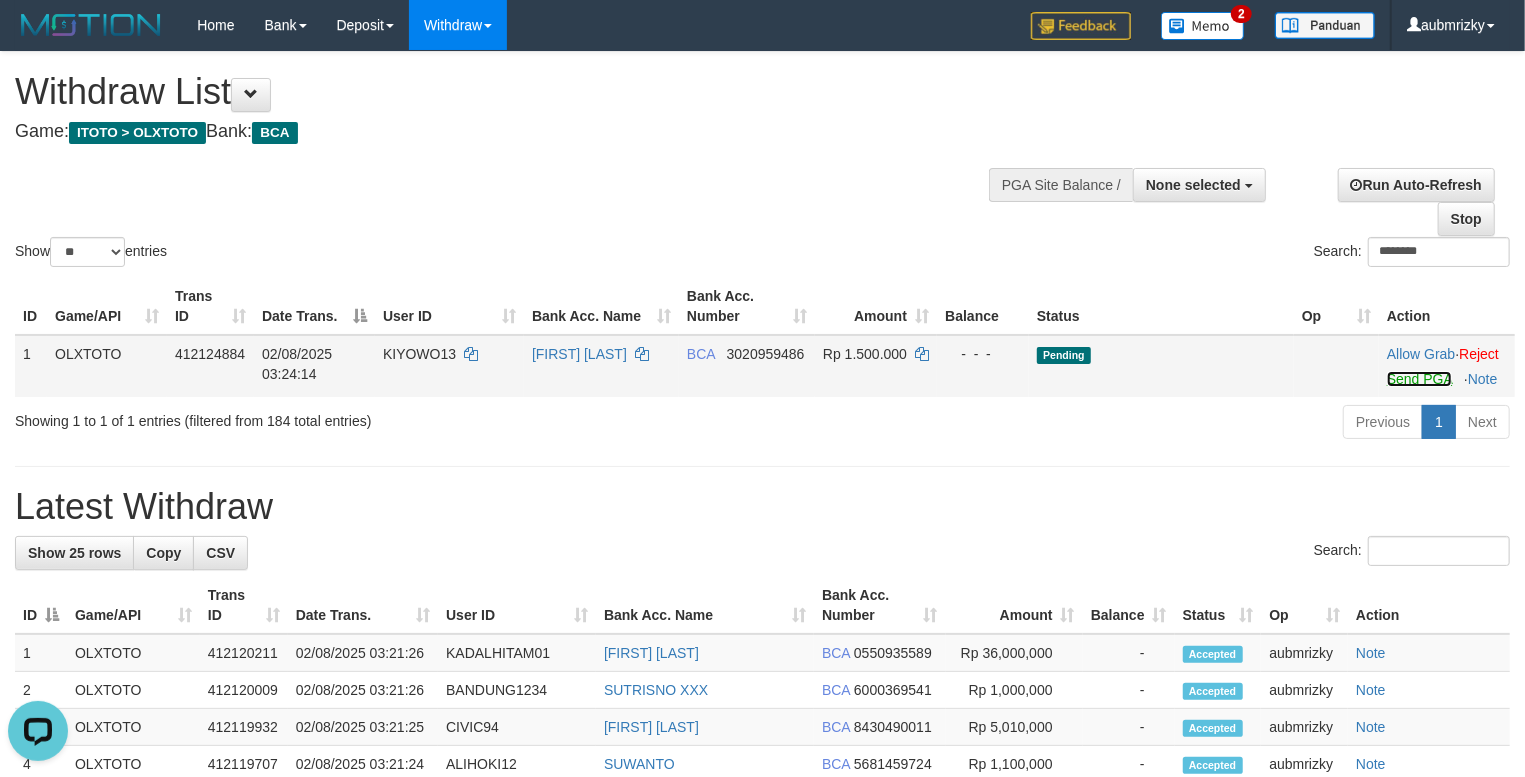 click on "Send PGA" at bounding box center [1419, 379] 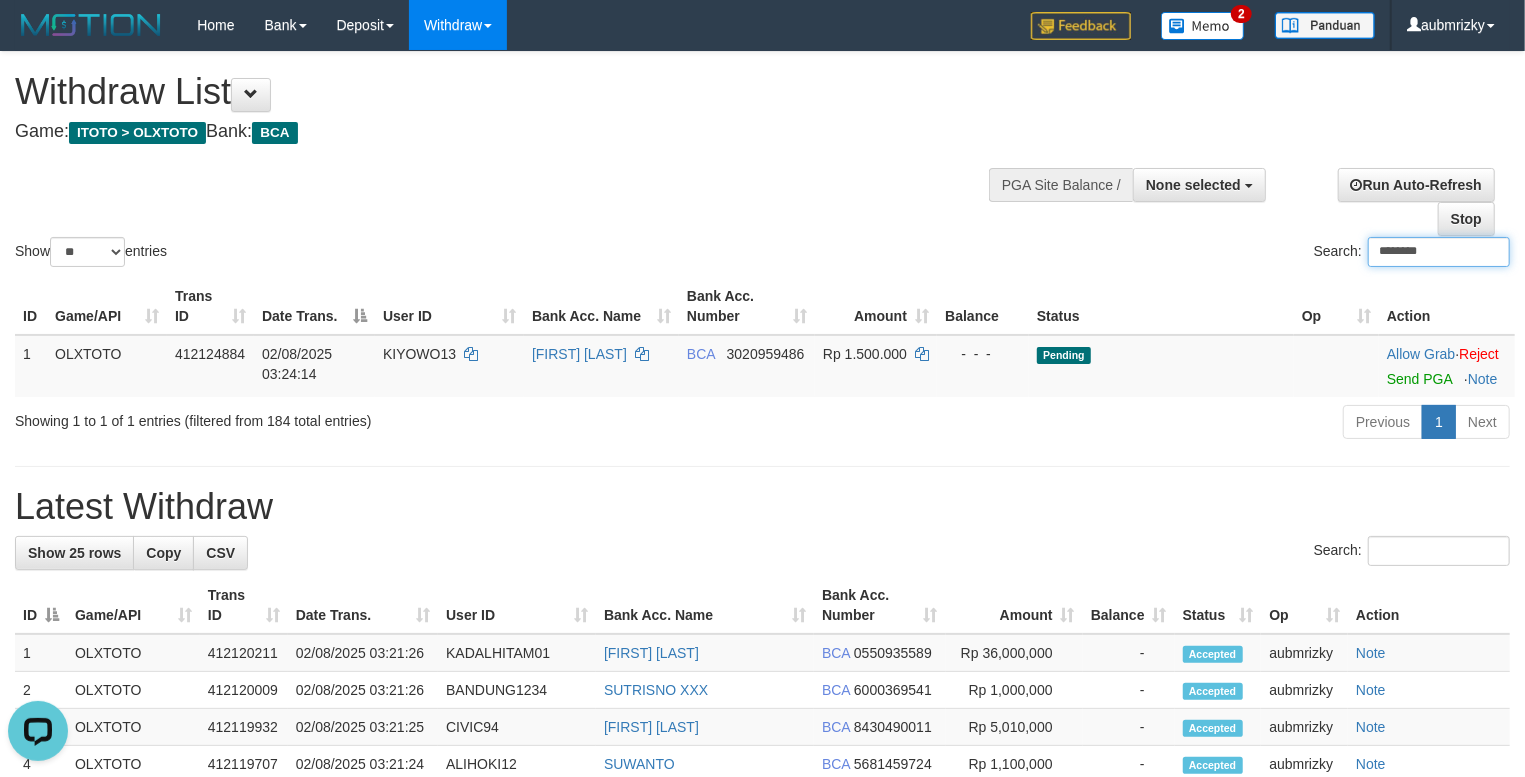 click on "********" at bounding box center [1439, 252] 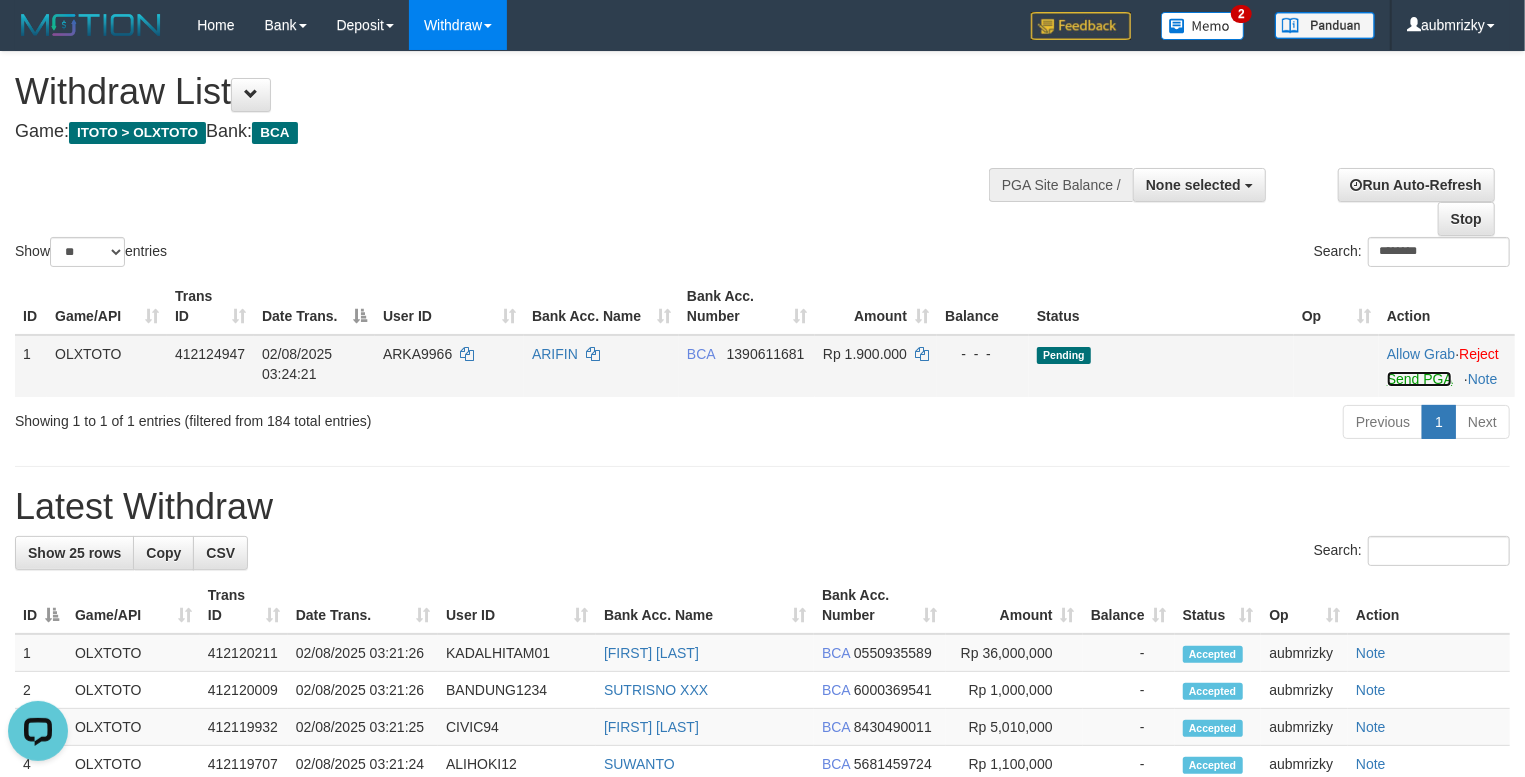click on "Send PGA" at bounding box center (1419, 379) 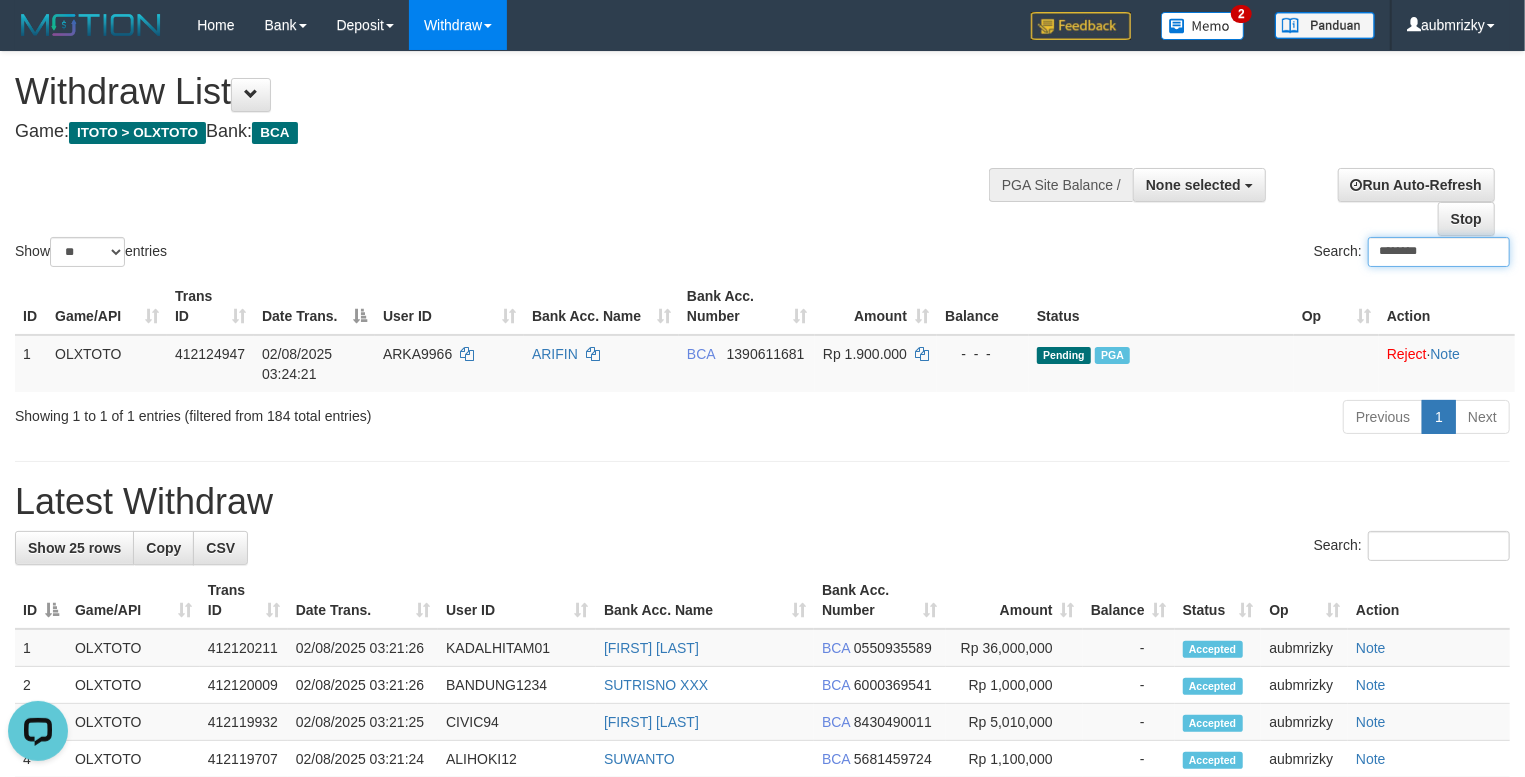 click on "********" at bounding box center [1439, 252] 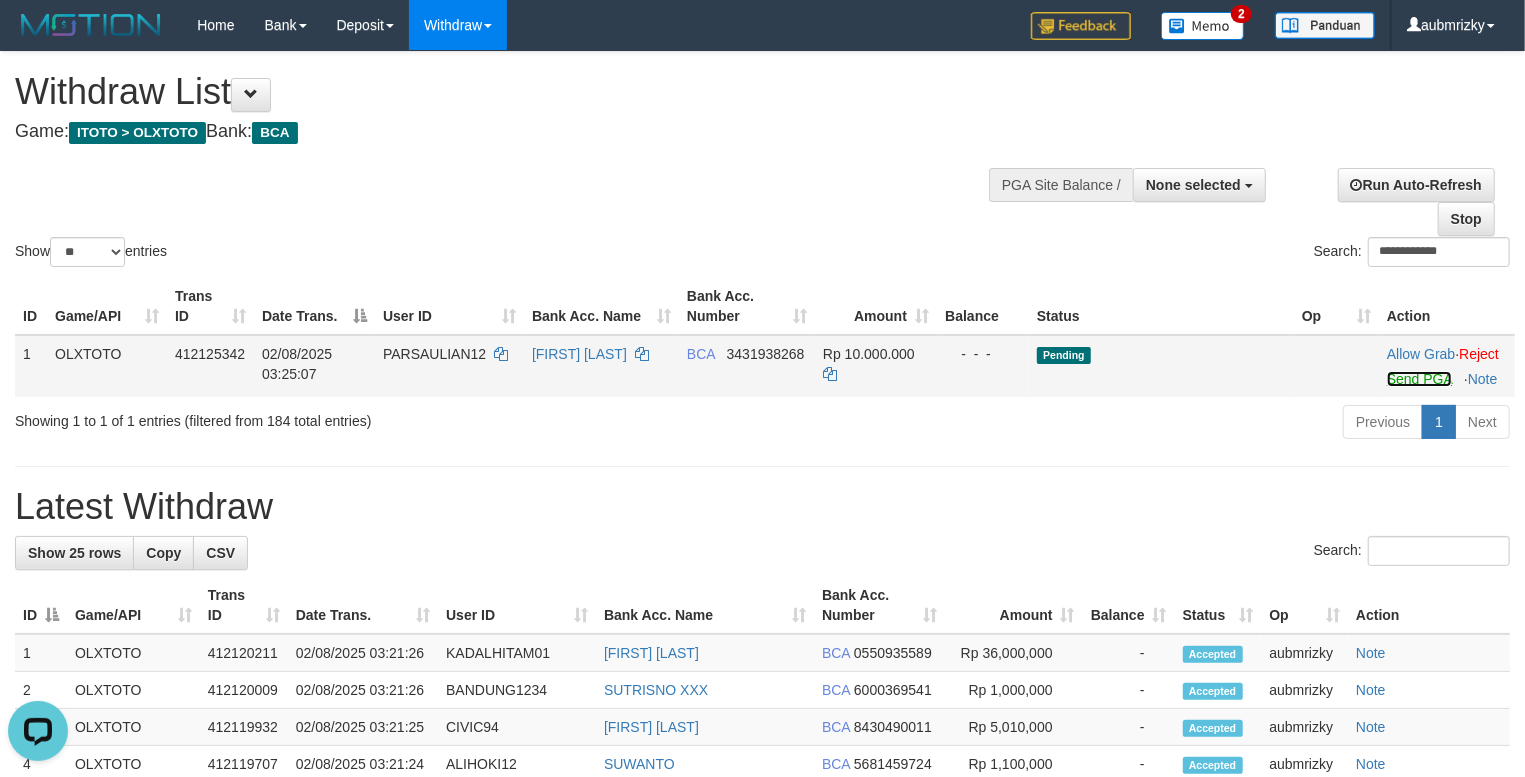 click on "Send PGA" at bounding box center (1419, 379) 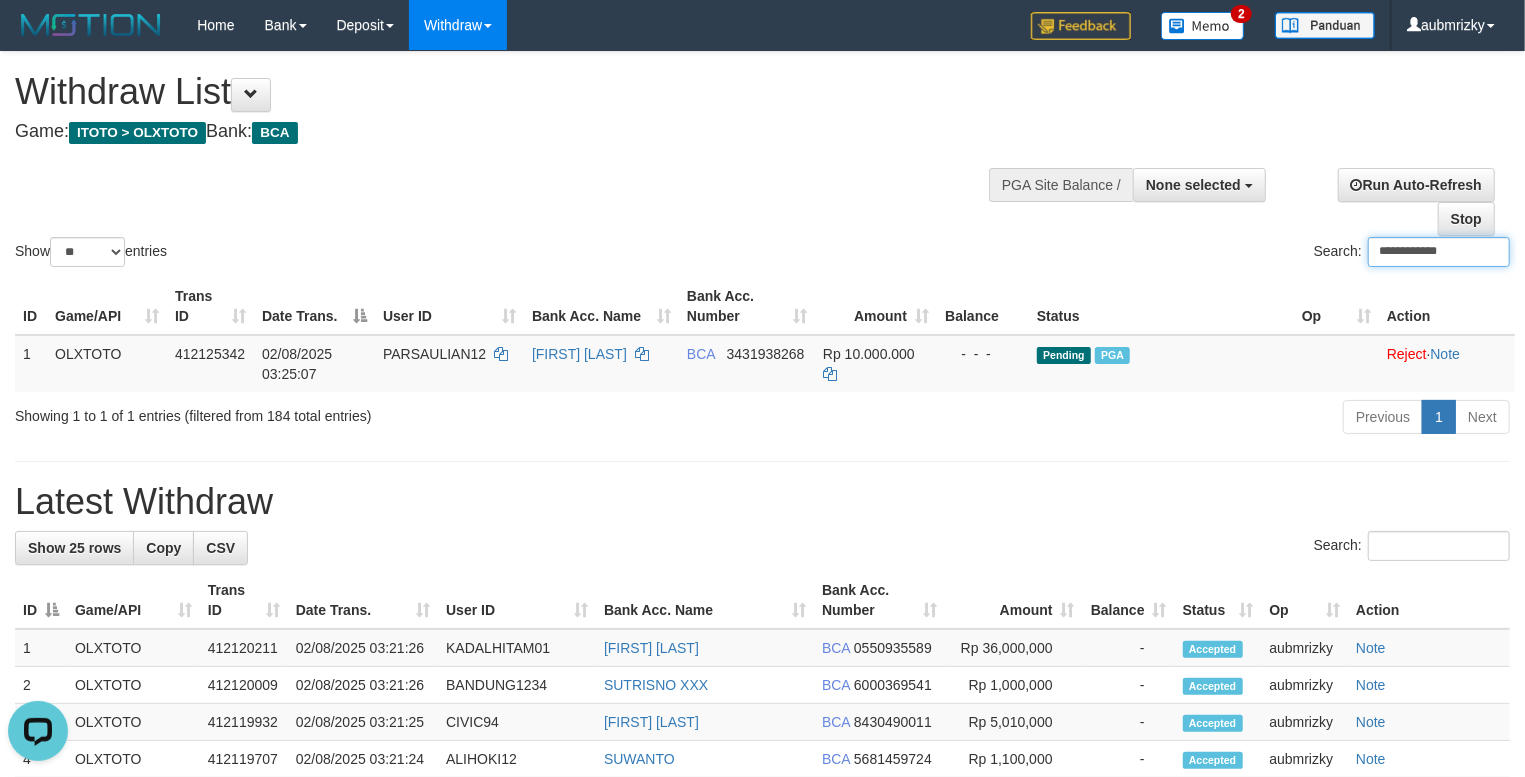 click on "**********" at bounding box center [1439, 252] 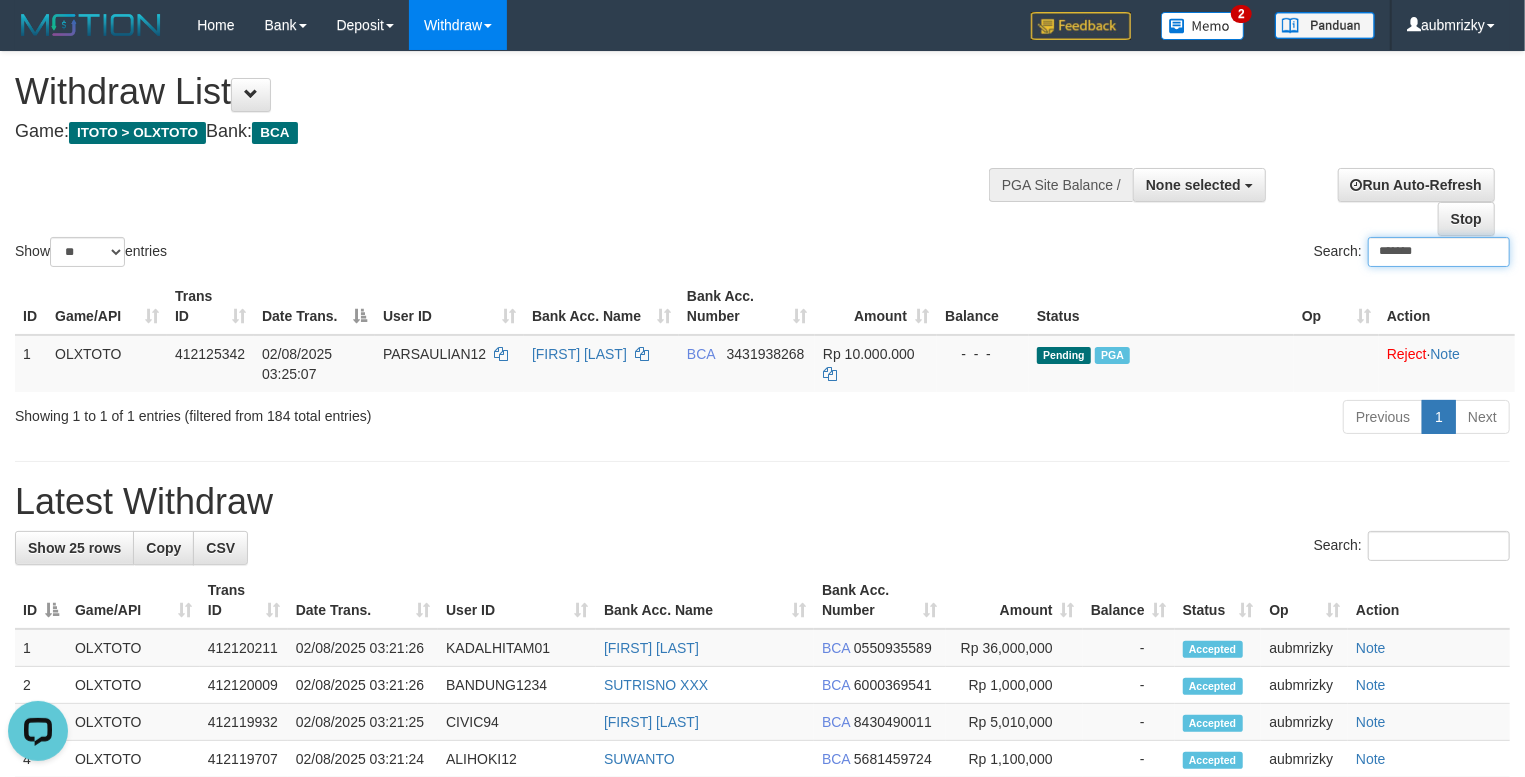 click on "*******" at bounding box center [1439, 252] 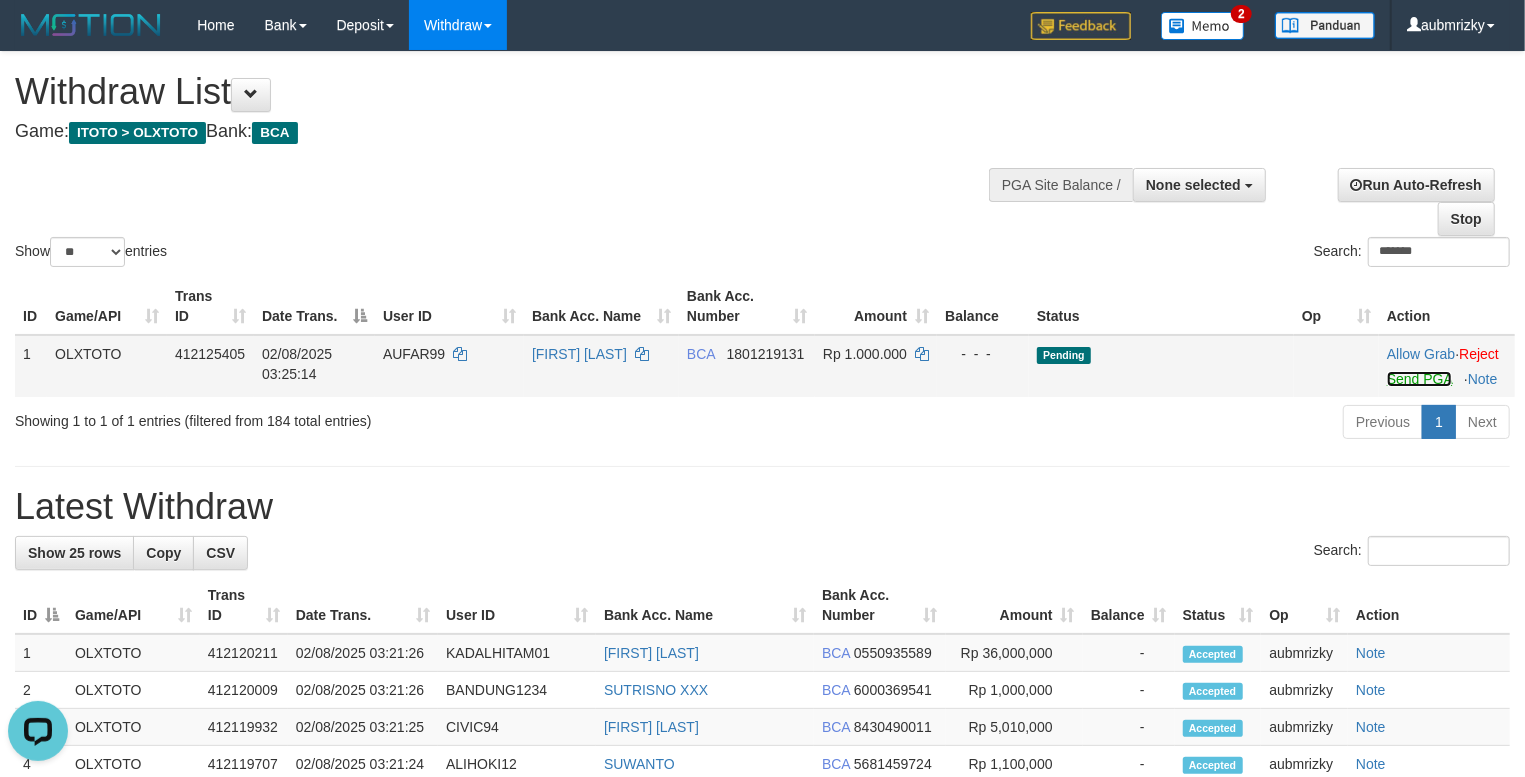 click on "Send PGA" at bounding box center (1419, 379) 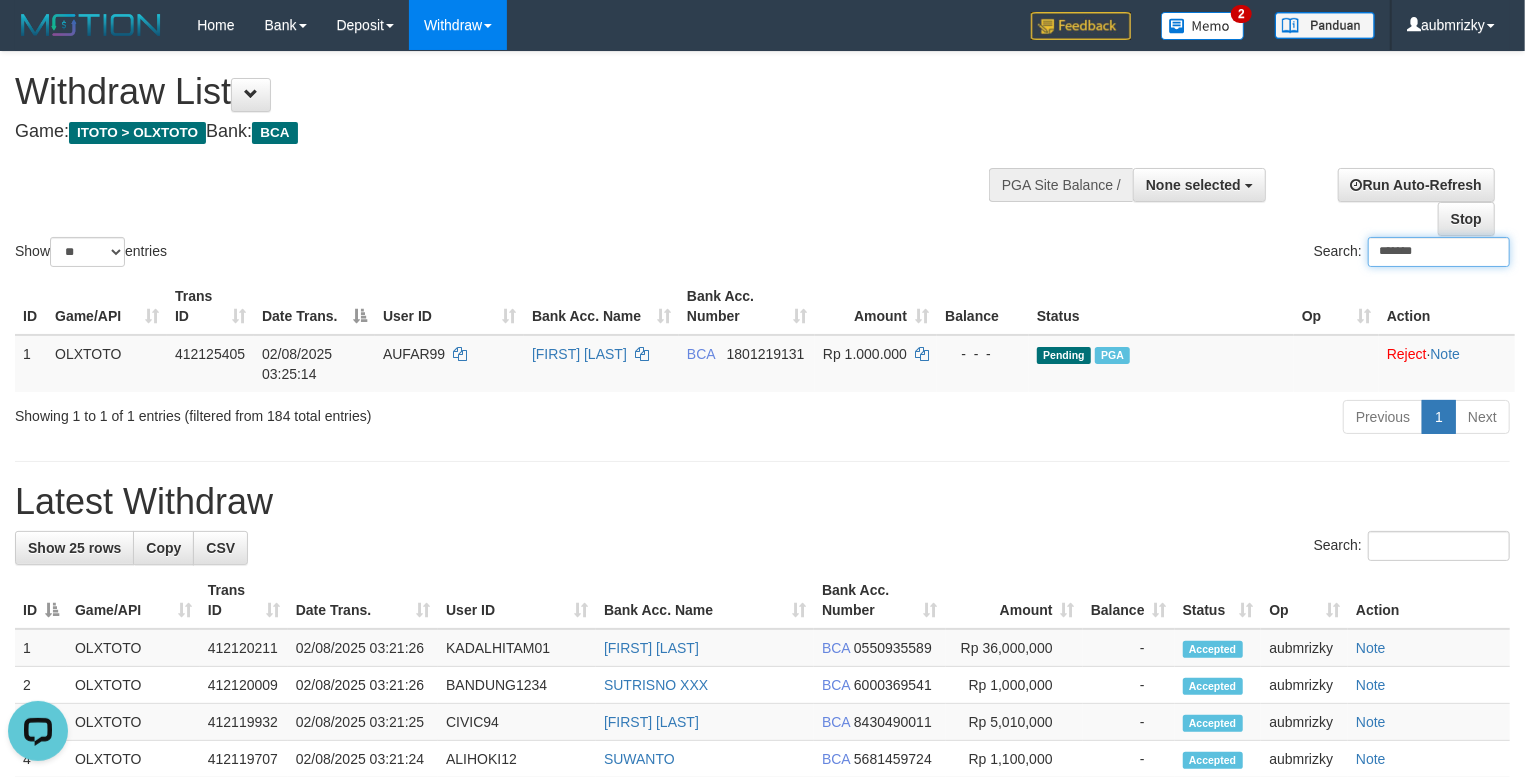 click on "*******" at bounding box center [1439, 252] 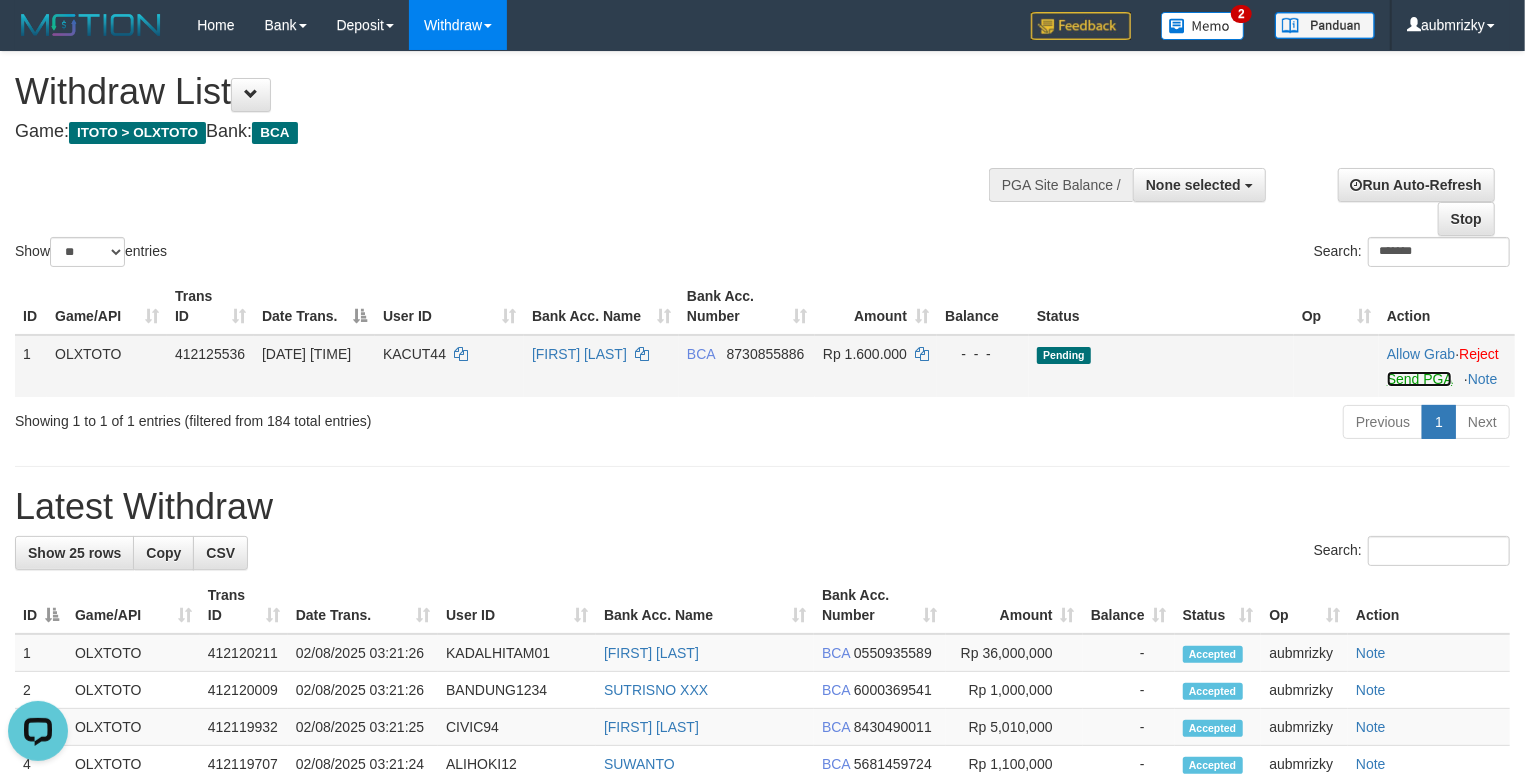 click on "Send PGA" at bounding box center [1419, 379] 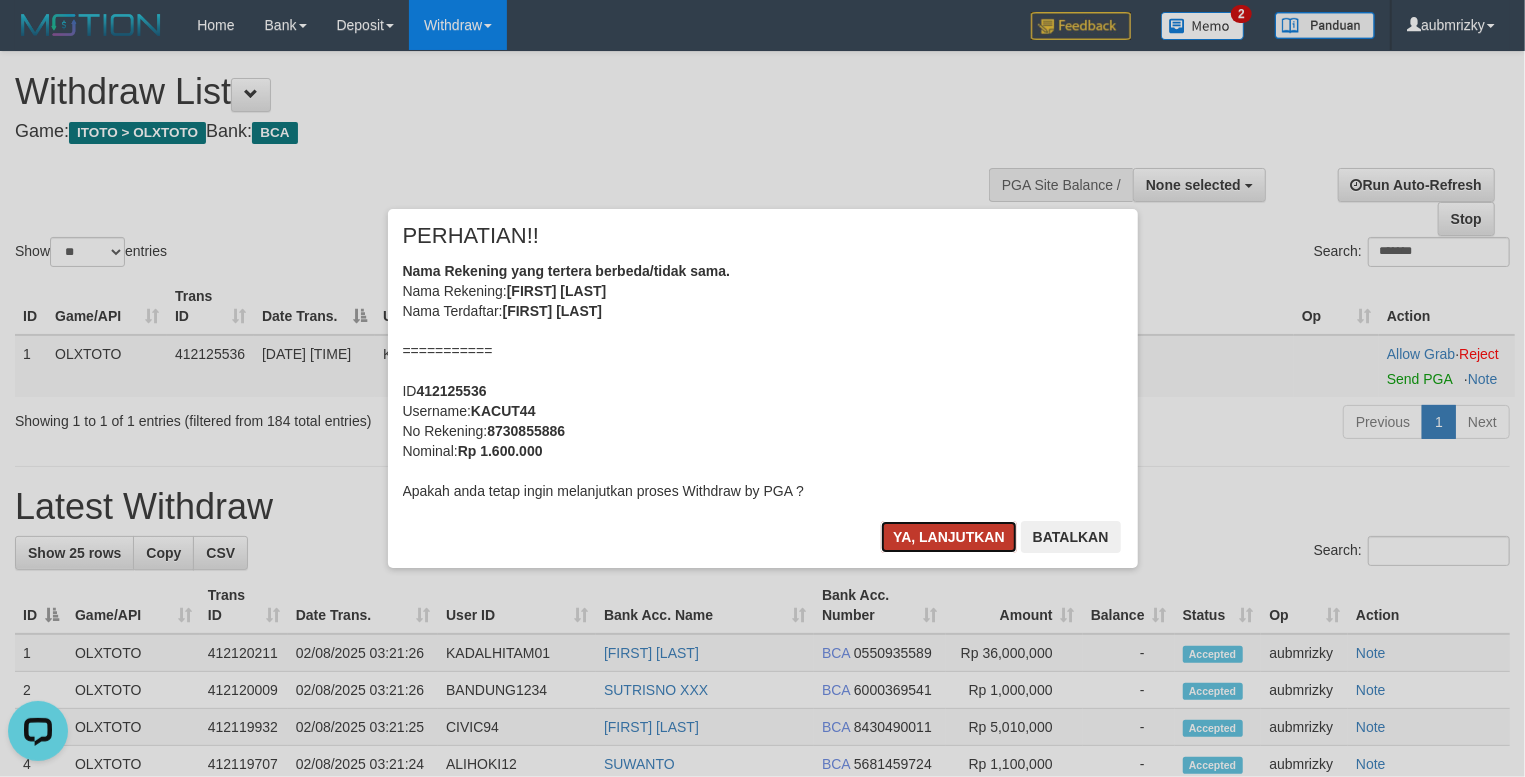 click on "Ya, lanjutkan" at bounding box center [949, 537] 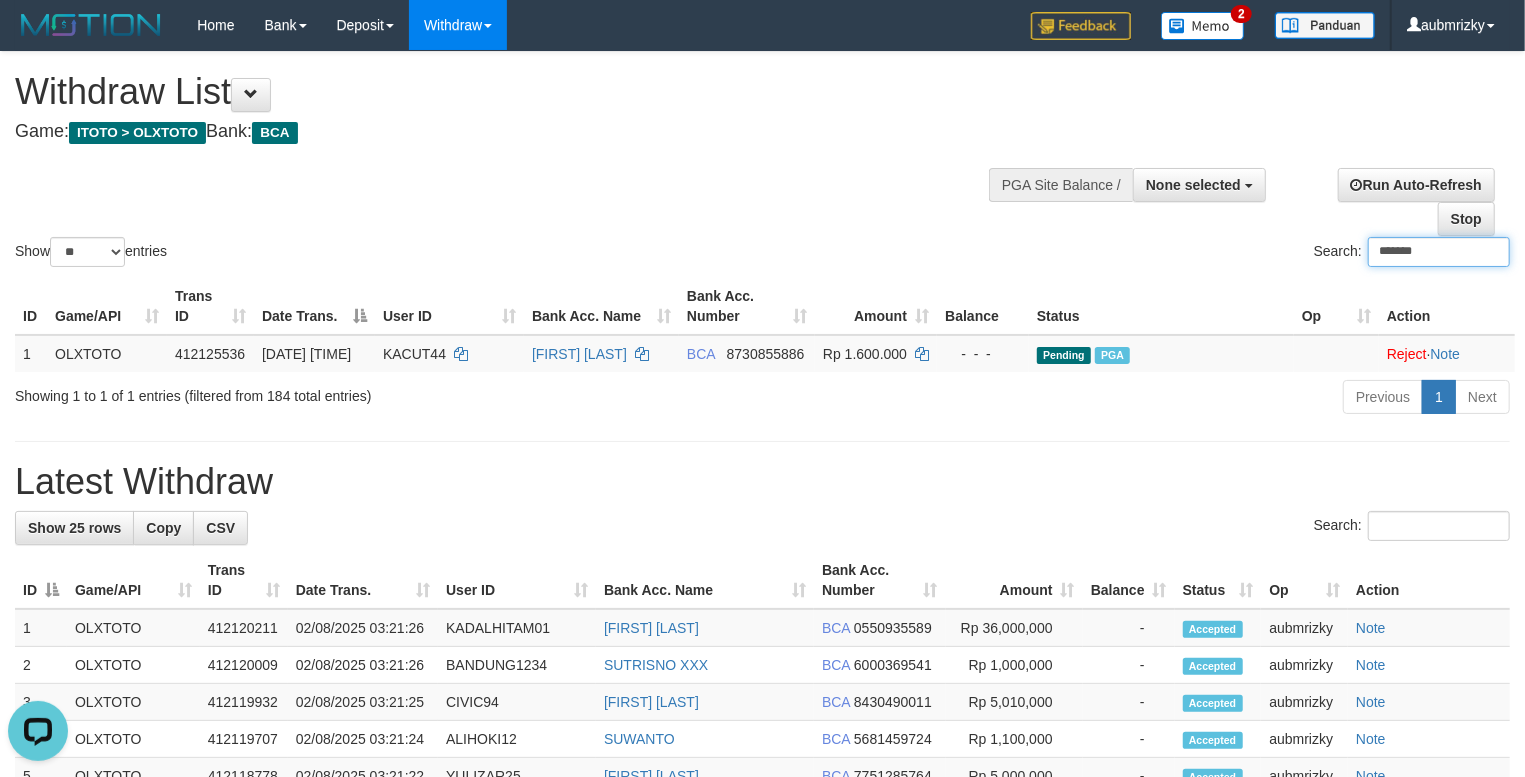 click on "*******" at bounding box center [1439, 252] 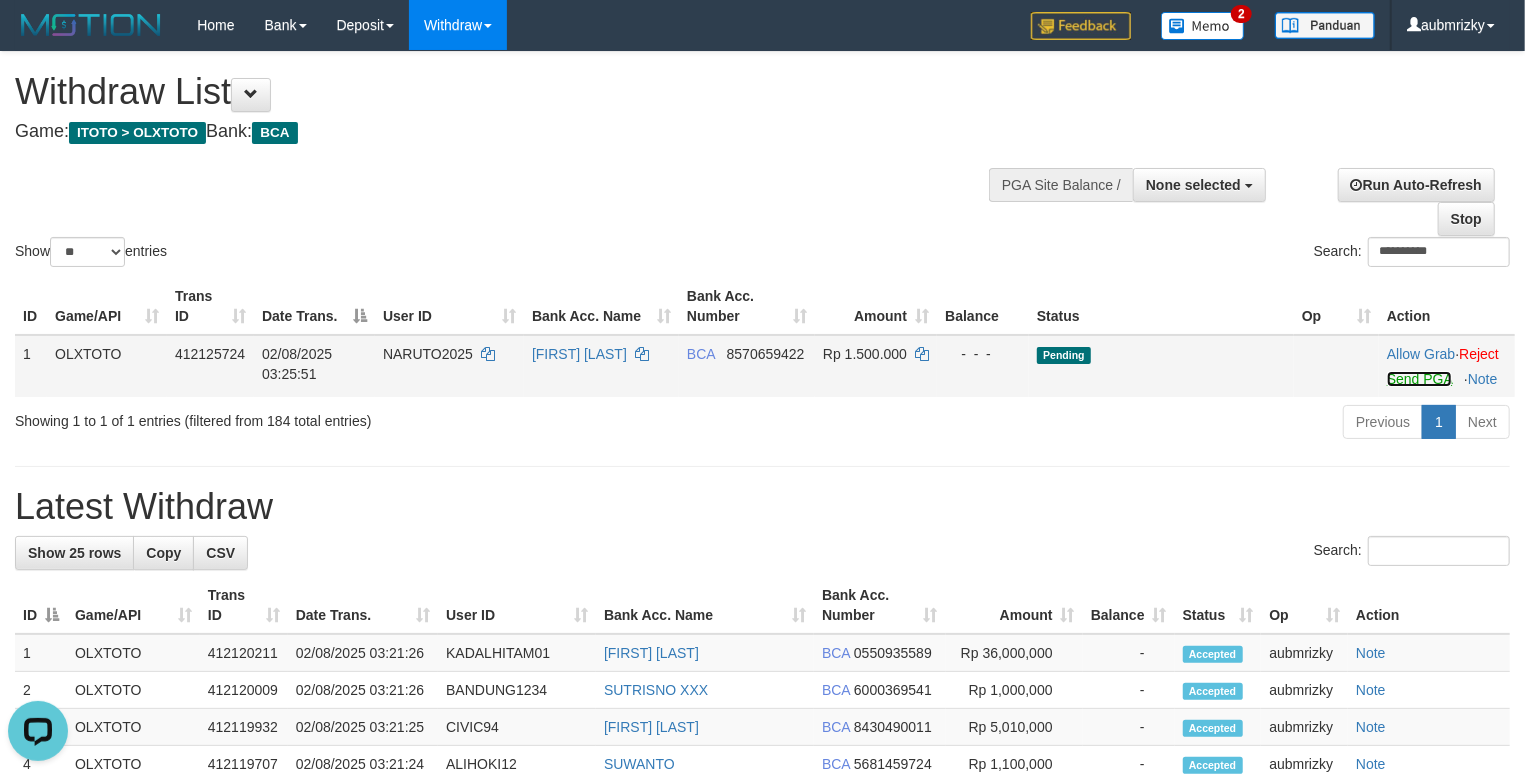 click on "Send PGA" at bounding box center (1419, 379) 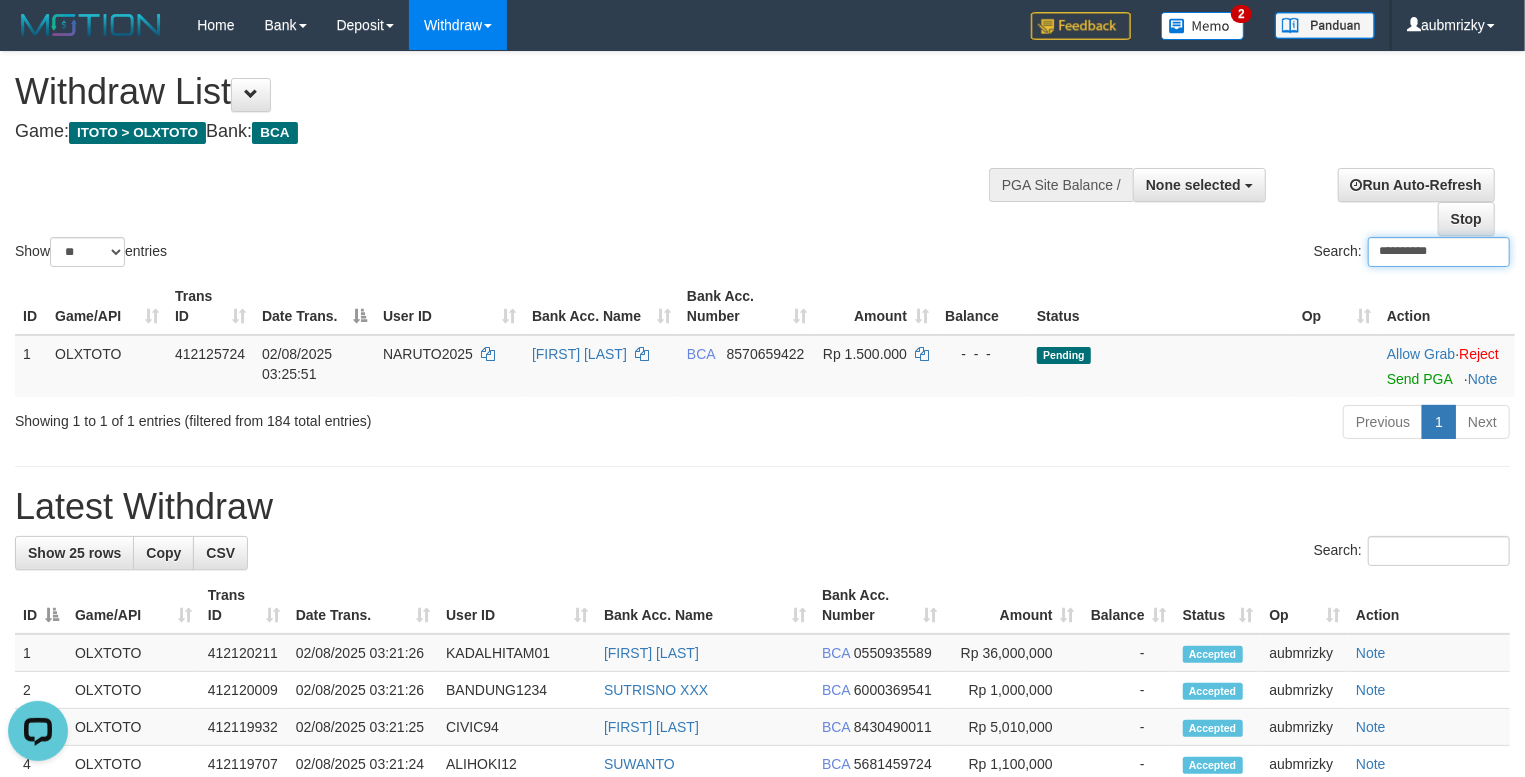 click on "**********" at bounding box center [1439, 252] 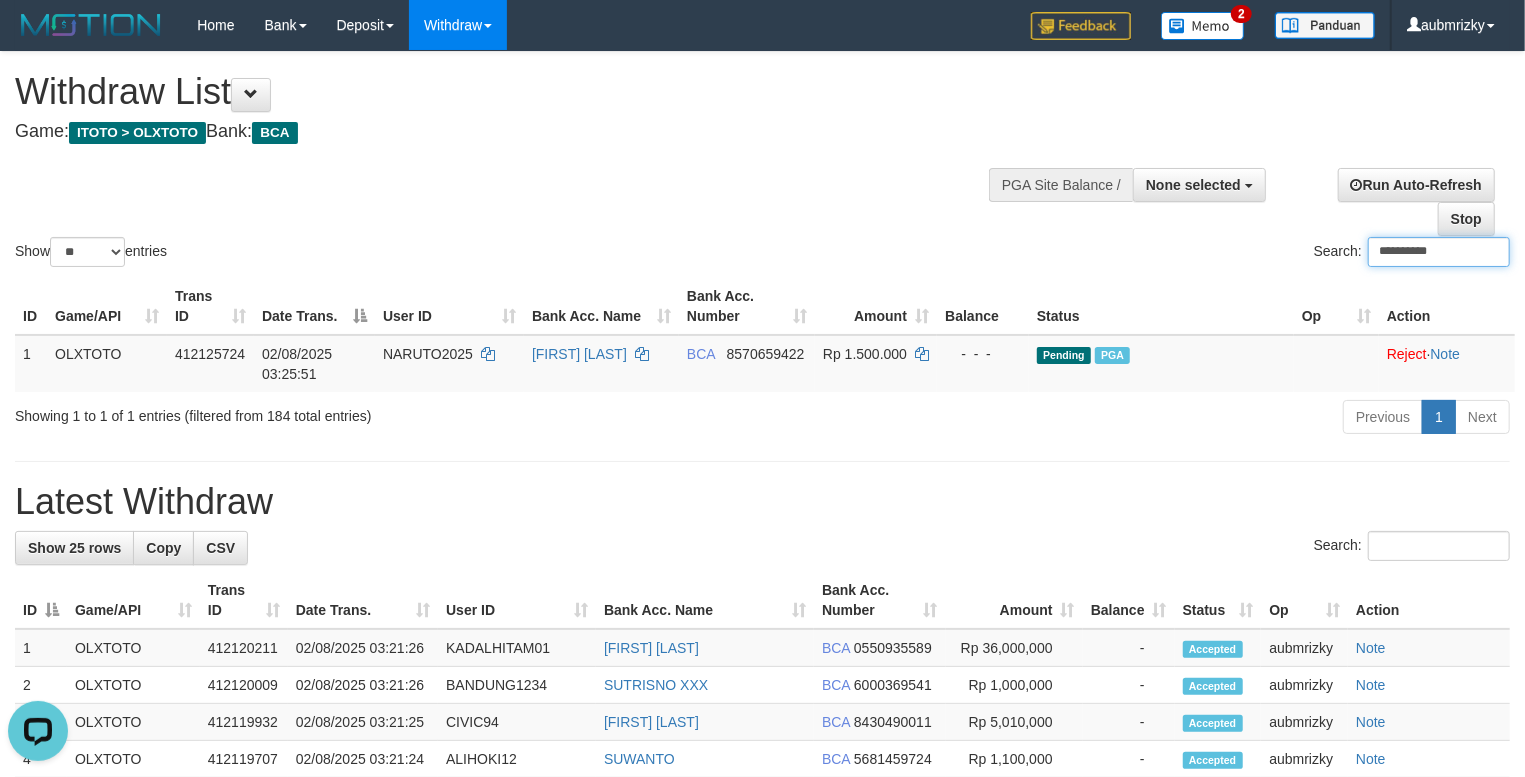 paste 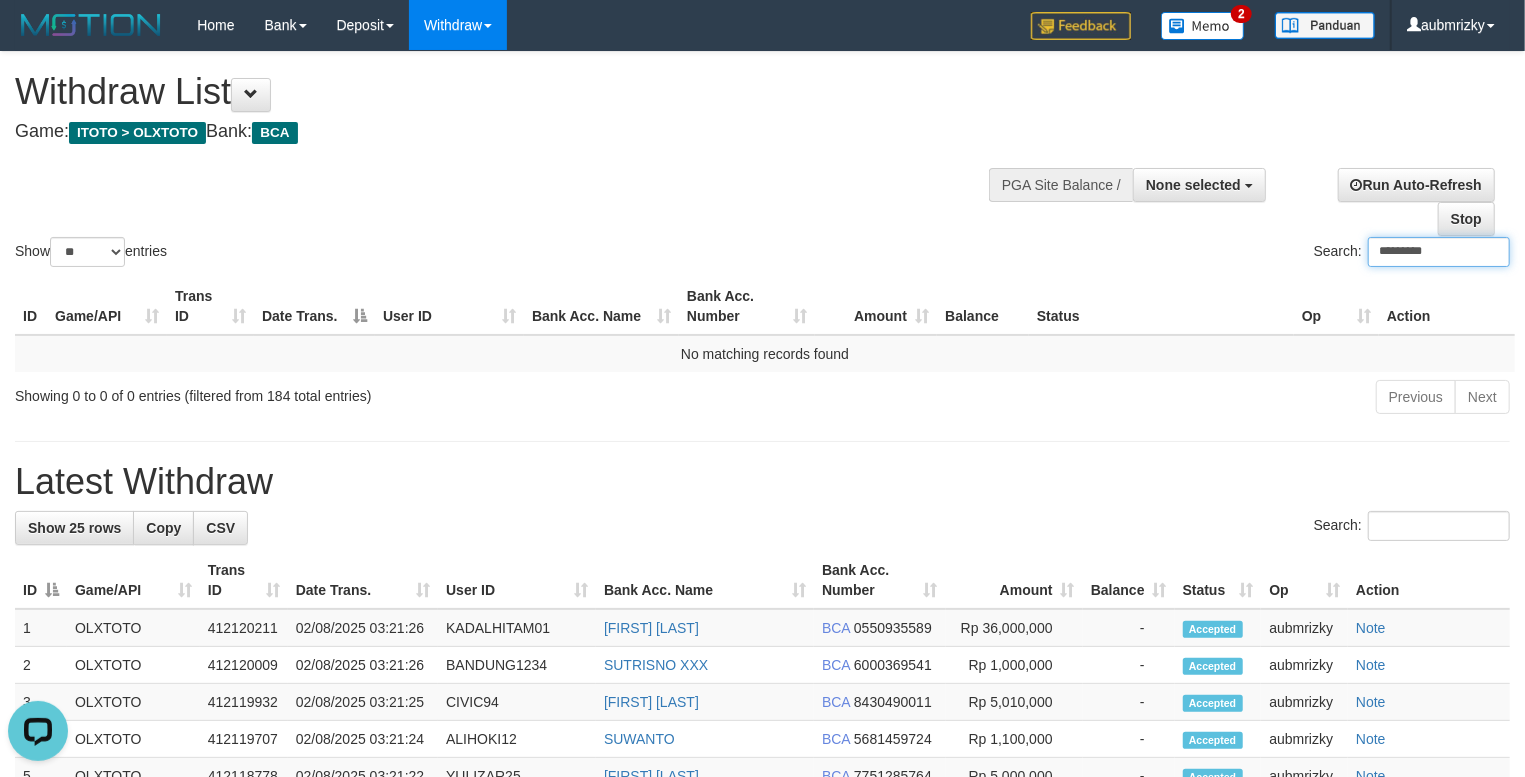 click on "*********" at bounding box center (1439, 252) 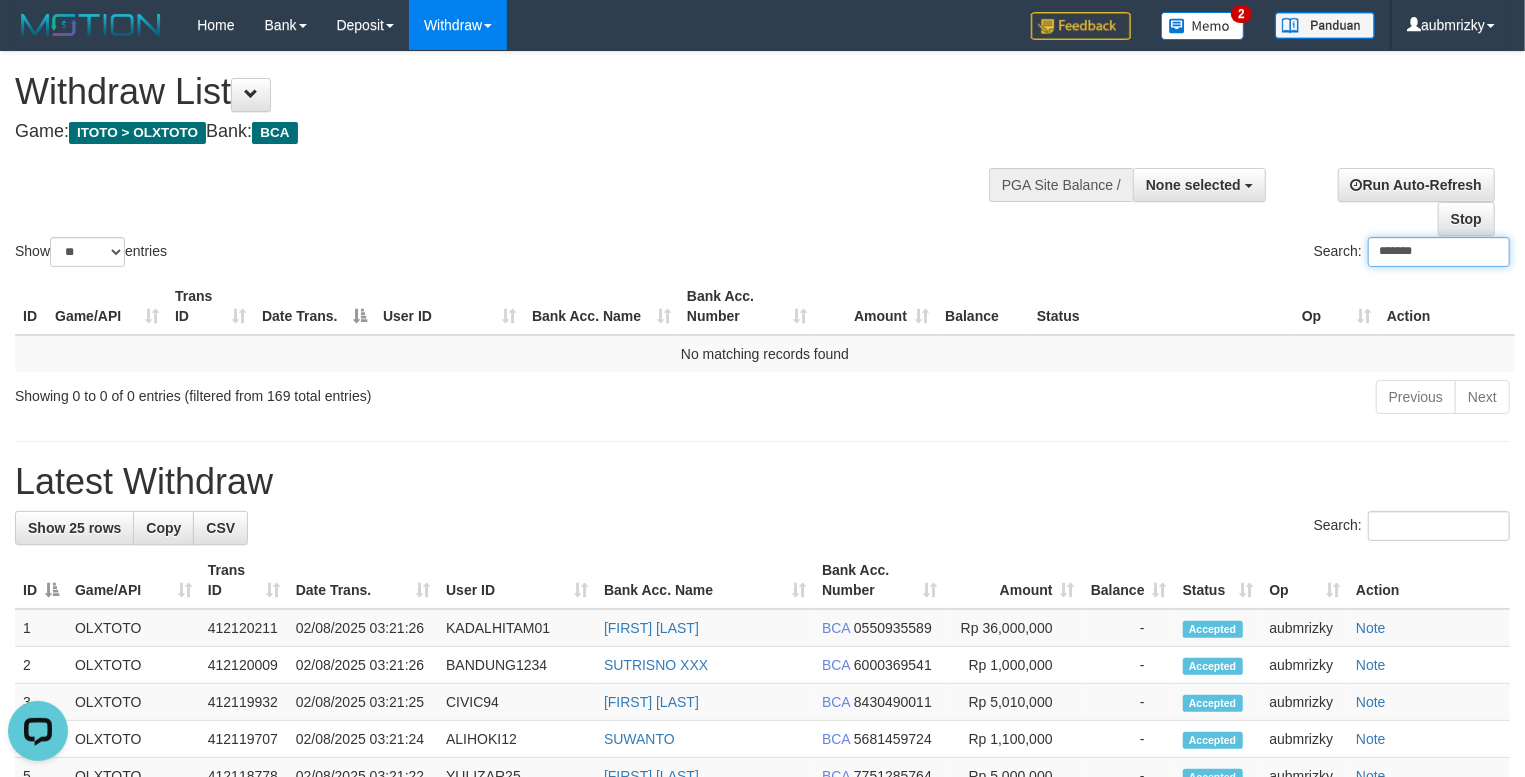 type on "*******" 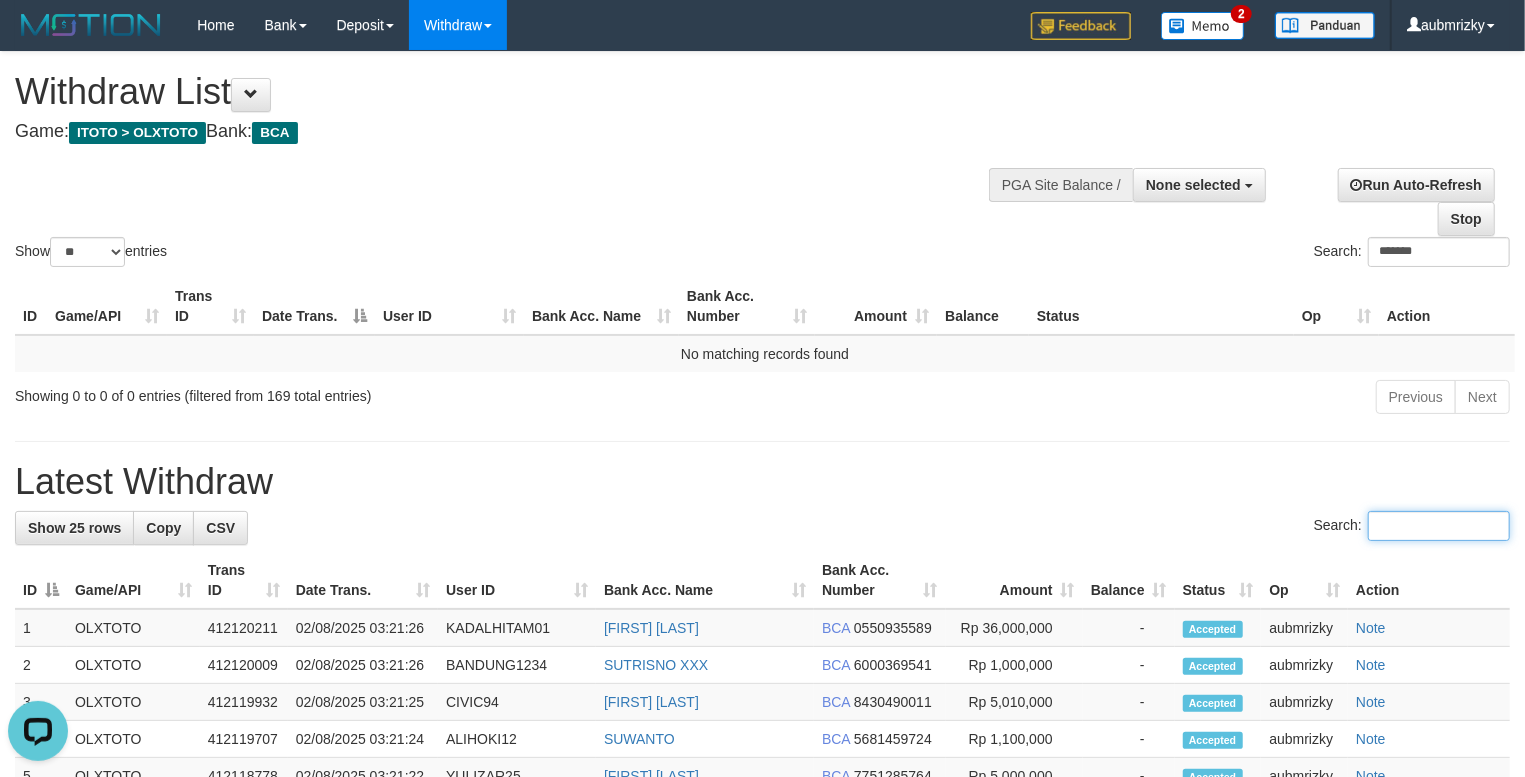 click on "Search:" at bounding box center (1439, 526) 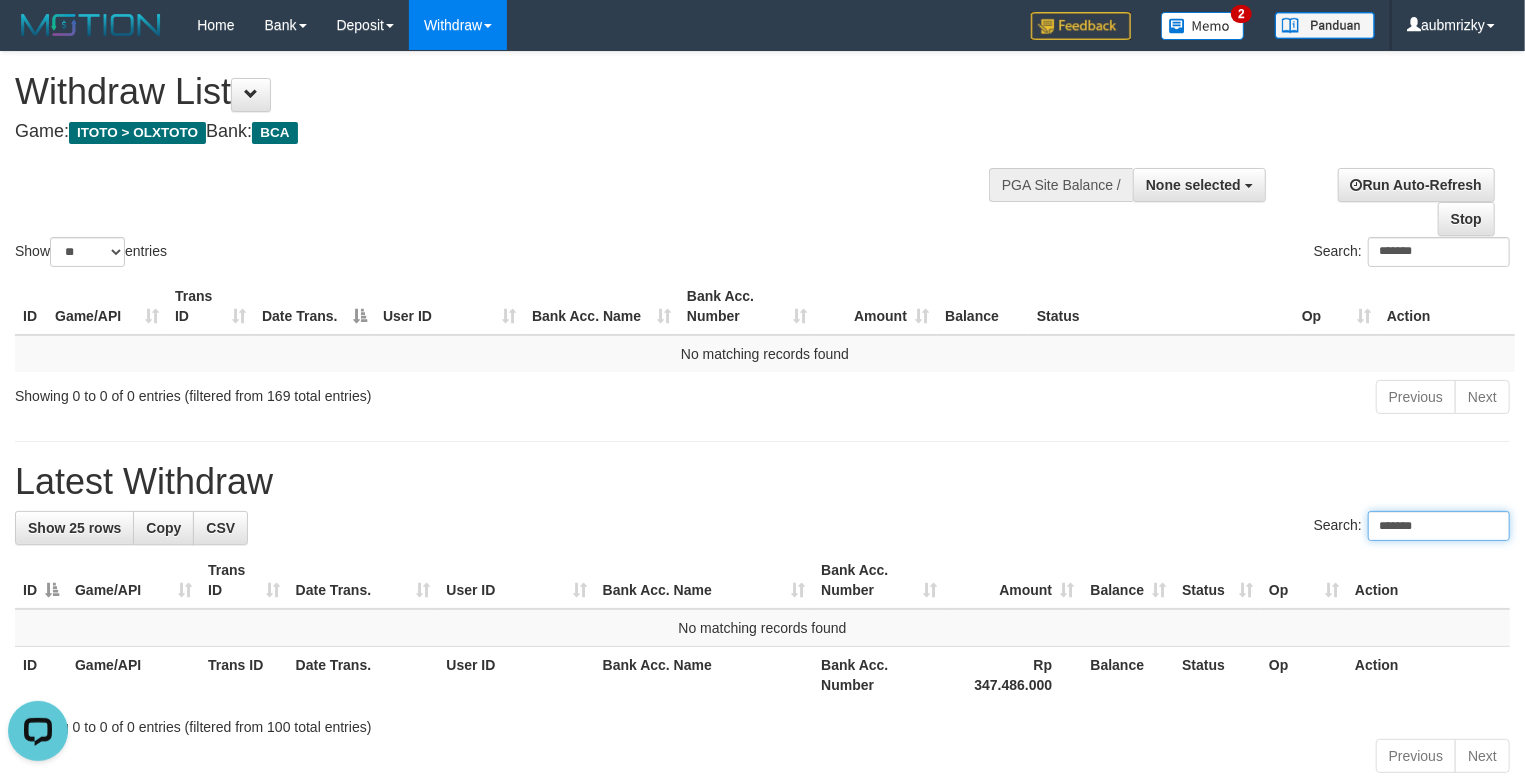 type on "*******" 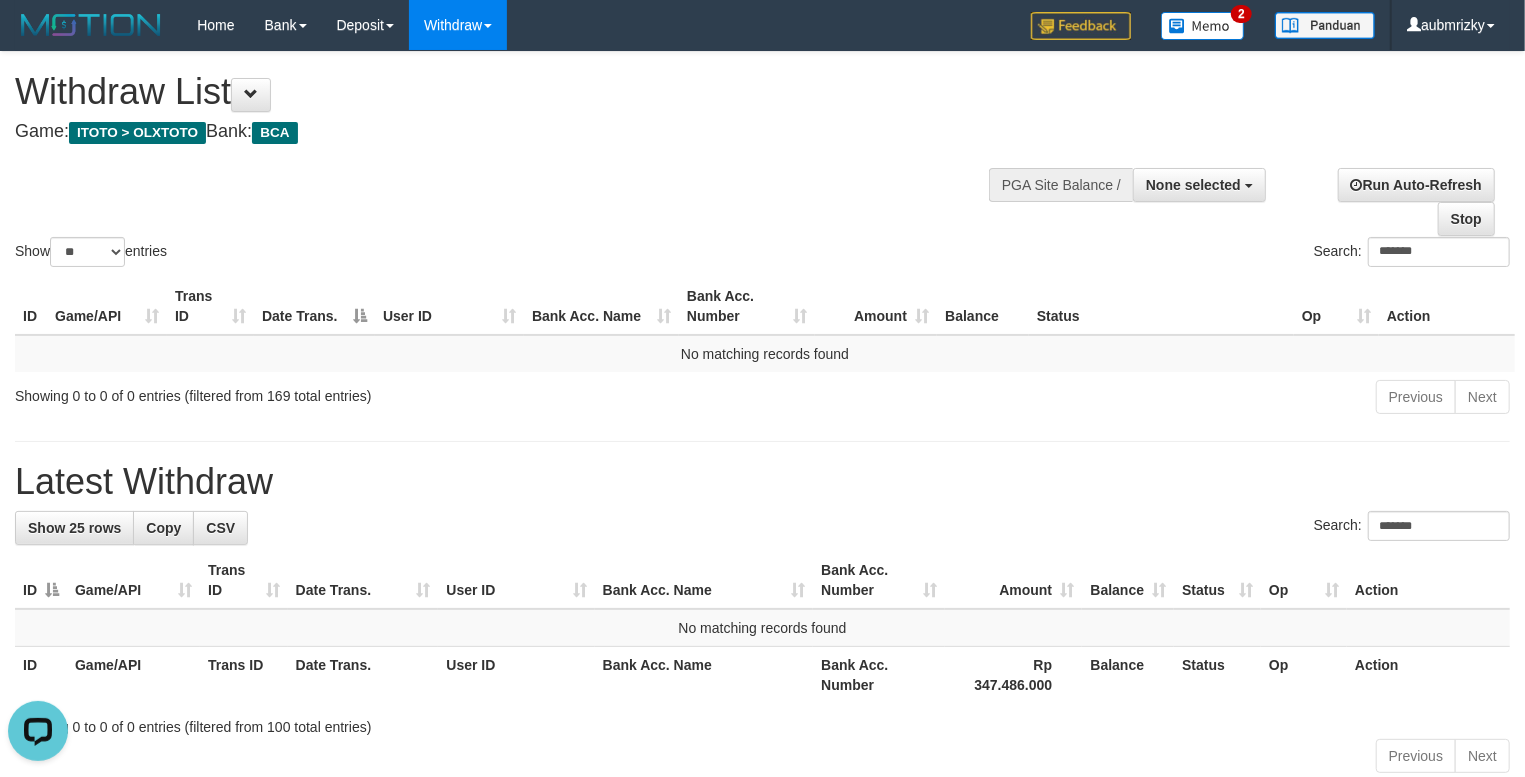 click on "**********" at bounding box center [762, 416] 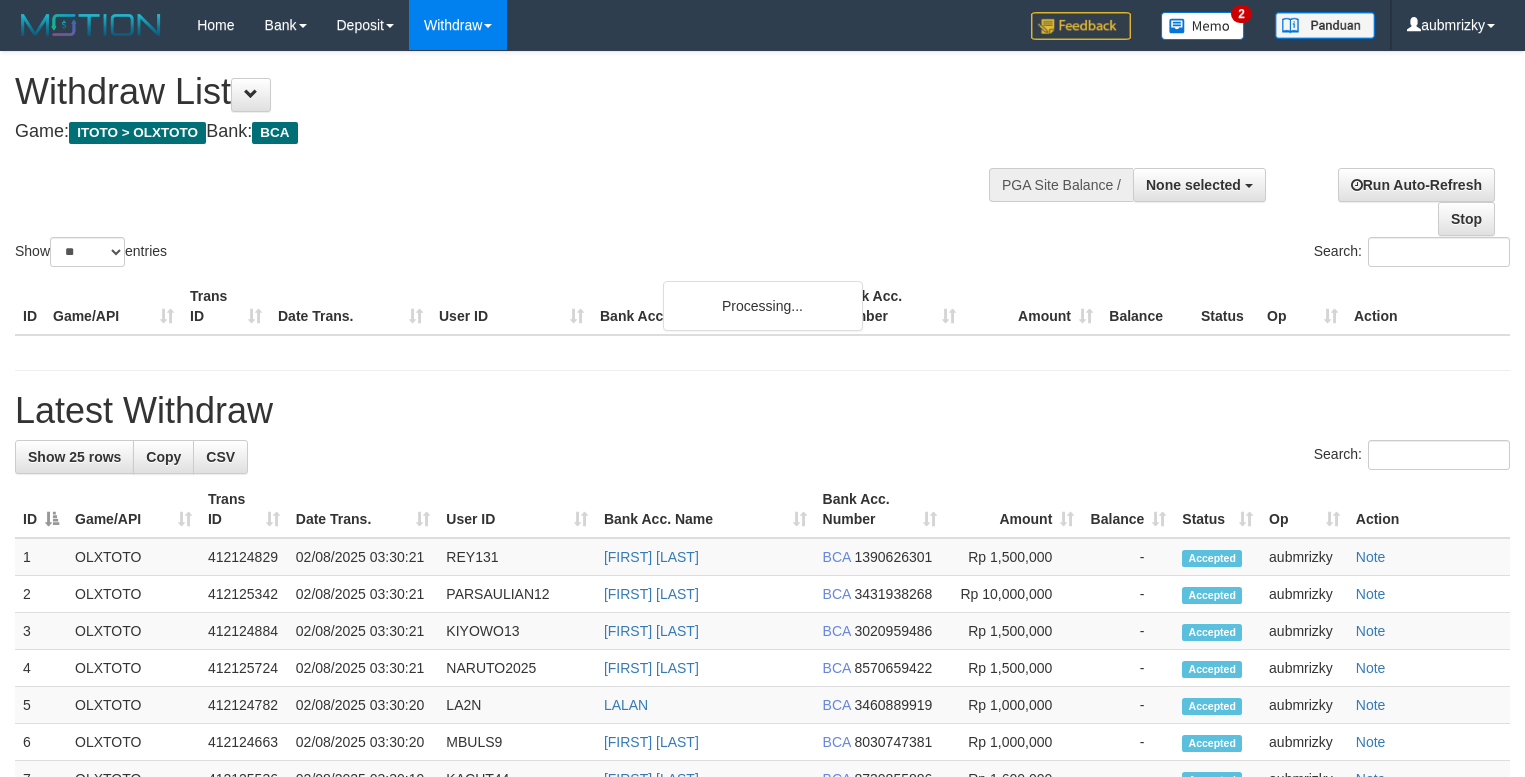 select 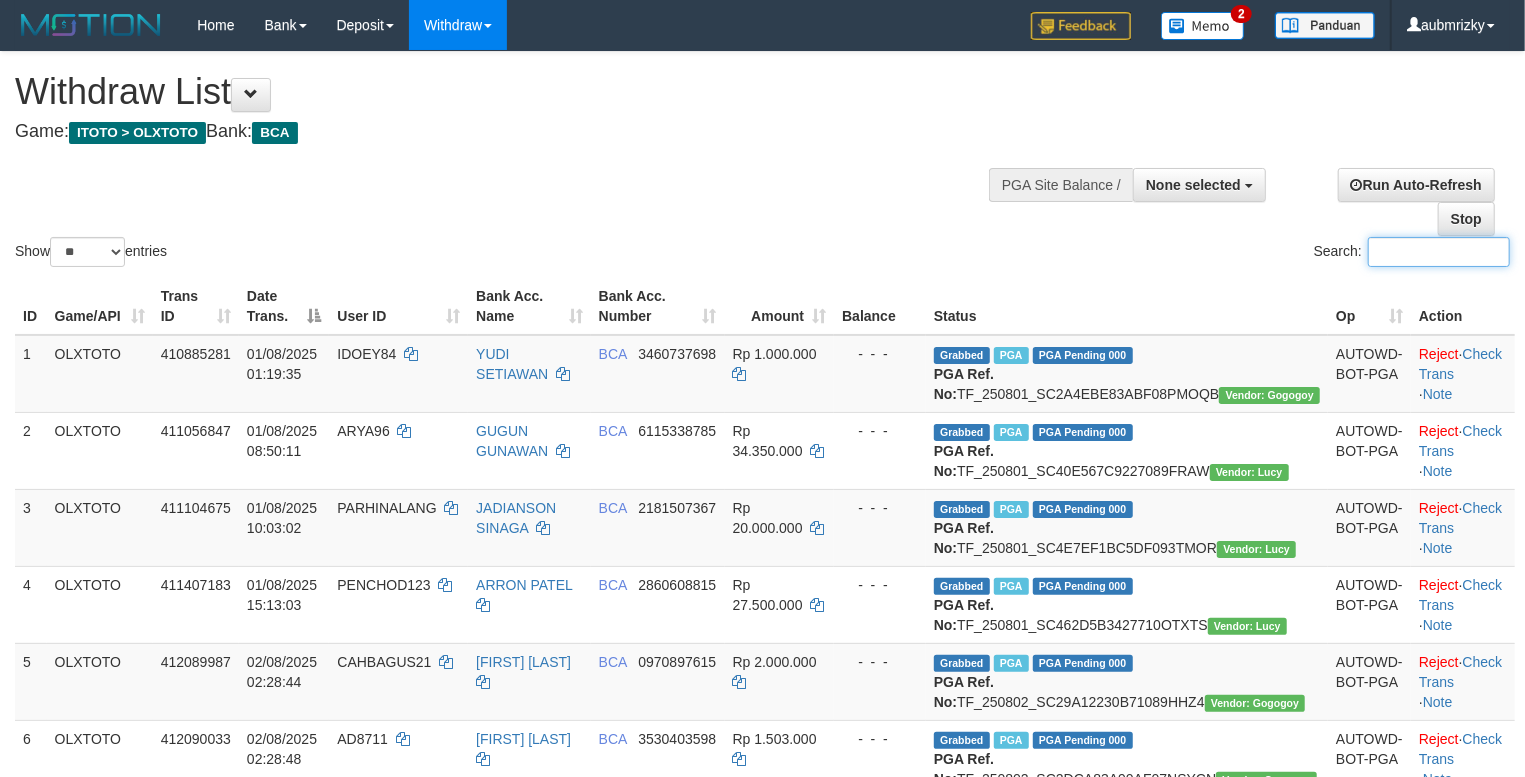 click on "Search:" at bounding box center [1439, 252] 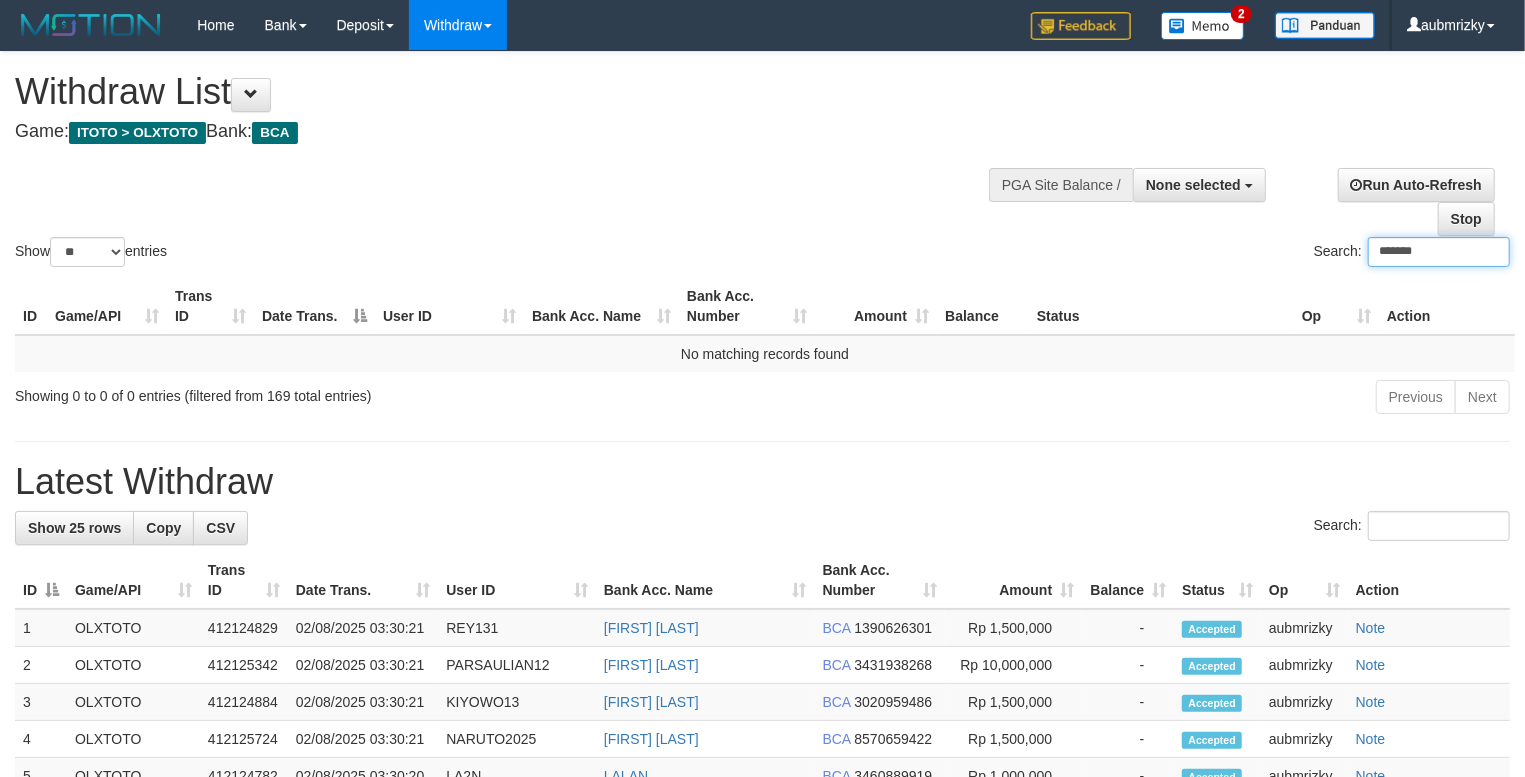 type on "*******" 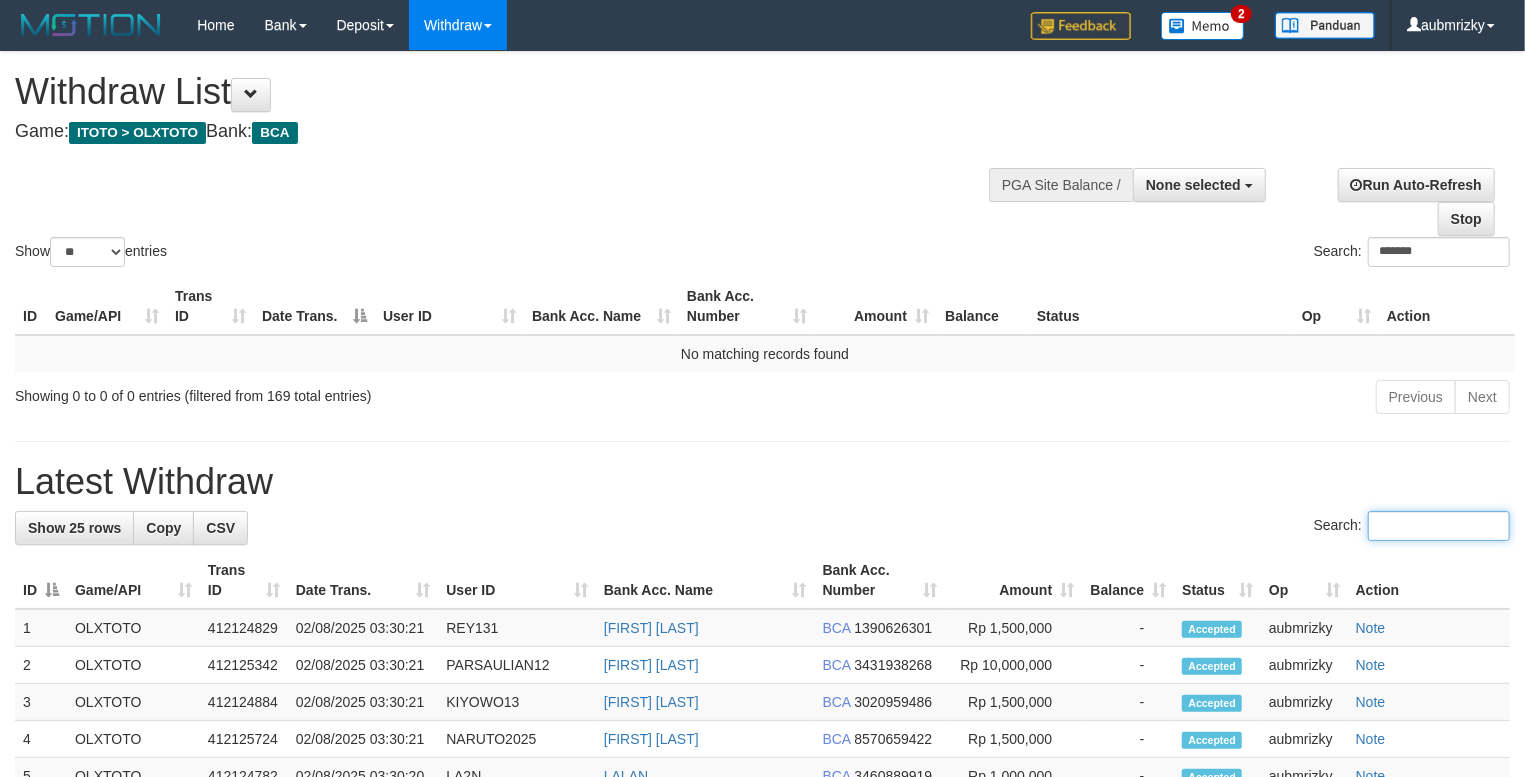 click on "Search:" at bounding box center [1439, 526] 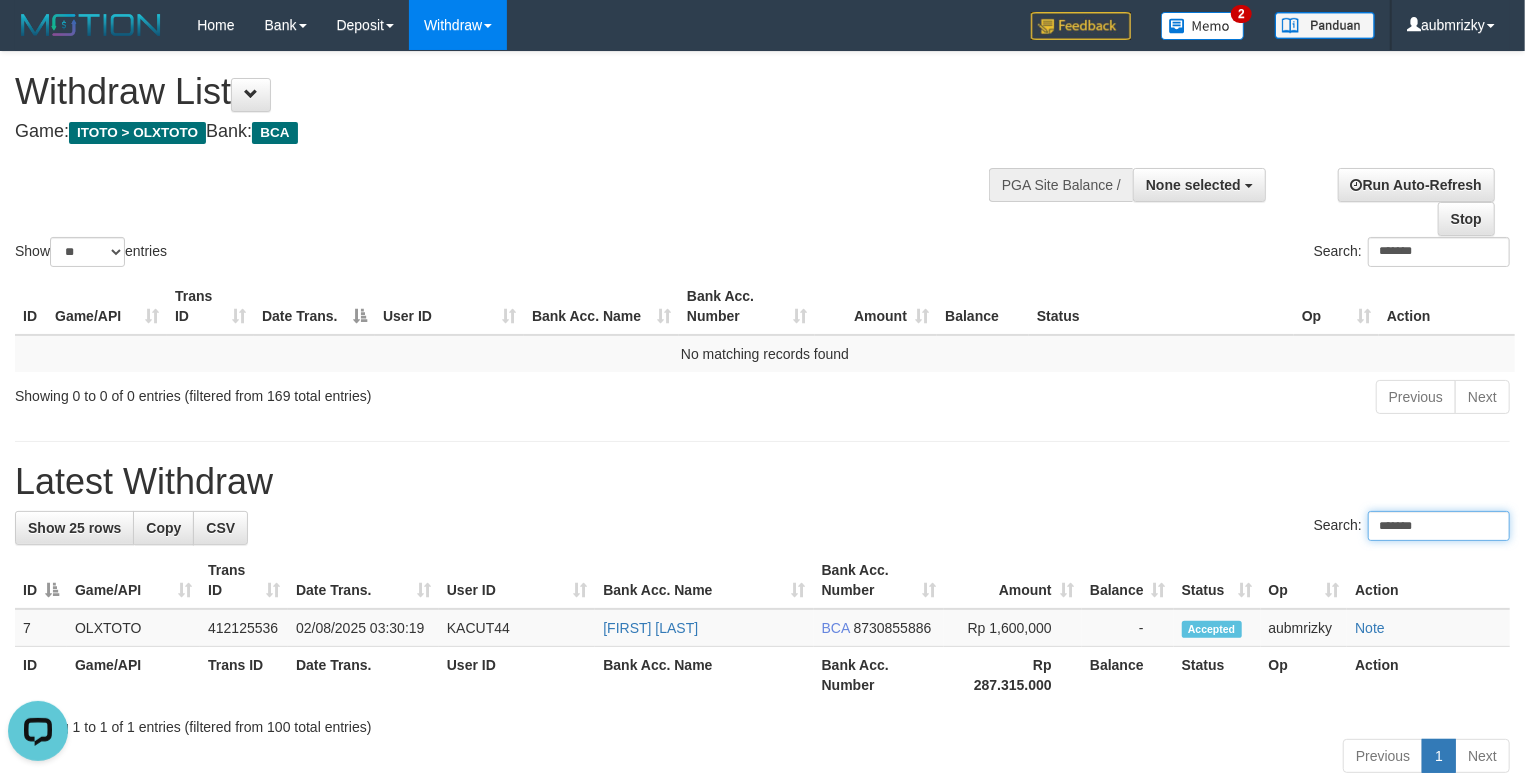 scroll, scrollTop: 0, scrollLeft: 0, axis: both 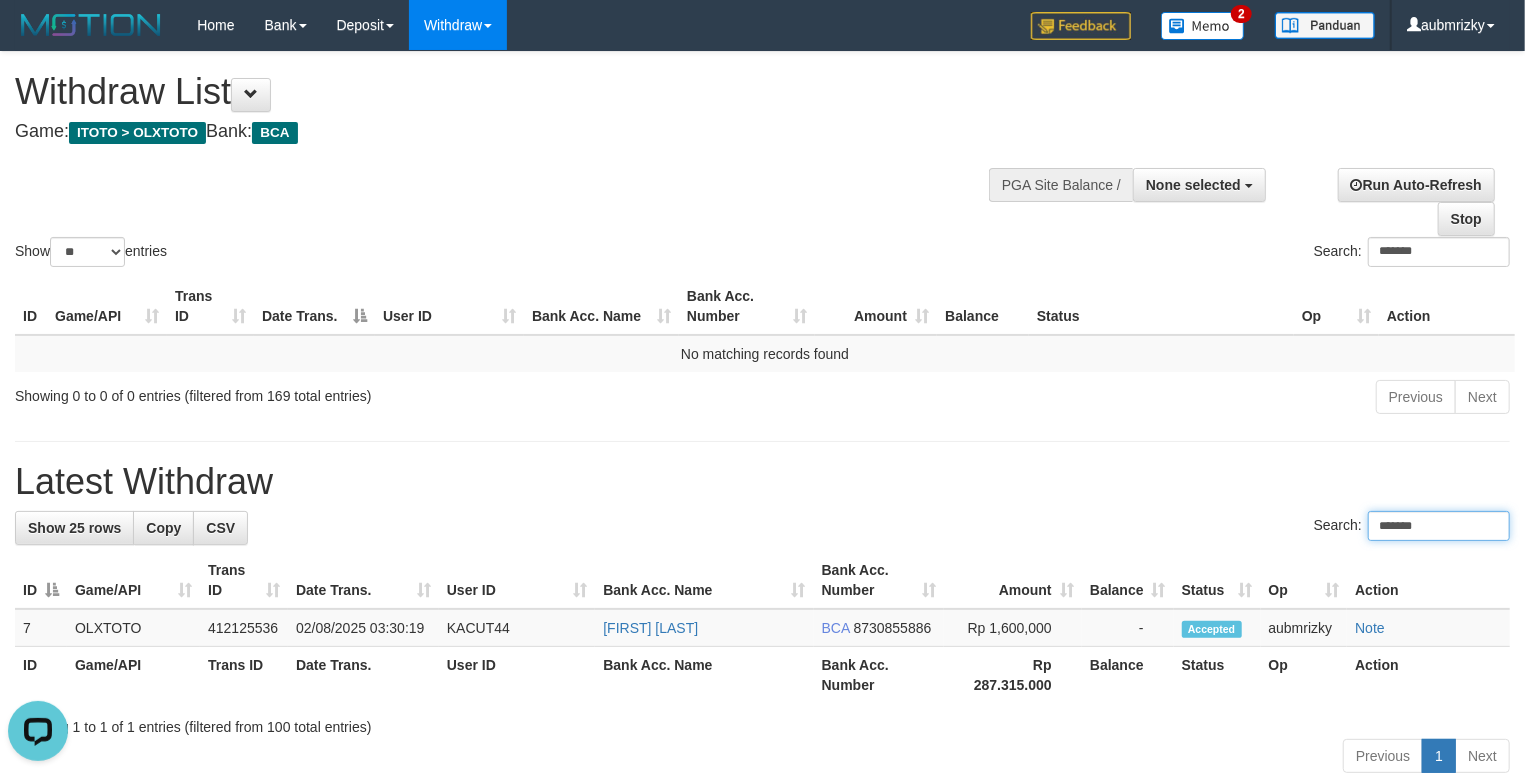 click on "*******" at bounding box center (1439, 526) 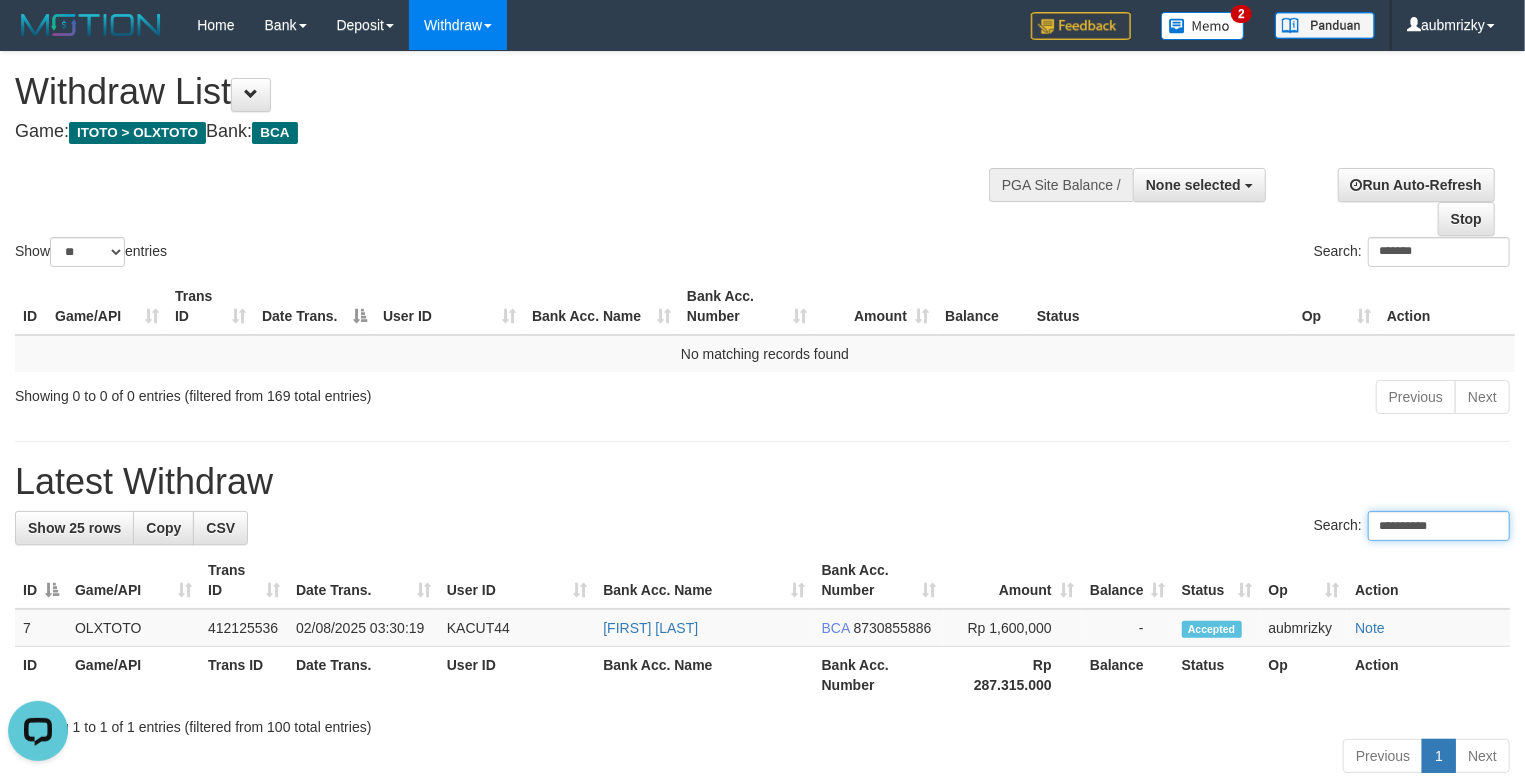 click on "**********" at bounding box center (1439, 526) 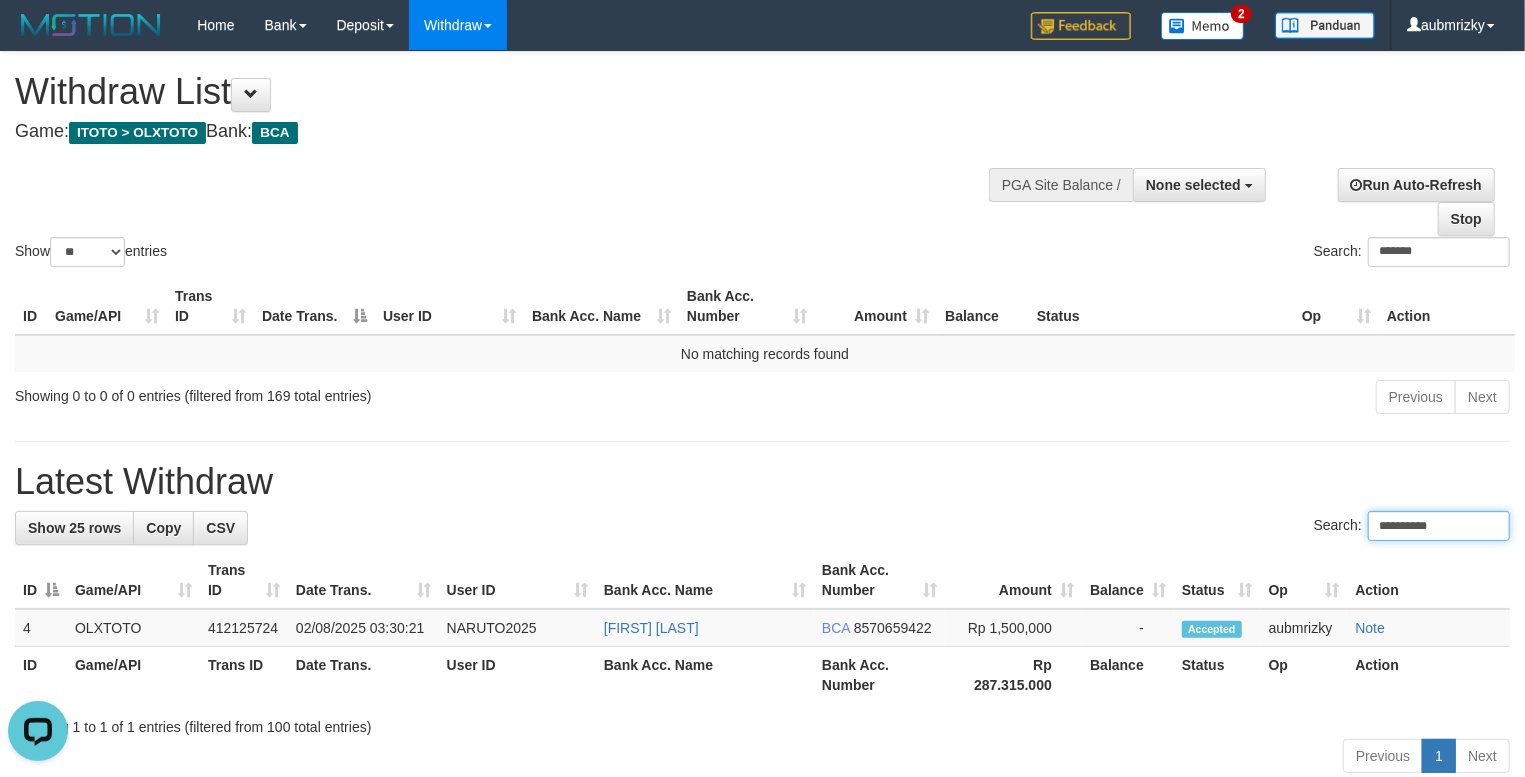 click on "**********" at bounding box center (1439, 526) 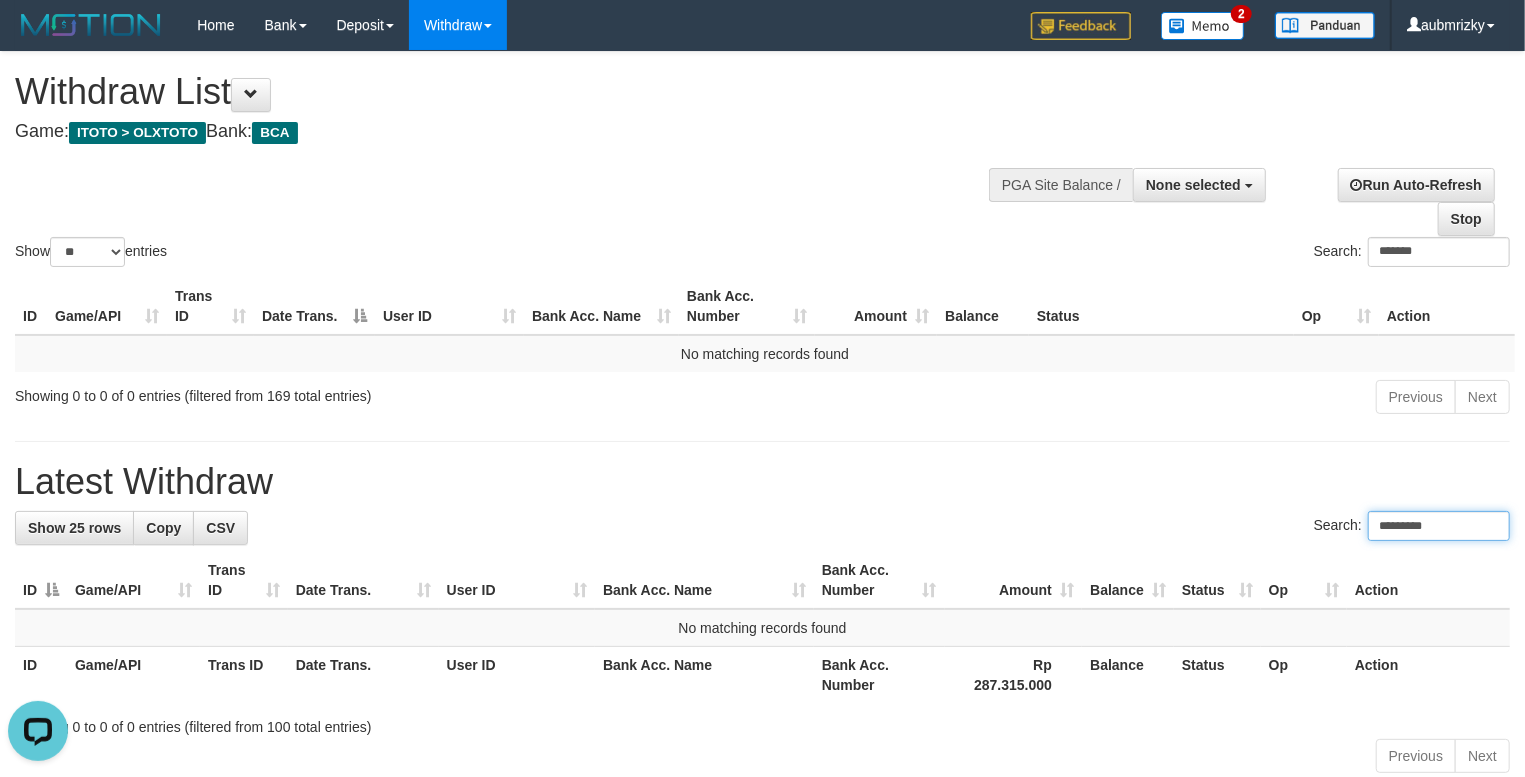 type on "*********" 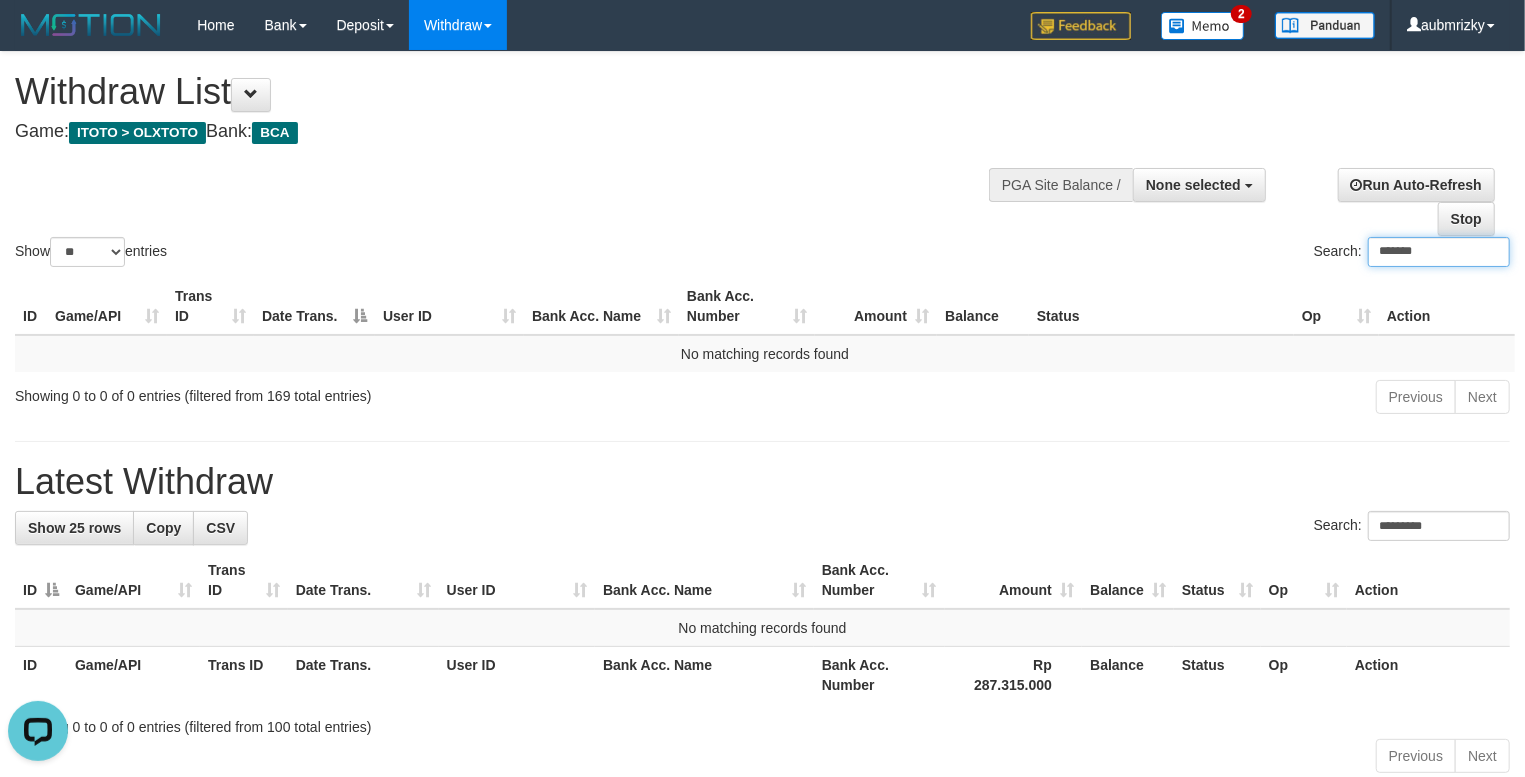 click on "*******" at bounding box center (1439, 252) 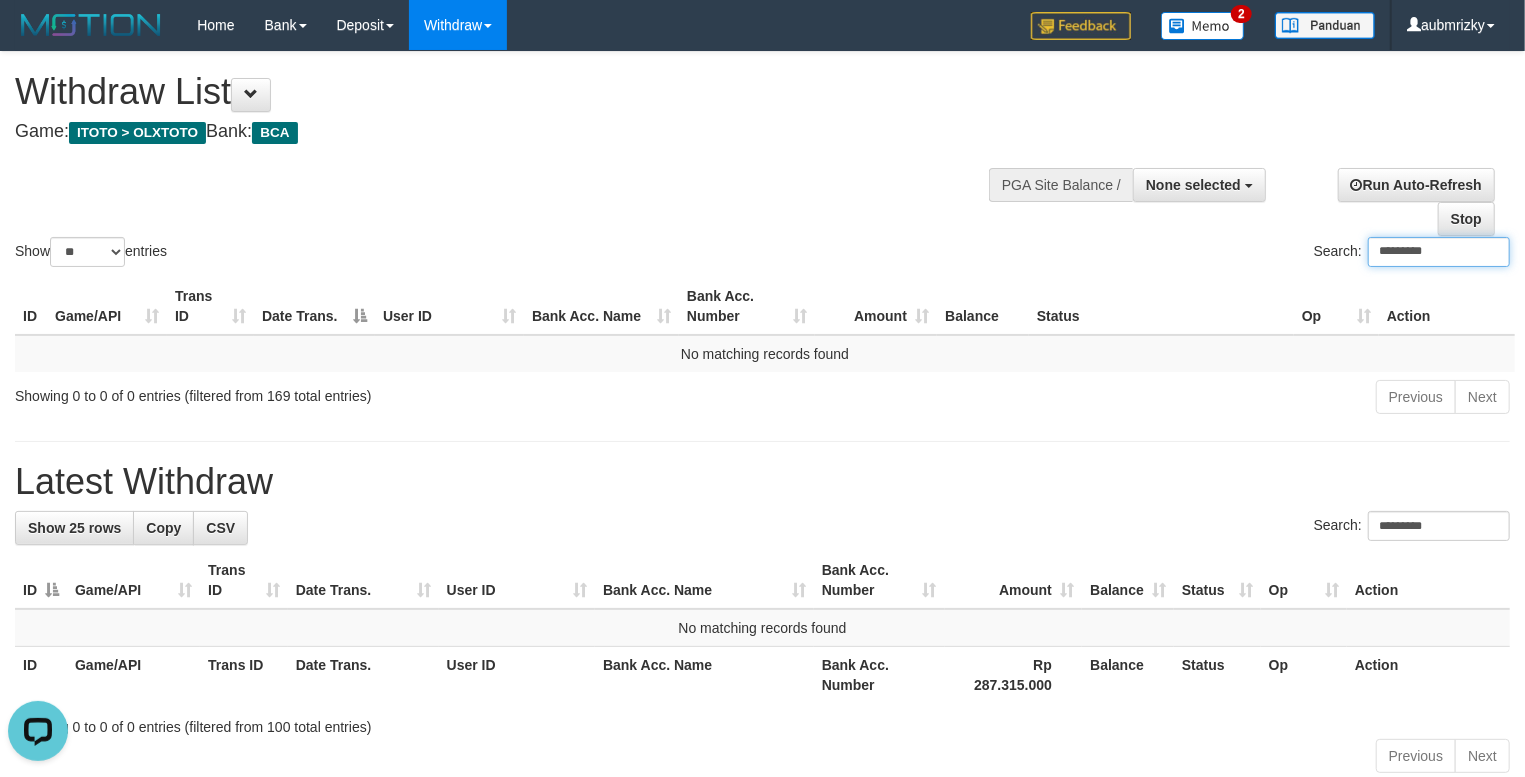 click on "*********" at bounding box center (1439, 252) 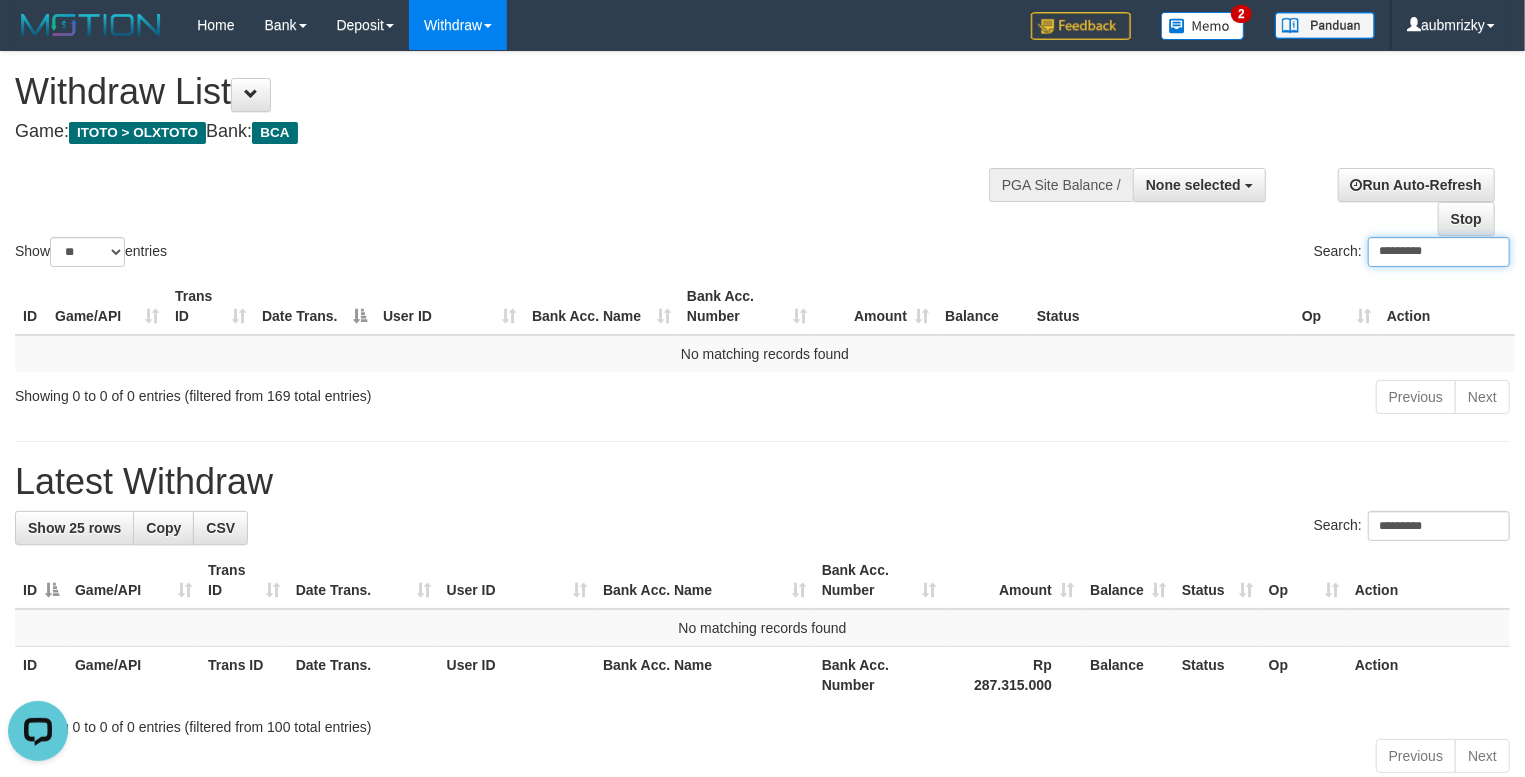 type on "*********" 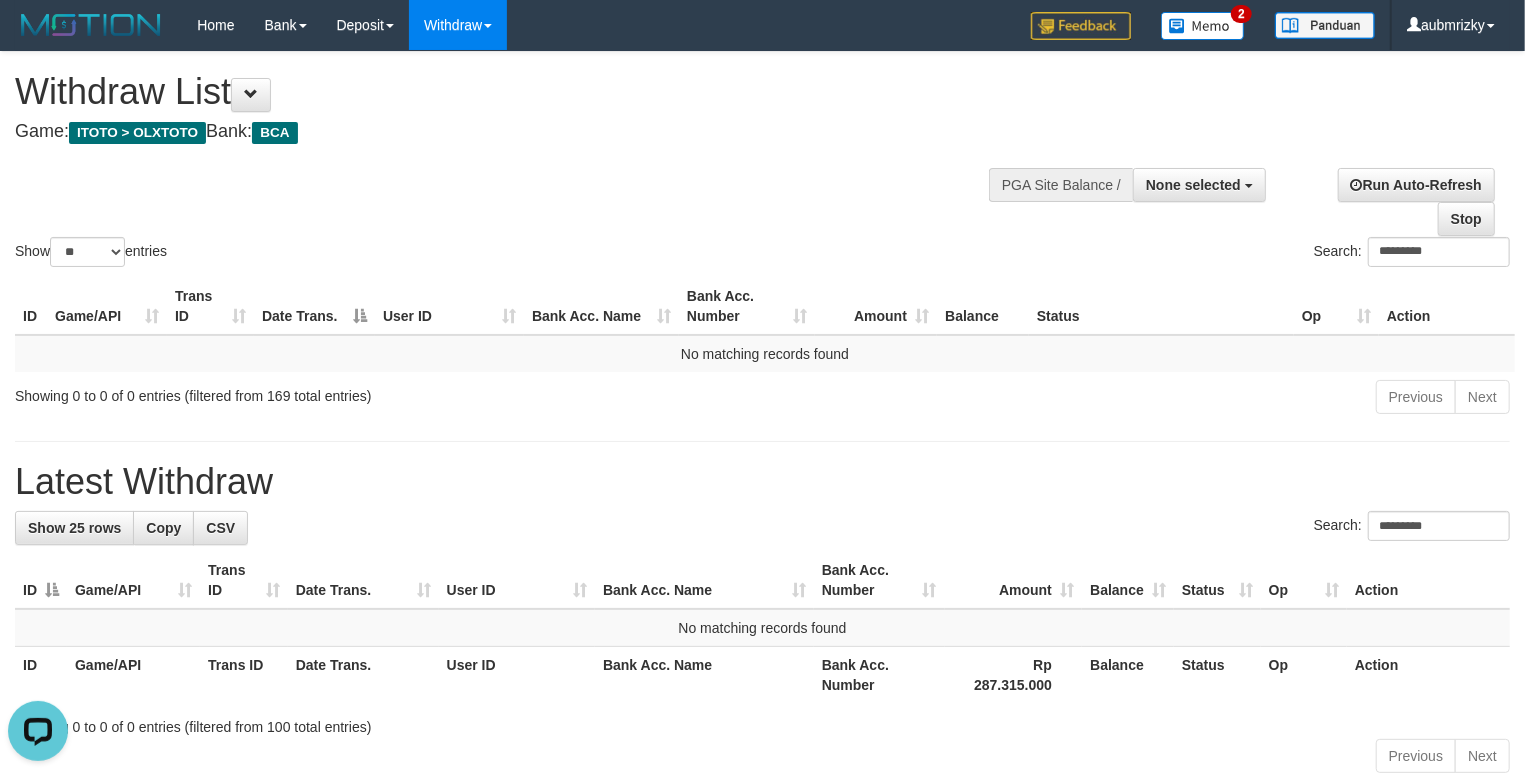 click on "**********" at bounding box center [762, 416] 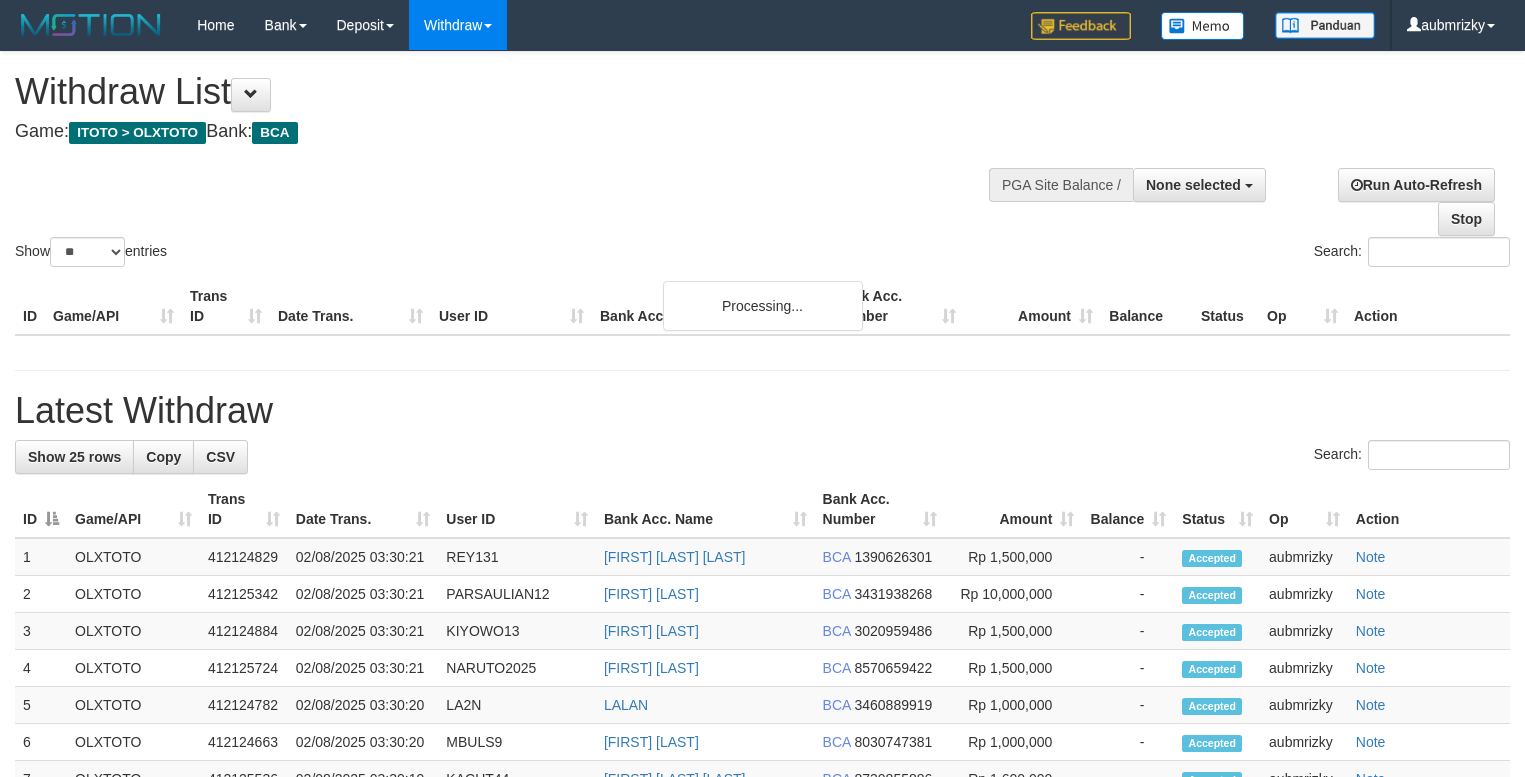 select 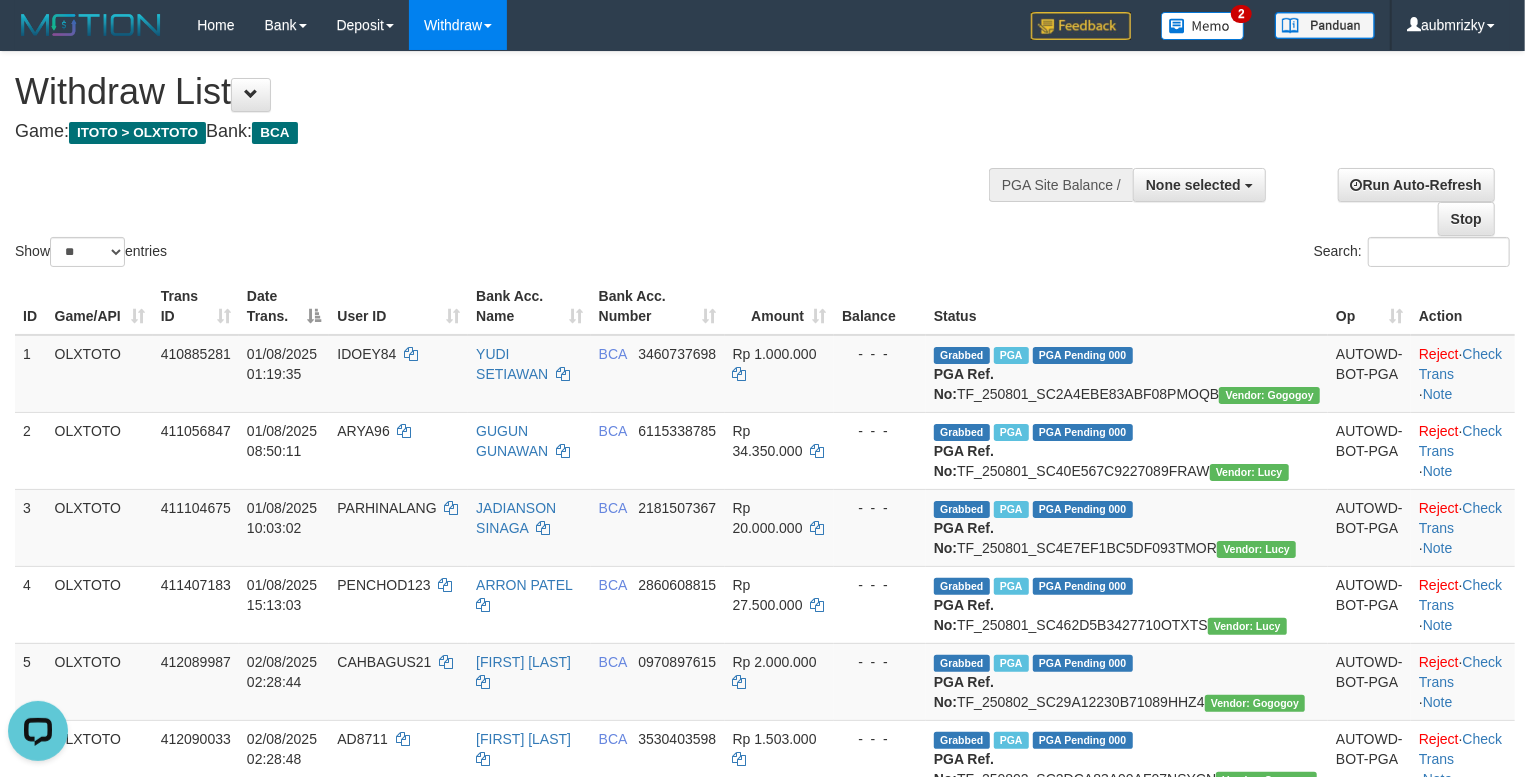 scroll, scrollTop: 0, scrollLeft: 0, axis: both 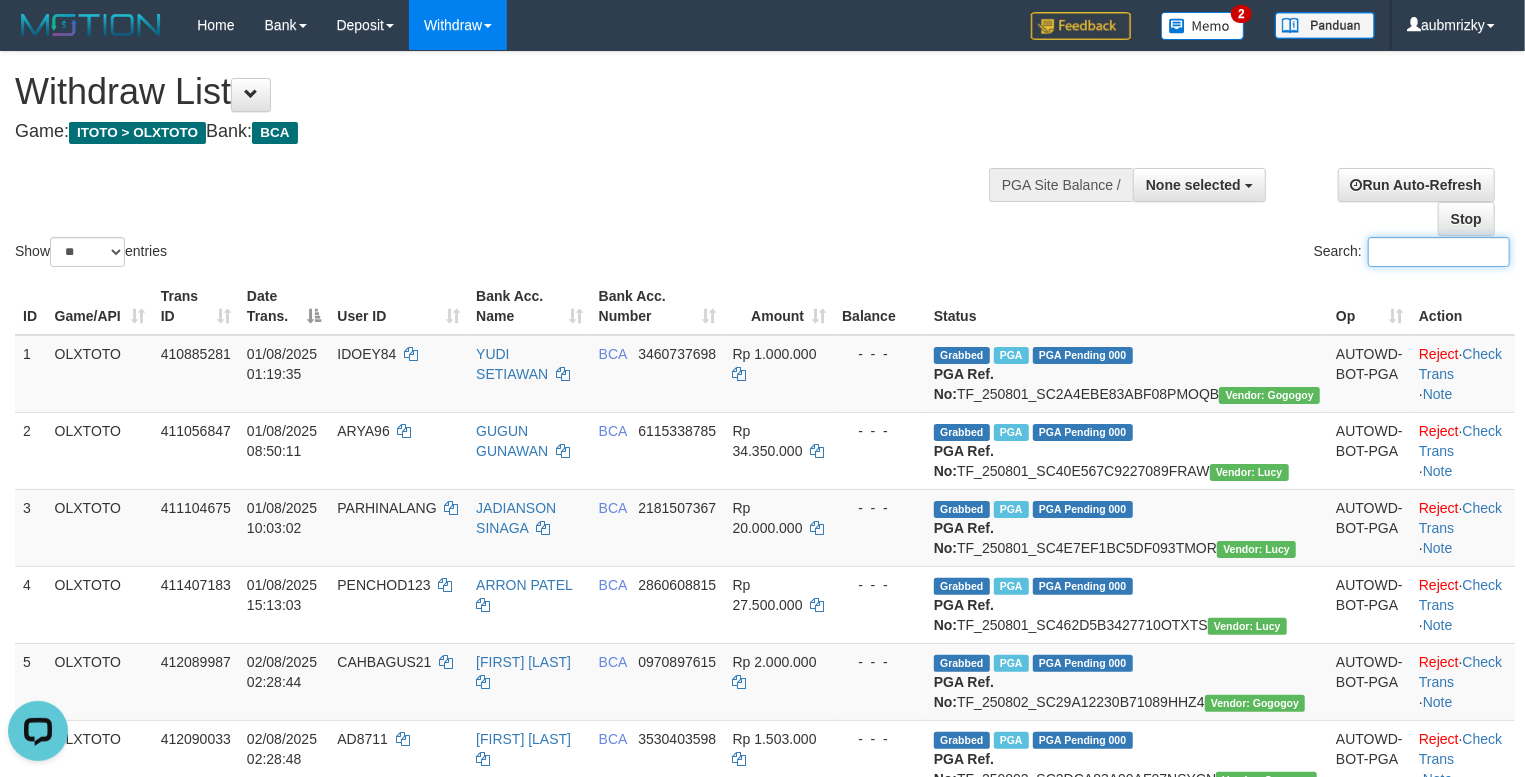 click on "Search:" at bounding box center [1439, 252] 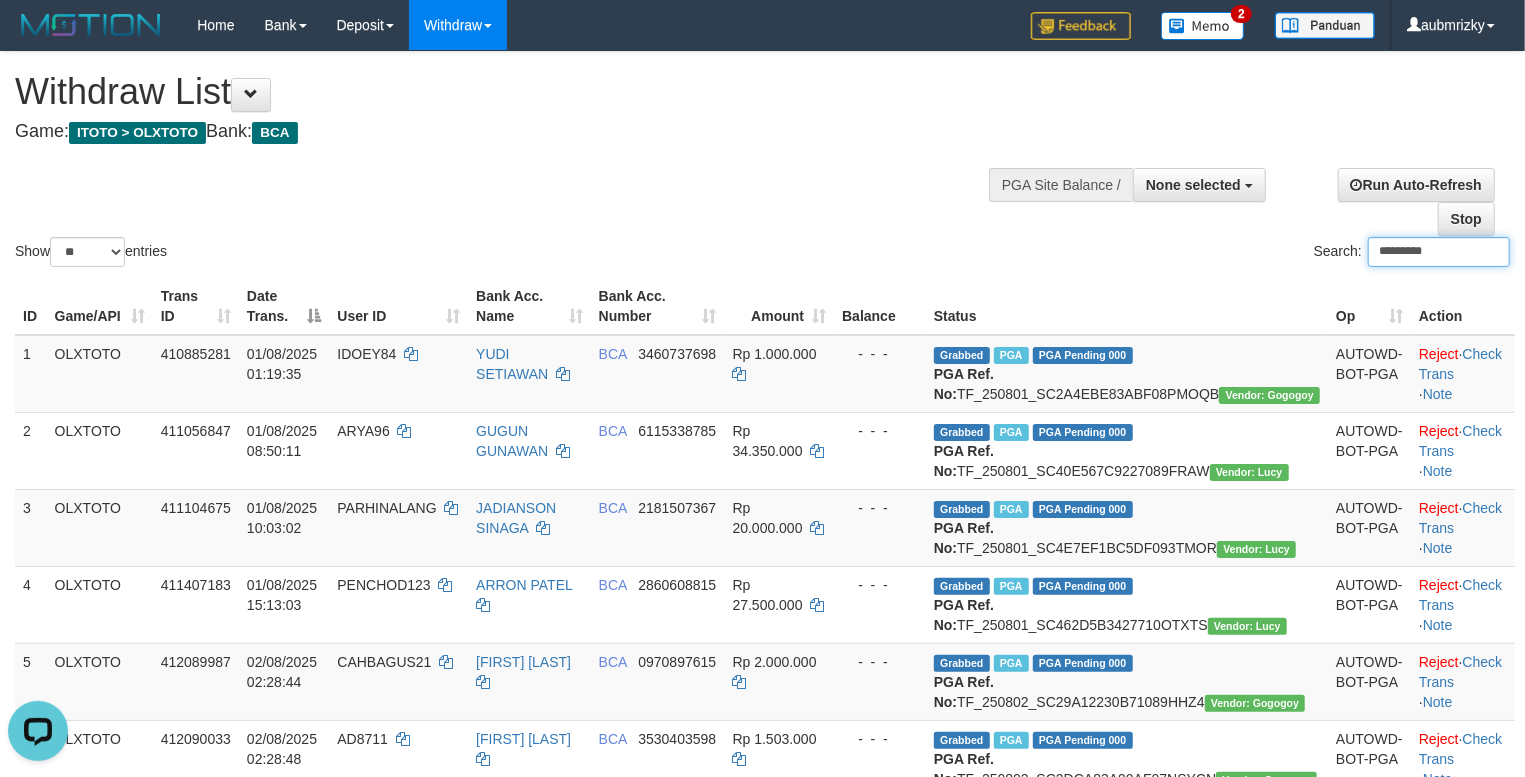 click on "*********" at bounding box center (1439, 252) 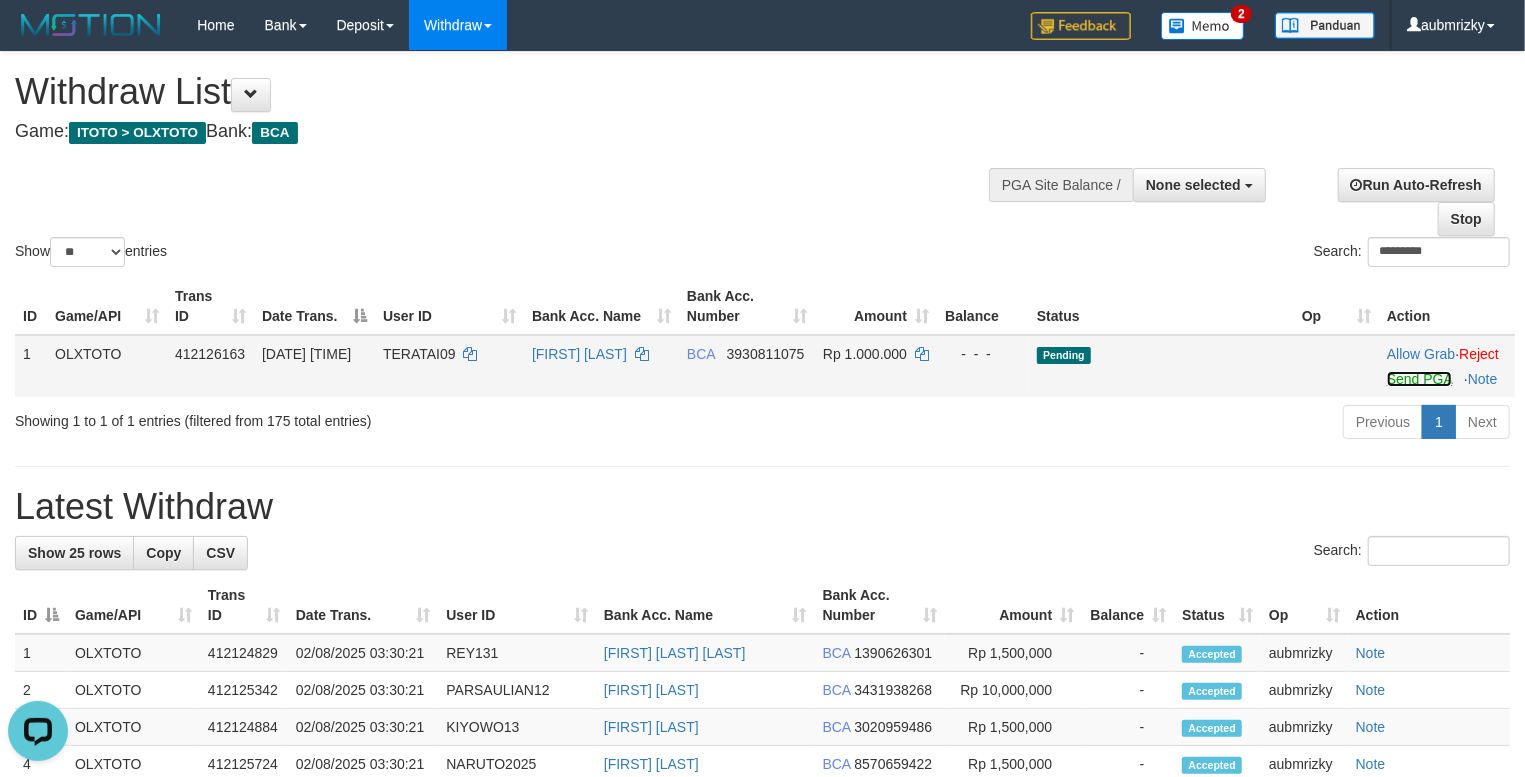 click on "Send PGA" at bounding box center [1419, 379] 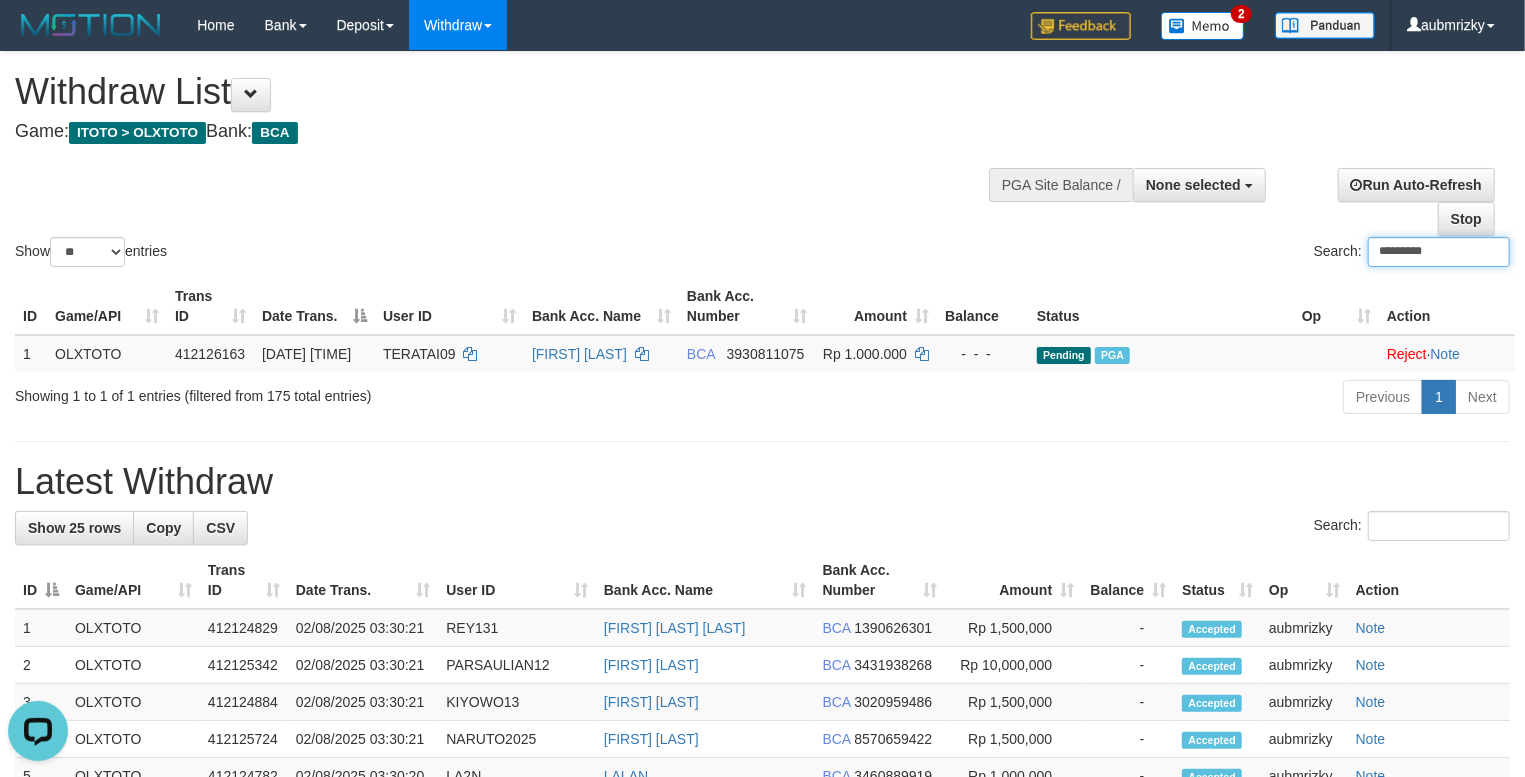 click on "*********" at bounding box center [1439, 252] 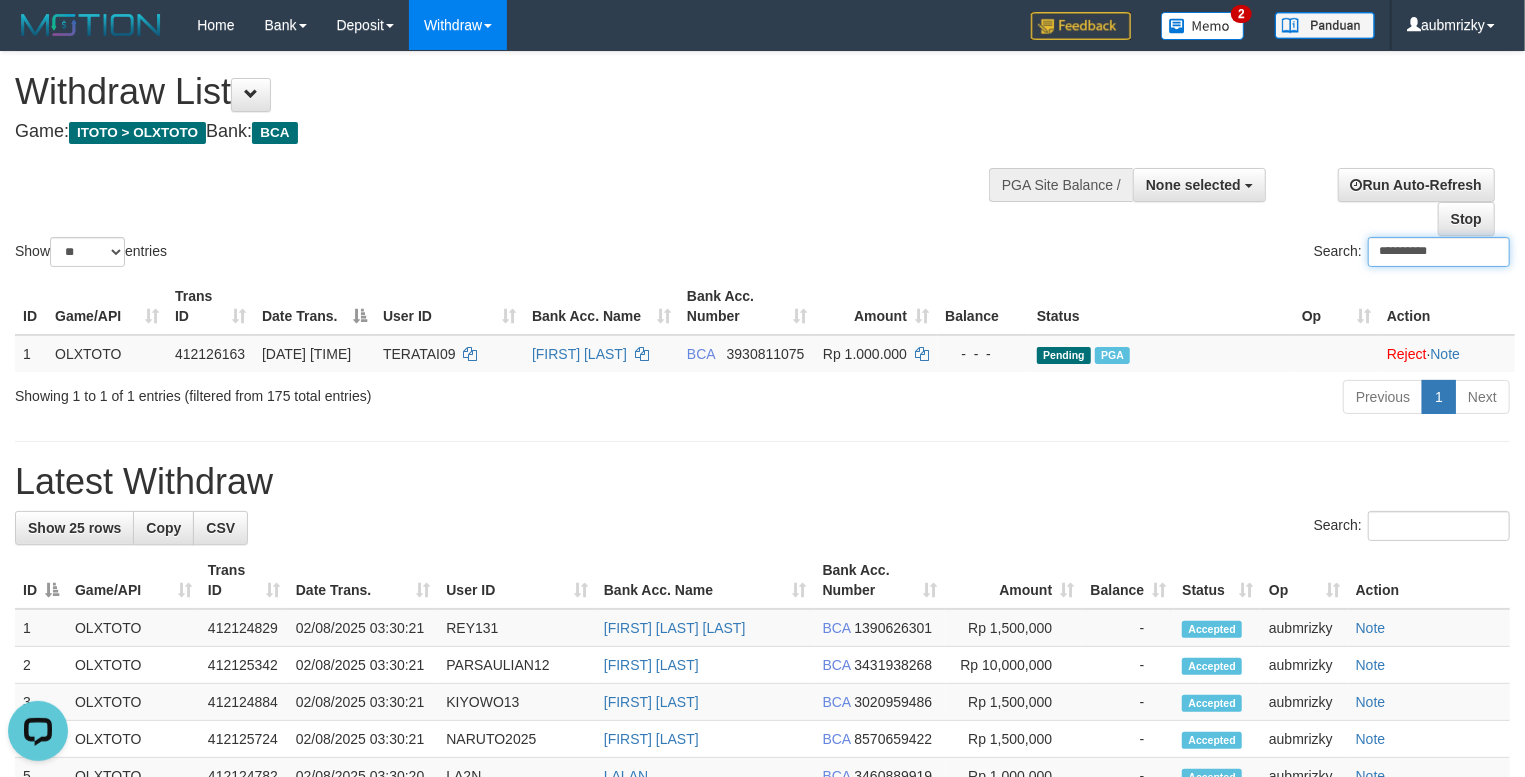 click on "**********" at bounding box center [1439, 252] 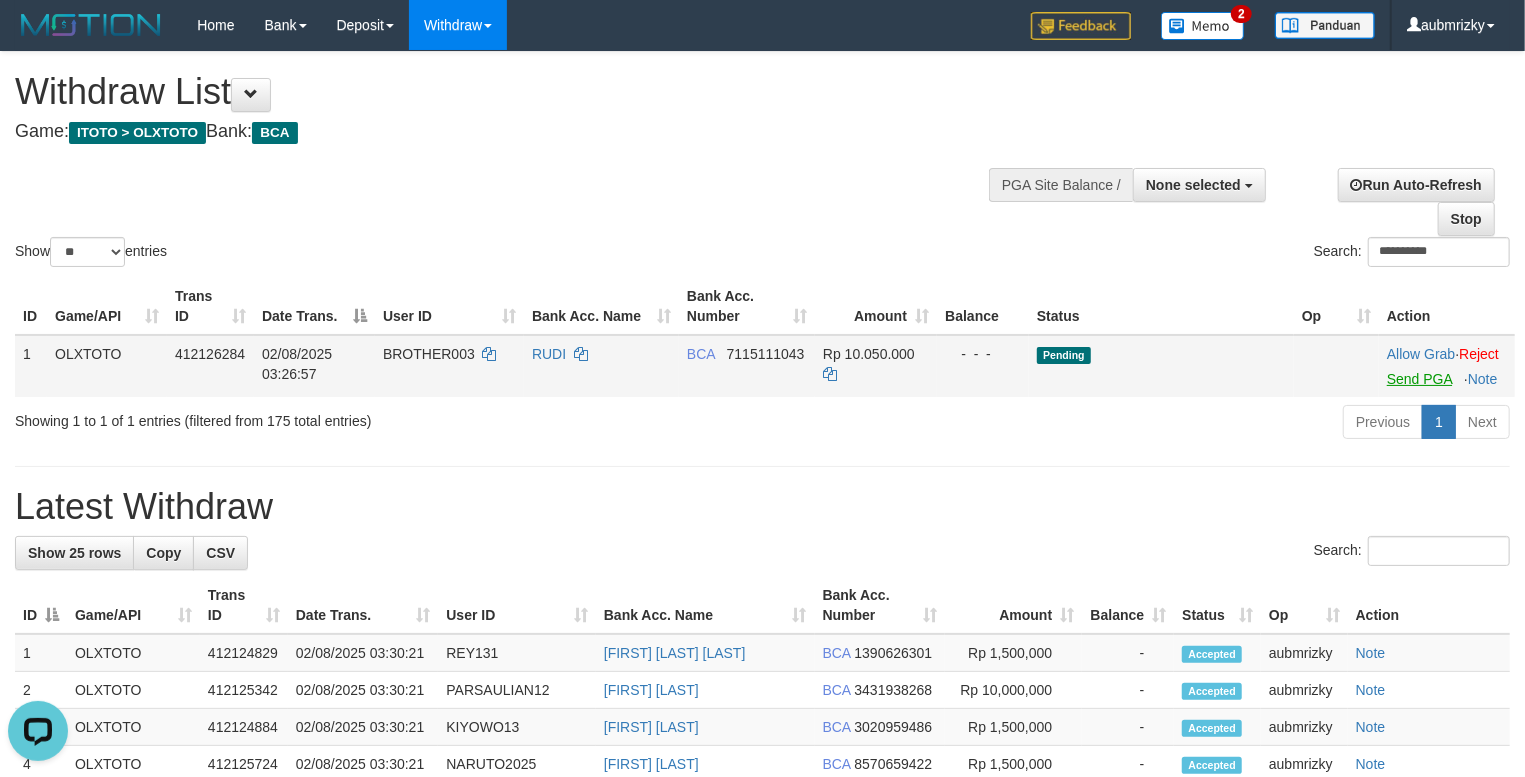 click on "Allow Grab   ·    Reject Send PGA     ·    Note" at bounding box center (1447, 366) 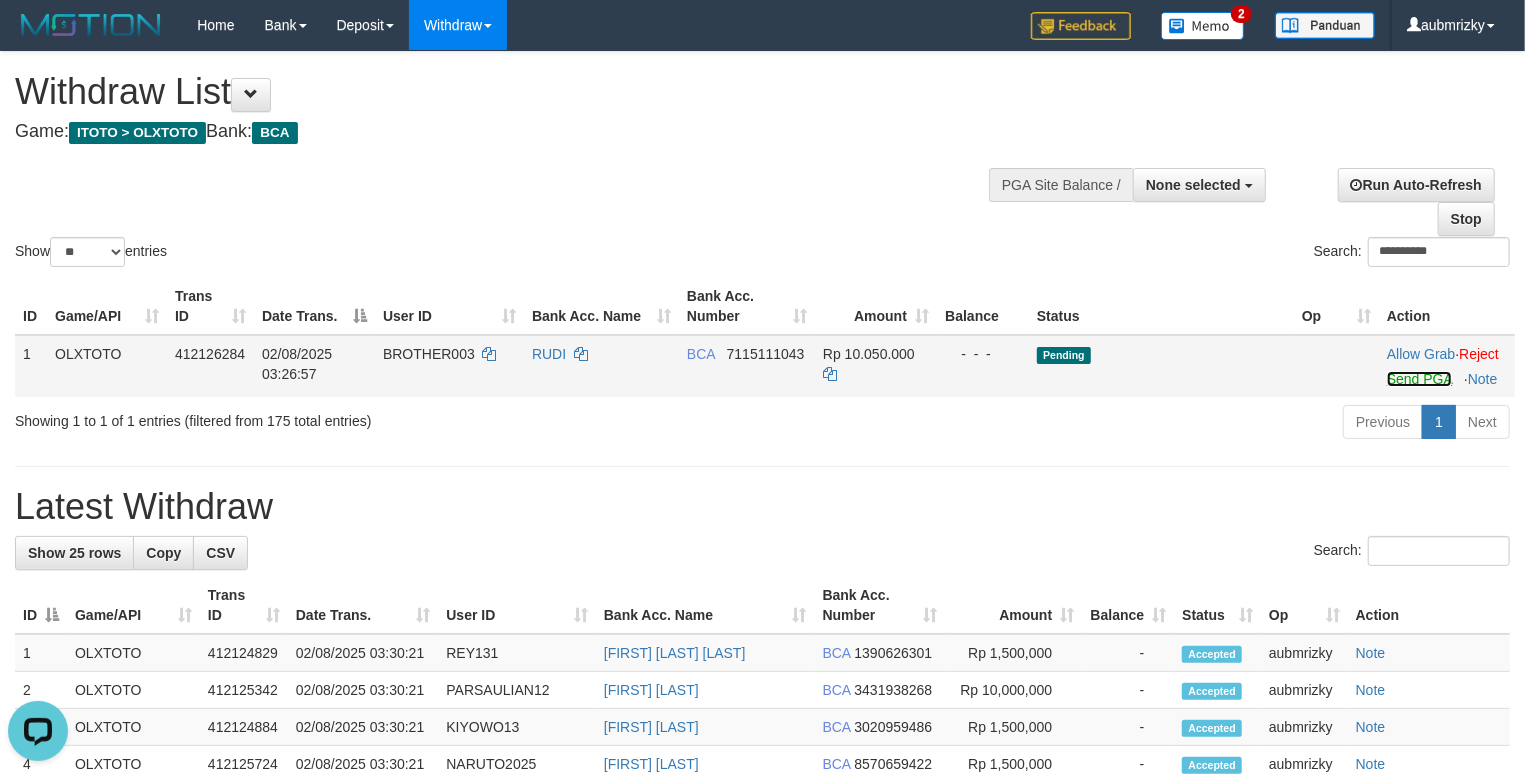 click on "Send PGA" at bounding box center (1419, 379) 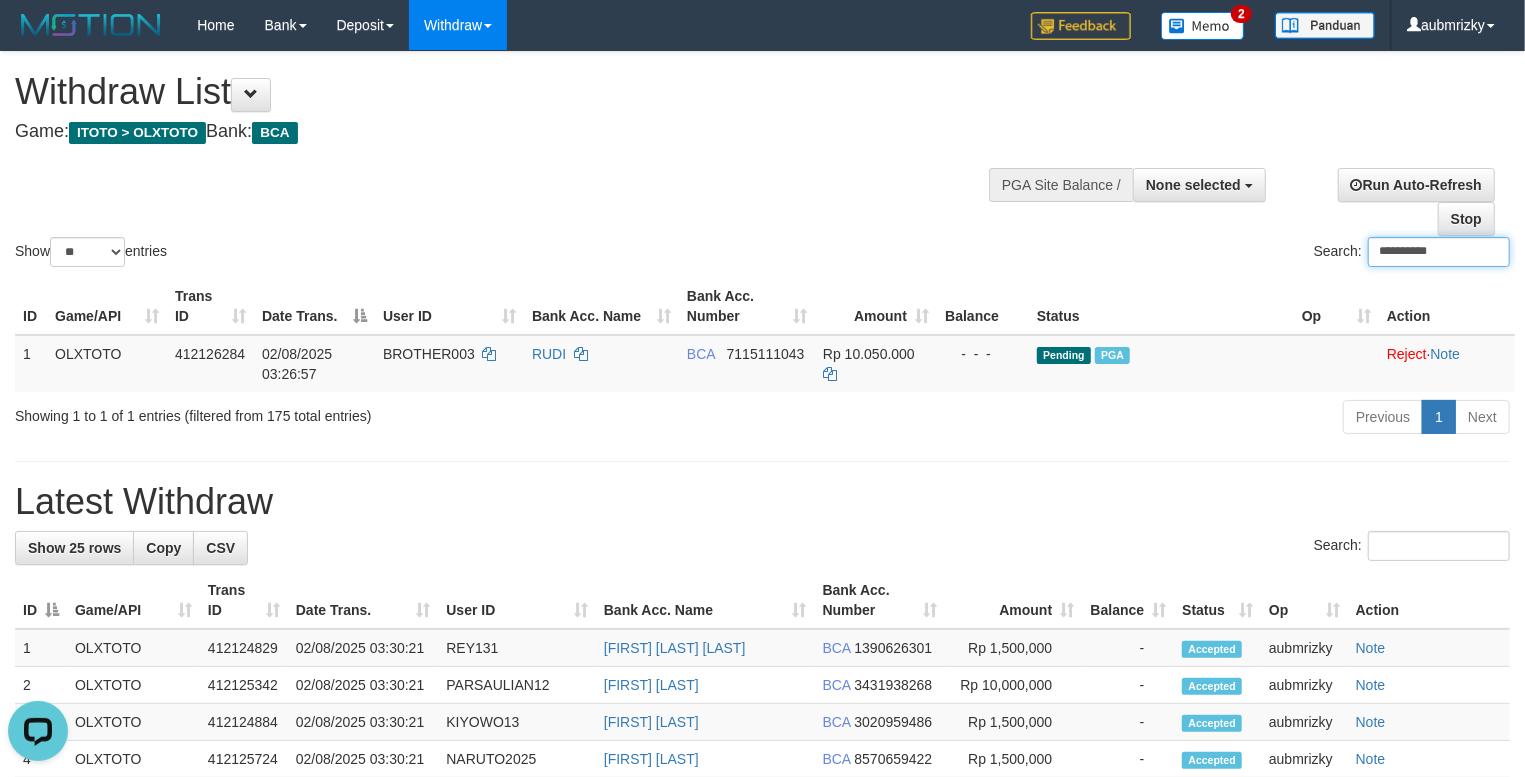 click on "**********" at bounding box center (1439, 252) 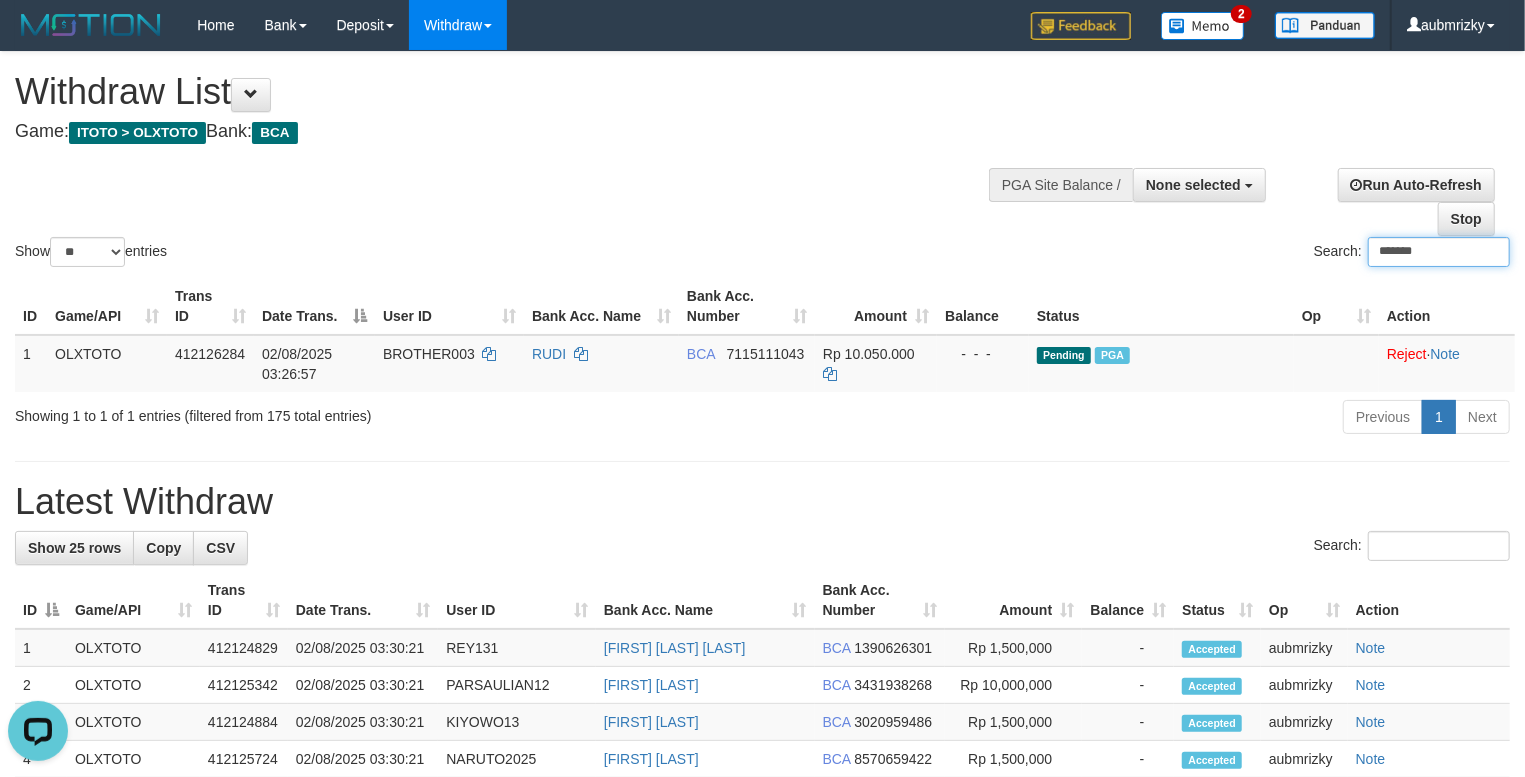 drag, startPoint x: 1348, startPoint y: 246, endPoint x: 1324, endPoint y: 280, distance: 41.617306 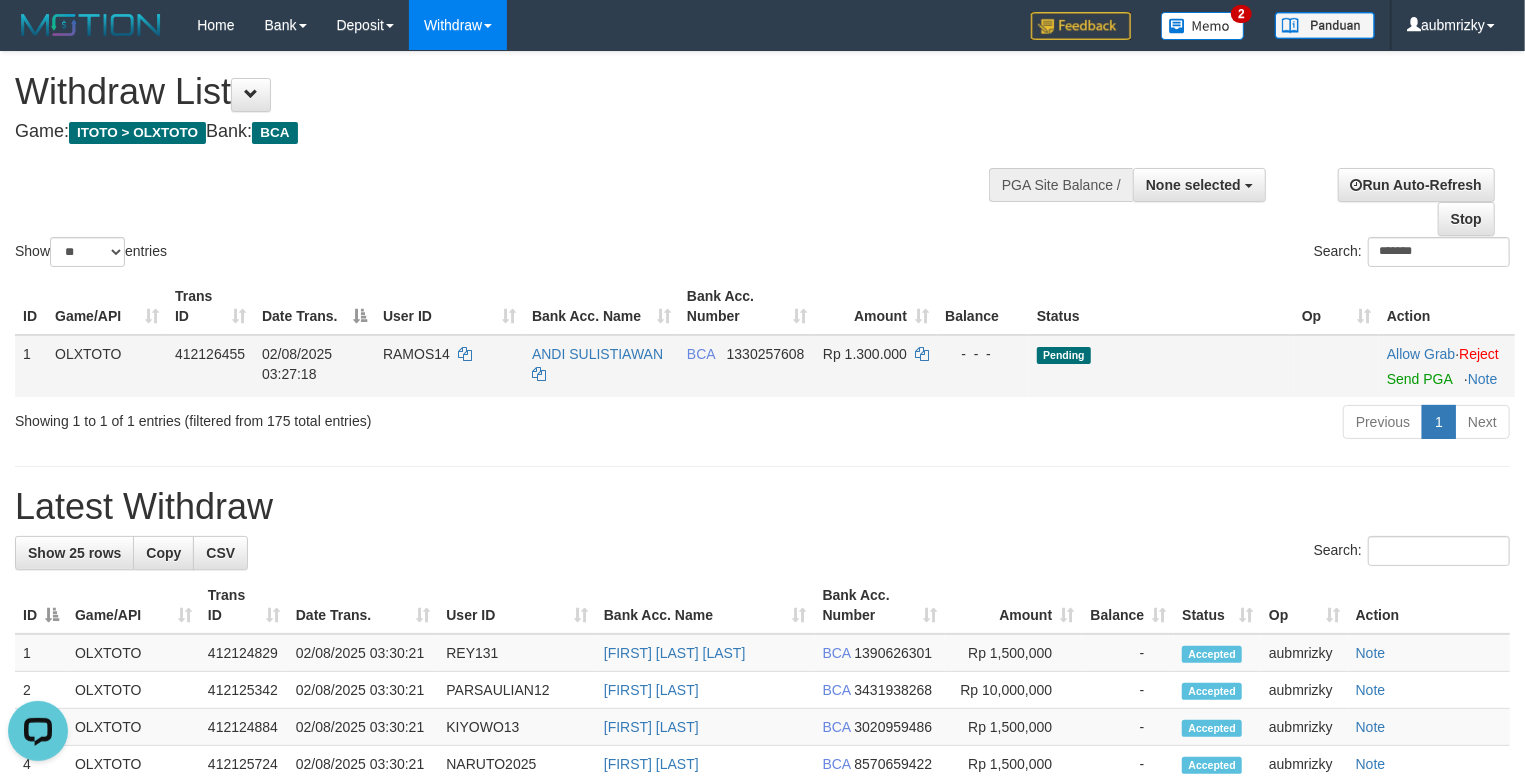 click on "Allow Grab   ·    Reject Send PGA     ·    Note" at bounding box center (1447, 366) 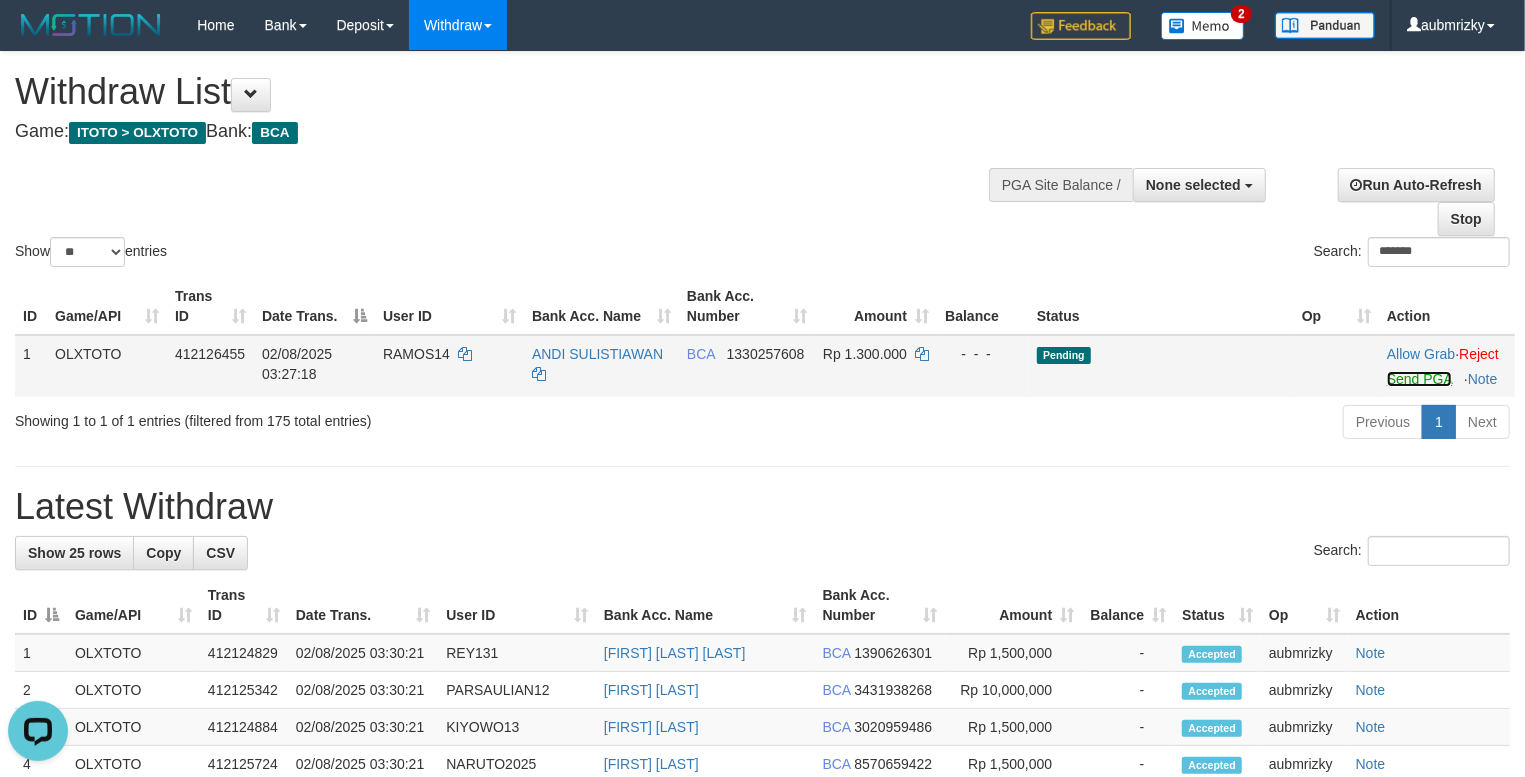 click on "Send PGA" at bounding box center (1419, 379) 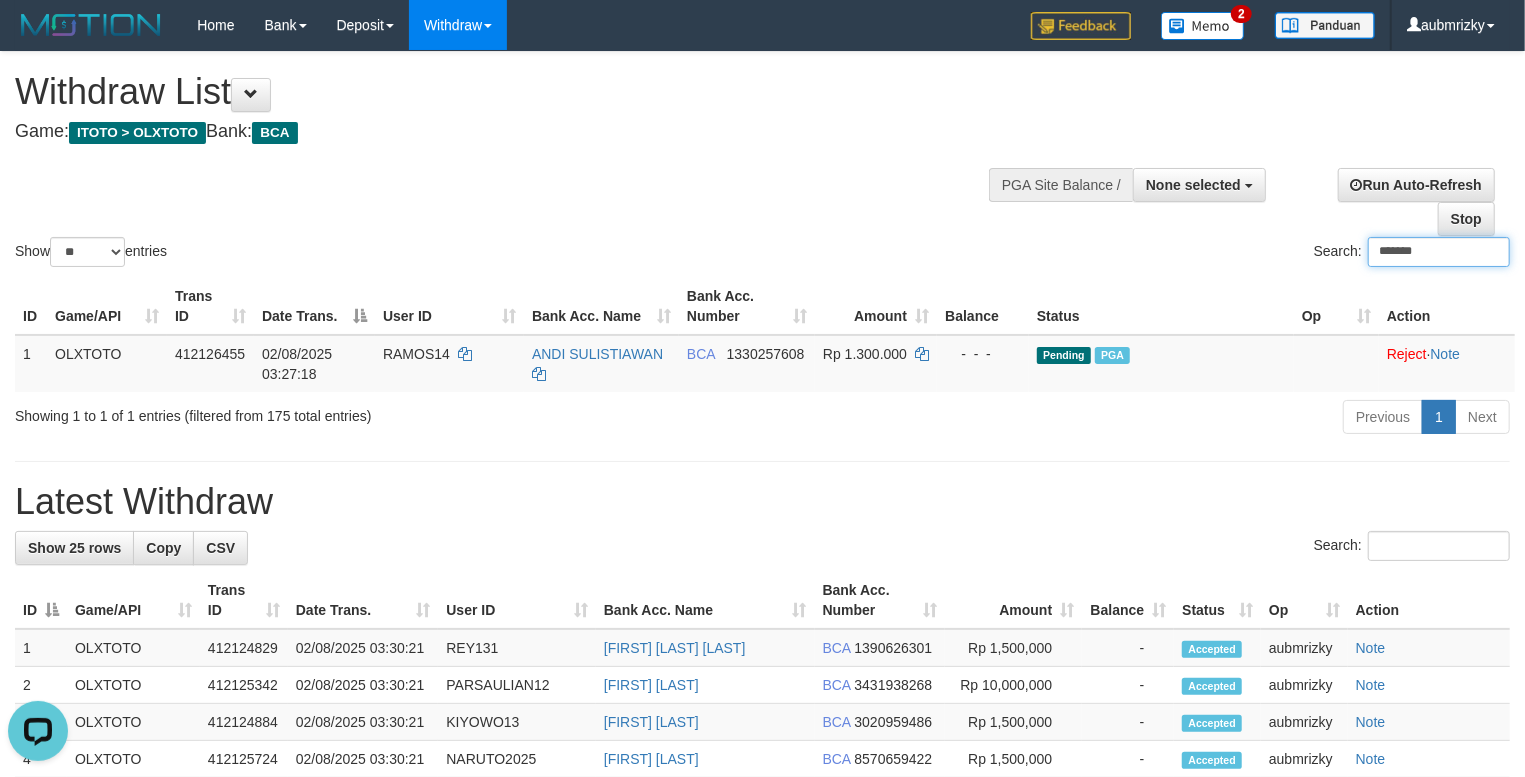 click on "*******" at bounding box center (1439, 252) 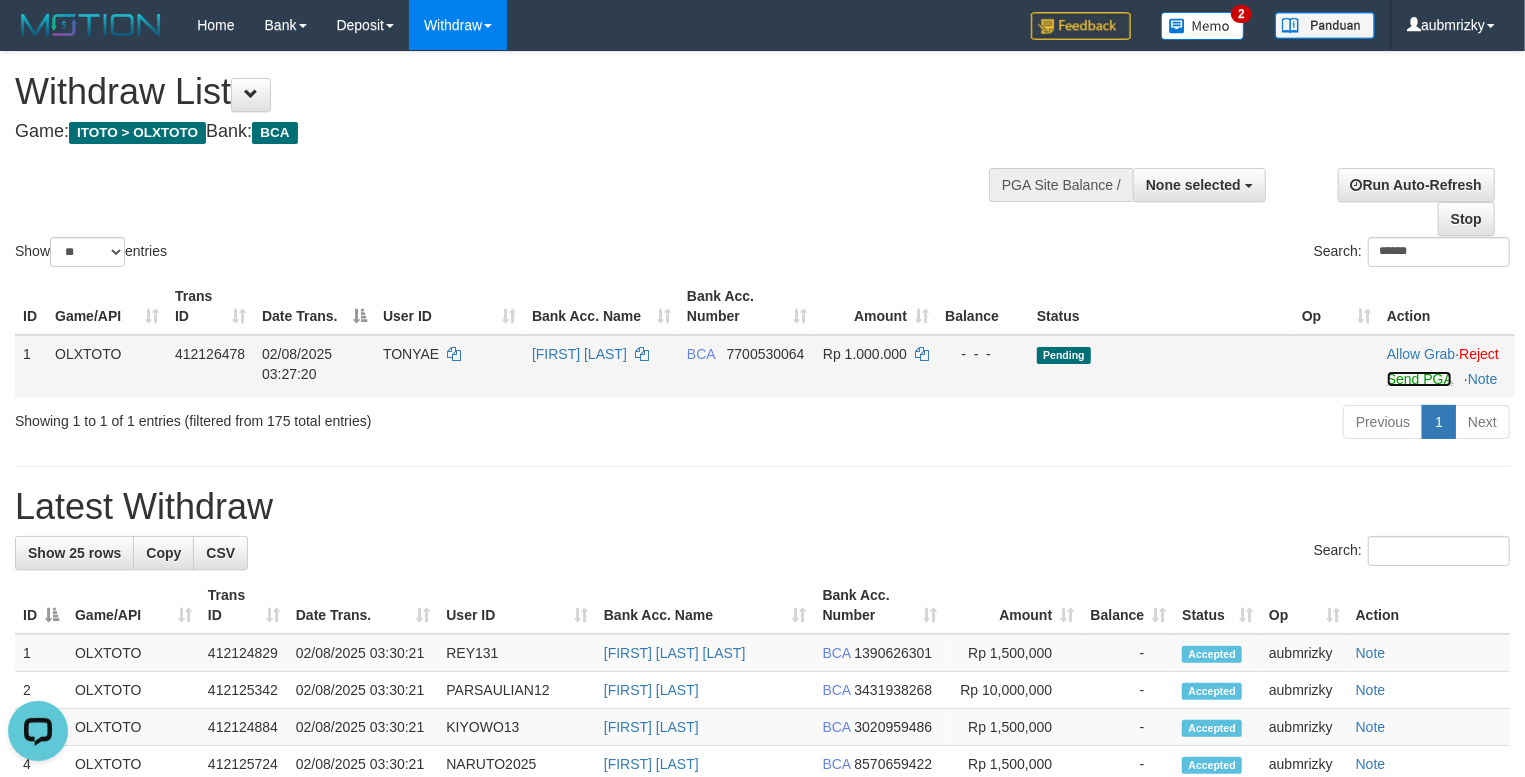 click on "Send PGA" at bounding box center (1419, 379) 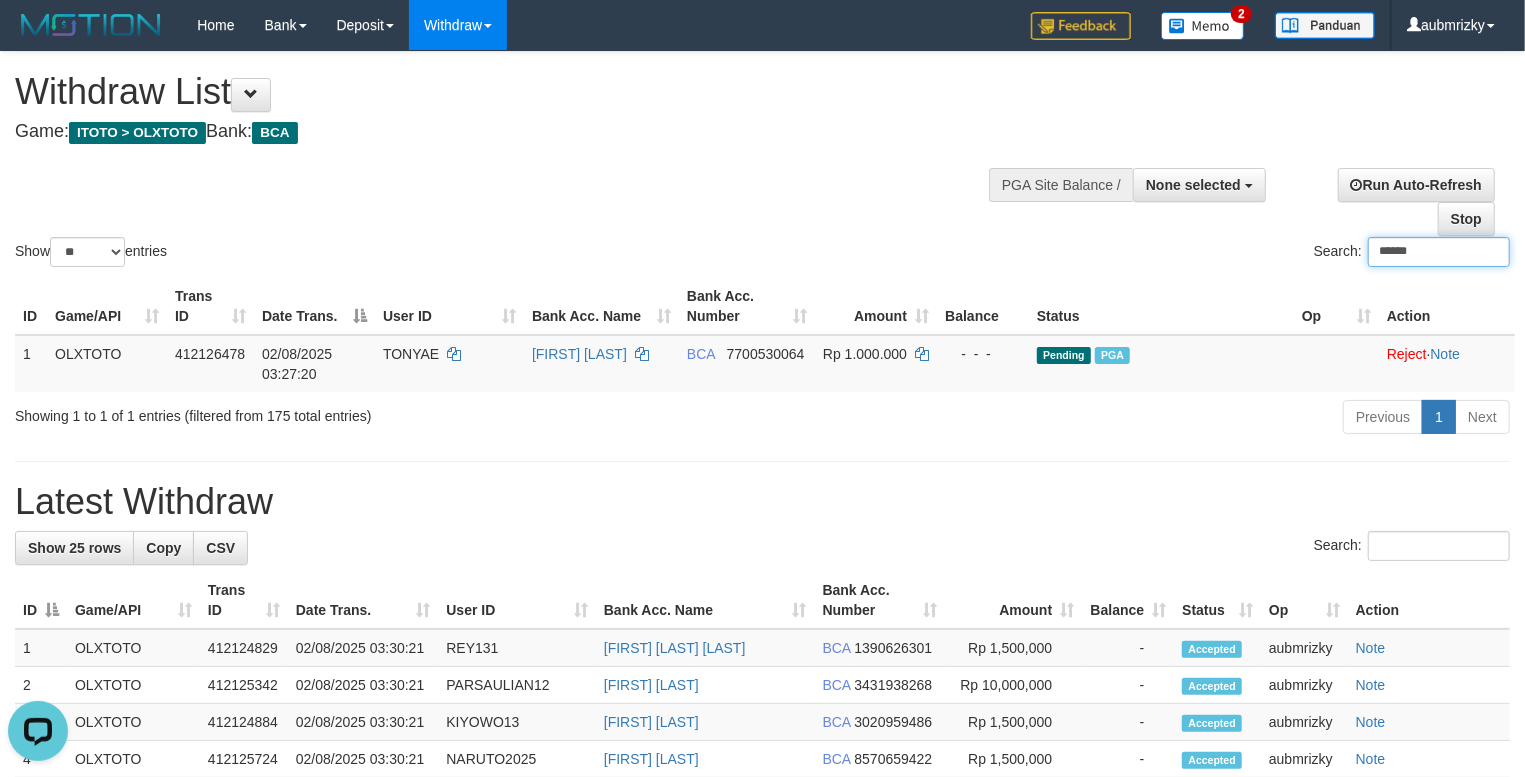 click on "******" at bounding box center [1439, 252] 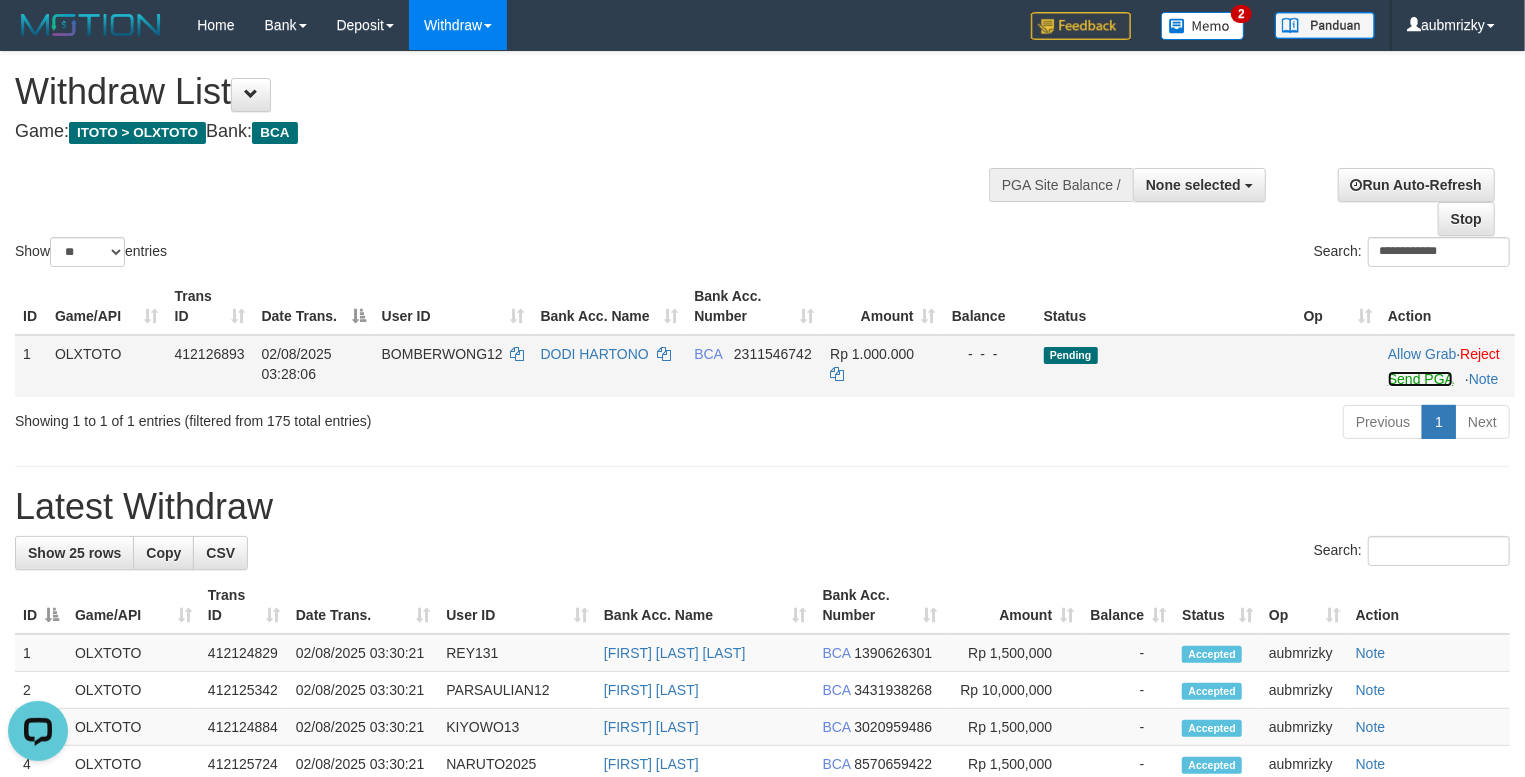 click on "Send PGA" at bounding box center [1420, 379] 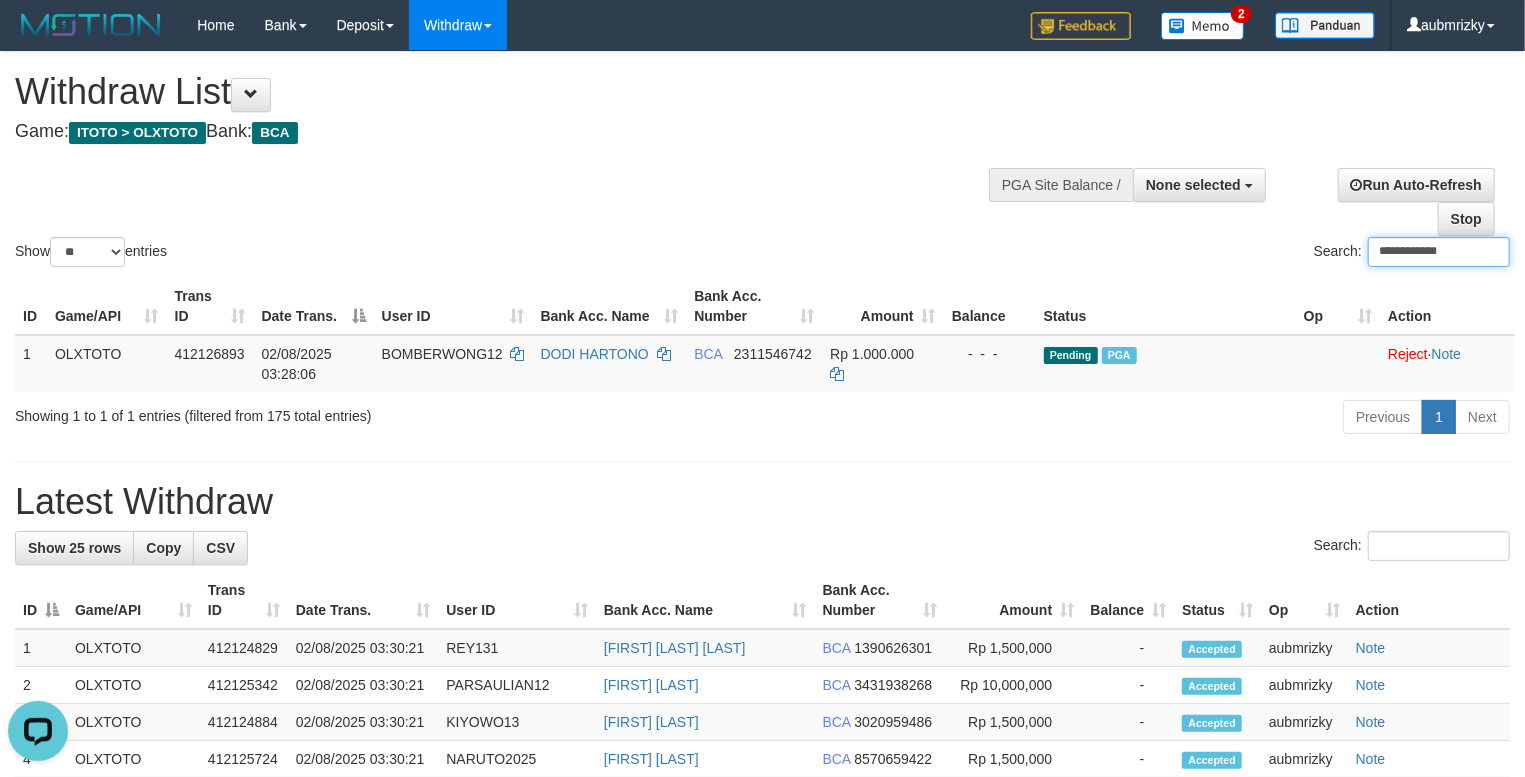 click on "**********" at bounding box center (1439, 252) 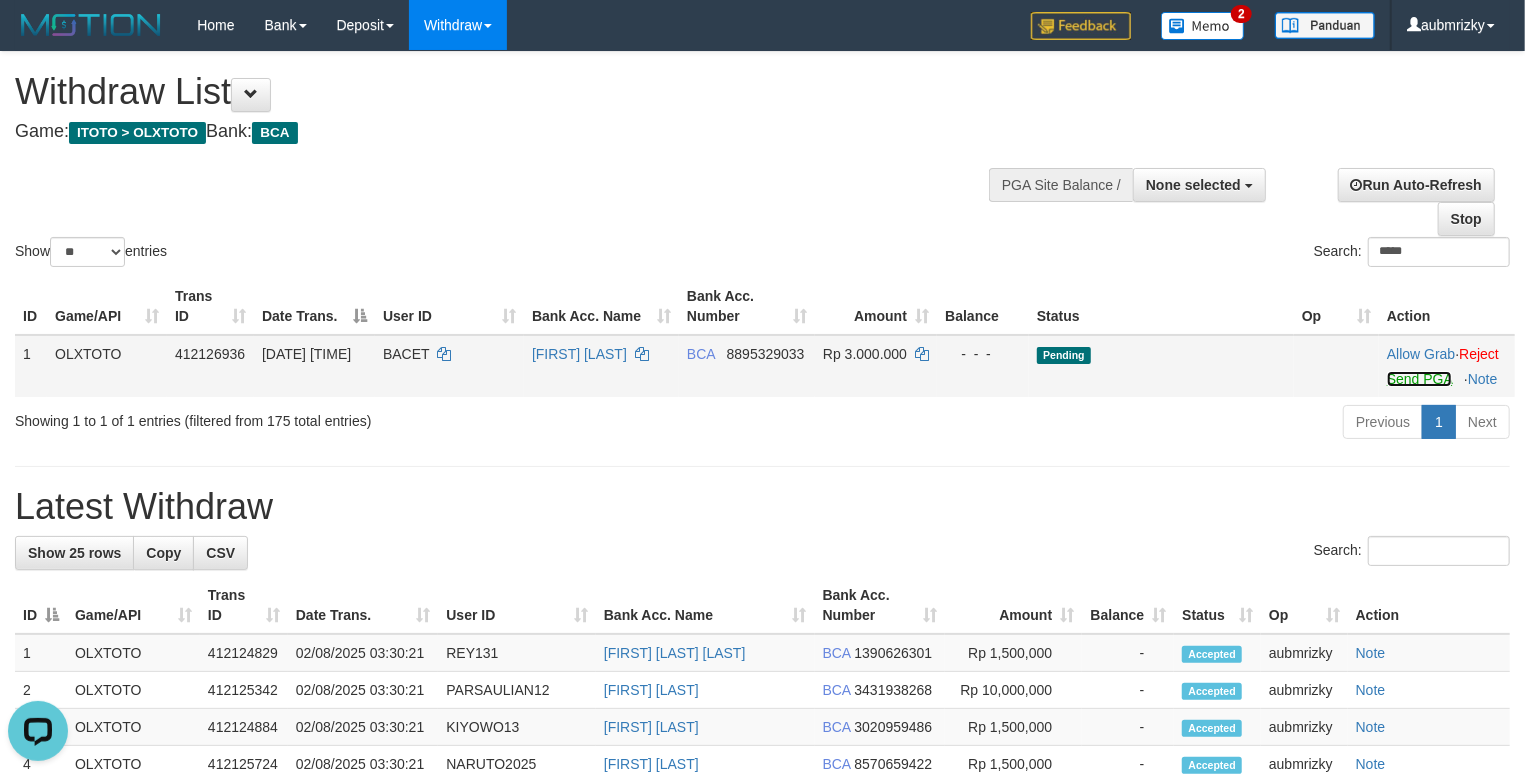 click on "Send PGA" at bounding box center [1419, 379] 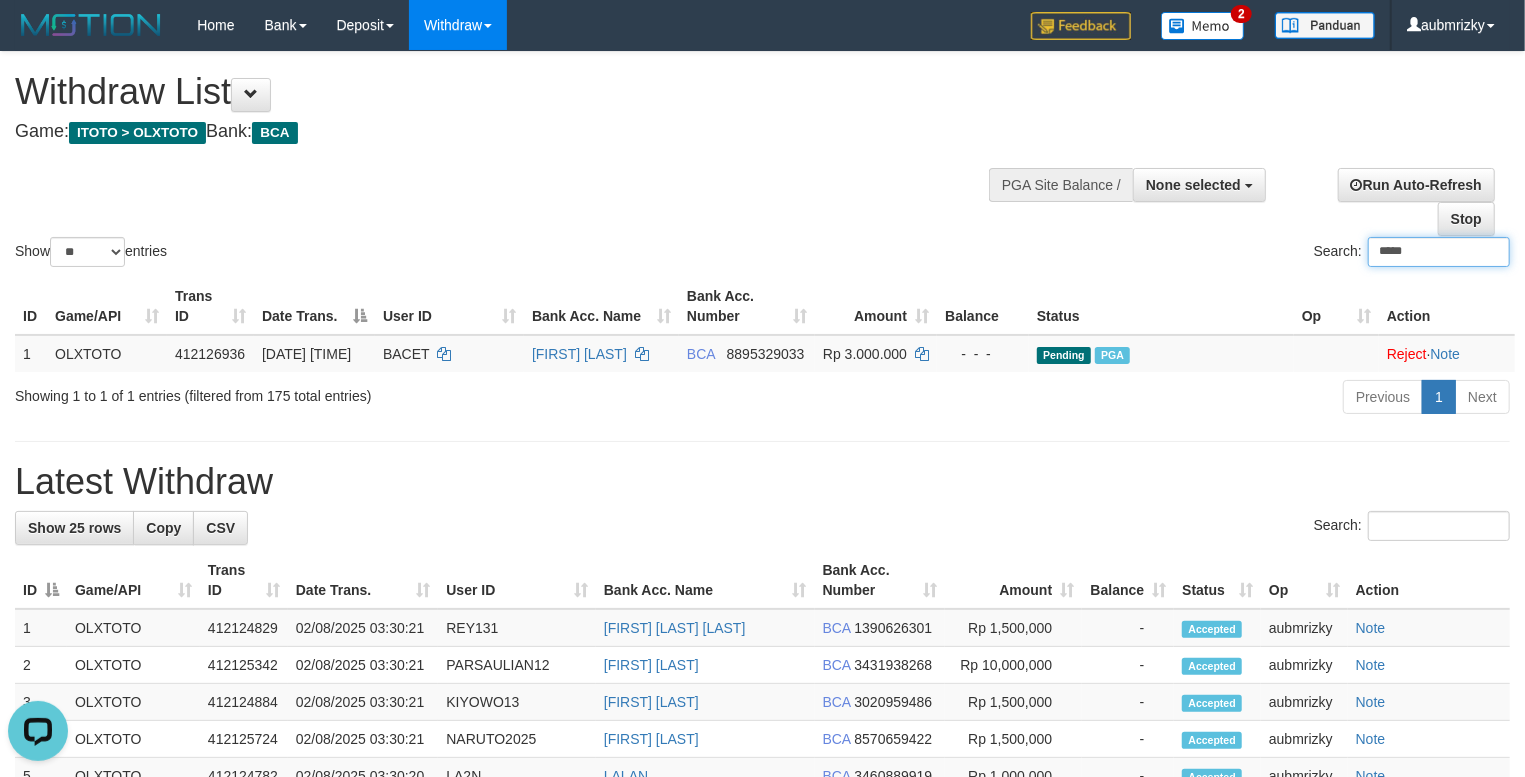 click on "*****" at bounding box center [1439, 252] 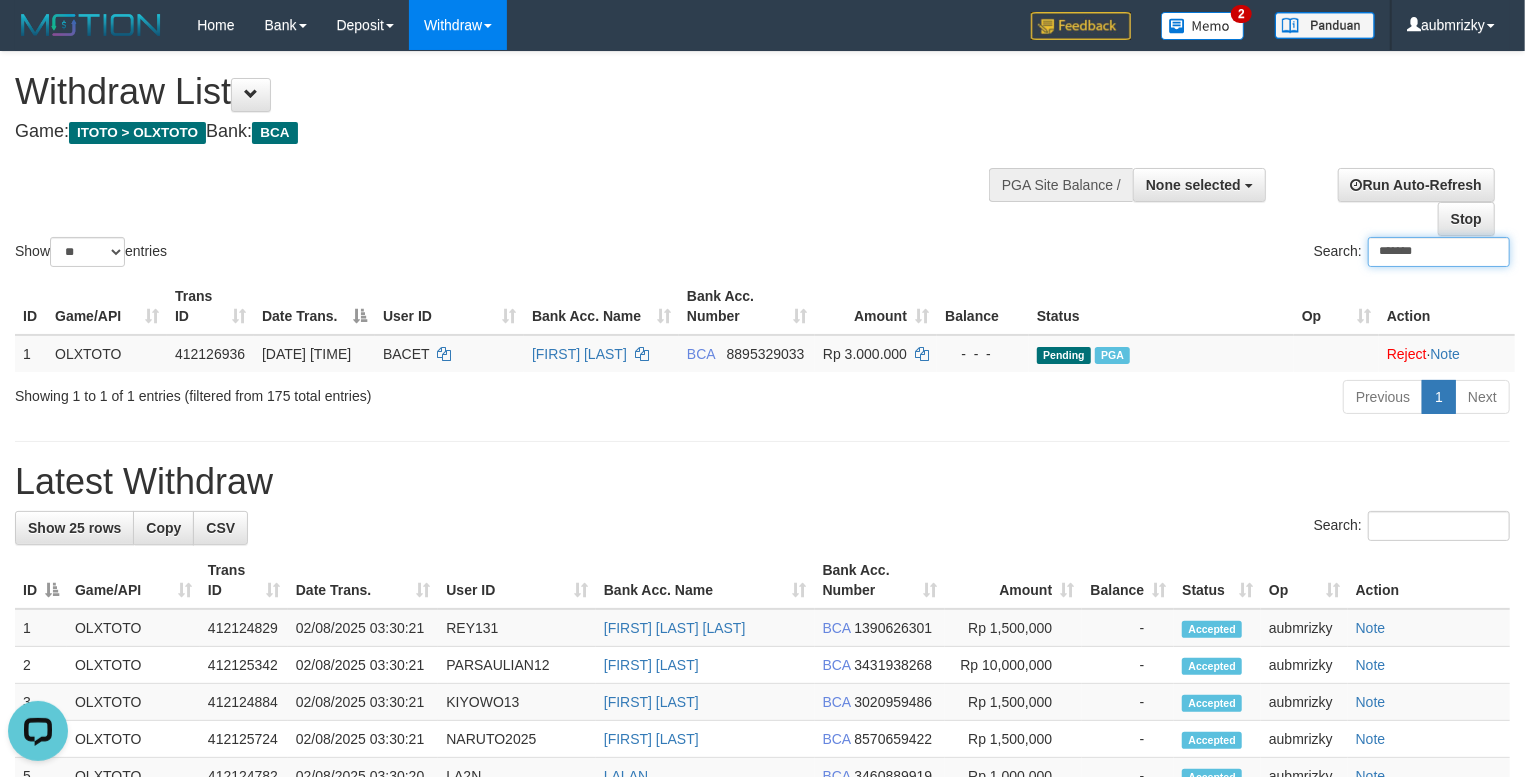 click on "*******" at bounding box center [1439, 252] 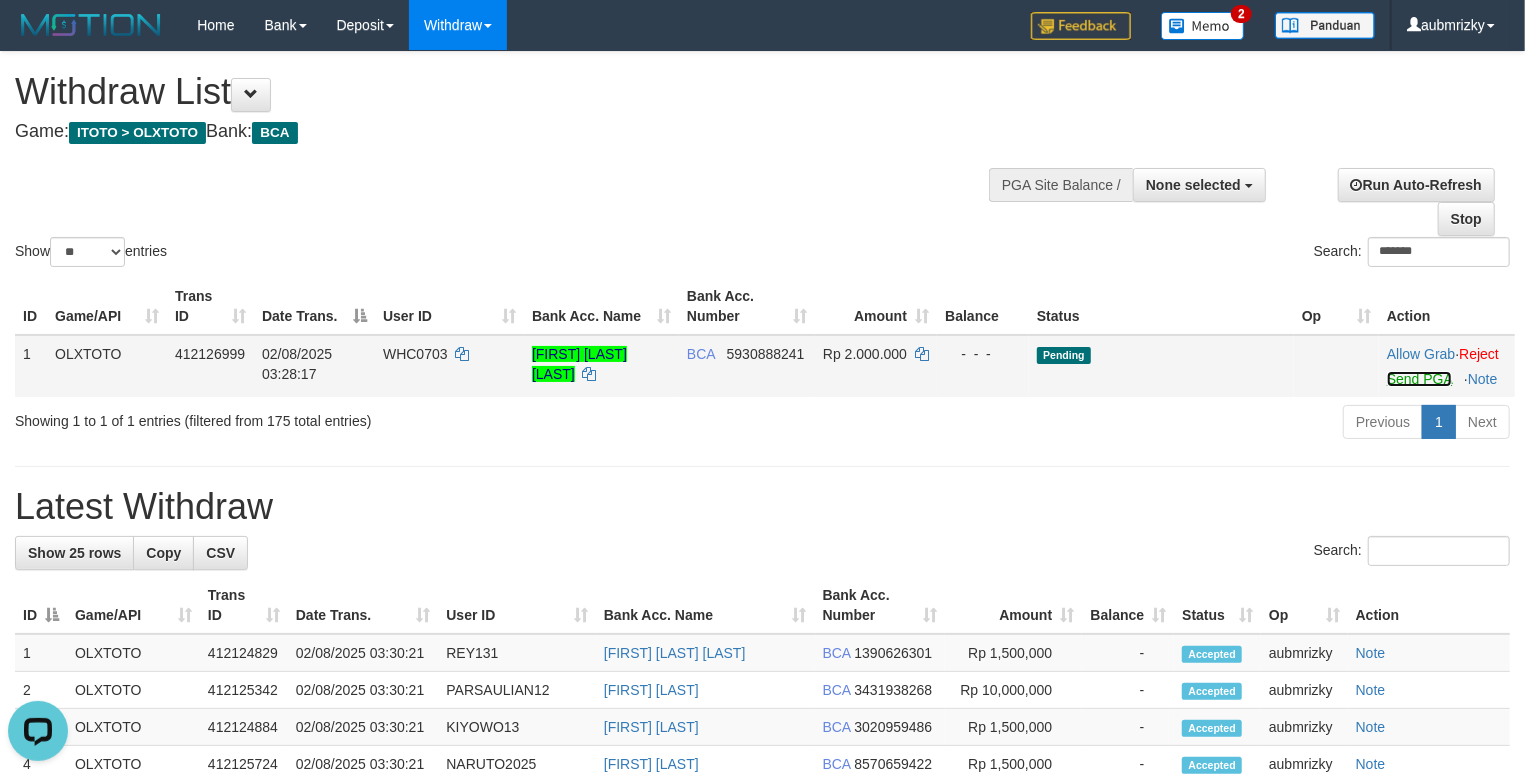 click on "Send PGA" at bounding box center [1419, 379] 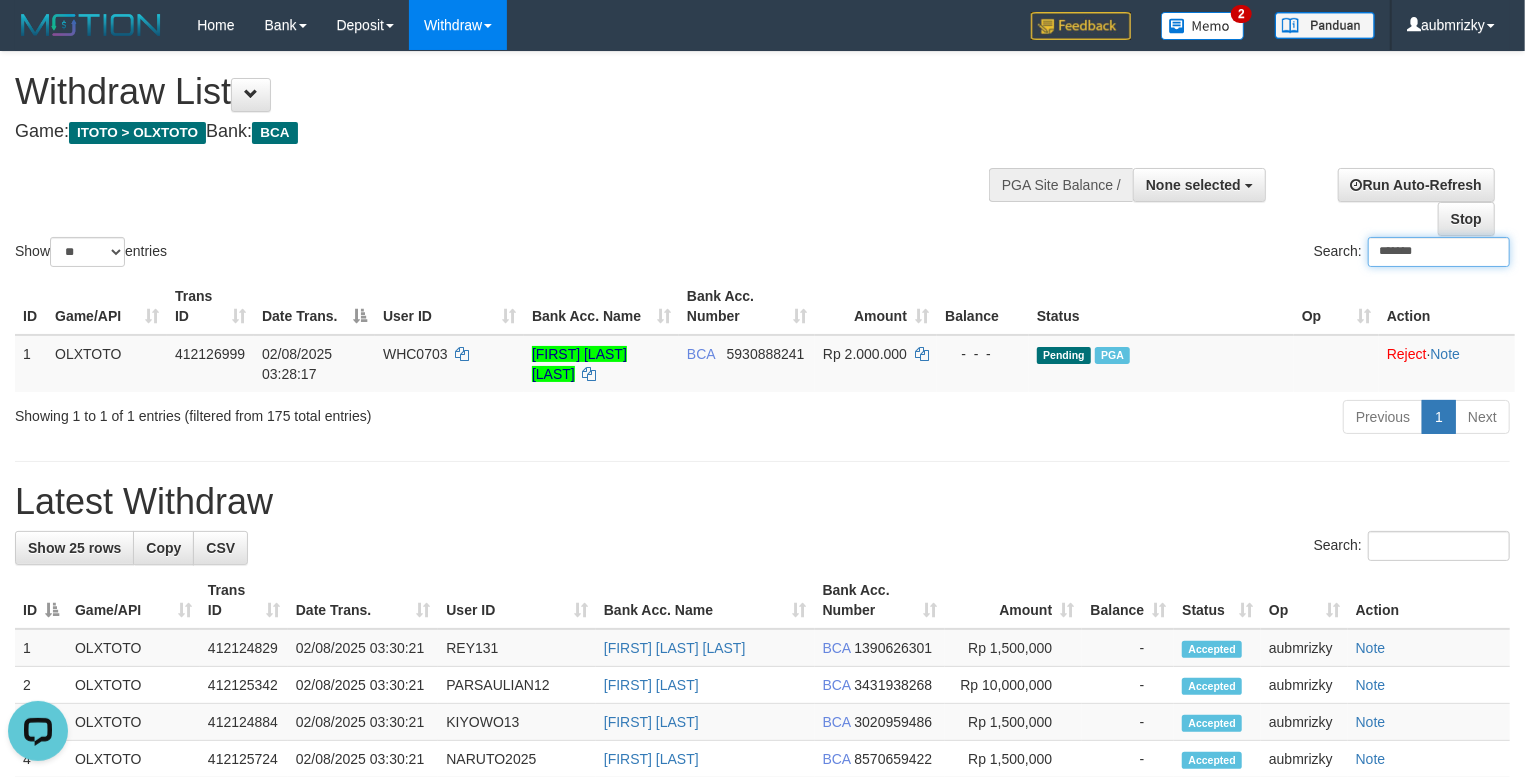 click on "*******" at bounding box center (1439, 252) 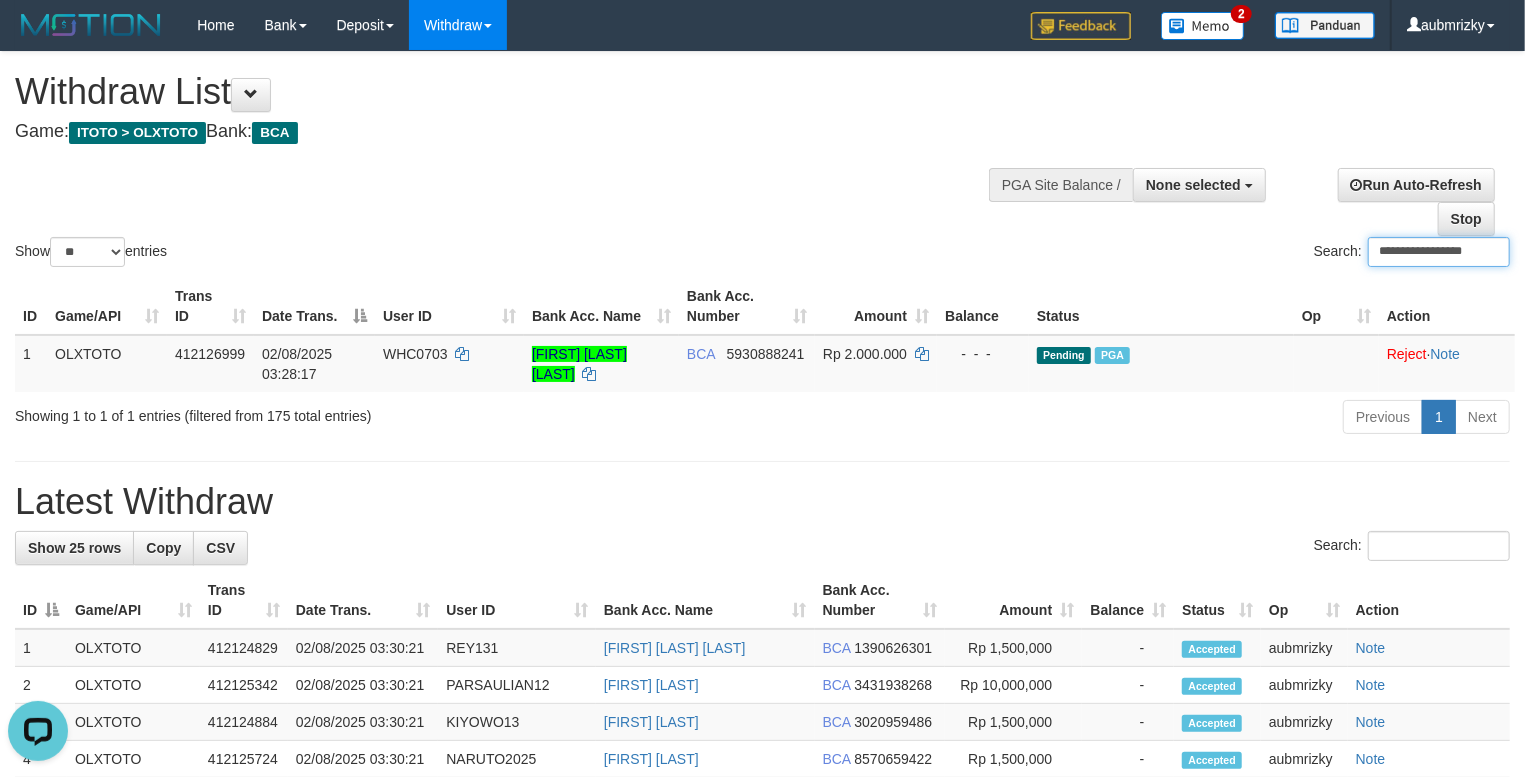 click on "**********" at bounding box center (1439, 252) 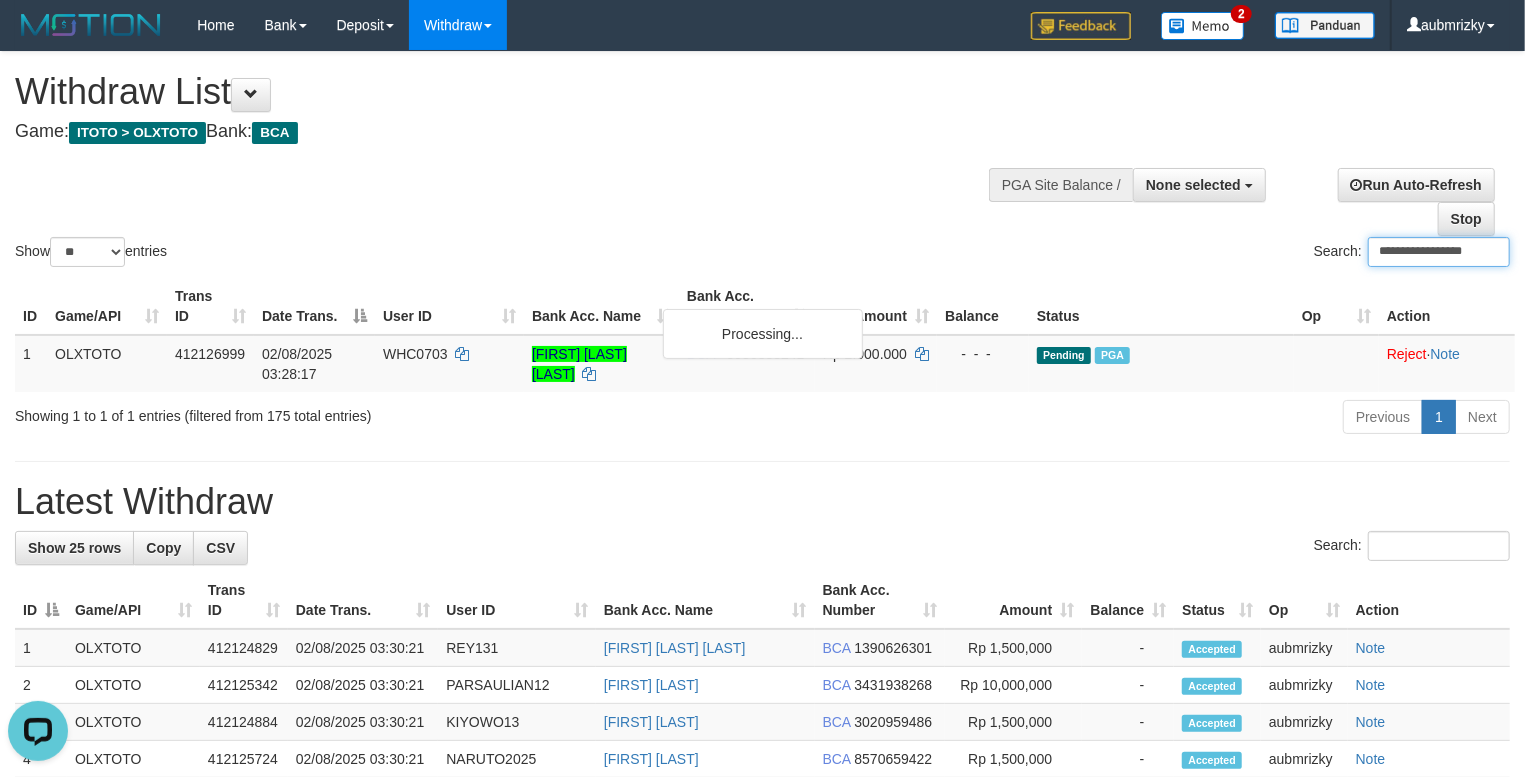click on "**********" at bounding box center (1439, 252) 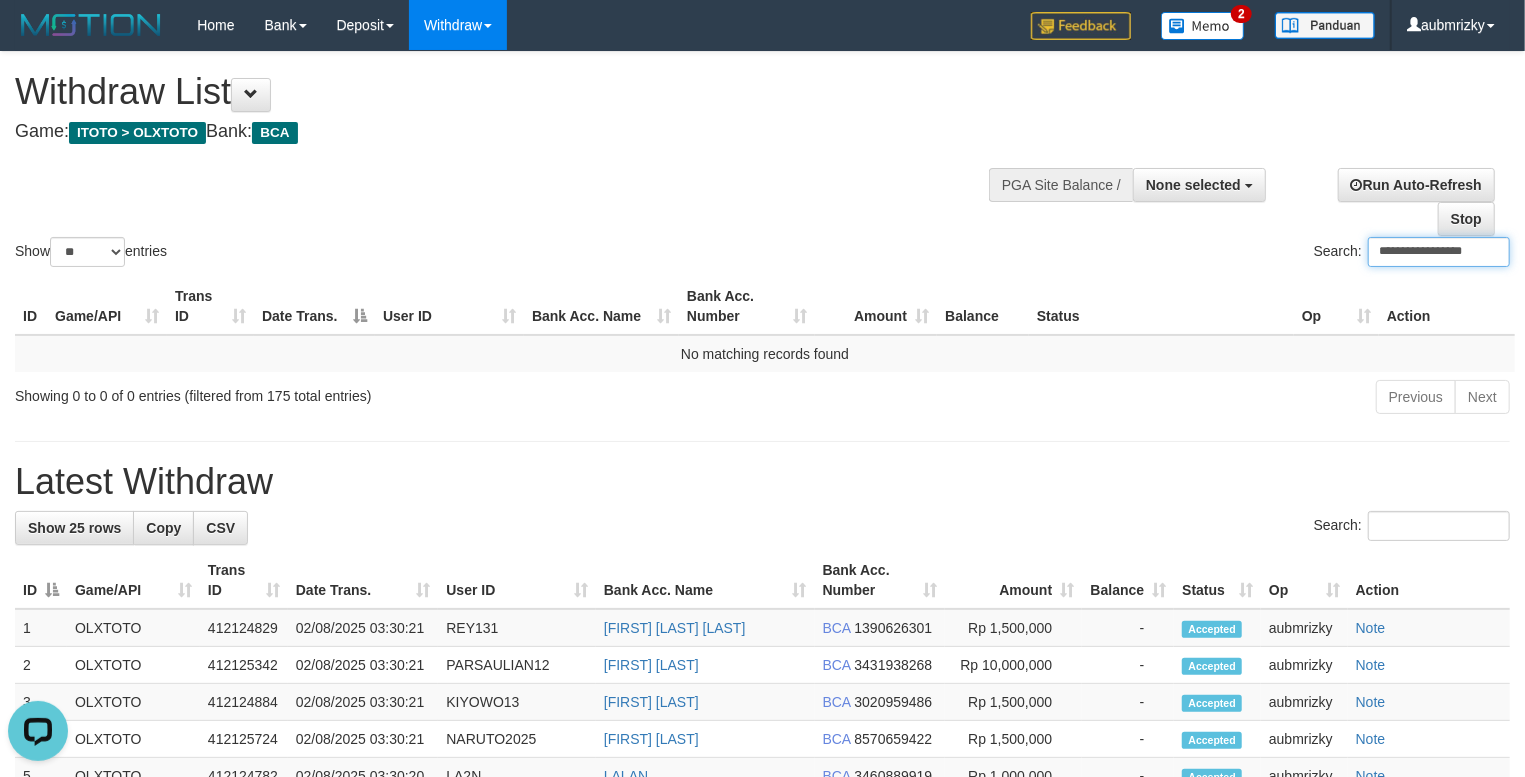 click on "**********" at bounding box center (1439, 252) 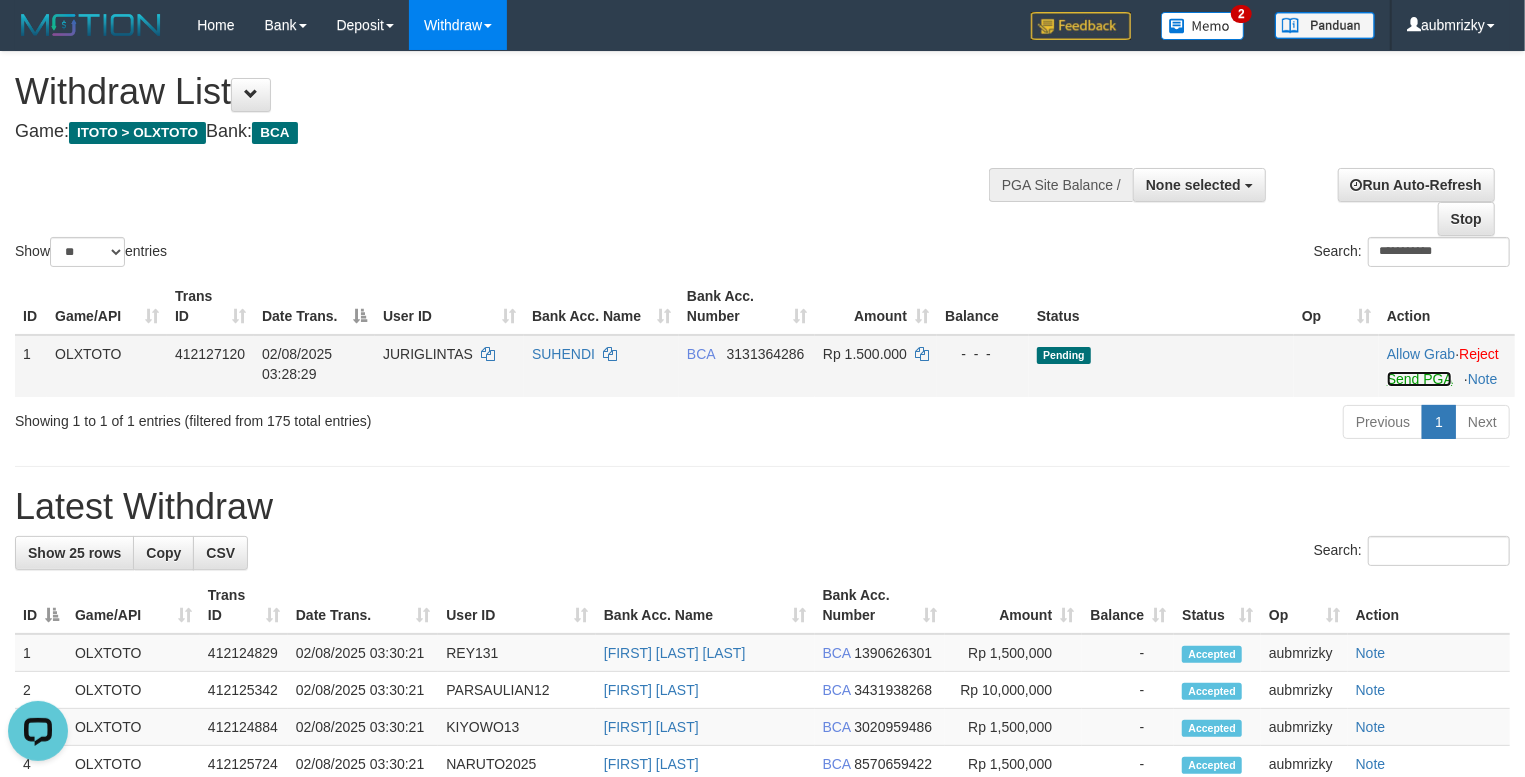 click on "Send PGA" at bounding box center (1419, 379) 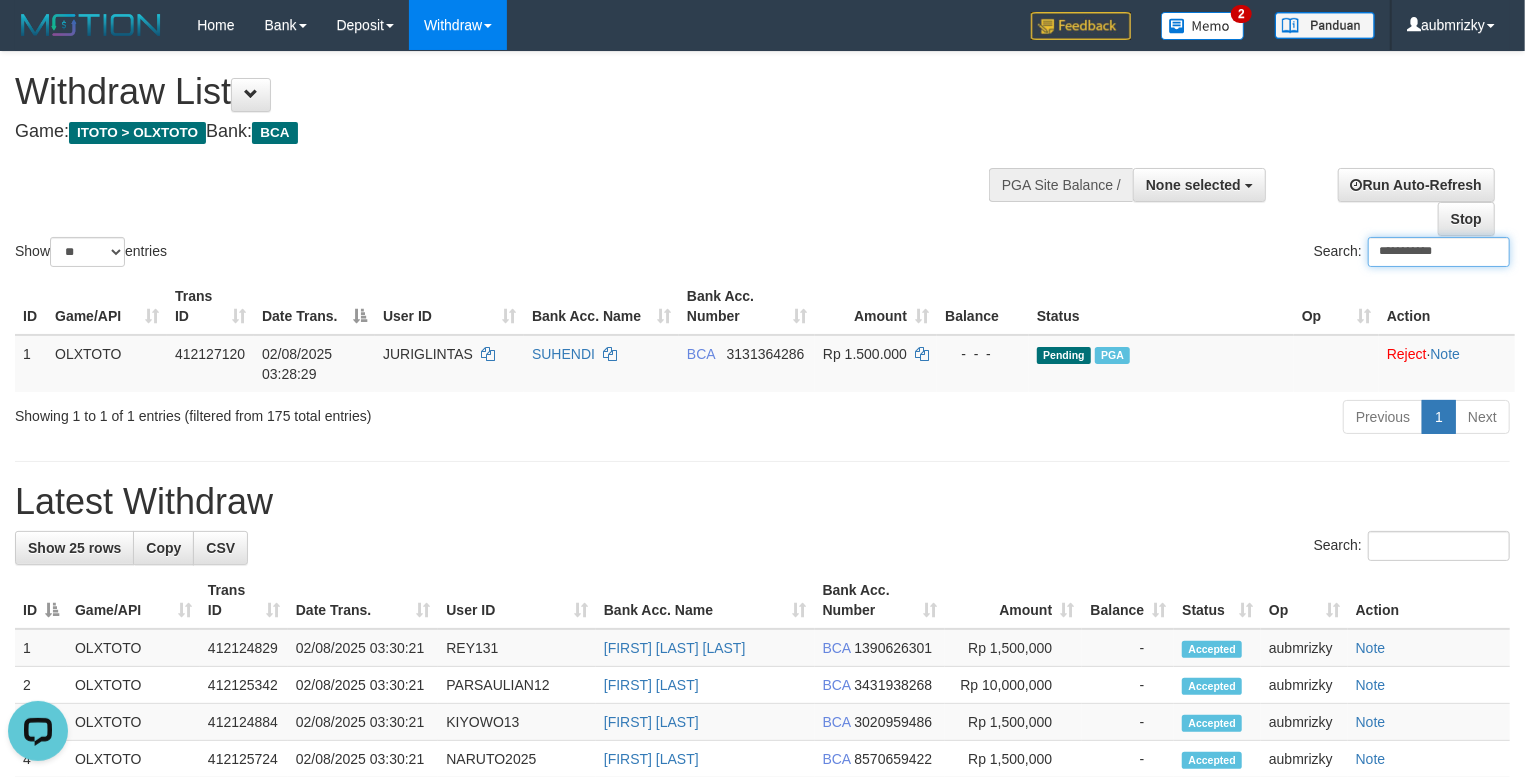 click on "**********" at bounding box center [1439, 252] 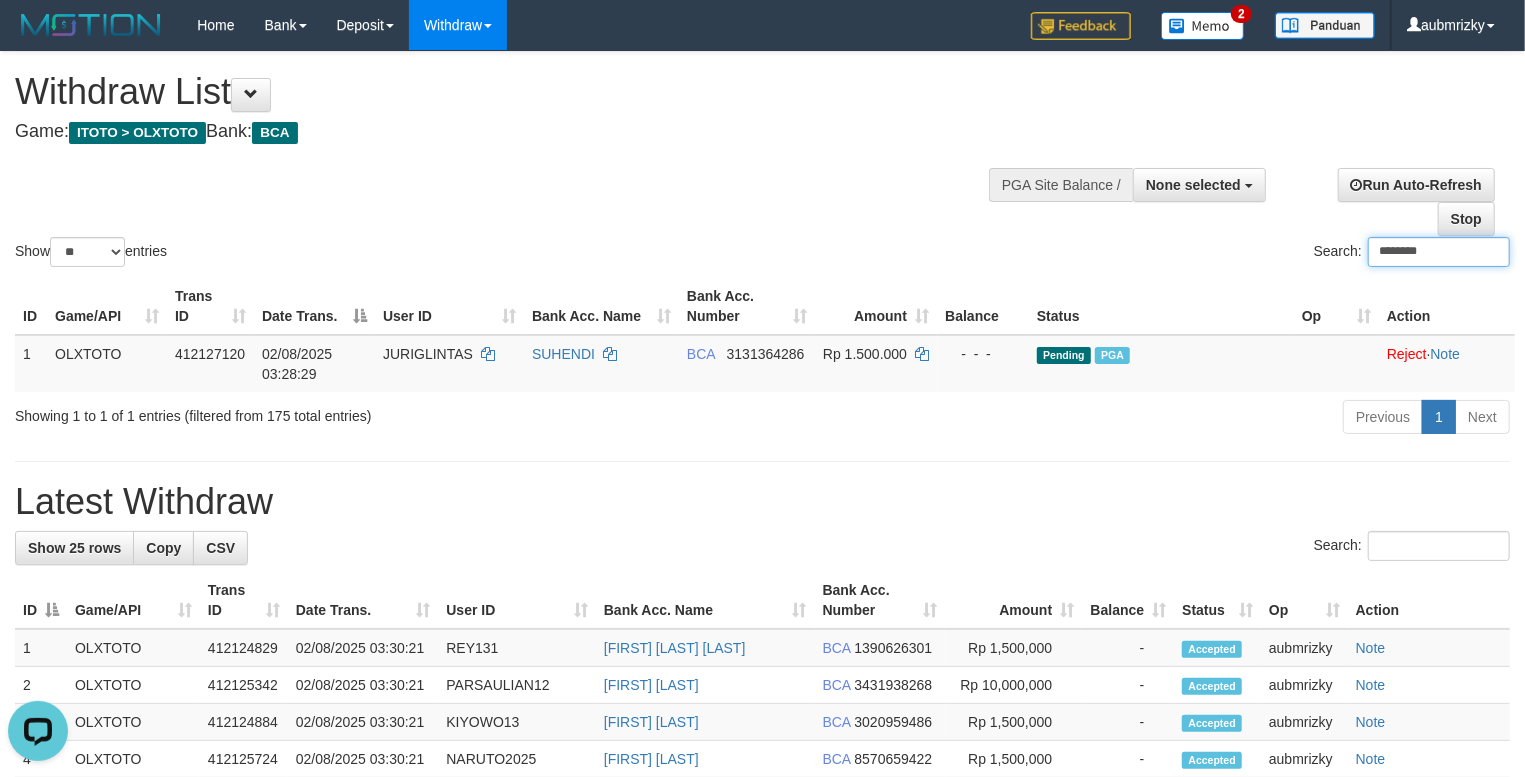 click on "********" at bounding box center [1439, 252] 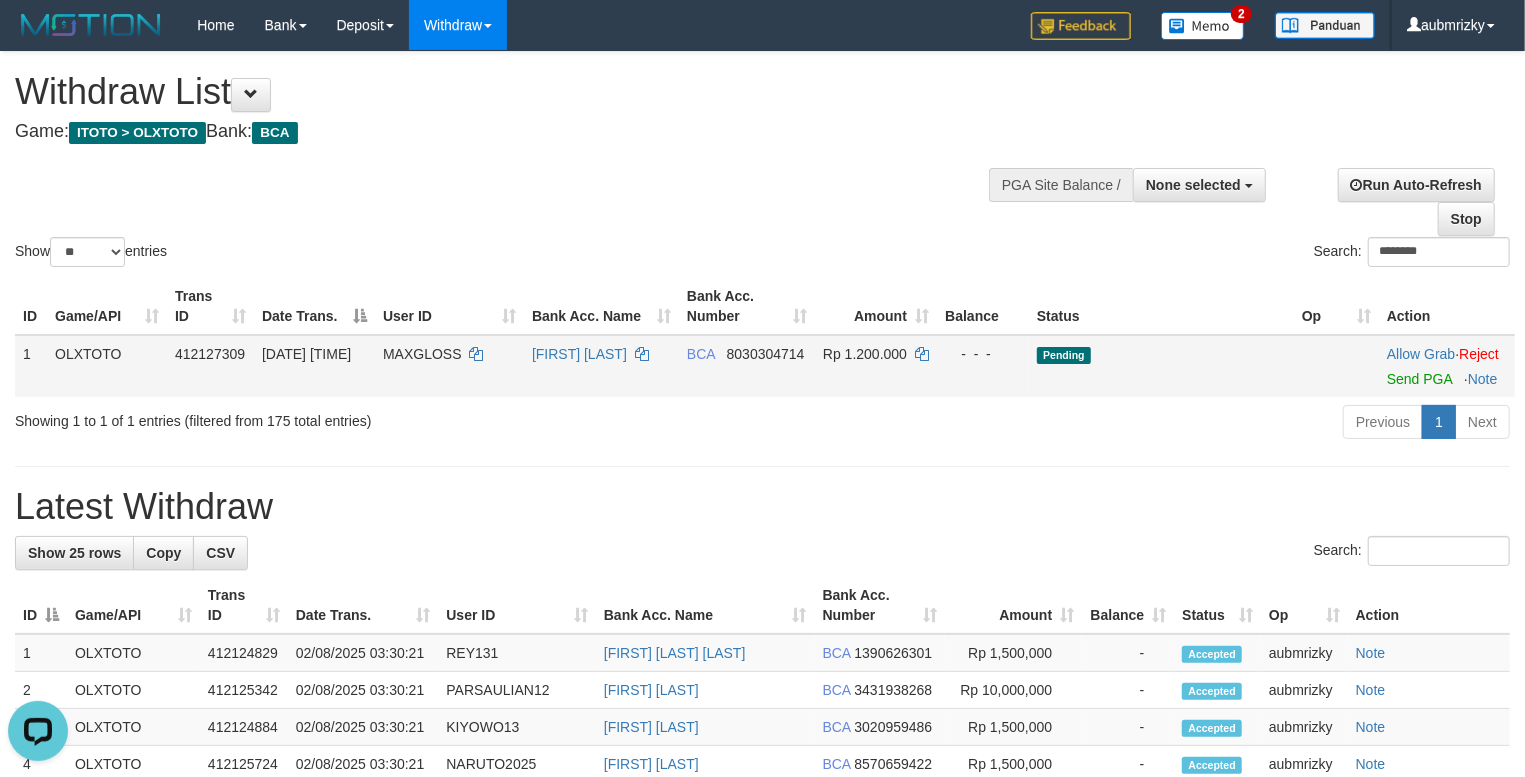 click on "Allow Grab   ·    Reject Send PGA     ·    Note" at bounding box center [1447, 366] 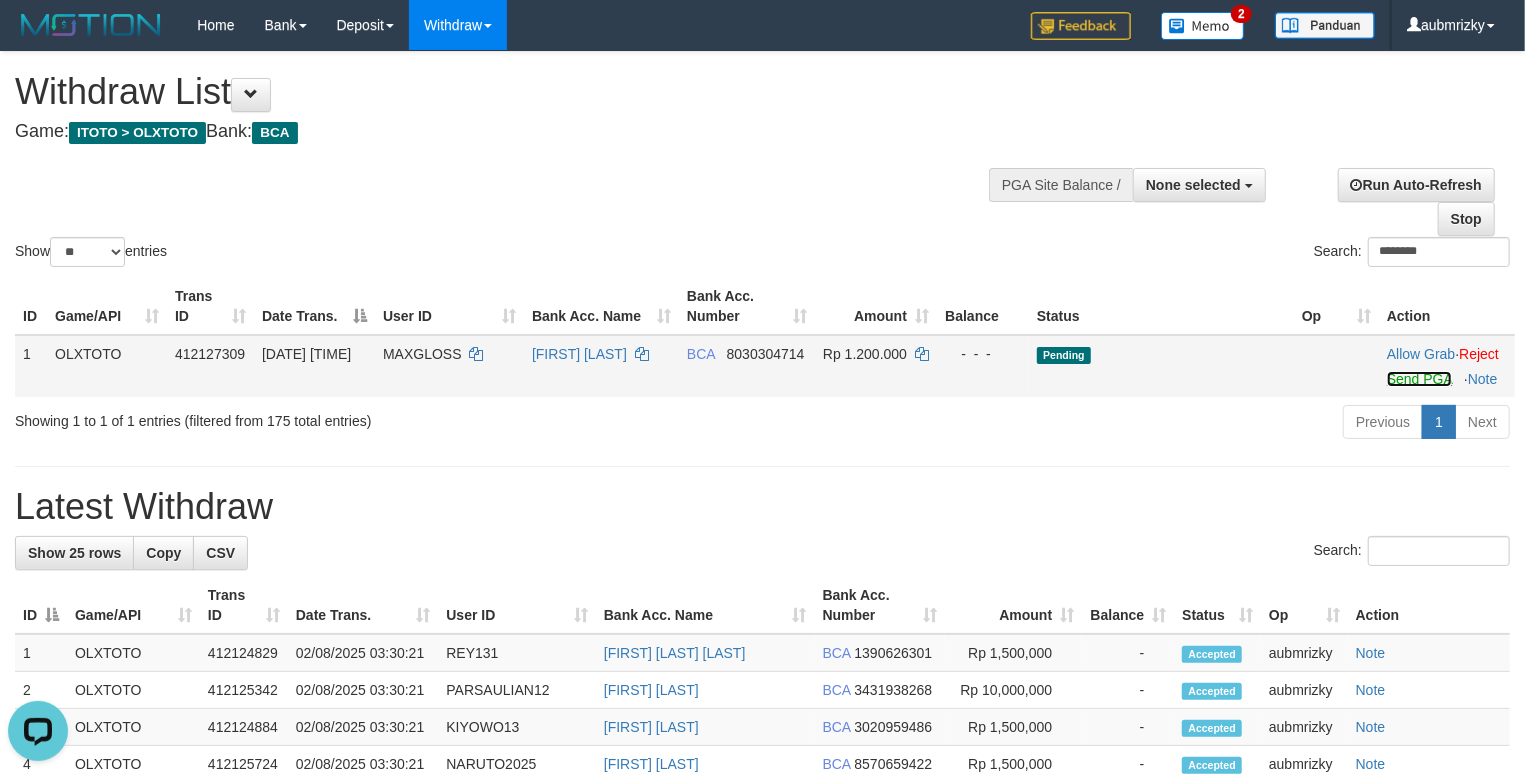 click on "Send PGA" at bounding box center [1419, 379] 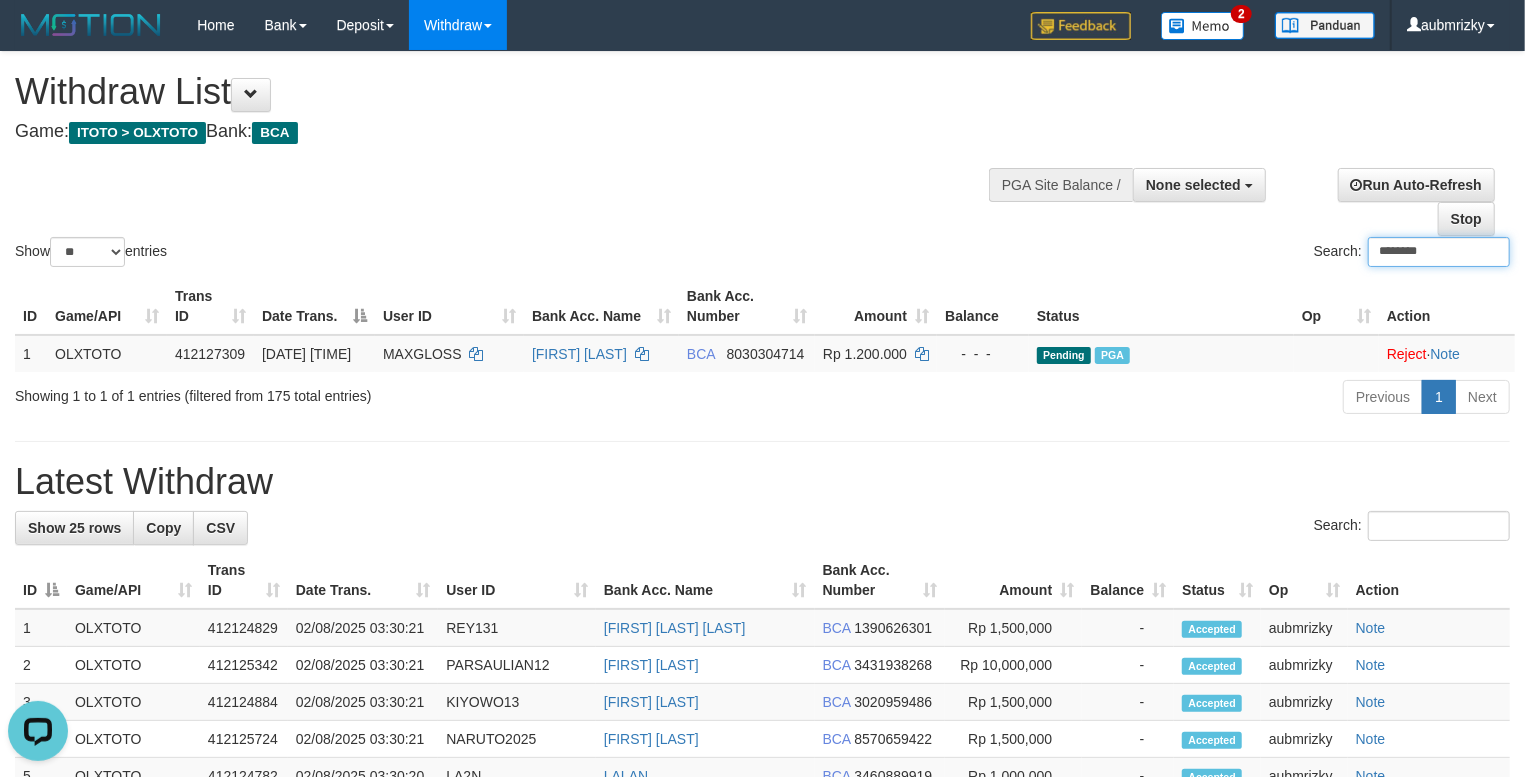 click on "********" at bounding box center [1439, 252] 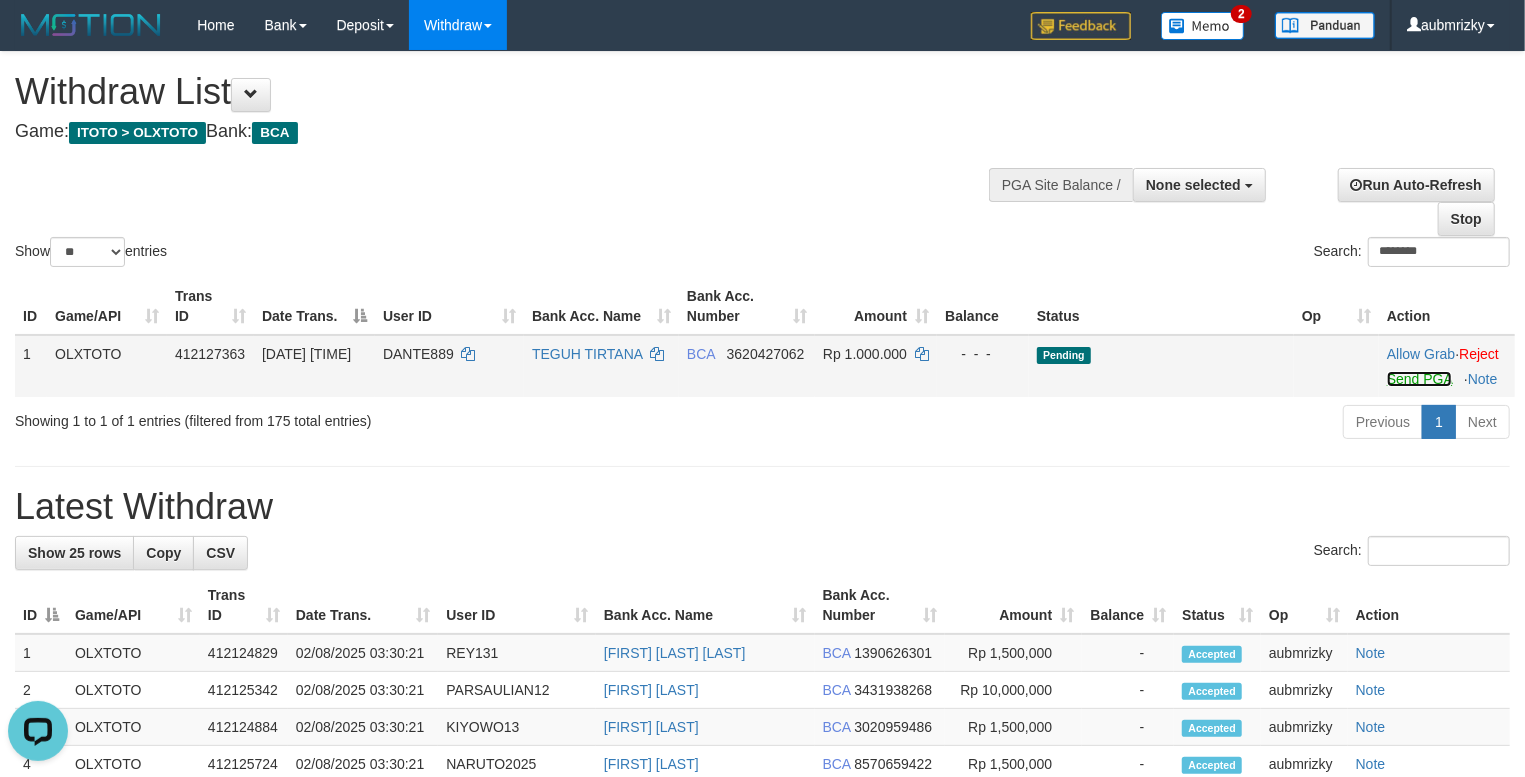 click on "Send PGA" at bounding box center [1419, 379] 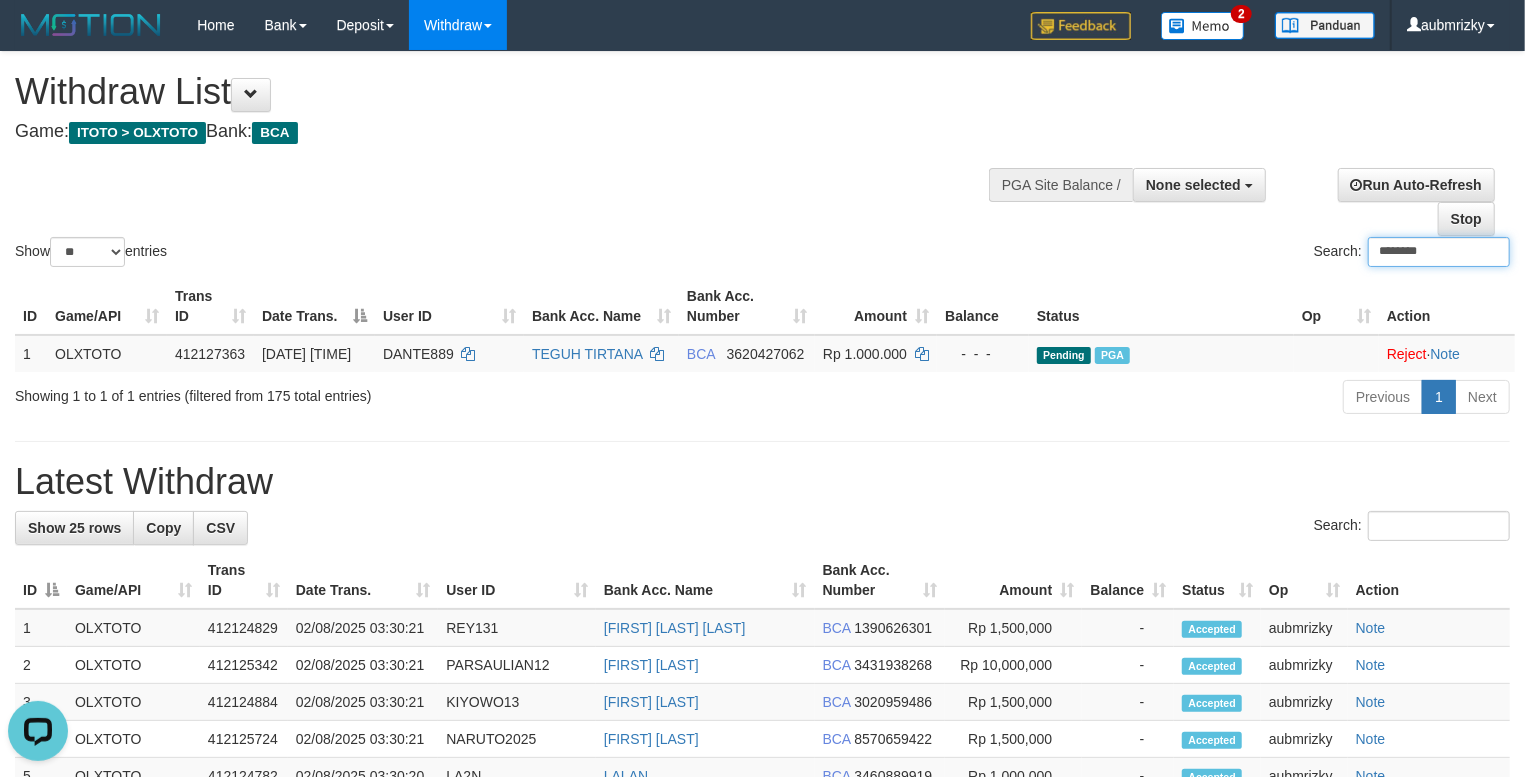 click on "********" at bounding box center (1439, 252) 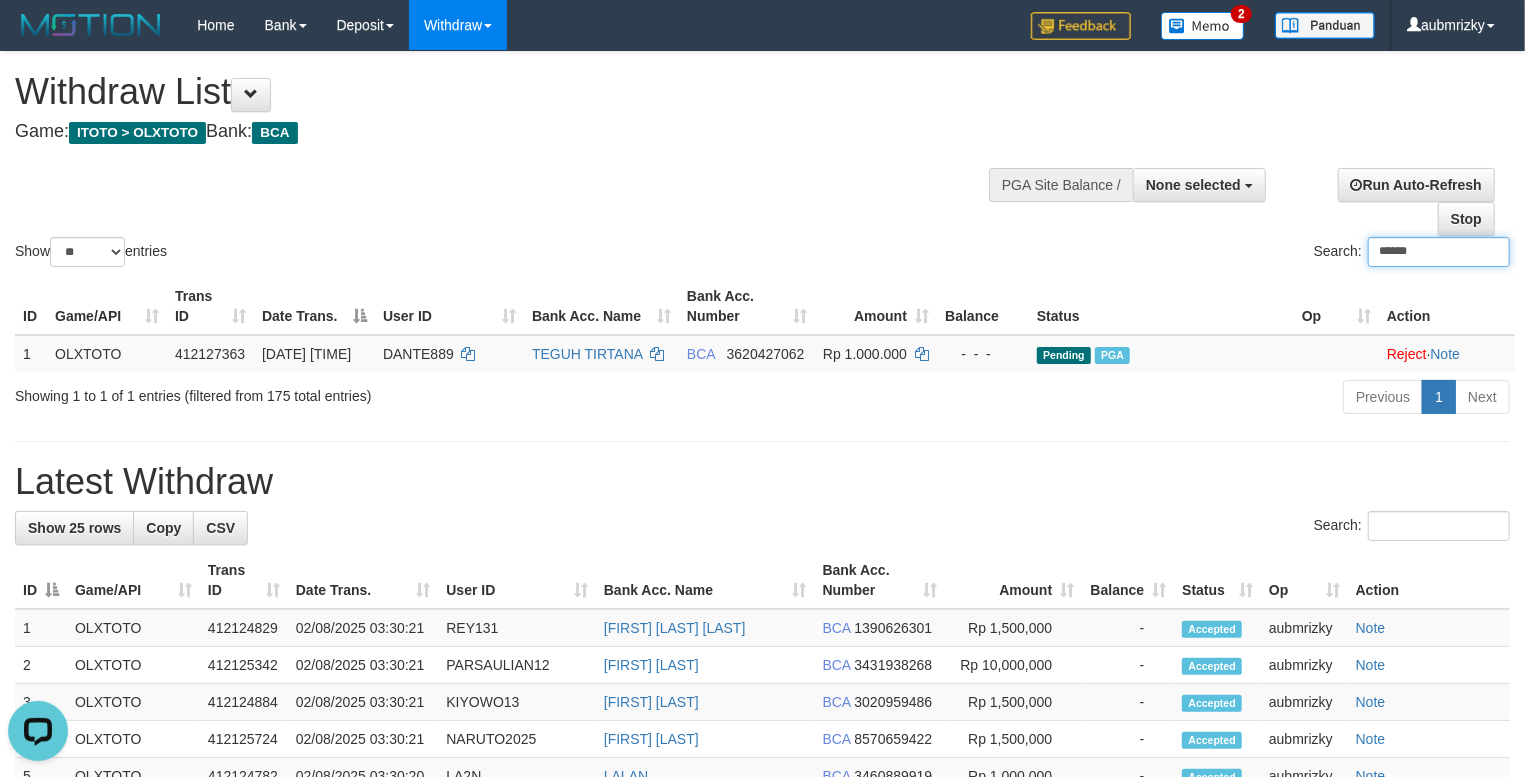 click on "******" at bounding box center (1439, 252) 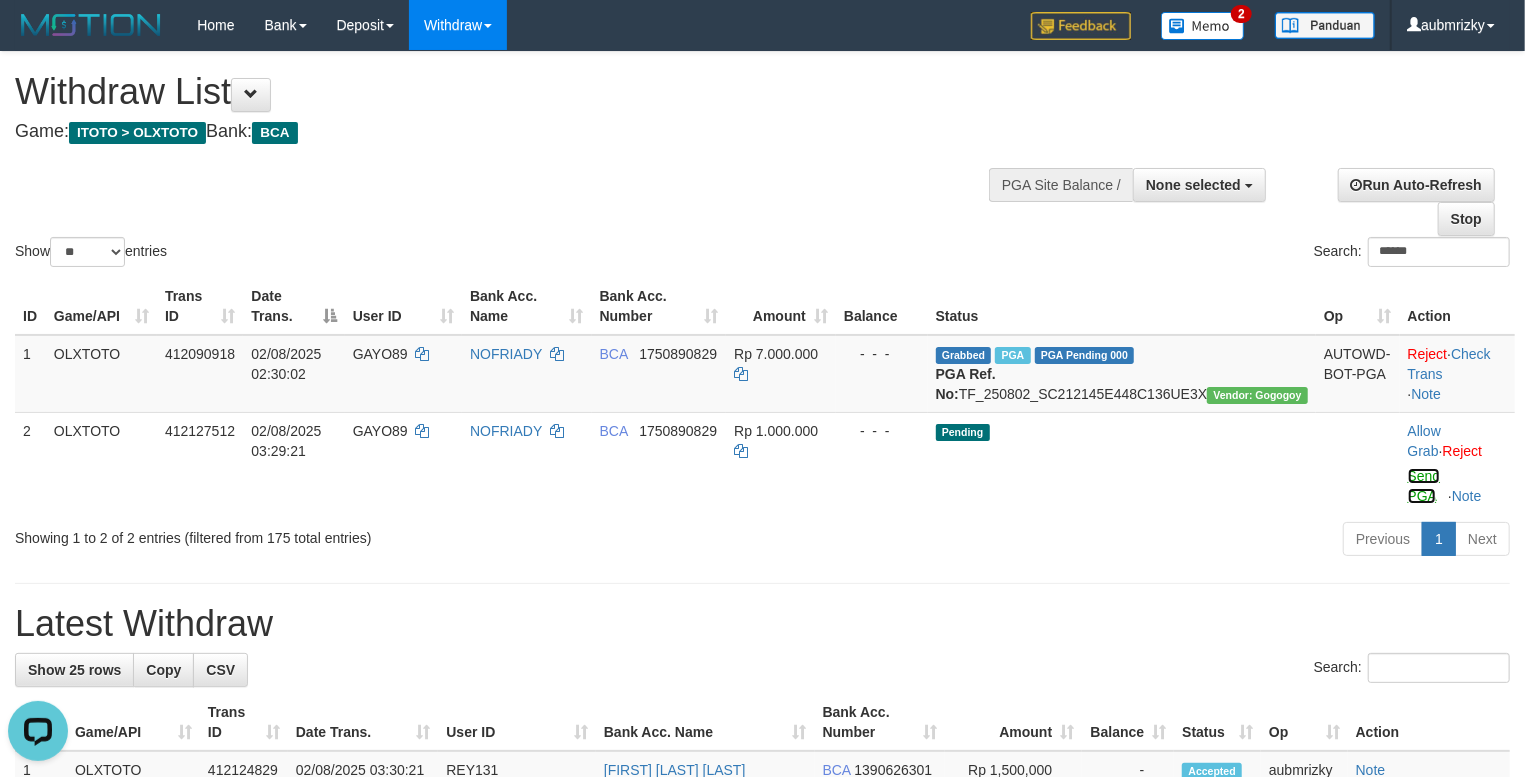 drag, startPoint x: 1392, startPoint y: 520, endPoint x: 1272, endPoint y: 584, distance: 136 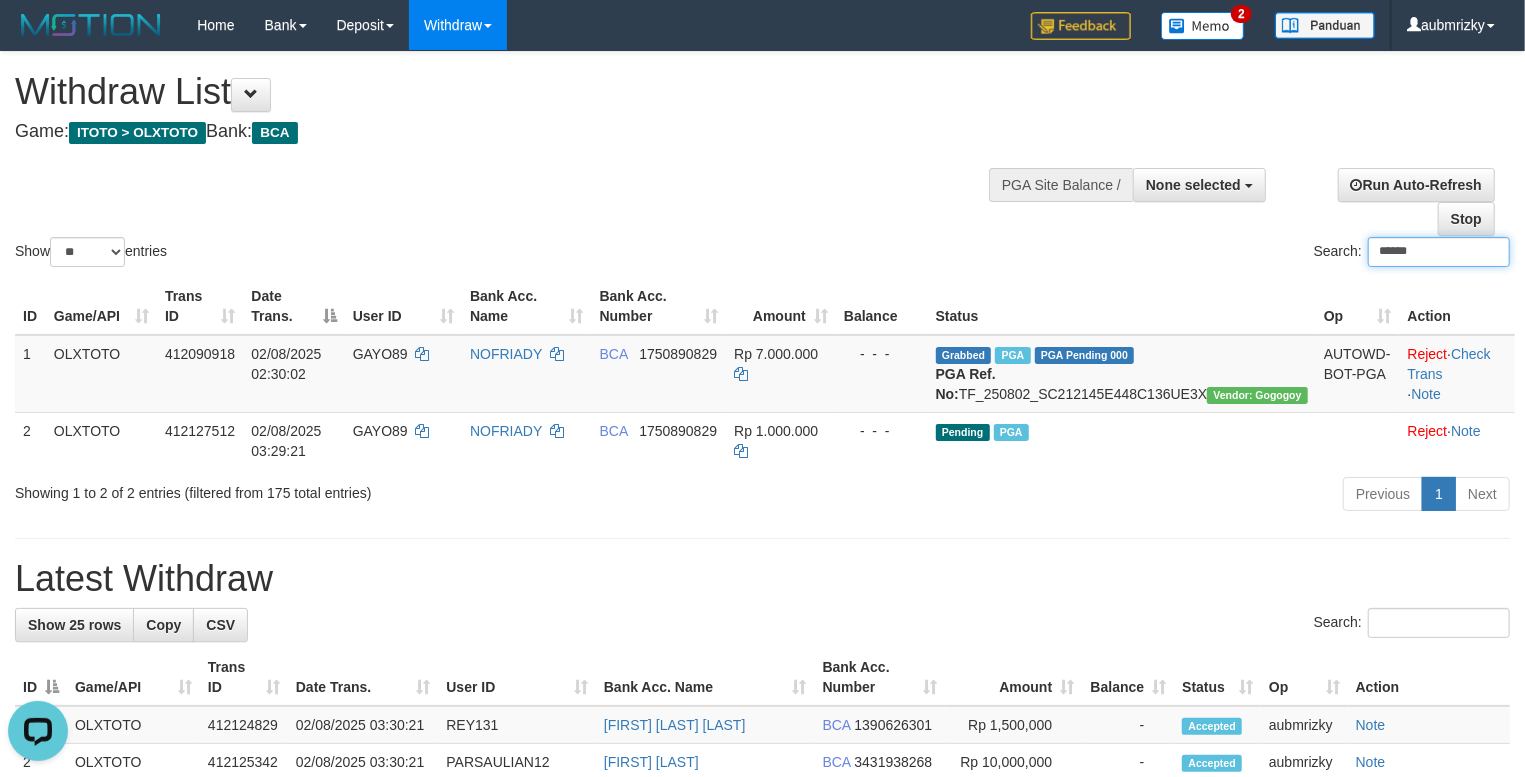 click on "******" at bounding box center (1439, 252) 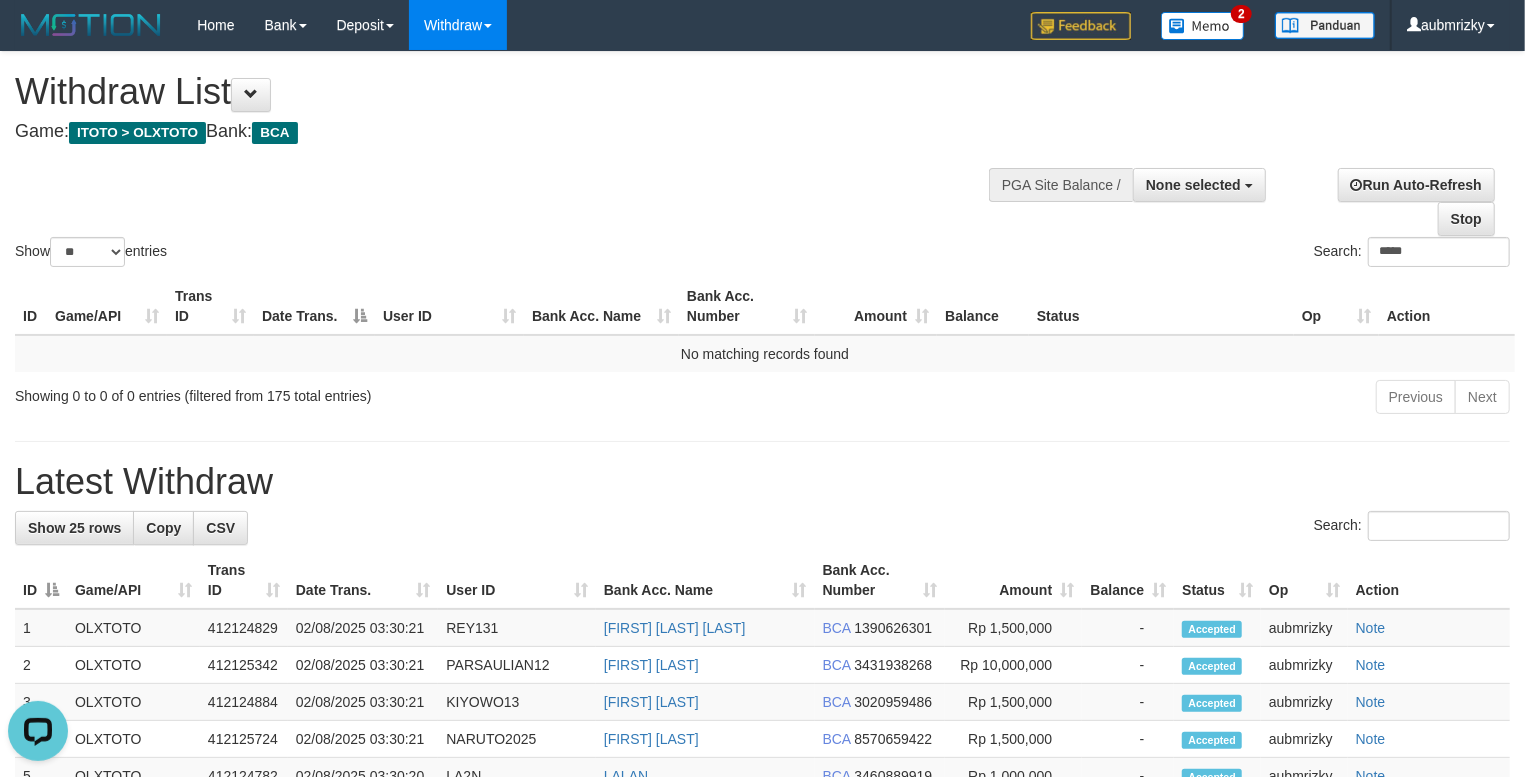 click on "ID Game/API Trans ID Date Trans. User ID Bank Acc. Name Bank Acc. Number Amount Balance Status Op Action
No matching records found Processing..." at bounding box center (762, 325) 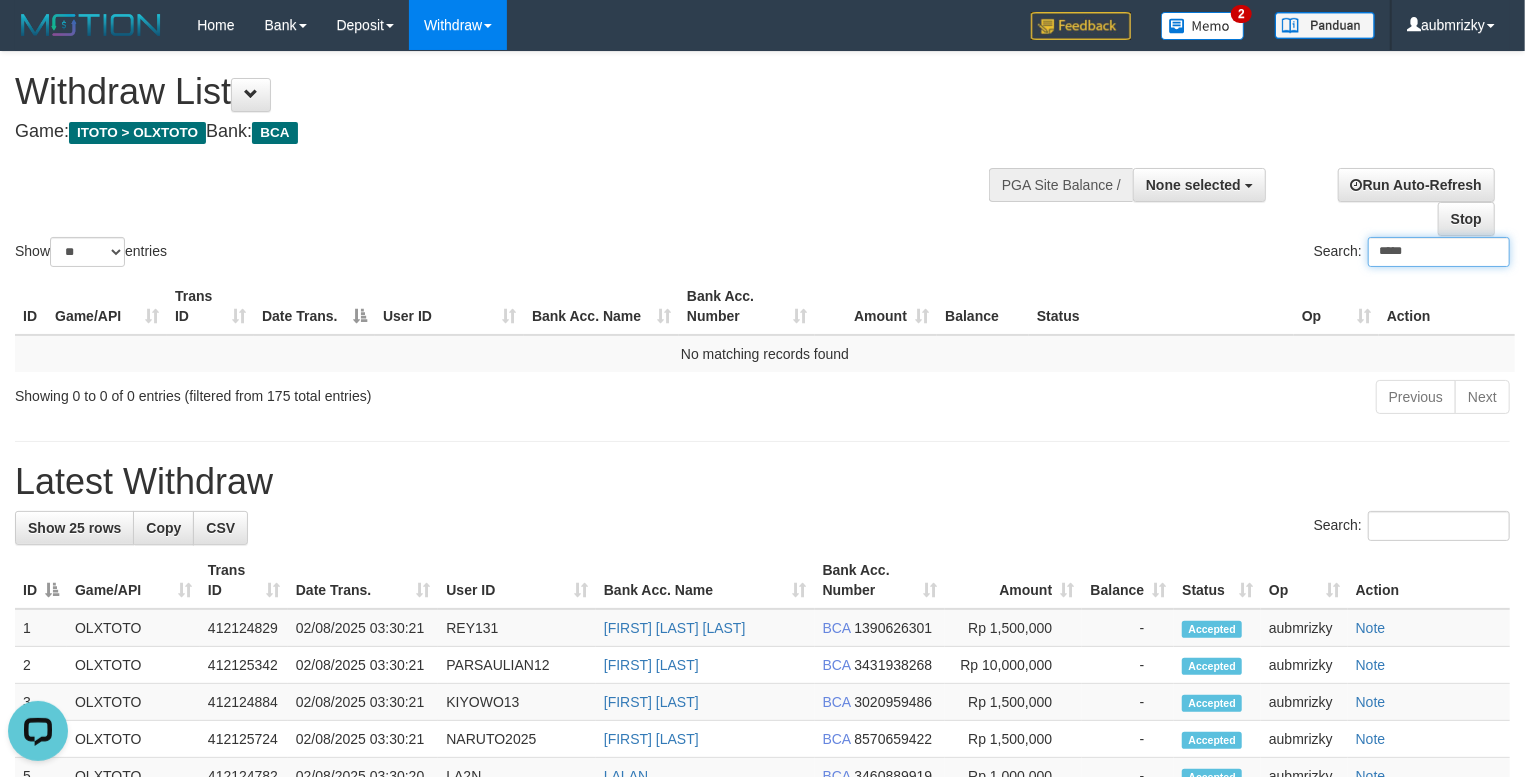 click on "*****" at bounding box center (1439, 252) 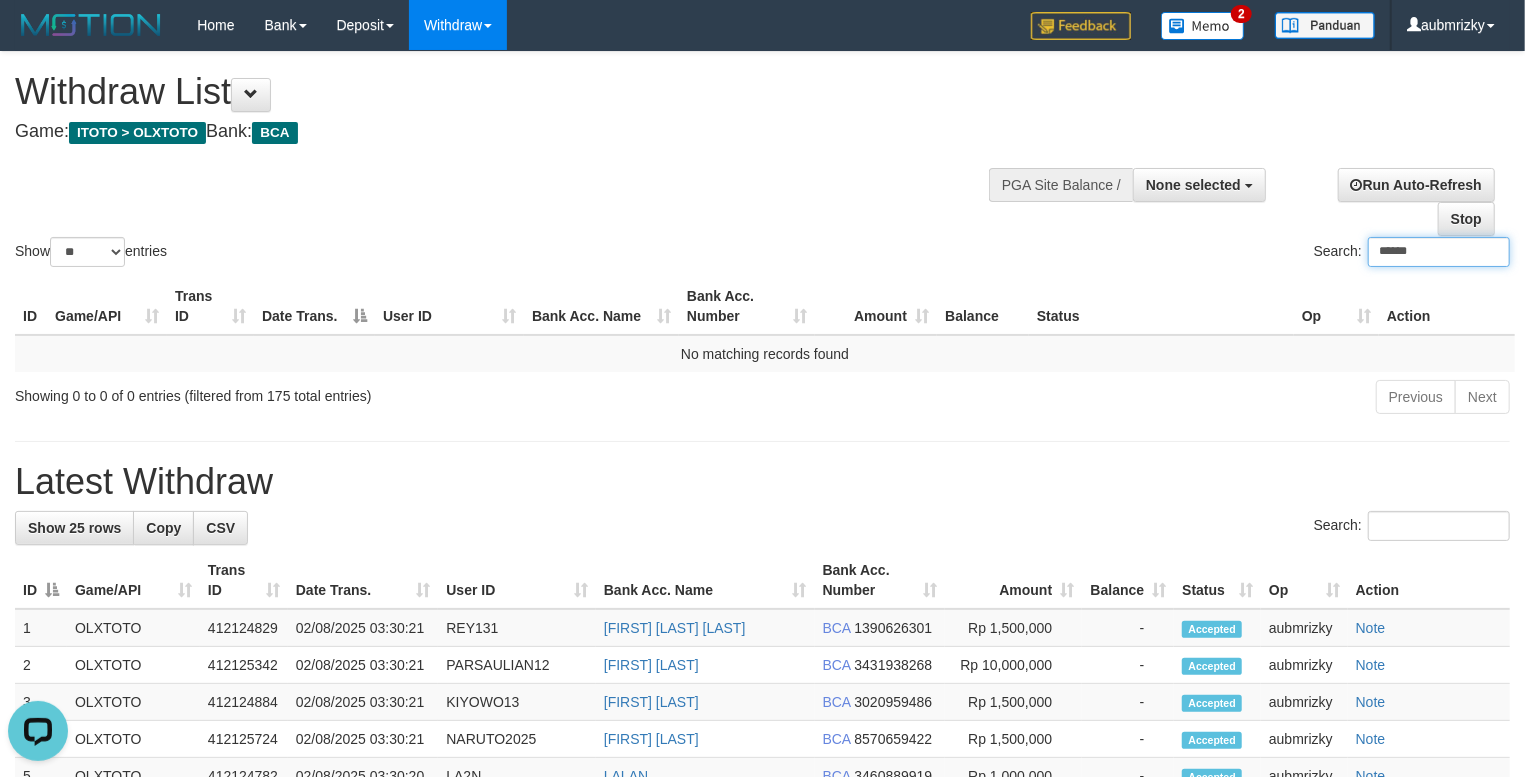 click on "******" at bounding box center [1439, 252] 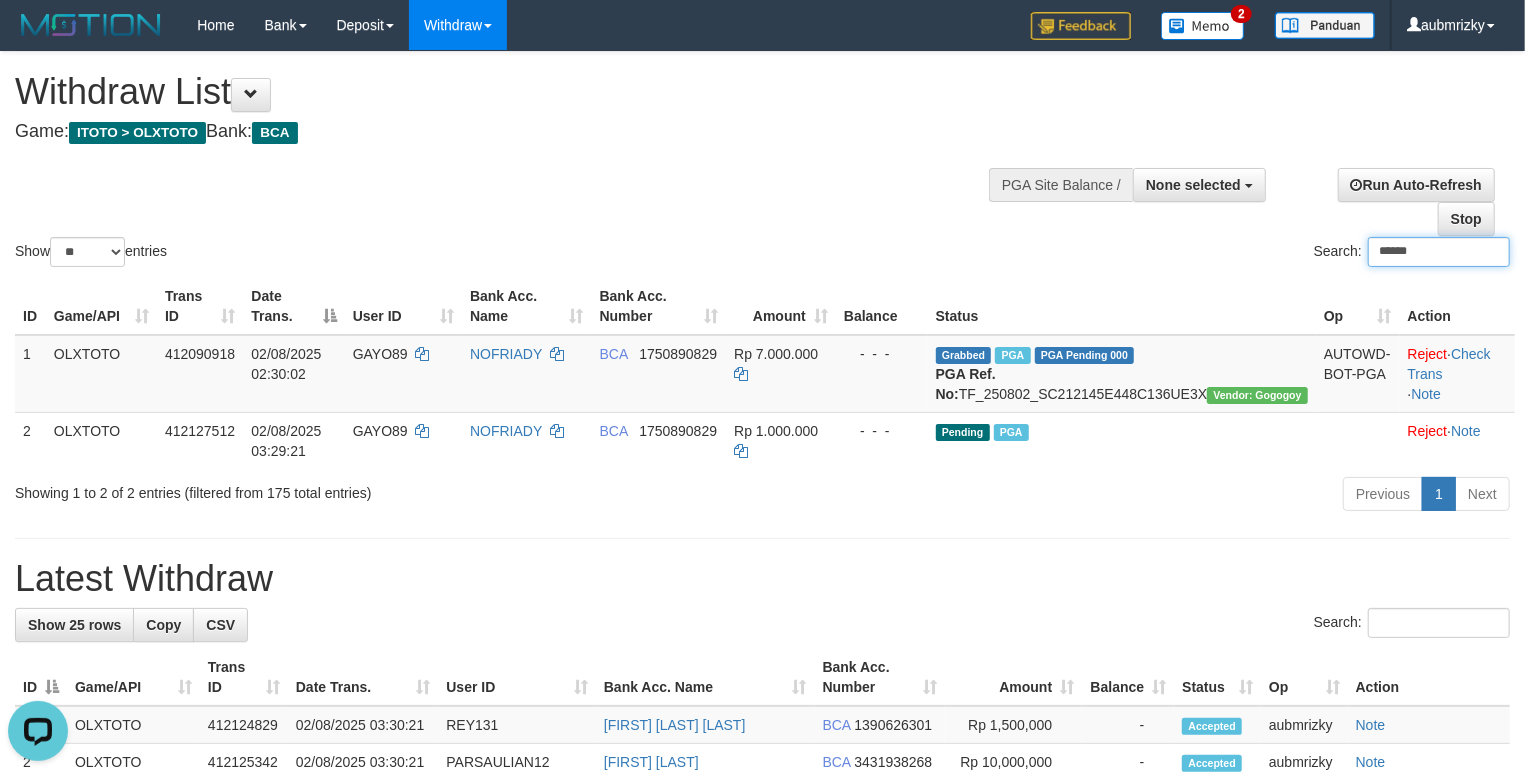 click on "******" at bounding box center (1439, 252) 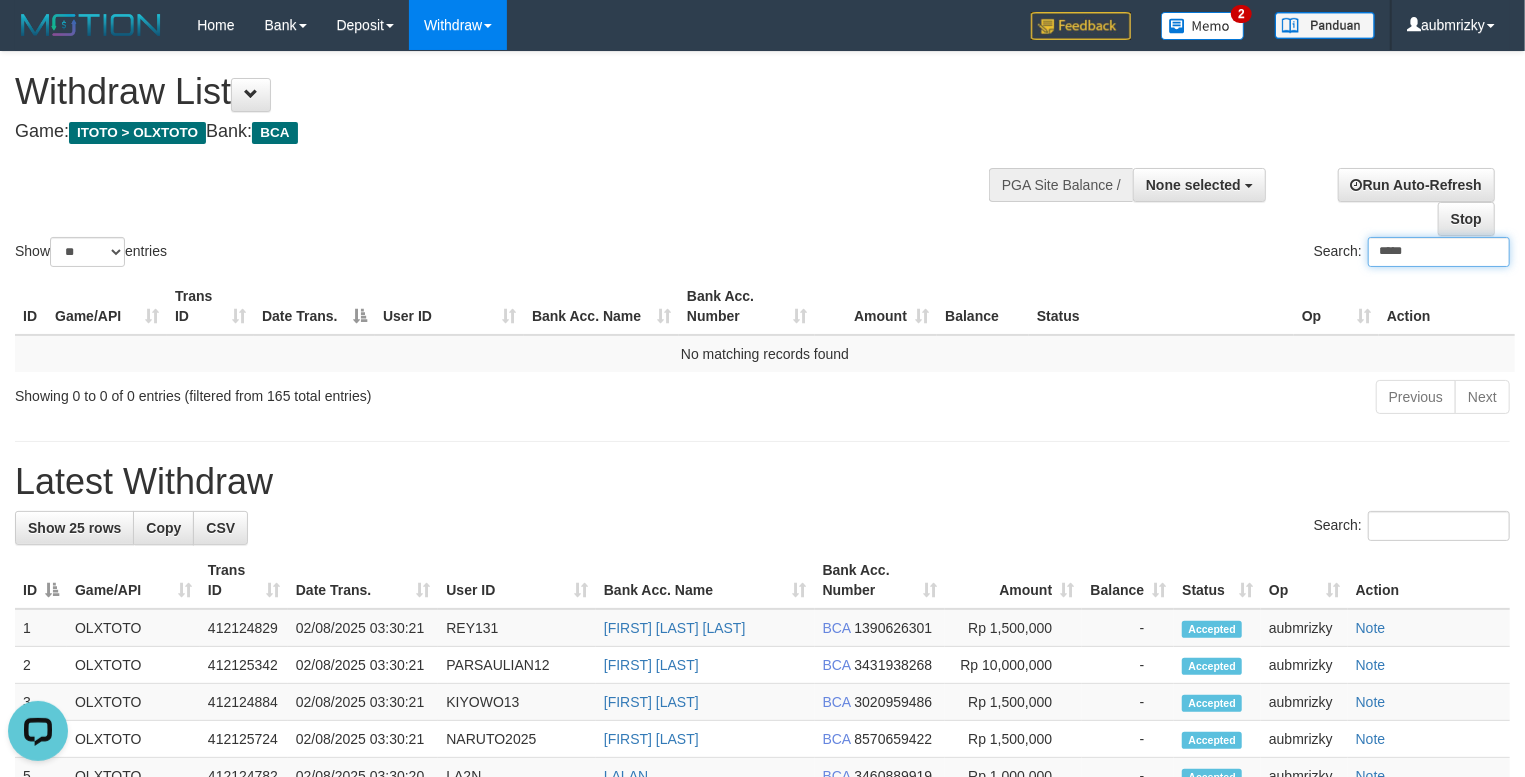 type on "*****" 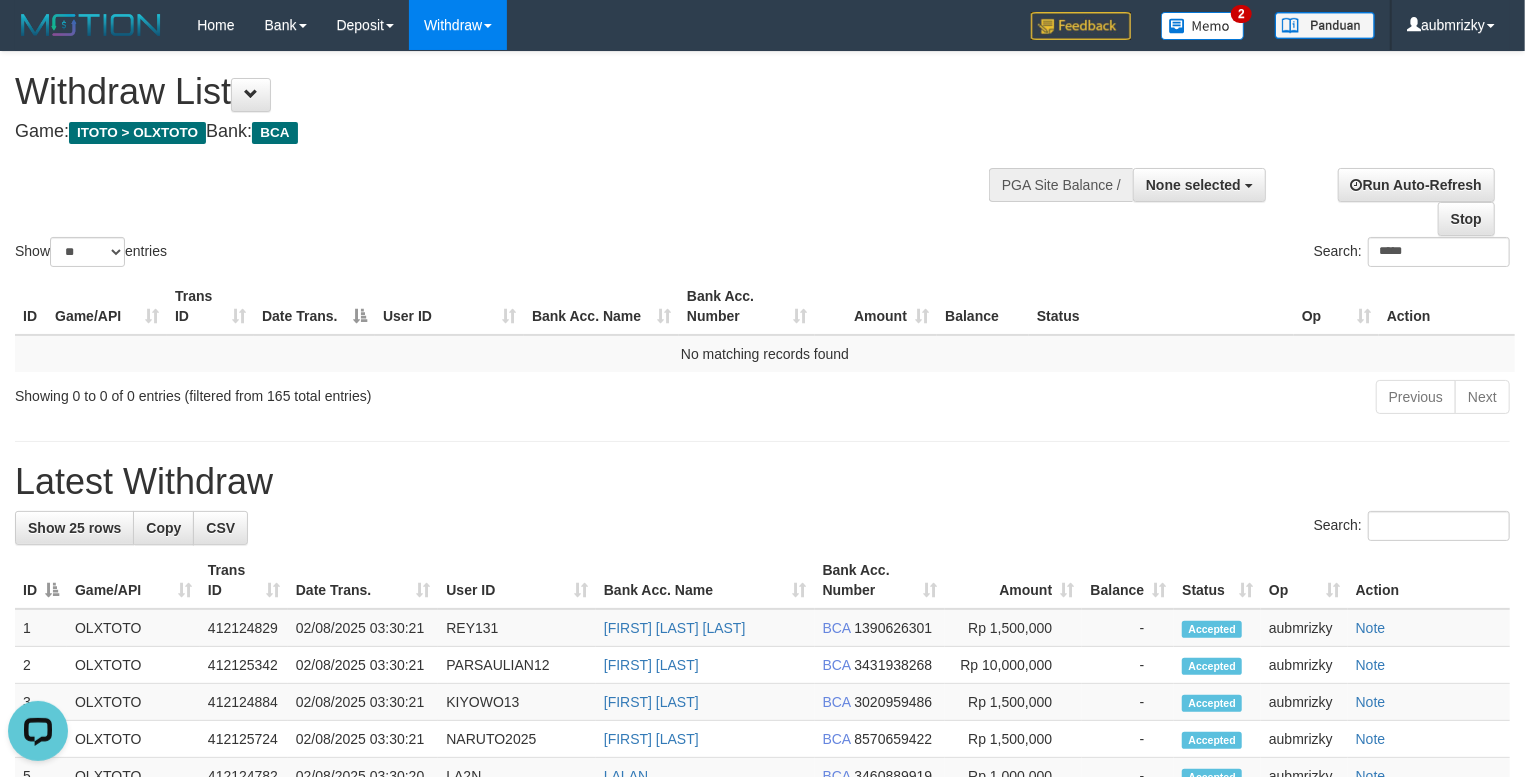 click on "Latest Withdraw" at bounding box center [762, 482] 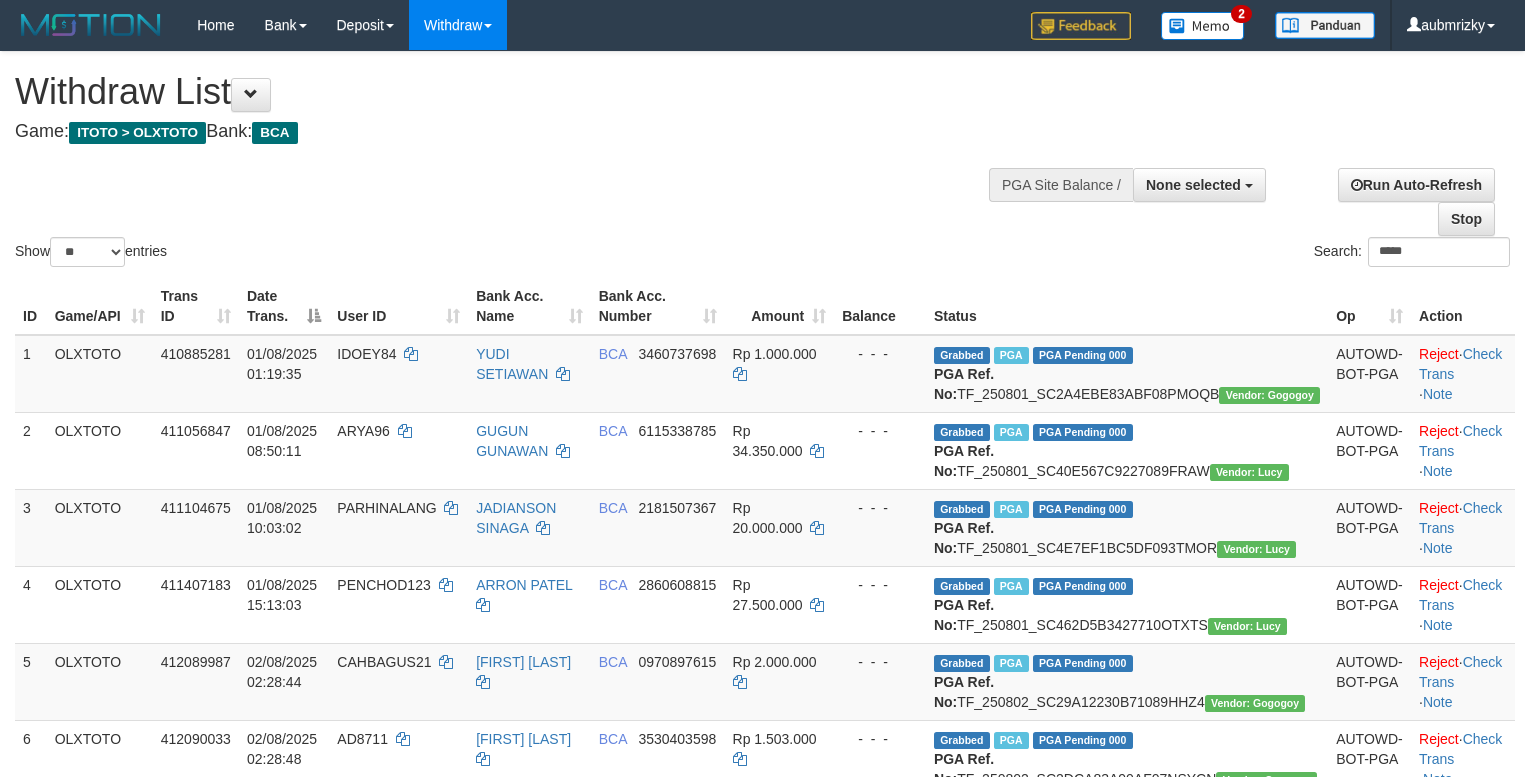 select 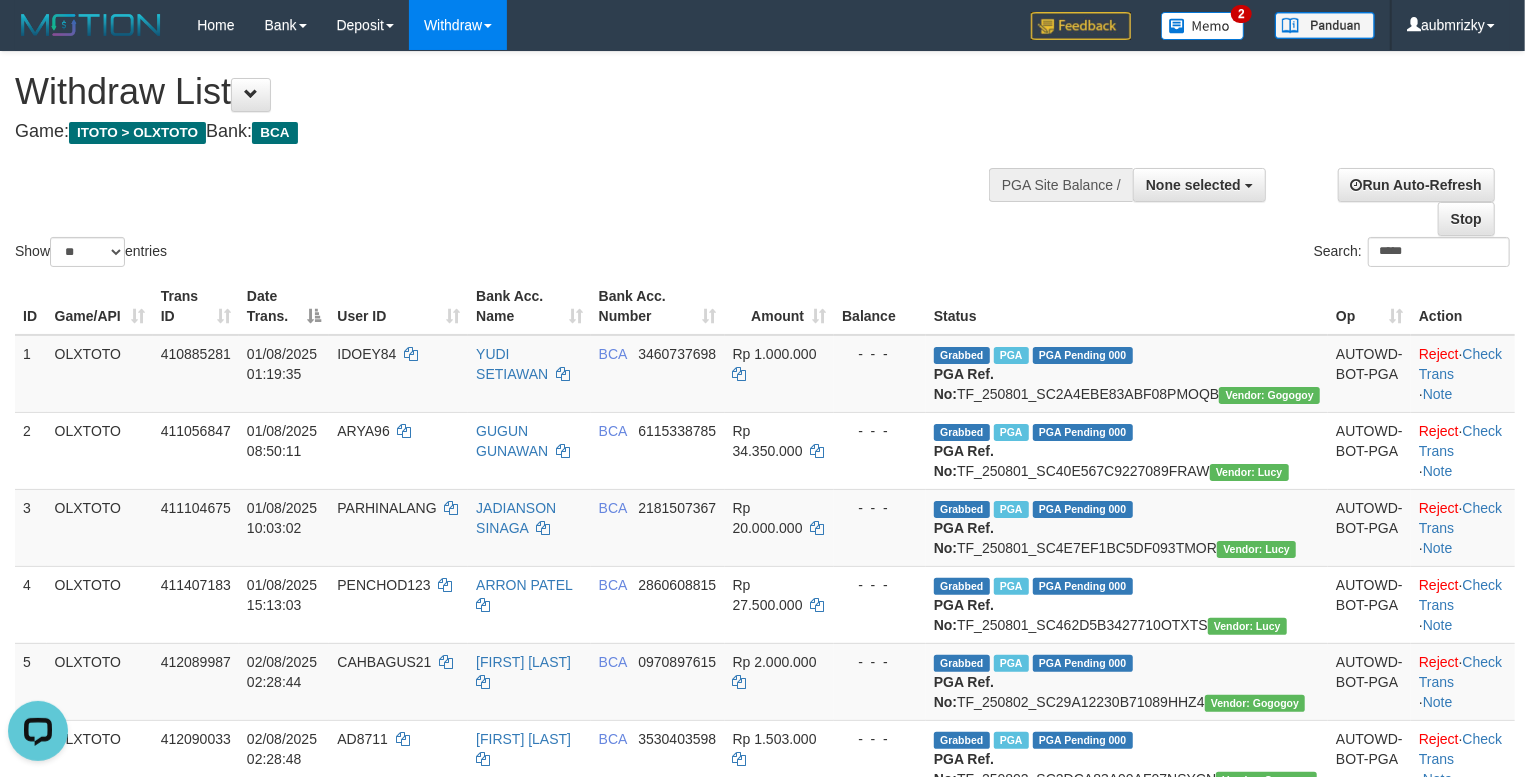 scroll, scrollTop: 0, scrollLeft: 0, axis: both 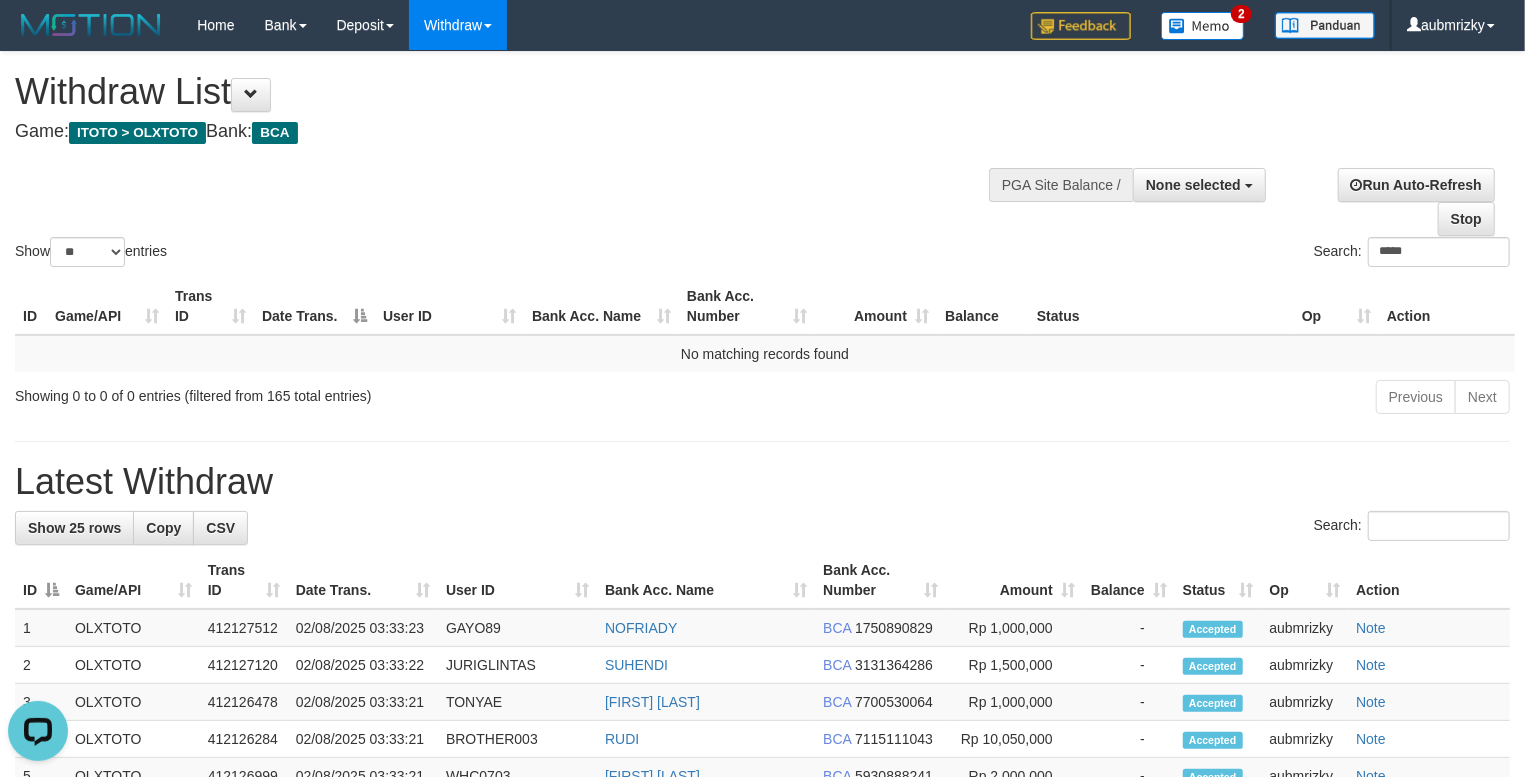 type on "*****" 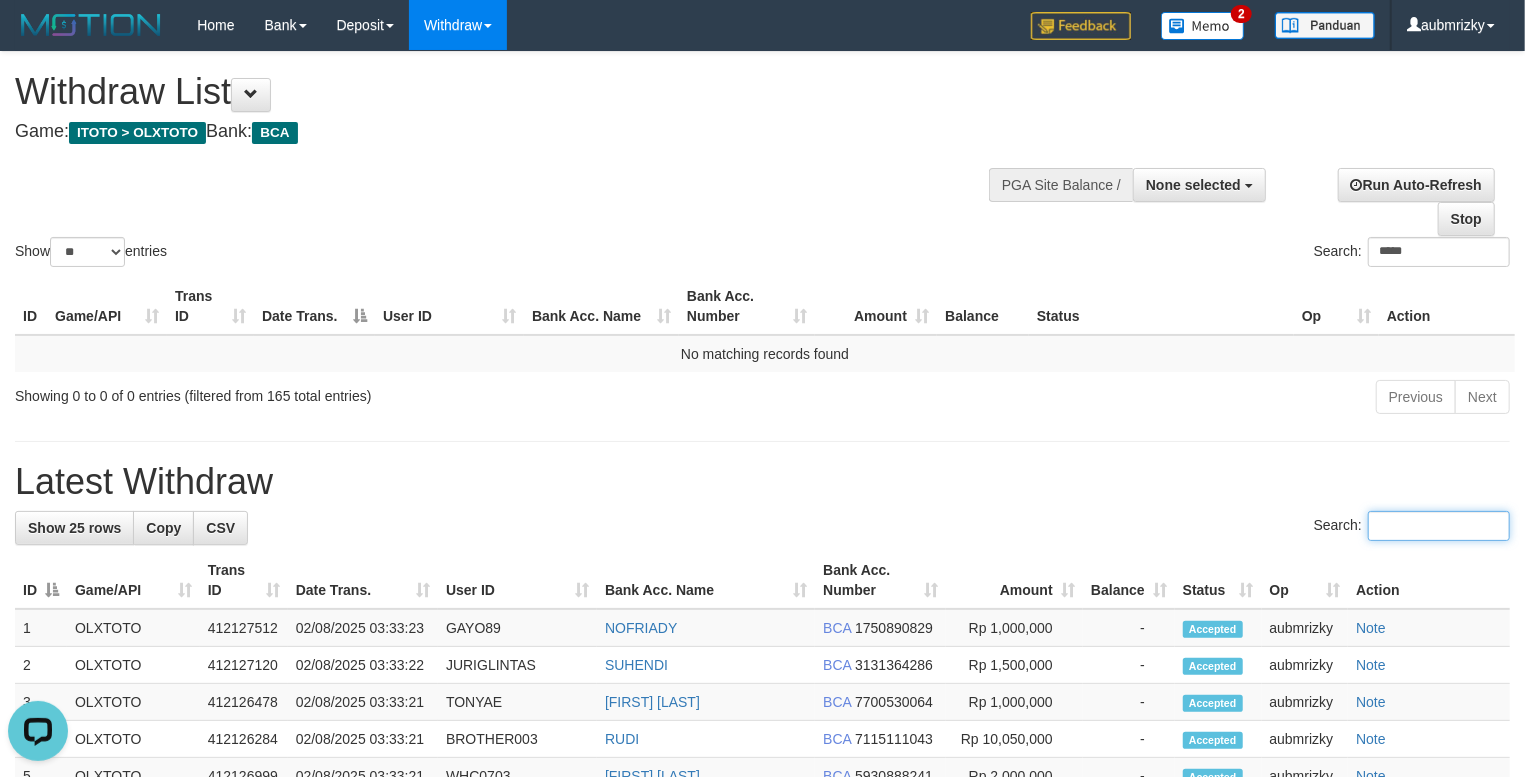 click on "Search:" at bounding box center (1439, 526) 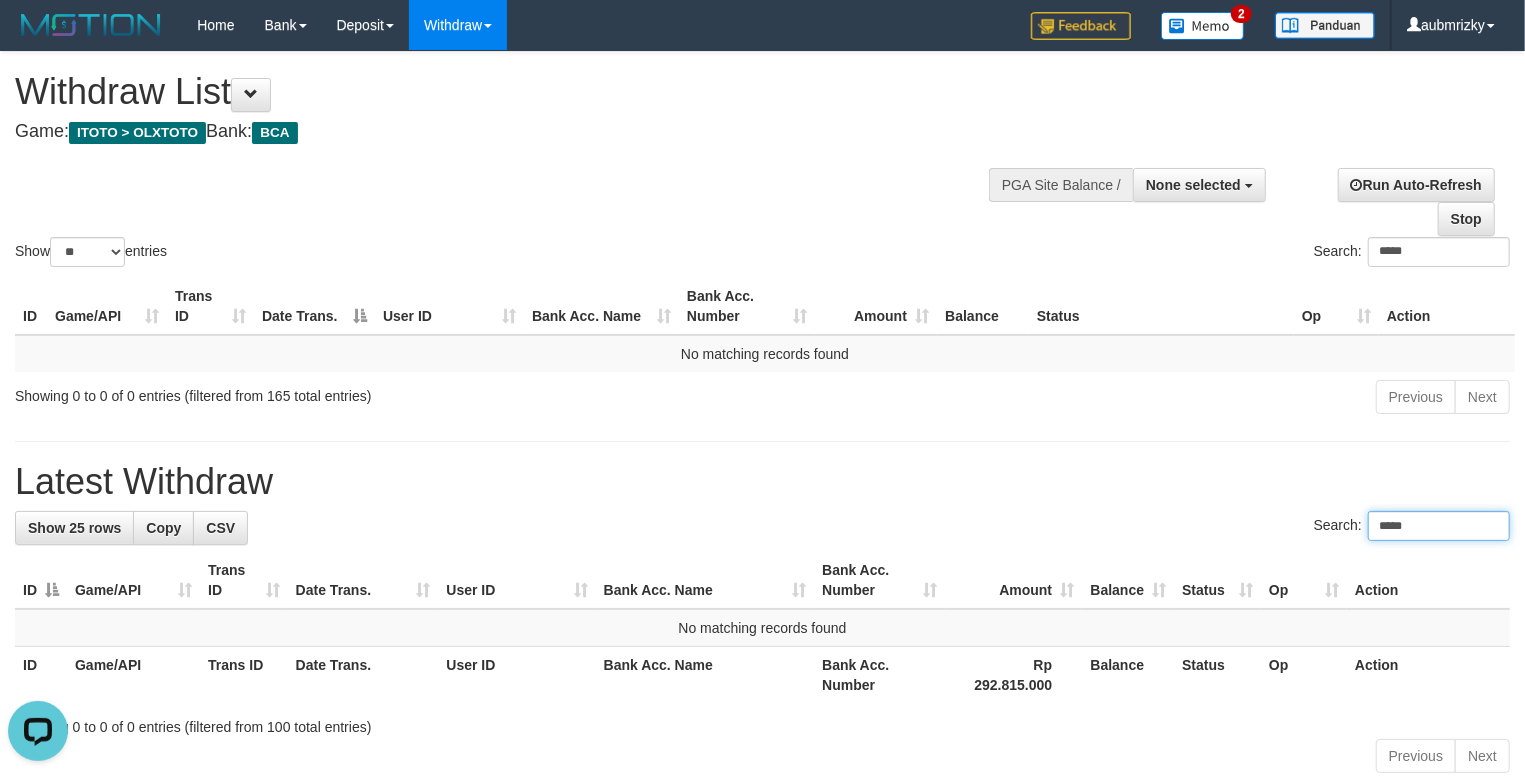 type on "*****" 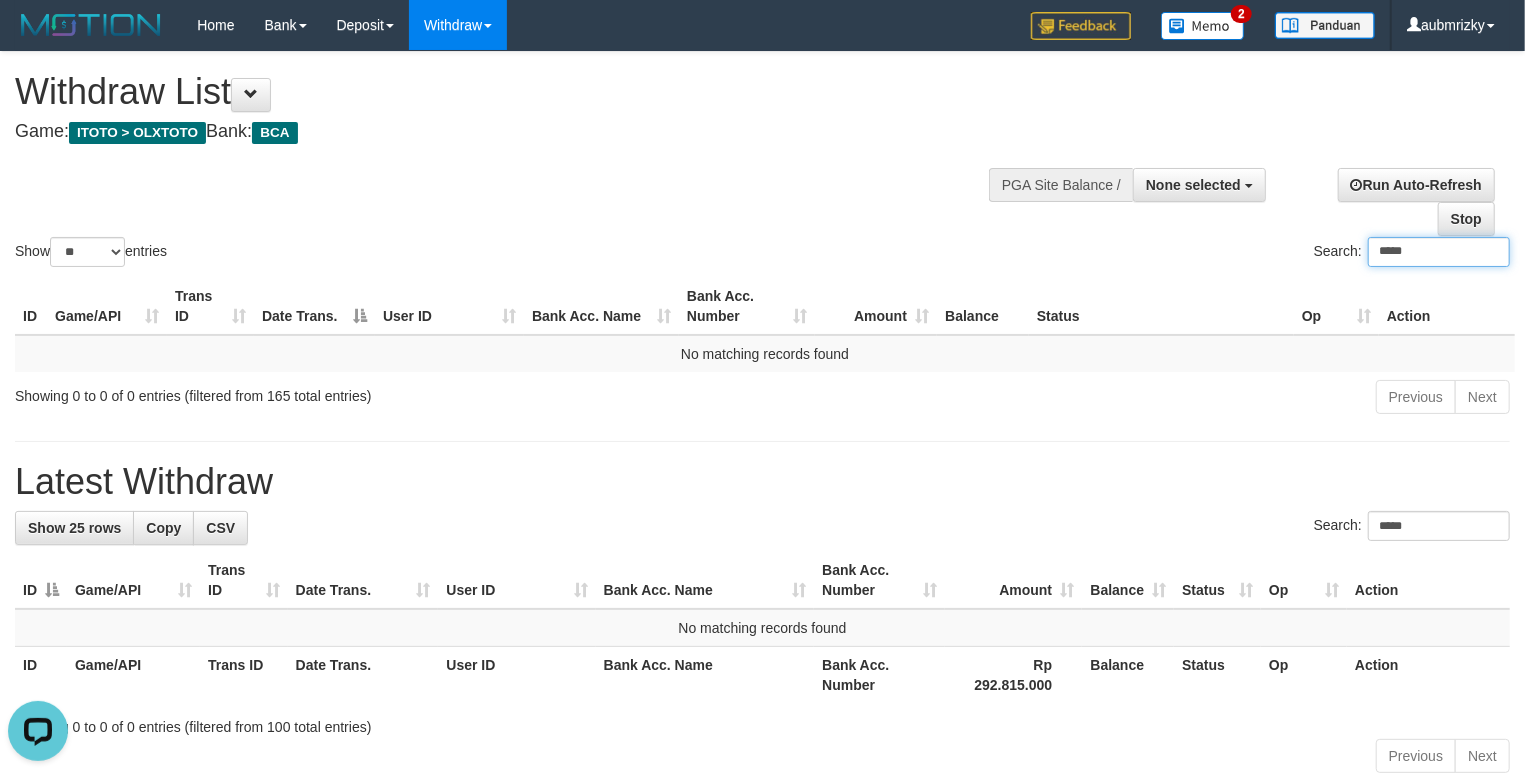 click on "*****" at bounding box center [1439, 252] 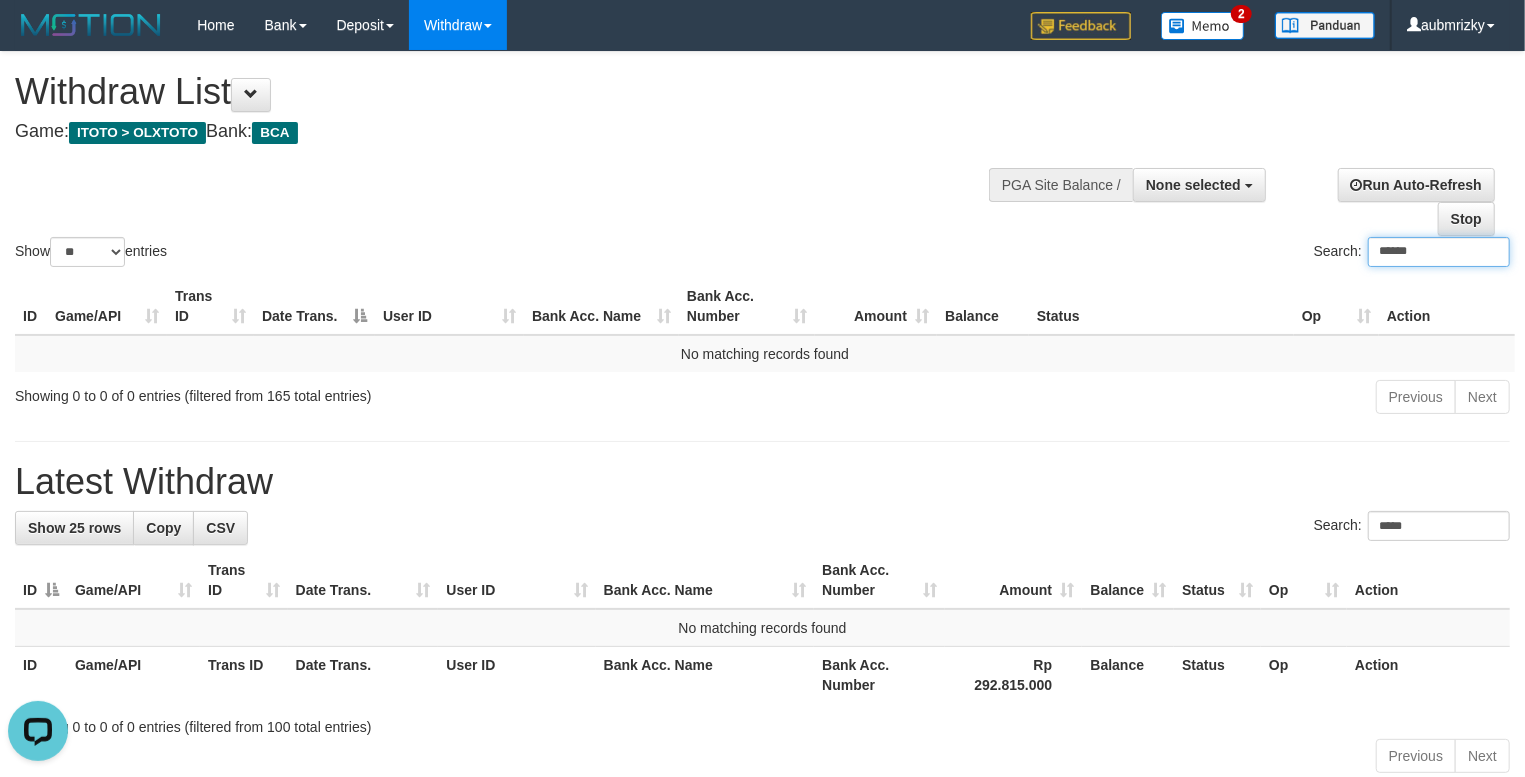 click on "******" at bounding box center [1439, 252] 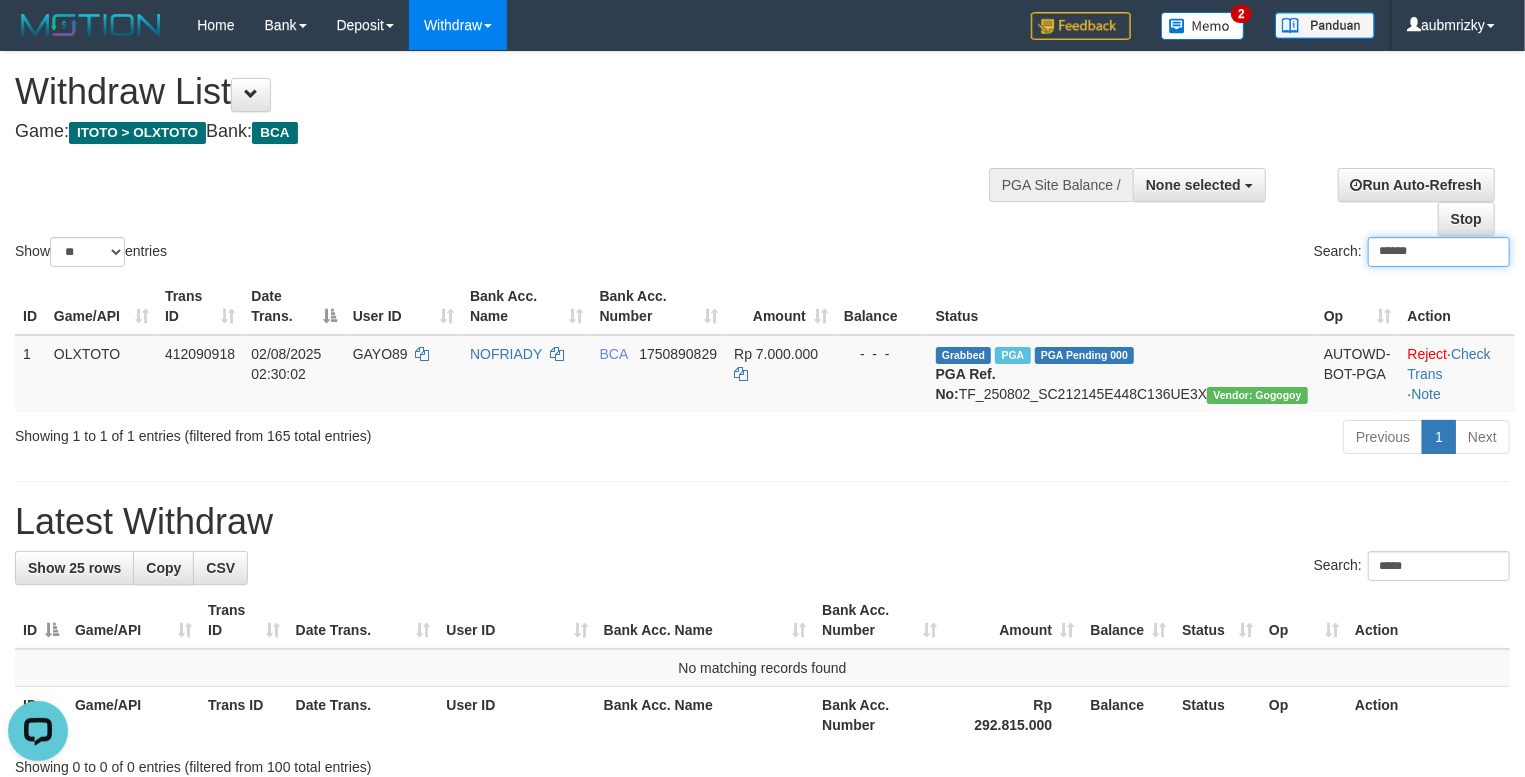 type on "******" 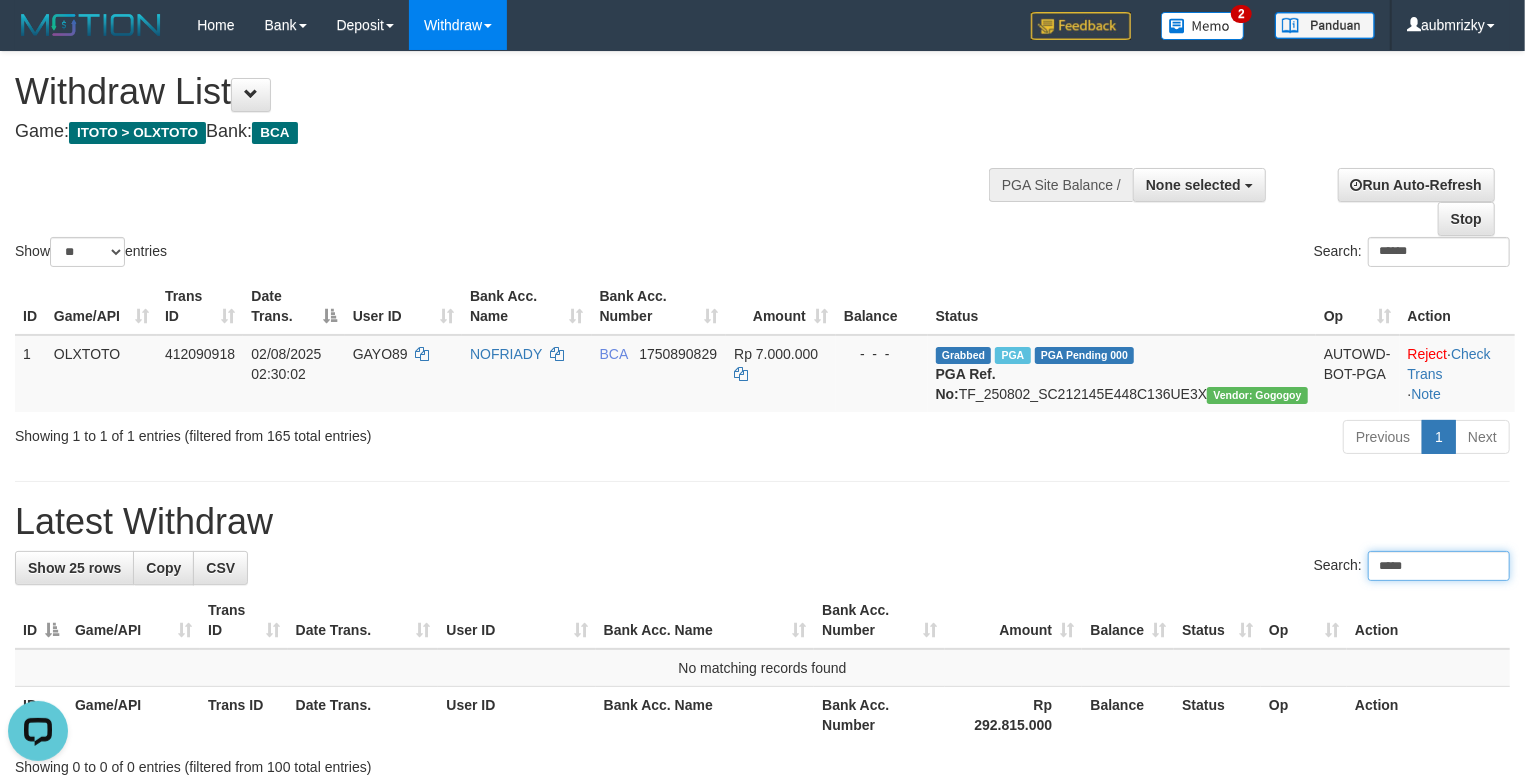 click on "*****" at bounding box center [1439, 566] 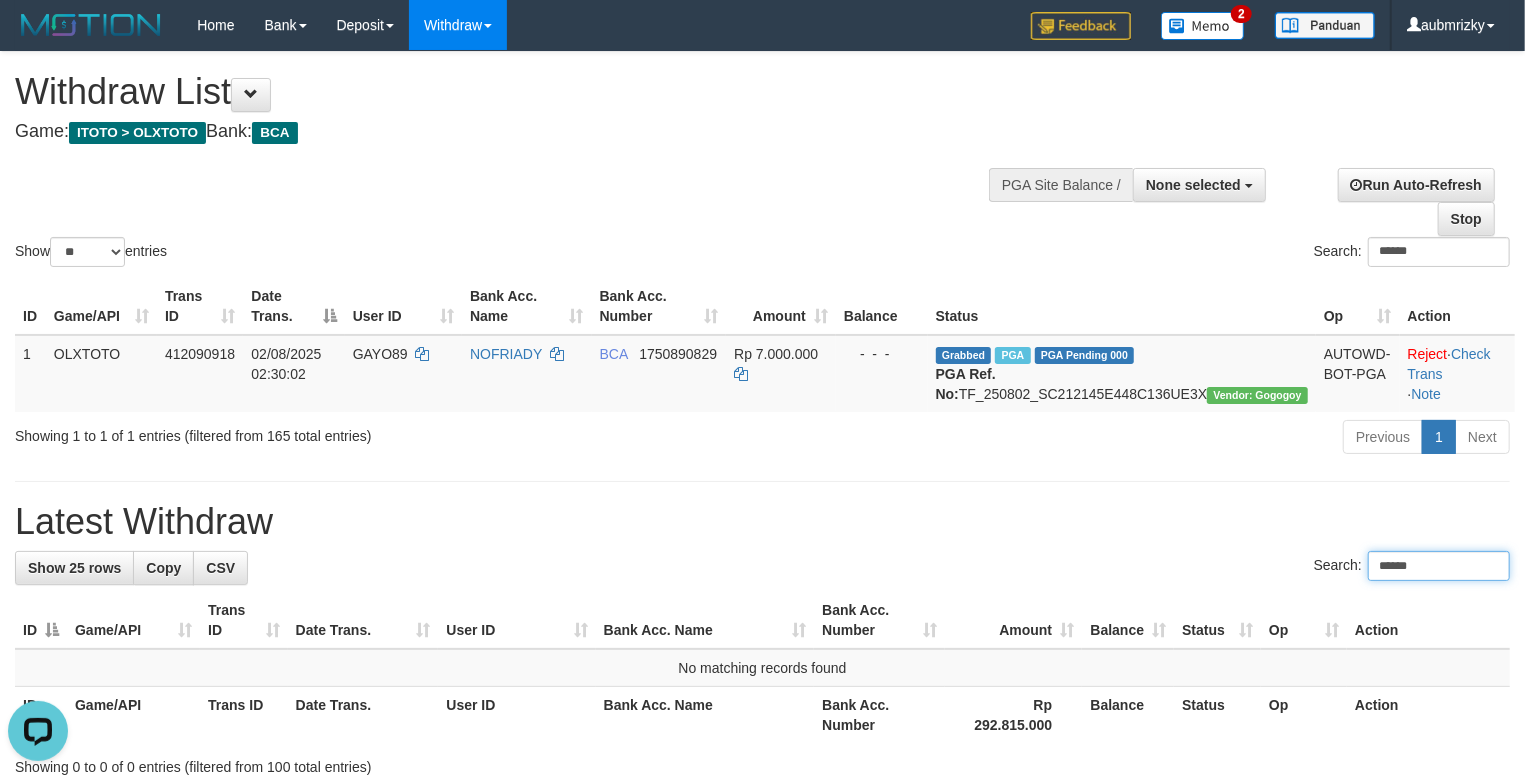 click on "******" at bounding box center (1439, 566) 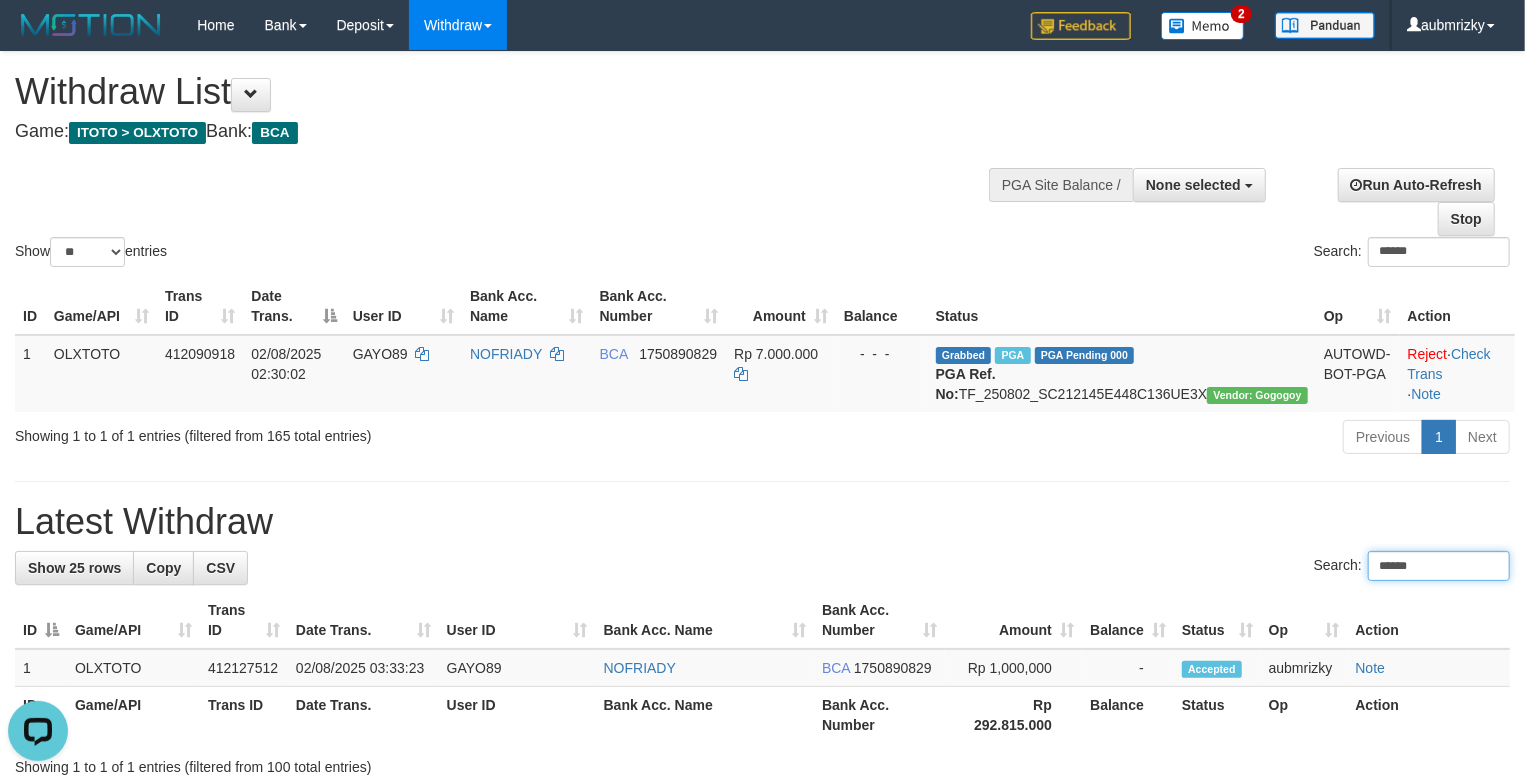 type on "******" 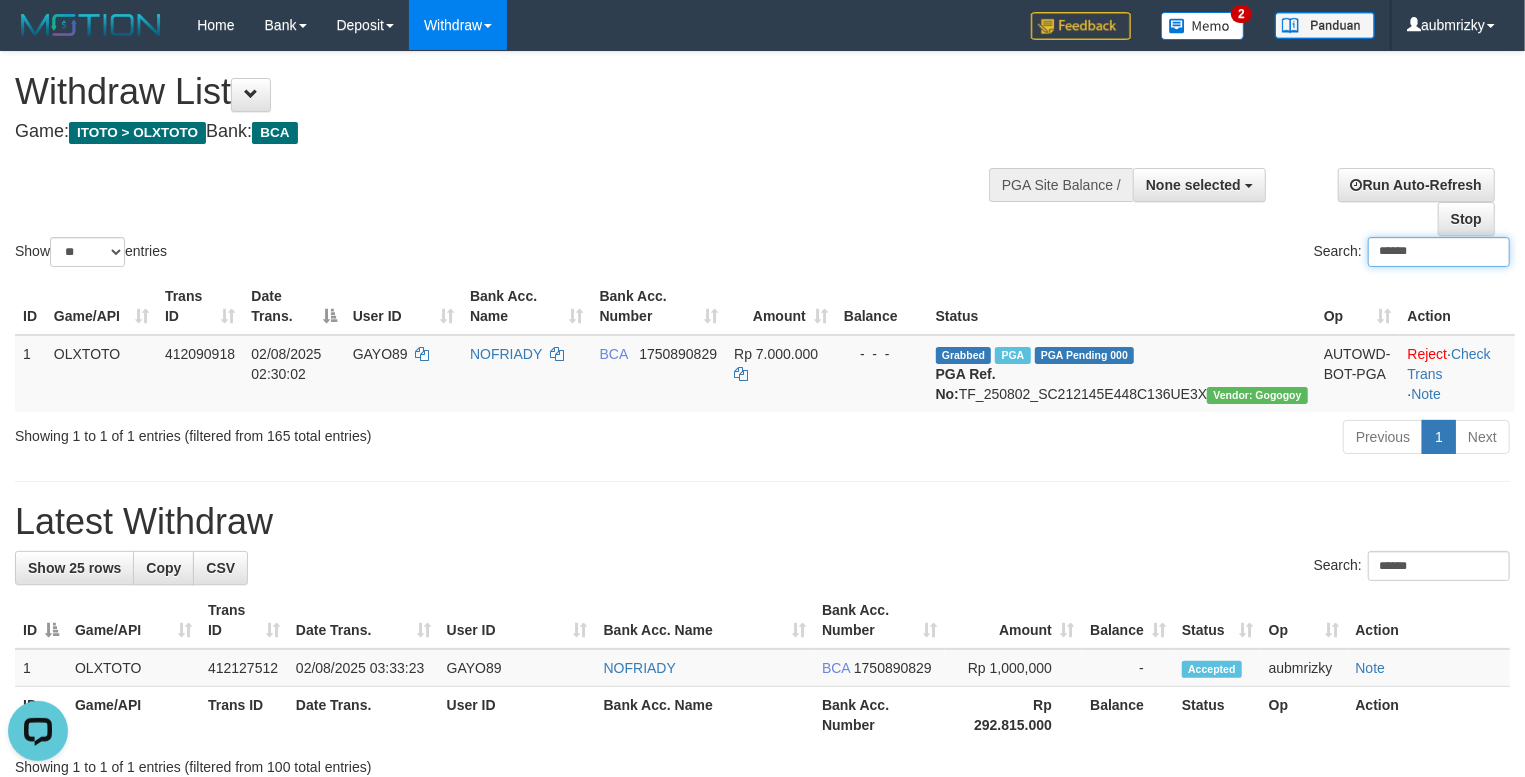 click on "******" at bounding box center (1439, 252) 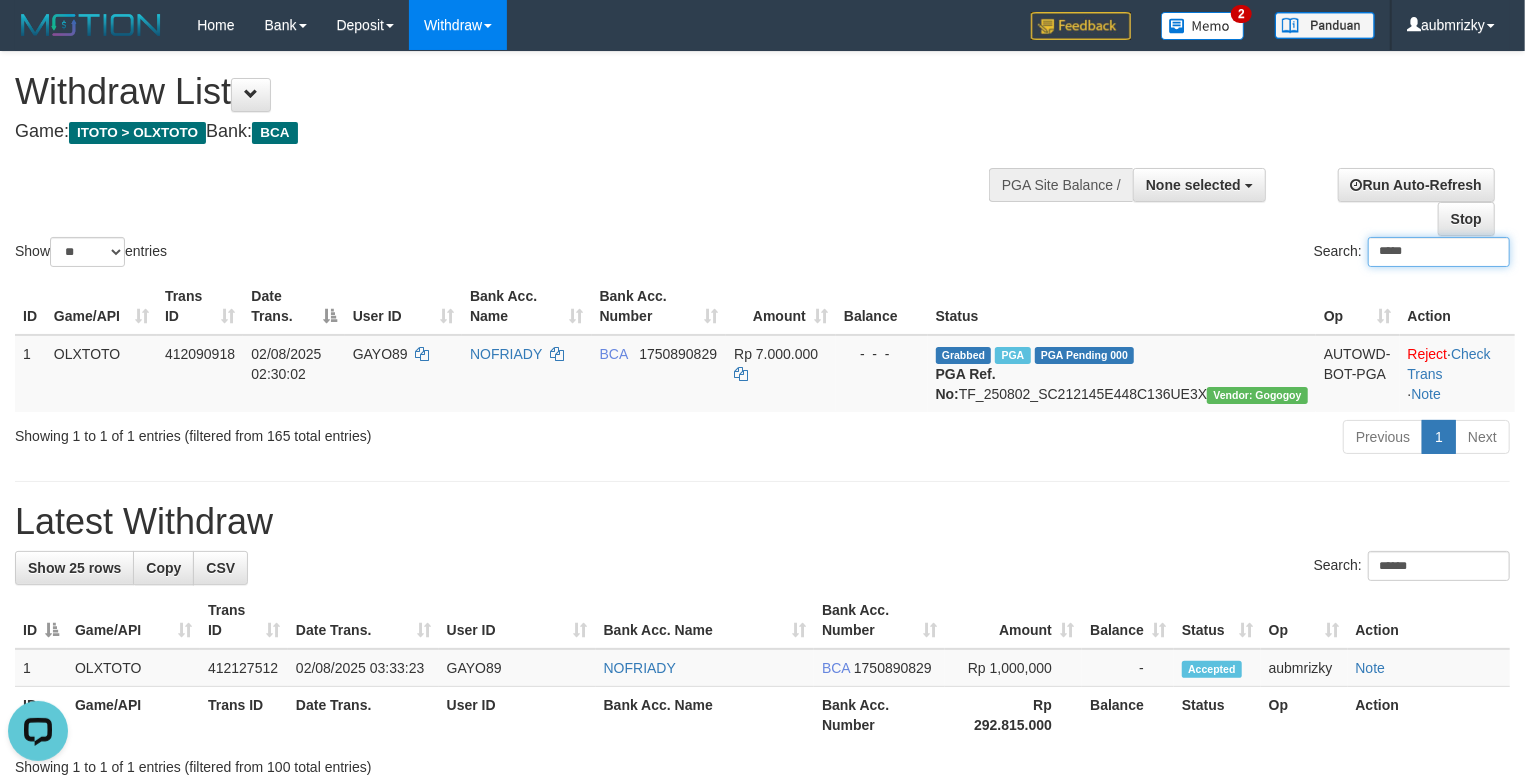 click on "*****" at bounding box center [1439, 252] 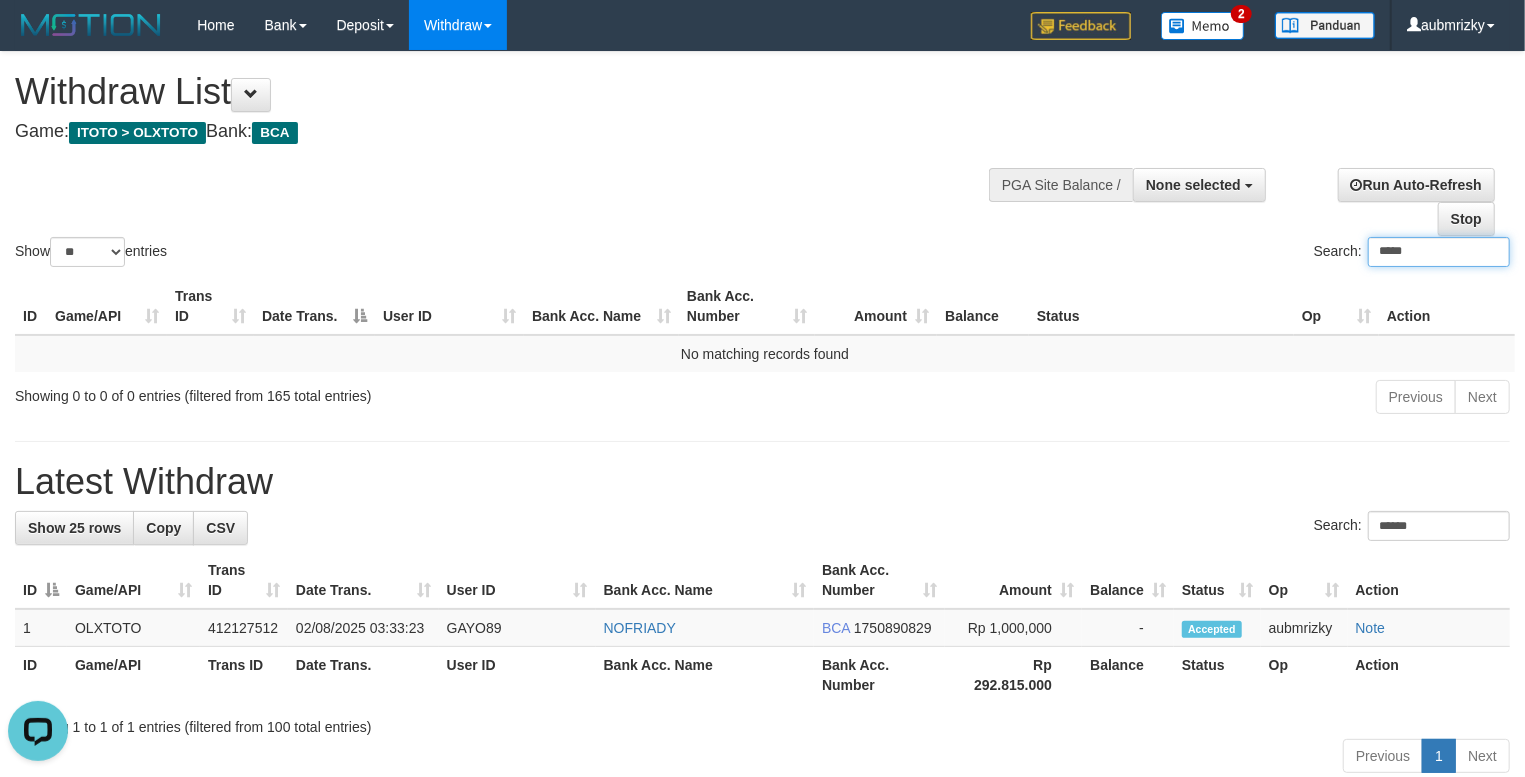 type on "*****" 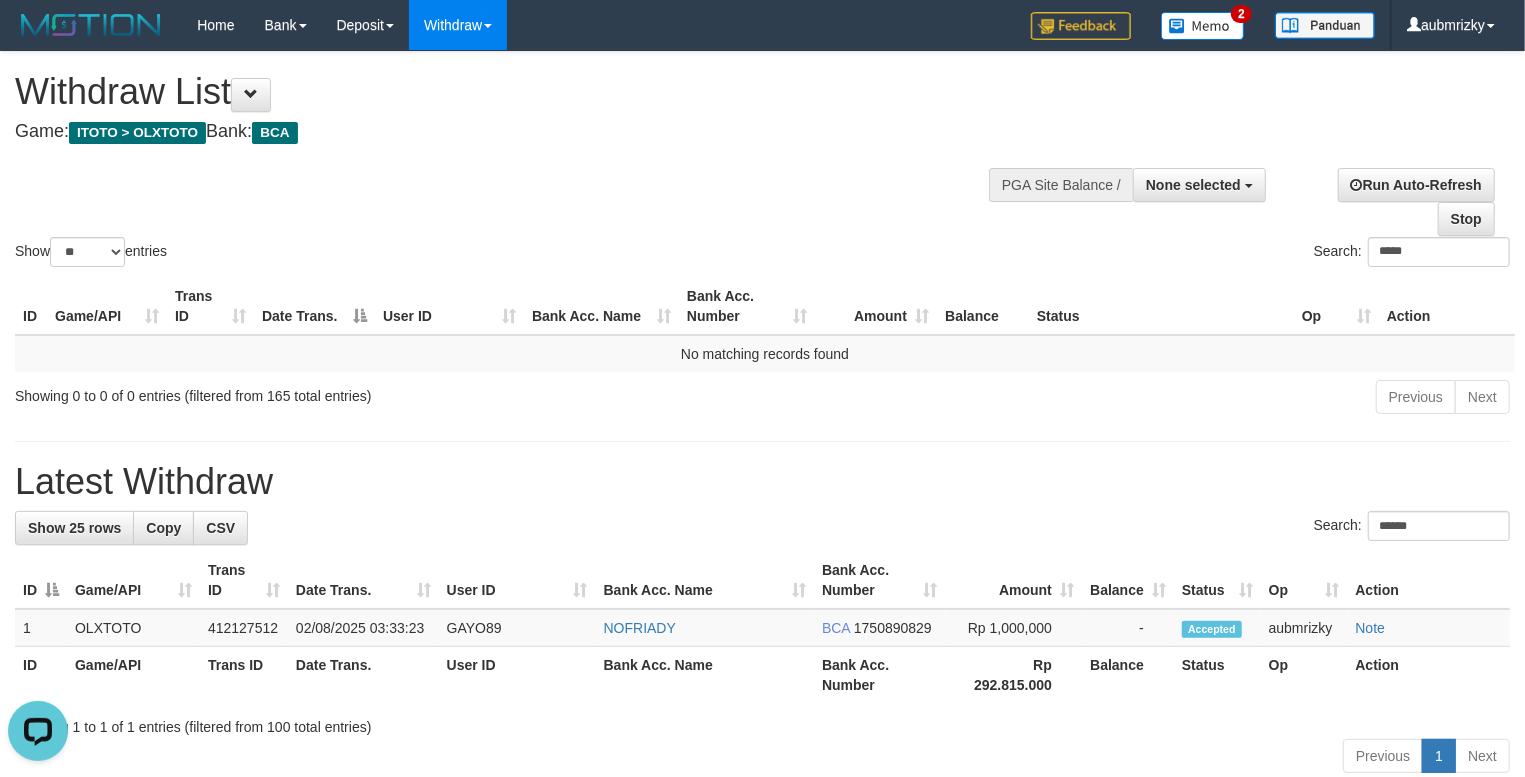 click on "**********" at bounding box center [762, 416] 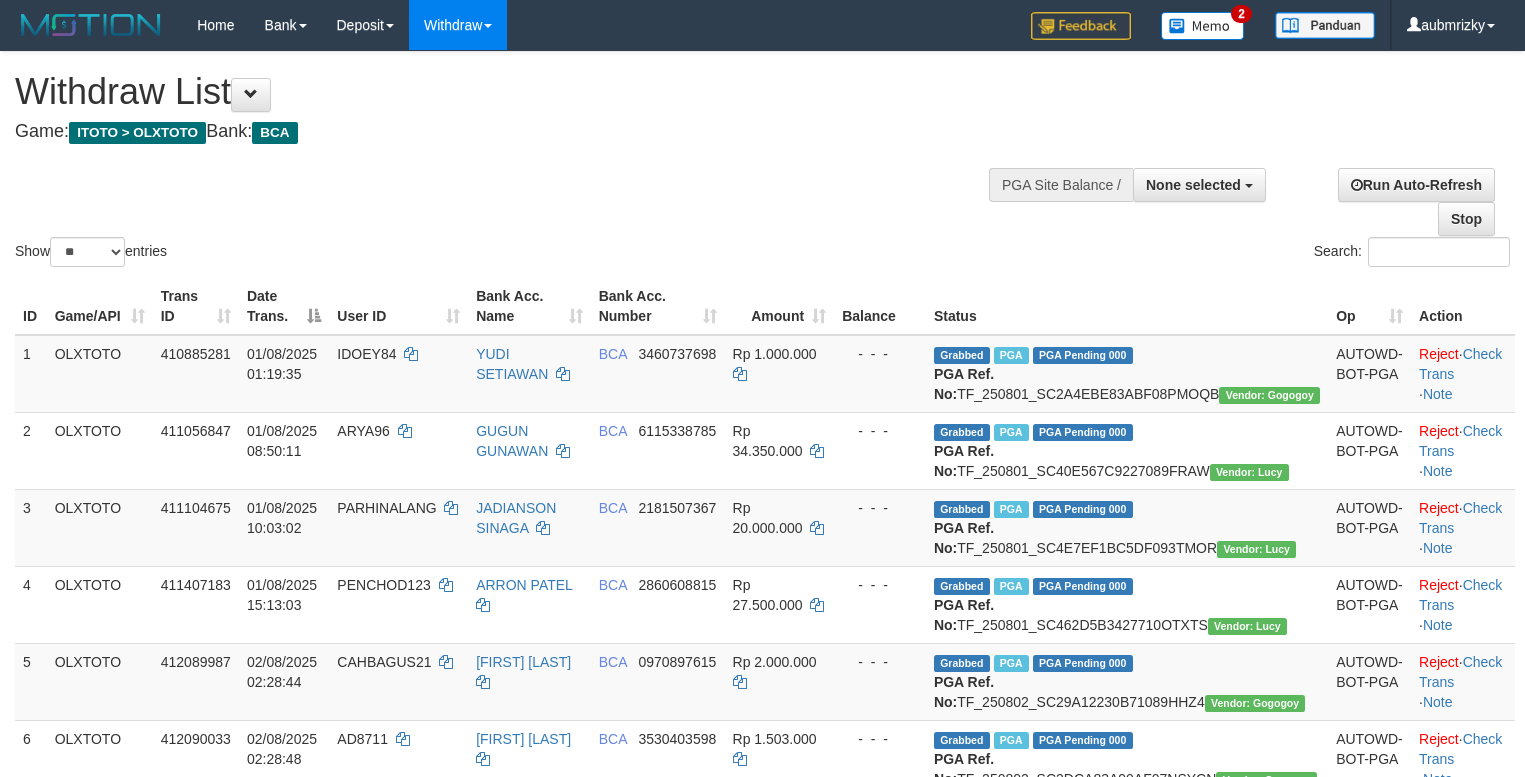 select 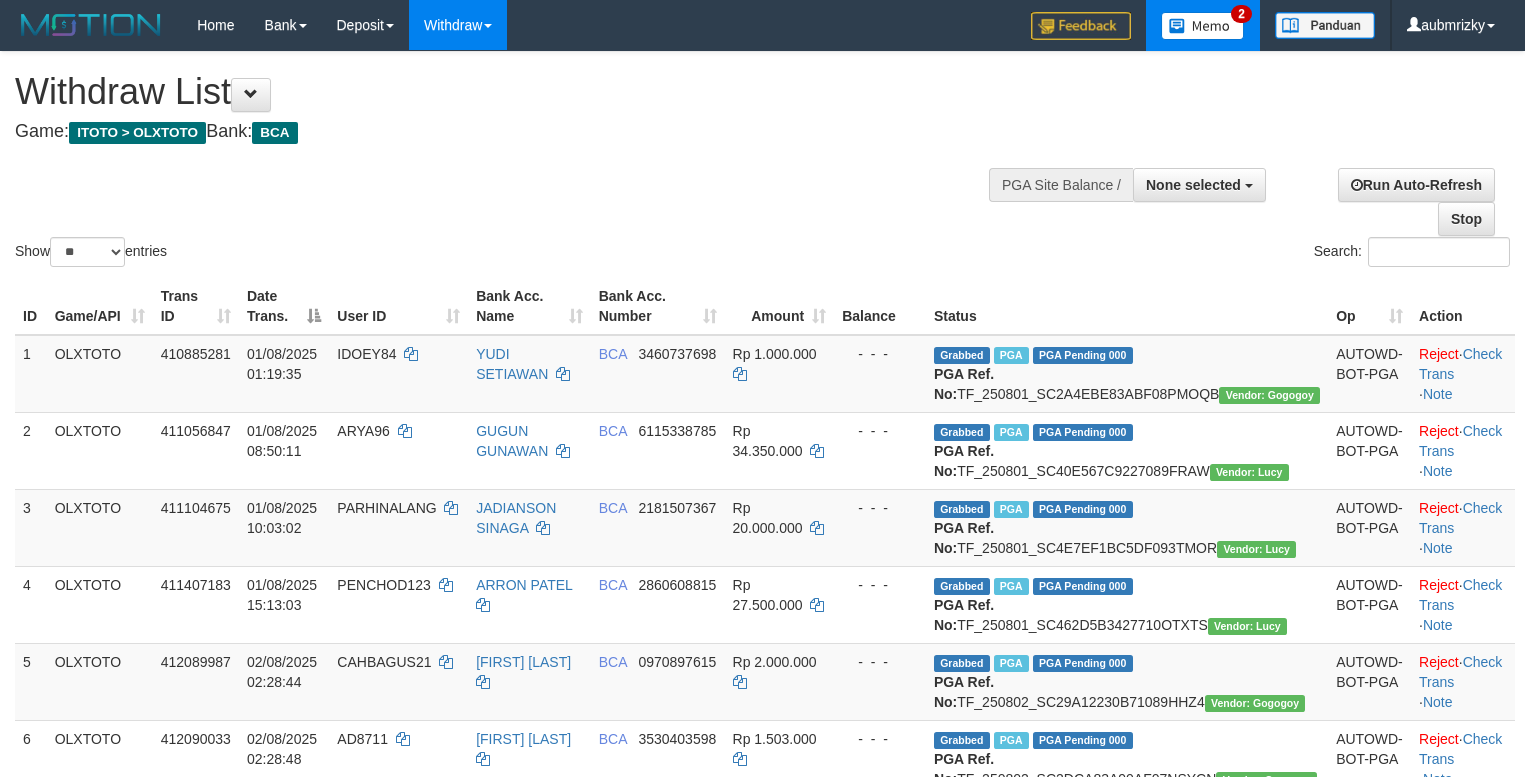 scroll, scrollTop: 0, scrollLeft: 0, axis: both 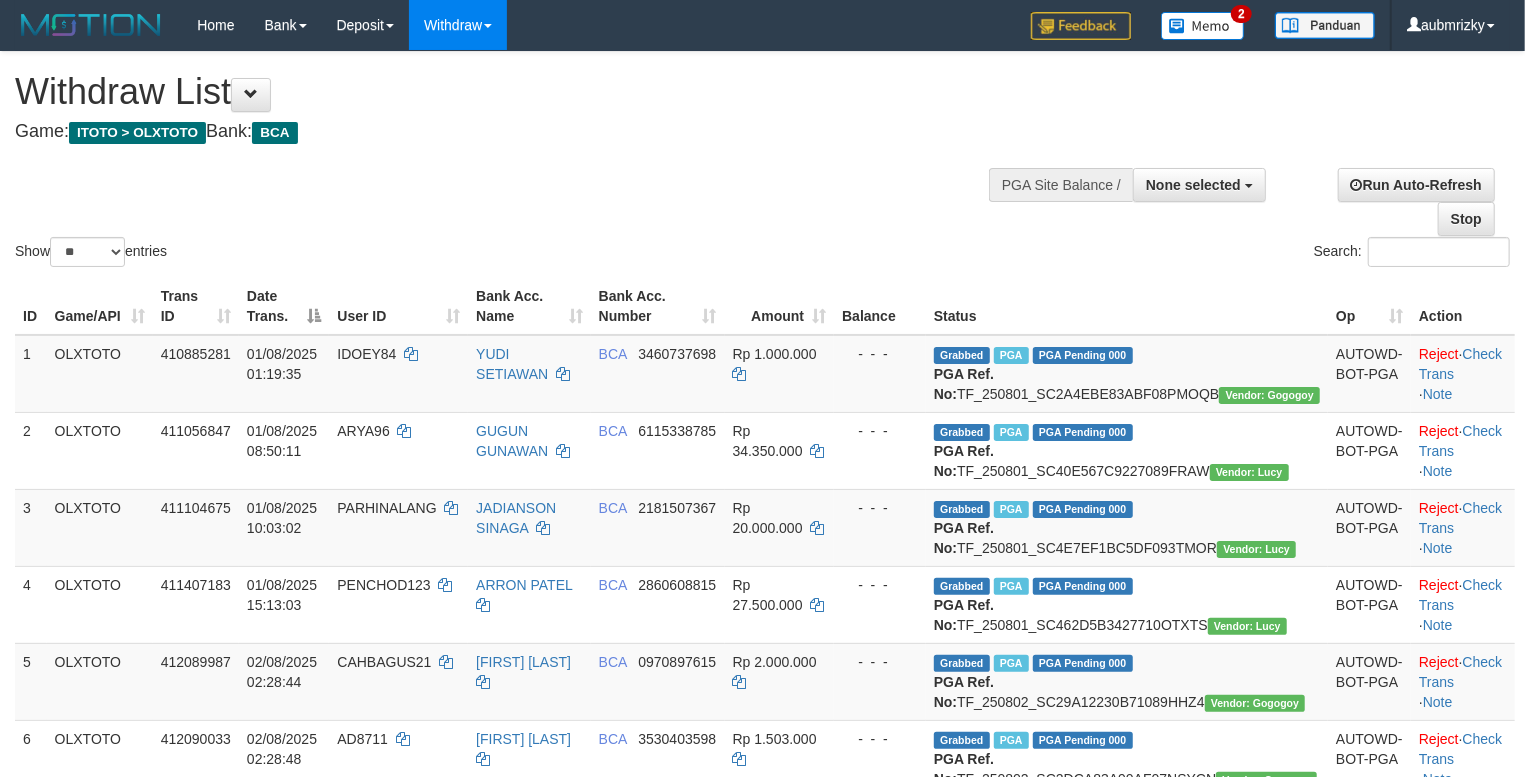 click on "Show  ** ** ** ***  entries Search:" at bounding box center [762, 161] 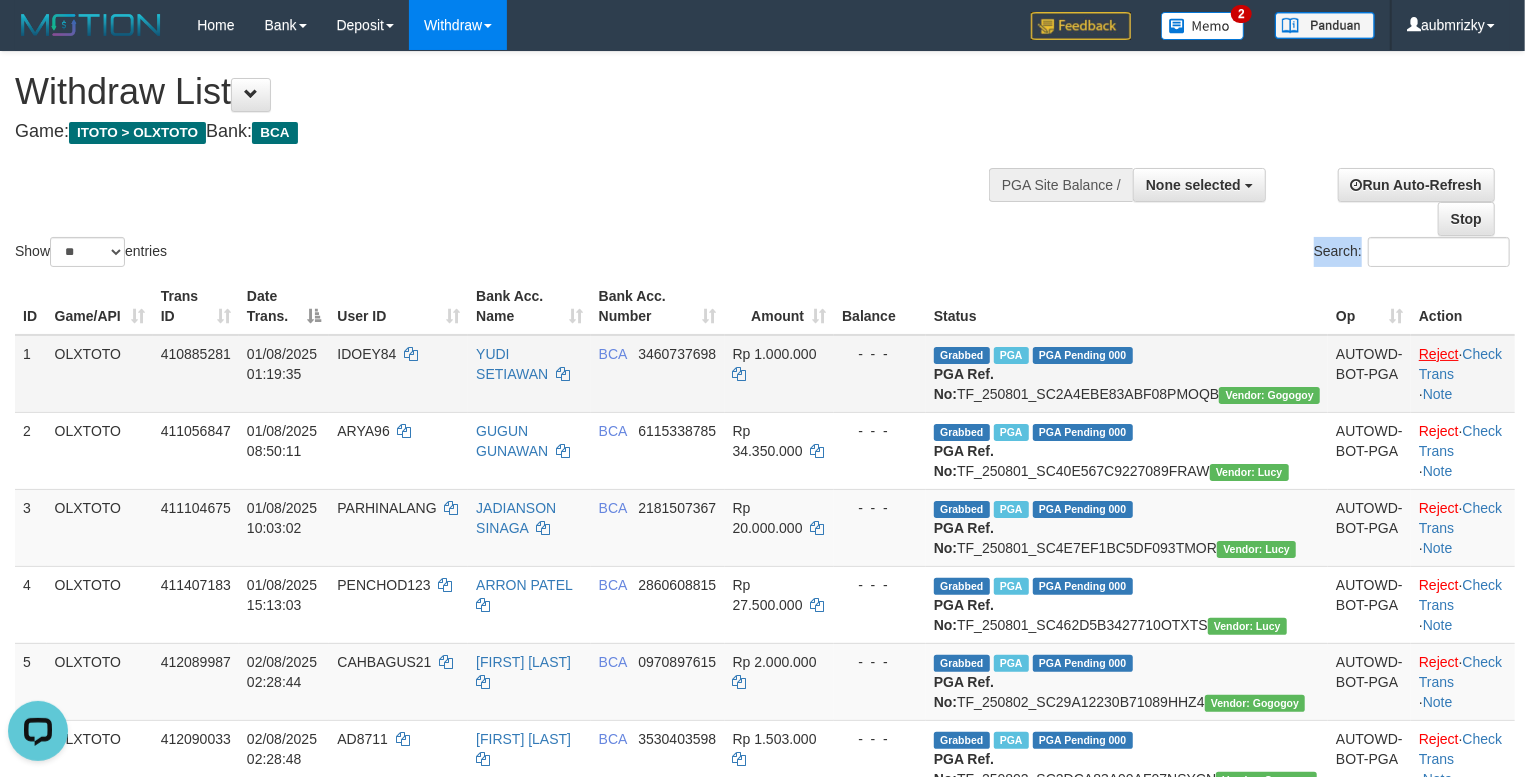 scroll, scrollTop: 0, scrollLeft: 0, axis: both 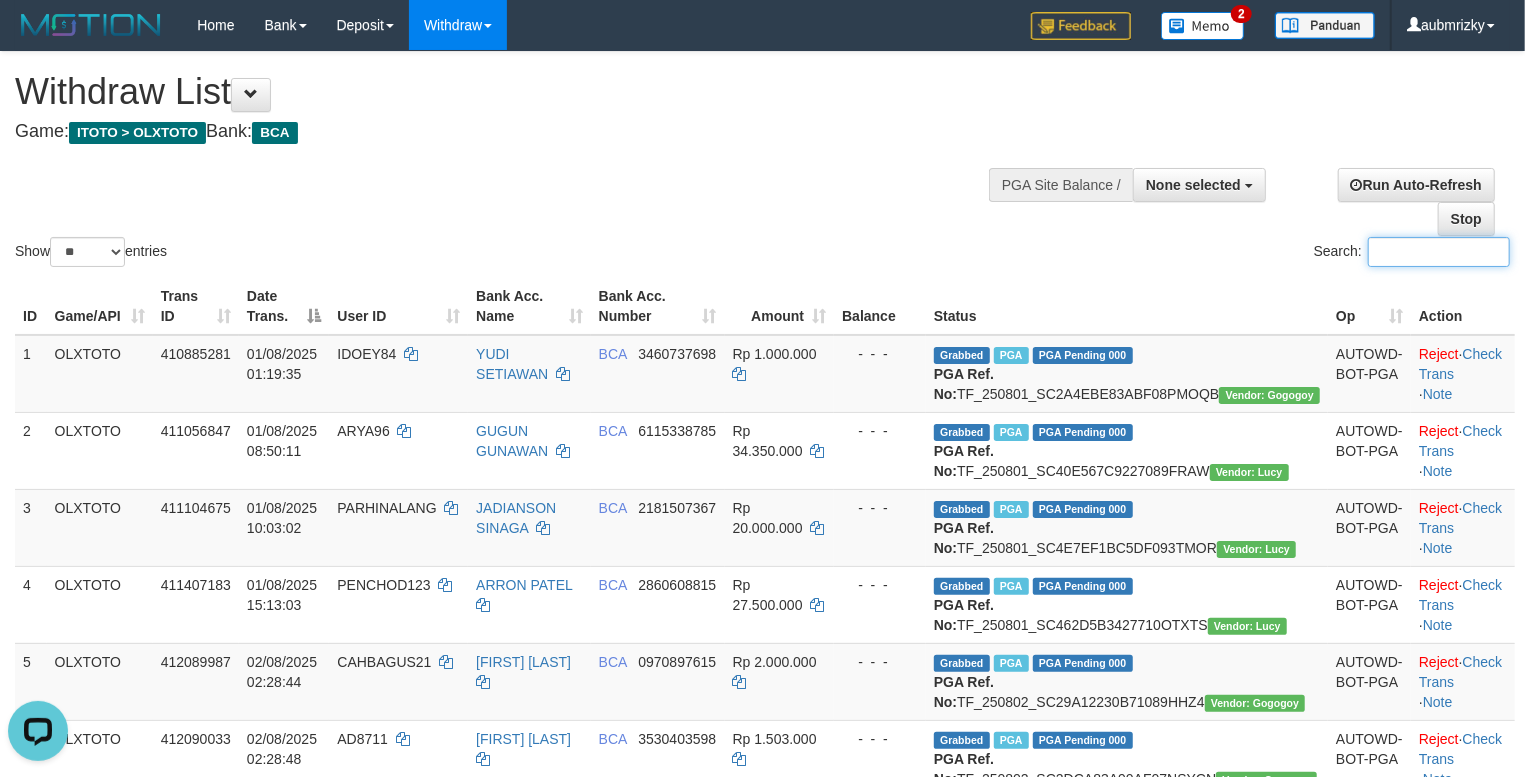click on "Search:" at bounding box center (1439, 252) 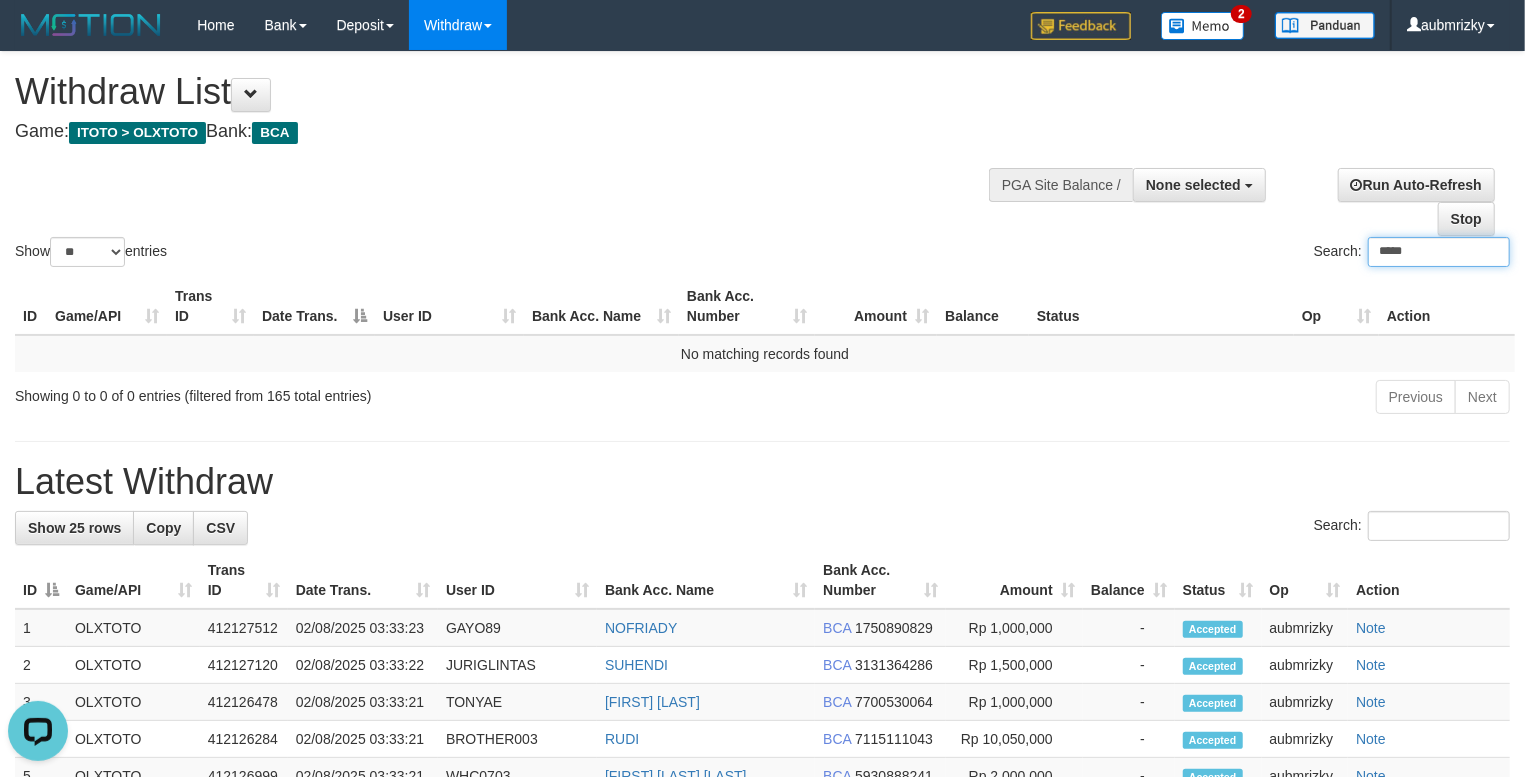 click on "*****" at bounding box center [1439, 252] 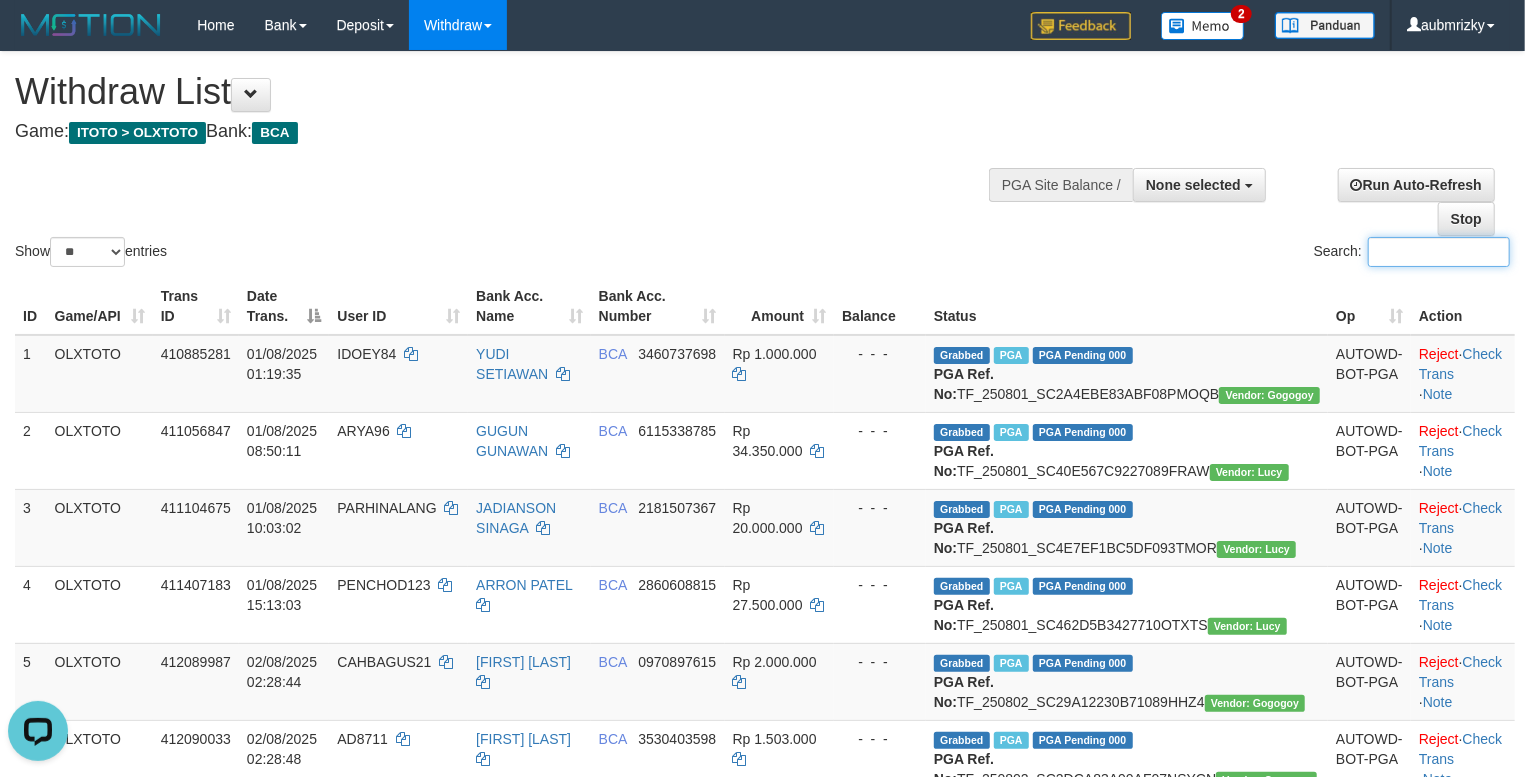 click on "Search:" at bounding box center (1439, 252) 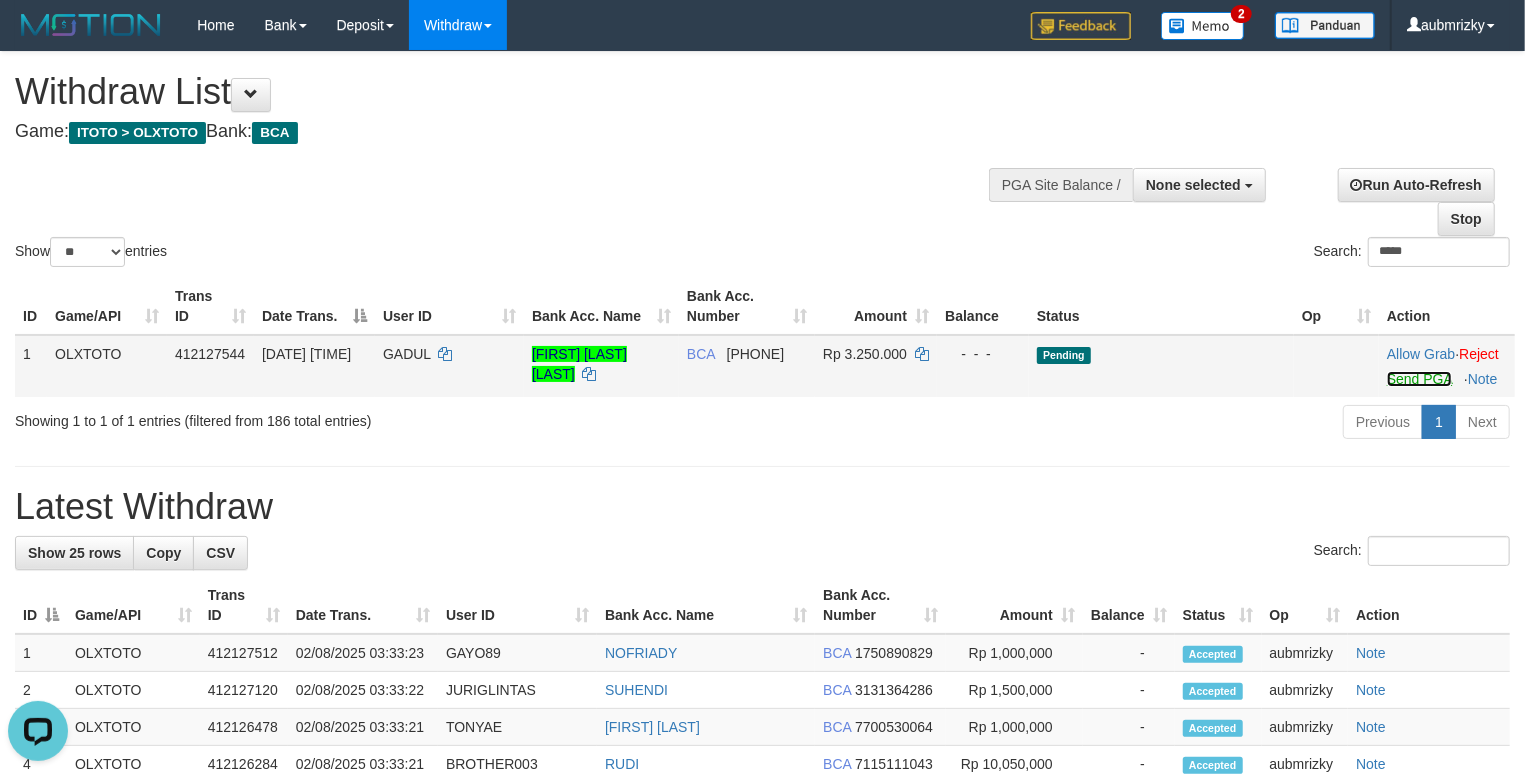 click on "Send PGA" at bounding box center (1419, 379) 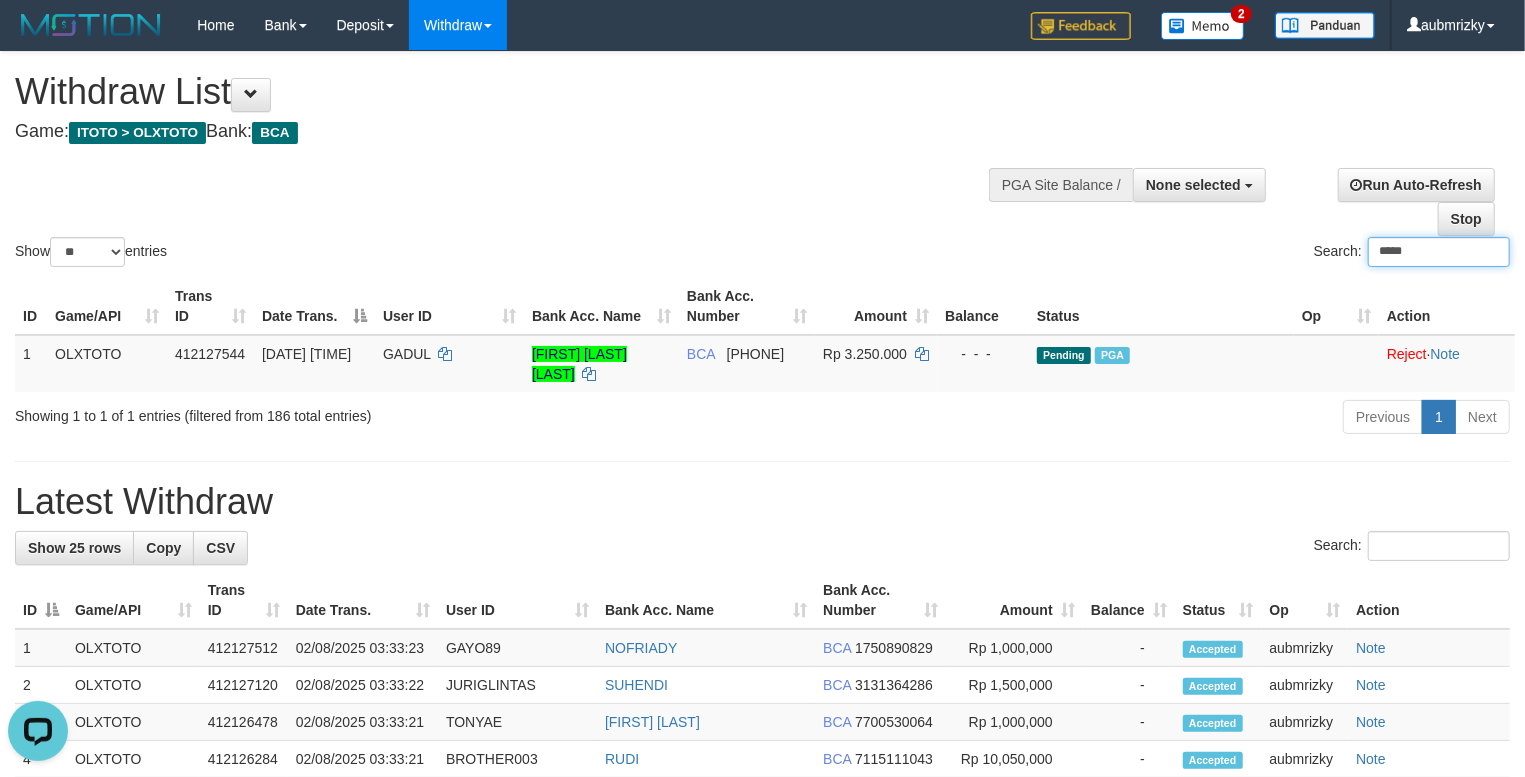 click on "*****" at bounding box center [1439, 252] 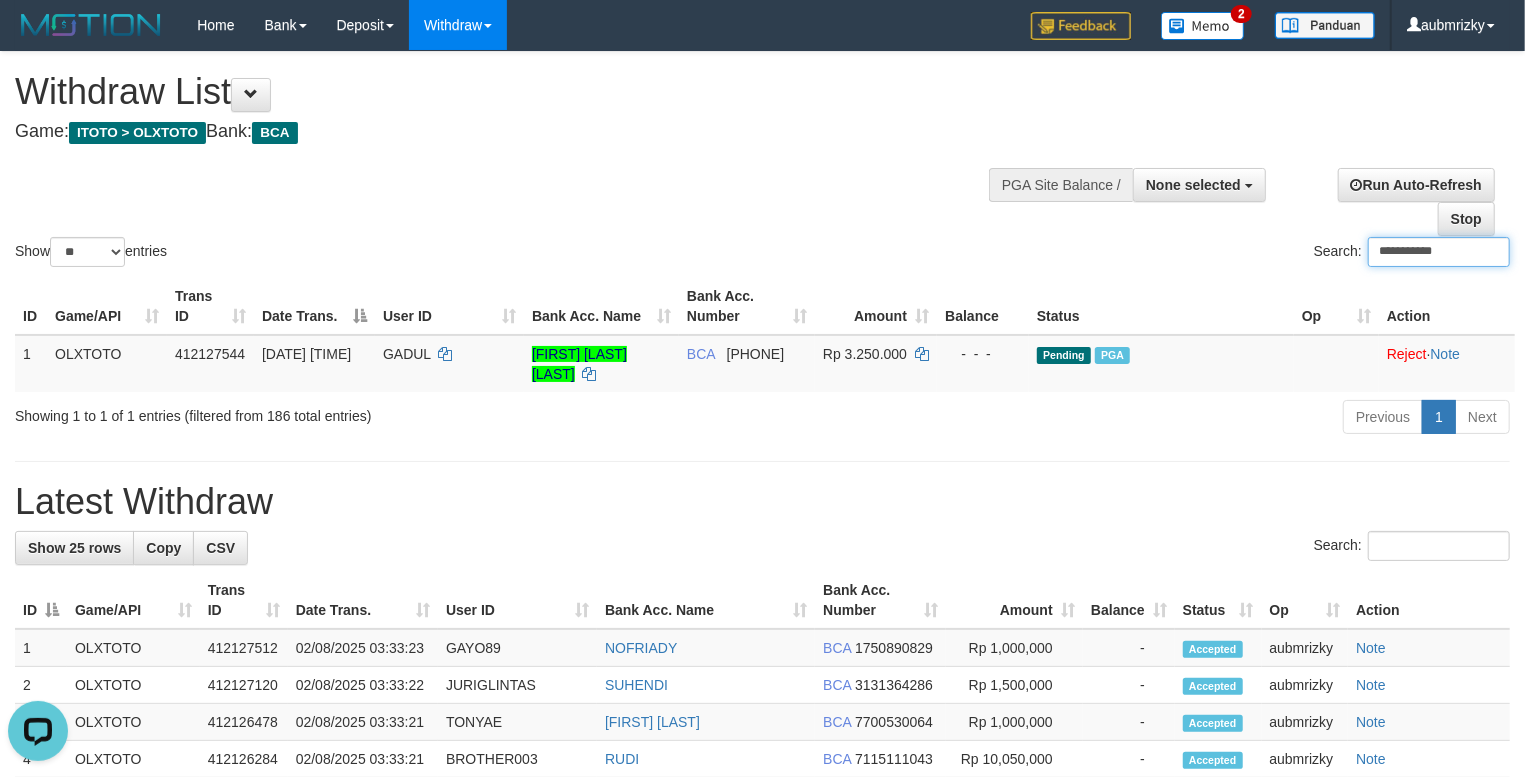 click on "**********" at bounding box center [1439, 252] 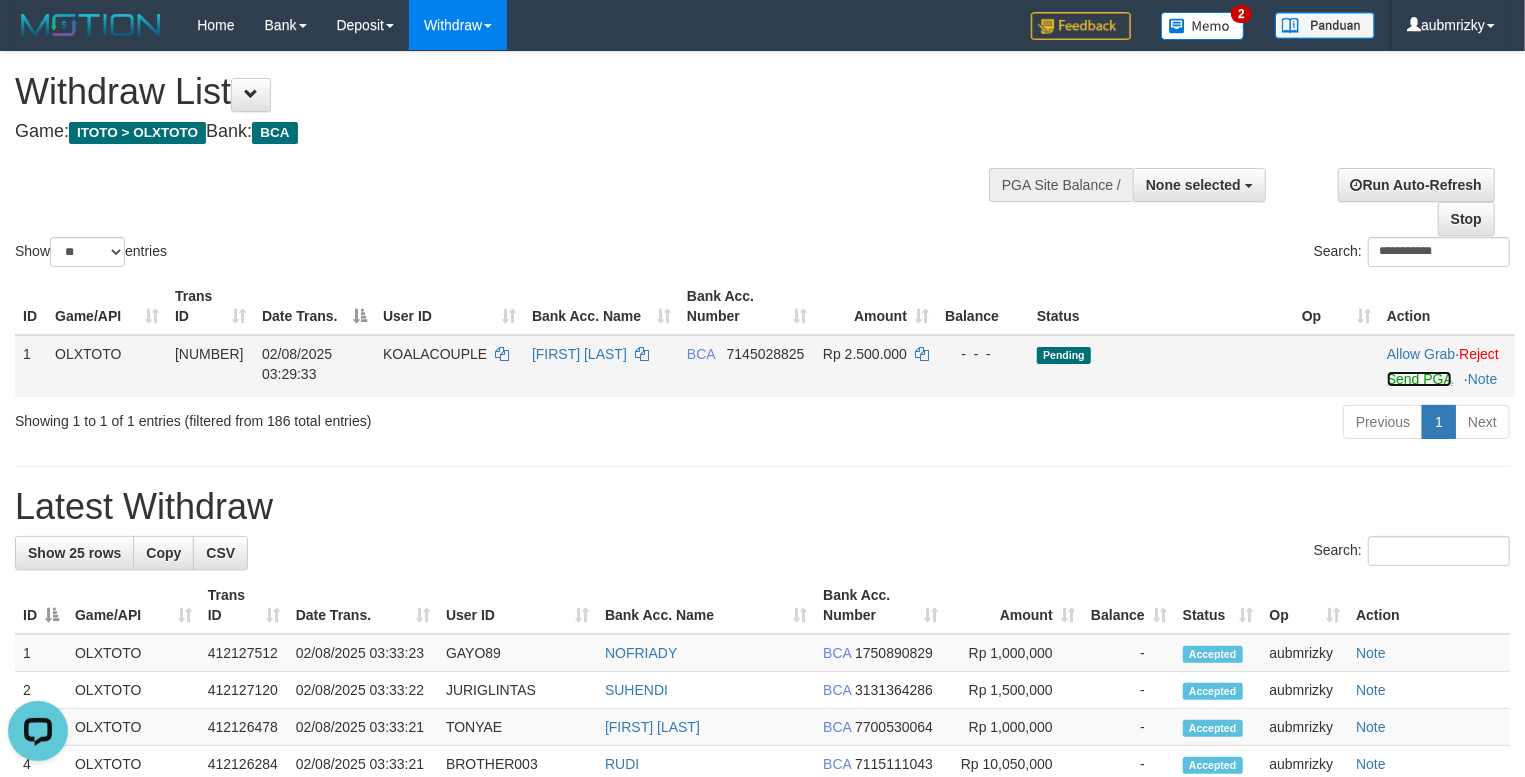 click on "Send PGA" at bounding box center [1419, 379] 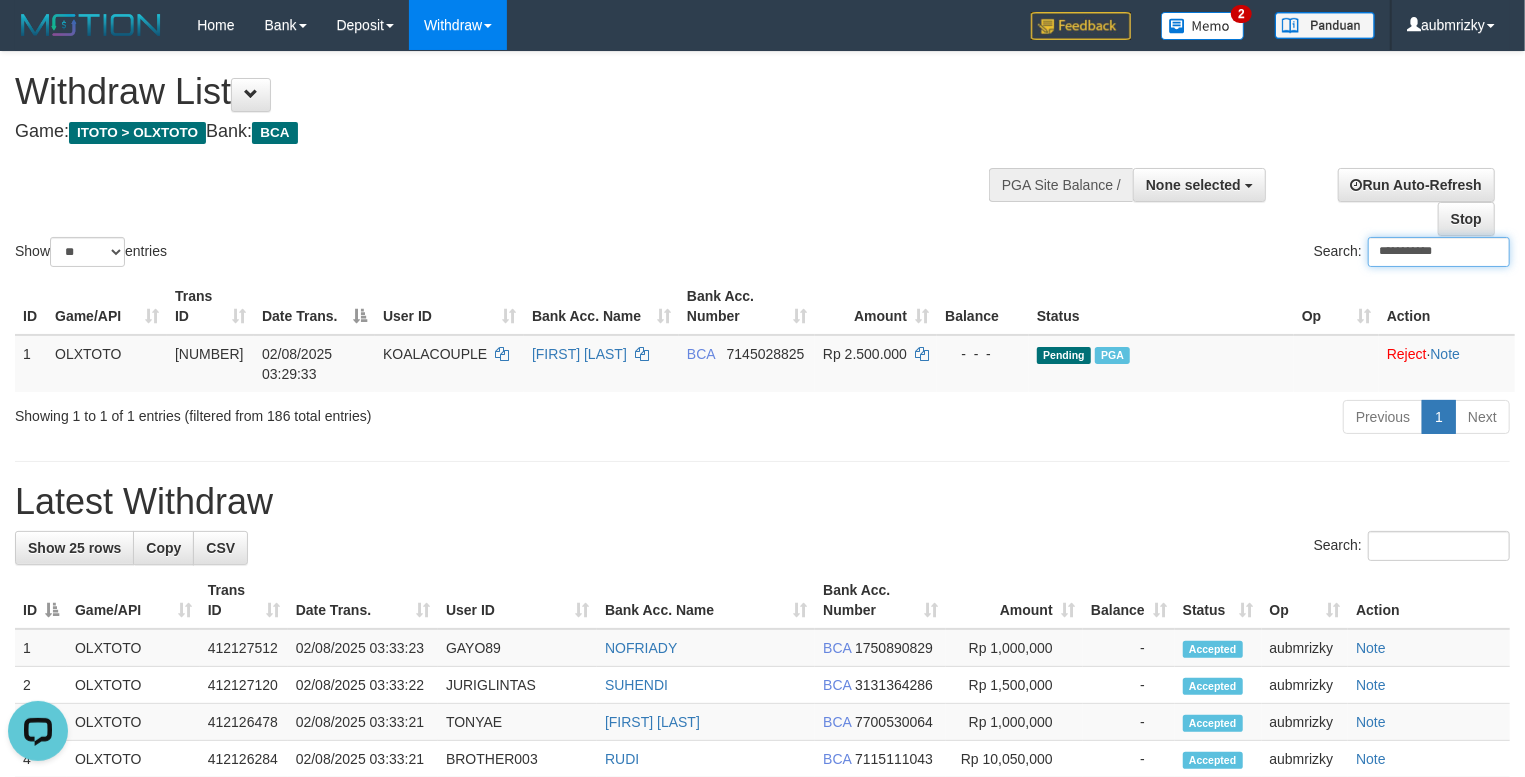 click on "**********" at bounding box center [1439, 252] 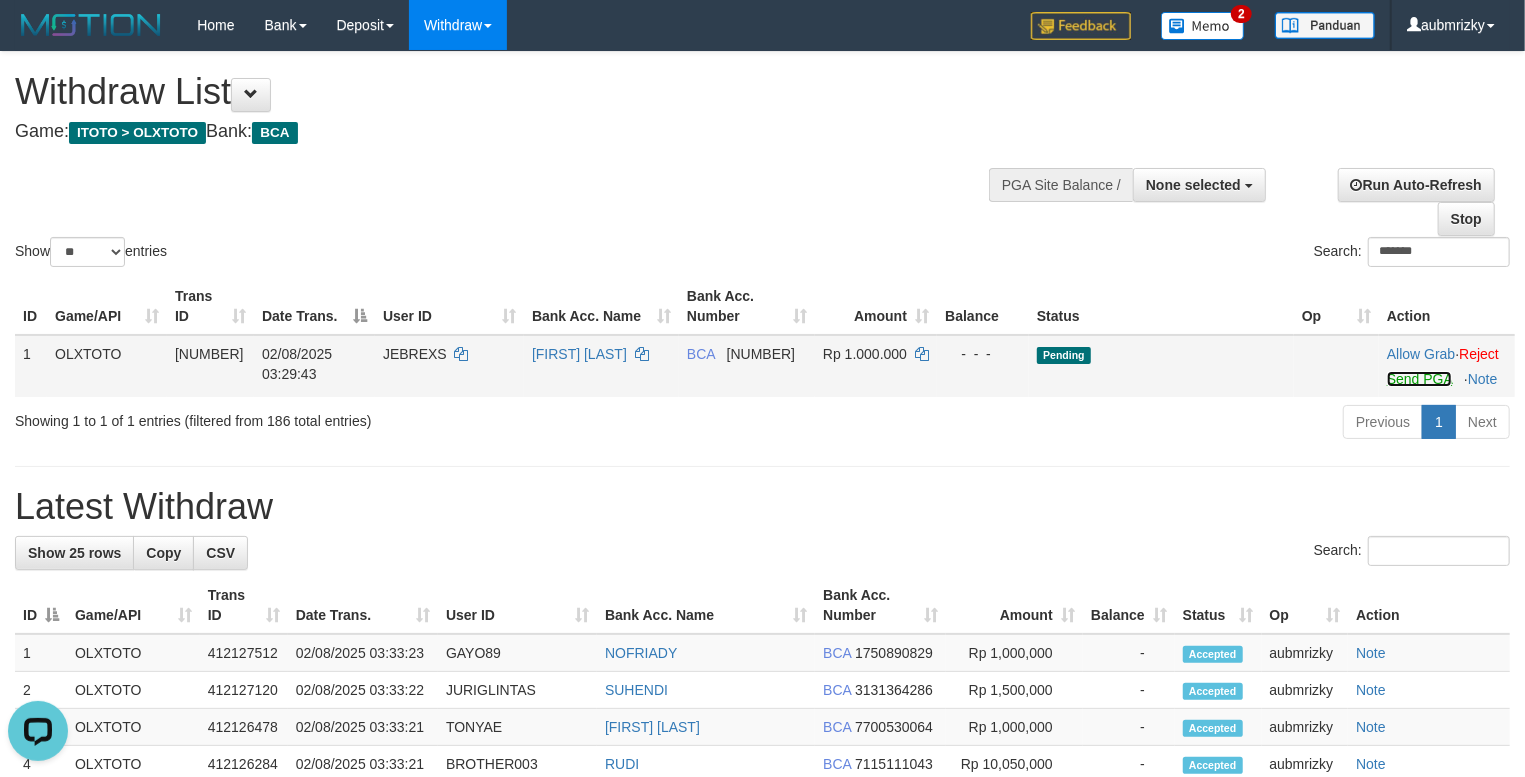click on "Send PGA" at bounding box center (1419, 379) 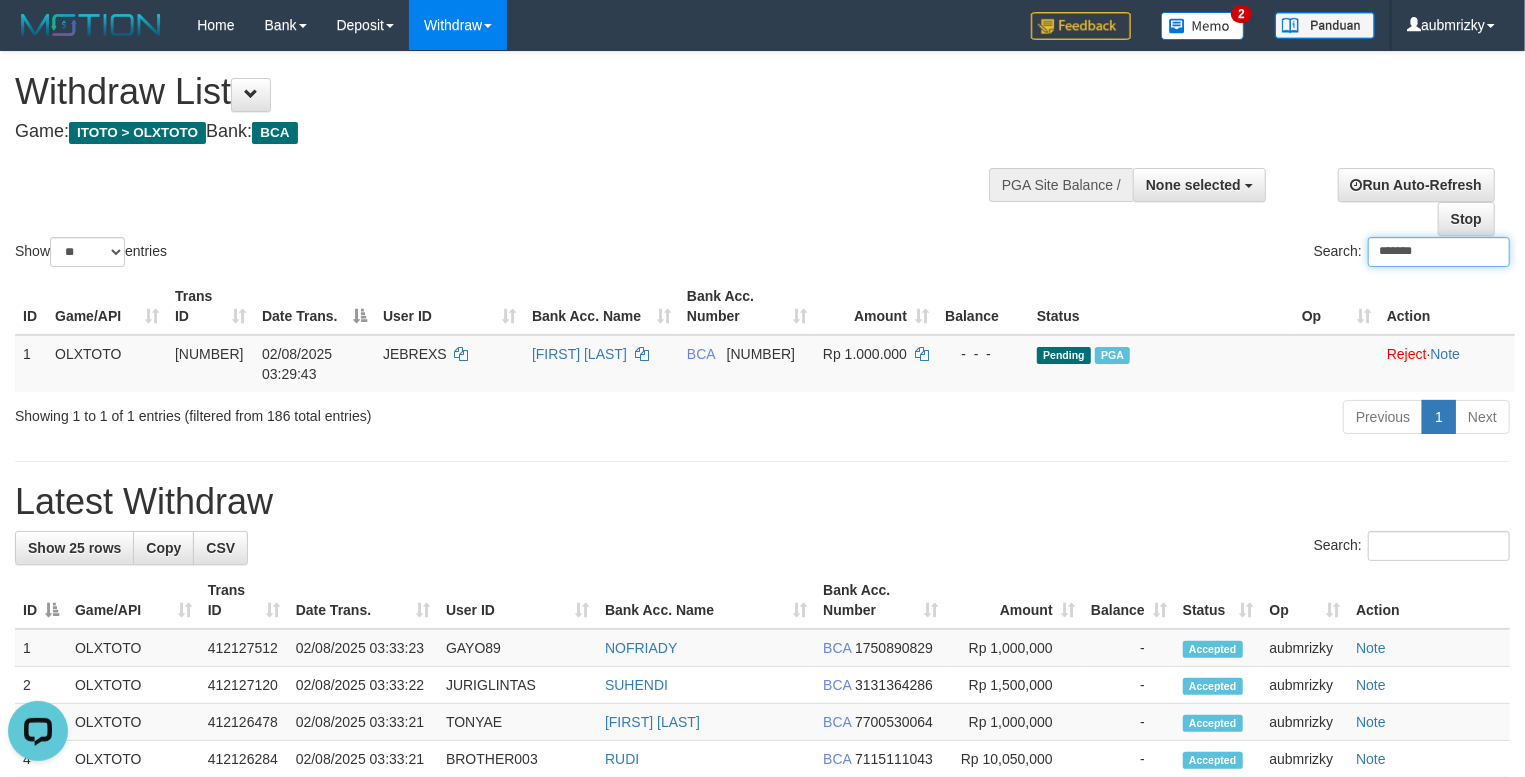 click on "*******" at bounding box center [1439, 252] 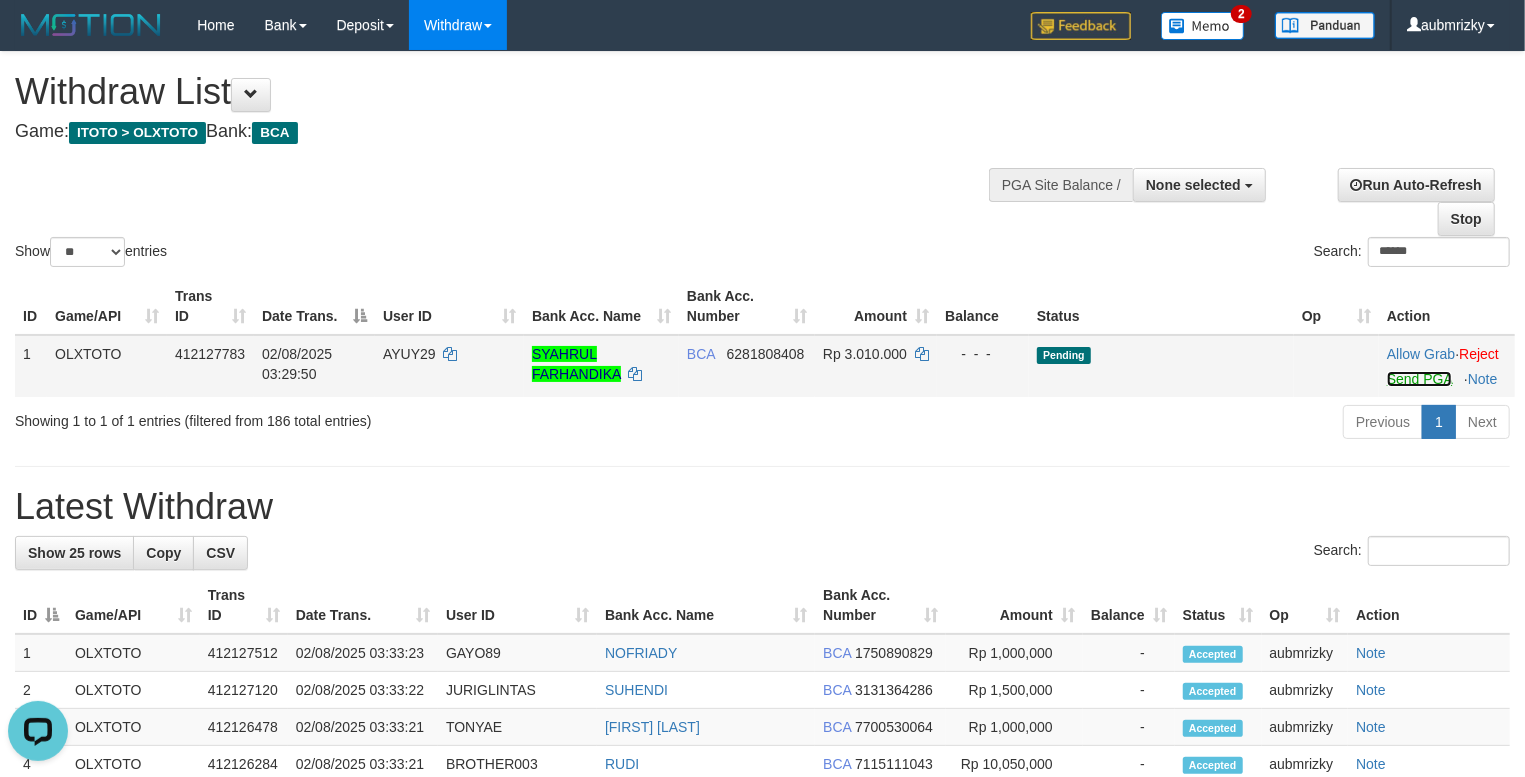 click on "Send PGA" at bounding box center (1419, 379) 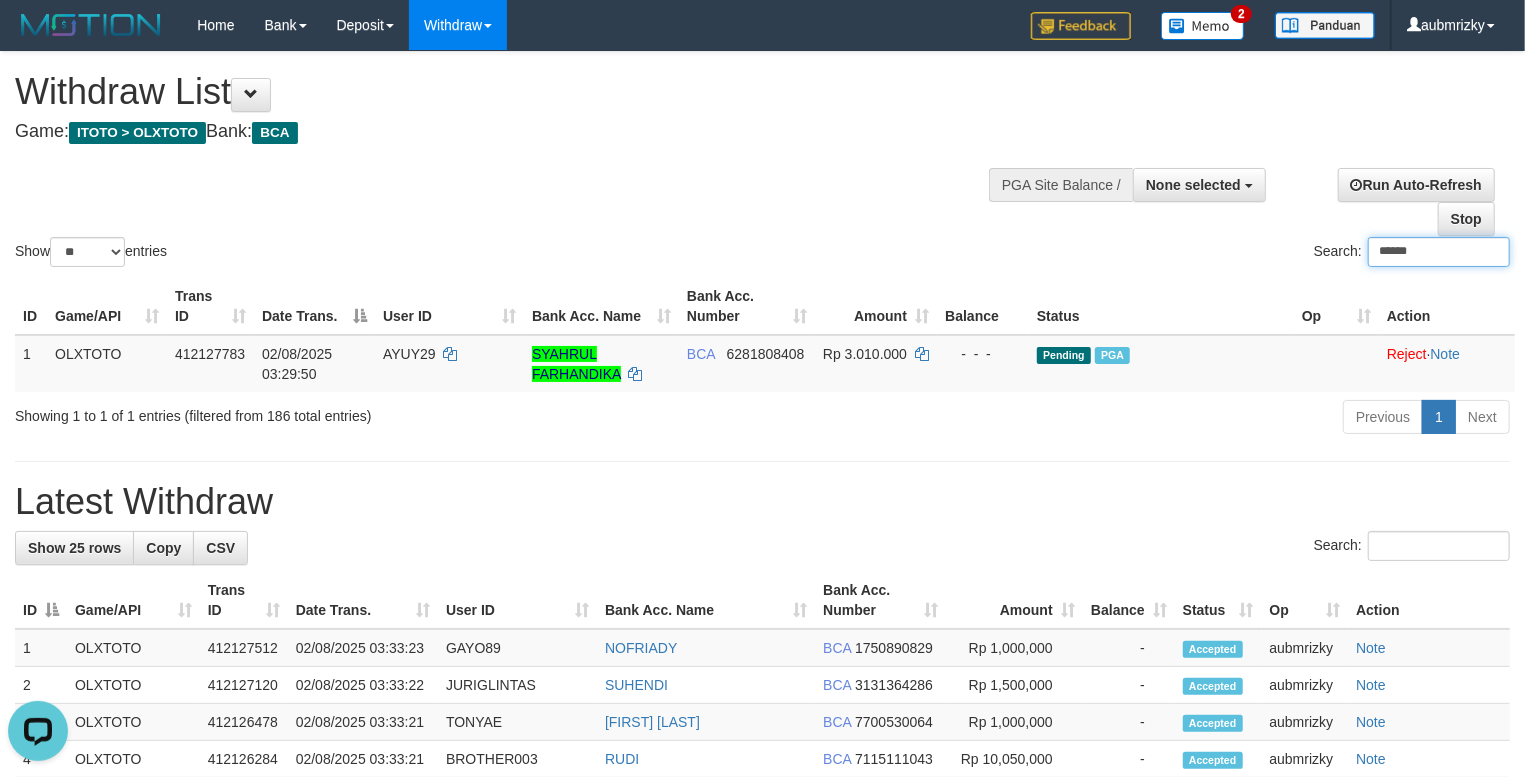click on "******" at bounding box center [1439, 252] 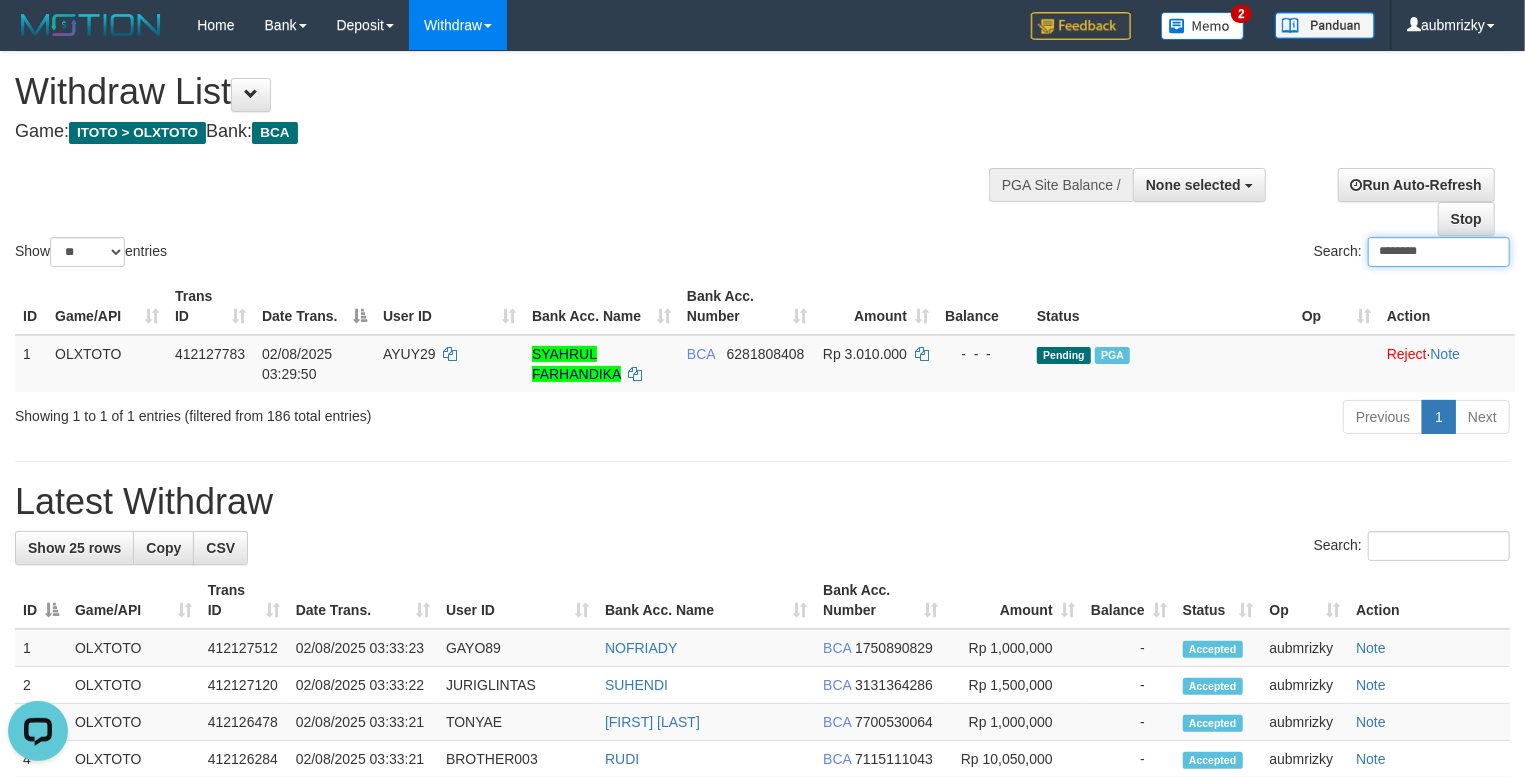 click on "********" at bounding box center [1439, 252] 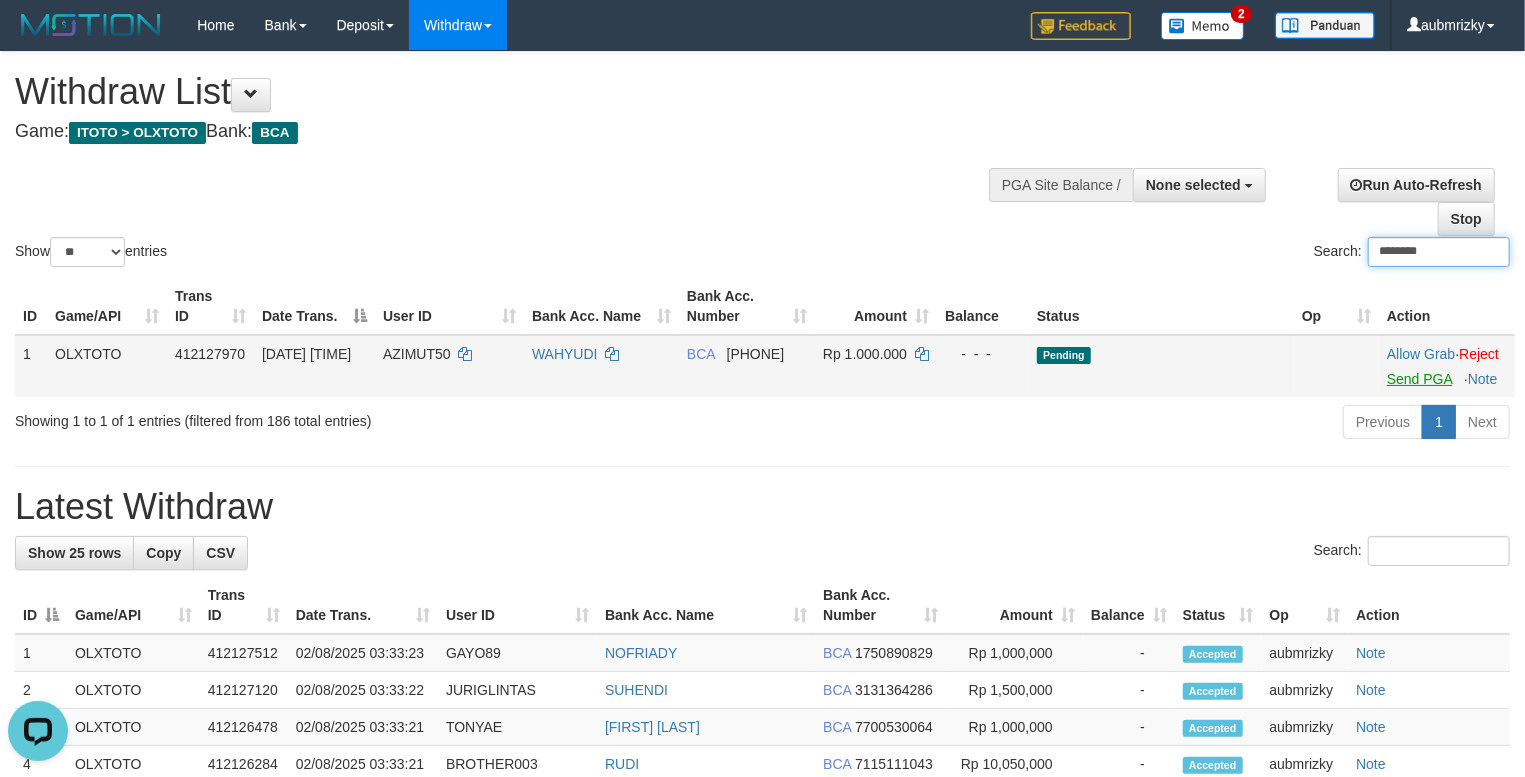 type on "********" 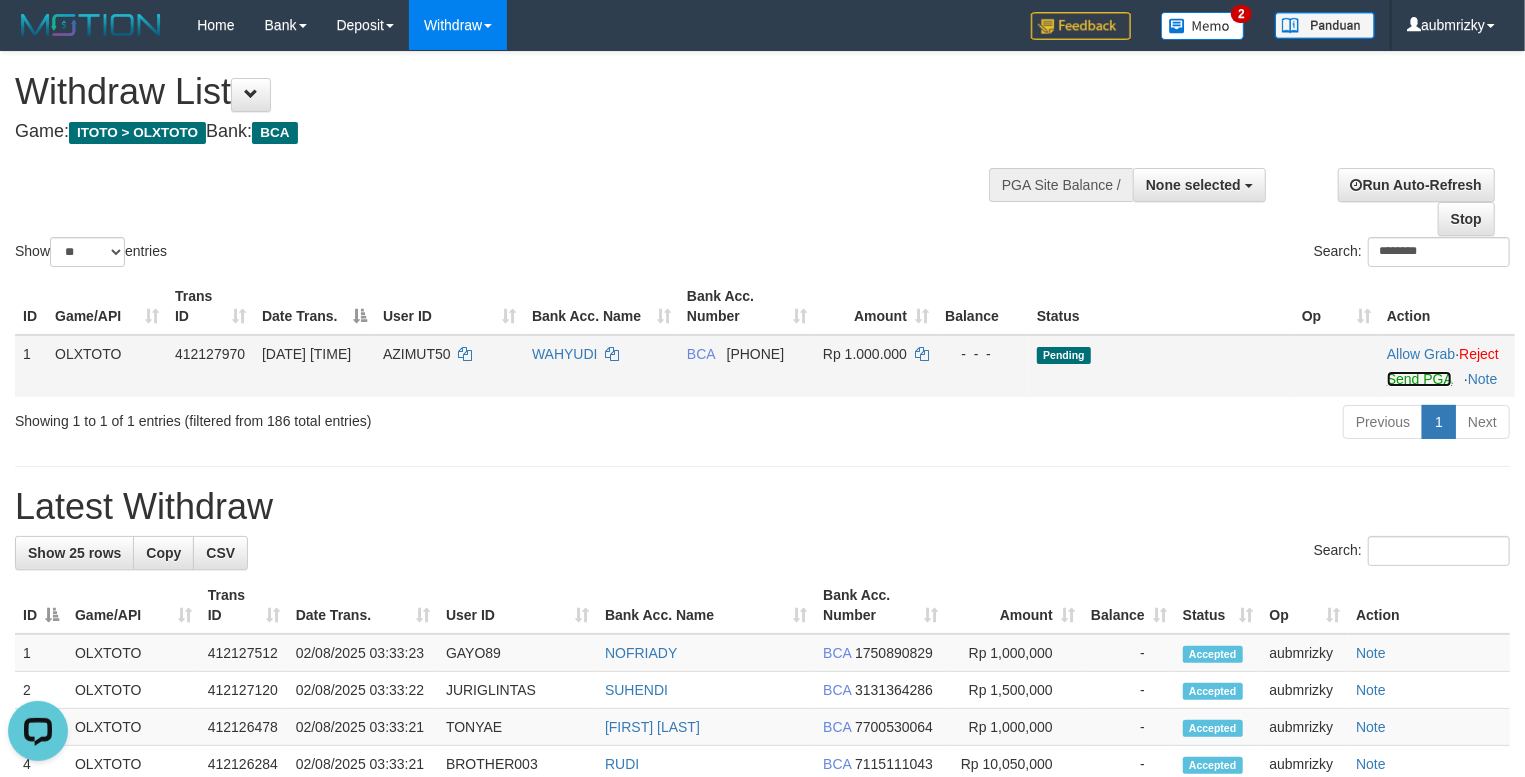 click on "Send PGA" at bounding box center [1419, 379] 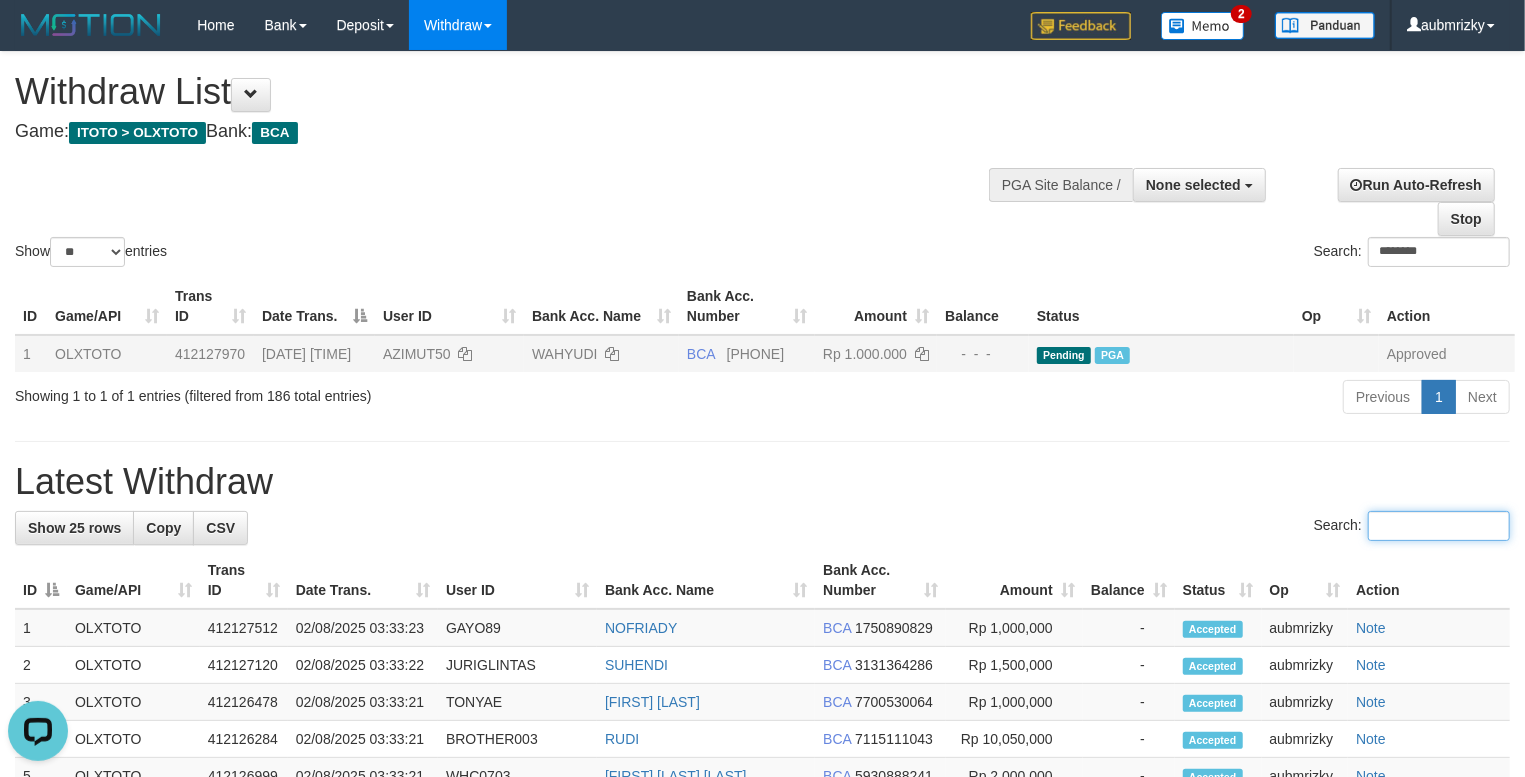 click on "Search:" at bounding box center [1439, 526] 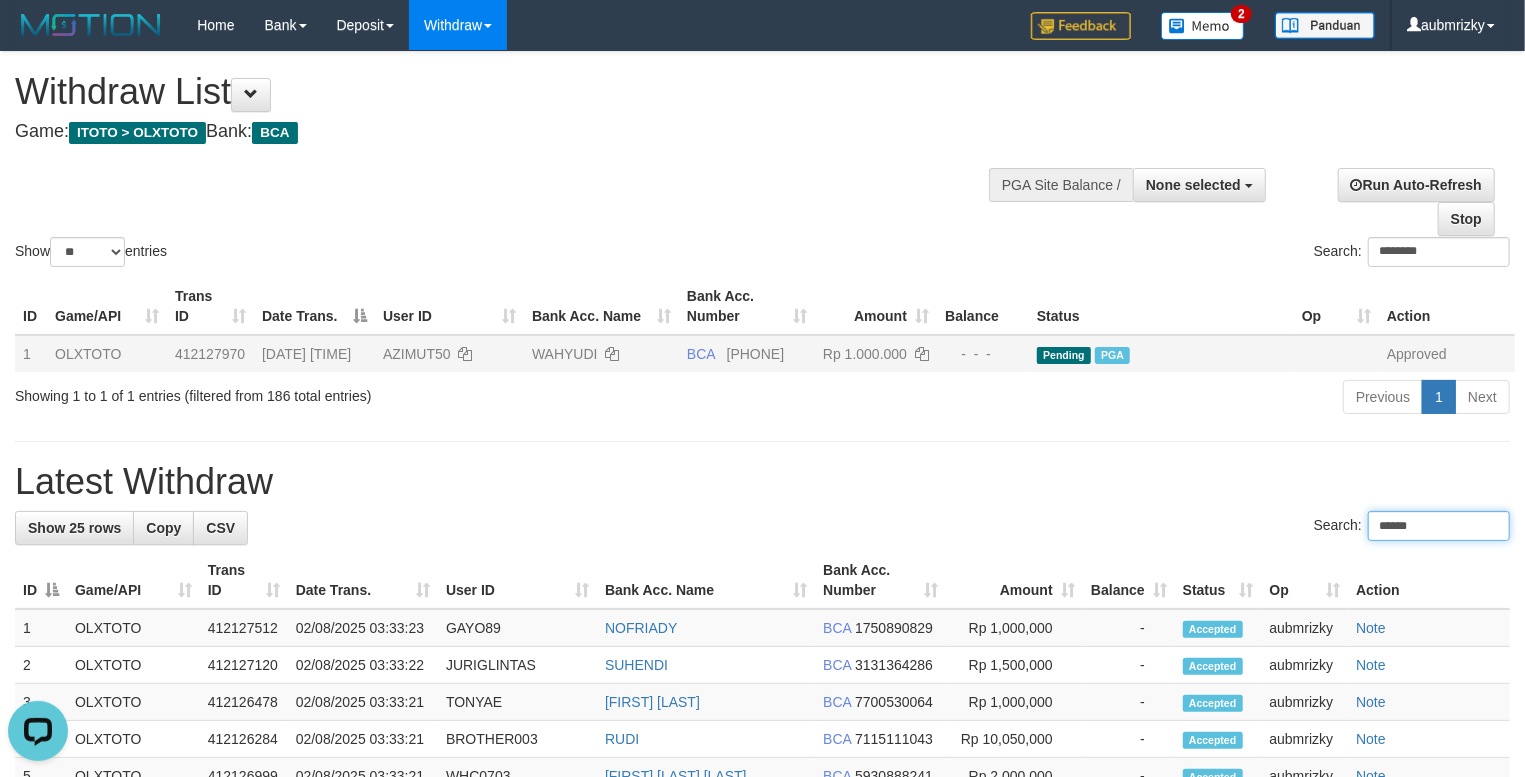 click on "******" at bounding box center [1439, 526] 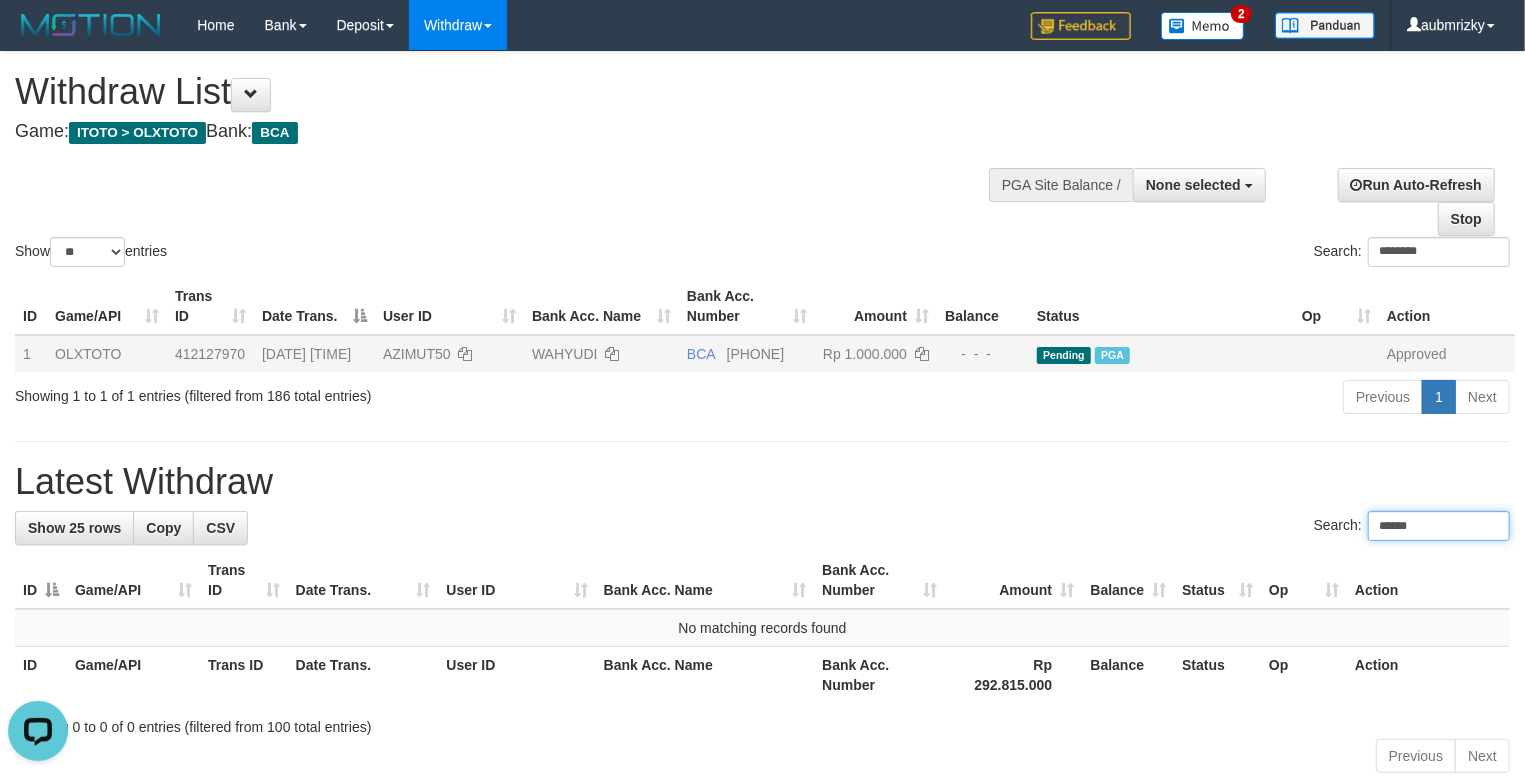 type on "******" 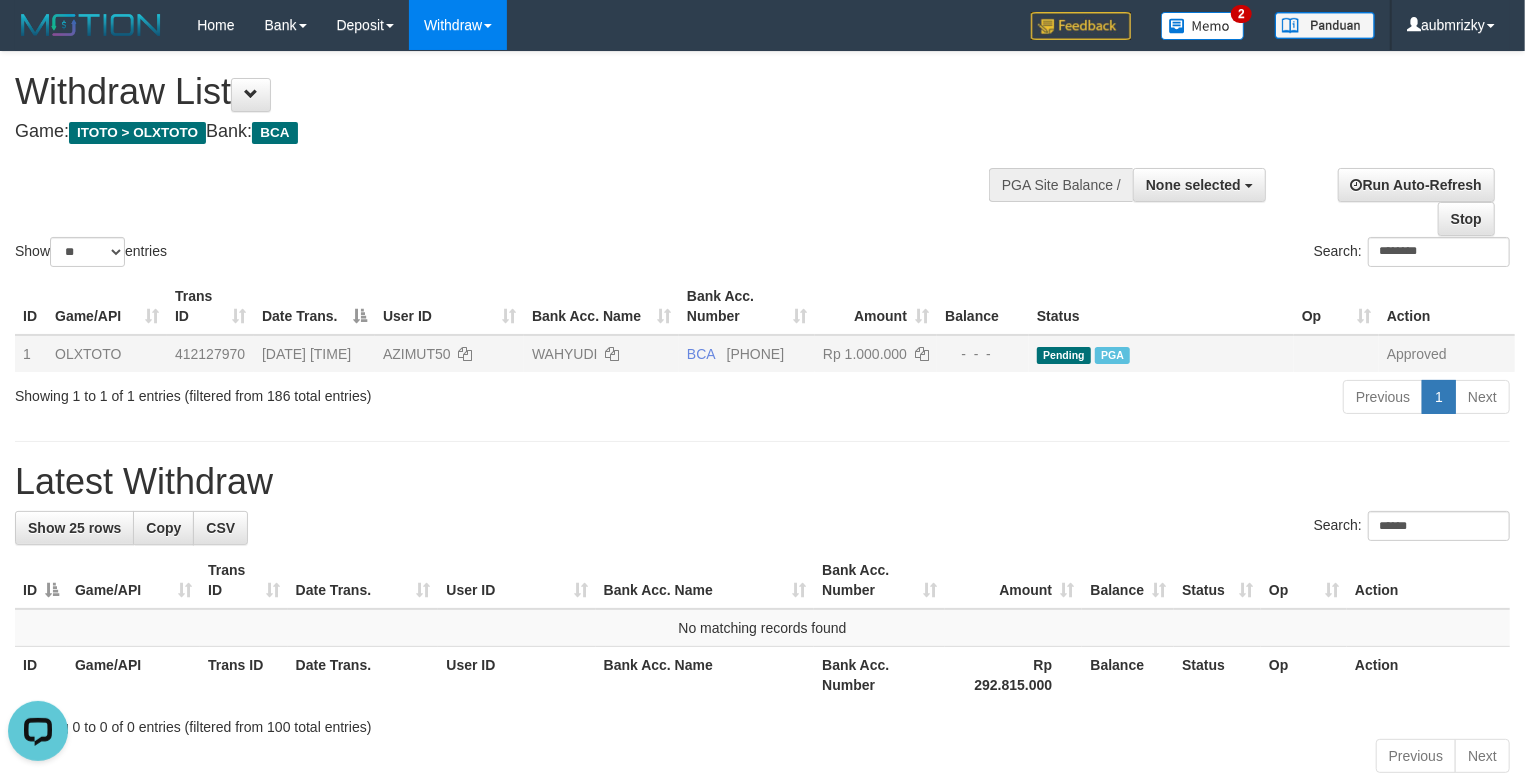 click on "**********" at bounding box center [762, 416] 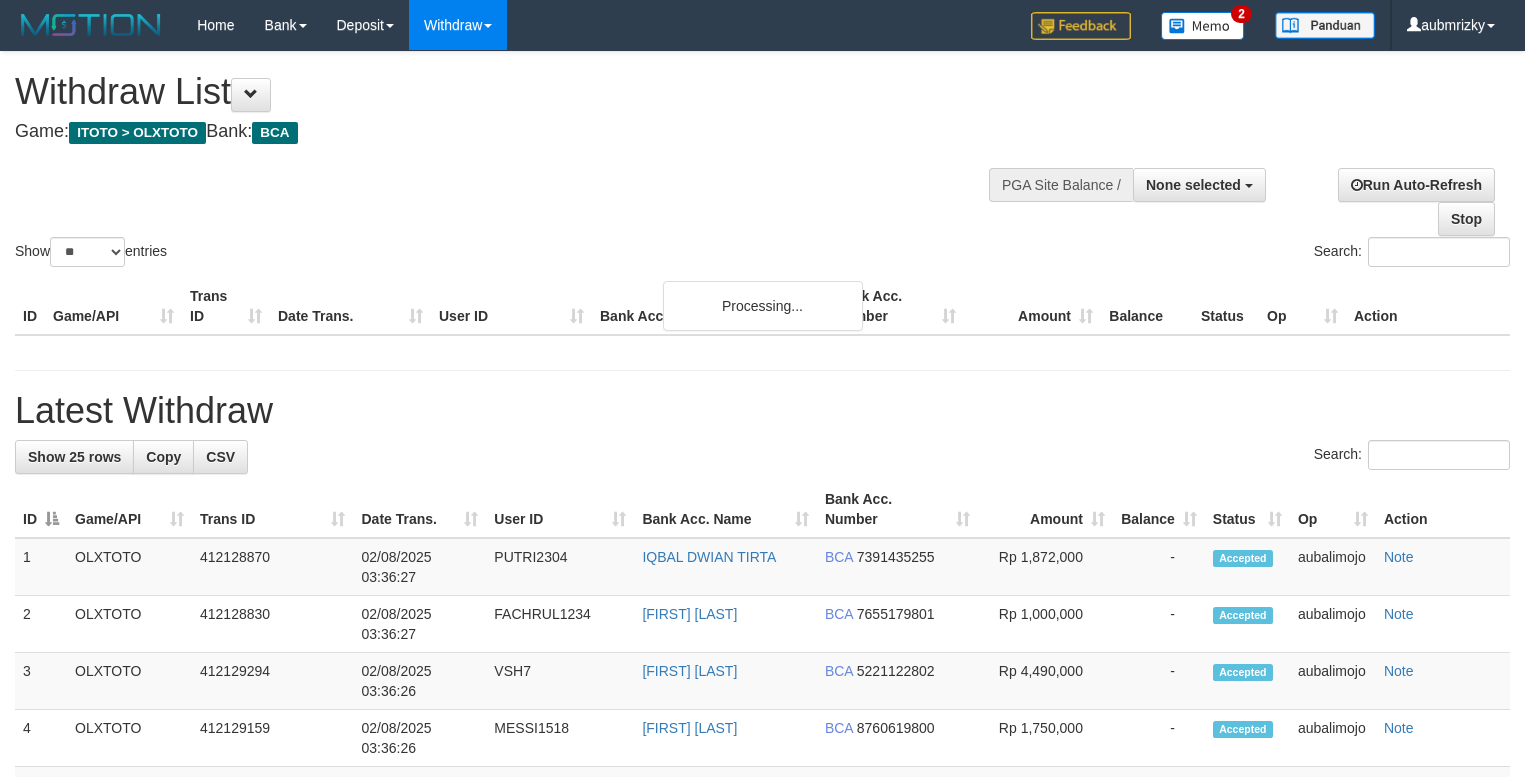 select 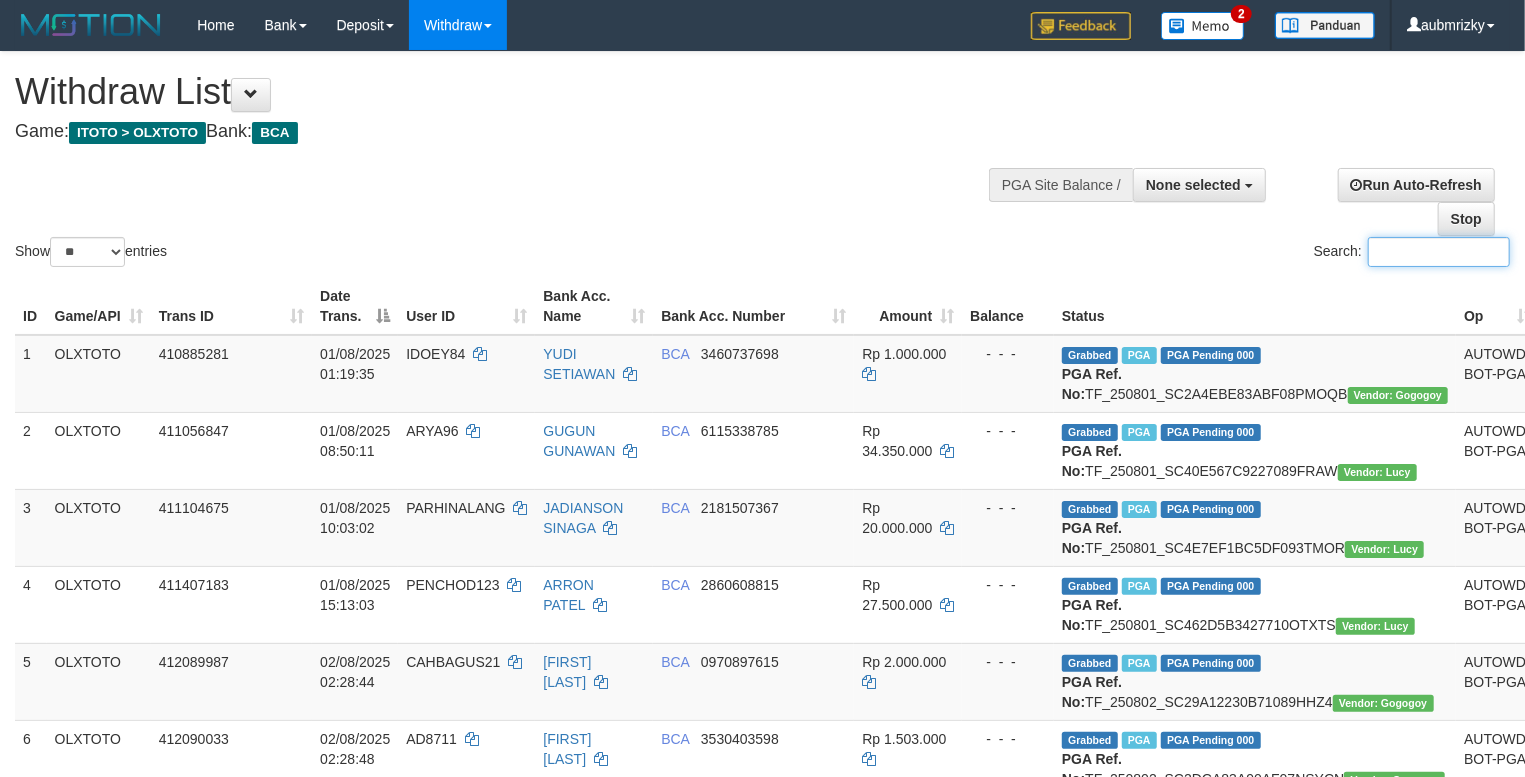 click on "Search:" at bounding box center (1439, 252) 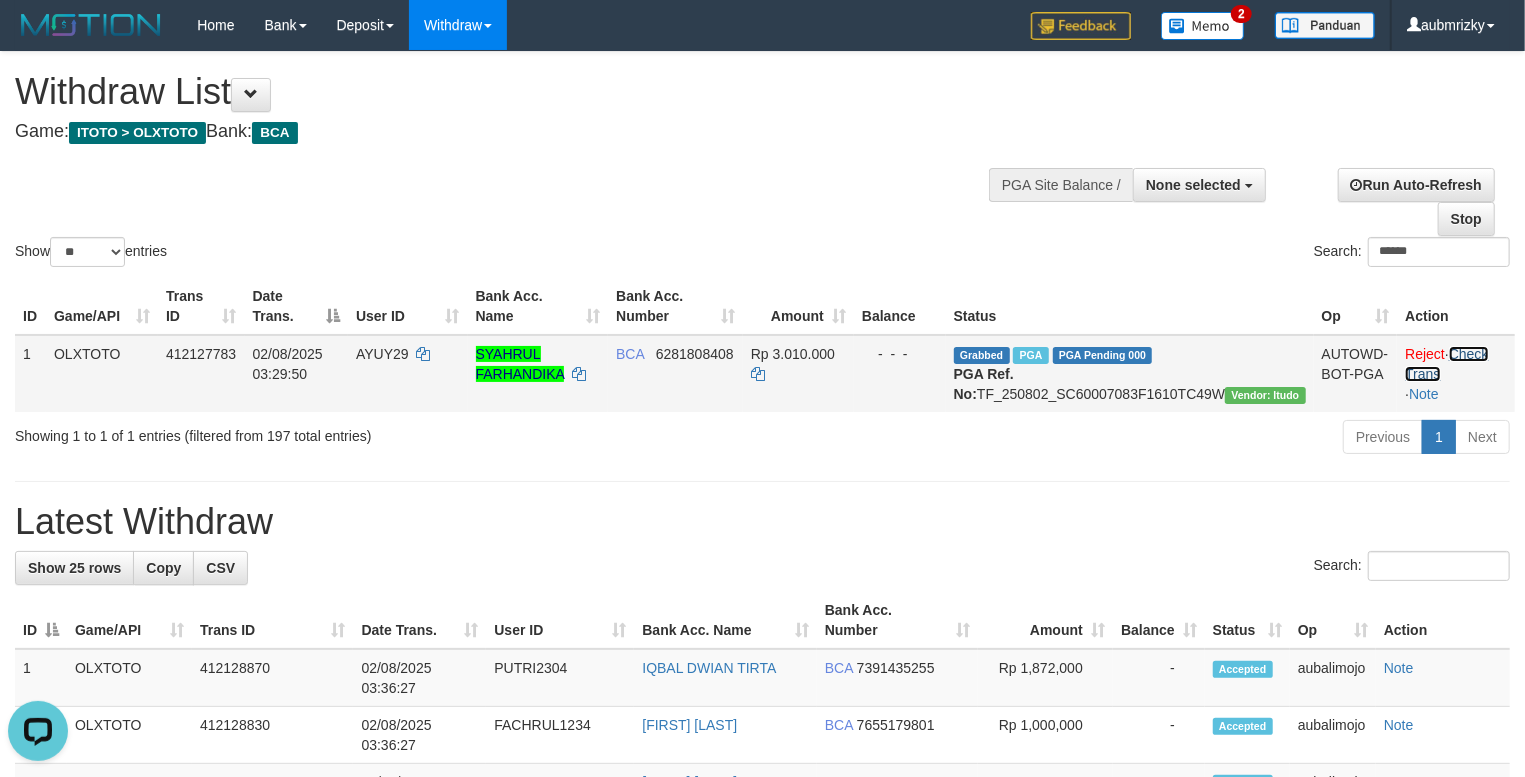 scroll, scrollTop: 0, scrollLeft: 0, axis: both 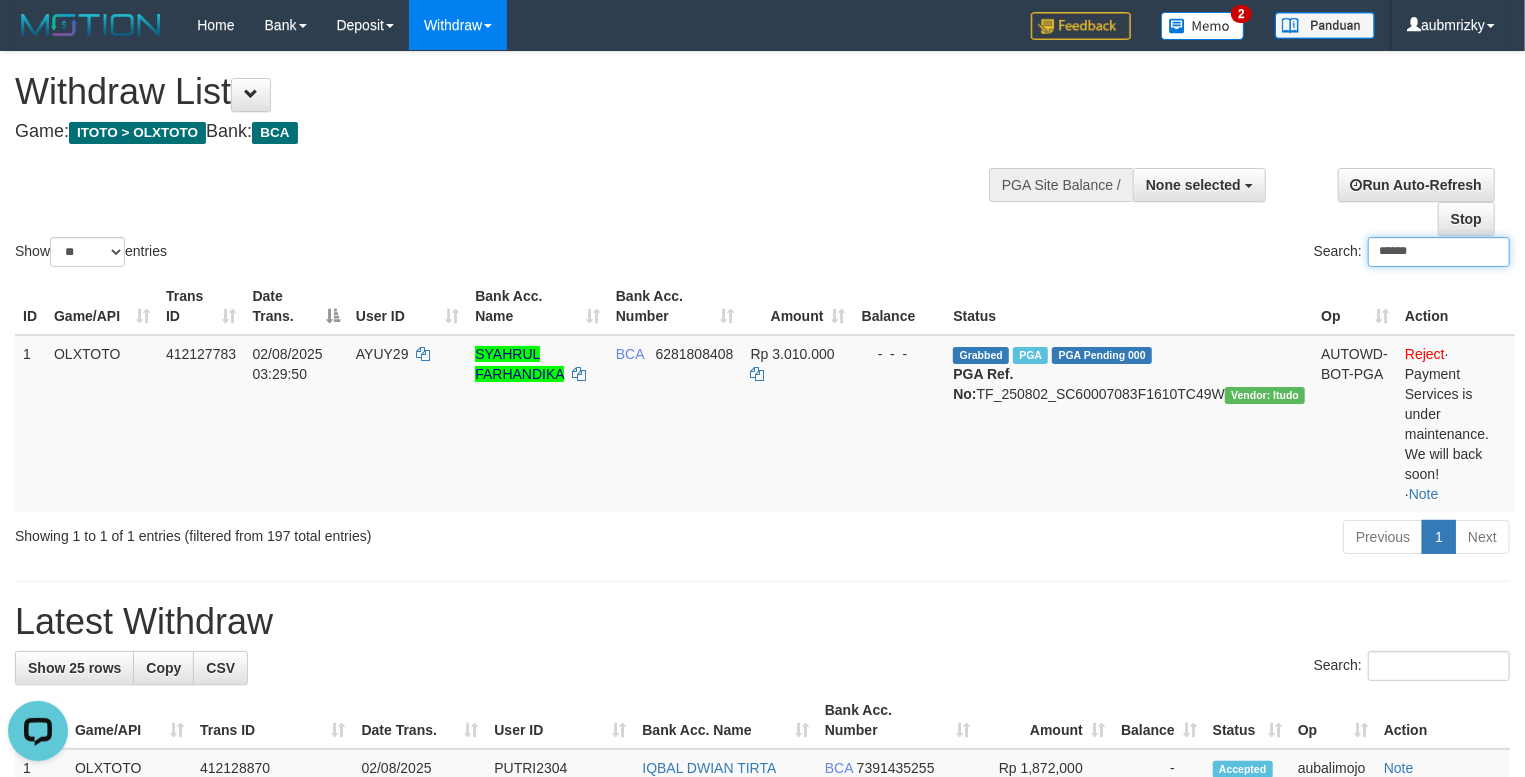 click on "******" at bounding box center [1439, 252] 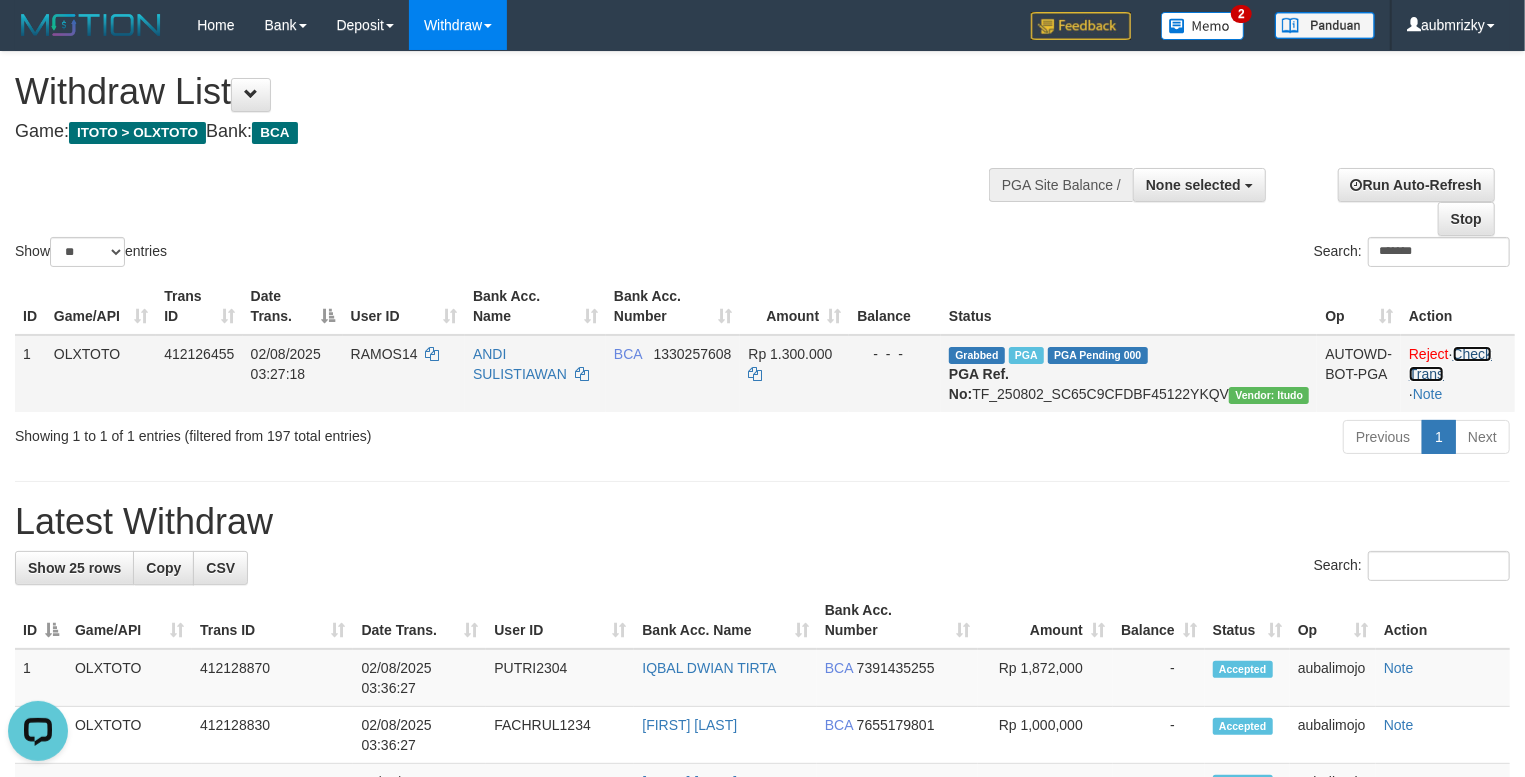 click on "Check Trans" at bounding box center (1450, 364) 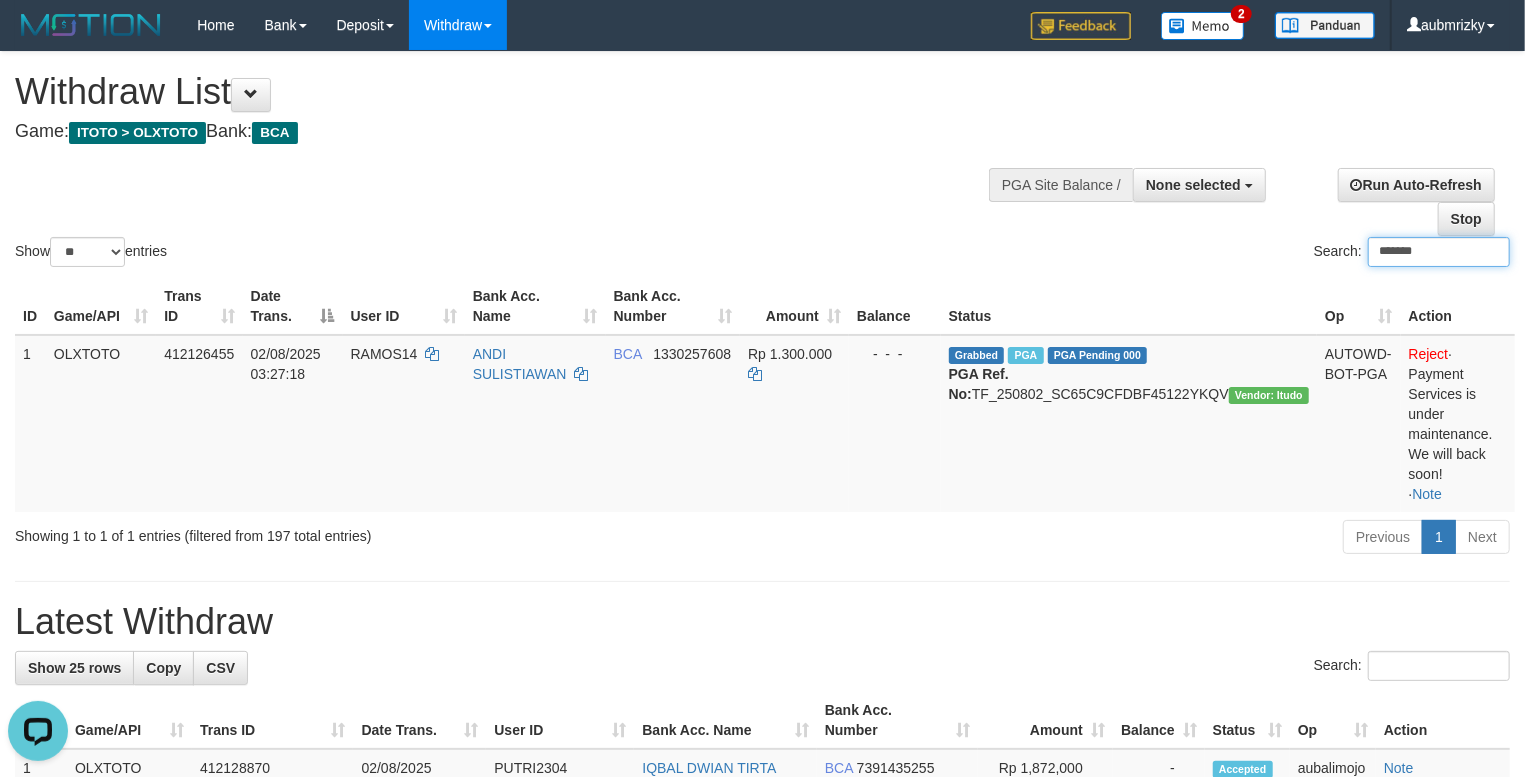 click on "*******" at bounding box center (1439, 252) 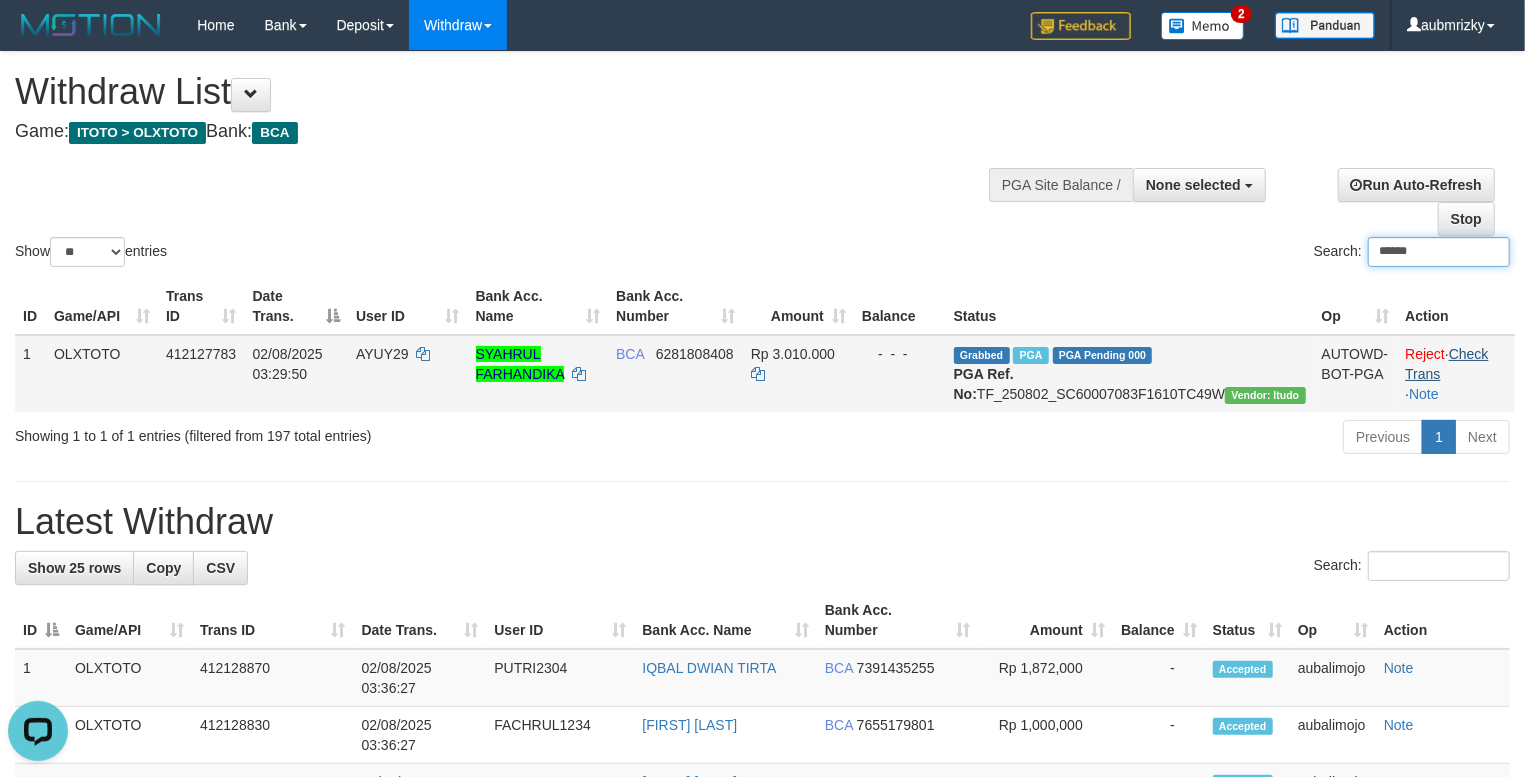 type on "******" 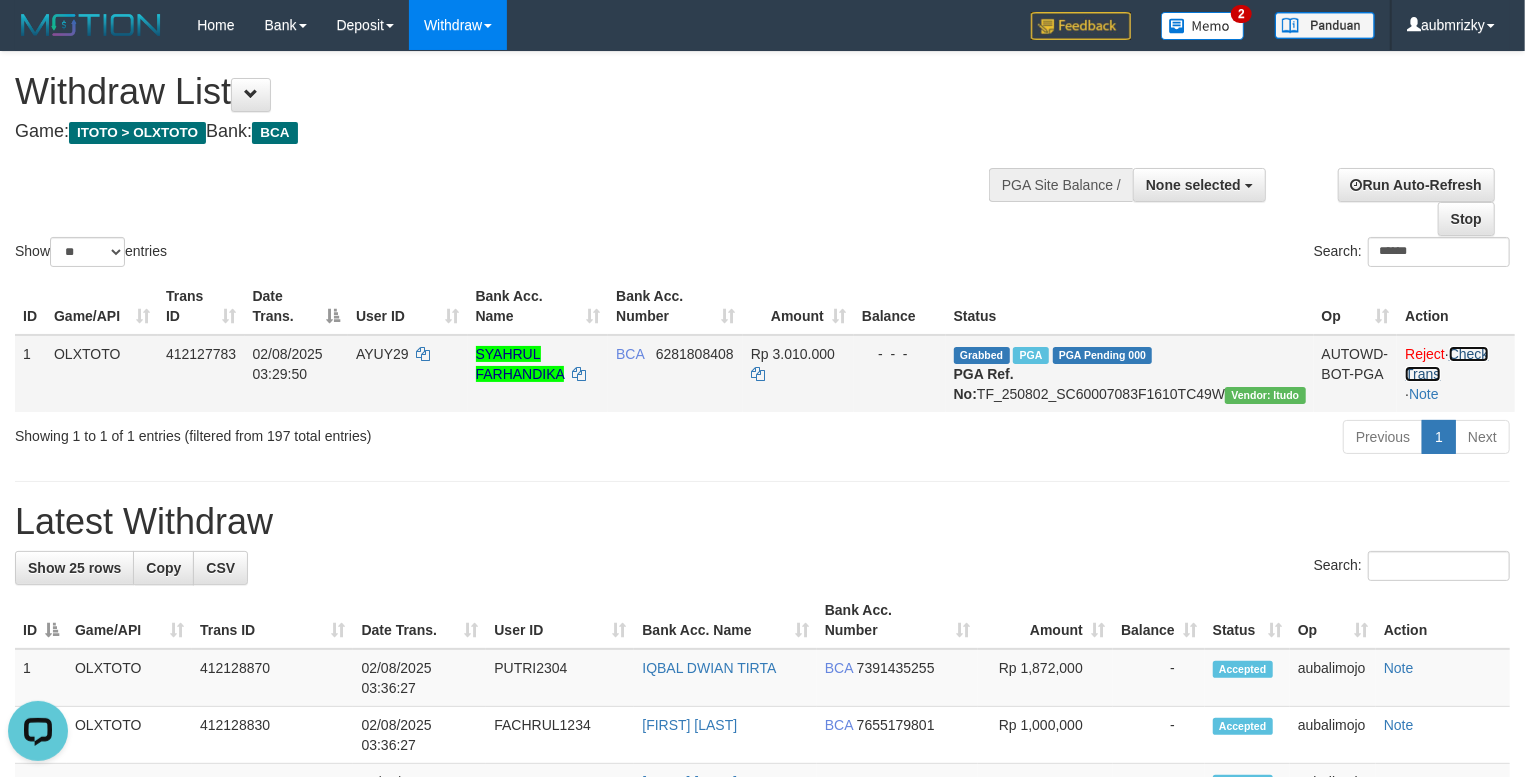 click on "Check Trans" at bounding box center [1446, 364] 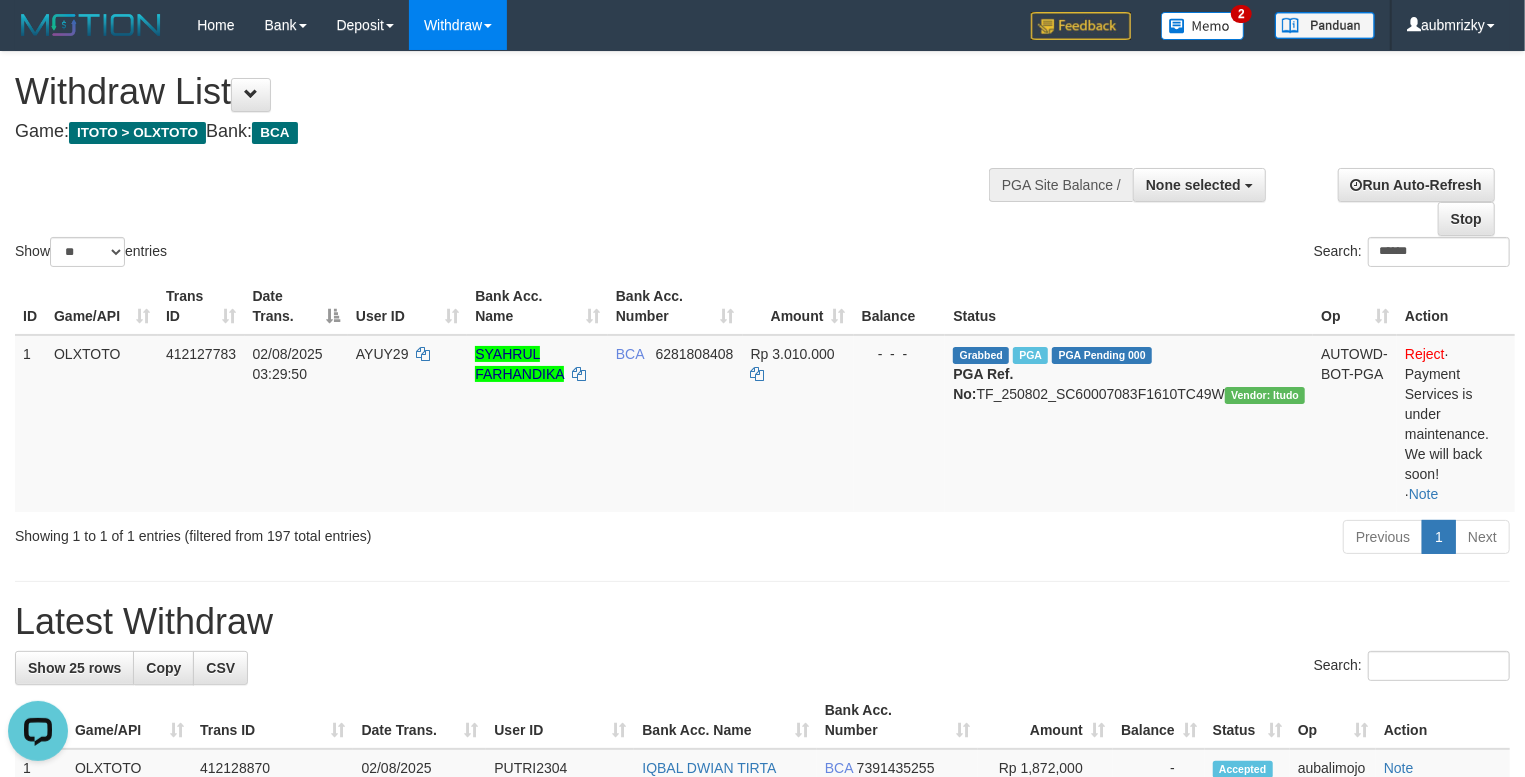 click on "Previous 1 Next" at bounding box center [1080, 539] 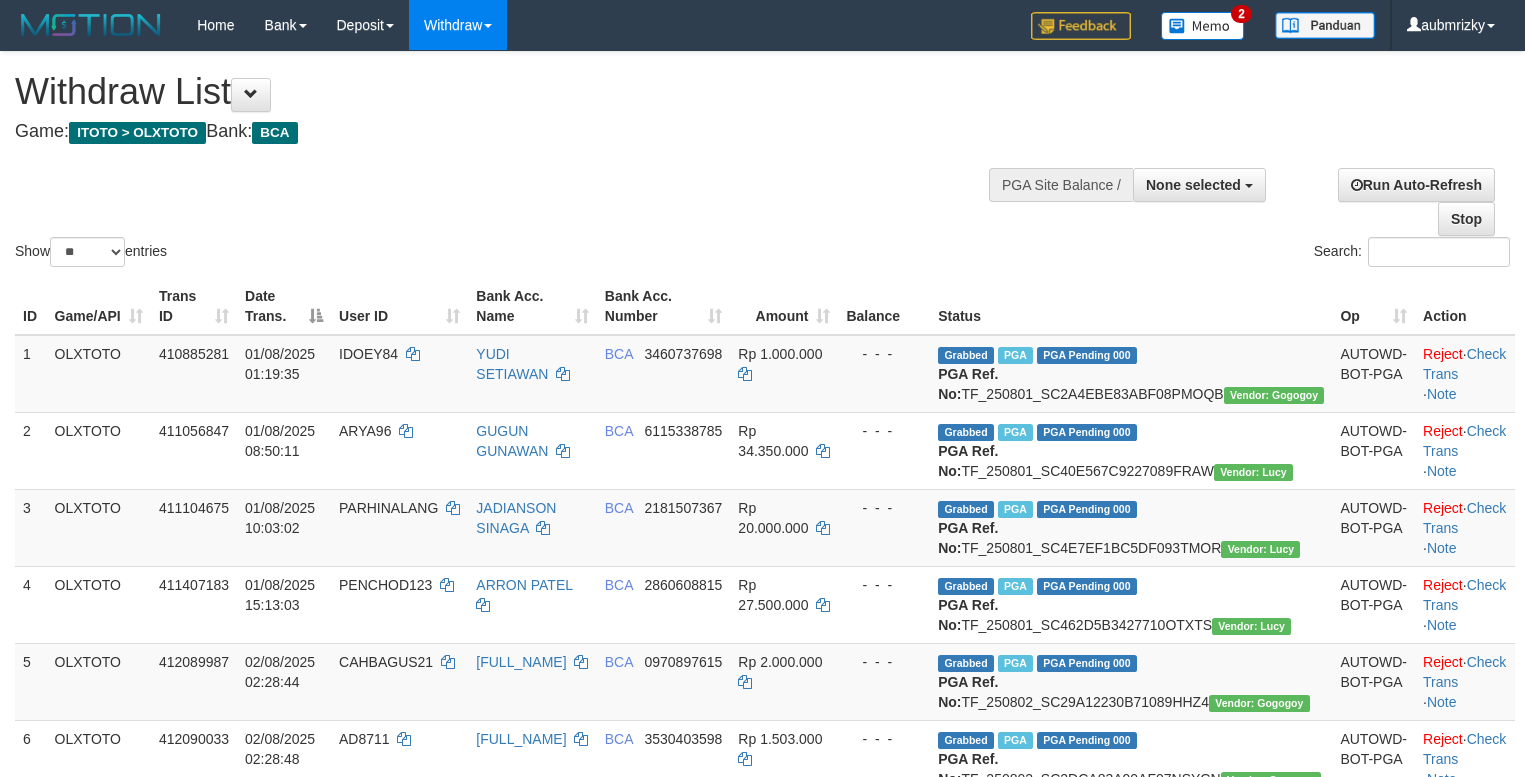 select 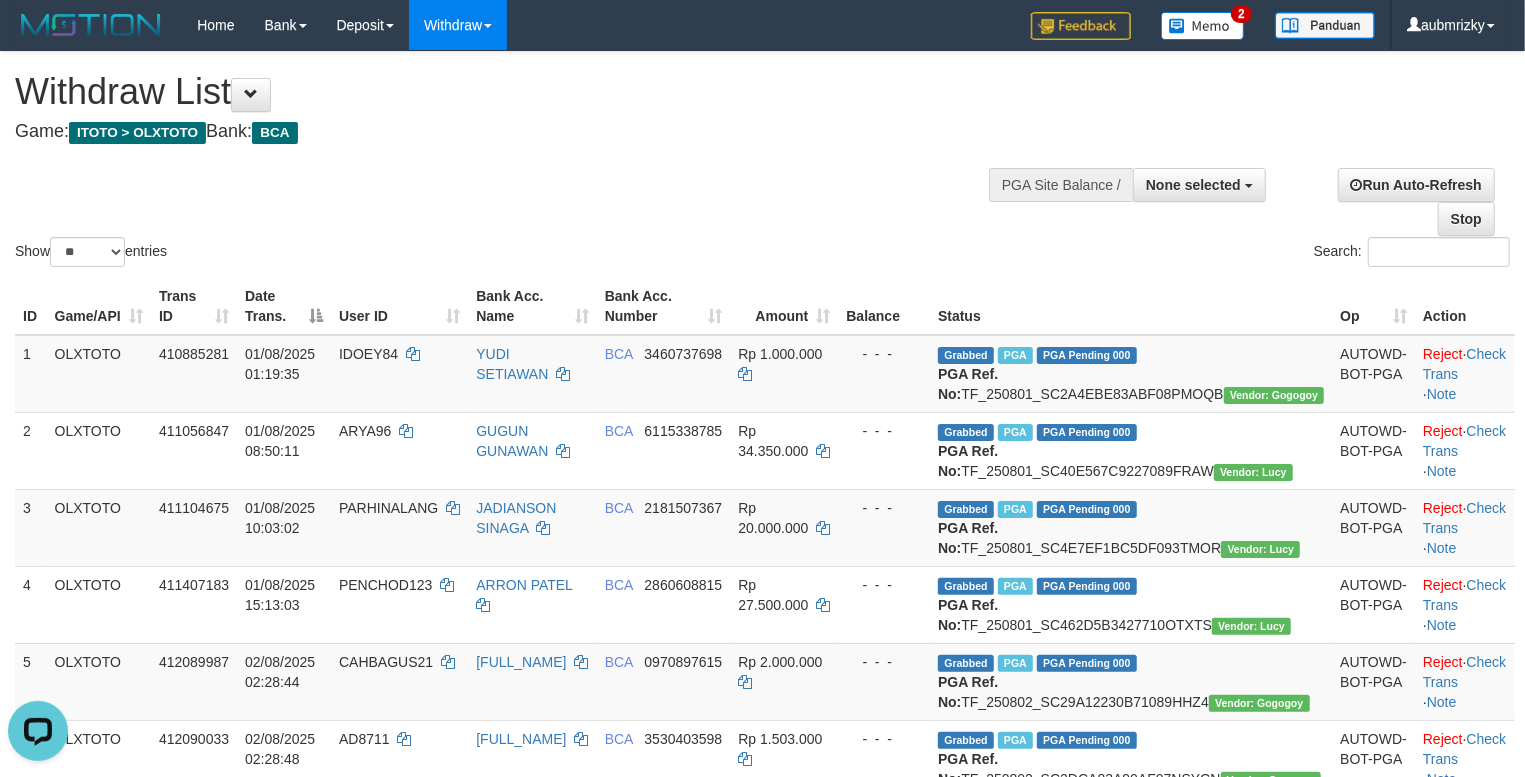 scroll, scrollTop: 0, scrollLeft: 0, axis: both 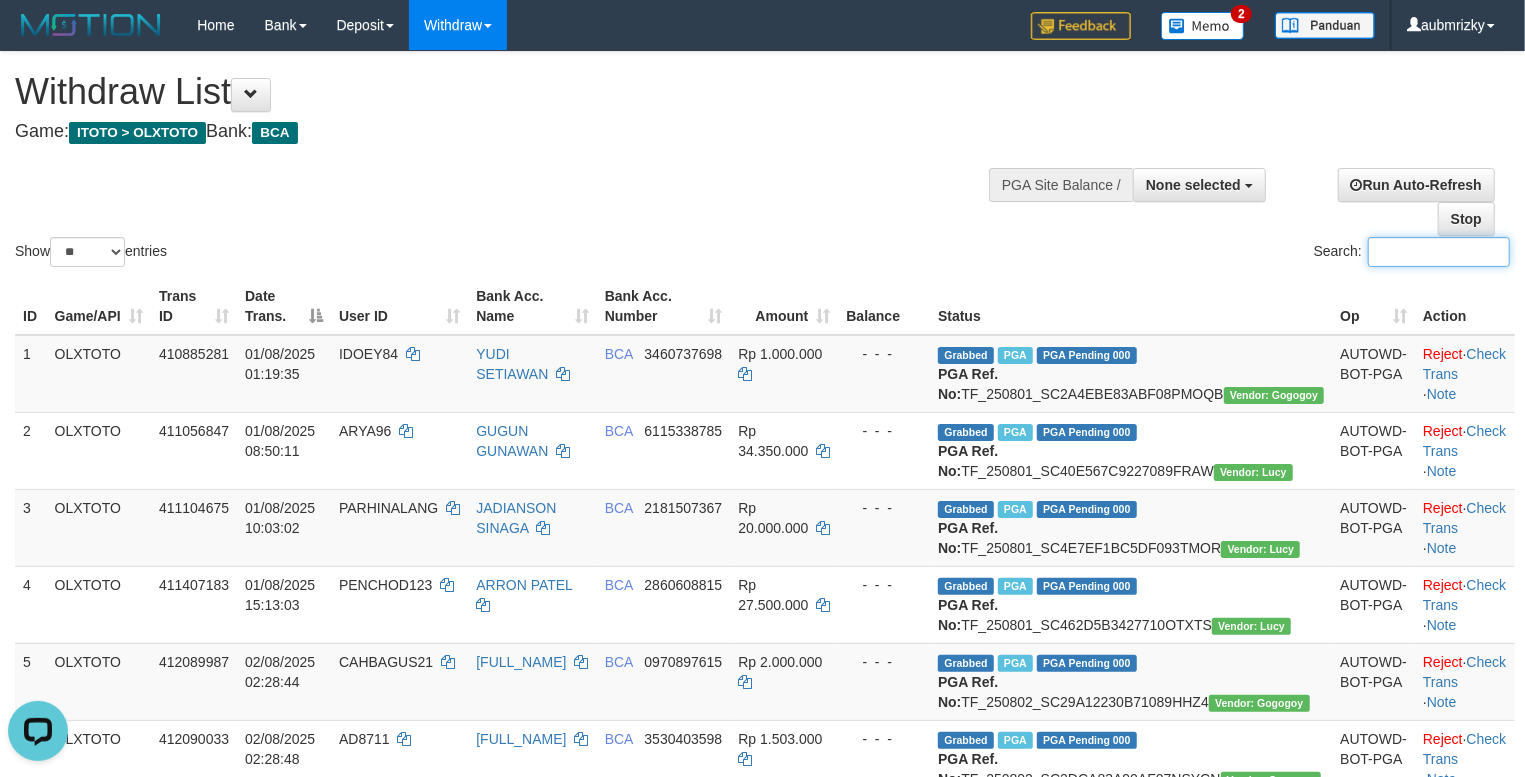 click on "Search:" at bounding box center [1439, 252] 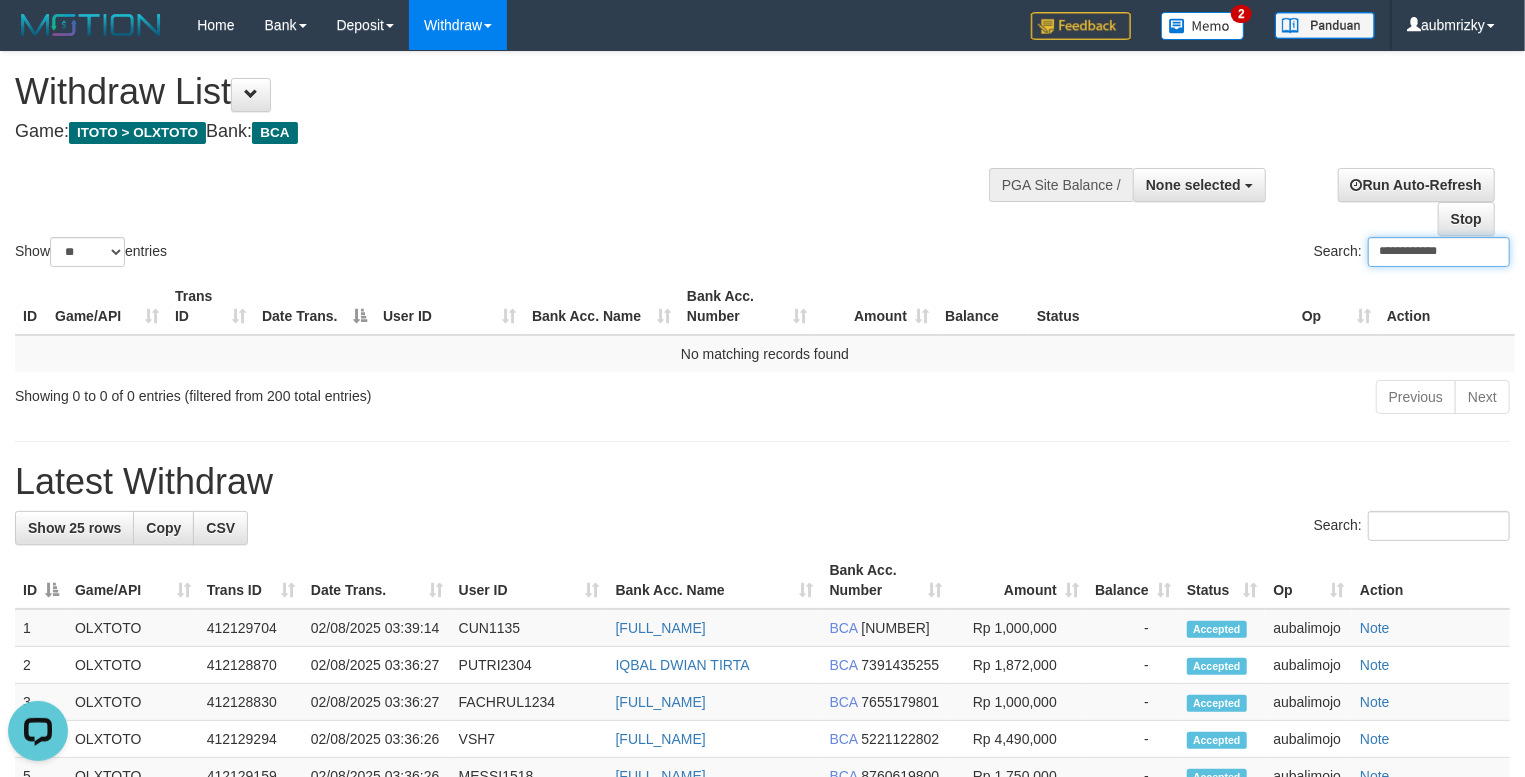 click on "**********" at bounding box center [1439, 252] 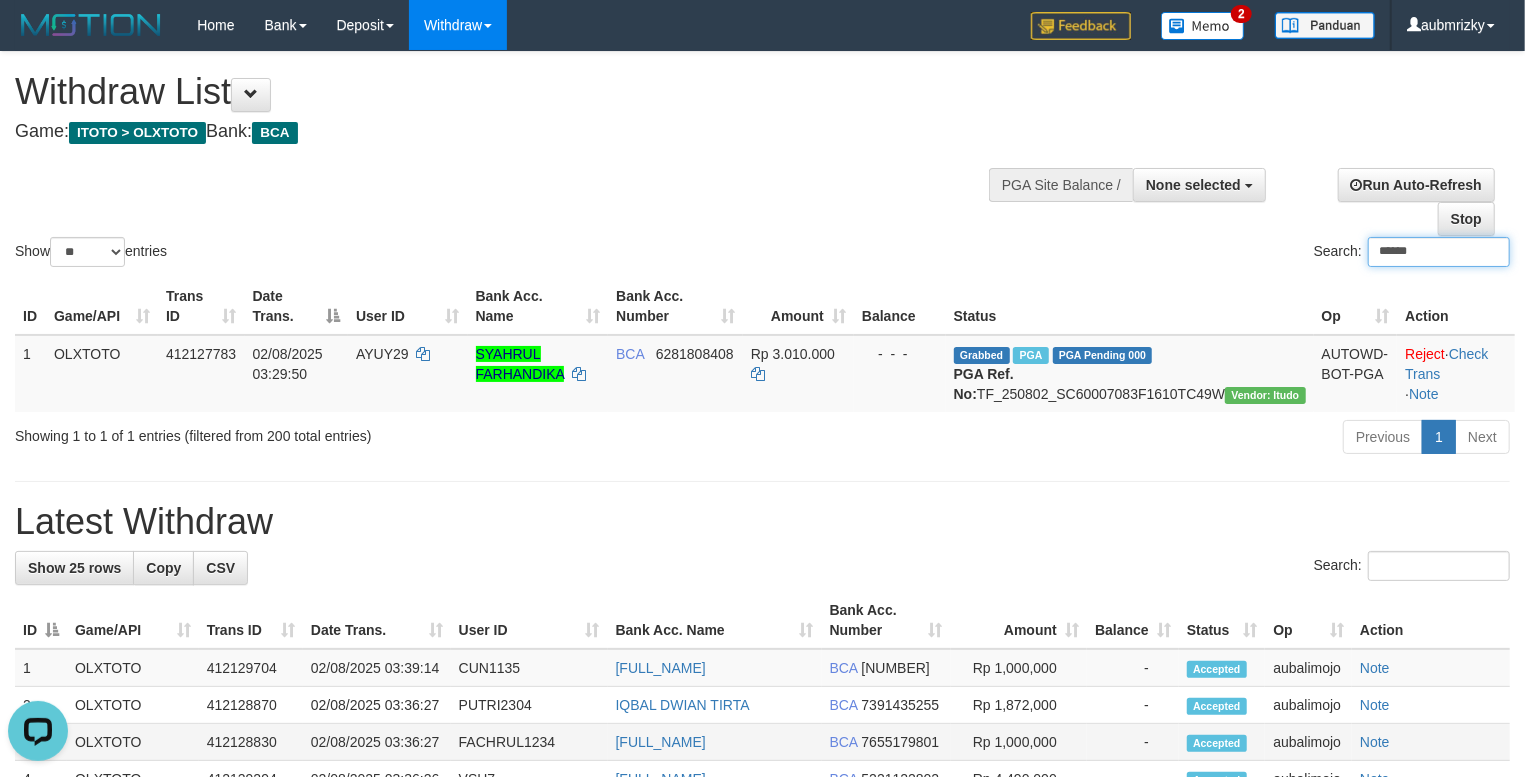type on "******" 